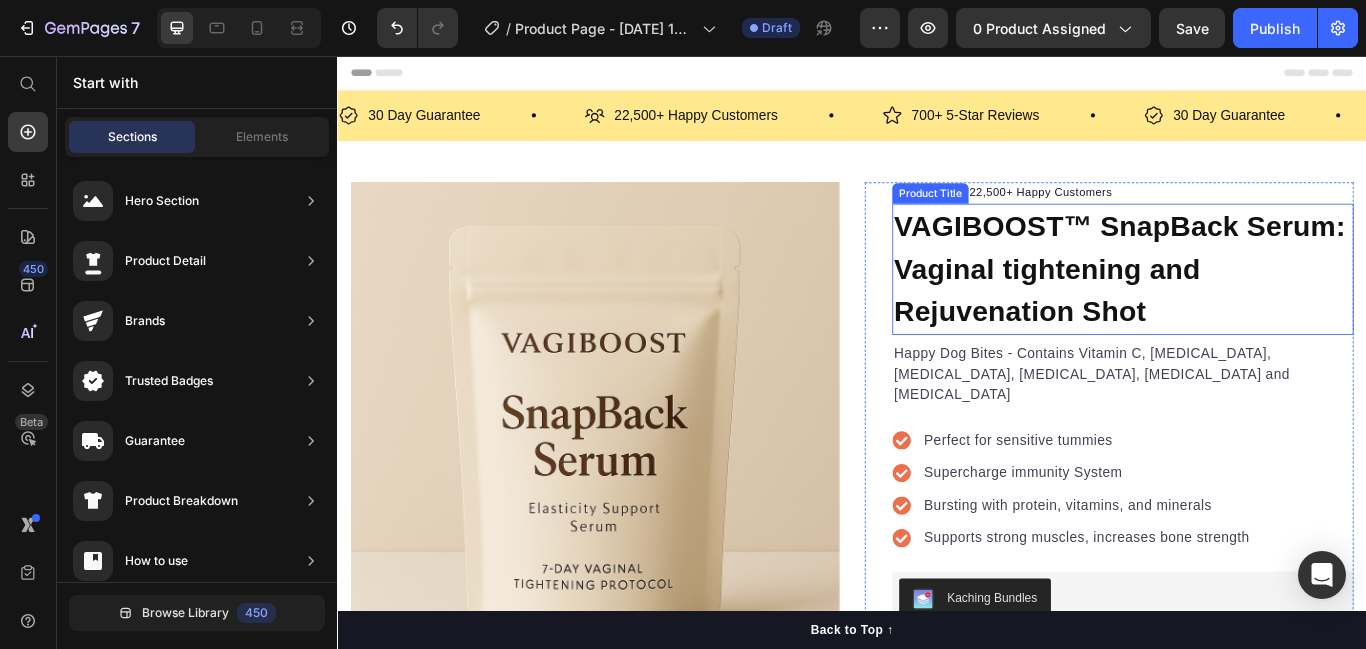 scroll, scrollTop: 0, scrollLeft: 0, axis: both 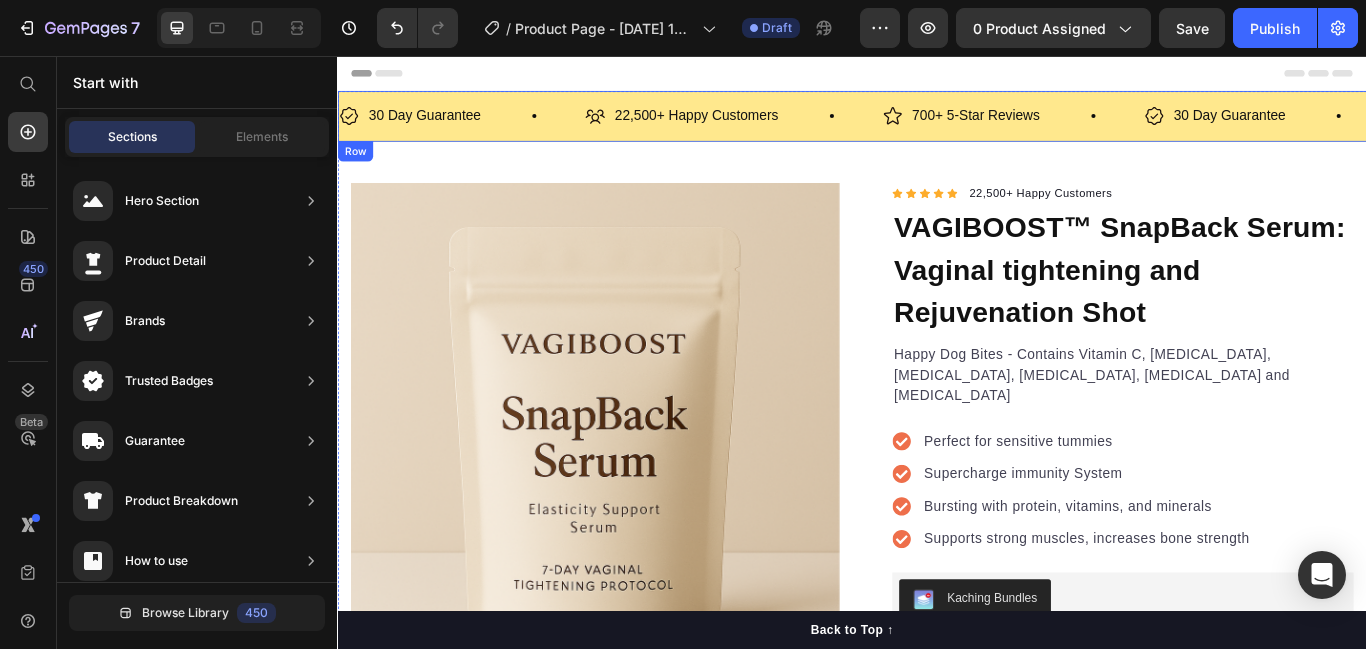 click on "30 Day Guarantee Item List
22,500+ Happy Customers Item List
700+ 5-Star Reviews Item List
30 Day Guarantee Item List
22,500+ Happy Customers Item List
700+ 5-Star Reviews Item List
30 Day Guarantee Item List
22,500+ Happy Customers Item List
700+ 5-Star Reviews Item List
30 Day Guarantee Item List
22,500+ Happy Customers Item List
700+ 5-Star Reviews Item List
30 Day Guarantee Item List
22,500+ Happy Customers Item List
700+ 5-Star Reviews Item List
30 Day Guarantee Item List
Item List Row" at bounding box center [937, 126] 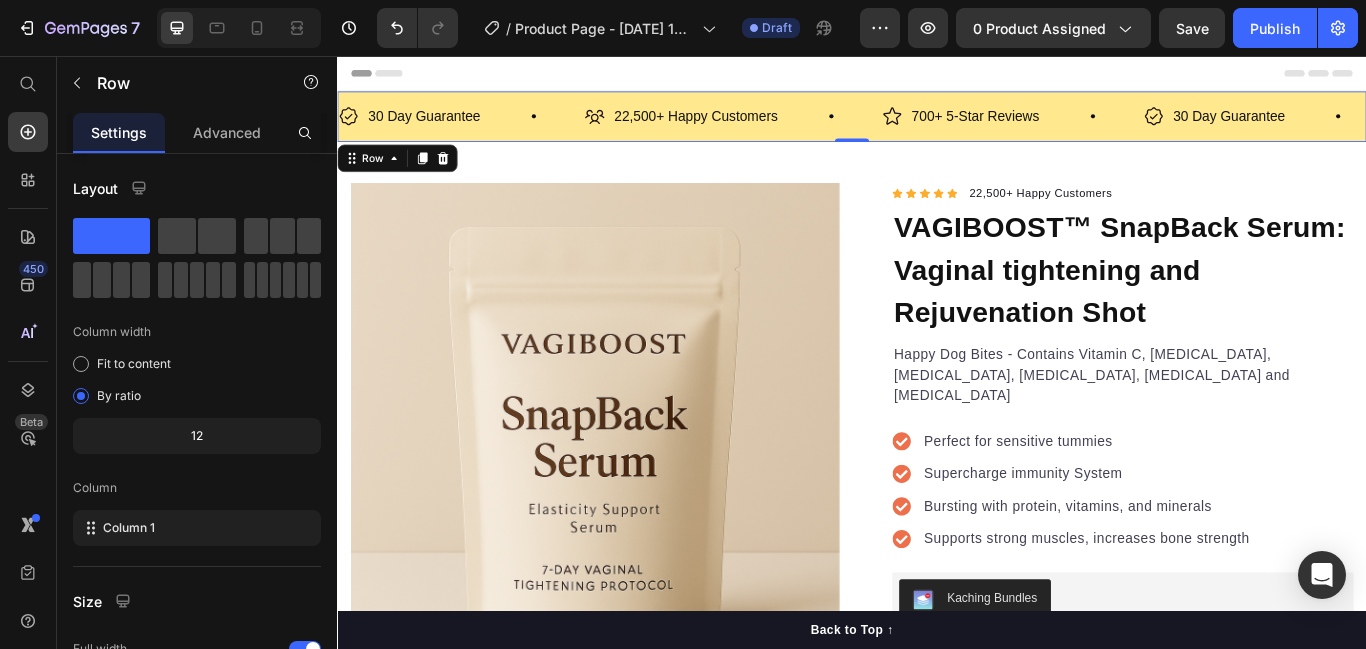 click at bounding box center (460, 175) 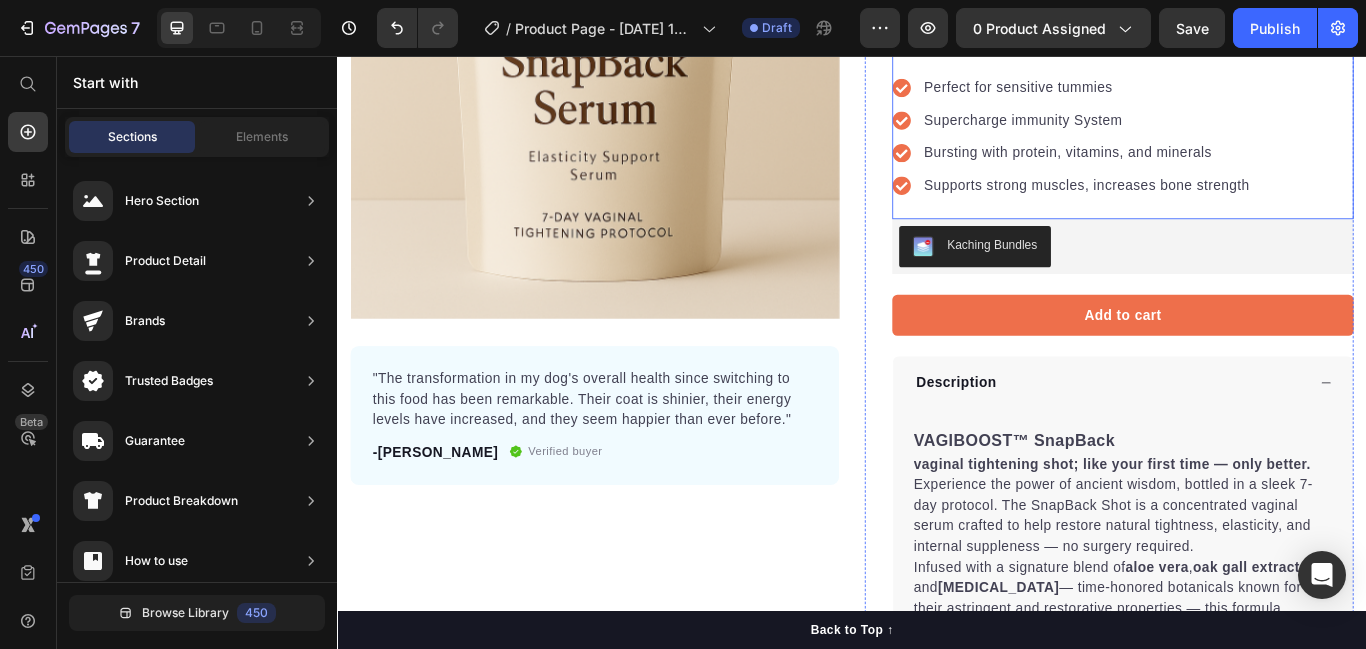 scroll, scrollTop: 357, scrollLeft: 0, axis: vertical 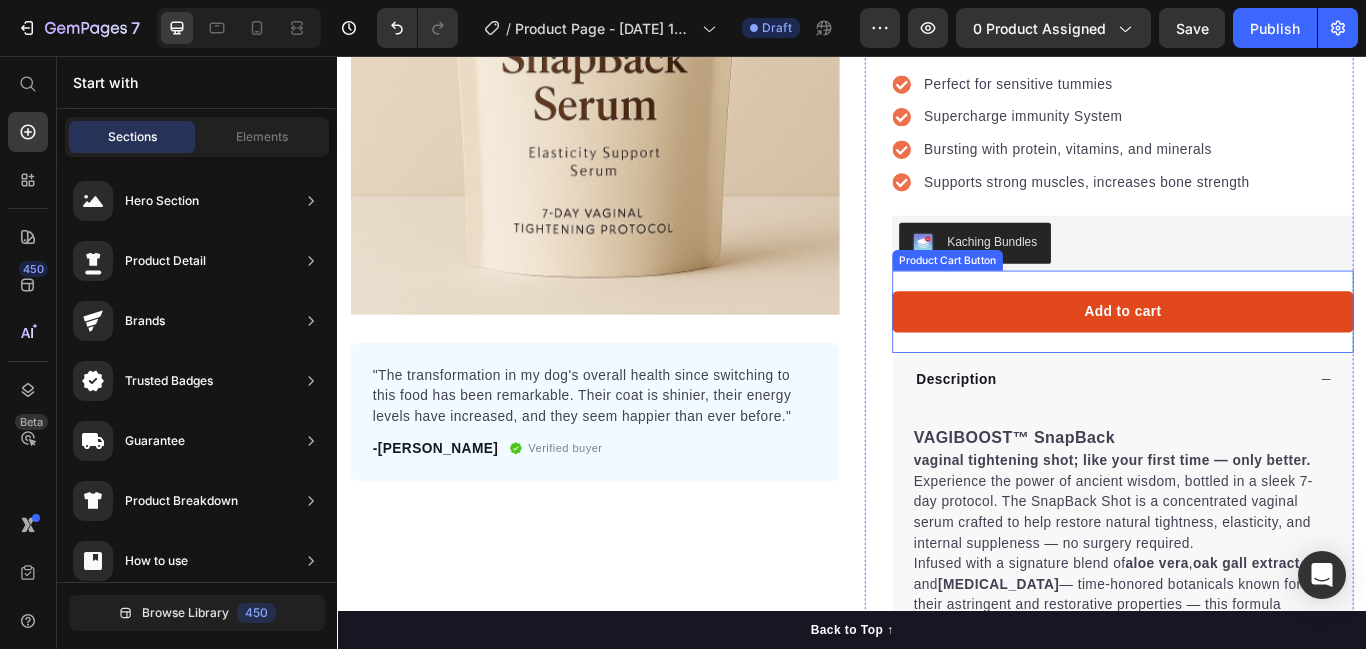 click on "Add to cart" at bounding box center [1253, 354] 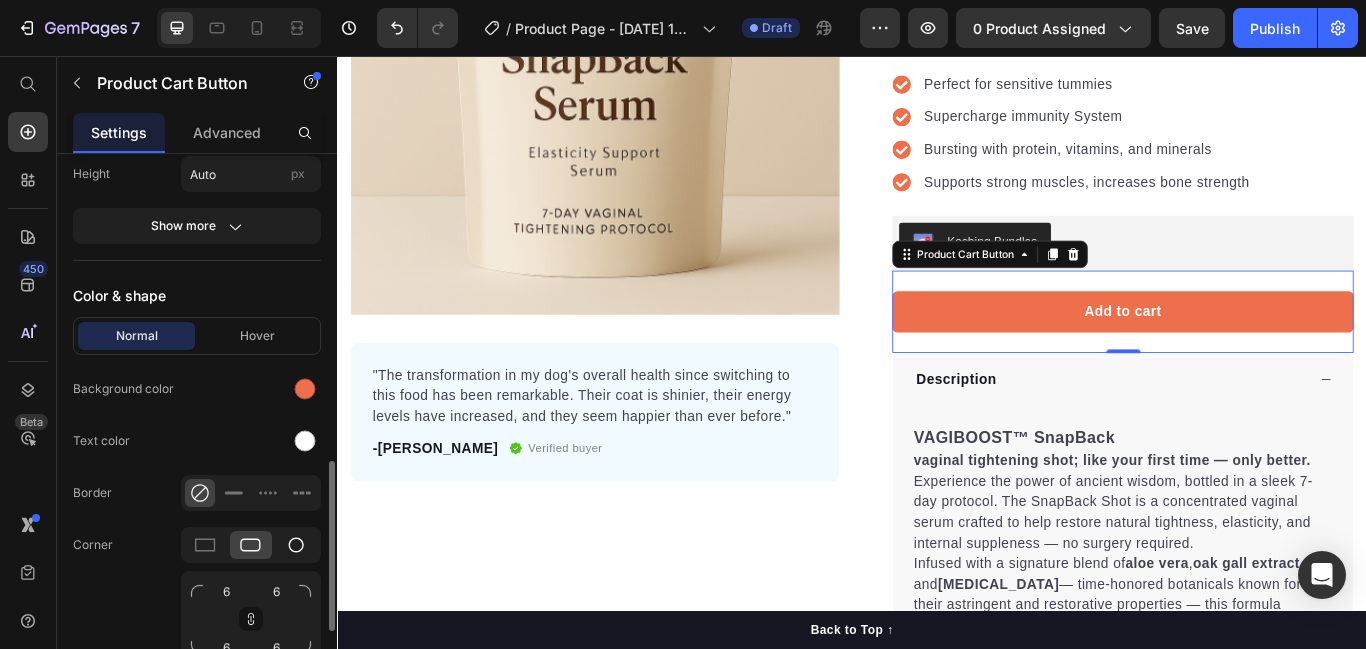 scroll, scrollTop: 929, scrollLeft: 0, axis: vertical 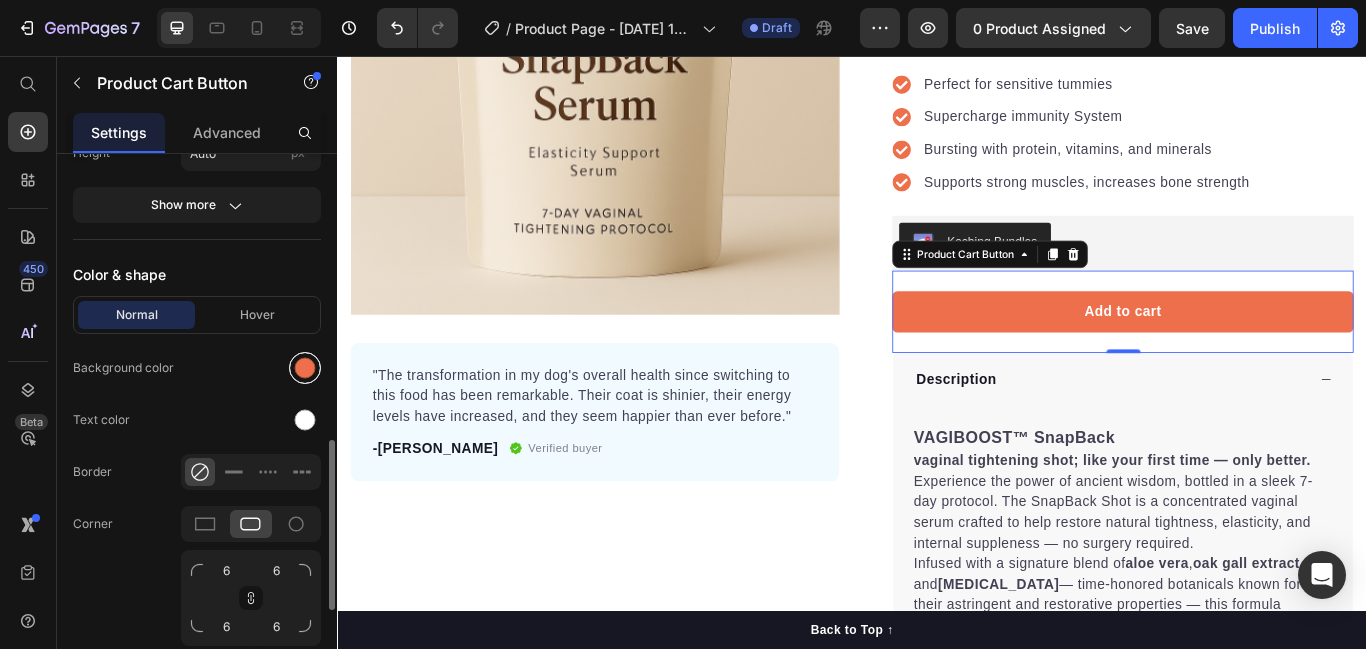 click at bounding box center (305, 368) 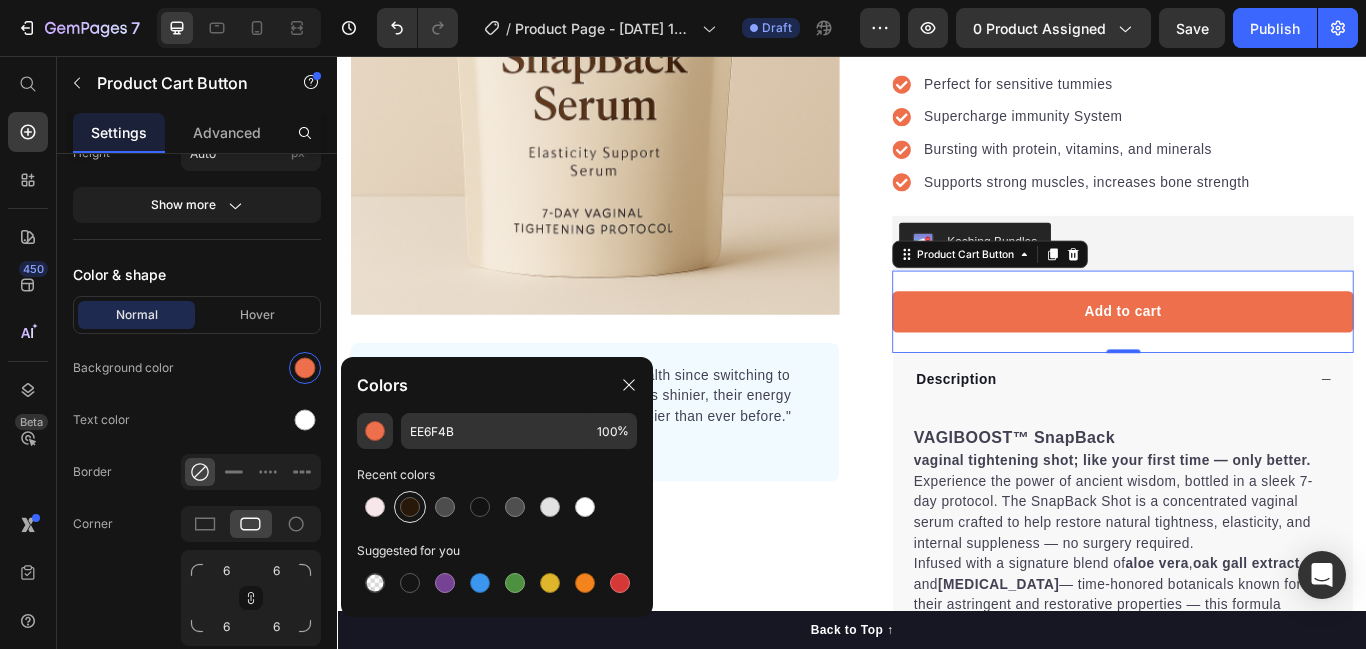 click at bounding box center (410, 507) 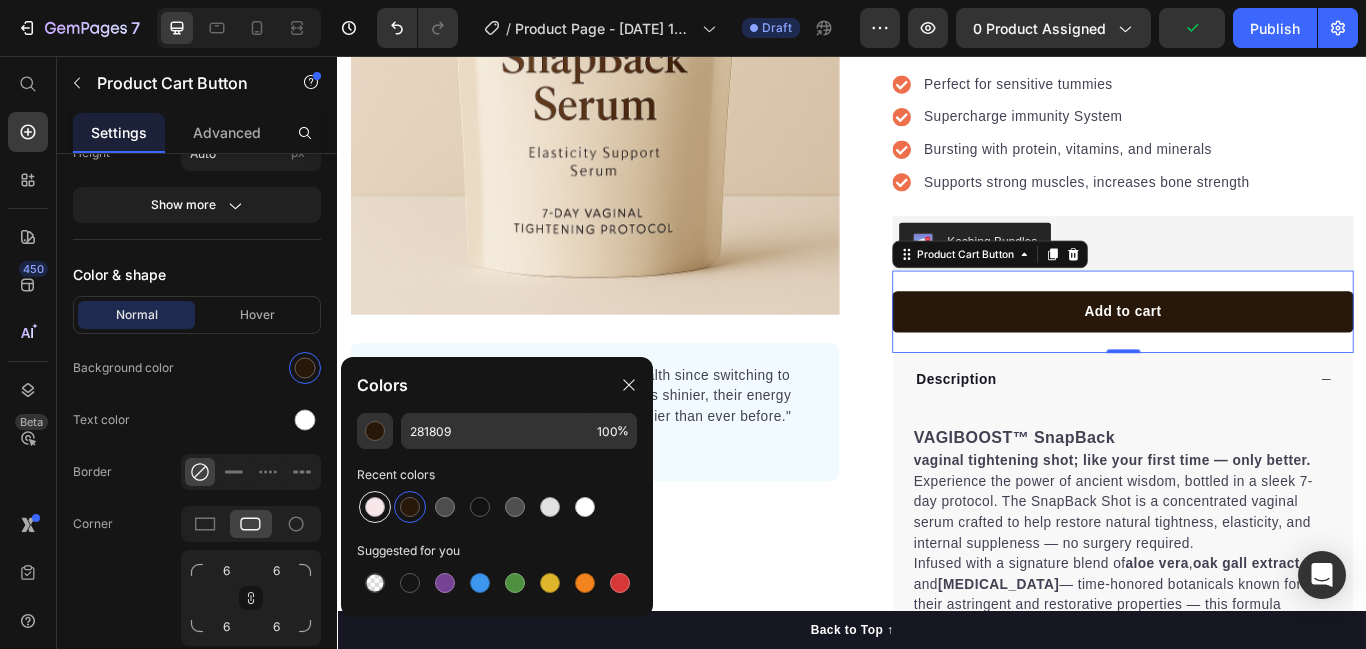 click at bounding box center (375, 507) 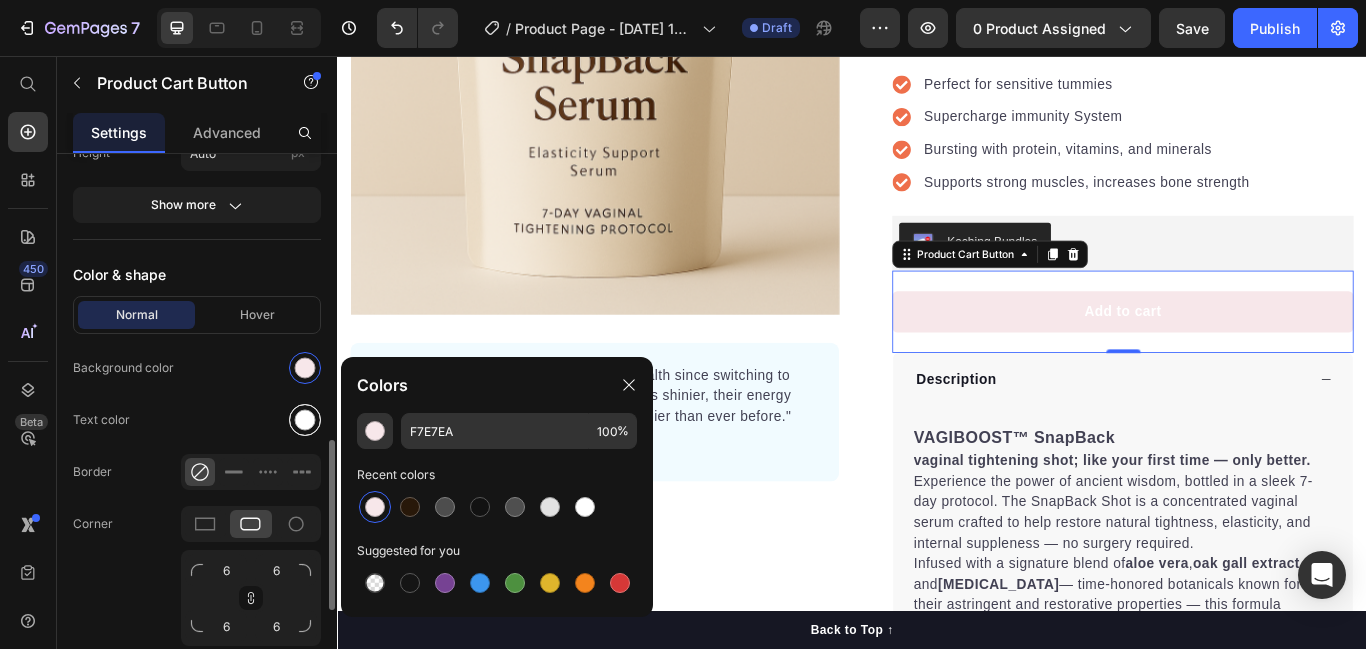 click at bounding box center (305, 420) 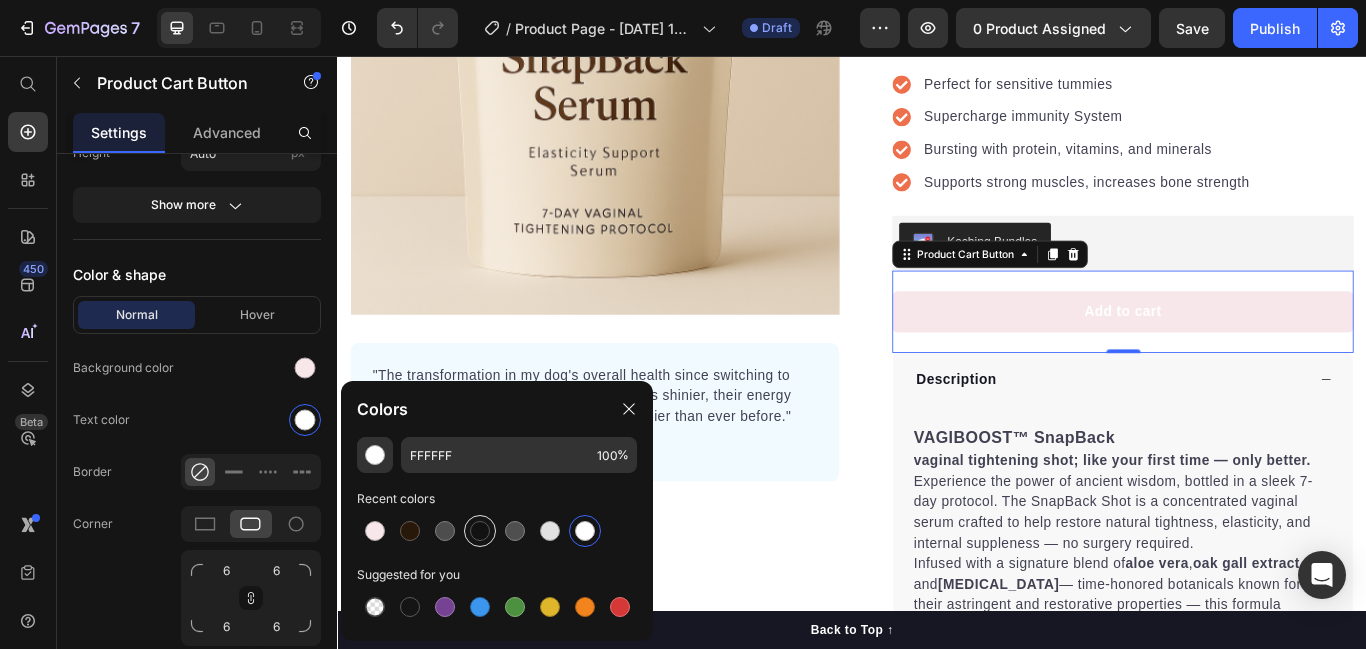 click at bounding box center (480, 531) 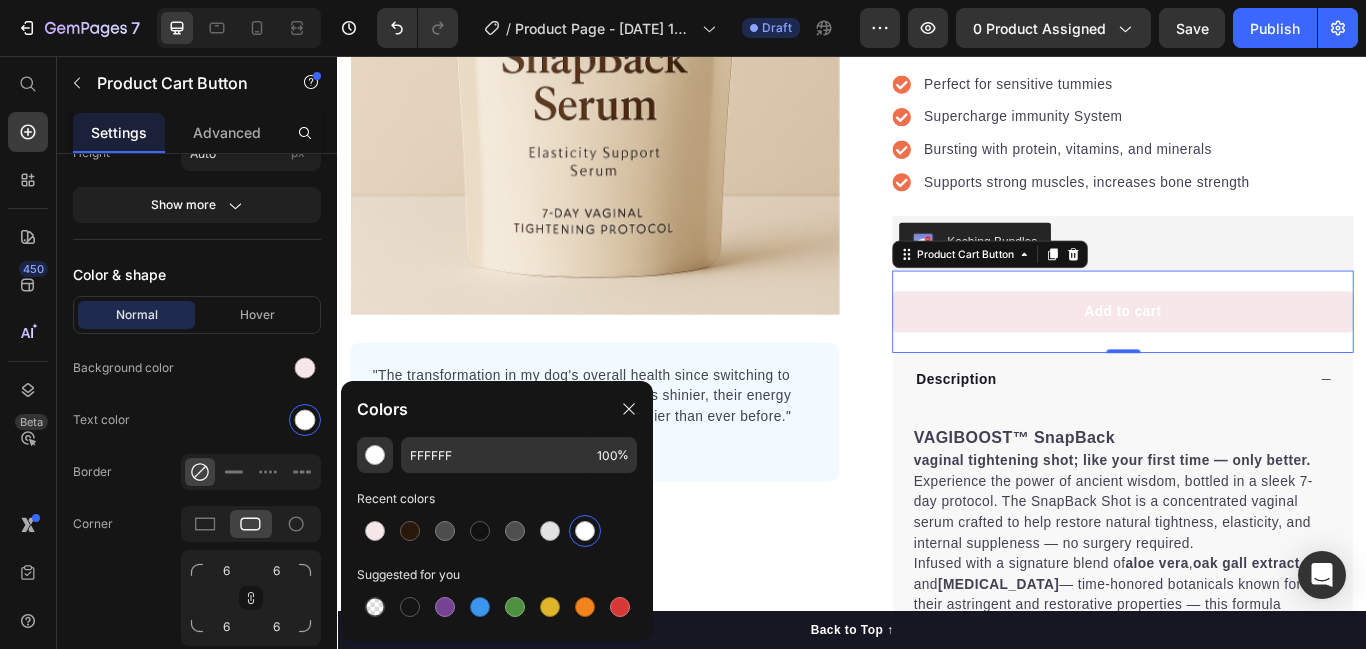 type on "121212" 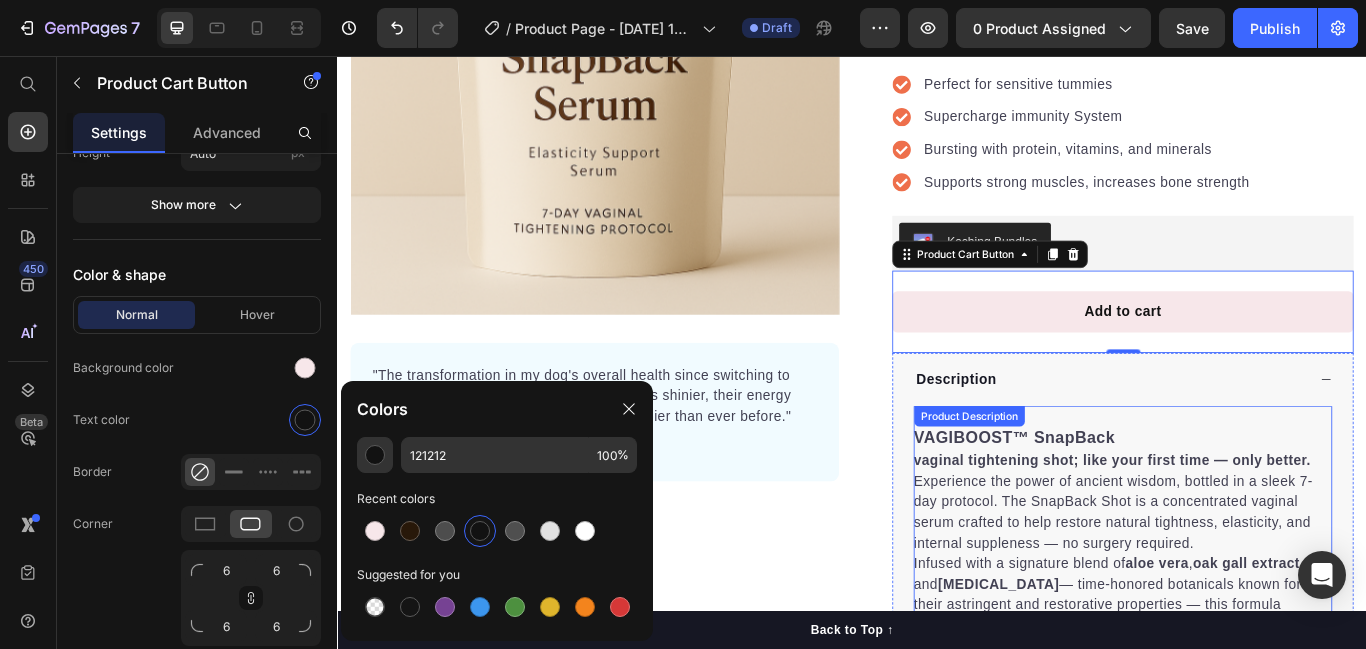 click on "VAGIBOOST™ SnapBack
vaginal tightening shot; like your first time — only better.
Experience the power of ancient wisdom, bottled in a sleek 7-day protocol. The SnapBack Shot is a concentrated vaginal serum crafted to help restore natural tightness, elasticity, and internal suppleness — no surgery required.
Infused with a signature blend of  aloe [PERSON_NAME] ,  oak gall extract , and  [MEDICAL_DATA]  — time-honored botanicals known for their astringent and restorative properties — this formula supports vaginal firmness, moisture balance, and tone. We’ve added  [MEDICAL_DATA][PERSON_NAME] hydrosol , and  pro-[MEDICAL_DATA]  for added comfort and skin-soothing support.
Perfect for [MEDICAL_DATA] care, [MEDICAL_DATA], or simply wanting to feel fresh, tight, and reawakened — the SnapBack Shot is your inner reset.
Custom-formulated for modern women. Powered by ancient remedies." at bounding box center (1253, 608) 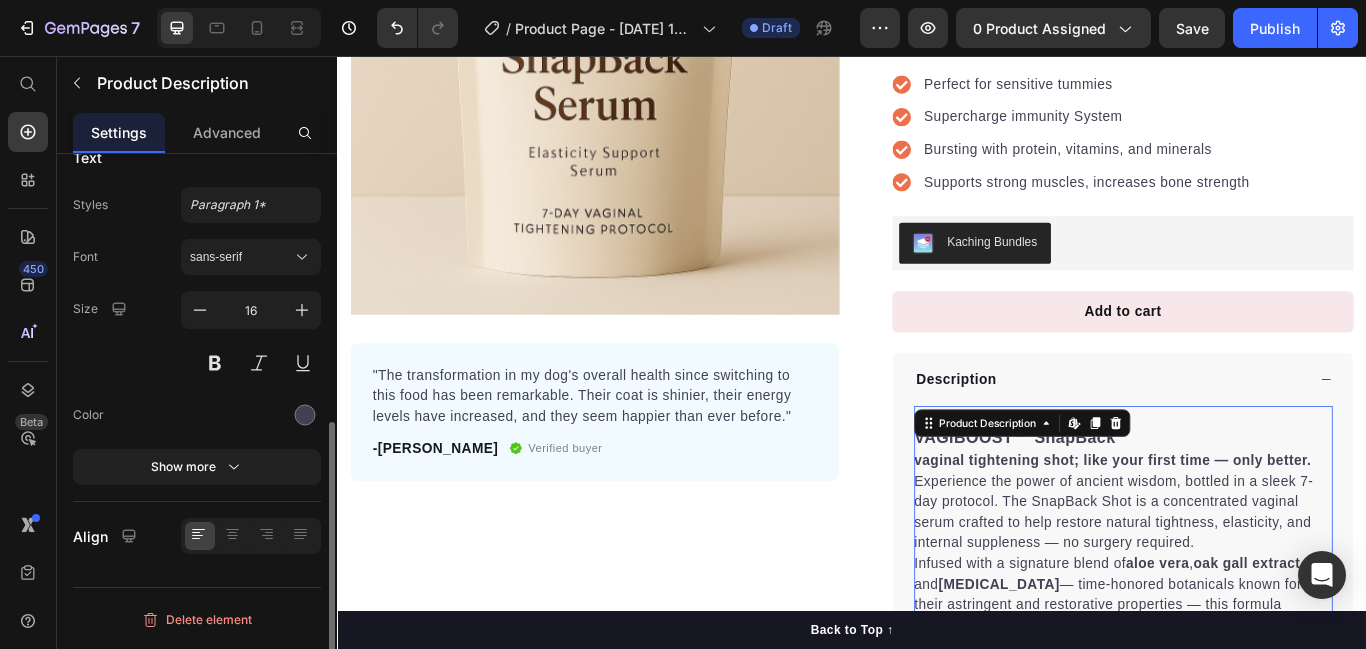 scroll, scrollTop: 0, scrollLeft: 0, axis: both 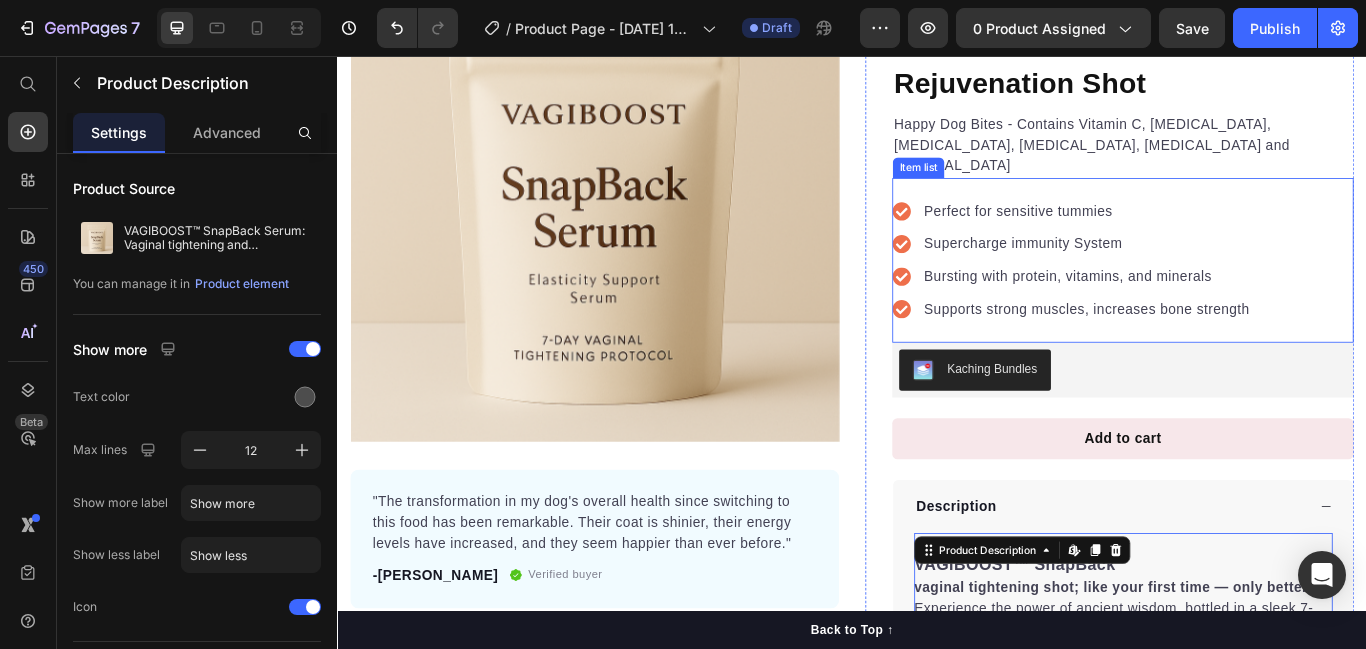 click on "Perfect for sensitive tummies Supercharge immunity System Bursting with protein, vitamins, and minerals Supports strong muscles, increases bone strength" at bounding box center [1253, 294] 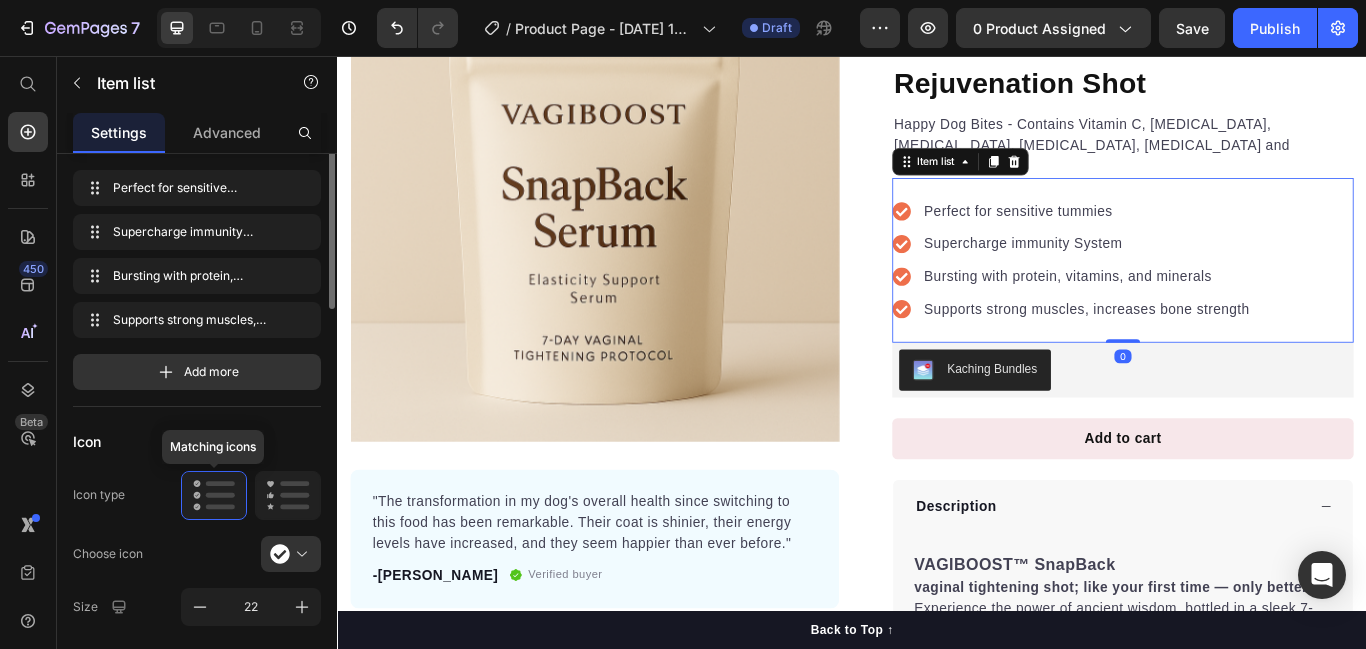 scroll, scrollTop: 212, scrollLeft: 0, axis: vertical 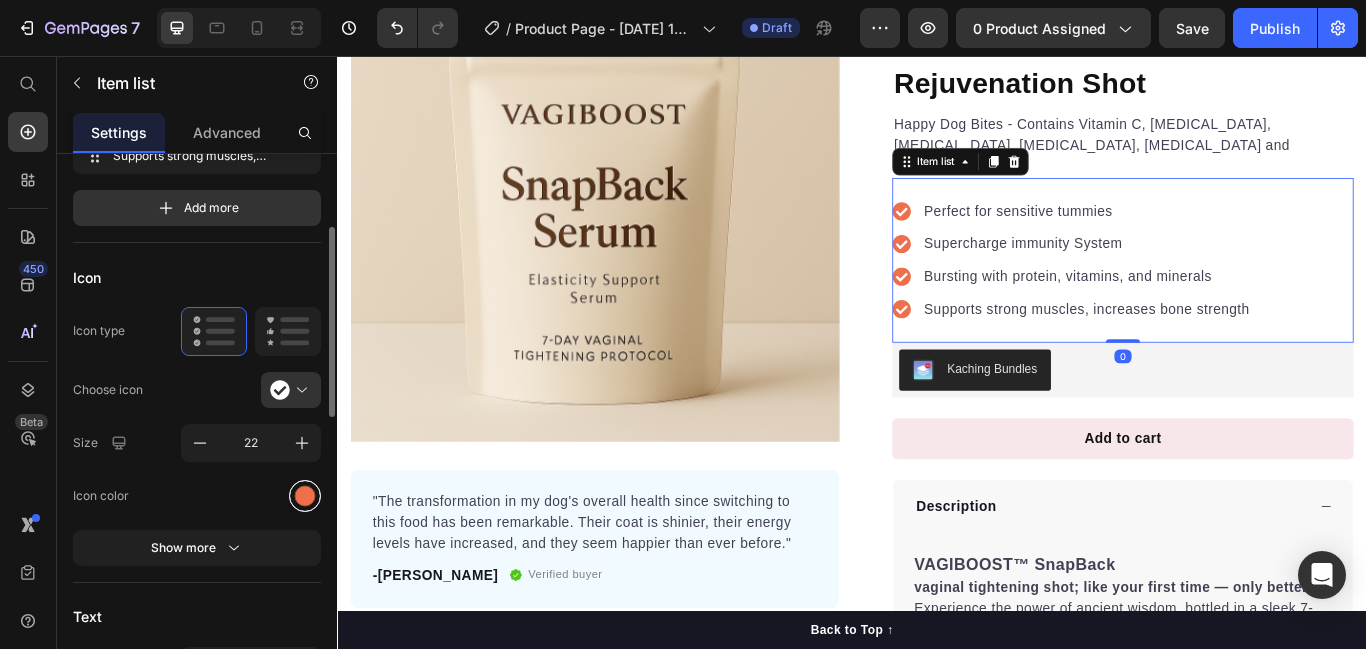 click at bounding box center [305, 495] 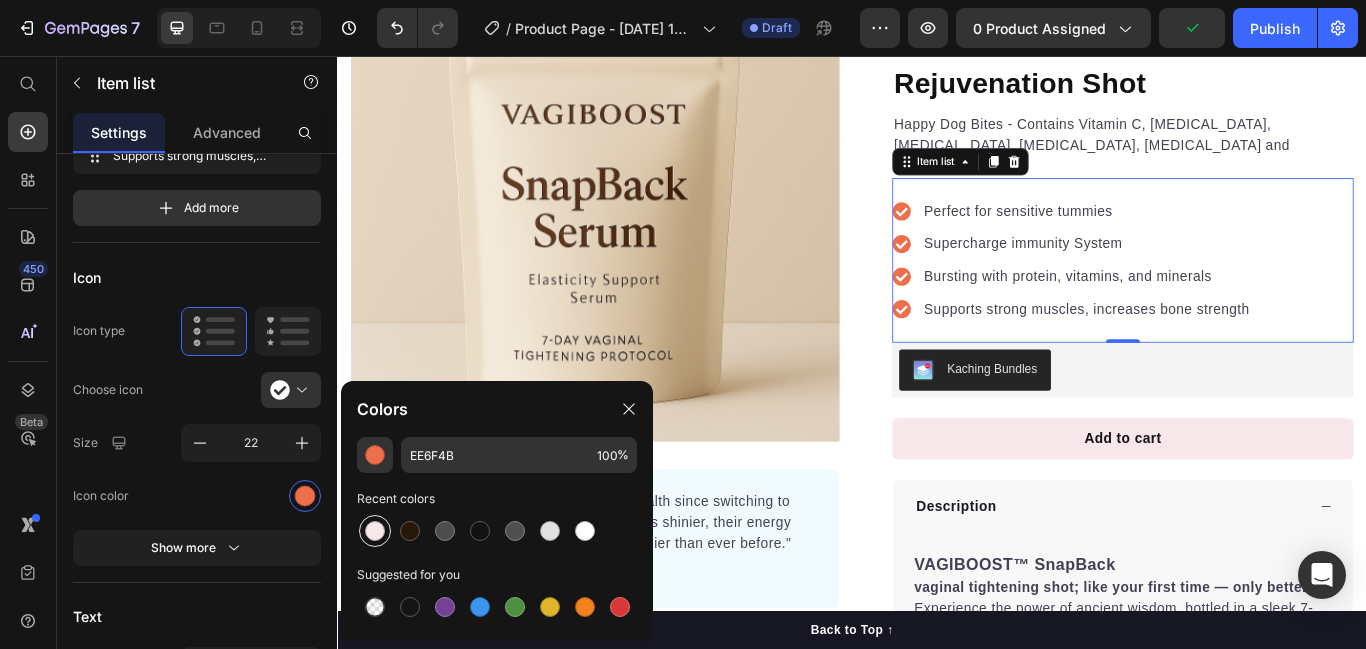 click at bounding box center [375, 531] 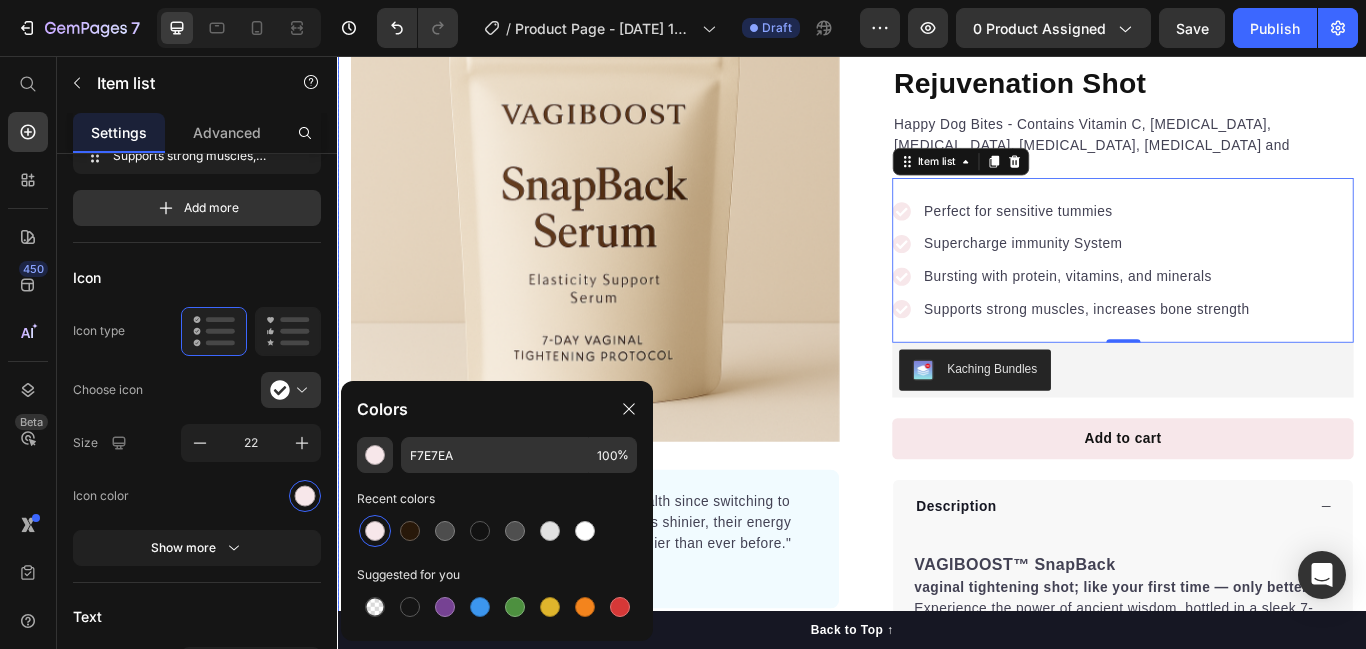 click on "Product Images "The transformation in my dog's overall health since switching to this food has been remarkable. Their coat is shinier, their energy levels have increased, and they seem happier than ever before." Text block -Daisy Text block
Verified buyer Item list Row Row "My dog absolutely loves this food! It's clear that the taste and quality are top-notch."  -Daisy Text block Row Row Icon Icon Icon Icon Icon Icon List Hoz 22,500+ Happy Customers Text block Row VAGIBOOST™ SnapBack Serum: Vaginal tightening and Rejuvenation Shot Product Title Happy Dog Bites - Contains Vitamin C, [MEDICAL_DATA], [MEDICAL_DATA], [MEDICAL_DATA], [MEDICAL_DATA] and [MEDICAL_DATA] Text block Perfect for sensitive tummies Supercharge immunity System Bursting with protein, vitamins, and minerals Supports strong muscles, increases bone strength Item list   0 Kaching Bundles Kaching Bundles Add to cart Product Cart Button Perfect for sensitive tummies Supercharge immunity System Bursting with protein, vitamins, and minerals Item list" at bounding box center [937, 485] 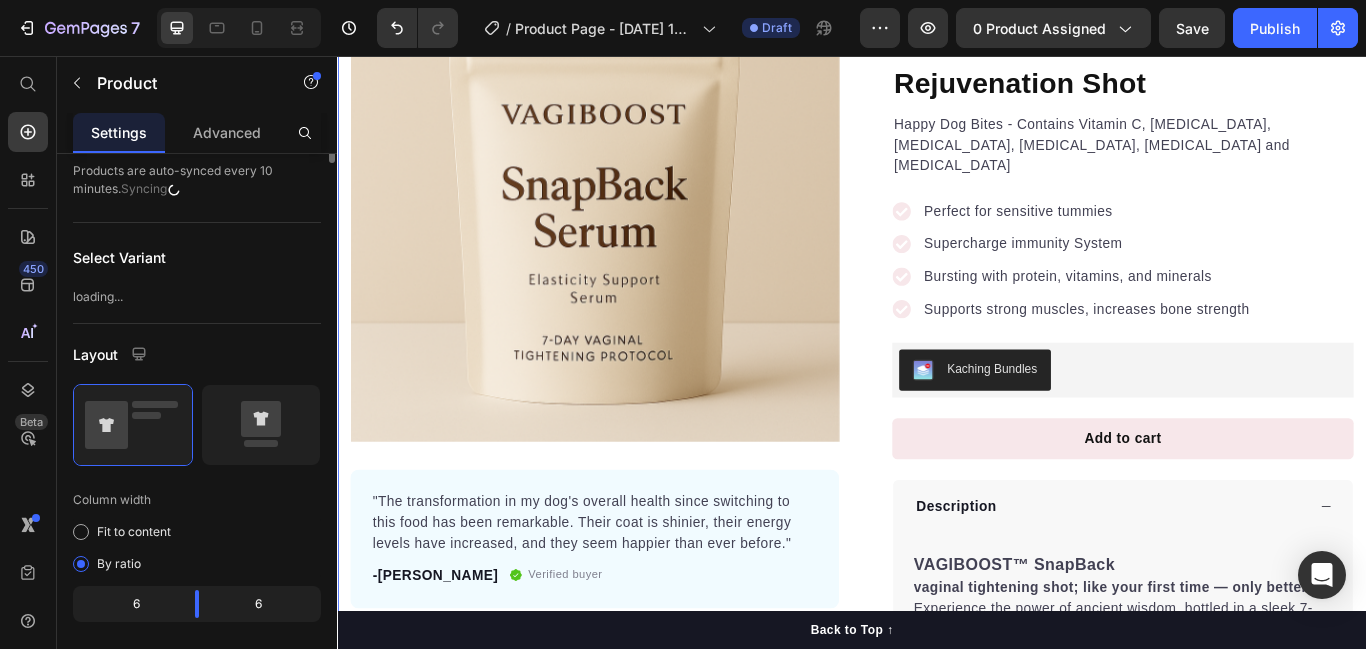 scroll, scrollTop: 0, scrollLeft: 0, axis: both 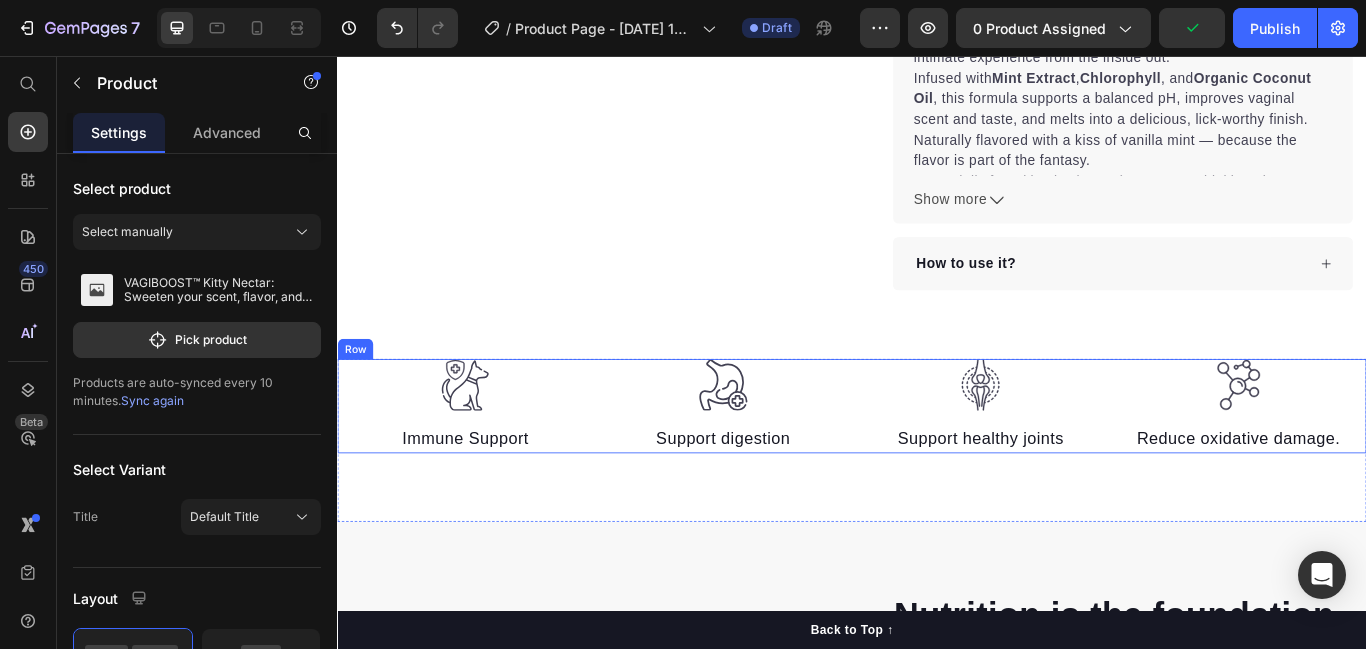 click on "Image Immune Support Text block Image Support digestion Text block Image Support healthy joints Text block Image Reduce oxidative damage. Text block Row" at bounding box center [937, 464] 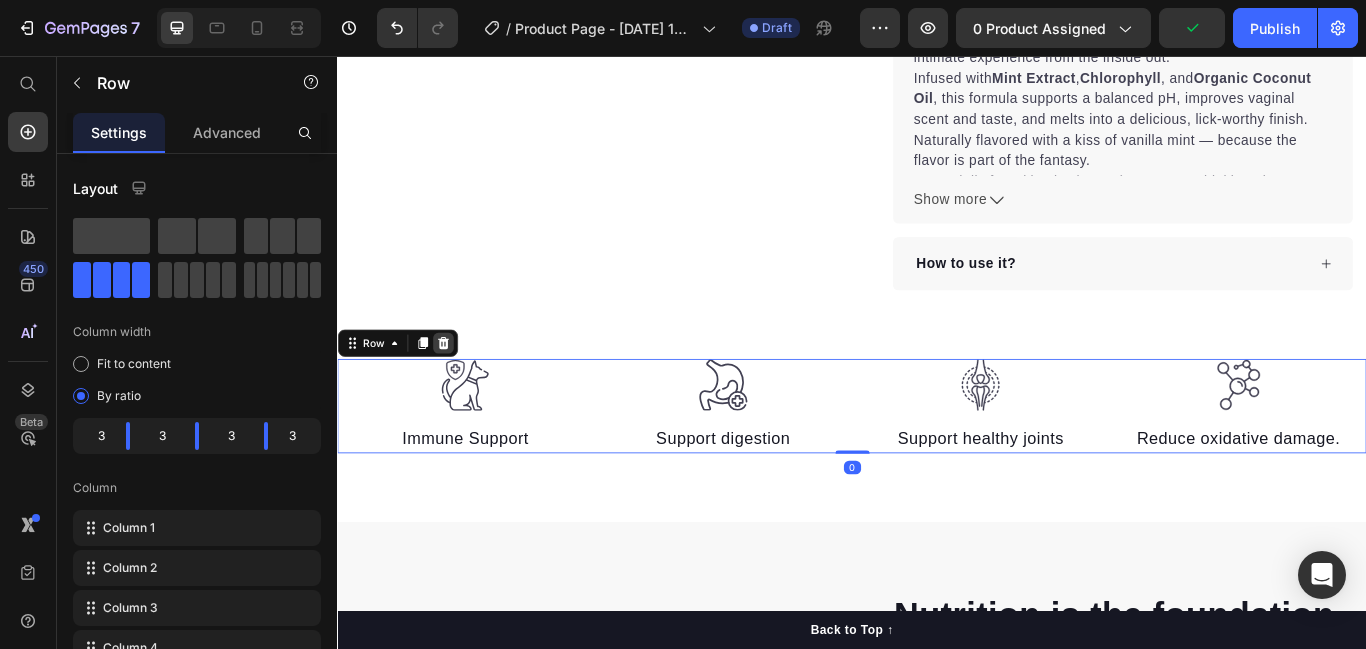 click 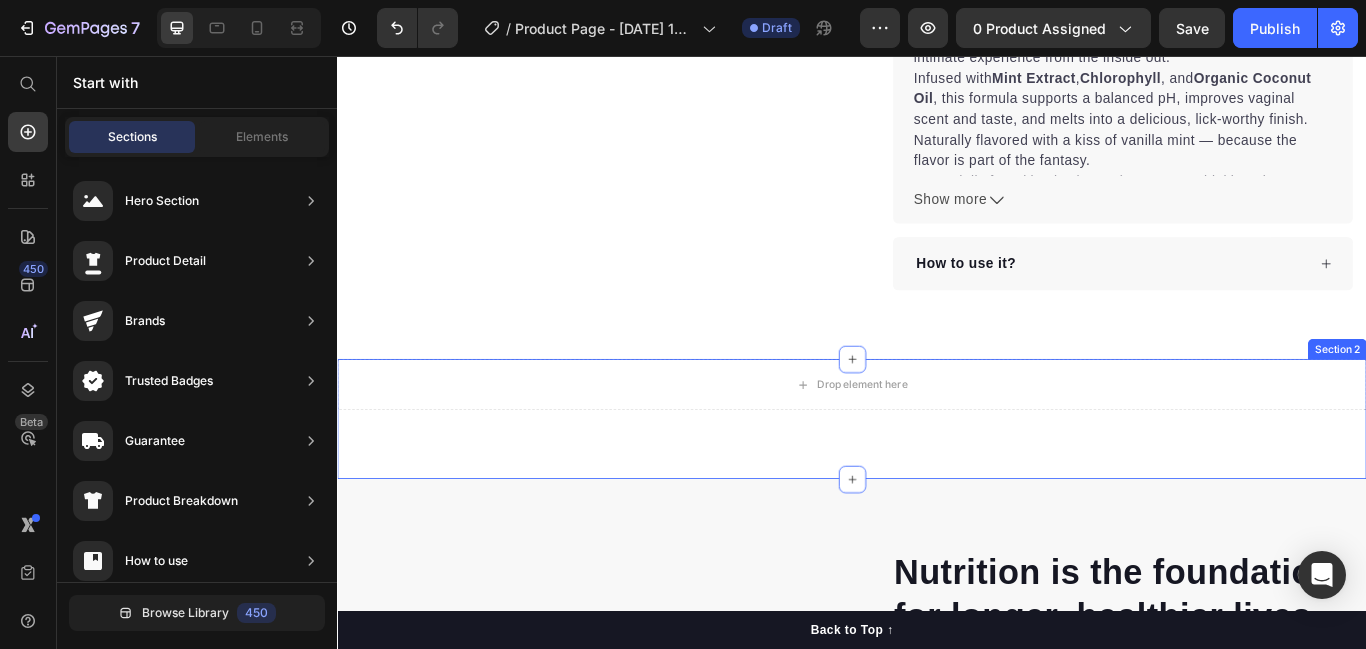 click on "Drop element here Section 2" at bounding box center [937, 479] 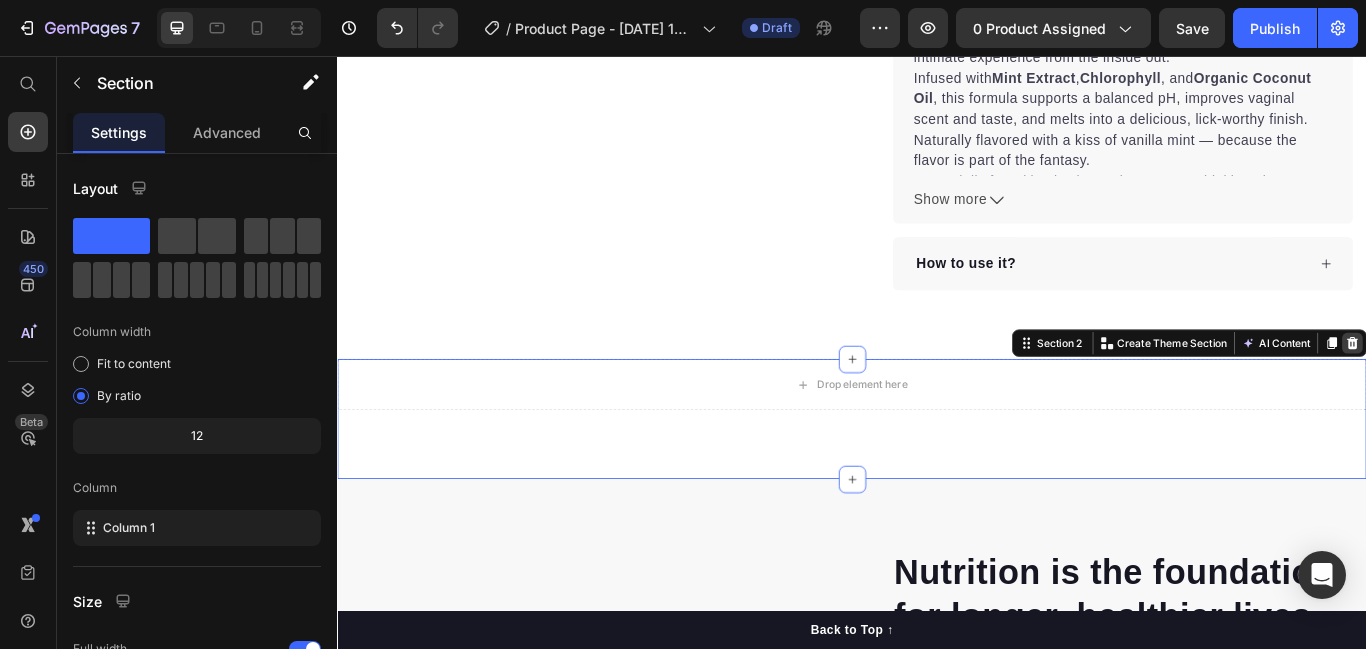 click on "Header Product Images "The transformation in my dog's overall health since switching to this food has been remarkable. Their coat is shinier, their energy levels have increased, and they seem happier than ever before." Text block -Daisy Text block
Verified buyer Item list Row Row "My dog absolutely loves this food! It's clear that the taste and quality are top-notch."  -Daisy Text block Row Row Icon Icon Icon Icon Icon Icon List Hoz 22,500+ Happy Customers Text block Row VAGIBOOST™ Kitty Nectar: Sweeten your scent, flavor, and confidence. Product Title Happy Dog Bites - Contains Vitamin C, [MEDICAL_DATA], [MEDICAL_DATA], [MEDICAL_DATA], [MEDICAL_DATA] and [MEDICAL_DATA] Text block Perfect for sensitive tummies Supercharge immunity System Bursting with protein, vitamins, and minerals Supports strong muscles, increases bone strength Item list Kaching Bundles Kaching Bundles Add to cart Product Cart Button Perfect for sensitive tummies Supercharge immunity System Bursting with protein, vitamins, and minerals
," at bounding box center (937, 3046) 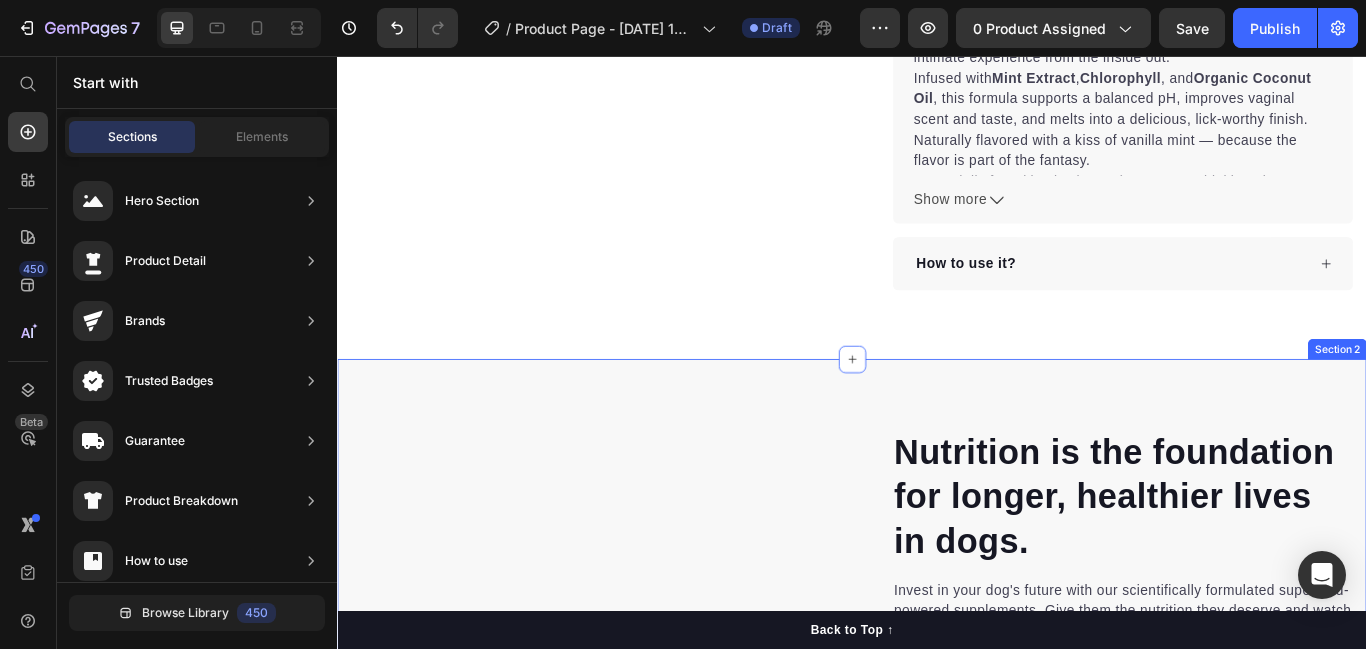 click on "Nutrition is the foundation for longer, healthier lives in dogs. Heading Invest in your dog's future with our scientifically formulated superfood-powered supplements. Give them the nutrition they deserve and watch them thrive with vitality, energy, and the joy of a longer, healthier life. Text block Key Points: Text block 97% Text block Dogs choose our dog food over leading brands because of its real functional ingredients and delicious flavor. Text block Advanced list                Title Line 84% Text block Our dog food provides superior nutrition and a patented probiotic for optimal nutrient absorption. Text block Advanced list                Title Line 92% Text block Our dog food's high protein and fat digestibility contribute to ideal stool quality. Text block Advanced list Give your furry friend the gift of wholesome nutrition Button Row Image Image Row Section 2" at bounding box center [937, 828] 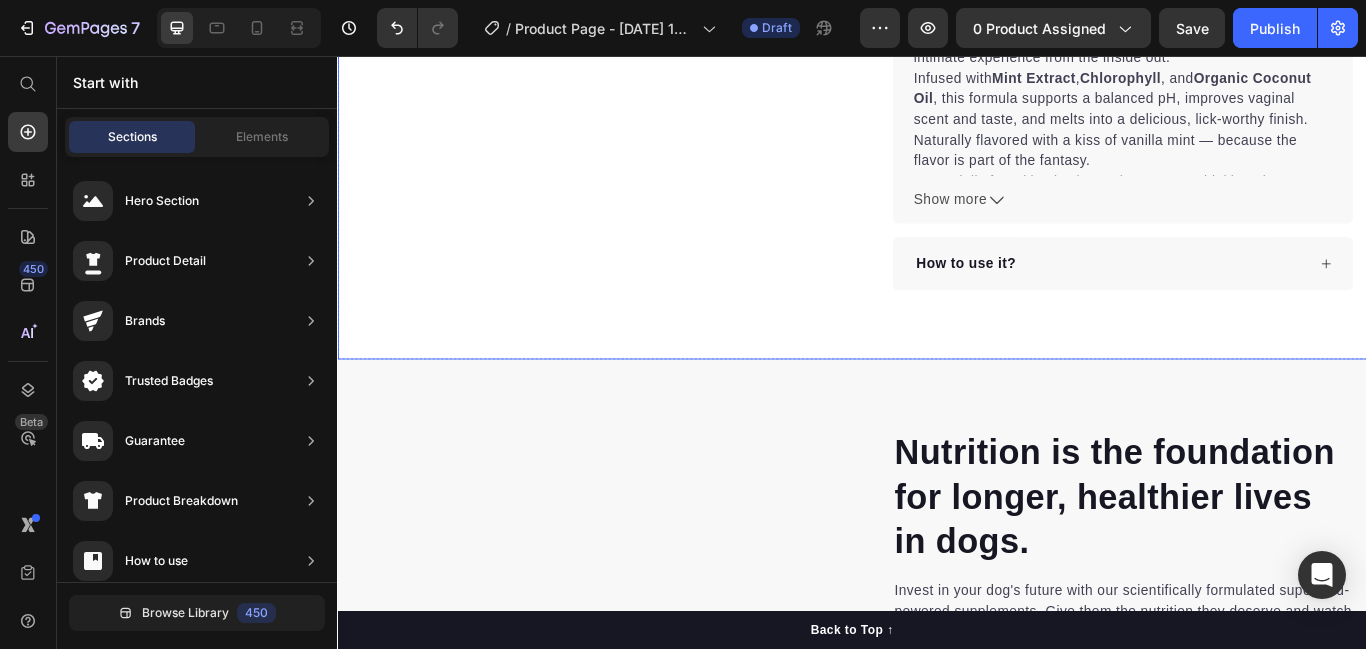 click on "Nutrition is the foundation for longer, healthier lives in dogs. Heading Invest in your dog's future with our scientifically formulated superfood-powered supplements. Give them the nutrition they deserve and watch them thrive with vitality, energy, and the joy of a longer, healthier life. Text block Key Points: Text block 97% Text block Dogs choose our dog food over leading brands because of its real functional ingredients and delicious flavor. Text block Advanced list                Title Line 84% Text block Our dog food provides superior nutrition and a patented probiotic for optimal nutrient absorption. Text block Advanced list                Title Line 92% Text block Our dog food's high protein and fat digestibility contribute to ideal stool quality. Text block Advanced list Give your furry friend the gift of wholesome nutrition Button Row Image Image Row Section 2" at bounding box center (937, 828) 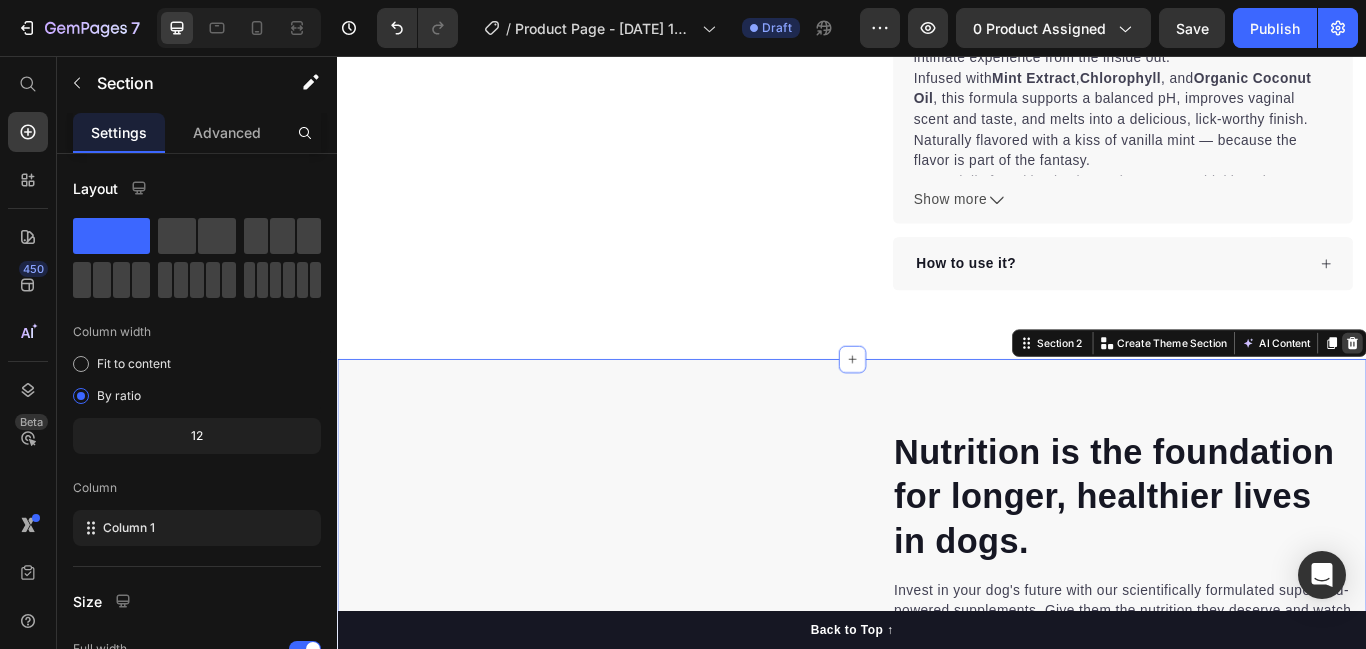 click 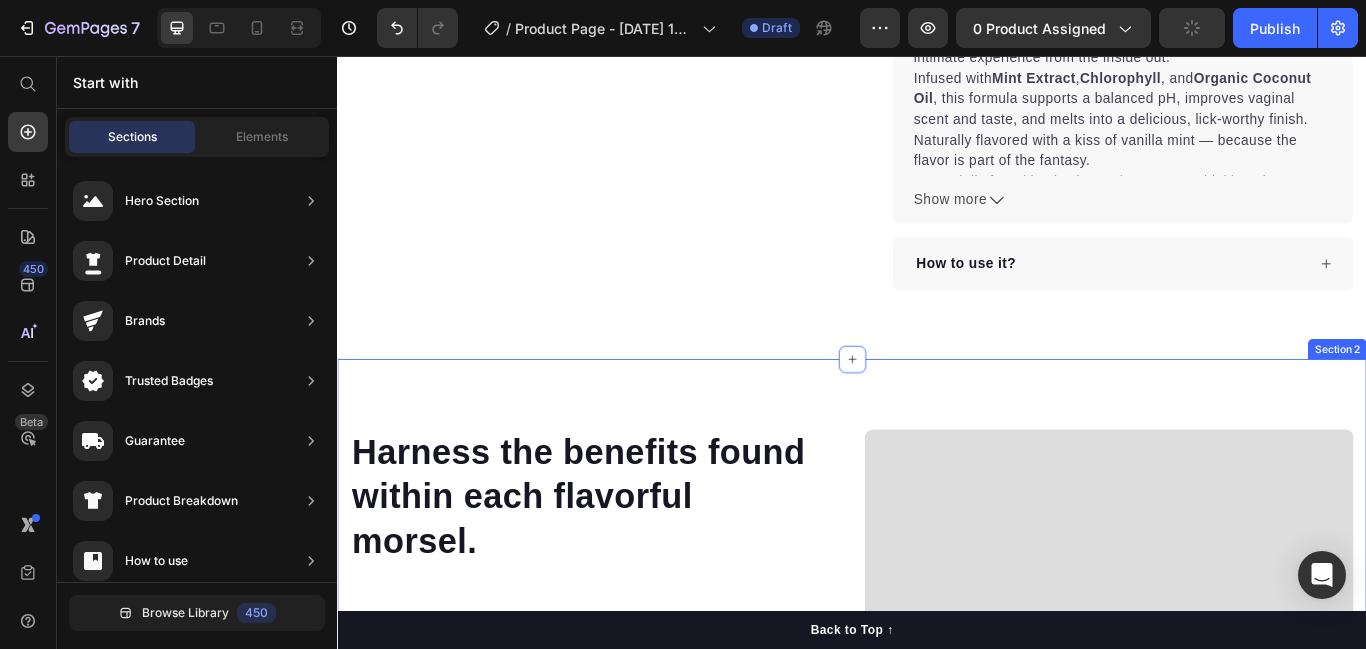 scroll, scrollTop: 1088, scrollLeft: 0, axis: vertical 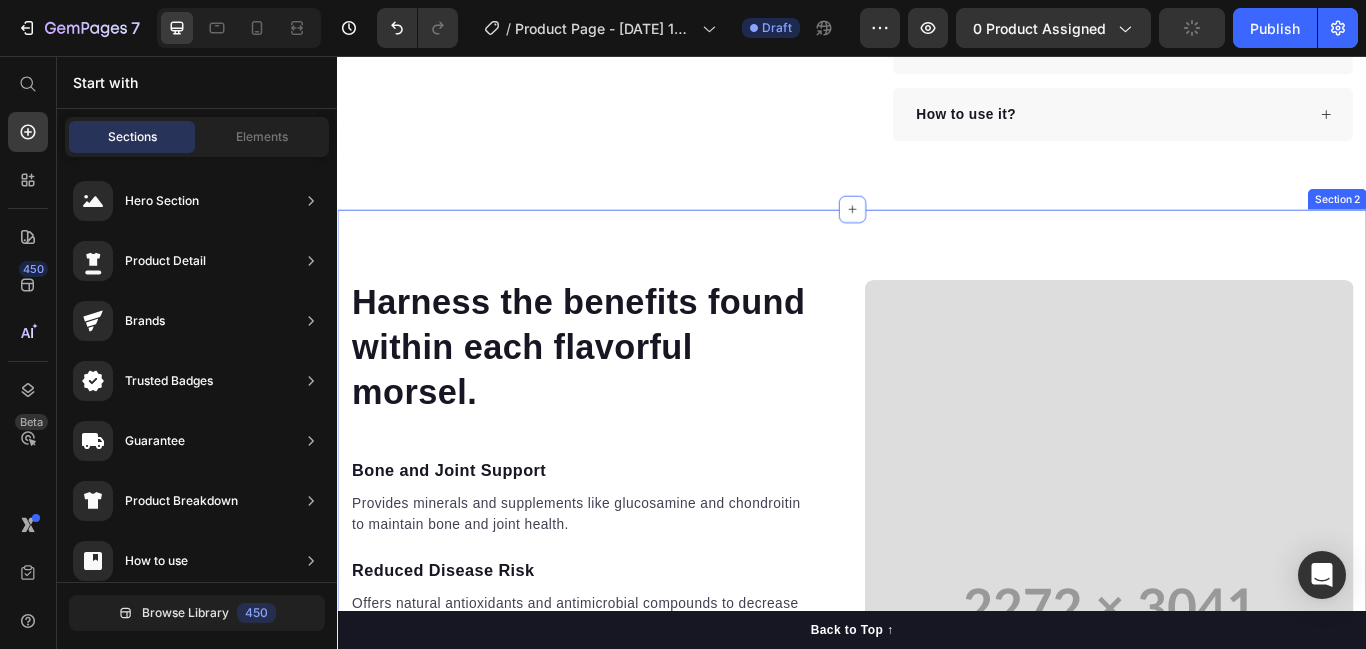 click on "Harness the benefits found within each flavorful morsel. Heading Bone and Joint Support Text block Provides minerals and supplements like [MEDICAL_DATA] and chondroitin to maintain bone and joint health. Text block Reduced Disease Risk Text block Offers natural antioxidants and antimicrobial compounds to decrease the risk of various diseases. Text block Enhanced Nutrient Absorption Text block Processed to enhance nutrient absorption, ensuring optimal utilization of essential nutrients. Text block Cardiovascular Health Support Text block Contains antioxidants and Omega-3 fatty acids to maintain cardiovascular health. Text block Increased Strength and Endurance Text block Natural plant-based supplements provide energy and enhance muscle strength and endurance in dogs. Text block Row Video Row Section 2" at bounding box center (937, 698) 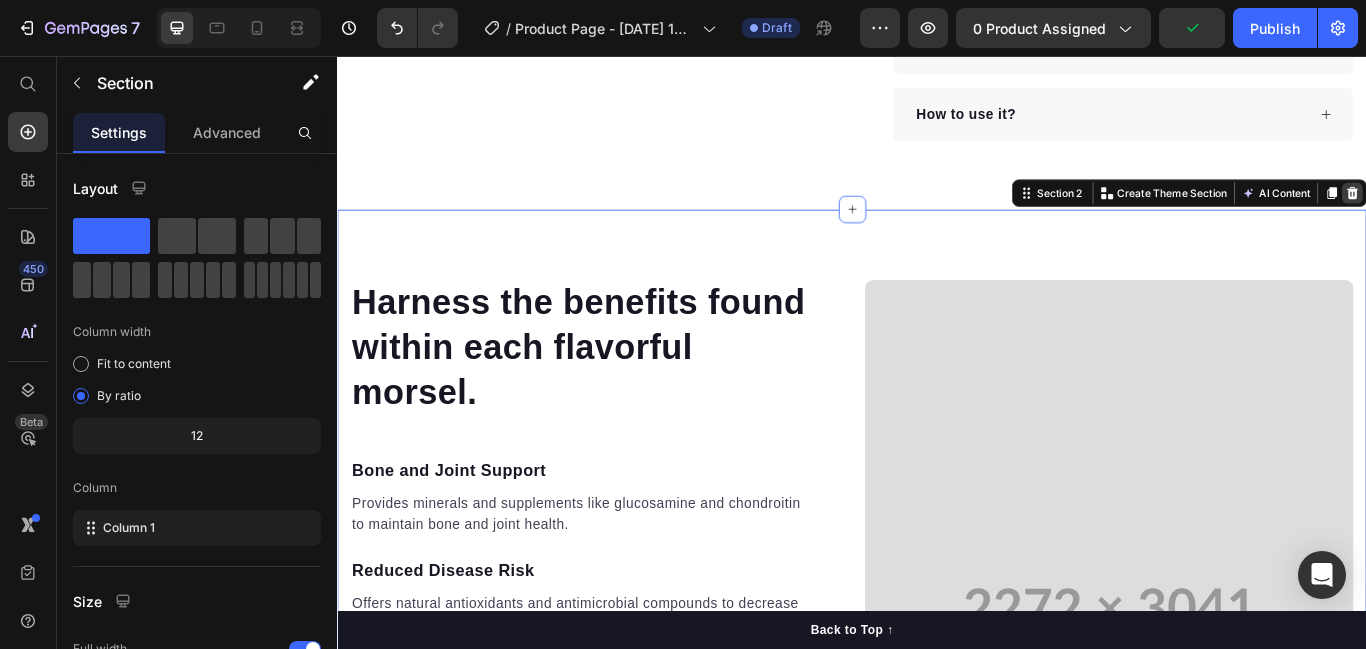 click 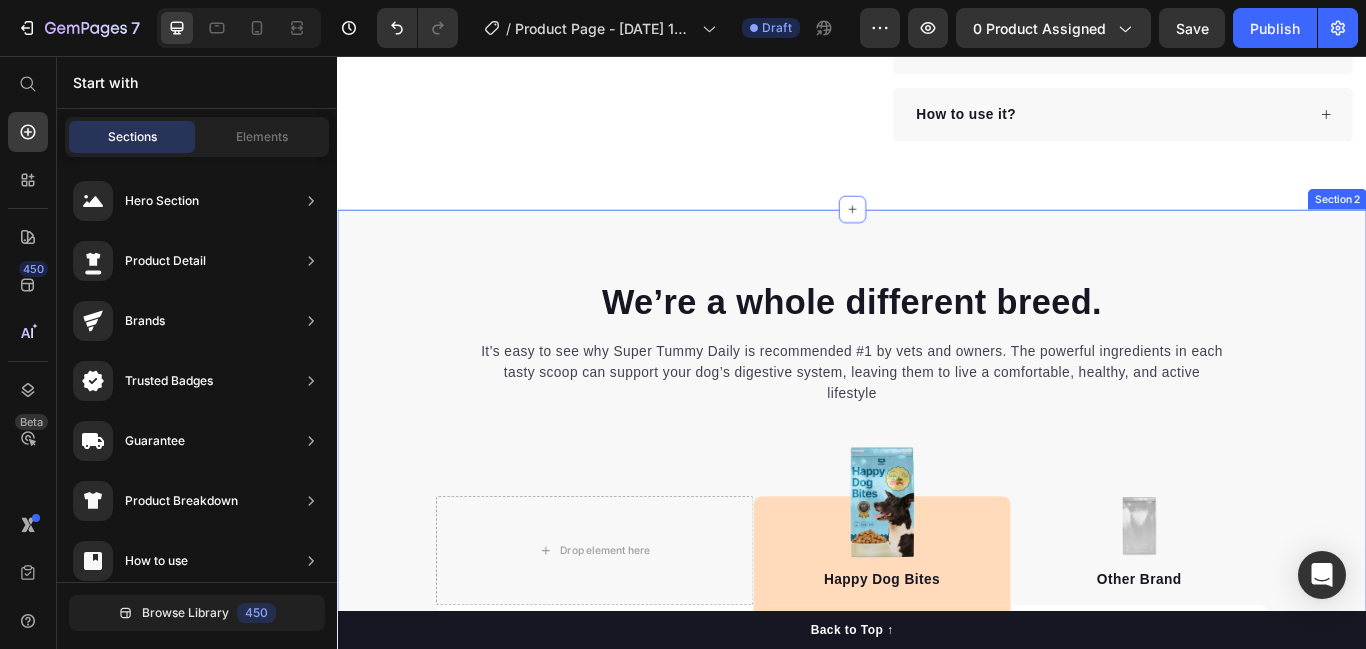 scroll, scrollTop: 1145, scrollLeft: 0, axis: vertical 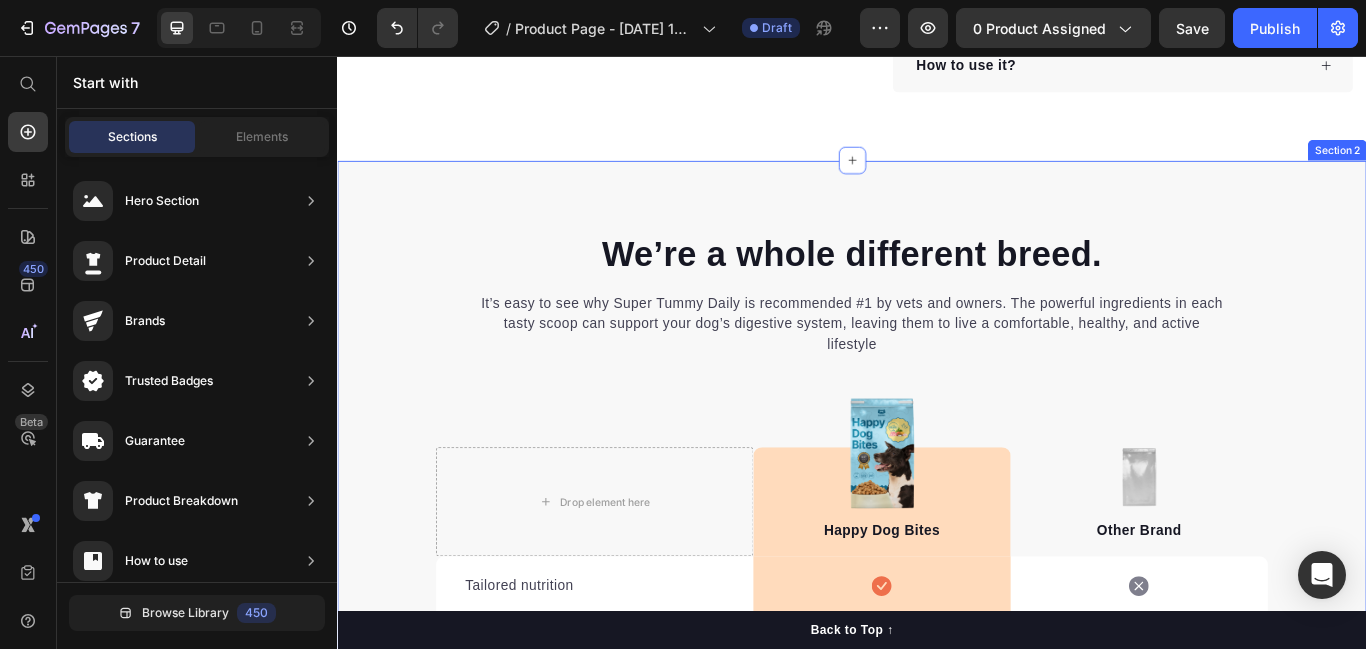 click on "We’re a whole different breed. Heading It’s easy to see why Super Tummy Daily is recommended #1 by vets and owners. The powerful ingredients in each tasty scoop can support your dog’s digestive system, leaving them to live a comfortable, healthy, and active lifestyle Text block Row
Drop element here Image Happy Dog Bites Text block Row Image Other Brand Text block Row Tailored nutrition Text block
Icon Row
Icon Row Irresistible taste Text block
Icon Row
Icon Row Natural, whole ingredients Text block
Icon Row
Icon Row Optimal palatability Text block
Icon Row
Icon Row Pet-loving formulation Text block
Icon Row
Icon Row High digestibility Text block
Icon Row
Icon Row Row Start baking doggy delights Button *100% satisfaction. No fuss, 30-day money-back guarantee Text block Row Section 2" at bounding box center [937, 728] 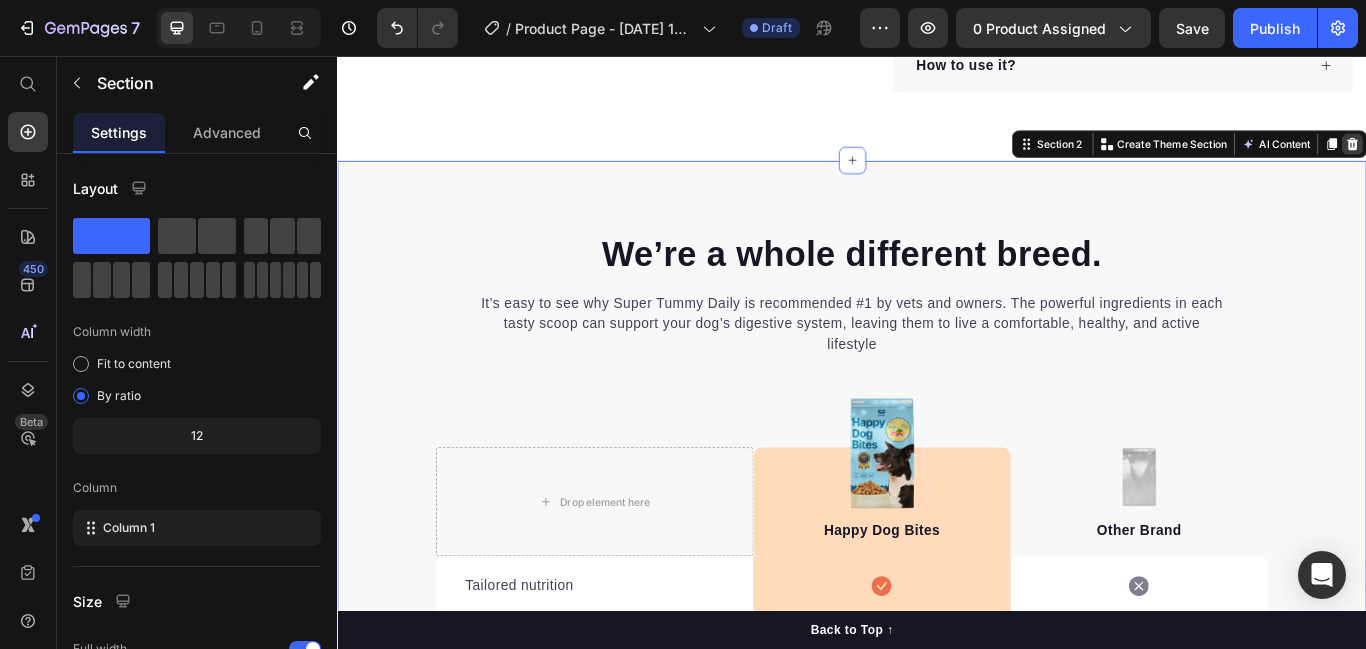 click 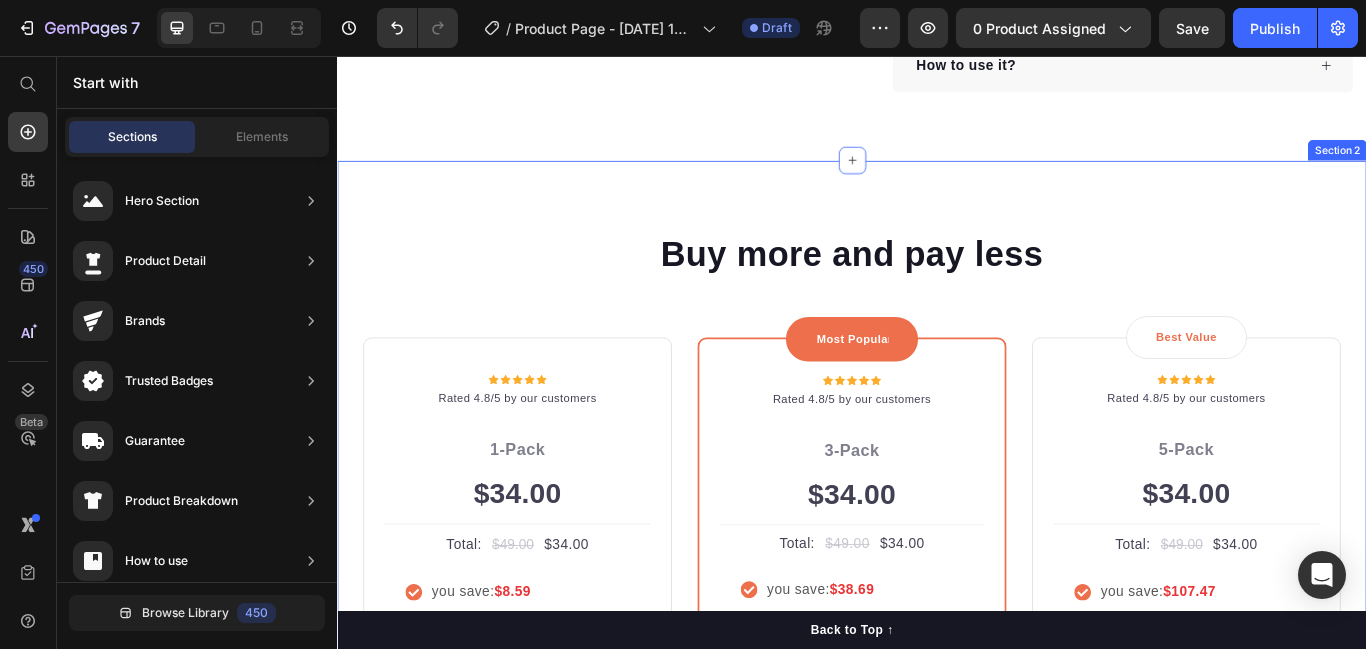 click on "Buy more and pay less Heading Row Icon Icon Icon Icon Icon Icon List Hoz Rated 4.8/5 by our customers Text block Row Image Icon Intro Text block Icon Row 1-Pack Text block $34.00 Price                Title Line Total: Text block $49.00 Price $34.00 Price Row you save:  $8.59 60-day money-back guarantee +$2.95 Shipping Item list Add to cart Product Cart Button Image Product Row Most Popular Text block Row Icon Icon Icon Icon Icon Icon List Hoz Rated 4.8/5 by our customers Text block Row Image Icon Most Popular Text block Icon Row 3-Pack Text block $34.00 Price                Title Line Total: Text block $49.00 Price $34.00 Price Row you save:  $38.69 30-day money-back guarantee Free delivery Item list Add to cart Product Cart Button Image Product Row Best Value Text block Row Icon Icon Icon Icon Icon Icon List Hoz Rated 4.8/5 by our customers Text block Row Image Icon Best offer Text block Icon Row 5-Pack Text block $34.00 Price                Title Line Total: Text block $49.00 Price $34.00 Price Row $107.47" at bounding box center (937, 708) 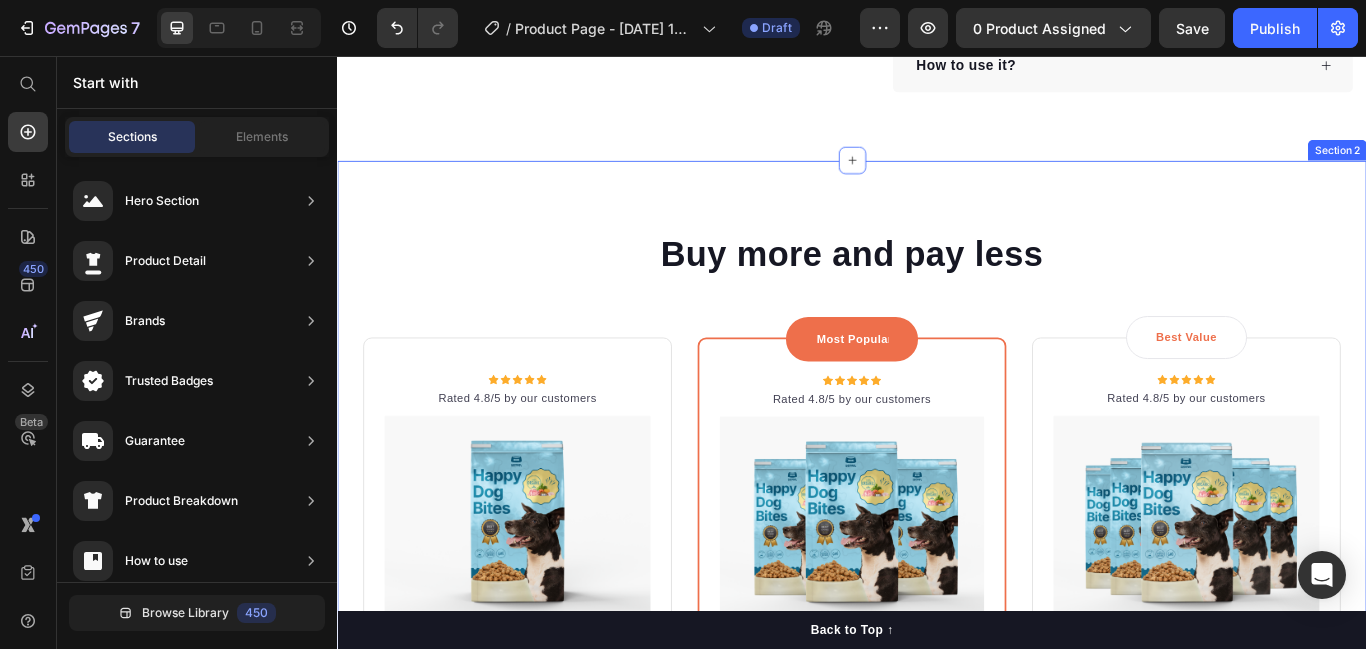 click on "Buy more and pay less Heading Row Icon Icon Icon Icon Icon Icon List Hoz Rated 4.8/5 by our customers Text block Row Image Icon Intro Text block Icon Row 1-Pack Text block $34.00 Price                Title Line Total: Text block $49.00 Price $34.00 Price Row you save:  $8.59 60-day money-back guarantee +$2.95 Shipping Item list Add to cart Product Cart Button Image Product Row Most Popular Text block Row Icon Icon Icon Icon Icon Icon List Hoz Rated 4.8/5 by our customers Text block Row Image Icon Most Popular Text block Icon Row 3-Pack Text block $34.00 Price                Title Line Total: Text block $49.00 Price $34.00 Price Row you save:  $38.69 30-day money-back guarantee Free delivery Item list Add to cart Product Cart Button Image Product Row Best Value Text block Row Icon Icon Icon Icon Icon Icon List Hoz Rated 4.8/5 by our customers Text block Row Image Icon Best offer Text block Icon Row 5-Pack Text block $34.00 Price                Title Line Total: Text block $49.00 Price $34.00 Price Row $107.47" at bounding box center [937, 708] 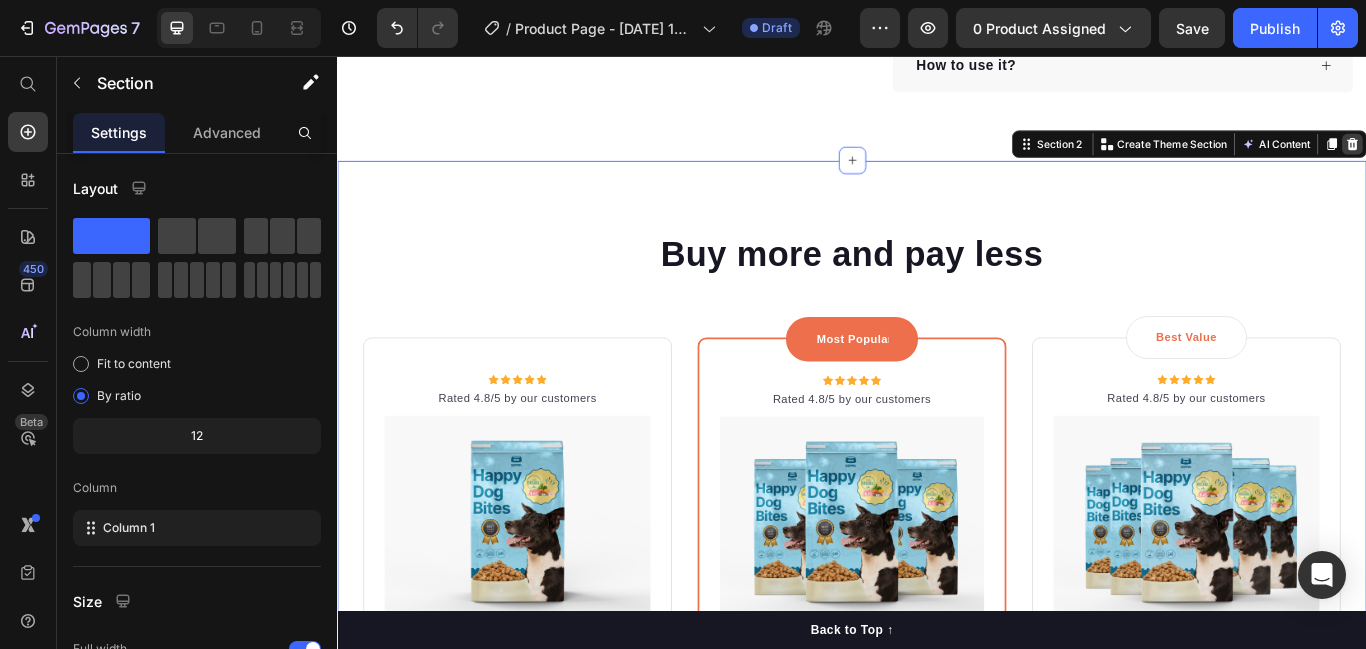 click 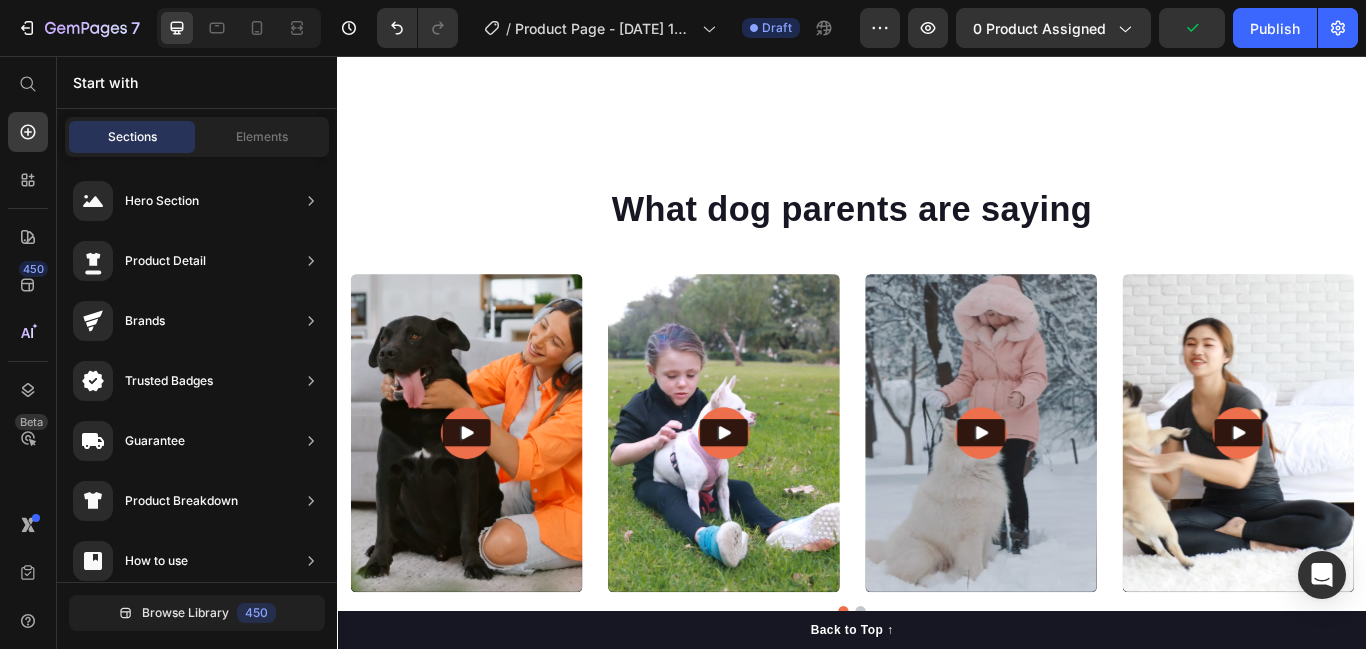 scroll, scrollTop: 2059, scrollLeft: 0, axis: vertical 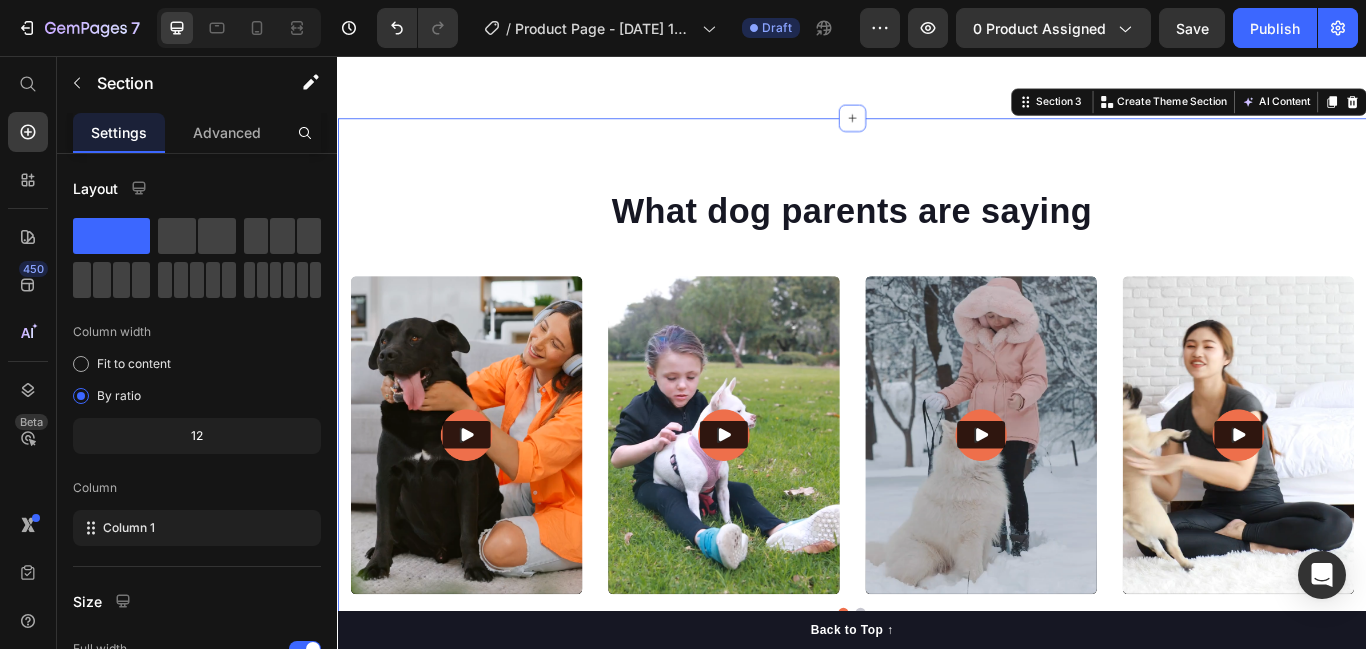 click on "What dog parents are saying Heading Video Video Video Video Video Carousel Row Section 3   You can create reusable sections Create Theme Section AI Content Write with GemAI What would you like to describe here? Tone and Voice Persuasive Product Show more Generate" at bounding box center [937, 460] 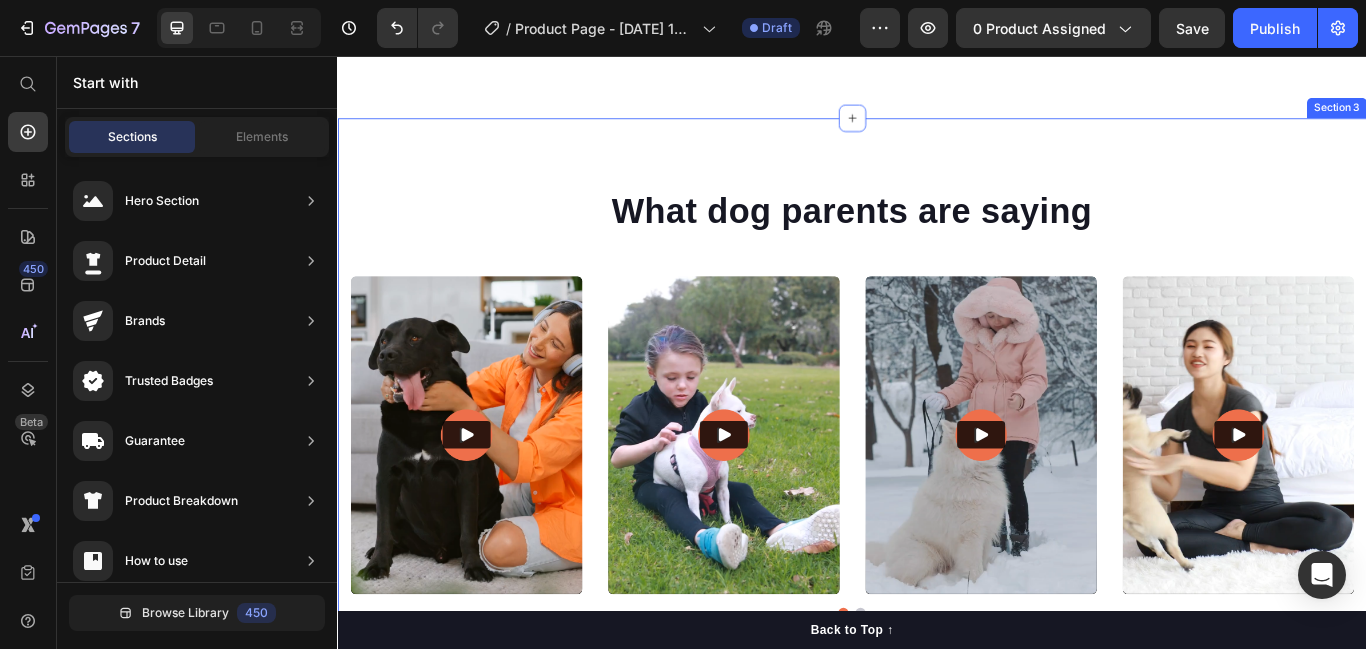 click on "What dog parents are saying Heading Video Video Video Video Video Carousel Row Section 3" at bounding box center [937, 460] 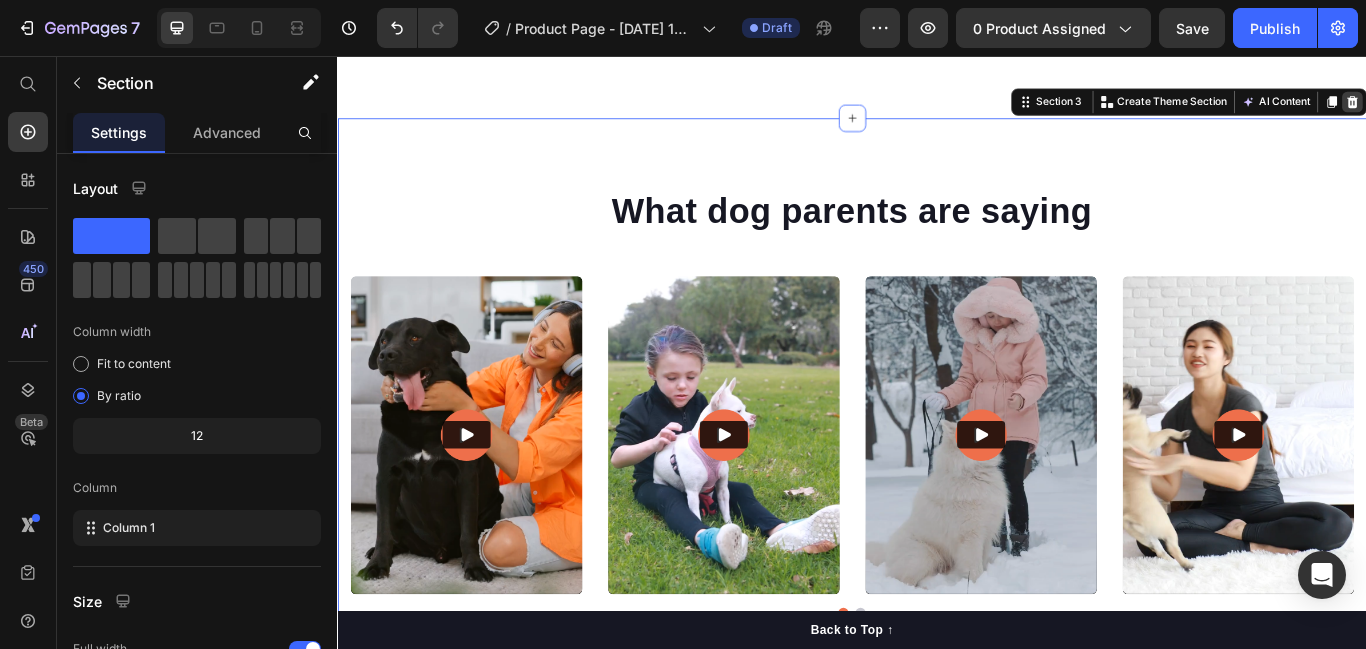 click 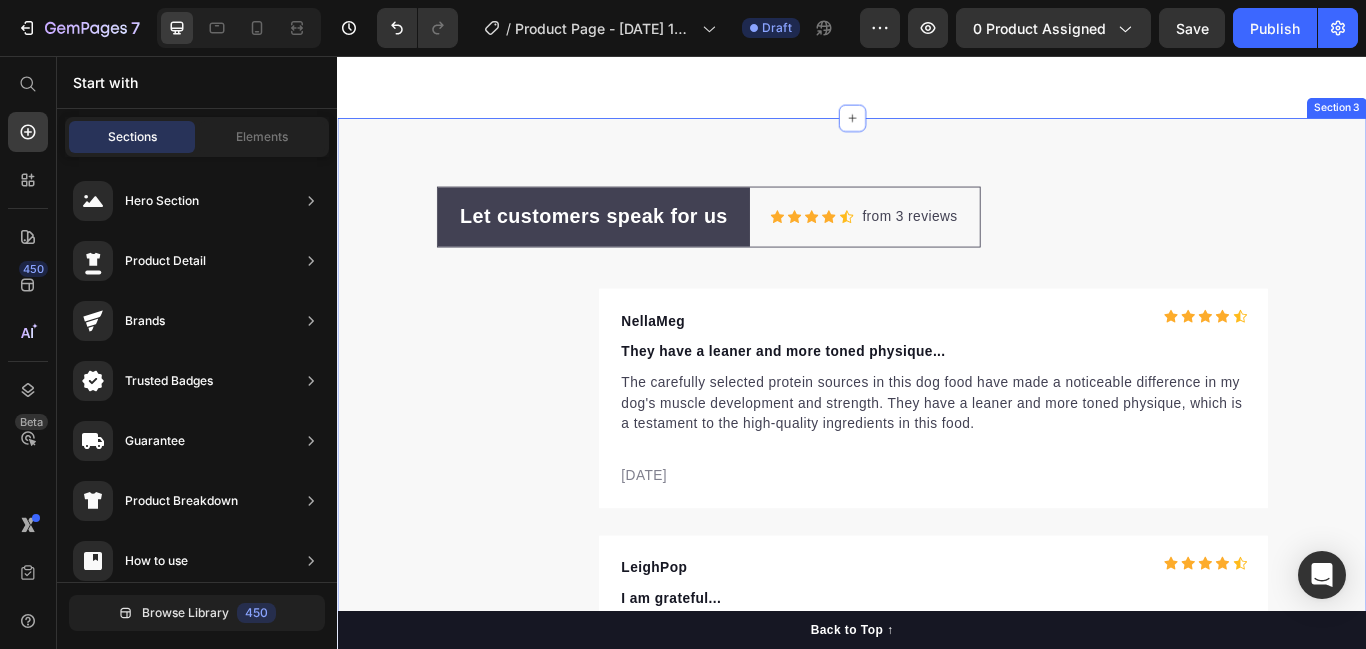 click on "Let customers speak for us Text block Row Icon Icon Icon Icon
Icon Icon List Hoz from 3 reviews Text block Row Row Image NellaMeg Text block Icon Icon Icon Icon
Icon Icon List Hoz Row They have a leaner and more toned physique... Text block The carefully selected protein sources in this dog food have made a noticeable difference in my dog's muscle development and strength. They have a leaner and more toned physique, which is a testament to the high-quality ingredients in this food. Text block [DATE] Text block Row Row Image LeighPop Text block Icon Icon Icon Icon
Icon Icon List Hoz Row I am grateful... Text block I am grateful for the inclusion of joint-supporting ingredients like [MEDICAL_DATA] and chondroitin in this dog food. It has had a significant impact on my dog's mobility and has alleviated any discomfort they may have experienced previously. Text block [DATE] Text block Row Row Image AndiMel Text block Icon Icon Icon Icon" at bounding box center [937, 683] 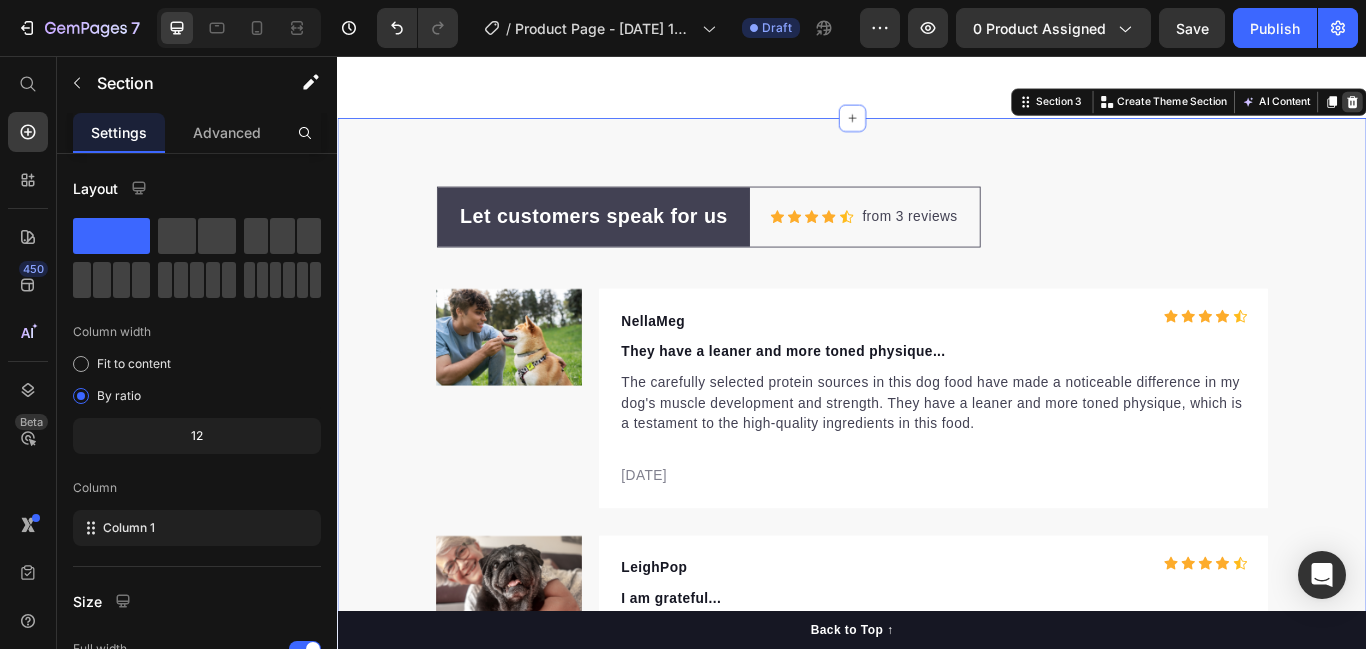 click 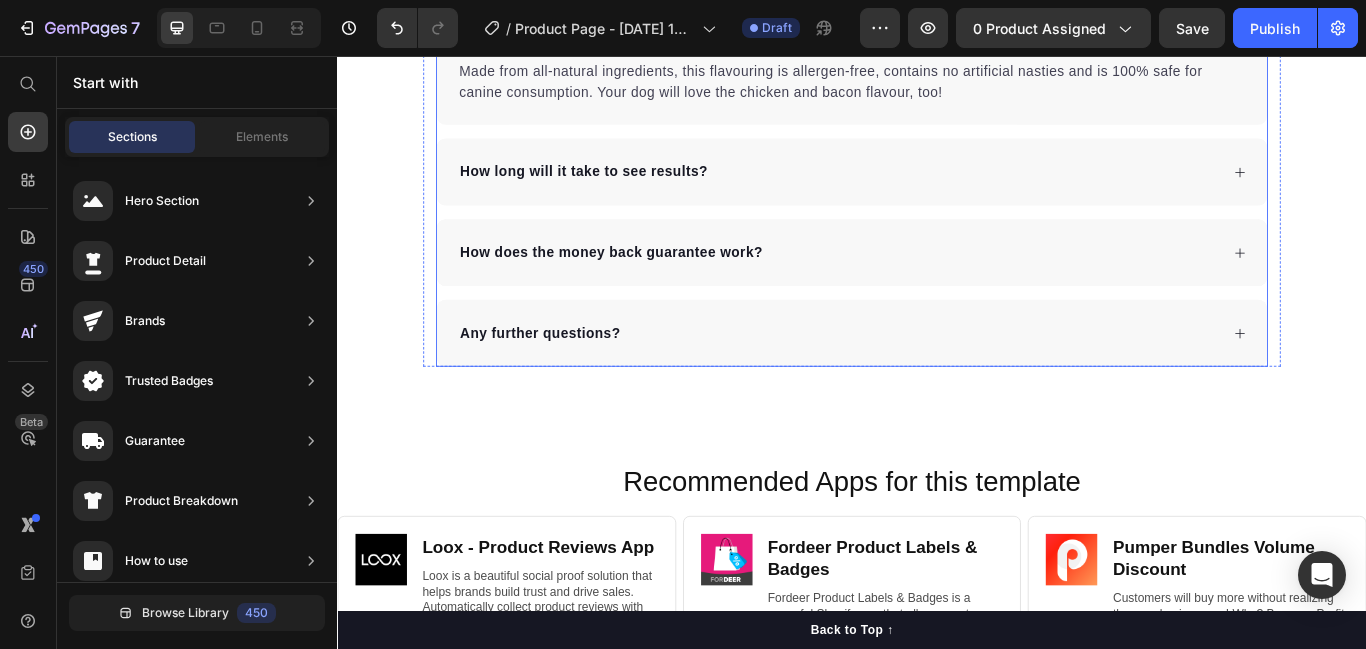 scroll, scrollTop: 1713, scrollLeft: 0, axis: vertical 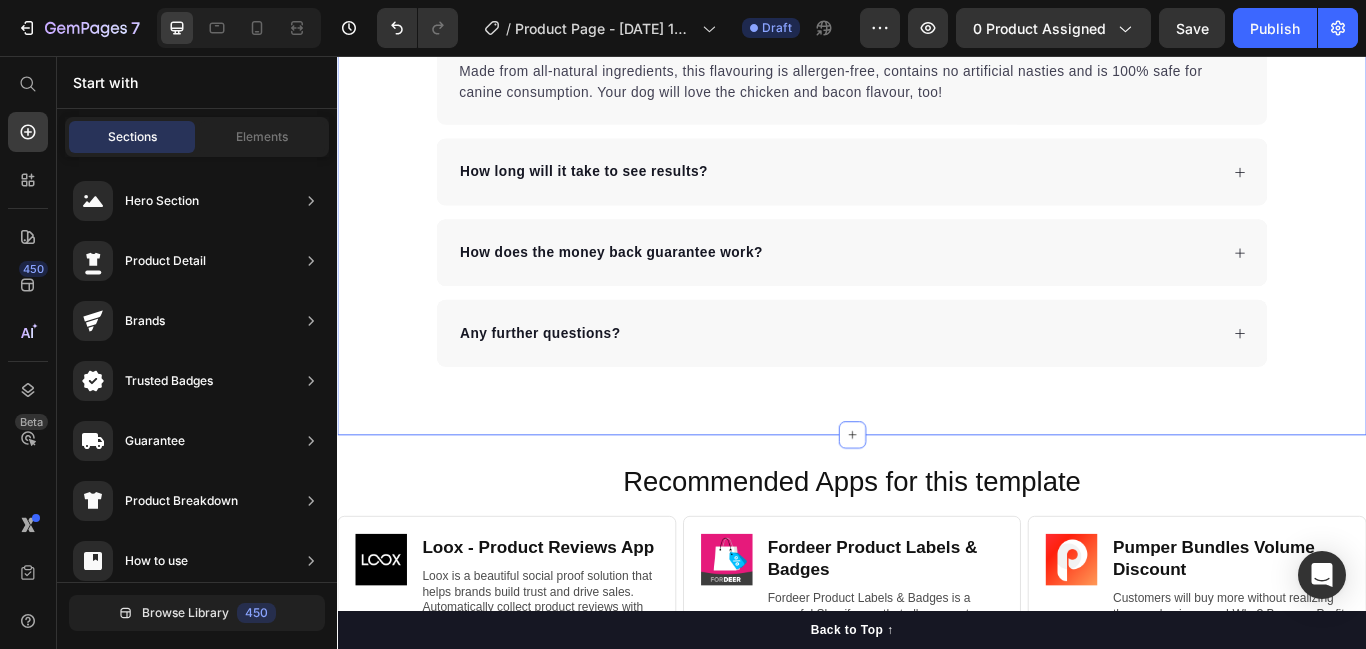 click on "Frequently Asked Questions Heading
Can Petpure plate be used on a regular basis?
Can Petpure plate be given to pregnant & nursing dogs?
Will my dog like the taste? Made from all-natural ingredients, this flavouring is allergen-free, contains no artificial nasties and is 100% safe for canine consumption. Your dog will love the chicken and bacon flavour, too! Text block
How long will it take to see results?
How does the money back guarantee work?
Any further questions? Accordion Row Section 2" at bounding box center [937, 54] 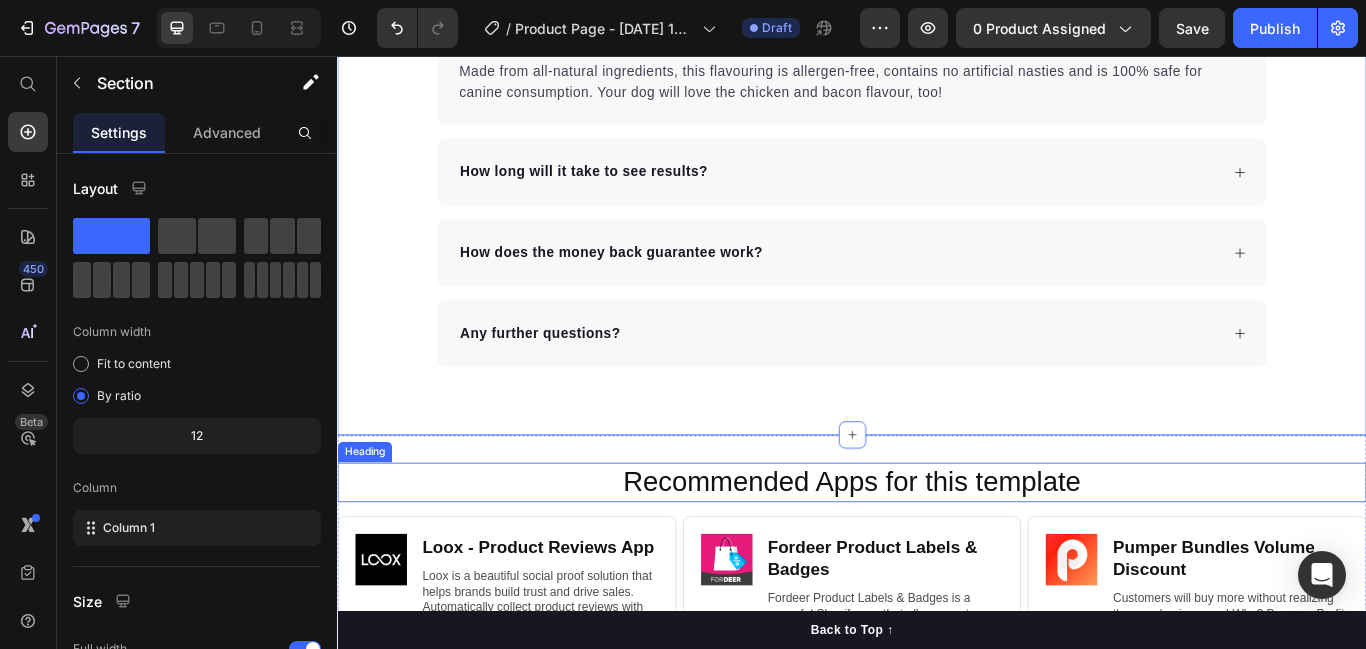 click on "Recommended Apps for this template" at bounding box center [937, 553] 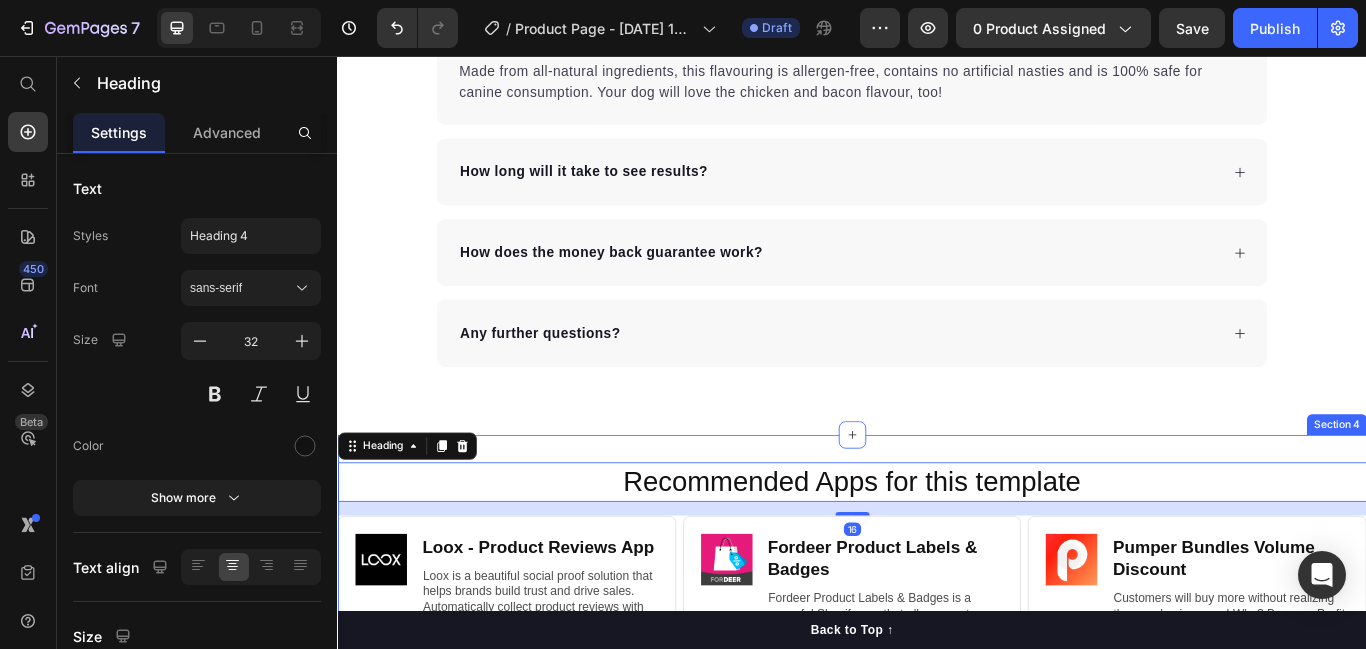 click on "Recommended Apps for this template Heading   16 Image Loox ‑ Product Reviews App Heading Loox is a beautiful social proof solution that helps brands build trust and drive sales. Automatically collect product reviews with photos and videos. Display product reviews on fully customizable widgets without slowing down your site. Reach new customers with one-click referrals. Text Block [URL][DOMAIN_NAME] Text Block Row Row Image Fordeer Product Labels & Badges Heading Fordeer Product Labels & Badges is a powerful Shopify app that allows you to create eye-catching labels and badges to highlight key product information such as discounts, stock status, new arrivals, and more. Helps you stand out from the competition. Text Block [URL][DOMAIN_NAME] Text Block Row Row Image Pumper Bundles Volume Discount Heading Text Block [URL][DOMAIN_NAME] Text Block Row Row Row Section 4" at bounding box center (937, 717) 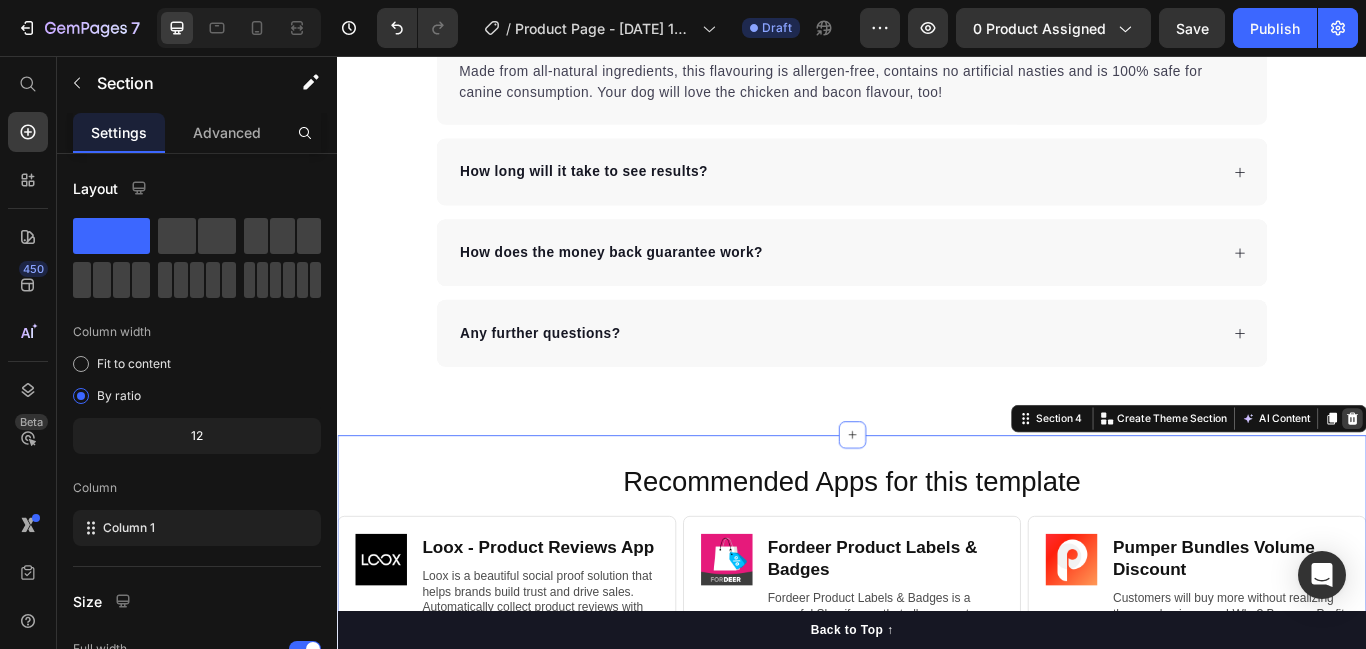 click 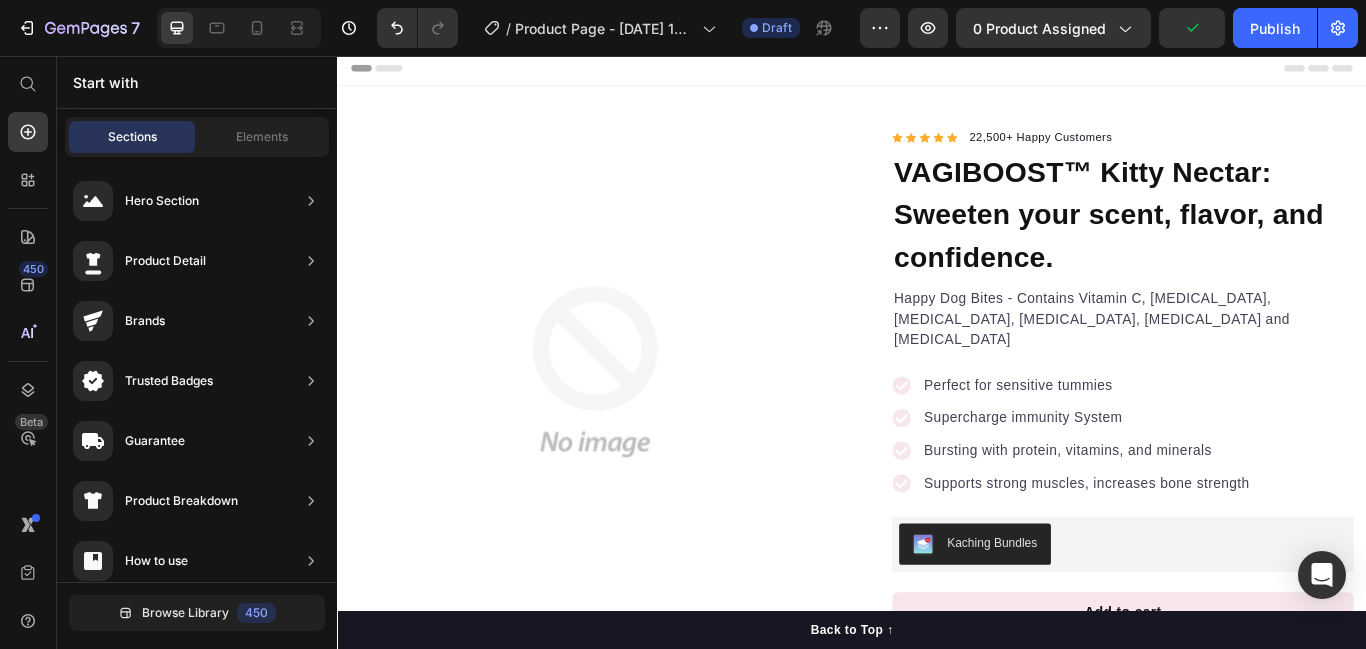 scroll, scrollTop: 0, scrollLeft: 0, axis: both 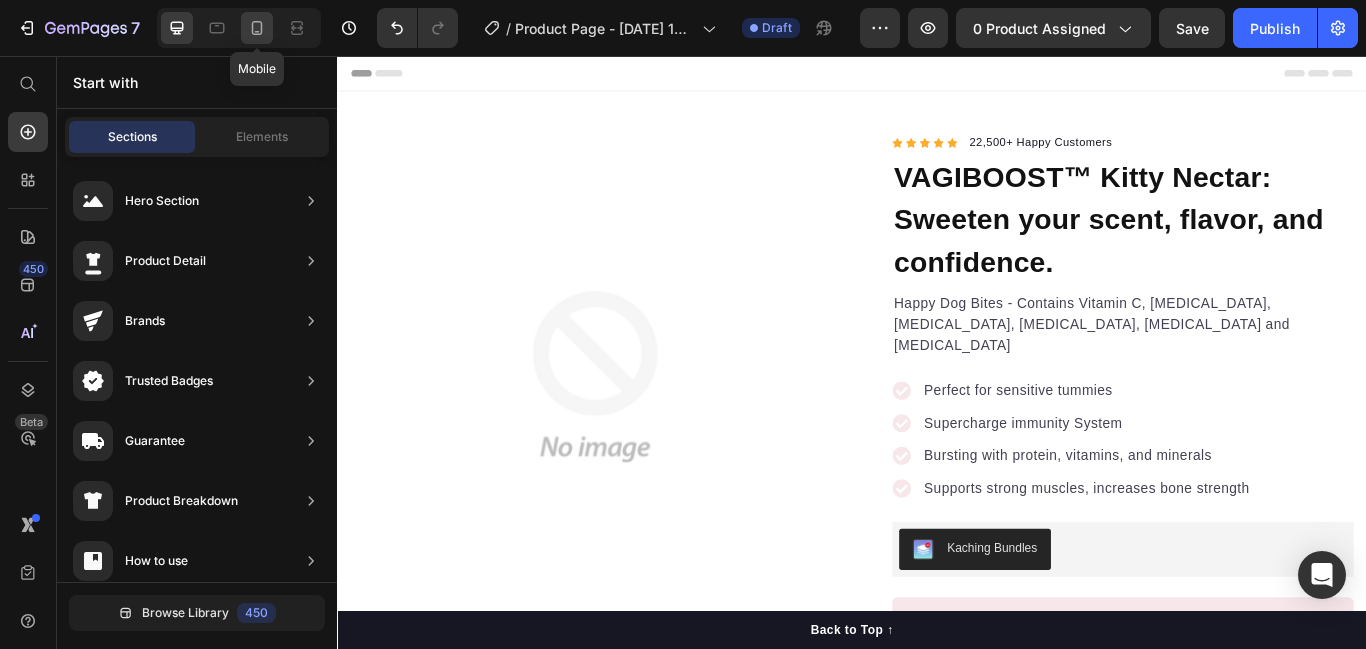 click 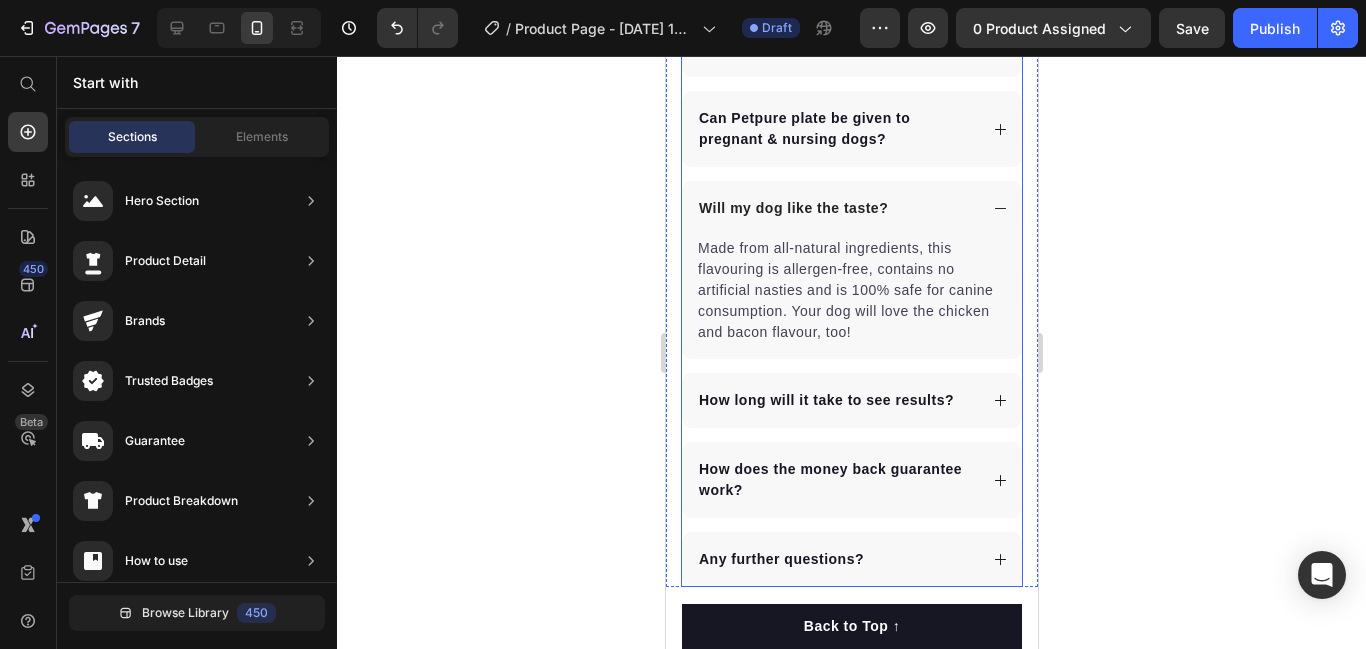 scroll, scrollTop: 1775, scrollLeft: 0, axis: vertical 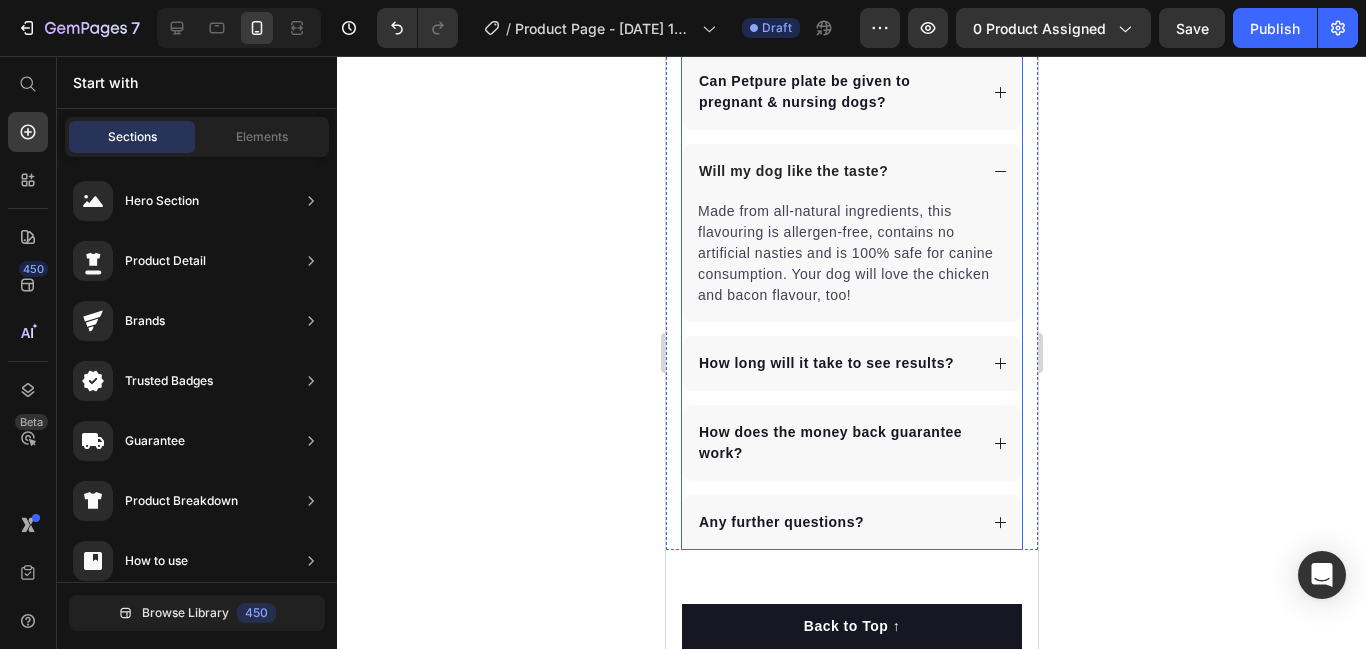 click on "Made from all-natural ingredients, this flavouring is allergen-free, contains no artificial nasties and is 100% safe for canine consumption. Your dog will love the chicken and bacon flavour, too! Text block" at bounding box center [851, 260] 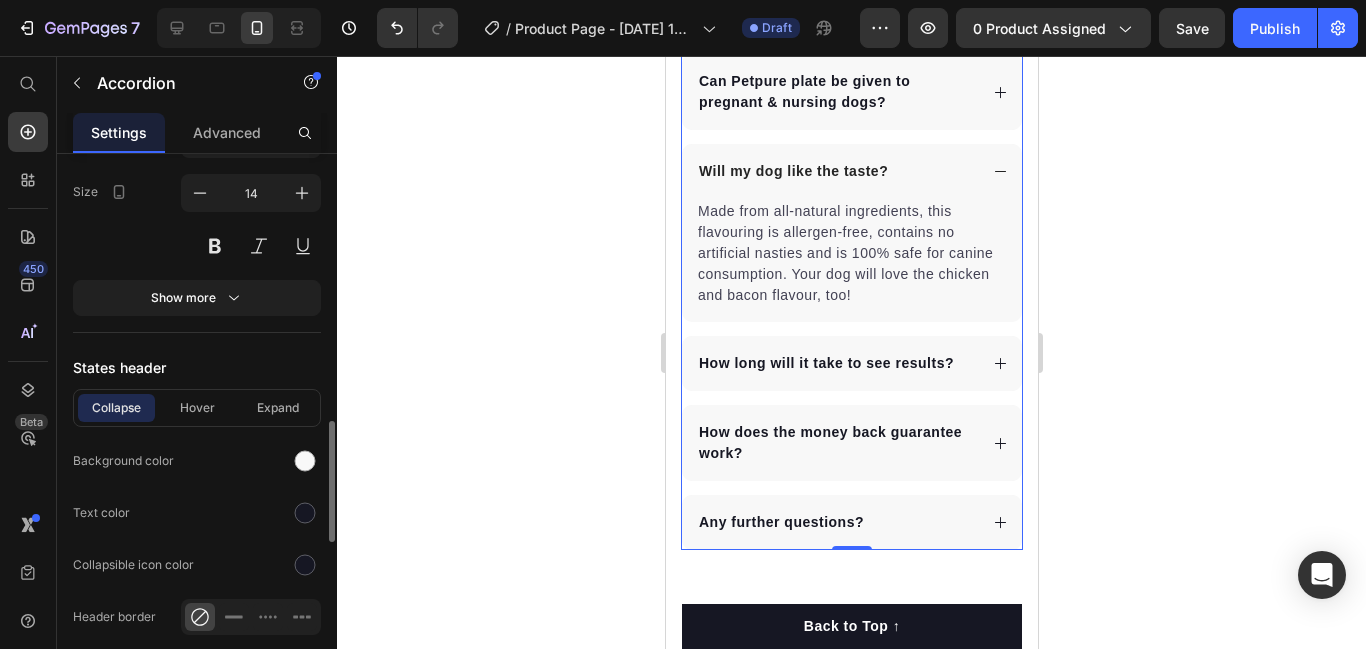 scroll, scrollTop: 1227, scrollLeft: 0, axis: vertical 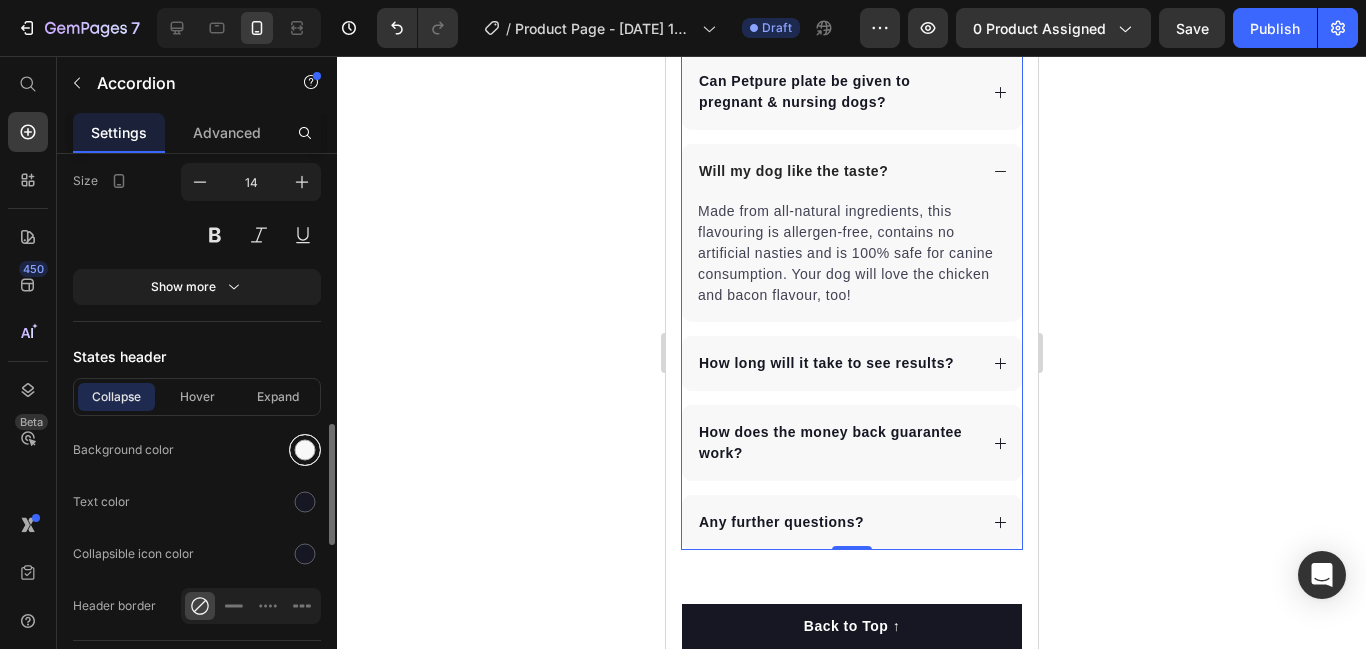 click at bounding box center (305, 450) 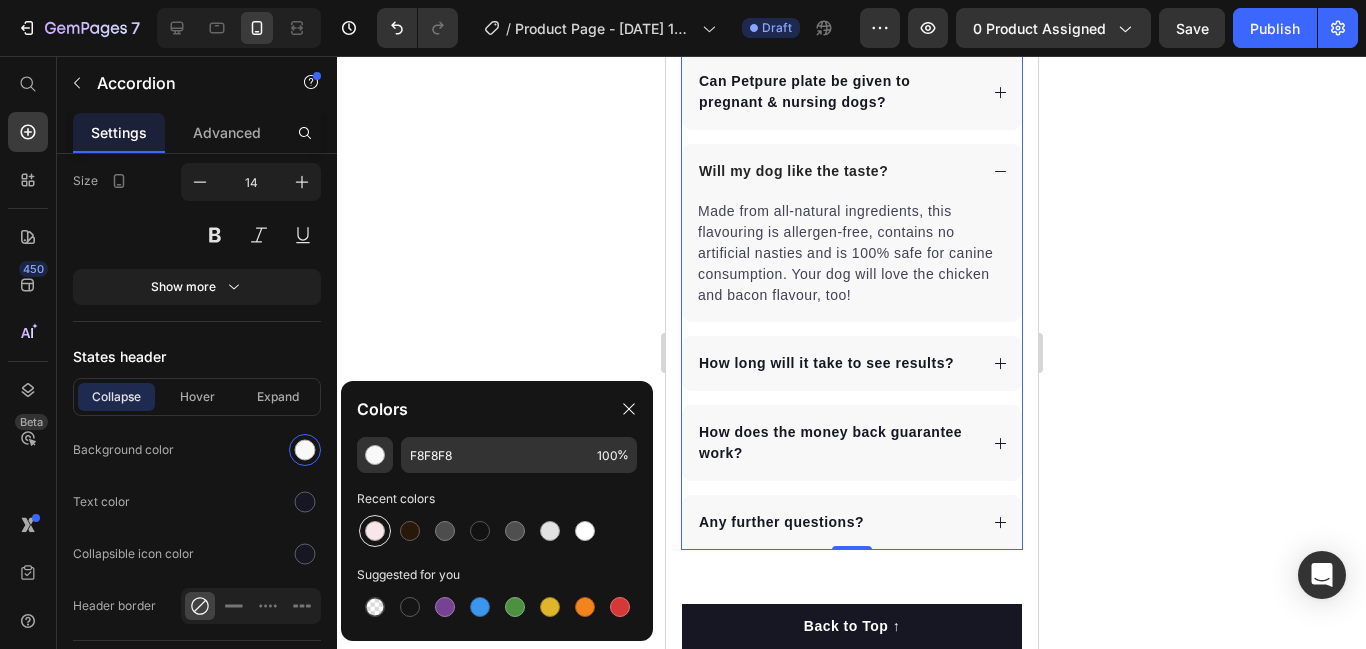 click at bounding box center (375, 531) 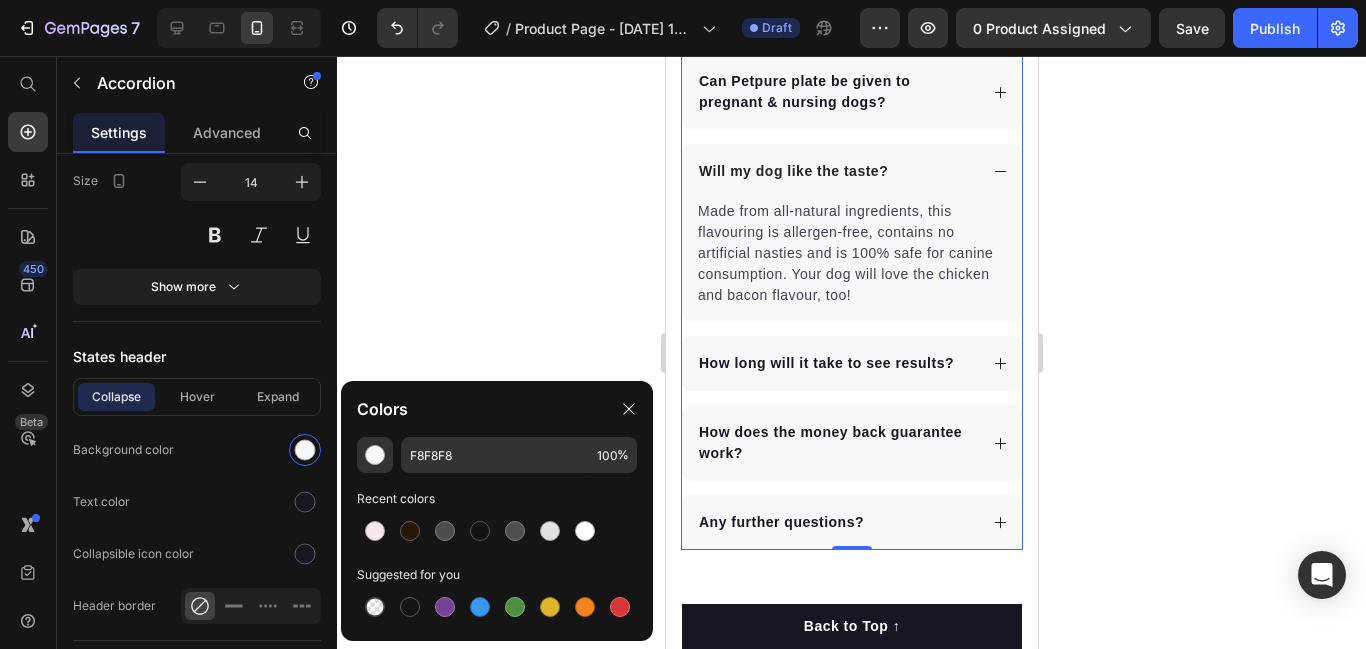type on "F7E7EA" 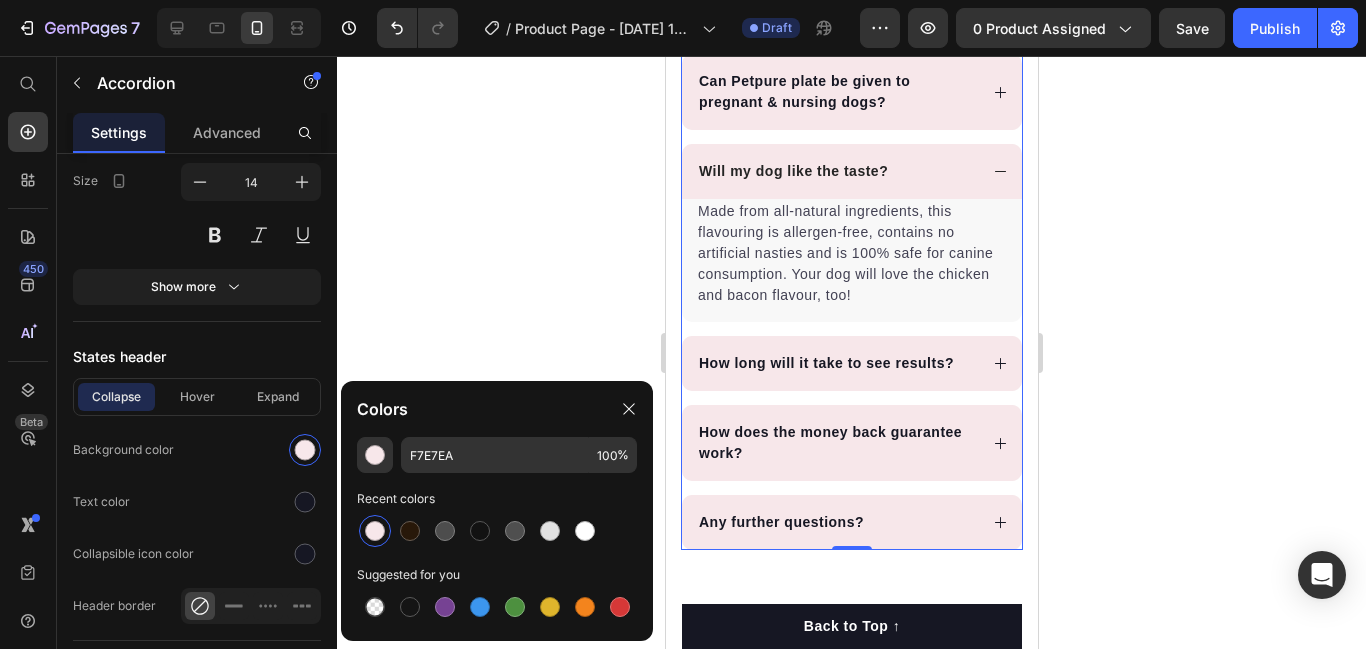 click 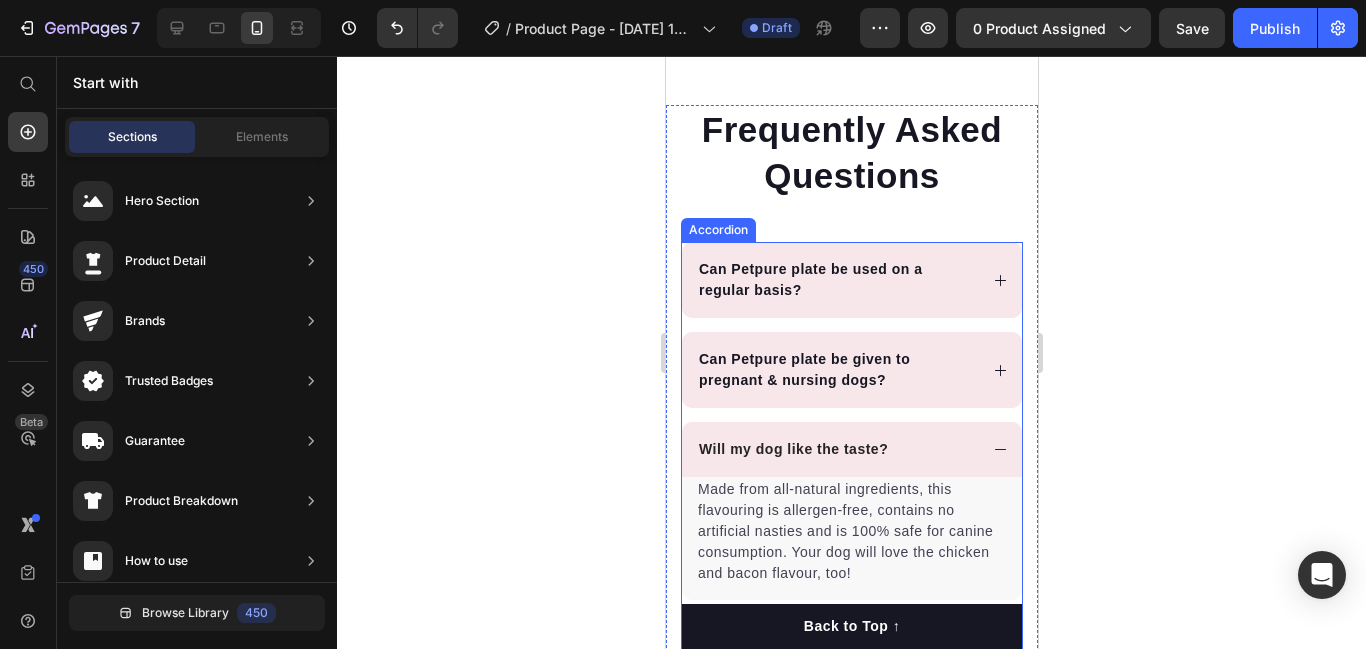 scroll, scrollTop: 1496, scrollLeft: 0, axis: vertical 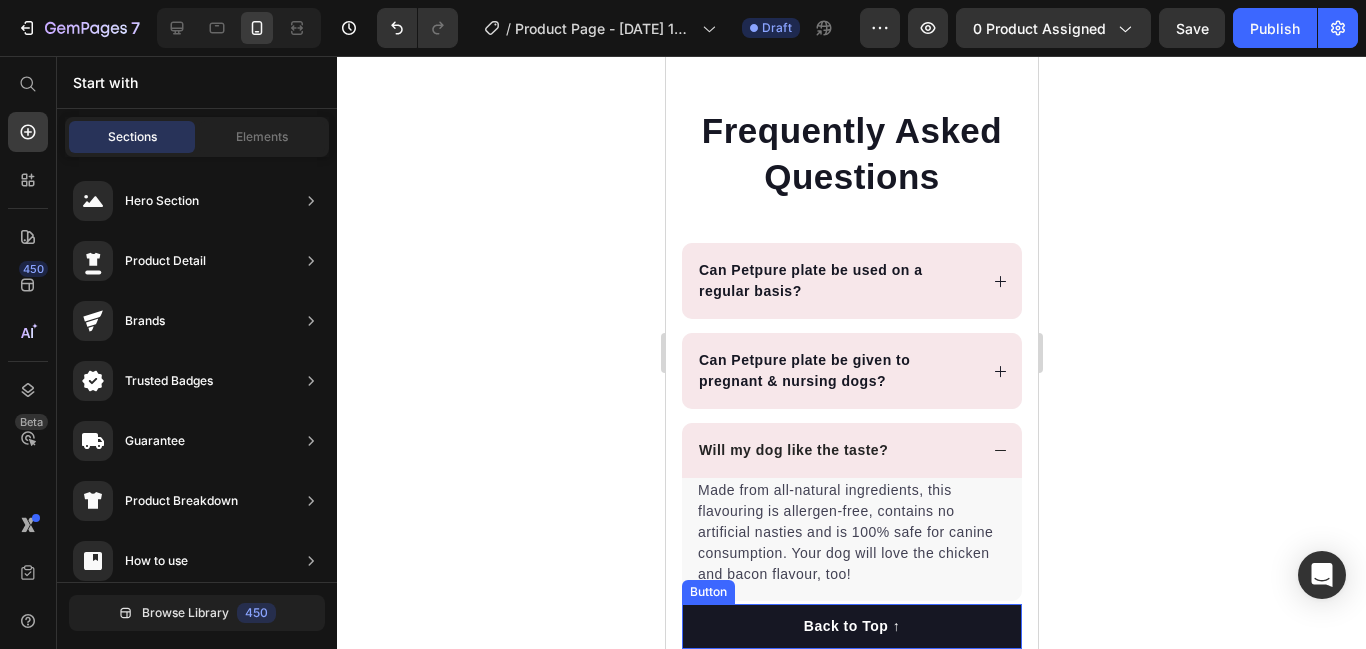 click on "Back to Top ↑" at bounding box center (851, 626) 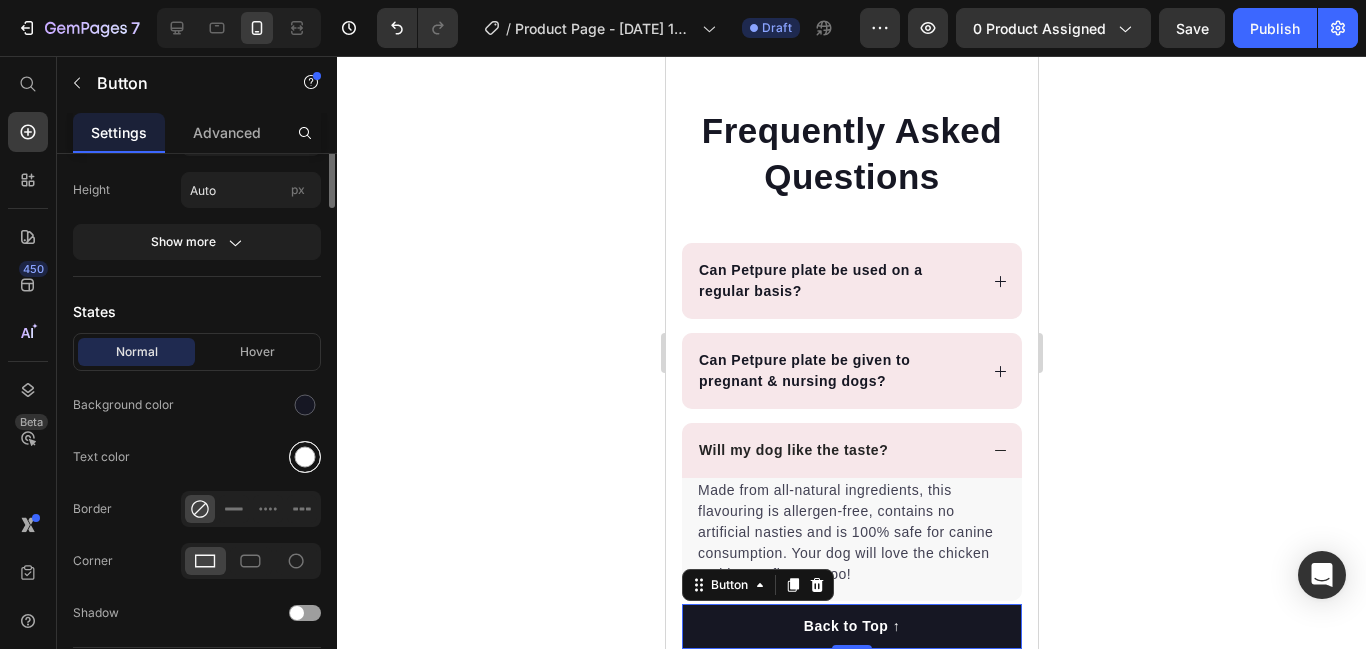 scroll, scrollTop: 374, scrollLeft: 0, axis: vertical 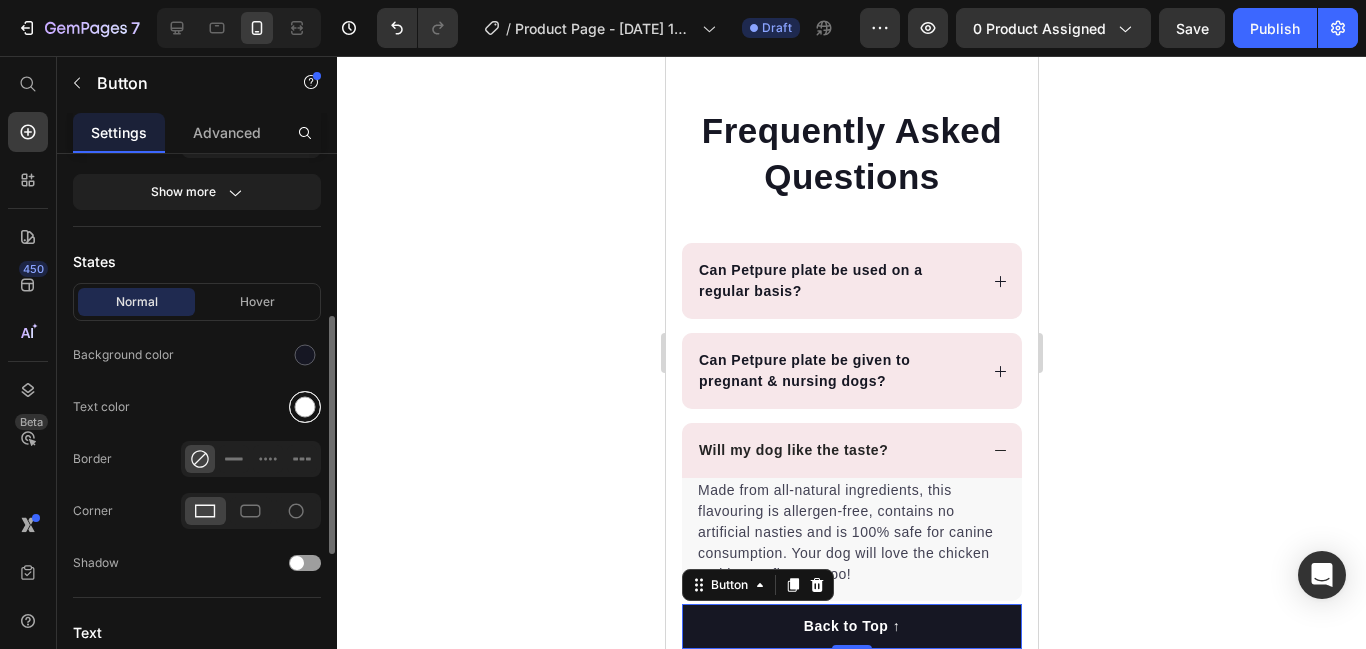click at bounding box center [305, 407] 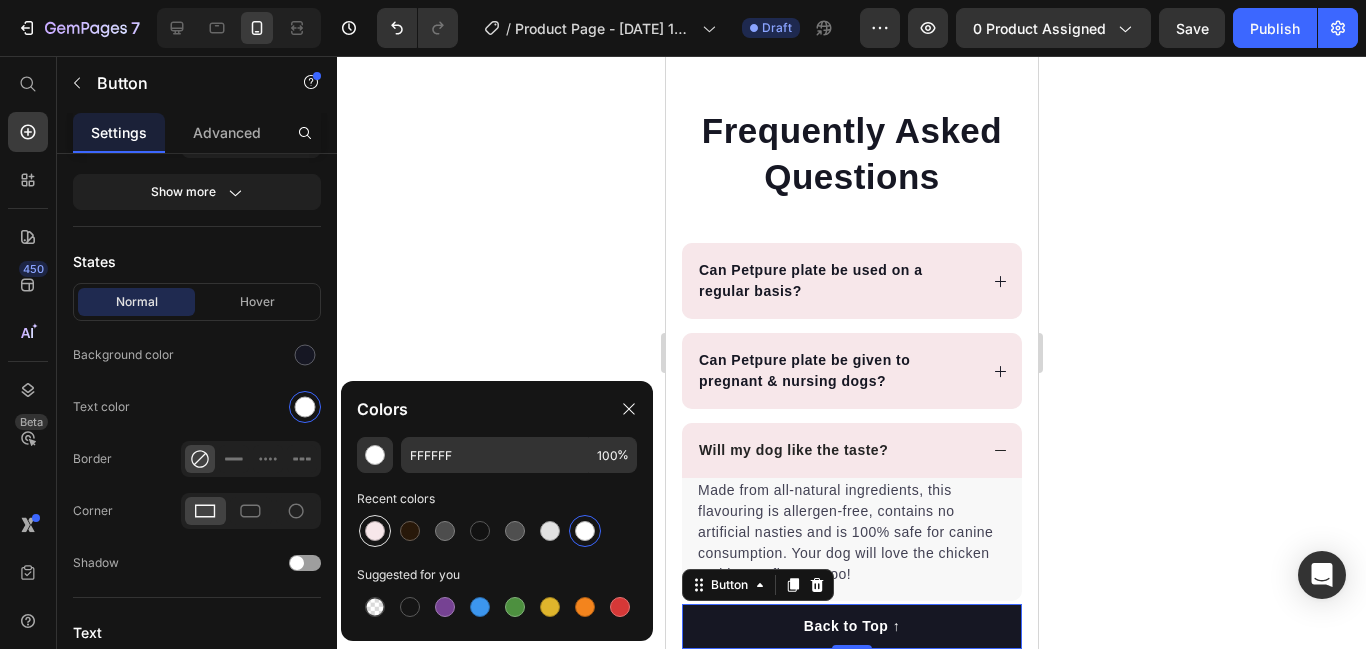 click at bounding box center [375, 531] 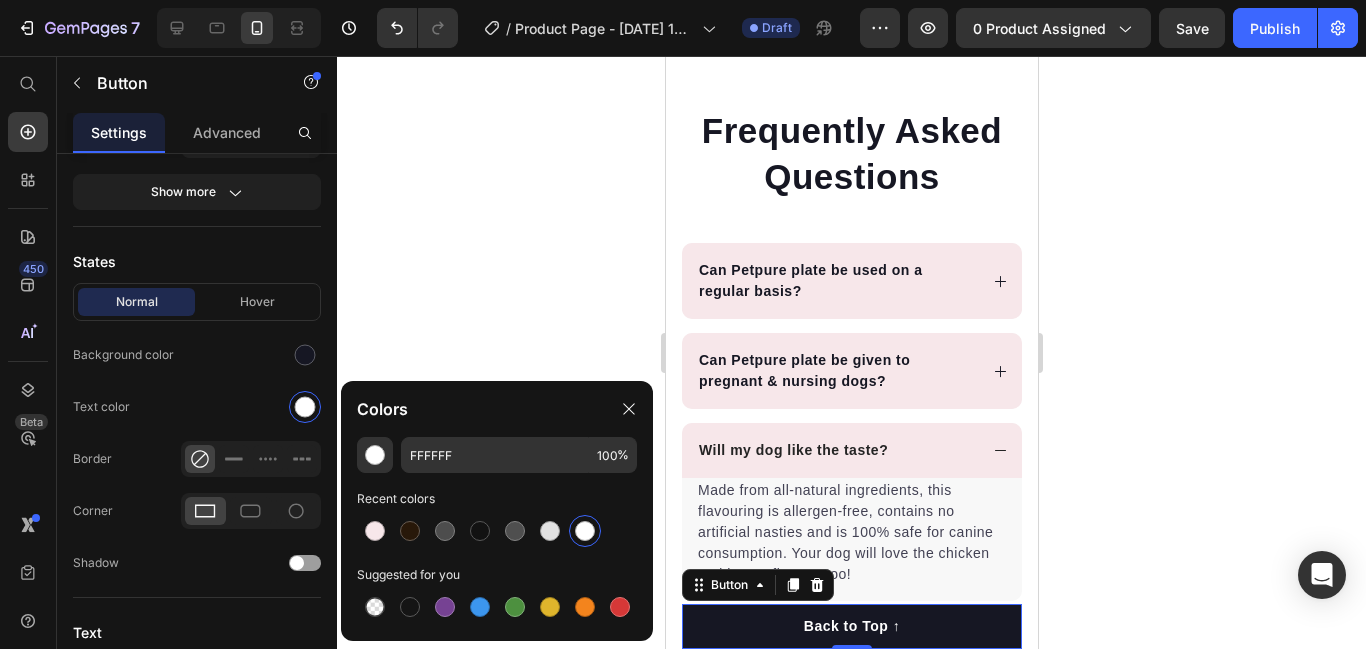type on "F7E7EA" 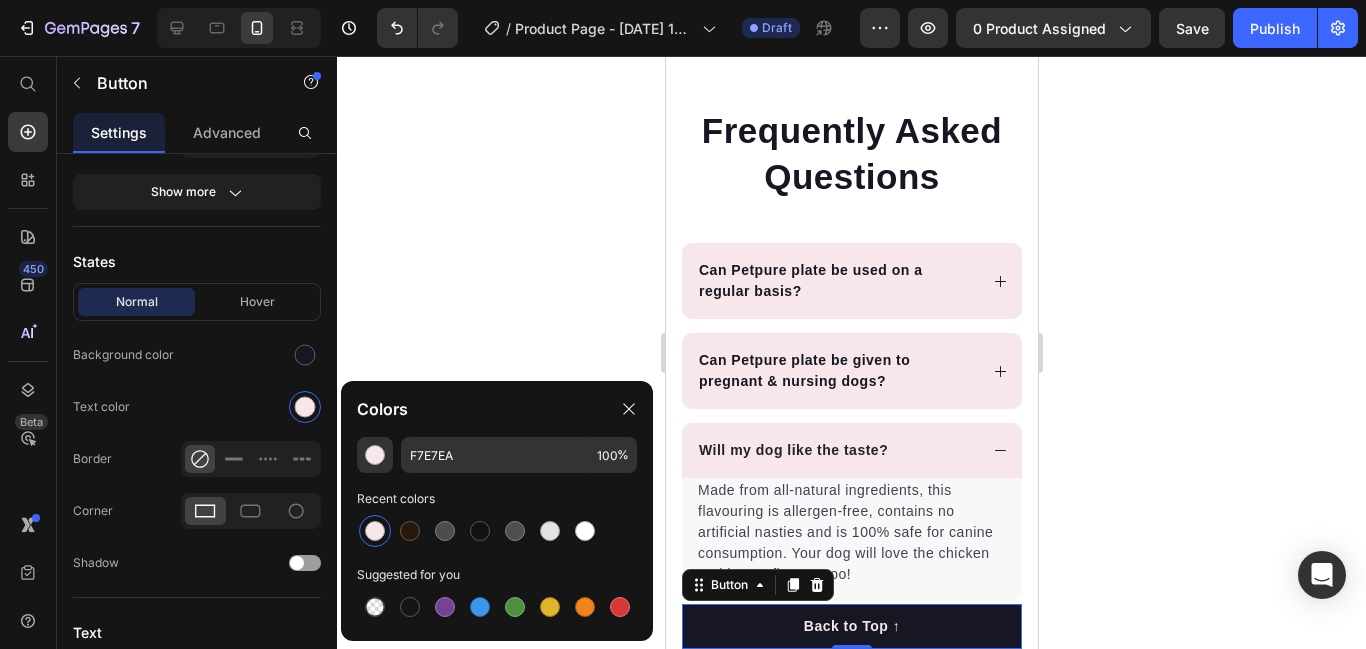 click at bounding box center [375, 531] 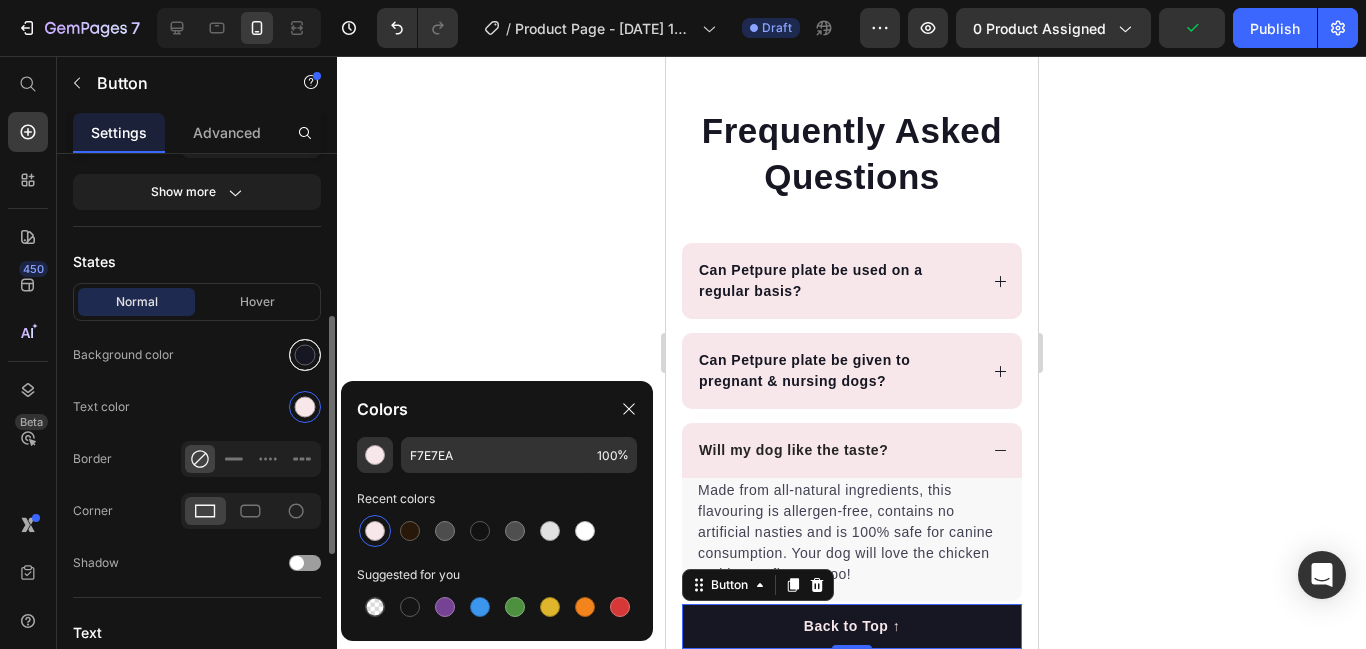 click at bounding box center (305, 355) 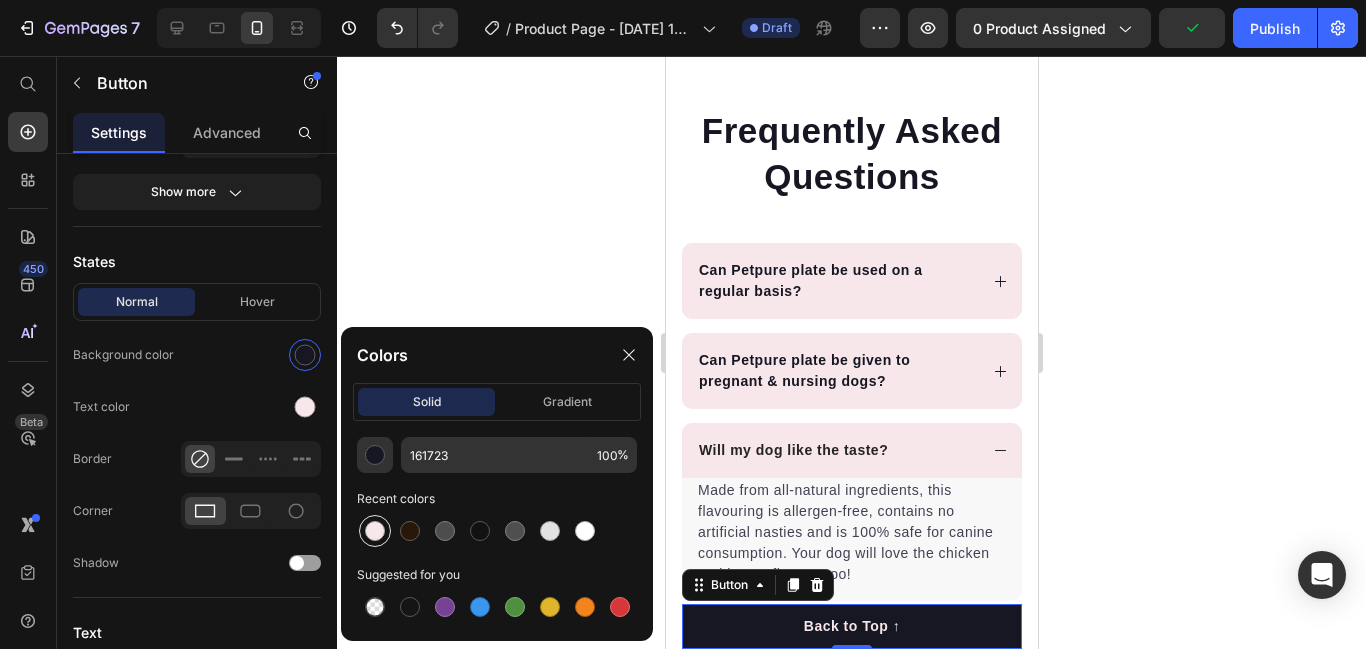 click at bounding box center [375, 531] 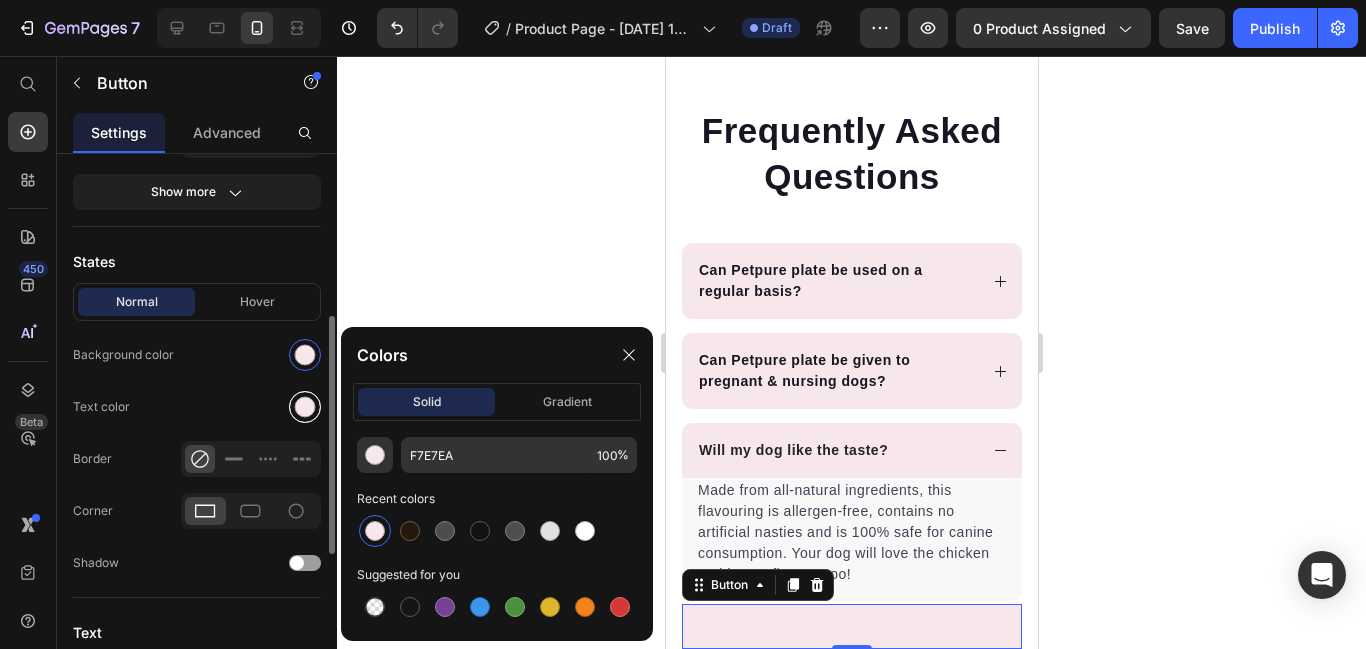 click at bounding box center (305, 407) 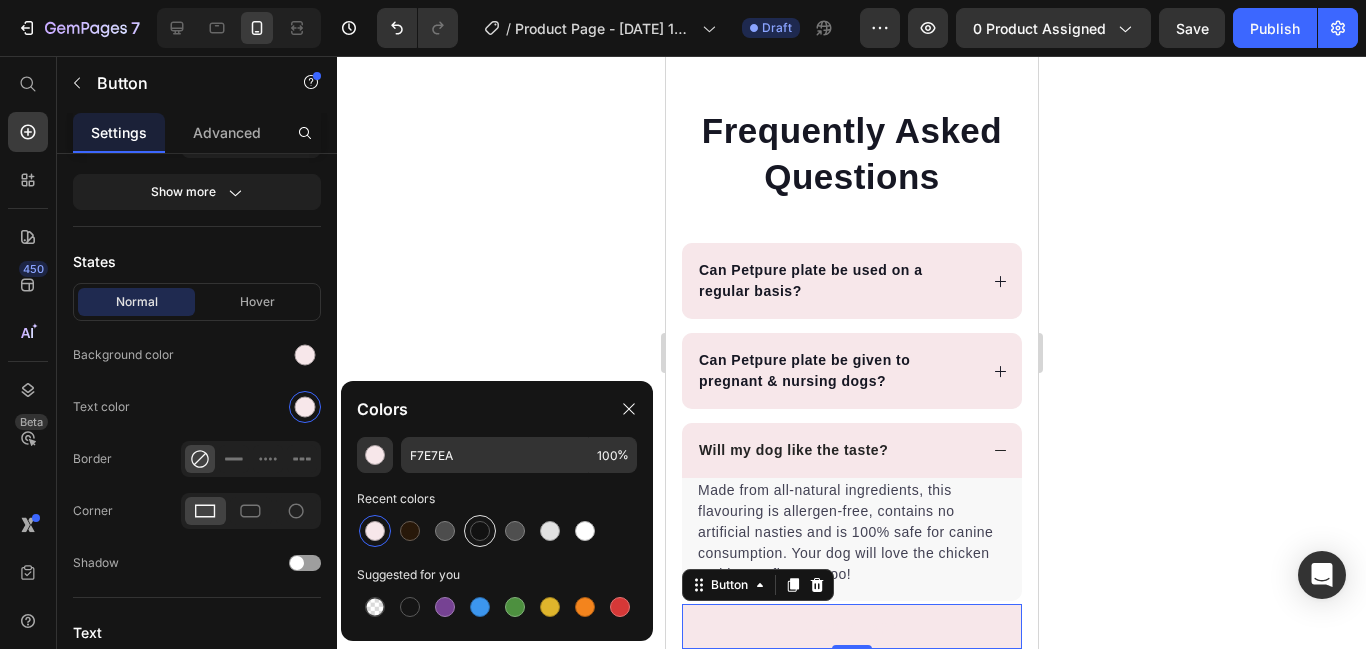 click at bounding box center [480, 531] 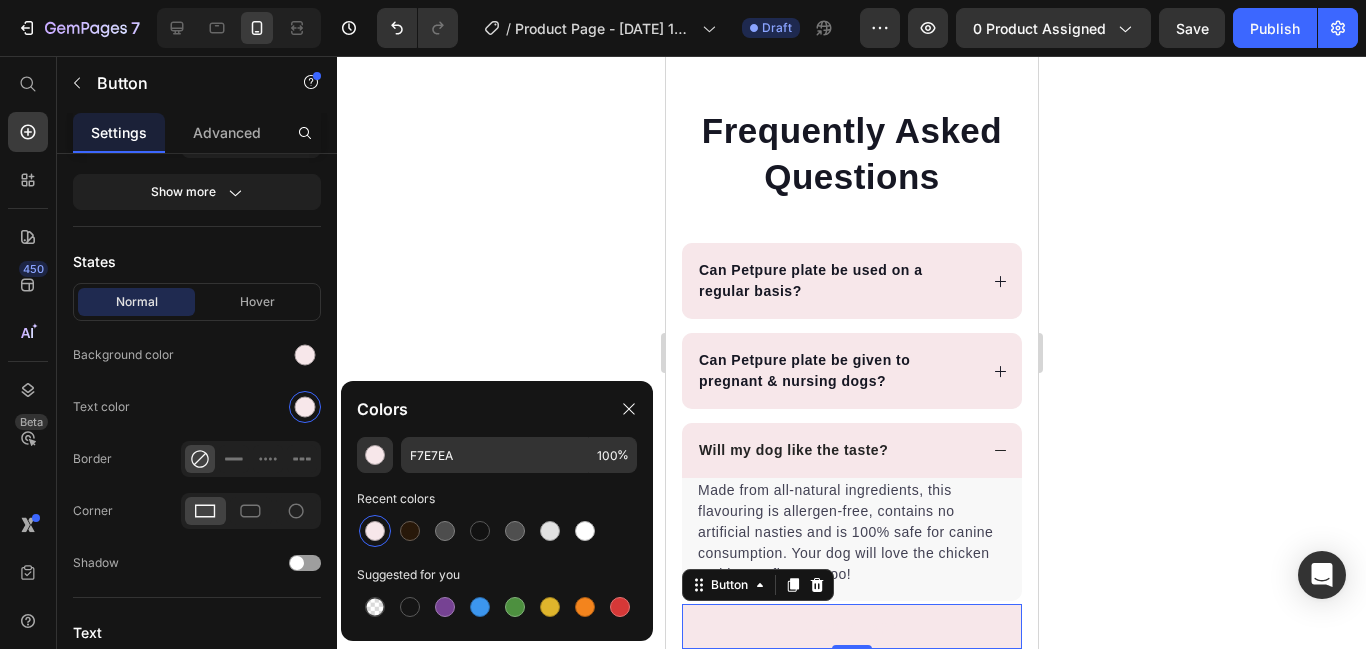 type on "121212" 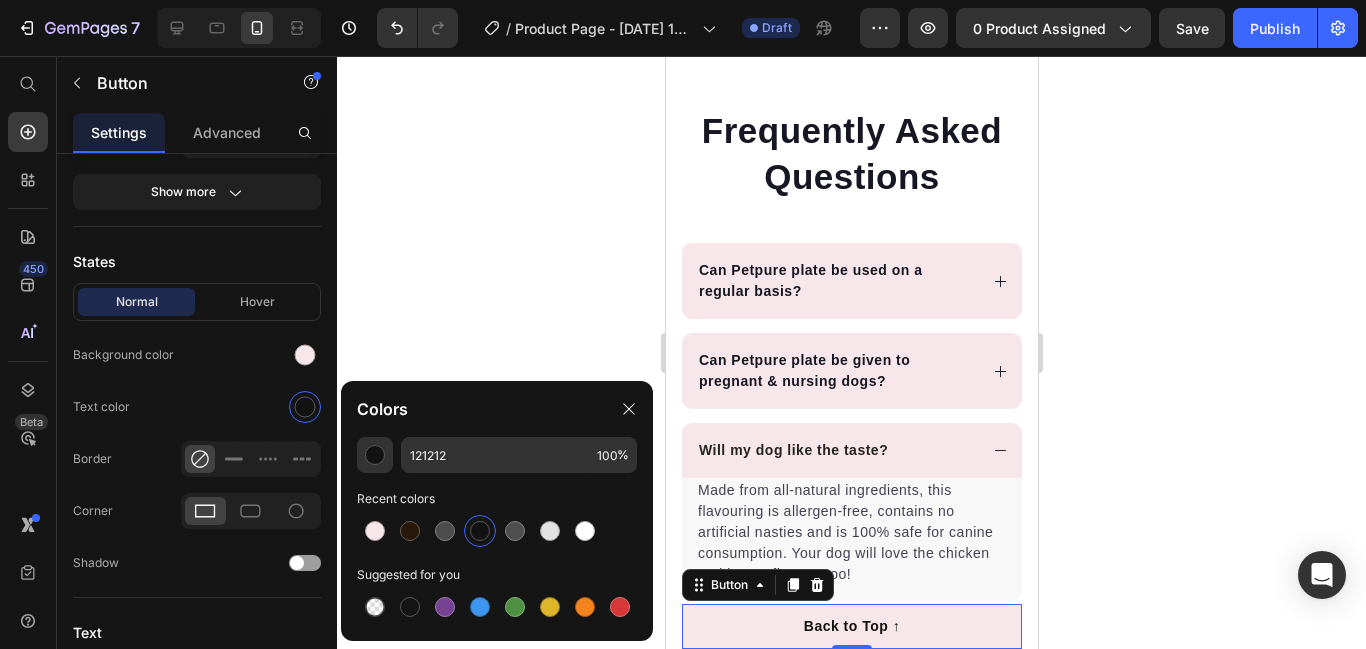 click 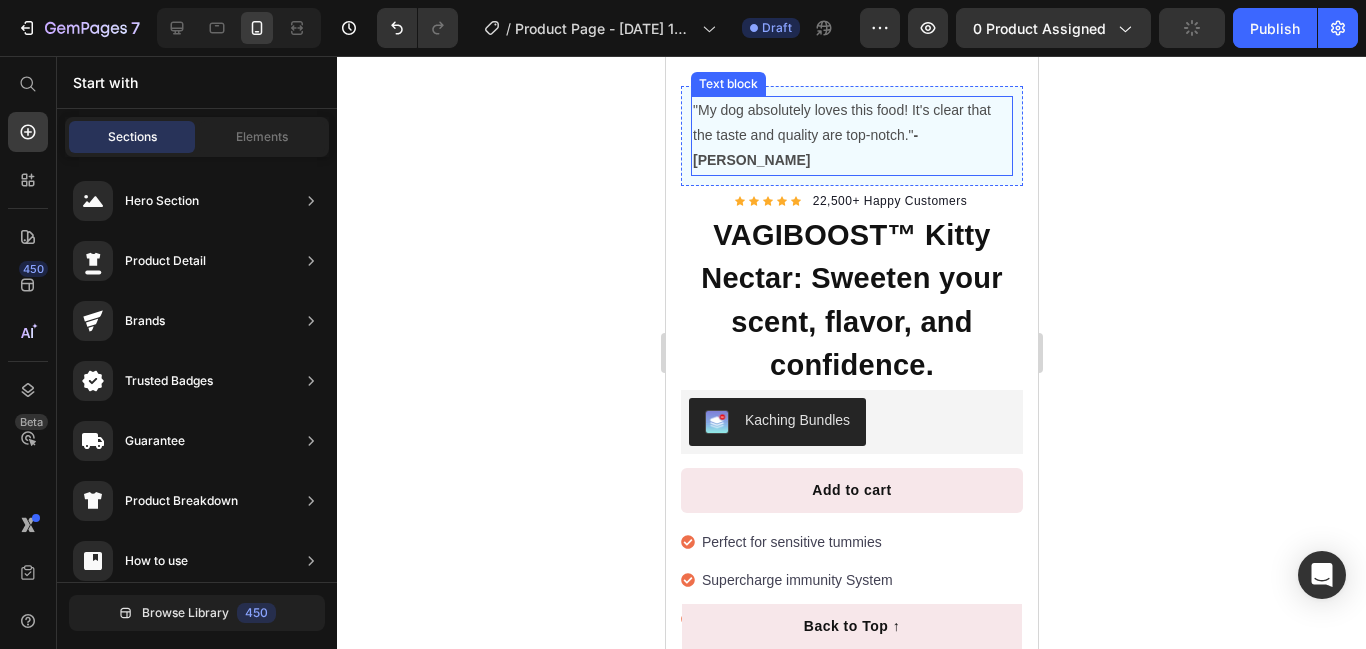 scroll, scrollTop: 353, scrollLeft: 0, axis: vertical 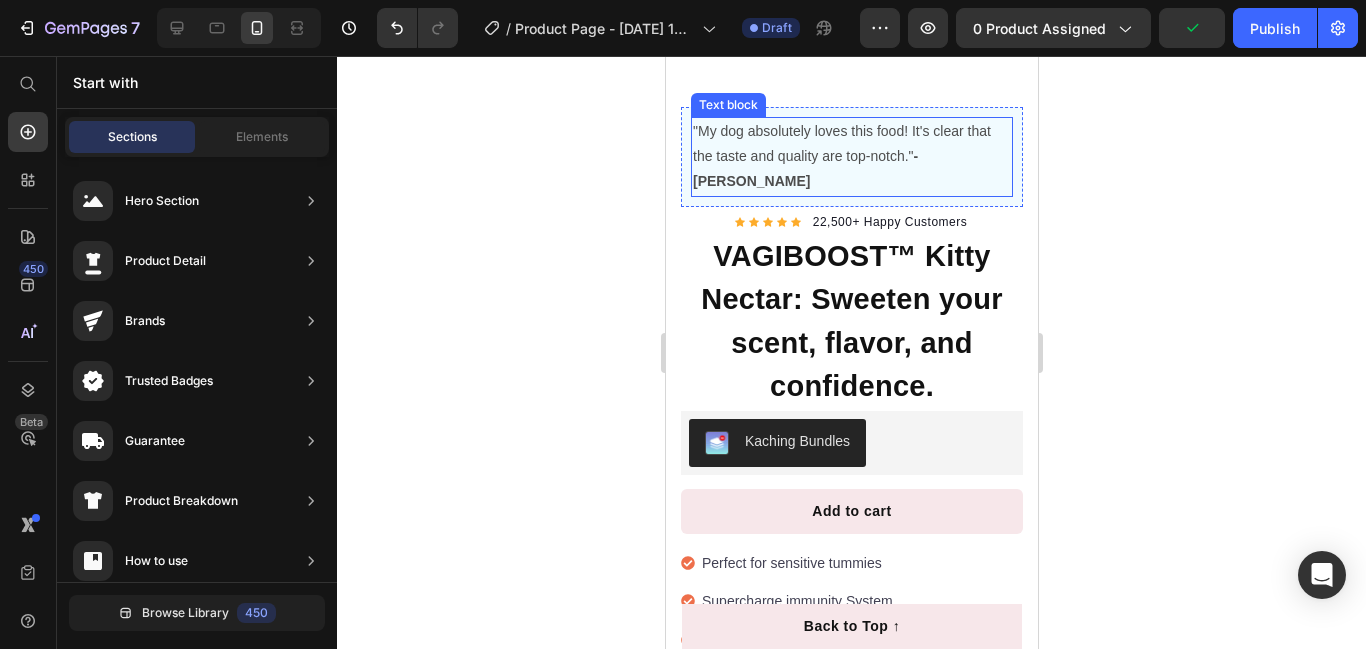 click on ""My dog absolutely loves this food! It's clear that the taste and quality are top-notch."  -Daisy" at bounding box center (851, 157) 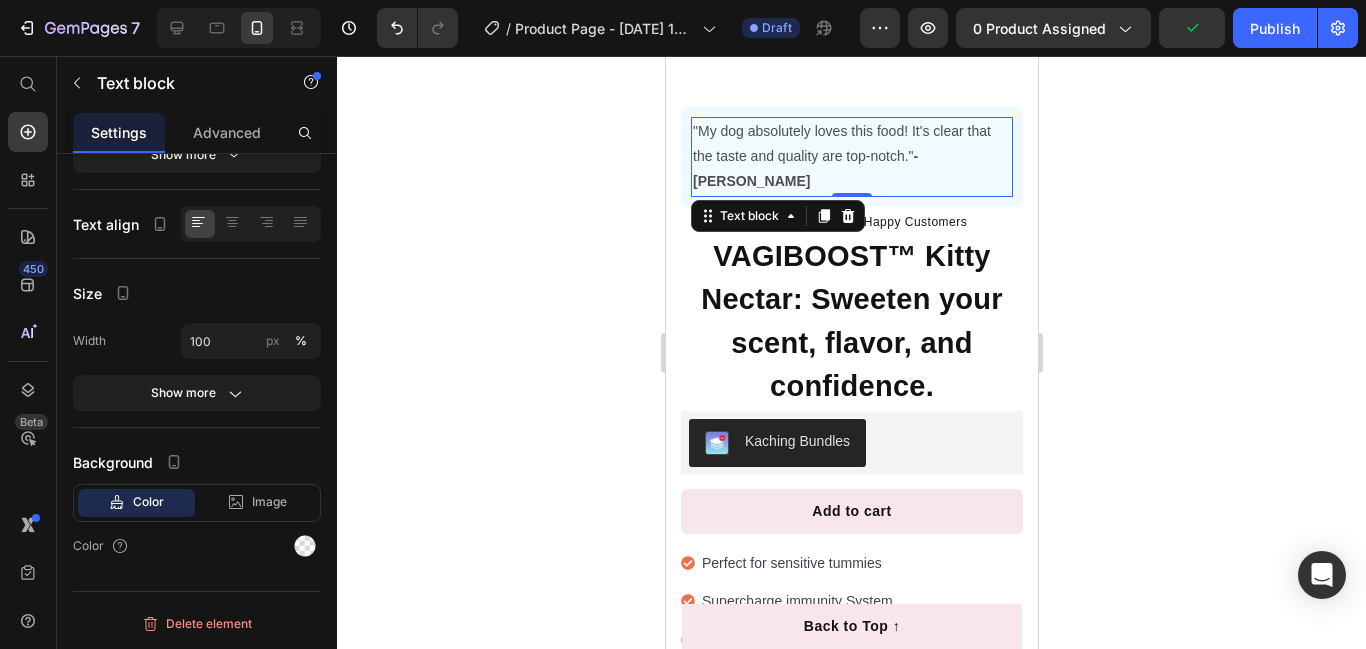 scroll, scrollTop: 0, scrollLeft: 0, axis: both 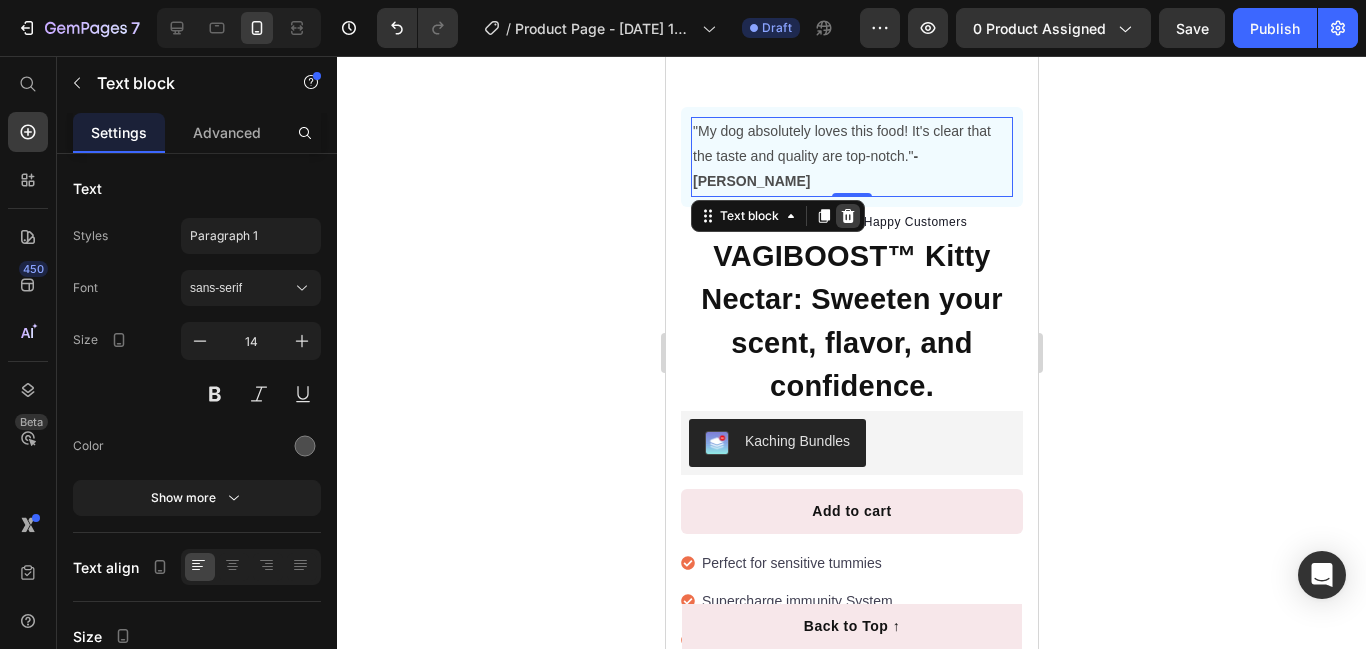 click 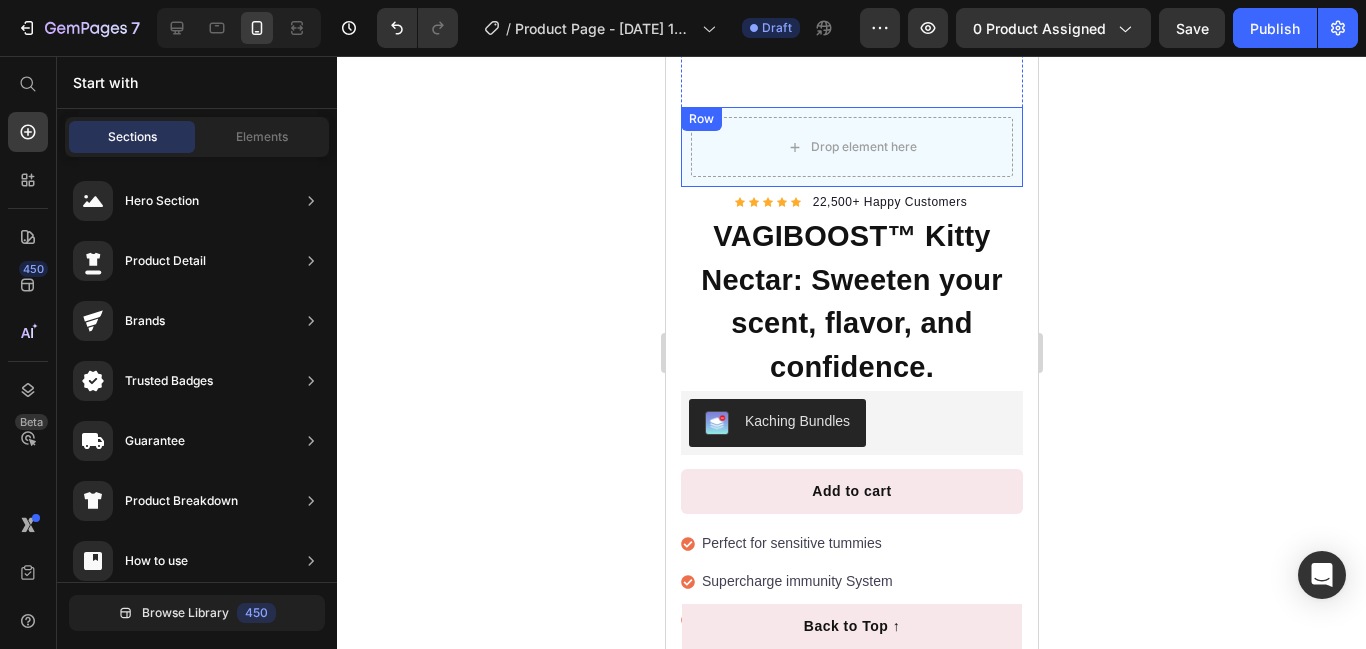 click on "Drop element here Row" at bounding box center [851, 147] 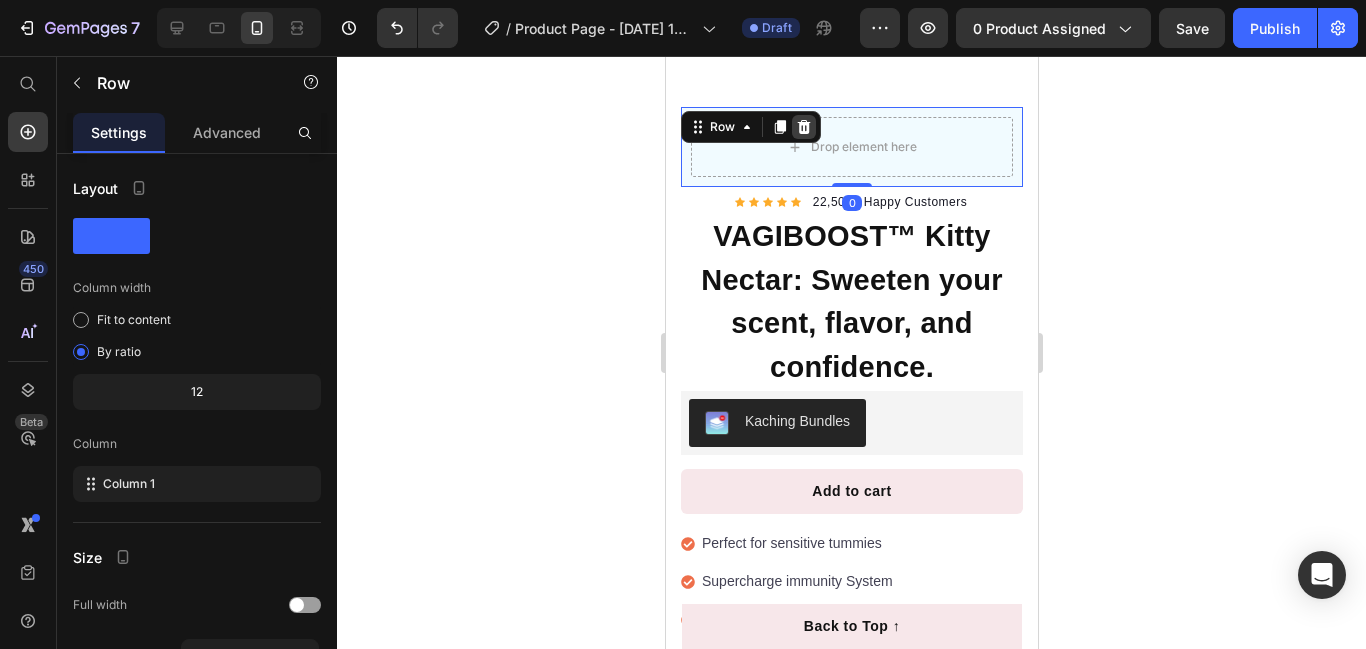 click 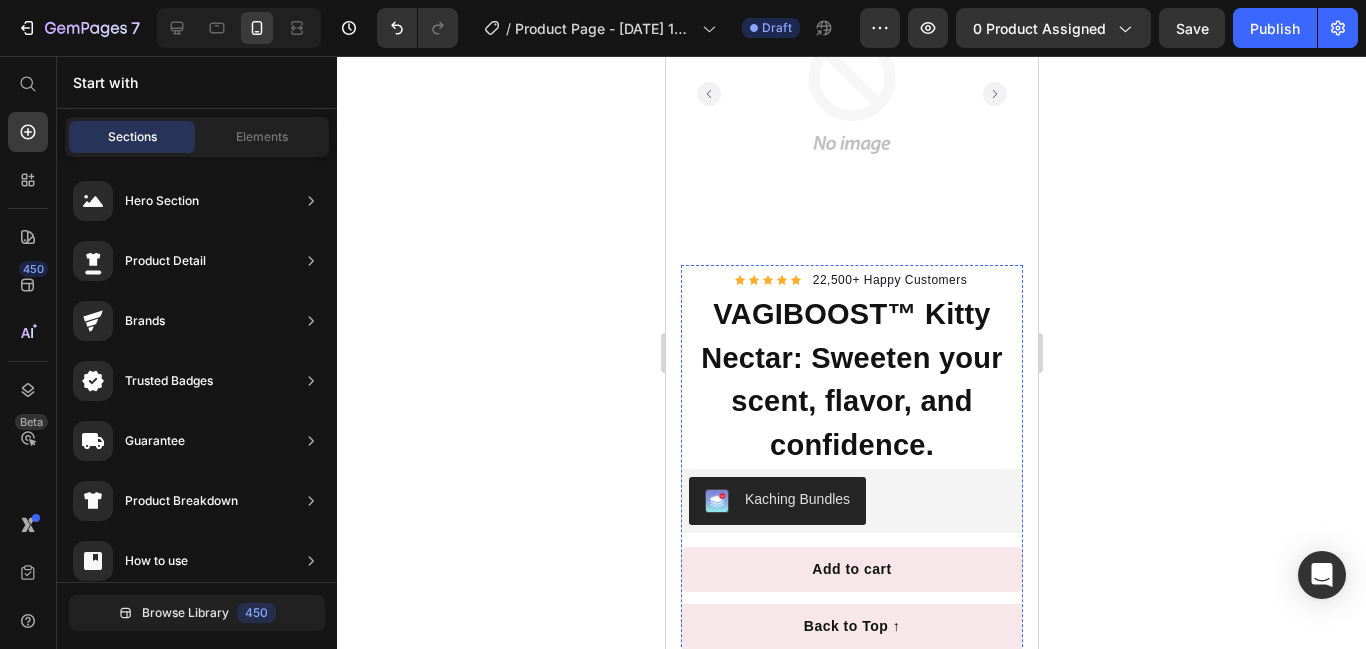 scroll, scrollTop: 0, scrollLeft: 0, axis: both 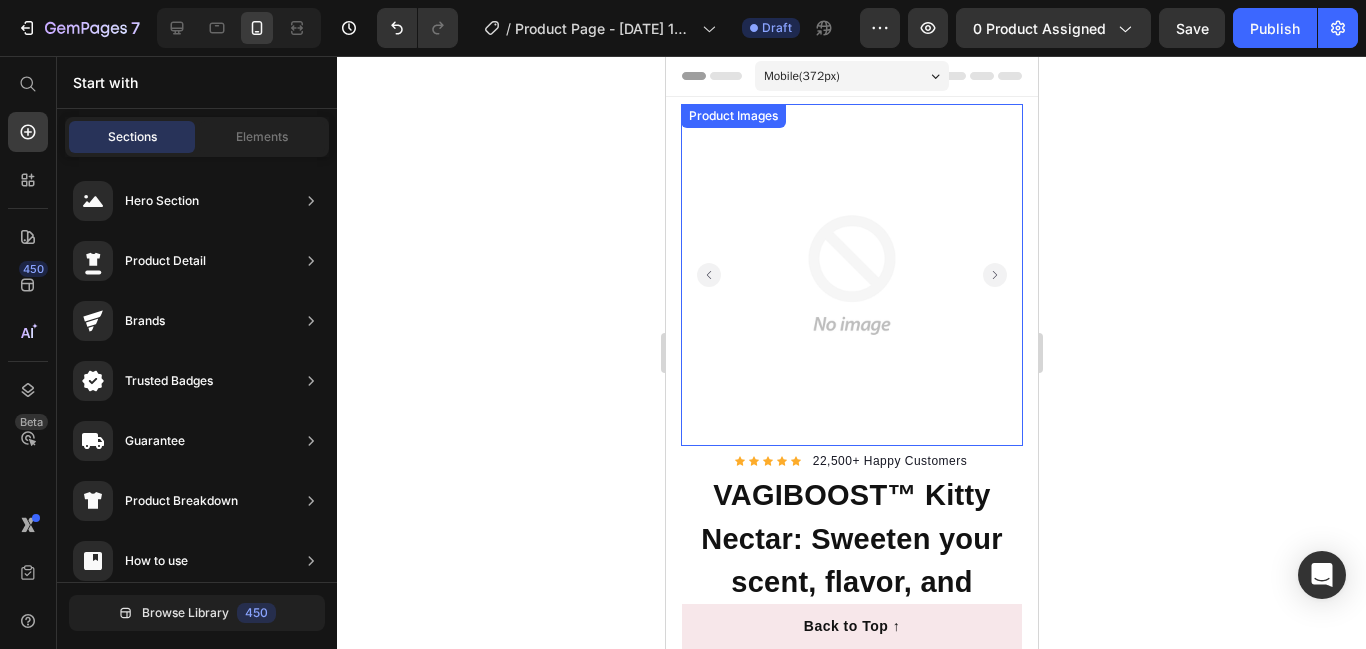 click at bounding box center (851, 275) 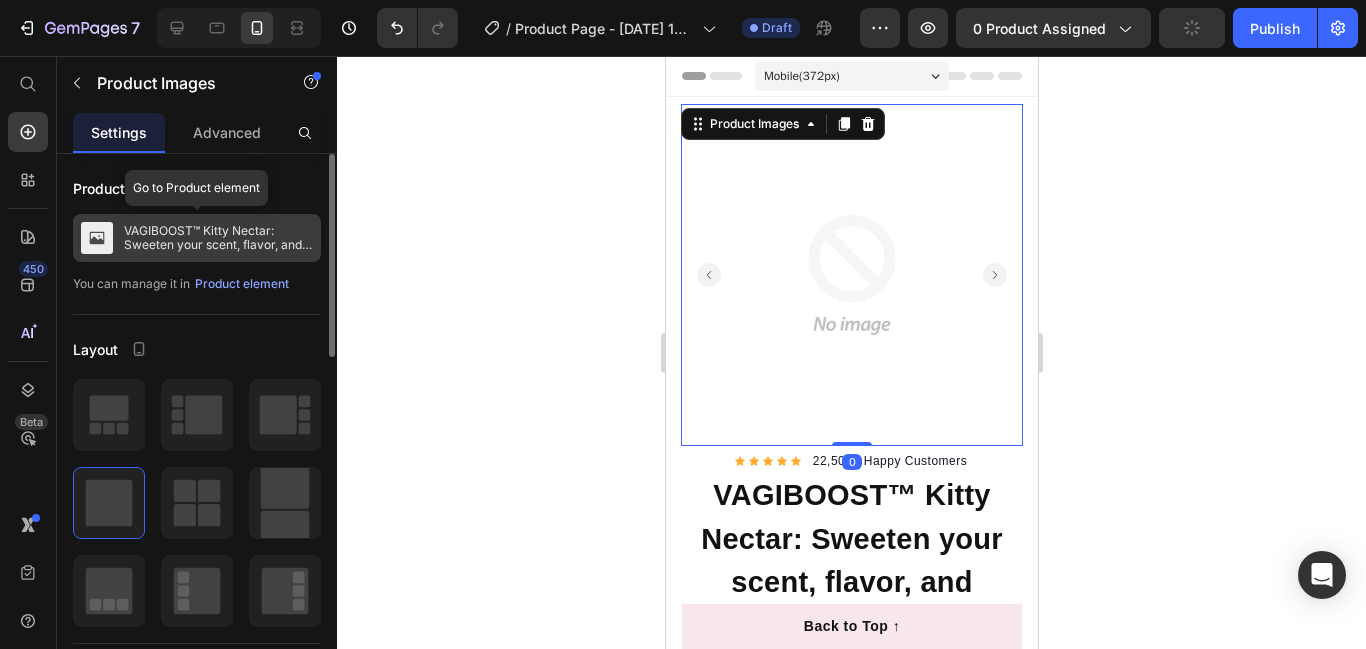 click on "VAGIBOOST™ Kitty Nectar: Sweeten your scent, flavor, and confidence." at bounding box center [218, 238] 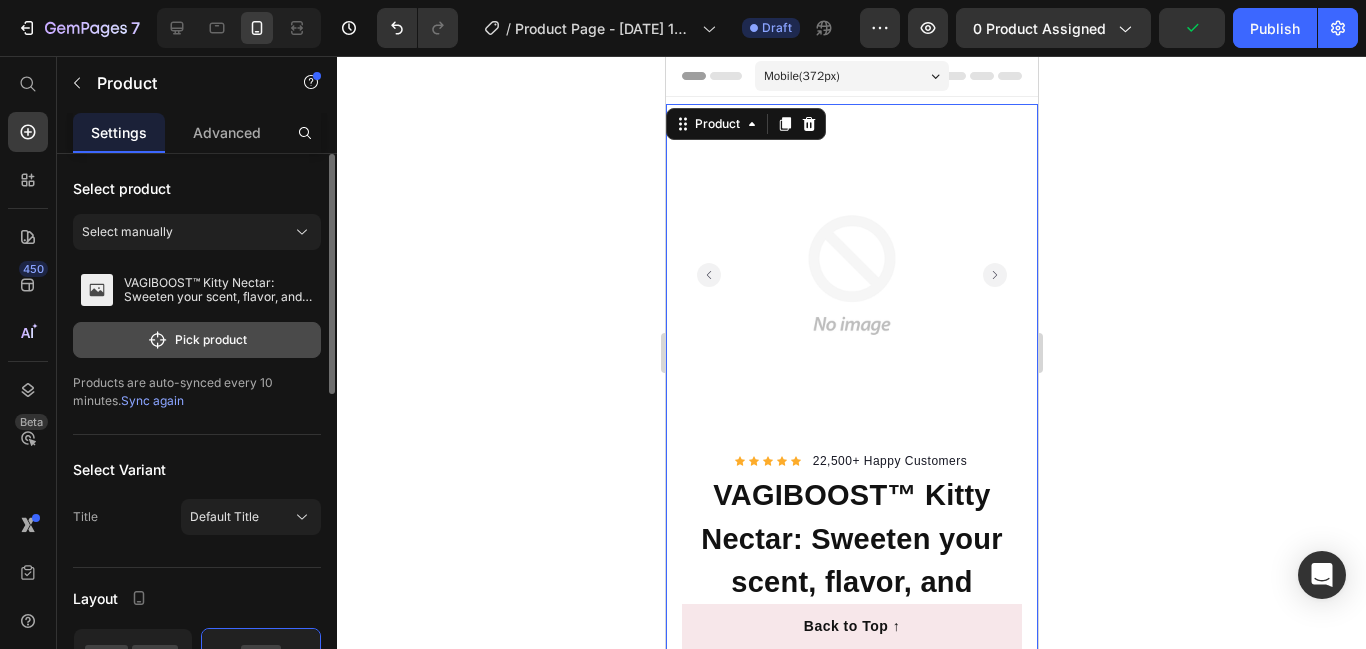 click on "Pick product" 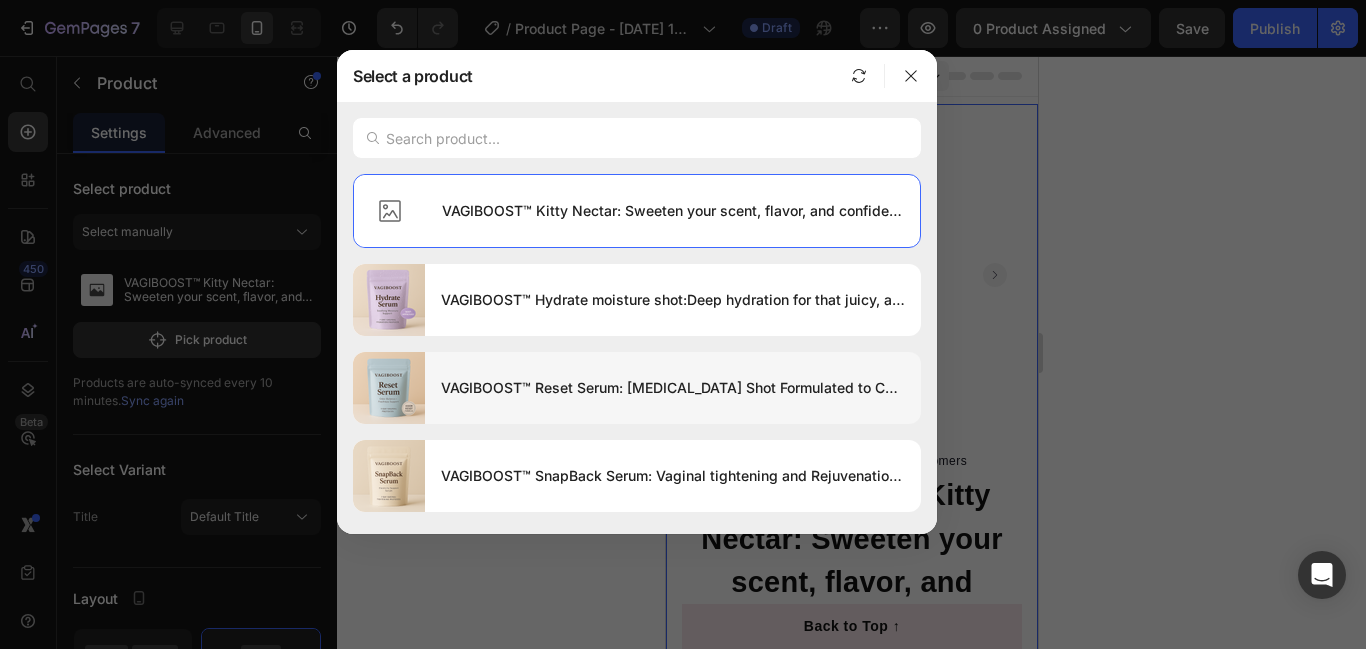 click on "VAGIBOOST™ Reset Serum: [MEDICAL_DATA] Shot Formulated to Combat Yeast, BV & Odor" at bounding box center [673, 388] 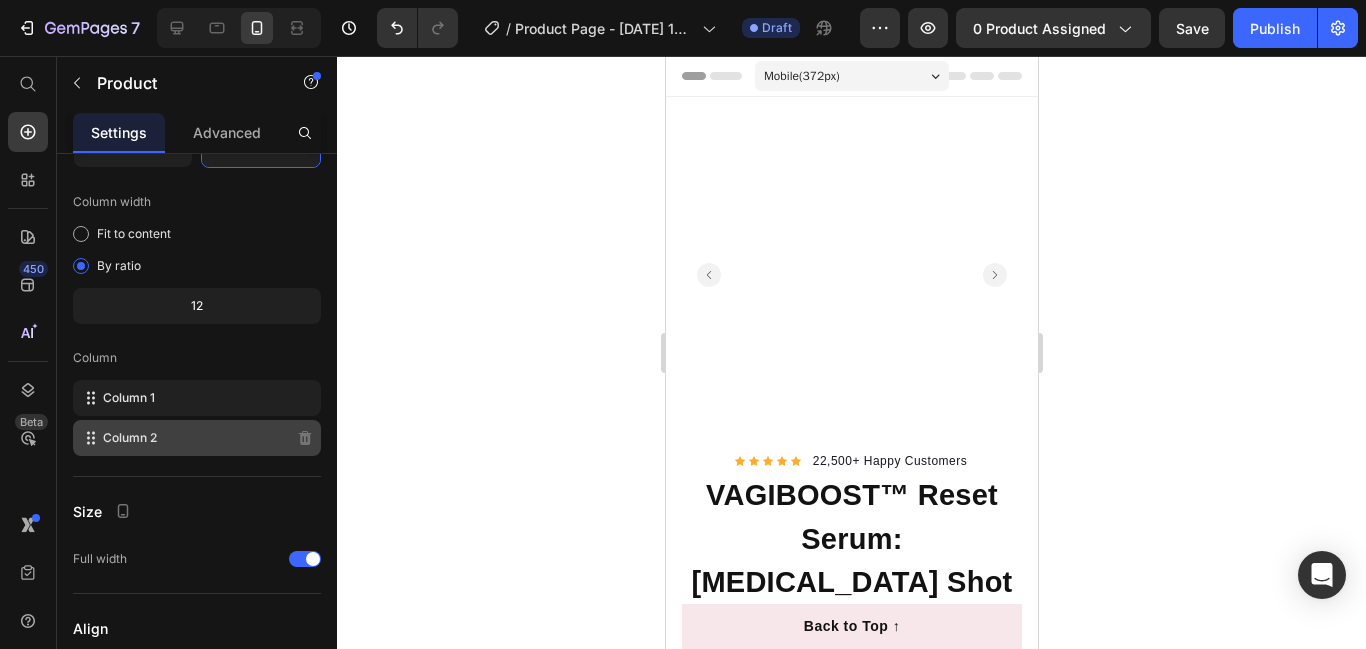 scroll, scrollTop: 747, scrollLeft: 0, axis: vertical 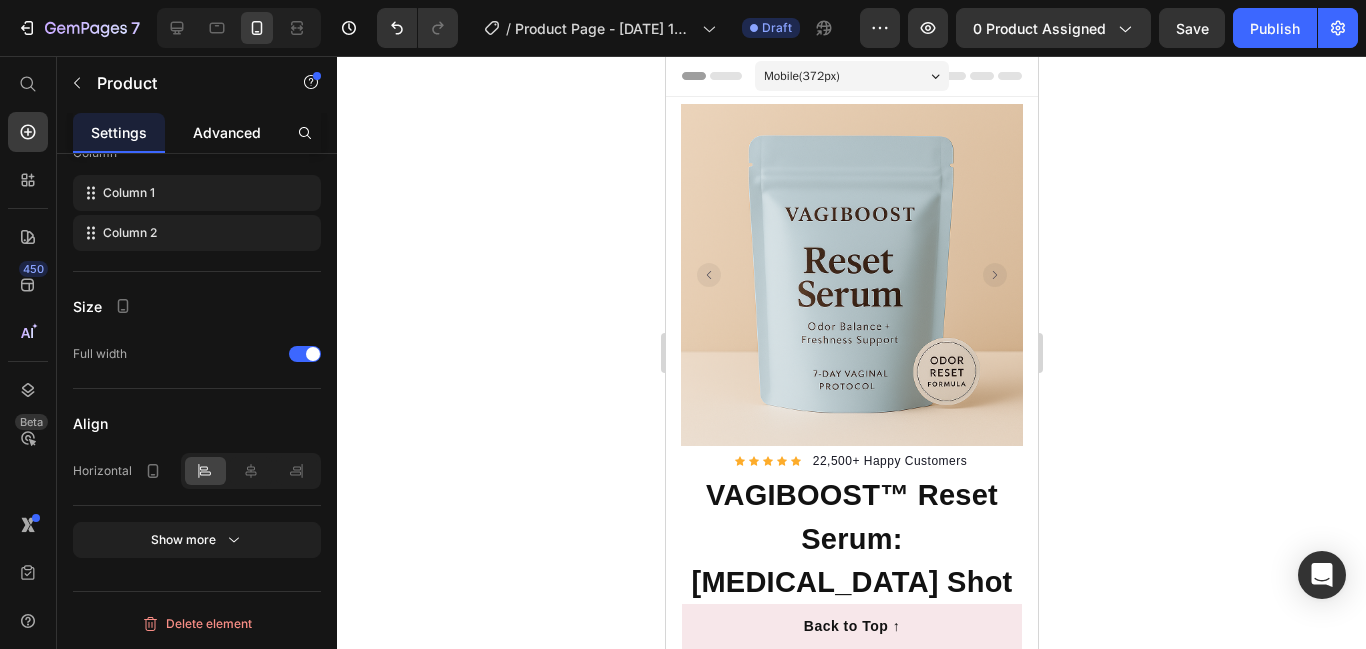 click on "Advanced" at bounding box center [227, 132] 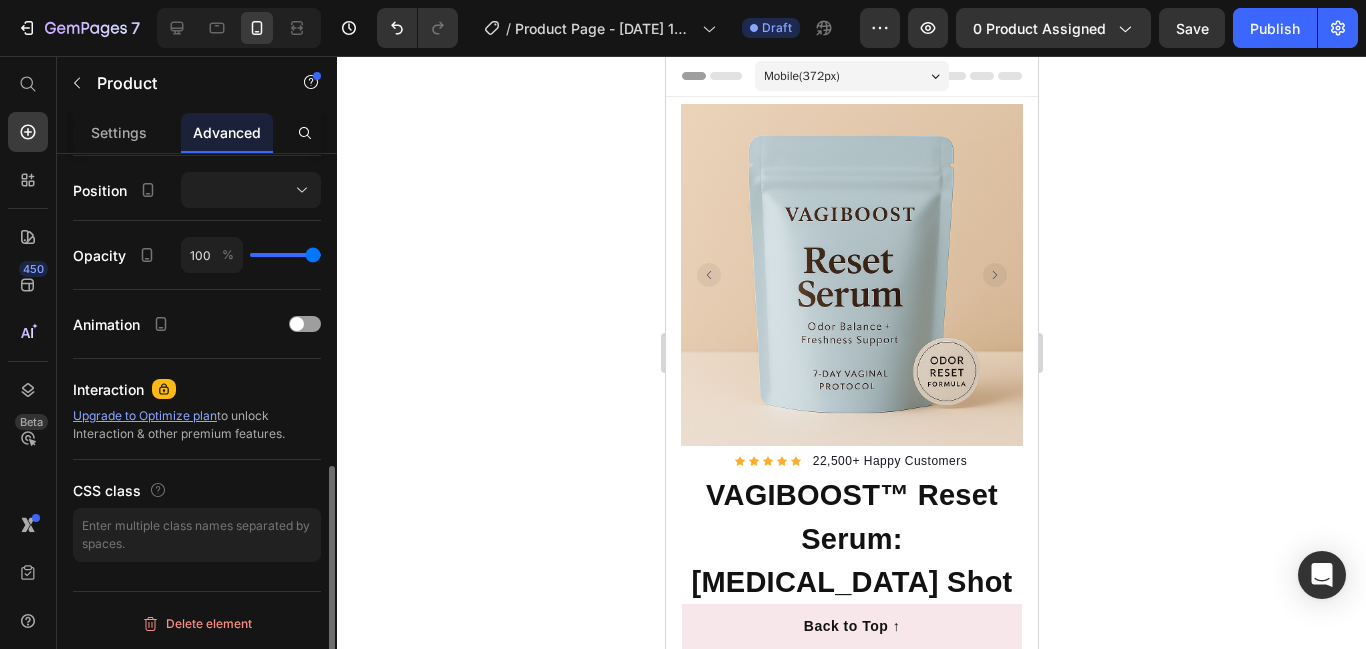 scroll, scrollTop: 0, scrollLeft: 0, axis: both 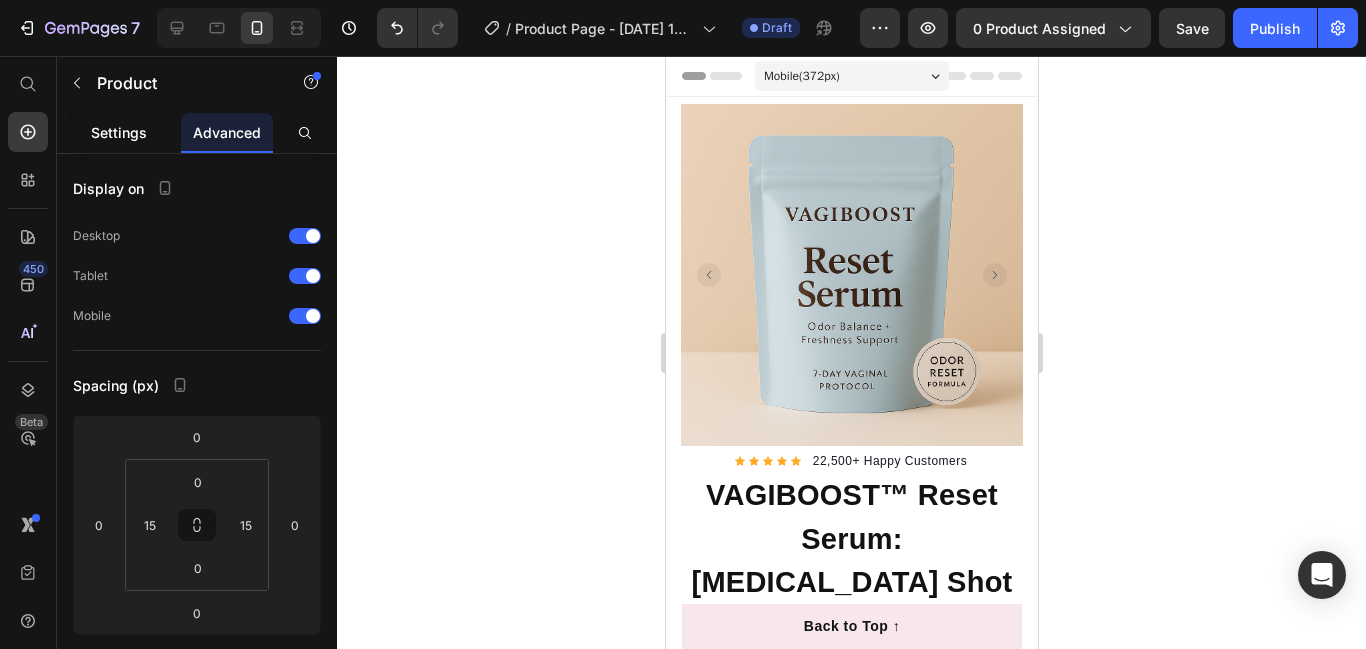 click on "Settings" at bounding box center (119, 132) 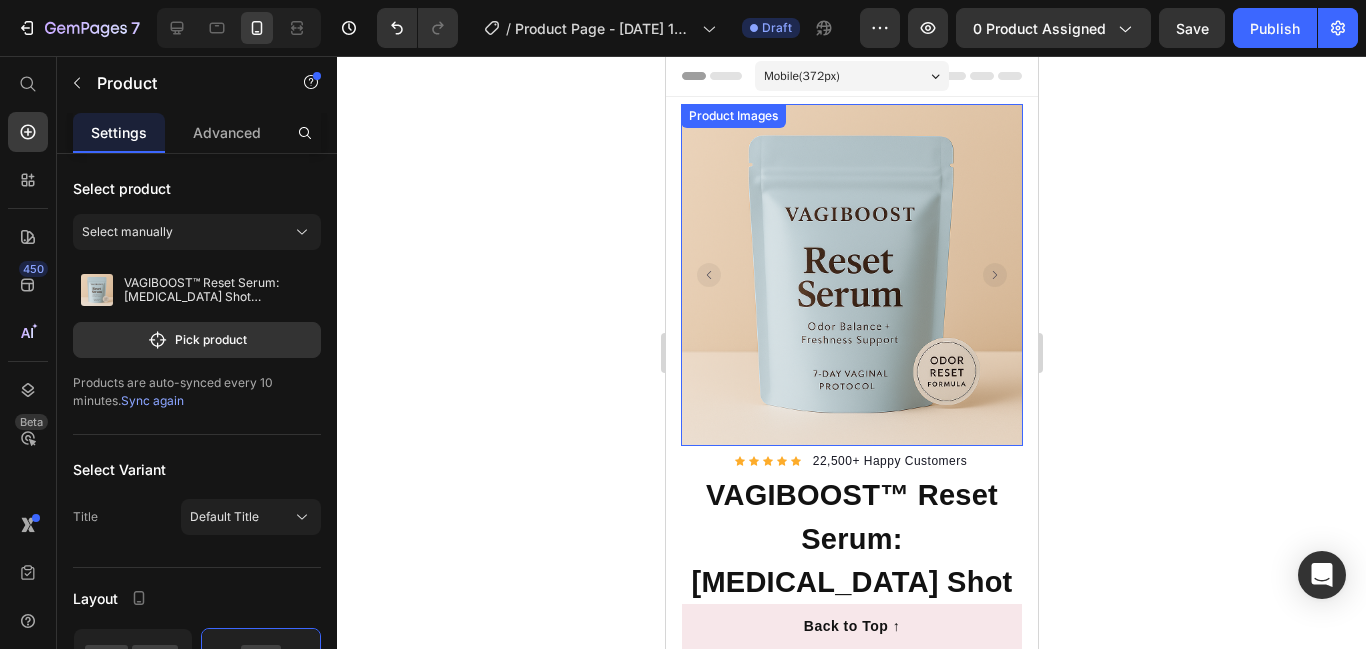click at bounding box center [851, 275] 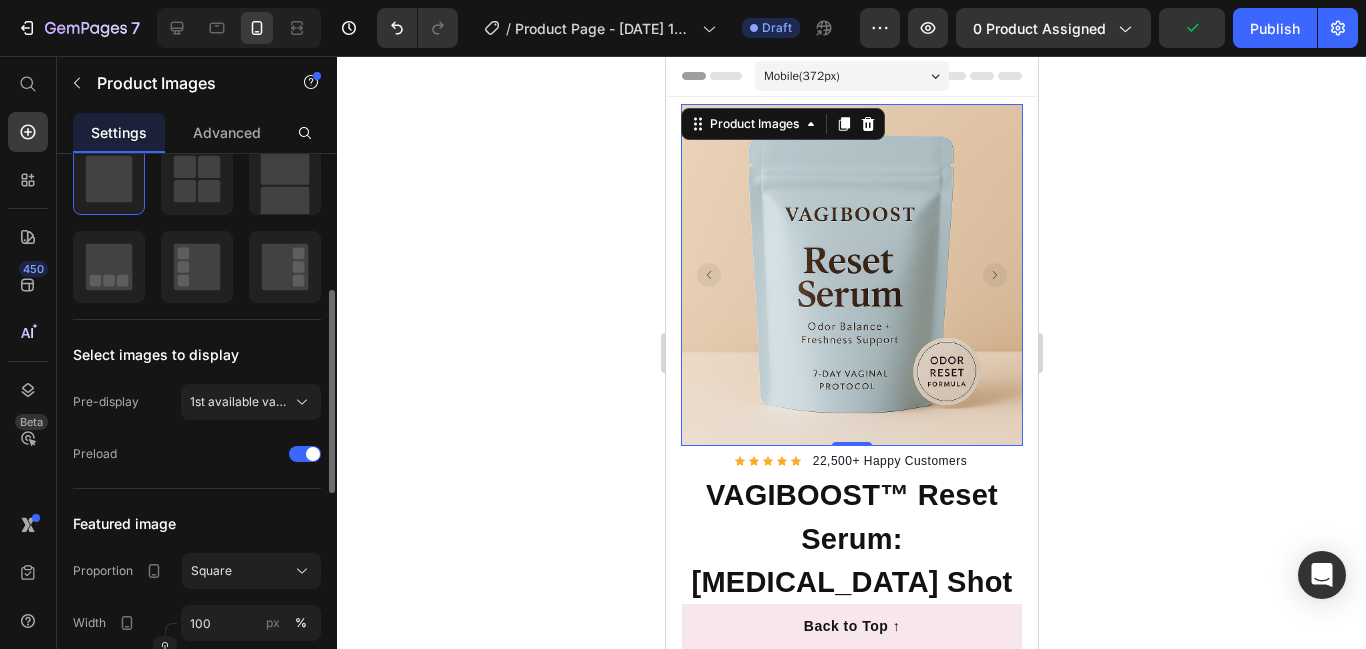 scroll, scrollTop: 435, scrollLeft: 0, axis: vertical 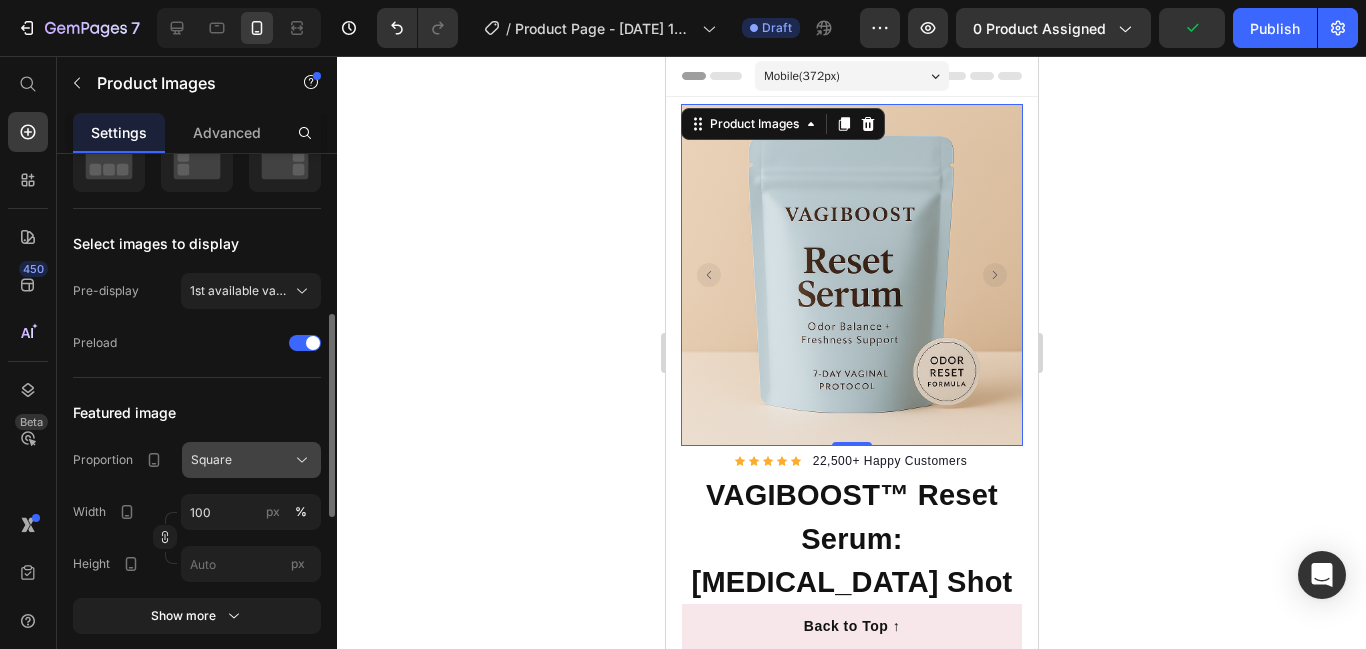 click on "Square" 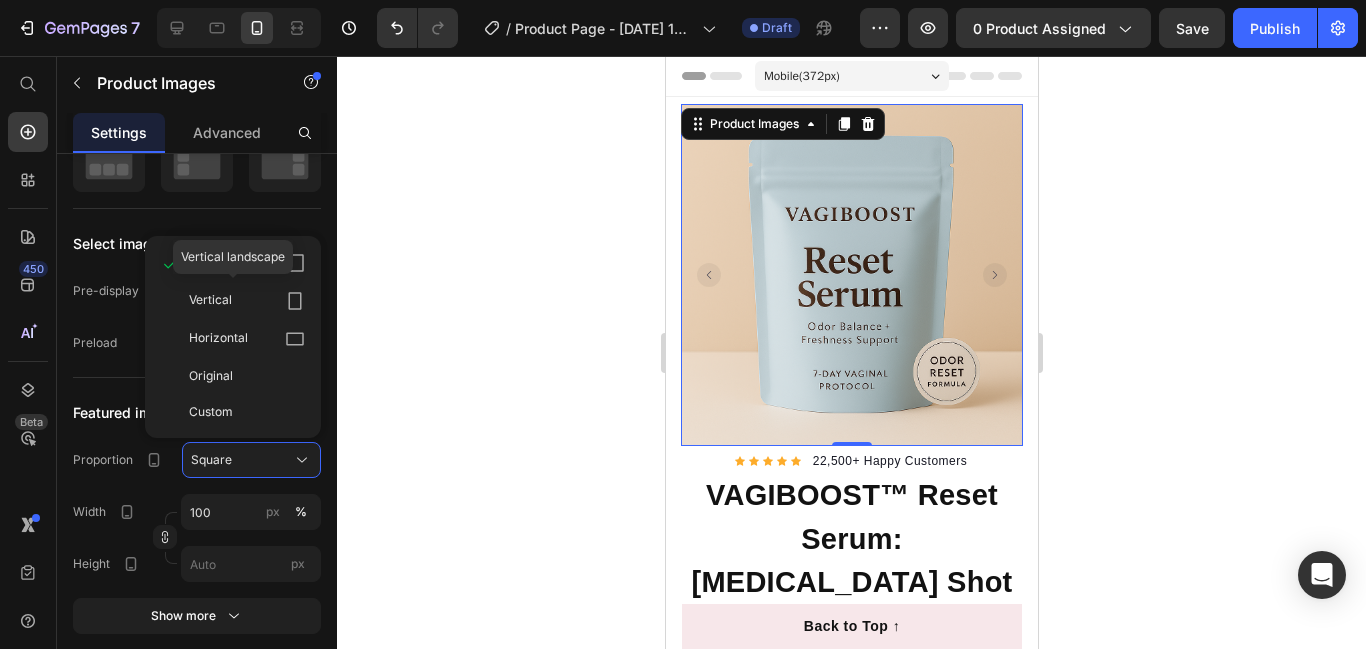 click on "Vertical" 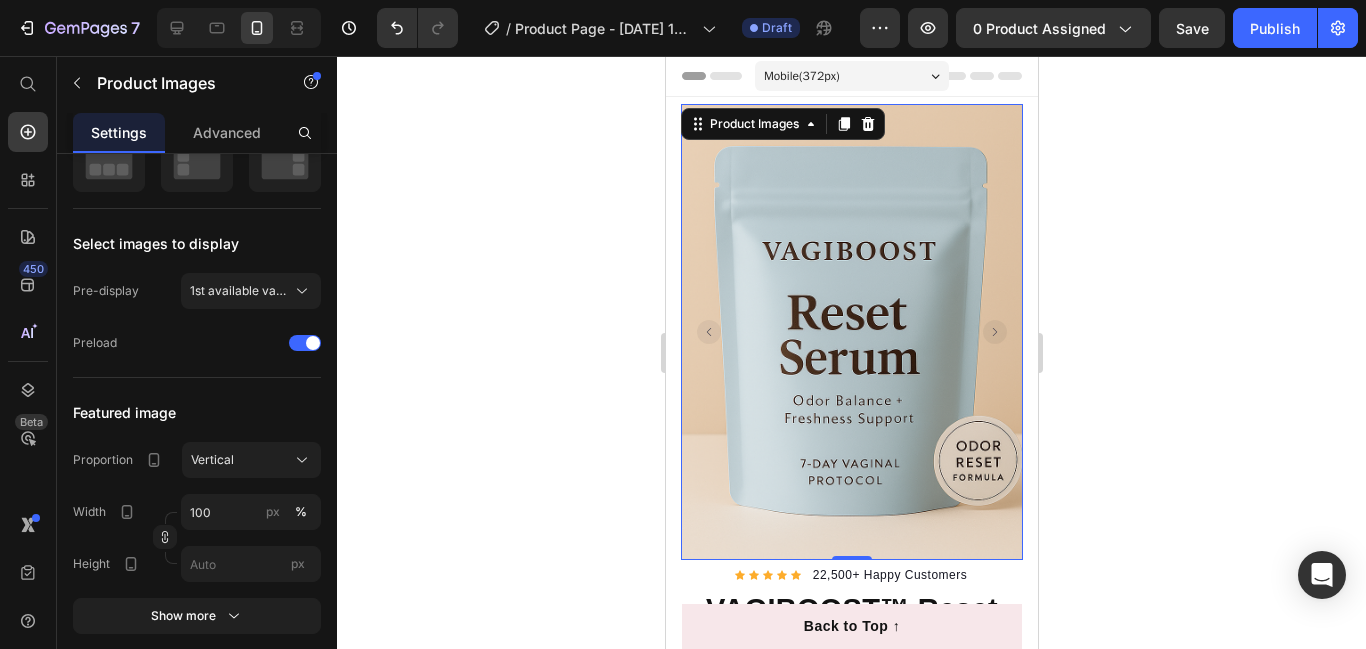 click 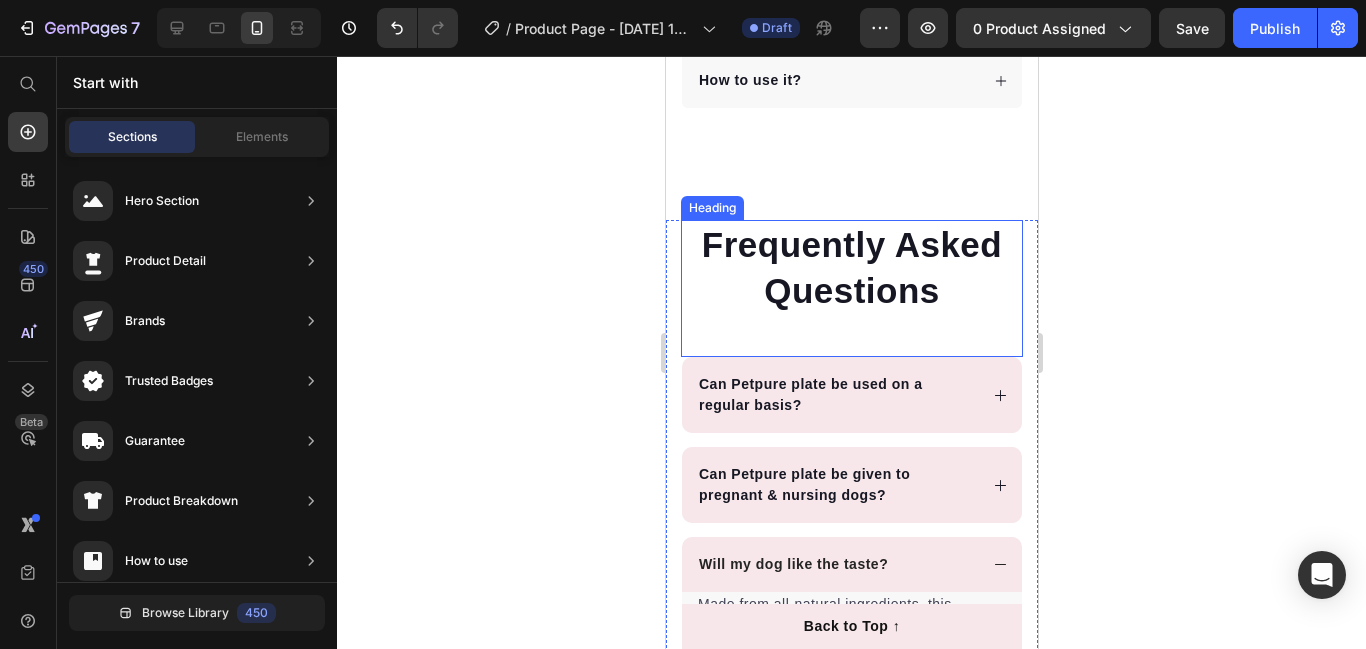 scroll, scrollTop: 1471, scrollLeft: 0, axis: vertical 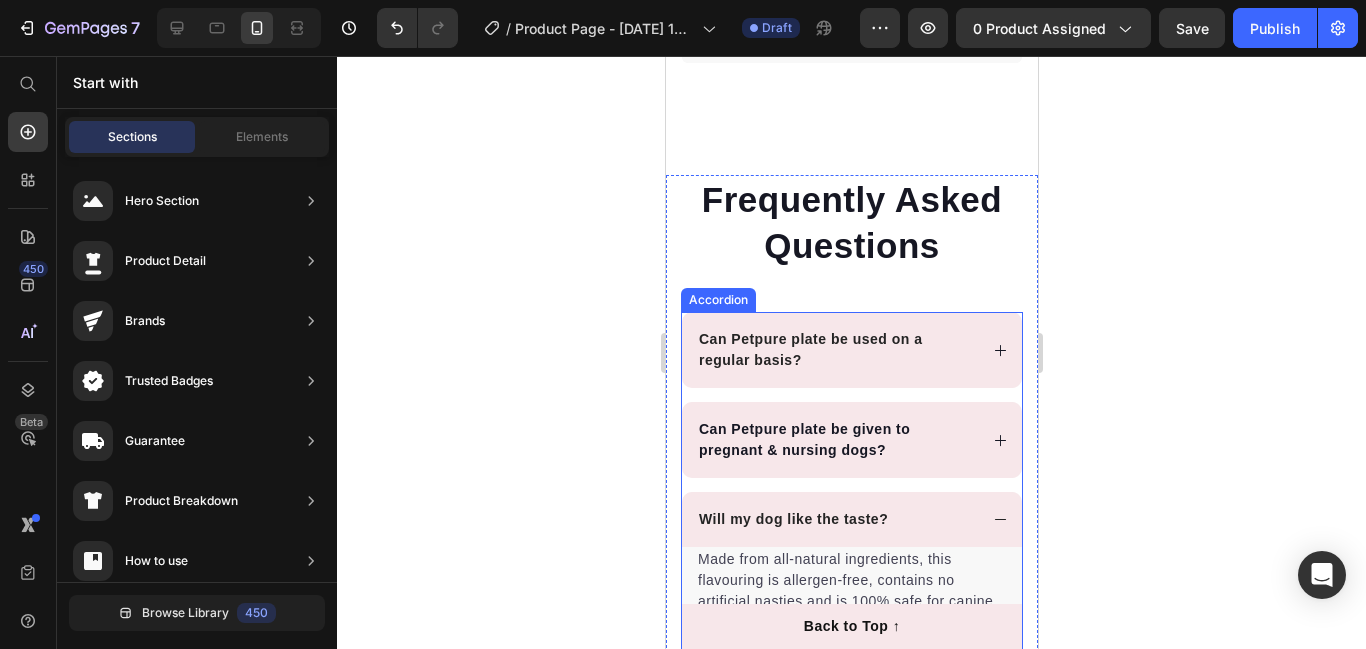 click on "Can Petpure plate be used on a regular basis?" at bounding box center (851, 350) 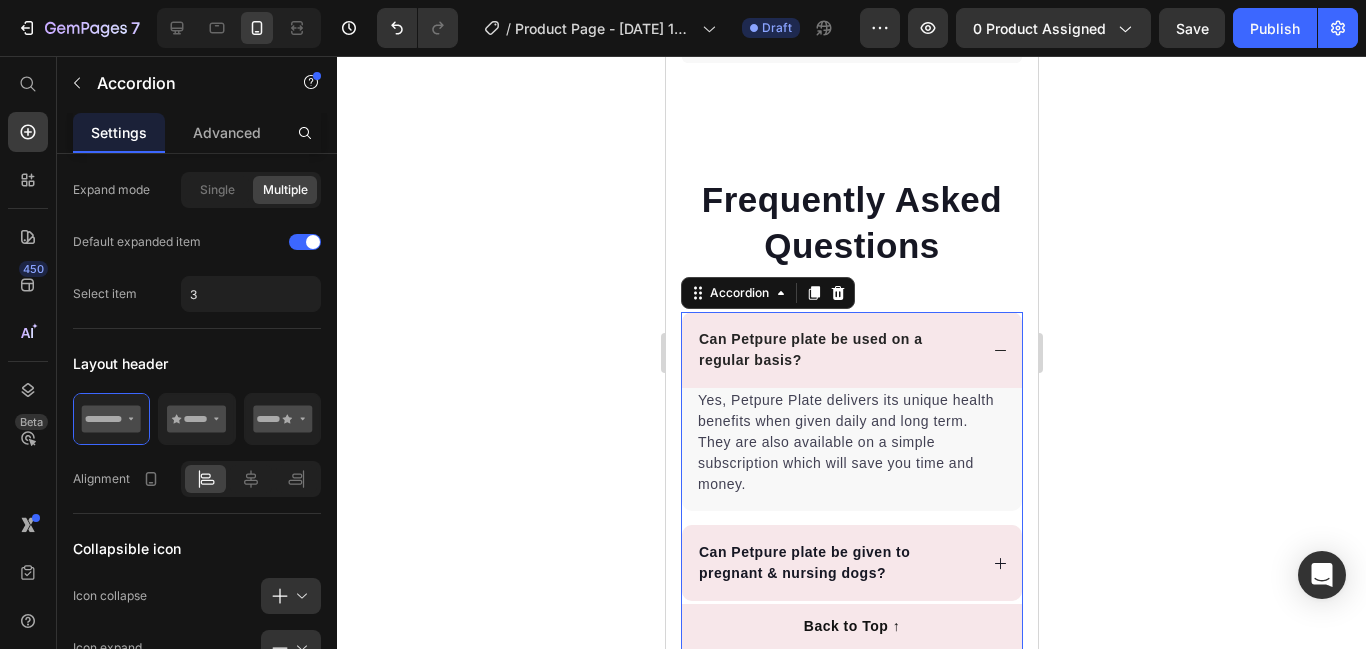 scroll, scrollTop: 0, scrollLeft: 0, axis: both 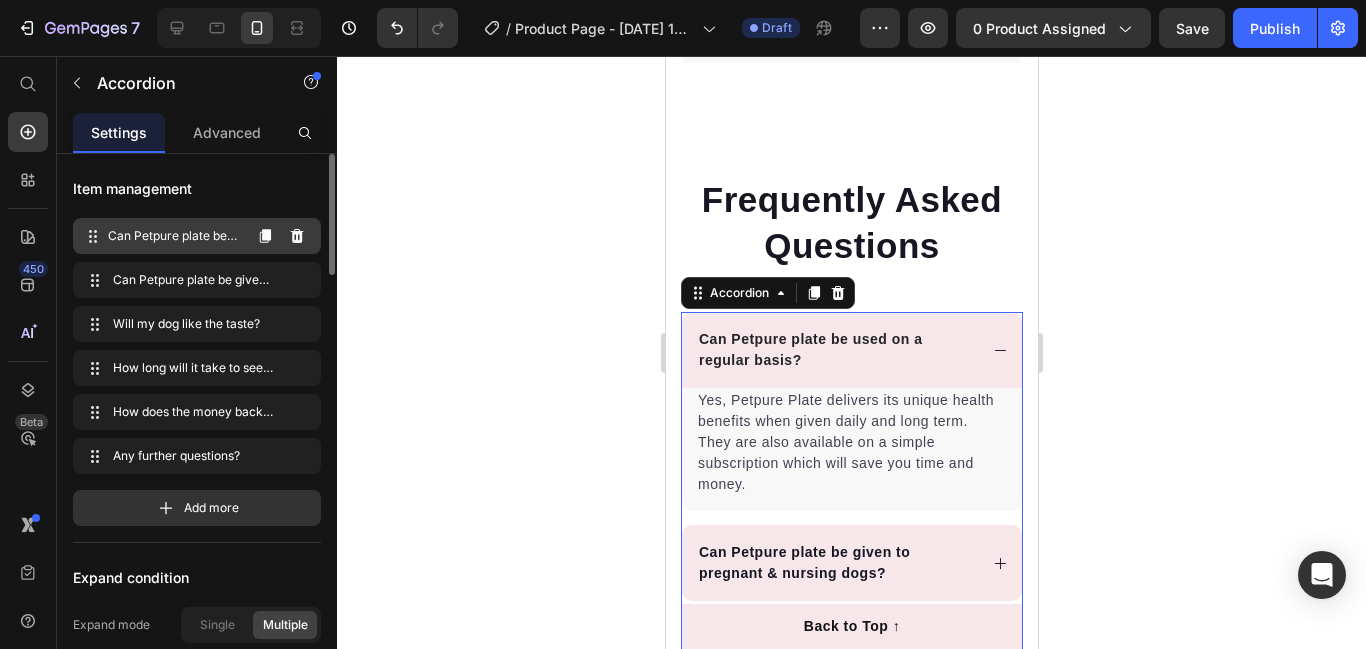 click on "Can Petpure plate be used on a regular basis? Can Petpure plate be used on a regular basis?" at bounding box center (161, 236) 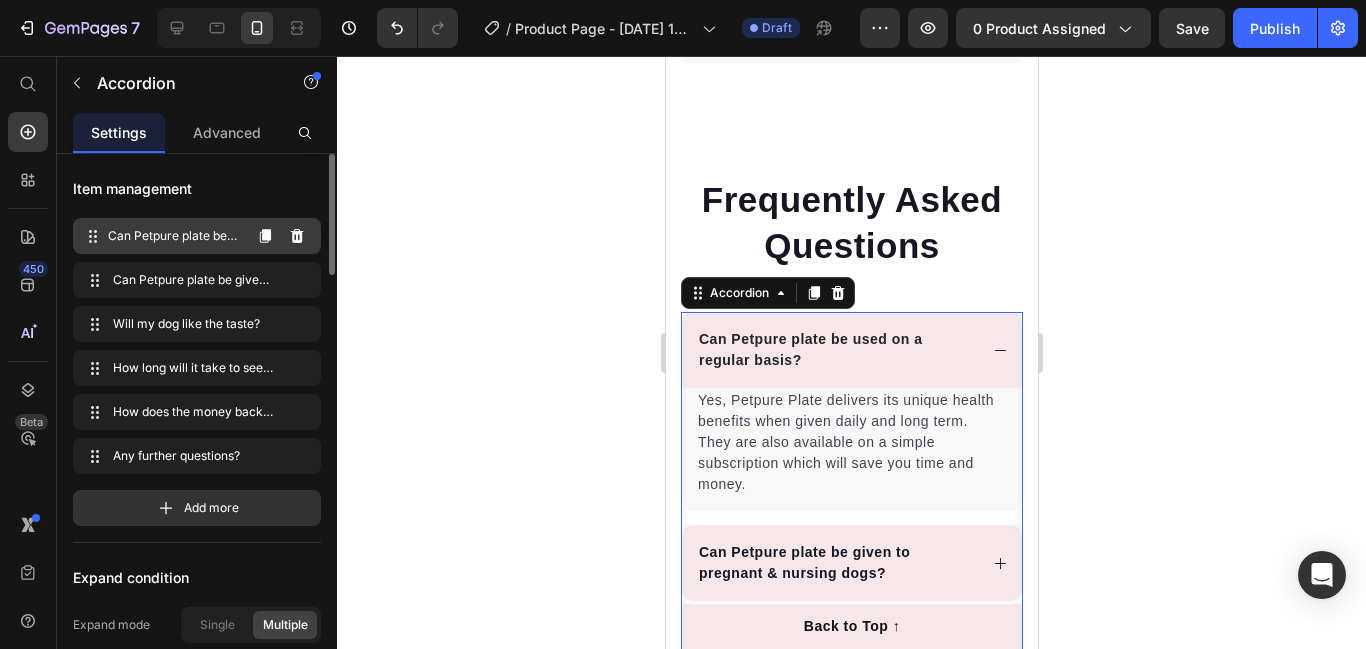 click on "Can Petpure plate be used on a regular basis?" at bounding box center (174, 236) 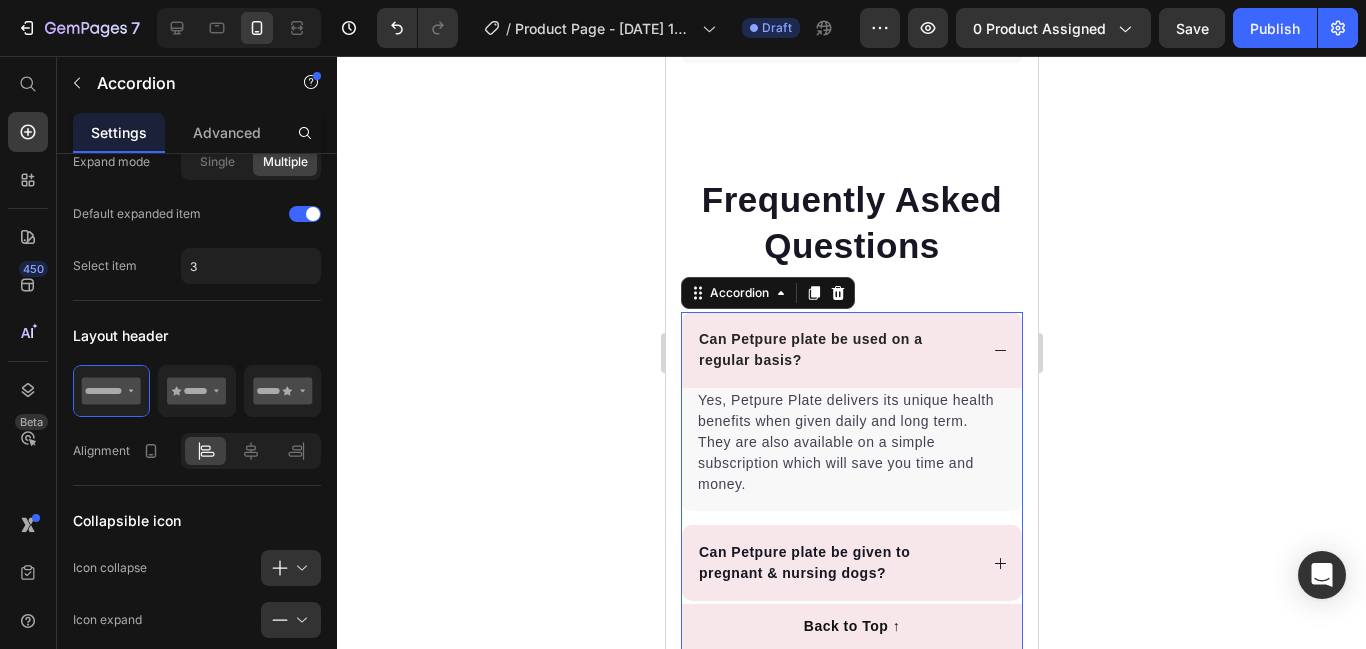 scroll, scrollTop: 0, scrollLeft: 0, axis: both 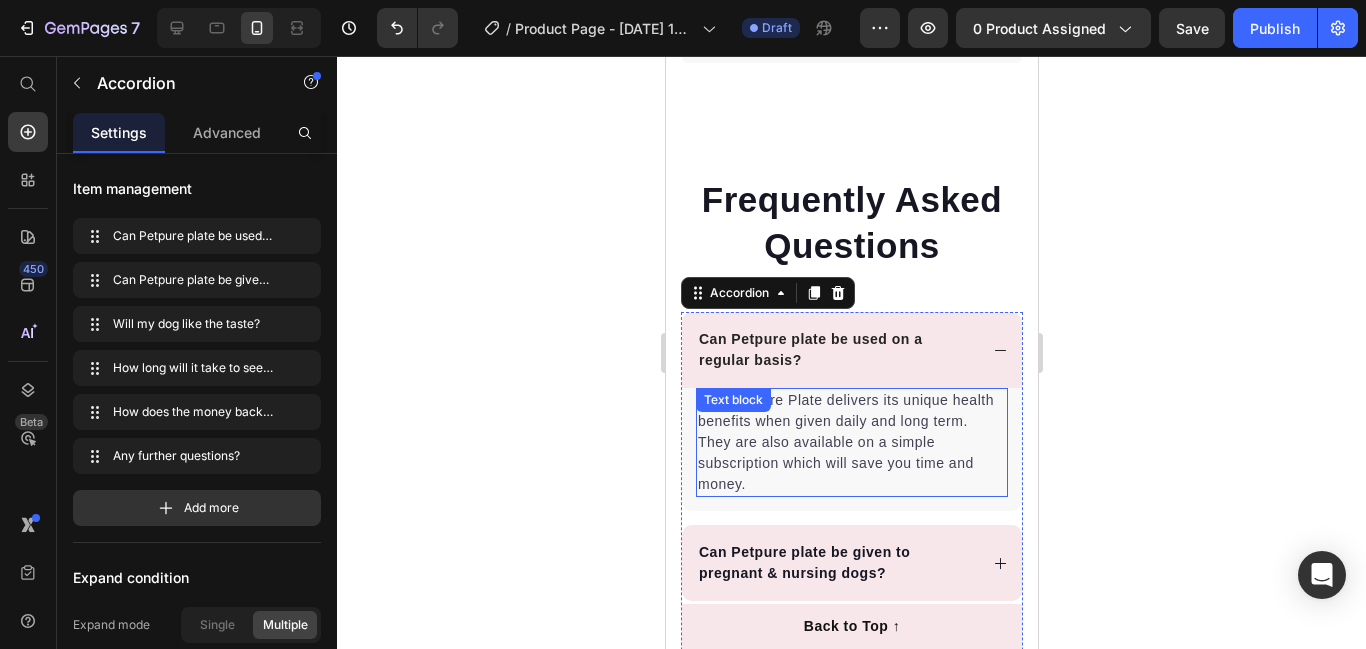 click on "Yes, Petpure Plate delivers its unique health benefits when given daily and long term. They are also available on a simple subscription which will save you time and money. Text block" at bounding box center [851, 442] 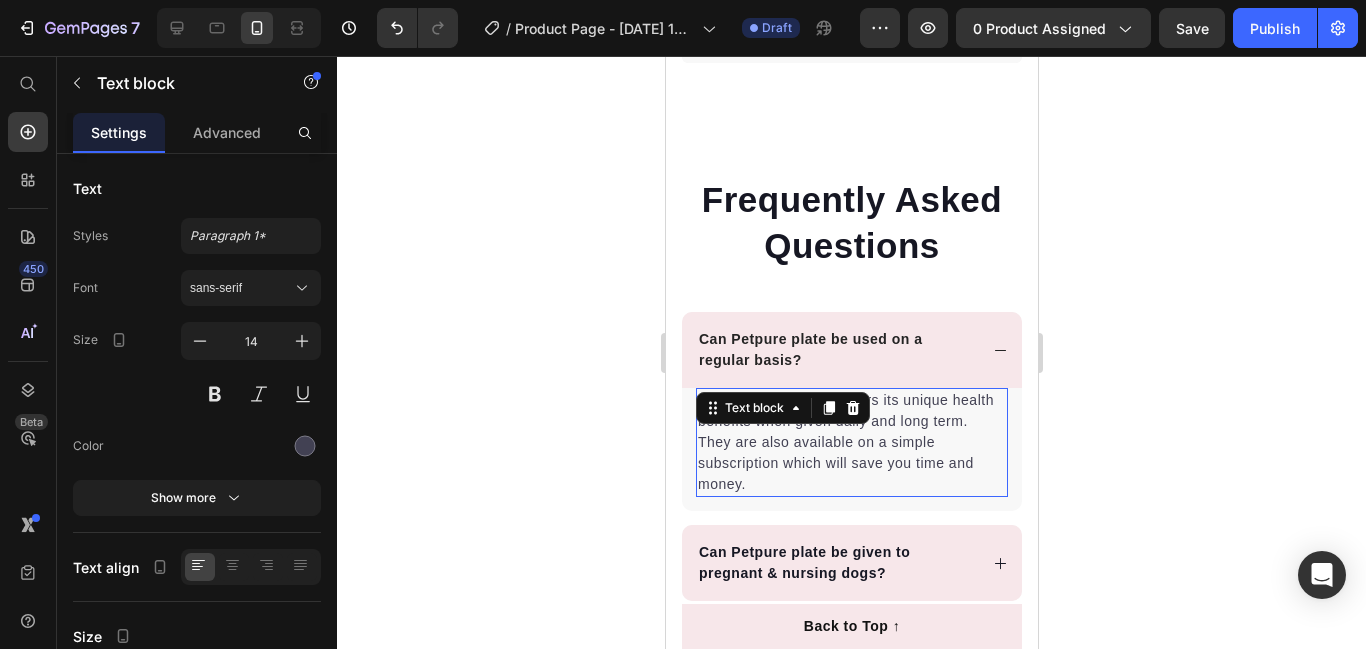 click on "Text block" at bounding box center [782, 408] 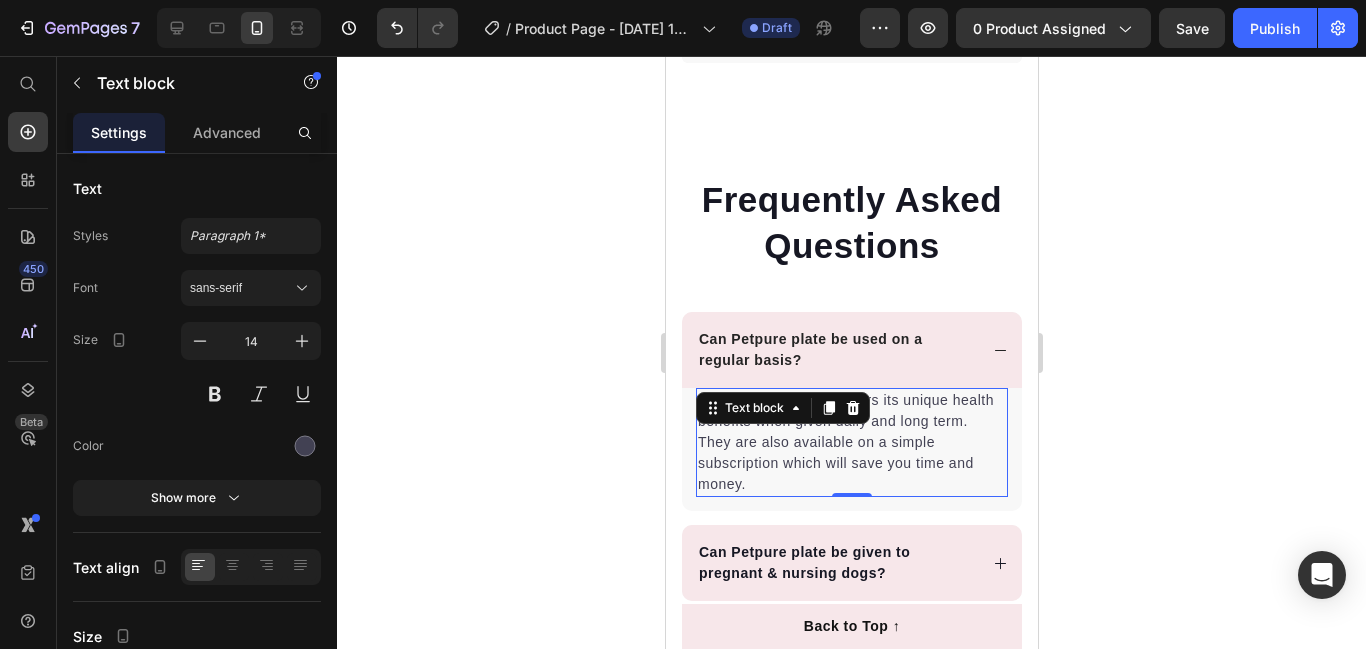 click on "Yes, Petpure Plate delivers its unique health benefits when given daily and long term. They are also available on a simple subscription which will save you time and money." at bounding box center [851, 442] 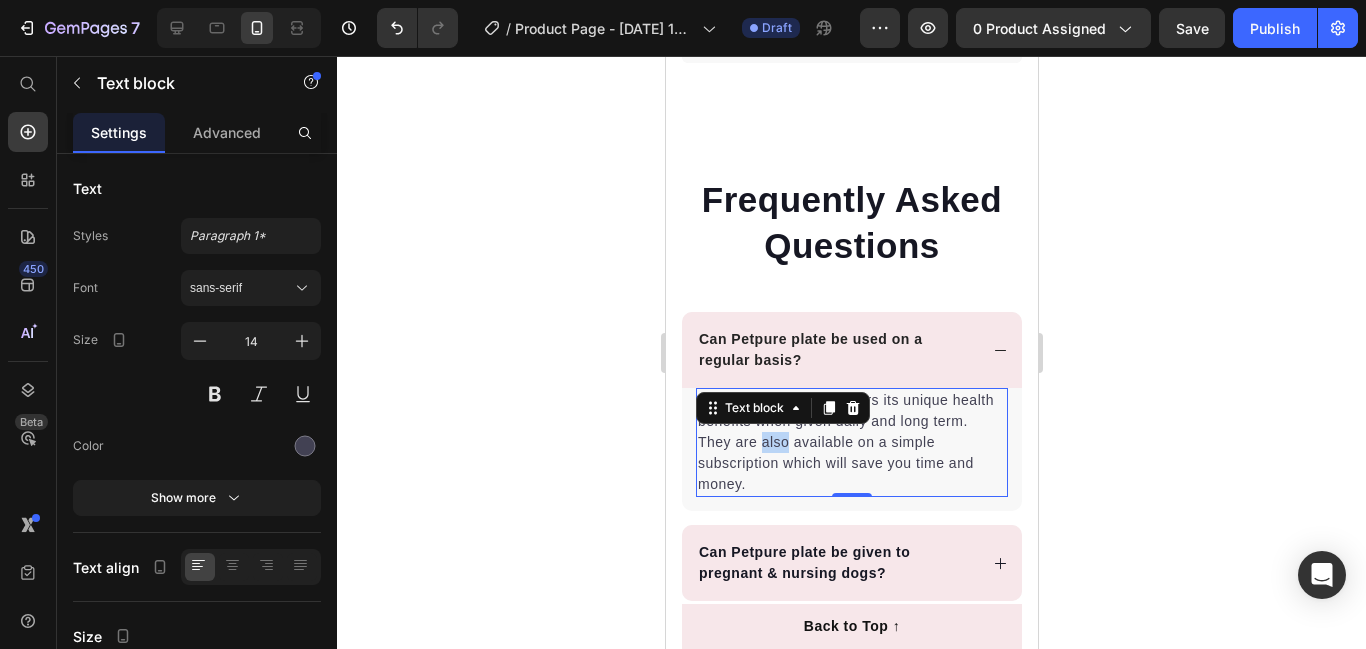click on "Yes, Petpure Plate delivers its unique health benefits when given daily and long term. They are also available on a simple subscription which will save you time and money." at bounding box center [851, 442] 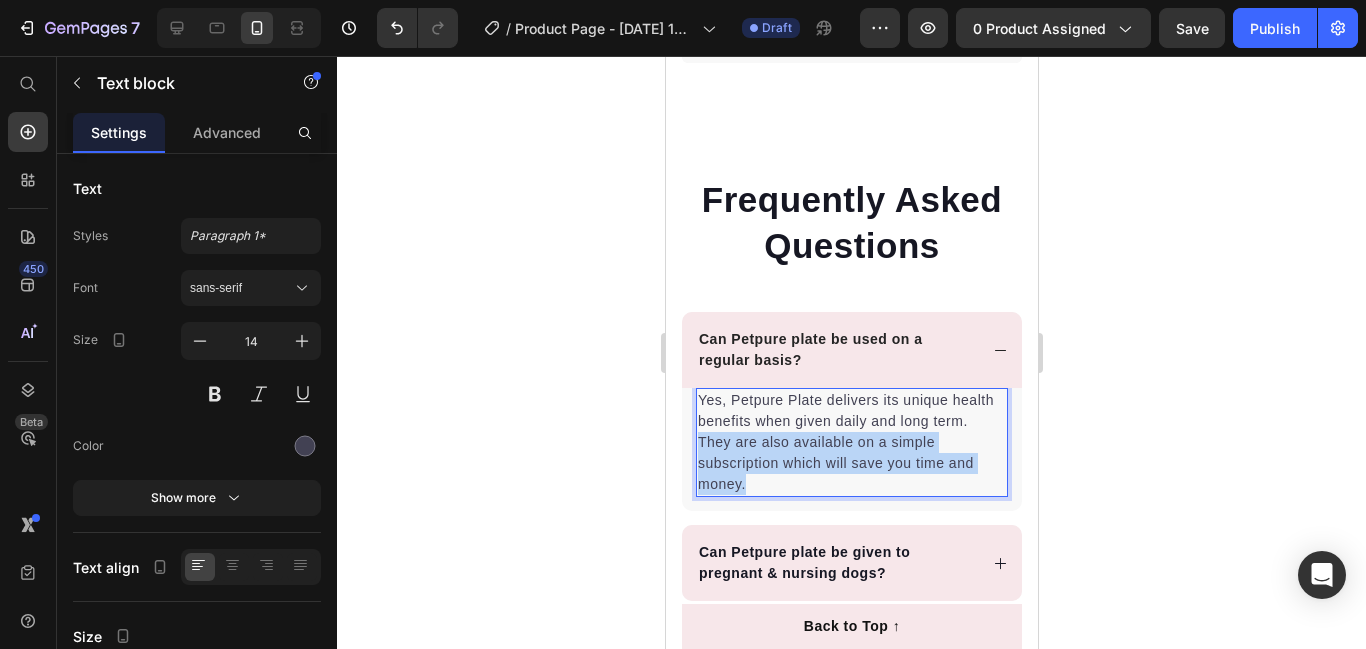 click on "Yes, Petpure Plate delivers its unique health benefits when given daily and long term. They are also available on a simple subscription which will save you time and money." at bounding box center (851, 442) 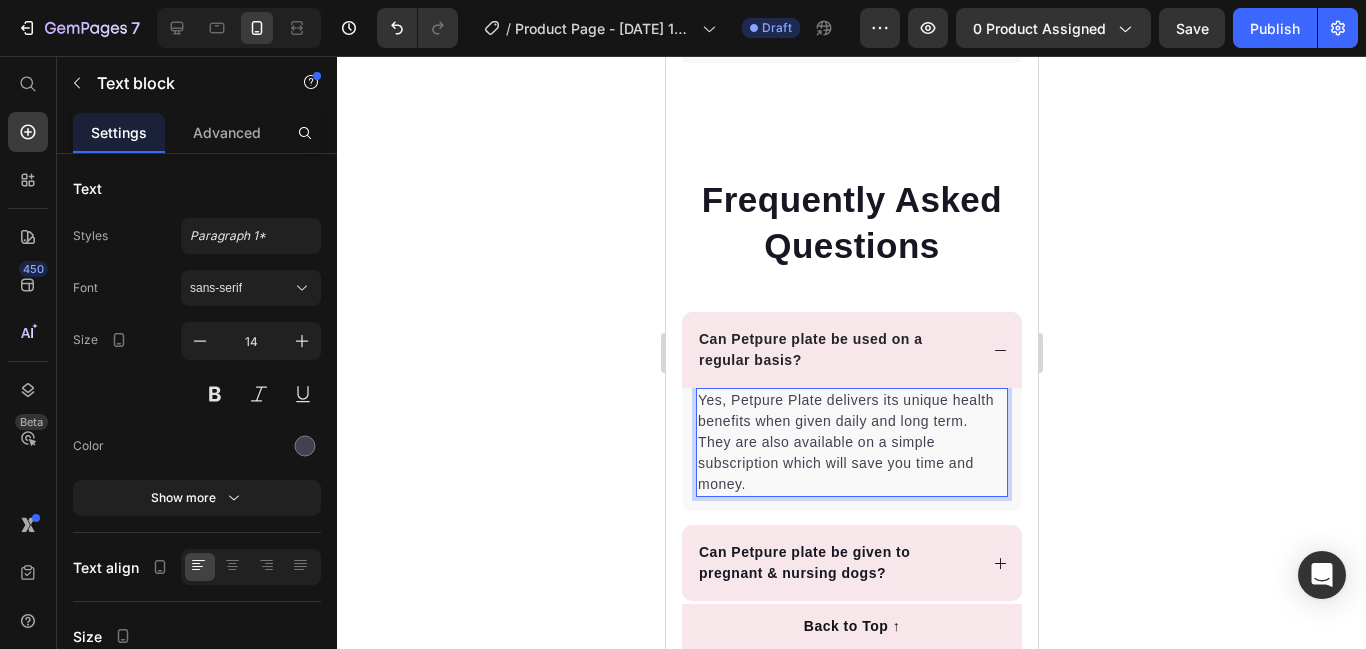 click on "Yes, Petpure Plate delivers its unique health benefits when given daily and long term. They are also available on a simple subscription which will save you time and money." at bounding box center (851, 442) 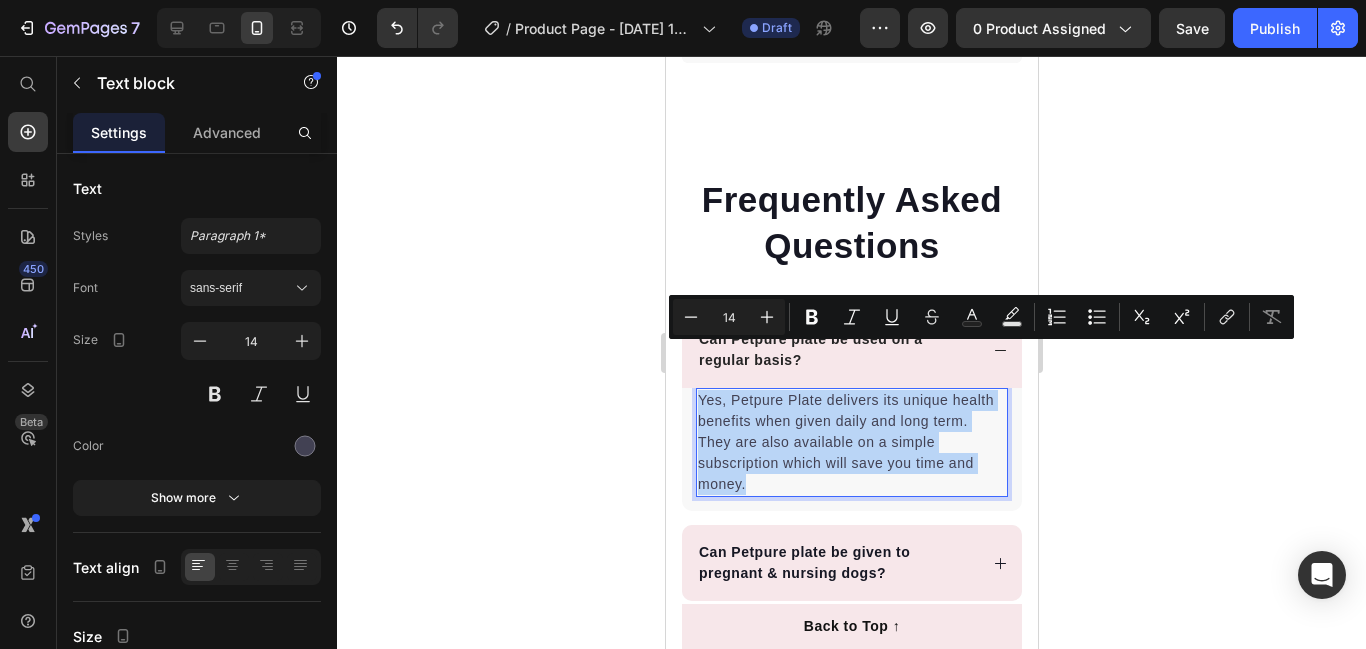 drag, startPoint x: 761, startPoint y: 441, endPoint x: 694, endPoint y: 350, distance: 113.004425 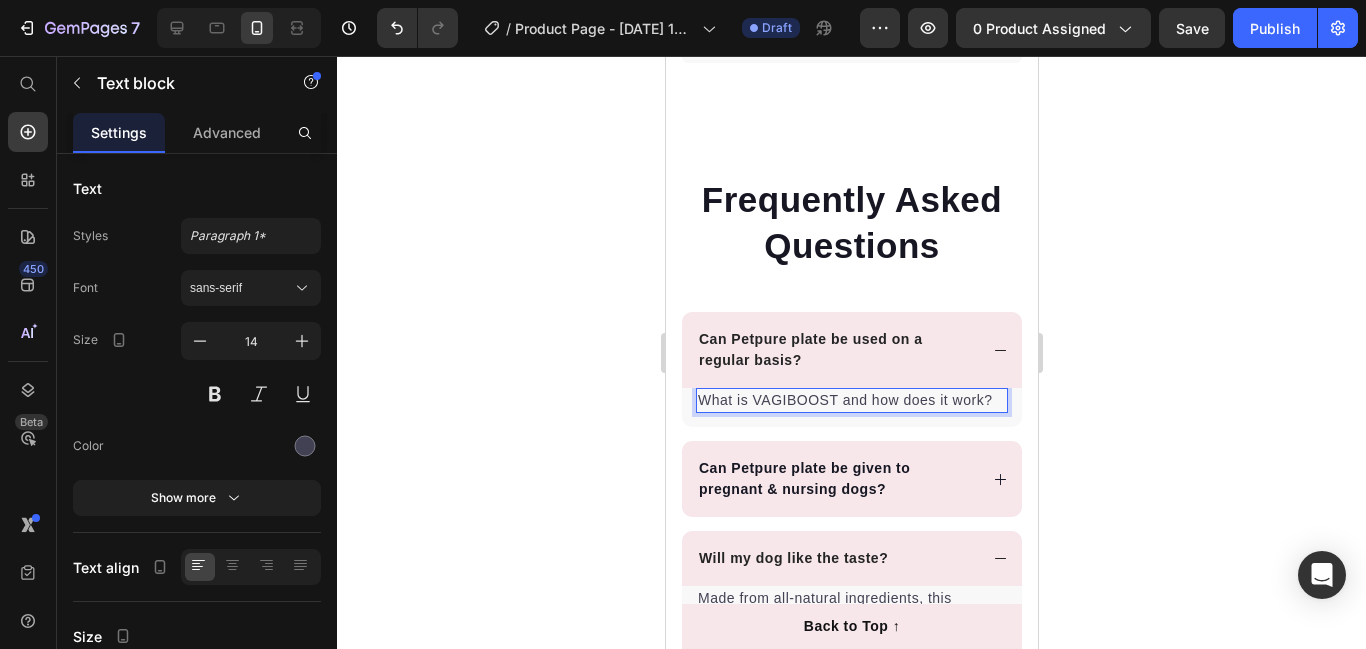click on "What is VAGIBOOST and how does it work?" at bounding box center (851, 400) 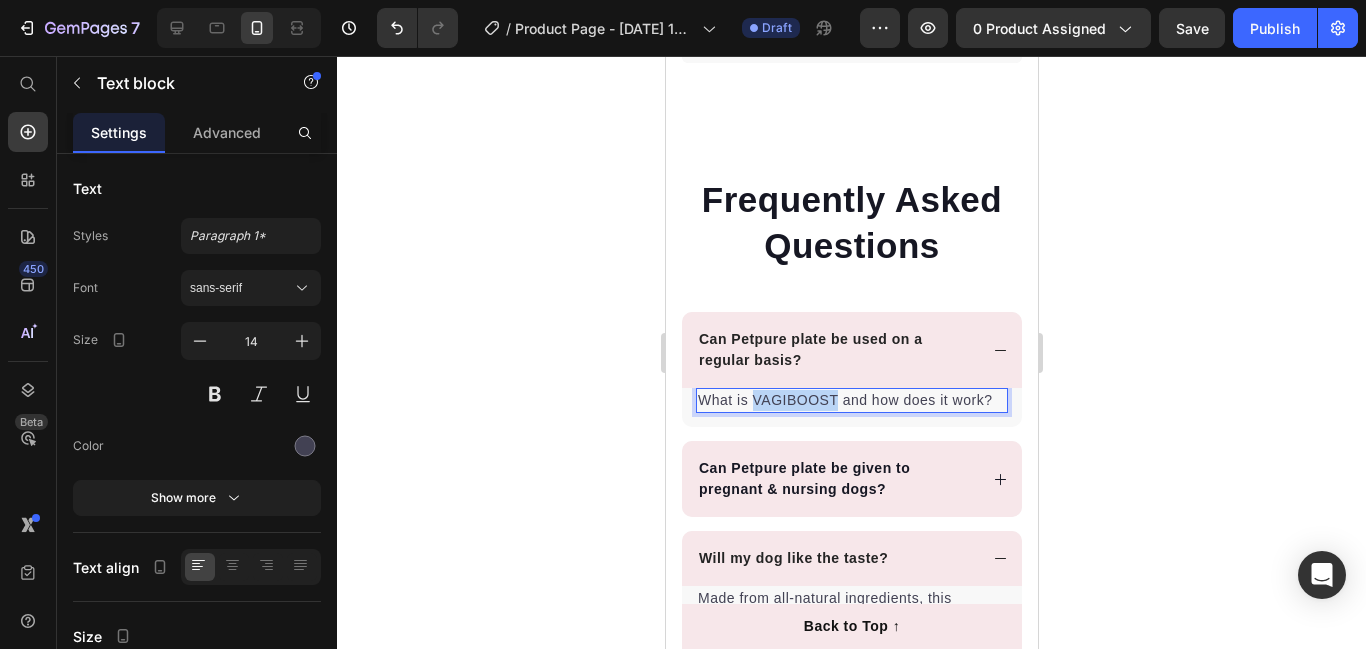 click on "What is VAGIBOOST and how does it work?" at bounding box center (851, 400) 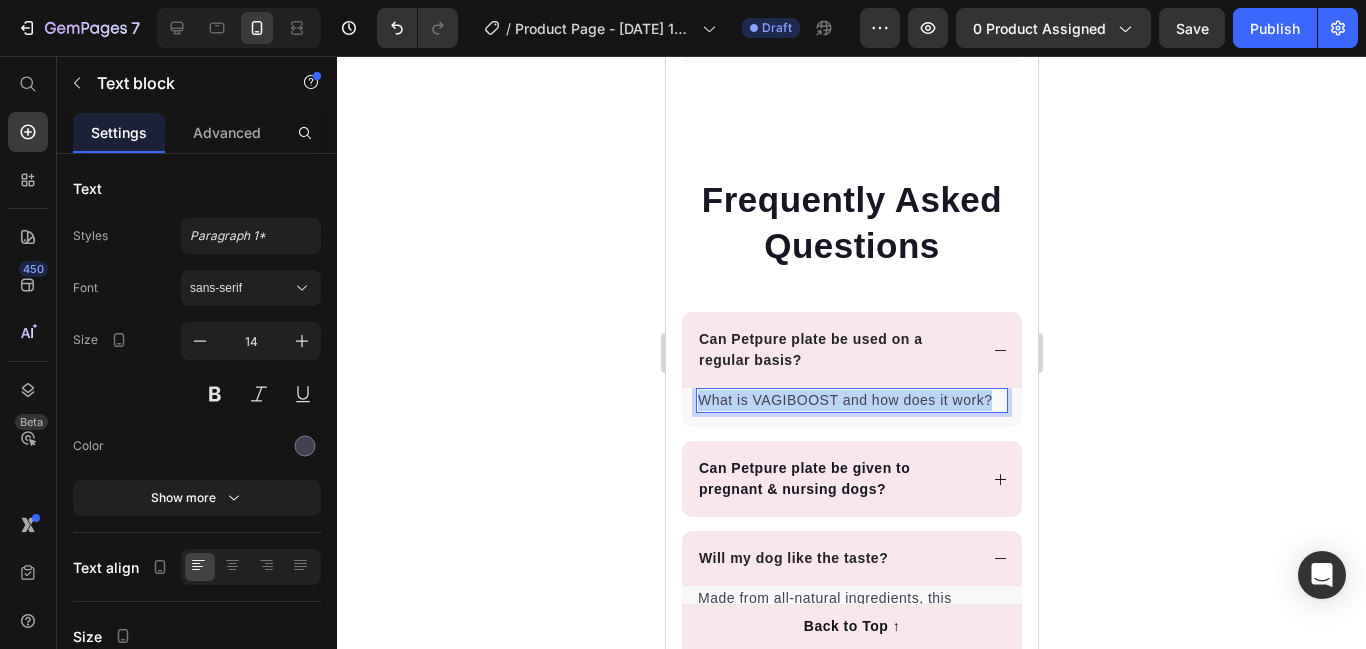 click on "What is VAGIBOOST and how does it work?" at bounding box center [851, 400] 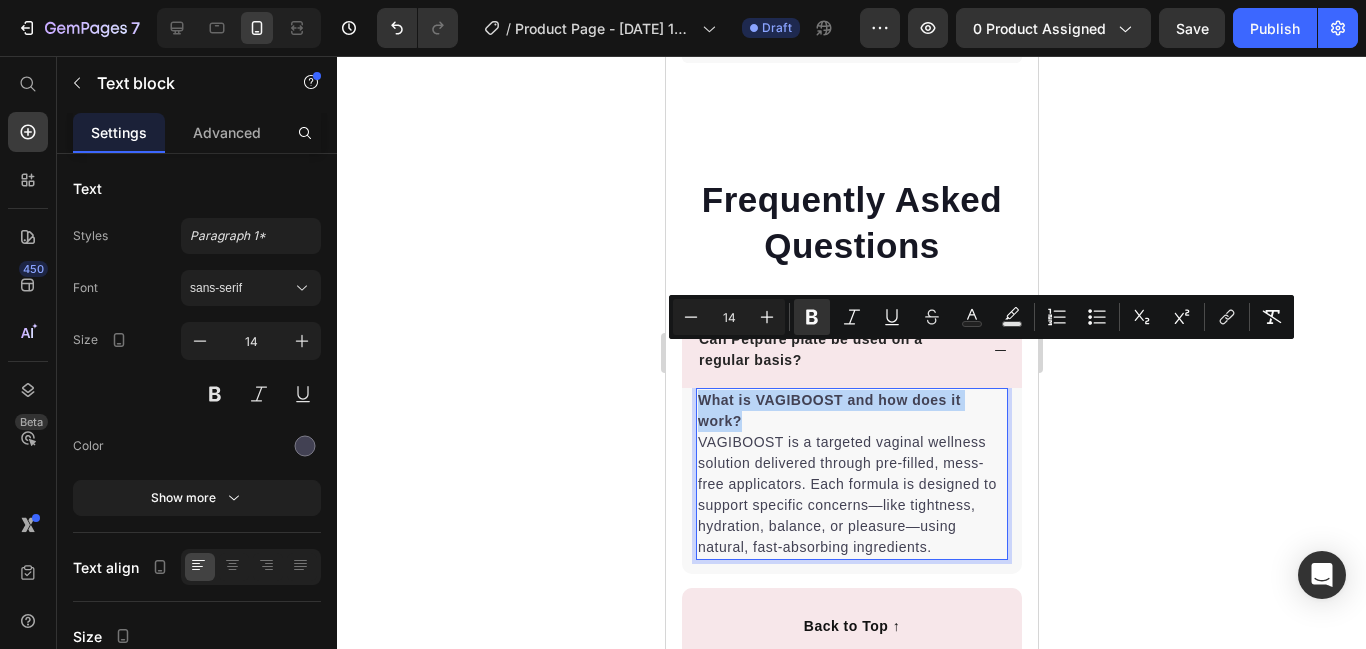 drag, startPoint x: 753, startPoint y: 372, endPoint x: 693, endPoint y: 358, distance: 61.611687 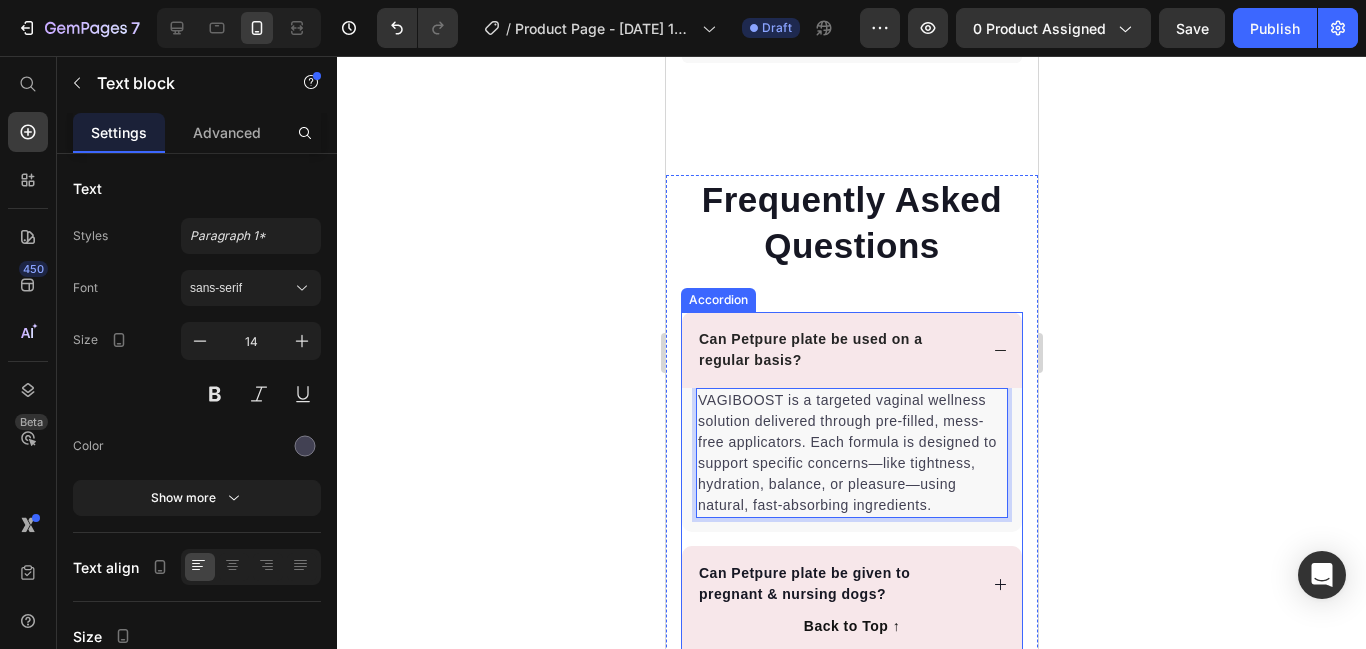 click on "Can Petpure plate be used on a regular basis?" at bounding box center (835, 350) 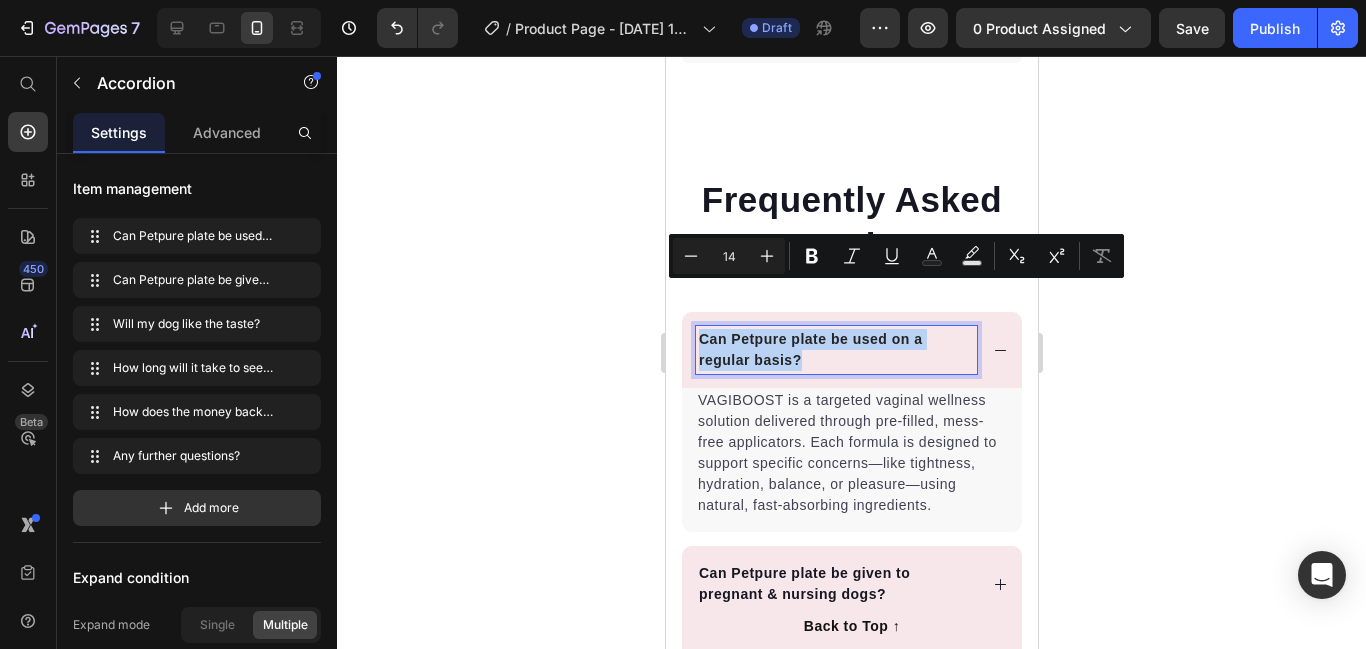 click on "Can Petpure plate be used on a regular basis?" at bounding box center (835, 350) 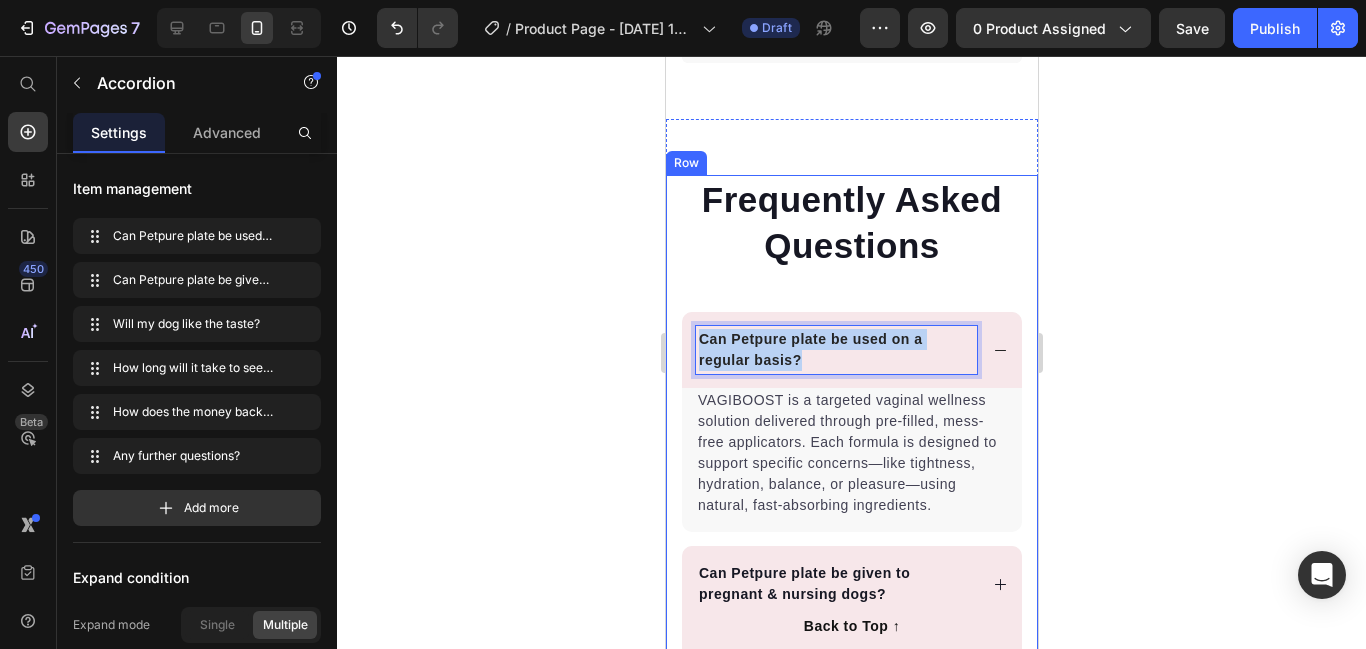 drag, startPoint x: 858, startPoint y: 321, endPoint x: 669, endPoint y: 290, distance: 191.52545 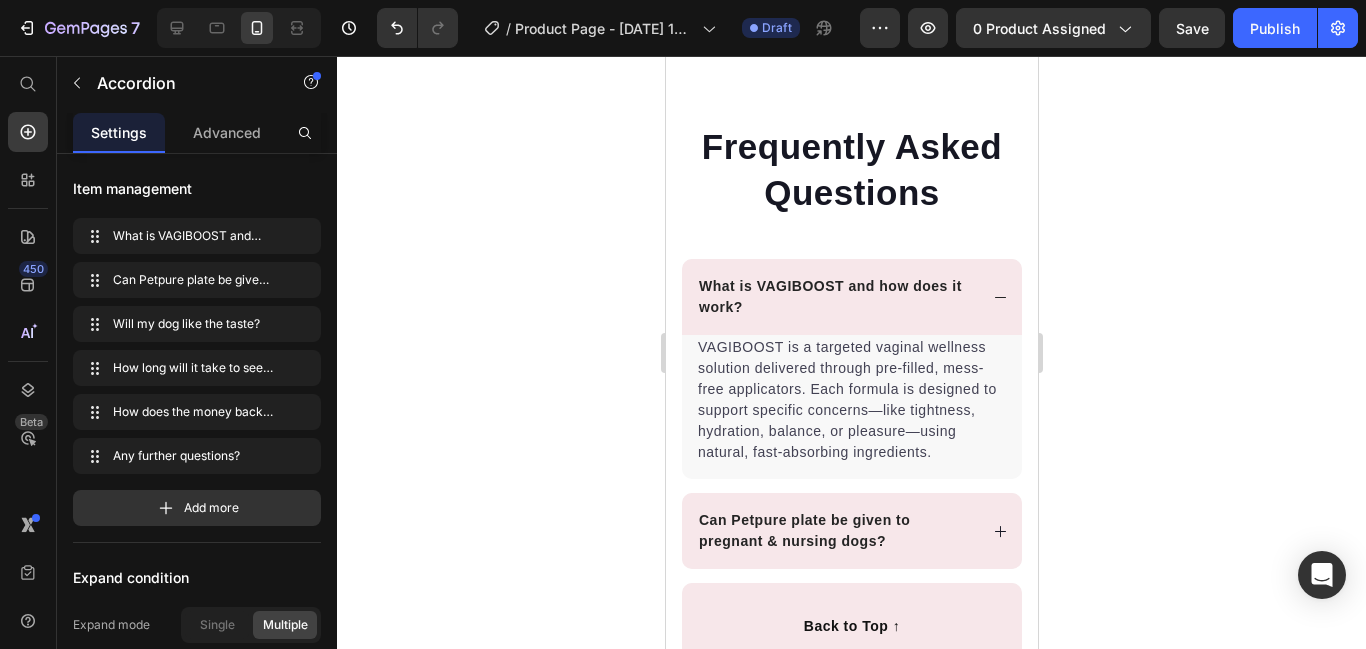 click on "Can Petpure plate be given to pregnant & nursing dogs?" at bounding box center [851, 531] 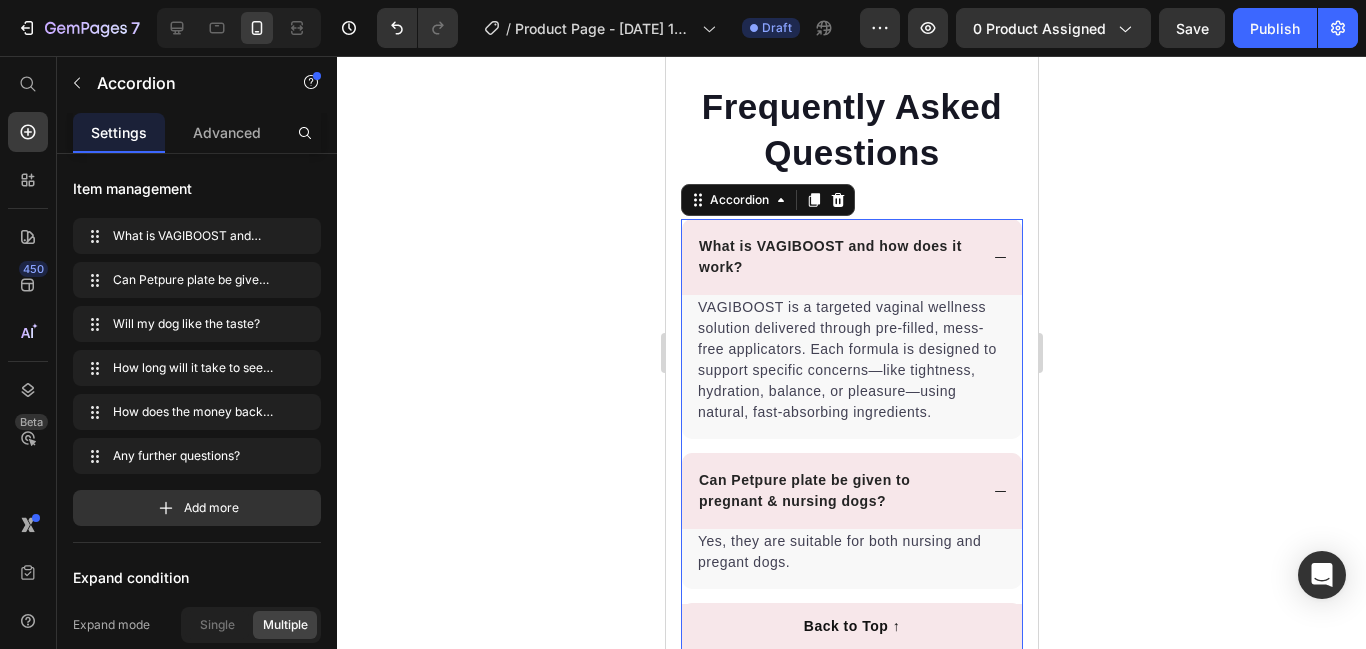 scroll, scrollTop: 1565, scrollLeft: 0, axis: vertical 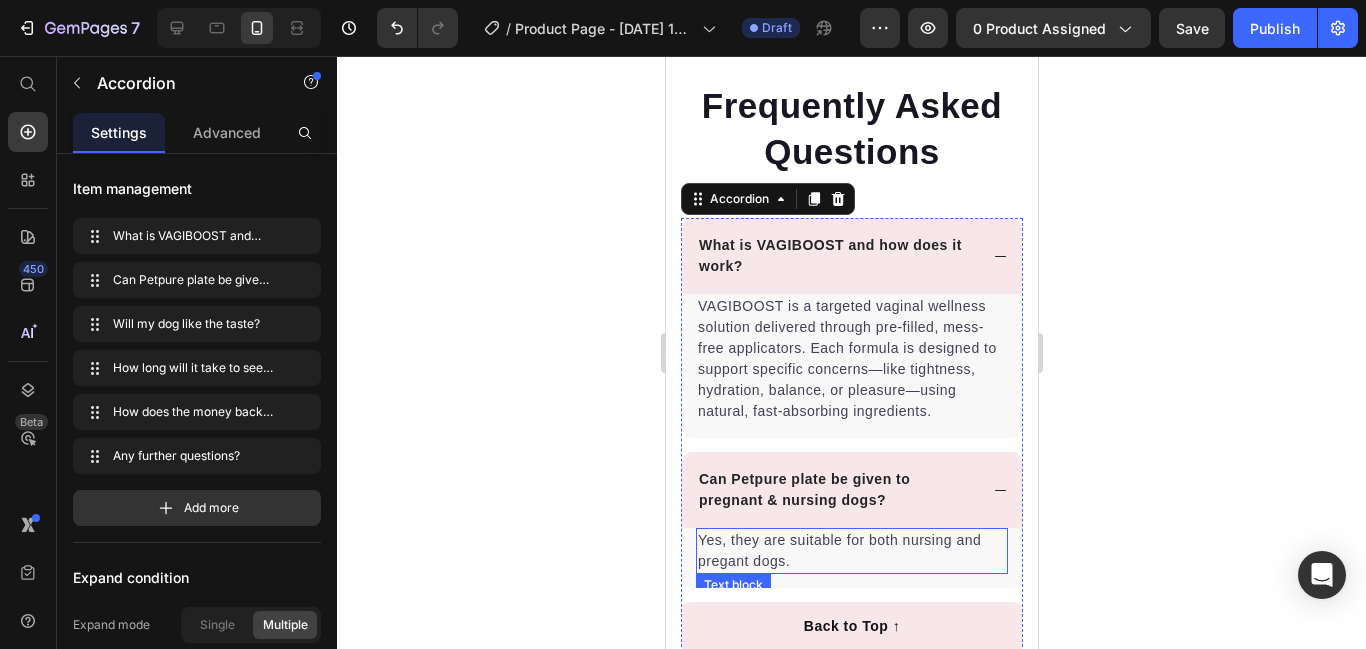 click on "Yes, they are suitable for both nursing and pregant dogs." at bounding box center [851, 551] 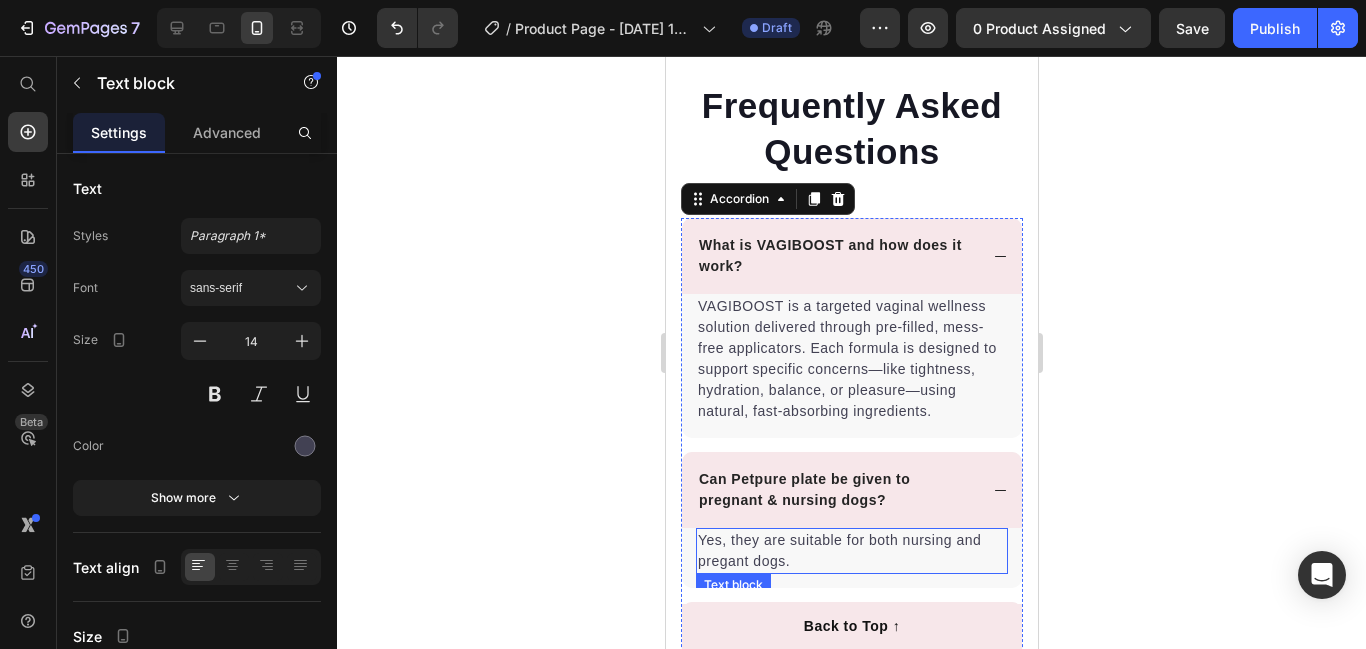 click on "Yes, they are suitable for both nursing and pregant dogs." at bounding box center (851, 551) 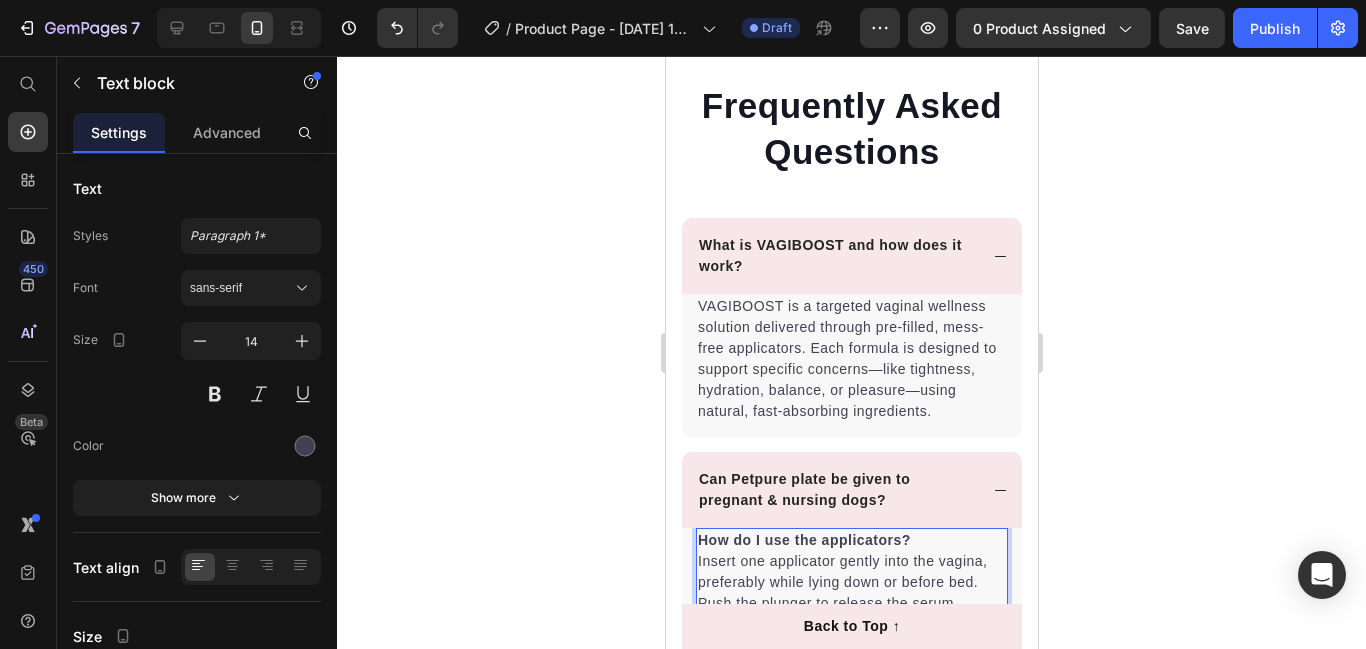click on "How do I use the applicators?" at bounding box center [803, 540] 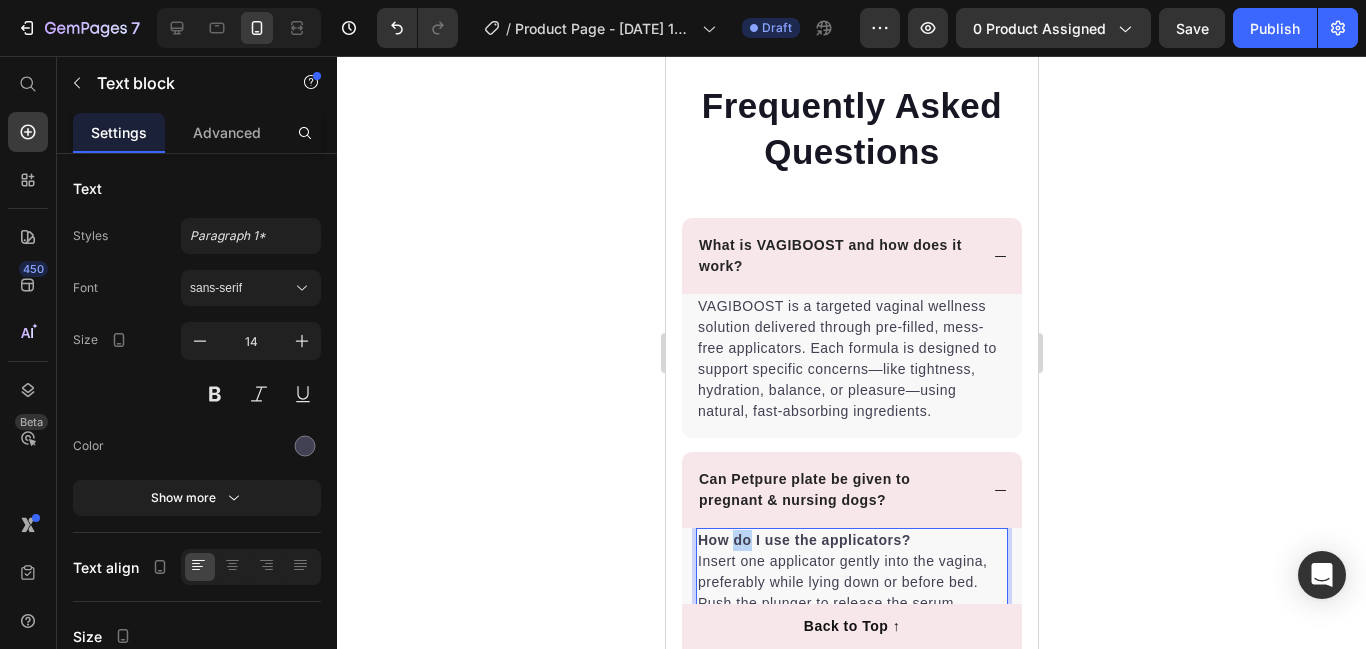 click on "How do I use the applicators?" at bounding box center [803, 540] 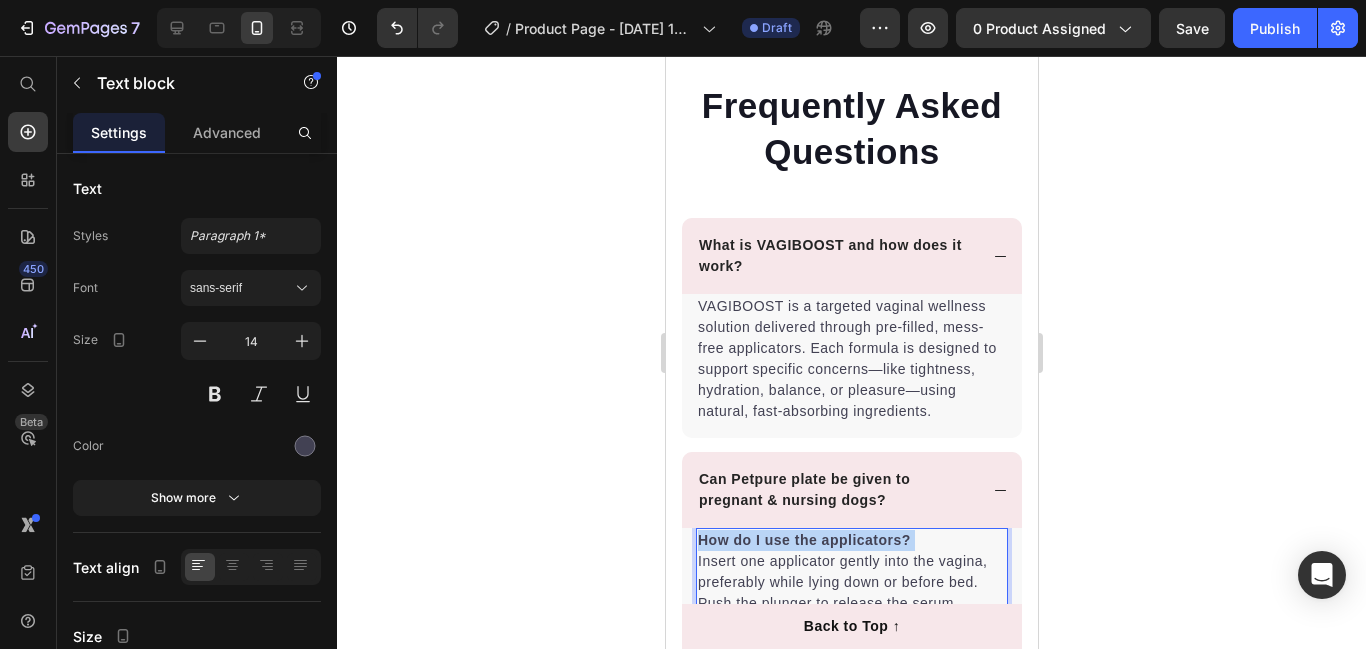 click on "How do I use the applicators?" at bounding box center [803, 540] 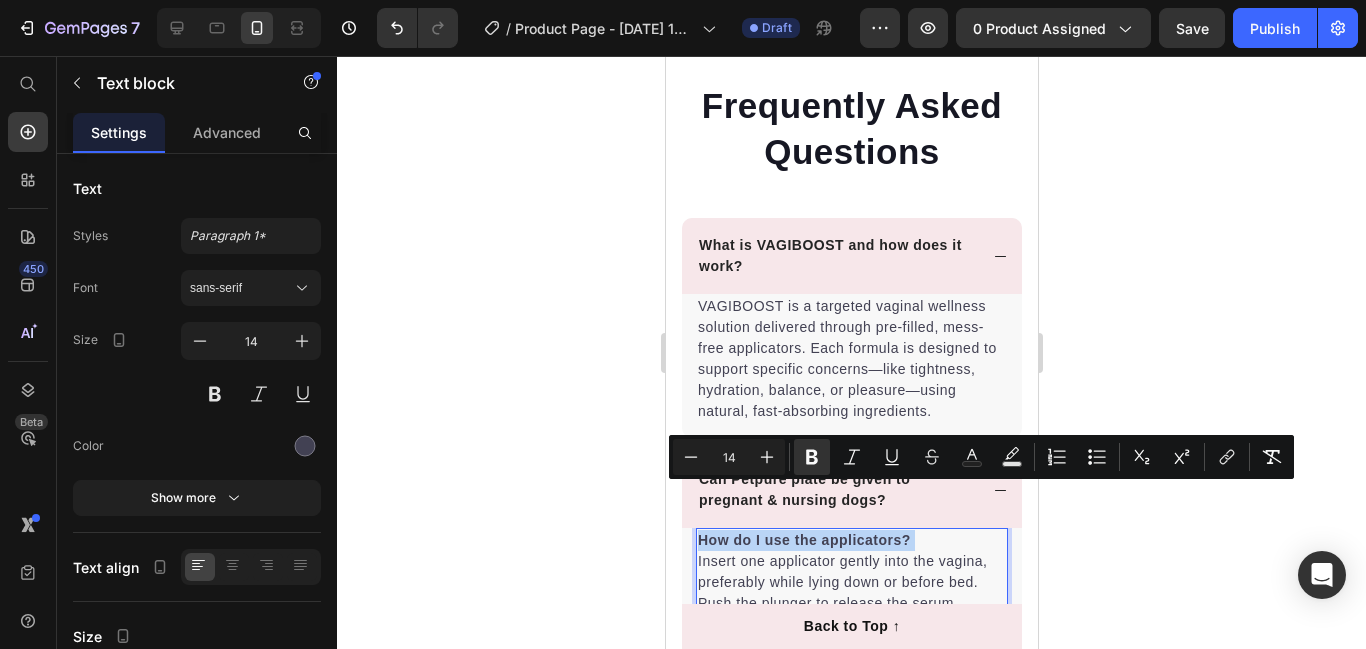 copy on "How do I use the applicators?" 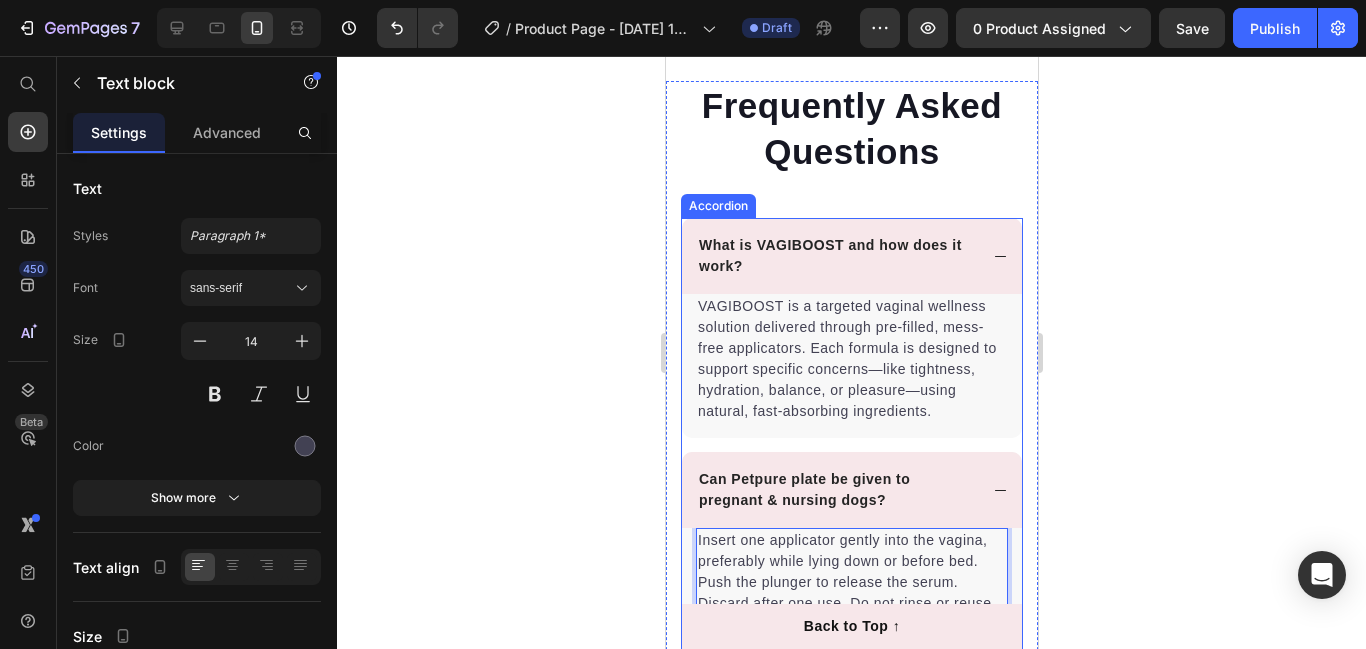 click on "Can Petpure plate be given to pregnant & nursing dogs?" at bounding box center (835, 490) 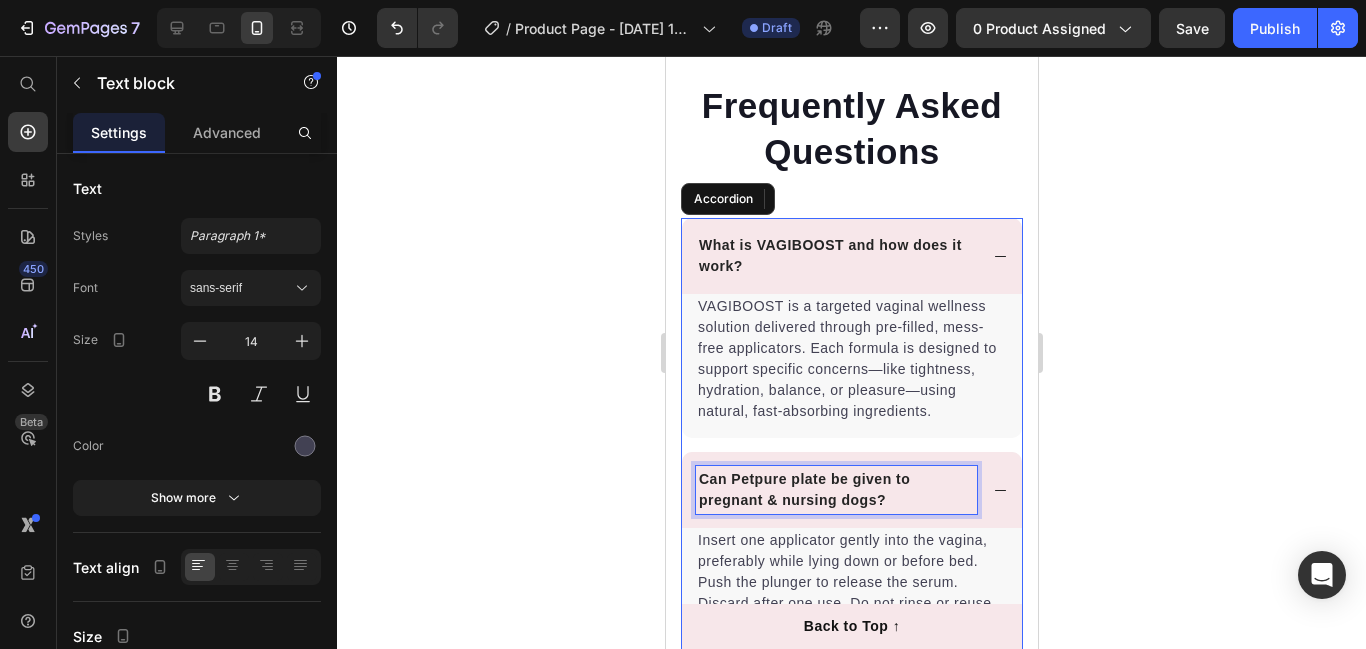 click on "Can Petpure plate be given to pregnant & nursing dogs?" at bounding box center [835, 490] 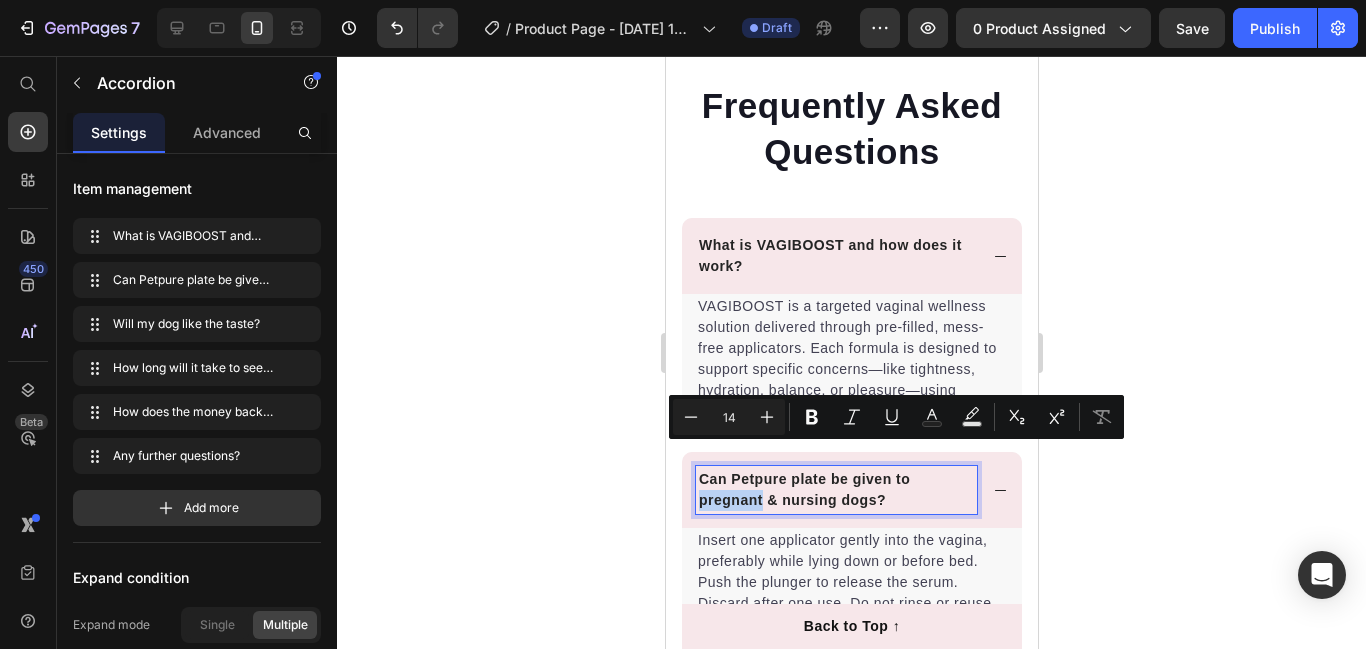click on "Can Petpure plate be given to pregnant & nursing dogs?" at bounding box center [835, 490] 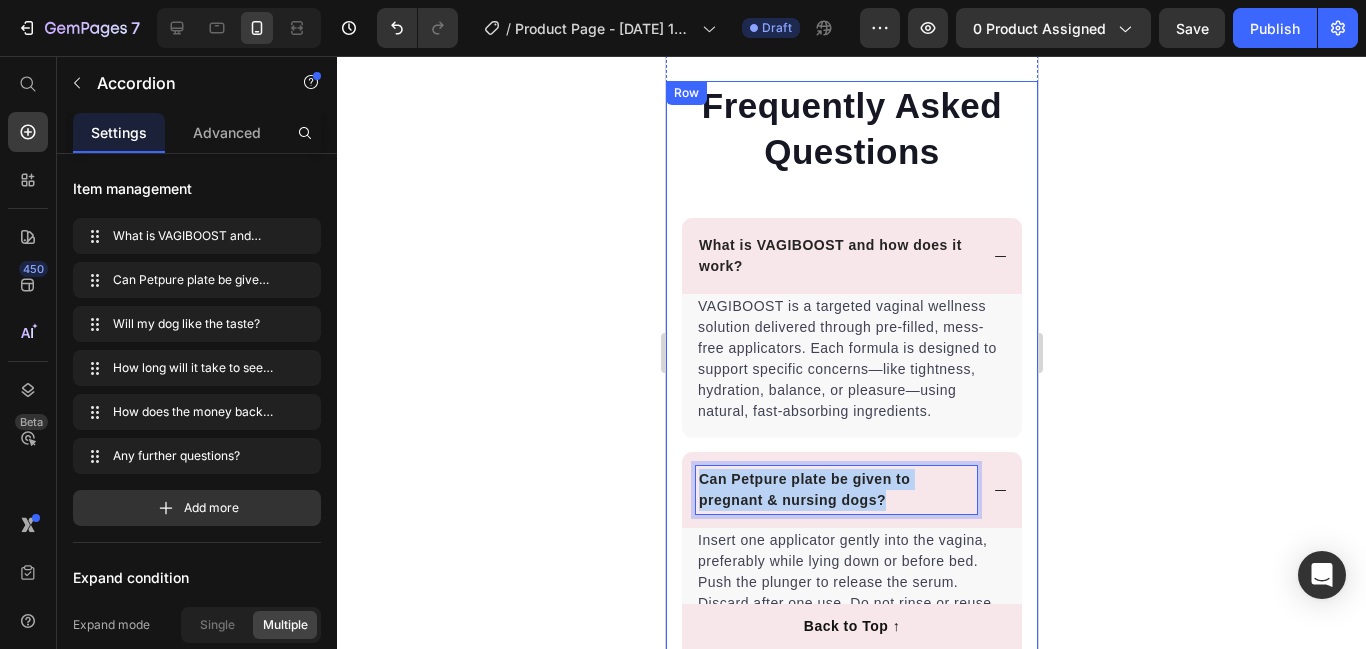 drag, startPoint x: 903, startPoint y: 455, endPoint x: 672, endPoint y: 427, distance: 232.69078 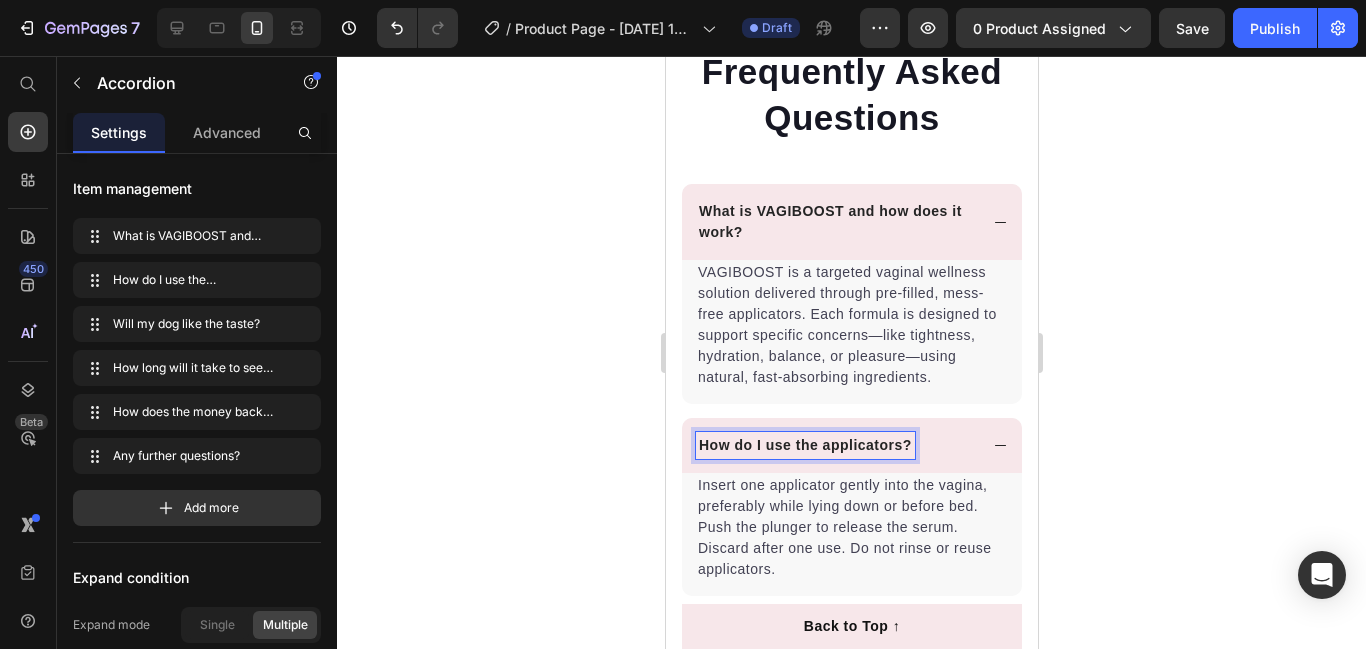 scroll, scrollTop: 1642, scrollLeft: 0, axis: vertical 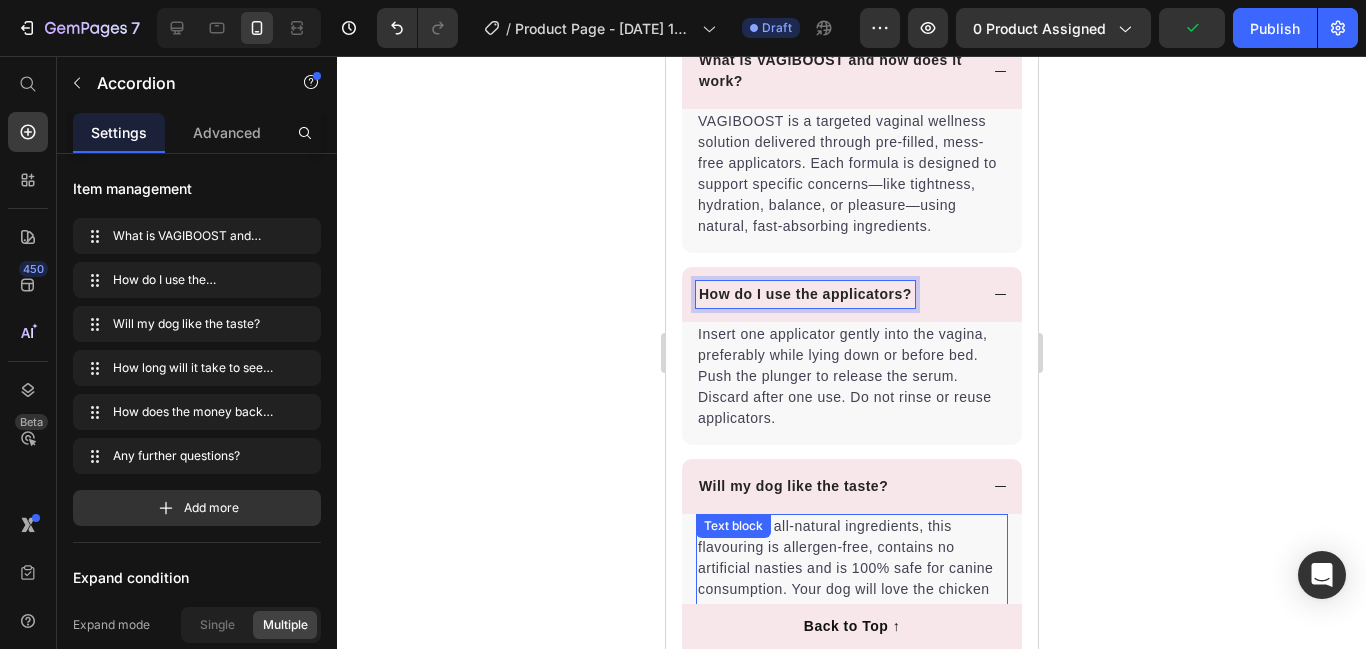 click on "Made from all-natural ingredients, this flavouring is allergen-free, contains no artificial nasties and is 100% safe for canine consumption. Your dog will love the chicken and bacon flavour, too!" at bounding box center (851, 568) 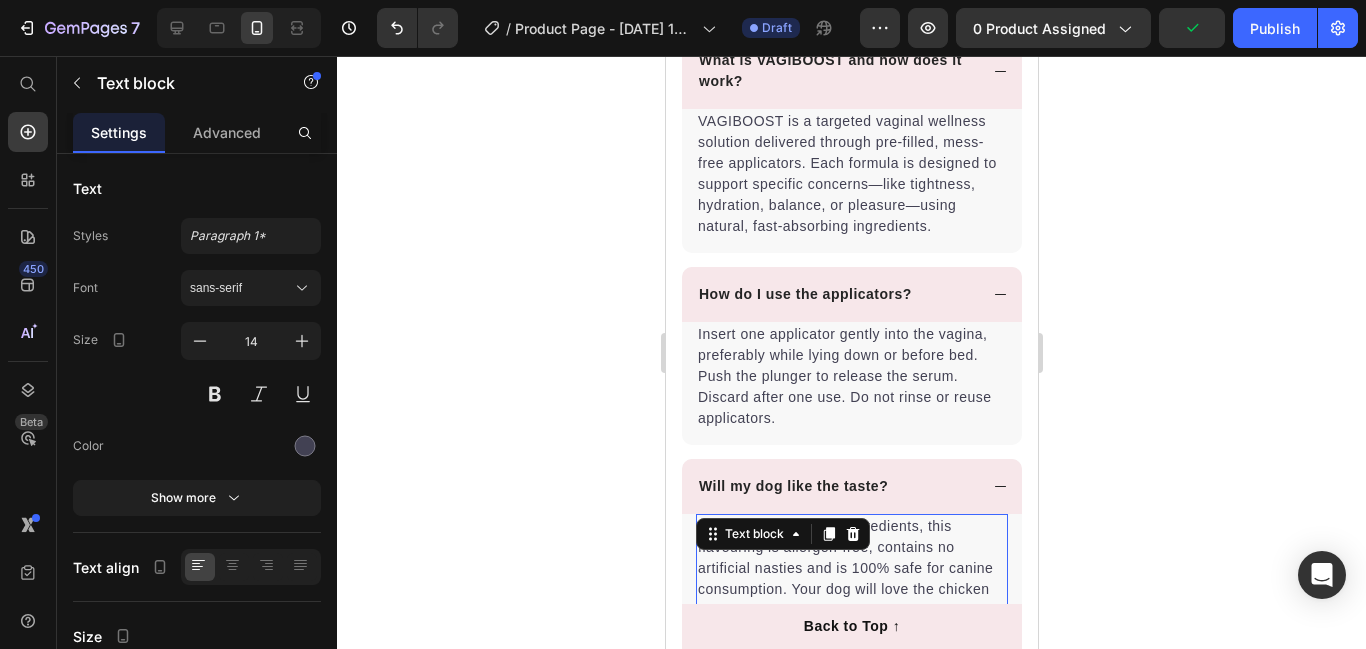 click on "Made from all-natural ingredients, this flavouring is allergen-free, contains no artificial nasties and is 100% safe for canine consumption. Your dog will love the chicken and bacon flavour, too!" at bounding box center (851, 568) 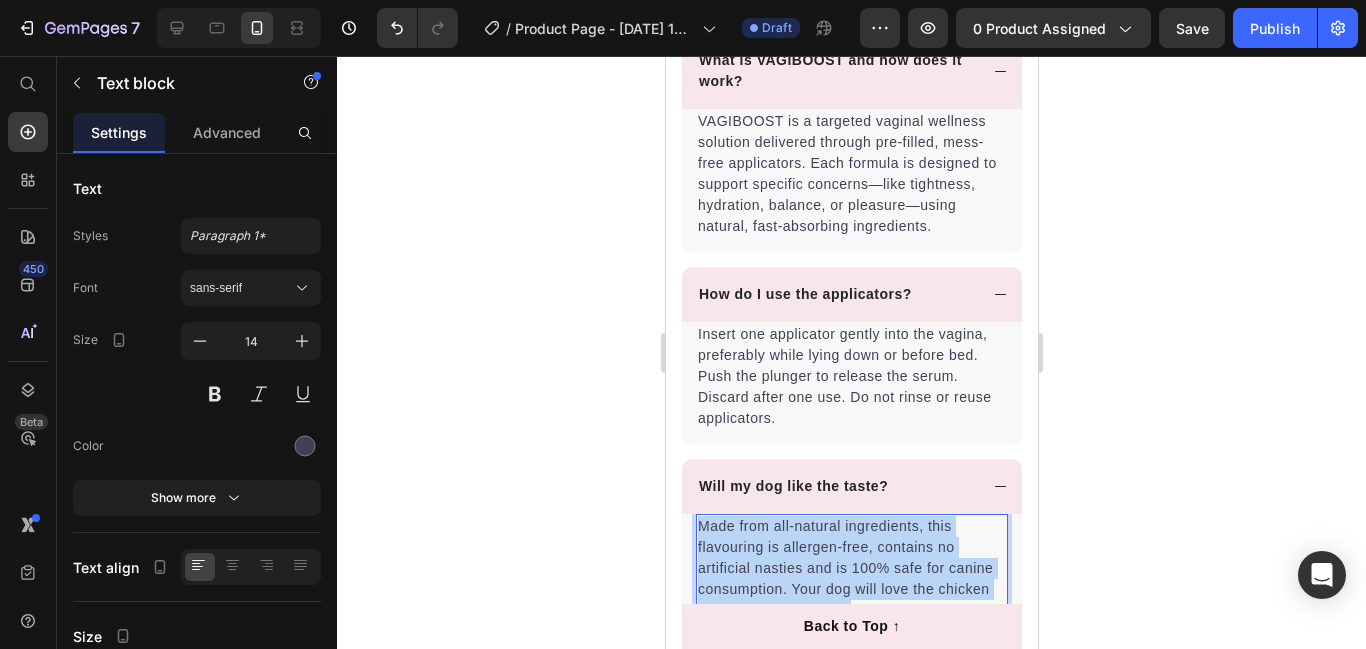 click on "Made from all-natural ingredients, this flavouring is allergen-free, contains no artificial nasties and is 100% safe for canine consumption. Your dog will love the chicken and bacon flavour, too!" at bounding box center [851, 568] 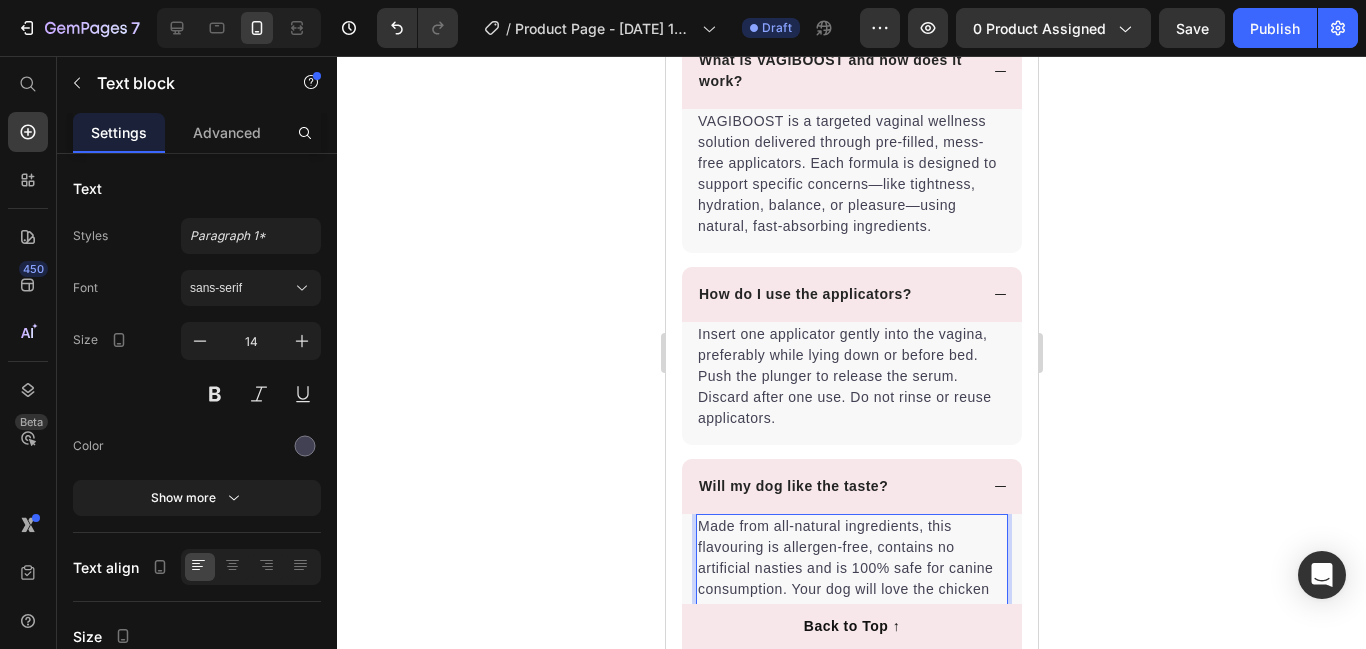 click on "Made from all-natural ingredients, this flavouring is allergen-free, contains no artificial nasties and is 100% safe for canine consumption. Your dog will love the chicken and bacon flavour, too!" at bounding box center [851, 568] 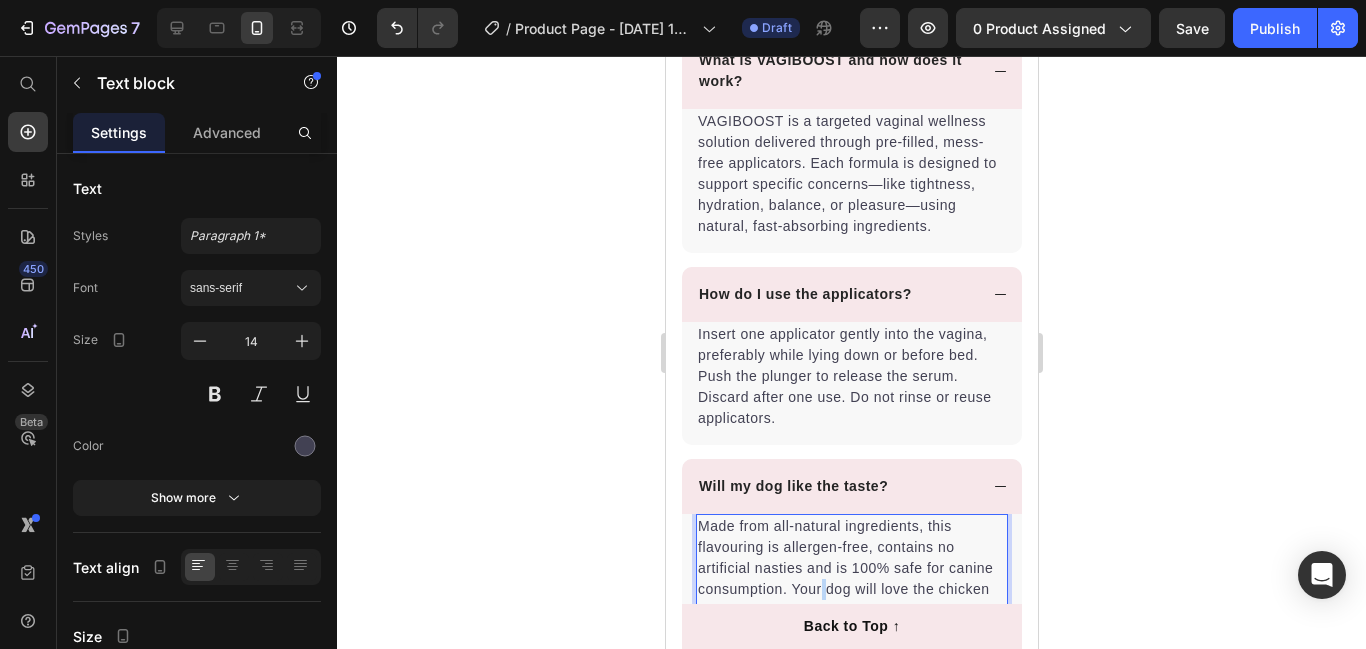 click on "Made from all-natural ingredients, this flavouring is allergen-free, contains no artificial nasties and is 100% safe for canine consumption. Your dog will love the chicken and bacon flavour, too!" at bounding box center (851, 568) 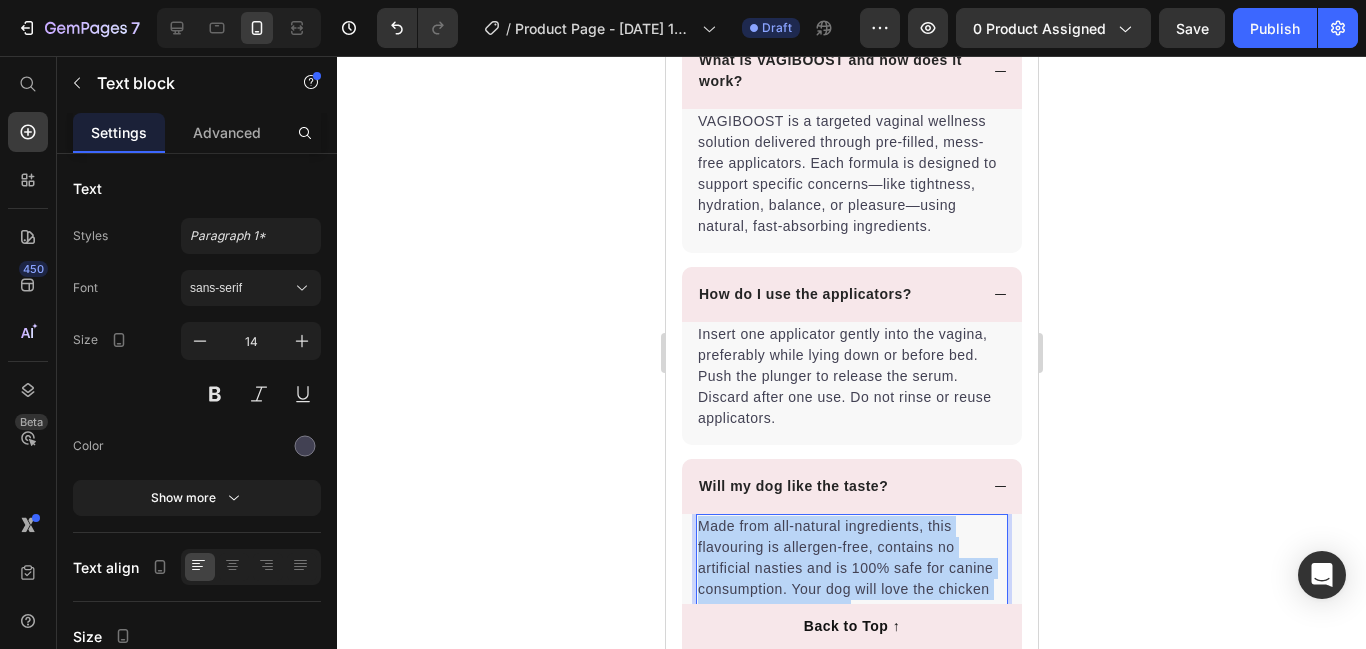 click on "Made from all-natural ingredients, this flavouring is allergen-free, contains no artificial nasties and is 100% safe for canine consumption. Your dog will love the chicken and bacon flavour, too!" at bounding box center (851, 568) 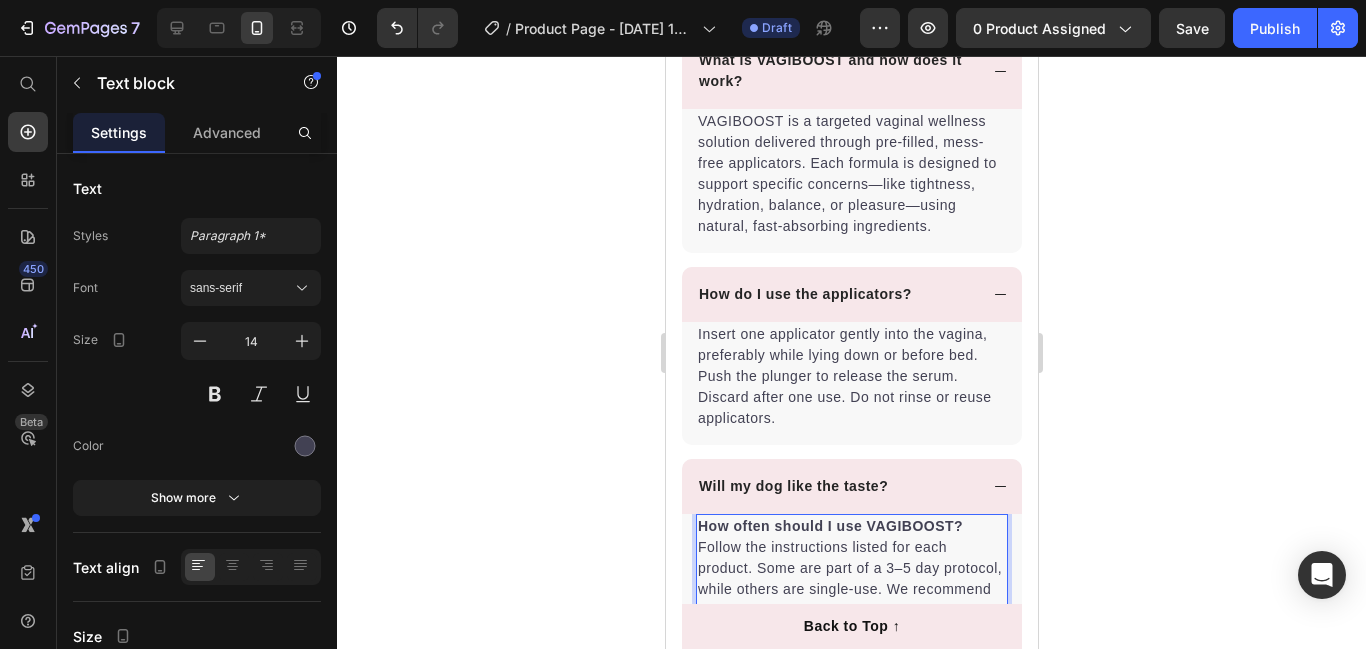 click on "How often should I use VAGIBOOST?" at bounding box center (829, 526) 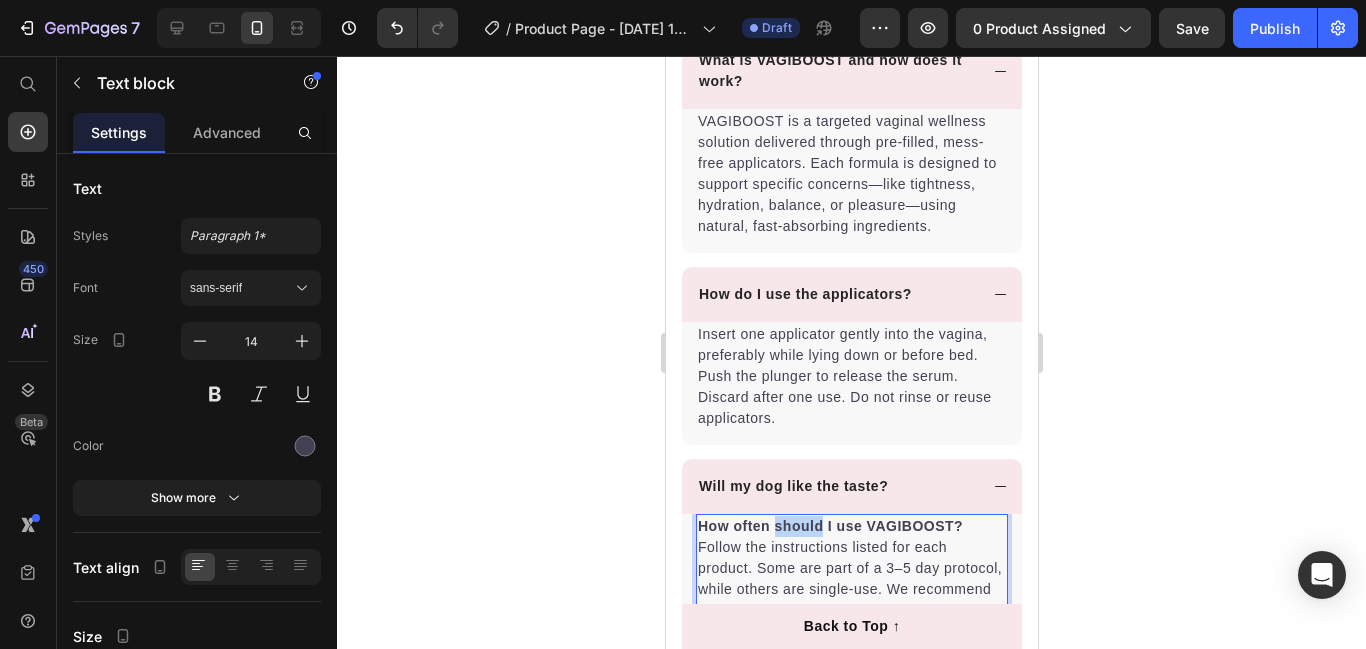 click on "How often should I use VAGIBOOST?" at bounding box center [829, 526] 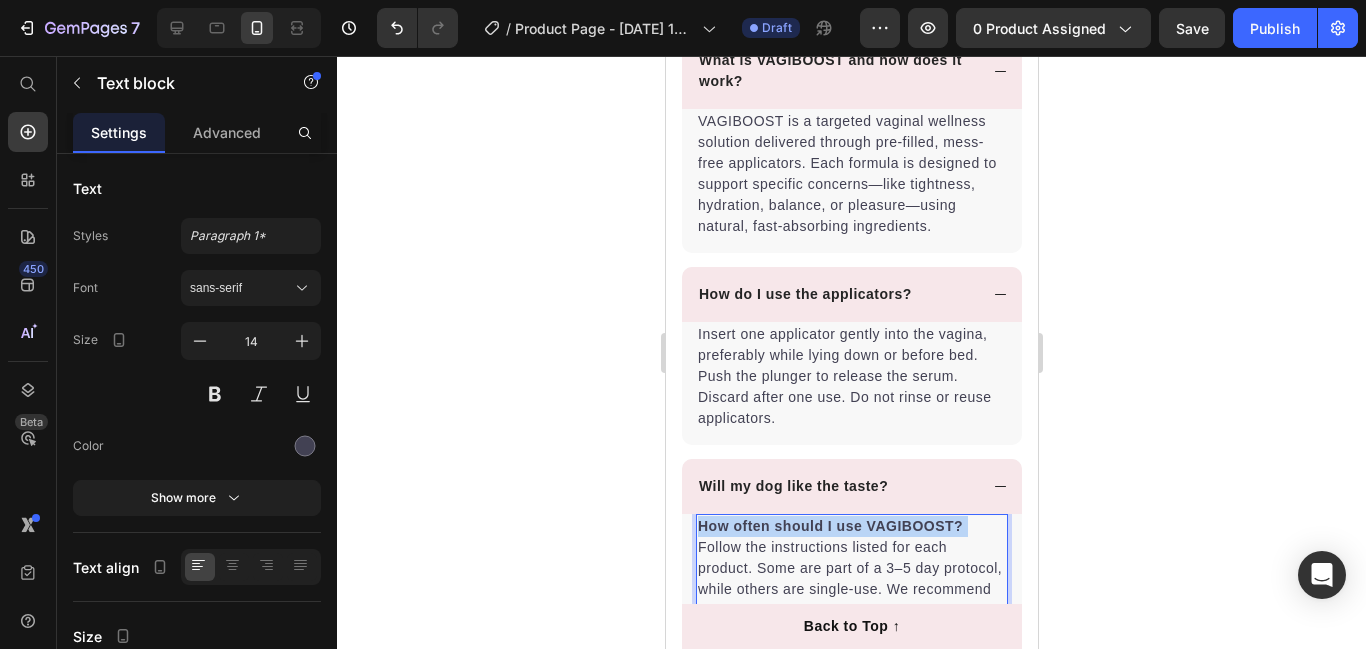 click on "How often should I use VAGIBOOST?" at bounding box center [829, 526] 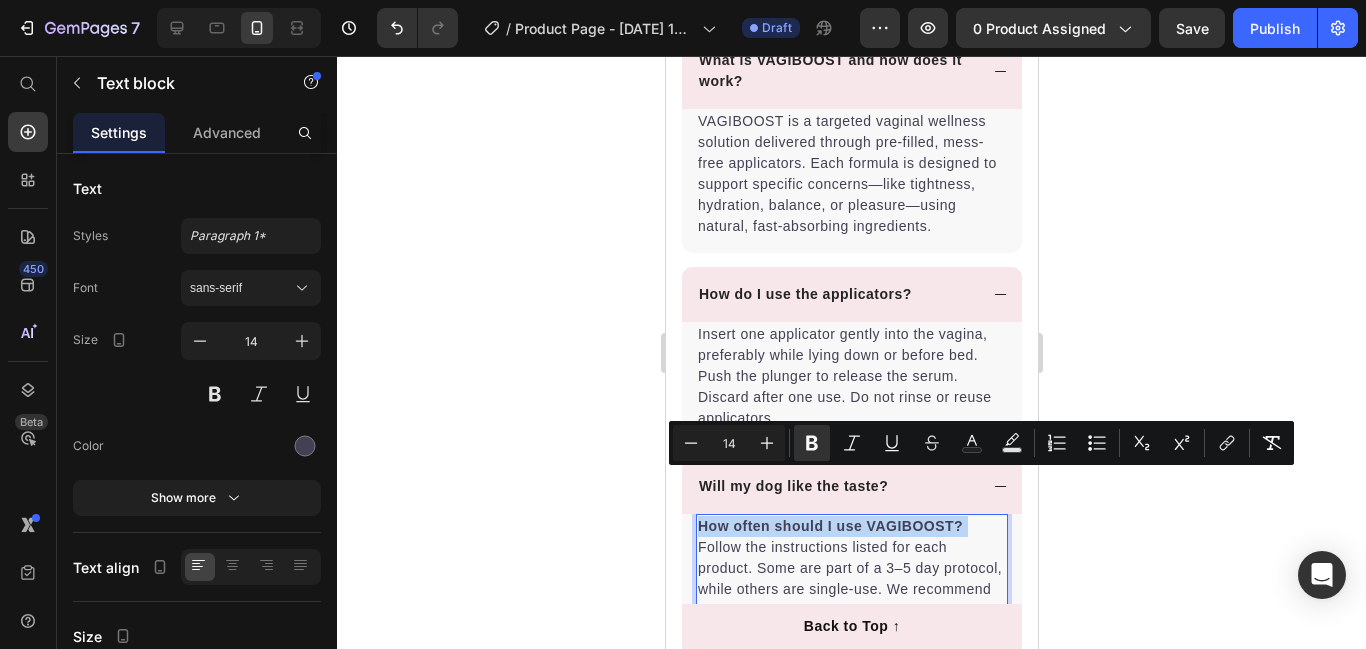 copy on "How often should I use VAGIBOOST?" 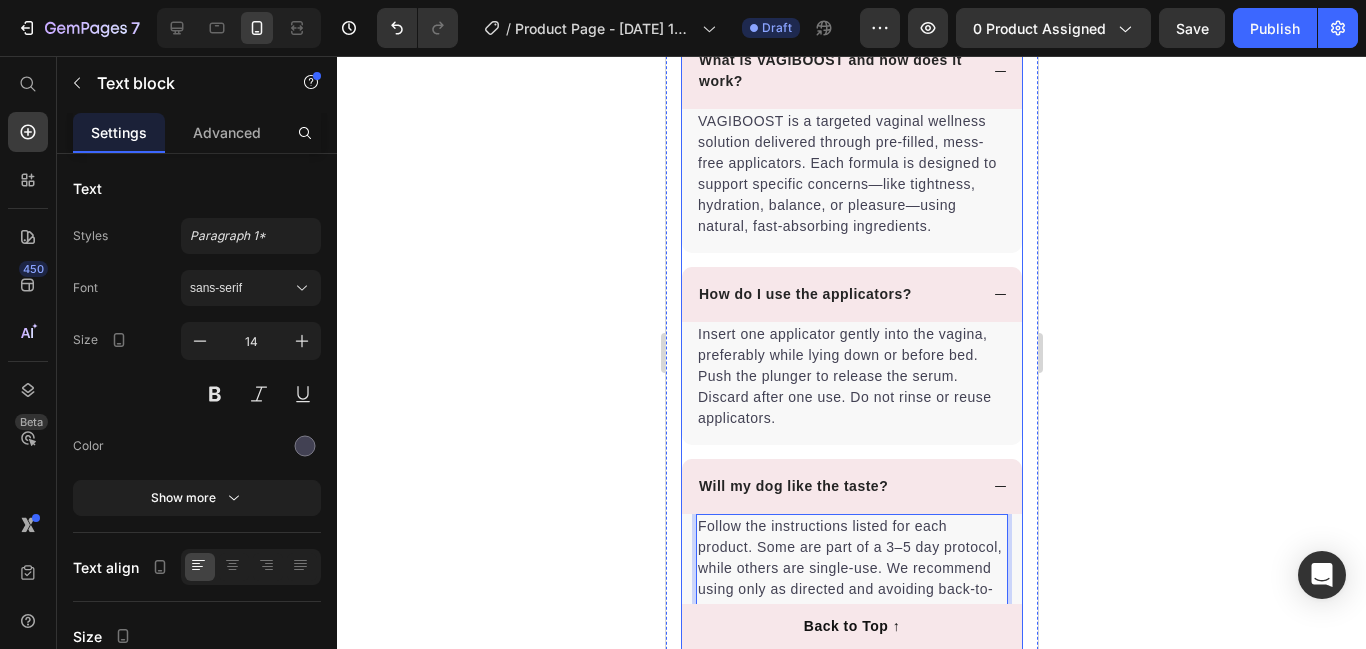 click on "Will my dog like the taste?" at bounding box center [792, 486] 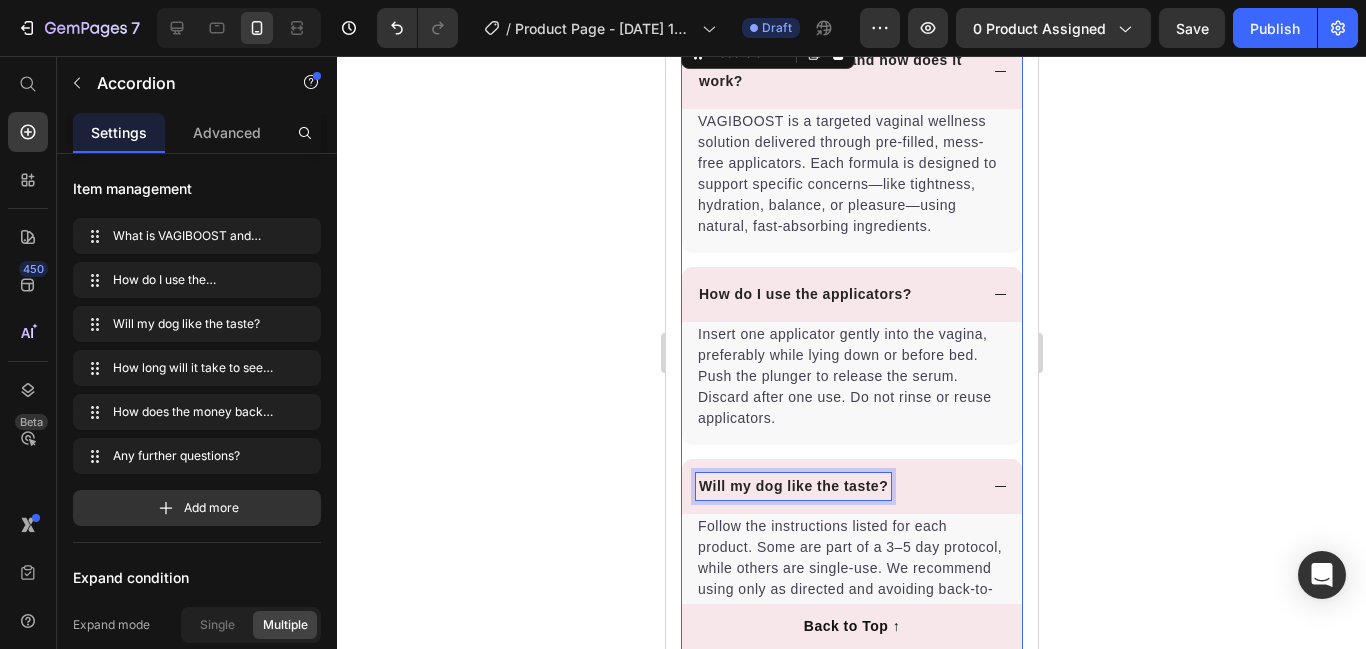 click on "Will my dog like the taste?" at bounding box center [792, 486] 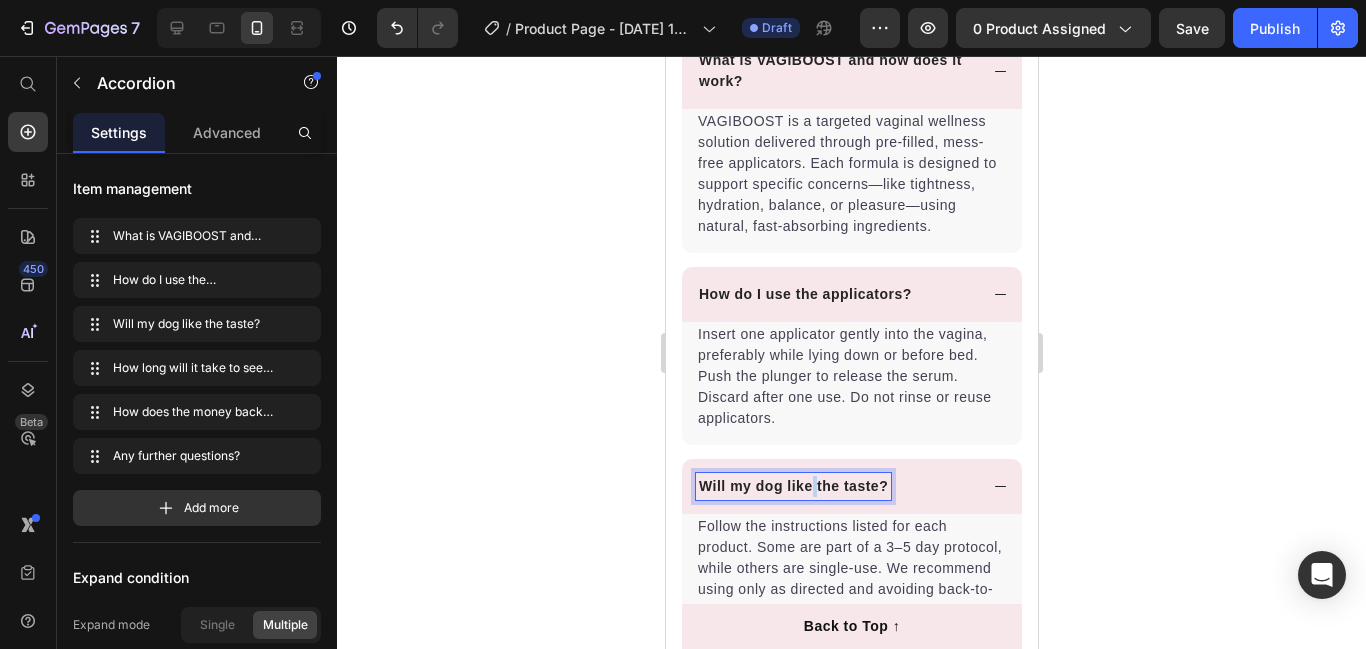 click on "Will my dog like the taste?" at bounding box center [792, 486] 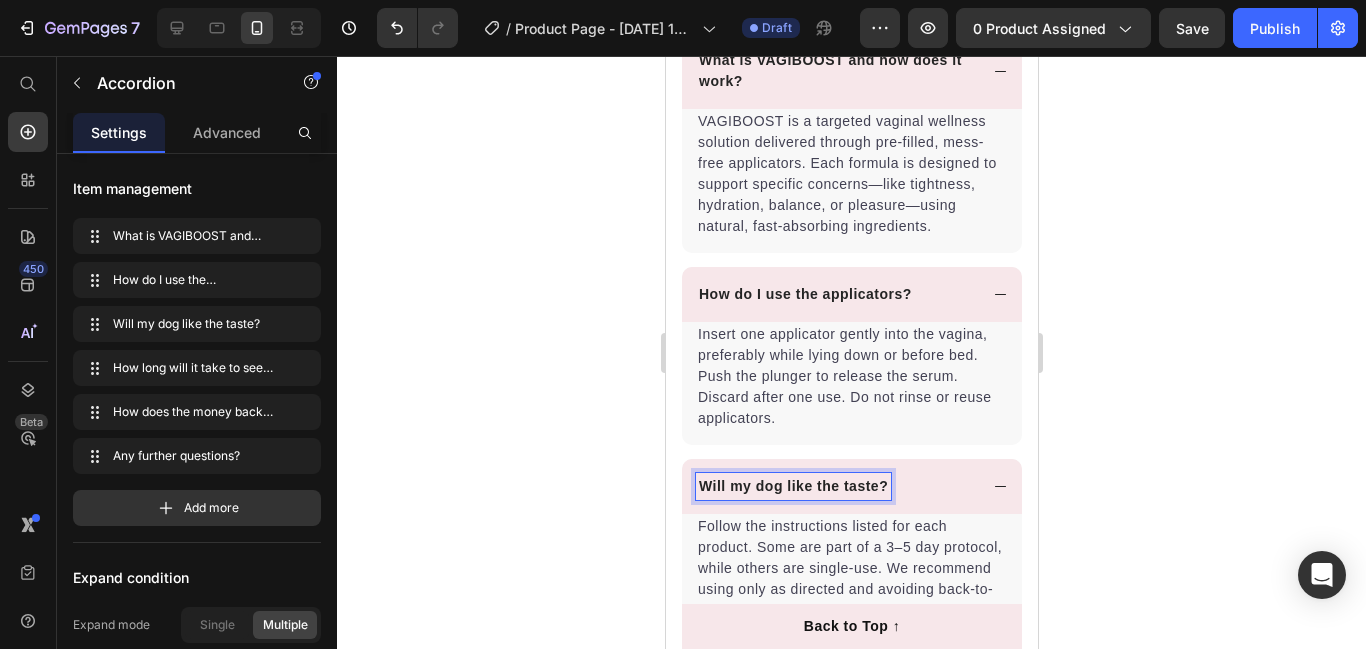 click on "Will my dog like the taste?" at bounding box center (792, 486) 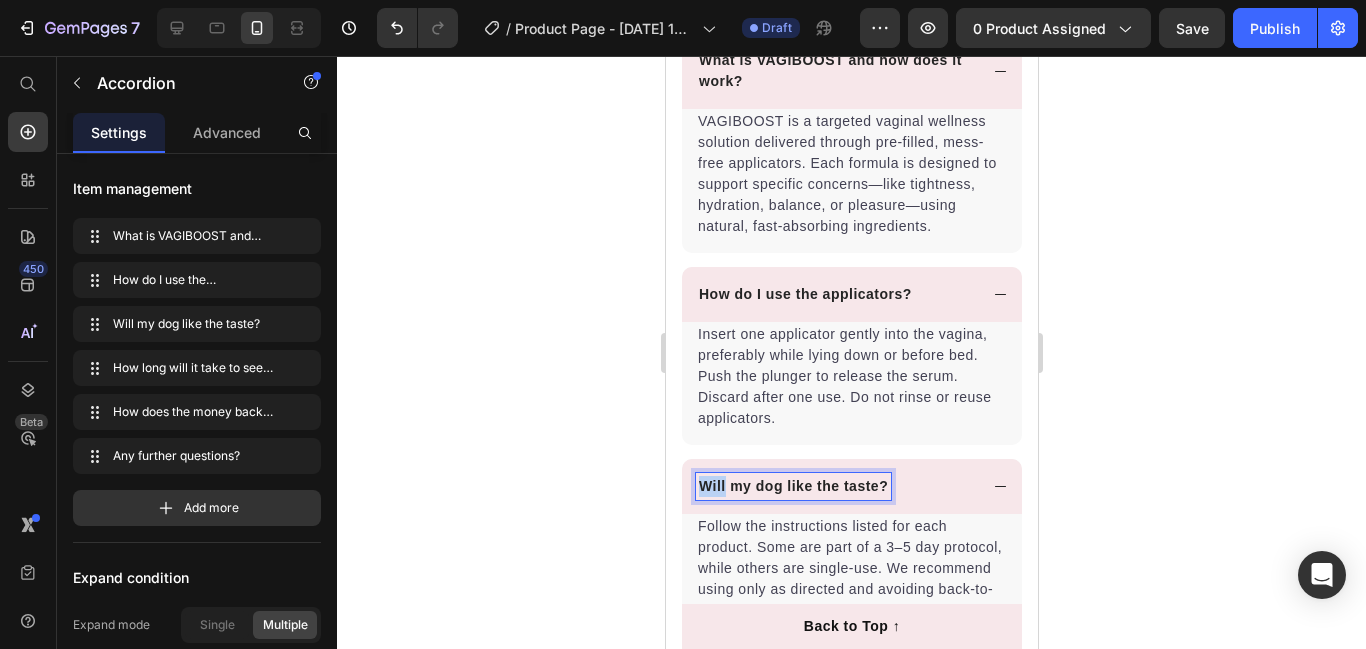 click on "Will my dog like the taste?" at bounding box center [792, 486] 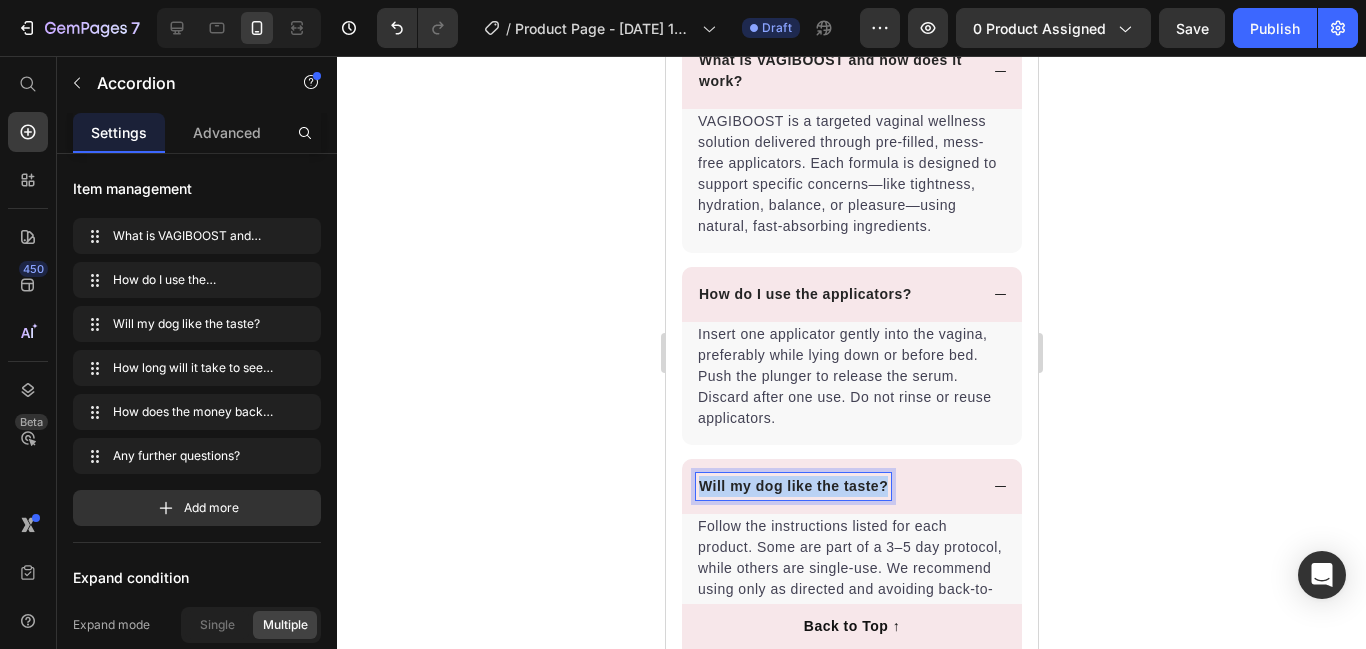 click on "Will my dog like the taste?" at bounding box center [792, 486] 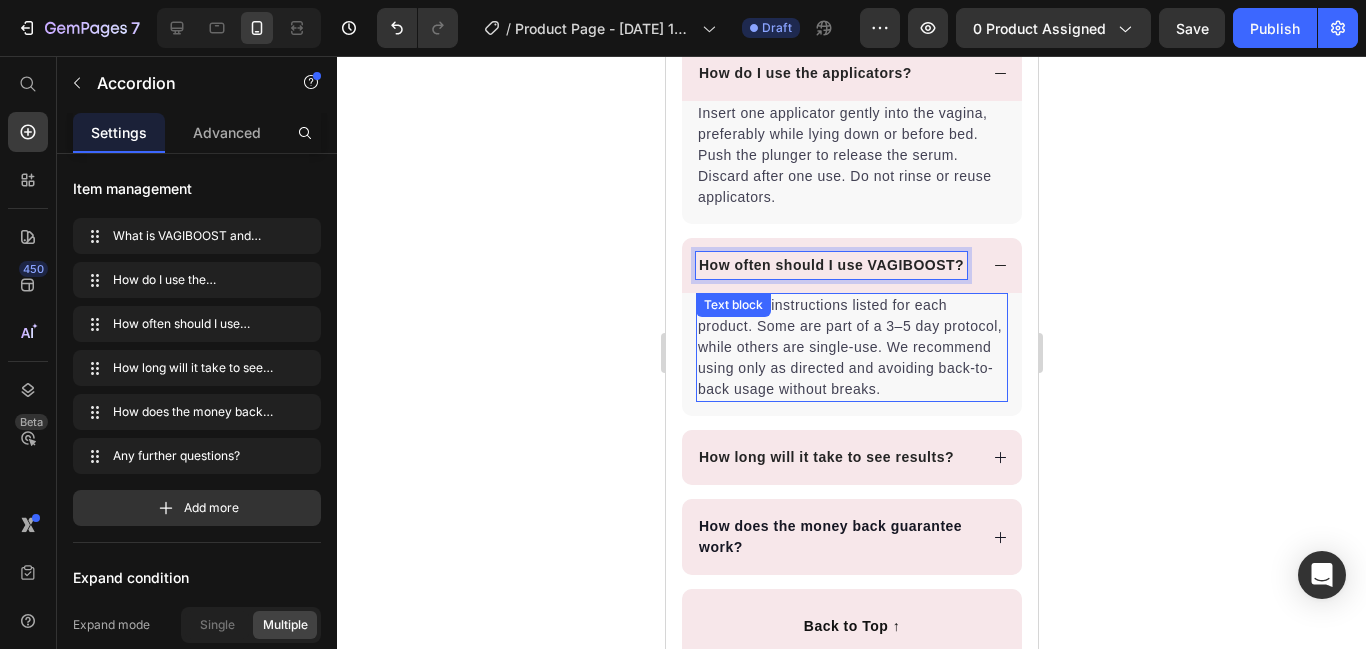 scroll, scrollTop: 2032, scrollLeft: 0, axis: vertical 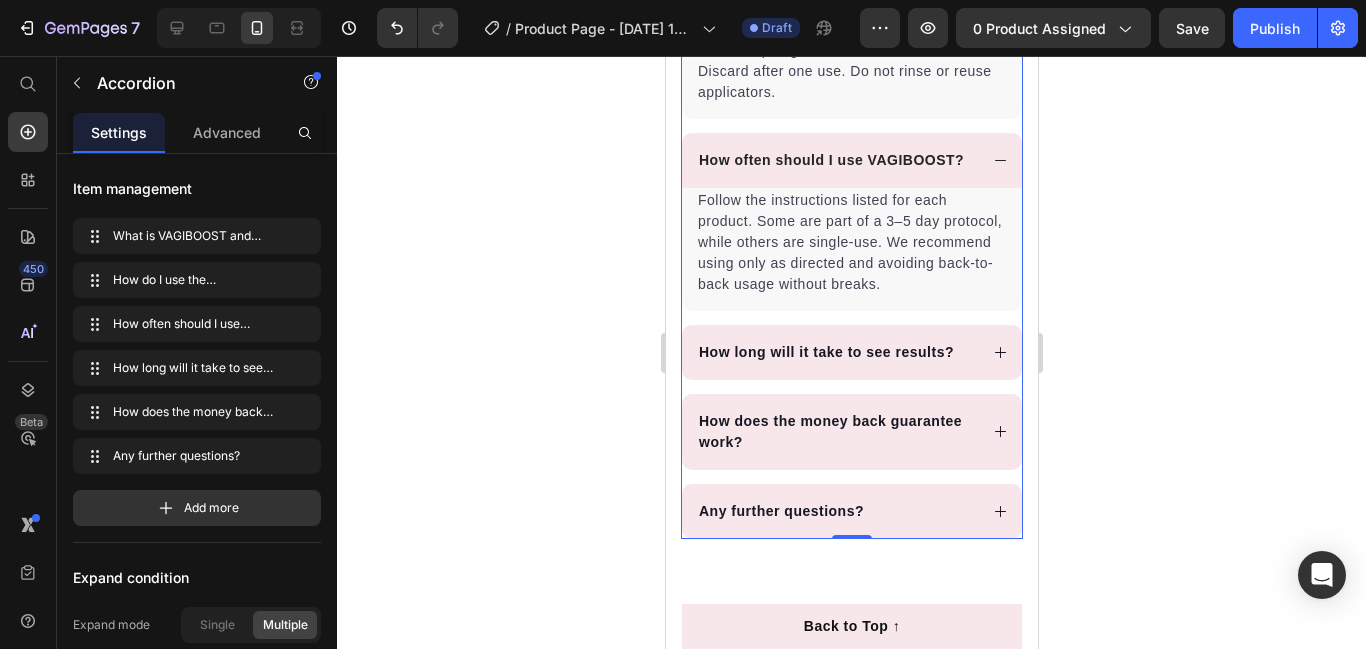click 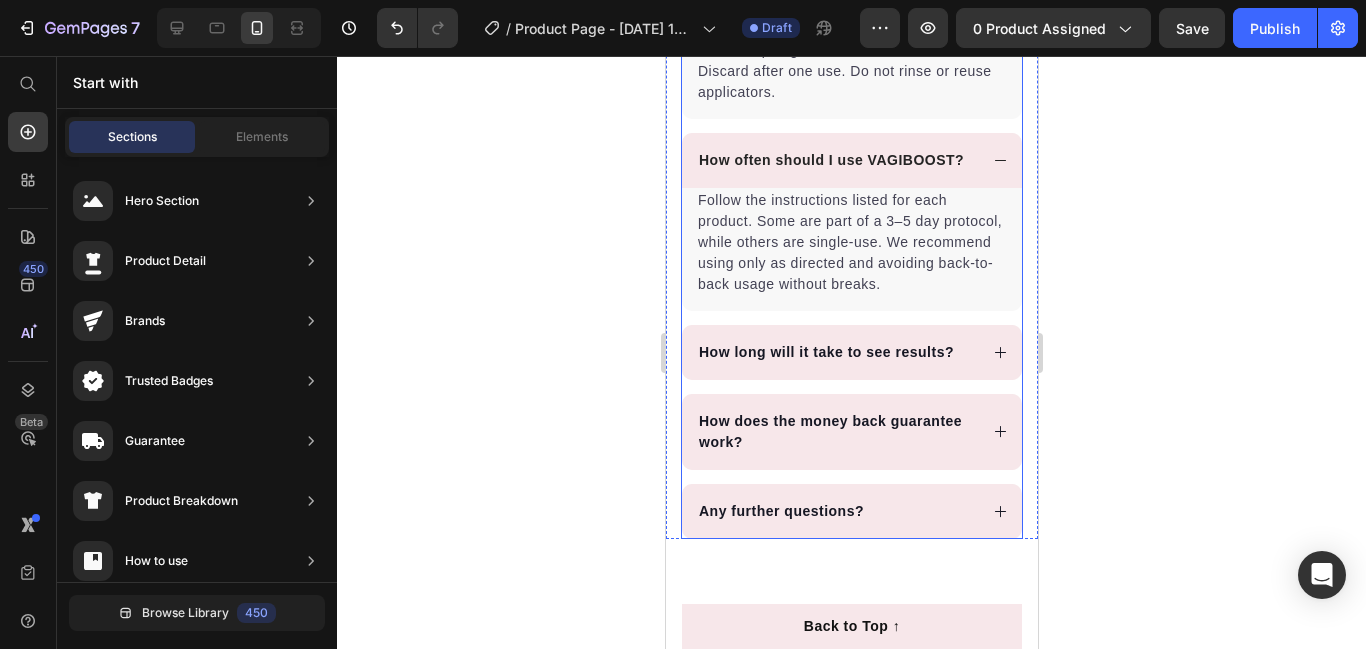 click 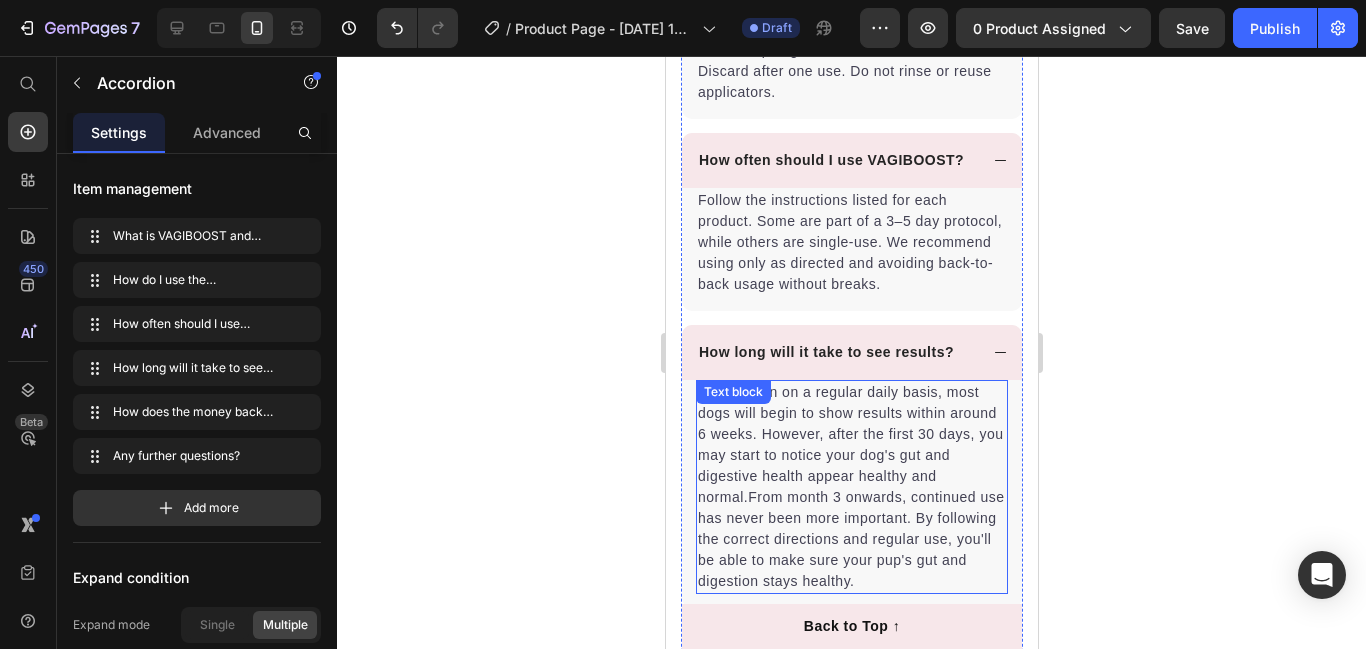 click on "When taken on a regular daily basis, most dogs will begin to show results within around 6 weeks. However, after the first 30 days, you may start to notice your dog's gut and digestive health appear healthy and normal.From month 3 onwards, continued use has never been more important. By following the correct directions and regular use, you'll be able to make sure your pup's gut and digestion stays healthy." at bounding box center (851, 487) 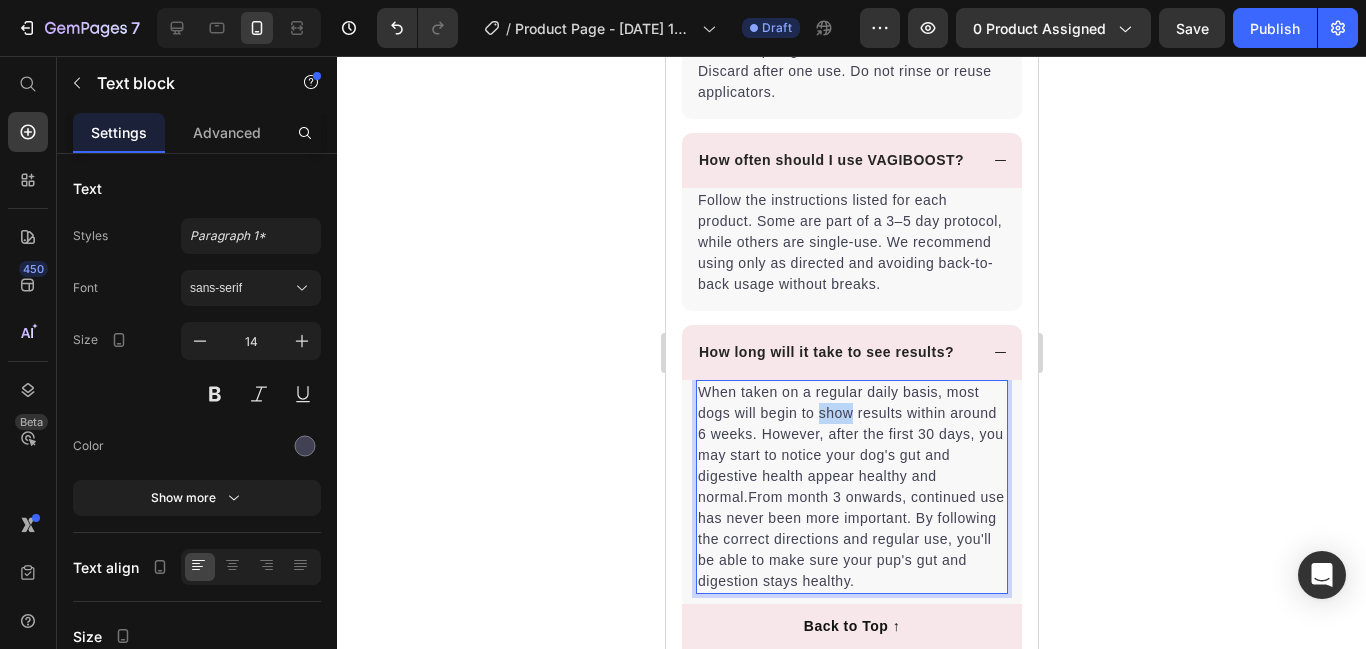 click on "When taken on a regular daily basis, most dogs will begin to show results within around 6 weeks. However, after the first 30 days, you may start to notice your dog's gut and digestive health appear healthy and normal.From month 3 onwards, continued use has never been more important. By following the correct directions and regular use, you'll be able to make sure your pup's gut and digestion stays healthy. Text block   0" at bounding box center [851, 487] 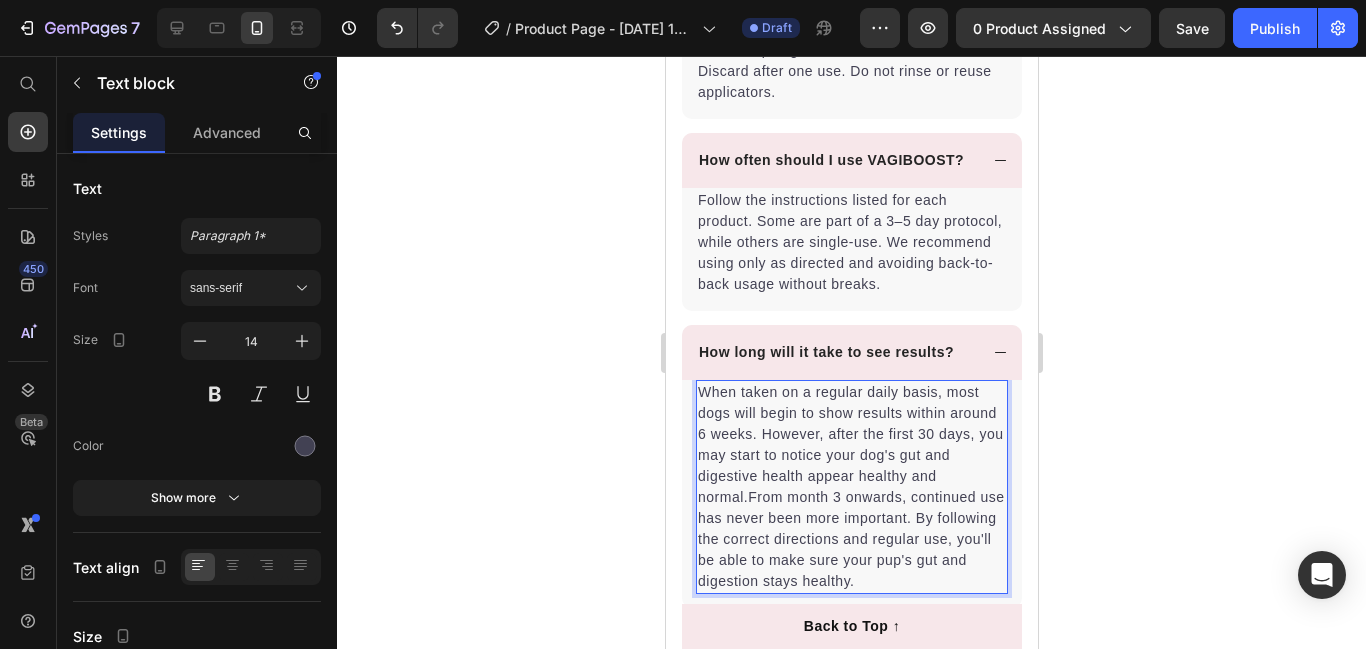 click on "When taken on a regular daily basis, most dogs will begin to show results within around 6 weeks. However, after the first 30 days, you may start to notice your dog's gut and digestive health appear healthy and normal.From month 3 onwards, continued use has never been more important. By following the correct directions and regular use, you'll be able to make sure your pup's gut and digestion stays healthy." at bounding box center [851, 487] 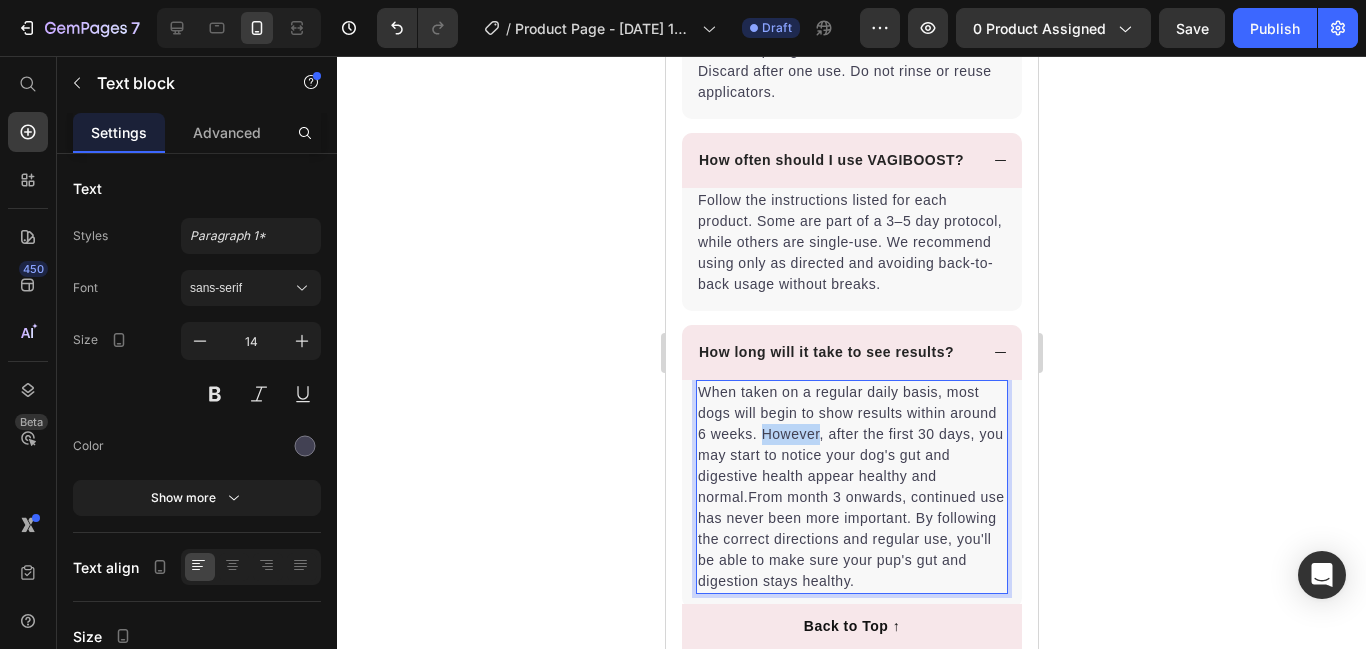 click on "When taken on a regular daily basis, most dogs will begin to show results within around 6 weeks. However, after the first 30 days, you may start to notice your dog's gut and digestive health appear healthy and normal.From month 3 onwards, continued use has never been more important. By following the correct directions and regular use, you'll be able to make sure your pup's gut and digestion stays healthy." at bounding box center [851, 487] 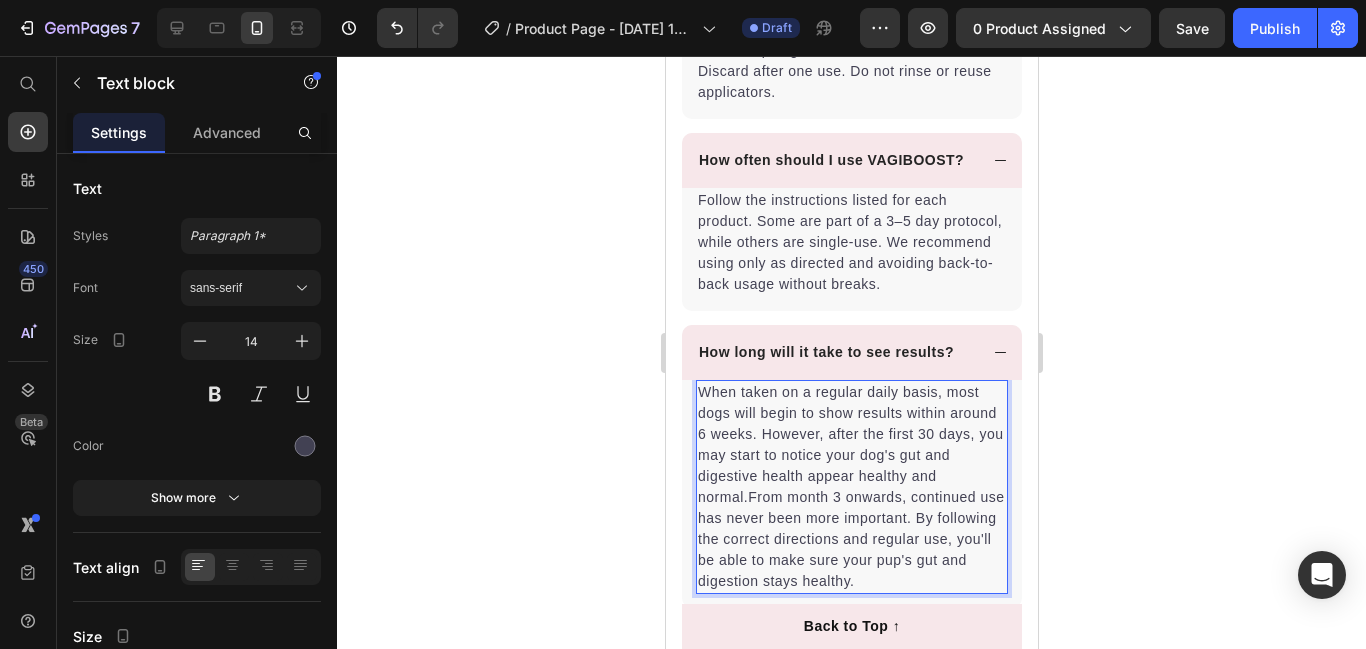 click on "When taken on a regular daily basis, most dogs will begin to show results within around 6 weeks. However, after the first 30 days, you may start to notice your dog's gut and digestive health appear healthy and normal.From month 3 onwards, continued use has never been more important. By following the correct directions and regular use, you'll be able to make sure your pup's gut and digestion stays healthy." at bounding box center [851, 487] 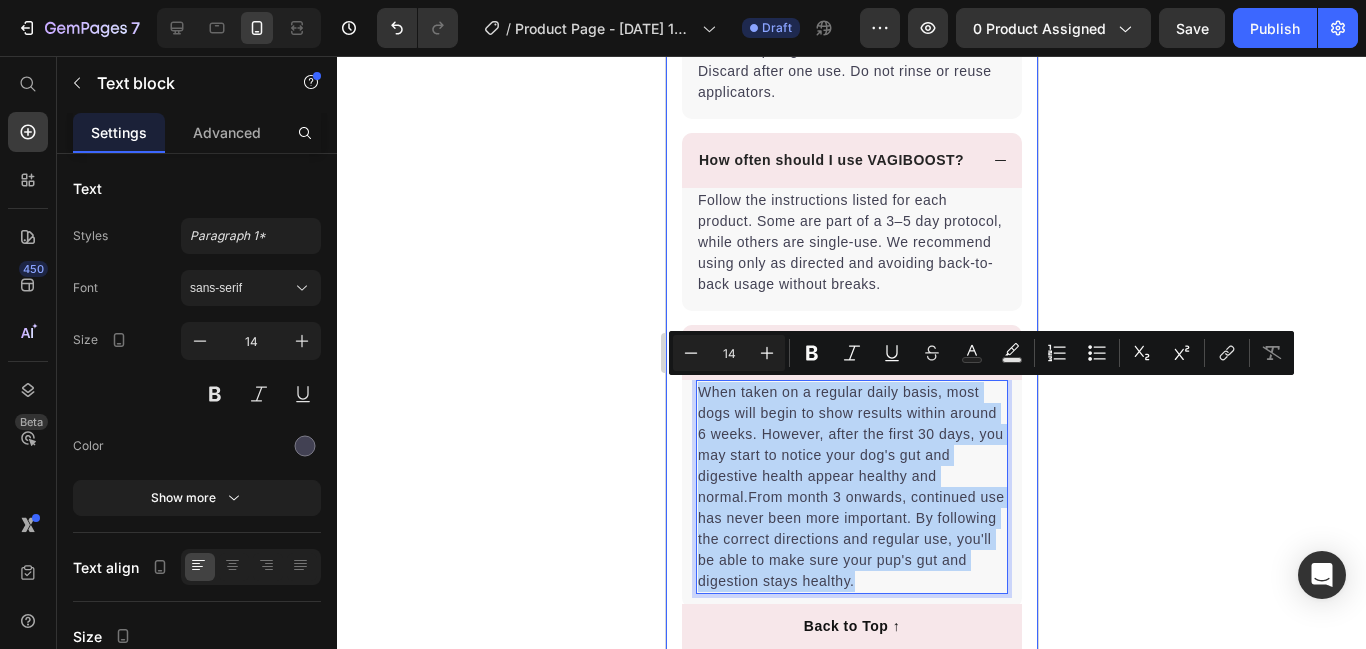 drag, startPoint x: 938, startPoint y: 581, endPoint x: 676, endPoint y: 389, distance: 324.81995 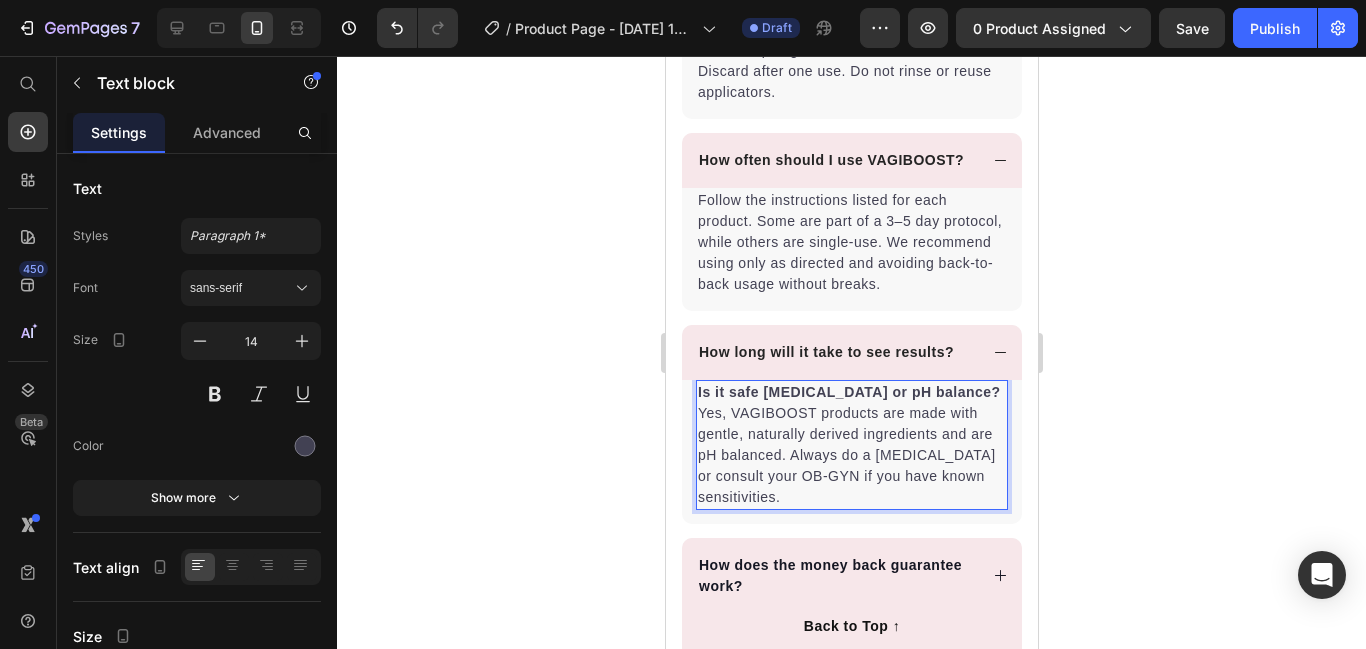 click on "Is it safe for sensitive skin or pH balance?" at bounding box center (848, 392) 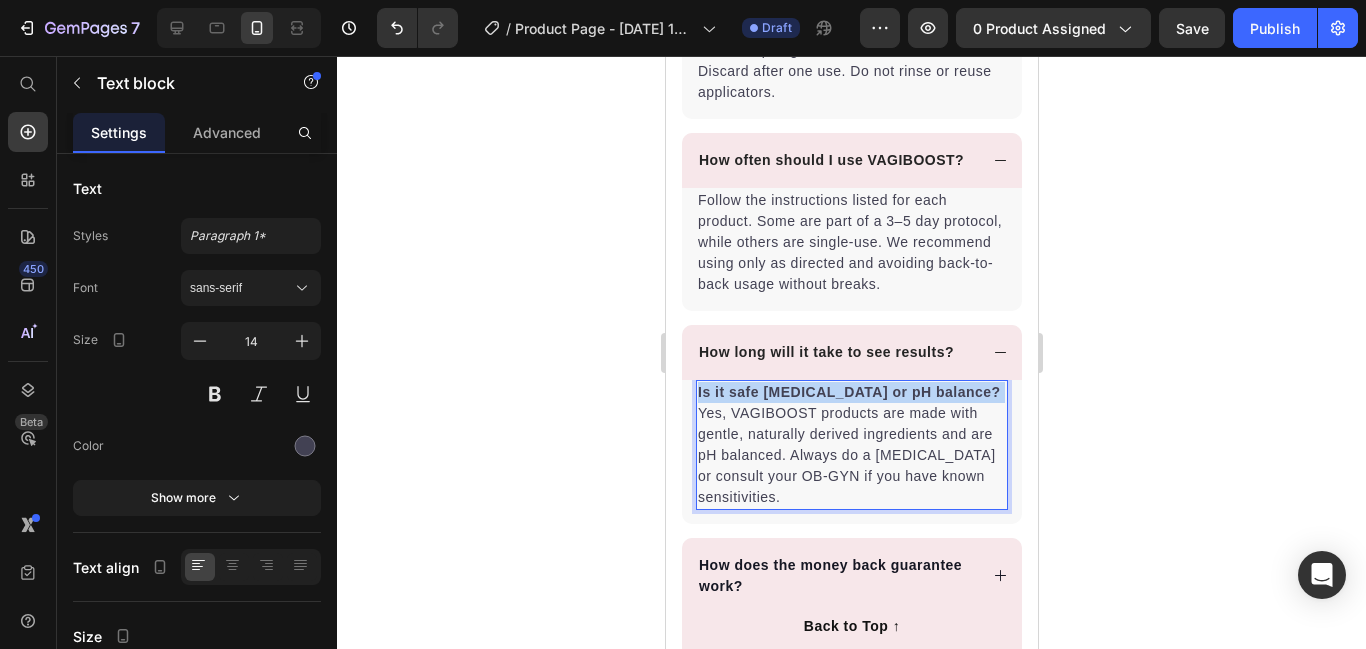 click on "Is it safe for sensitive skin or pH balance?" at bounding box center [848, 392] 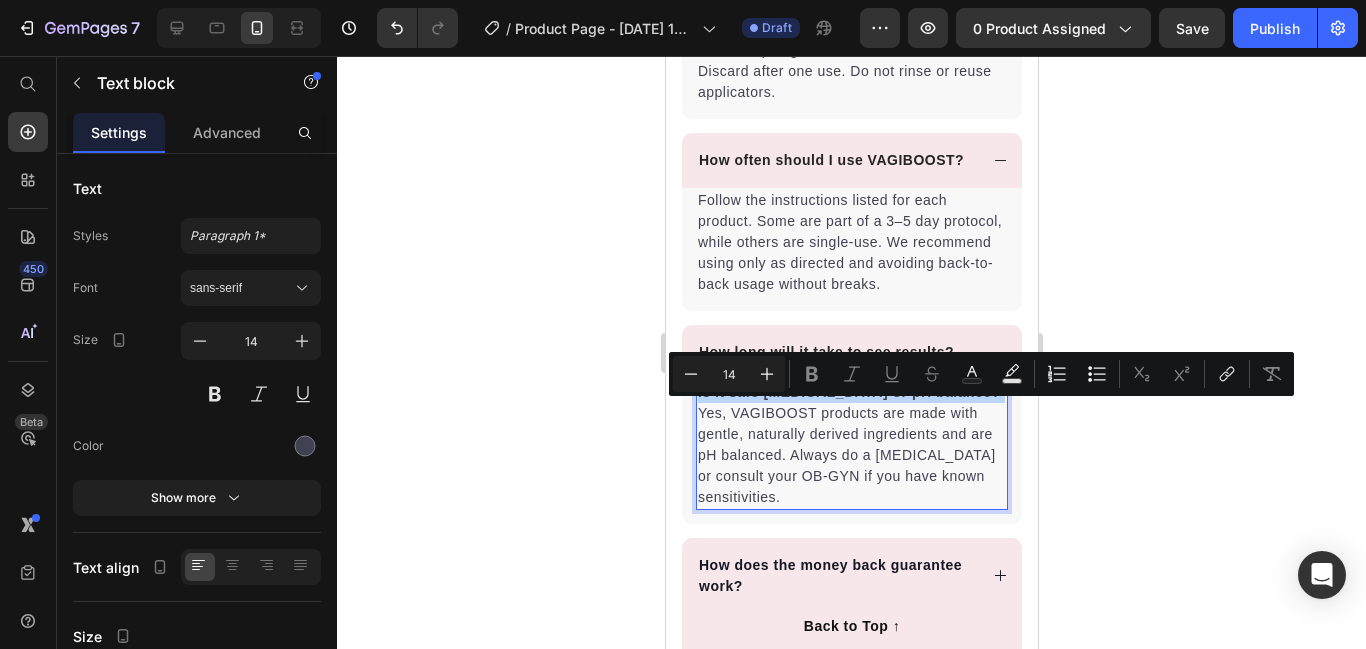 click on "Is it safe for sensitive skin or pH balance? Yes, VAGIBOOST products are made with gentle, naturally derived ingredients and are pH balanced. Always do a patch test or consult your OB-GYN if you have known sensitivities." at bounding box center [851, 445] 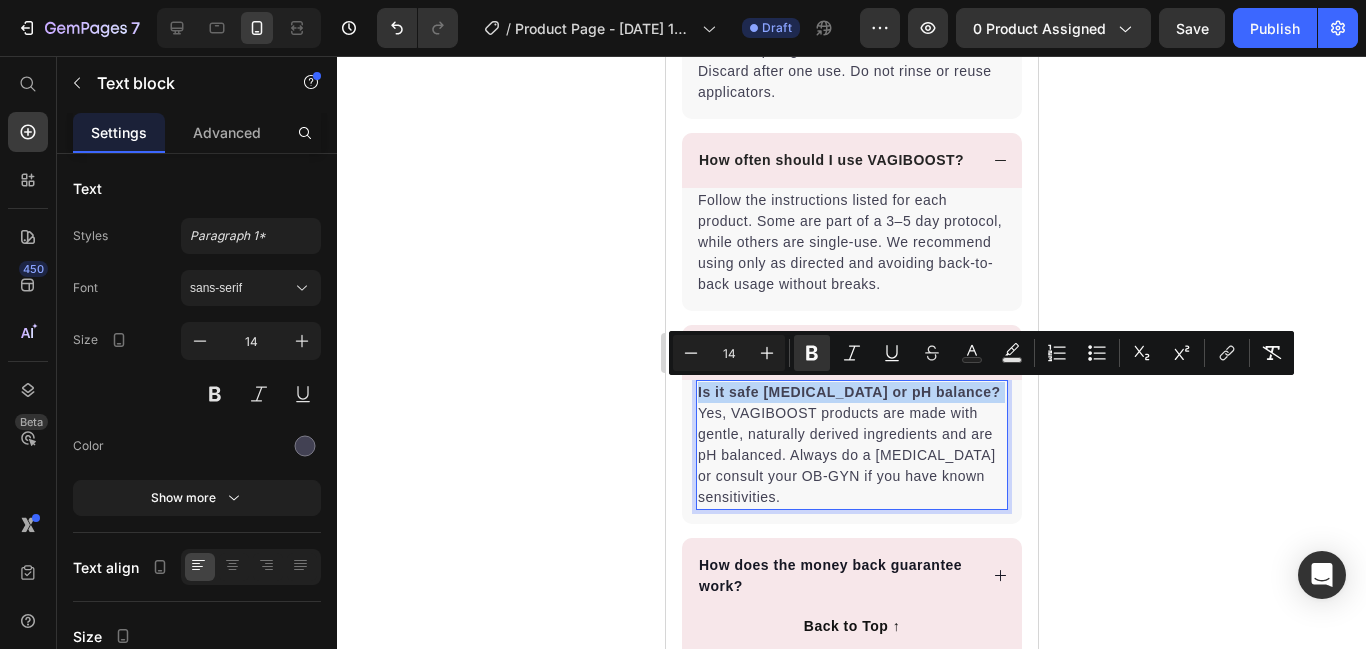 drag, startPoint x: 777, startPoint y: 413, endPoint x: 696, endPoint y: 391, distance: 83.9345 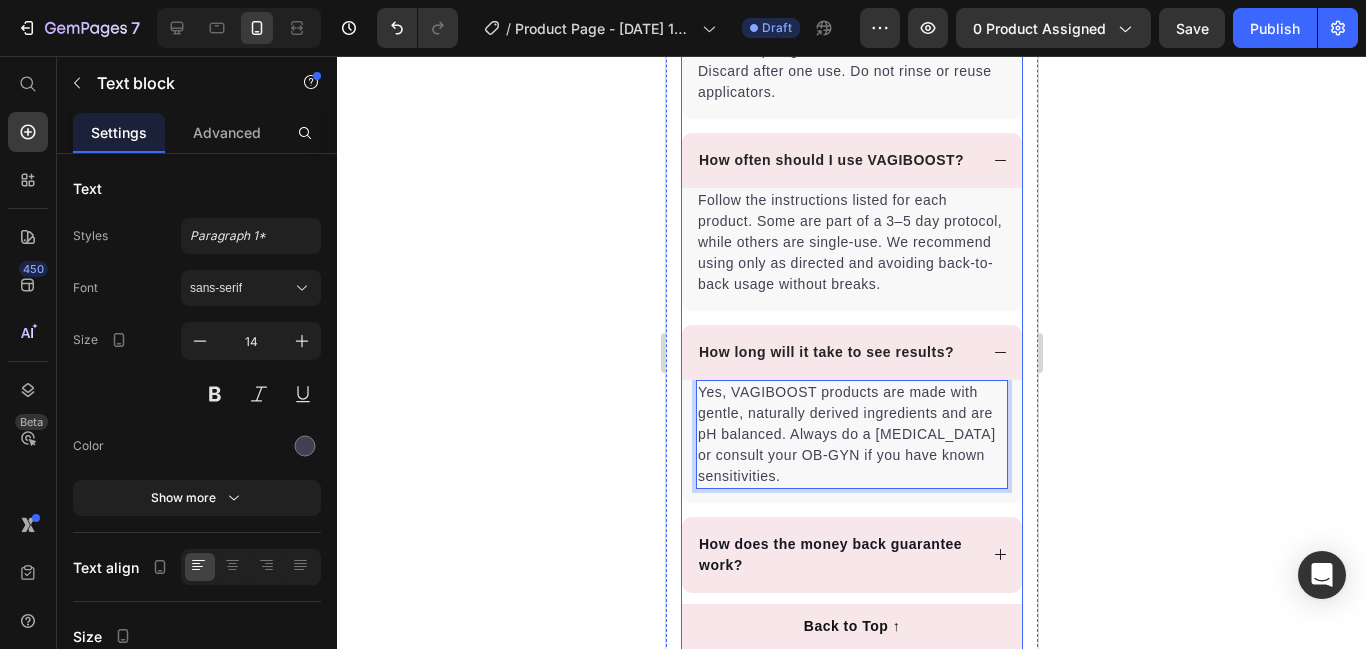 click on "How long will it take to see results?" at bounding box center (825, 352) 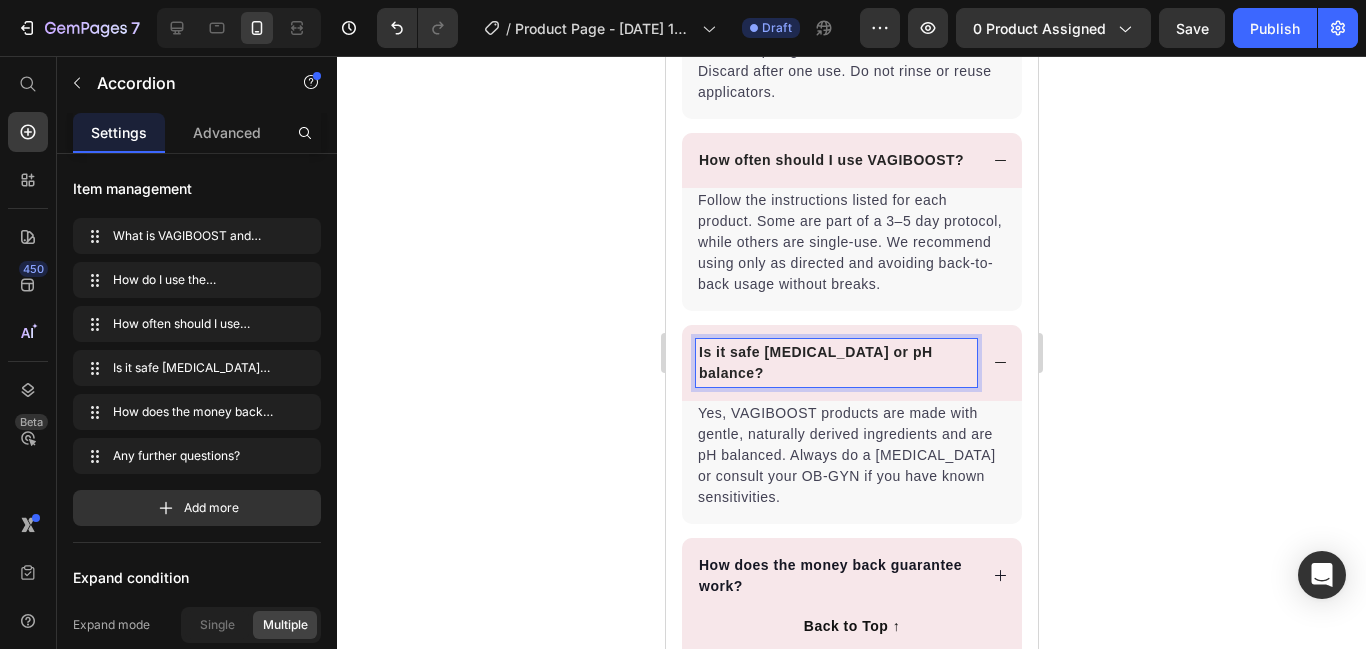 scroll, scrollTop: 2129, scrollLeft: 0, axis: vertical 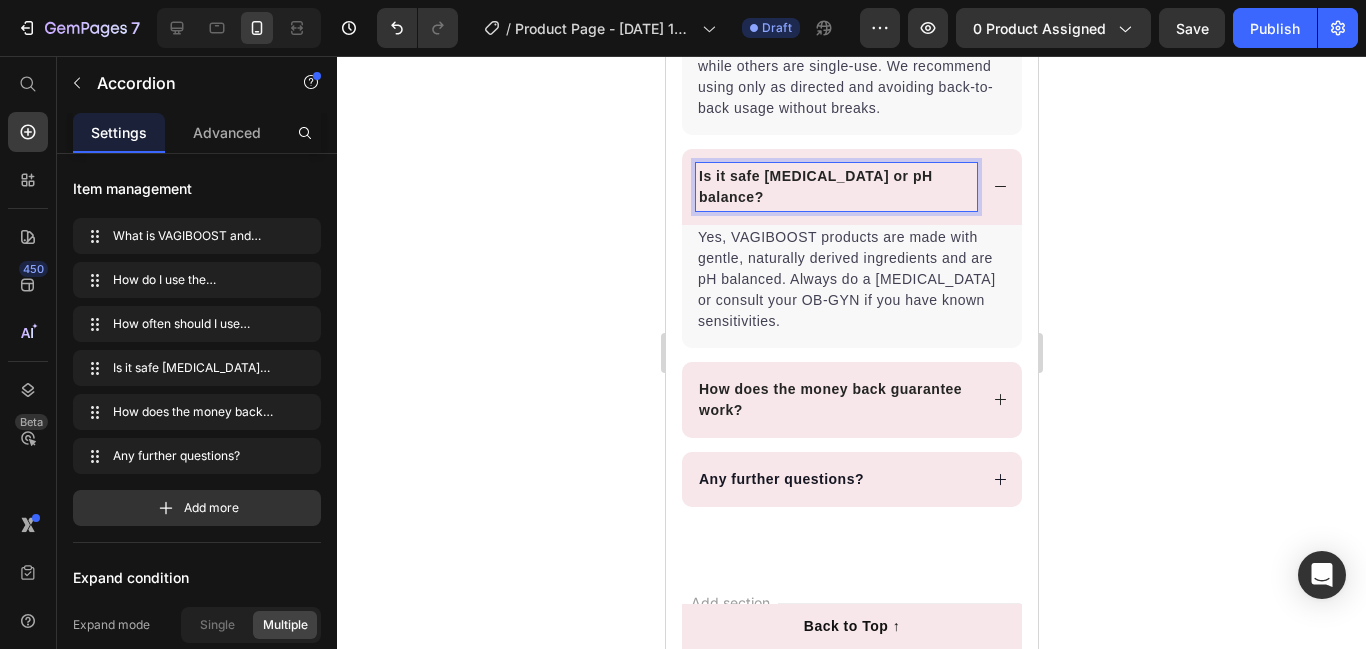 click 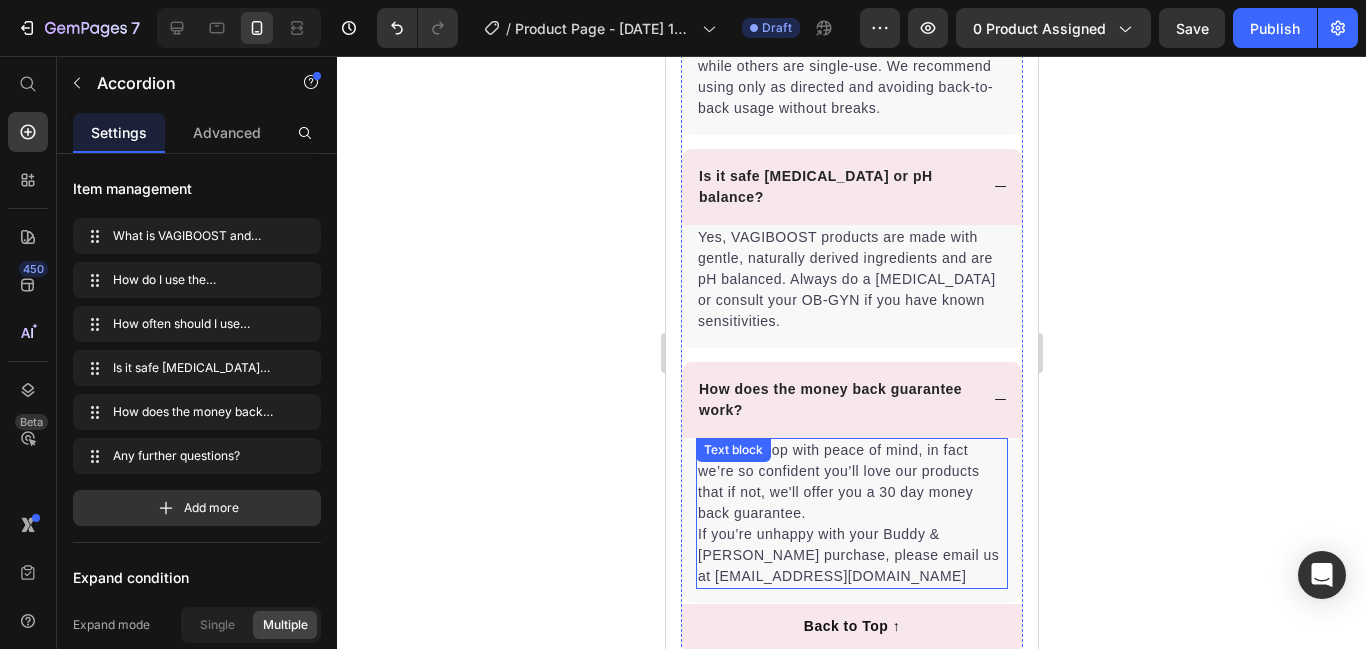 click on "You can shop with peace of mind, in fact we’re so confident you’ll love our products that if not, we'll offer you a 30 day money back guarantee. If you’re unhappy with your Buddy & Lola purchase, please email us at Support@gempet.com" at bounding box center (851, 513) 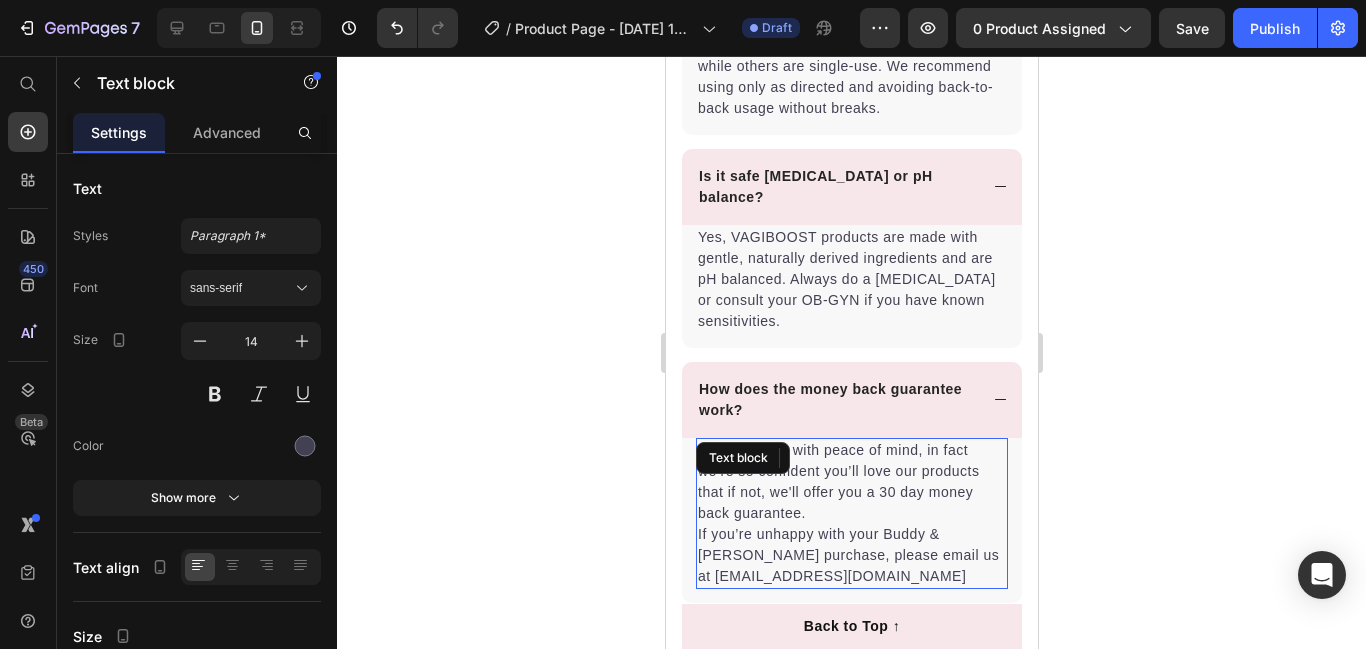 click on "You can shop with peace of mind, in fact we’re so confident you’ll love our products that if not, we'll offer you a 30 day money back guarantee. If you’re unhappy with your Buddy & Lola purchase, please email us at Support@gempet.com" at bounding box center (851, 513) 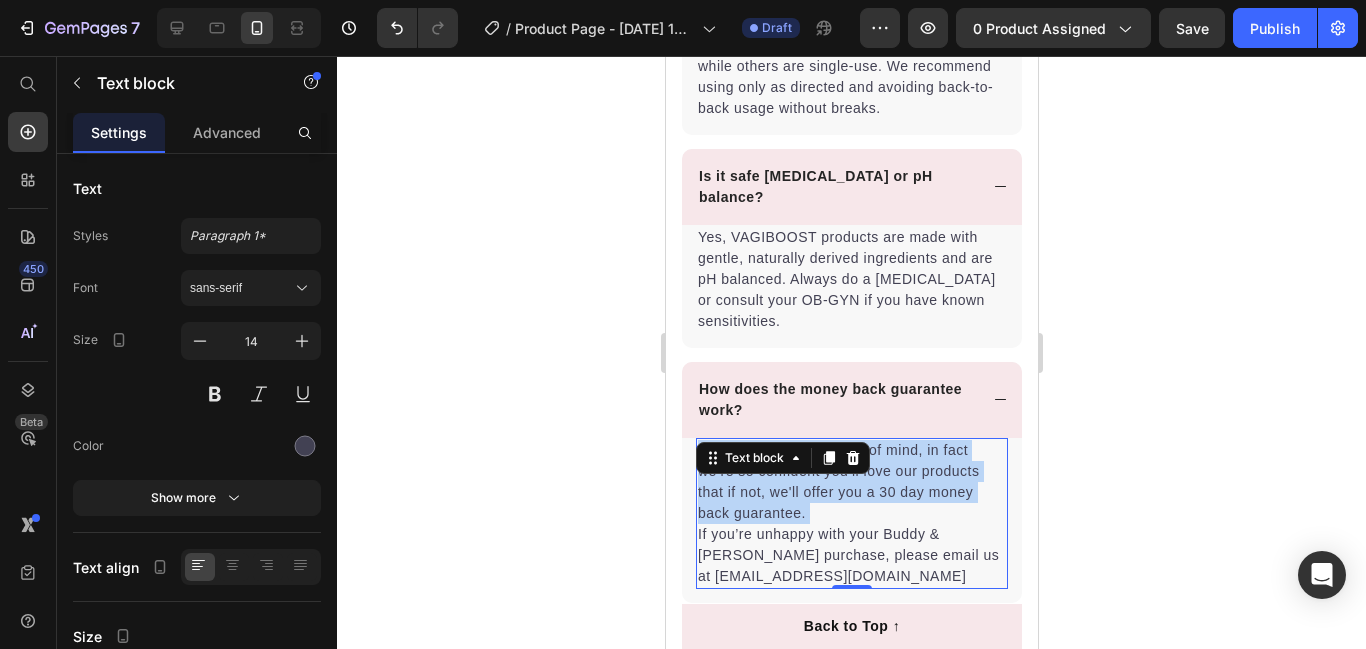 click on "You can shop with peace of mind, in fact we’re so confident you’ll love our products that if not, we'll offer you a 30 day money back guarantee. If you’re unhappy with your Buddy & Lola purchase, please email us at Support@gempet.com" at bounding box center (851, 513) 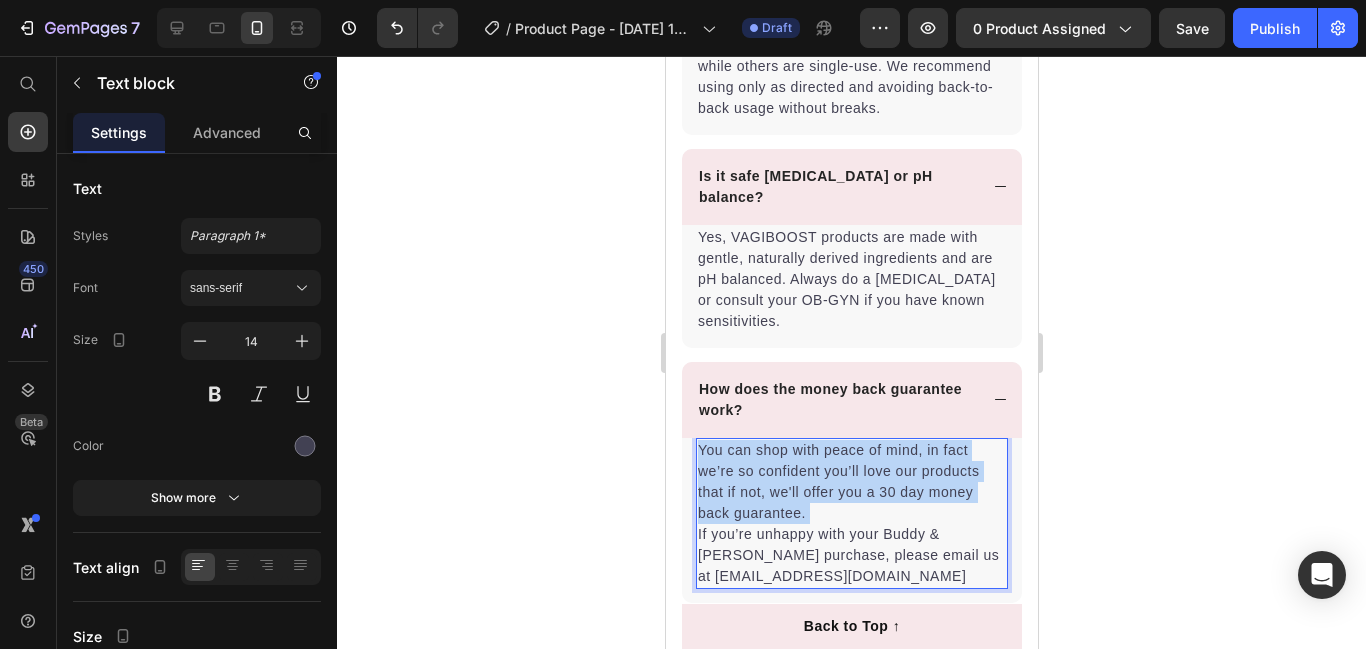 click on "You can shop with peace of mind, in fact we’re so confident you’ll love our products that if not, we'll offer you a 30 day money back guarantee. If you’re unhappy with your Buddy & Lola purchase, please email us at Support@gempet.com" at bounding box center [851, 513] 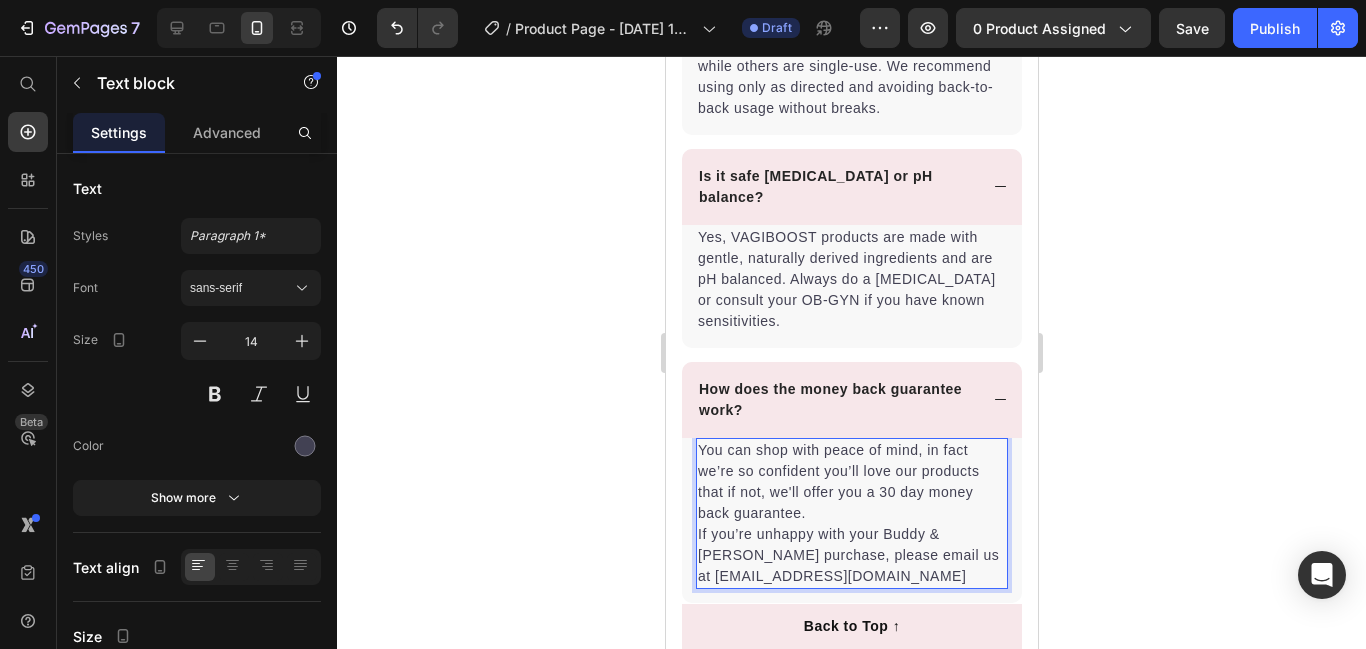 click on "You can shop with peace of mind, in fact we’re so confident you’ll love our products that if not, we'll offer you a 30 day money back guarantee. If you’re unhappy with your Buddy & Lola purchase, please email us at Support@gempet.com" at bounding box center (851, 513) 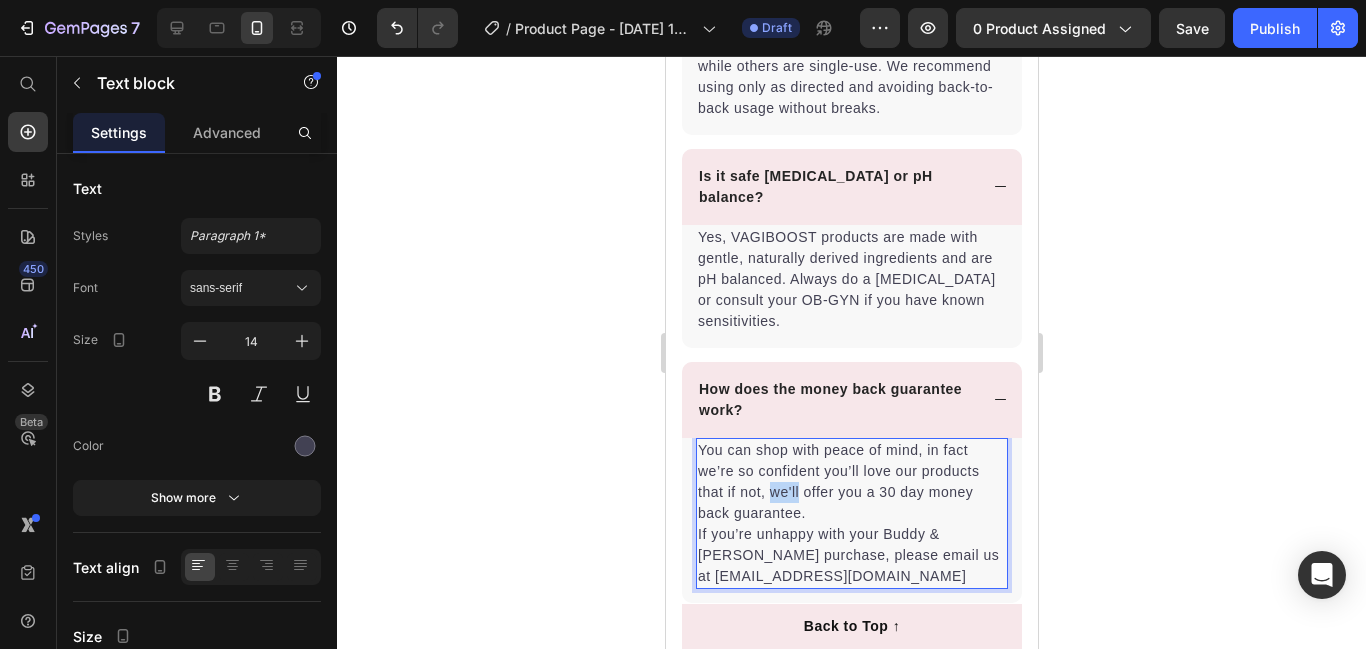 click on "You can shop with peace of mind, in fact we’re so confident you’ll love our products that if not, we'll offer you a 30 day money back guarantee. If you’re unhappy with your Buddy & Lola purchase, please email us at Support@gempet.com" at bounding box center (851, 513) 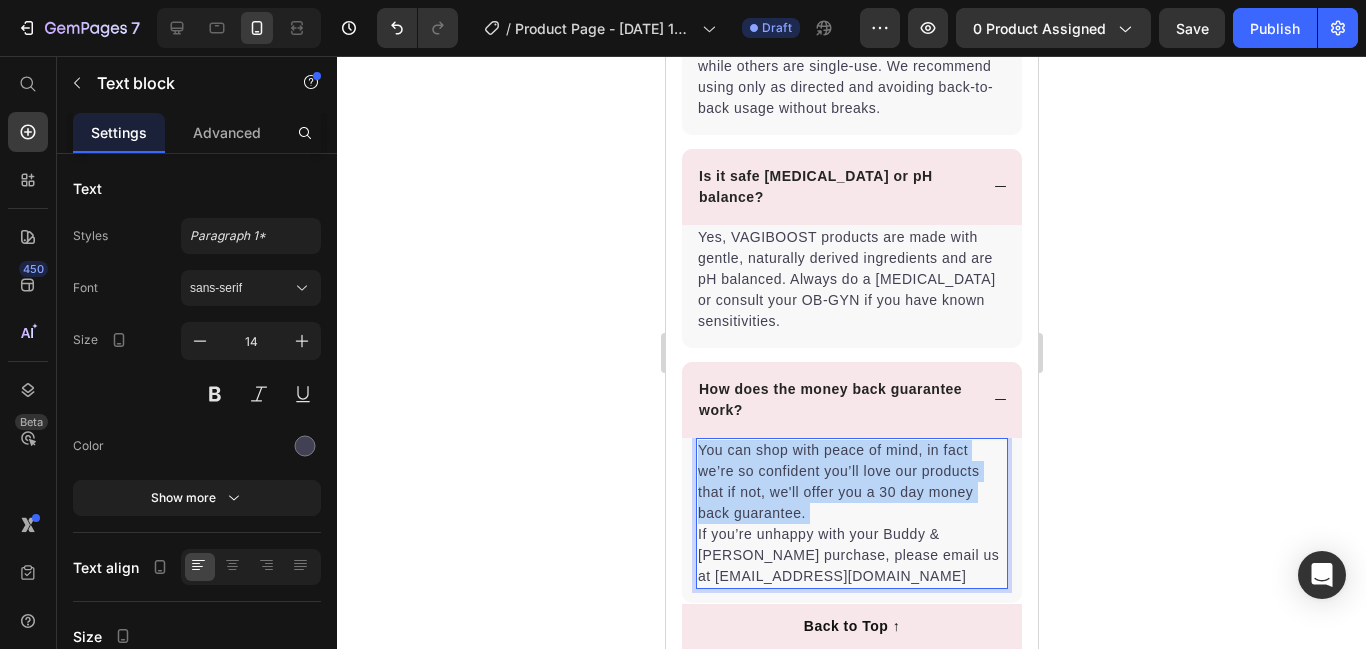 click on "You can shop with peace of mind, in fact we’re so confident you’ll love our products that if not, we'll offer you a 30 day money back guarantee. If you’re unhappy with your Buddy & Lola purchase, please email us at Support@gempet.com" at bounding box center [851, 513] 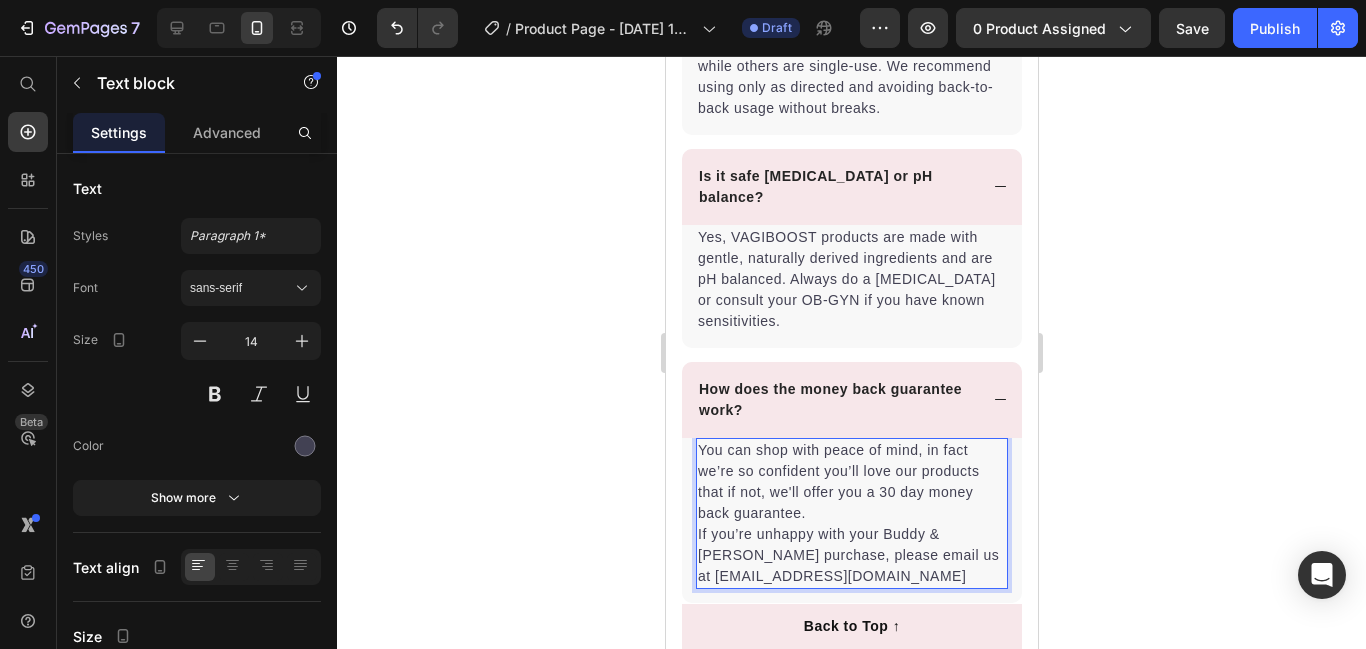 click on "You can shop with peace of mind, in fact we’re so confident you’ll love our products that if not, we'll offer you a 30 day money back guarantee. If you’re unhappy with your Buddy & Lola purchase, please email us at Support@gempet.com" at bounding box center (851, 513) 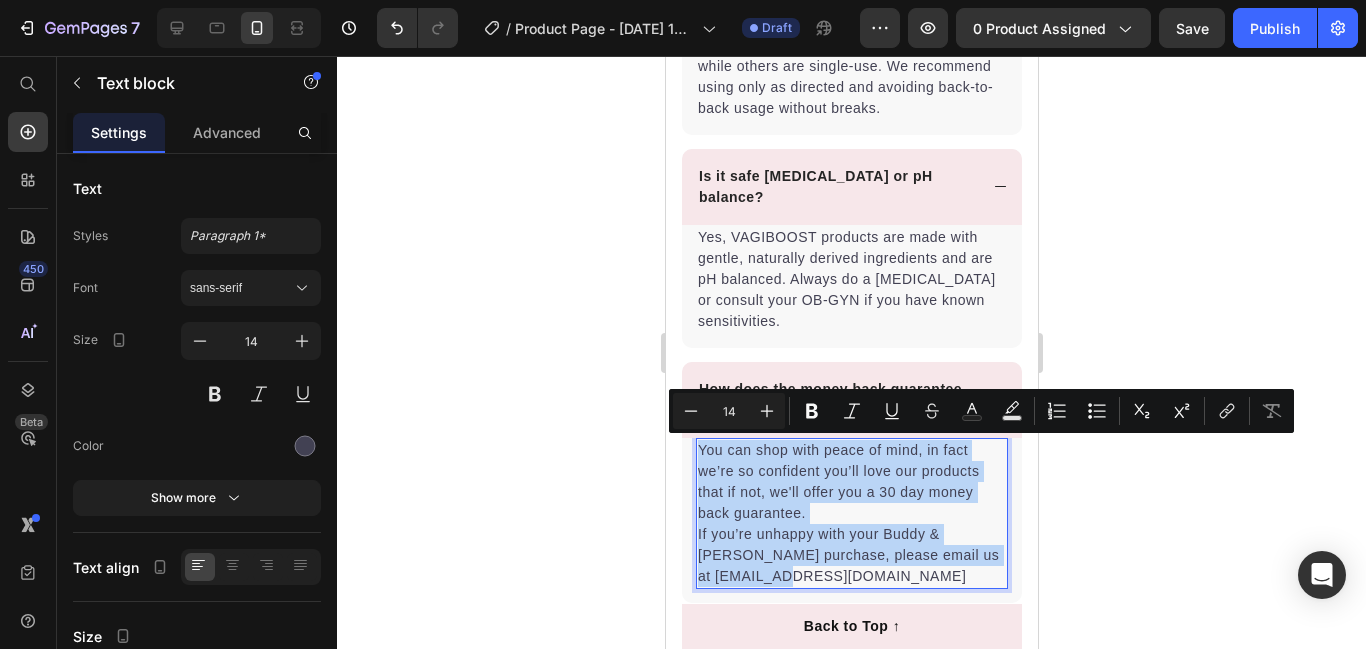 drag, startPoint x: 848, startPoint y: 568, endPoint x: 697, endPoint y: 451, distance: 191.02356 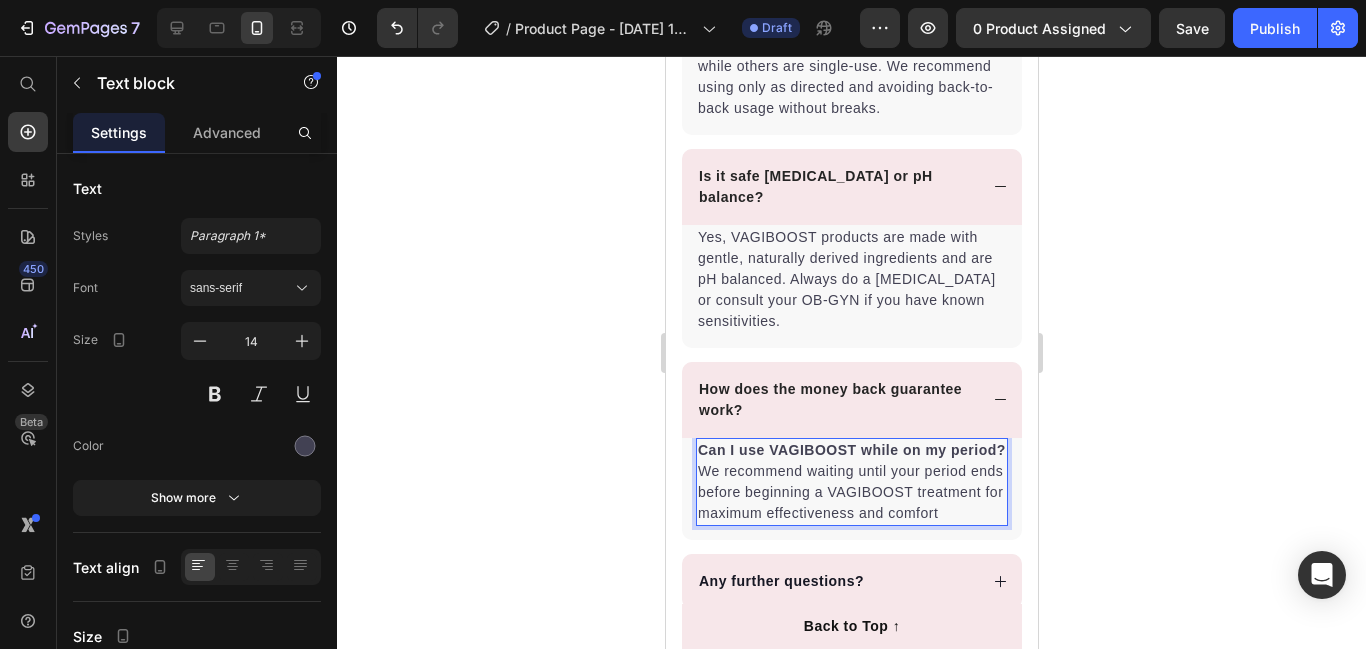 click on "Can I use VAGIBOOST while on my period? We recommend waiting until your period ends before beginning a VAGIBOOST treatment for maximum effectiveness and comfort" at bounding box center [851, 482] 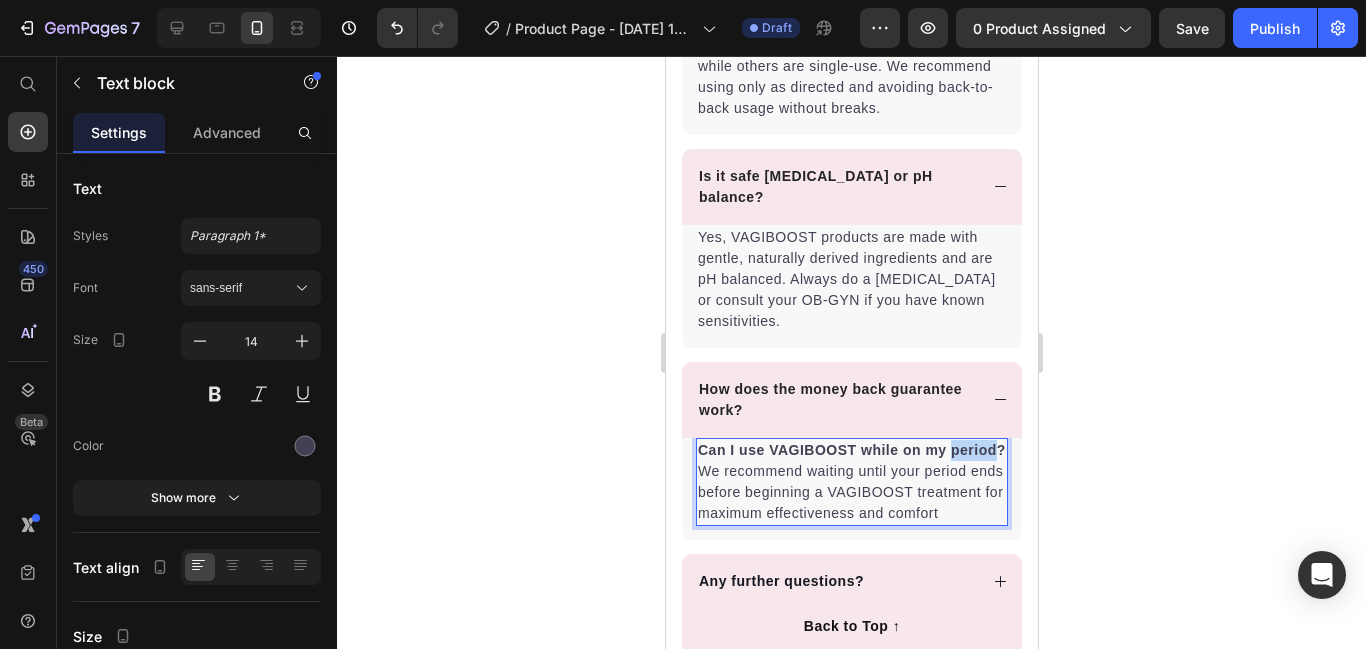 click on "Can I use VAGIBOOST while on my period? We recommend waiting until your period ends before beginning a VAGIBOOST treatment for maximum effectiveness and comfort" at bounding box center (851, 482) 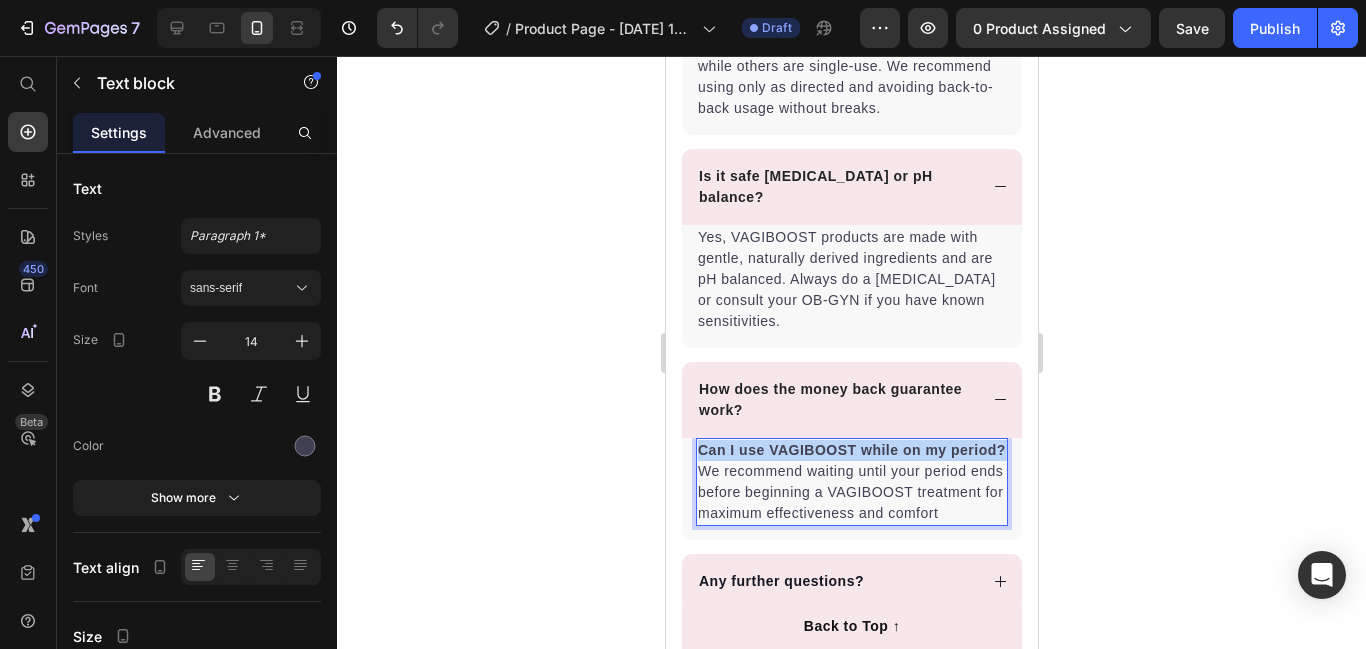 click on "Can I use VAGIBOOST while on my period? We recommend waiting until your period ends before beginning a VAGIBOOST treatment for maximum effectiveness and comfort" at bounding box center (851, 482) 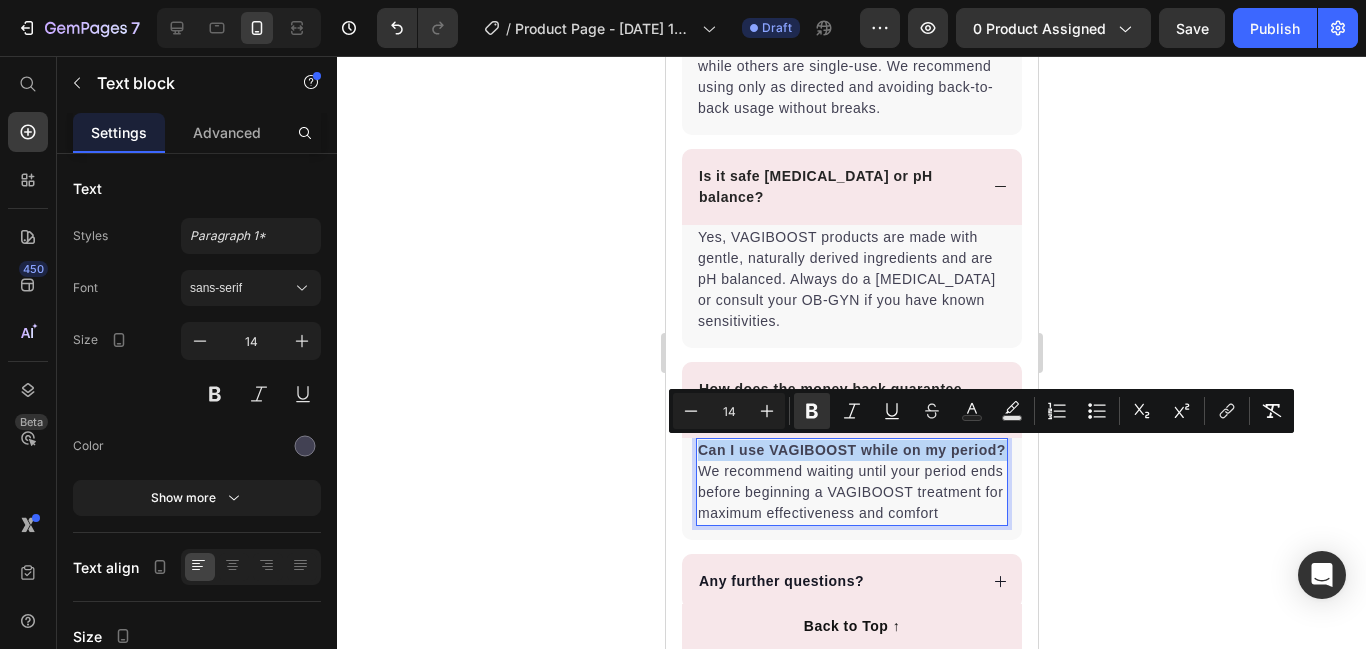 copy on "Can I use VAGIBOOST while on my period?" 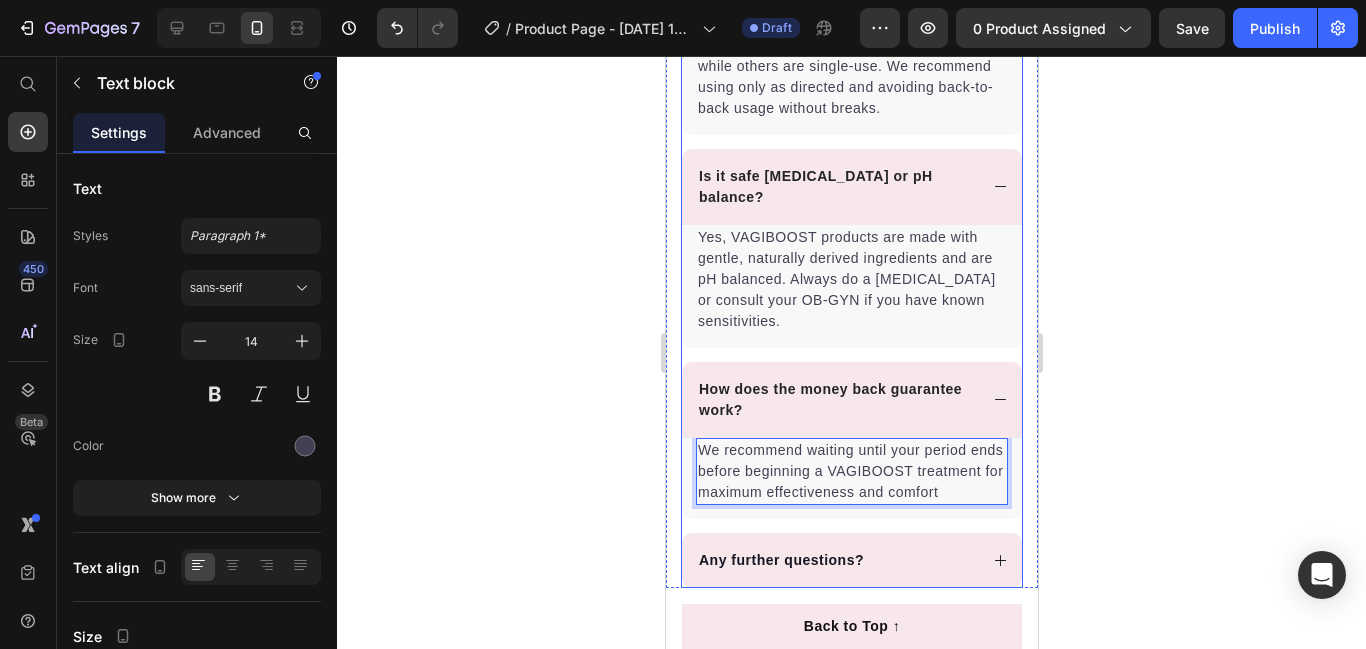 click on "How does the money back guarantee work?" at bounding box center (835, 400) 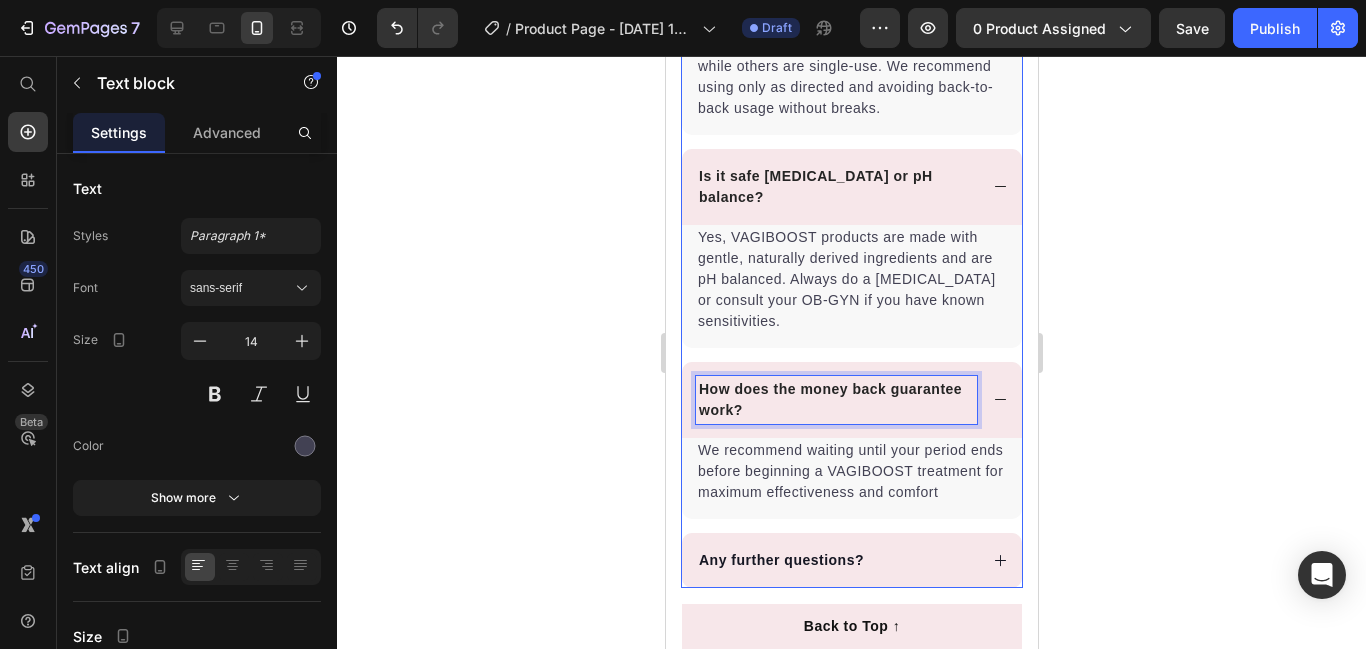 click on "How does the money back guarantee work?" at bounding box center [835, 400] 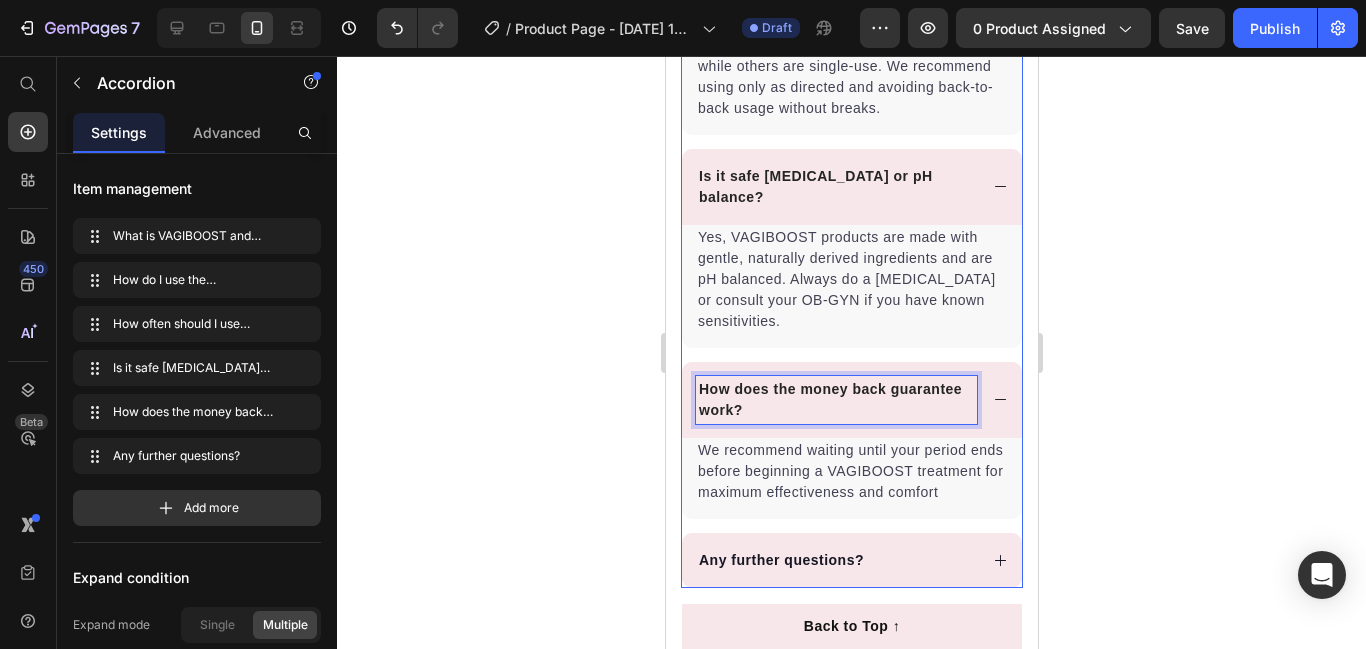 click on "How does the money back guarantee work?" at bounding box center [835, 400] 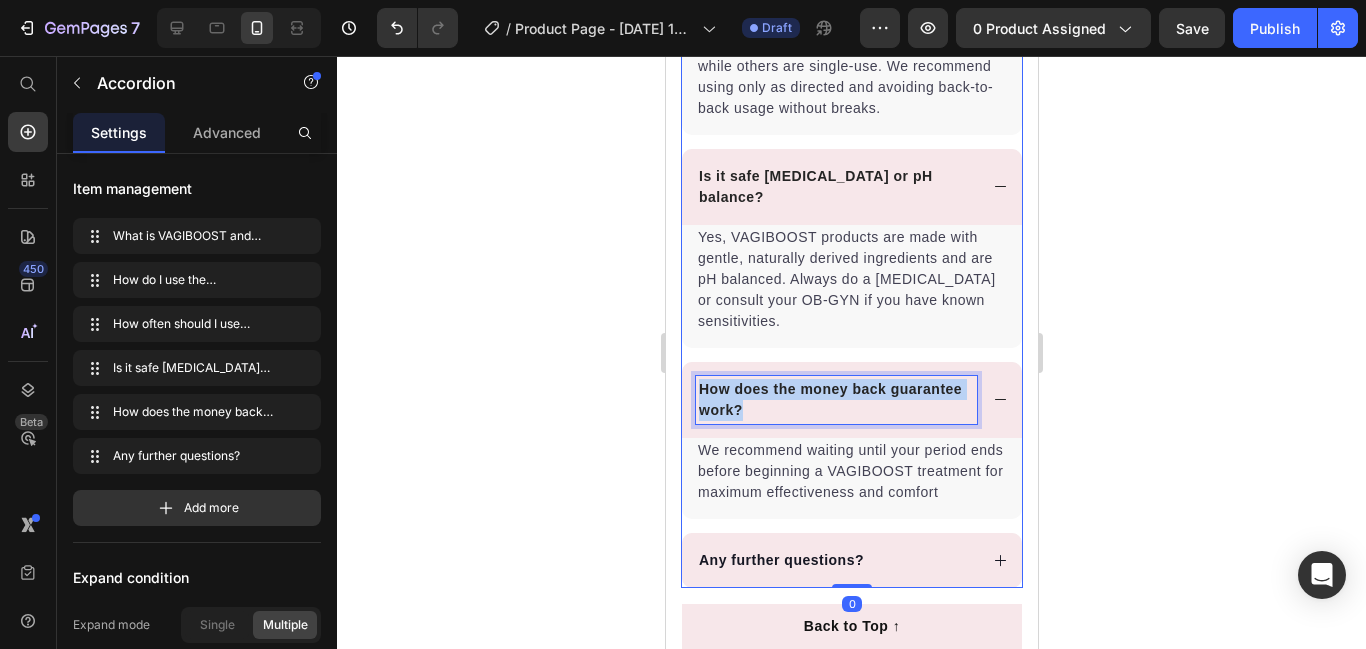 click on "How does the money back guarantee work?" at bounding box center [835, 400] 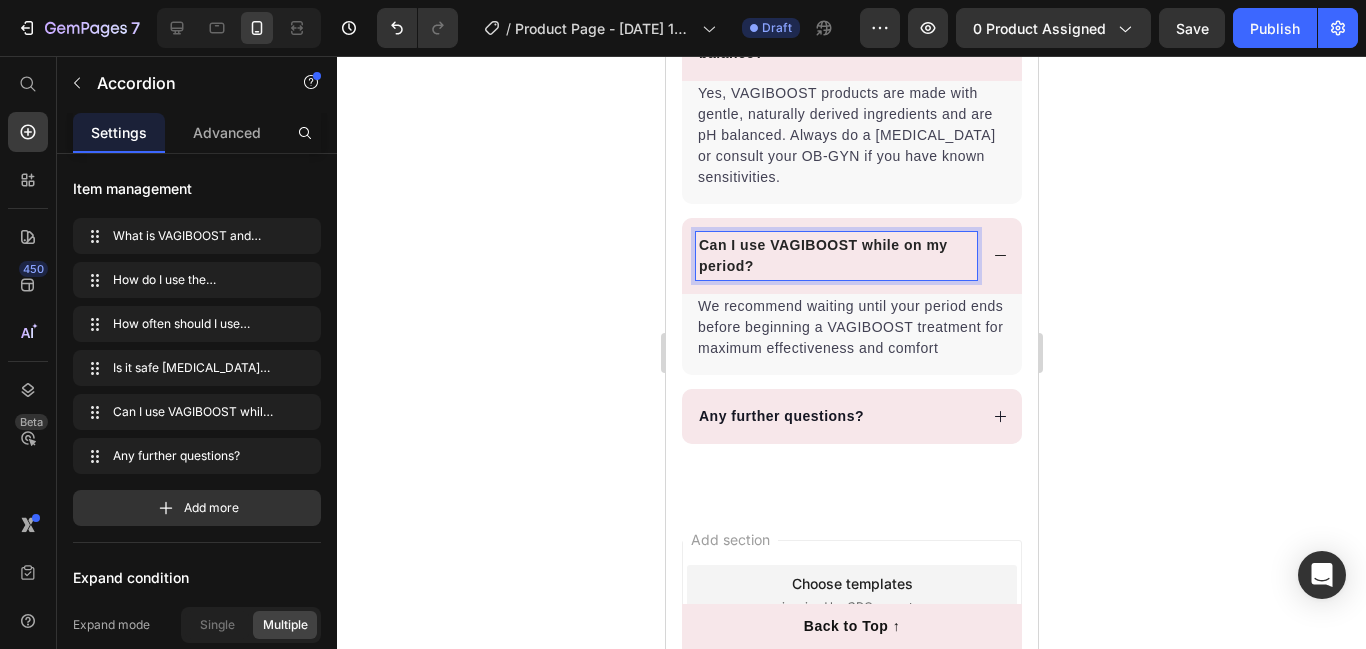 scroll, scrollTop: 2379, scrollLeft: 0, axis: vertical 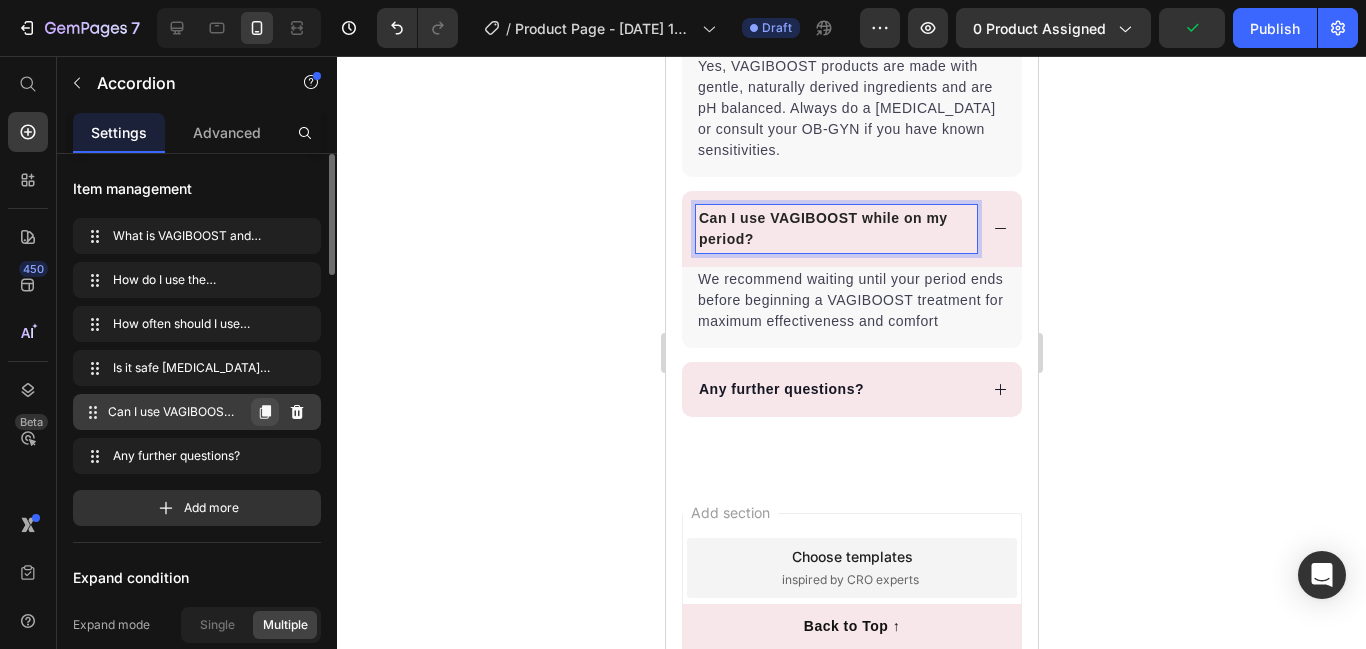 click 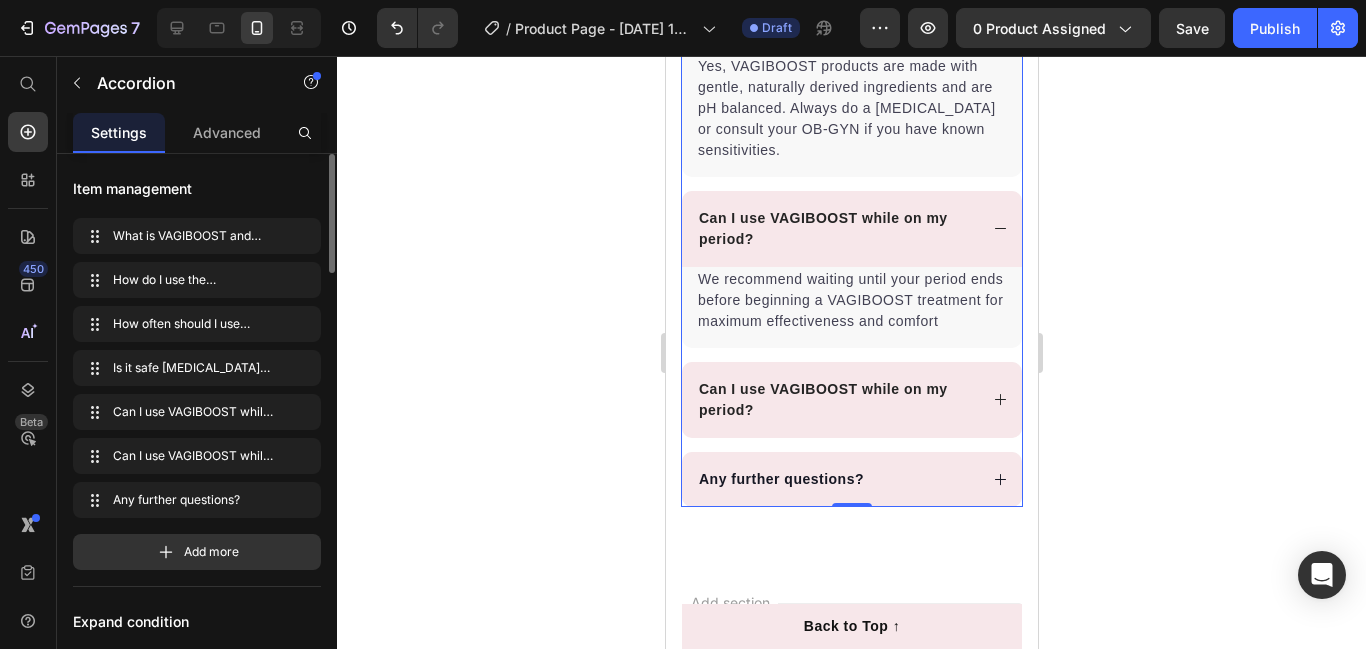 click 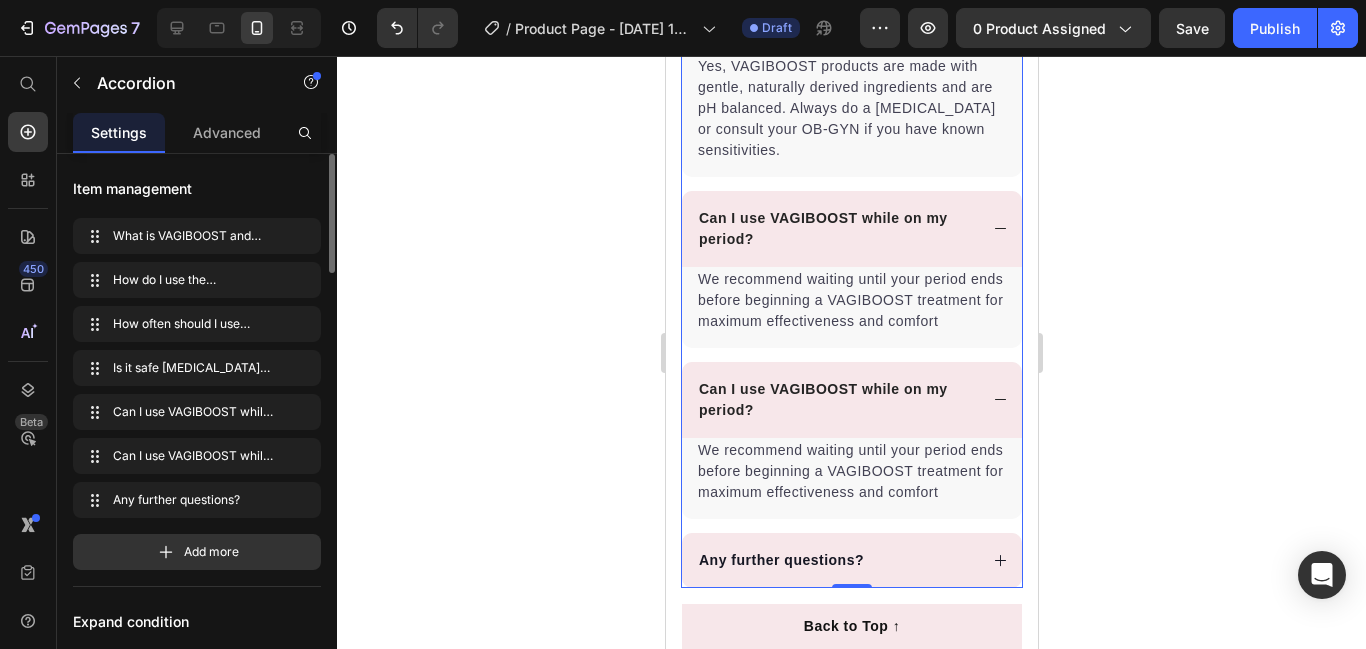 click 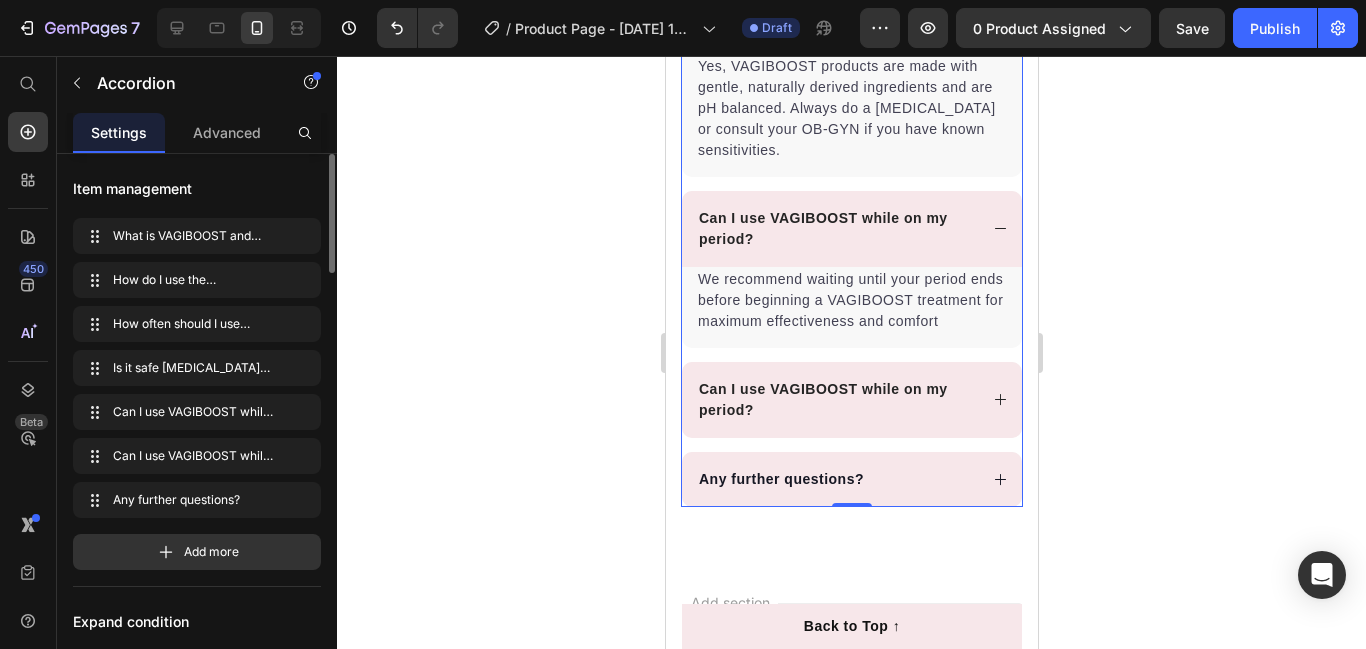 click 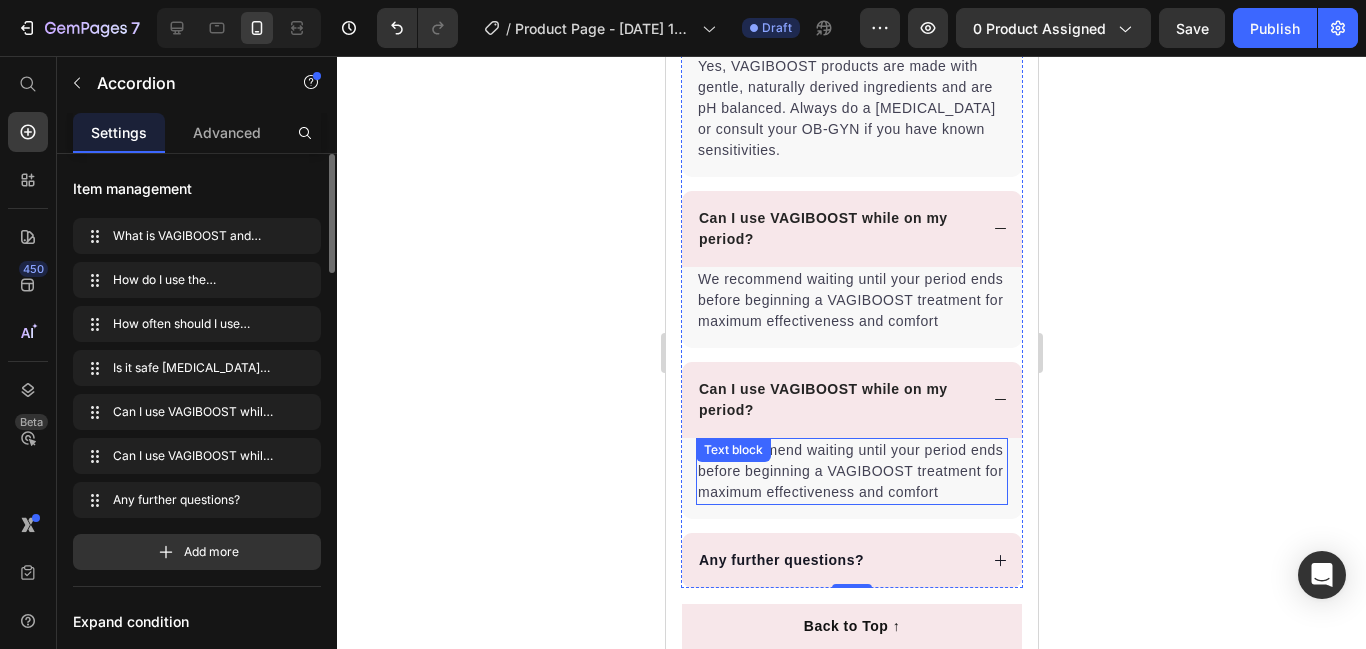 click on "We recommend waiting until your period ends before beginning a VAGIBOOST treatment for maximum effectiveness and comfort" at bounding box center [851, 471] 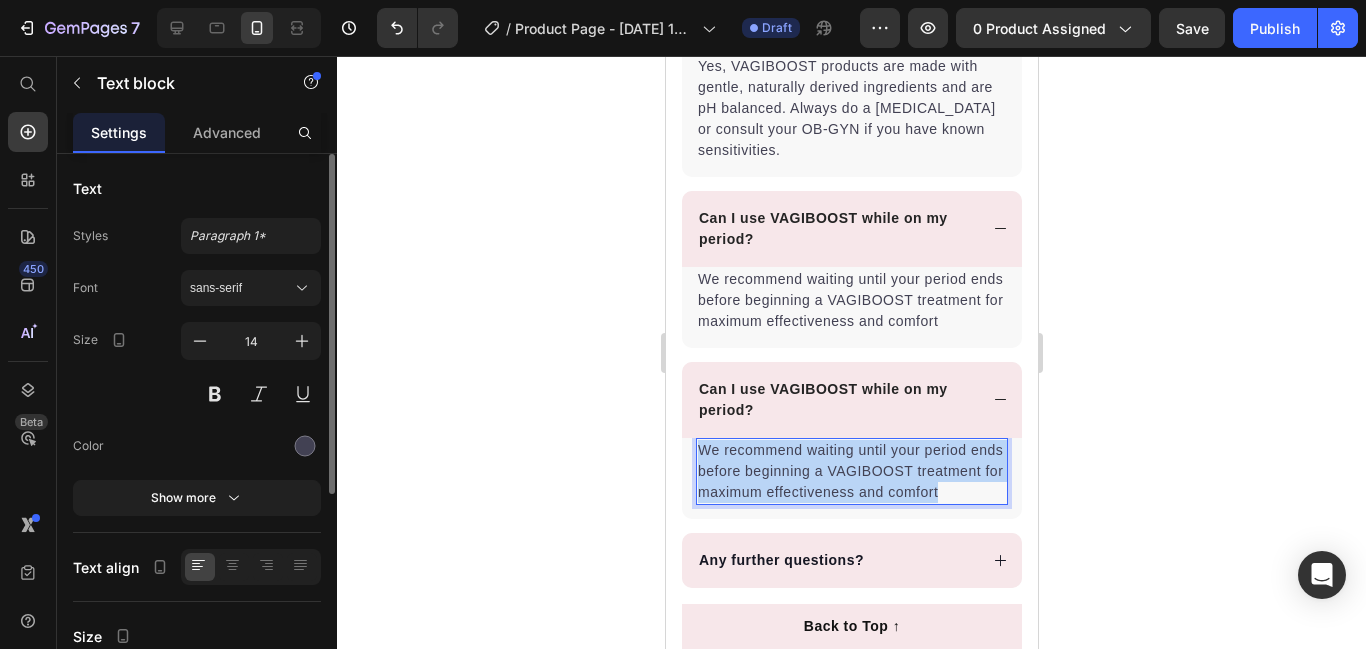 click on "We recommend waiting until your period ends before beginning a VAGIBOOST treatment for maximum effectiveness and comfort" at bounding box center [851, 471] 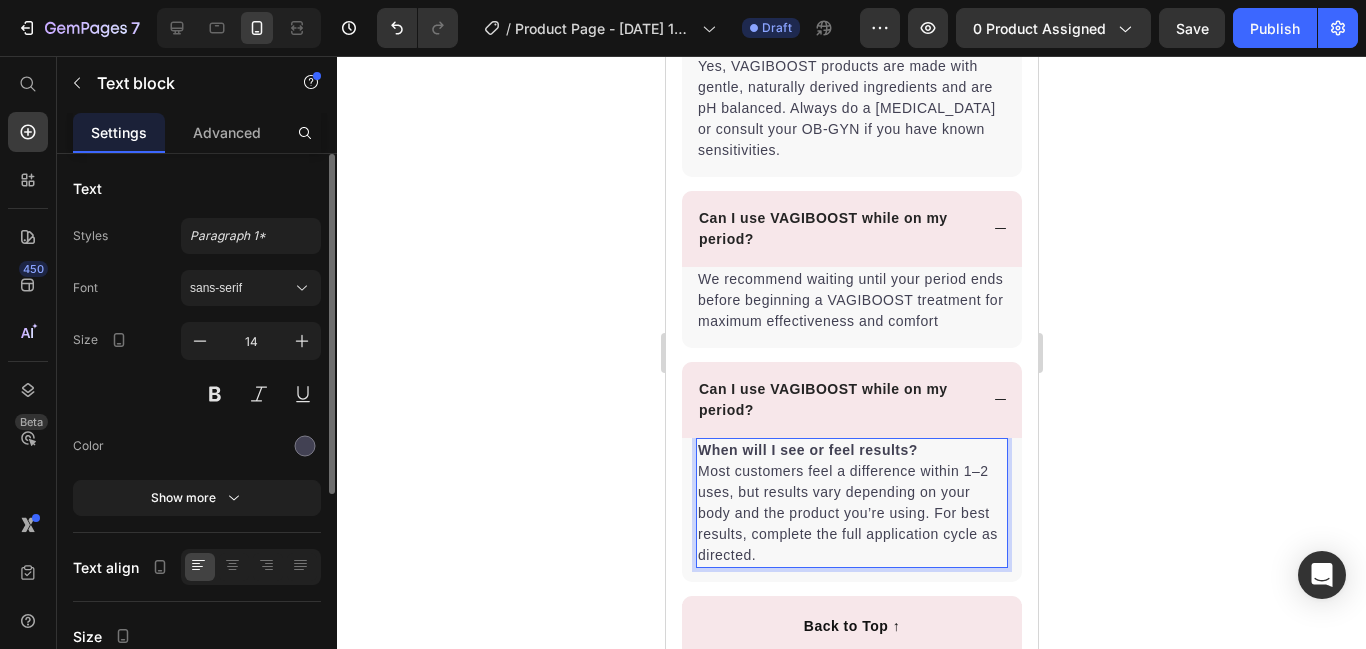 click on "When will I see or feel results?" at bounding box center (807, 450) 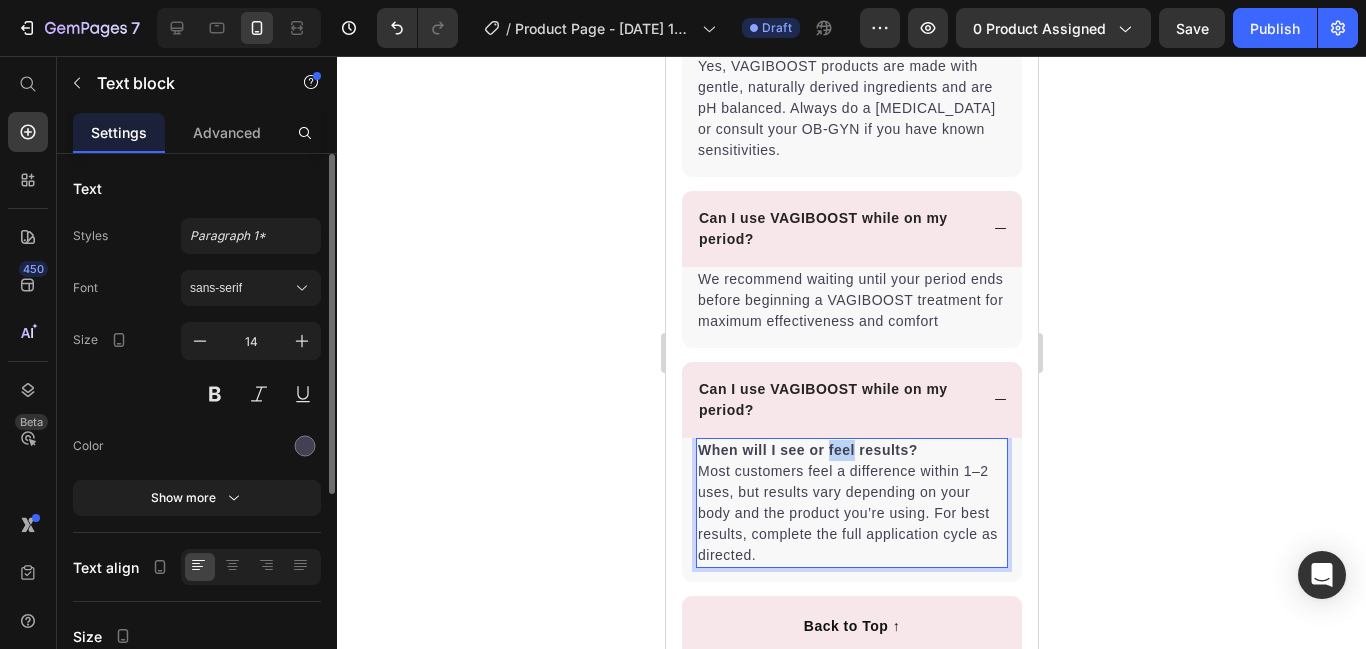 click on "When will I see or feel results?" at bounding box center (807, 450) 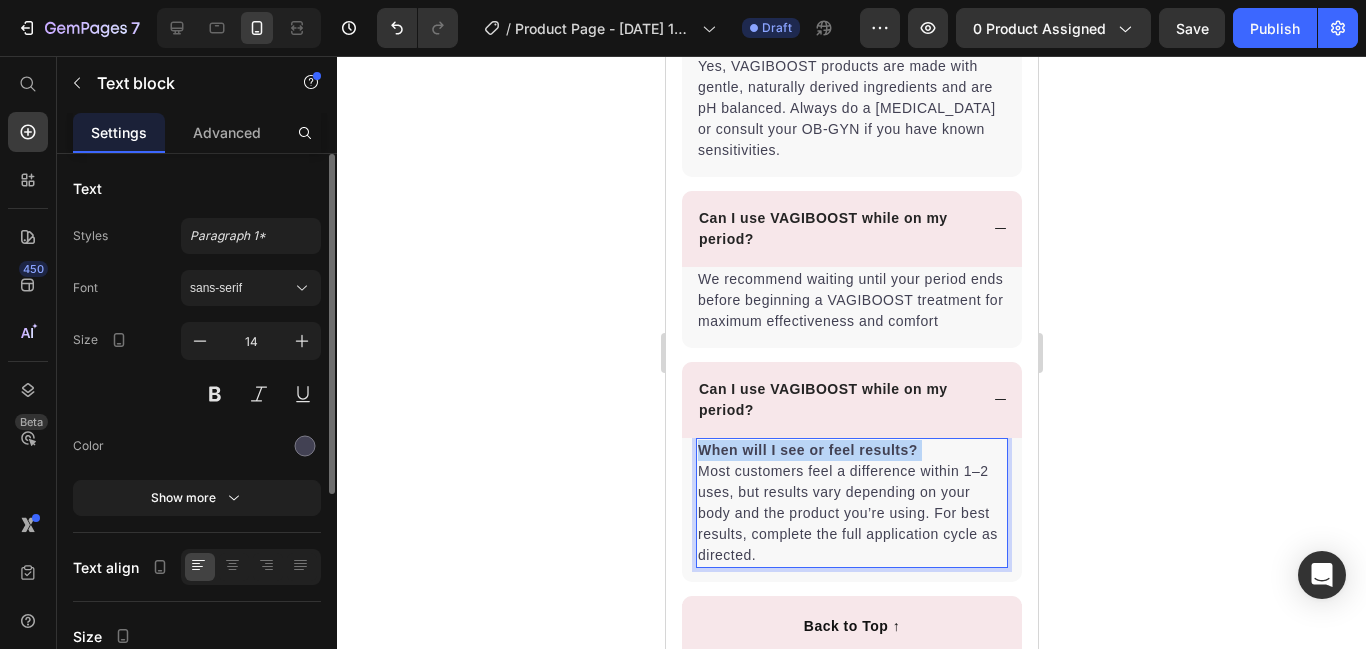 click on "When will I see or feel results?" at bounding box center (807, 450) 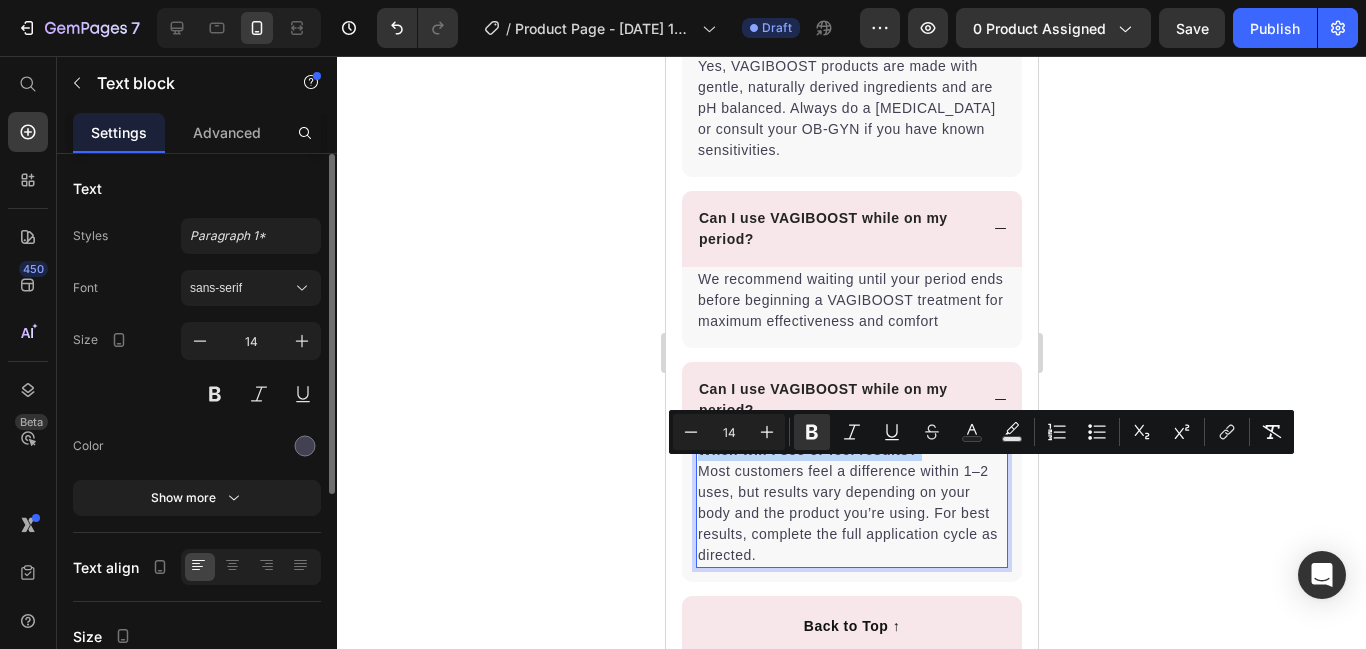 copy on "When will I see or feel results?" 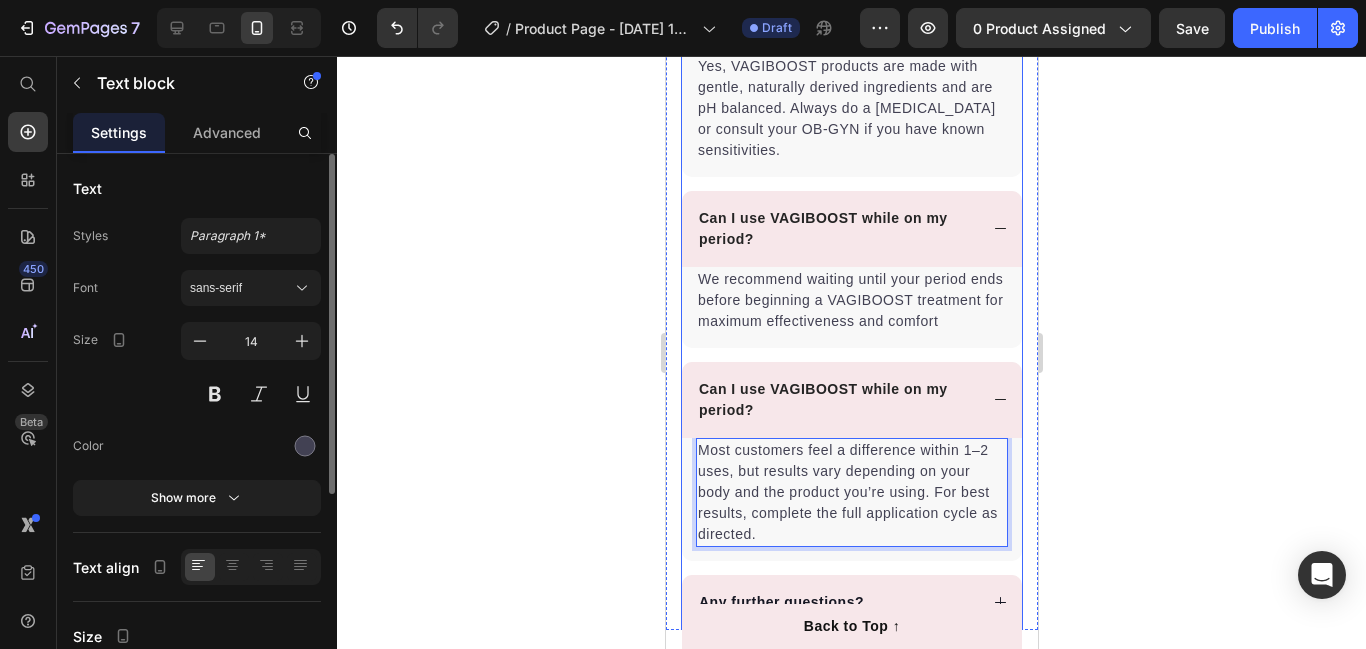 click on "Can I use VAGIBOOST while on my period?" at bounding box center [822, 399] 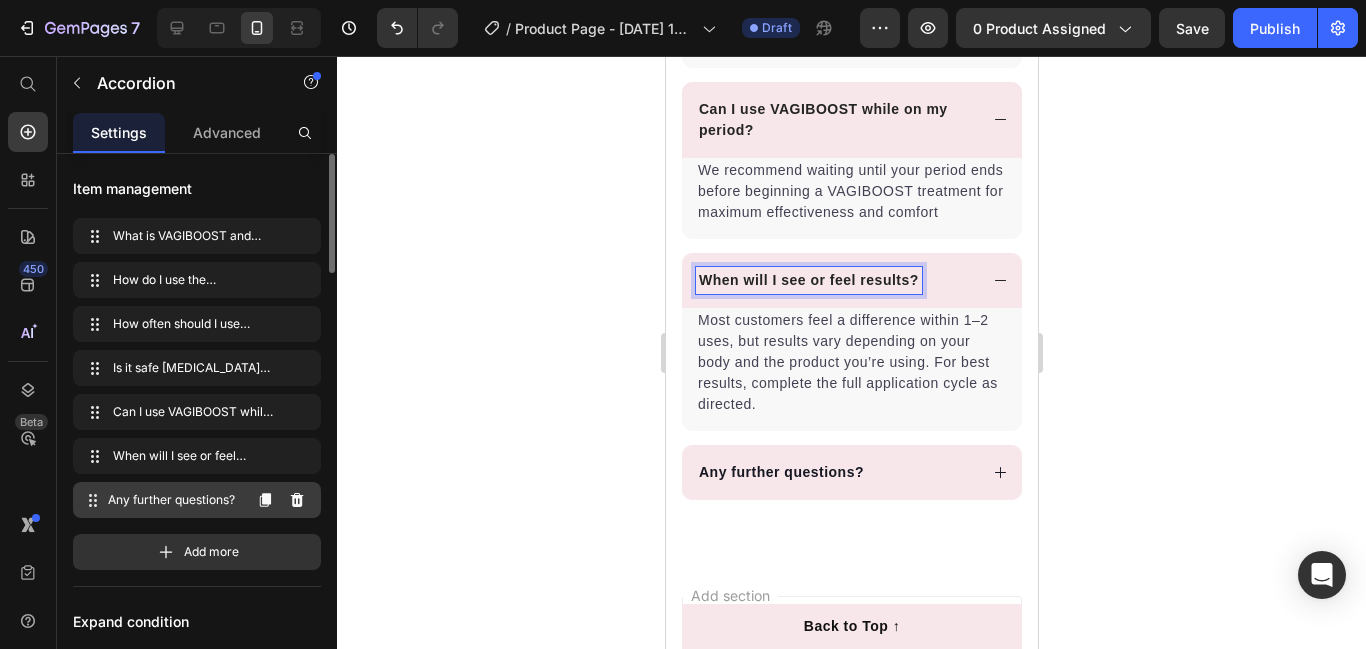scroll, scrollTop: 2489, scrollLeft: 0, axis: vertical 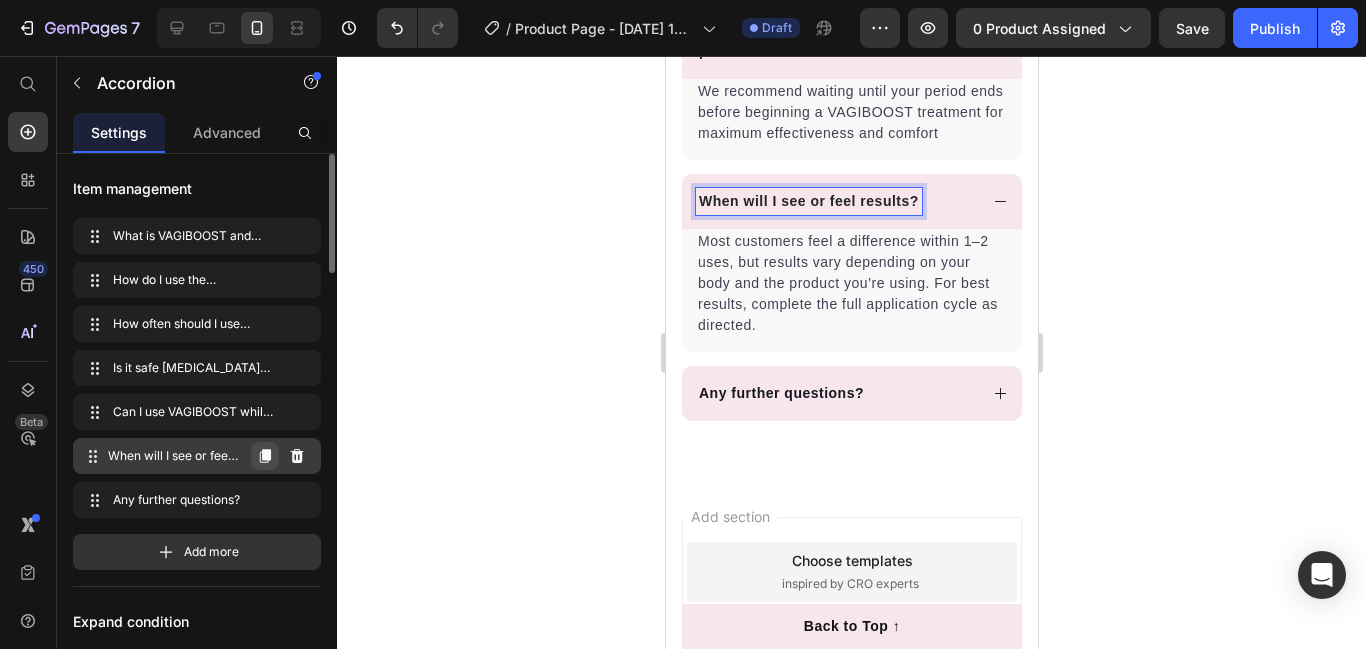 click 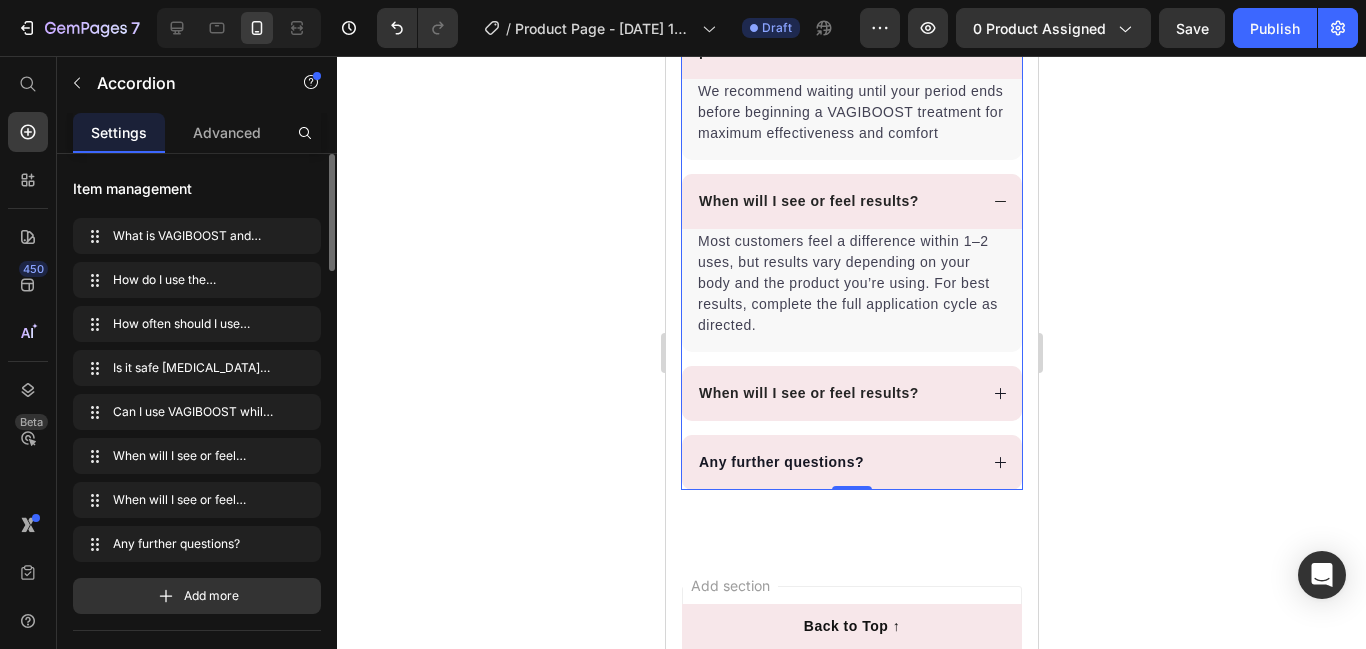 click on "When will I see or feel results?" at bounding box center [851, 393] 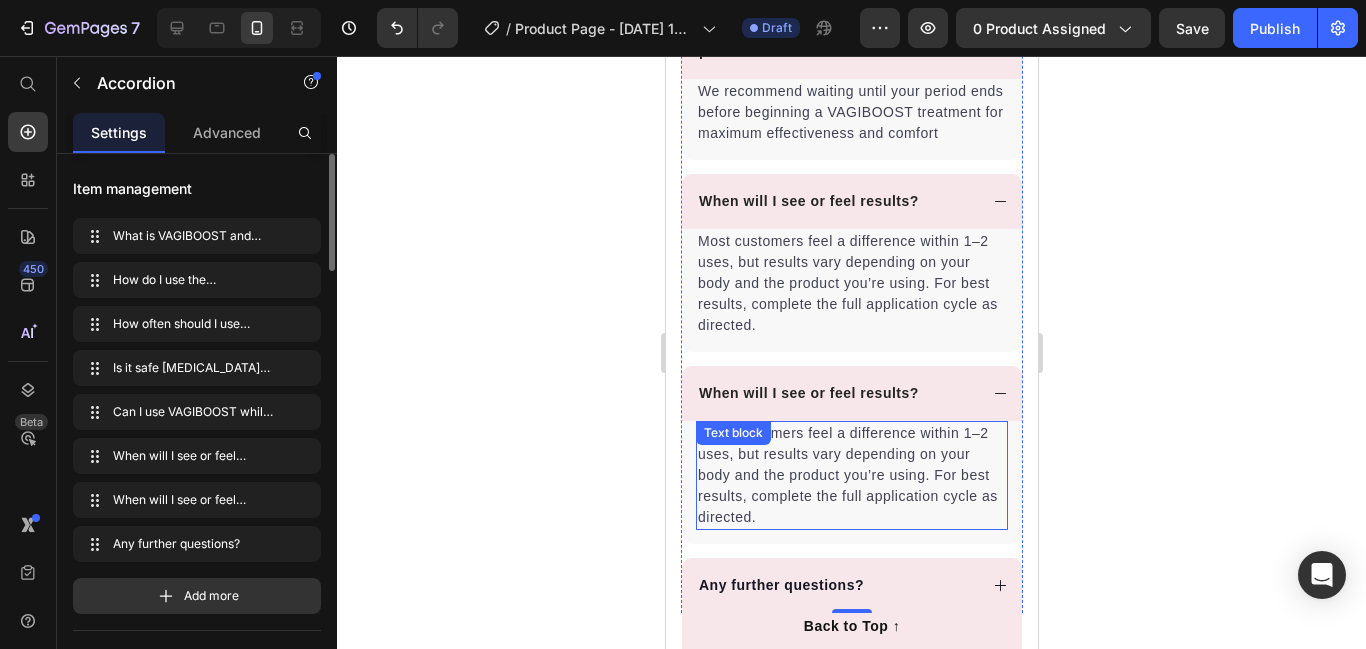 click on "Most customers feel a difference within 1–2 uses, but results vary depending on your body and the product you’re using. For best results, complete the full application cycle as directed." at bounding box center (851, 475) 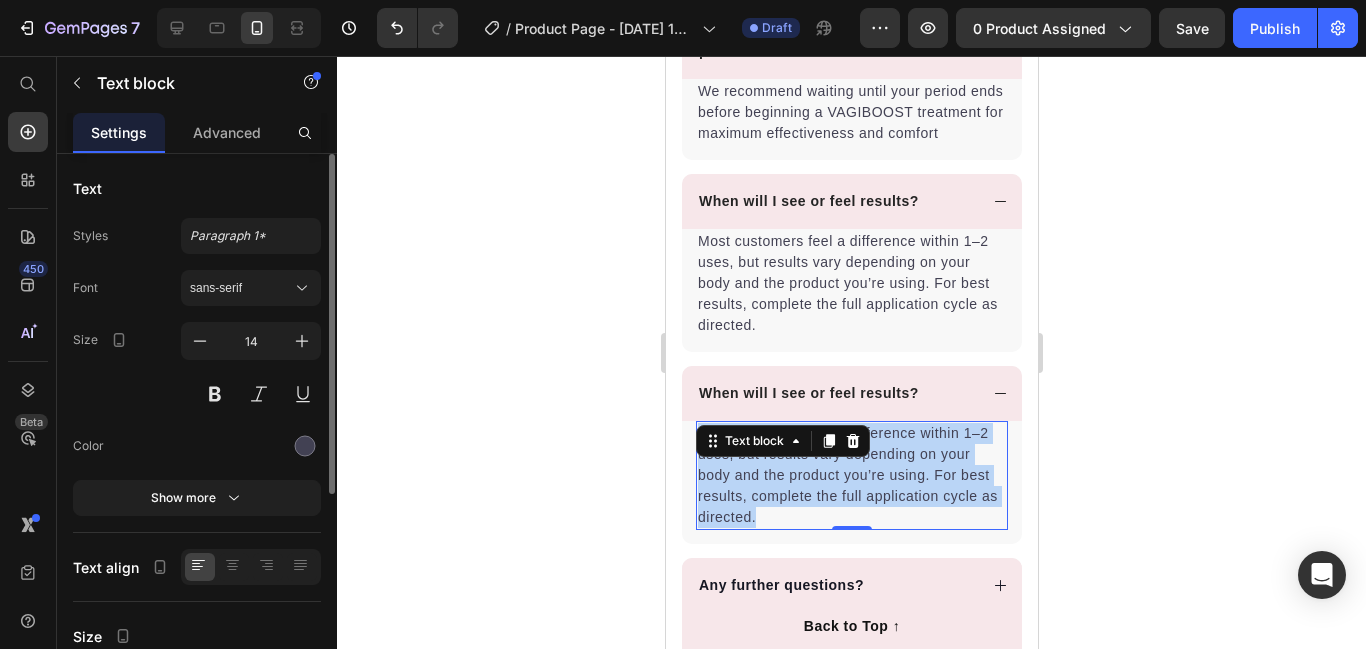 click on "Most customers feel a difference within 1–2 uses, but results vary depending on your body and the product you’re using. For best results, complete the full application cycle as directed." at bounding box center (851, 475) 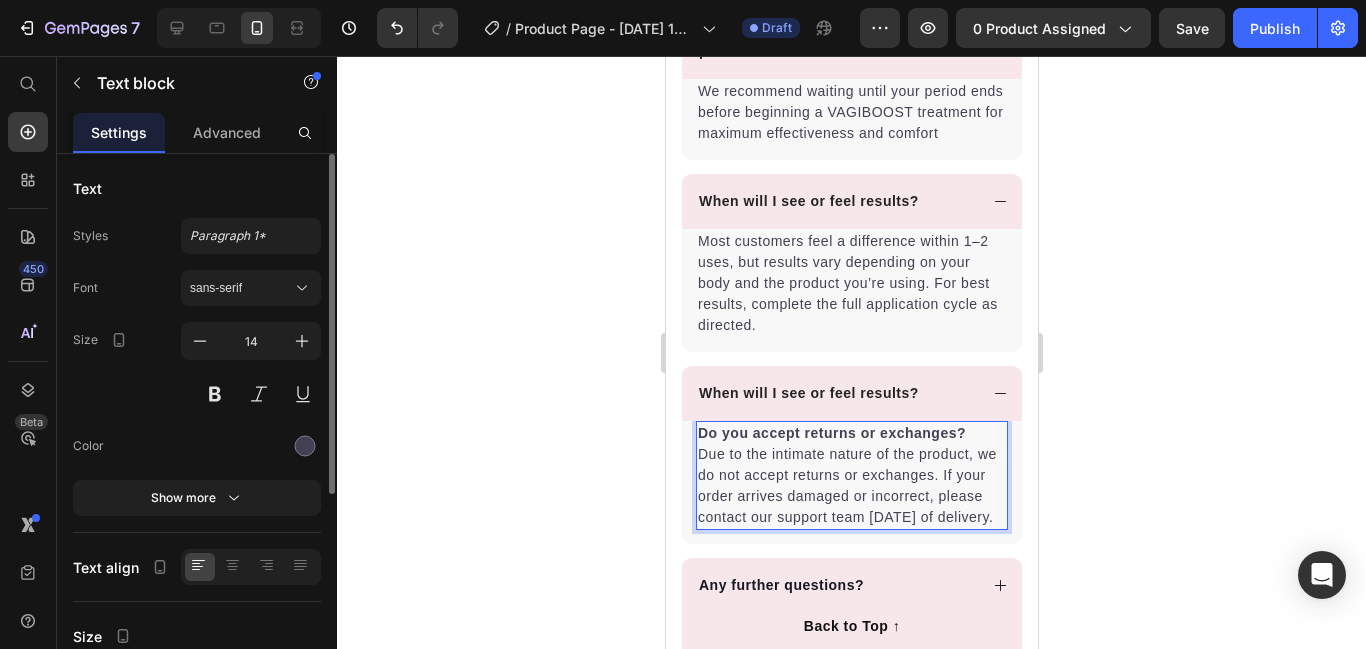 click on "Do you accept returns or exchanges?" at bounding box center (831, 433) 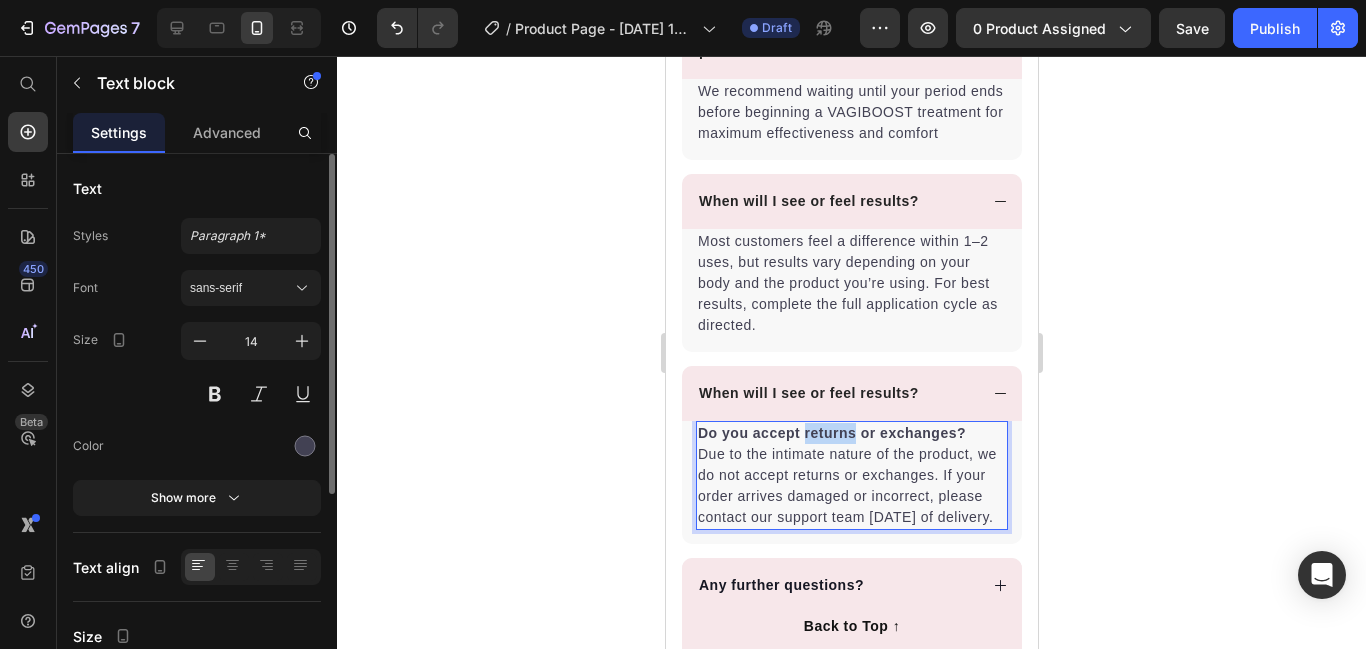 click on "Do you accept returns or exchanges?" at bounding box center (831, 433) 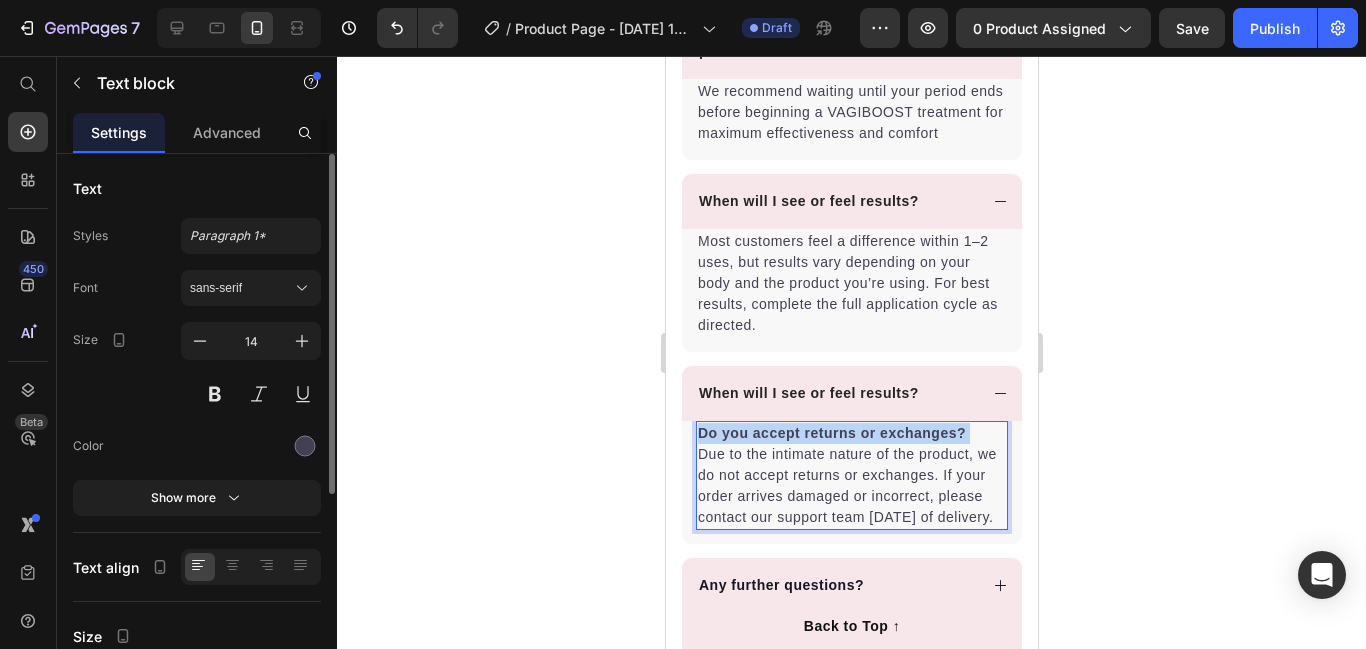 click on "Do you accept returns or exchanges?" at bounding box center [831, 433] 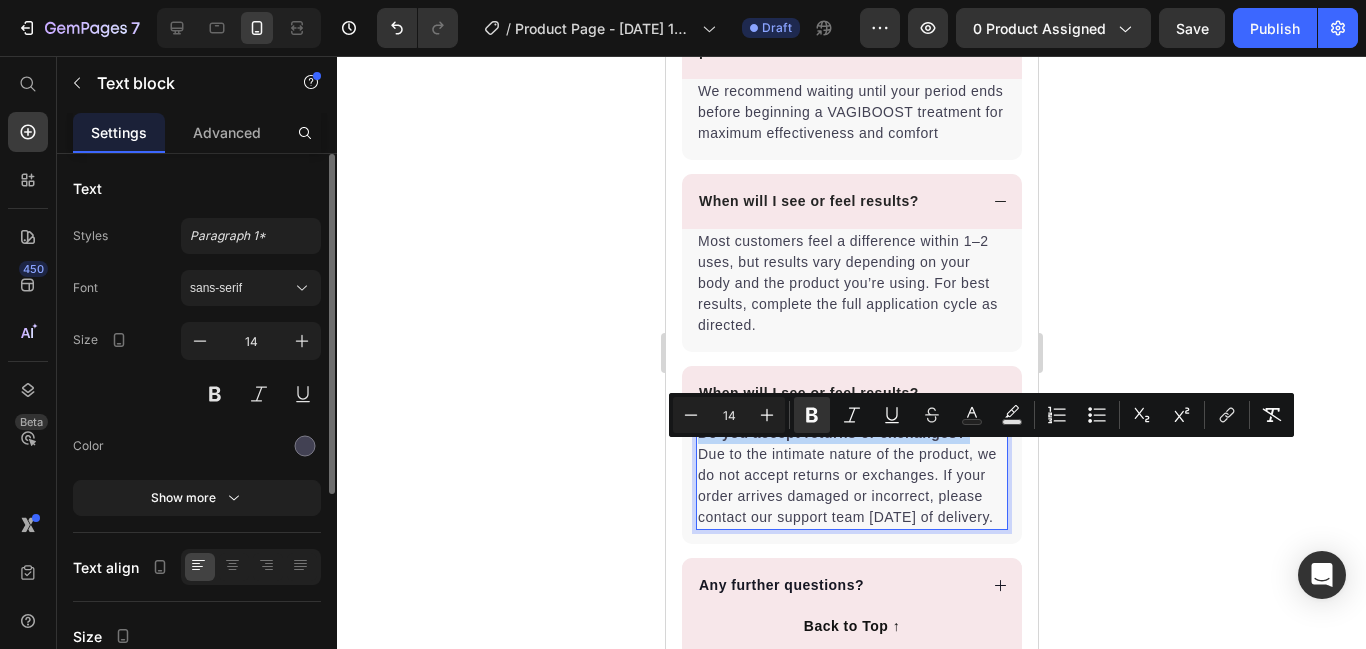 copy on "Do you accept returns or exchanges?" 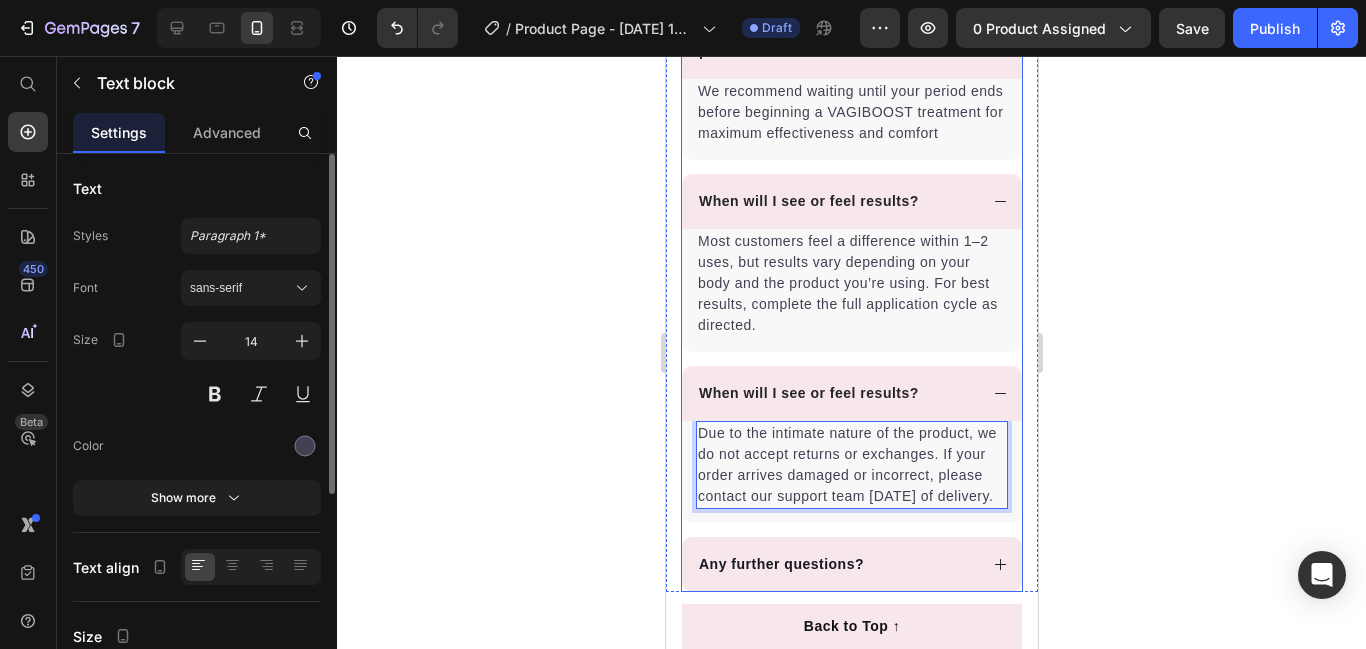 click on "When will I see or feel results?" at bounding box center [808, 393] 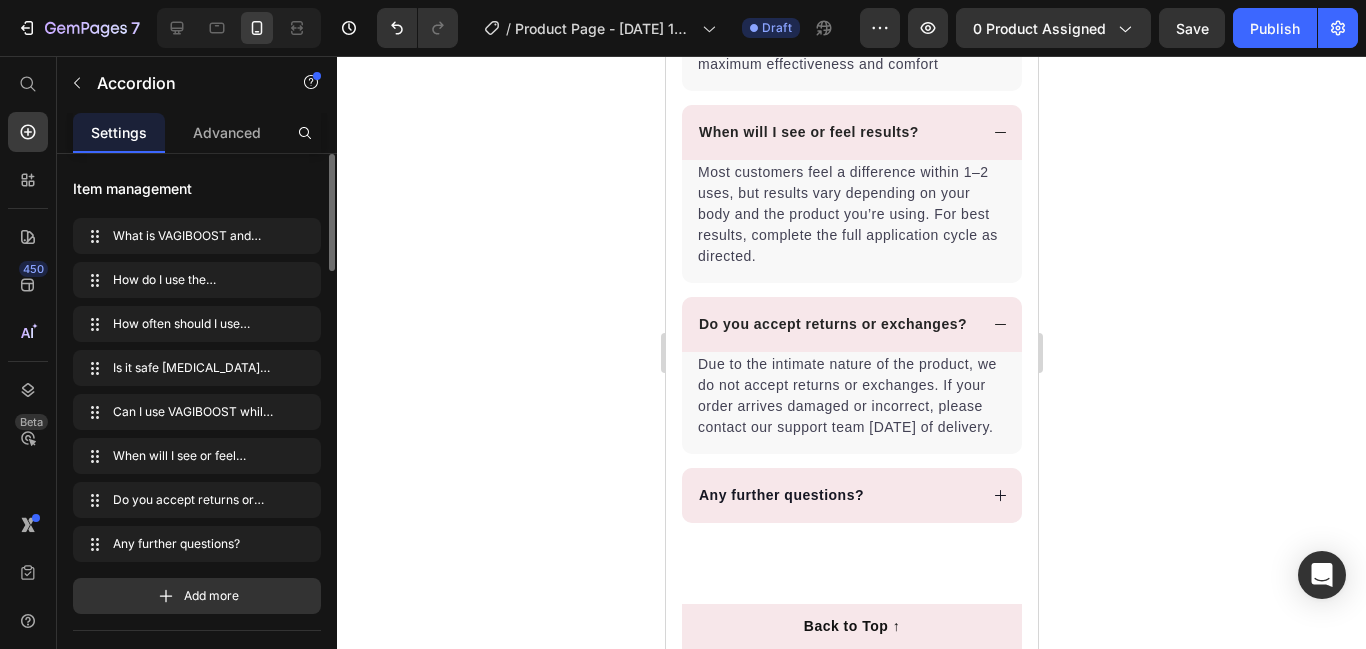 drag, startPoint x: 1078, startPoint y: 502, endPoint x: 3, endPoint y: 383, distance: 1081.5664 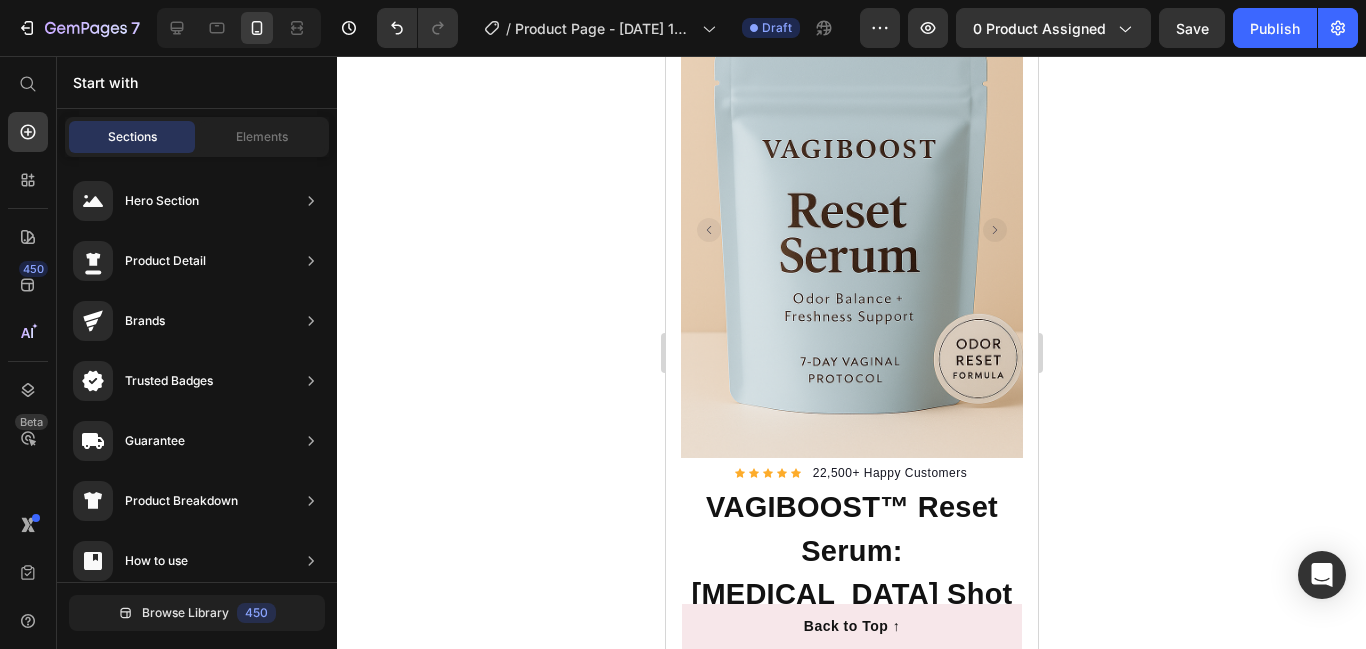 scroll, scrollTop: 0, scrollLeft: 0, axis: both 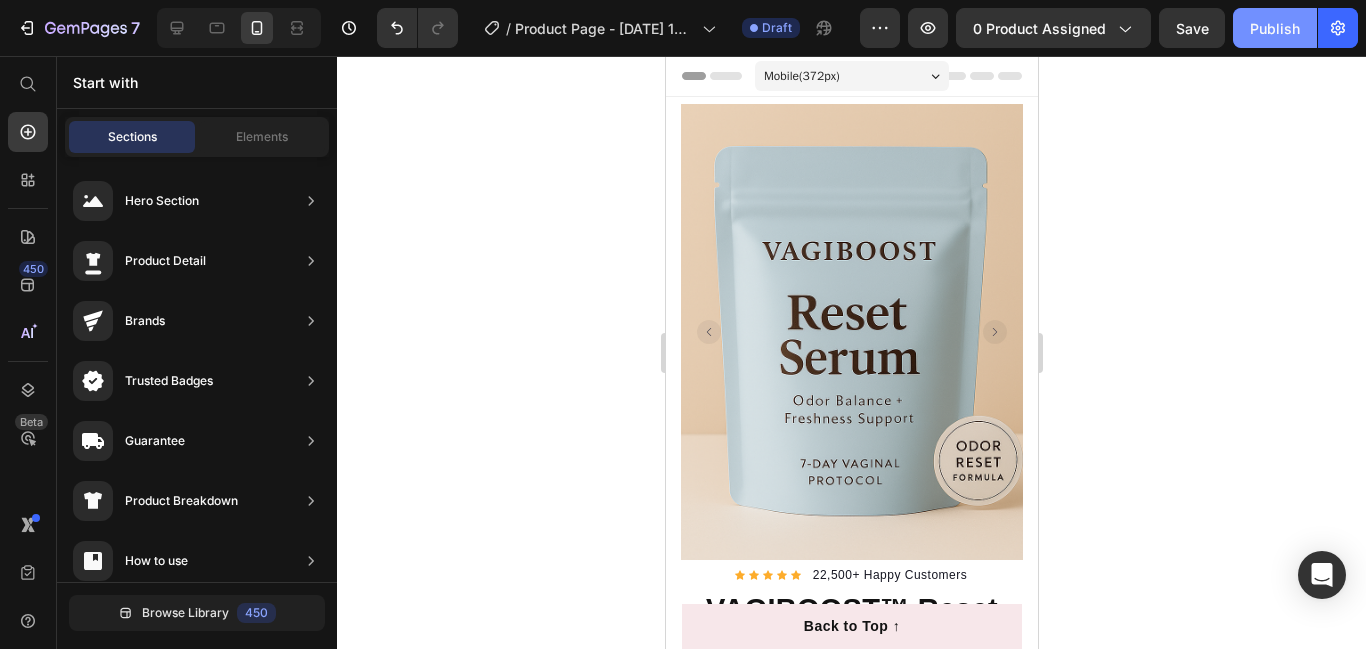 click on "Publish" at bounding box center [1275, 28] 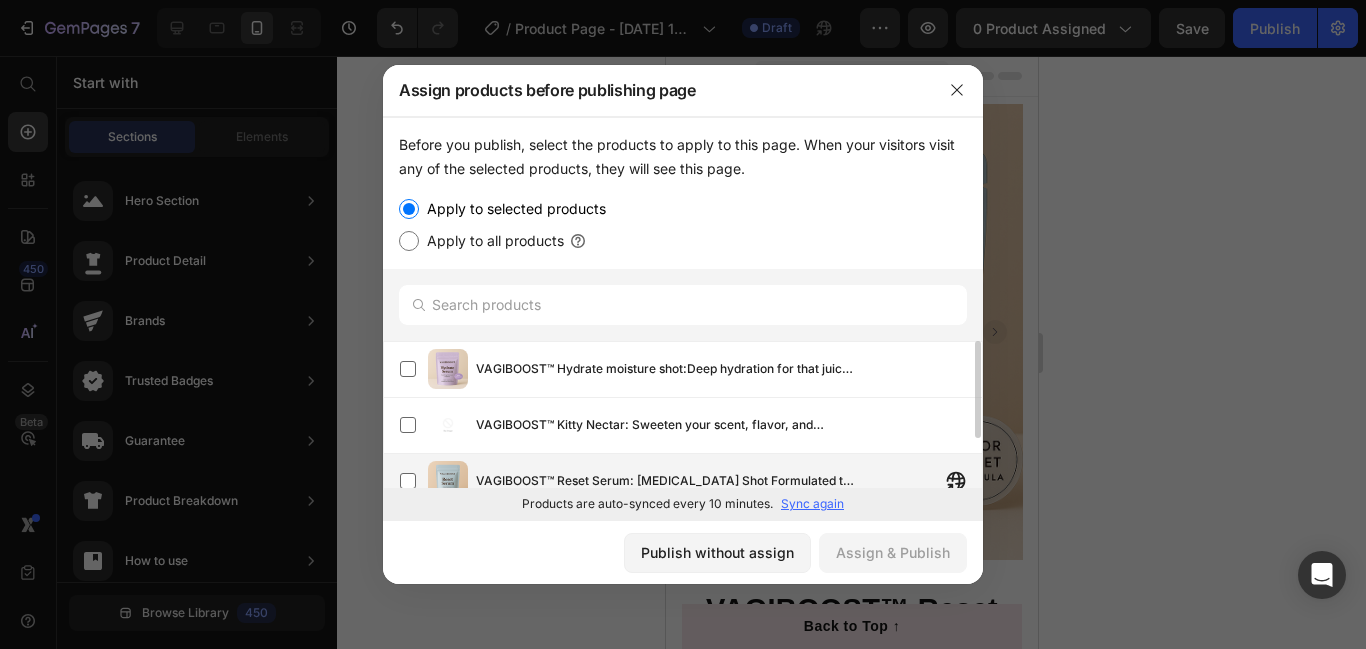 click on "VAGIBOOST™ Reset Serum: [MEDICAL_DATA] Shot Formulated to Combat Yeast, BV & Odor" at bounding box center [691, 481] 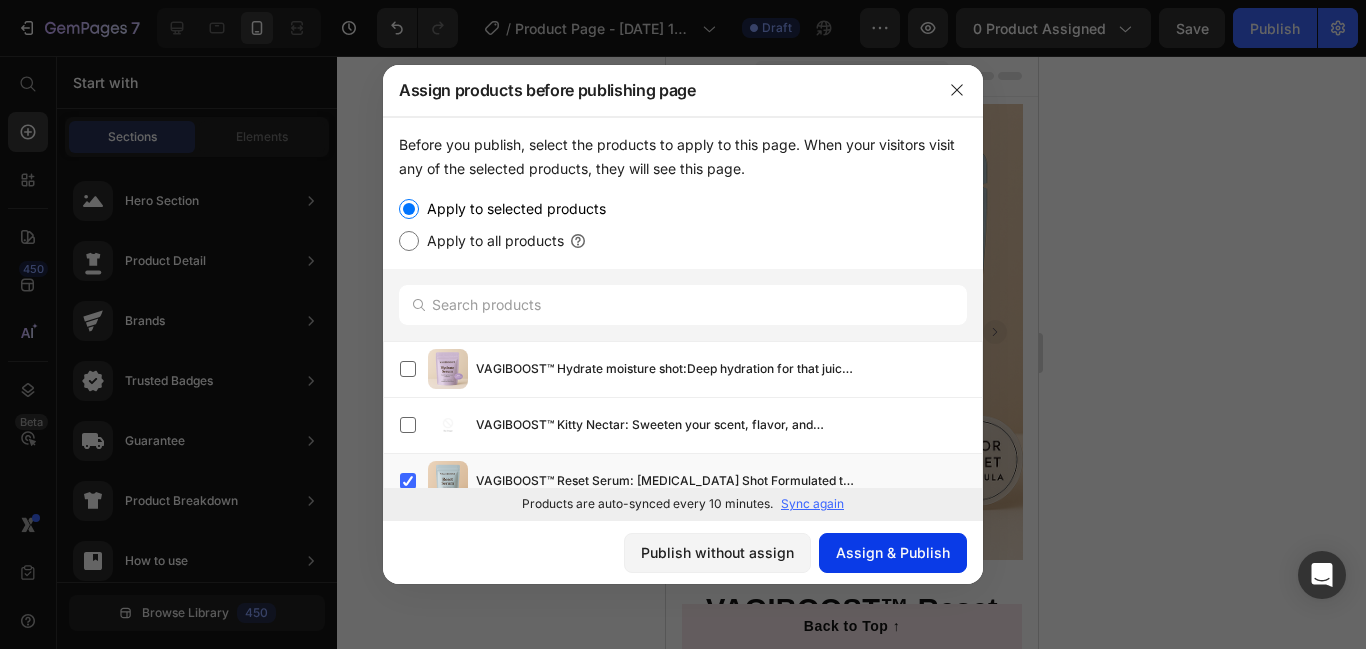 click on "Assign & Publish" at bounding box center [893, 552] 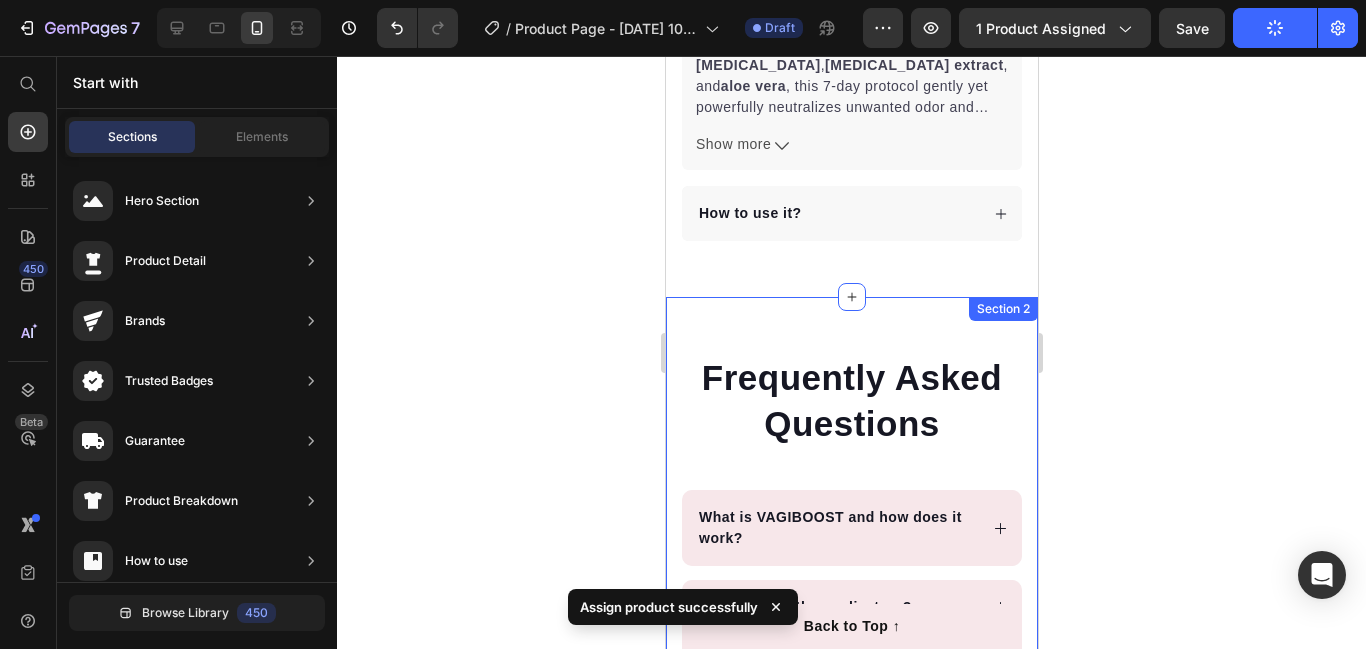 scroll, scrollTop: 1272, scrollLeft: 0, axis: vertical 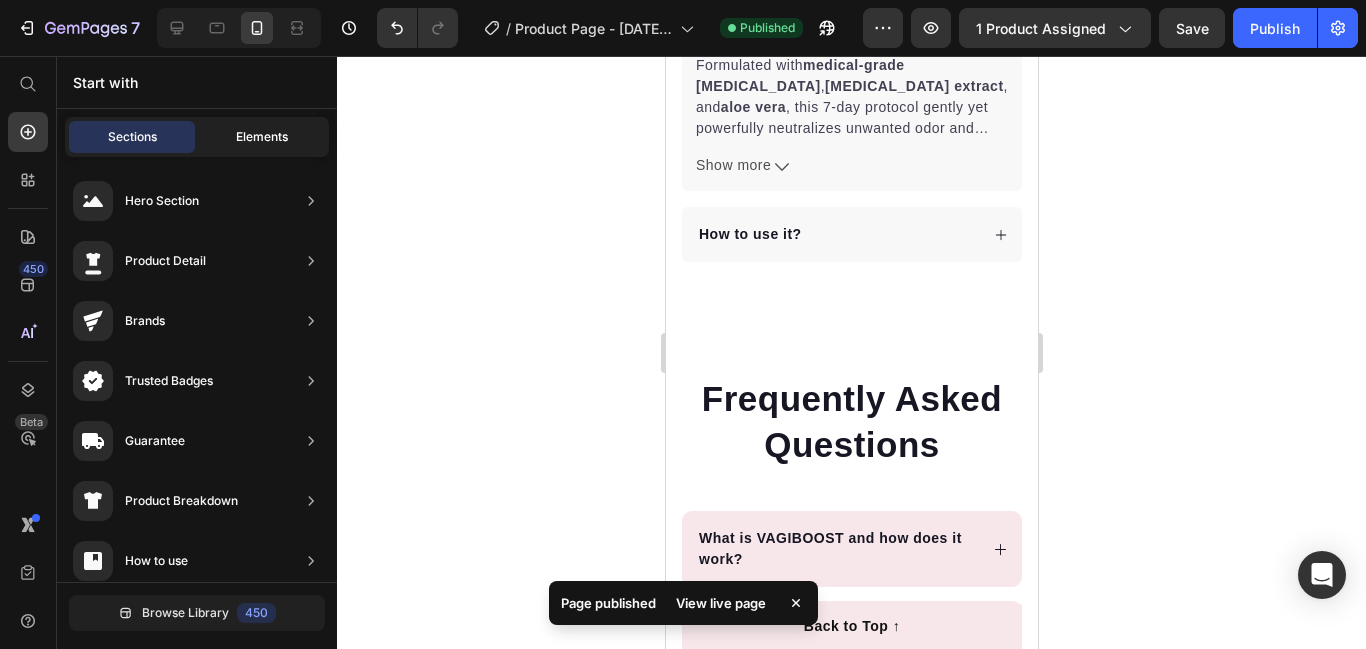 click on "Elements" at bounding box center [262, 137] 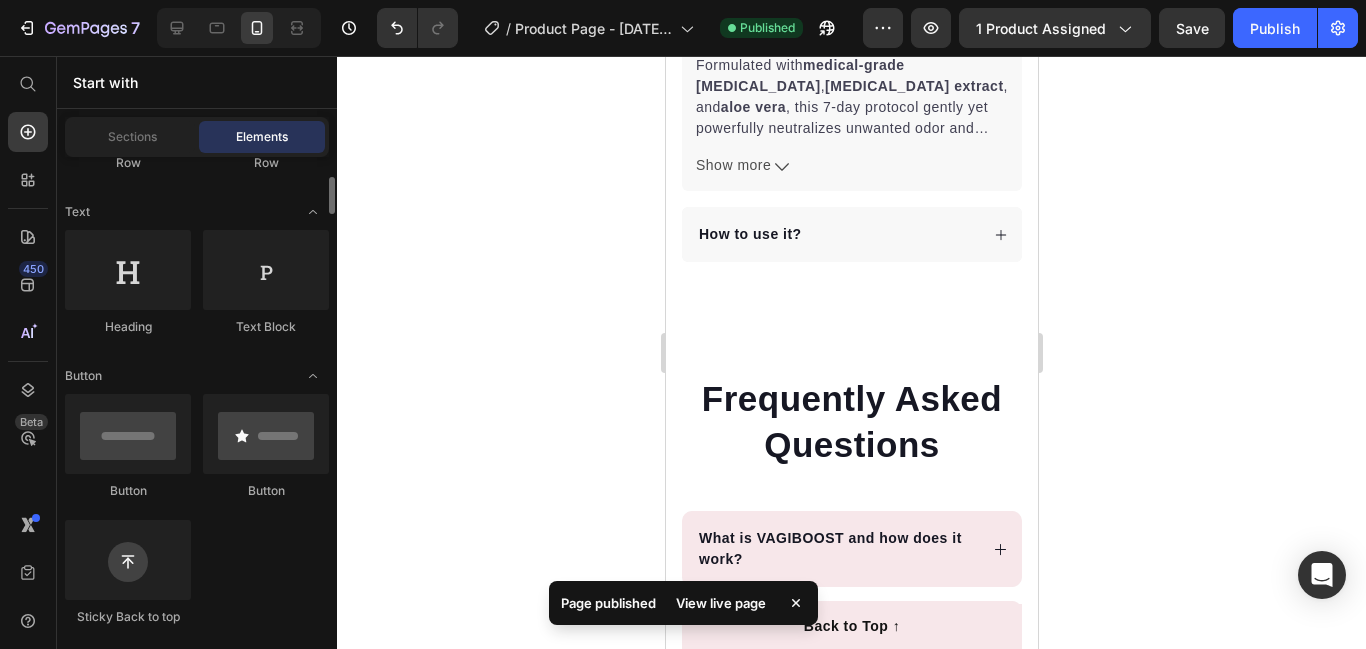 scroll, scrollTop: 0, scrollLeft: 0, axis: both 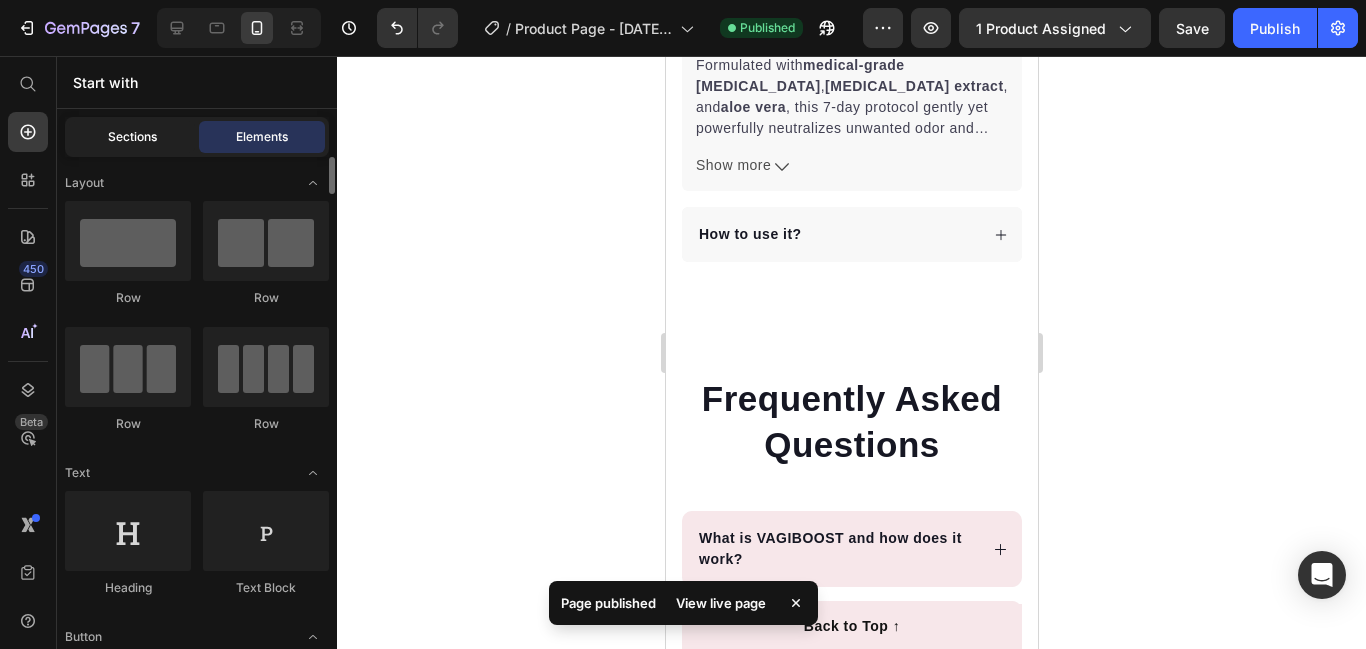 click on "Sections" at bounding box center (132, 137) 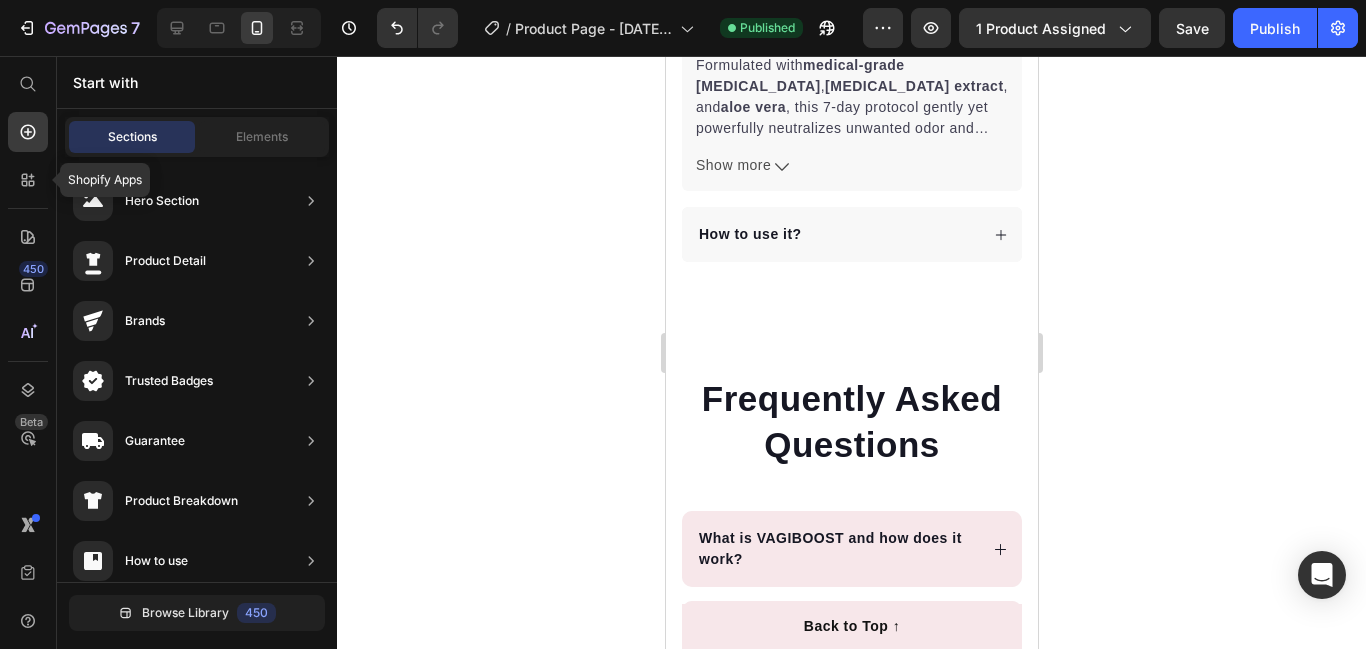 drag, startPoint x: 26, startPoint y: 192, endPoint x: 209, endPoint y: 219, distance: 184.98108 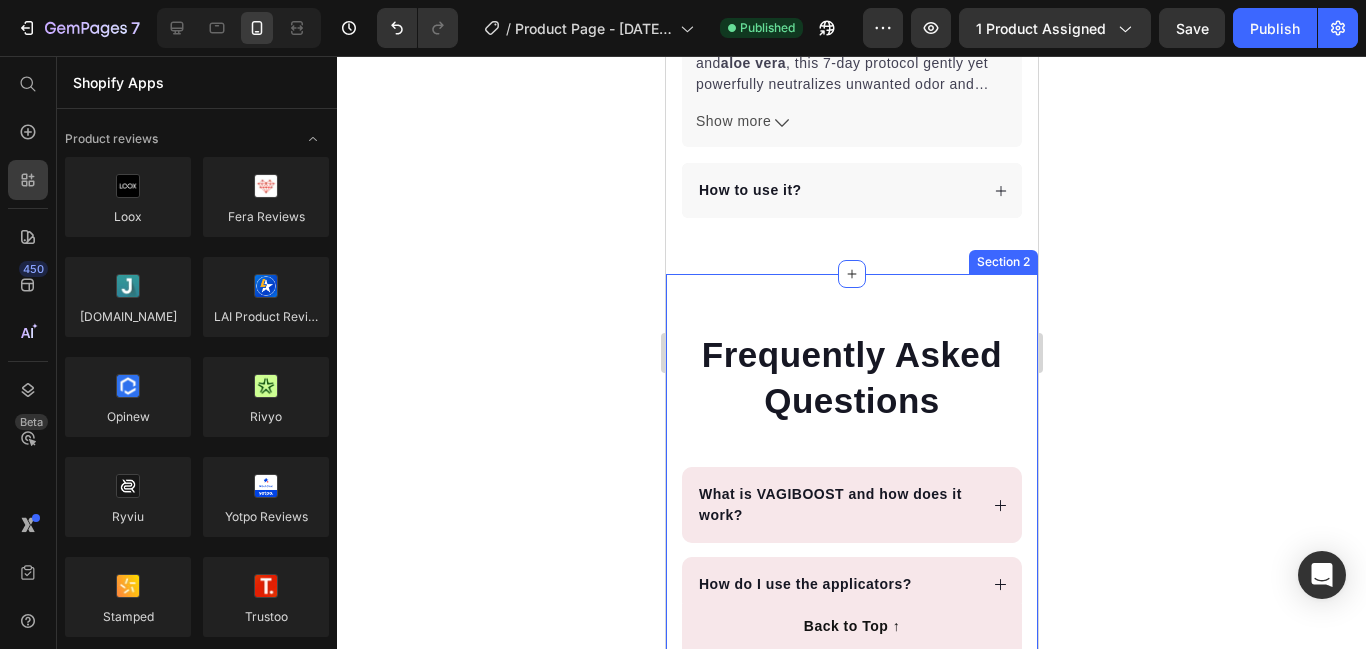 scroll, scrollTop: 1322, scrollLeft: 0, axis: vertical 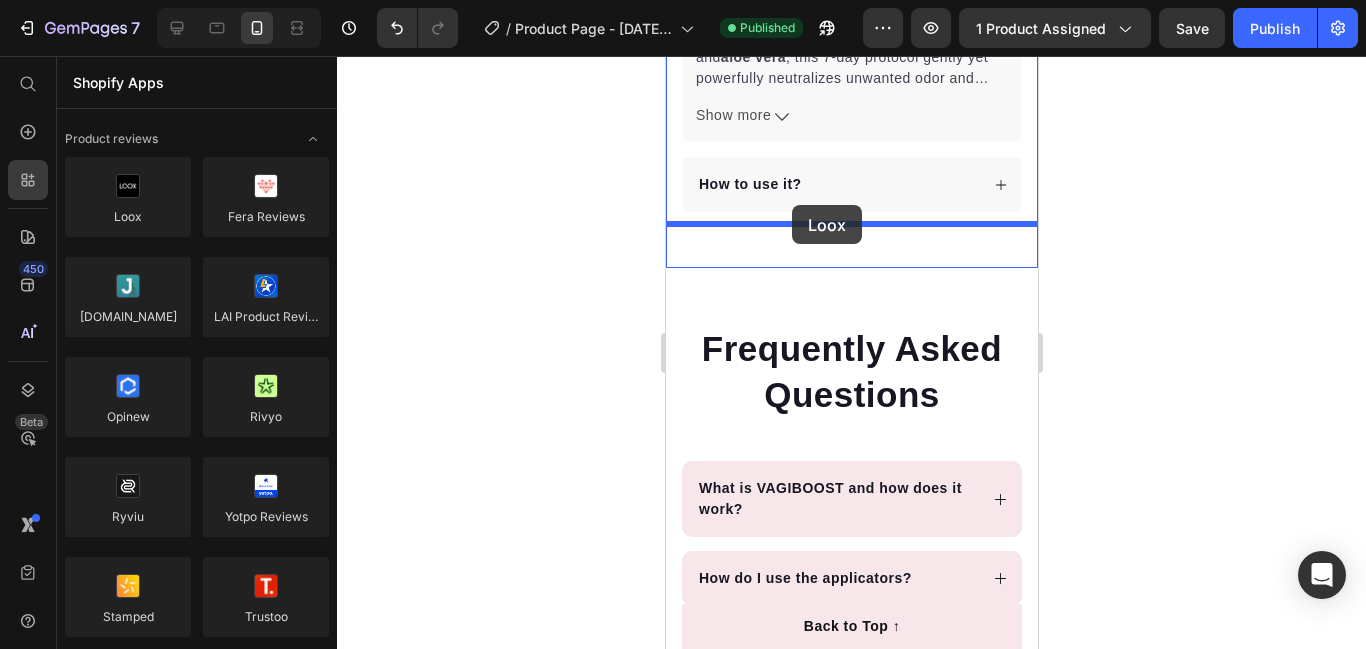 drag, startPoint x: 779, startPoint y: 254, endPoint x: 791, endPoint y: 205, distance: 50.447994 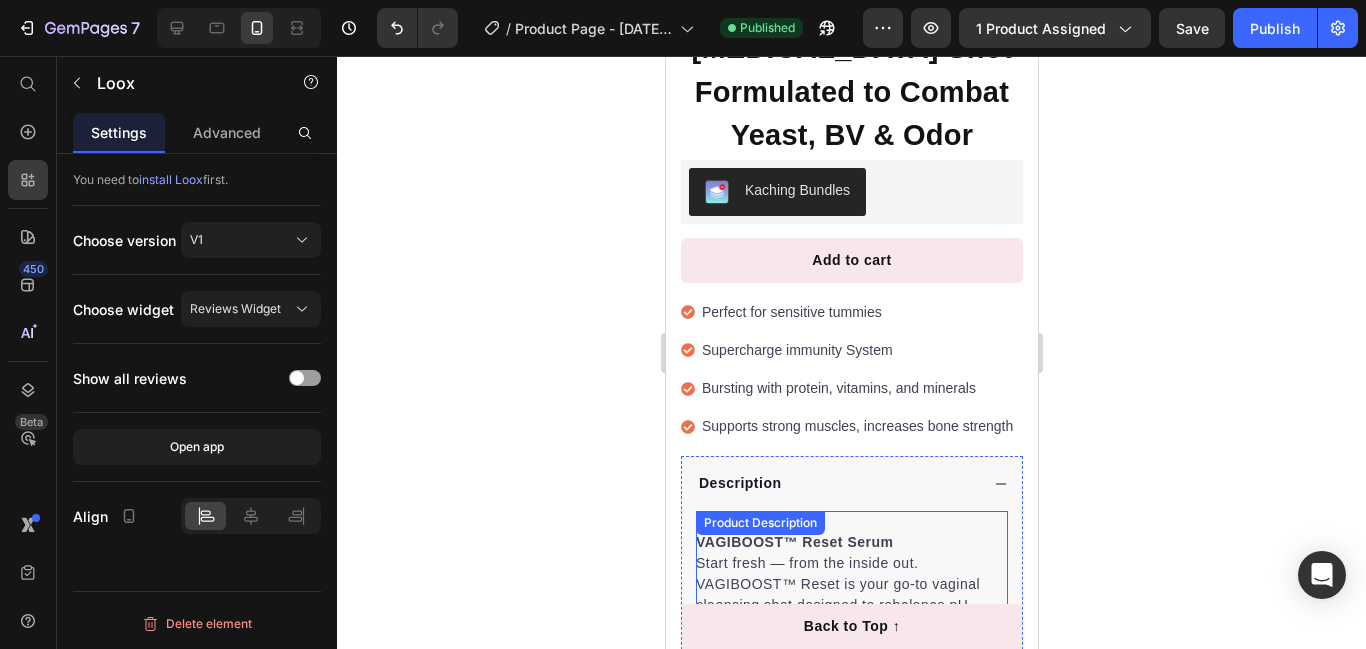 scroll, scrollTop: 645, scrollLeft: 0, axis: vertical 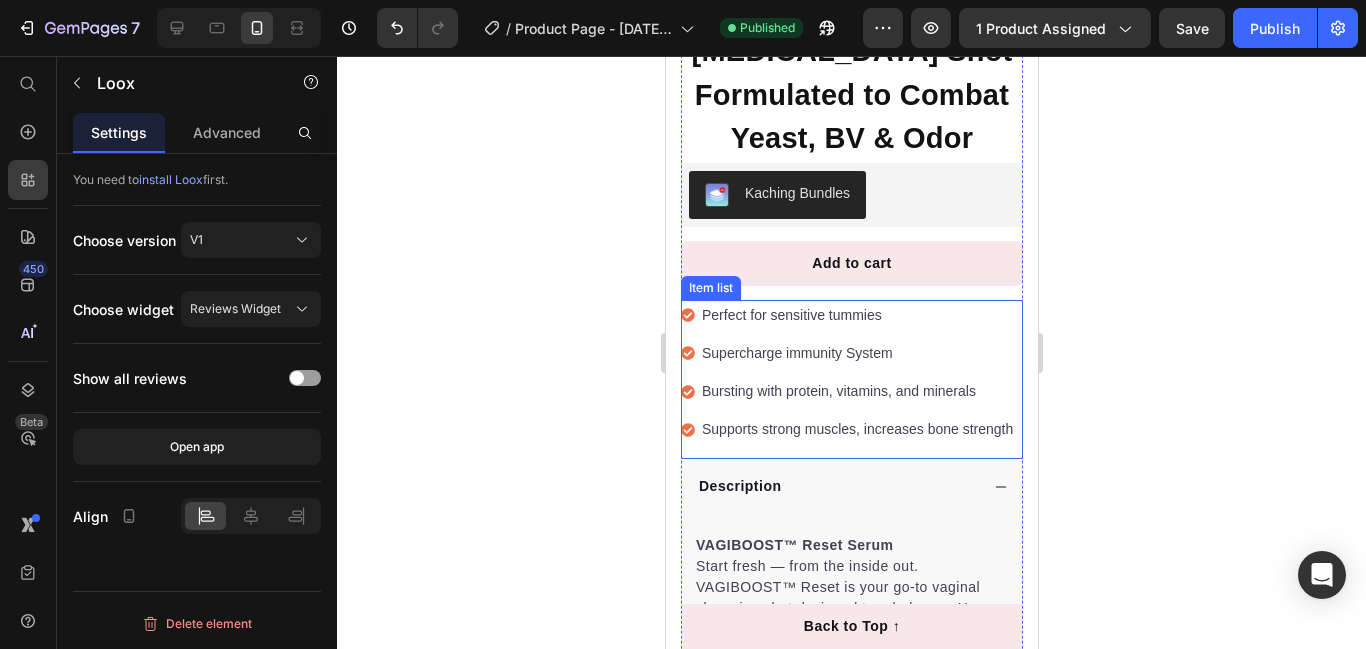 click on "Perfect for sensitive tummies" at bounding box center (856, 315) 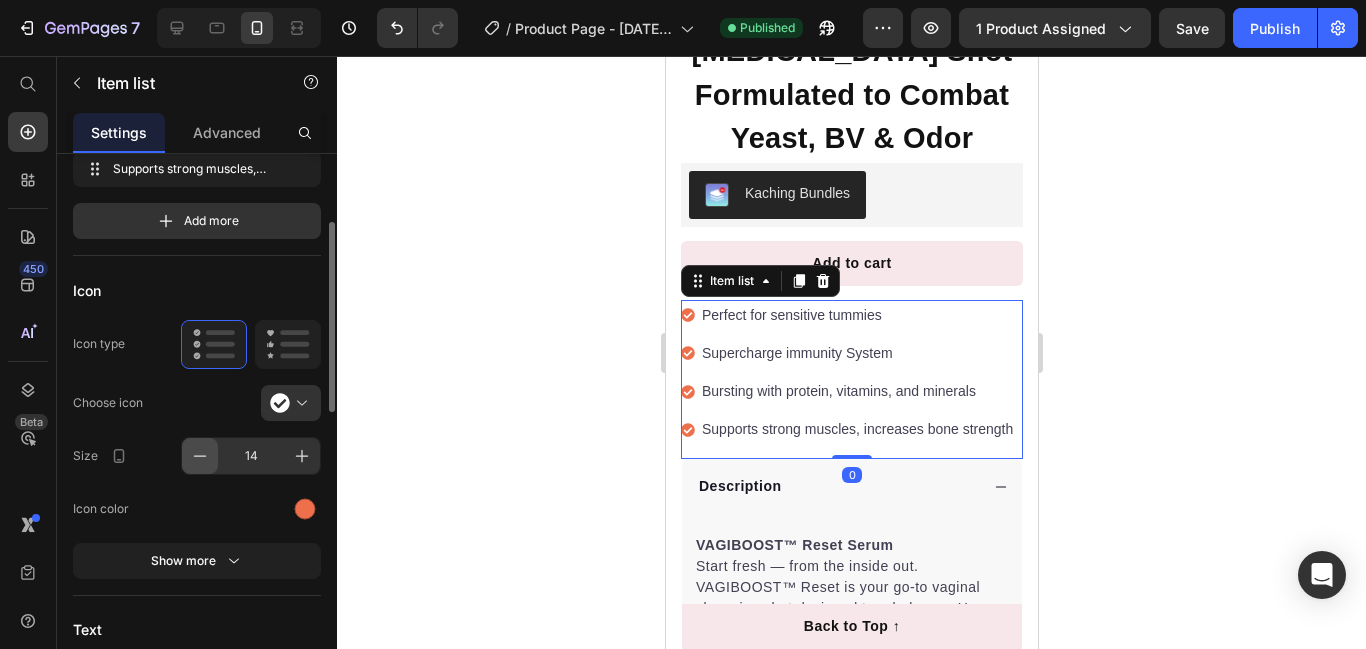 scroll, scrollTop: 211, scrollLeft: 0, axis: vertical 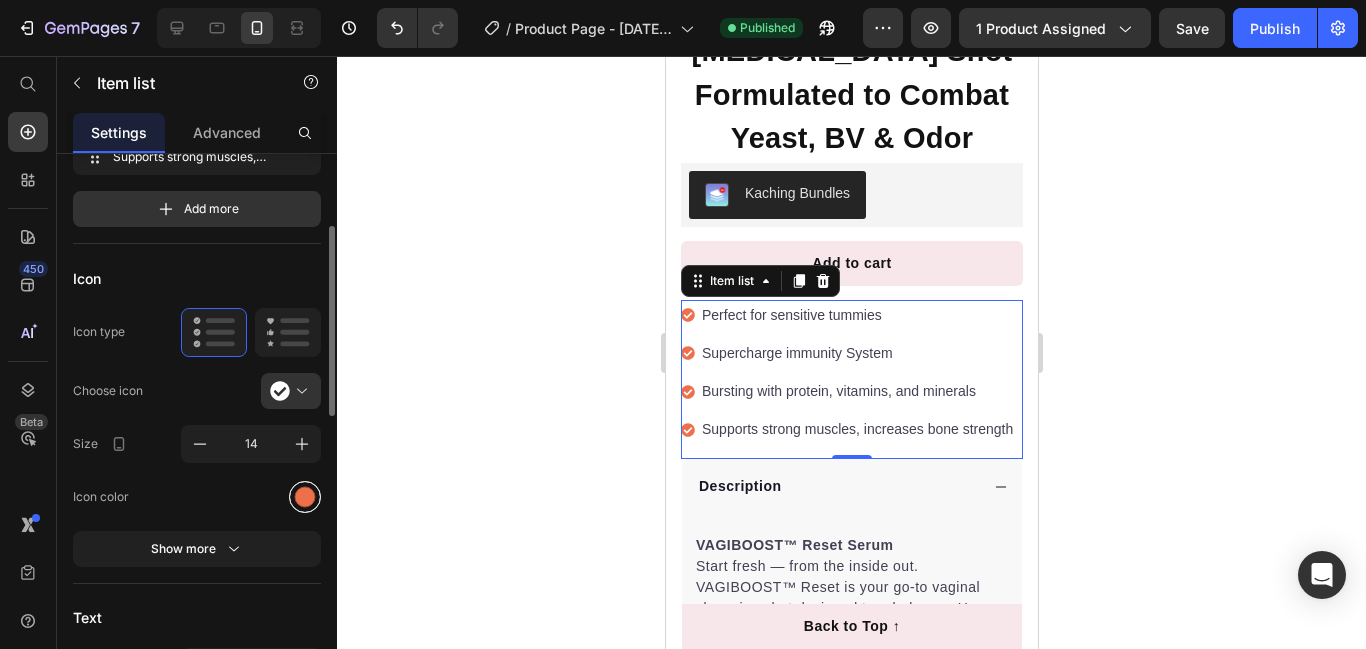 click at bounding box center [305, 496] 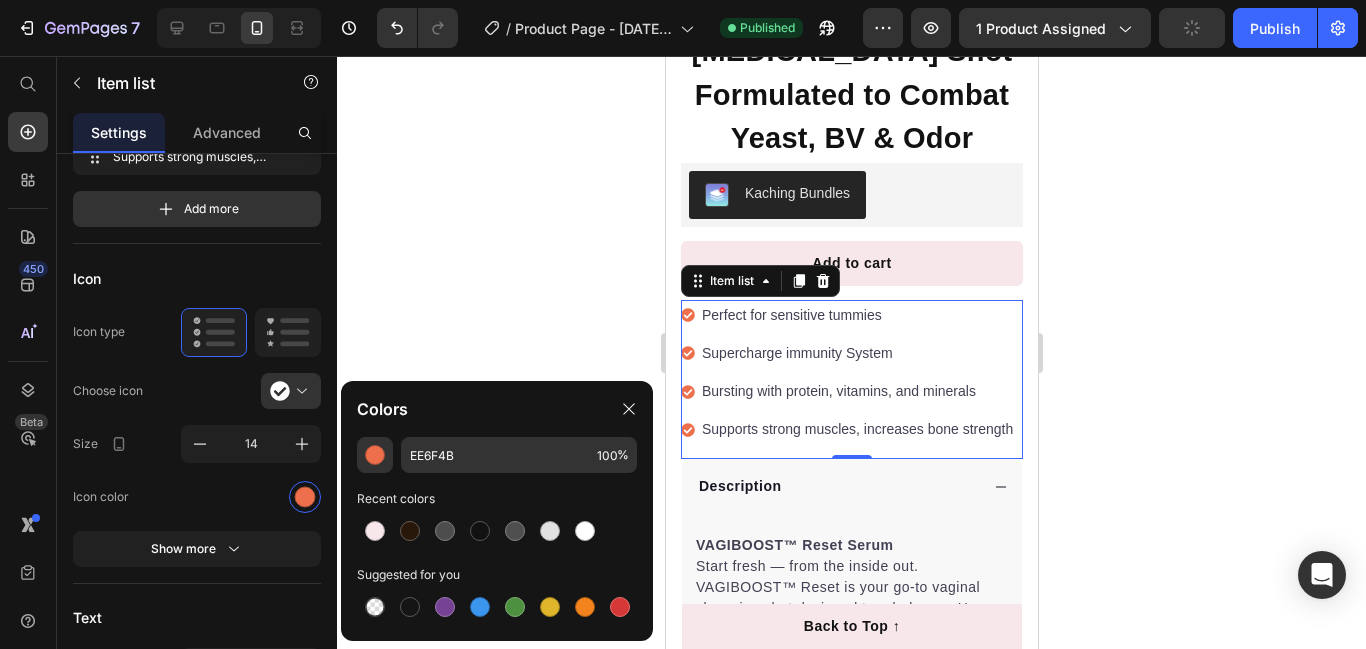 click at bounding box center [375, 531] 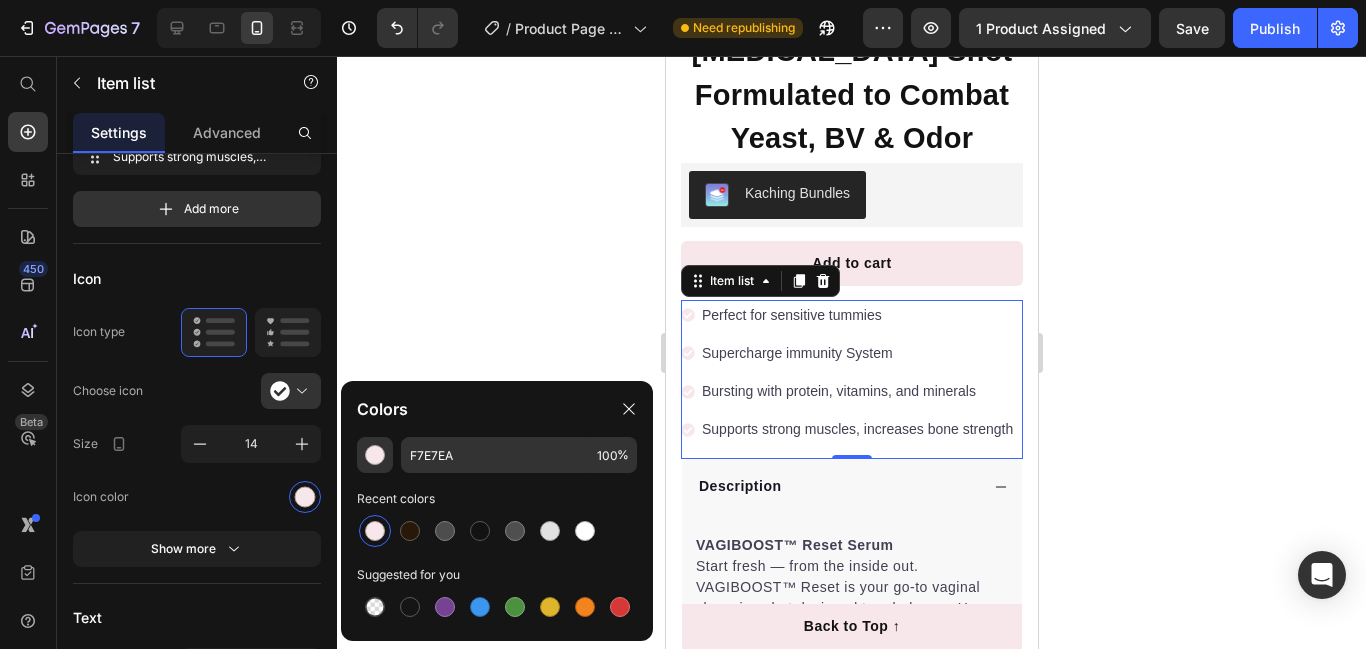 click 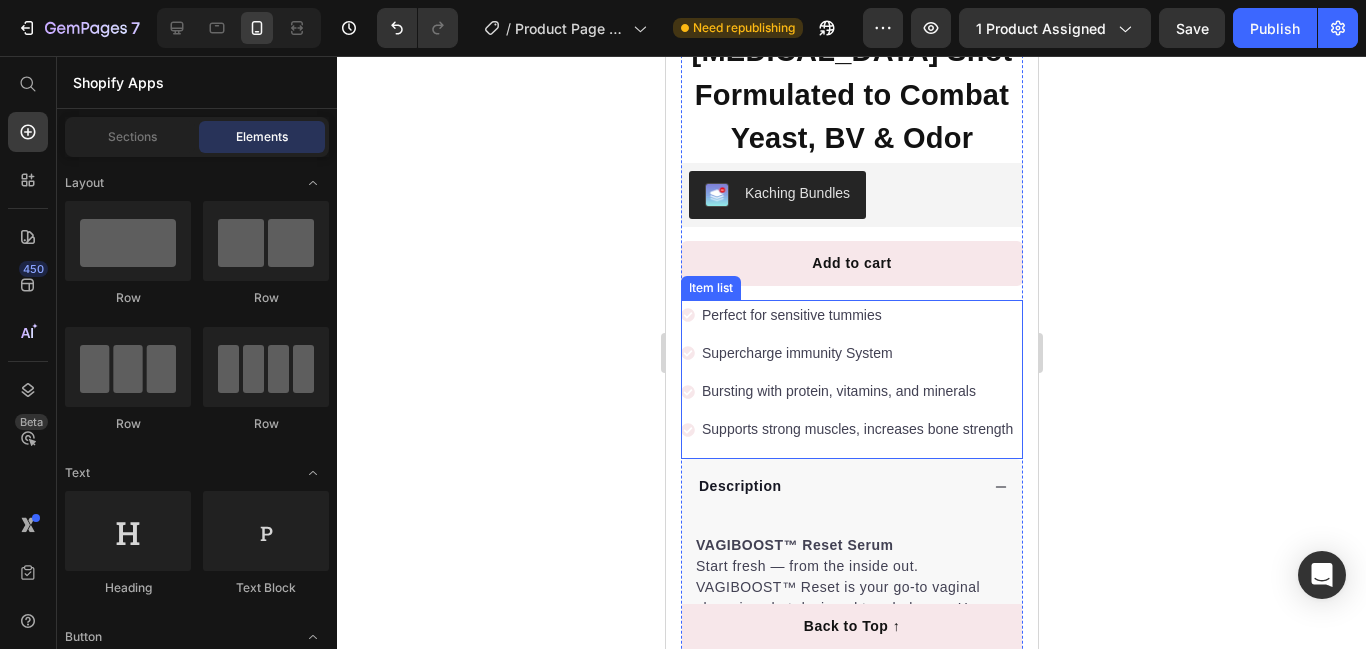 click on "Perfect for sensitive tummies" at bounding box center [856, 315] 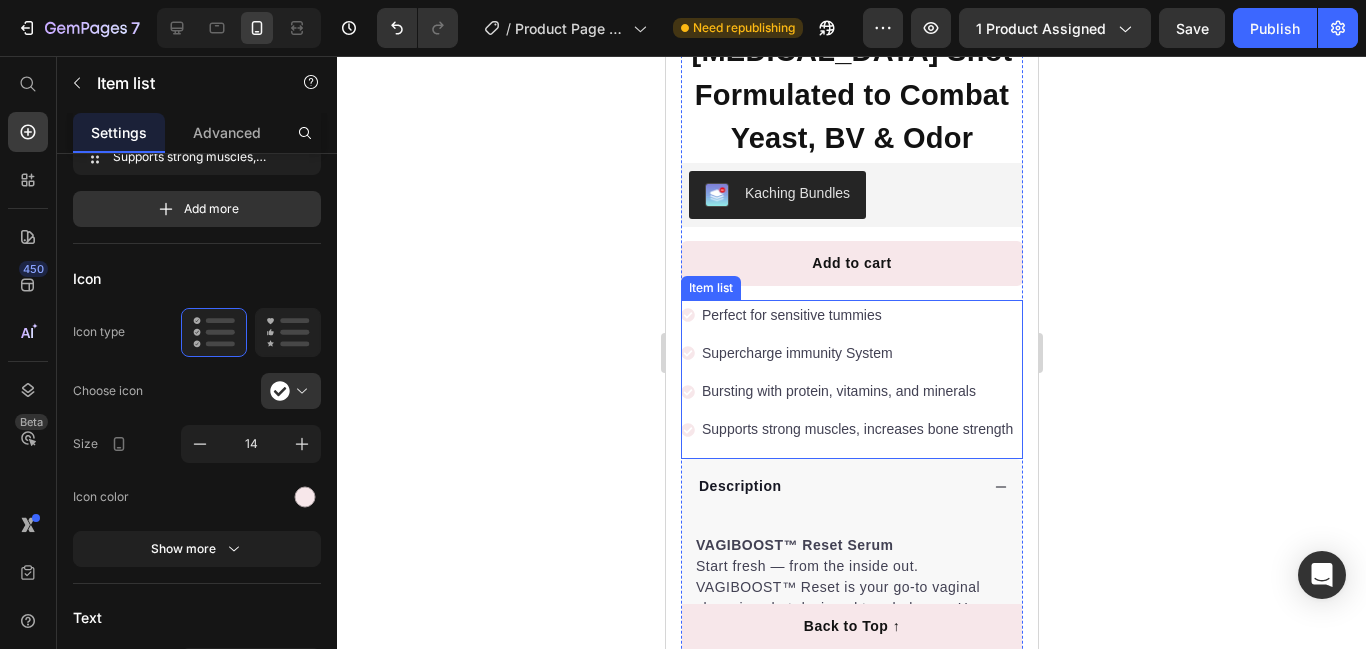click on "Perfect for sensitive tummies" at bounding box center (856, 315) 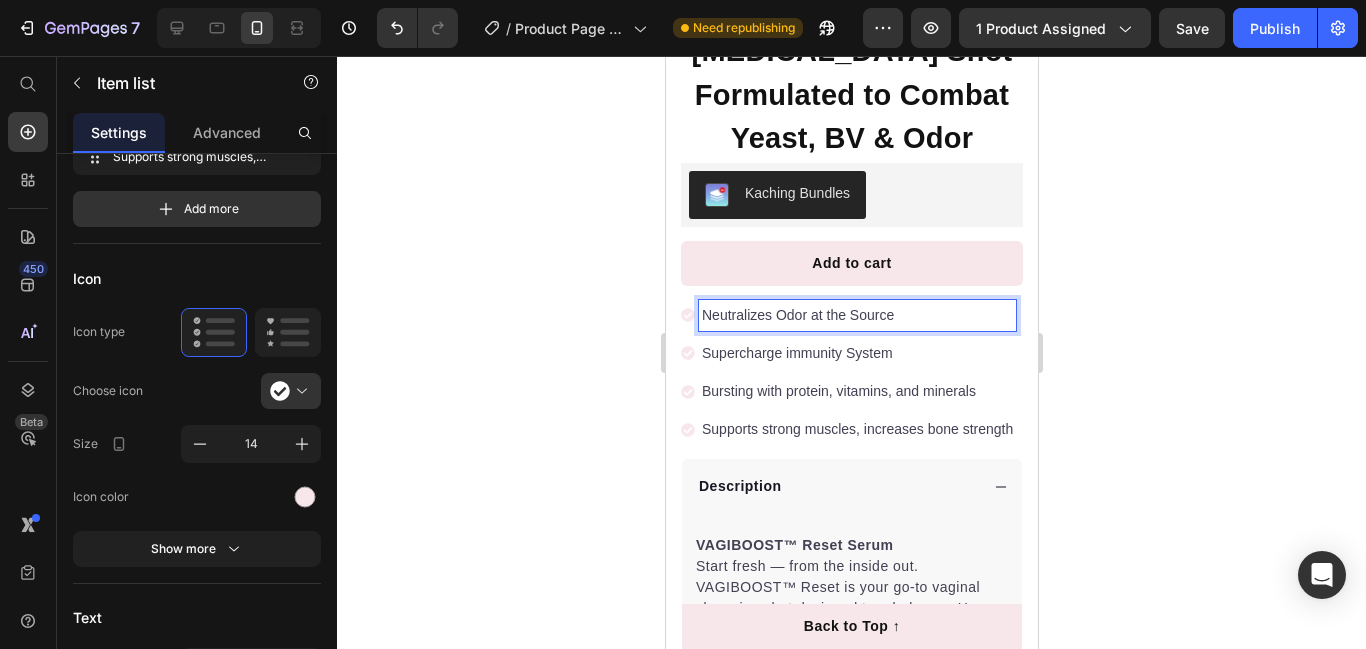 click on "Supercharge immunity System" at bounding box center [856, 353] 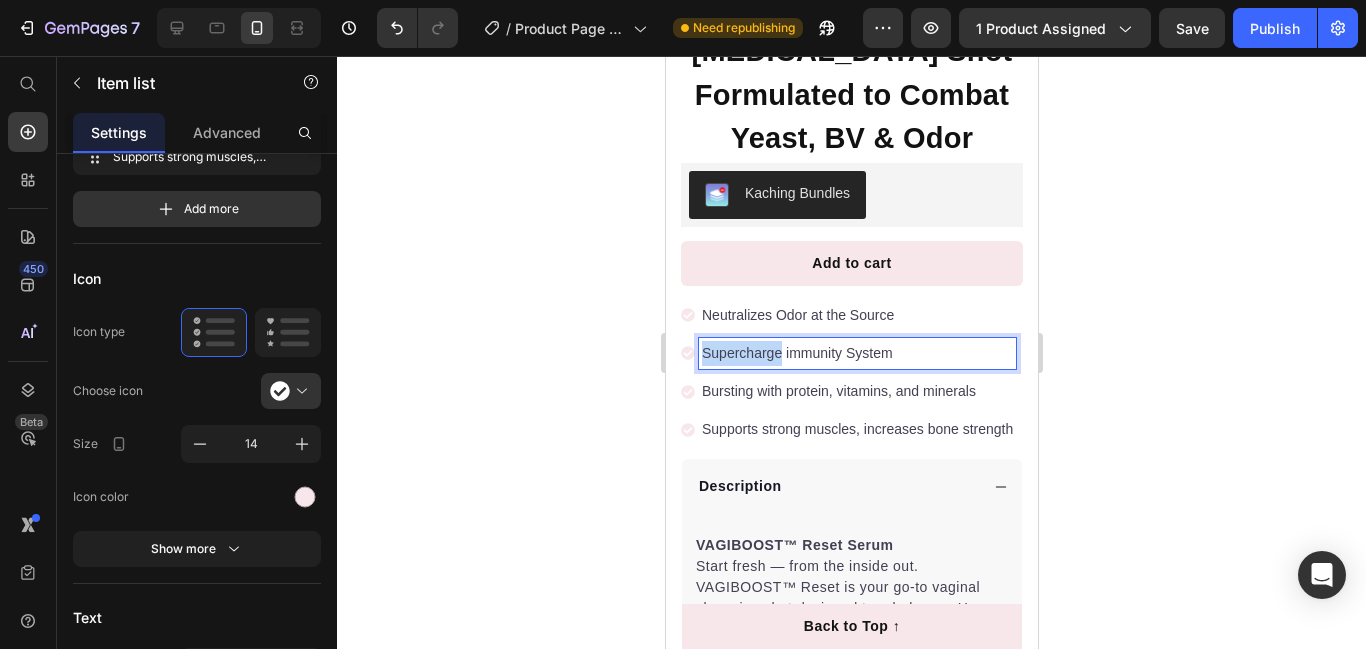 click on "Supercharge immunity System" at bounding box center (856, 353) 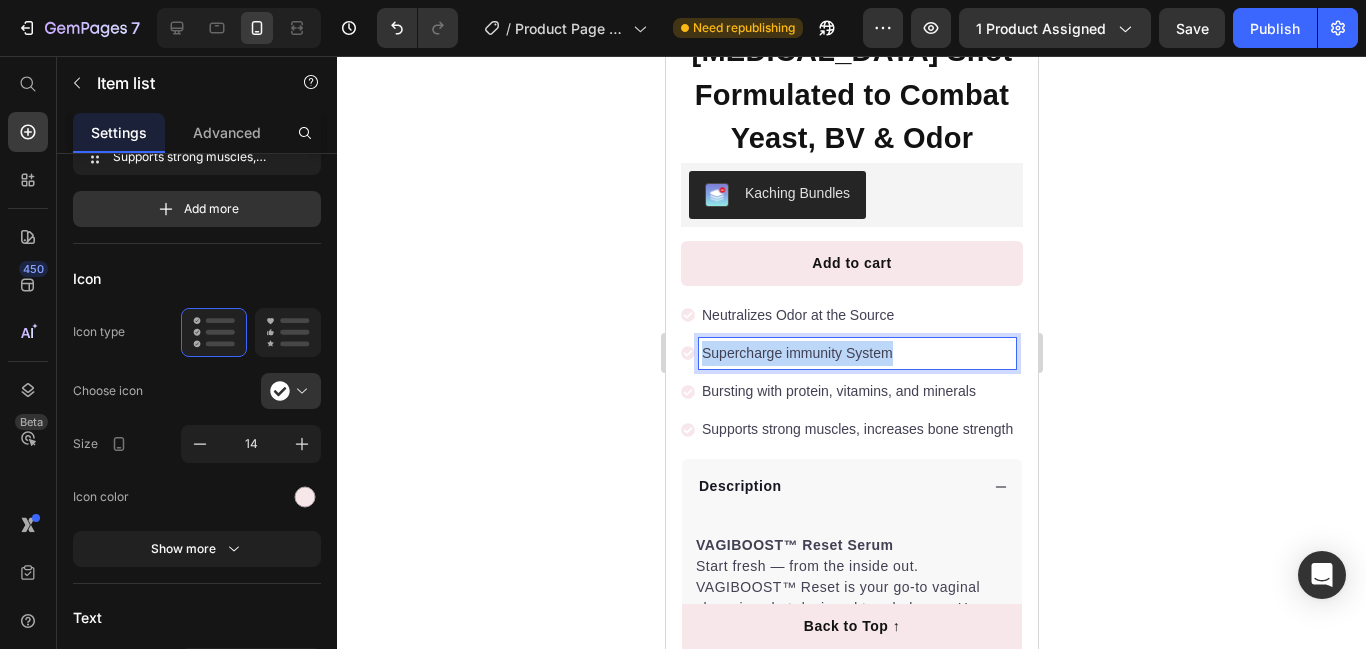 click on "Supercharge immunity System" at bounding box center [856, 353] 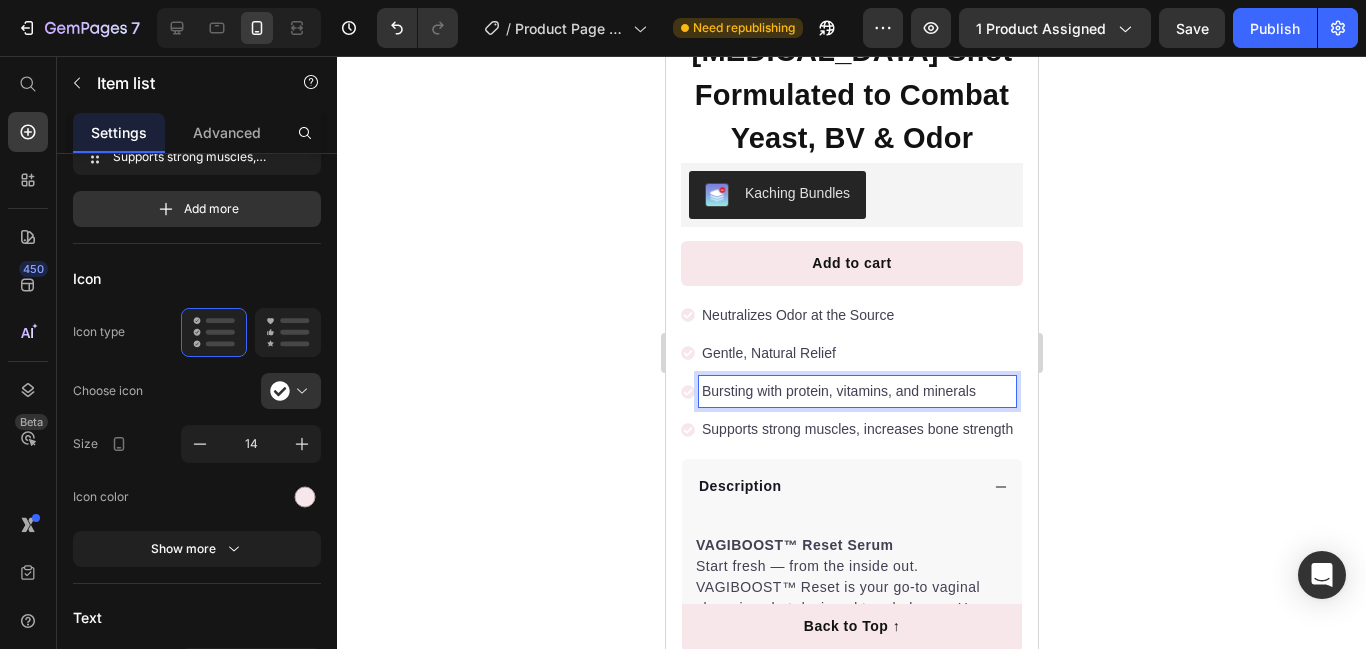 click on "Bursting with protein, vitamins, and minerals" at bounding box center (856, 391) 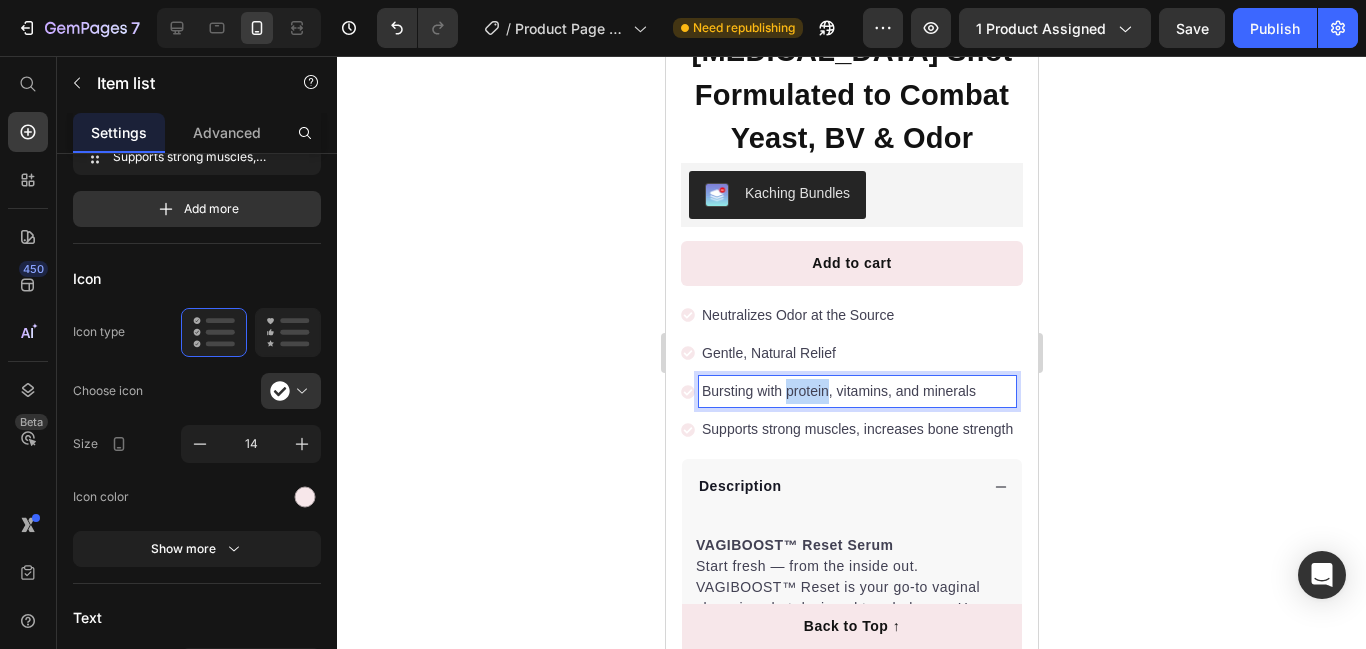 click on "Bursting with protein, vitamins, and minerals" at bounding box center [856, 391] 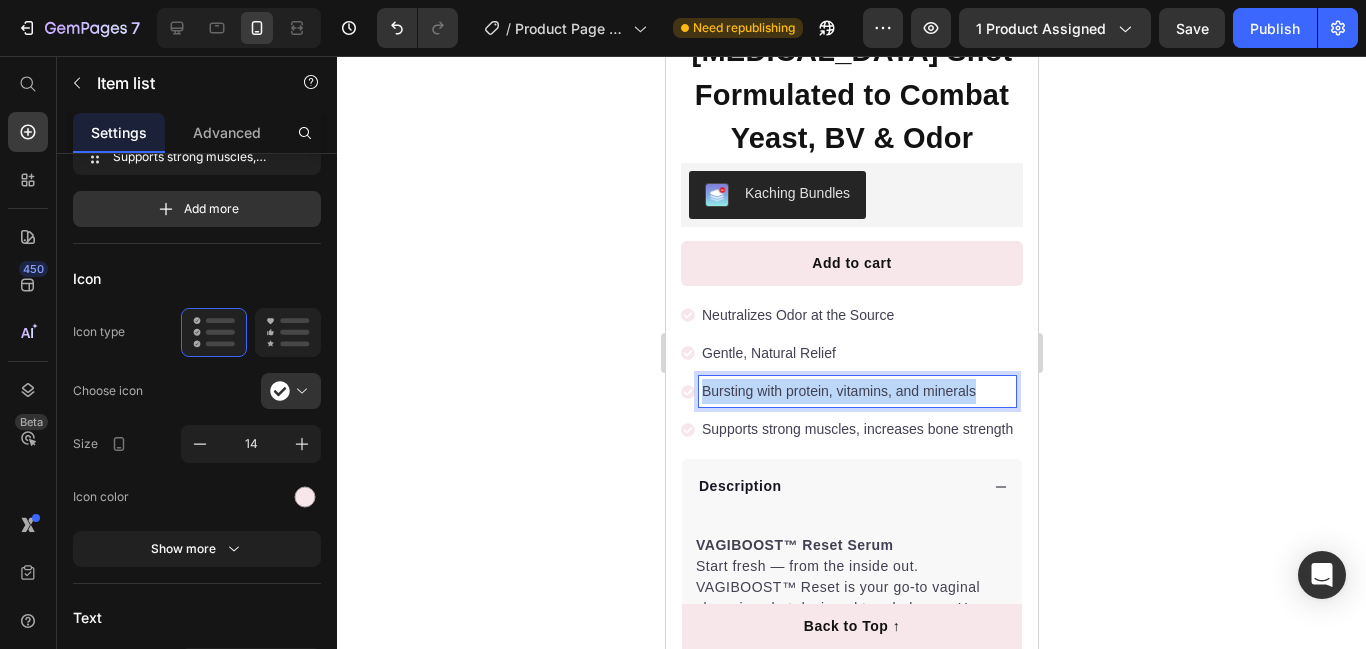 click on "Bursting with protein, vitamins, and minerals" at bounding box center (856, 391) 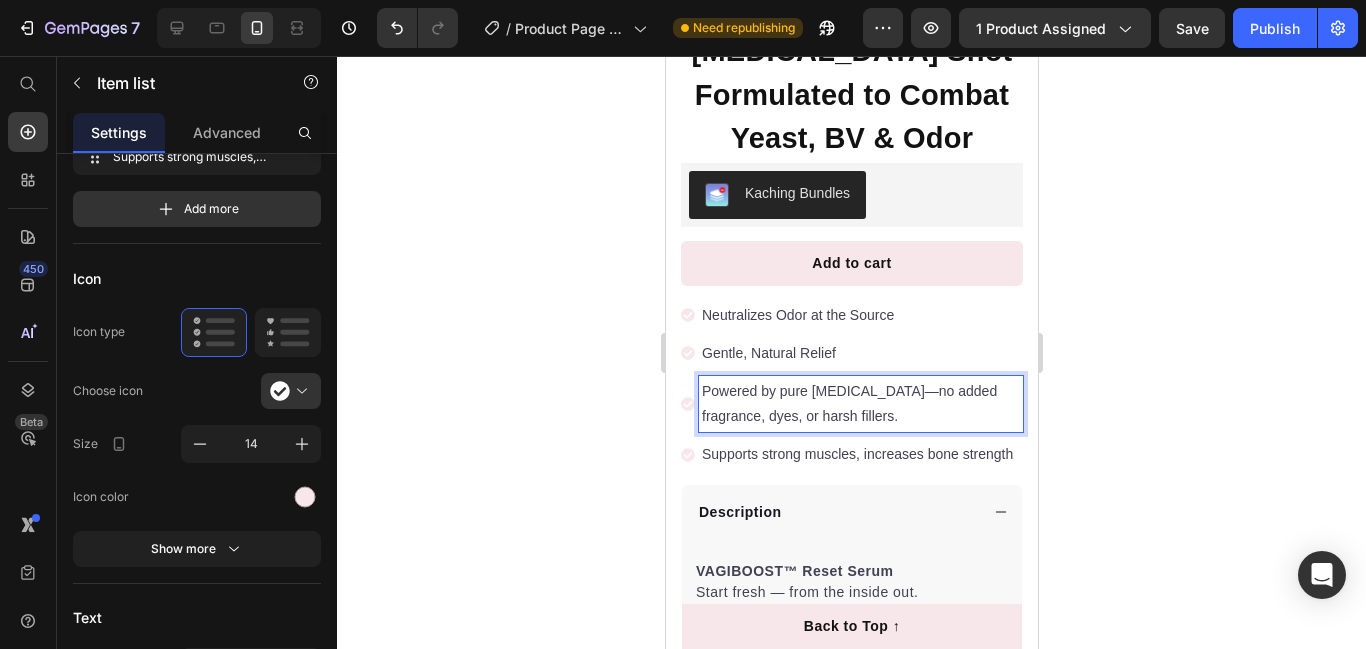 click on "Supports strong muscles, increases bone strength" at bounding box center (860, 454) 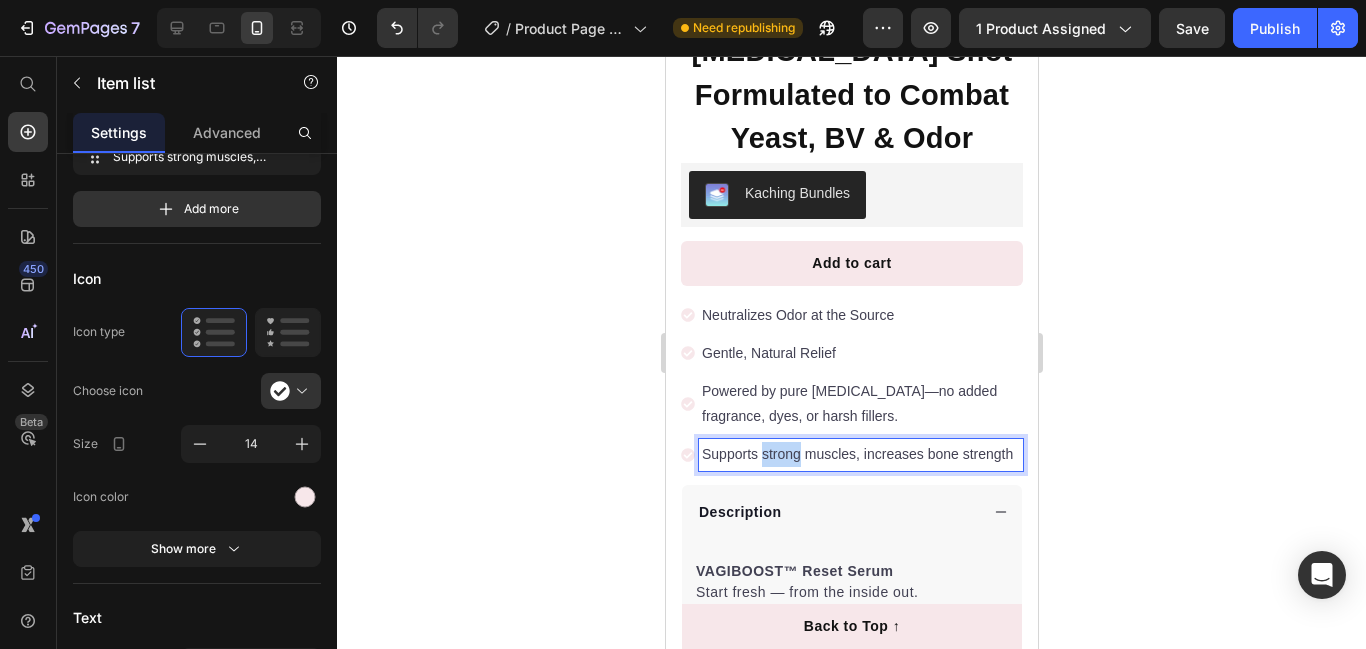 click on "Supports strong muscles, increases bone strength" at bounding box center (860, 454) 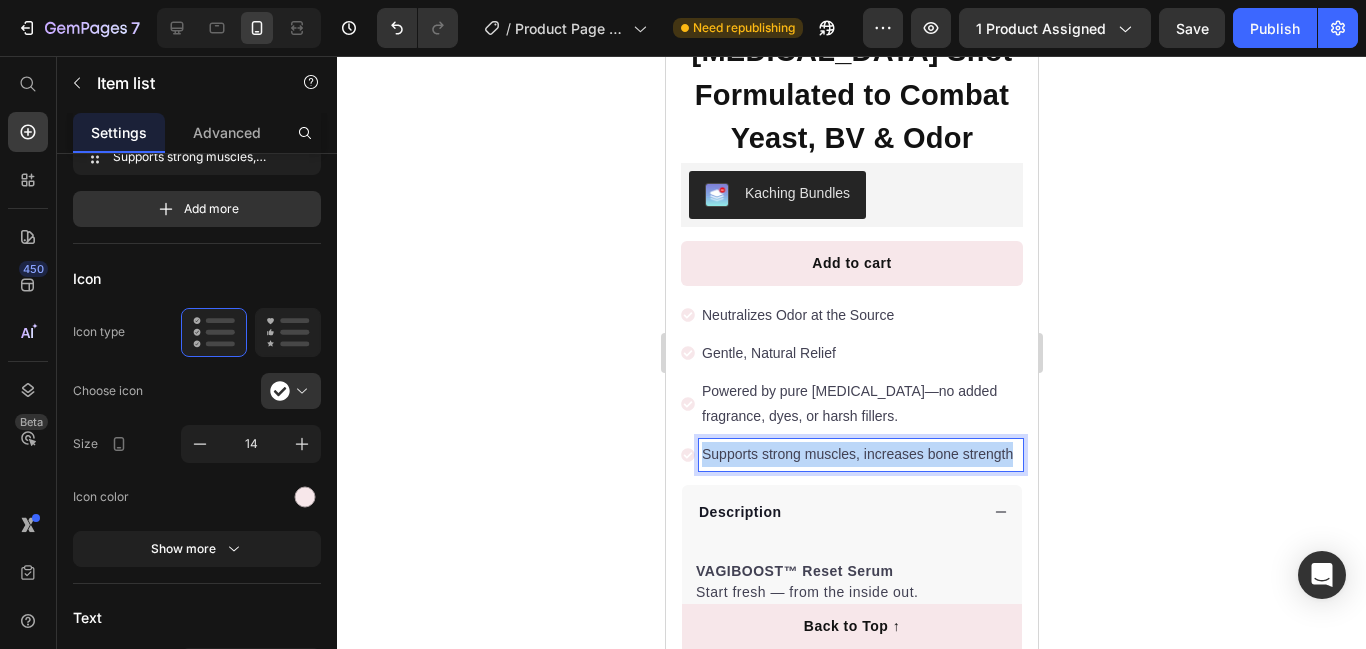 click on "Supports strong muscles, increases bone strength" at bounding box center [860, 454] 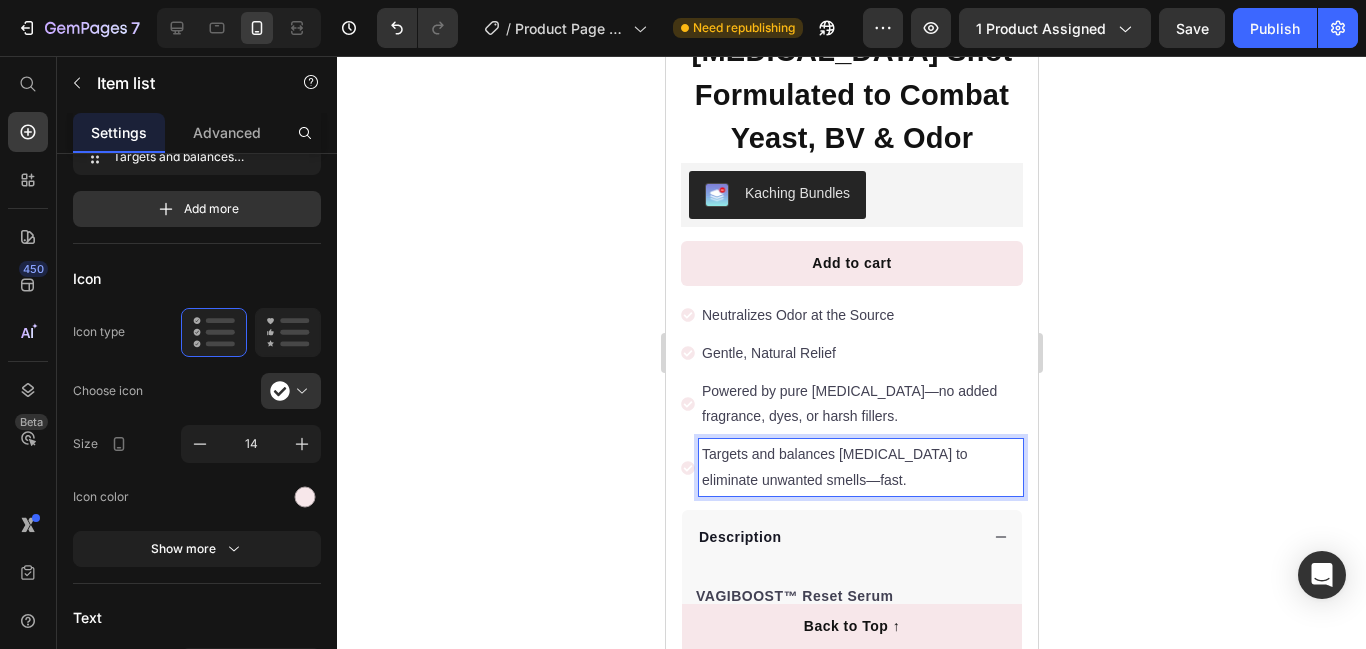 click 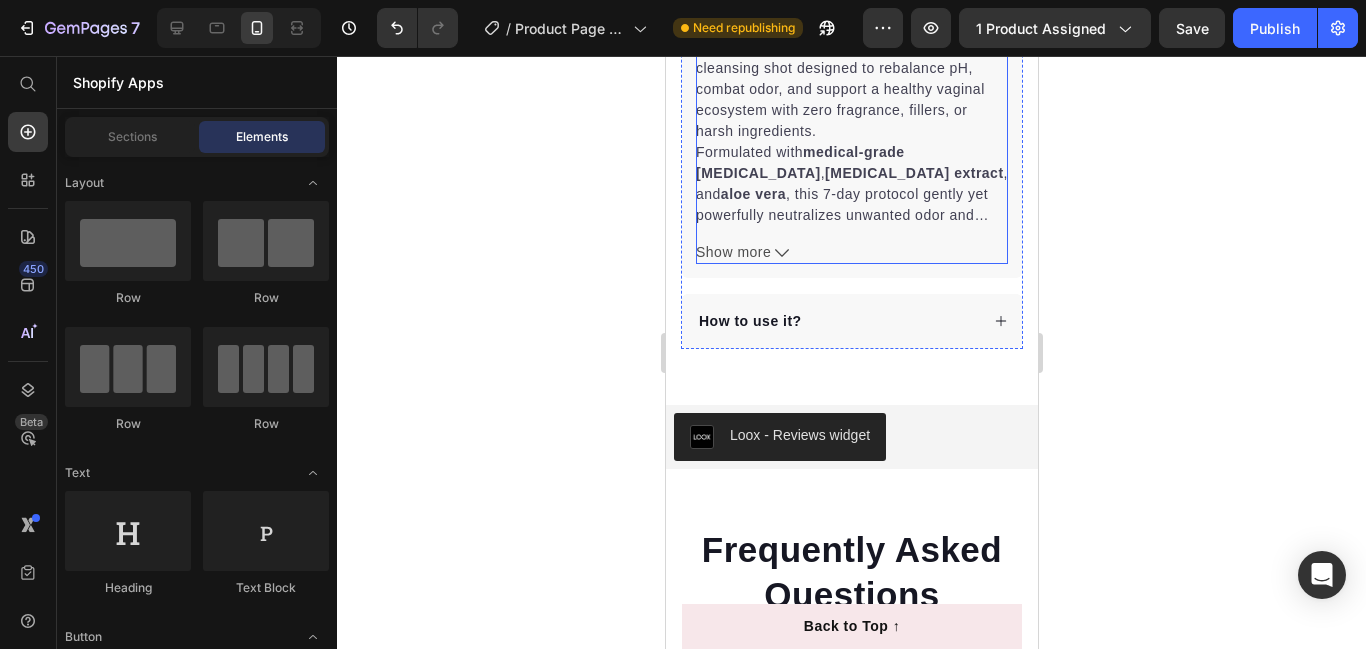 scroll, scrollTop: 204, scrollLeft: 0, axis: vertical 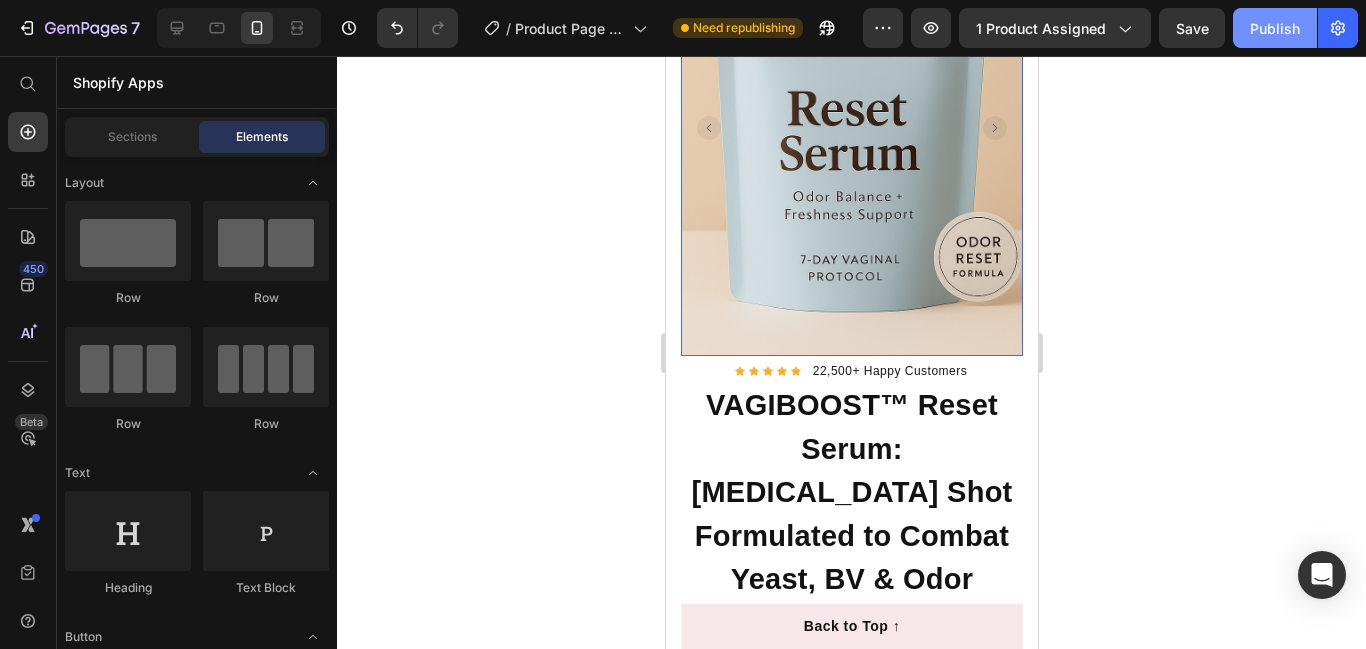 click on "Publish" at bounding box center (1275, 28) 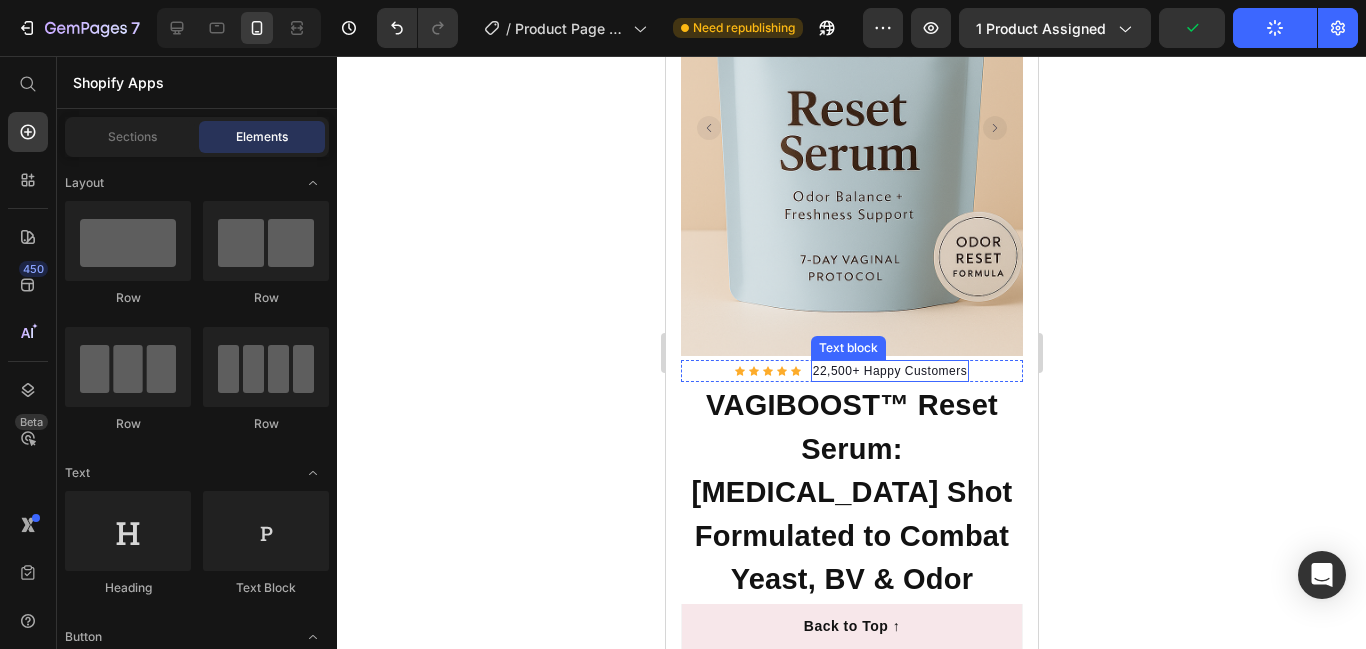 click on "22,500+ Happy Customers" at bounding box center [889, 371] 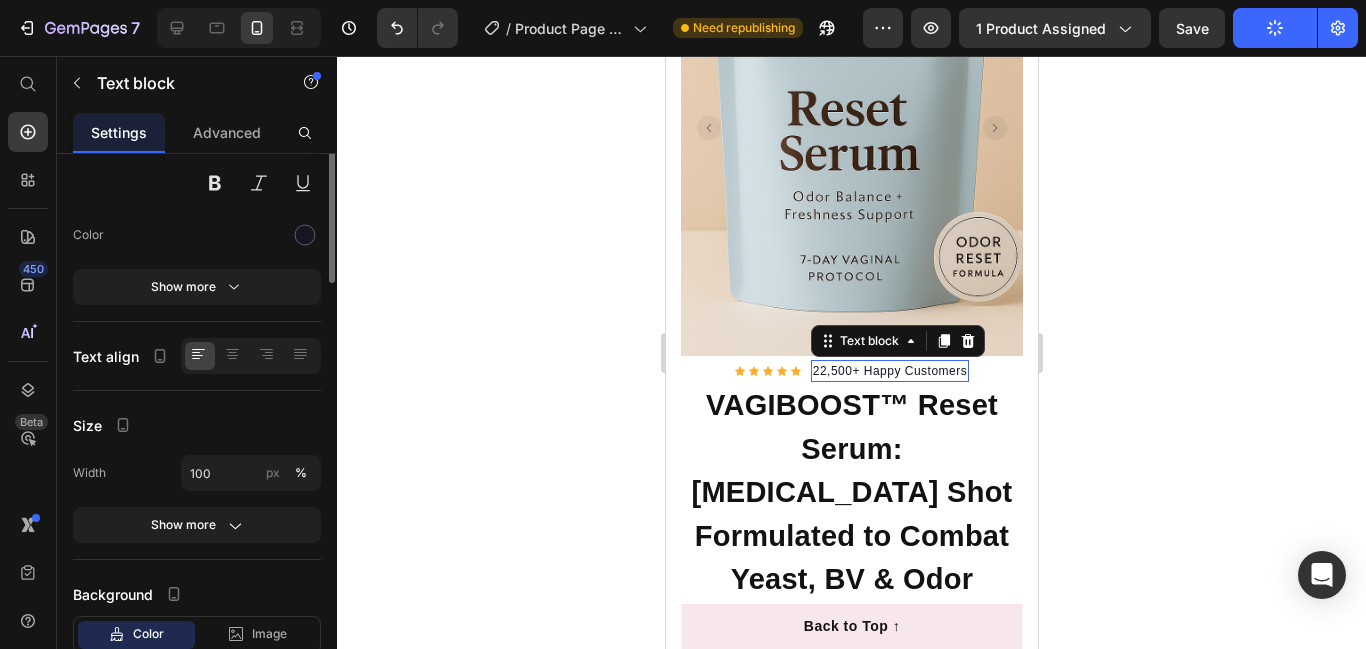 scroll, scrollTop: 0, scrollLeft: 0, axis: both 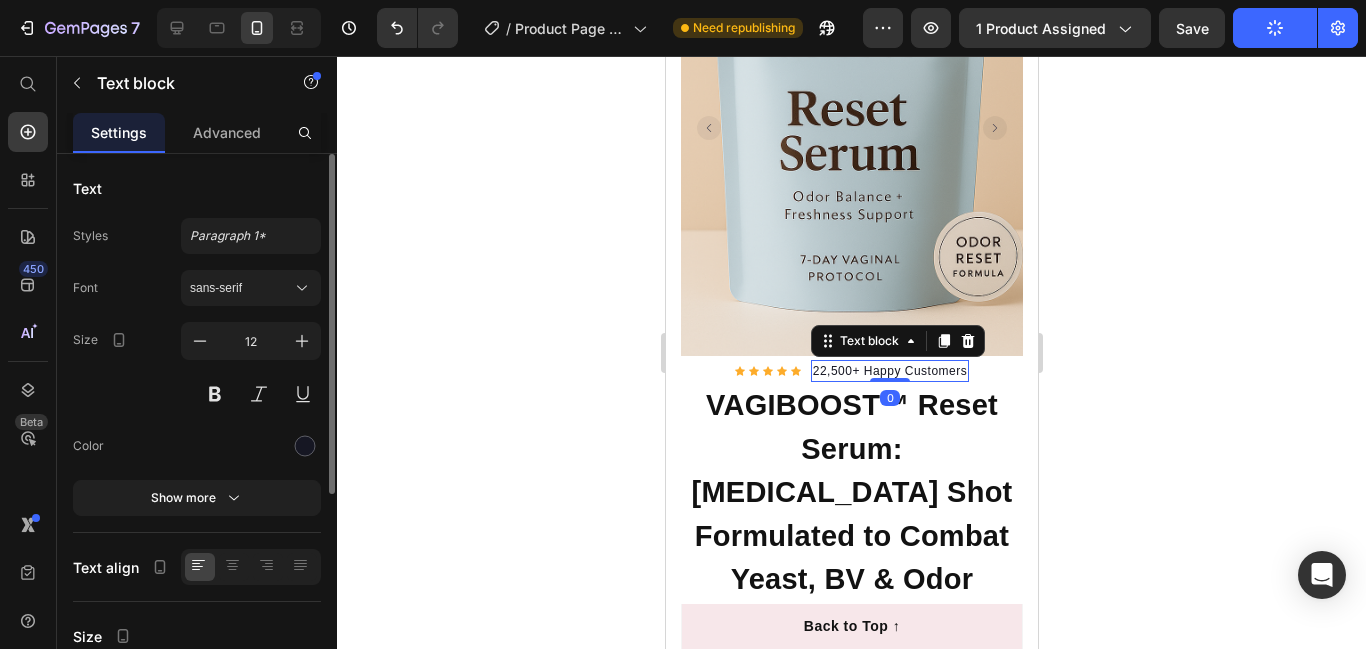 click on "22,500+ Happy Customers" at bounding box center (889, 371) 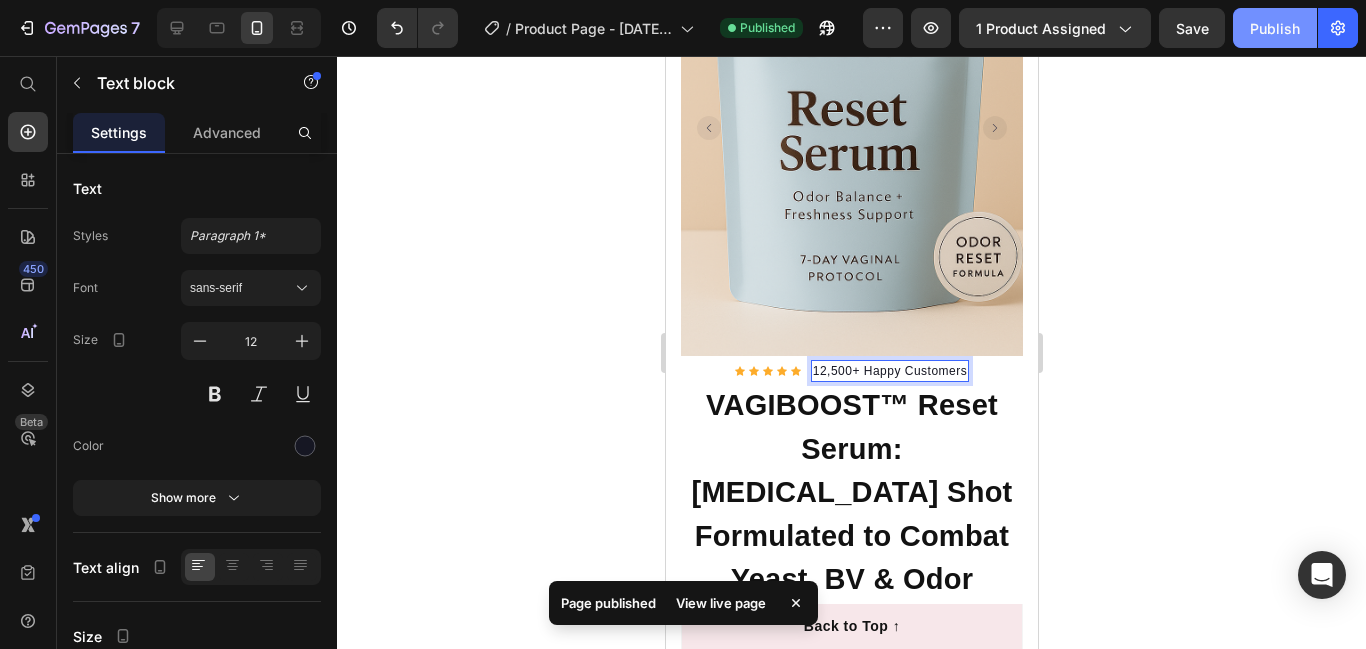 click on "Publish" at bounding box center [1275, 28] 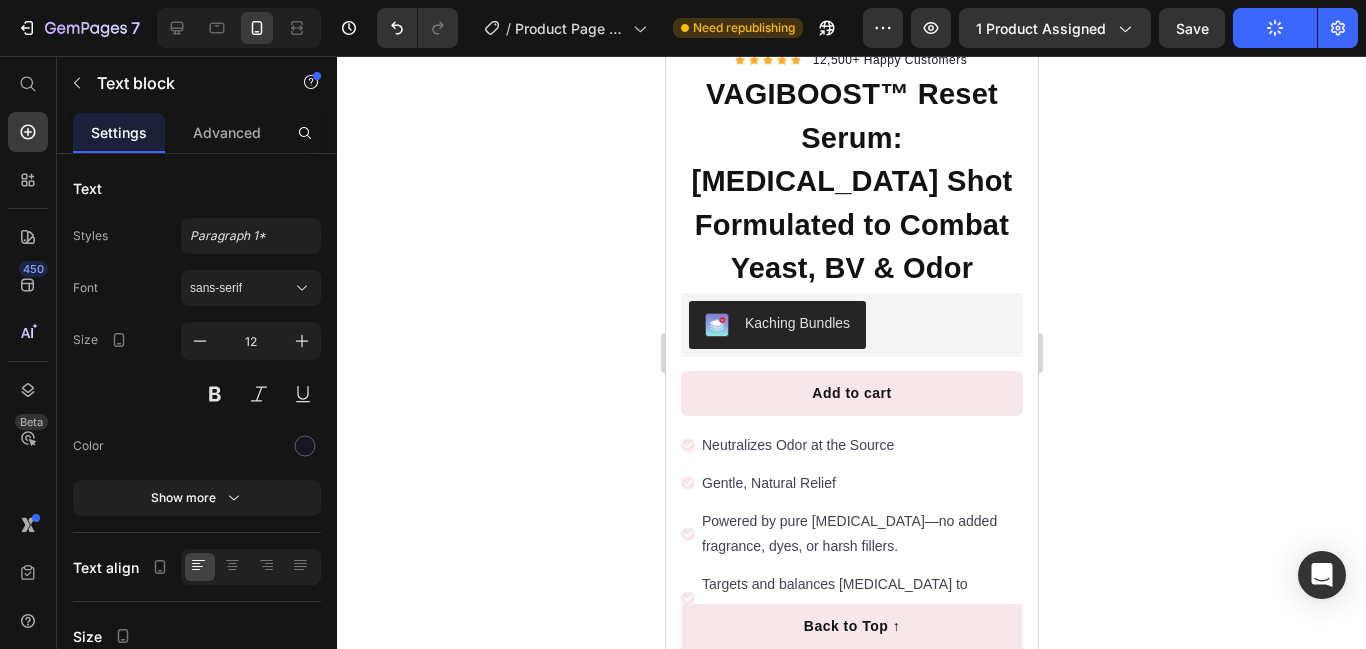 scroll, scrollTop: 0, scrollLeft: 0, axis: both 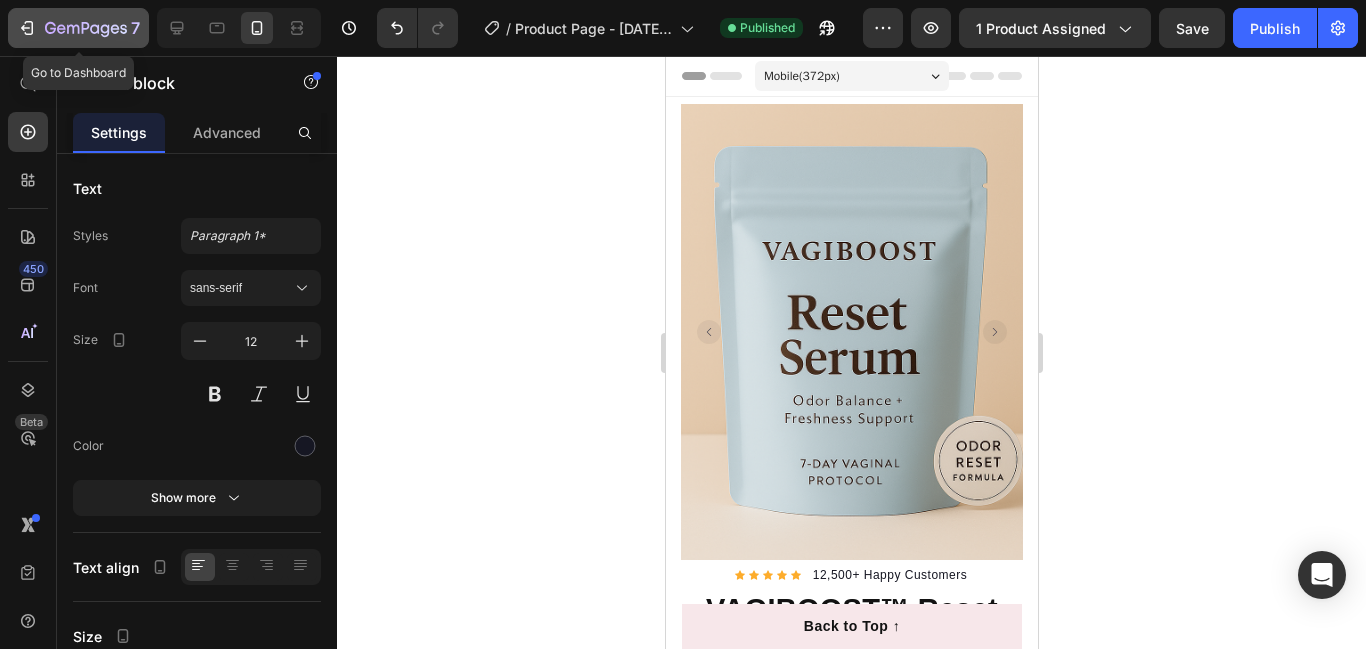 click on "7" at bounding box center [78, 28] 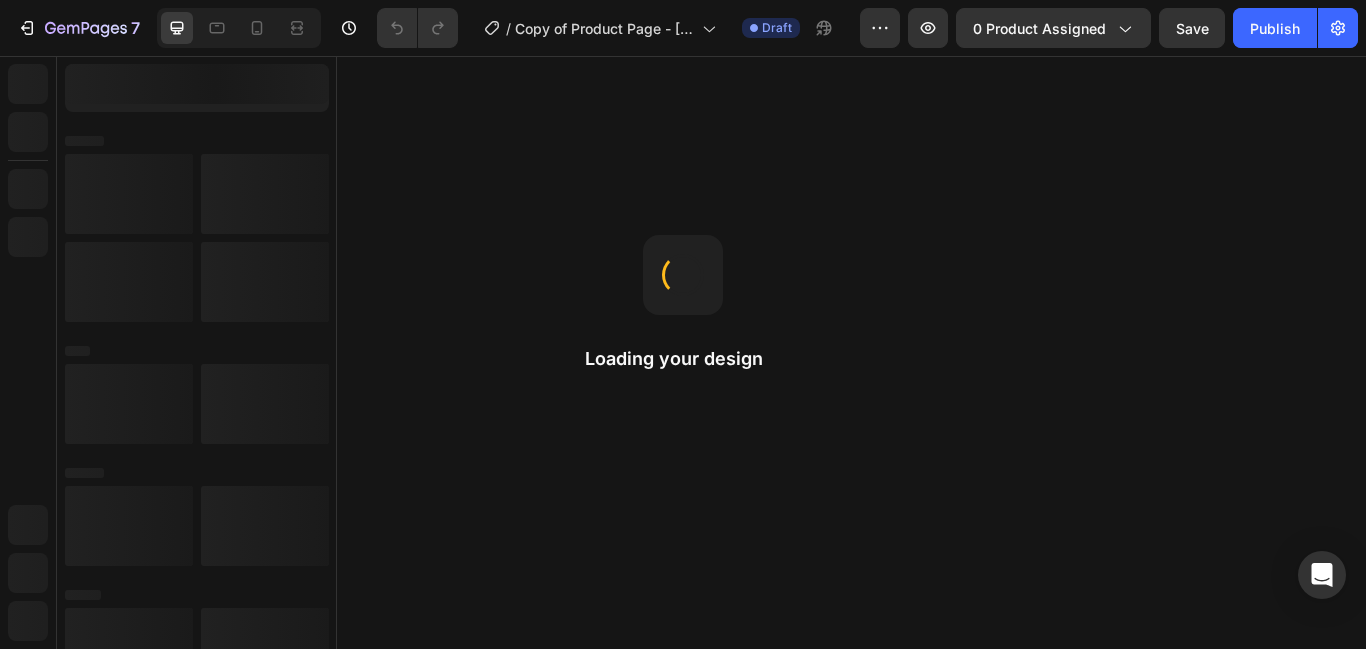 scroll, scrollTop: 0, scrollLeft: 0, axis: both 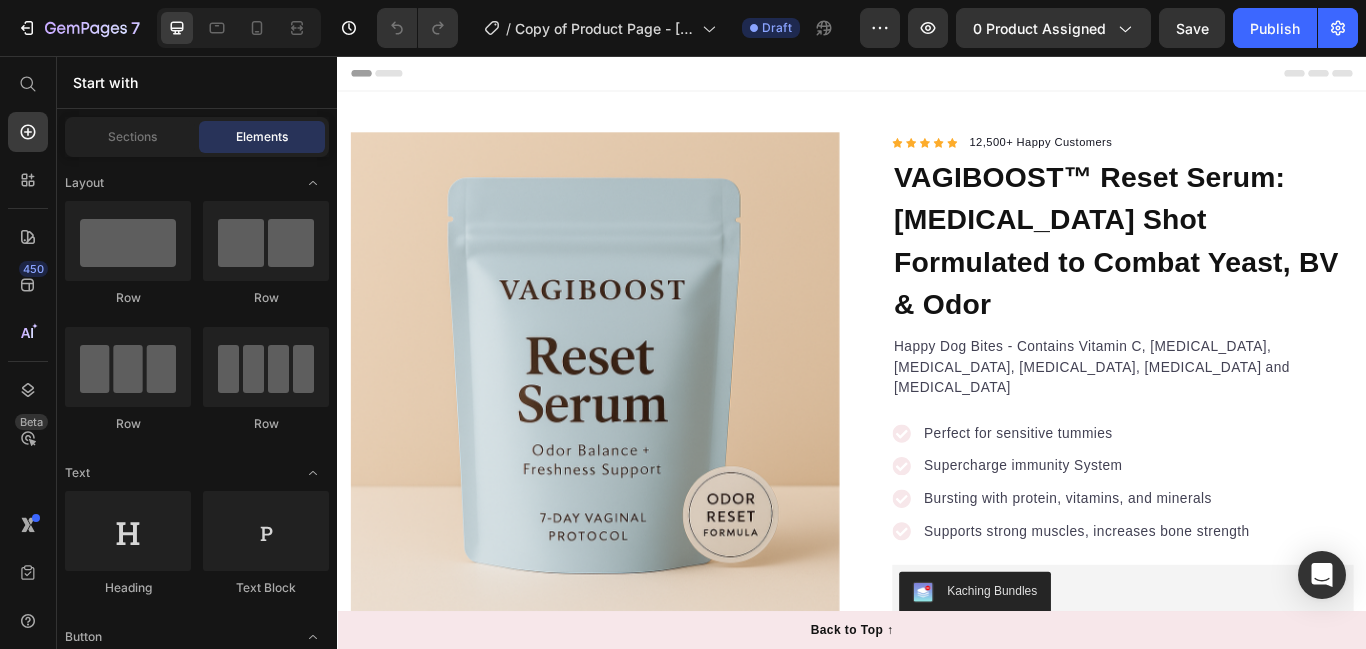 click at bounding box center [637, 430] 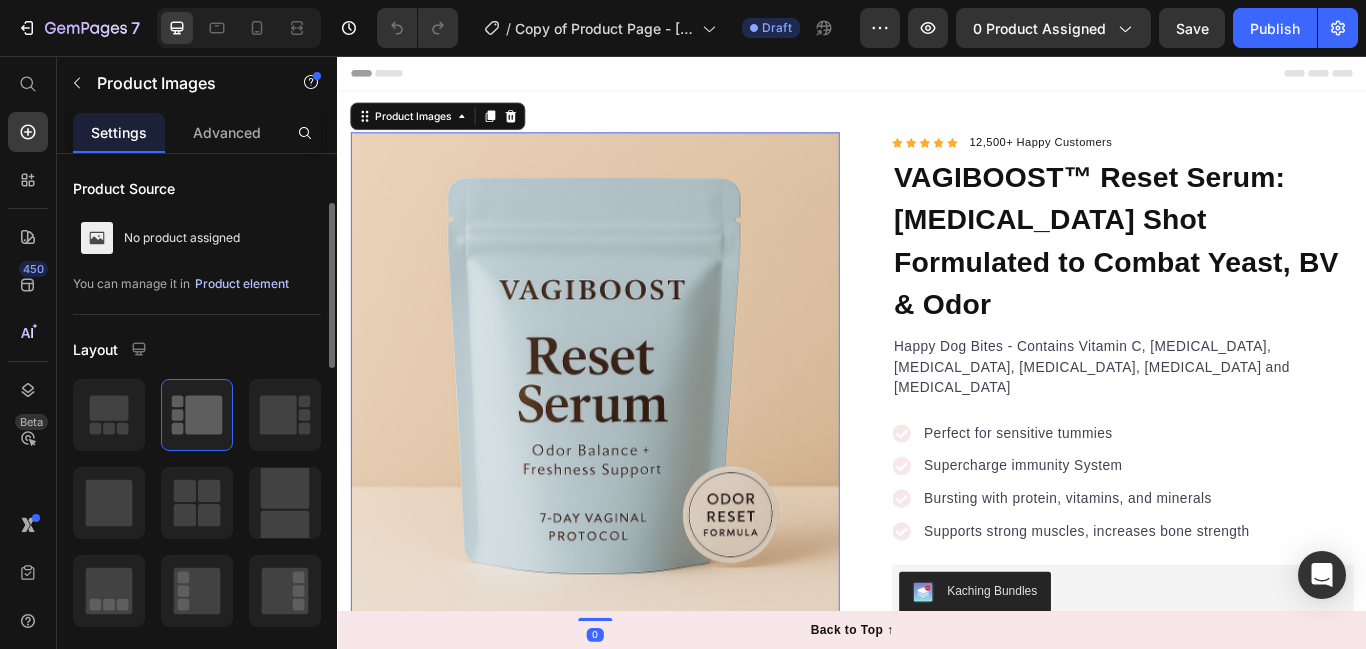 scroll, scrollTop: 63, scrollLeft: 0, axis: vertical 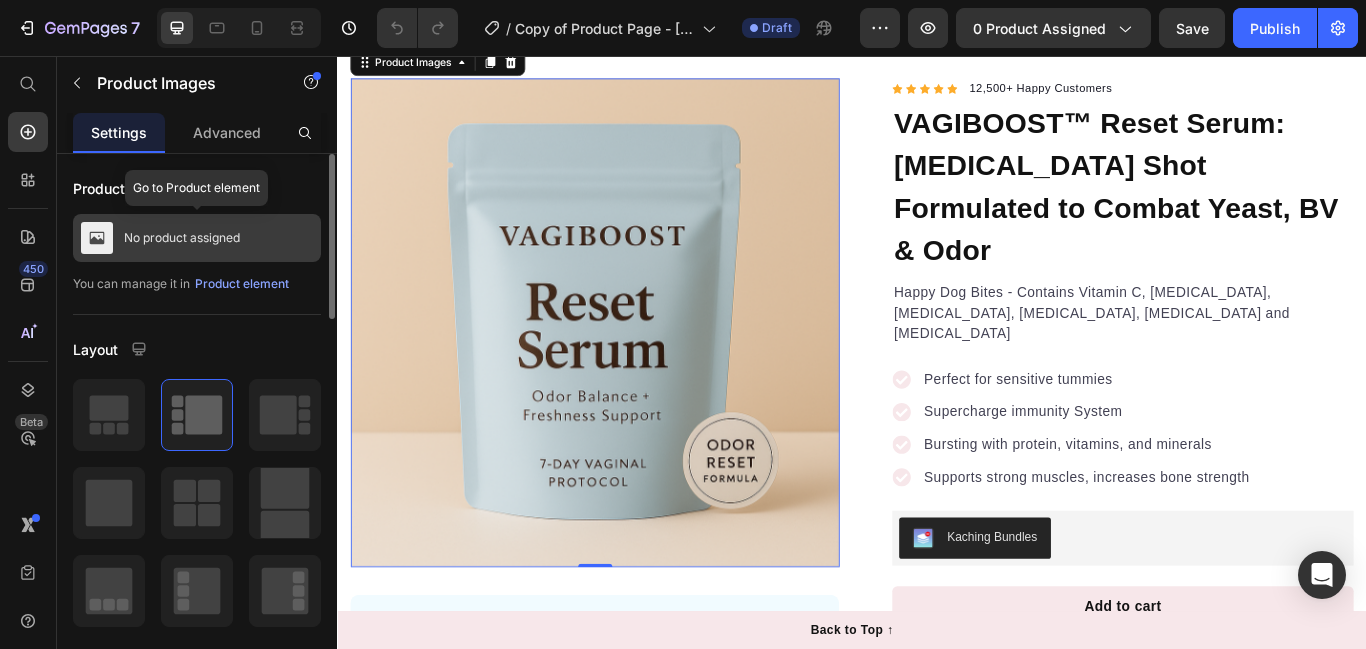 click on "No product assigned" at bounding box center [182, 238] 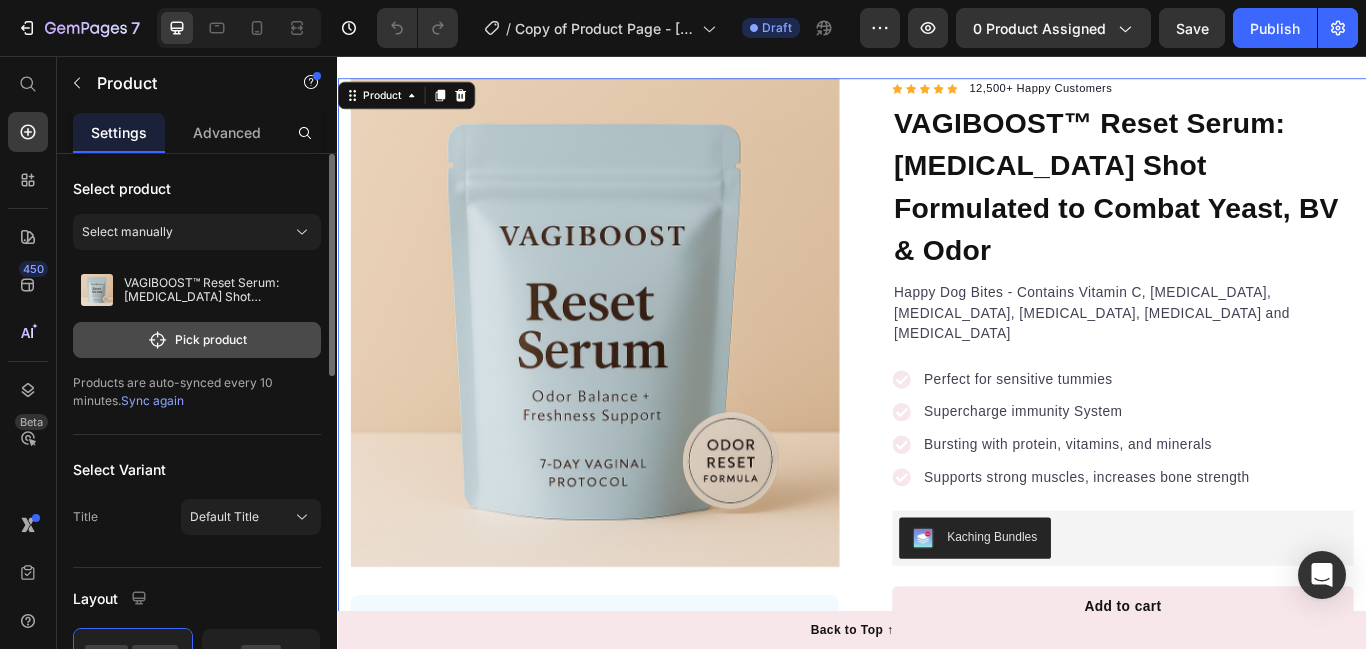click on "Pick product" at bounding box center [197, 340] 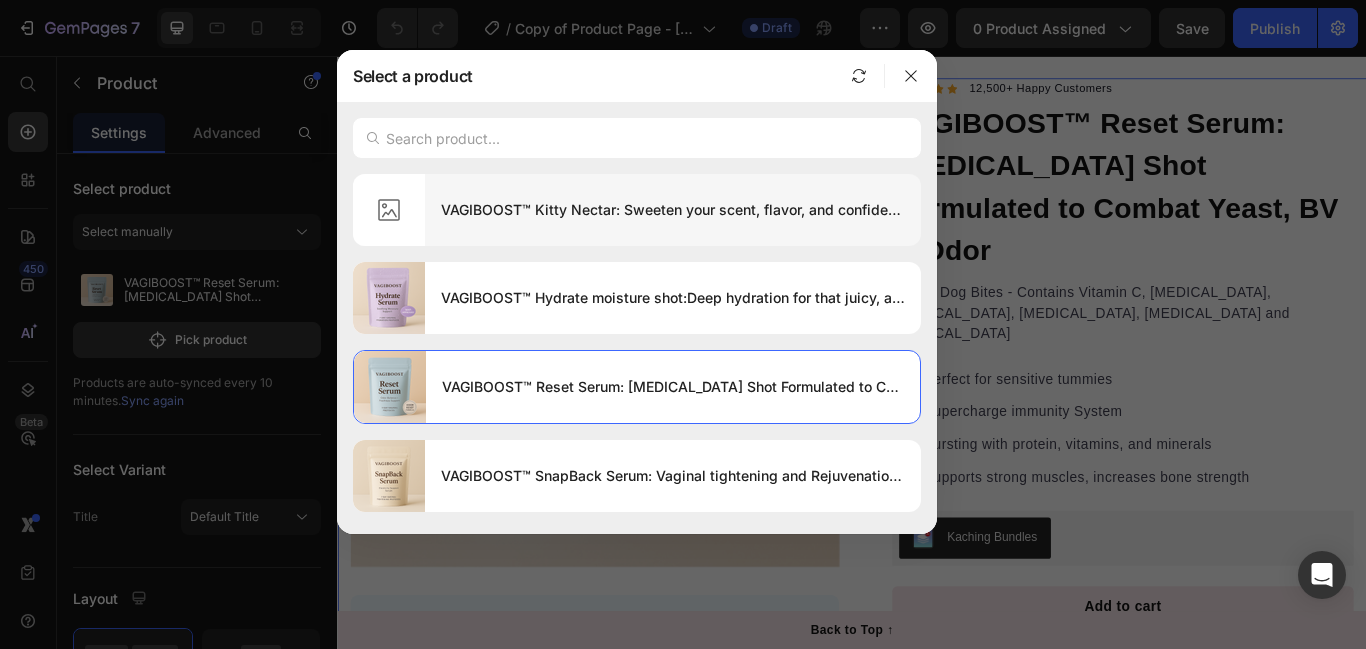 click on "VAGIBOOST™ Kitty Nectar: Sweeten your scent, flavor, and confidence." at bounding box center (673, 210) 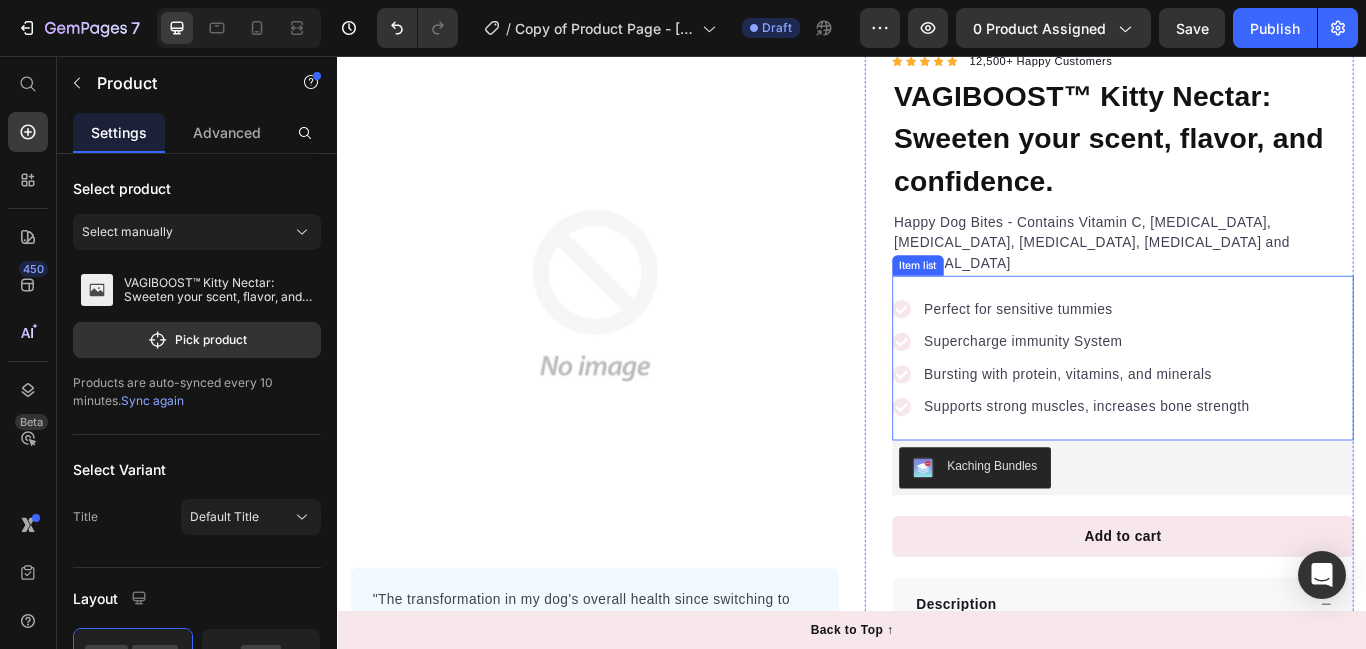 scroll, scrollTop: 53, scrollLeft: 0, axis: vertical 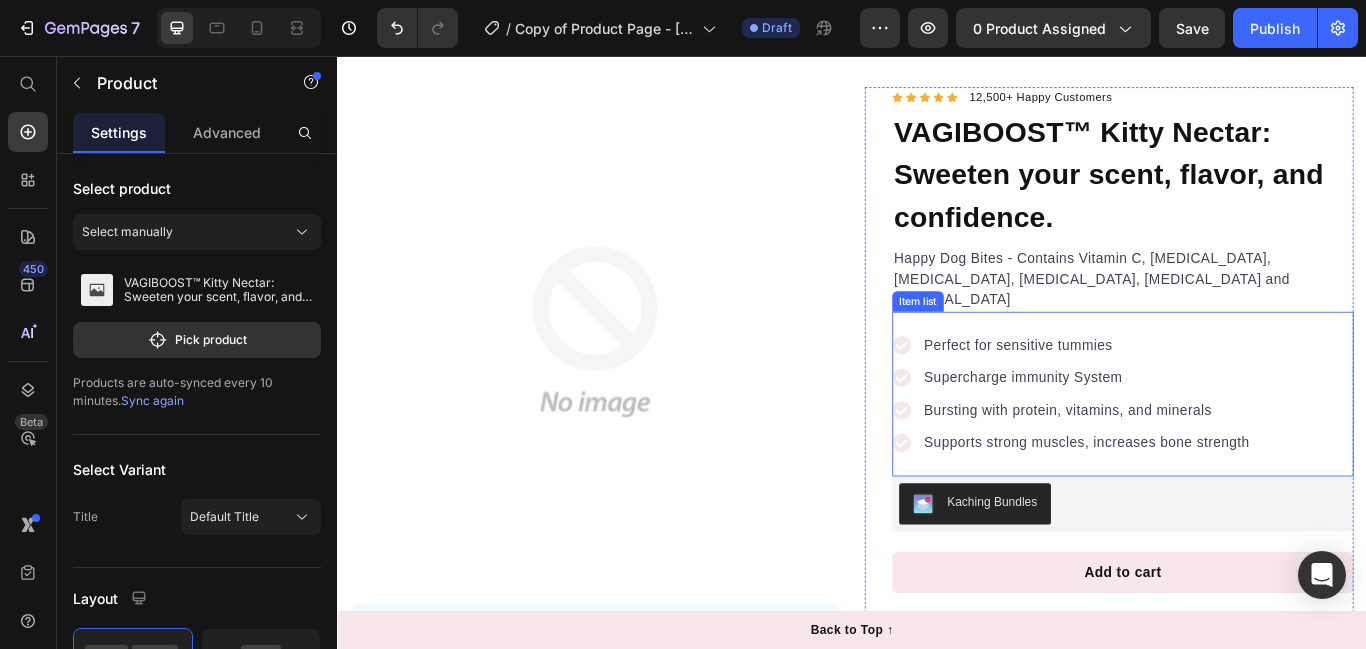 click on "Happy Dog Bites - Contains Vitamin C, [MEDICAL_DATA], [MEDICAL_DATA], [MEDICAL_DATA], [MEDICAL_DATA] and [MEDICAL_DATA]" at bounding box center (1253, 316) 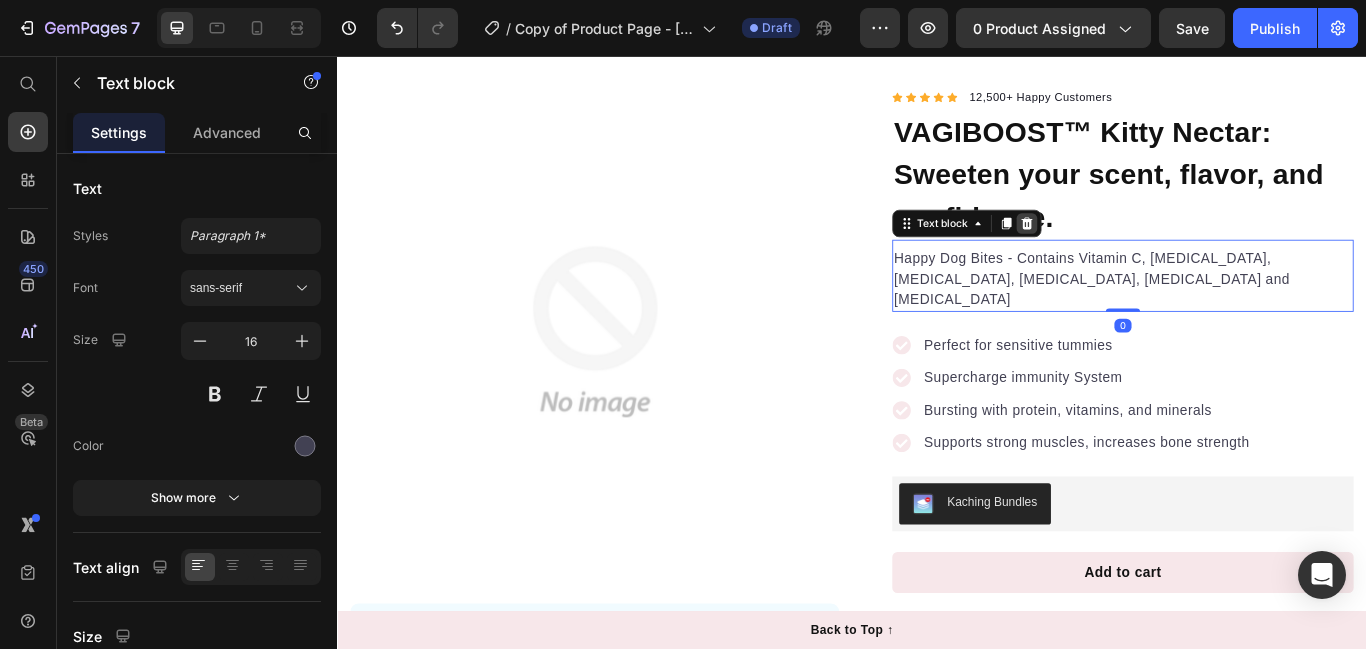 click 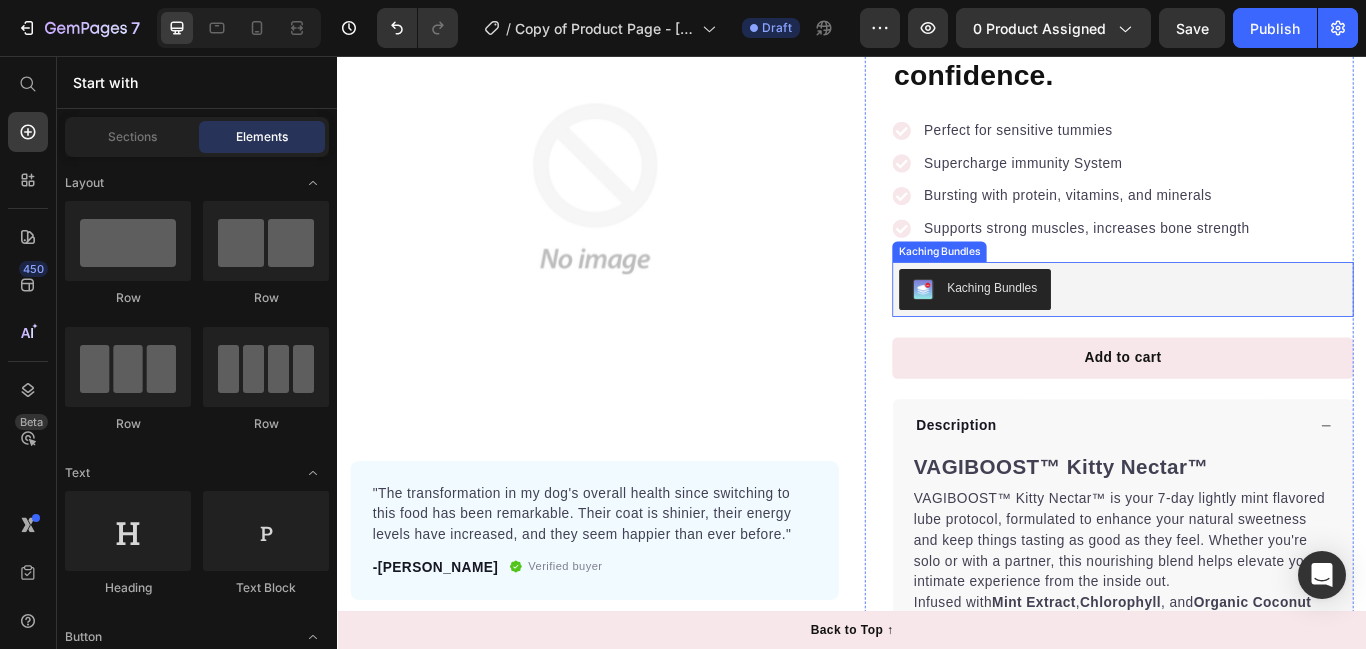 scroll, scrollTop: 221, scrollLeft: 0, axis: vertical 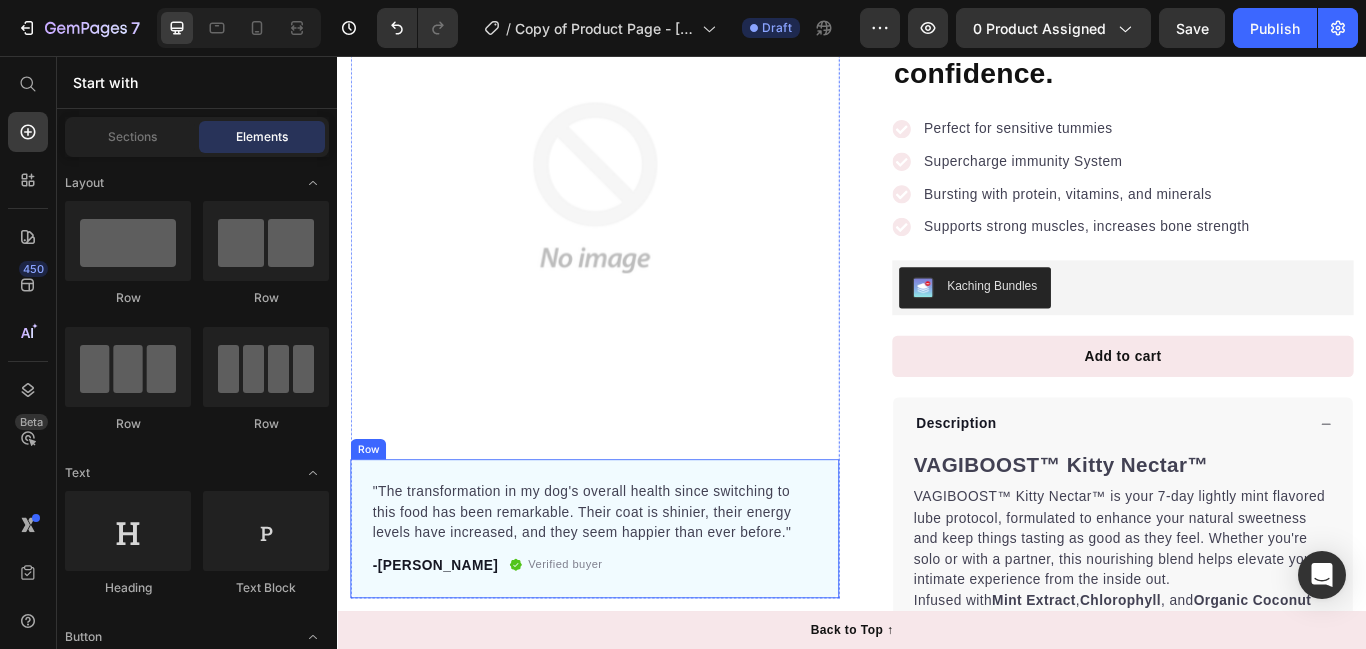 click on ""The transformation in my dog's overall health since switching to this food has been remarkable. Their coat is shinier, their energy levels have increased, and they seem happier than ever before." Text block -Daisy Text block
Verified buyer Item list Row Row" at bounding box center [637, 607] 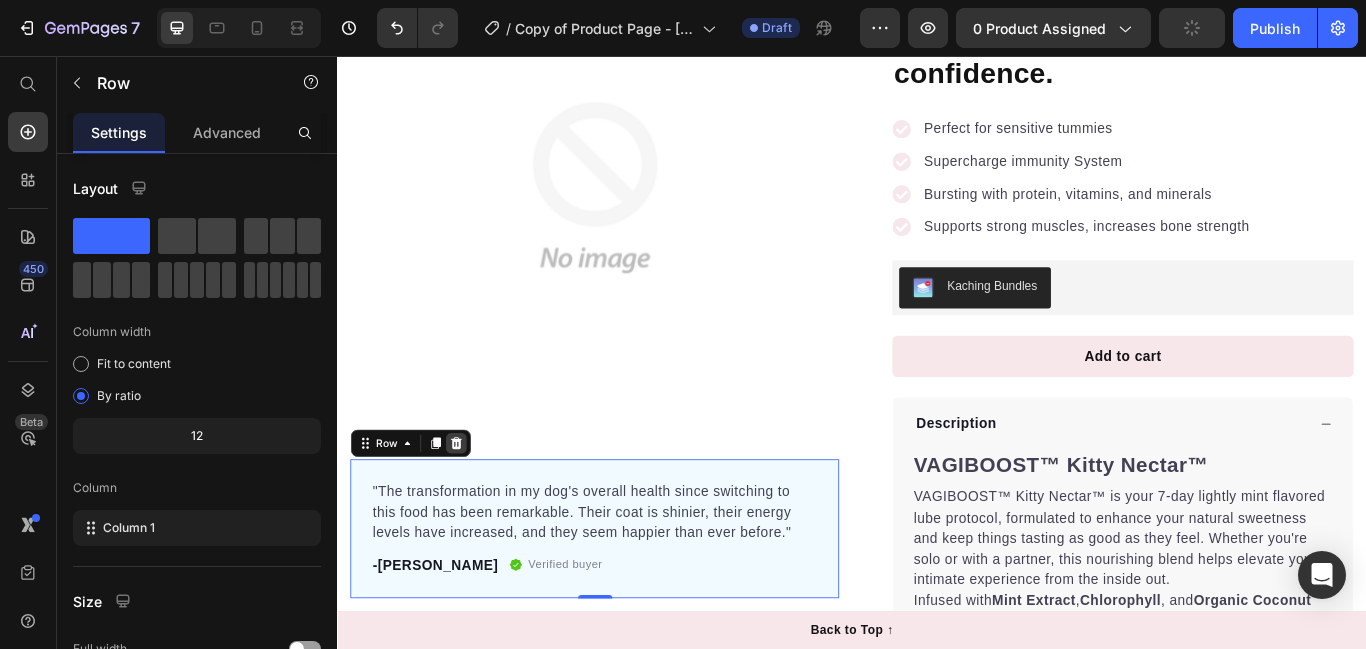 click at bounding box center (475, 507) 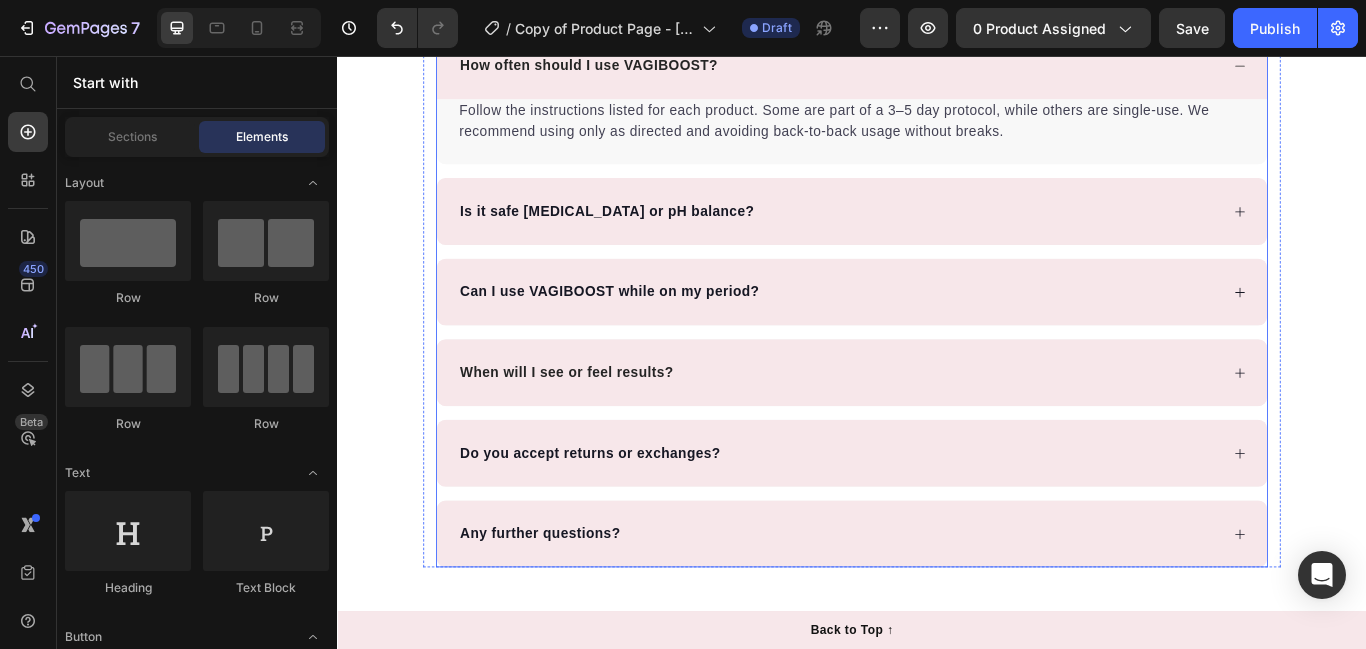 scroll, scrollTop: 1919, scrollLeft: 0, axis: vertical 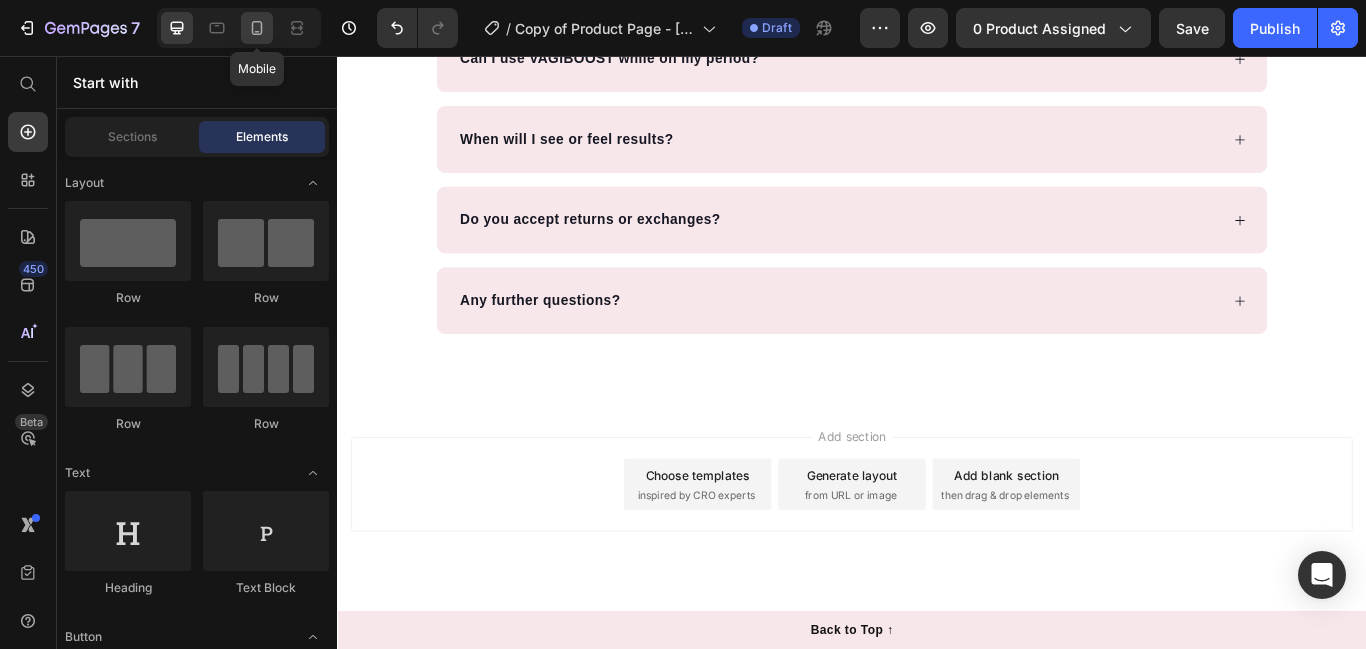 click 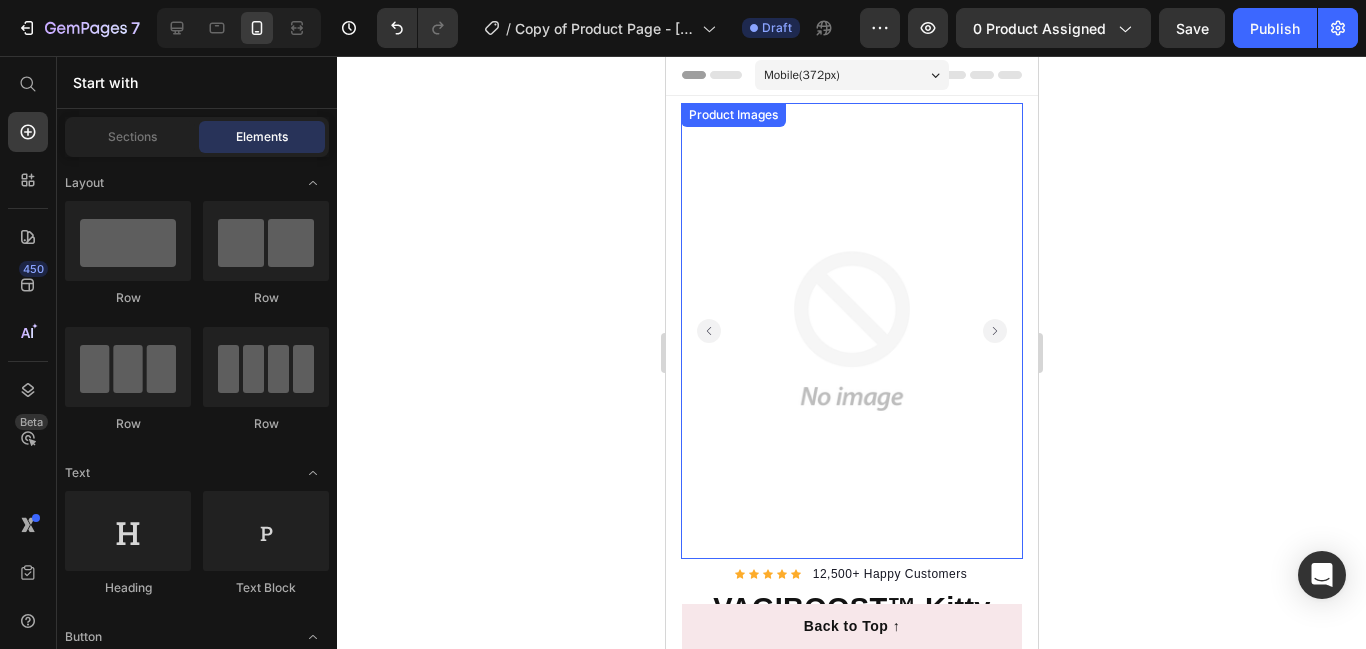 scroll, scrollTop: 0, scrollLeft: 0, axis: both 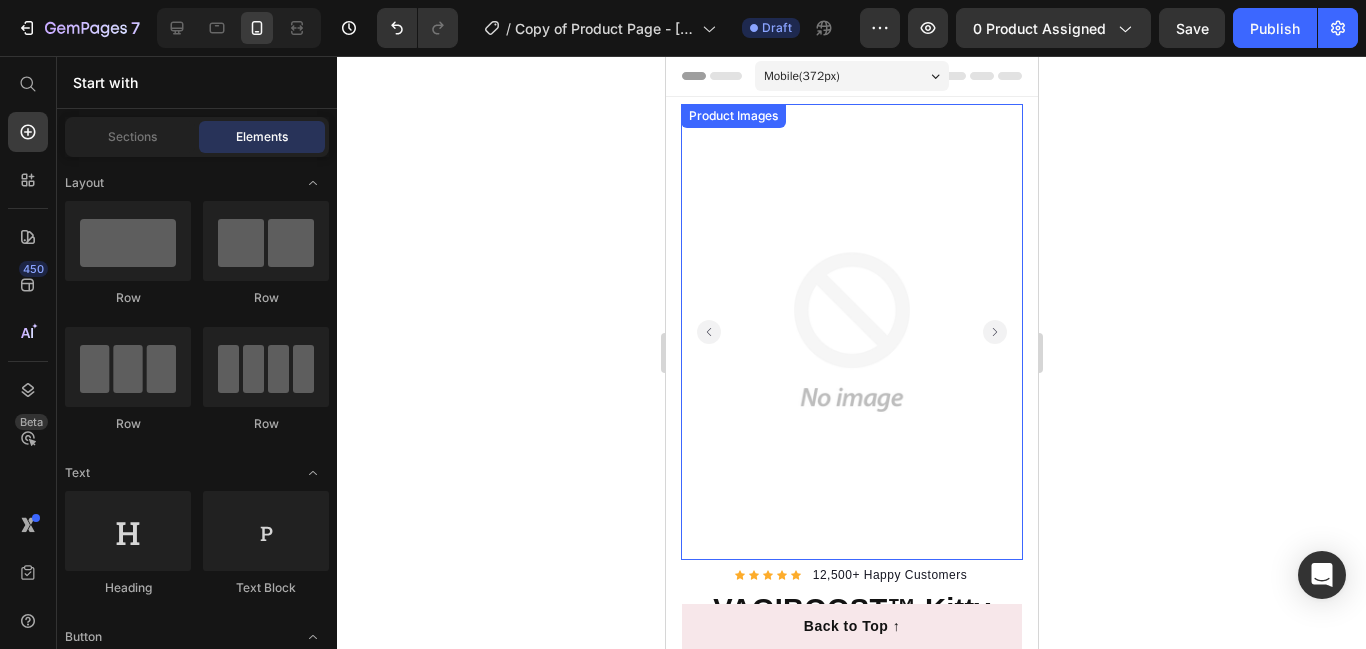 click at bounding box center (851, 332) 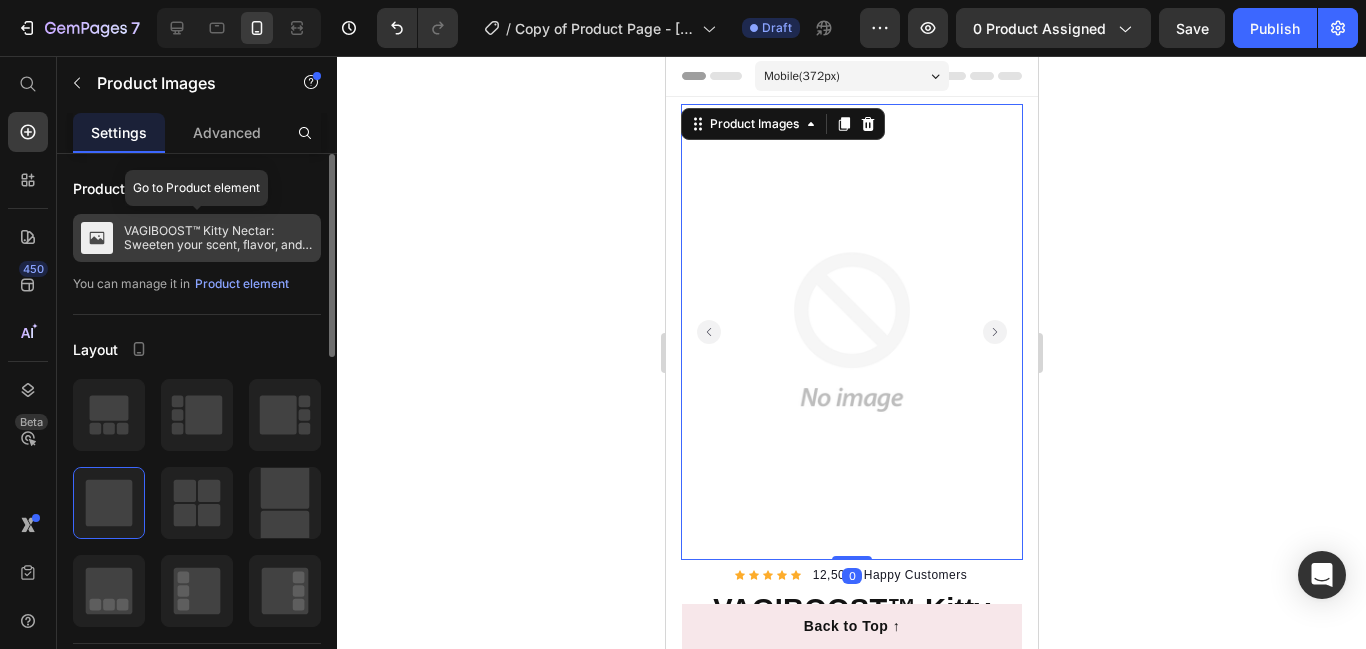 click on "VAGIBOOST™ Kitty Nectar: Sweeten your scent, flavor, and confidence." at bounding box center (218, 238) 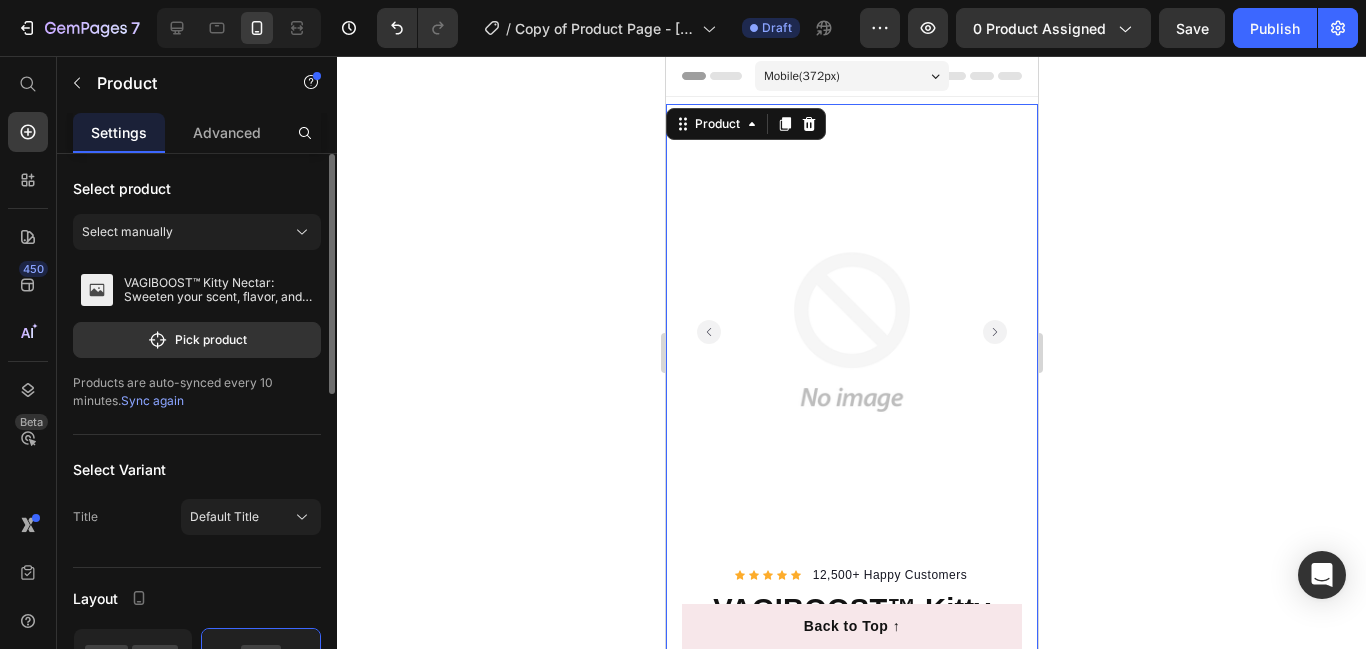 click 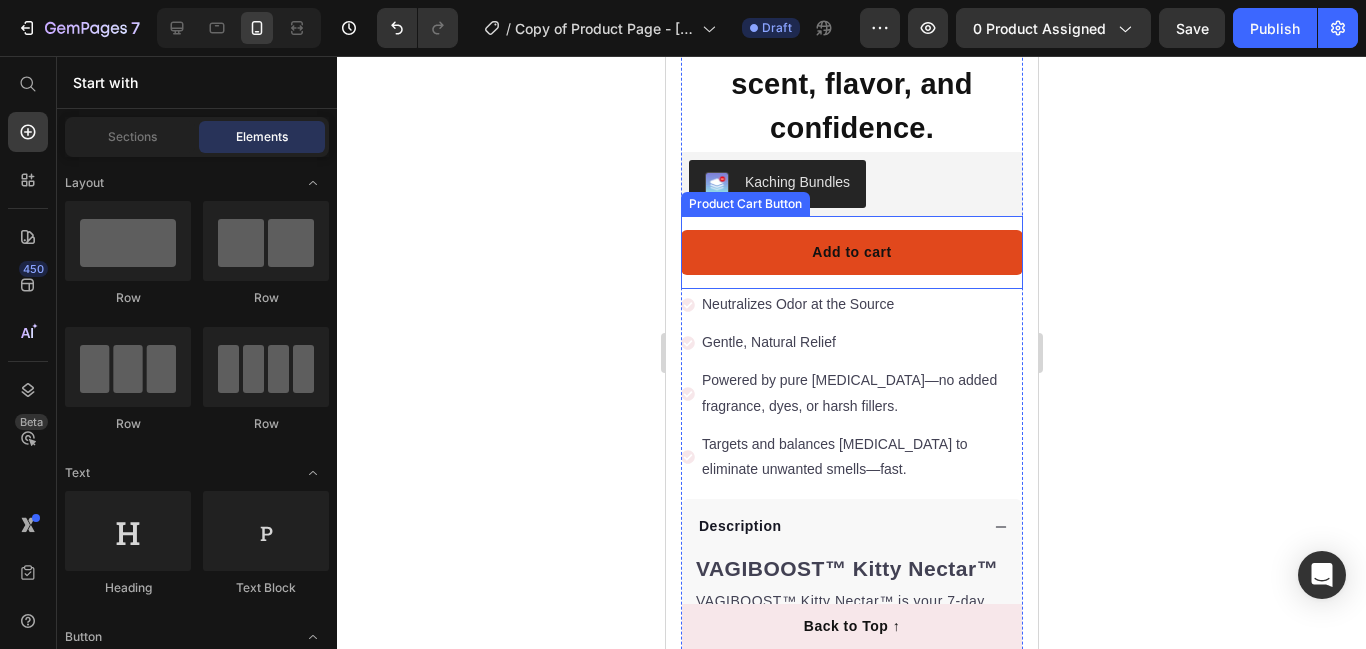 scroll, scrollTop: 620, scrollLeft: 0, axis: vertical 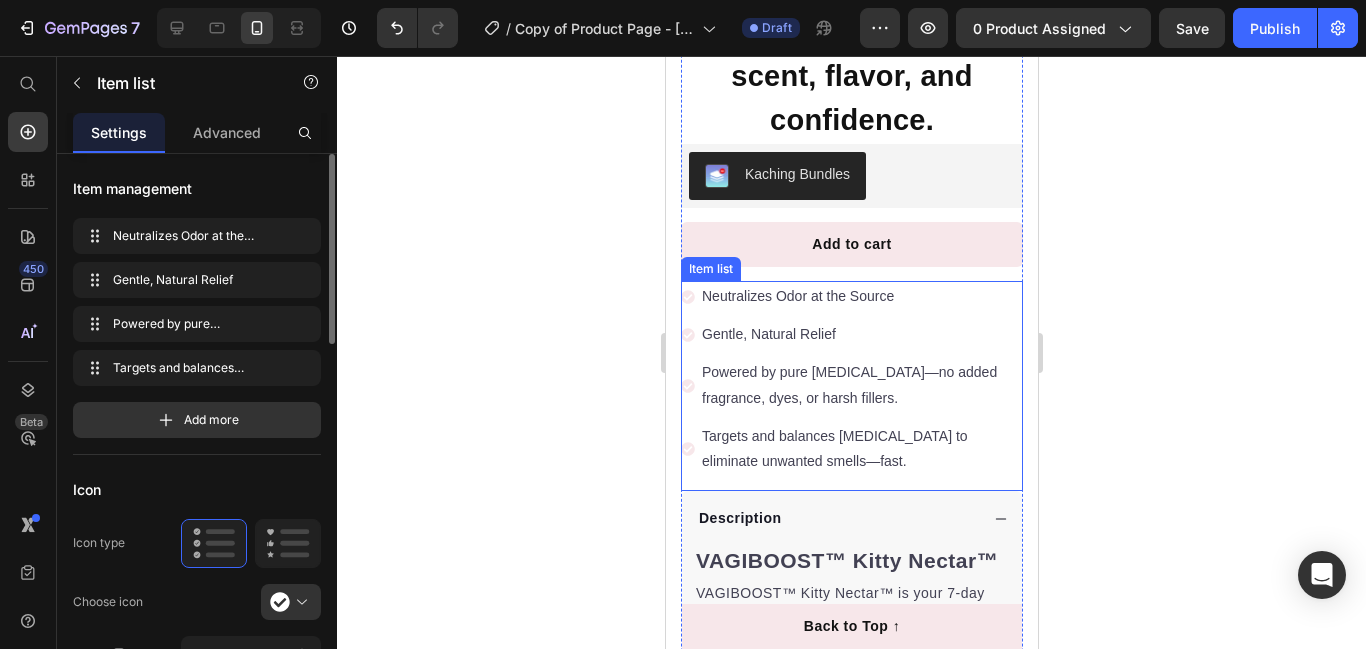 click on "Neutralizes Odor at the Source" at bounding box center [860, 296] 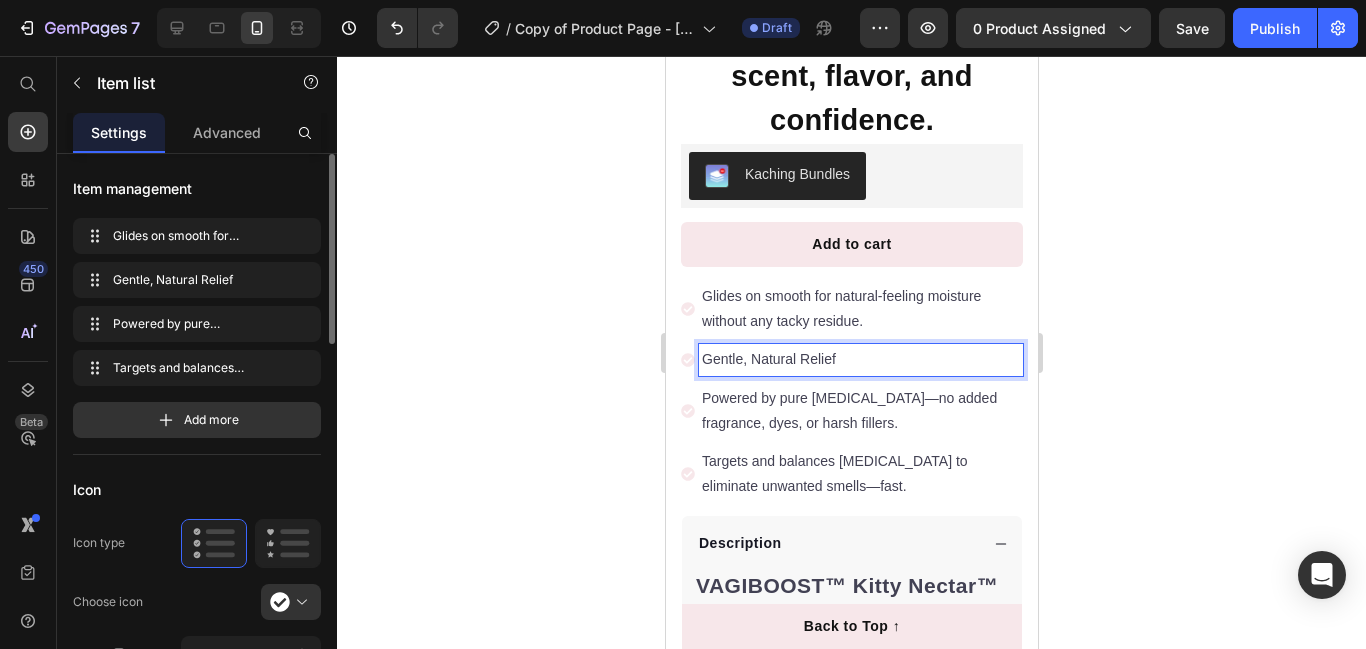 click on "Gentle, Natural Relief" at bounding box center [860, 359] 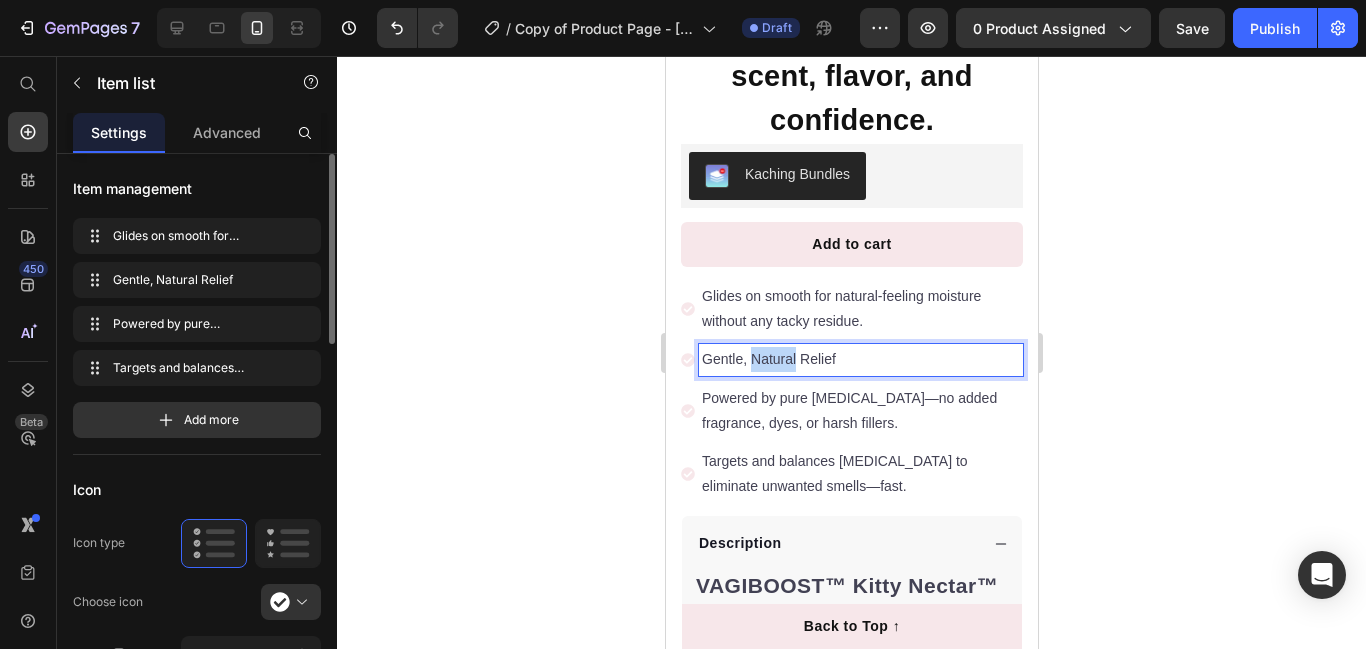 click on "Gentle, Natural Relief" at bounding box center (860, 359) 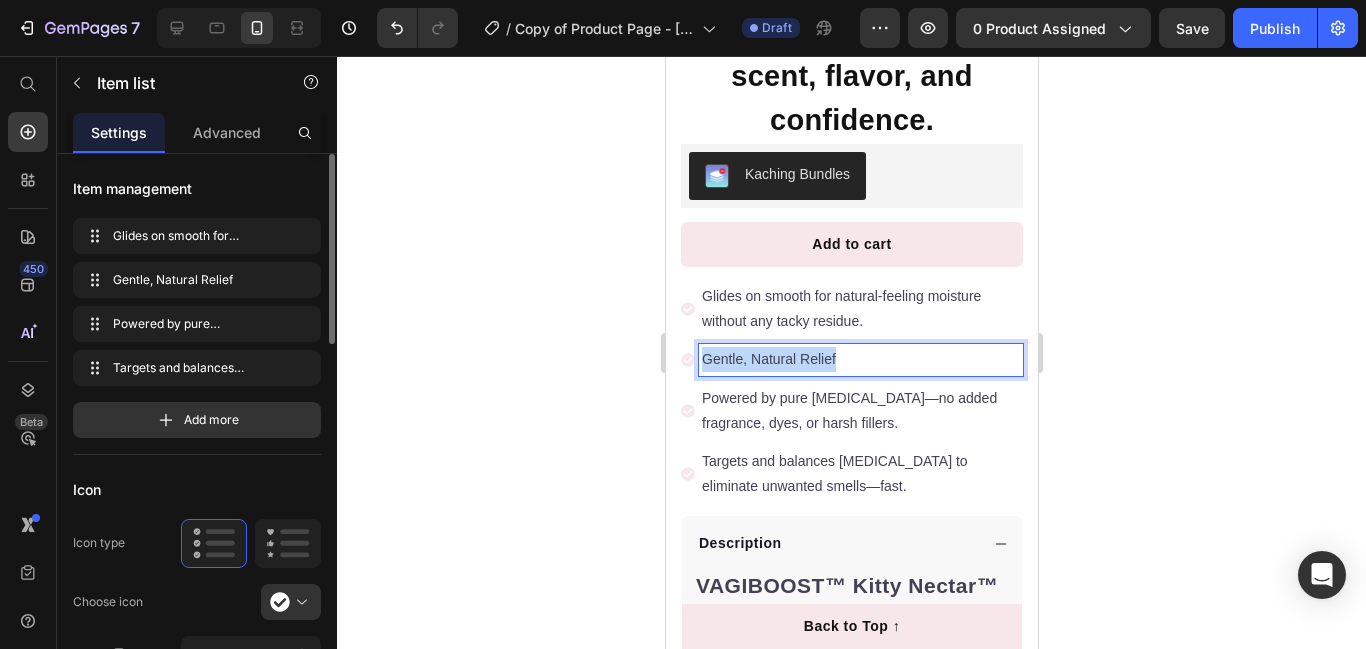 click on "Gentle, Natural Relief" at bounding box center [860, 359] 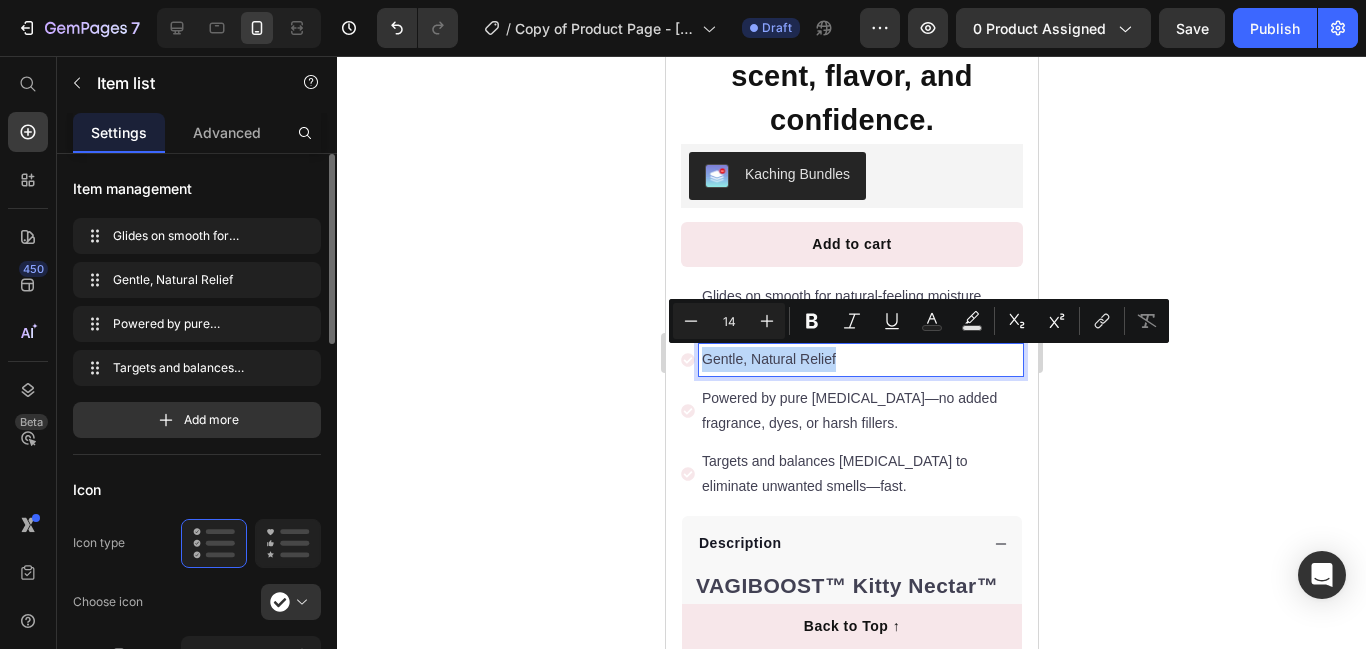 click on "Gentle, Natural Relief" at bounding box center (860, 359) 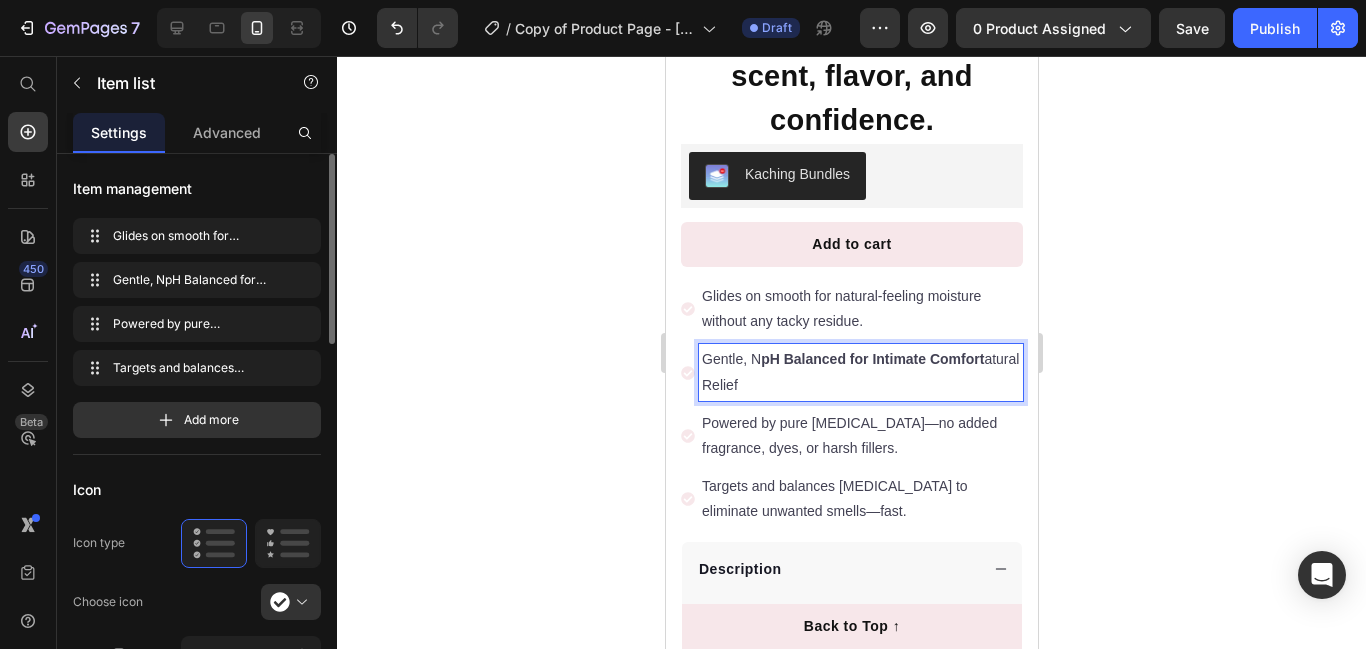 click on "Gentle, N pH Balanced for Intimate Comfort atural Relief" at bounding box center [860, 372] 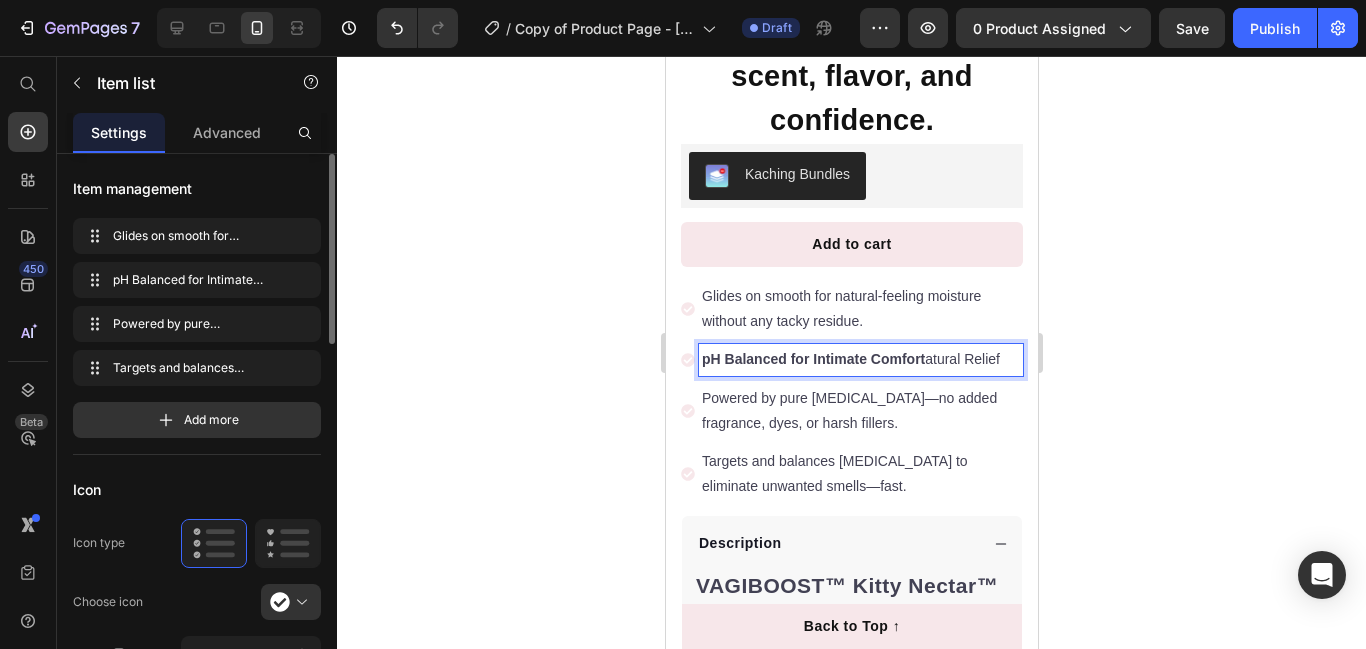 click on "pH Balanced for Intimate Comfort atural Relief" at bounding box center [860, 359] 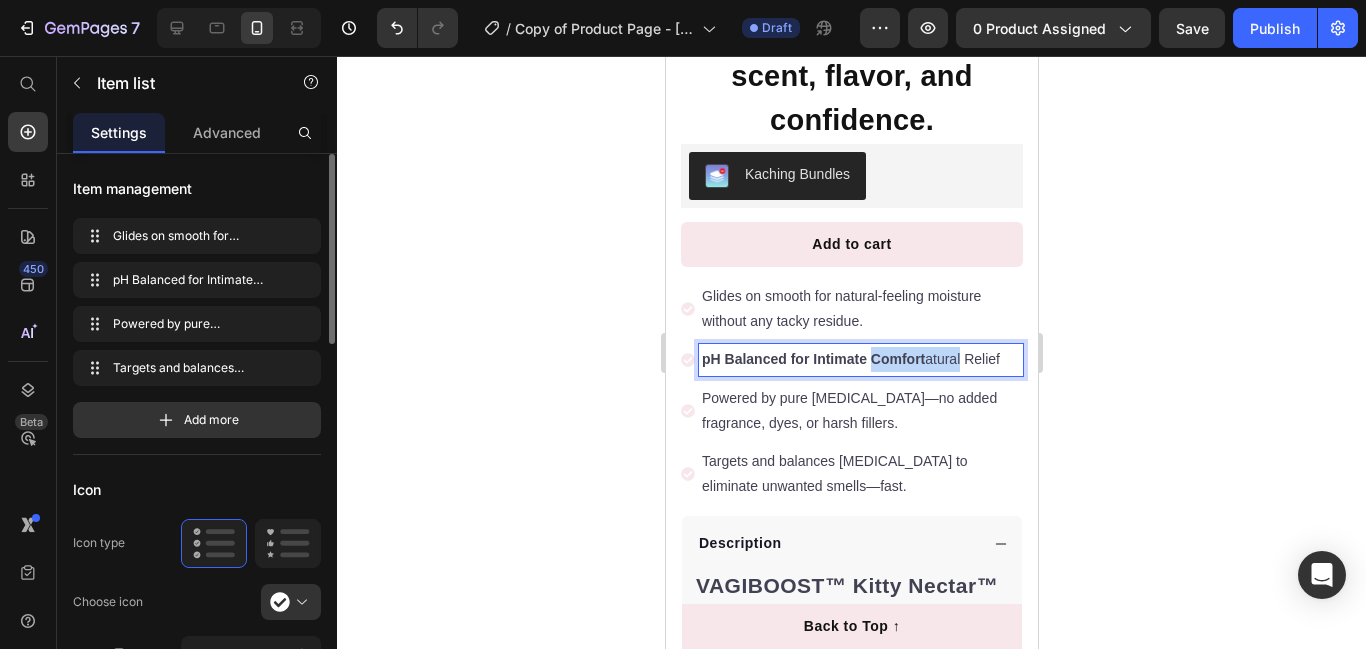 click on "pH Balanced for Intimate Comfort atural Relief" at bounding box center (860, 359) 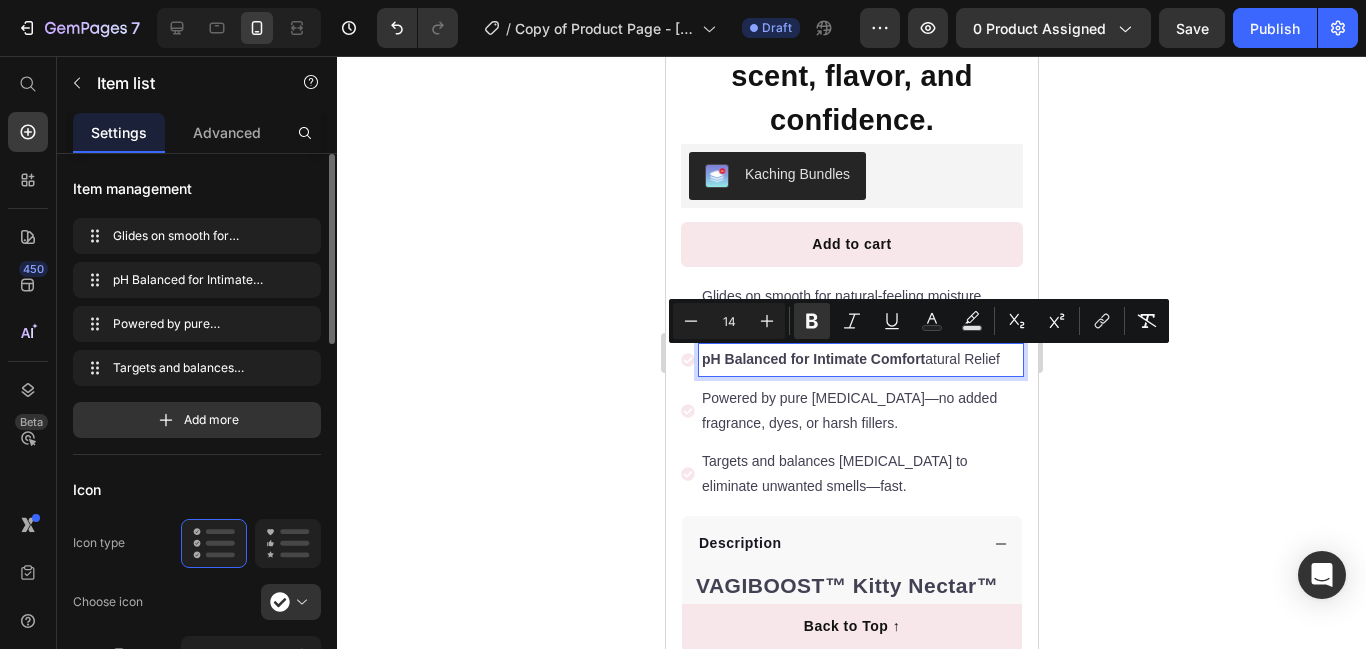 click on "pH Balanced for Intimate Comfort atural Relief" at bounding box center [860, 359] 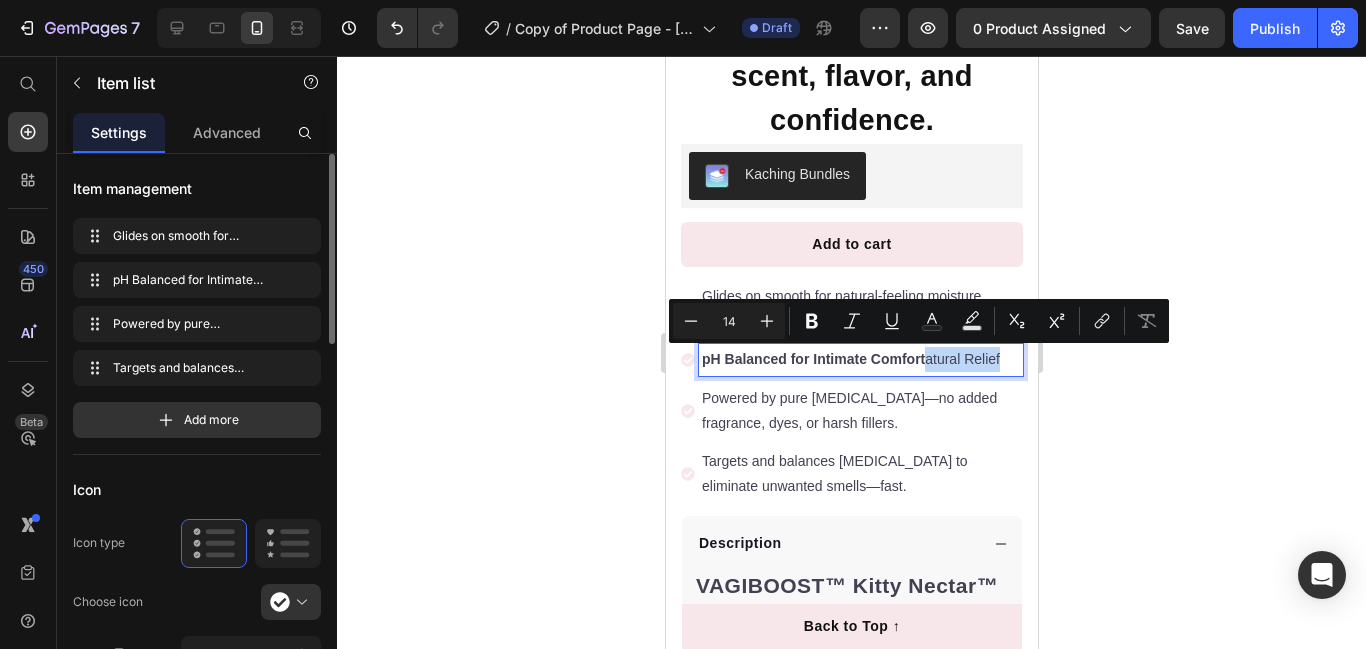 drag, startPoint x: 1006, startPoint y: 357, endPoint x: 928, endPoint y: 366, distance: 78.51752 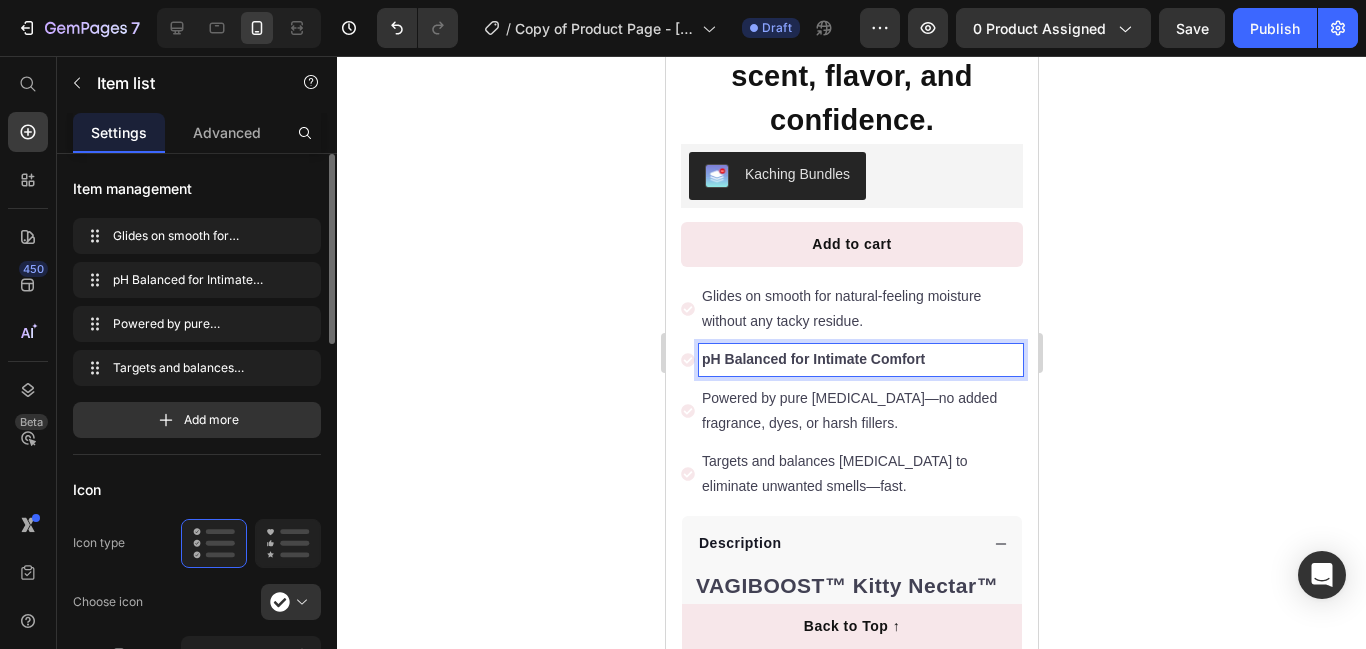 click on "Powered by pure [MEDICAL_DATA]—no added fragrance, dyes, or harsh fillers." at bounding box center [860, 411] 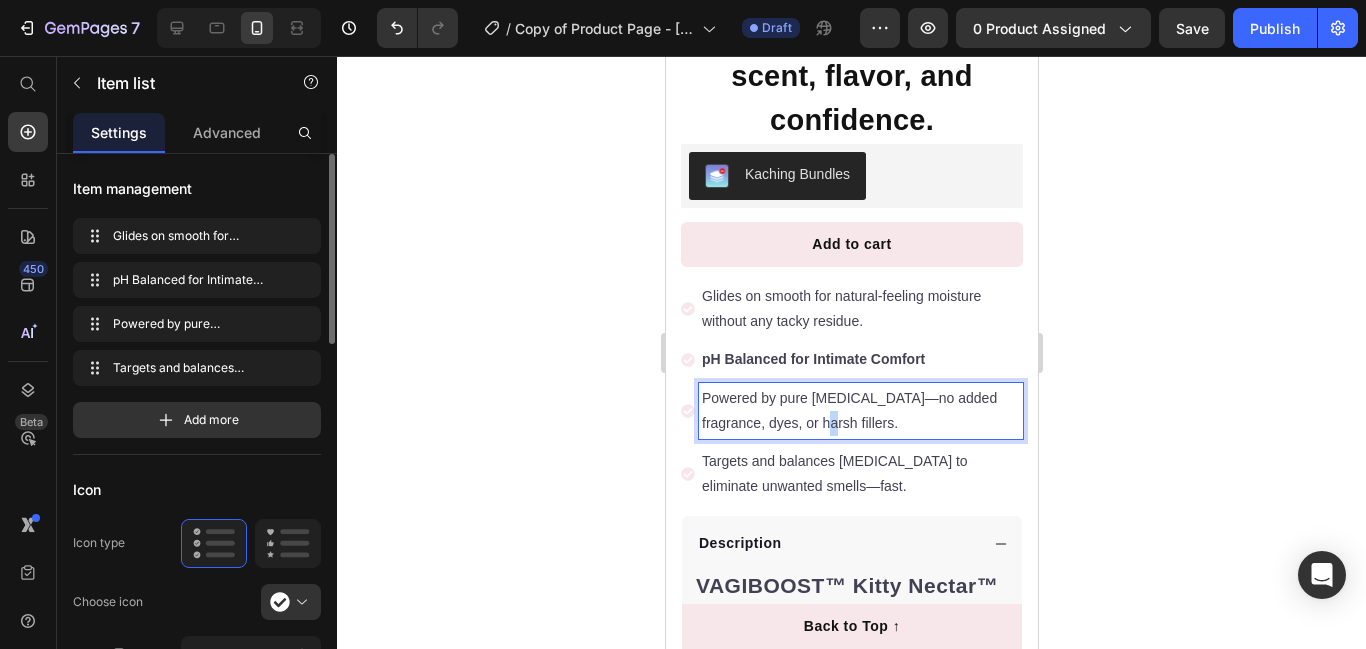 click on "Powered by pure [MEDICAL_DATA]—no added fragrance, dyes, or harsh fillers." at bounding box center [860, 411] 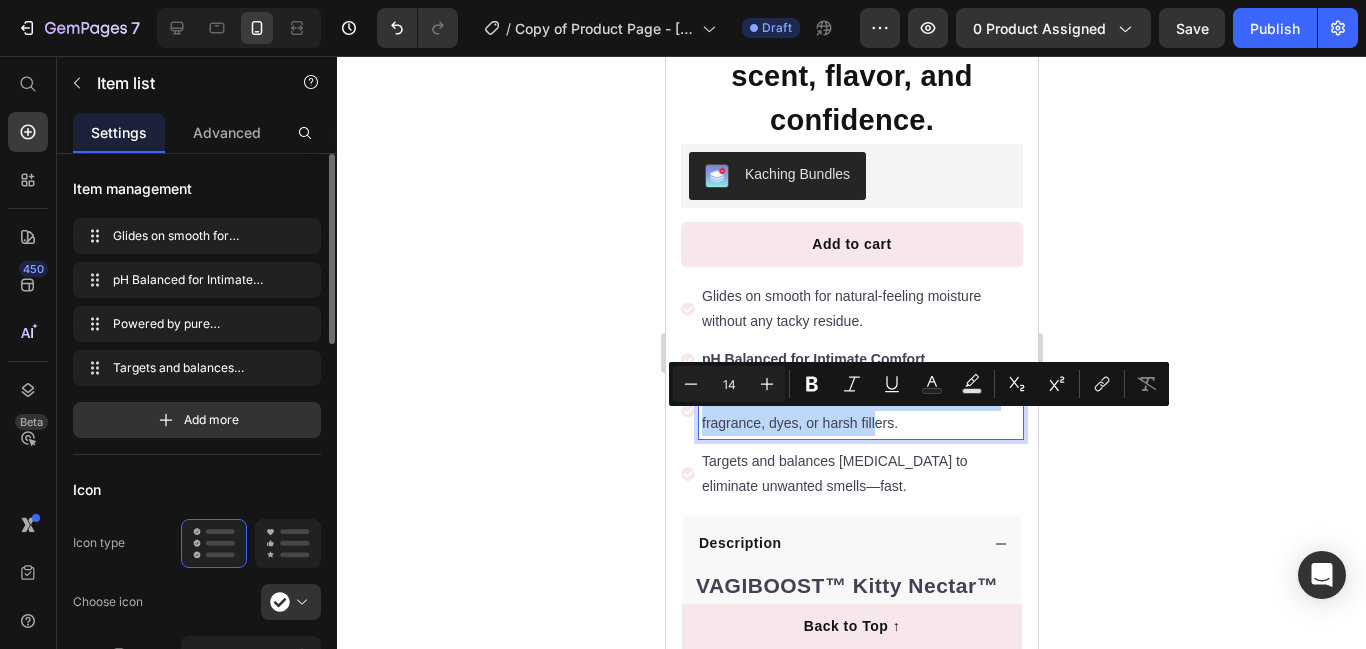 click on "Powered by pure [MEDICAL_DATA]—no added fragrance, dyes, or harsh fillers." at bounding box center (860, 411) 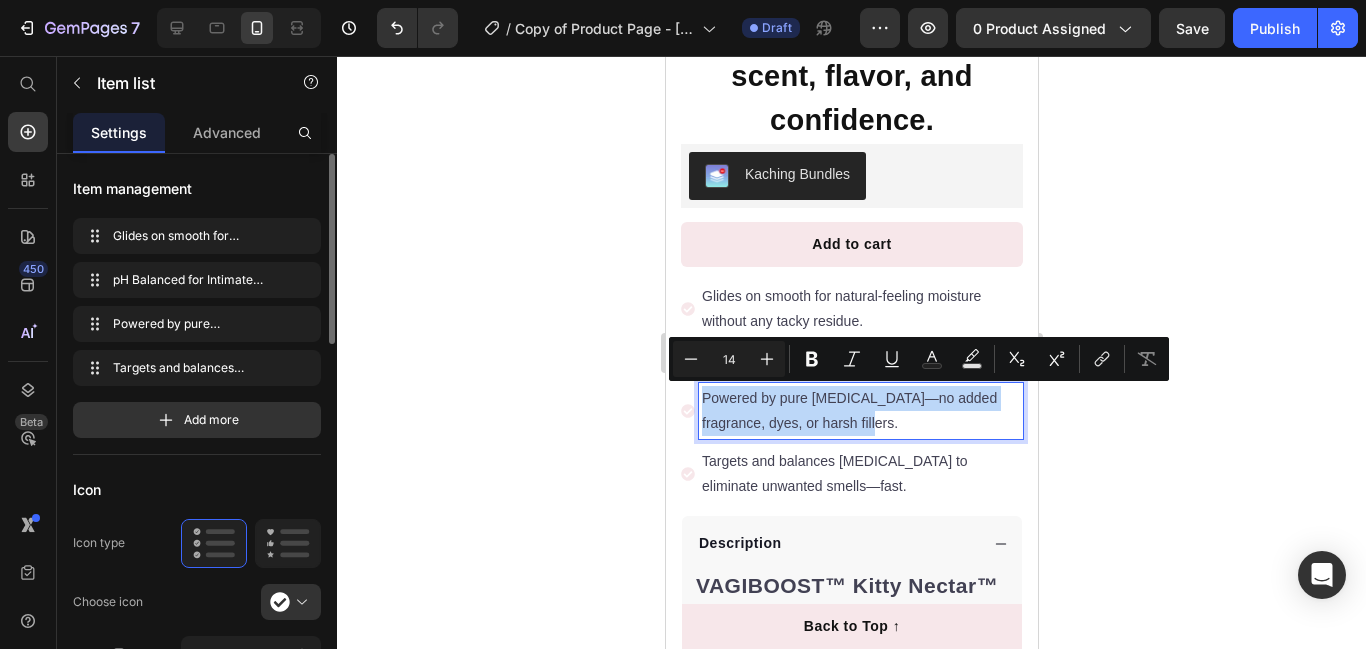 click on "Powered by pure [MEDICAL_DATA]—no added fragrance, dyes, or harsh fillers." at bounding box center [860, 411] 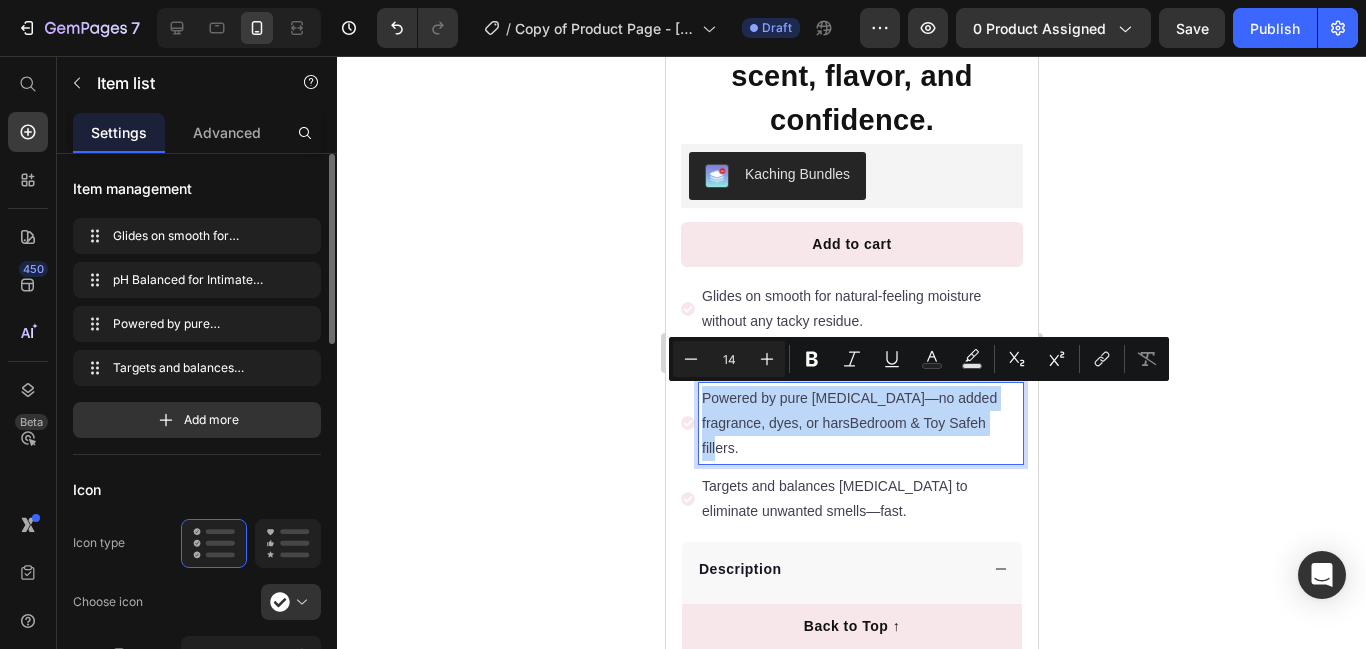 drag, startPoint x: 981, startPoint y: 430, endPoint x: 687, endPoint y: 407, distance: 294.8983 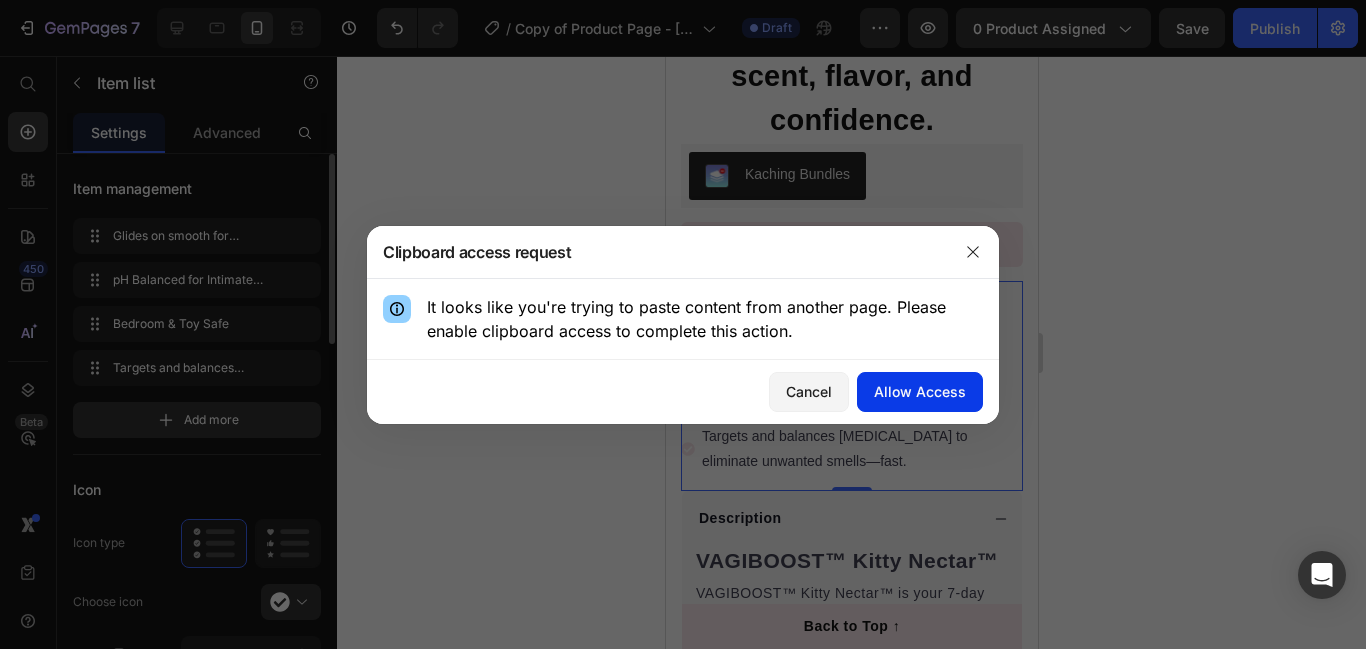 click on "Allow Access" at bounding box center (920, 391) 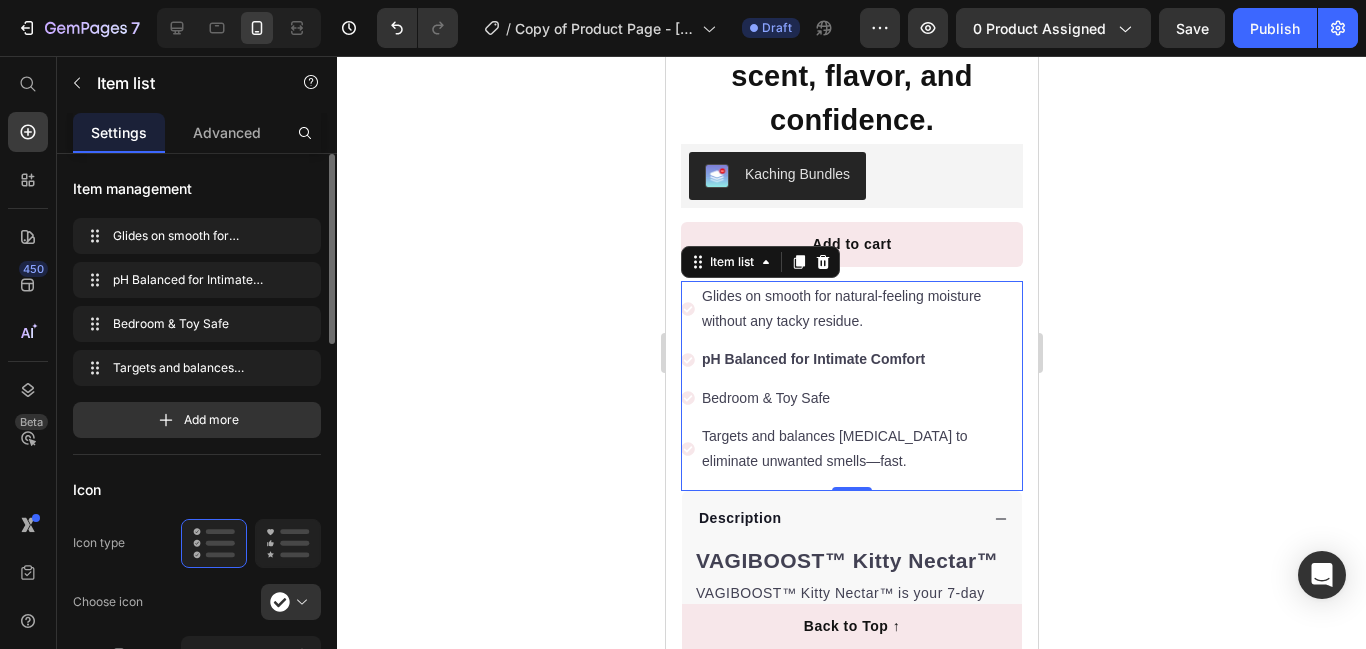 click on "Bedroom & Toy Safe" at bounding box center (860, 398) 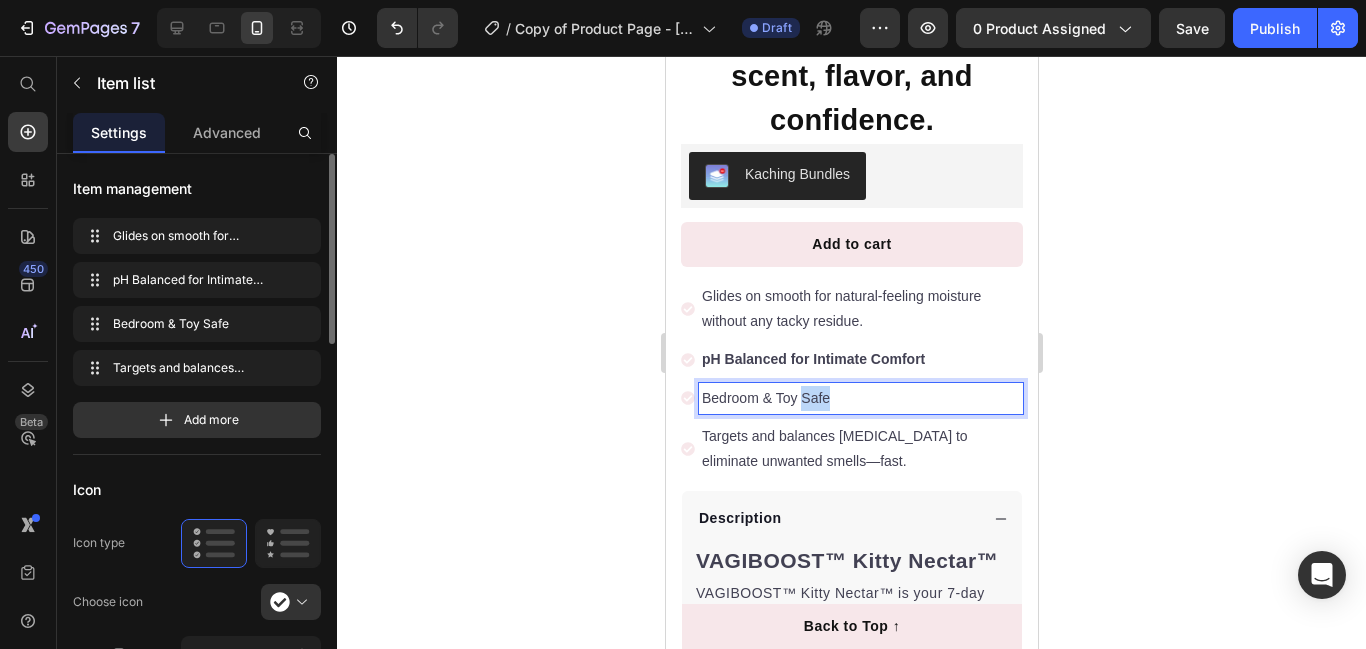 click on "Bedroom & Toy Safe" at bounding box center [860, 398] 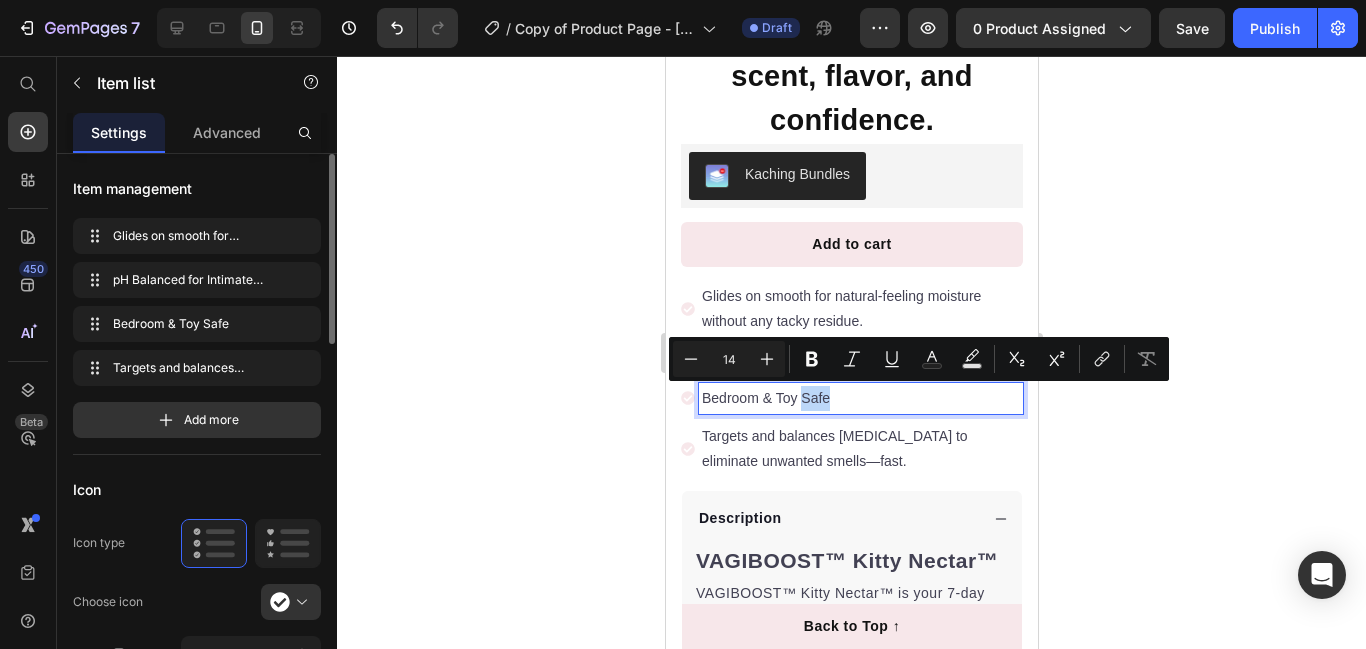 click on "Bedroom & Toy Safe" at bounding box center [860, 398] 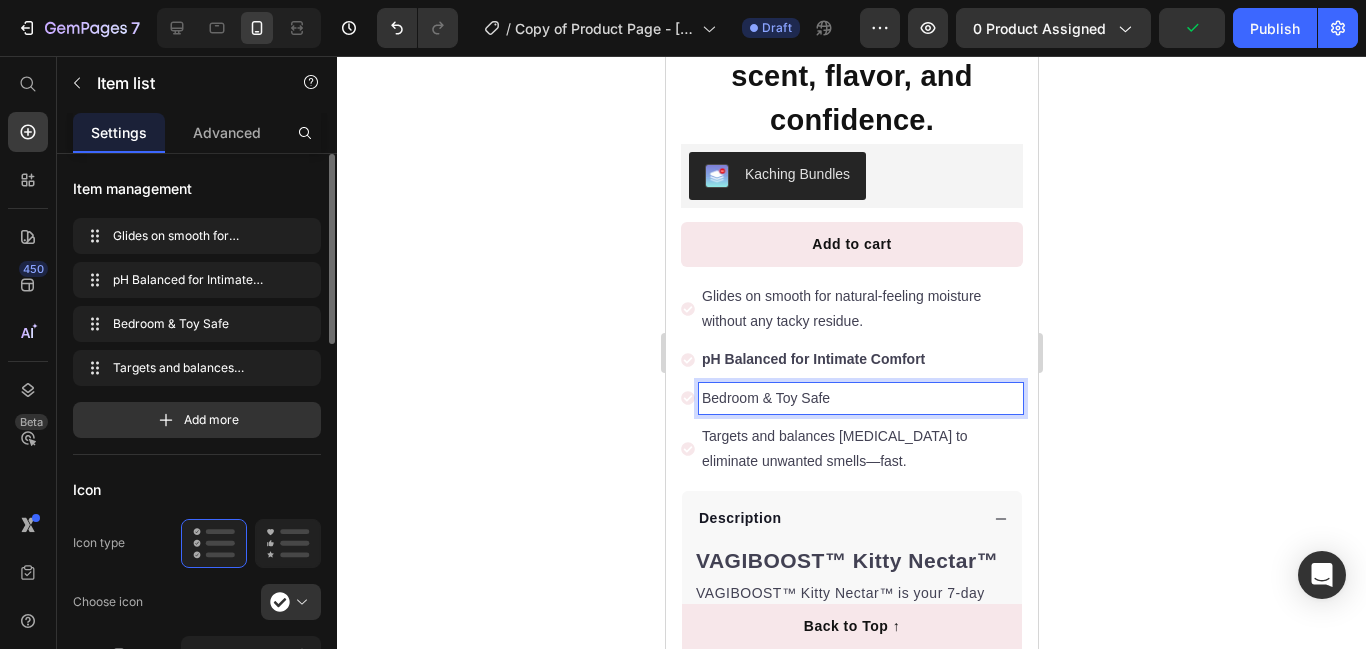 click on "Bedroom & Toy Safe" at bounding box center [860, 398] 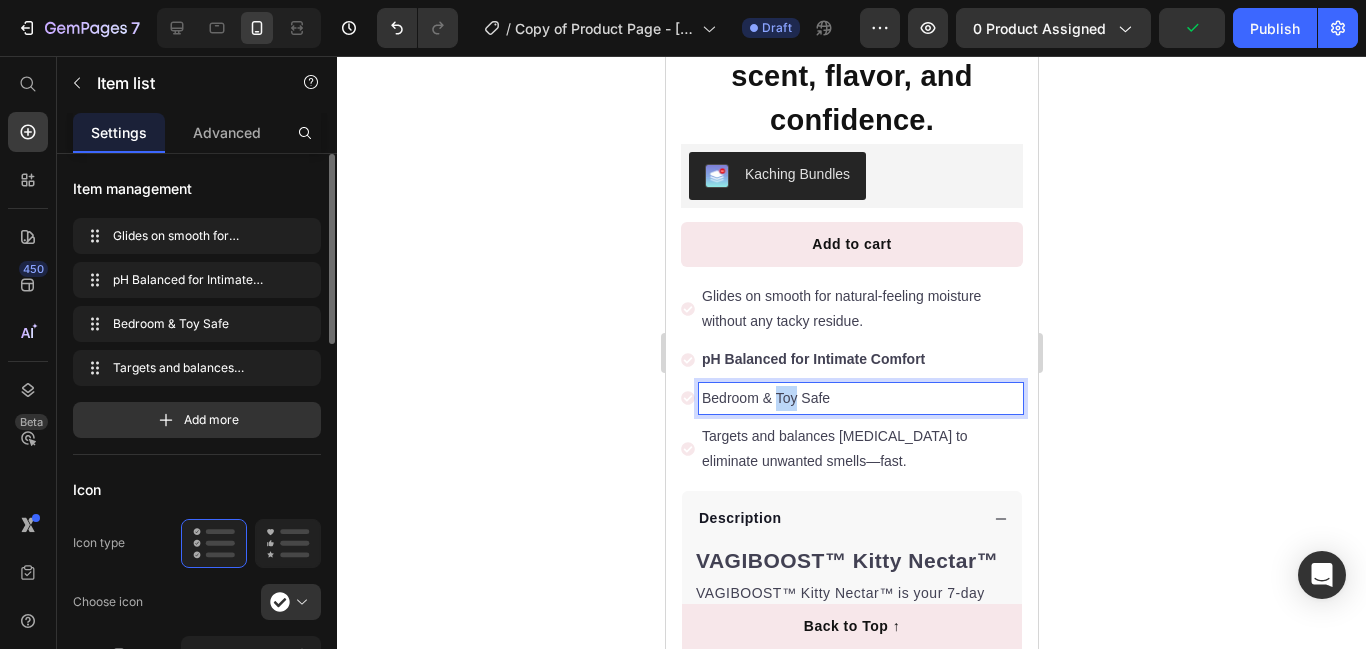 click on "Bedroom & Toy Safe" at bounding box center (860, 398) 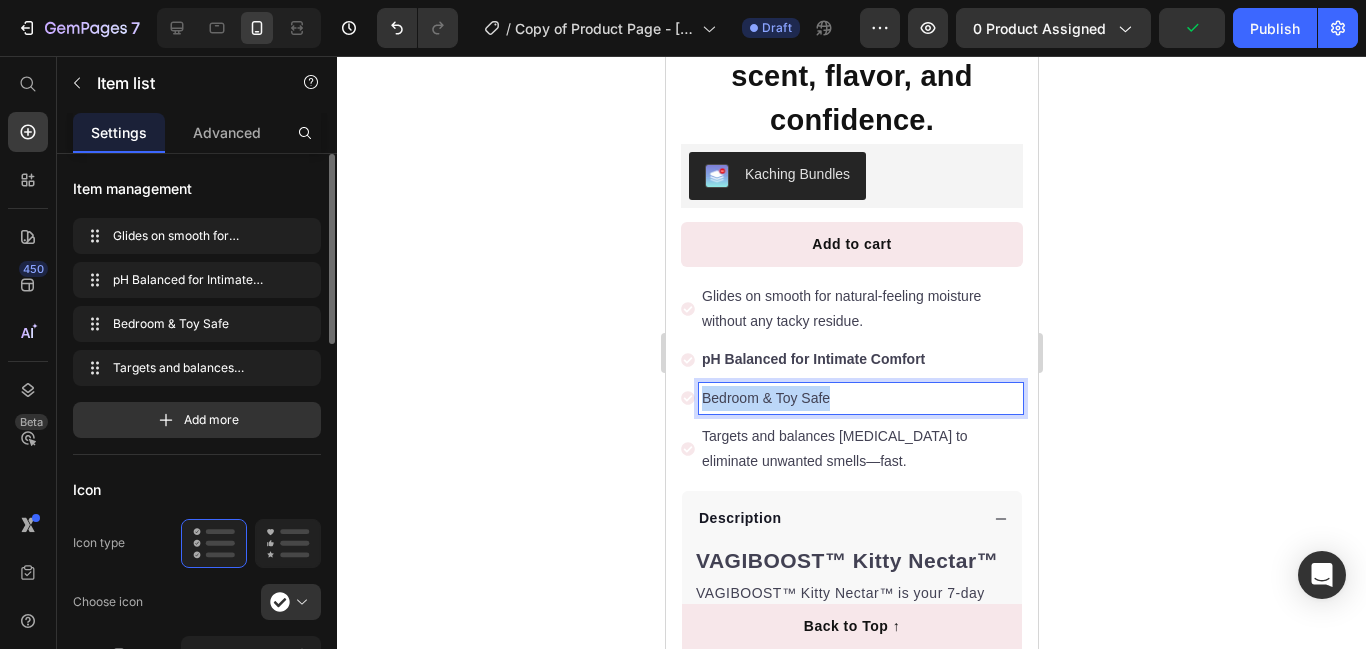 click on "Bedroom & Toy Safe" at bounding box center (860, 398) 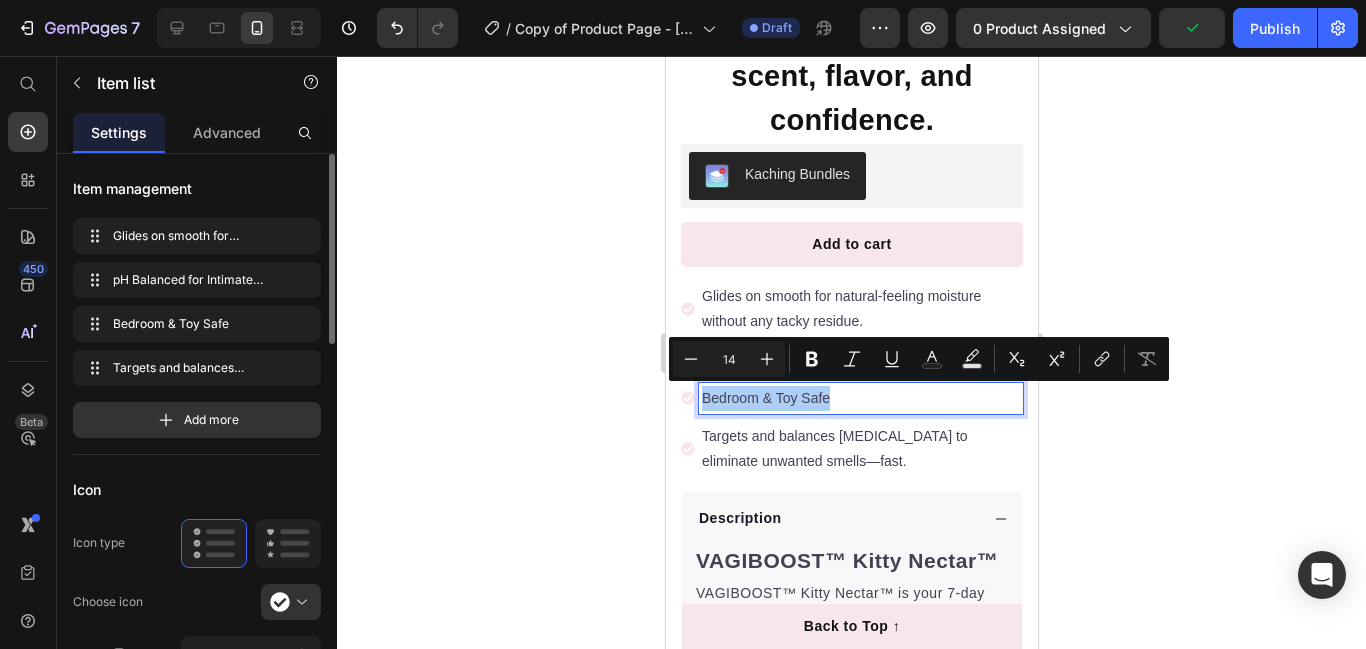click 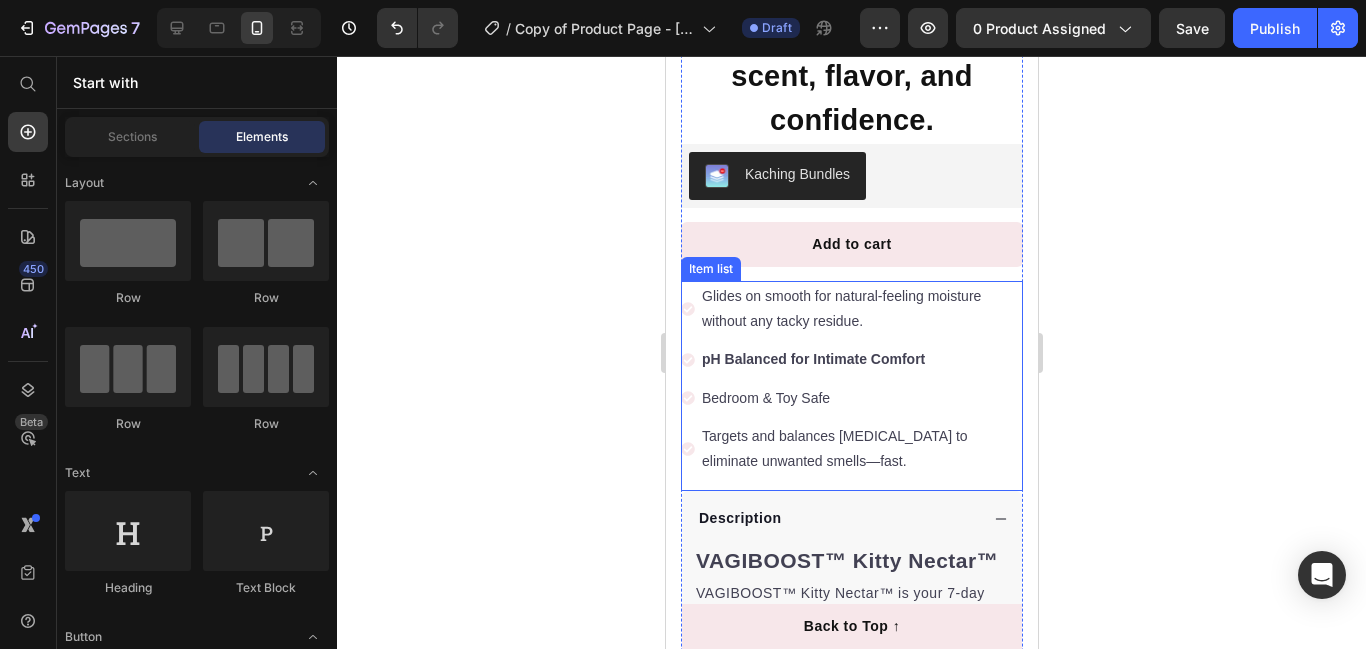 click on "pH Balanced for Intimate Comfort" at bounding box center (812, 359) 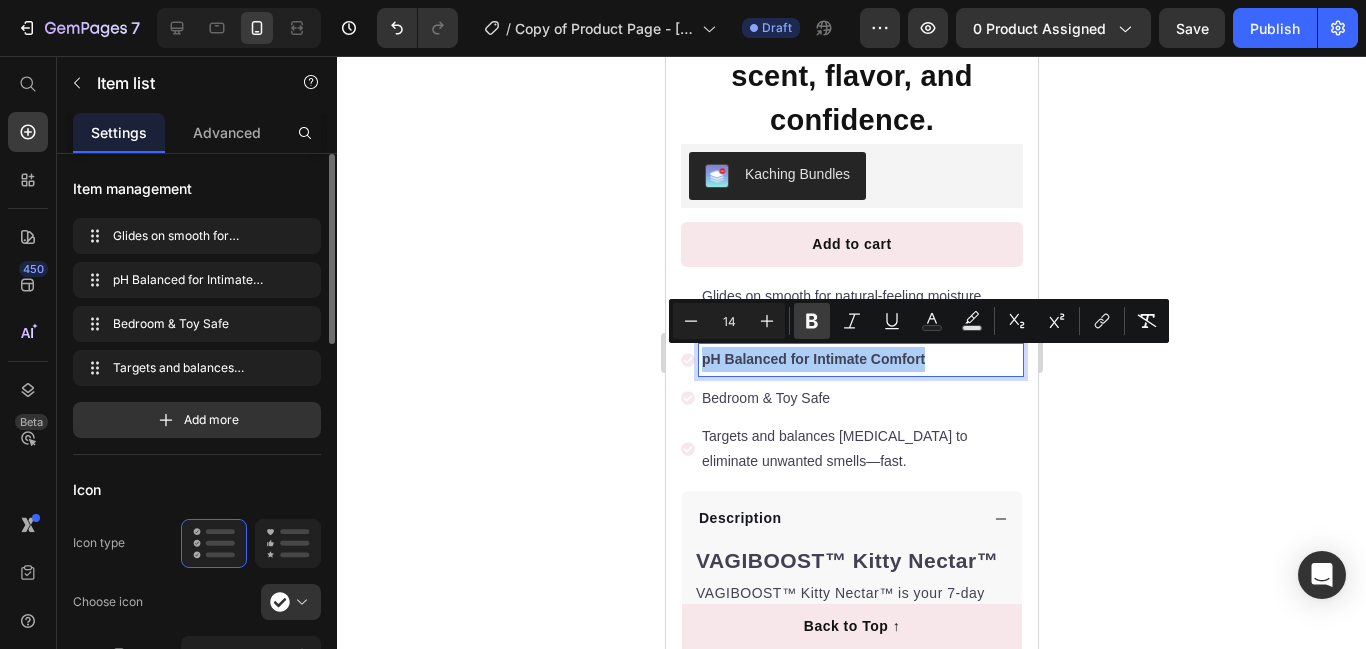 click 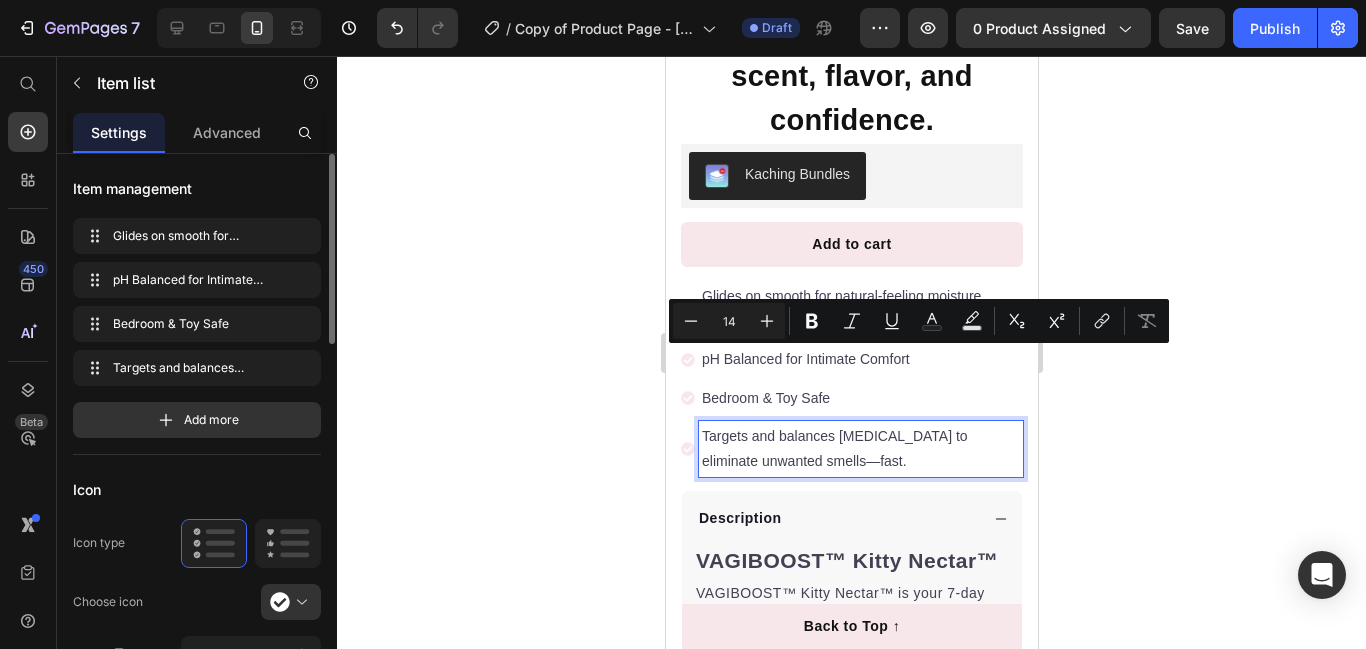 click on "Targets and balances [MEDICAL_DATA] to eliminate unwanted smells—fast." at bounding box center (860, 449) 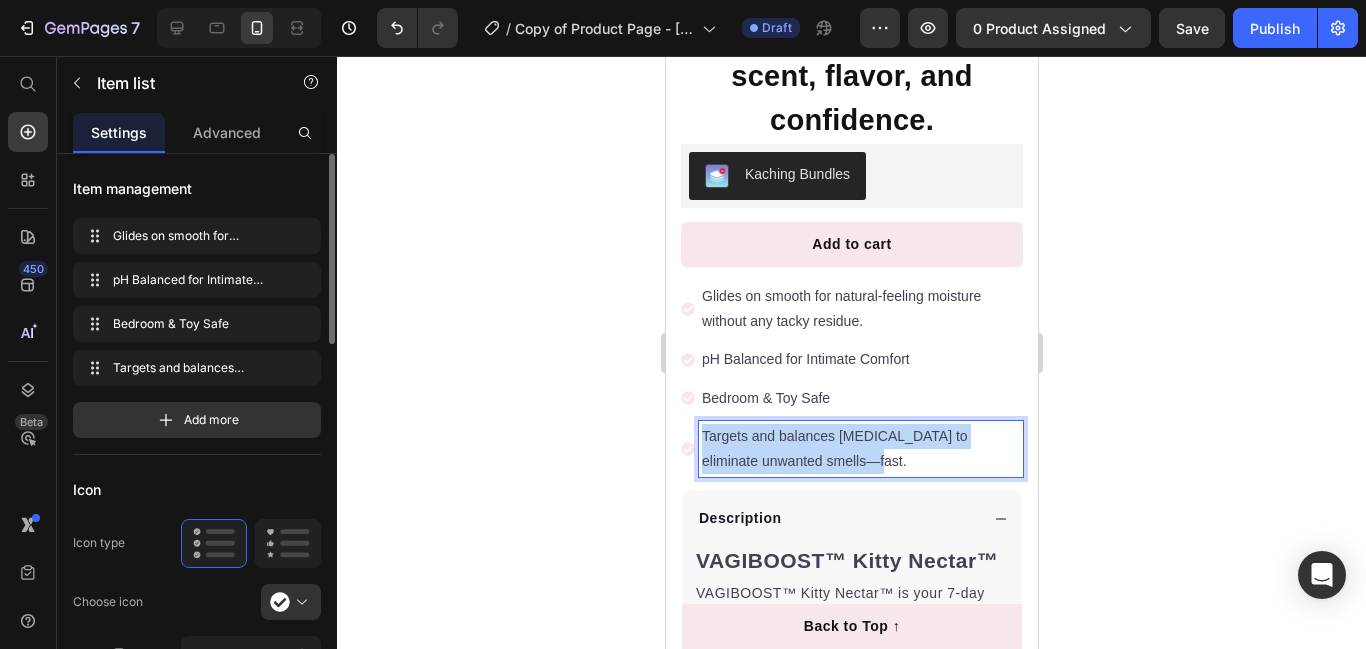 drag, startPoint x: 871, startPoint y: 451, endPoint x: 690, endPoint y: 412, distance: 185.15399 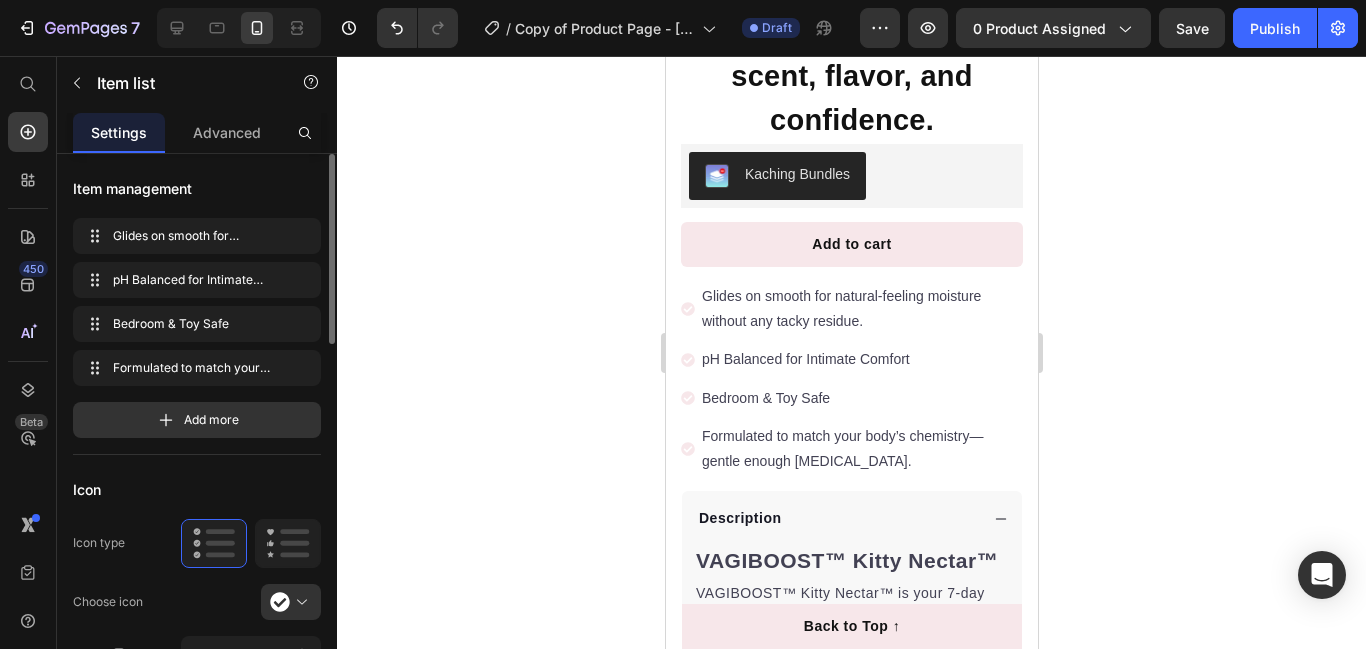 click 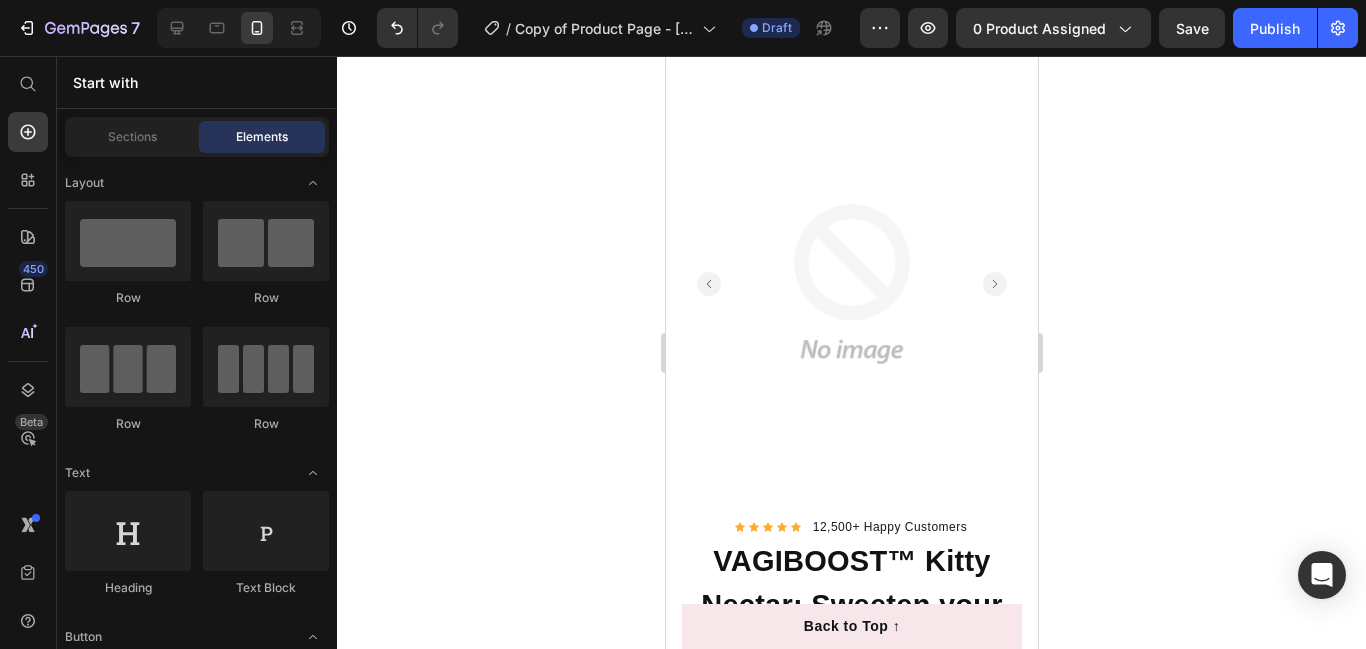 scroll, scrollTop: 0, scrollLeft: 0, axis: both 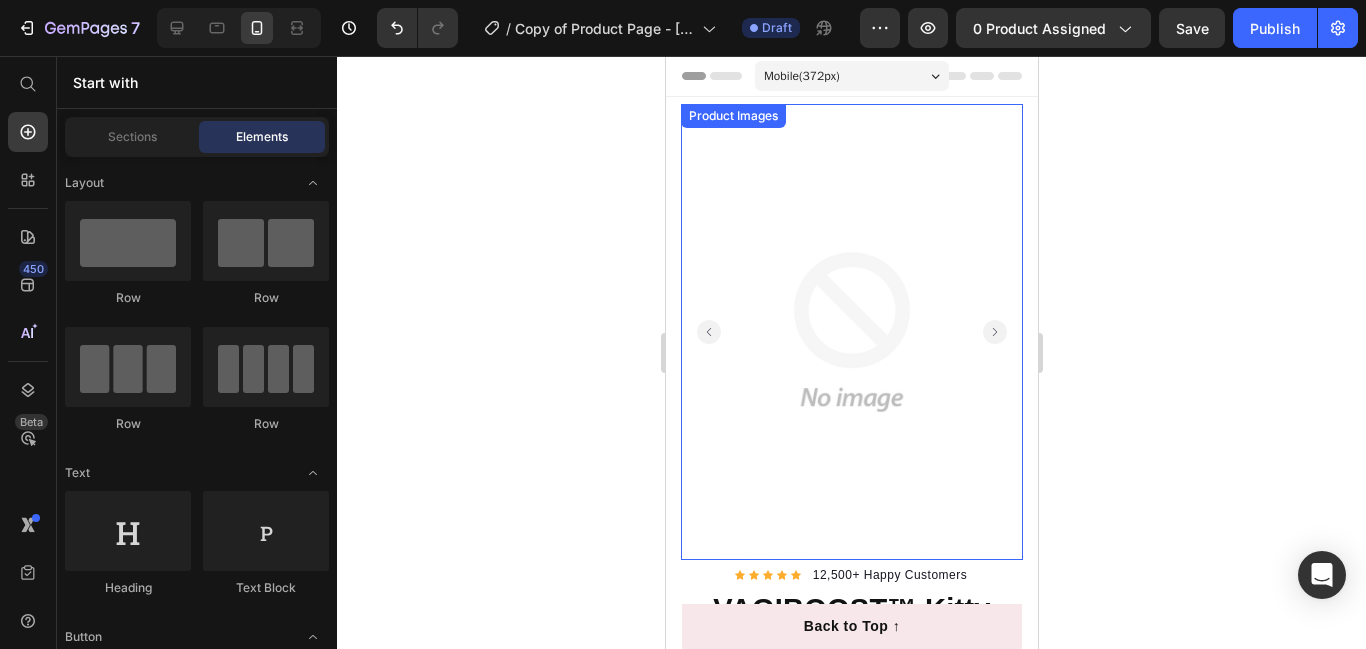 click at bounding box center (851, 332) 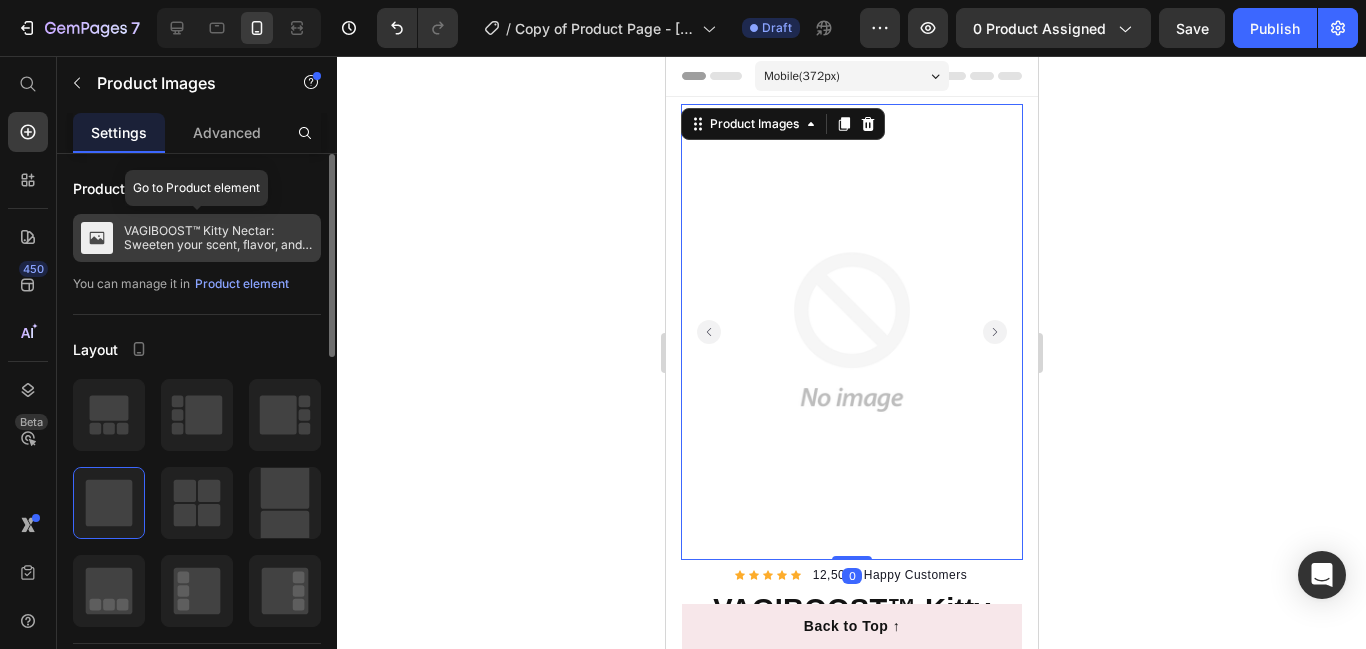 click on "VAGIBOOST™ Kitty Nectar: Sweeten your scent, flavor, and confidence." at bounding box center (218, 238) 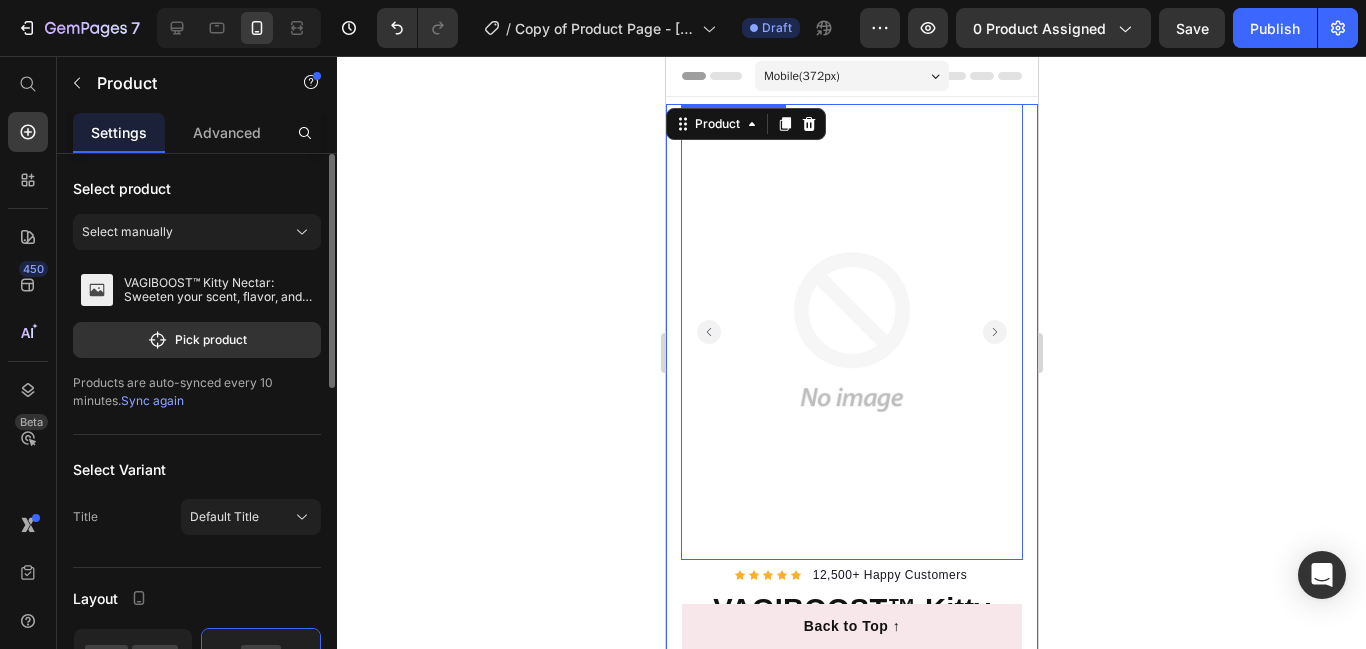click on "Sync again" at bounding box center (152, 400) 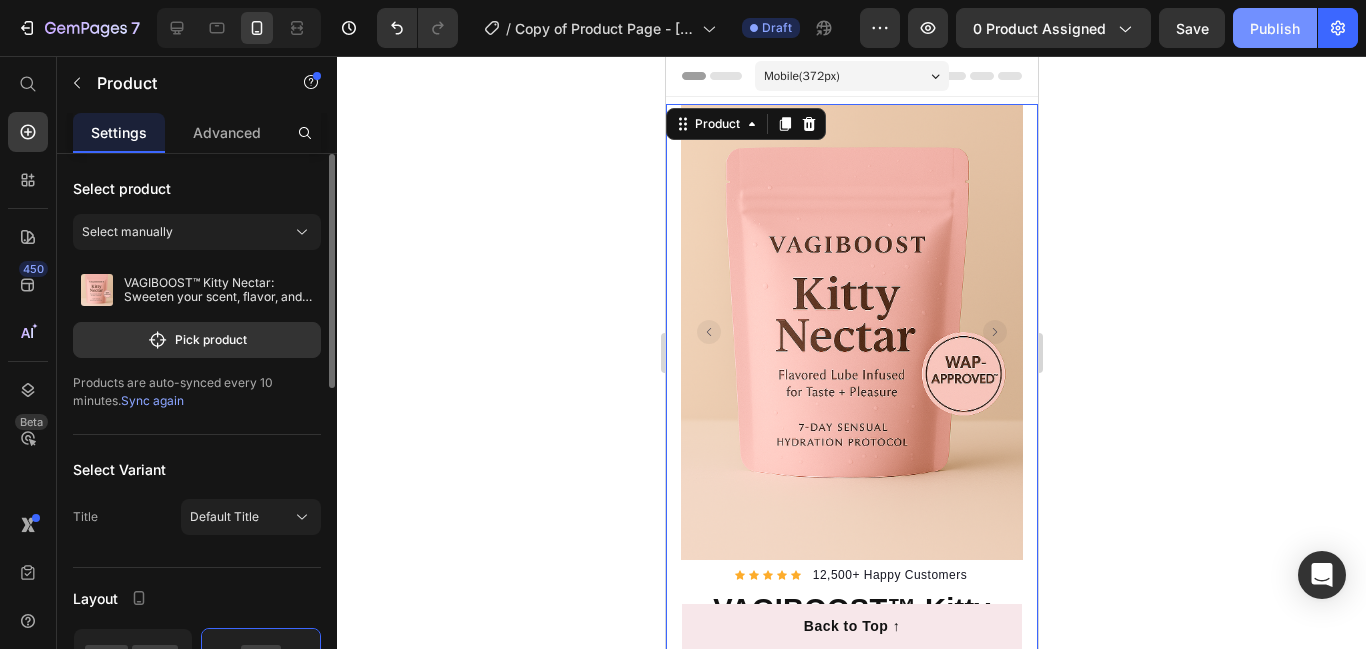 click on "Publish" at bounding box center [1275, 28] 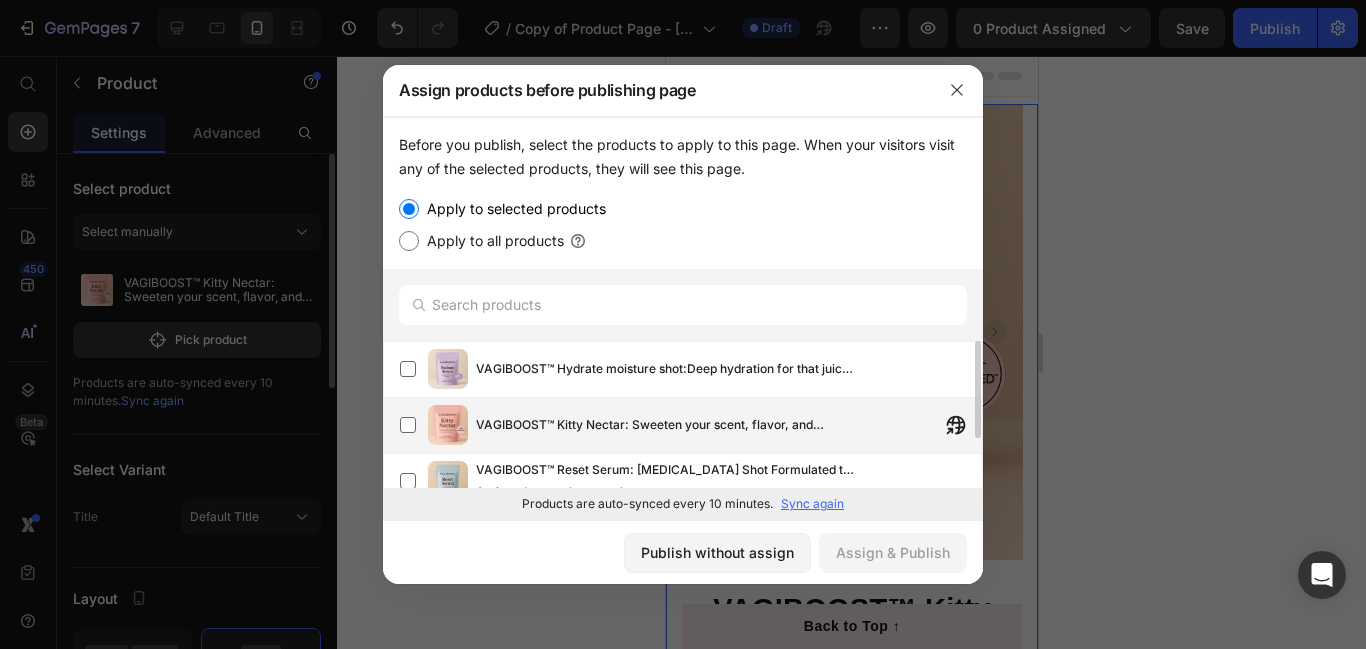 click on "VAGIBOOST™ Kitty Nectar: Sweeten your scent, flavor, and confidence." at bounding box center [666, 425] 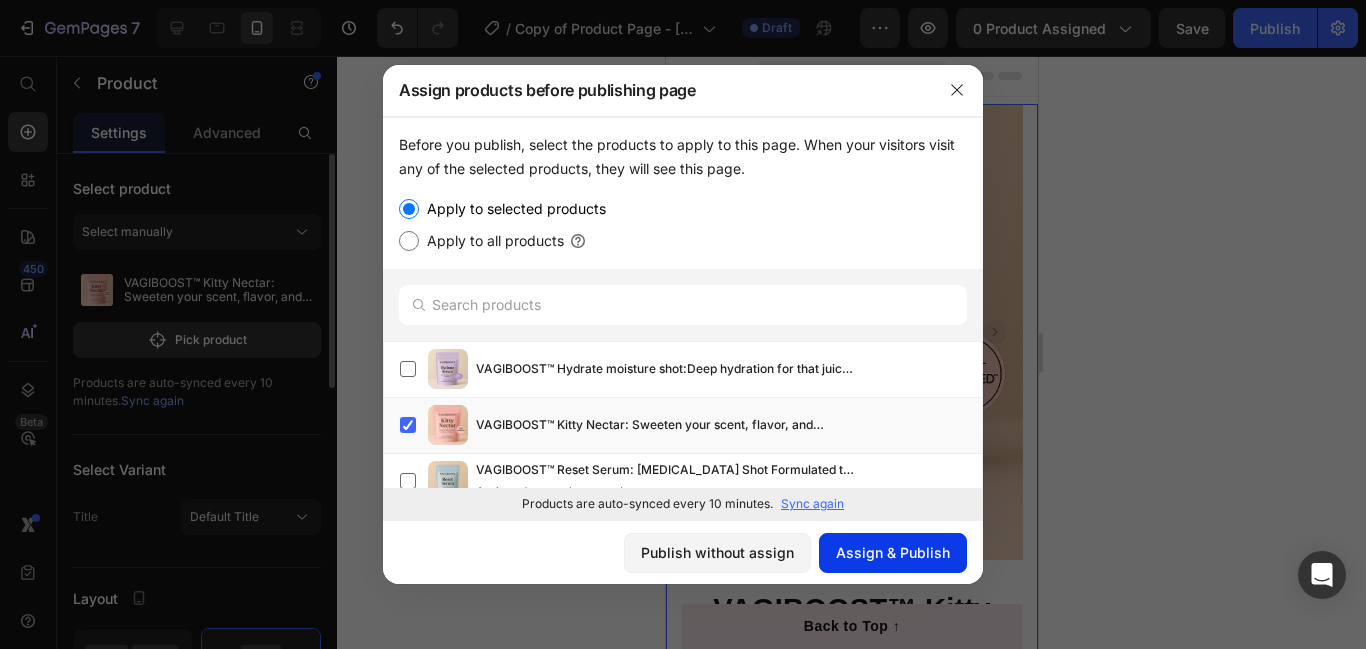 click on "Assign & Publish" at bounding box center [893, 552] 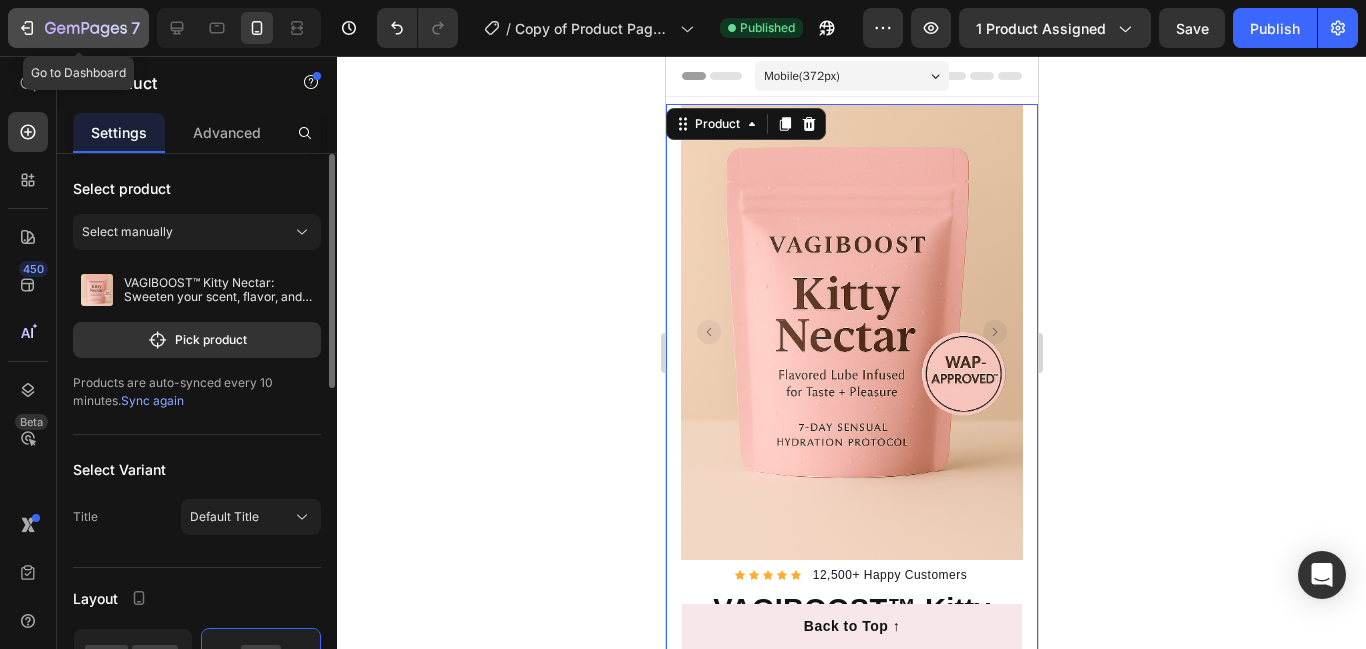 click 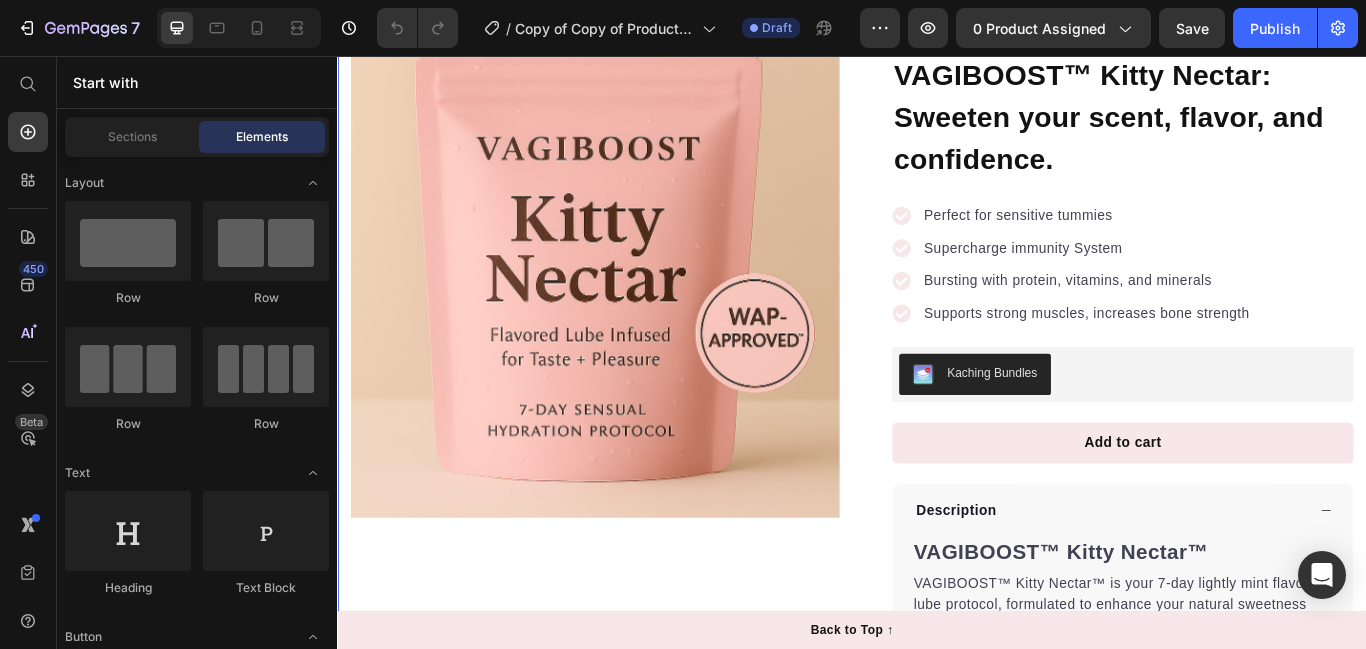 scroll, scrollTop: 0, scrollLeft: 0, axis: both 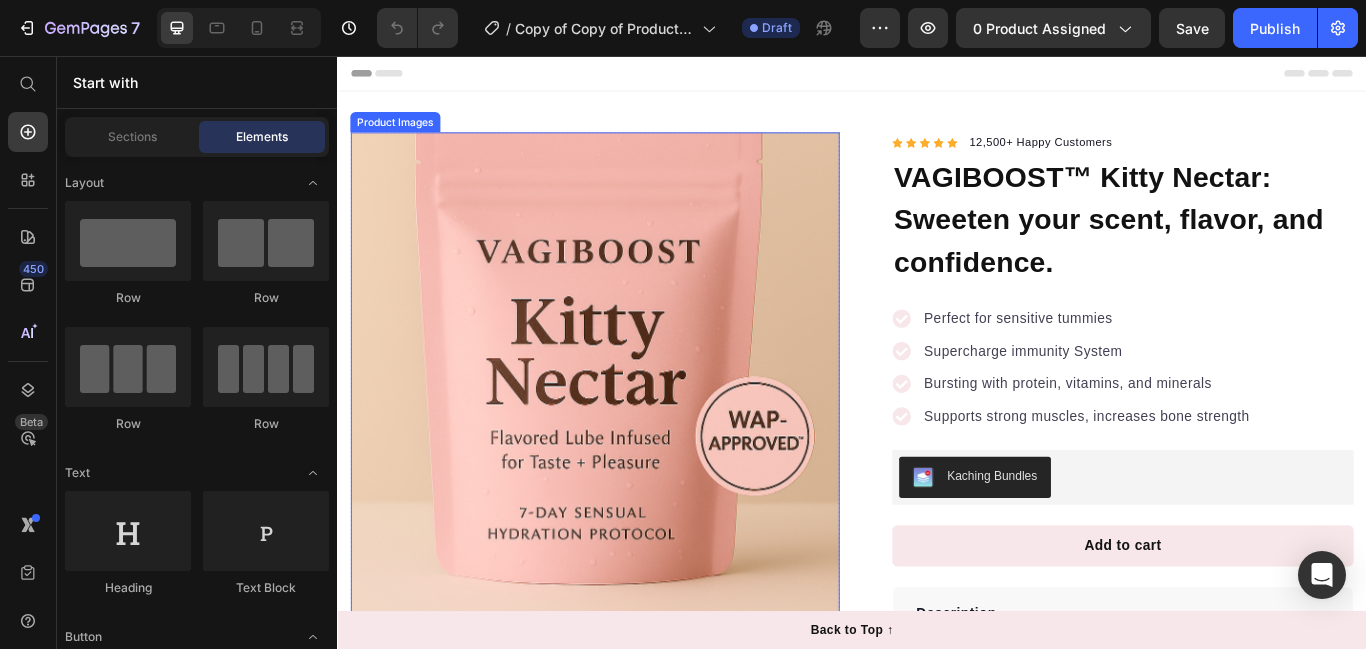 click at bounding box center [637, 430] 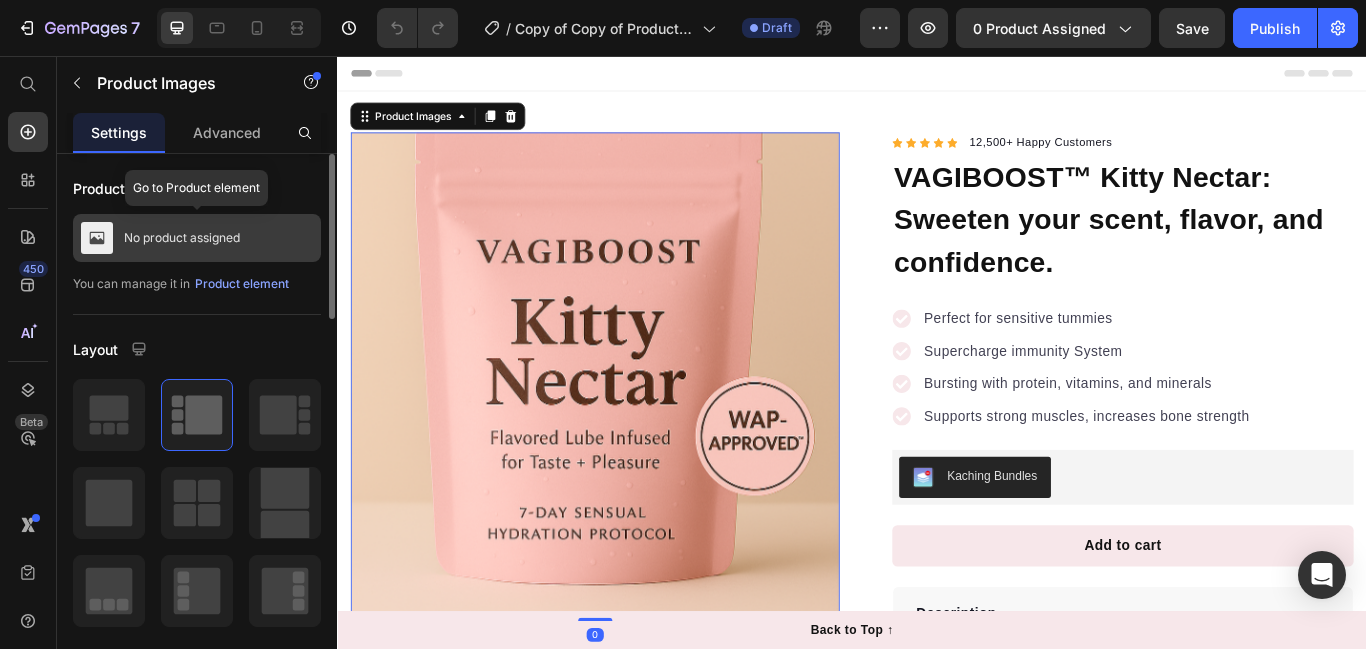 click on "No product assigned" at bounding box center (182, 238) 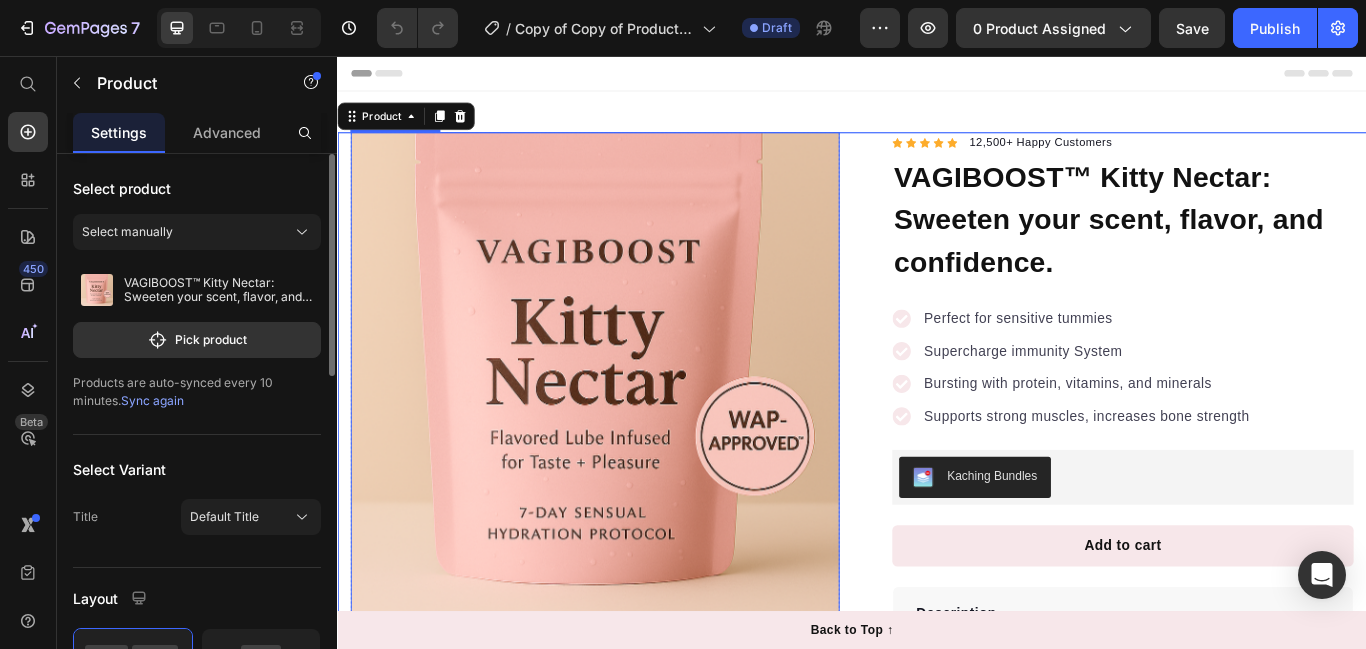 click at bounding box center (637, 430) 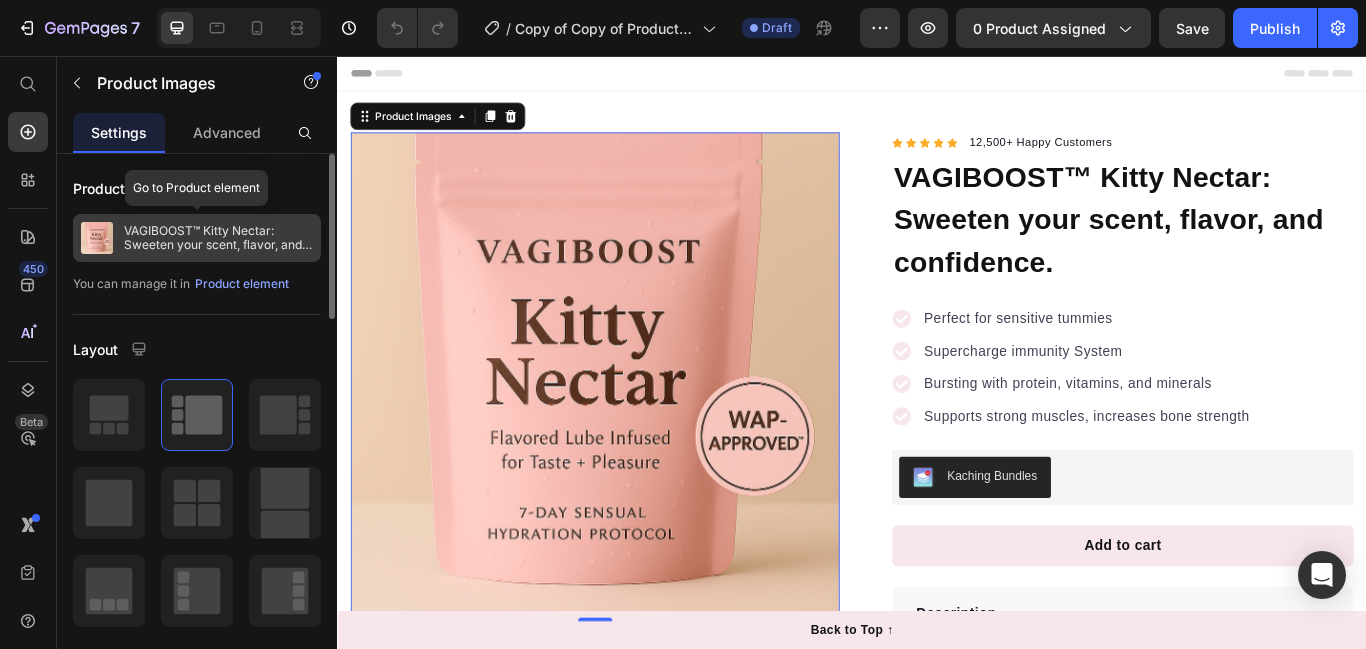 click on "VAGIBOOST™ Kitty Nectar: Sweeten your scent, flavor, and confidence." at bounding box center (218, 238) 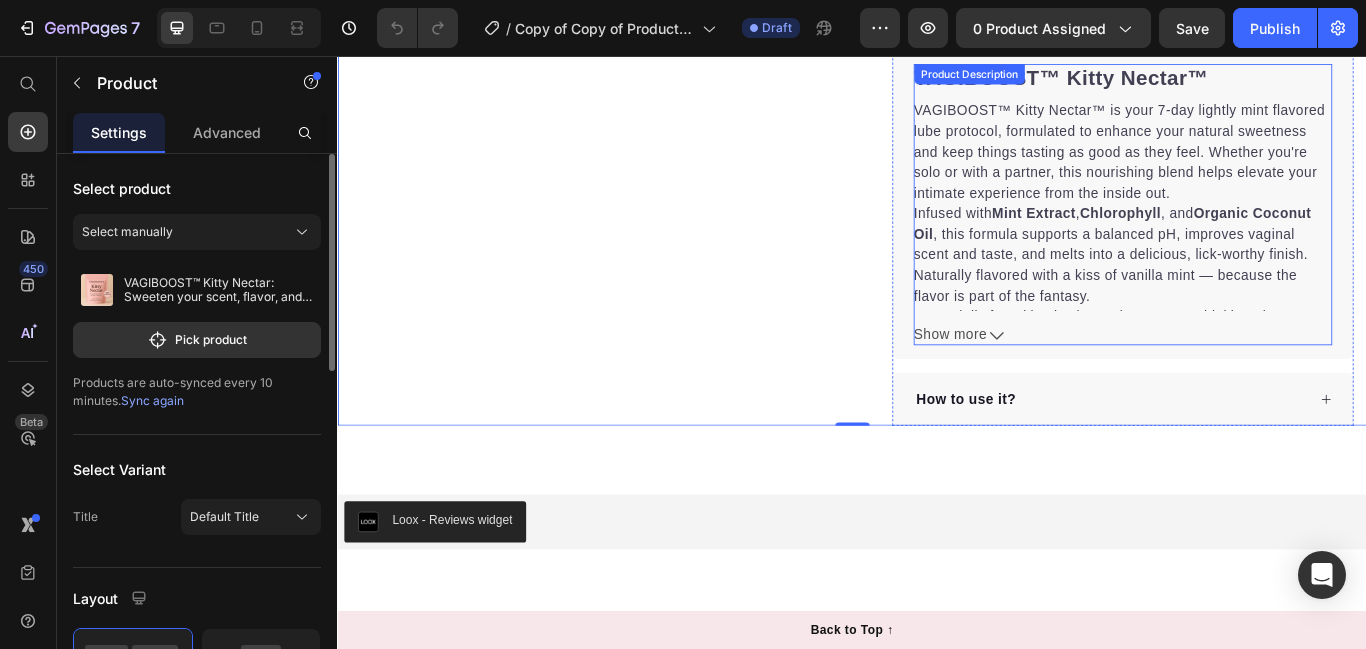 scroll, scrollTop: 709, scrollLeft: 0, axis: vertical 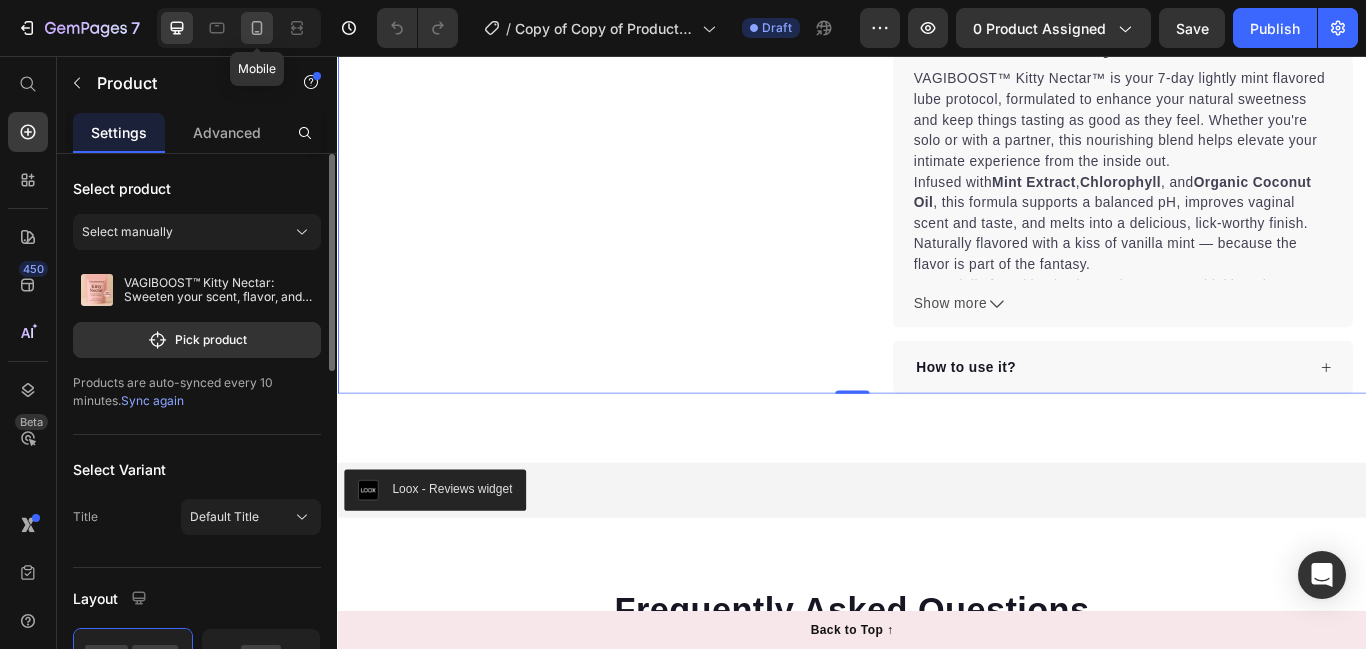 click 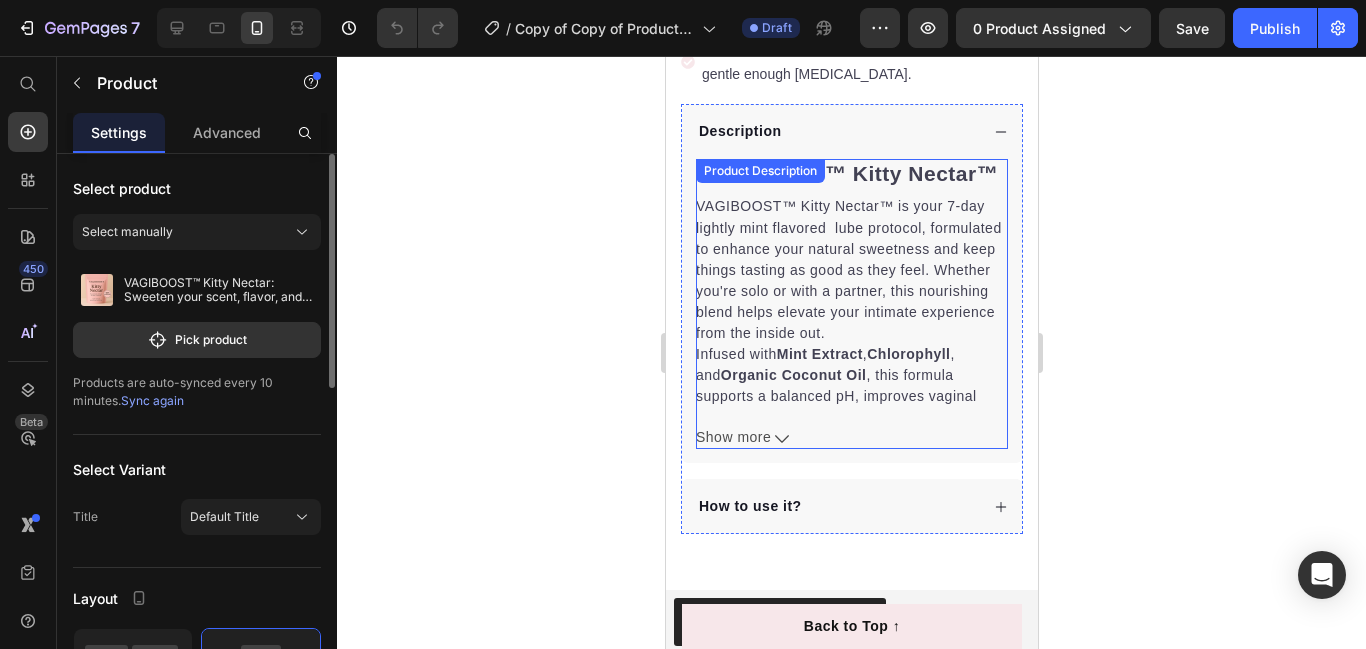 scroll, scrollTop: 1018, scrollLeft: 0, axis: vertical 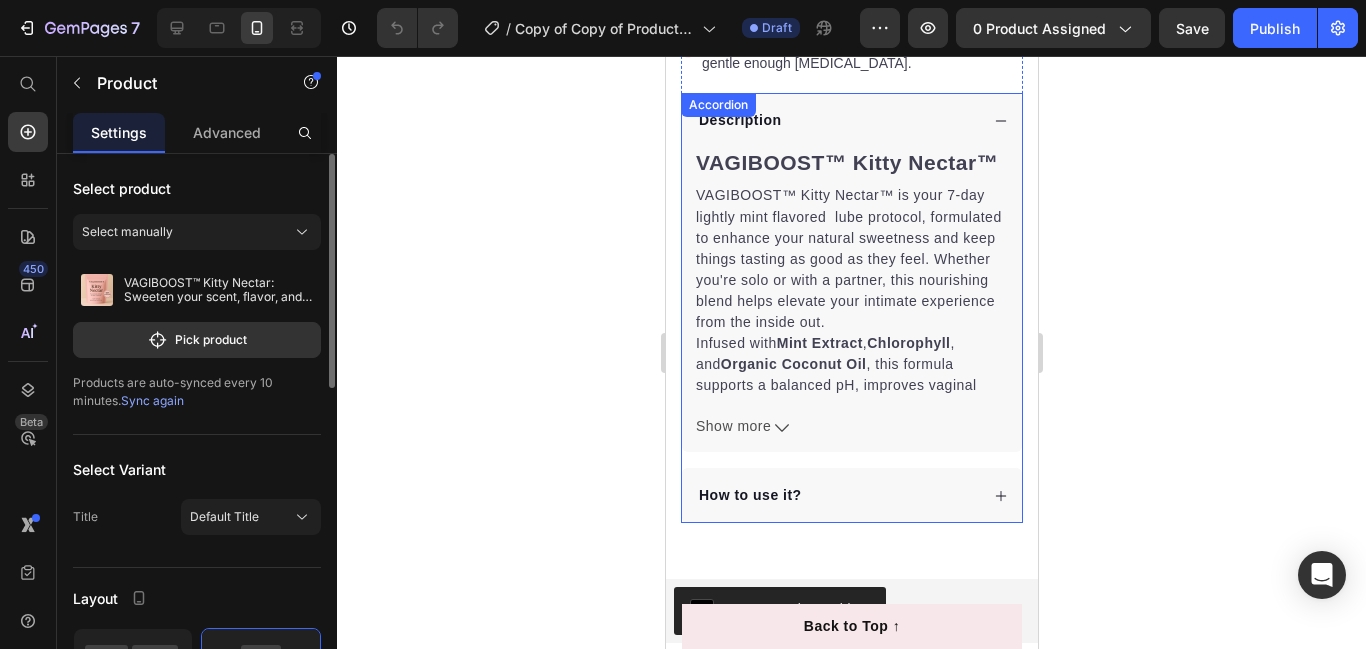 click on "VAGIBOOST™ Kitty Nectar™
VAGIBOOST™ Kitty Nectar™ is your 7-day lightly mint flavored  lube protocol, formulated to enhance your natural sweetness and keep things tasting as good as they feel. Whether you're solo or with a partner, this nourishing blend helps elevate your intimate experience from the inside out.
Infused with  Mint Extract ,  Chlorophyll , and  Organic Coconut Oil , this formula supports a balanced pH, improves vaginal scent and taste, and melts into a delicious, lick-worthy finish. Naturally flavored with a kiss of vanilla mint — because the flavor is part of the fantasy.
Insert daily for a kitty he (or you) won’t stop thinking about.
Because you deserve to taste as good as you feel.
Show more Product Description" at bounding box center [851, 300] 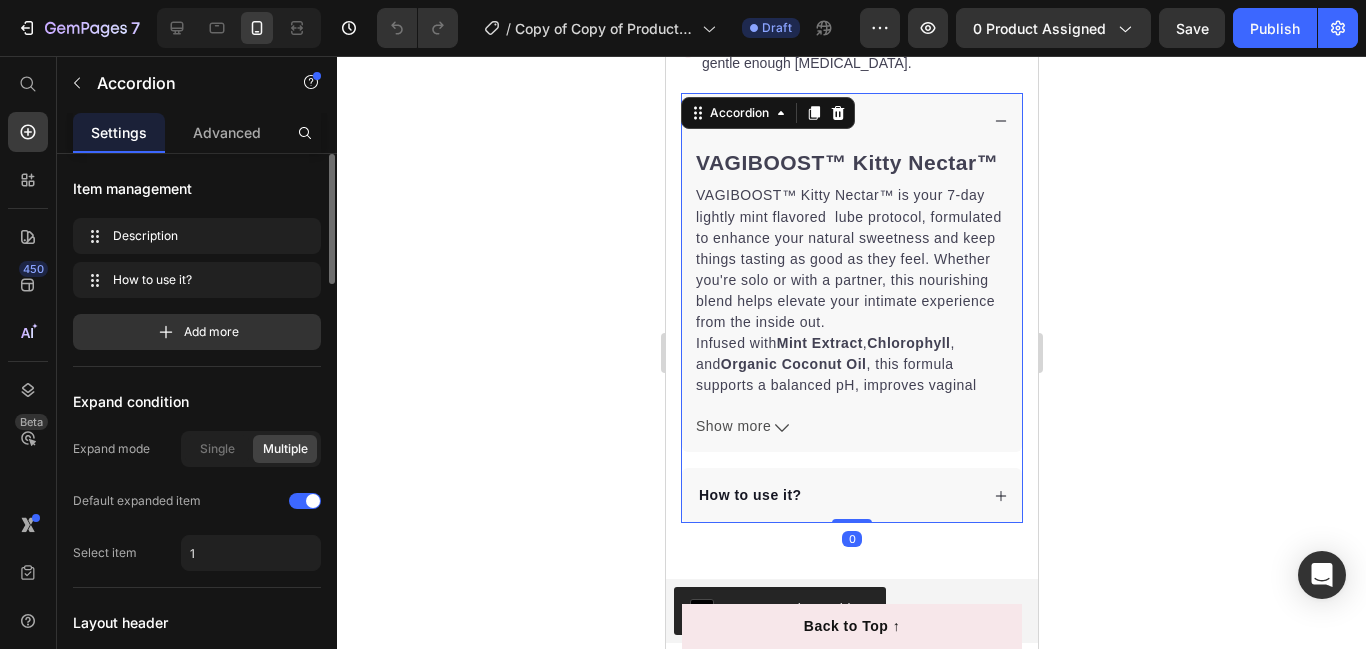 click on "How to use it?" at bounding box center [851, 495] 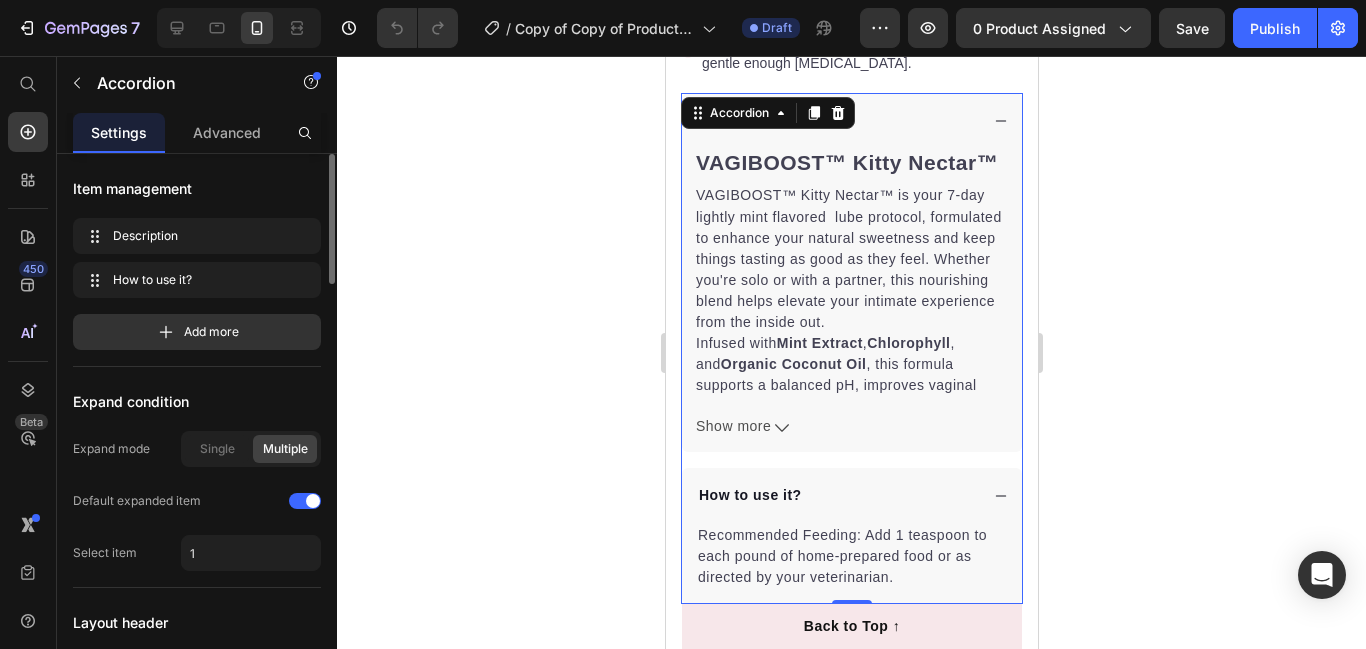 click 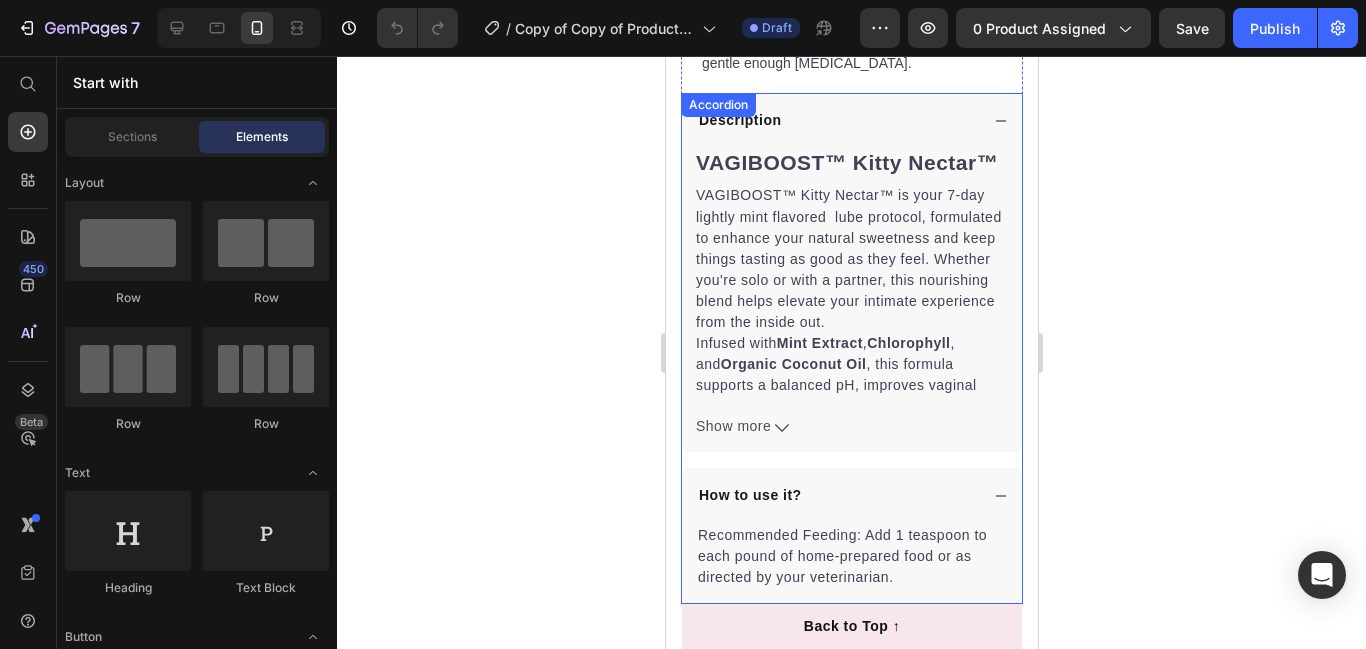 click on "How to use it?" at bounding box center (749, 495) 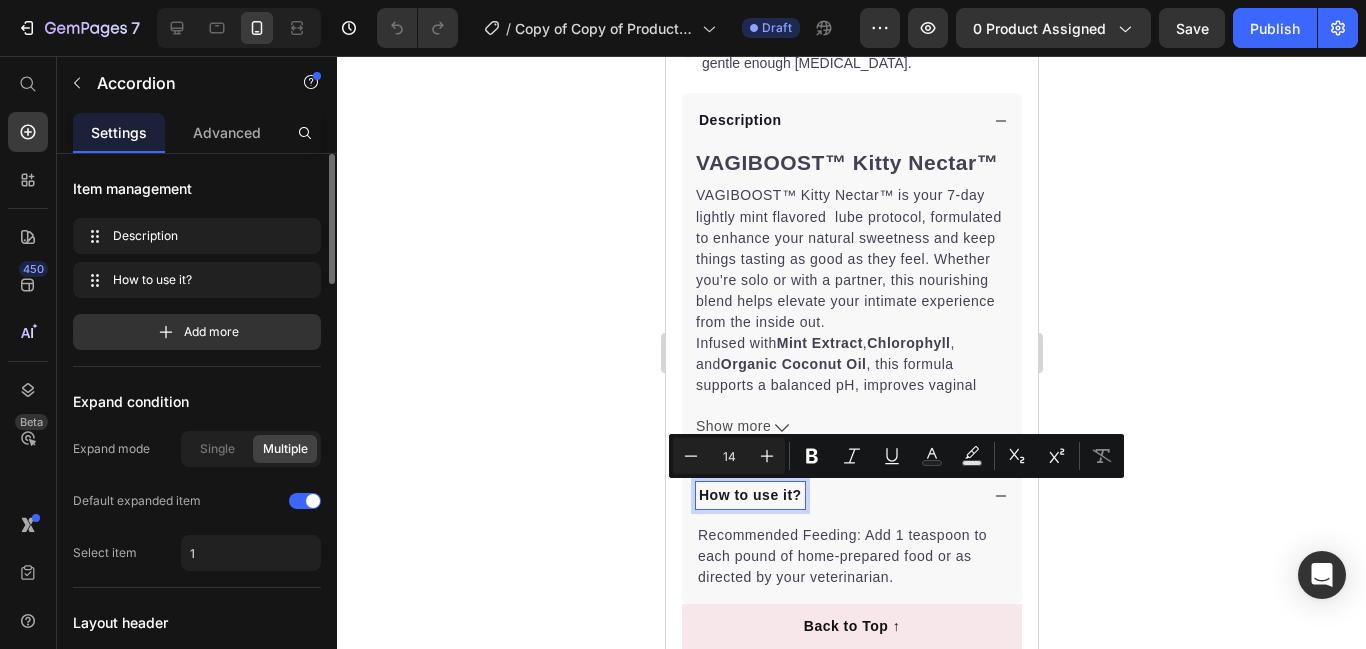 click on "How to use it?" at bounding box center (749, 495) 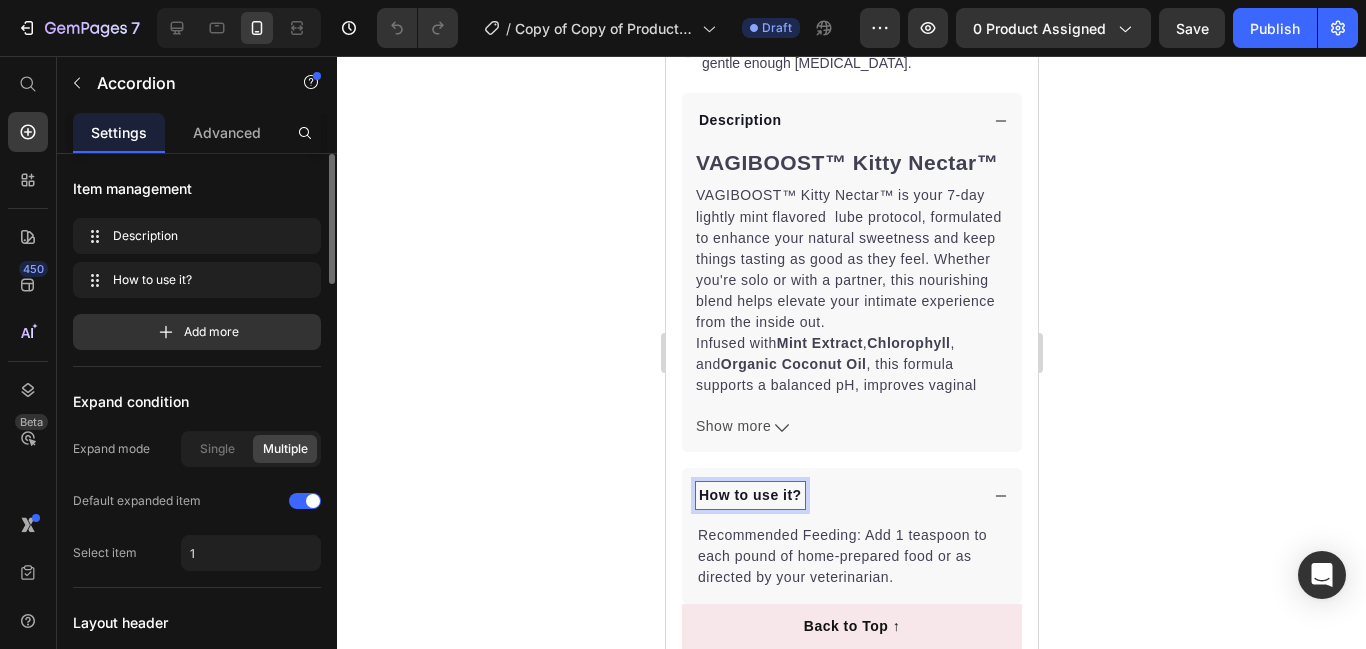 click on "How to use it?" at bounding box center (749, 495) 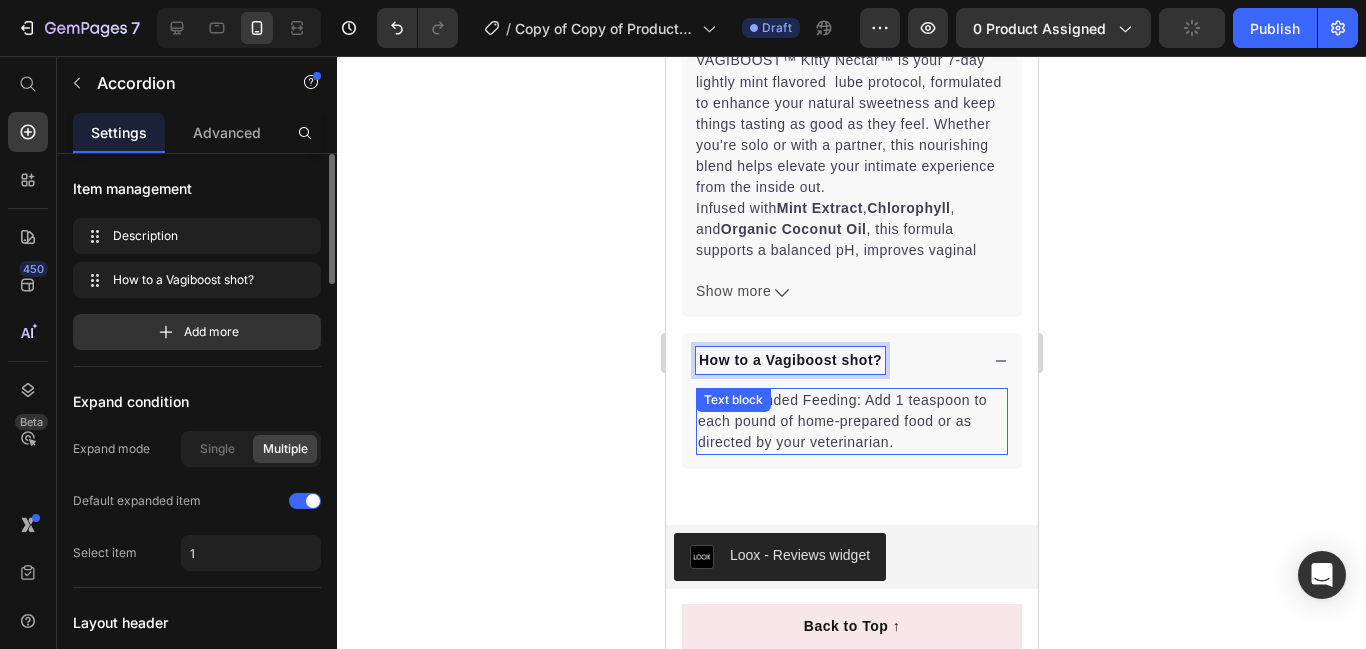 scroll, scrollTop: 1166, scrollLeft: 0, axis: vertical 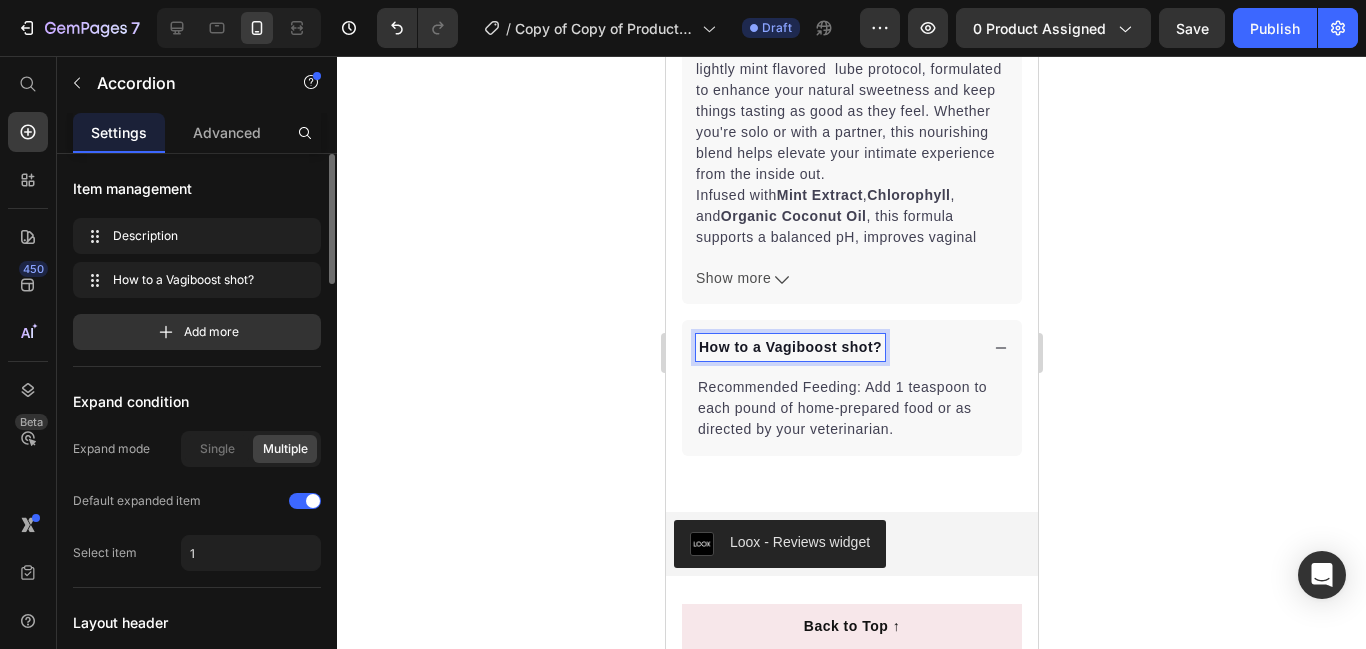 click on "How to a Vagiboost shot?" at bounding box center [789, 347] 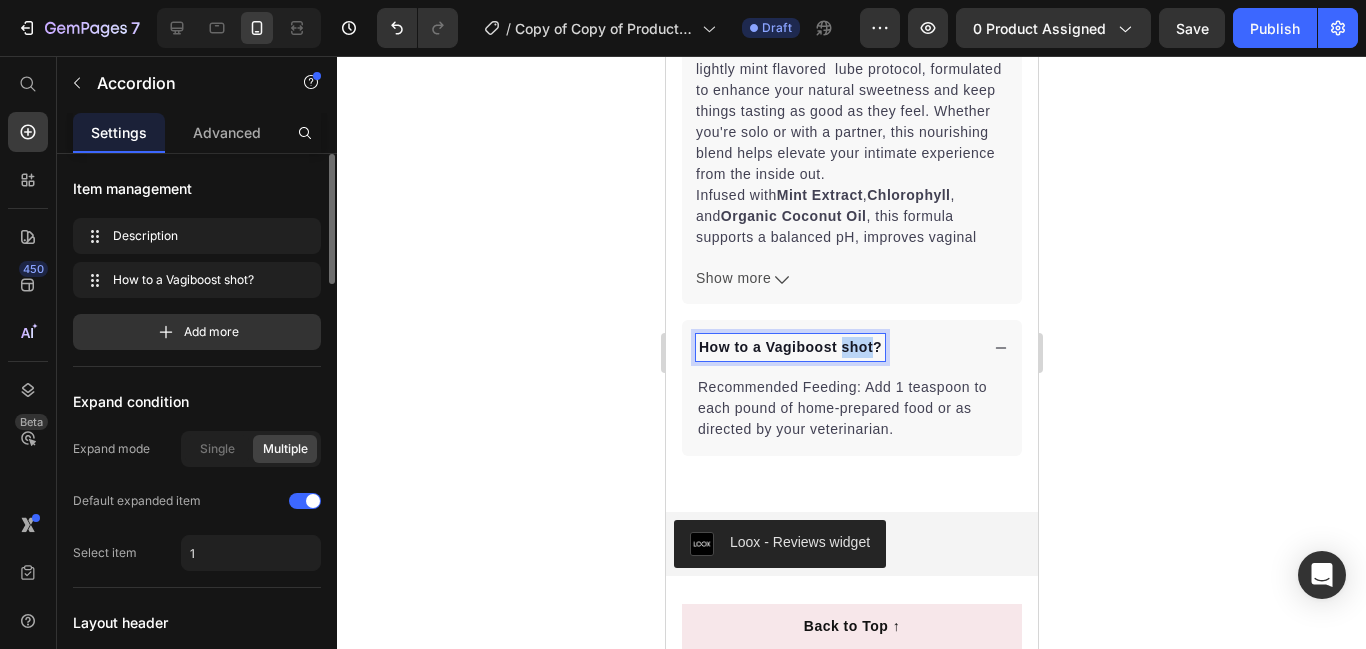 click on "How to a Vagiboost shot?" at bounding box center [789, 347] 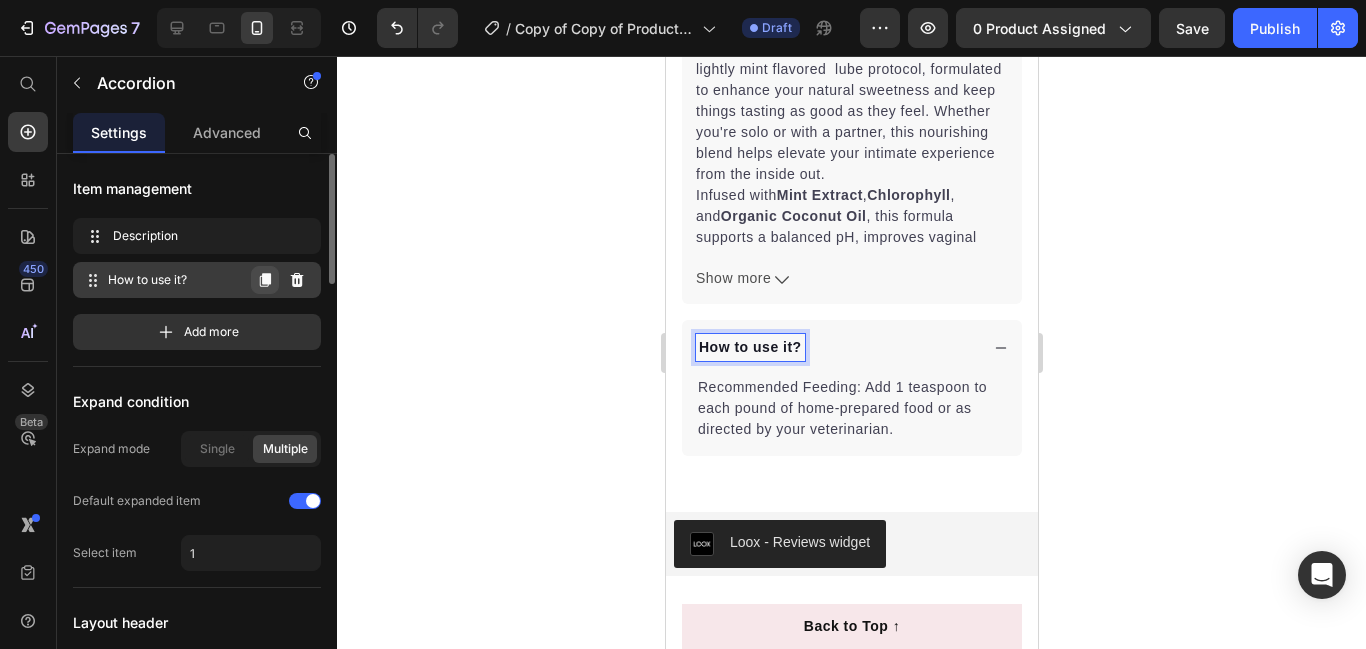 click 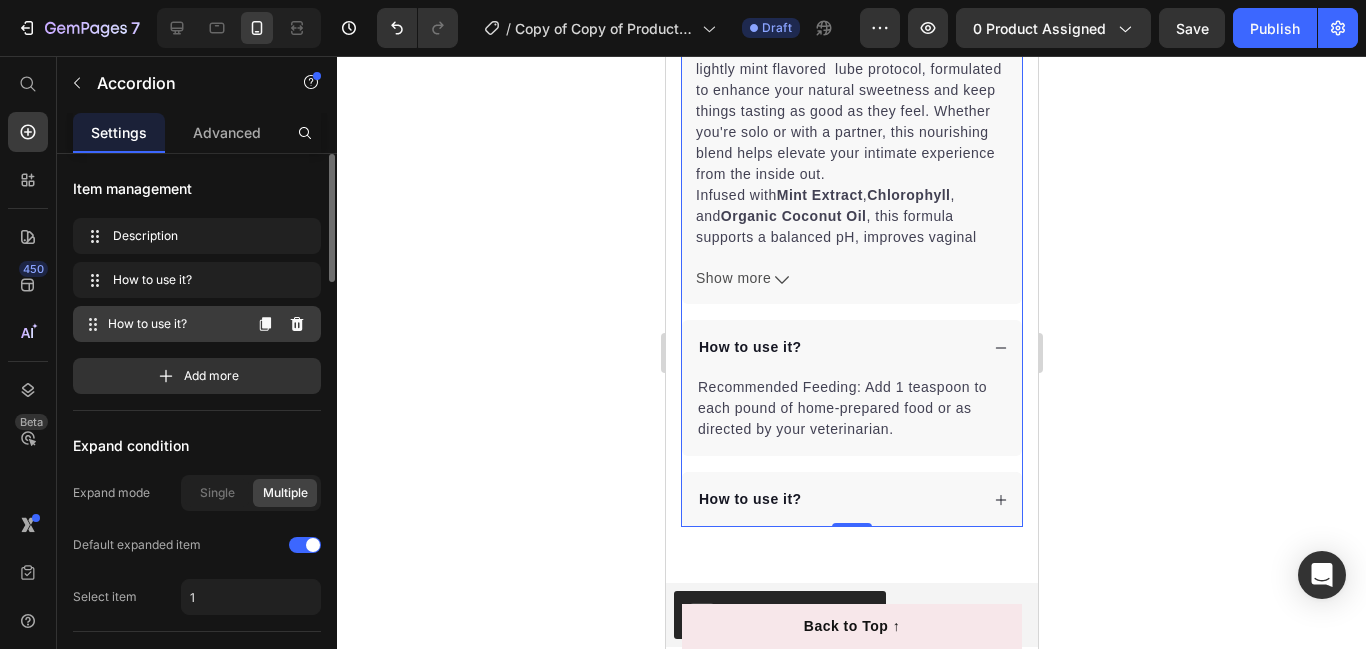 click on "How to use it?" at bounding box center (174, 324) 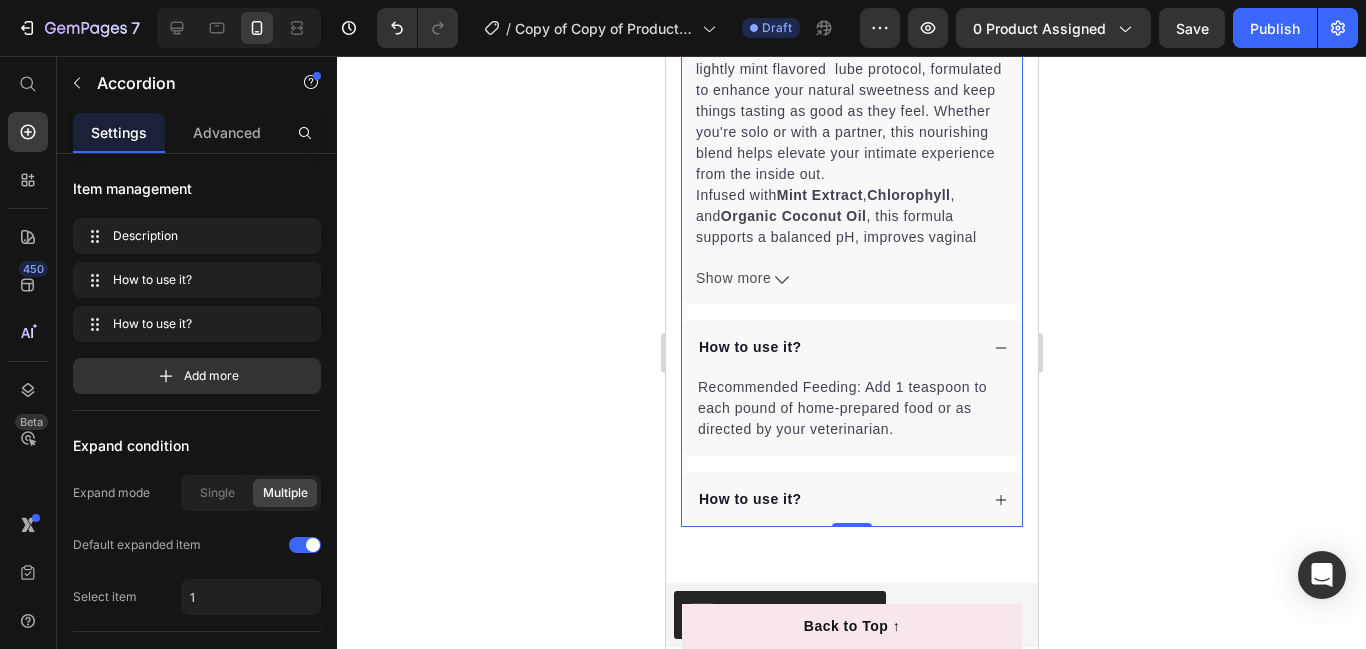 click on "How to use it?" at bounding box center [851, 499] 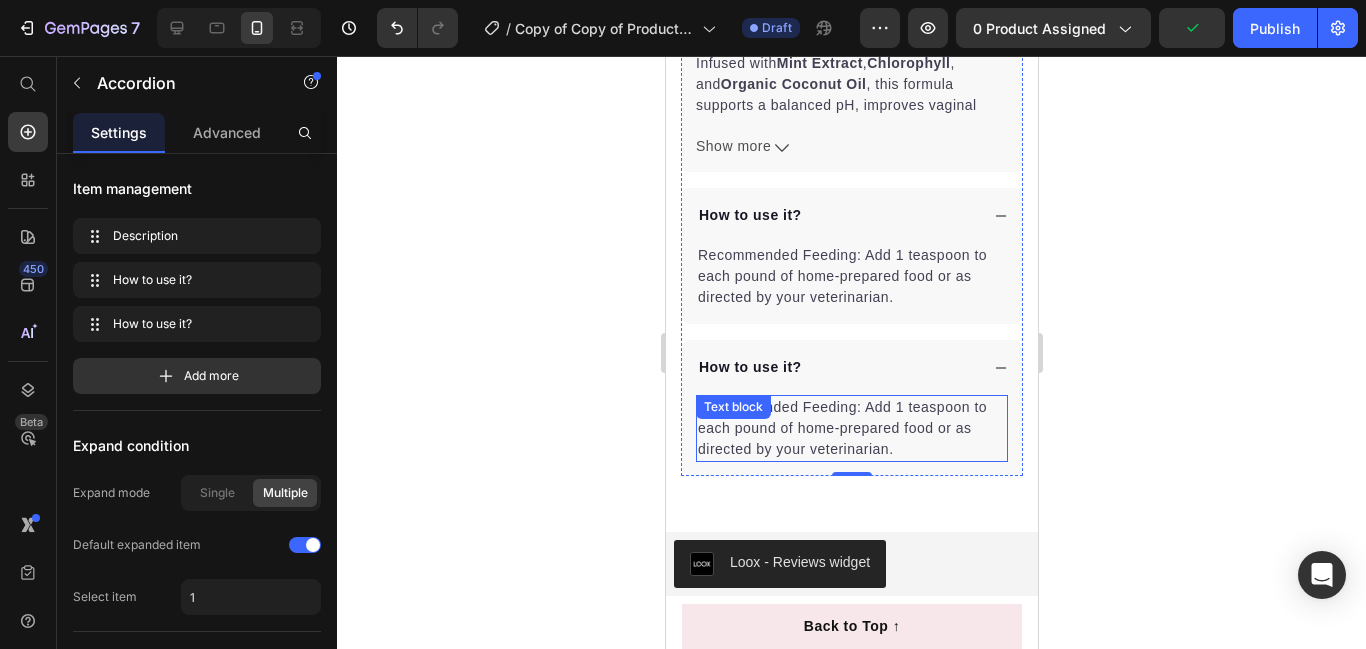 scroll, scrollTop: 1302, scrollLeft: 0, axis: vertical 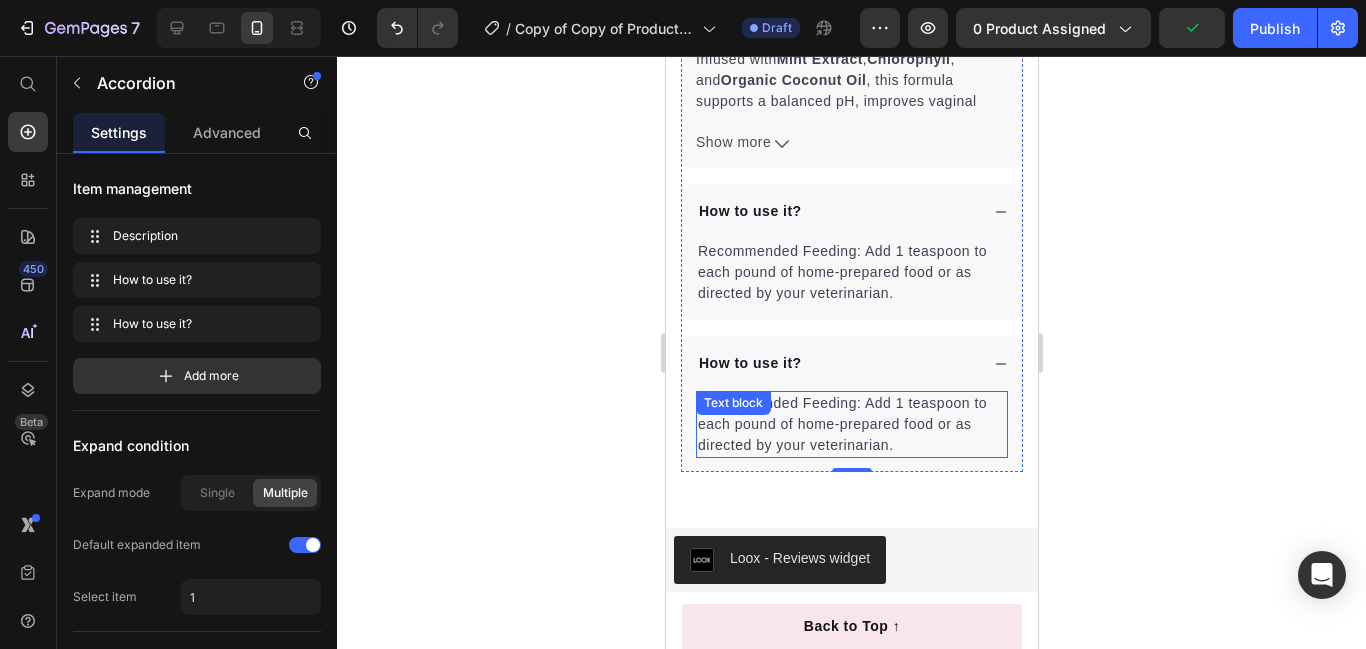 click on "Recommended Feeding: Add 1 teaspoon to each pound of home-prepared food or as directed by your veterinarian." at bounding box center (851, 424) 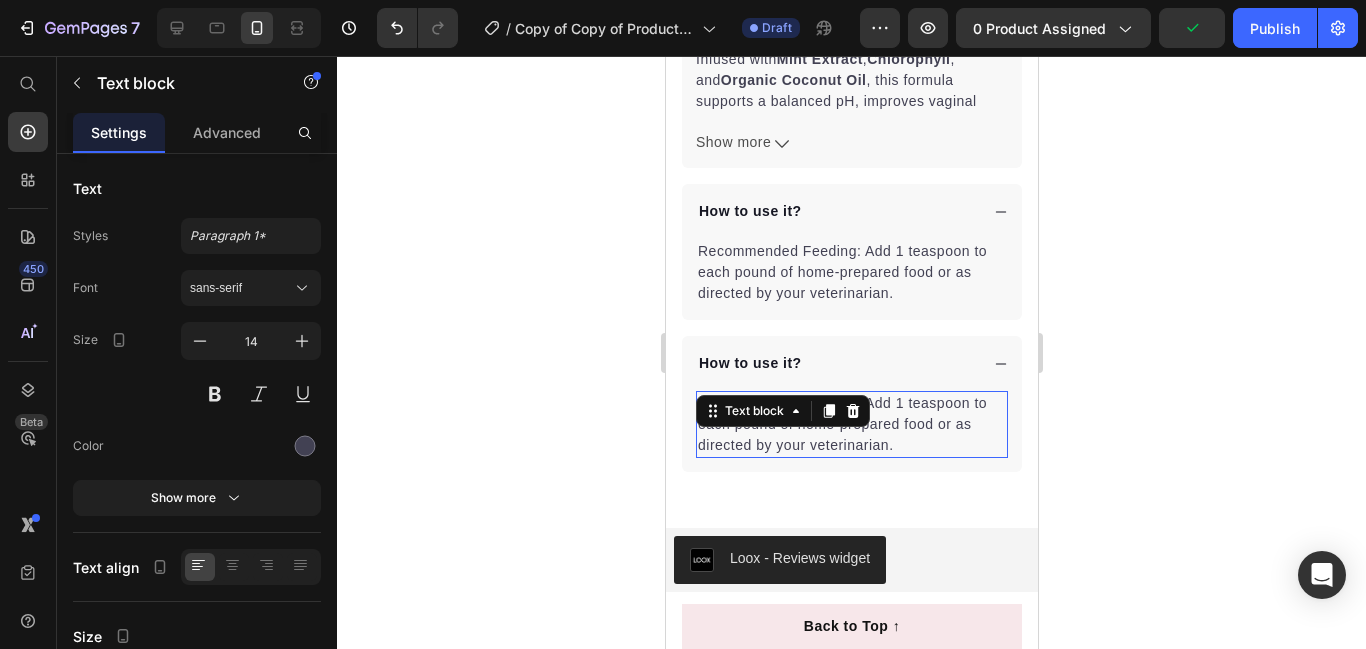 click on "Recommended Feeding: Add 1 teaspoon to each pound of home-prepared food or as directed by your veterinarian." at bounding box center [851, 424] 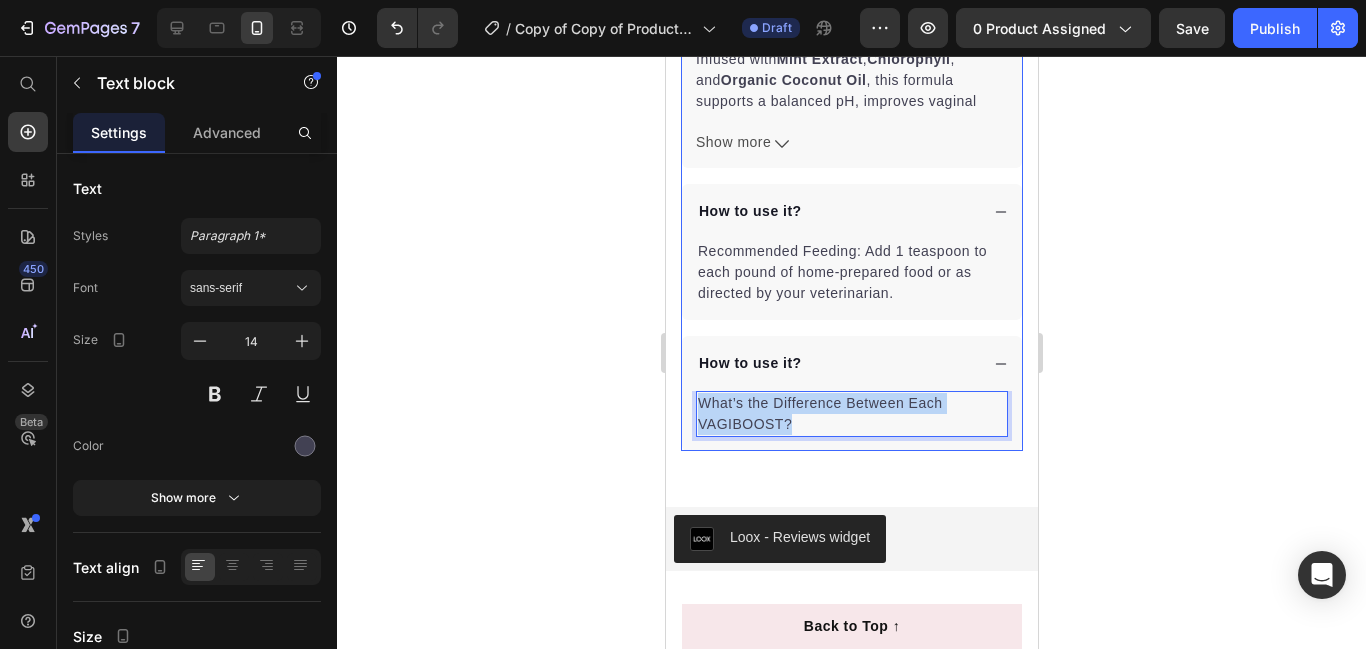 drag, startPoint x: 818, startPoint y: 420, endPoint x: 690, endPoint y: 387, distance: 132.18547 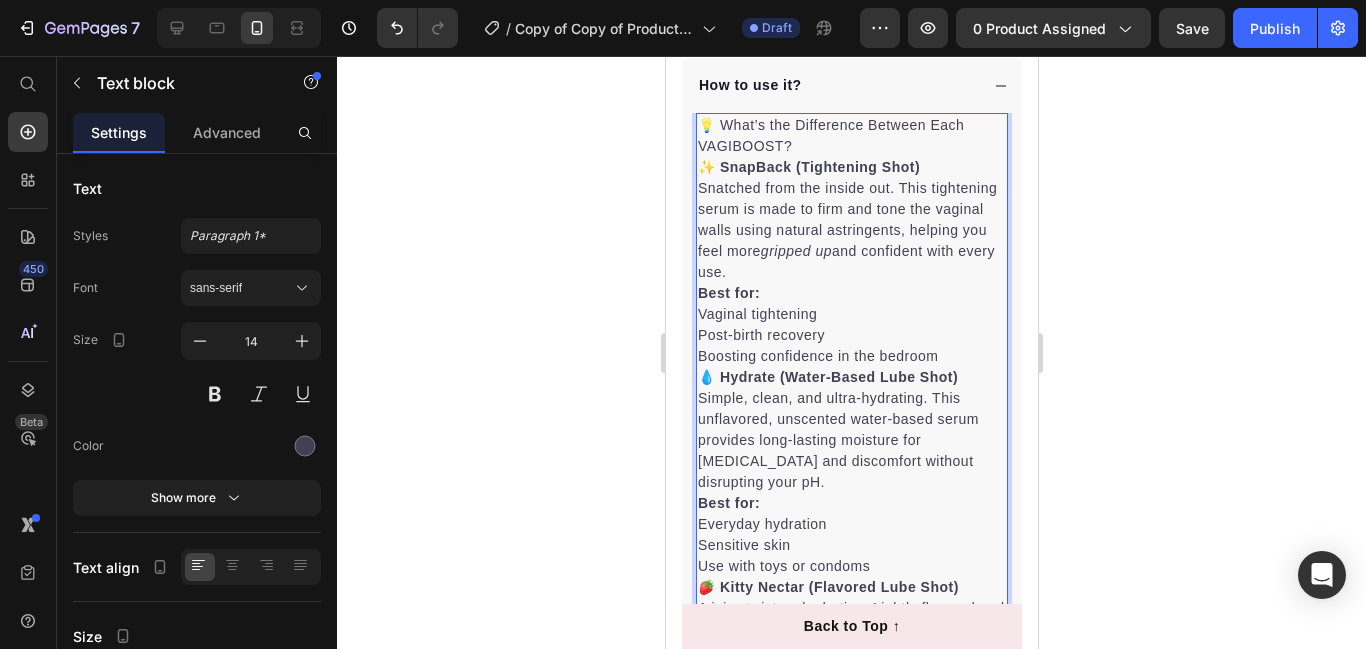 scroll, scrollTop: 1578, scrollLeft: 0, axis: vertical 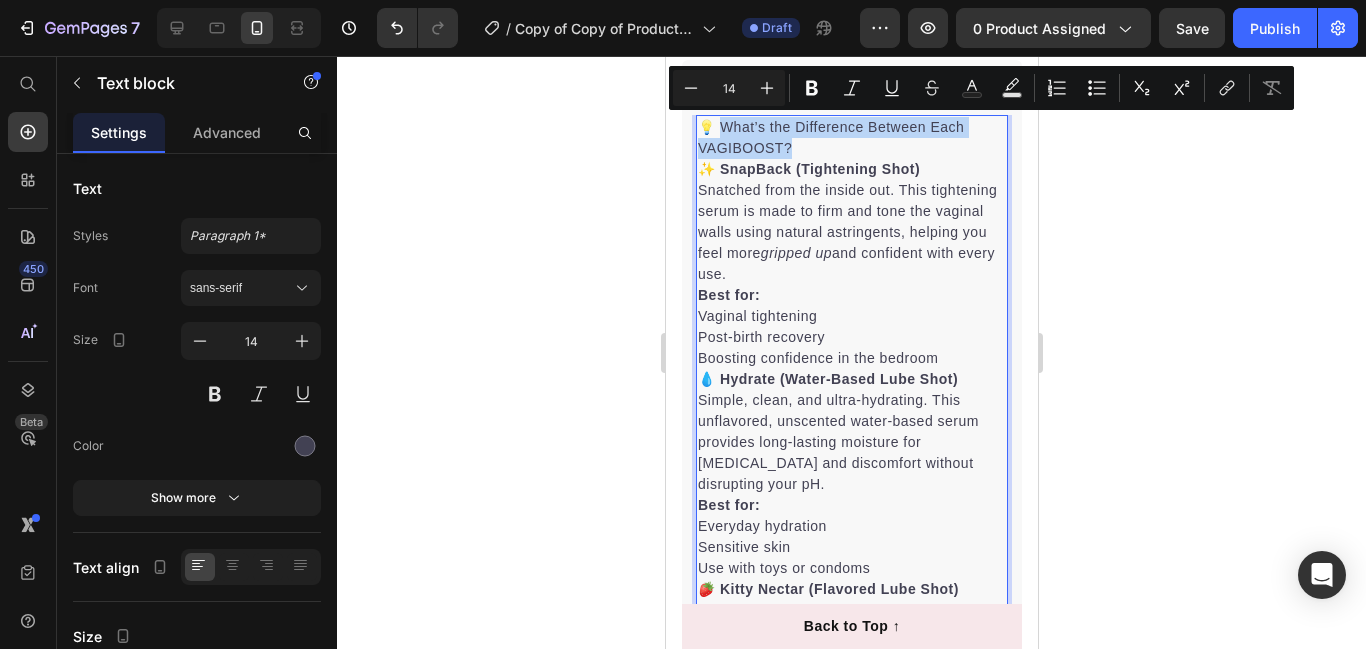 drag, startPoint x: 795, startPoint y: 143, endPoint x: 725, endPoint y: 129, distance: 71.38628 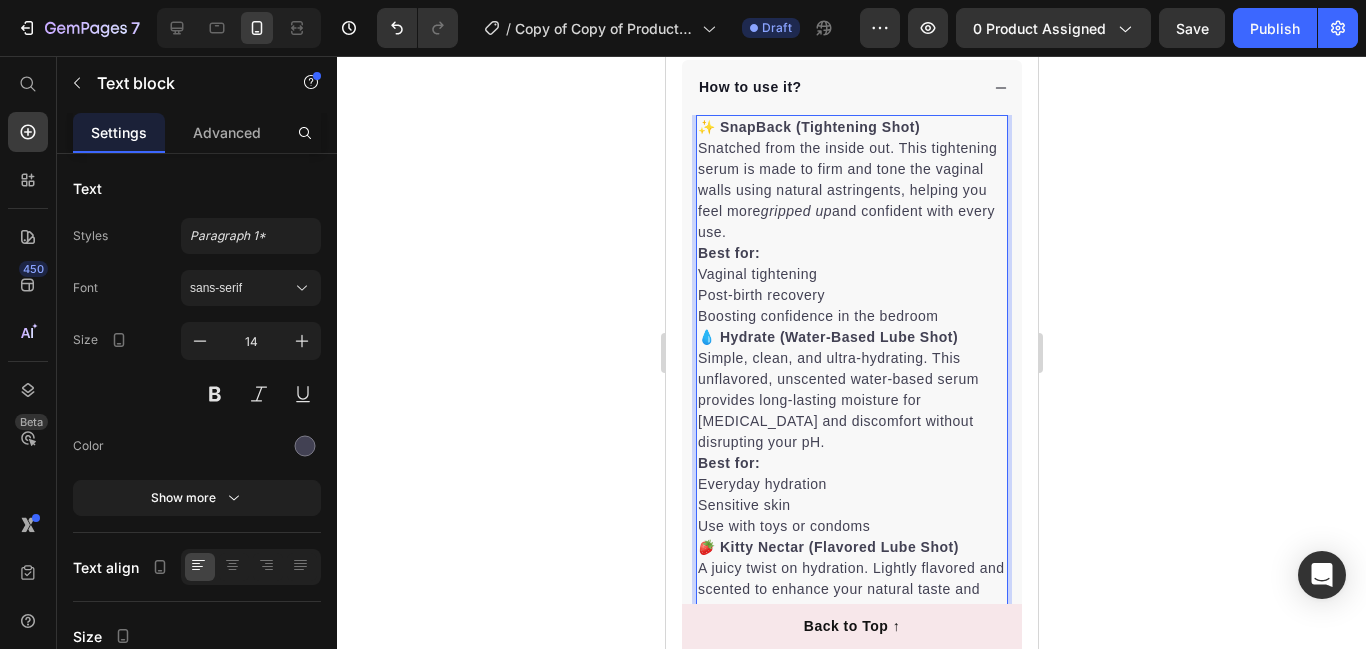click on "✨ SnapBack (Tightening Shot) Snatched from the inside out. This tightening serum is made to firm and tone the vaginal walls using natural astringents, helping you feel more  gripped up  and confident with every use." at bounding box center [851, 180] 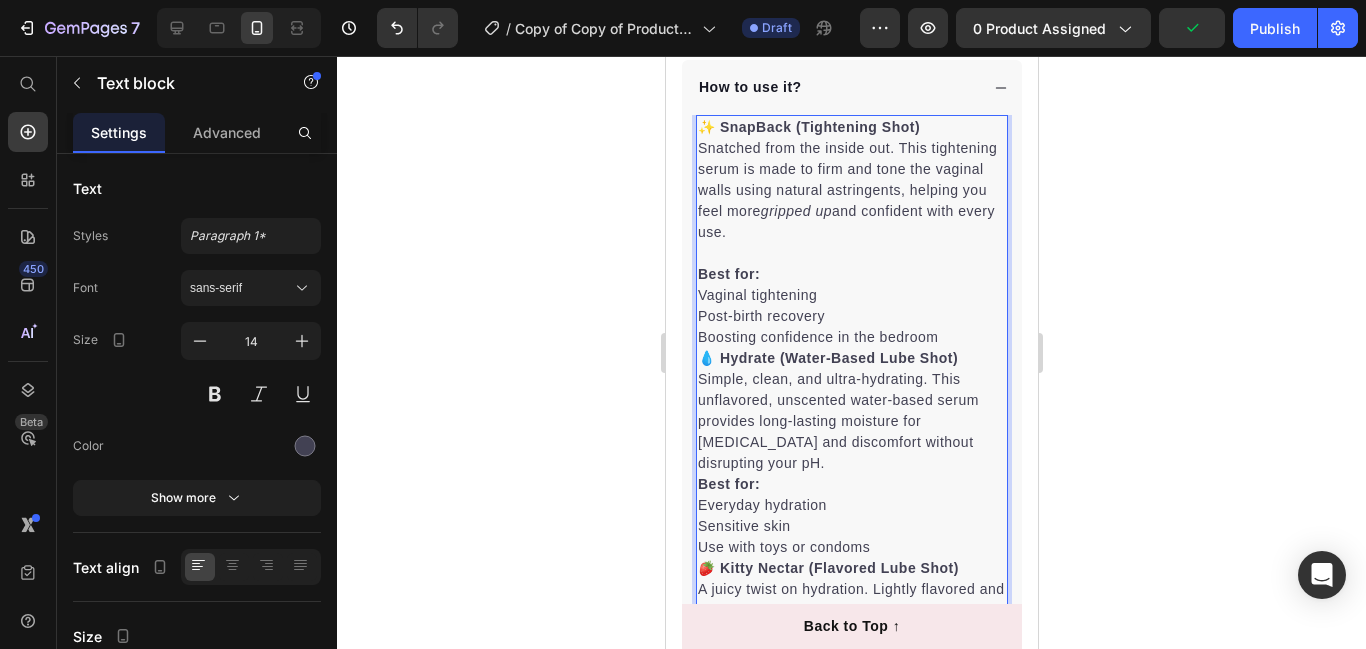 click on "Boosting confidence in the bedroom" at bounding box center [851, 337] 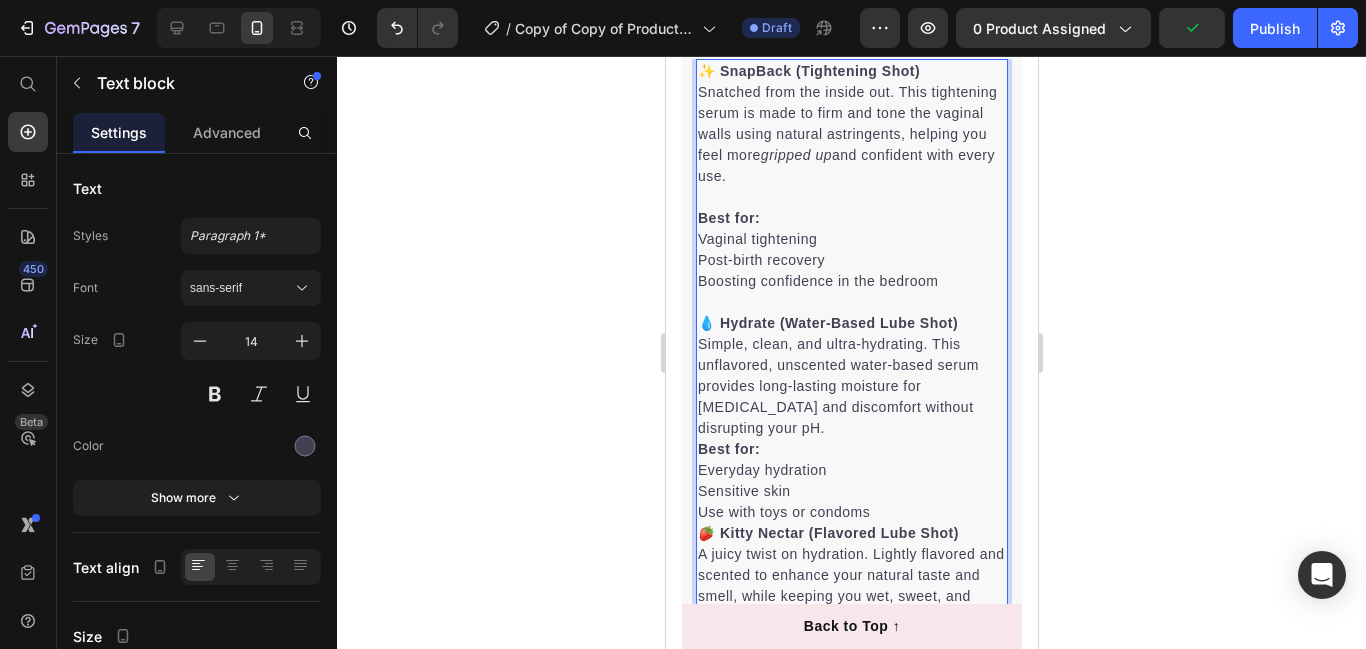 scroll, scrollTop: 1637, scrollLeft: 0, axis: vertical 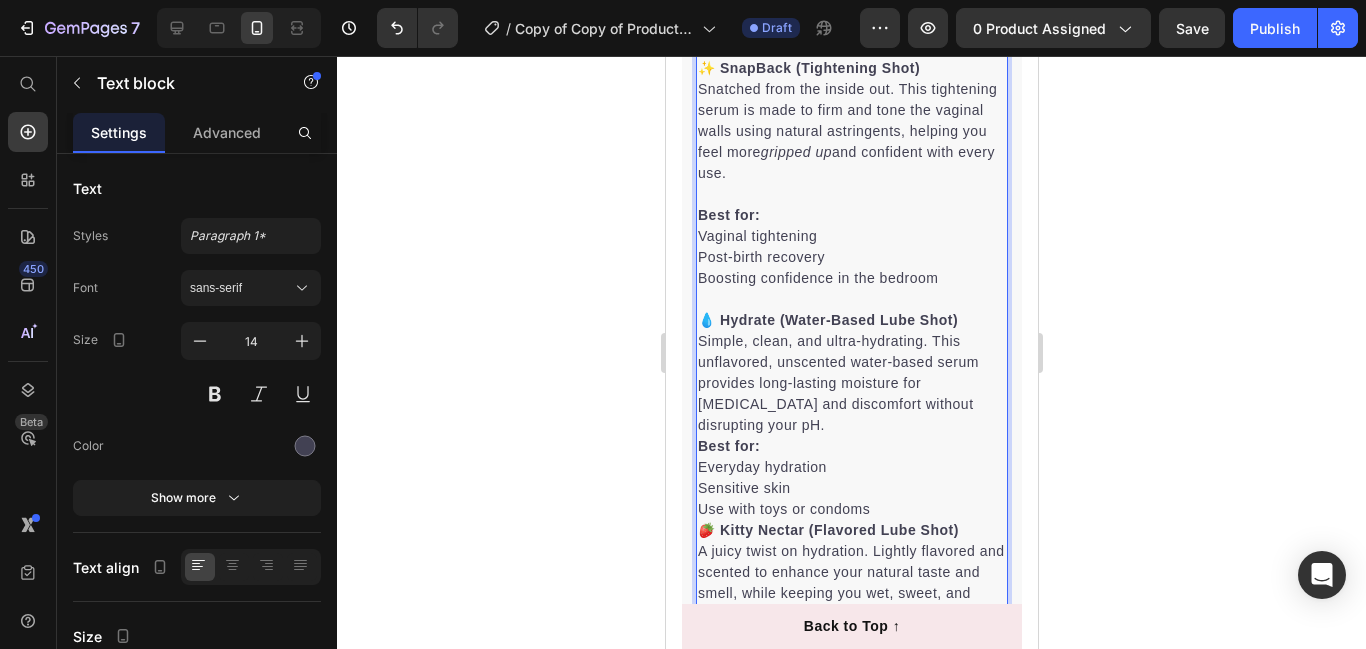 click on "Use with toys or condoms" at bounding box center (851, 509) 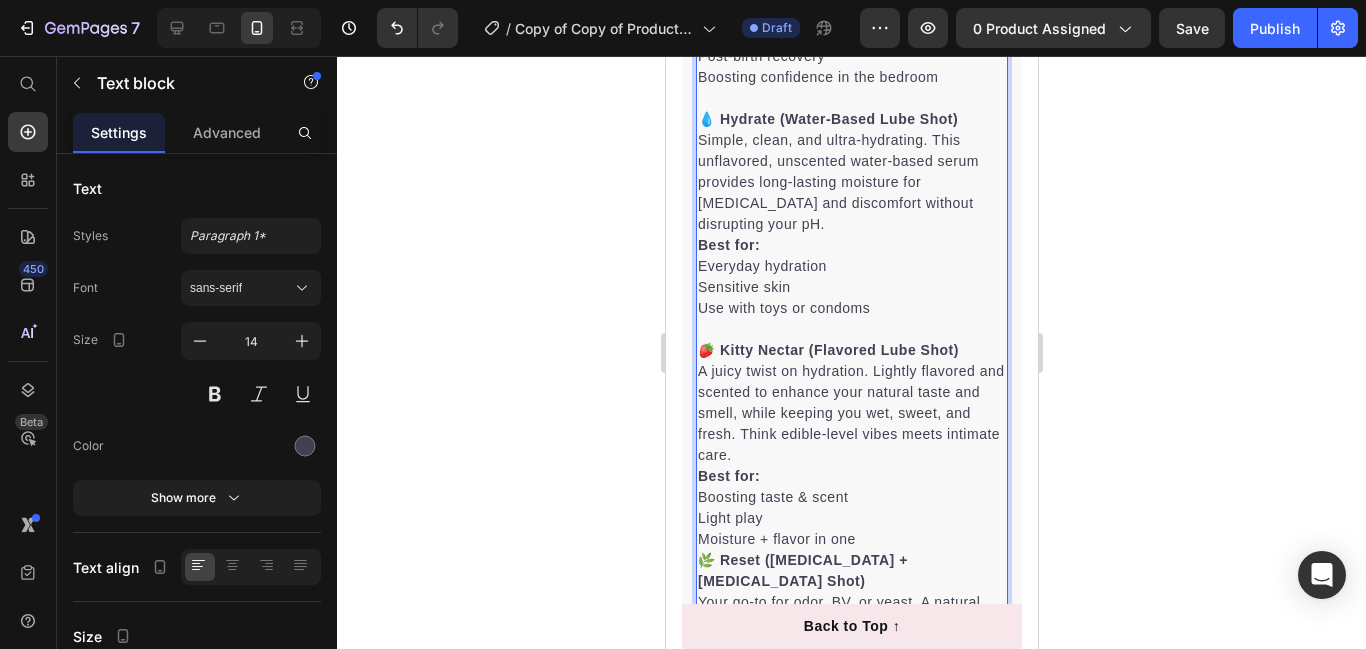scroll, scrollTop: 1862, scrollLeft: 0, axis: vertical 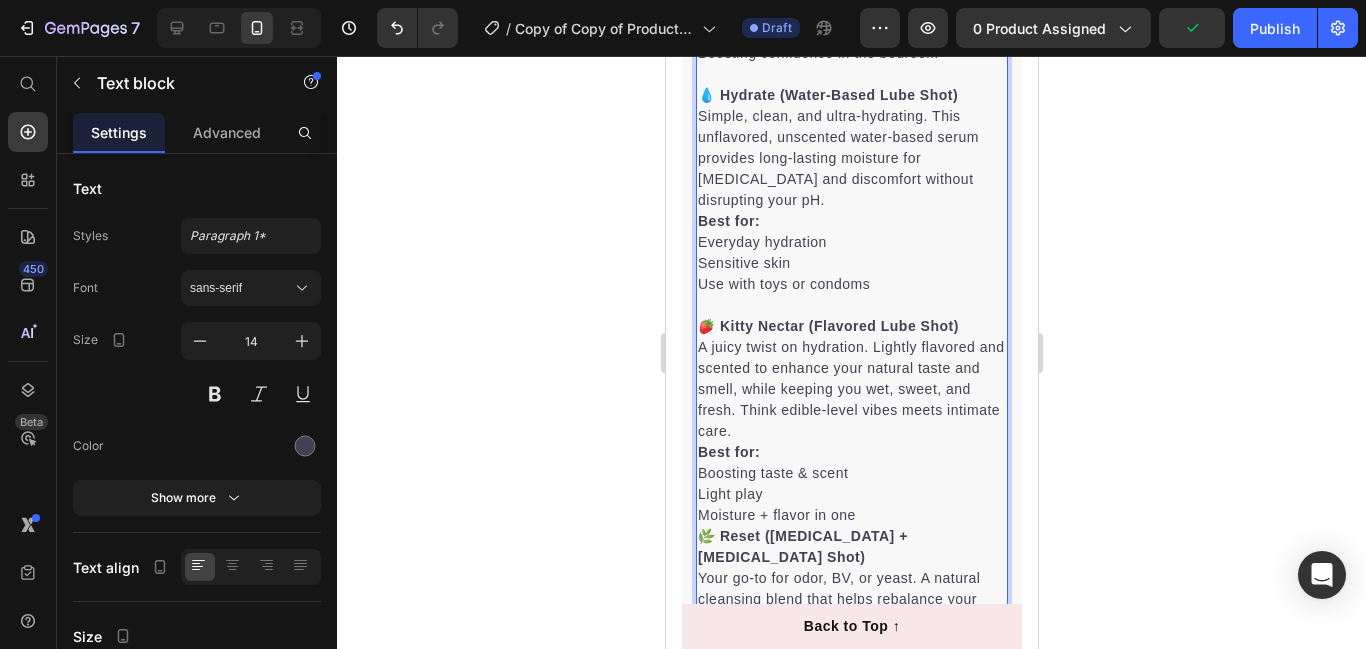 click on "Moisture + flavor in one" at bounding box center (851, 515) 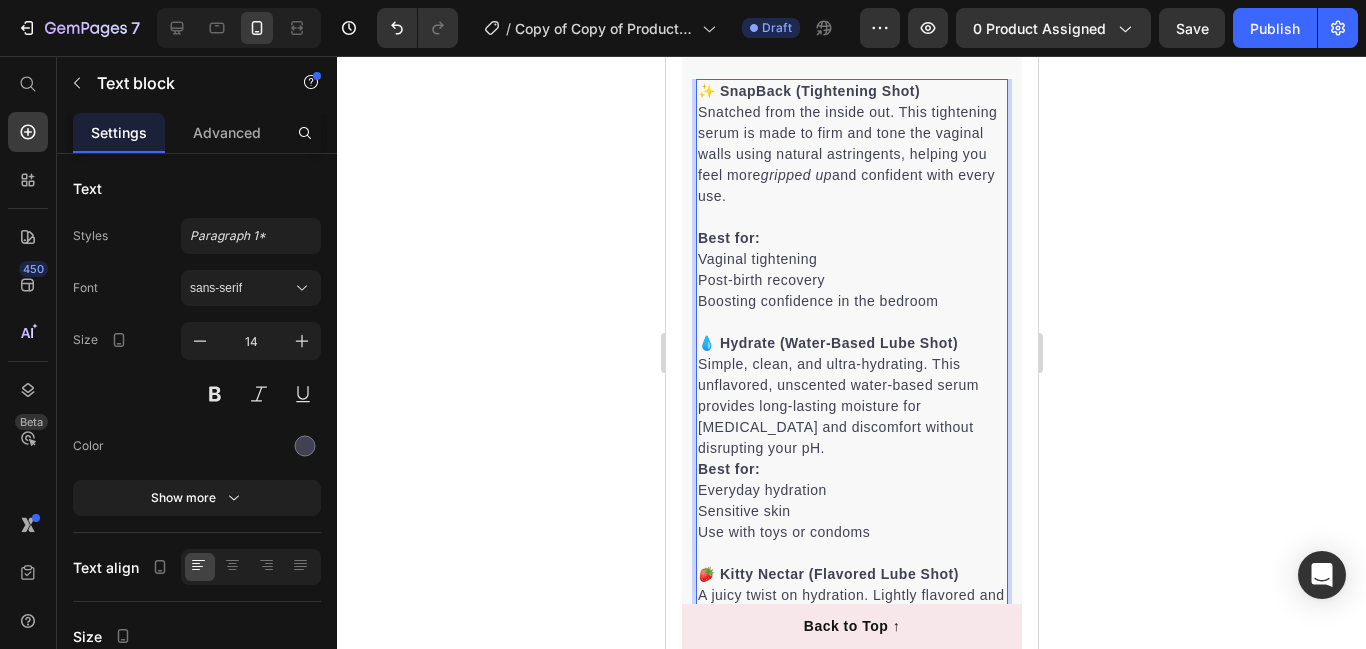 scroll, scrollTop: 1608, scrollLeft: 0, axis: vertical 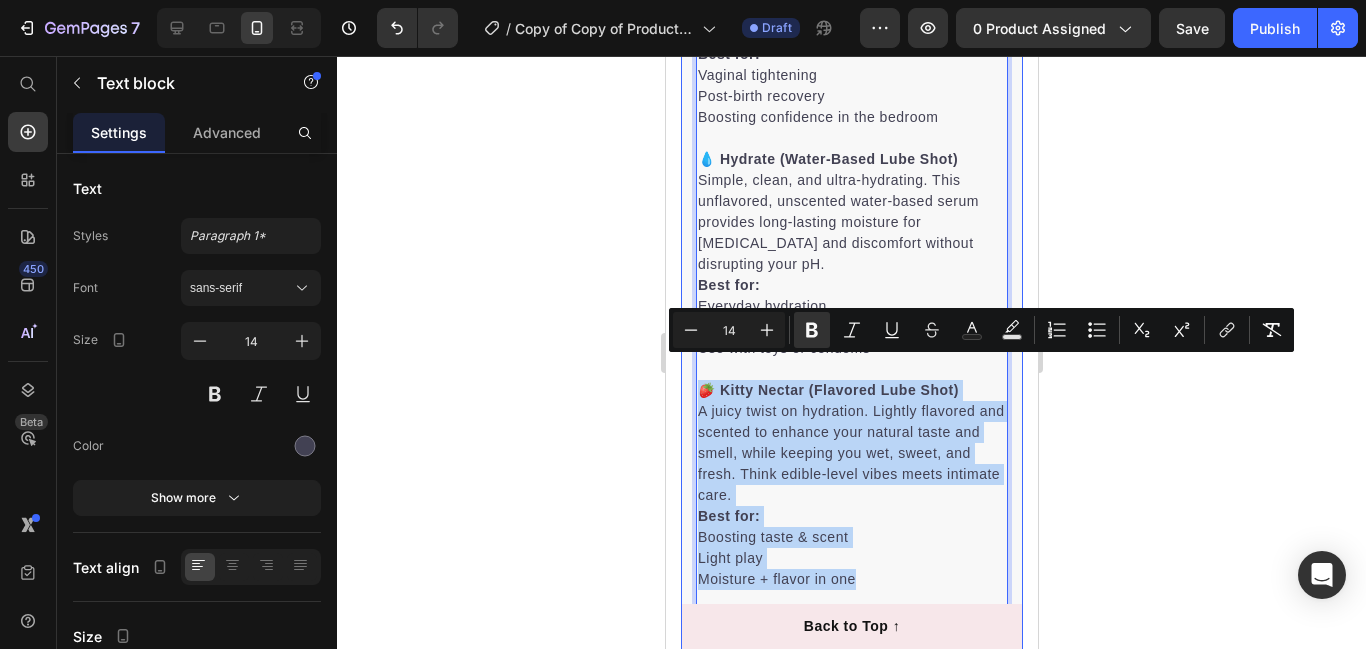 drag, startPoint x: 879, startPoint y: 565, endPoint x: 681, endPoint y: 366, distance: 280.7223 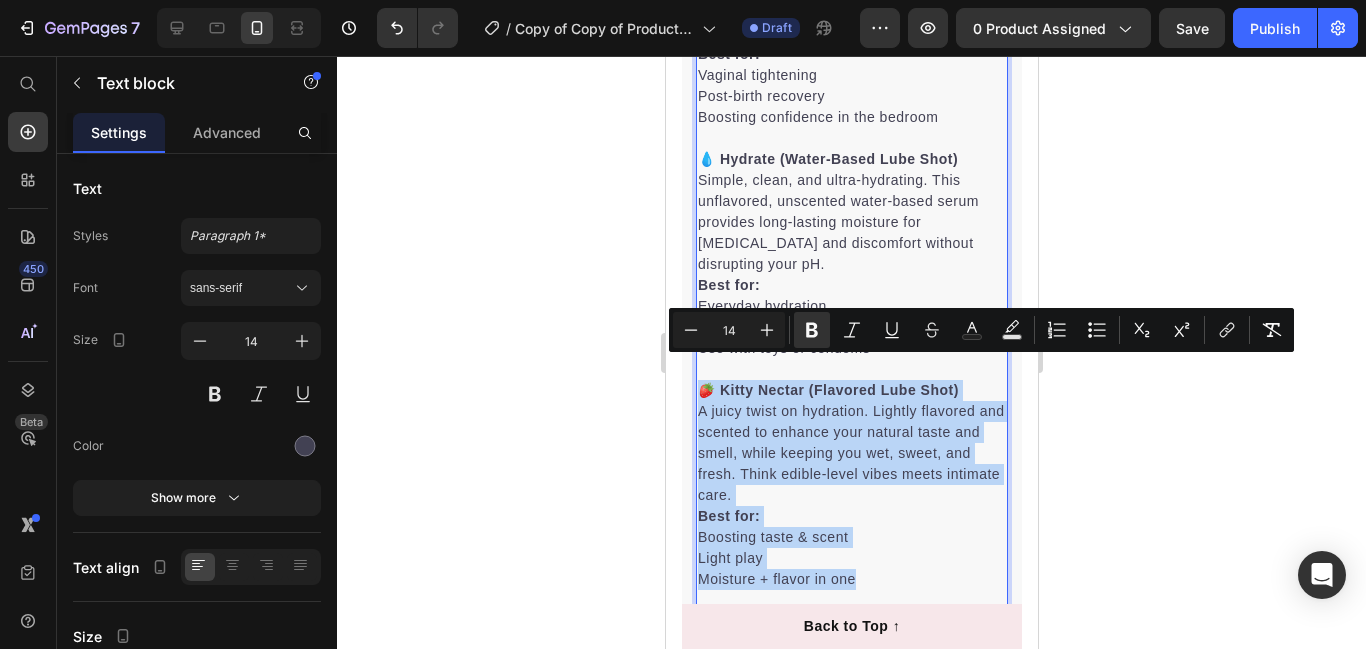 copy on "🍓 Kitty Nectar (Flavored Lube Shot) A juicy twist on hydration. Lightly flavored and scented to enhance your natural taste and smell, while keeping you wet, sweet, and fresh. Think edible-level vibes meets intimate care. Best for: Boosting taste & scent Light play Moisture + flavor in one" 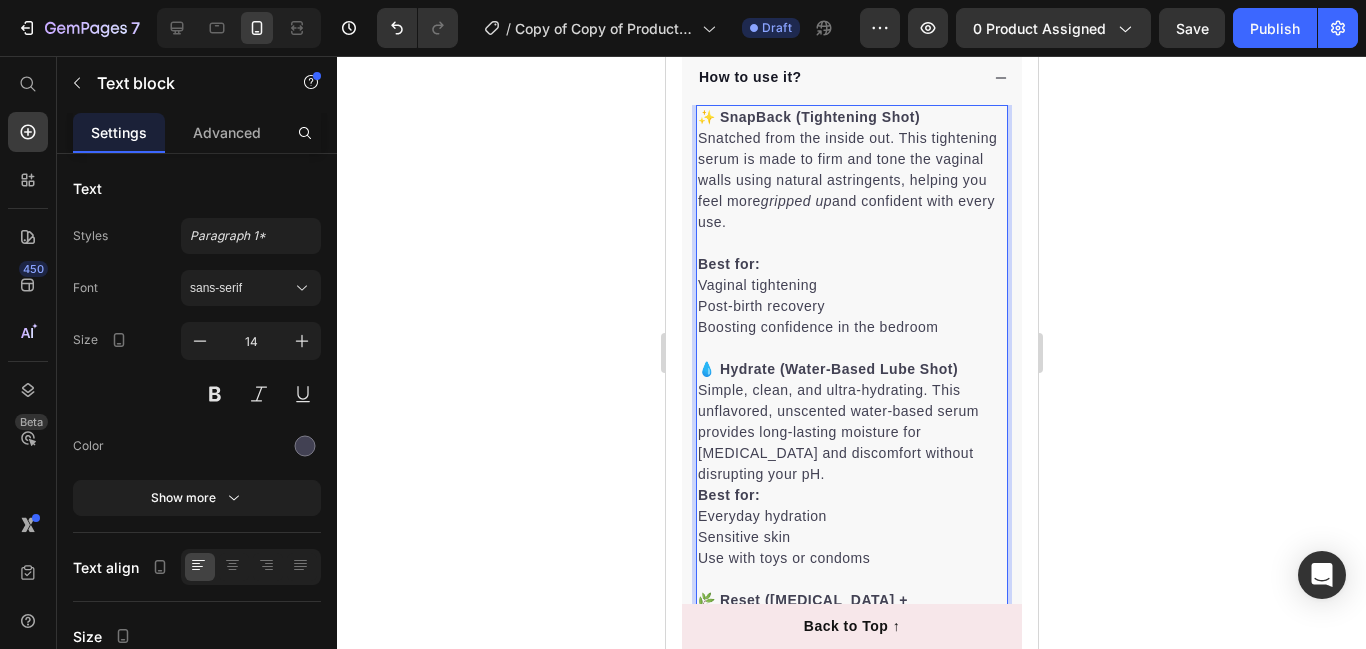 scroll, scrollTop: 1426, scrollLeft: 0, axis: vertical 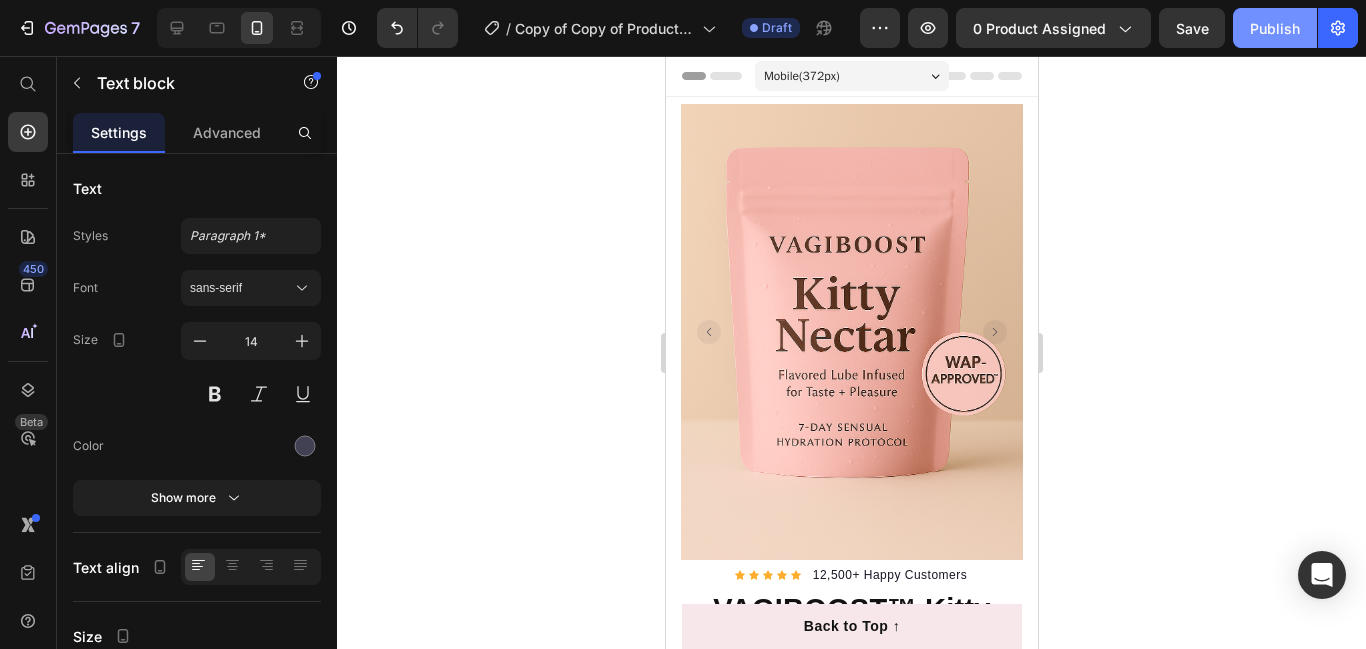 click on "Publish" at bounding box center [1275, 28] 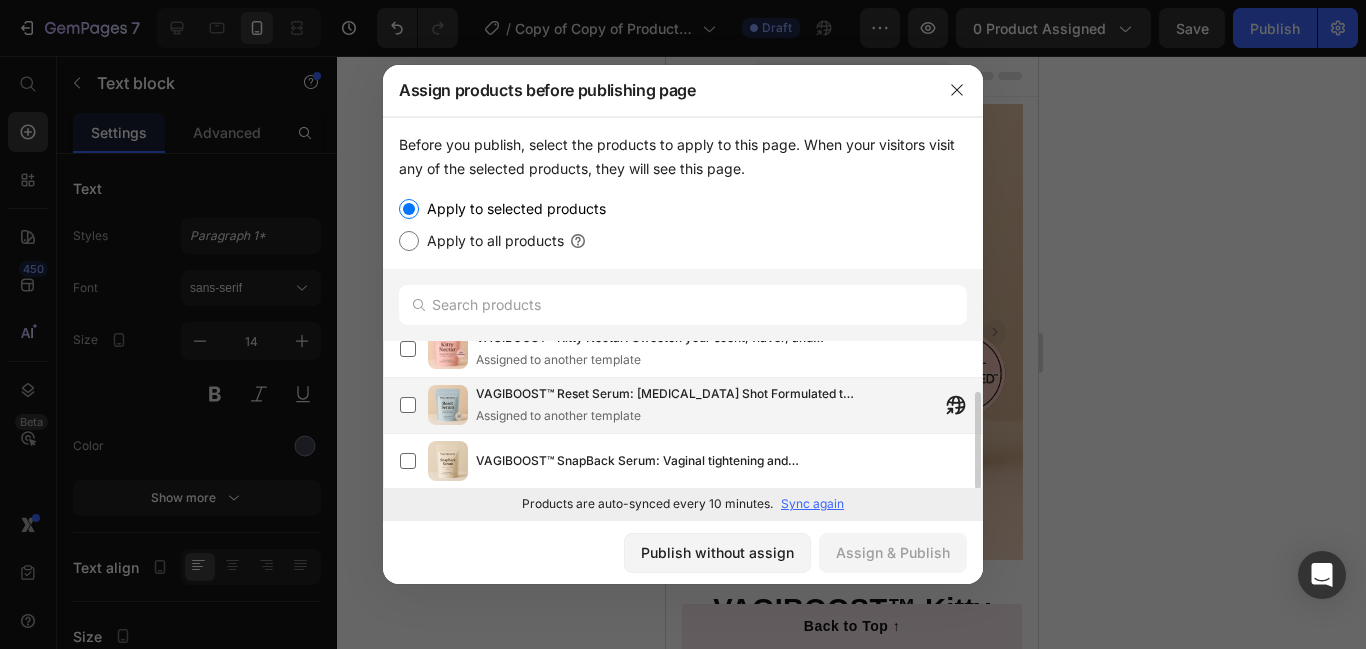 scroll, scrollTop: 0, scrollLeft: 0, axis: both 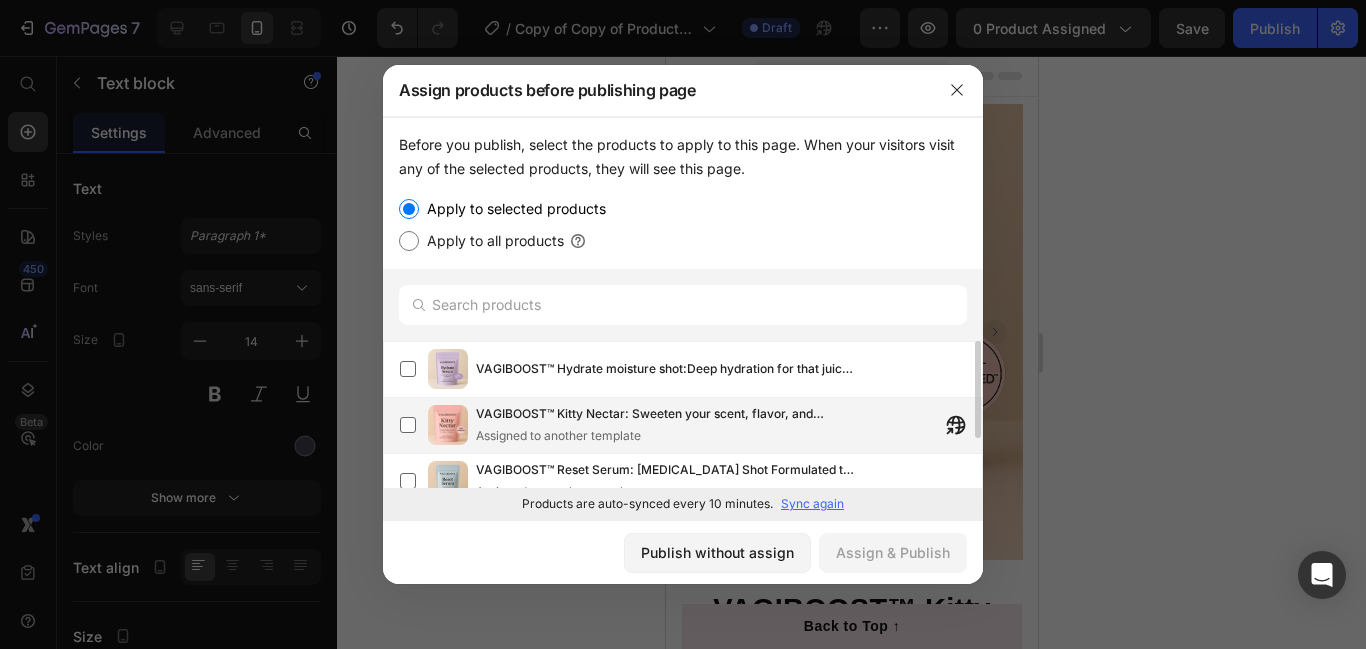 click on "Assigned to another template" at bounding box center (666, 436) 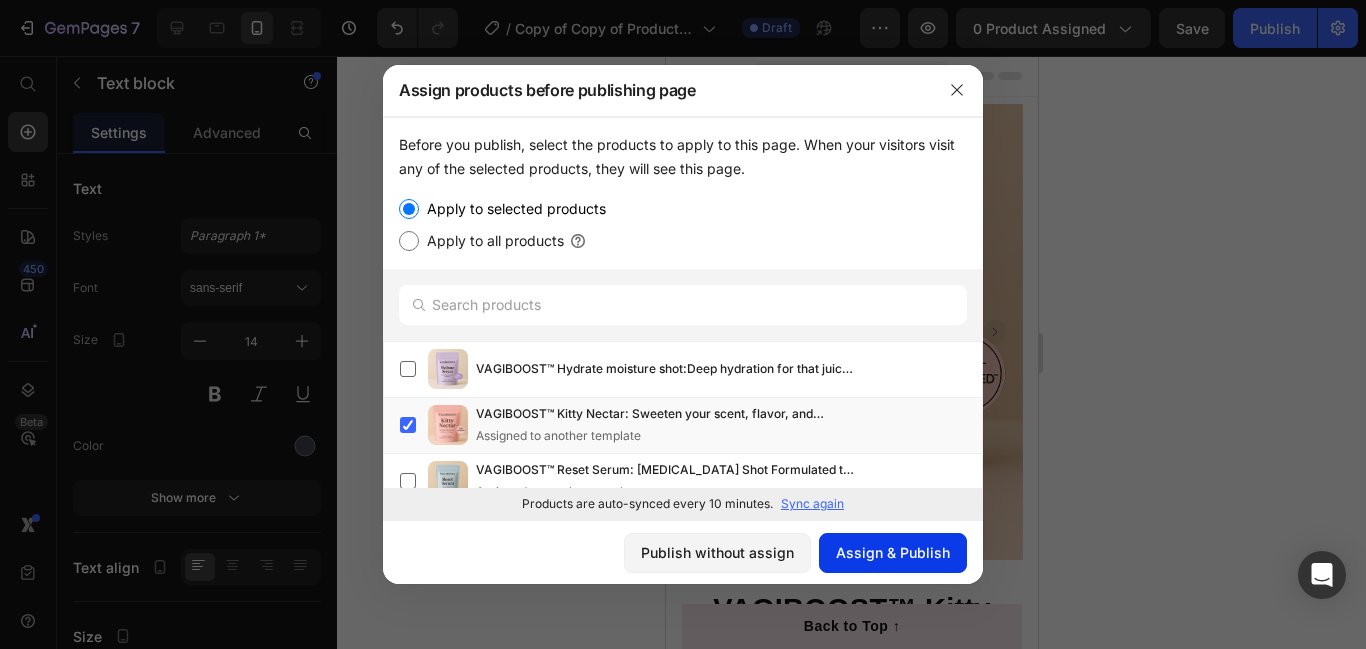 click on "Assign & Publish" at bounding box center [893, 552] 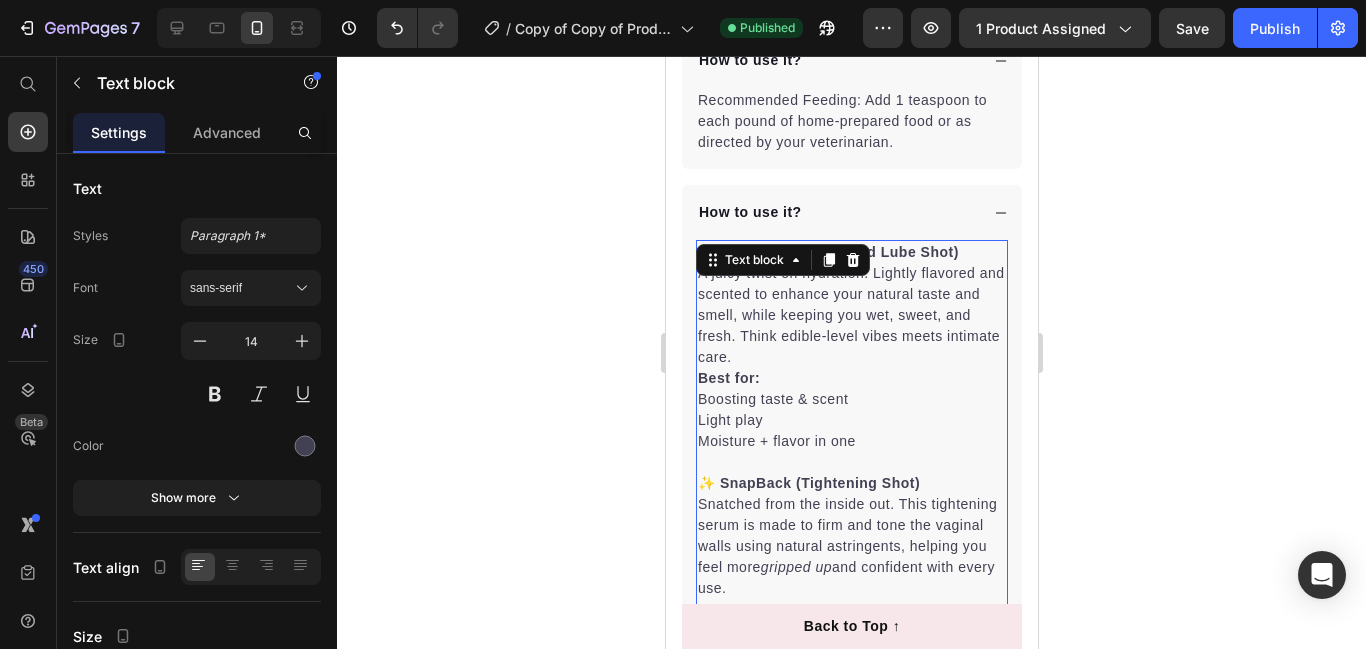 scroll, scrollTop: 1409, scrollLeft: 0, axis: vertical 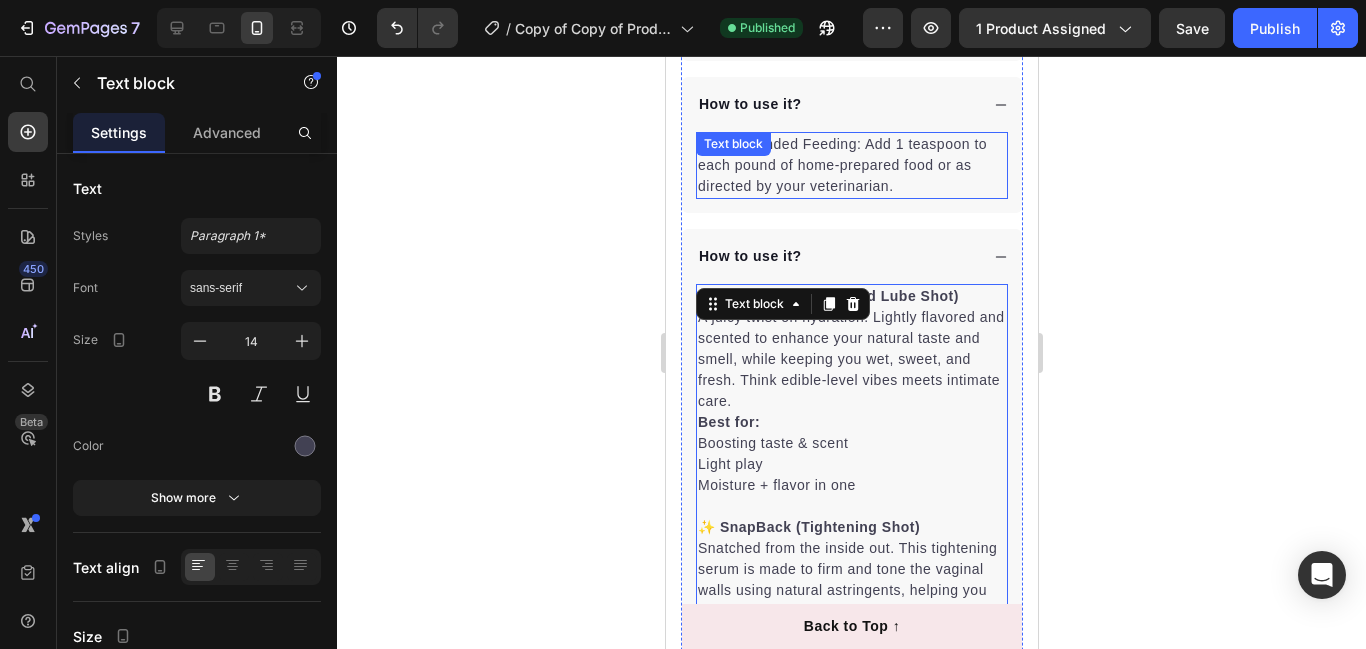 click on "Recommended Feeding: Add 1 teaspoon to each pound of home-prepared food or as directed by your veterinarian." at bounding box center [851, 165] 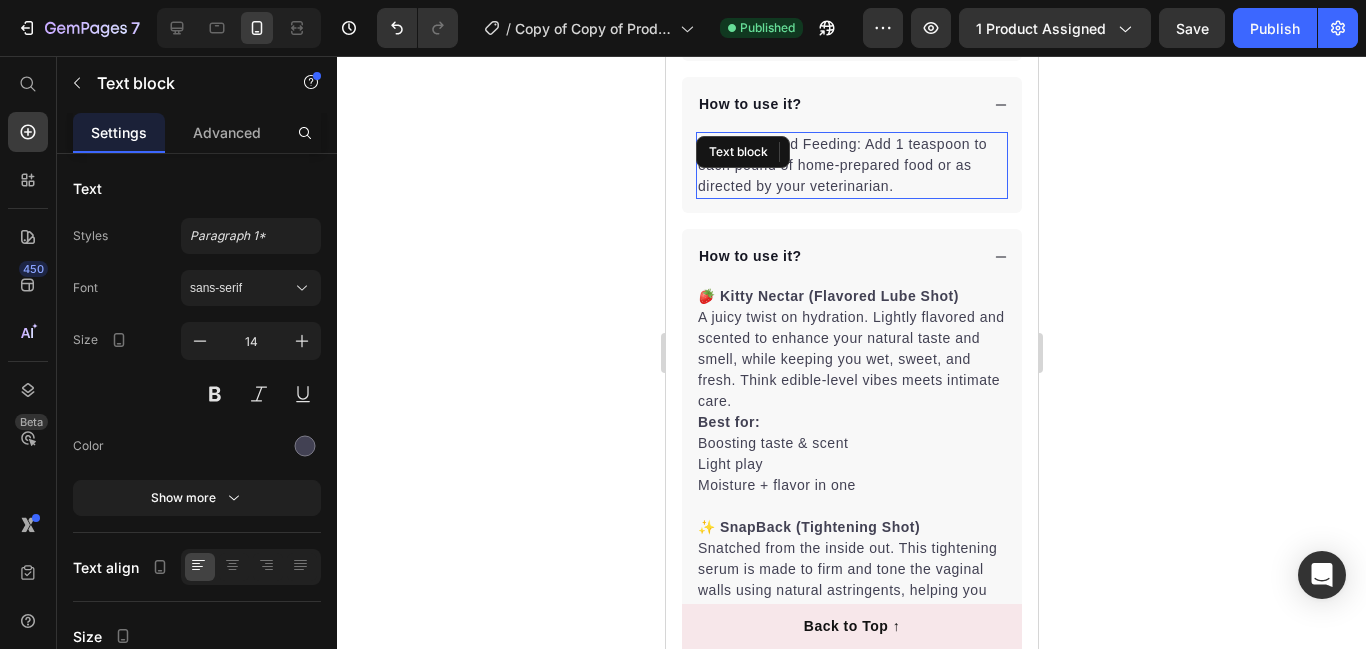 click on "Recommended Feeding: Add 1 teaspoon to each pound of home-prepared food or as directed by your veterinarian." at bounding box center (851, 165) 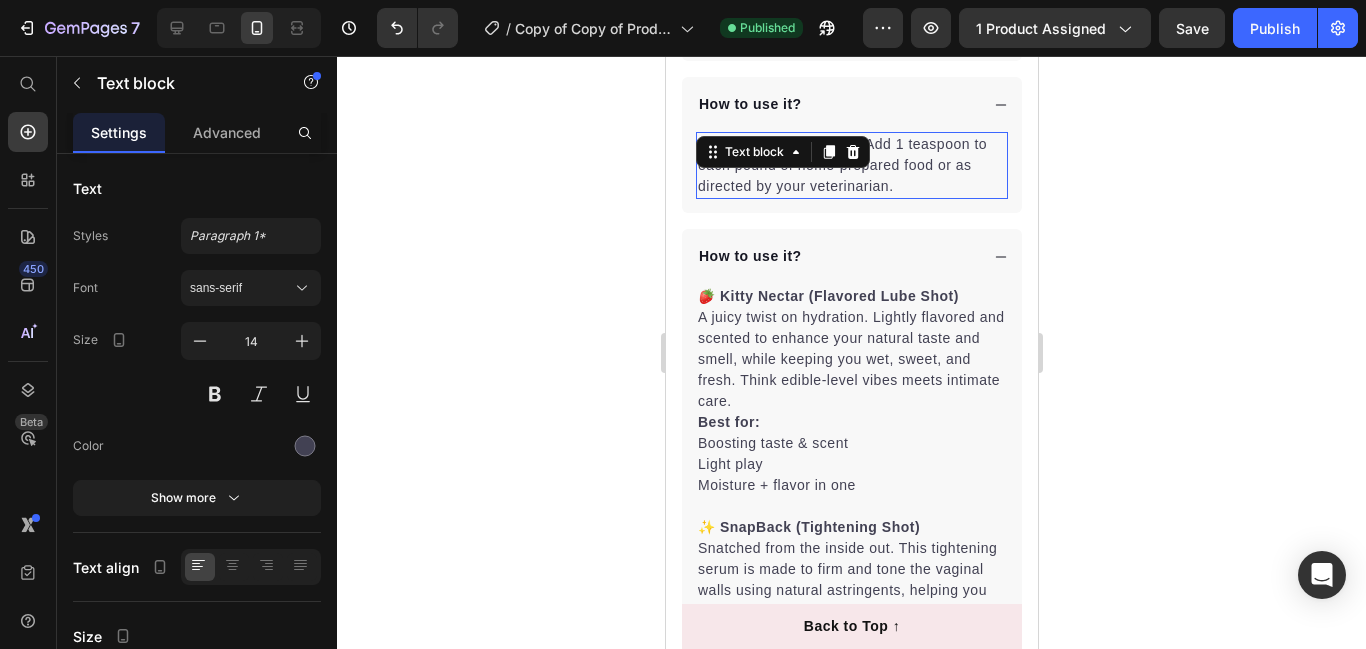 scroll, scrollTop: 0, scrollLeft: 0, axis: both 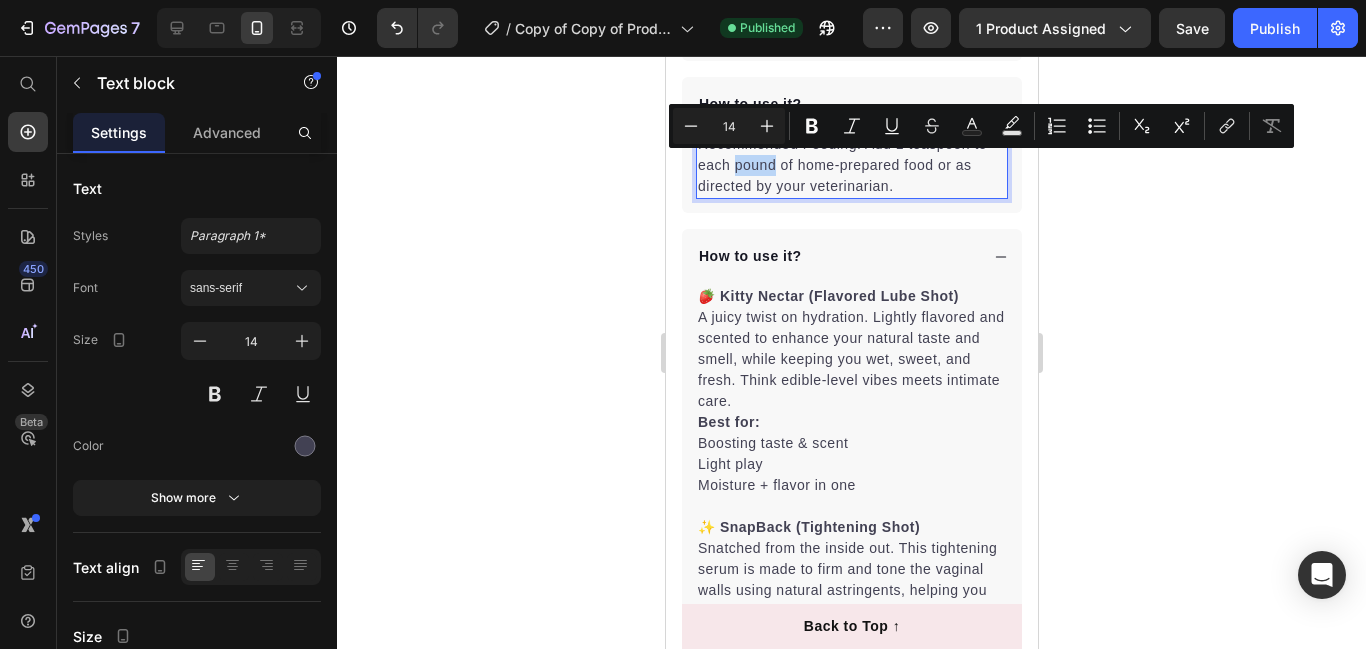 click on "Recommended Feeding: Add 1 teaspoon to each pound of home-prepared food or as directed by your veterinarian." at bounding box center (851, 165) 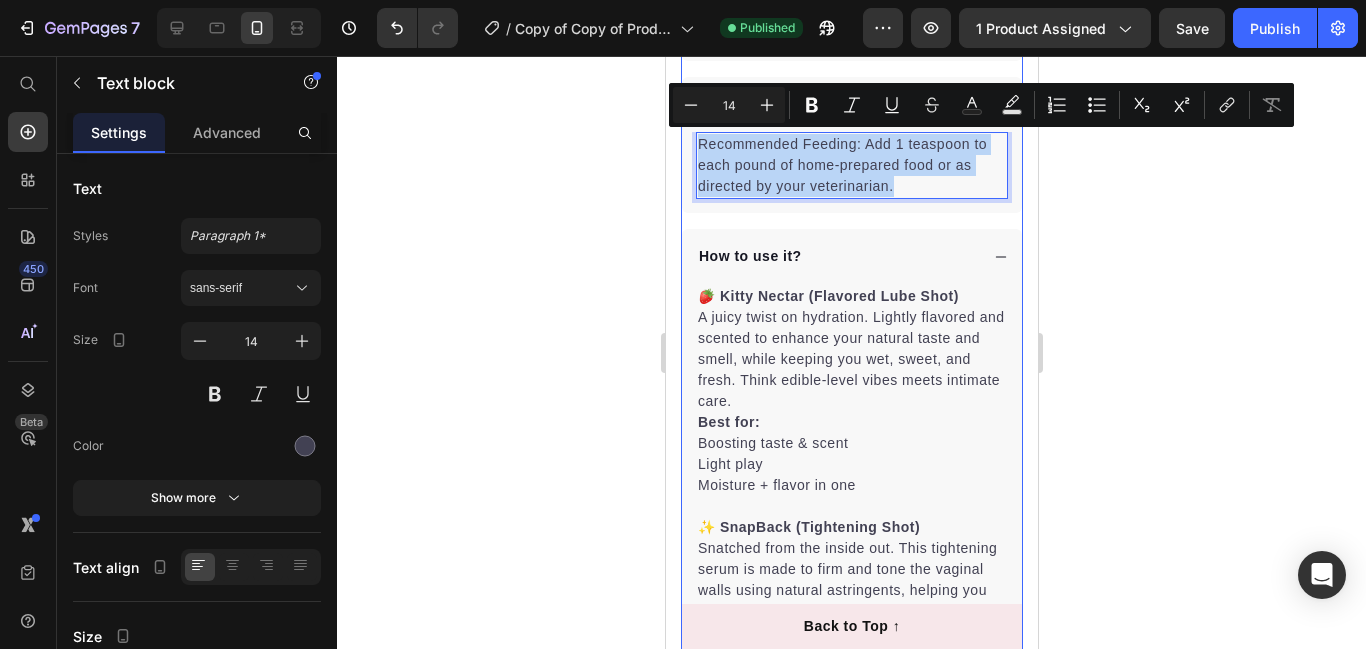 drag, startPoint x: 928, startPoint y: 186, endPoint x: 731, endPoint y: 122, distance: 207.13522 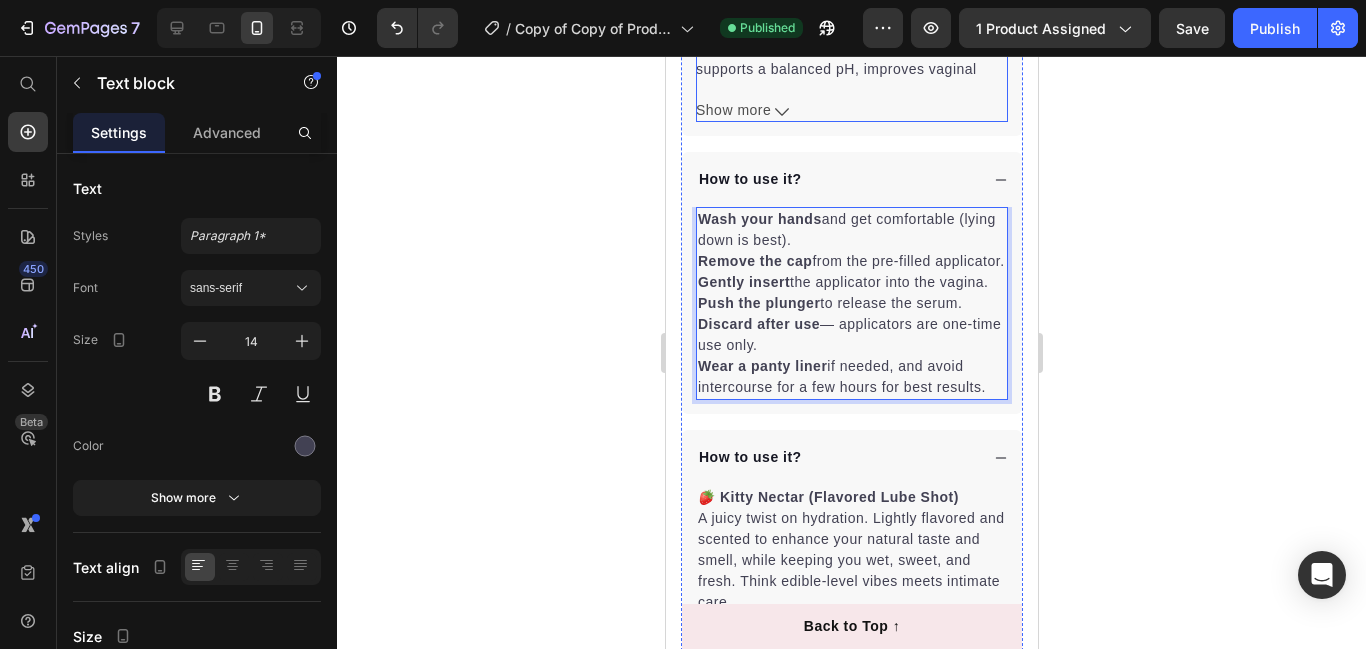 scroll, scrollTop: 1457, scrollLeft: 0, axis: vertical 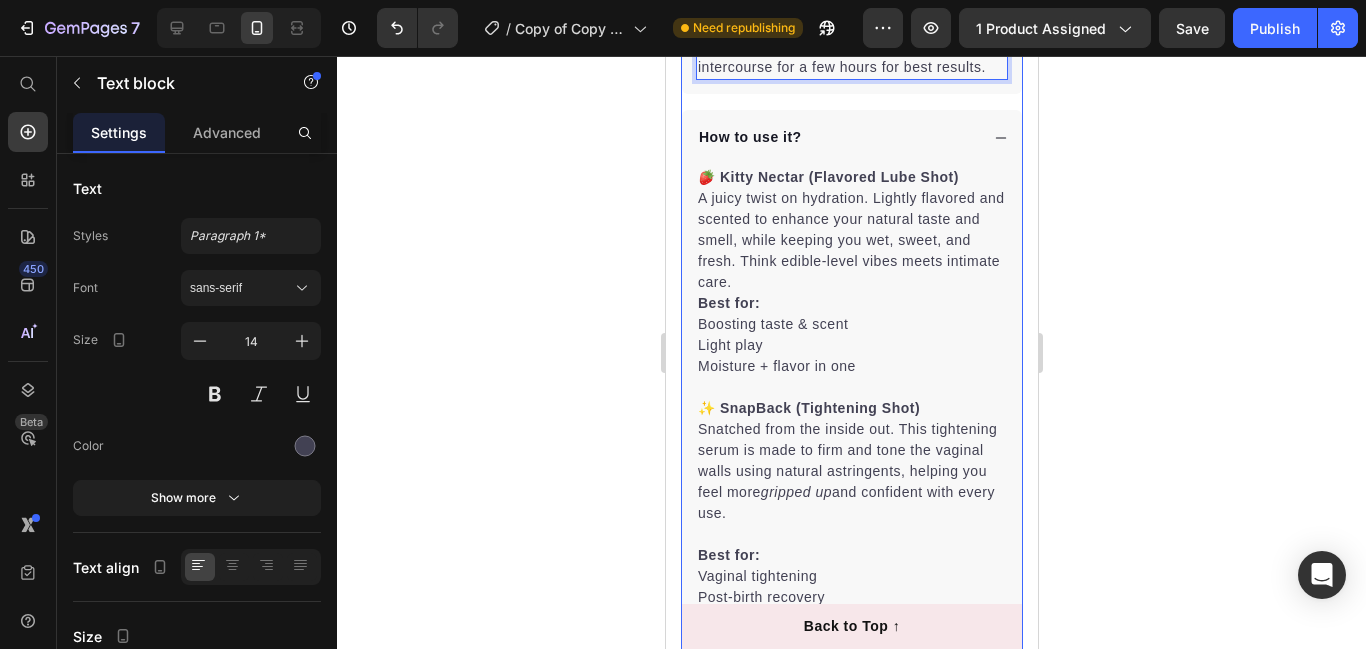 click on "How to use it?" at bounding box center (749, 137) 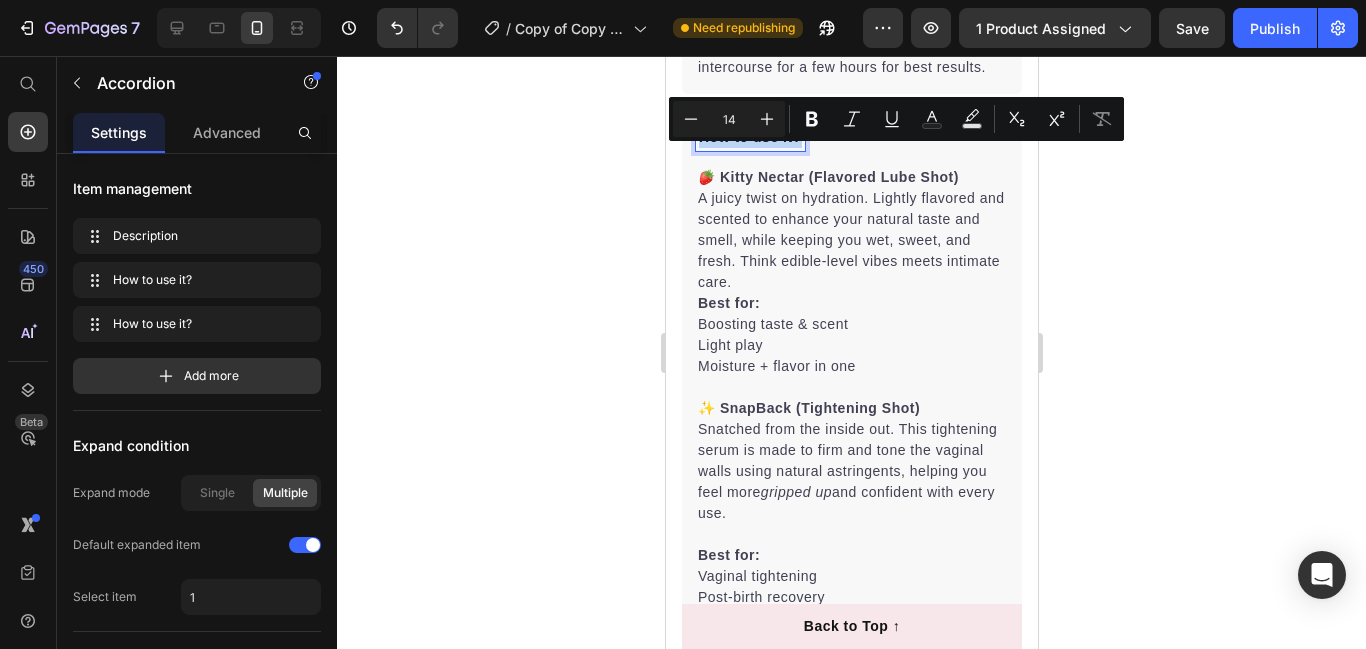 click on "How to use it?" at bounding box center [749, 137] 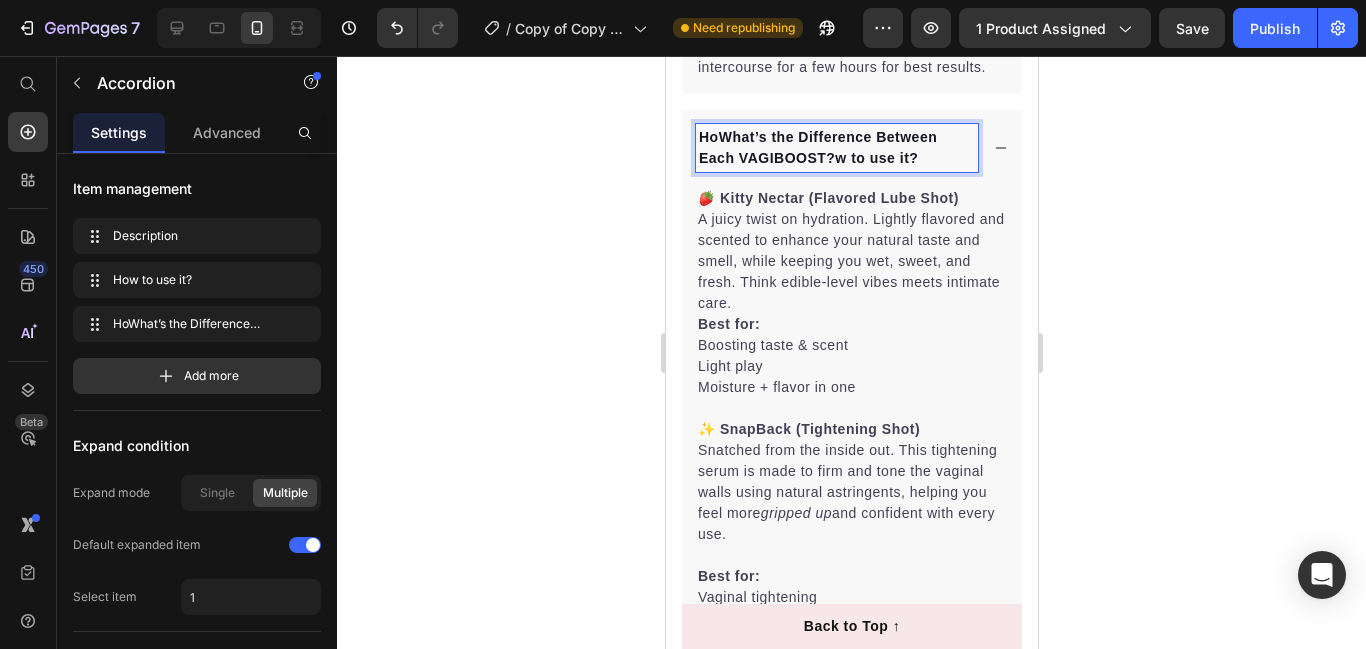 click on "HoWhat’s the Difference Between Each VAGIBOOST?w to use it?" at bounding box center (836, 148) 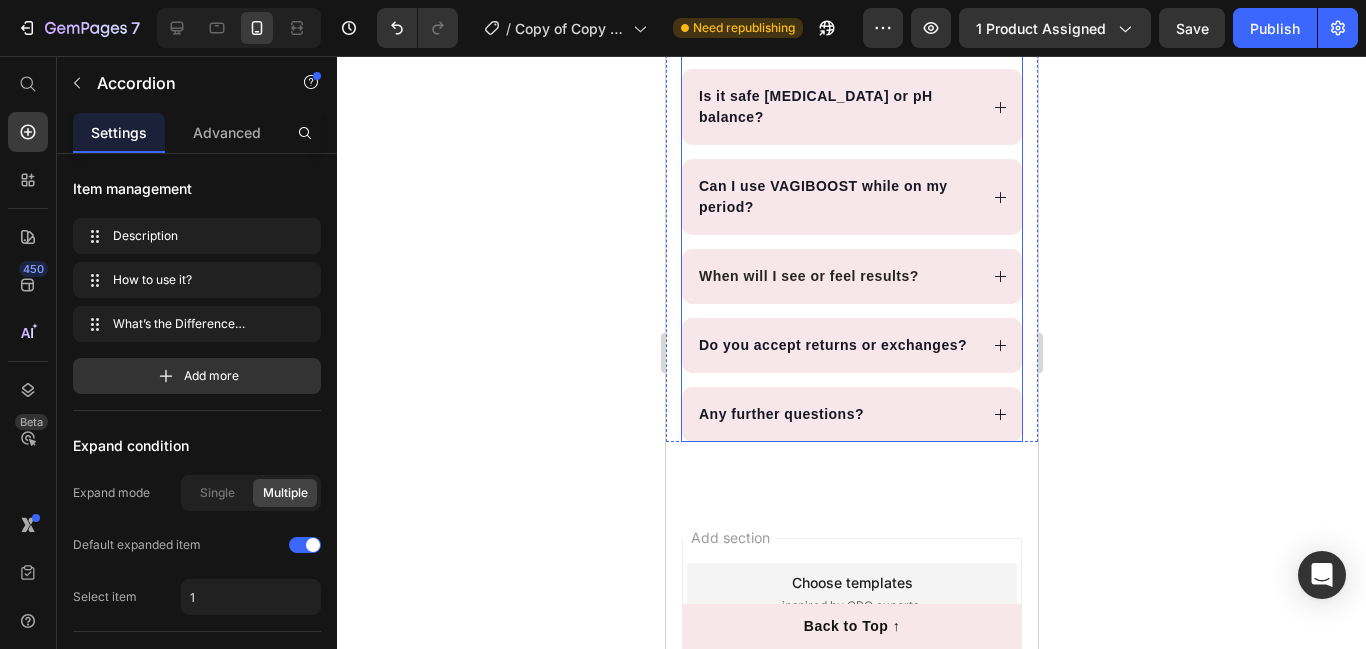scroll, scrollTop: 3384, scrollLeft: 0, axis: vertical 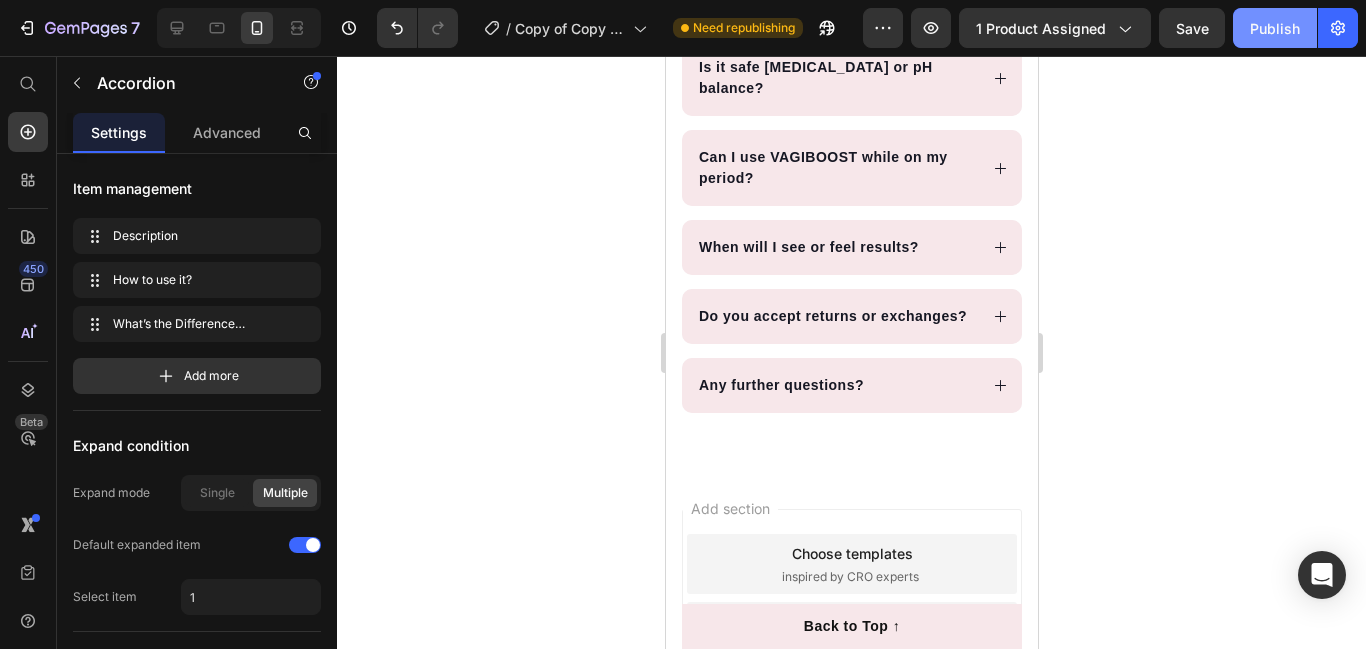 click on "Publish" 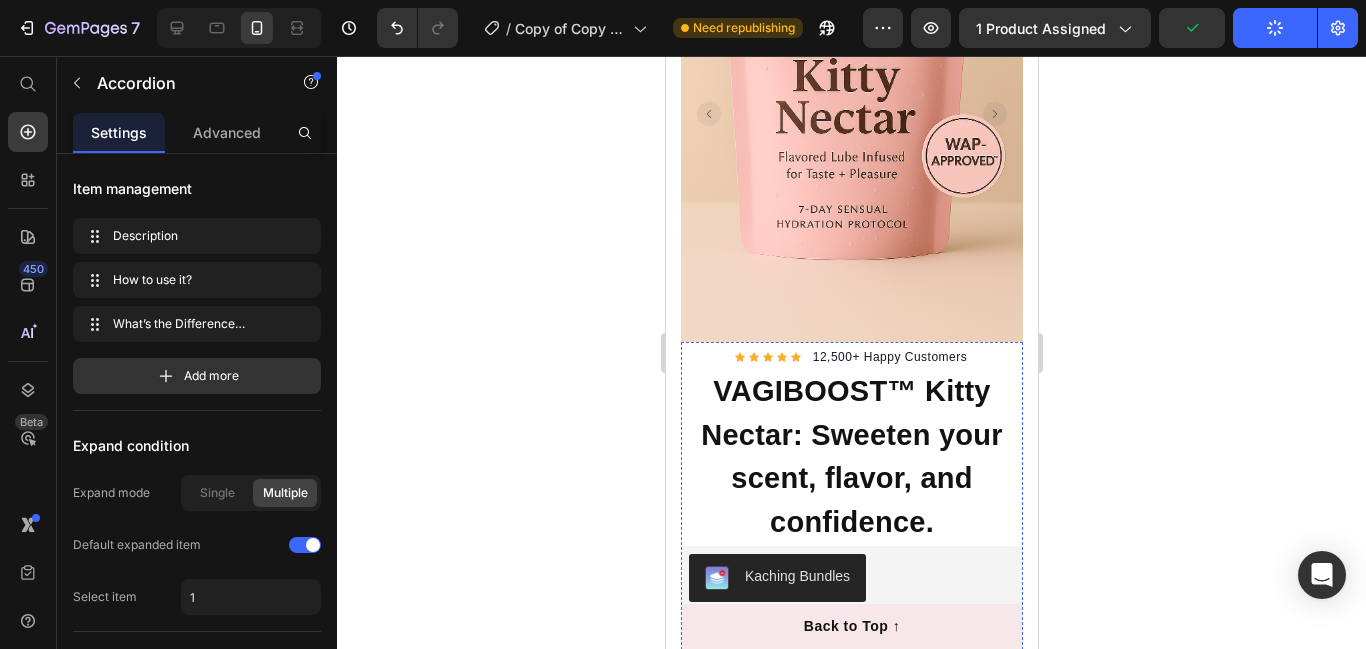 scroll, scrollTop: 0, scrollLeft: 0, axis: both 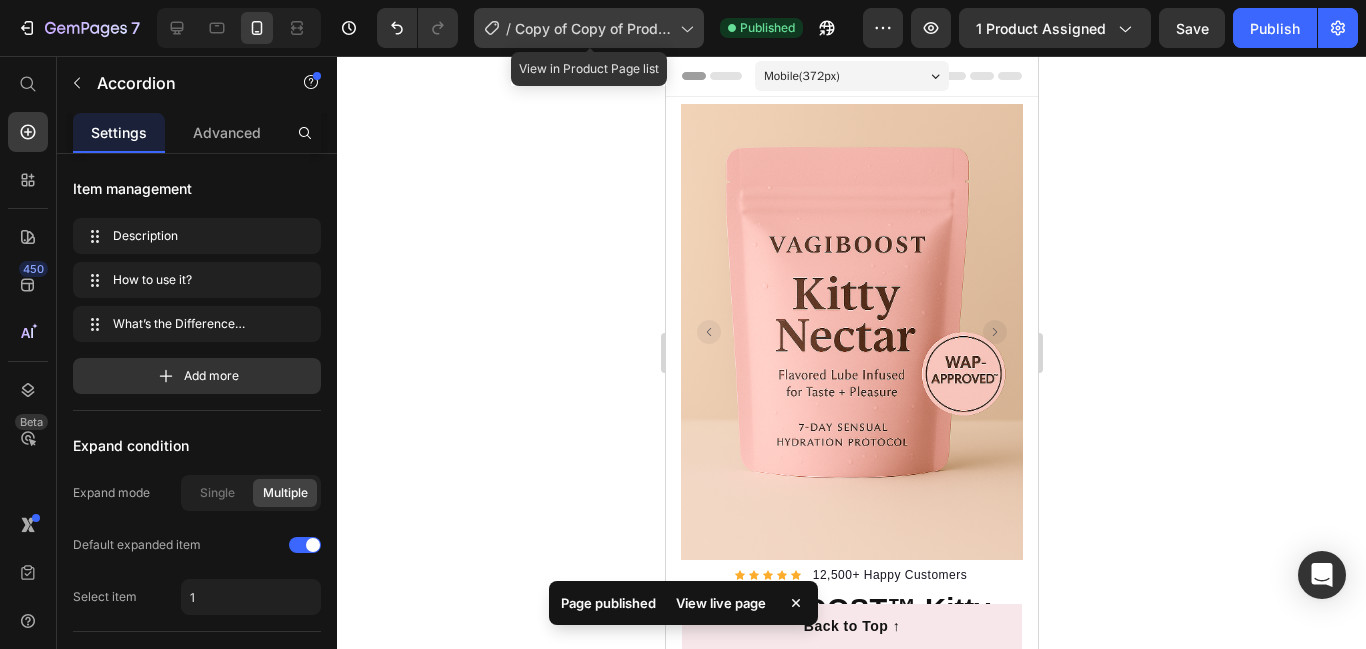 click on "/  Copy of Copy of Product Page - Jul 10, 10:34:49" 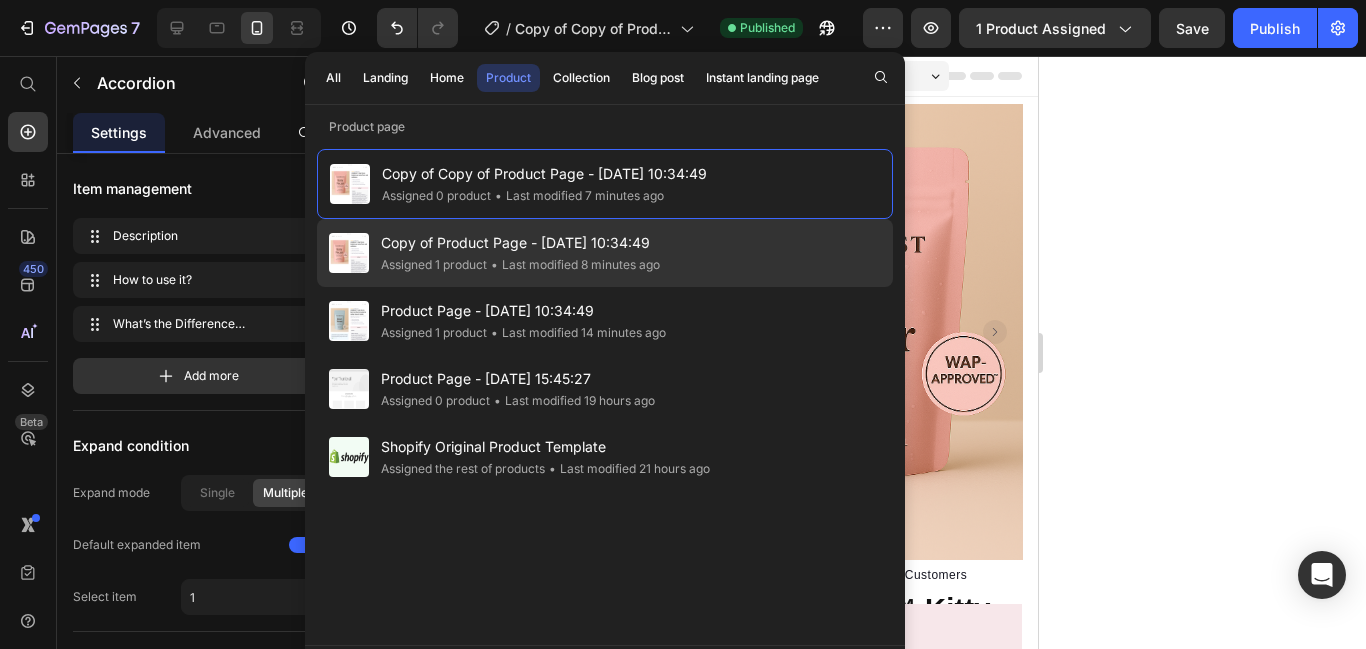 click on "Copy of Product Page - [DATE] 10:34:49" at bounding box center (520, 243) 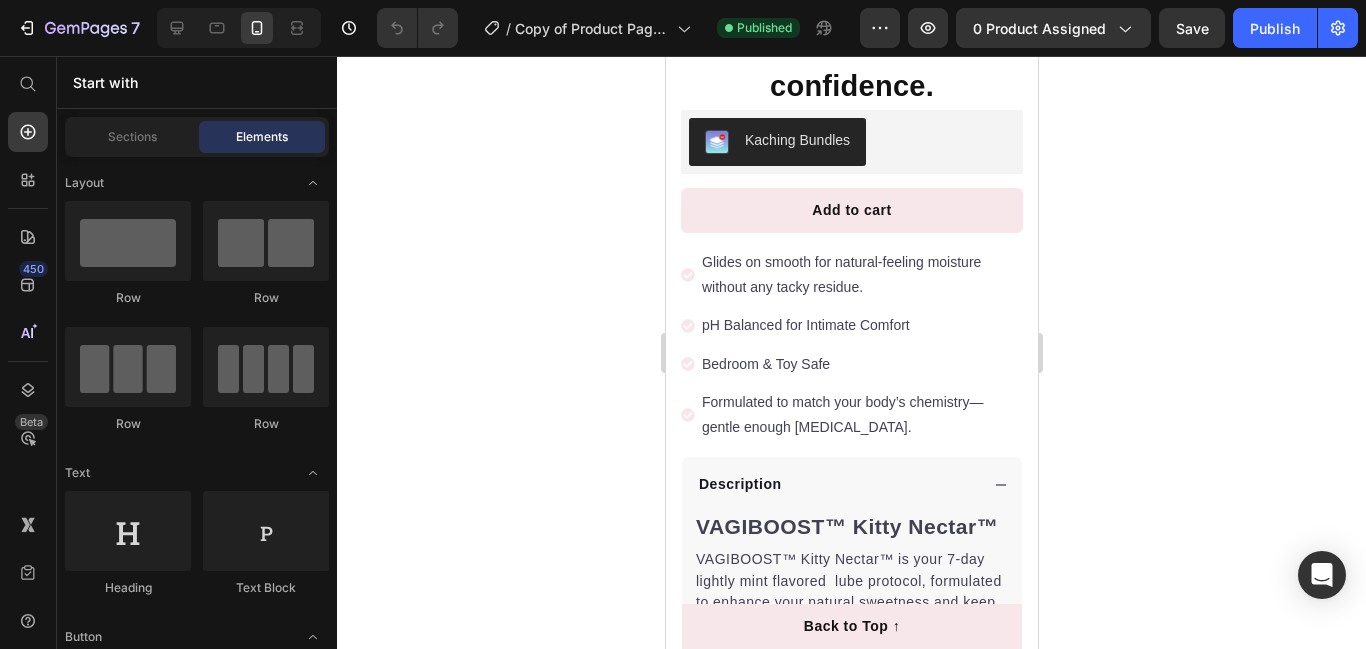 scroll, scrollTop: 0, scrollLeft: 0, axis: both 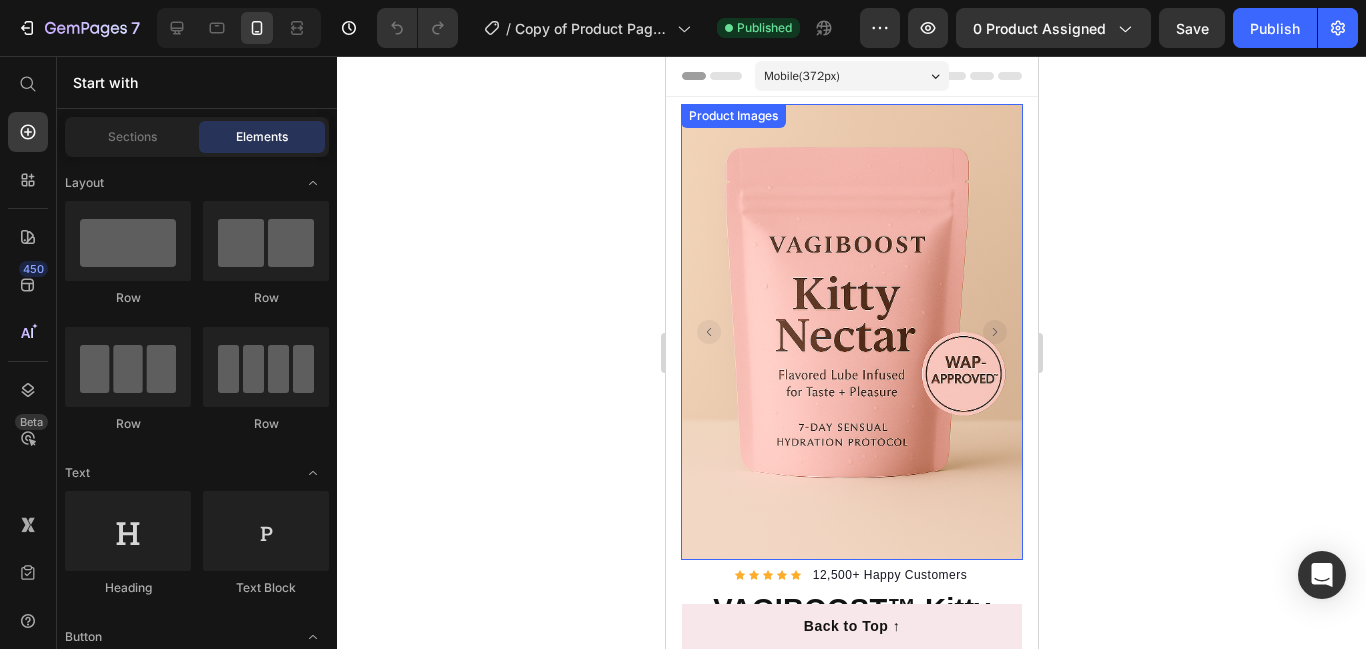click at bounding box center [851, 332] 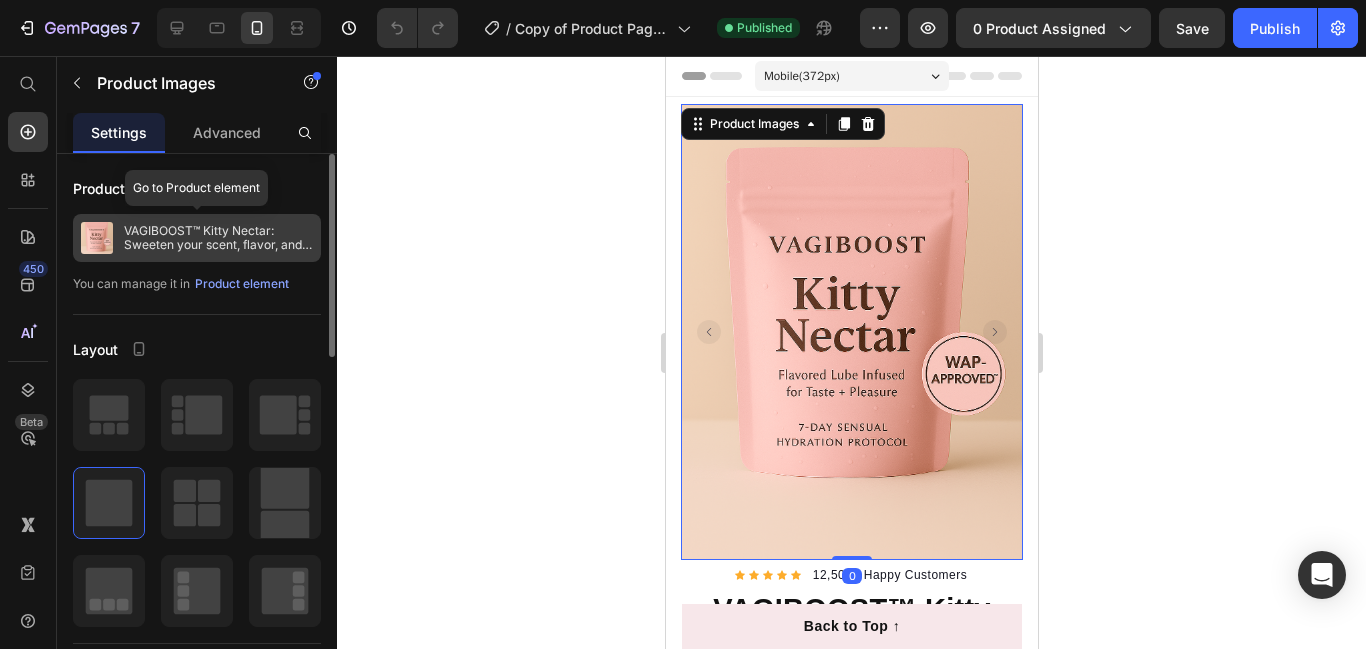 click on "VAGIBOOST™ Kitty Nectar: Sweeten your scent, flavor, and confidence." at bounding box center [218, 238] 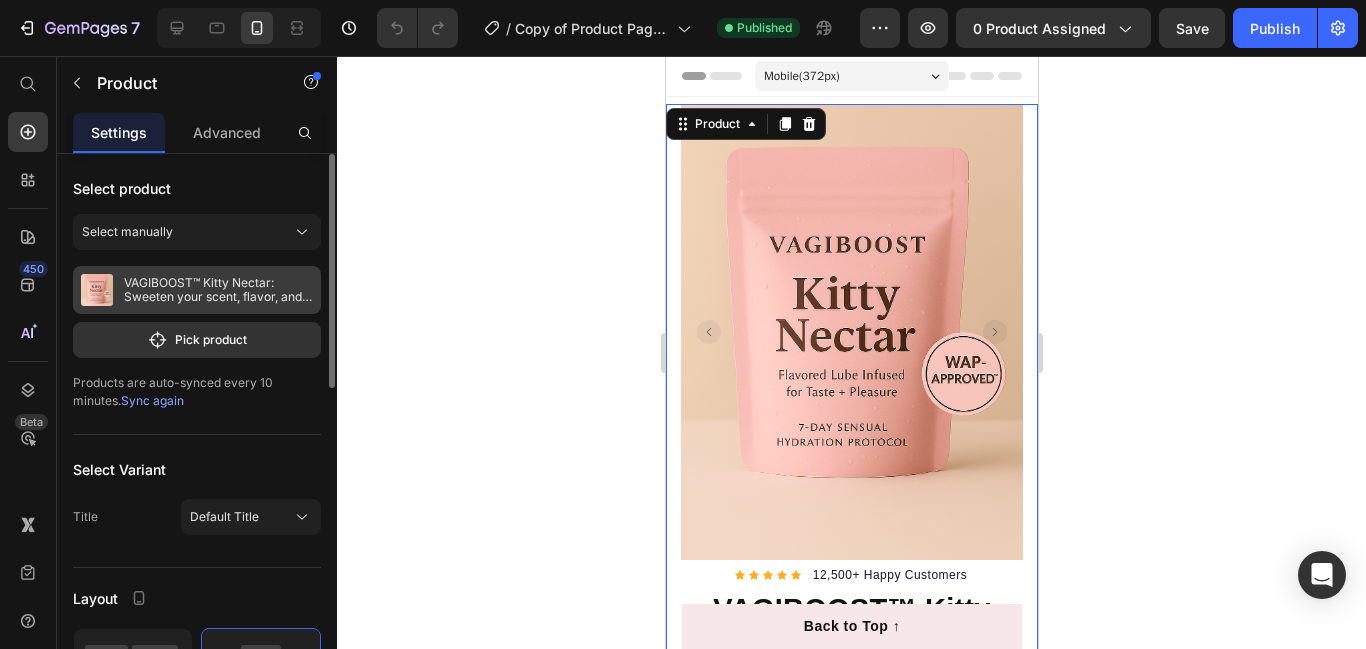 click on "VAGIBOOST™ Kitty Nectar: Sweeten your scent, flavor, and confidence." at bounding box center [218, 290] 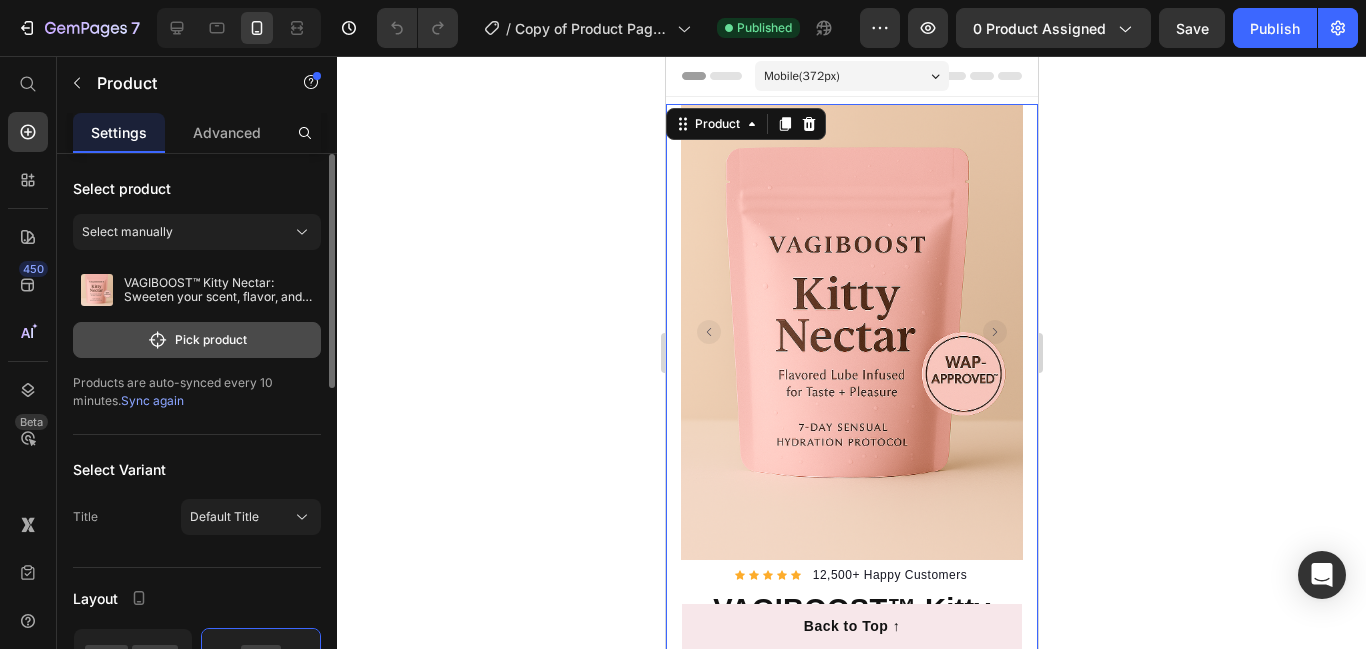 click on "Pick product" at bounding box center [197, 340] 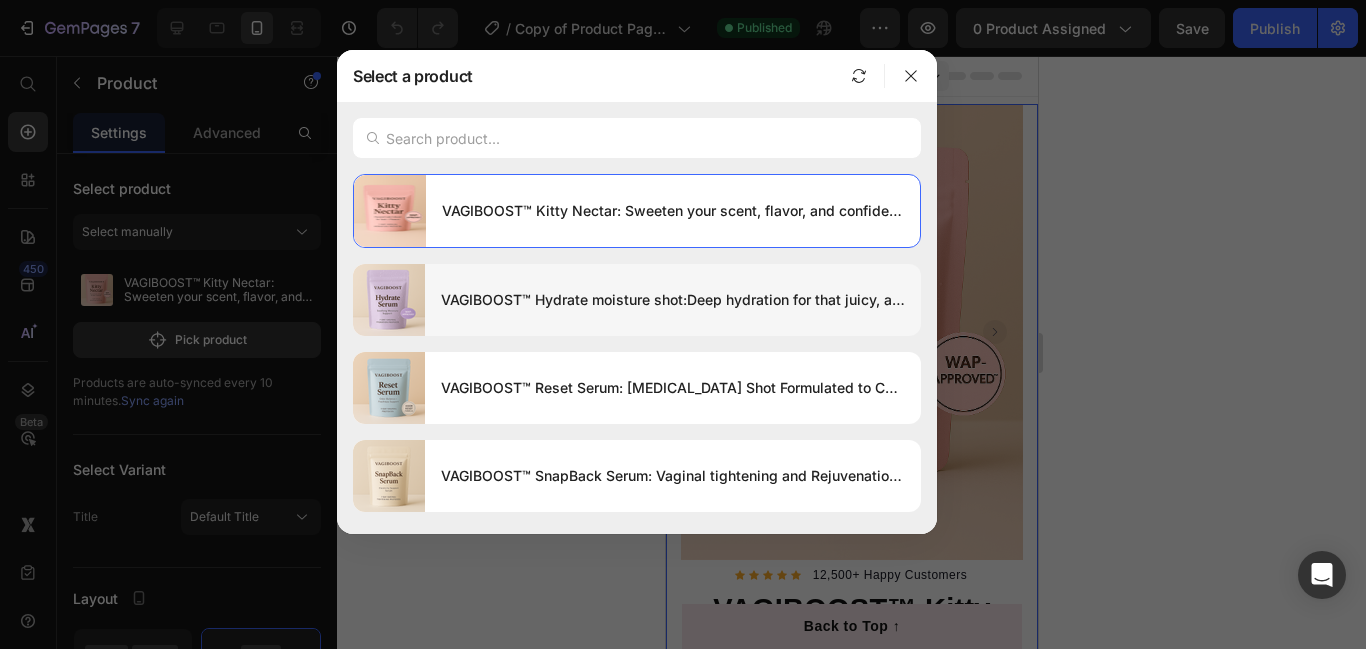 click on "VAGIBOOST™ Hydrate moisture shot:Deep hydration for that juicy, all-day glide." at bounding box center [673, 300] 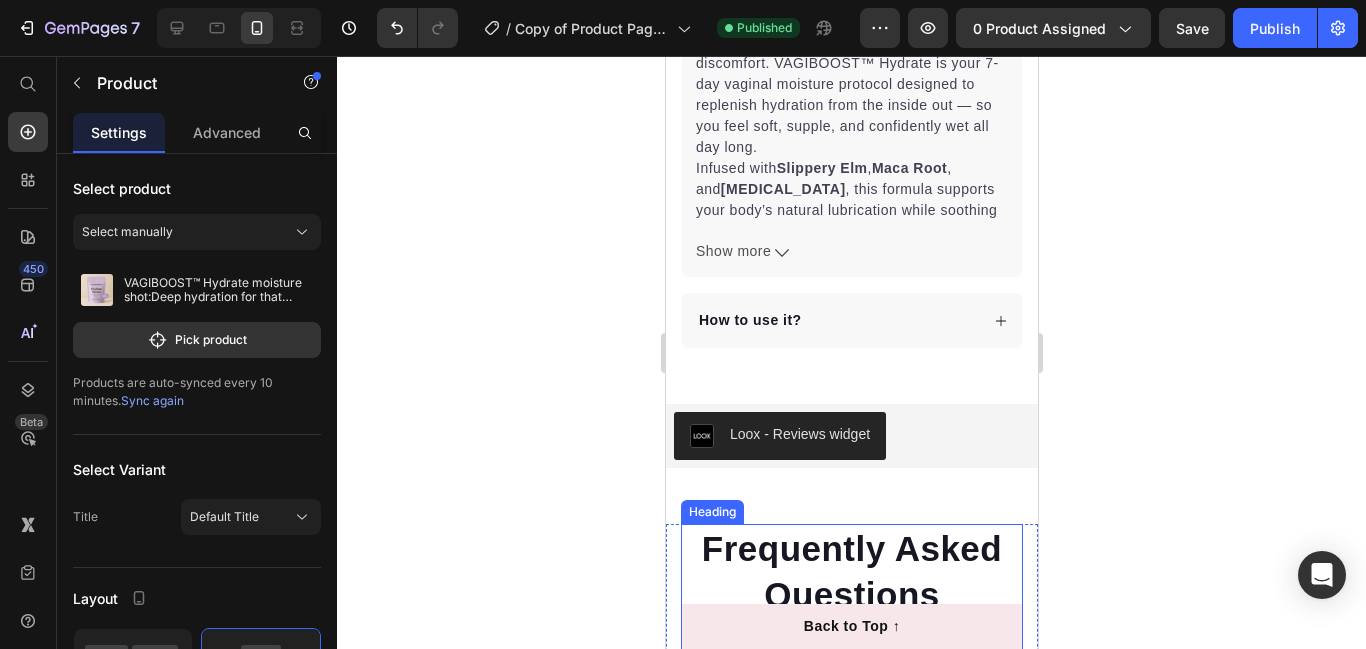 scroll, scrollTop: 1121, scrollLeft: 0, axis: vertical 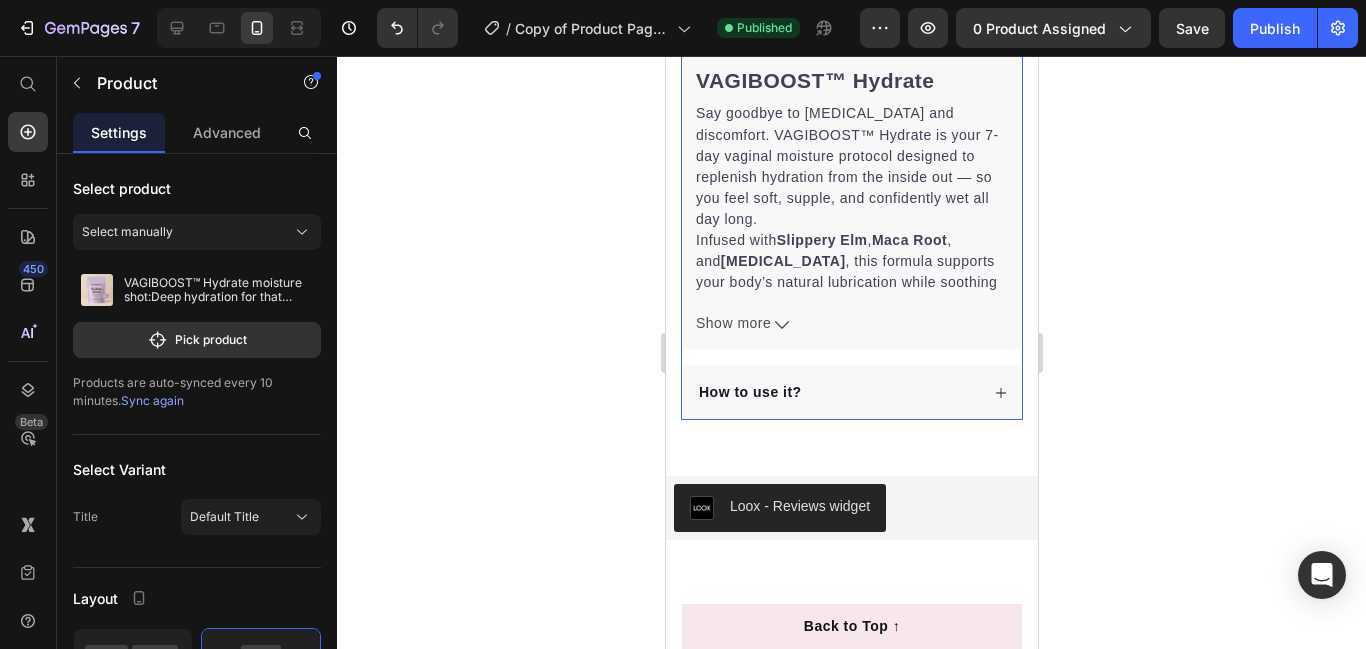 click on "How to use it?" at bounding box center (836, 392) 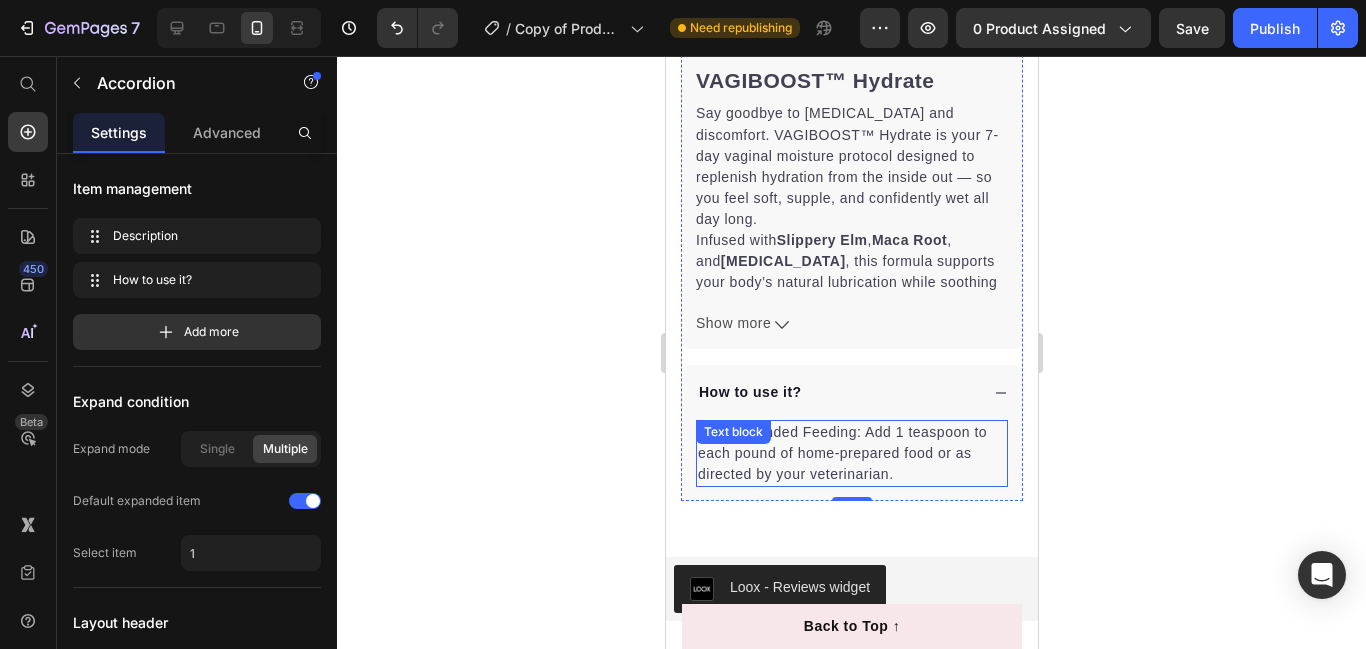 click on "Recommended Feeding: Add 1 teaspoon to each pound of home-prepared food or as directed by your veterinarian." at bounding box center [851, 453] 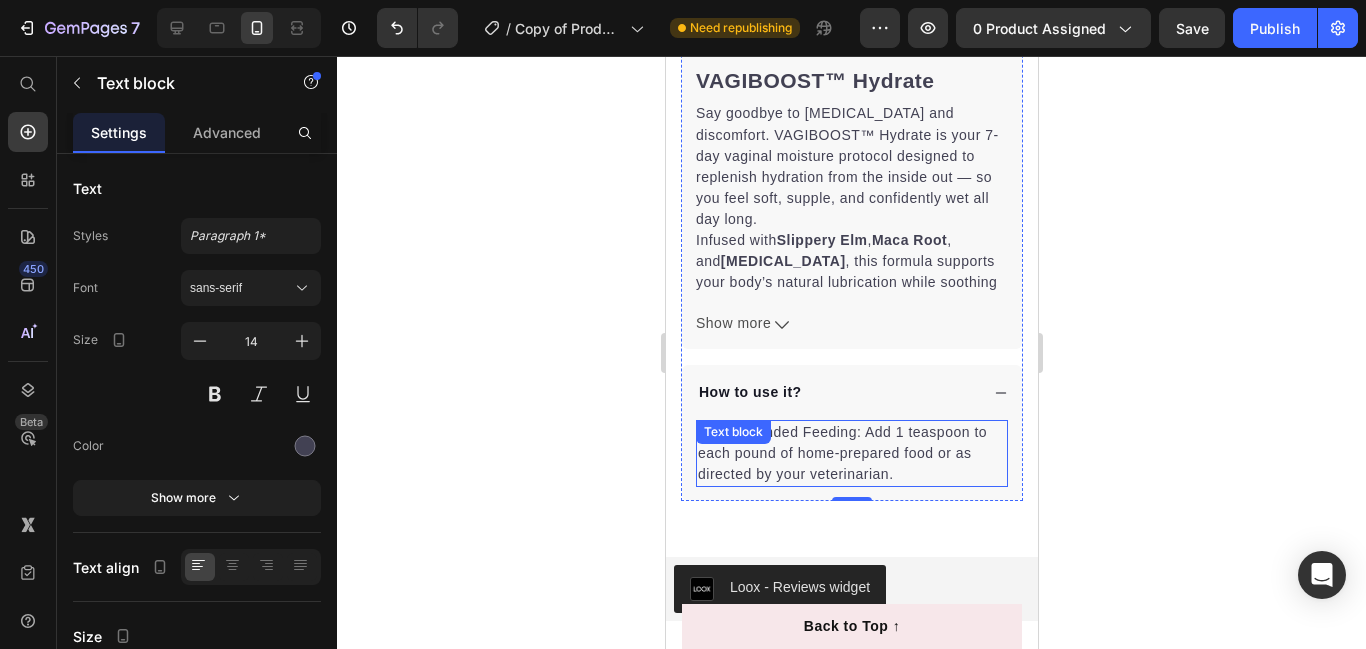 click on "Recommended Feeding: Add 1 teaspoon to each pound of home-prepared food or as directed by your veterinarian. Text block" at bounding box center (851, 453) 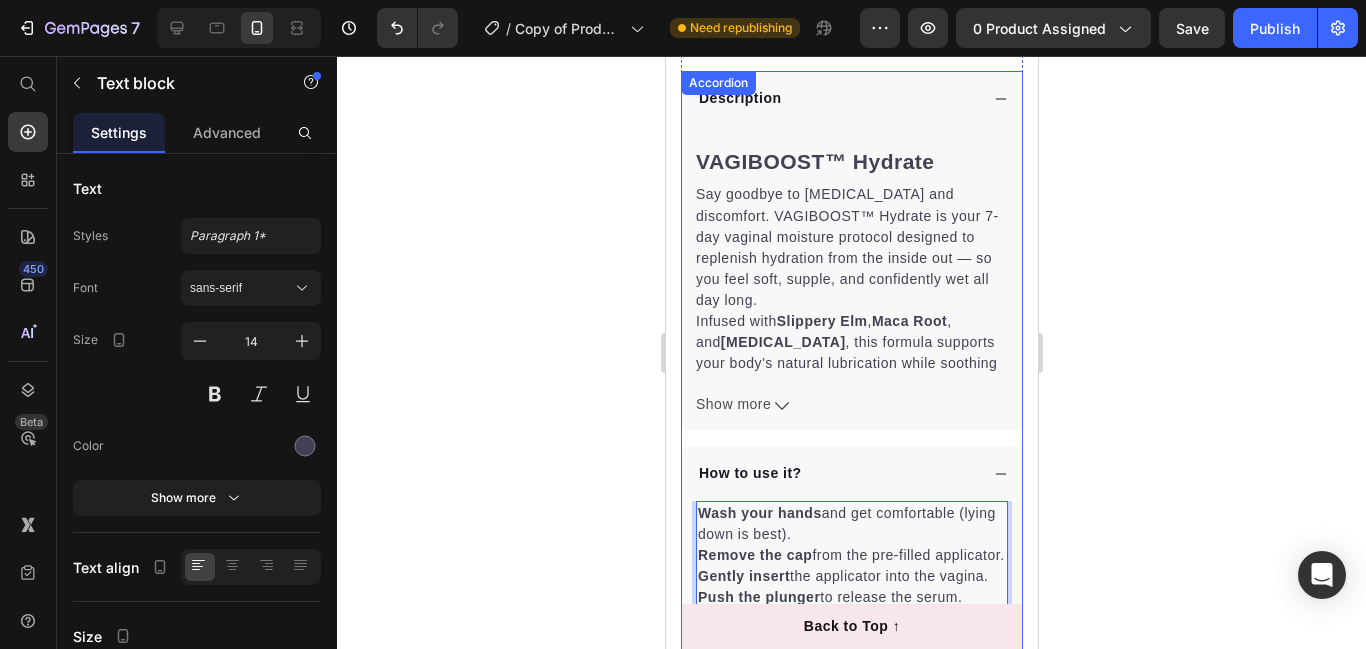 scroll, scrollTop: 1287, scrollLeft: 0, axis: vertical 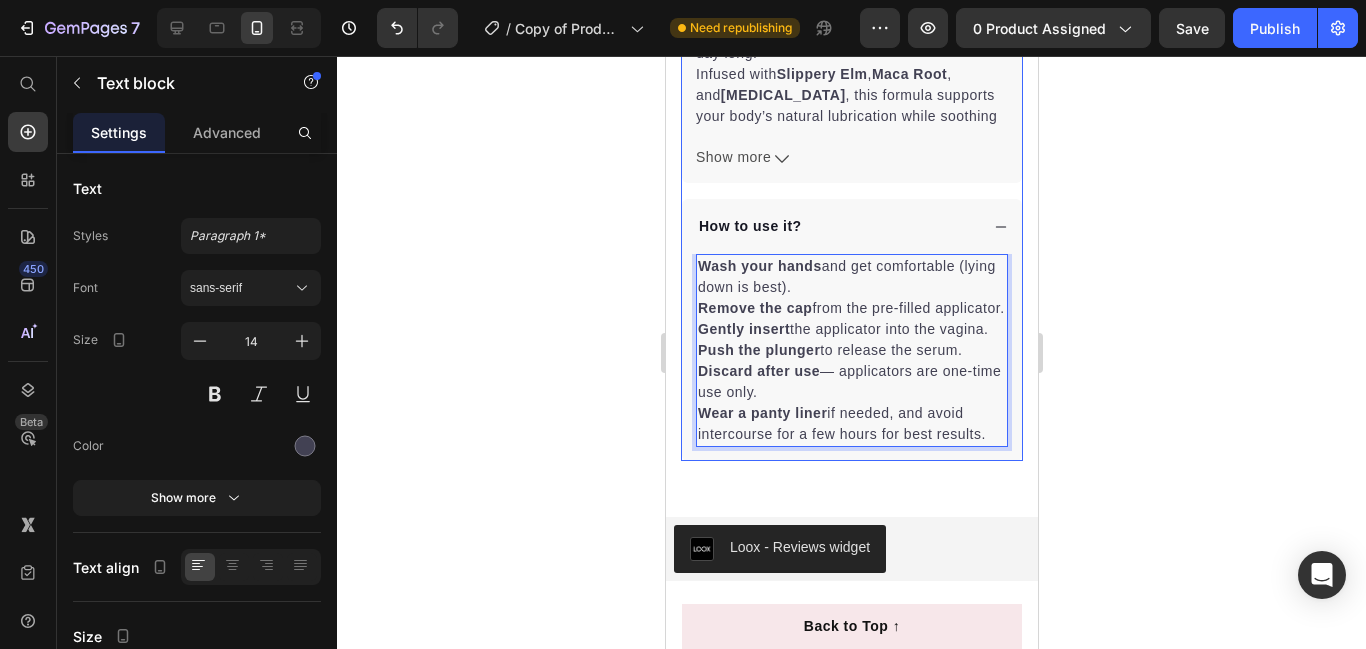 click on "How to use it?" at bounding box center [836, 226] 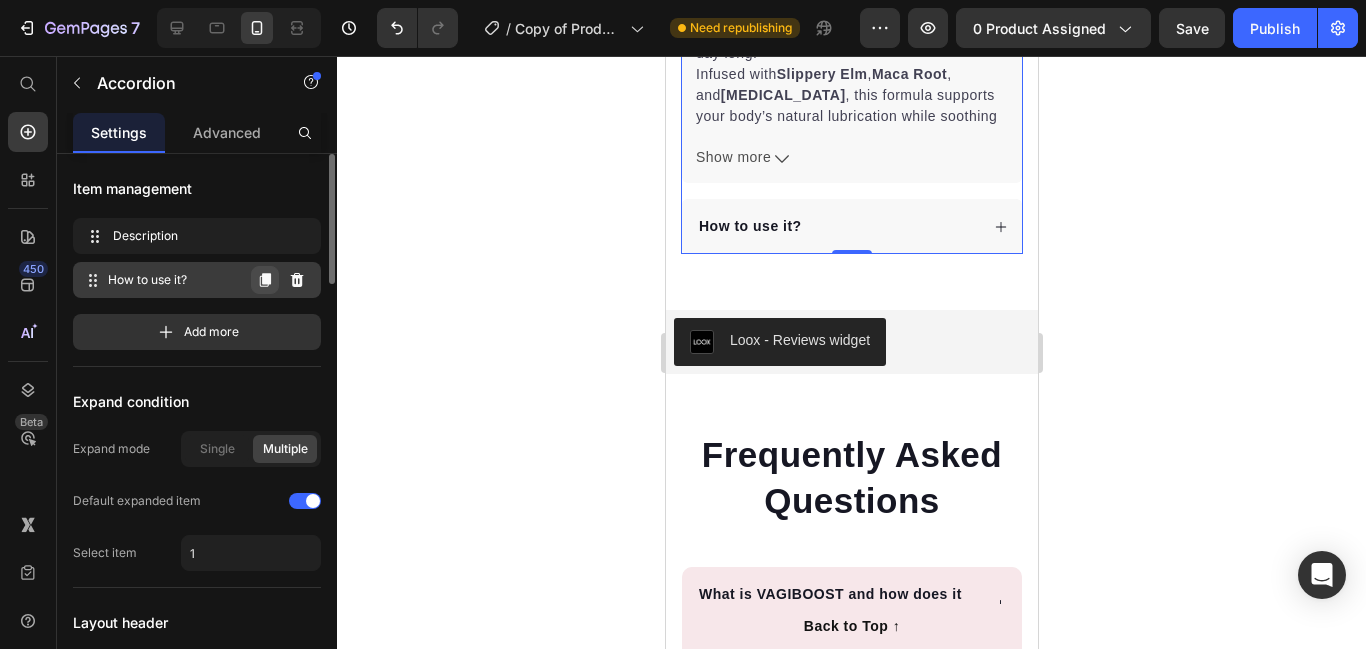 click 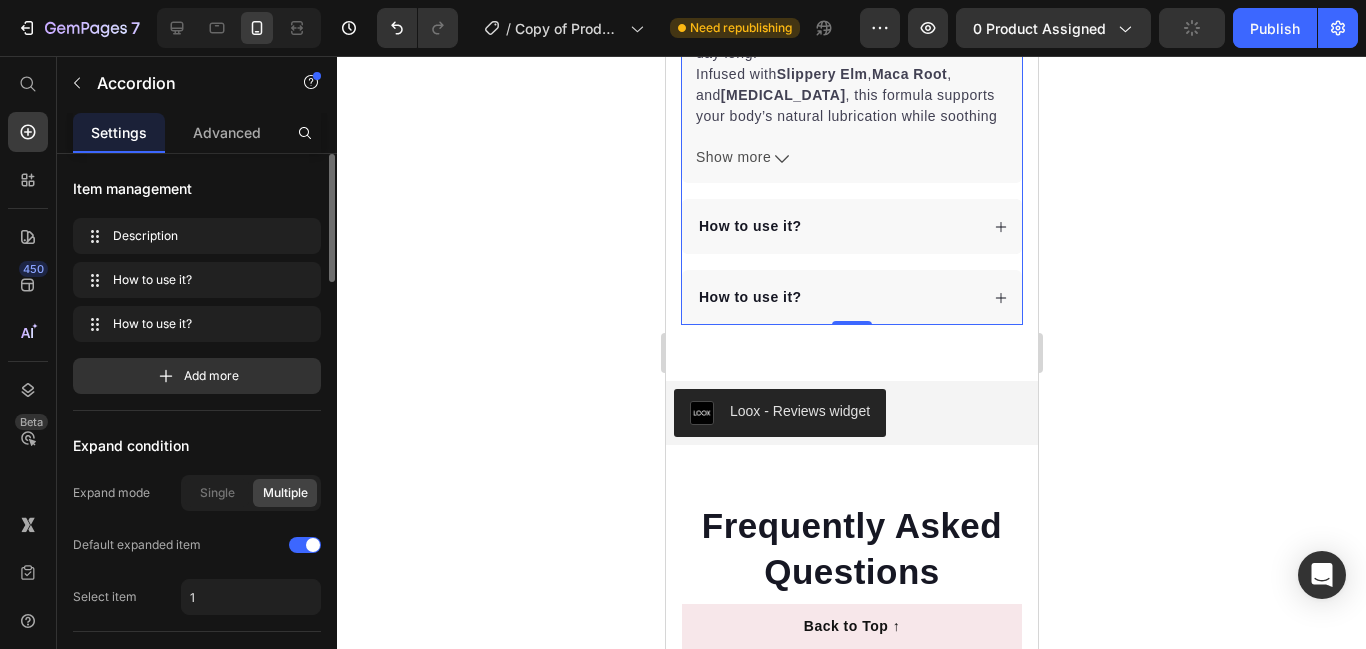 click on "How to use it?" at bounding box center (851, 297) 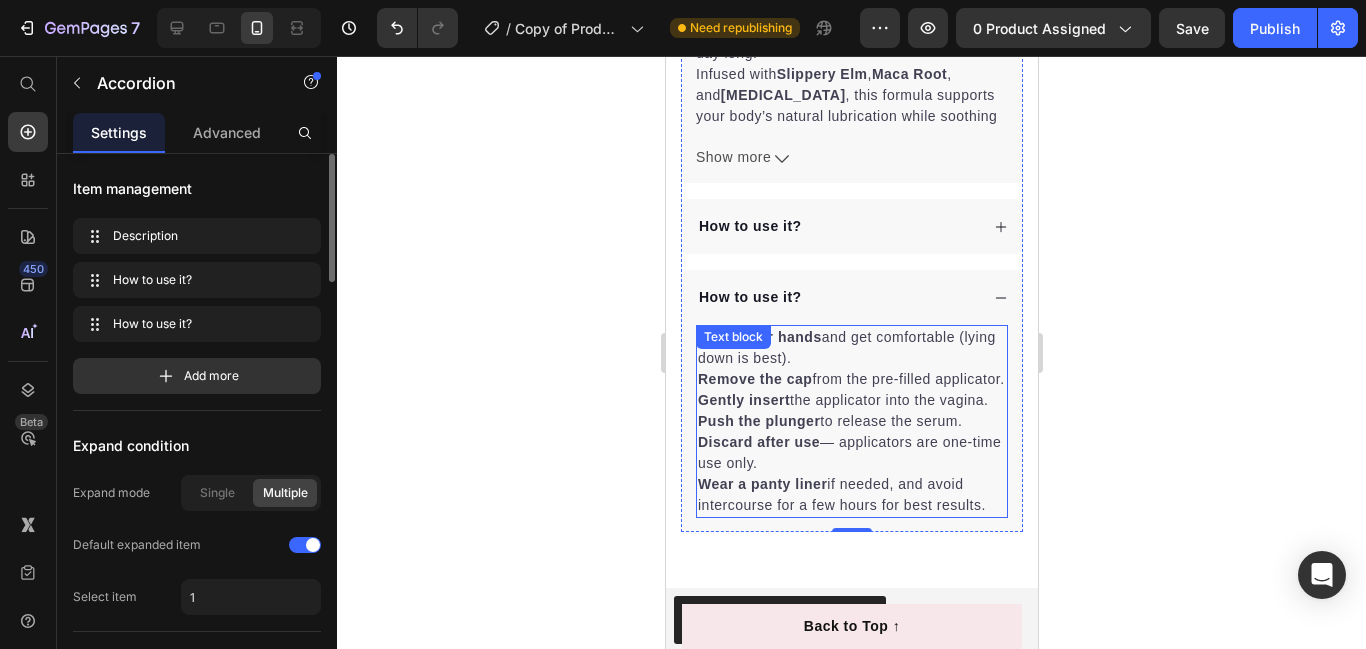 click on "Wash your hands  and get comfortable (lying down is best)." at bounding box center (851, 348) 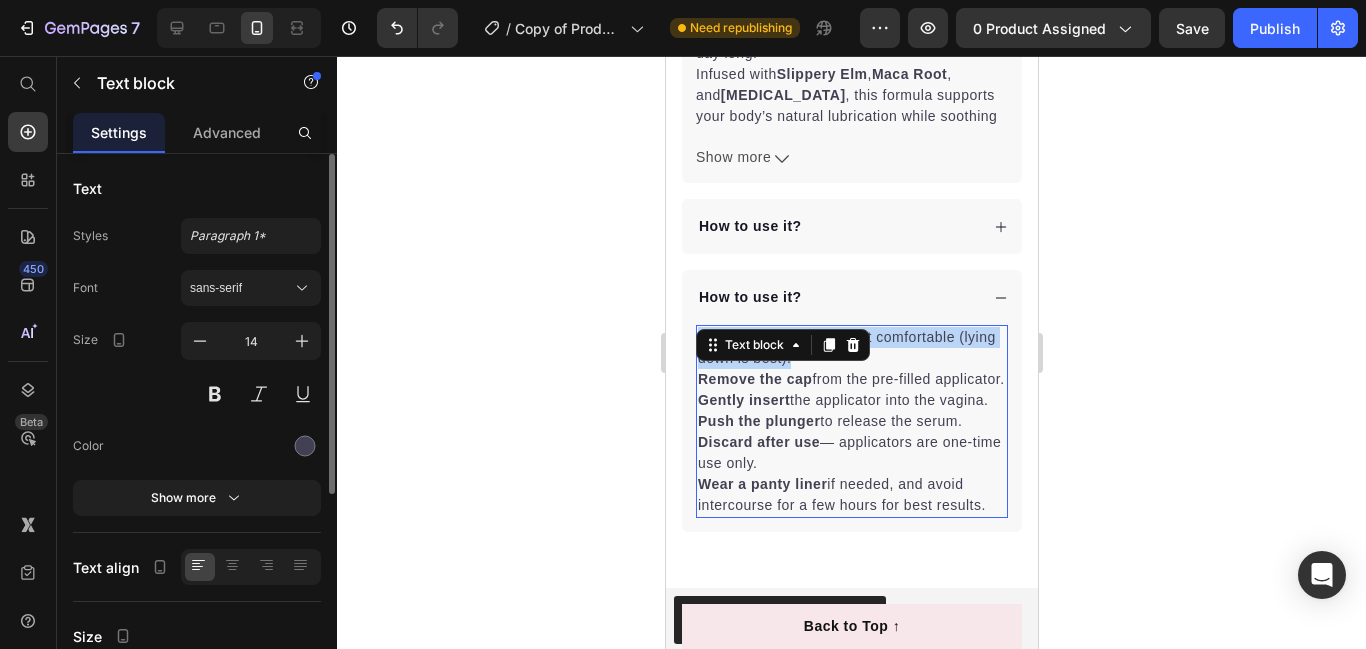 click on "Wash your hands  and get comfortable (lying down is best)." at bounding box center [851, 348] 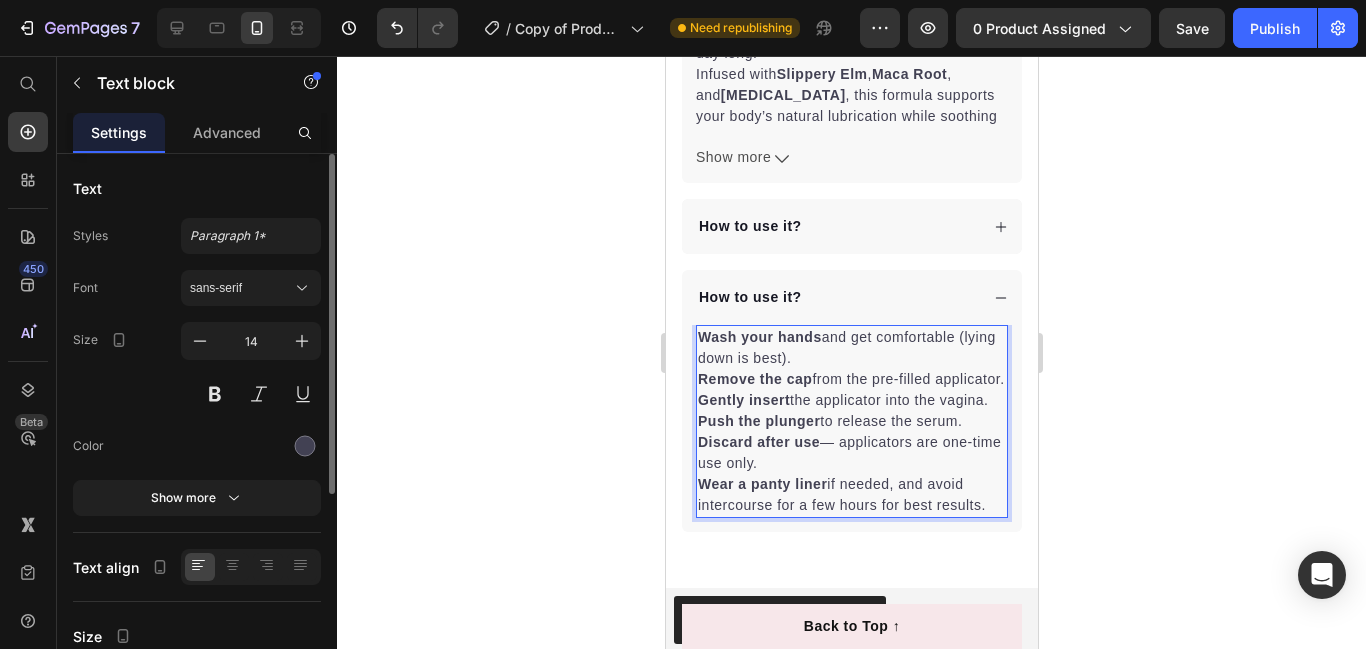 click on "Remove the cap  from the pre-filled applicator." at bounding box center [851, 379] 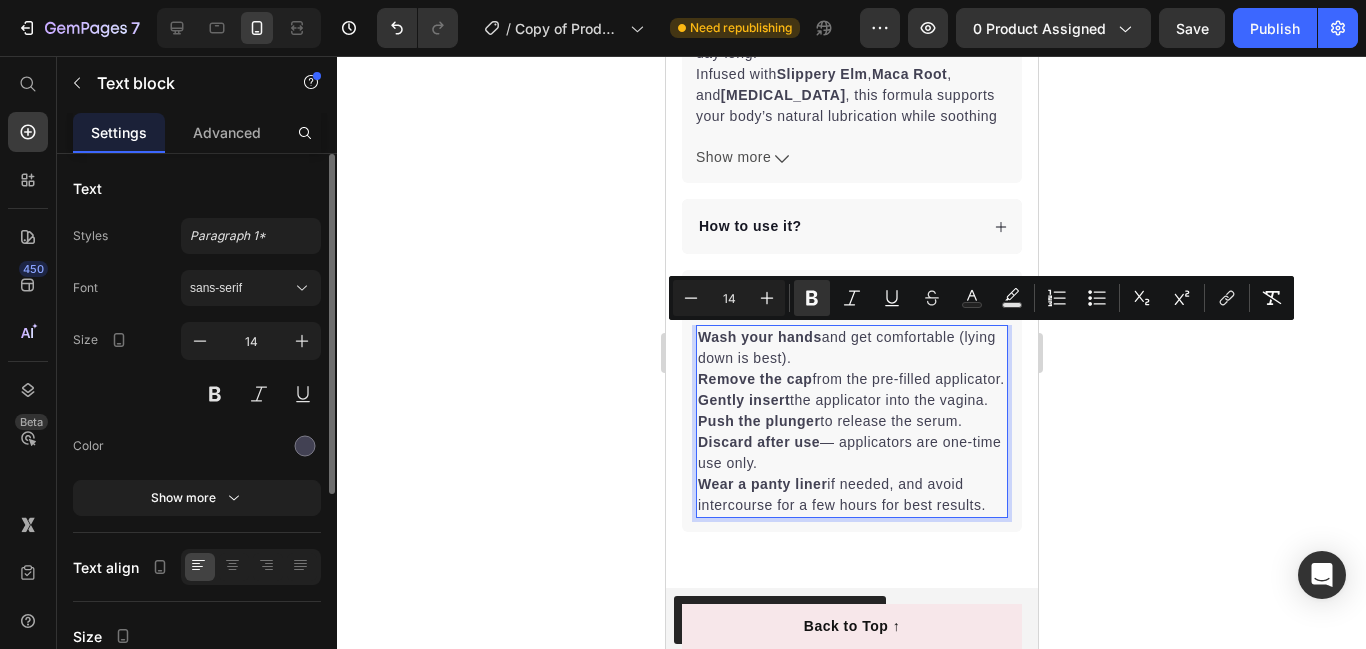 drag, startPoint x: 999, startPoint y: 529, endPoint x: 698, endPoint y: 326, distance: 363.05646 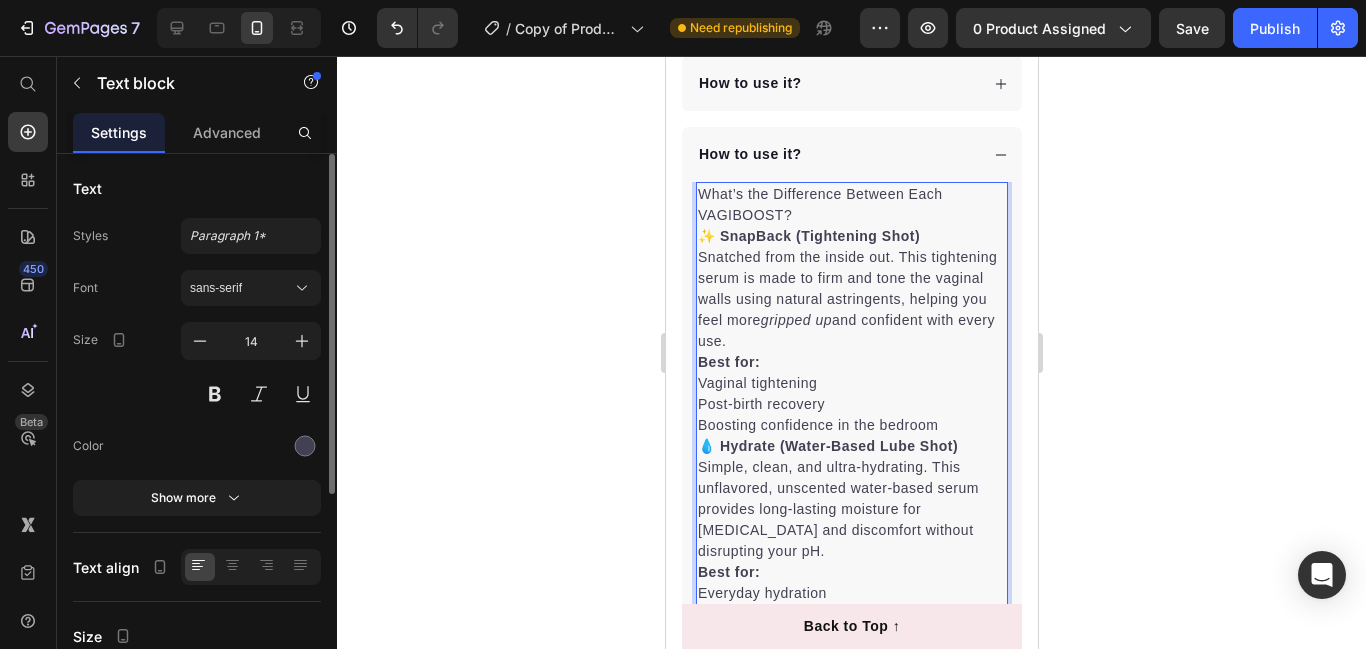 scroll, scrollTop: 1423, scrollLeft: 0, axis: vertical 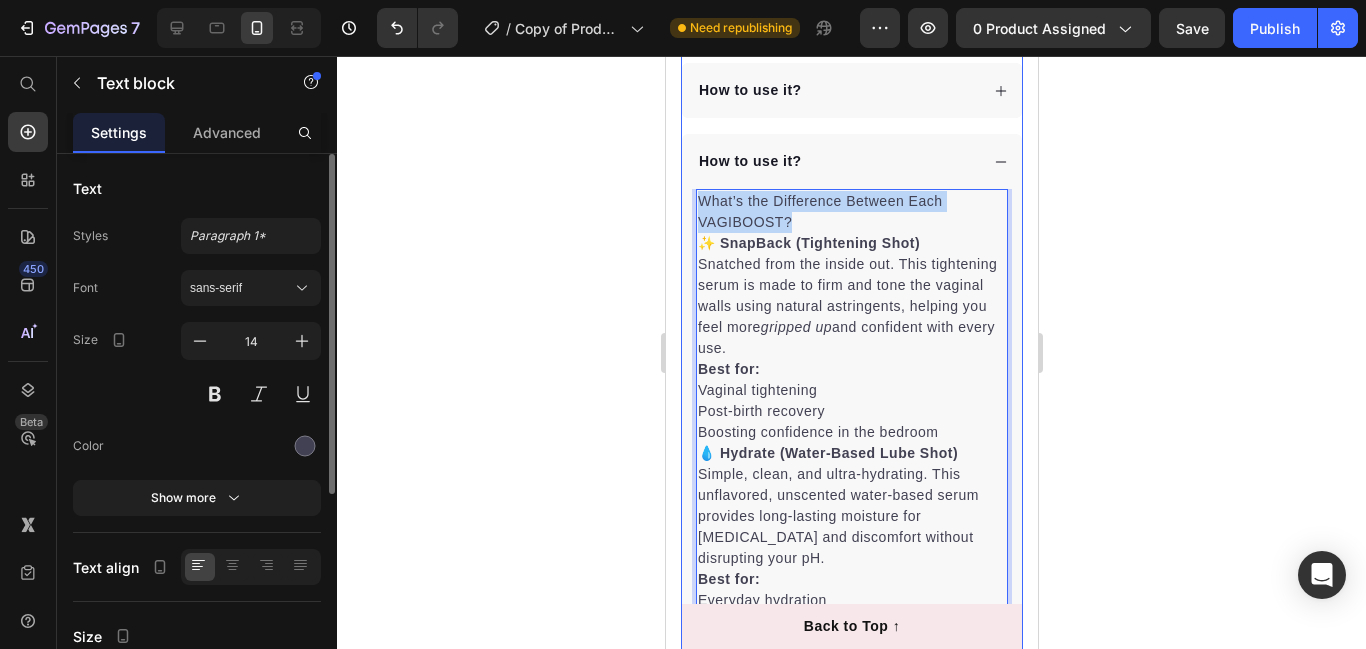 drag, startPoint x: 793, startPoint y: 216, endPoint x: 710, endPoint y: 179, distance: 90.873535 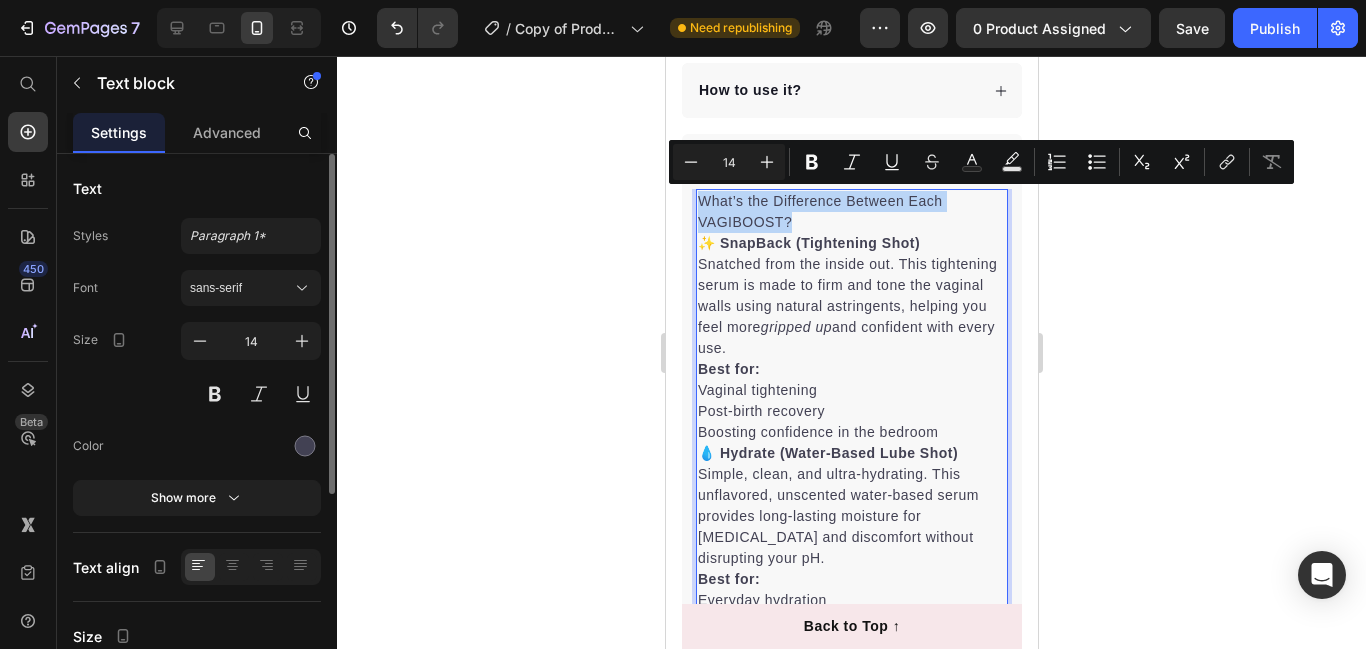 copy on "What’s the Difference Between Each VAGIBOOST?" 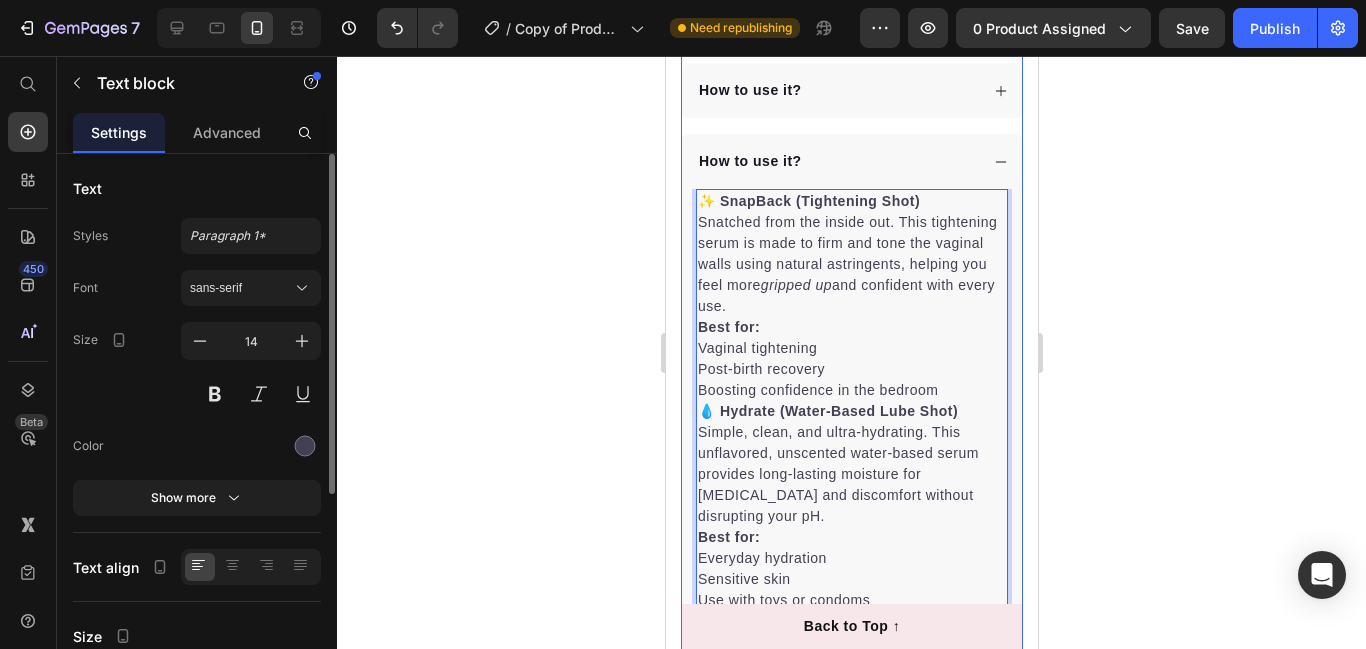 click on "How to use it?" at bounding box center [749, 161] 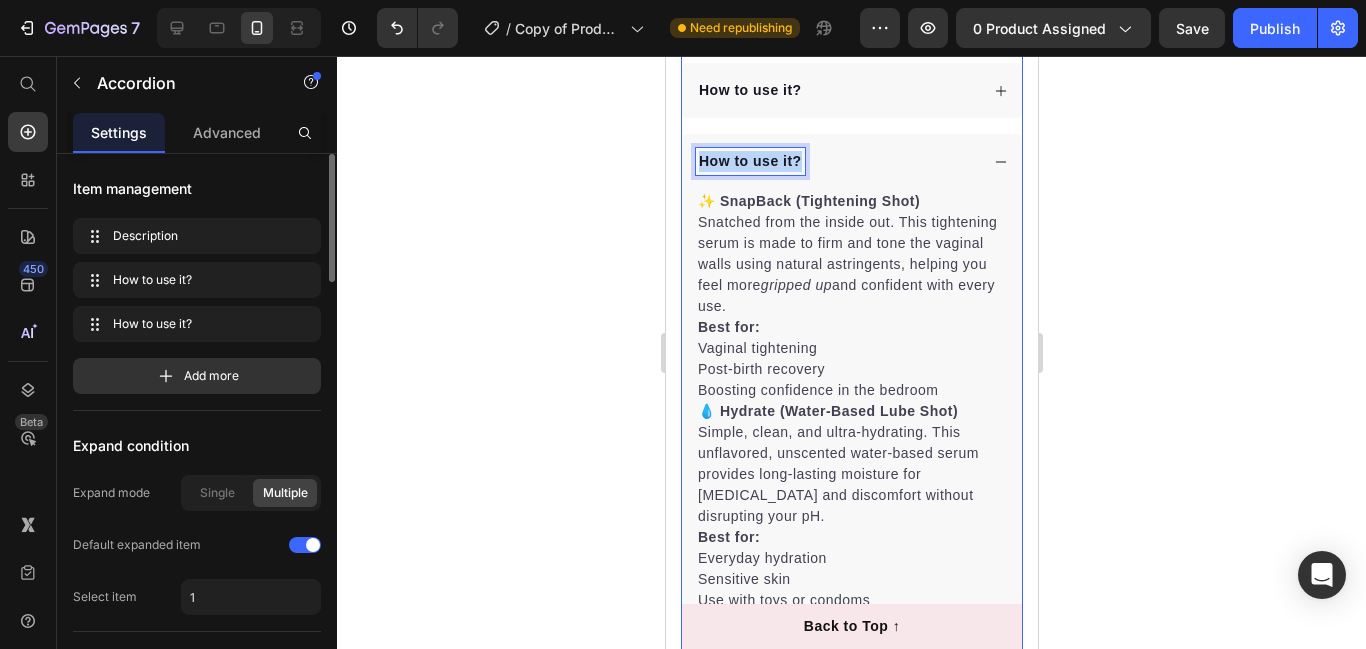 scroll, scrollTop: 0, scrollLeft: 0, axis: both 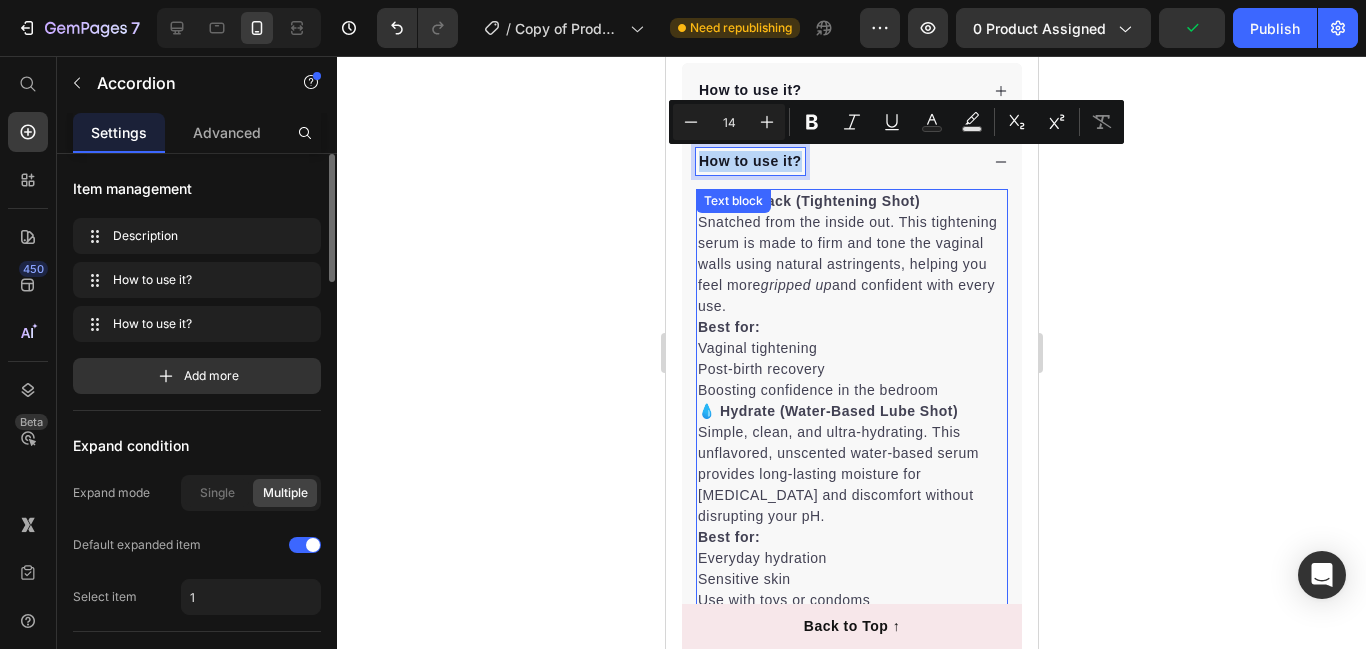 click on "Text block" at bounding box center [732, 201] 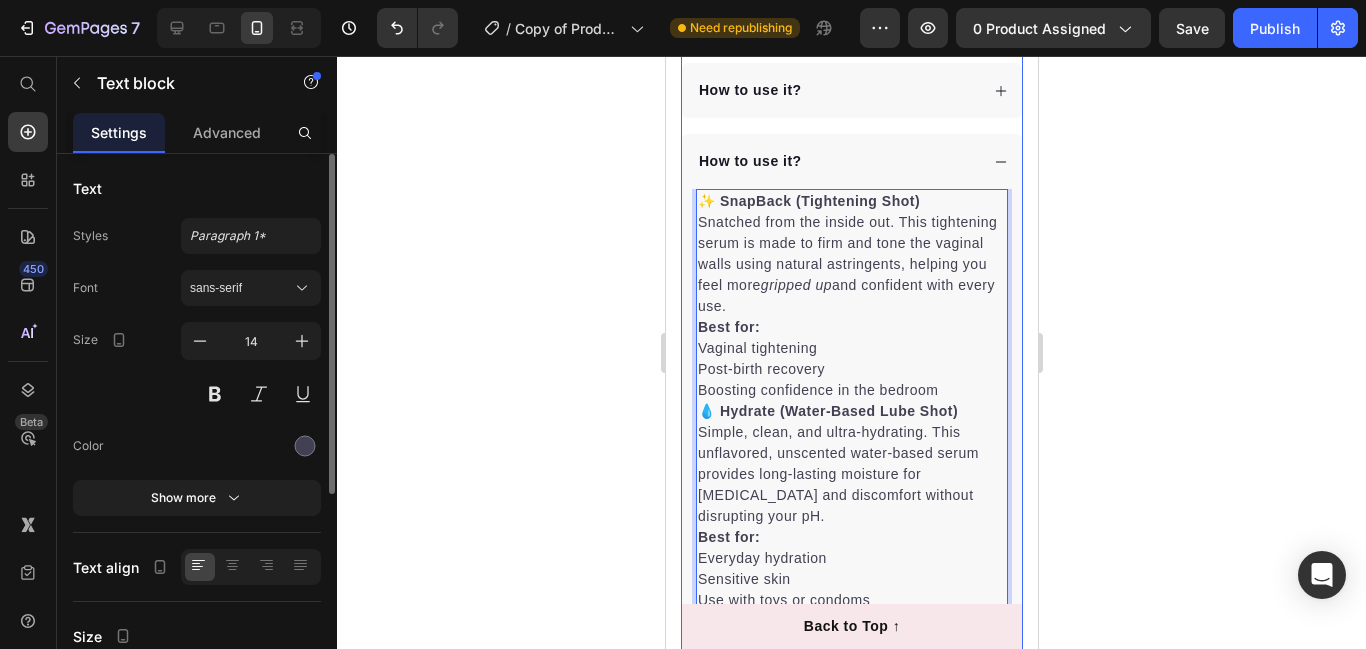 click on "How to use it?" at bounding box center [749, 161] 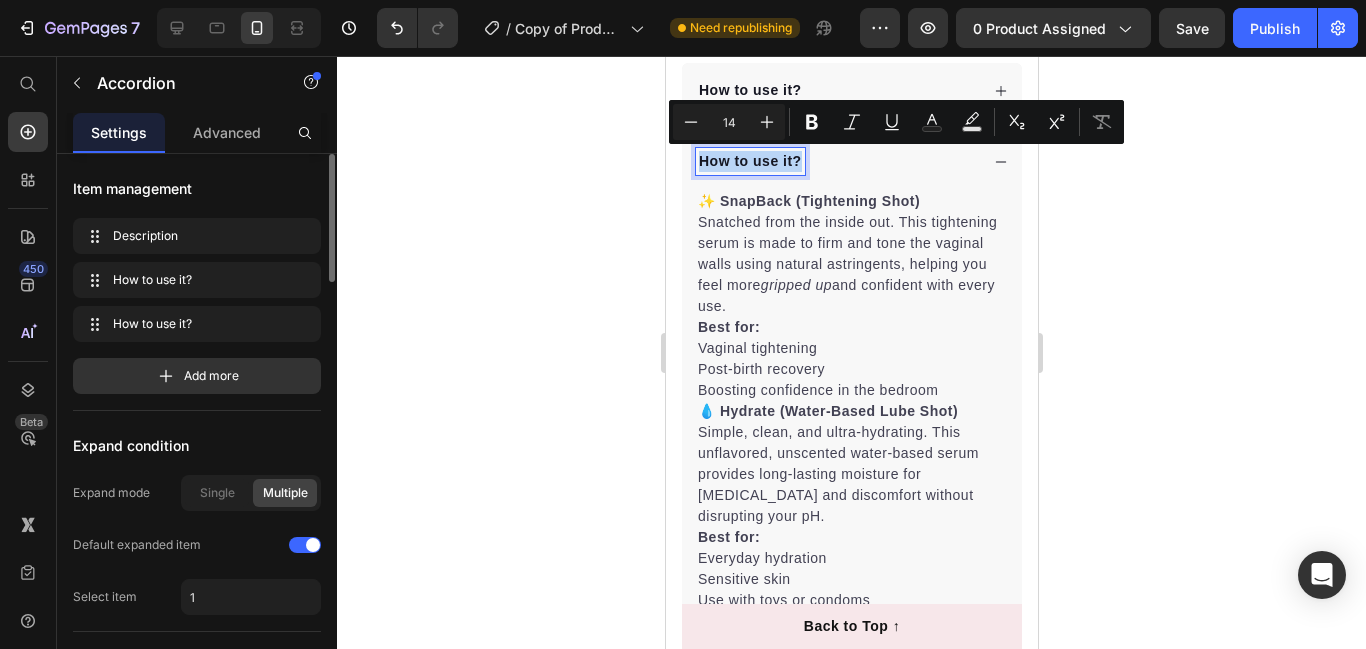 click on "How to use it?" at bounding box center [749, 161] 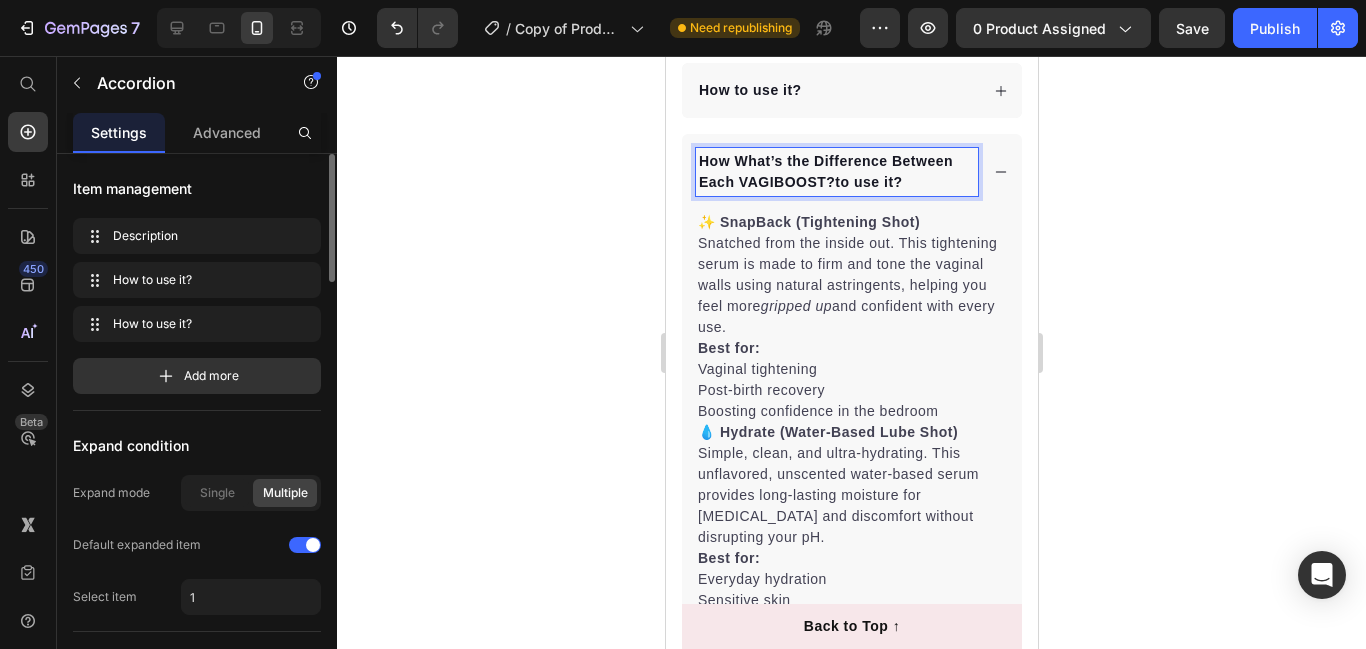 click on "How What’s the Difference Between Each VAGIBOOST?to use it?" at bounding box center [836, 172] 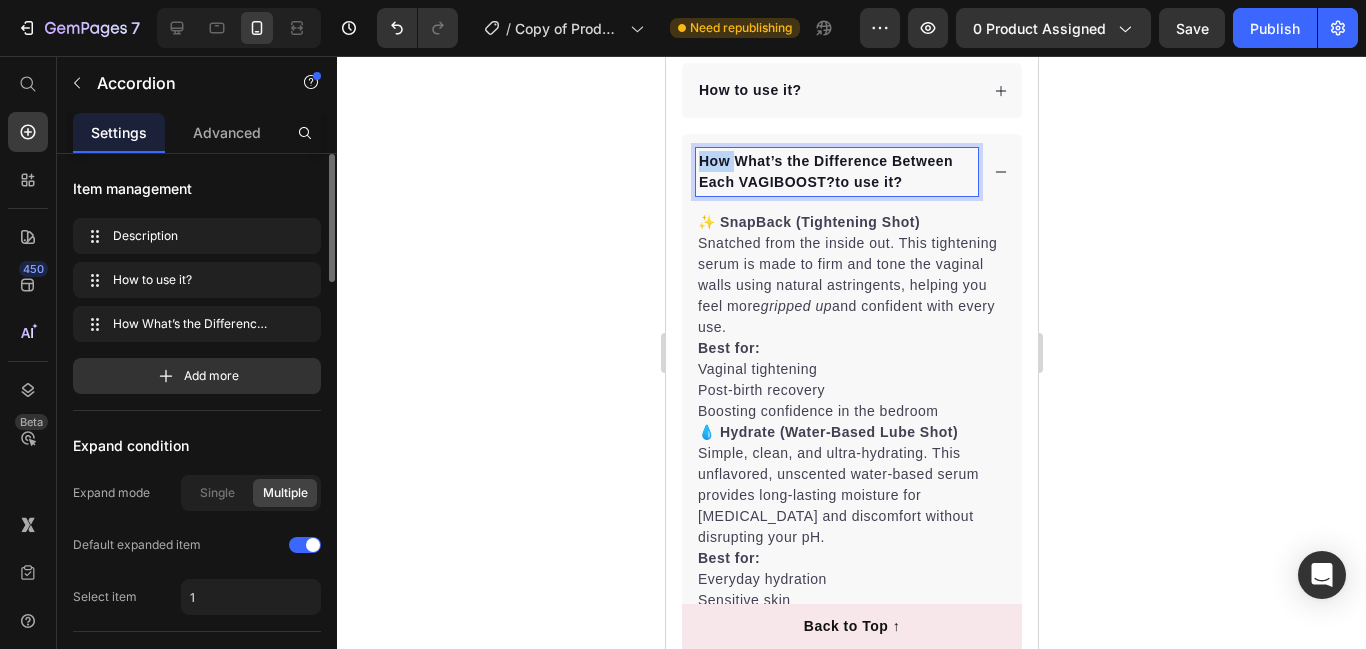 drag, startPoint x: 735, startPoint y: 158, endPoint x: 691, endPoint y: 154, distance: 44.181442 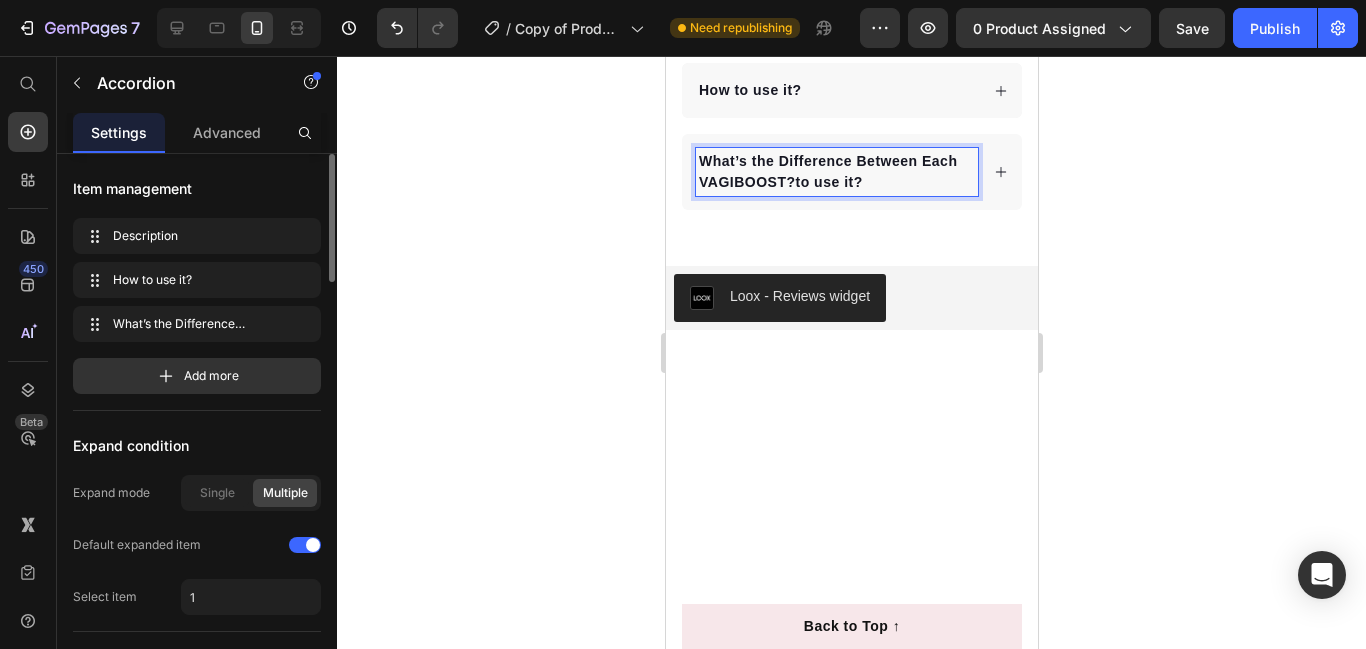 click 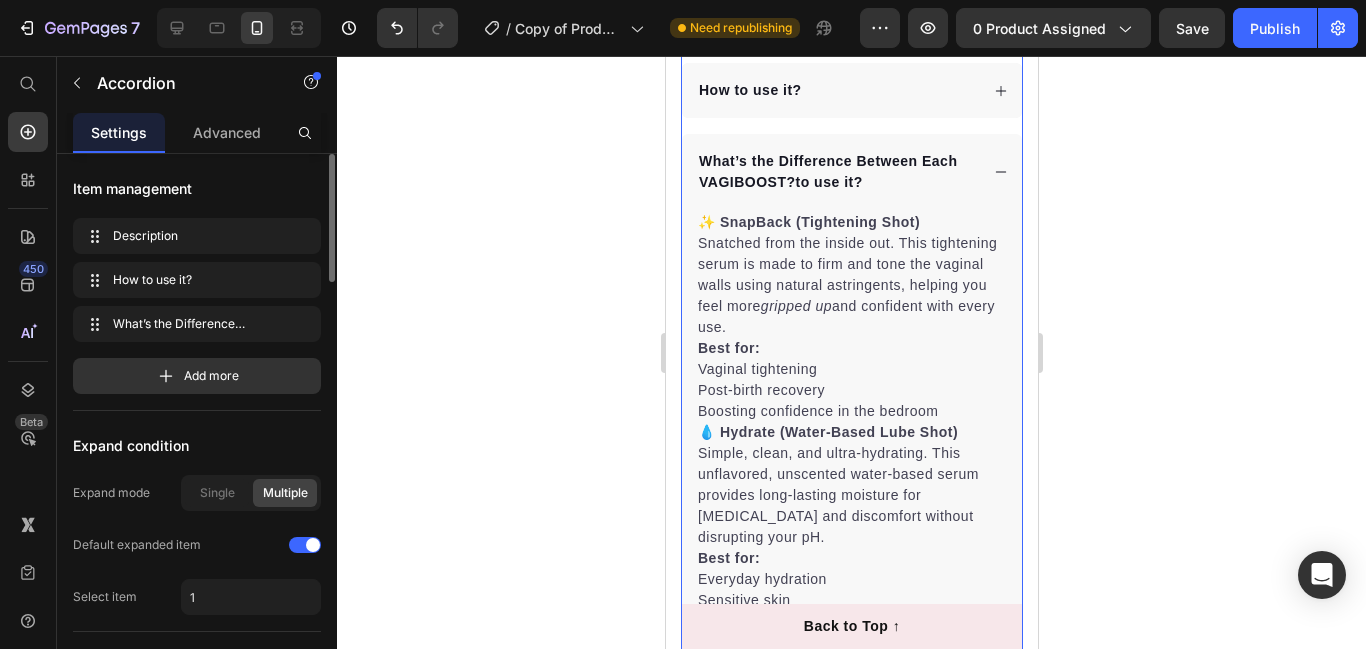 click on "What’s the Difference Between Each VAGIBOOST?to use it?" at bounding box center (836, 172) 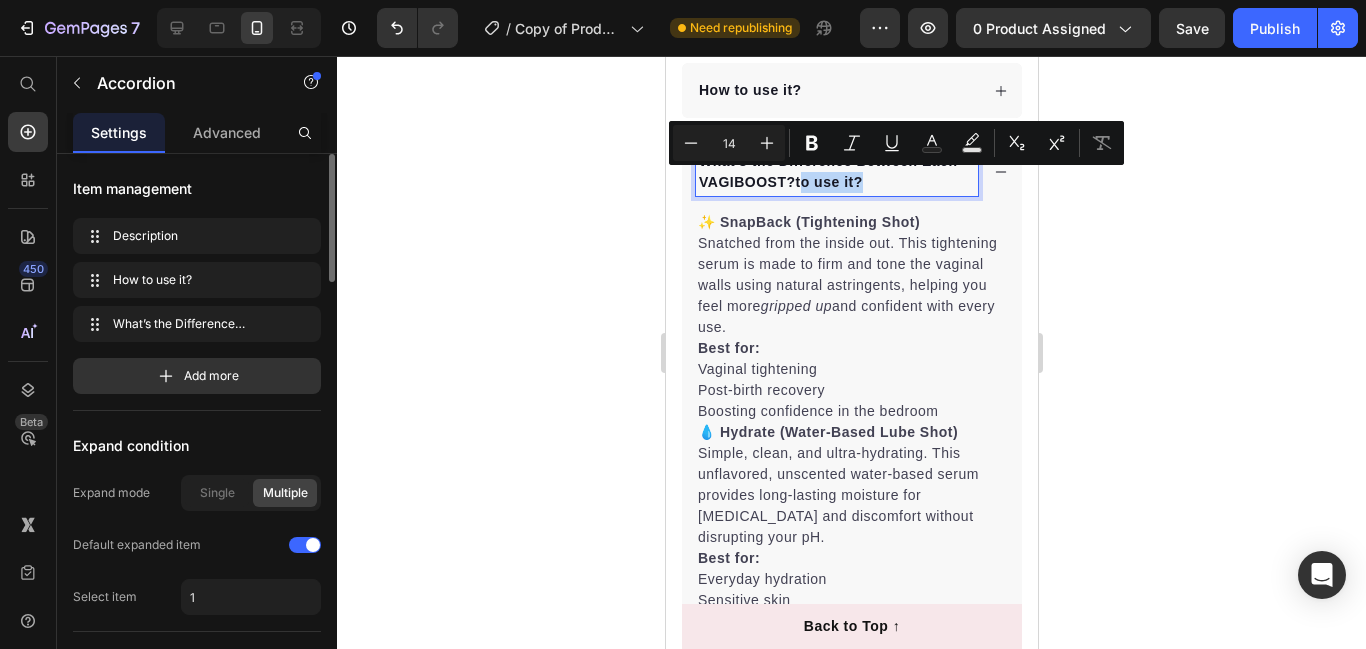 drag, startPoint x: 872, startPoint y: 188, endPoint x: 801, endPoint y: 182, distance: 71.25307 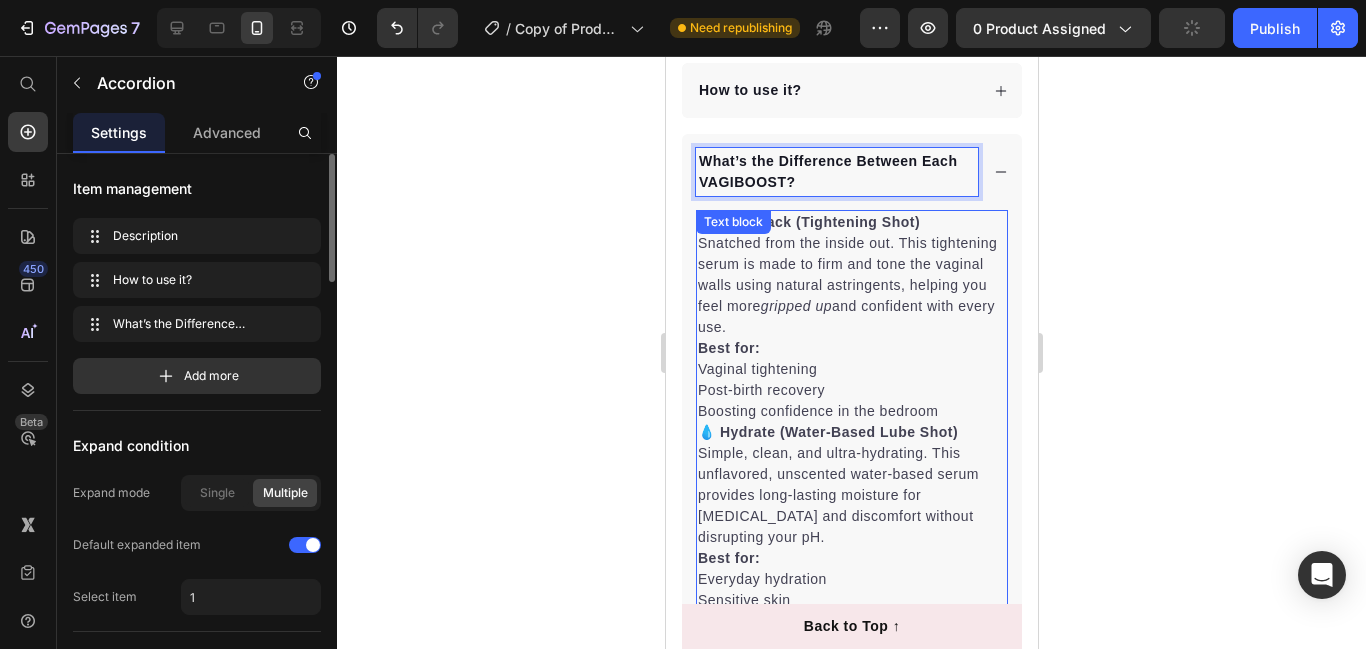 scroll, scrollTop: 1525, scrollLeft: 0, axis: vertical 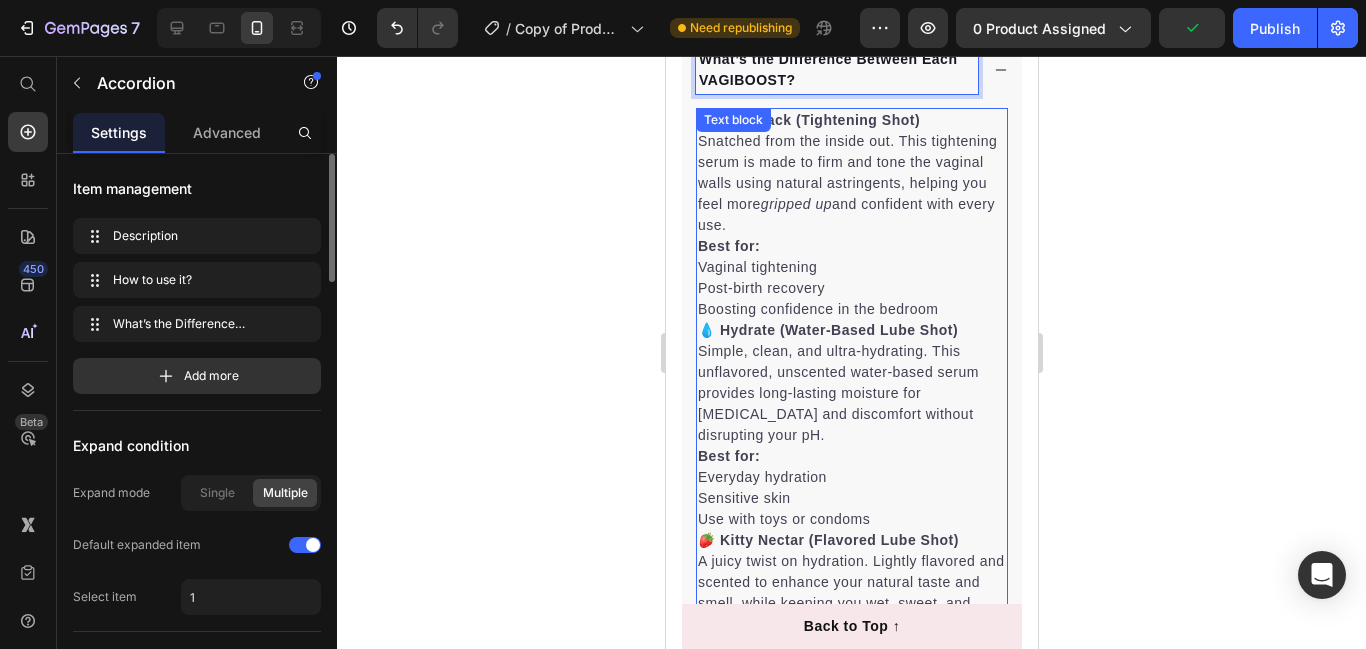 click on "Boosting confidence in the bedroom" at bounding box center (851, 309) 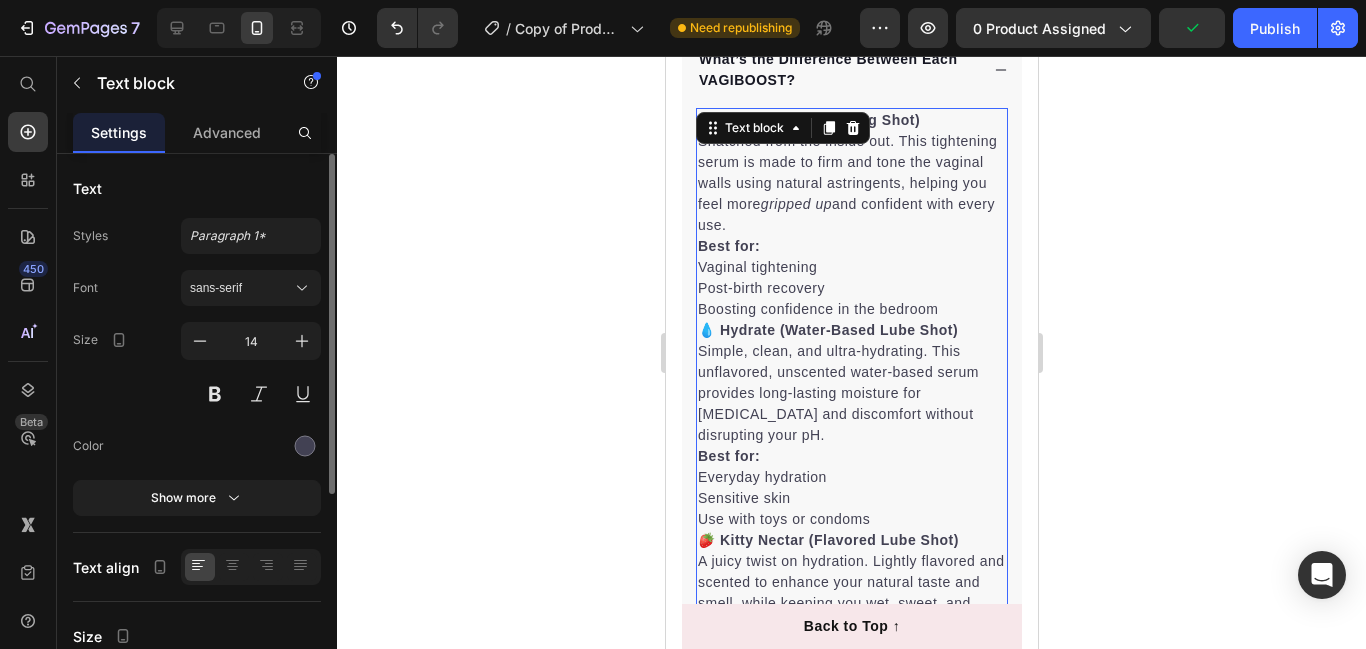 click on "Boosting confidence in the bedroom" at bounding box center (851, 309) 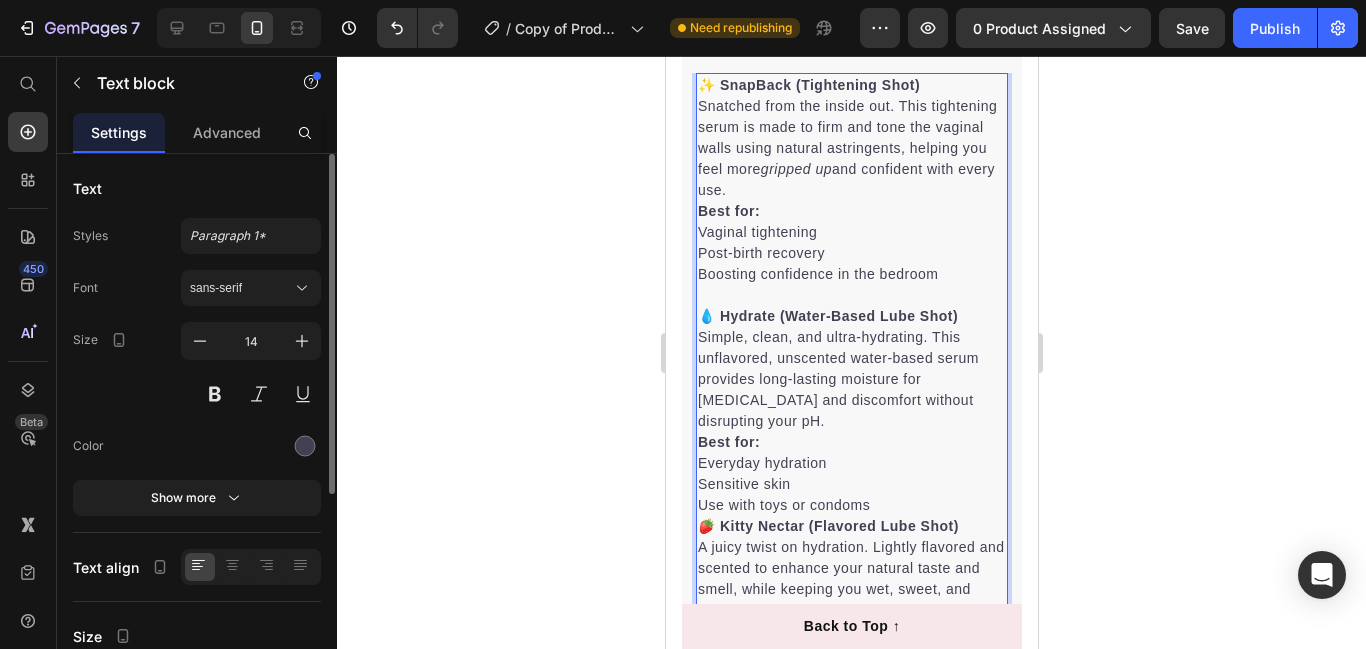 scroll, scrollTop: 1566, scrollLeft: 0, axis: vertical 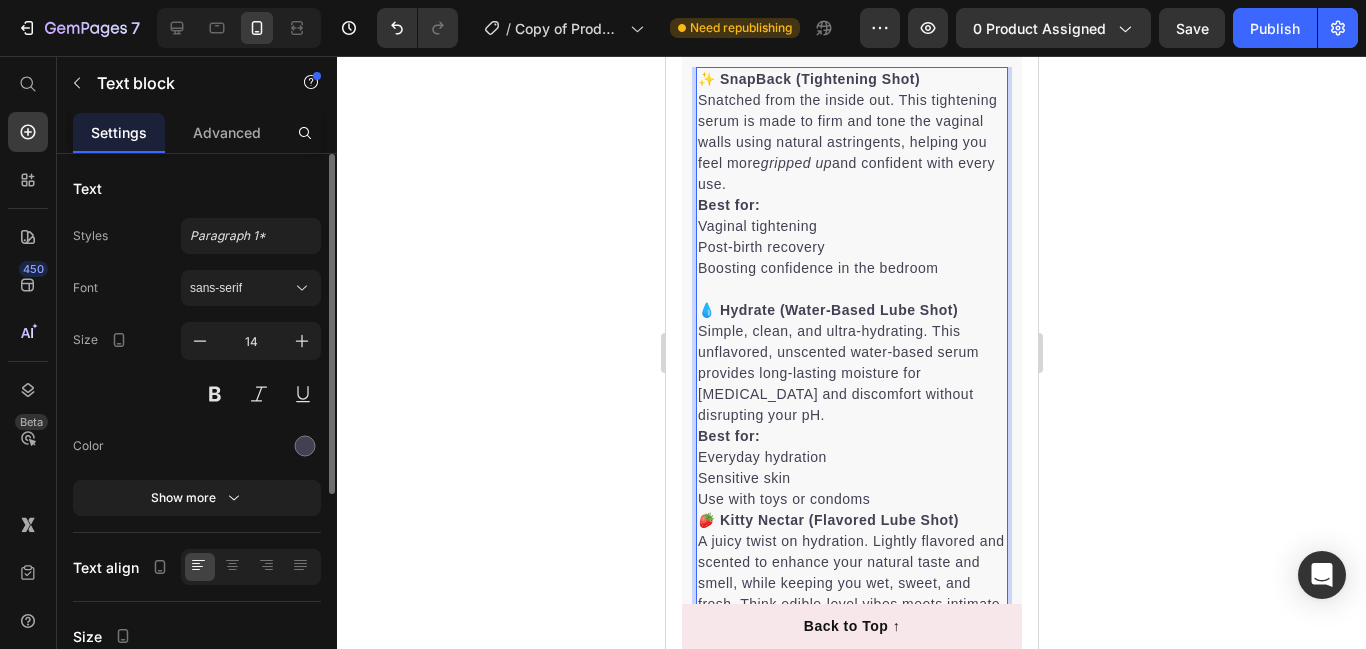 click on "Use with toys or condoms" at bounding box center [851, 499] 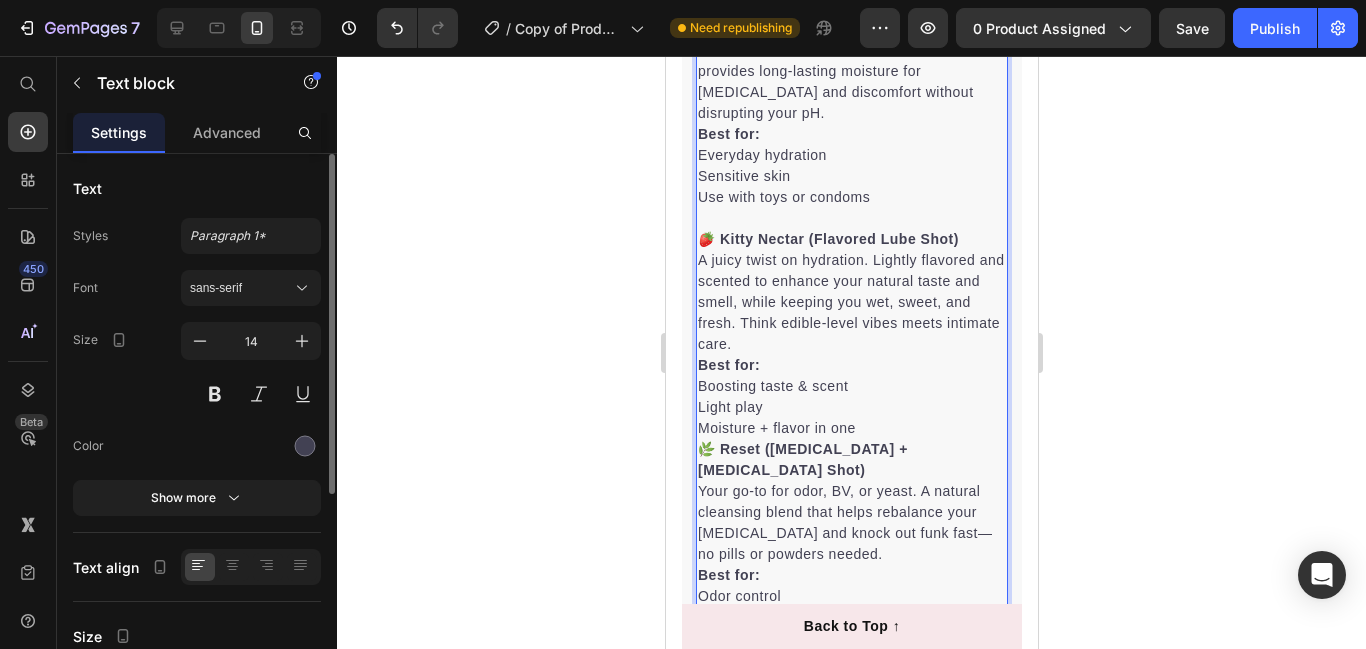 scroll, scrollTop: 1872, scrollLeft: 0, axis: vertical 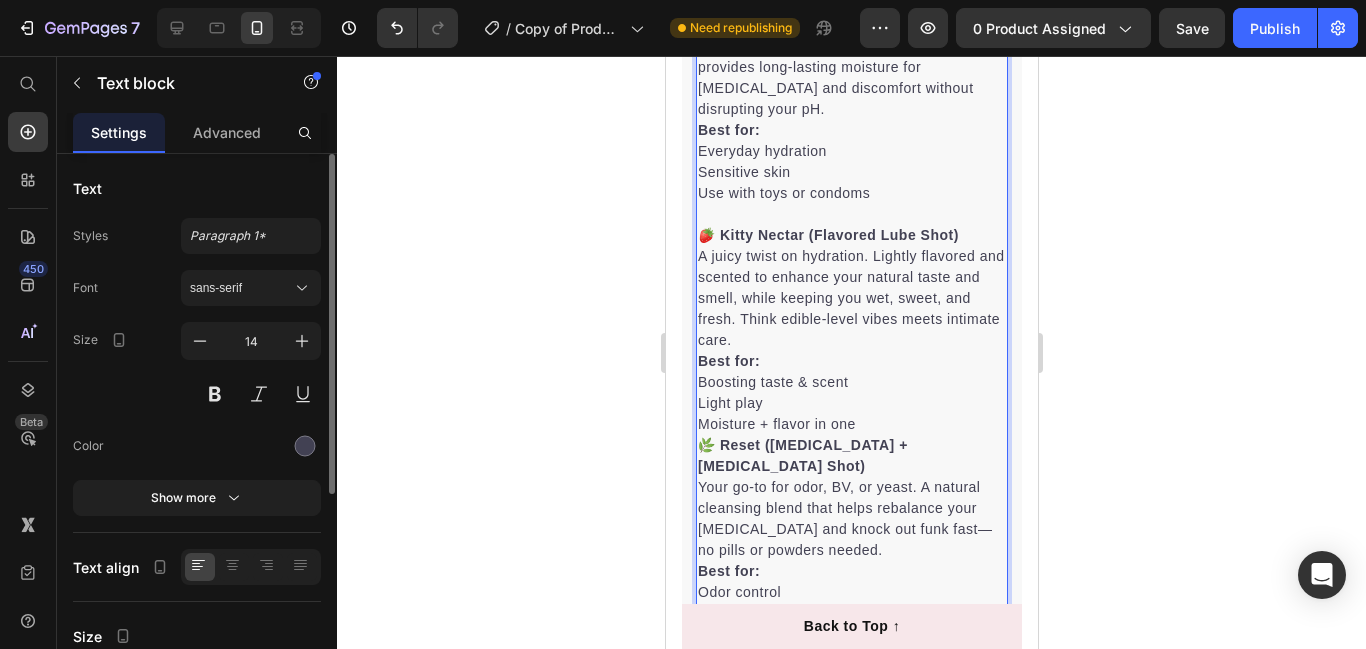 click on "Moisture + flavor in one" at bounding box center (851, 424) 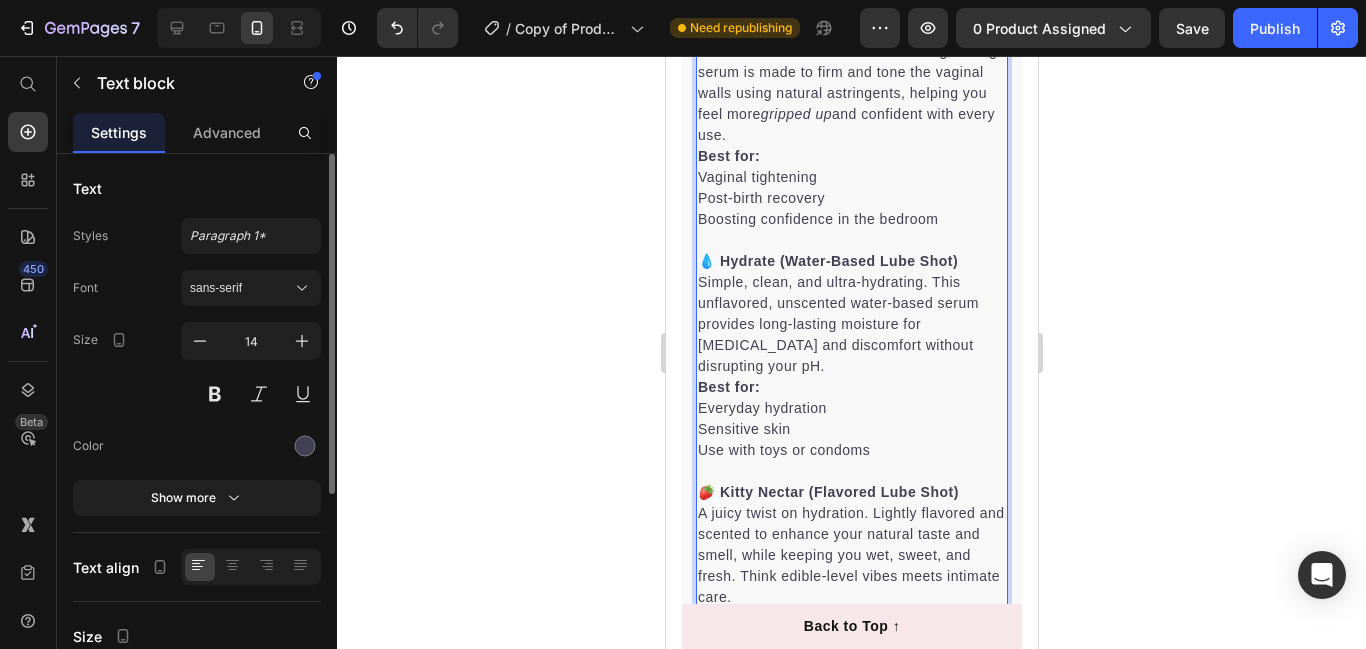 scroll, scrollTop: 1613, scrollLeft: 0, axis: vertical 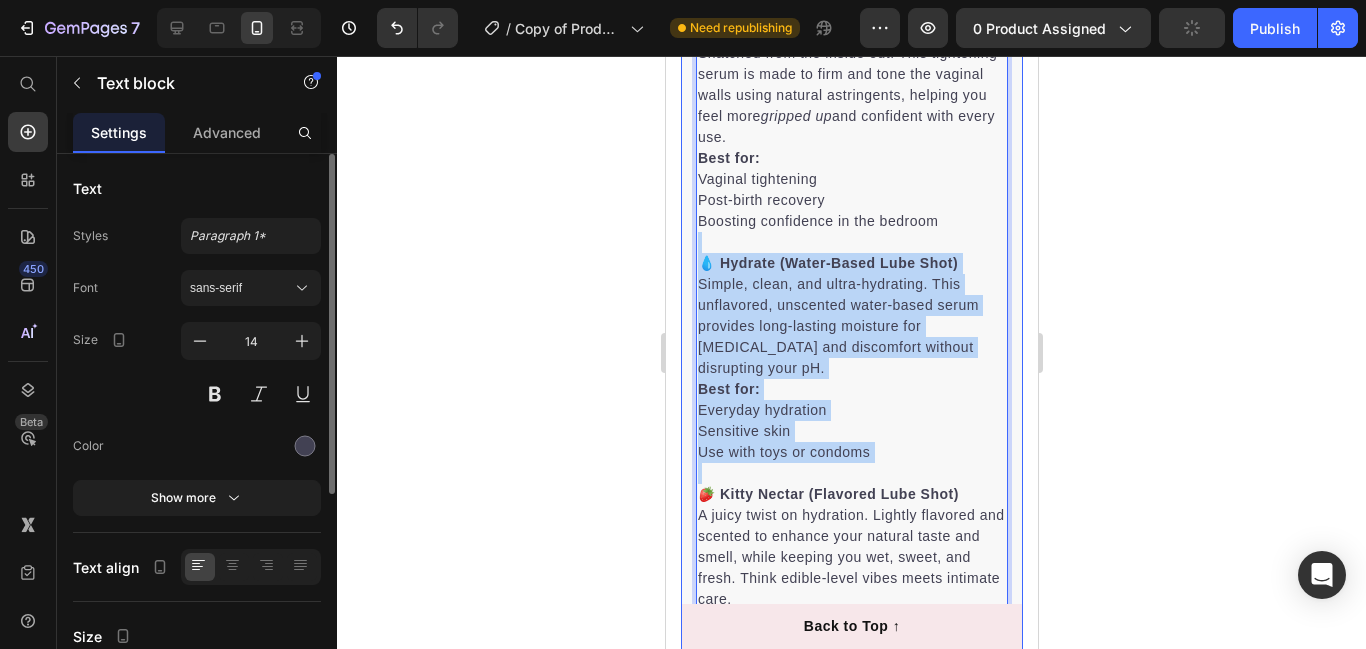 drag, startPoint x: 887, startPoint y: 443, endPoint x: 692, endPoint y: 252, distance: 272.9579 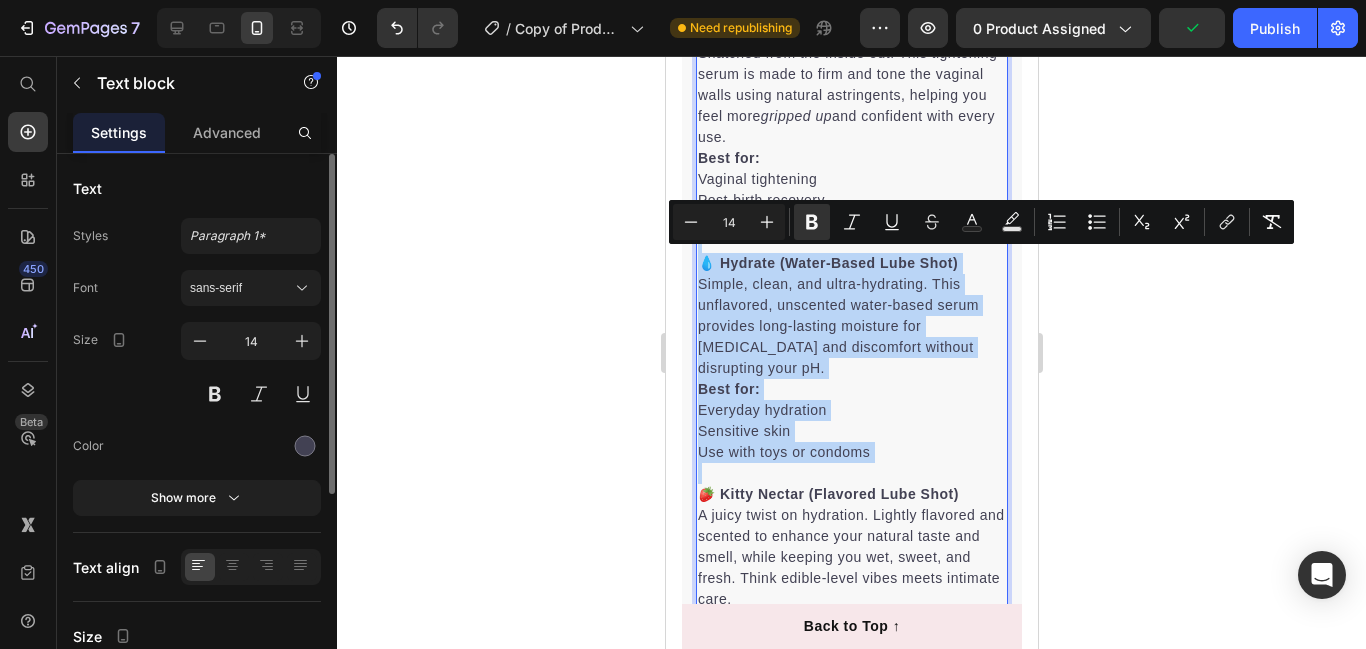 copy on "💧 Hydrate (Water-Based Lube Shot) Simple, clean, and ultra-hydrating. This unflavored, unscented water-based serum provides long-lasting moisture for dryness and discomfort without disrupting your pH. Best for: Everyday hydration Sensitive skin Use with toys or condoms" 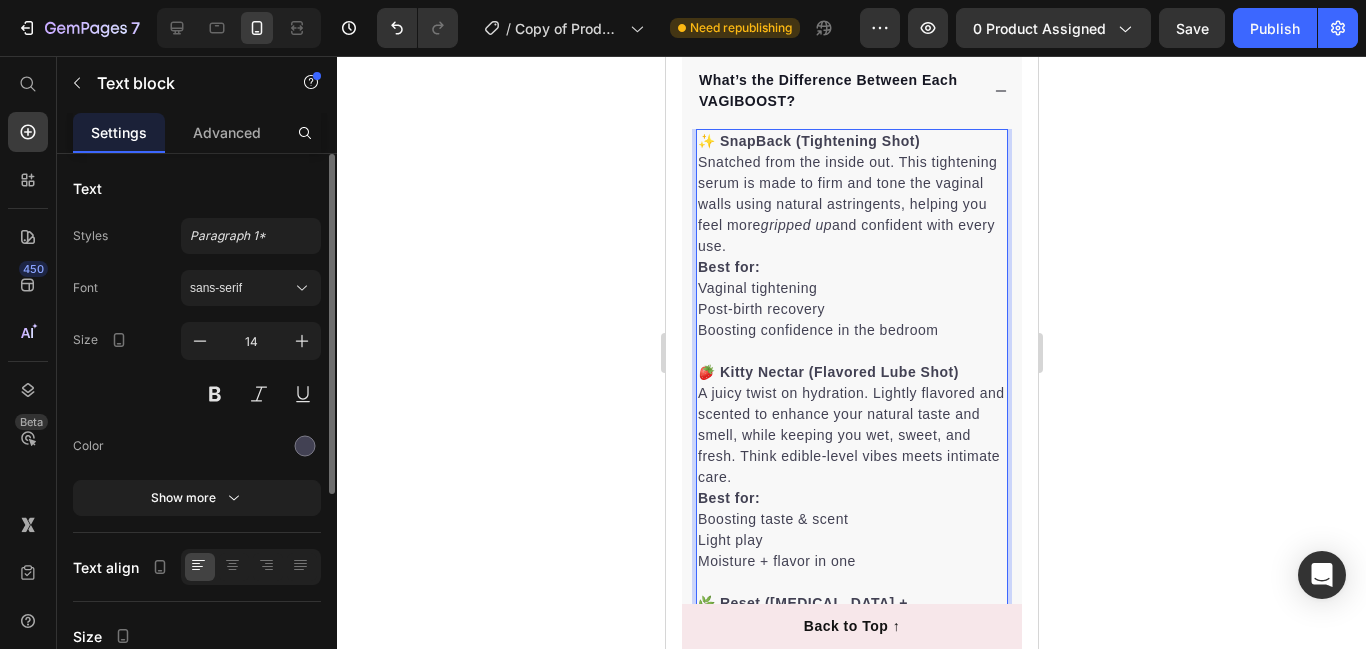 scroll, scrollTop: 1272, scrollLeft: 0, axis: vertical 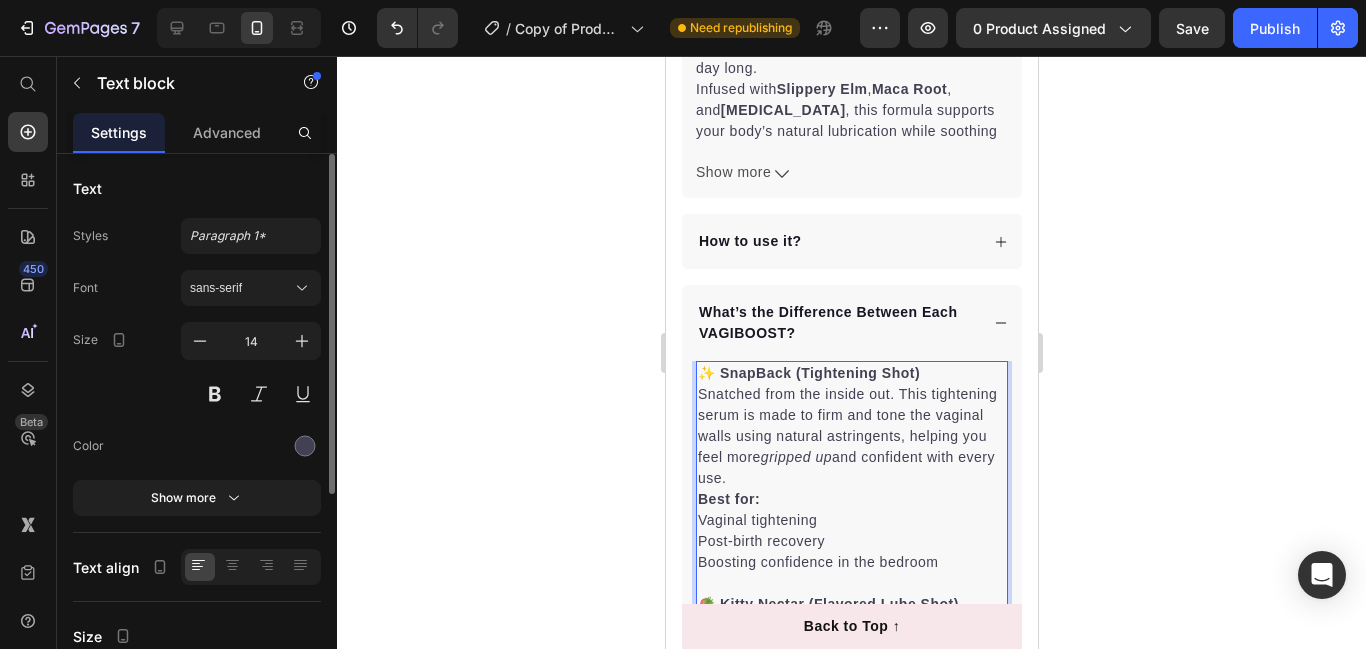 click on "✨ SnapBack (Tightening Shot) Snatched from the inside out. This tightening serum is made to firm and tone the vaginal walls using natural astringents, helping you feel more  gripped up  and confident with every use. Best for: Vaginal tightening Post-birth recovery Boosting confidence in the bedroom 🍓 Kitty Nectar (Flavored Lube Shot) A juicy twist on hydration. Lightly flavored and scented to enhance your natural taste and smell, while keeping you wet, sweet, and fresh. Think edible-level vibes meets intimate care. Best for: Boosting taste & scent Light play Moisture + flavor in one 🌿 Reset (Boric Acid + Tea Tree Shot) Your go-to for odor, BV, or yeast. A natural cleansing blend that helps rebalance your vaginal pH and knock out funk fast—no pills or powders needed. Best for: Odor control BV or yeast support Freshening up after sex or your period Text block   0" at bounding box center [851, 706] 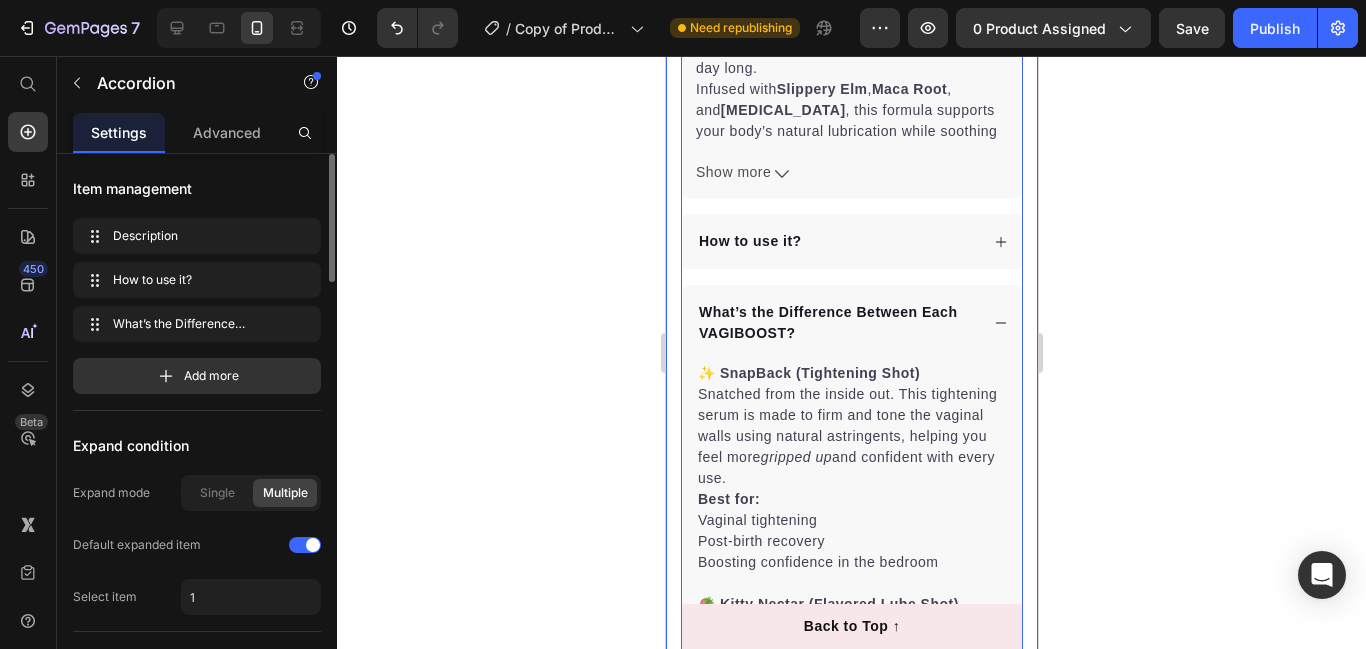 drag, startPoint x: 1122, startPoint y: 427, endPoint x: 287, endPoint y: 366, distance: 837.22516 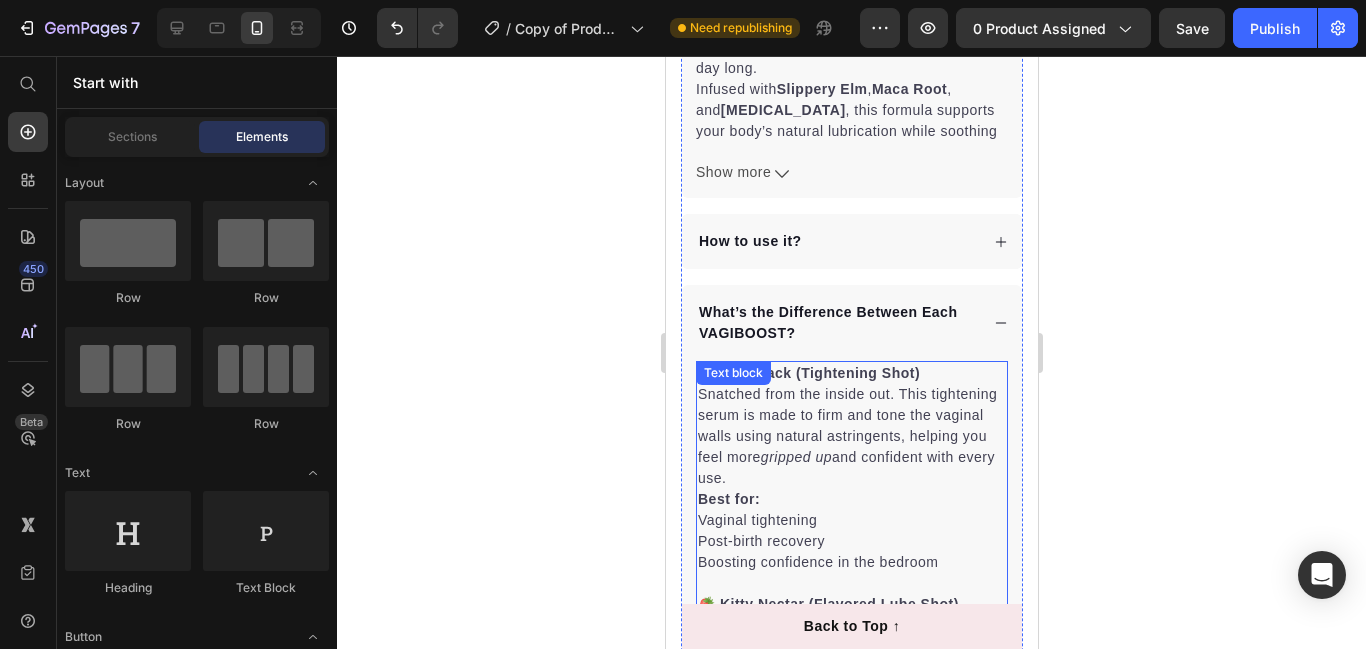 drag, startPoint x: 838, startPoint y: 407, endPoint x: 797, endPoint y: 388, distance: 45.188496 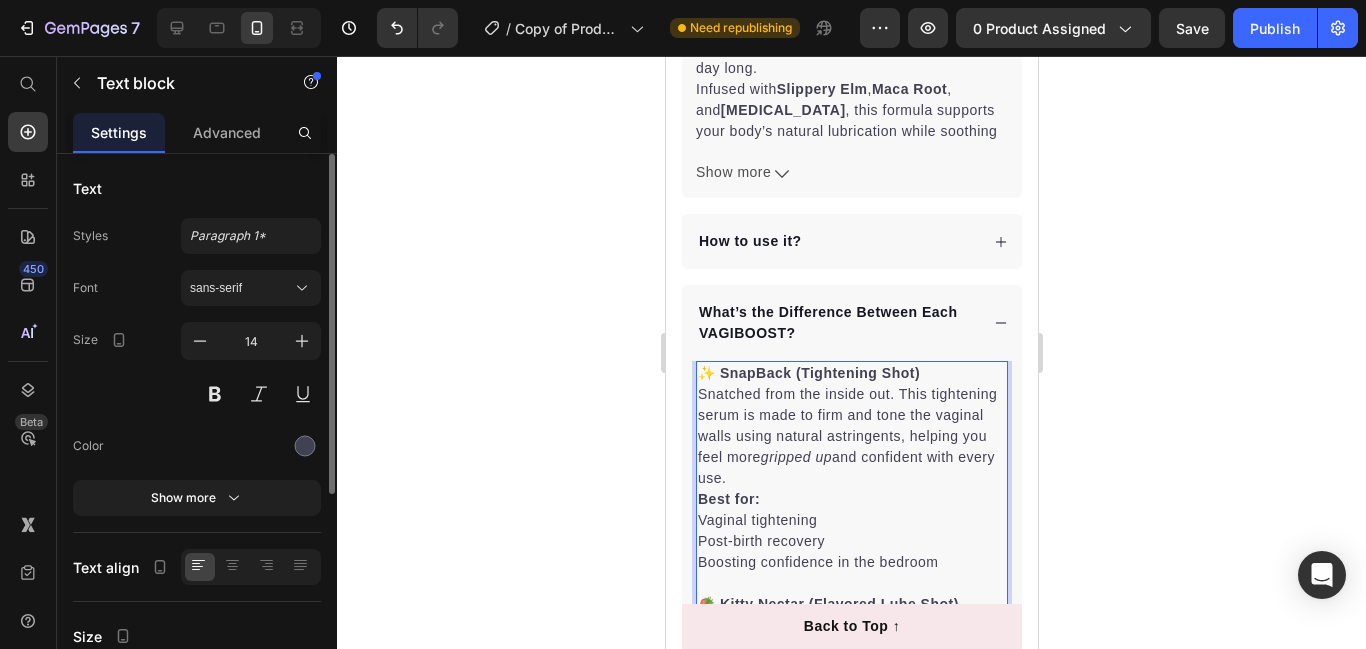 click on "✨ SnapBack (Tightening Shot)" at bounding box center [808, 373] 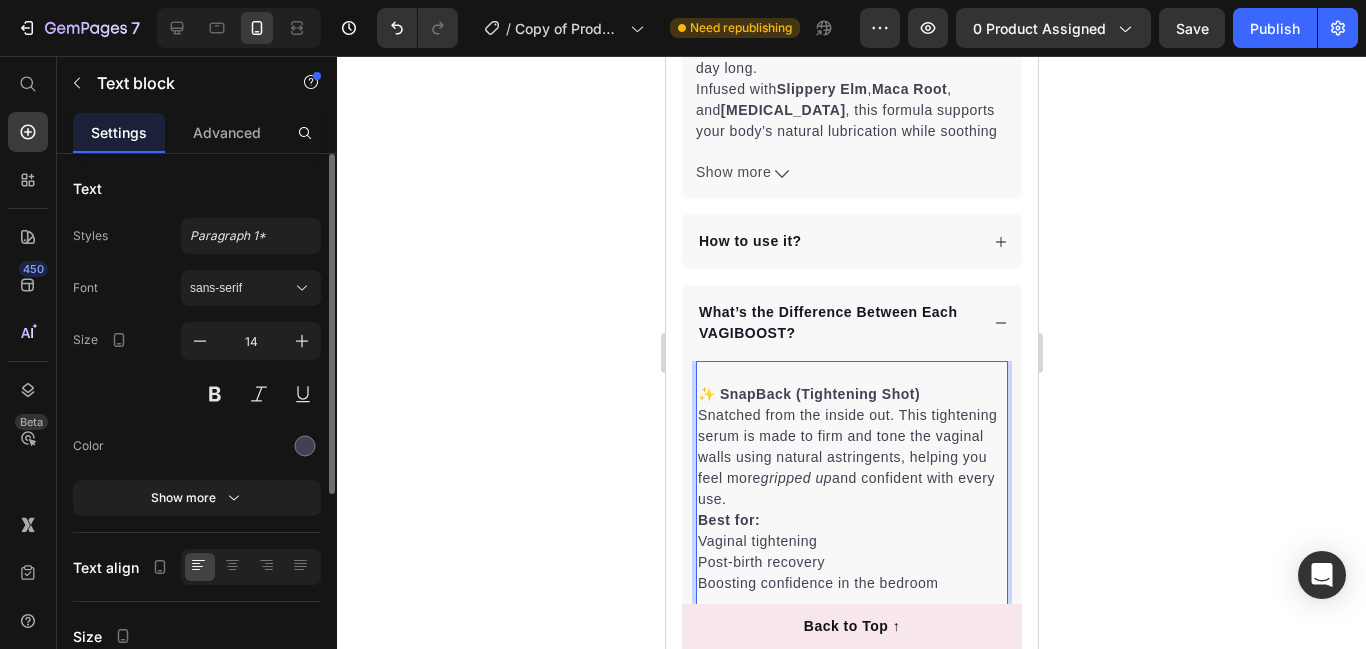 click at bounding box center [851, 373] 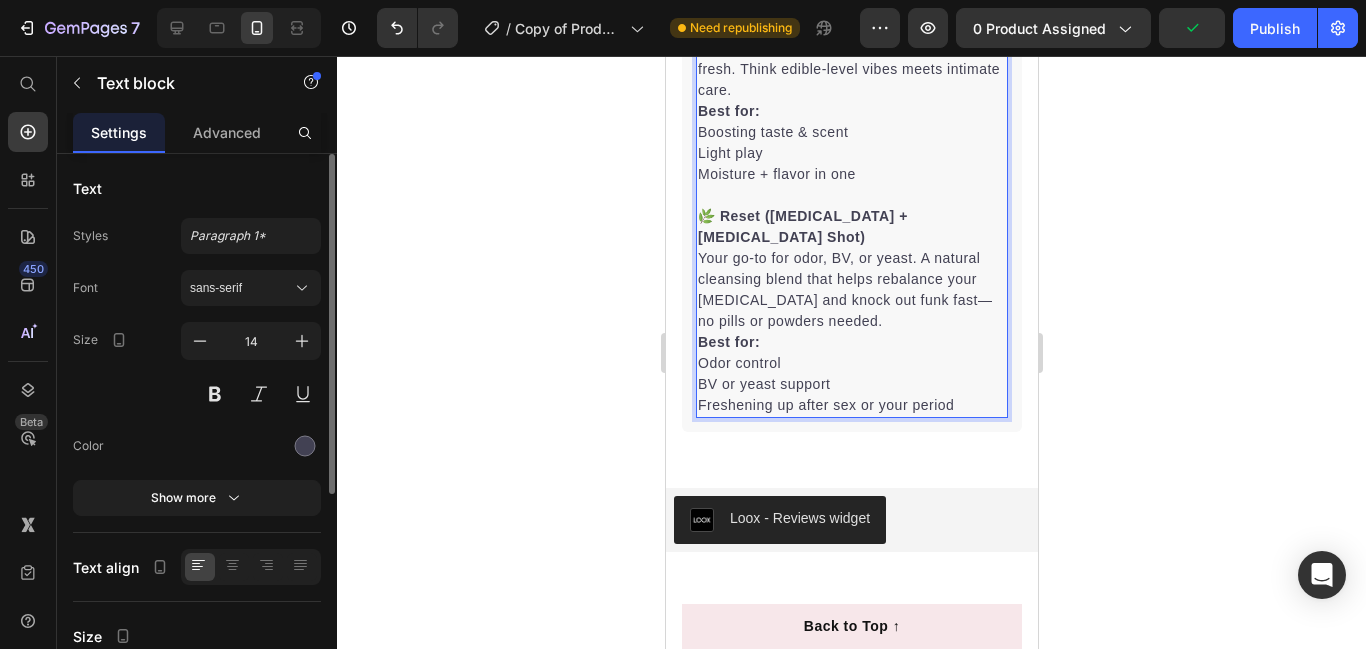 scroll, scrollTop: 3046, scrollLeft: 0, axis: vertical 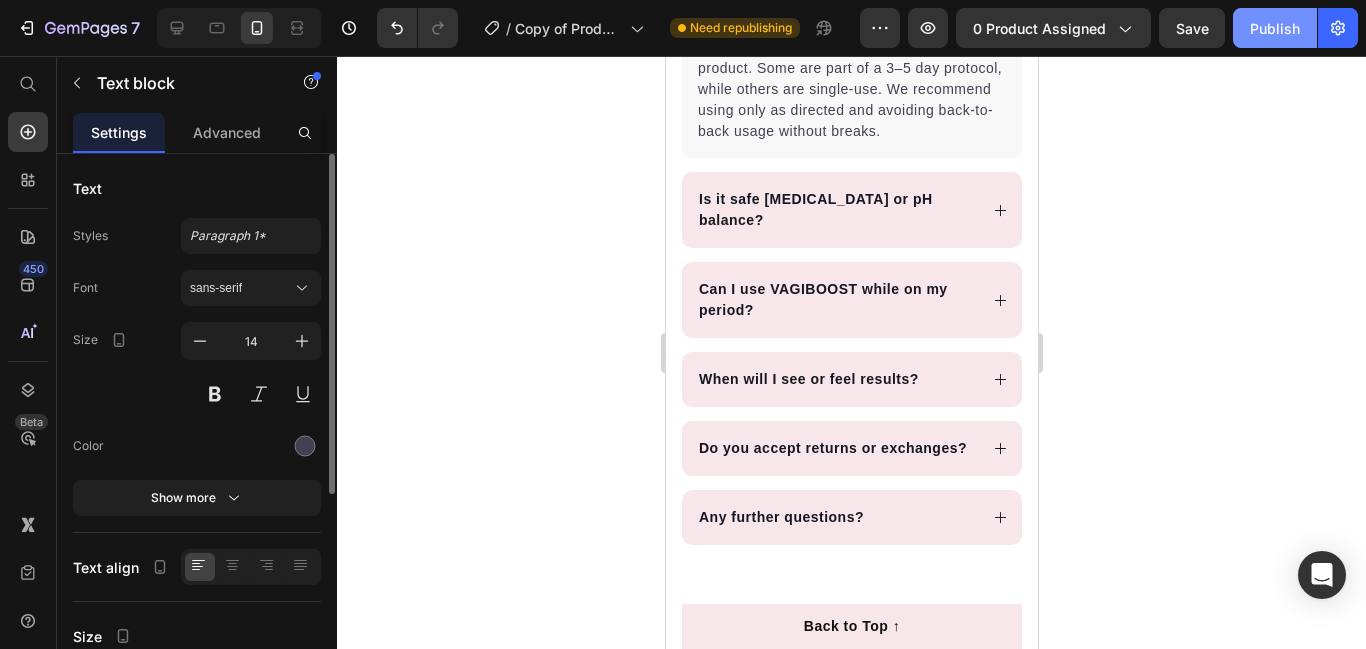 click on "Publish" at bounding box center (1275, 28) 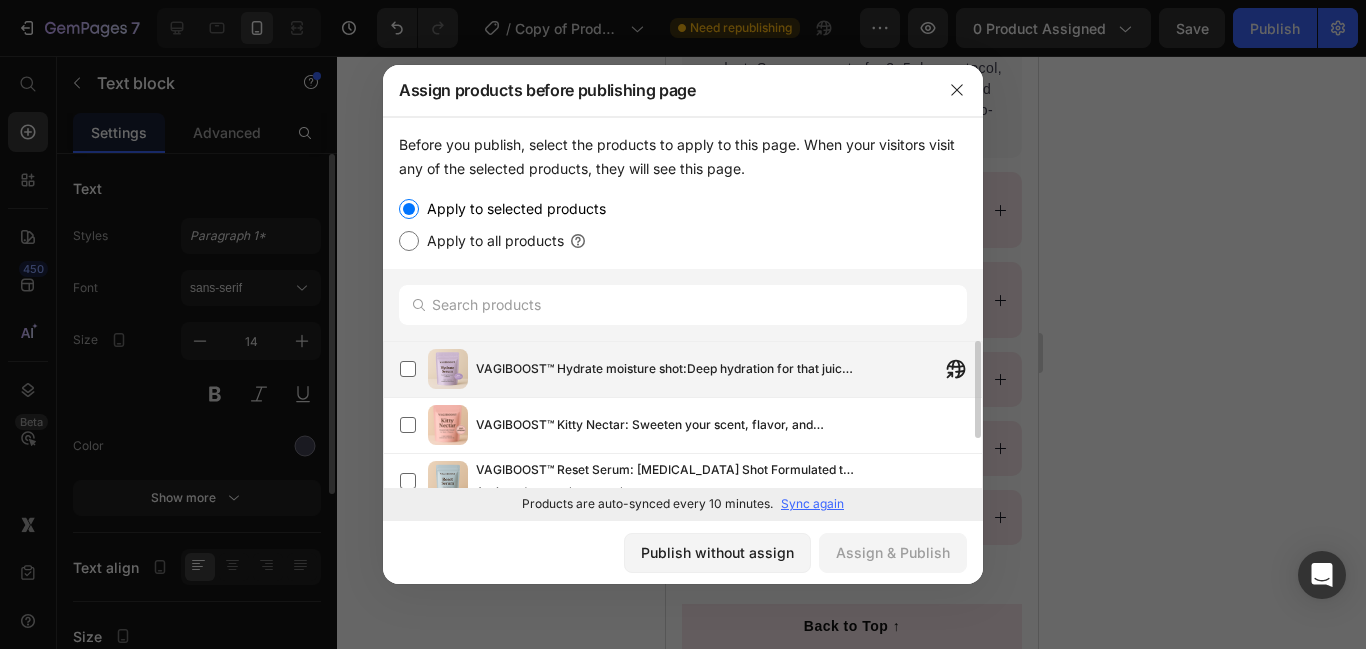 click on "VAGIBOOST™ Hydrate moisture shot:Deep hydration for that juicy, all-day glide." at bounding box center (729, 369) 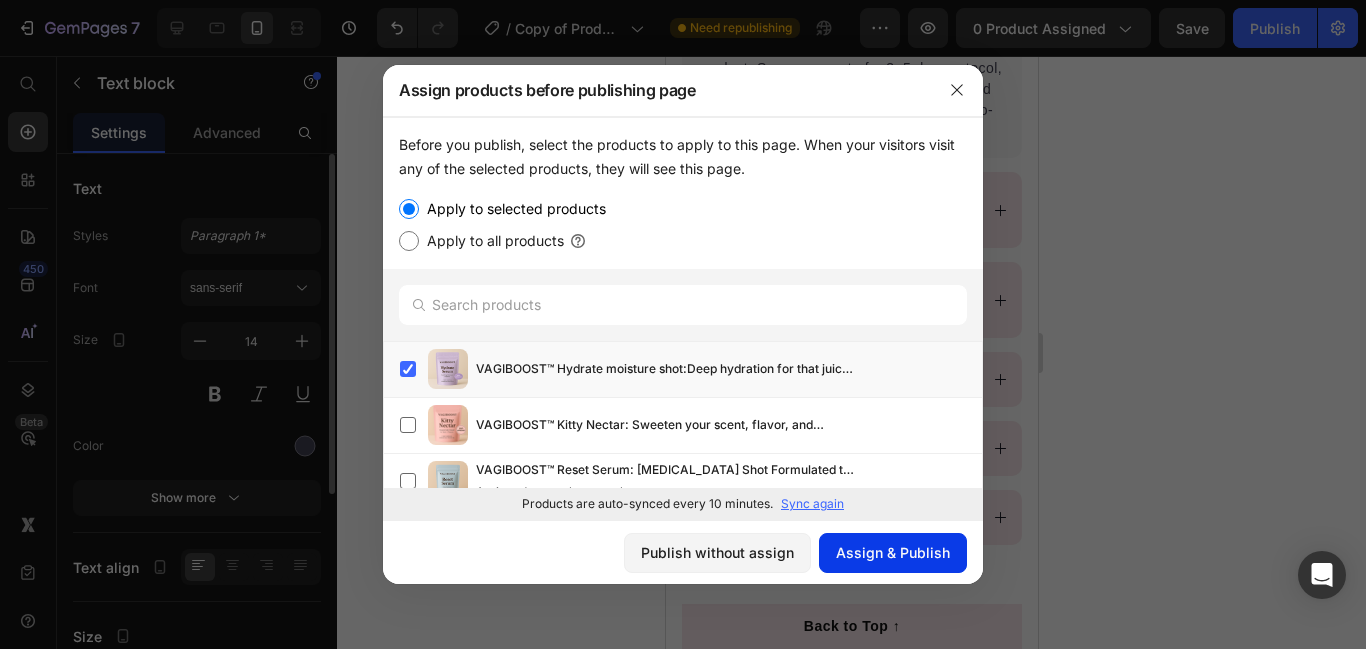 click on "Assign & Publish" 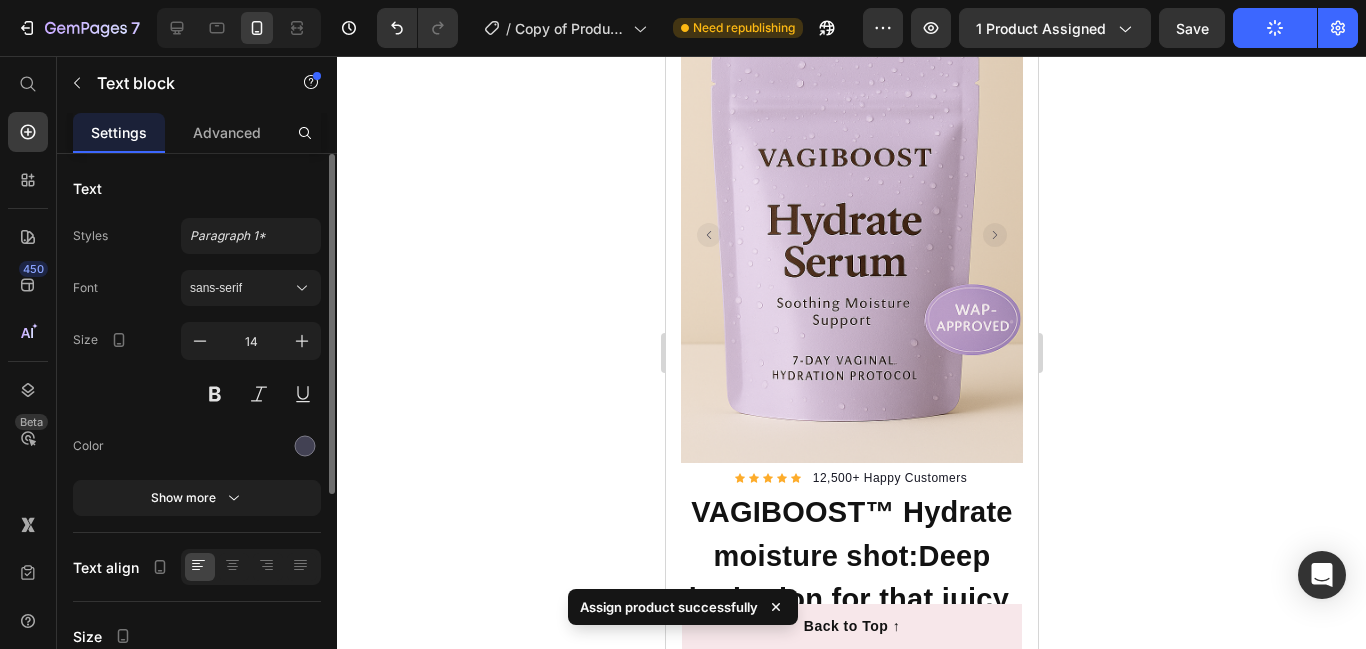 scroll, scrollTop: 0, scrollLeft: 0, axis: both 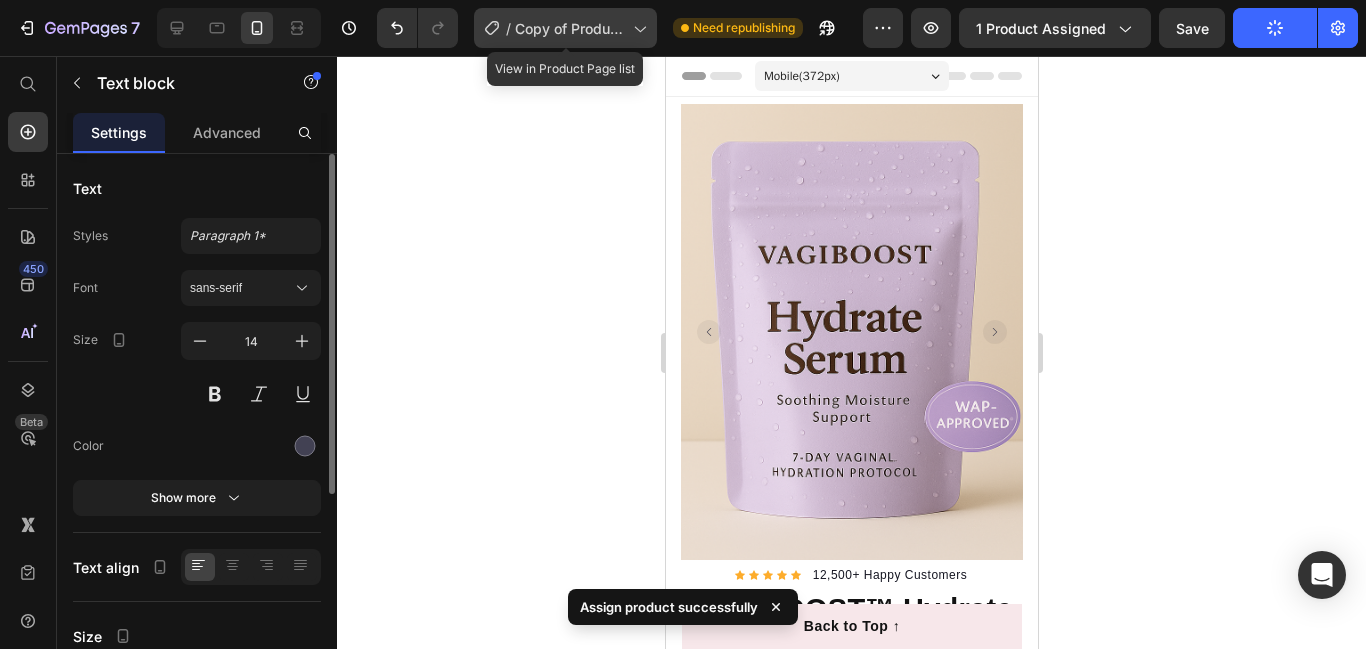 click on "Copy of Product Page - Jul 10, 10:34:49" at bounding box center (570, 28) 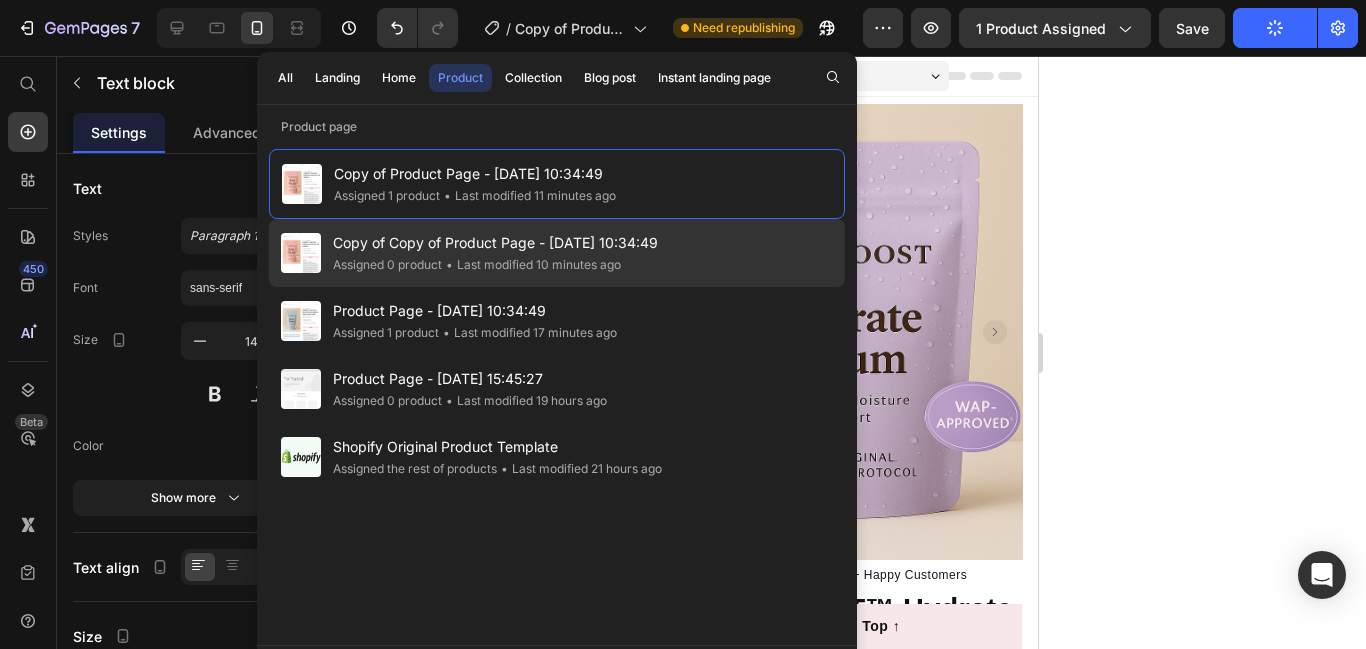 click on "Copy of Copy of Product Page - Jul 10, 10:34:49" at bounding box center (495, 243) 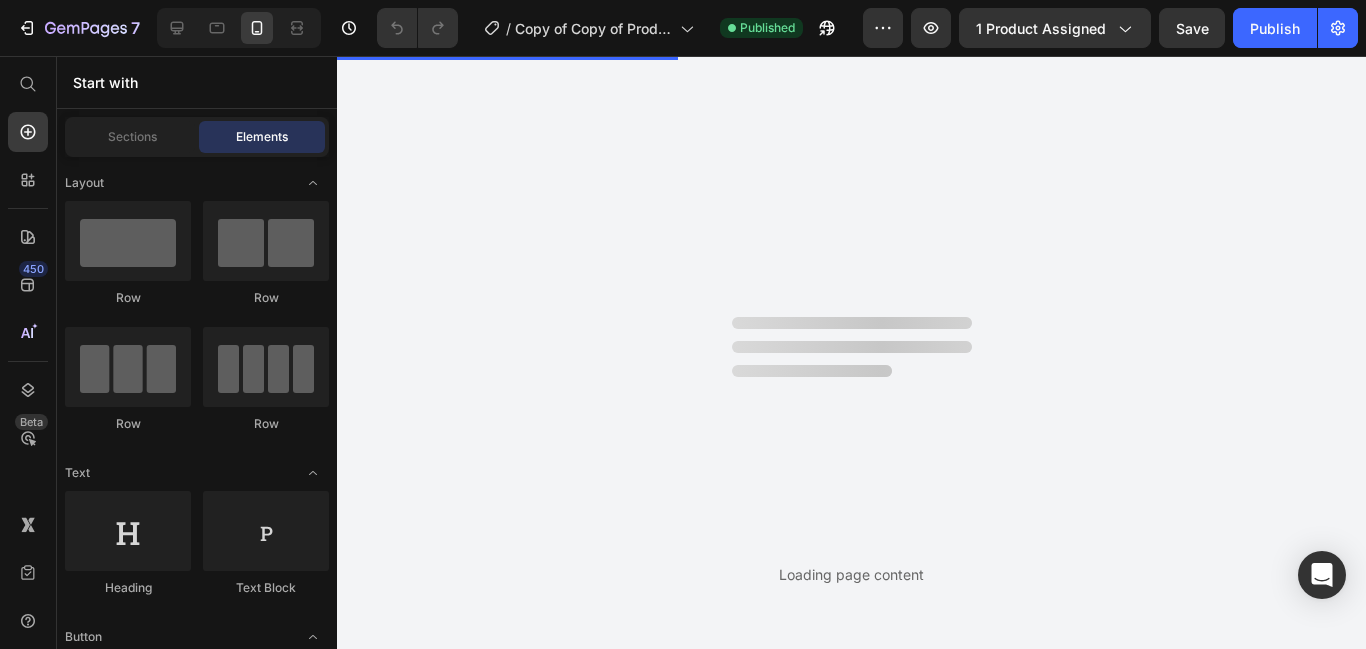 scroll, scrollTop: 0, scrollLeft: 0, axis: both 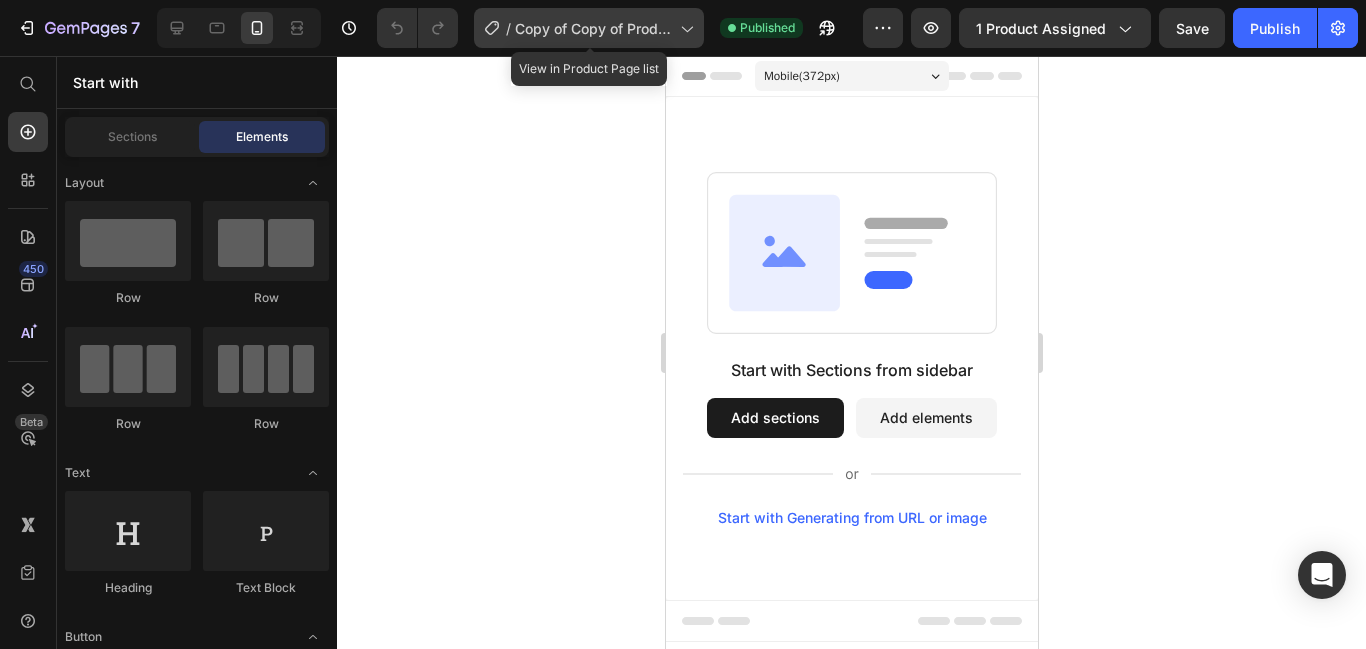 click on "Copy of Copy of Product Page - Jul 10, 10:34:49" at bounding box center (593, 28) 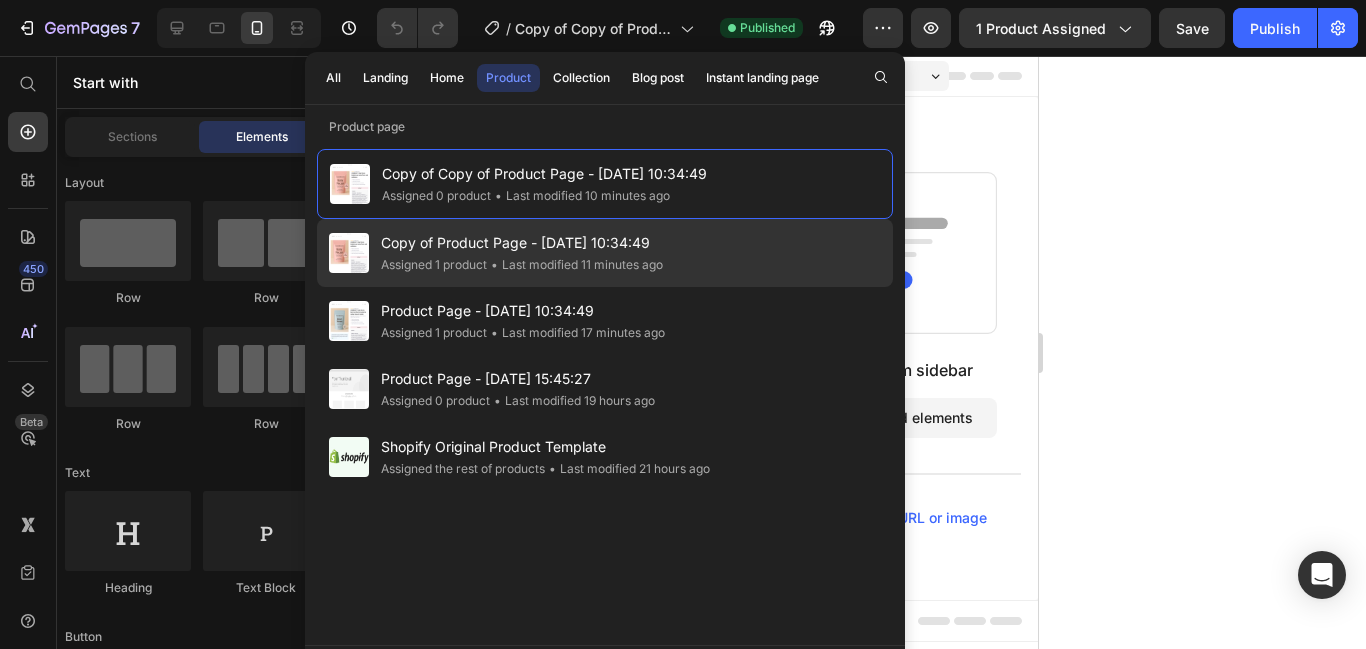 click on "• Last modified 11 minutes ago" 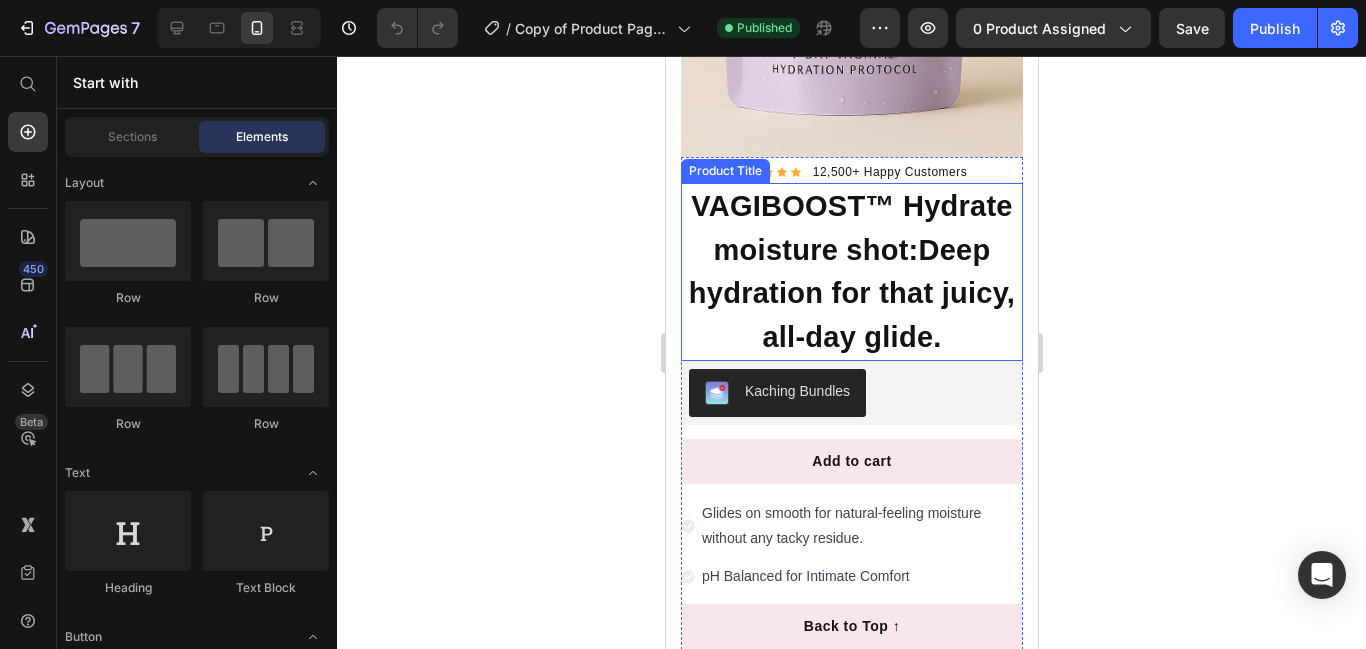 scroll, scrollTop: 0, scrollLeft: 0, axis: both 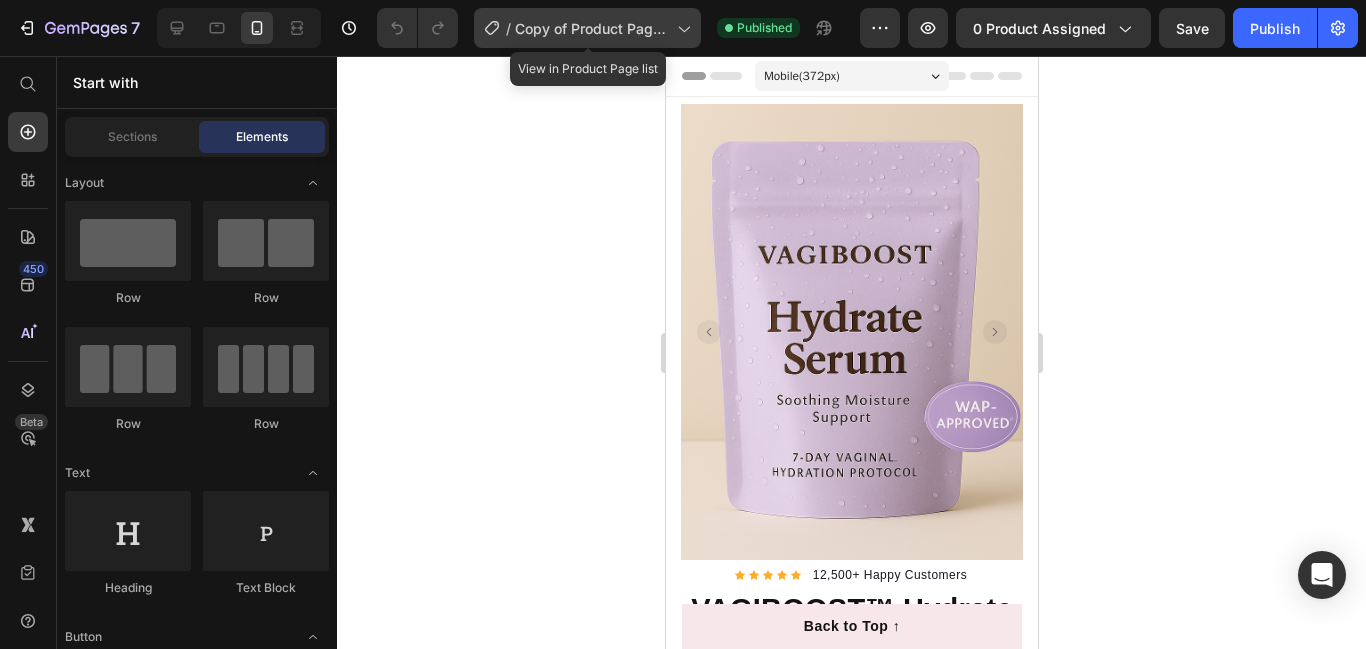 click on "Copy of Product Page - Jul 10, 10:34:49" at bounding box center (592, 28) 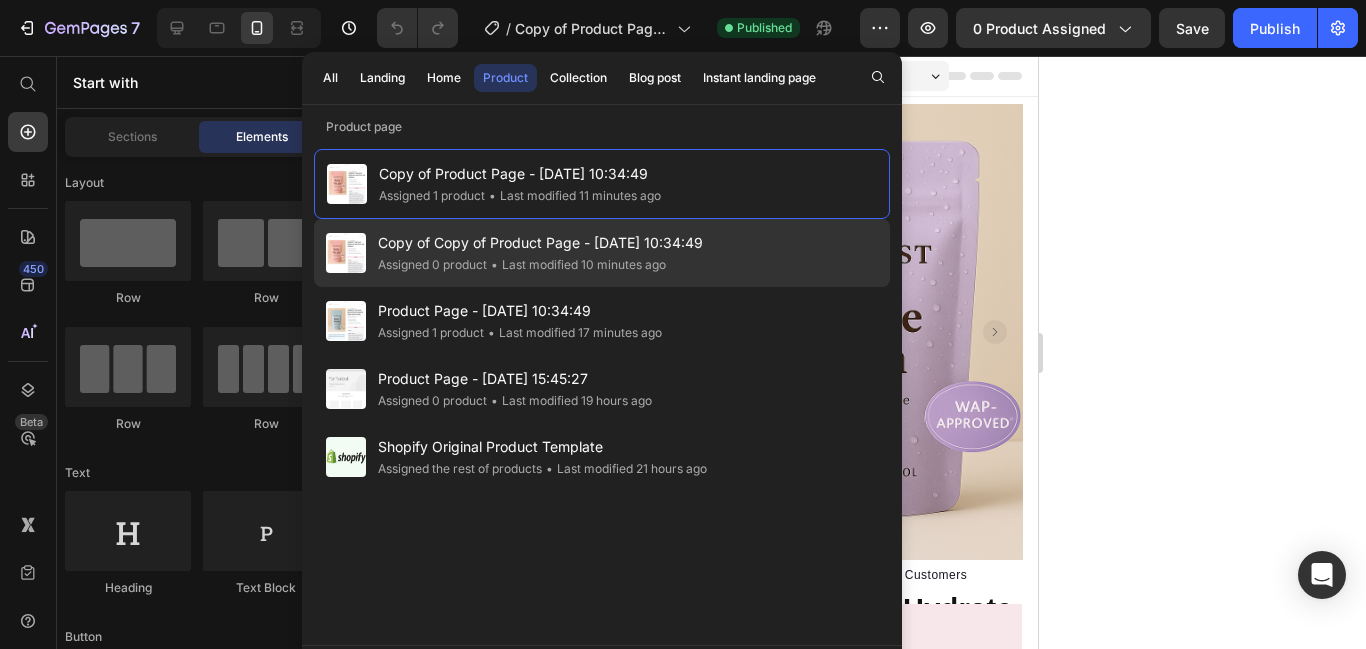 click on "• Last modified 10 minutes ago" 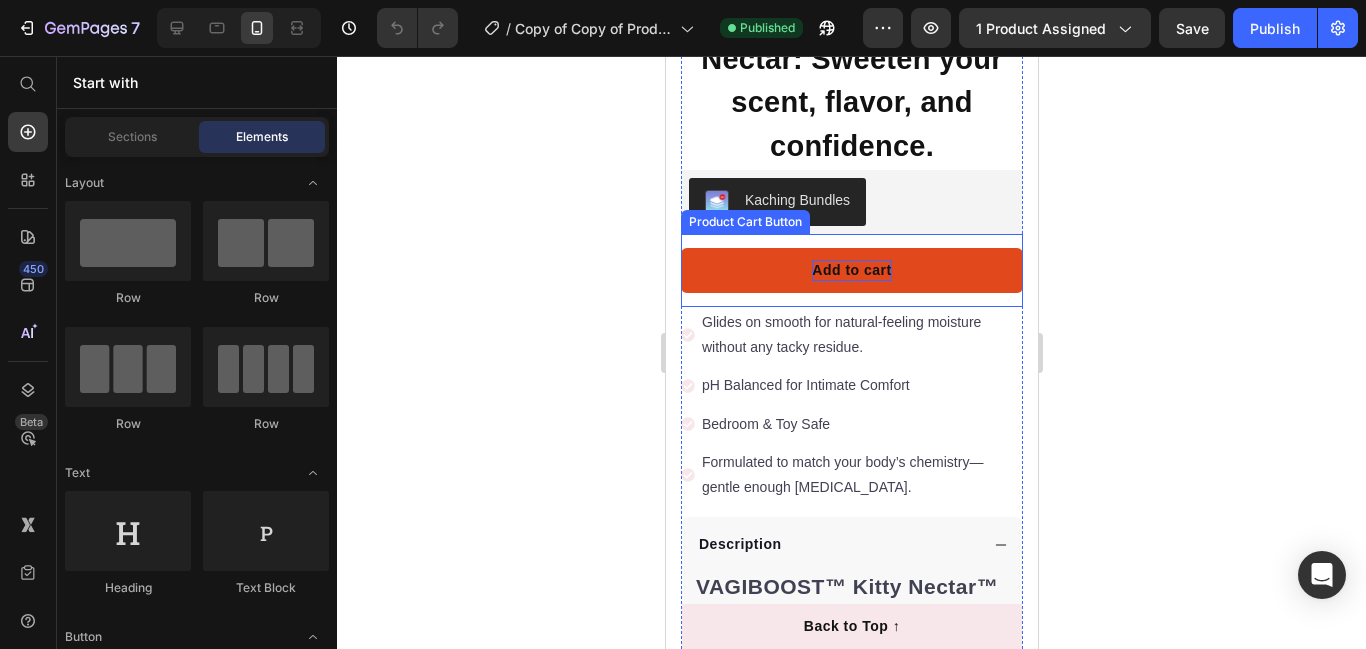 scroll, scrollTop: 682, scrollLeft: 0, axis: vertical 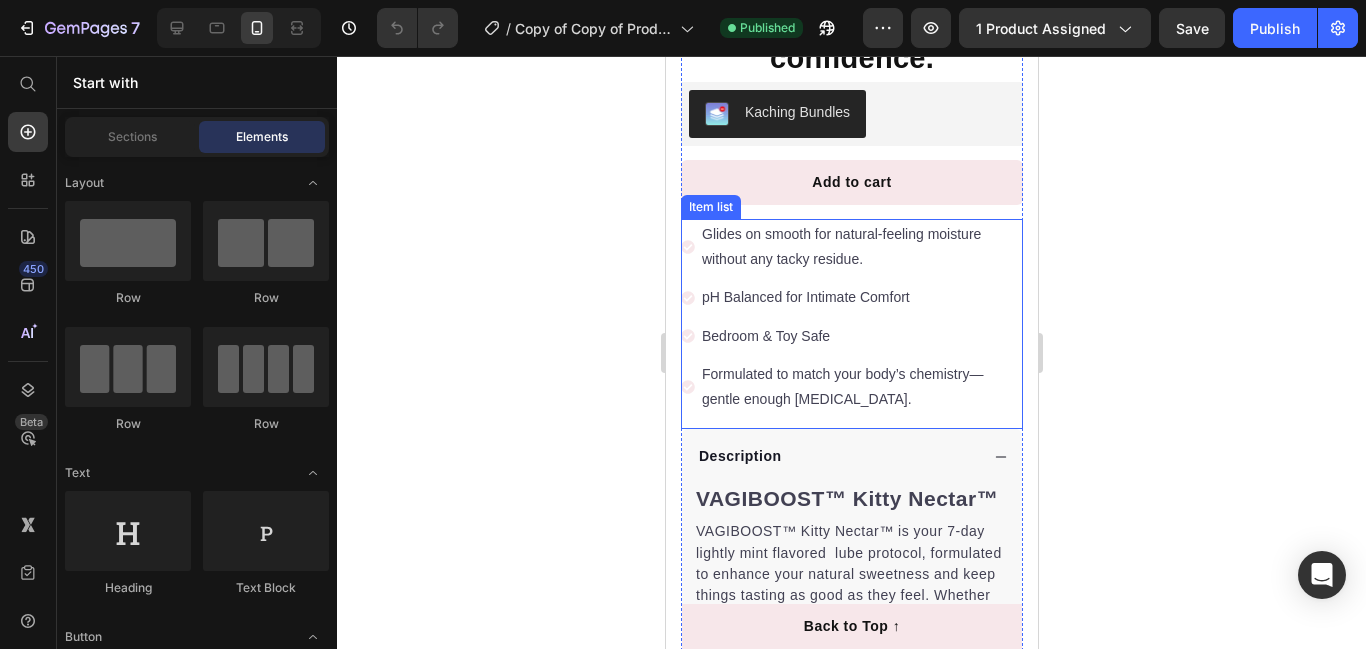 click on "Glides on smooth for natural-feeling moisture without any tacky residue." at bounding box center (860, 247) 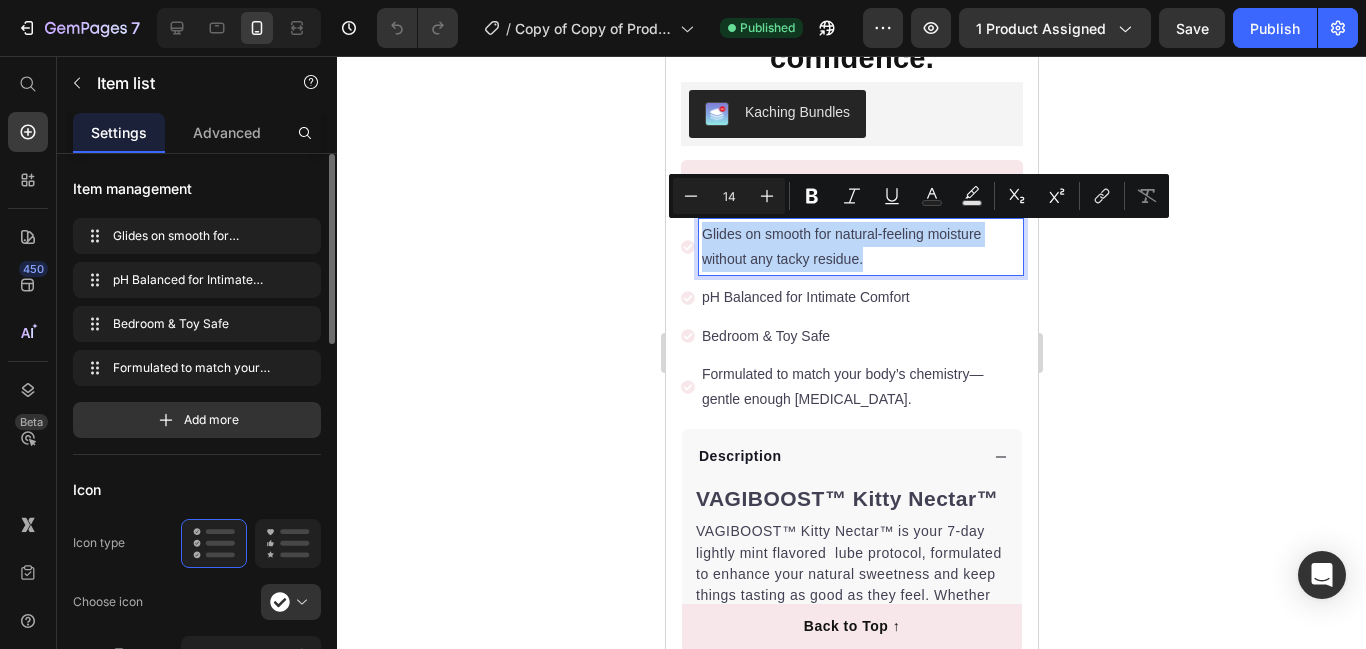 click on "Glides on smooth for natural-feeling moisture without any tacky residue." at bounding box center (860, 247) 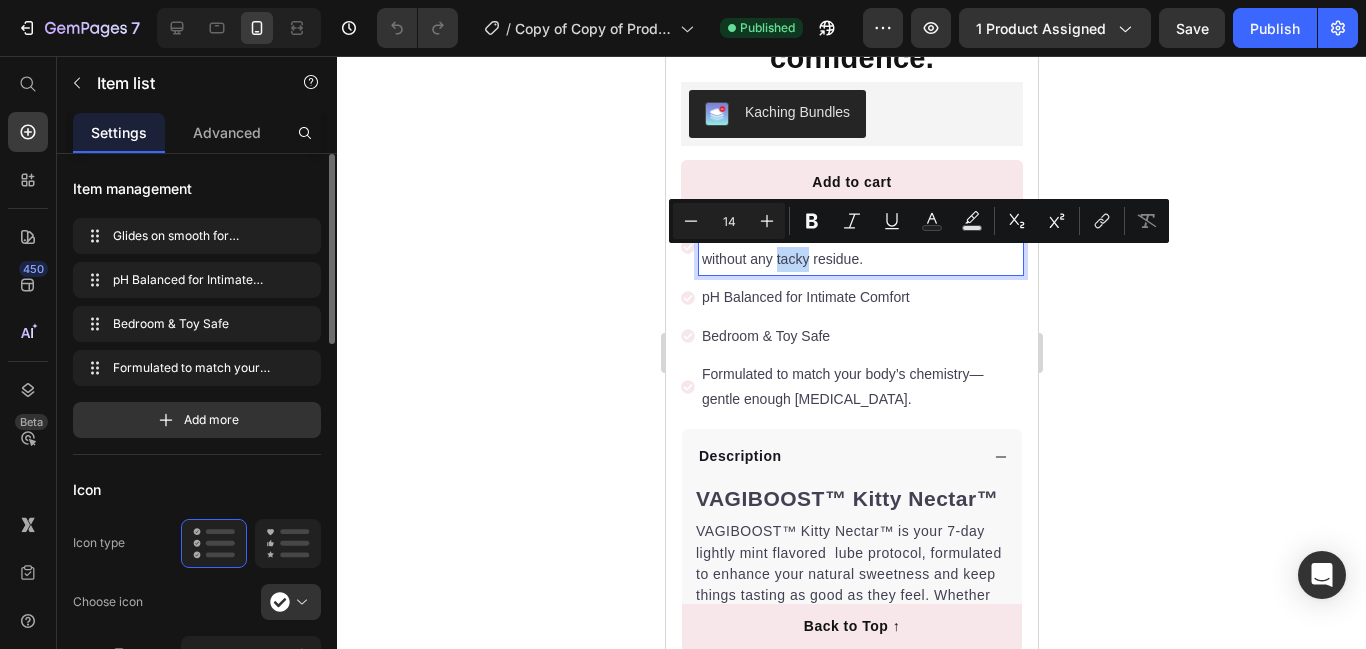 click on "Glides on smooth for natural-feeling moisture without any tacky residue." at bounding box center [860, 247] 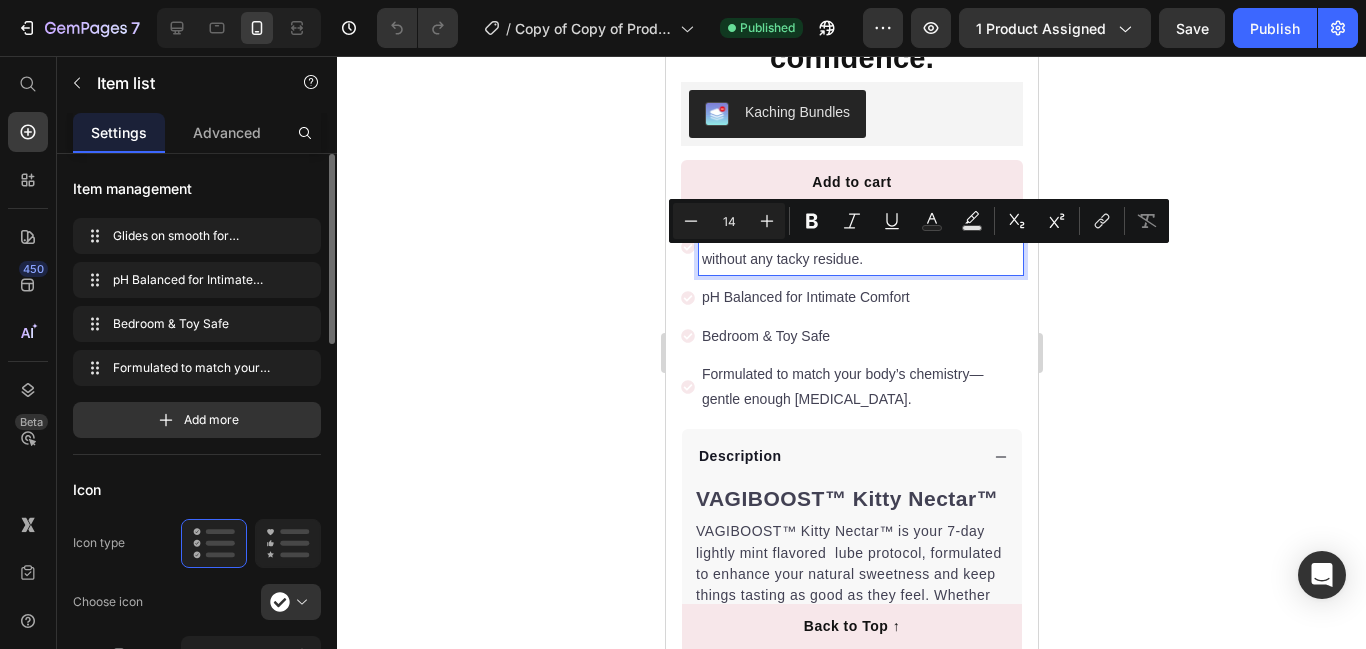 click on "Glides on smooth for natural-feeling moisture without any tacky residue." at bounding box center (860, 247) 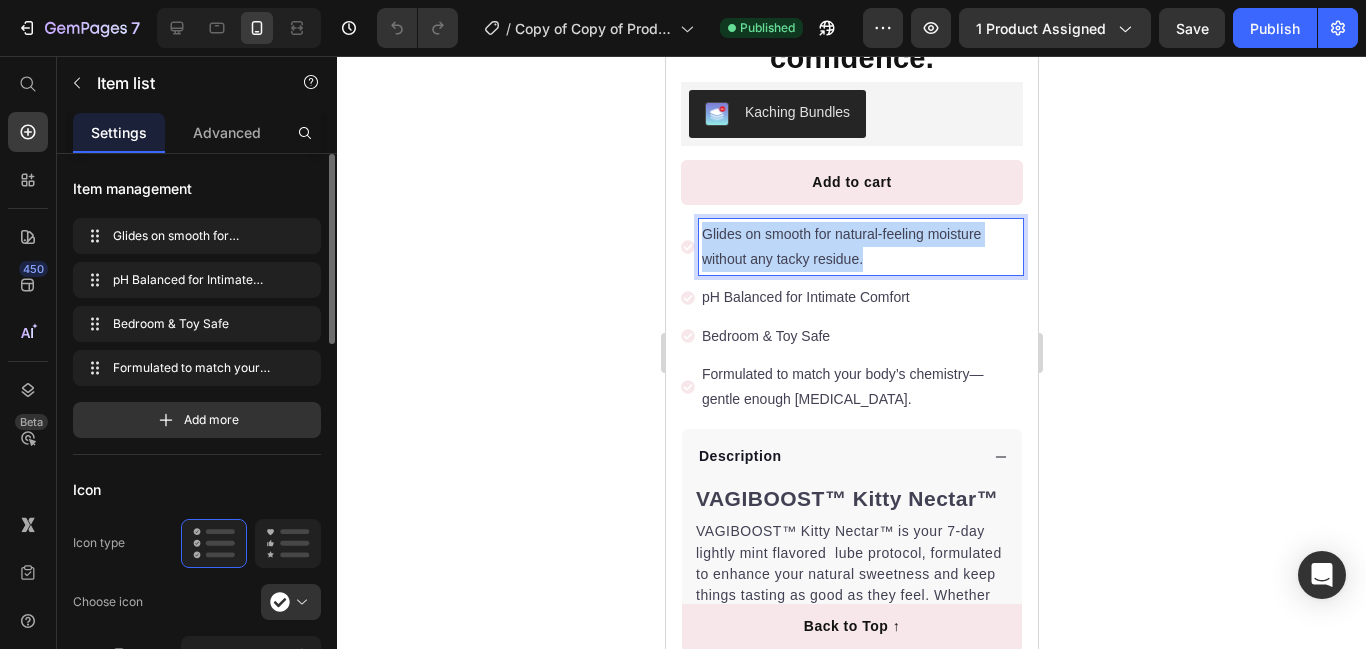drag, startPoint x: 879, startPoint y: 265, endPoint x: 705, endPoint y: 226, distance: 178.31714 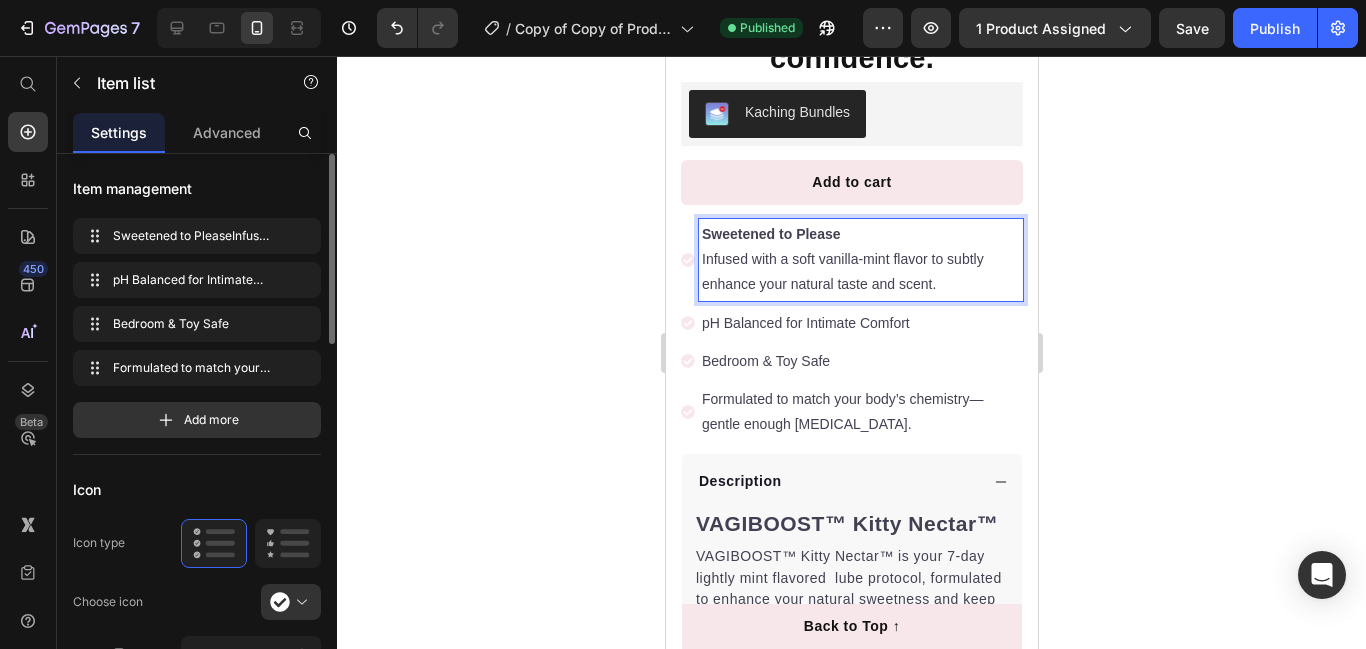 click on "Sweetened to Please" at bounding box center (770, 234) 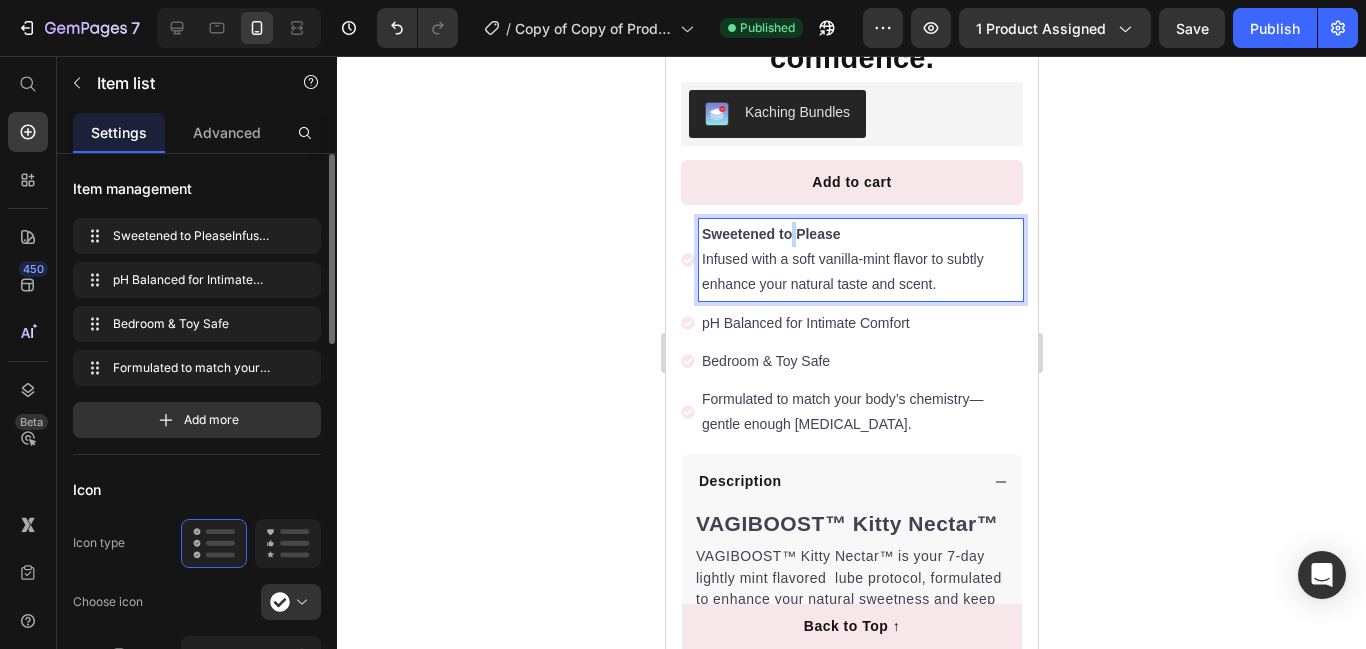 click on "Sweetened to Please" at bounding box center (770, 234) 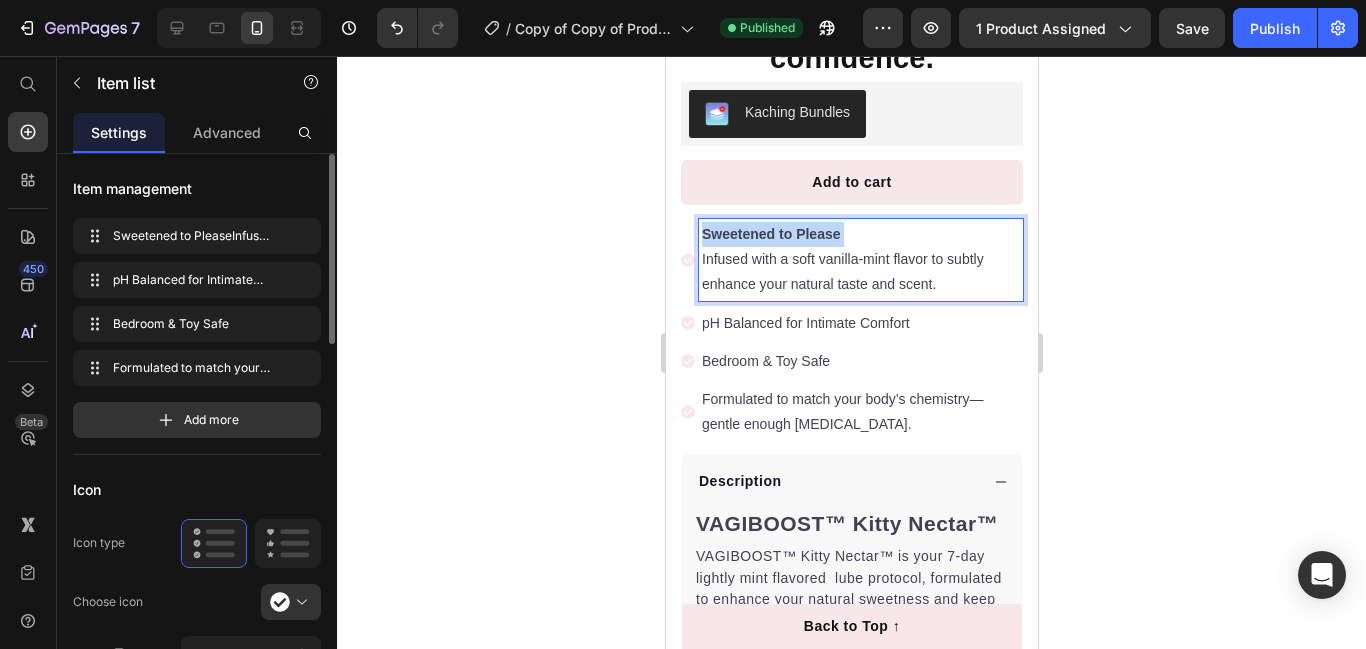 click on "Sweetened to Please" at bounding box center (770, 234) 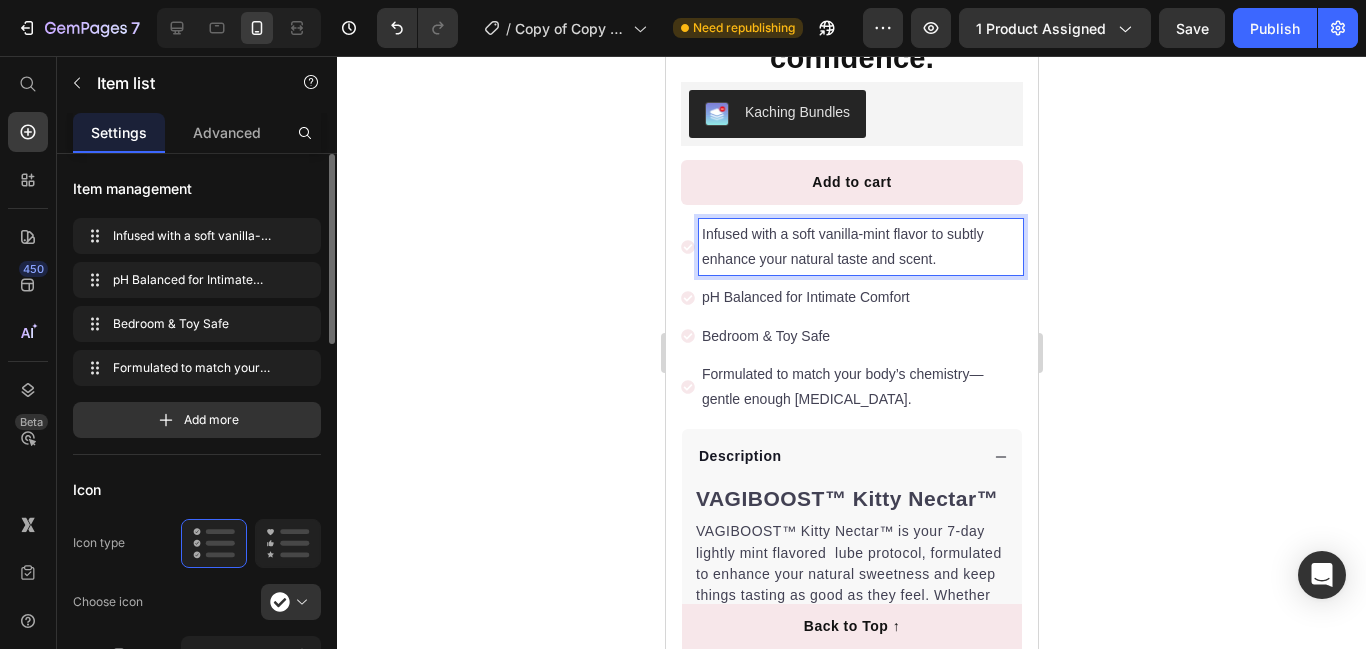 click on "pH Balanced for Intimate Comfort" at bounding box center (860, 297) 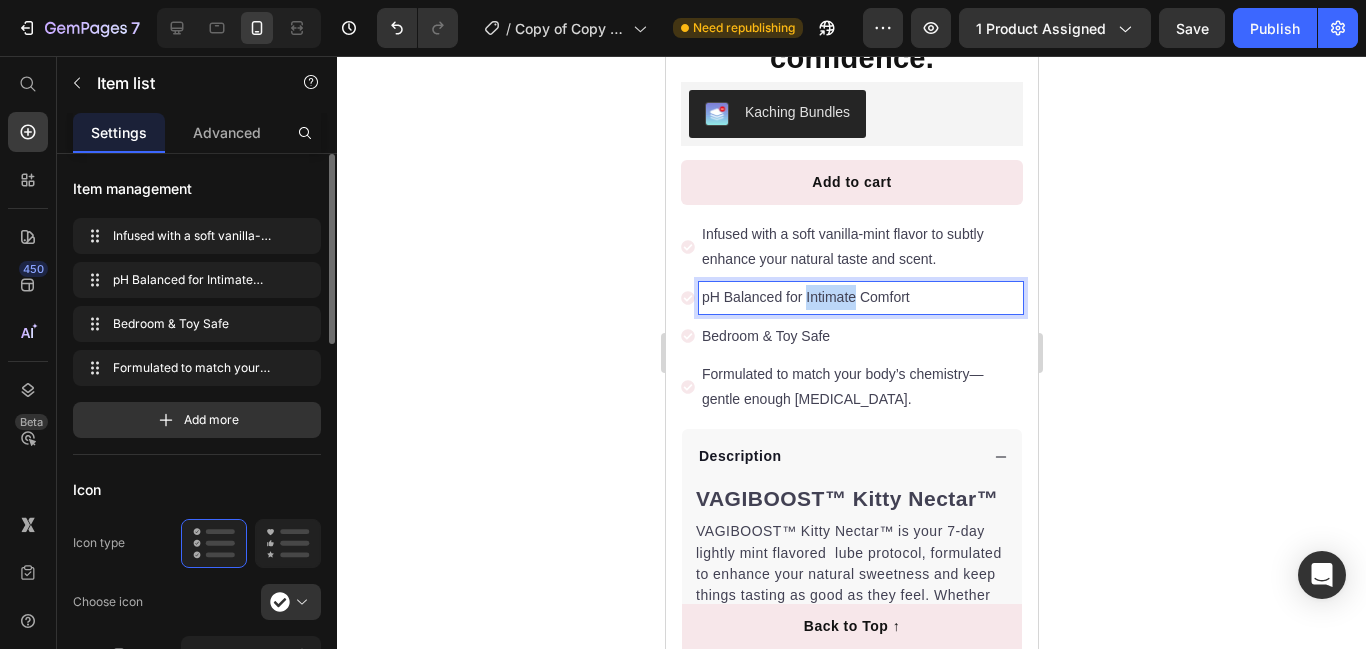 click on "pH Balanced for Intimate Comfort" at bounding box center (860, 297) 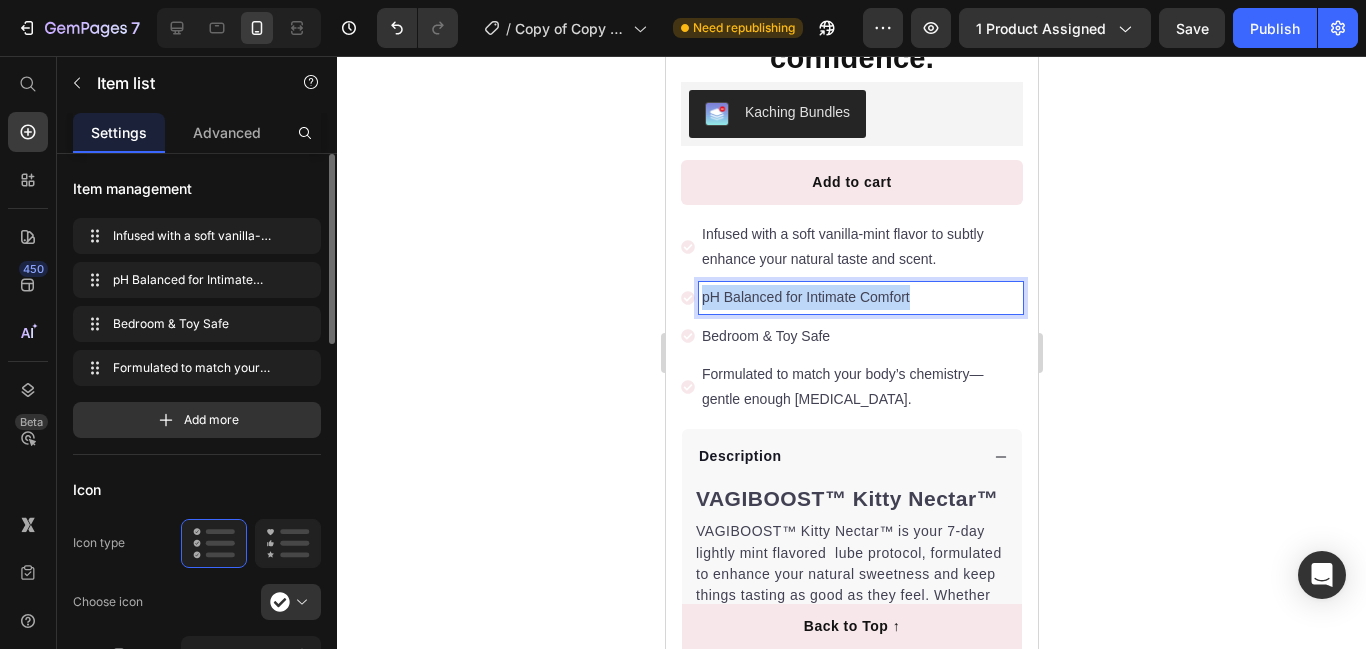click on "pH Balanced for Intimate Comfort" at bounding box center [860, 297] 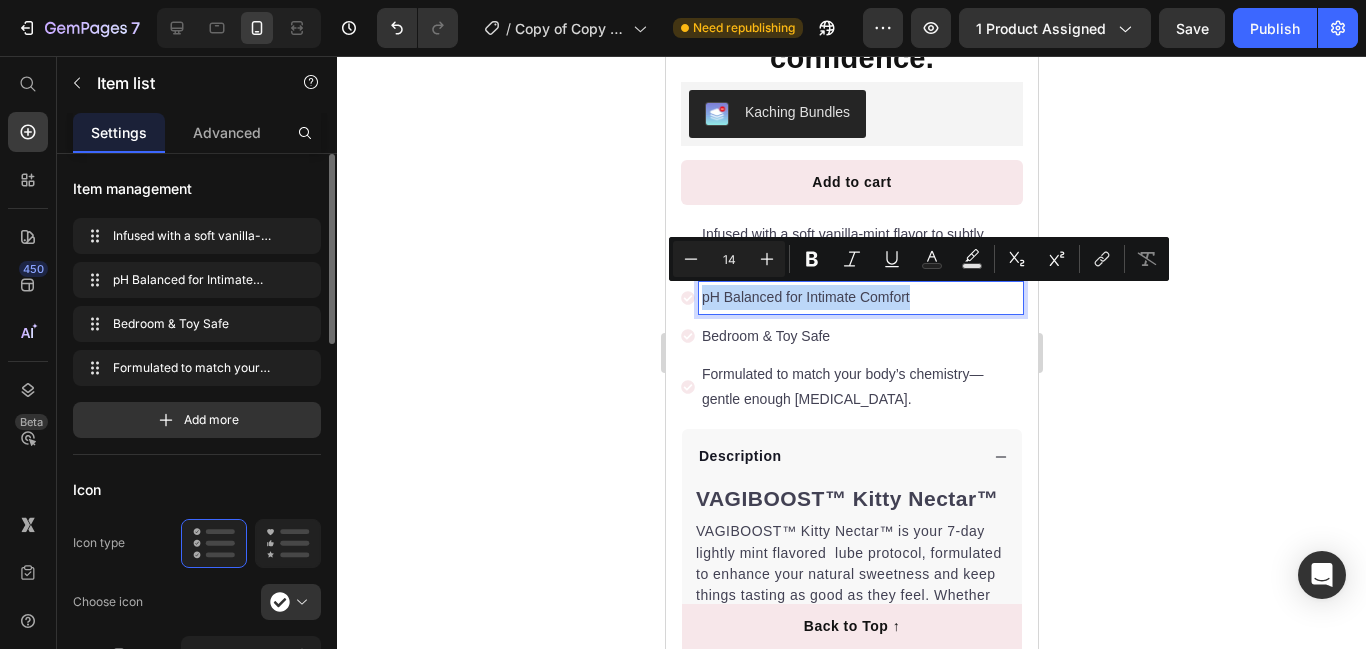 click on "pH Balanced for Intimate Comfort" at bounding box center (860, 297) 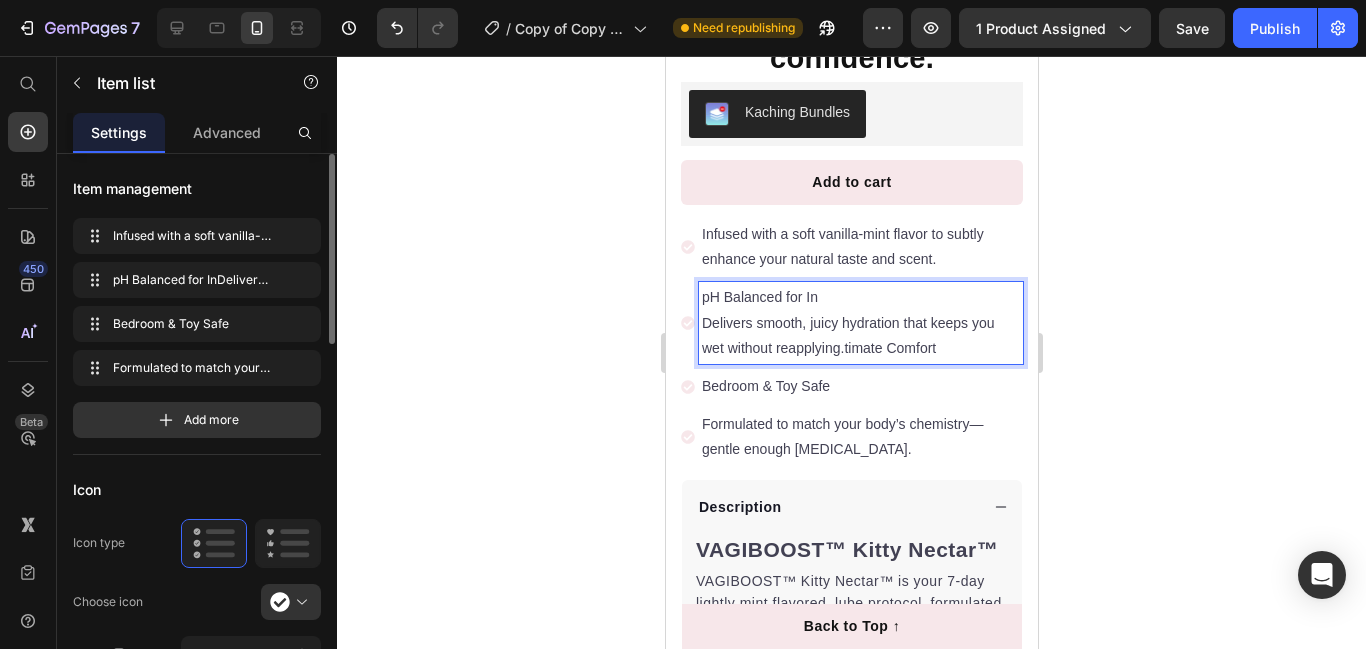 click on "pH Balanced for In Delivers smooth, juicy hydration that keeps you wet without reapplying.timate Comfort" at bounding box center [860, 323] 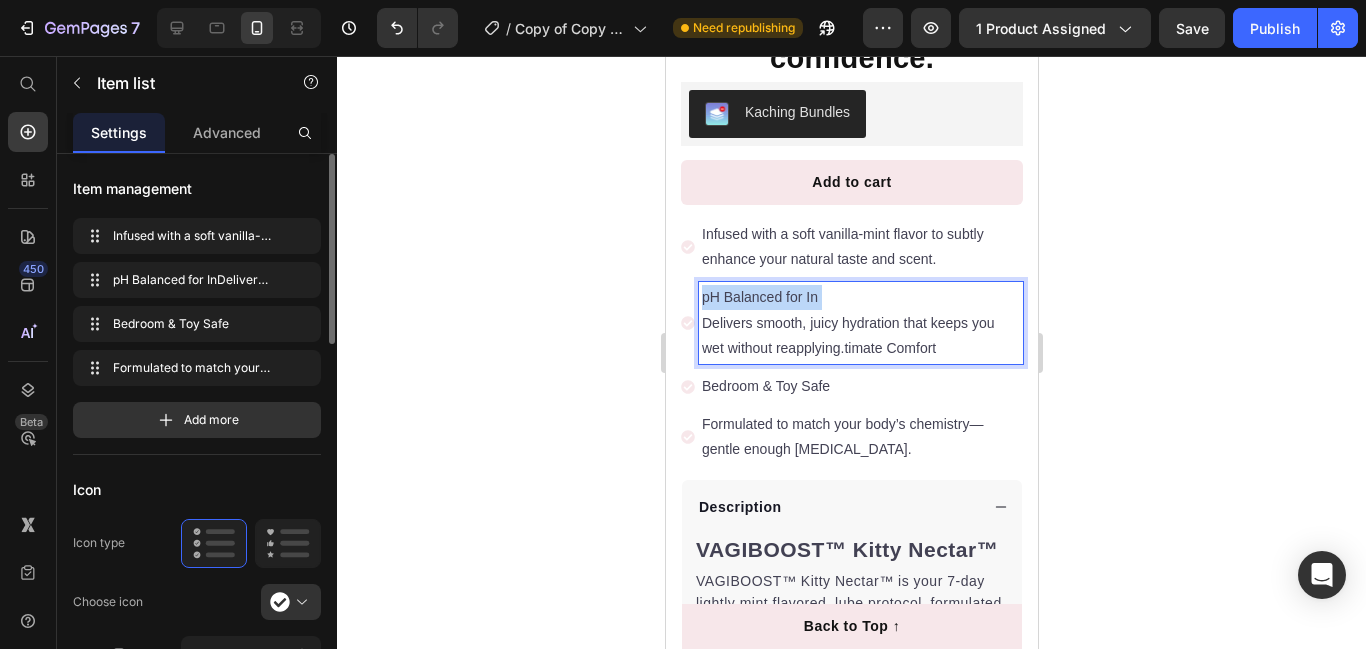click on "pH Balanced for In Delivers smooth, juicy hydration that keeps you wet without reapplying.timate Comfort" at bounding box center (860, 323) 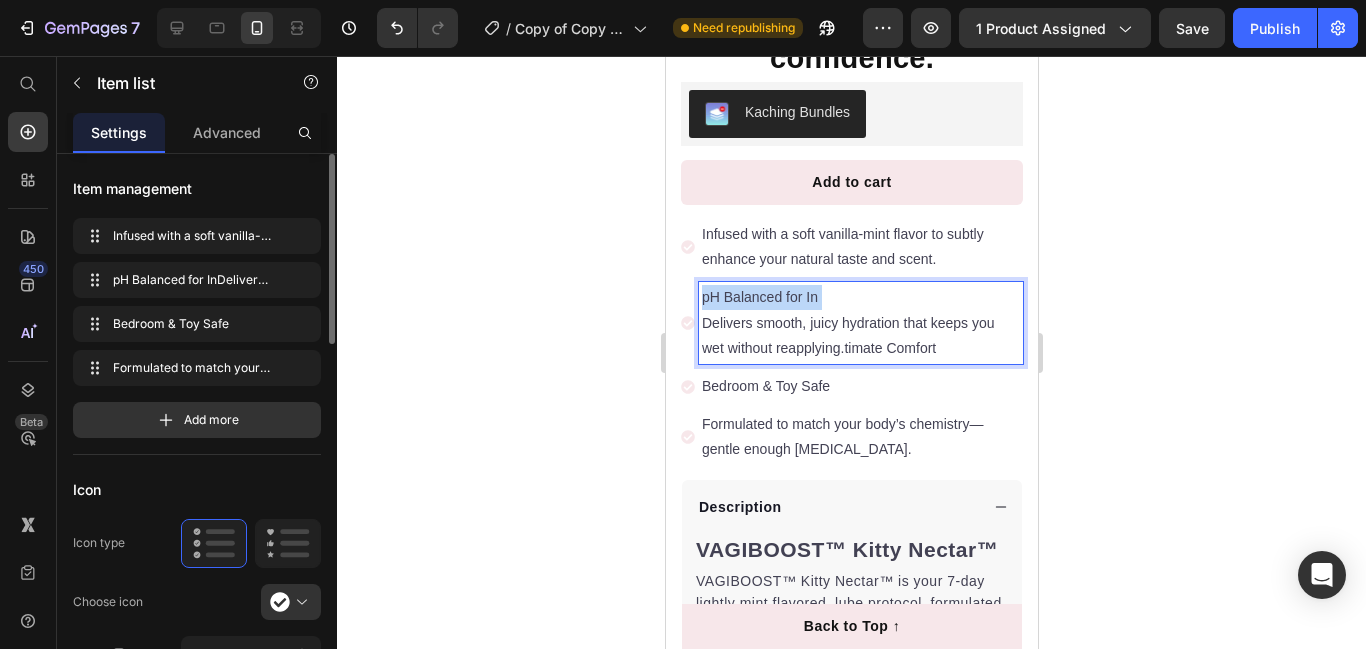 click on "pH Balanced for In Delivers smooth, juicy hydration that keeps you wet without reapplying.timate Comfort" at bounding box center [860, 323] 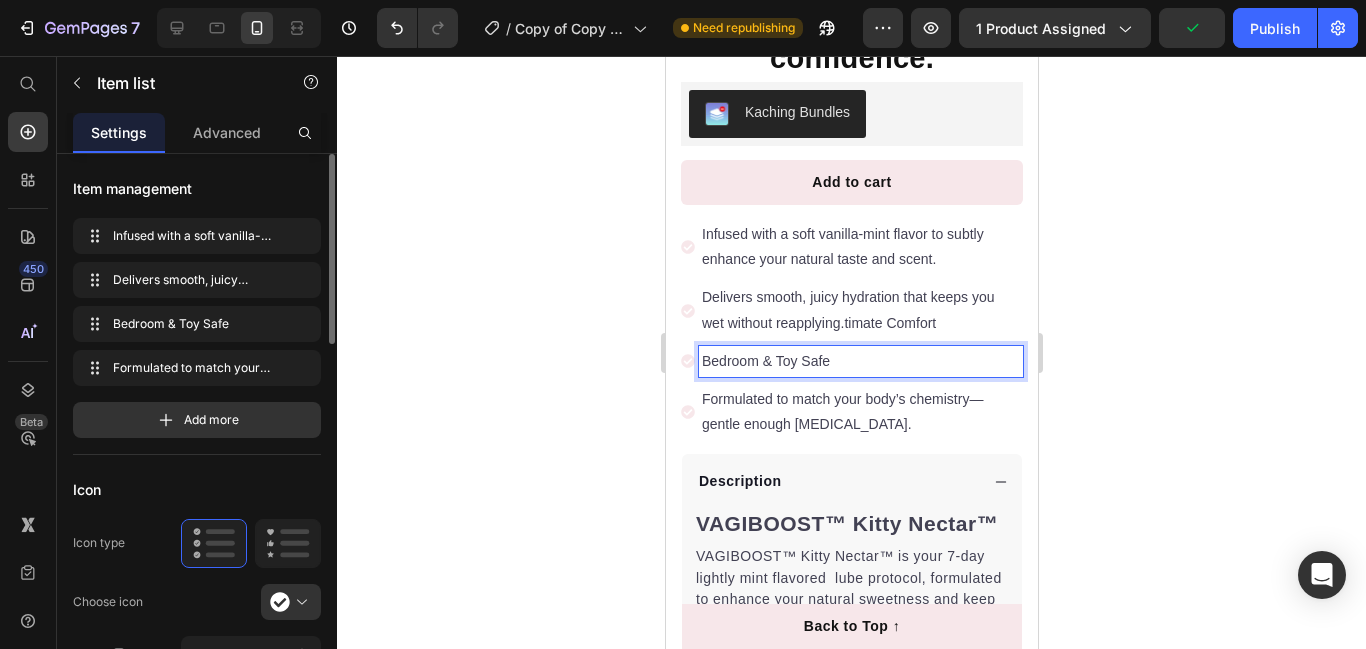 click on "Bedroom & Toy Safe" at bounding box center (860, 361) 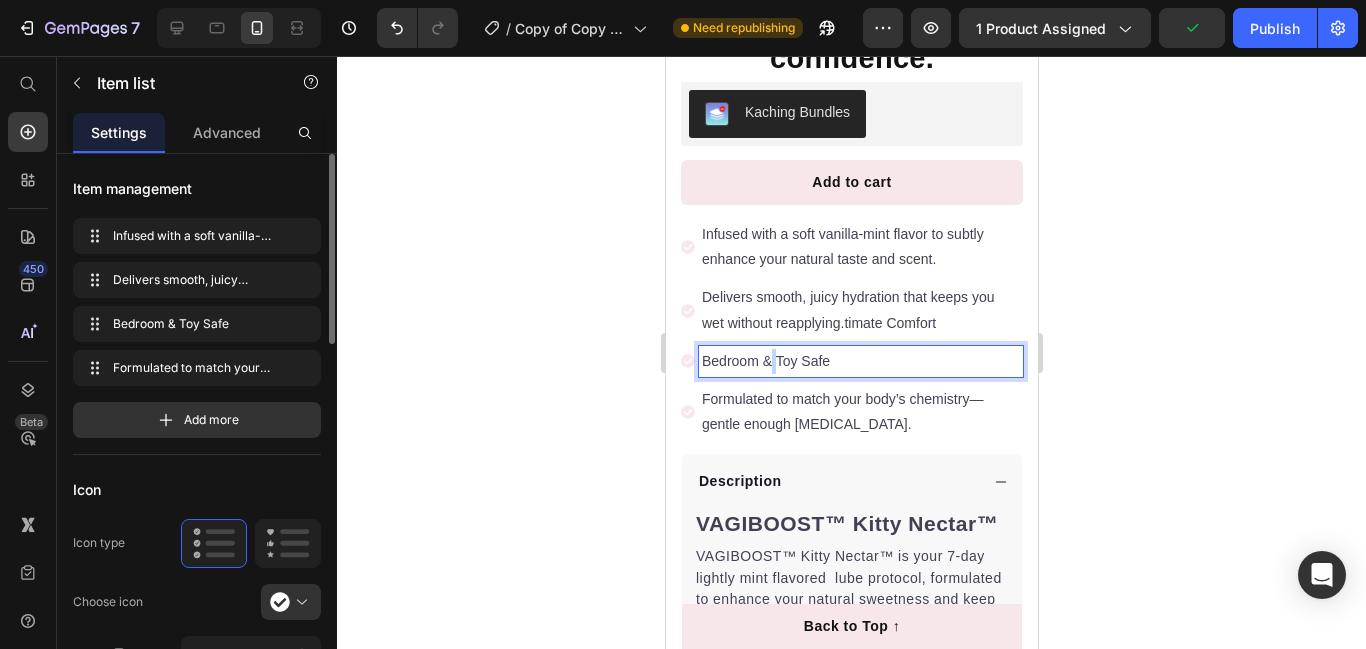 click on "Bedroom & Toy Safe" at bounding box center (860, 361) 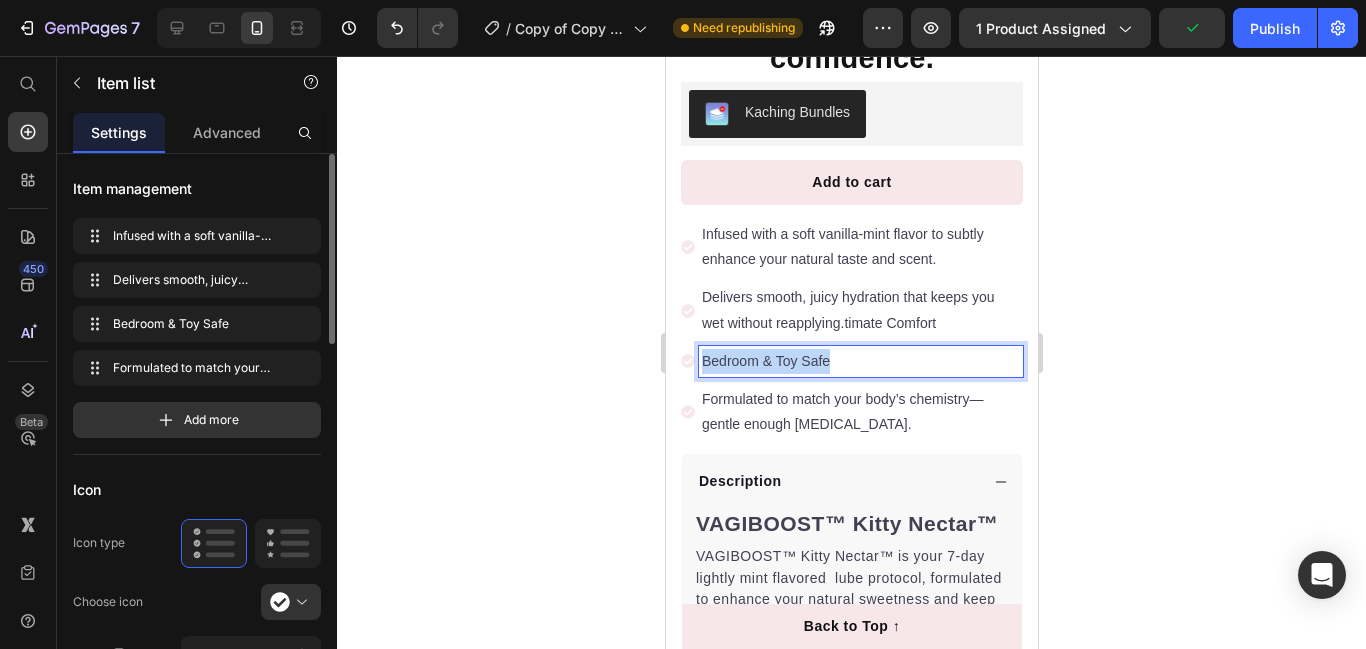 click on "Bedroom & Toy Safe" at bounding box center [860, 361] 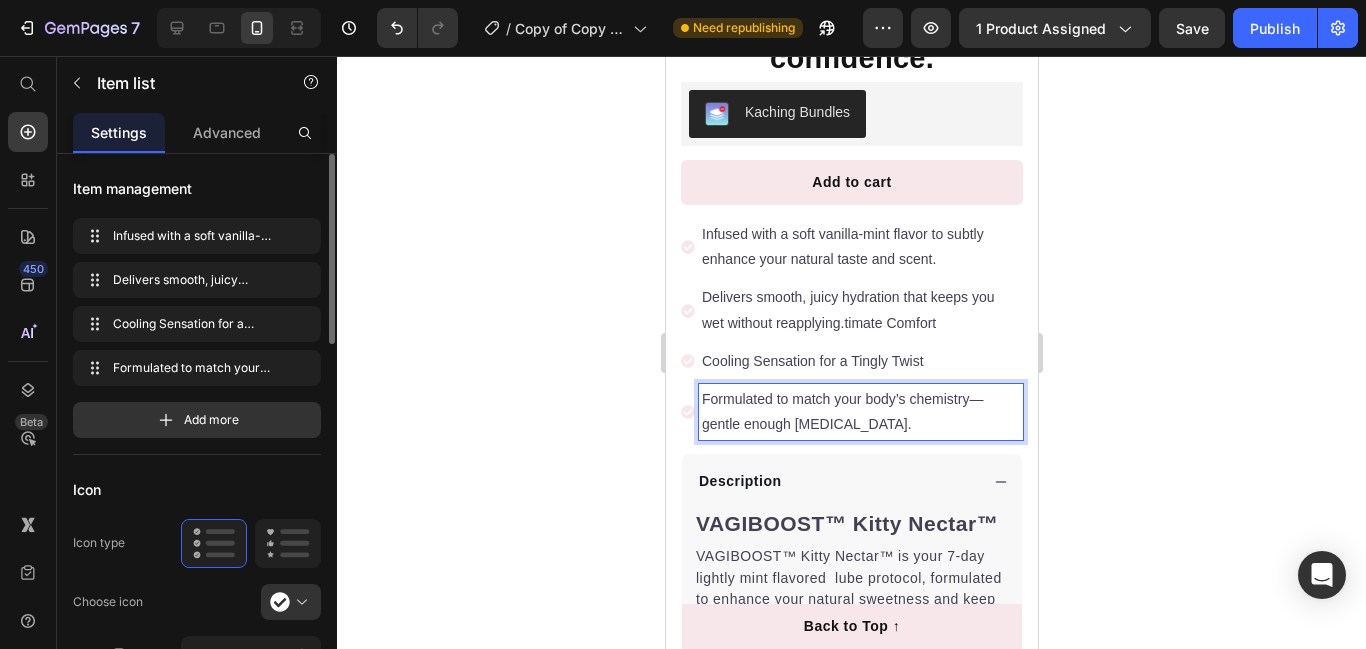 click on "Formulated to match your body’s chemistry—gentle enough for sensitive skin." at bounding box center (860, 412) 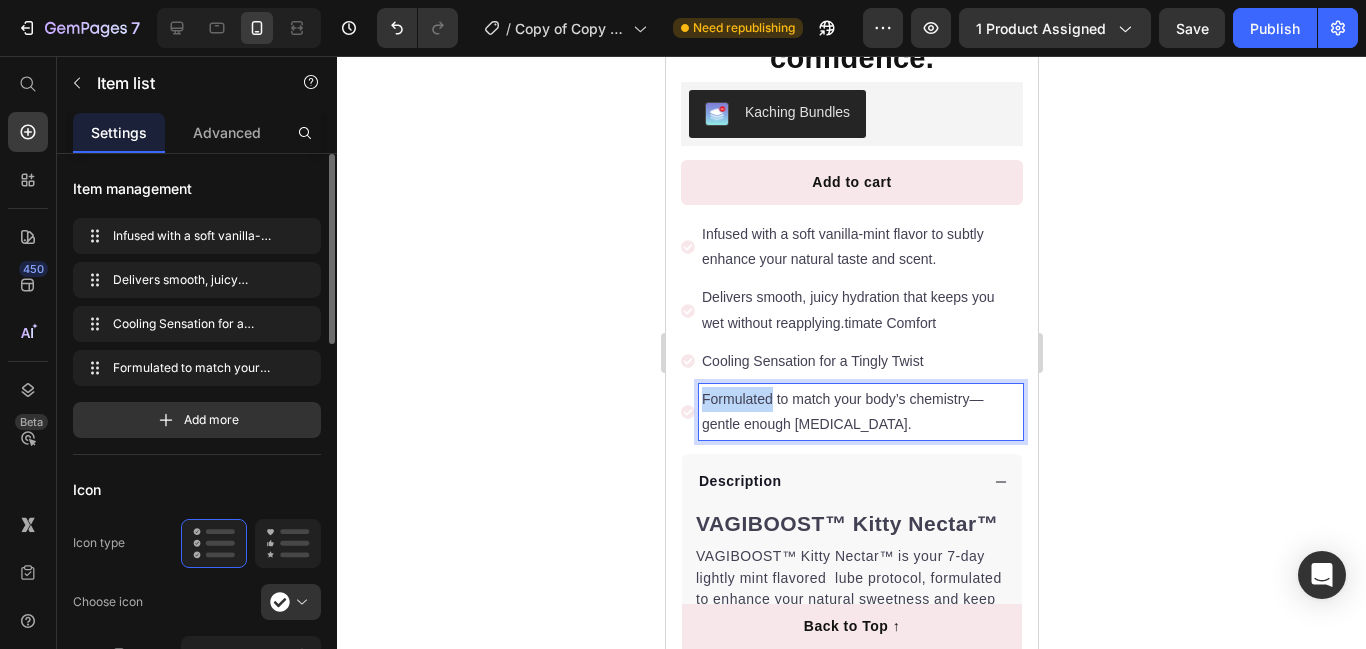 click on "Formulated to match your body’s chemistry—gentle enough for sensitive skin." at bounding box center (860, 412) 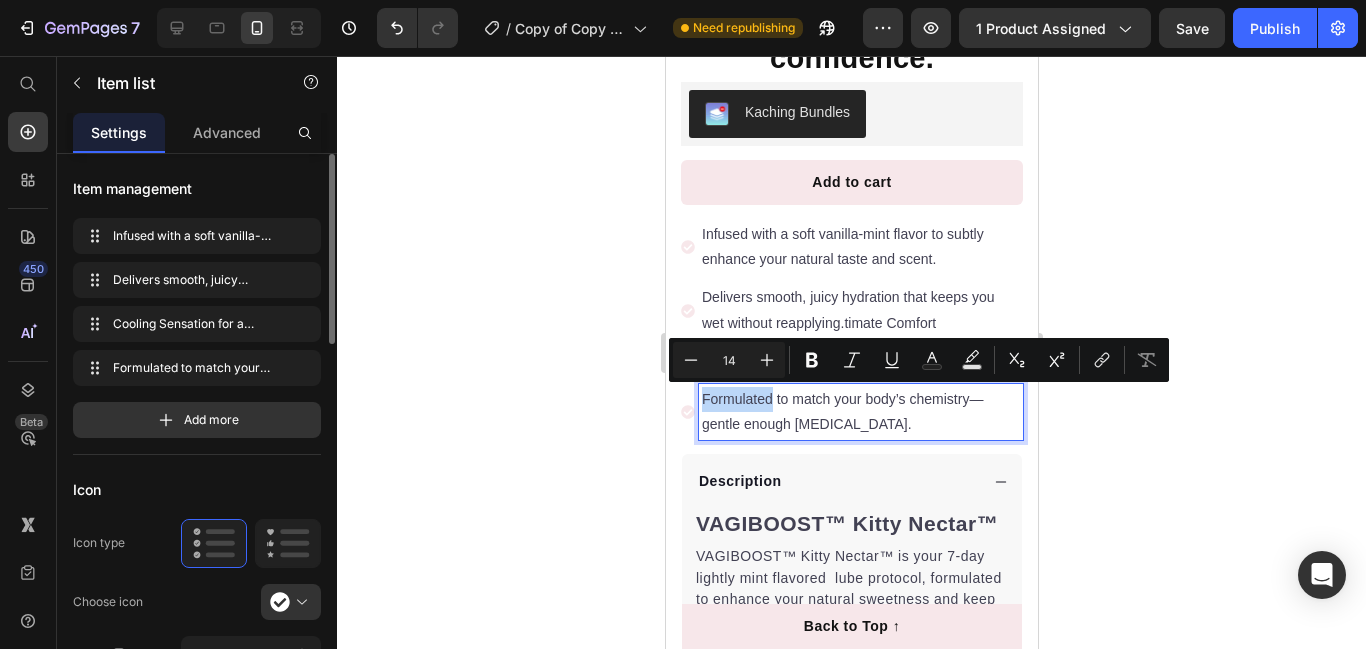 click on "Formulated to match your body’s chemistry—gentle enough for sensitive skin." at bounding box center (860, 412) 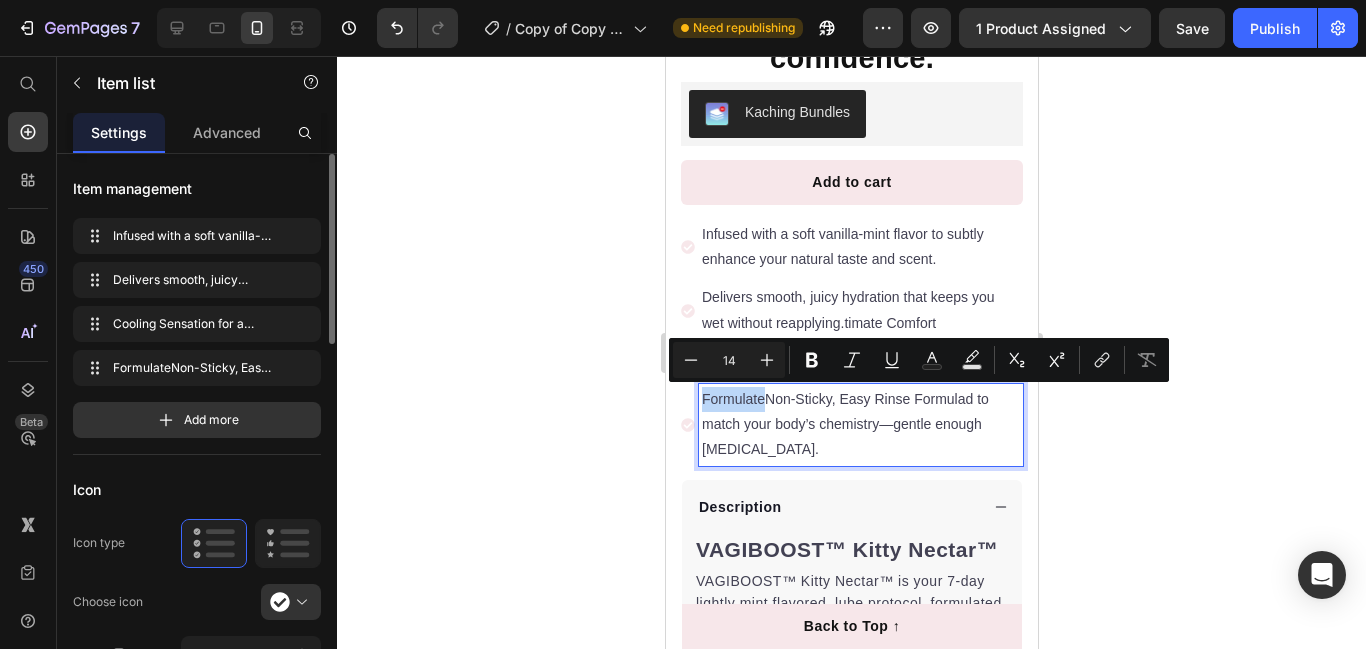 drag, startPoint x: 766, startPoint y: 396, endPoint x: 688, endPoint y: 393, distance: 78.05767 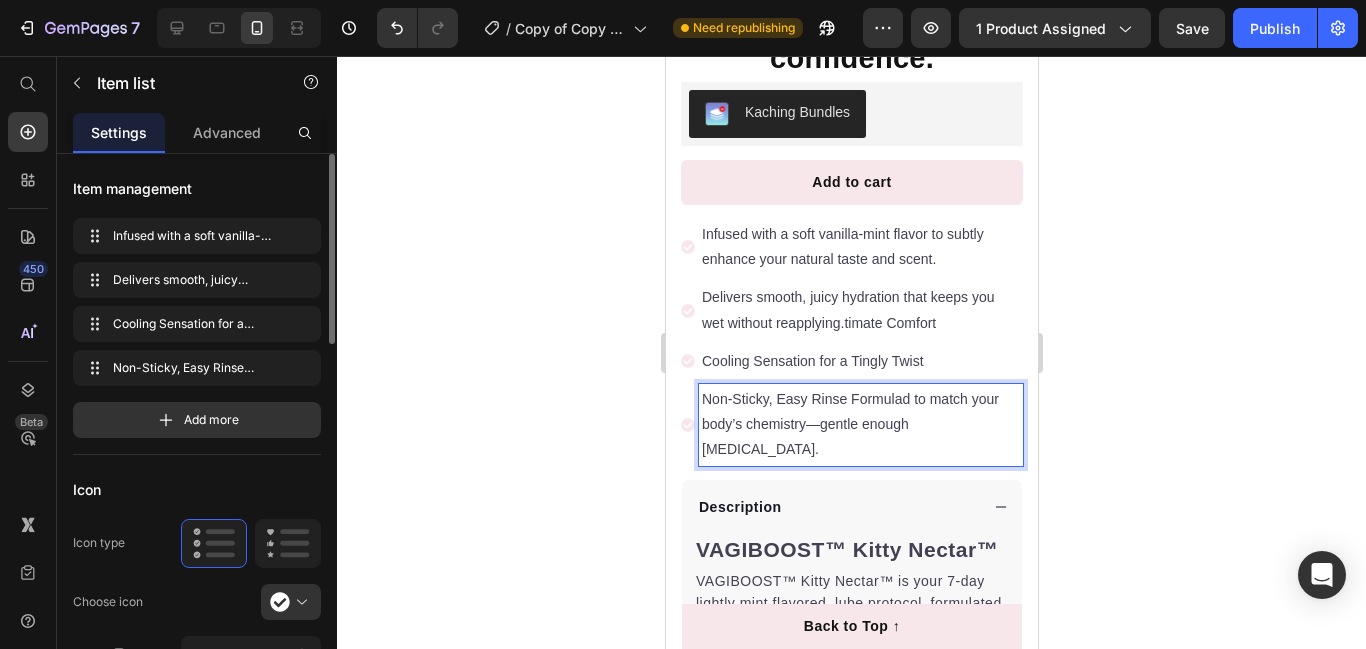 drag, startPoint x: 775, startPoint y: 391, endPoint x: 928, endPoint y: 451, distance: 164.34415 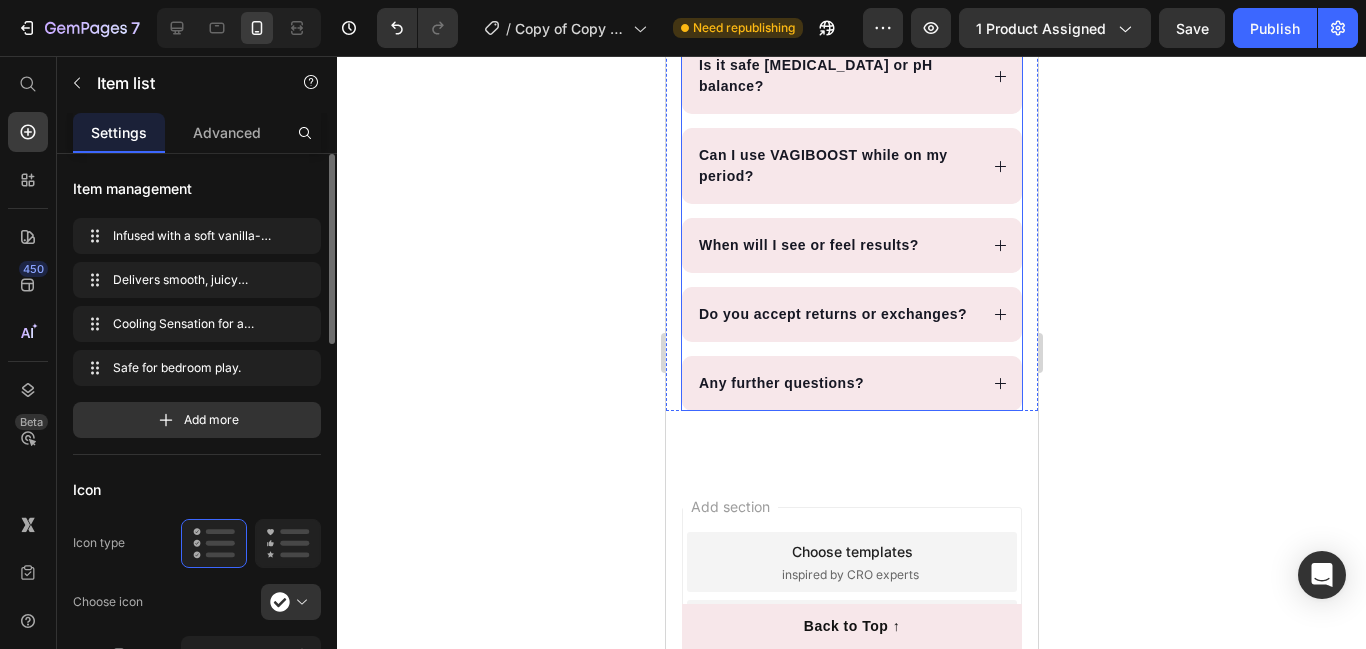 scroll, scrollTop: 2284, scrollLeft: 0, axis: vertical 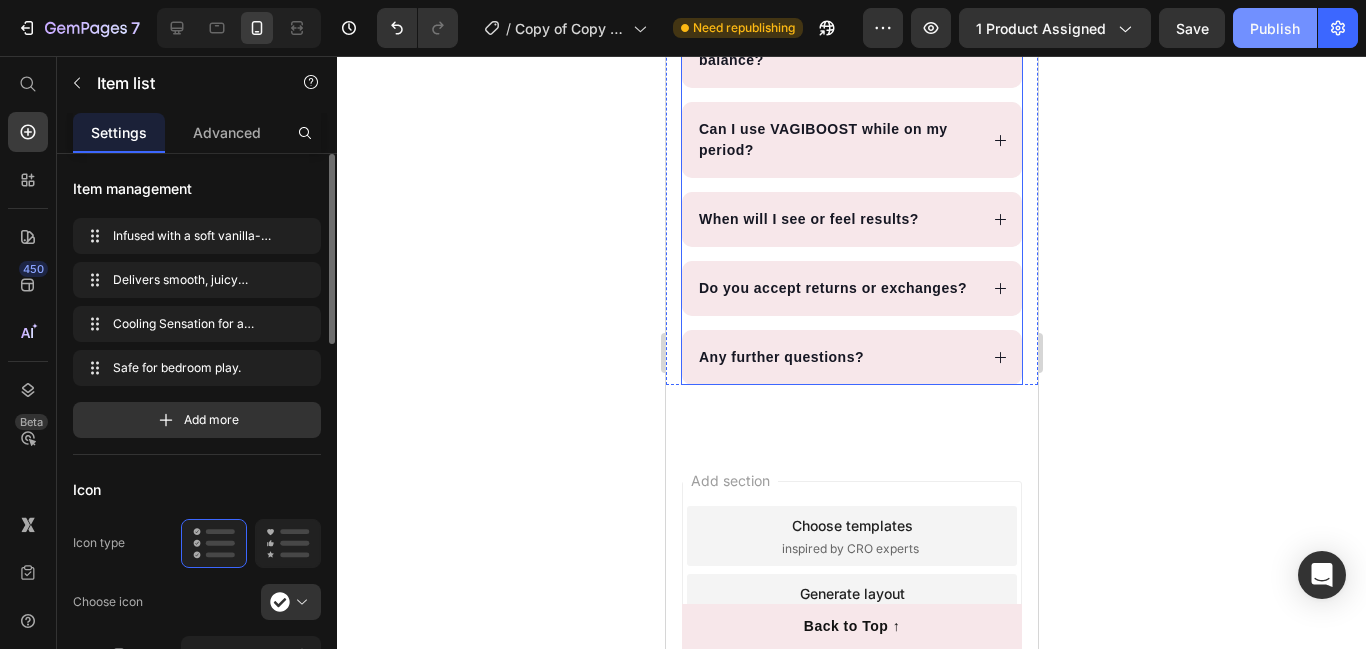 click on "Publish" at bounding box center [1275, 28] 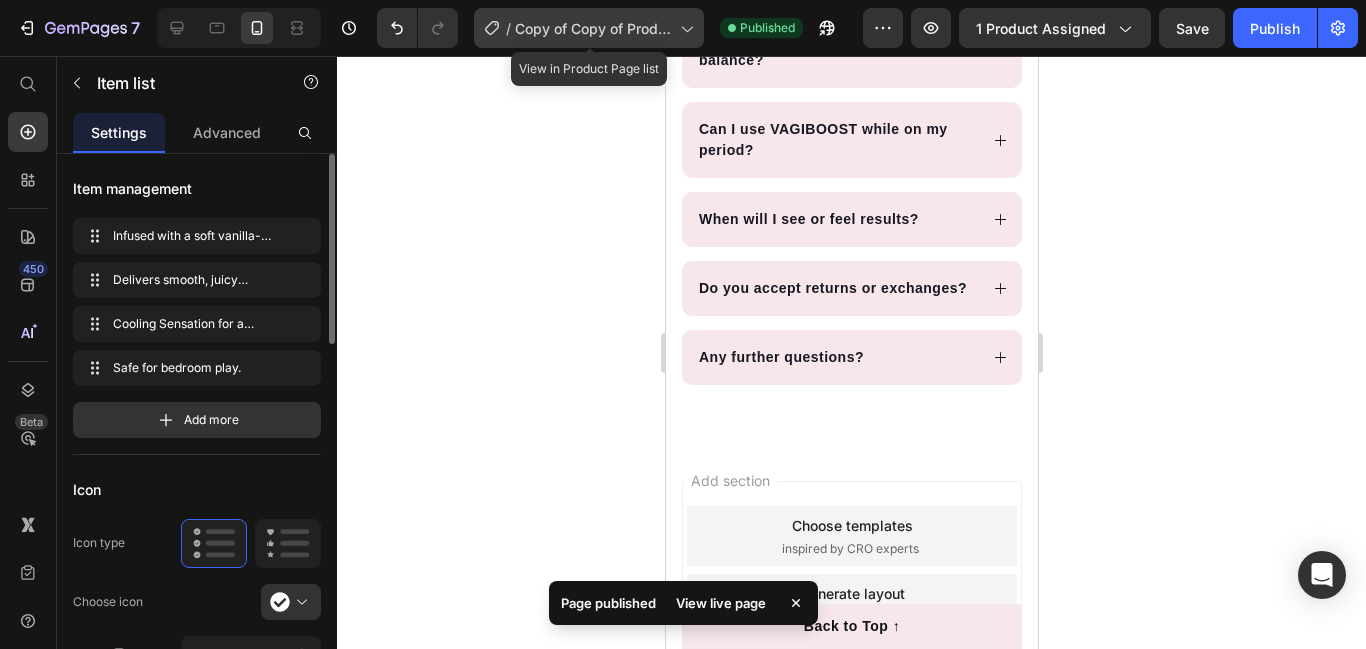 click on "Copy of Copy of Product Page - Jul 10, 10:34:49" at bounding box center (593, 28) 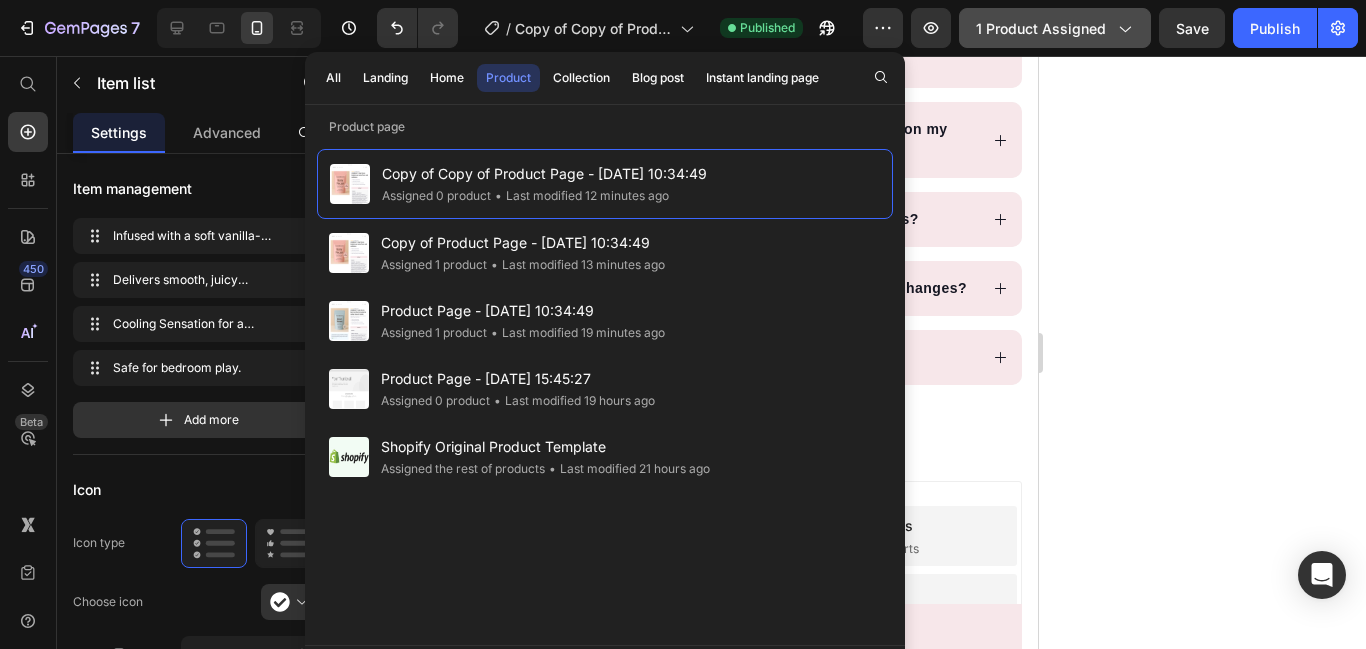 click on "1 product assigned" 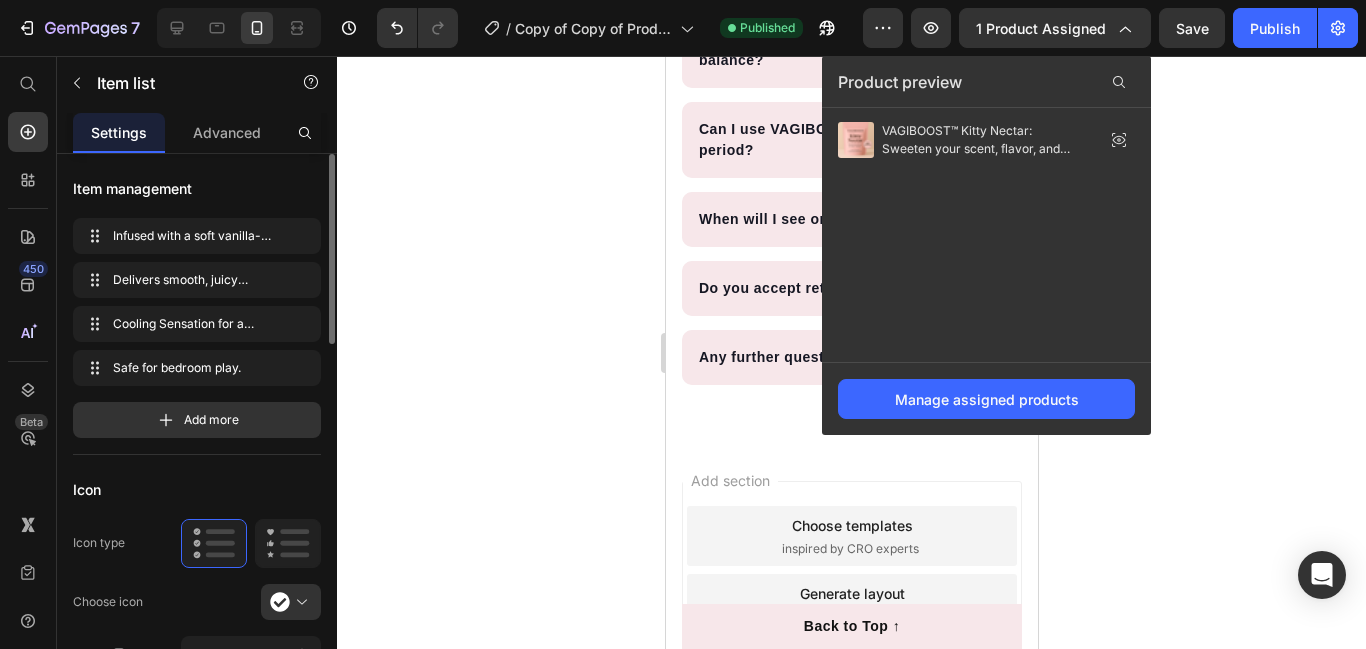 click 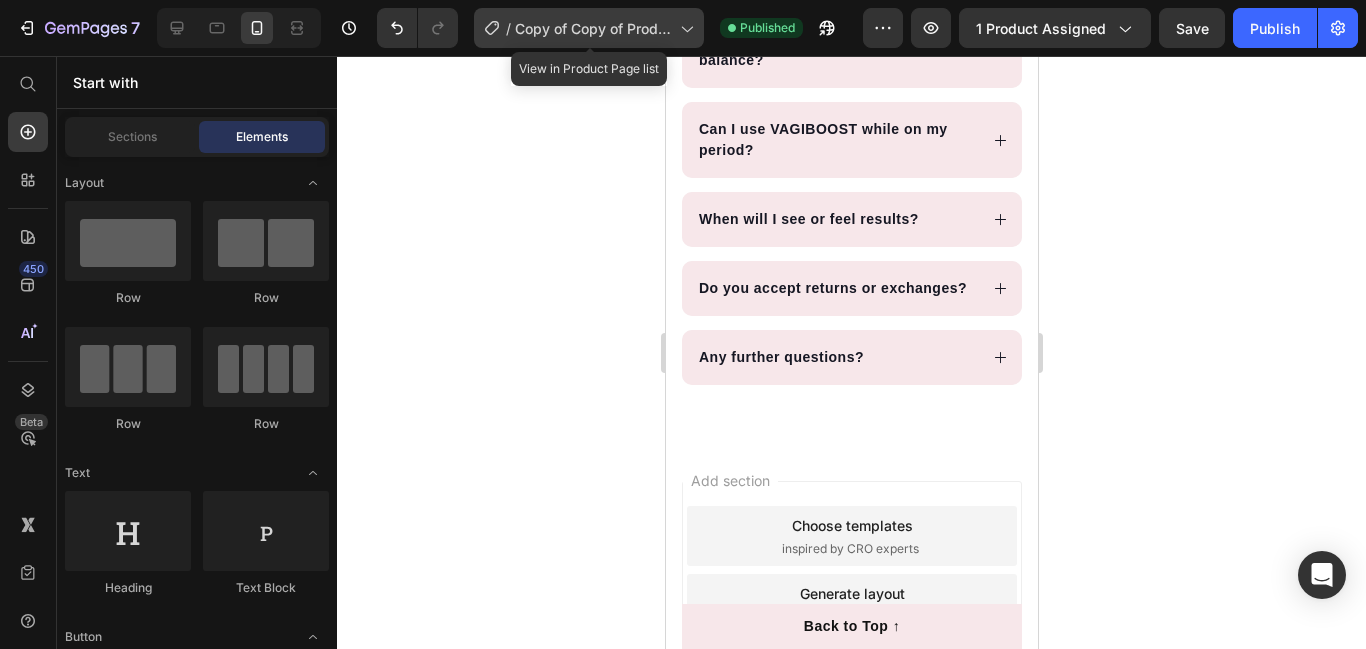 click on "Copy of Copy of Product Page - Jul 10, 10:34:49" at bounding box center (593, 28) 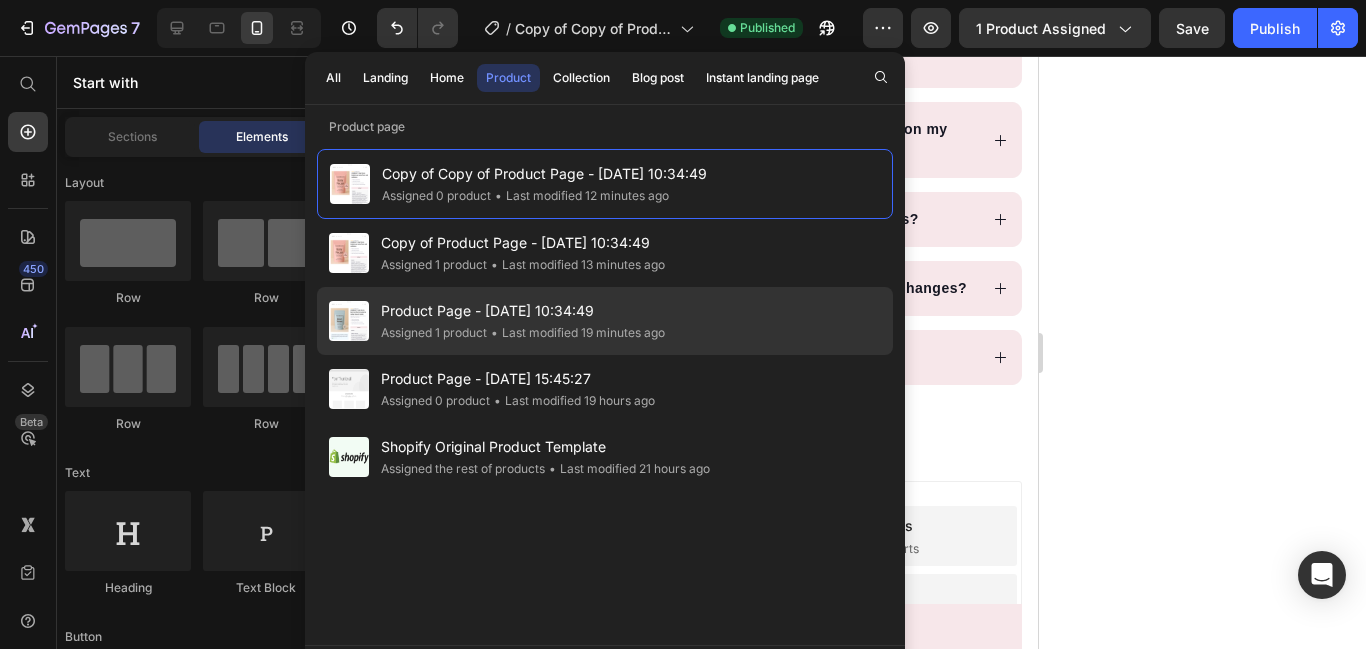 click on "Product Page - Jul 10, 10:34:49" at bounding box center [523, 311] 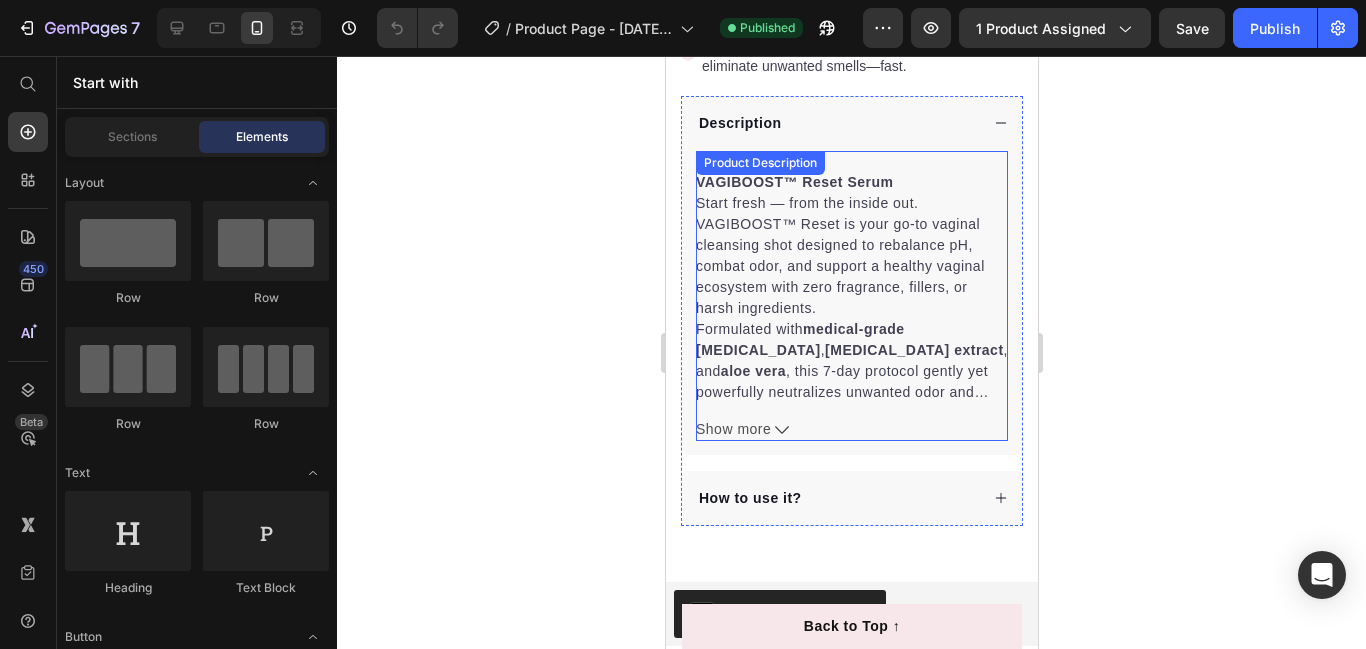 scroll, scrollTop: 1284, scrollLeft: 0, axis: vertical 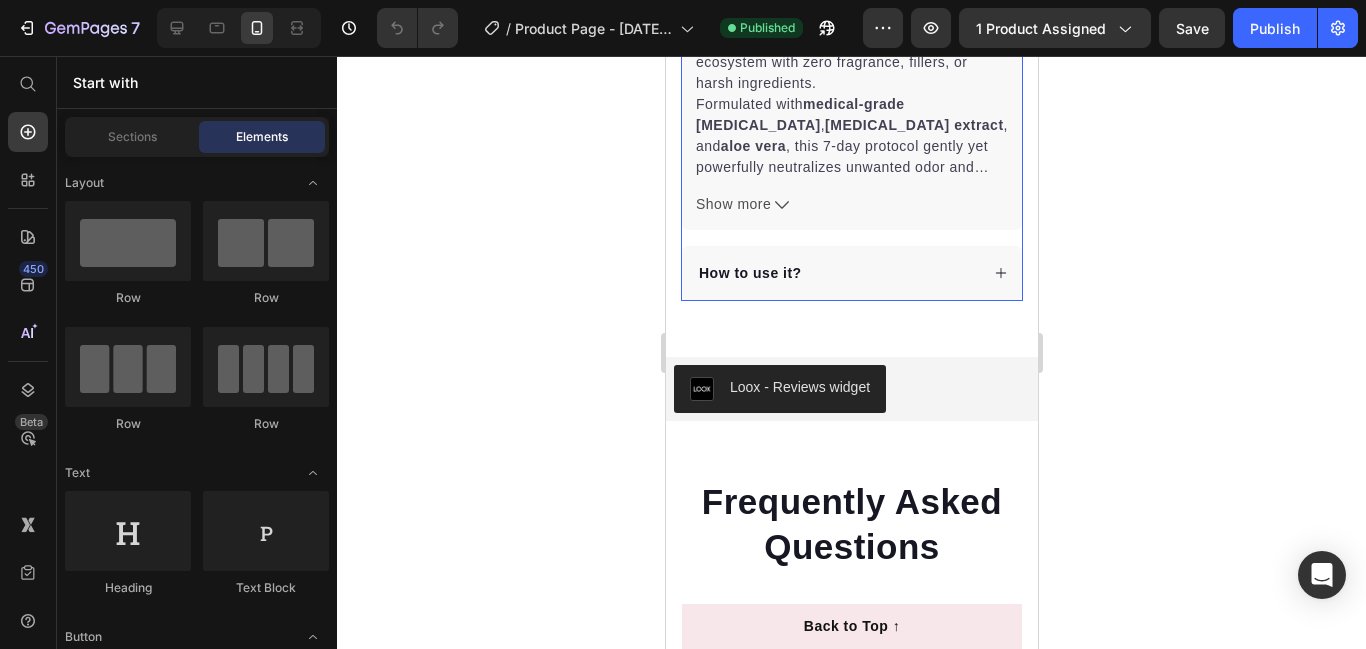 click on "How to use it?" at bounding box center [851, 273] 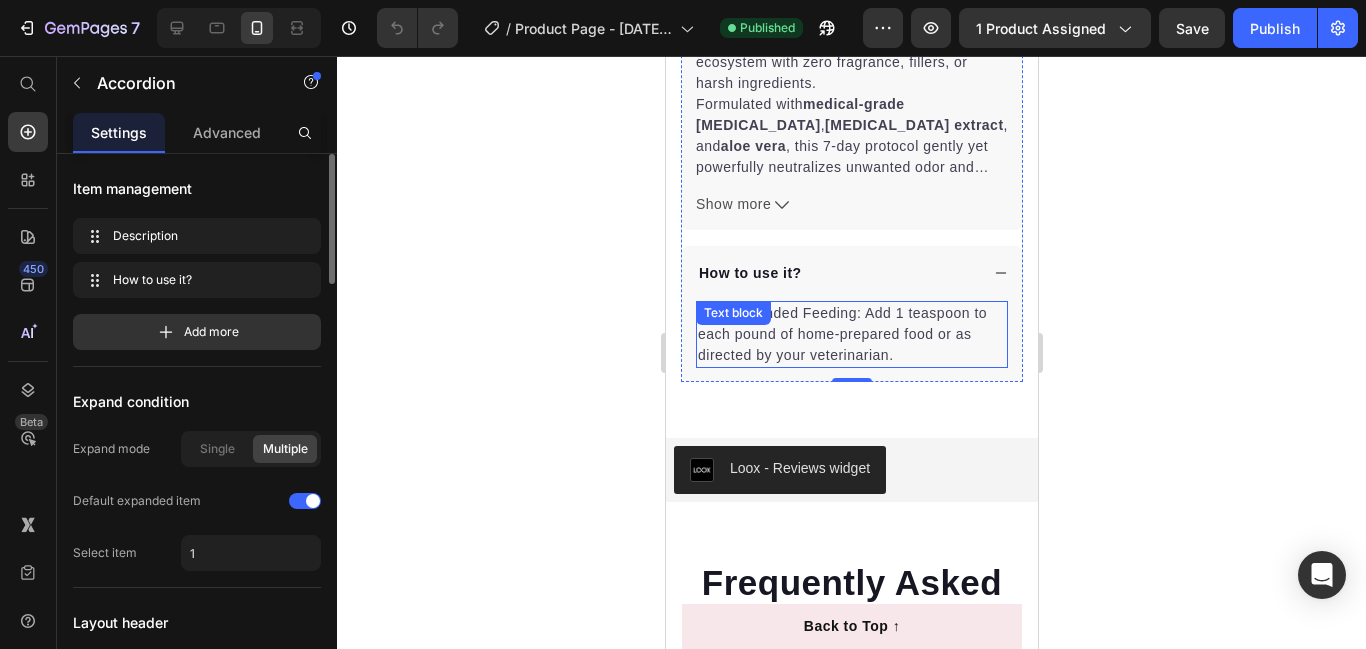 click on "Text block" at bounding box center [732, 313] 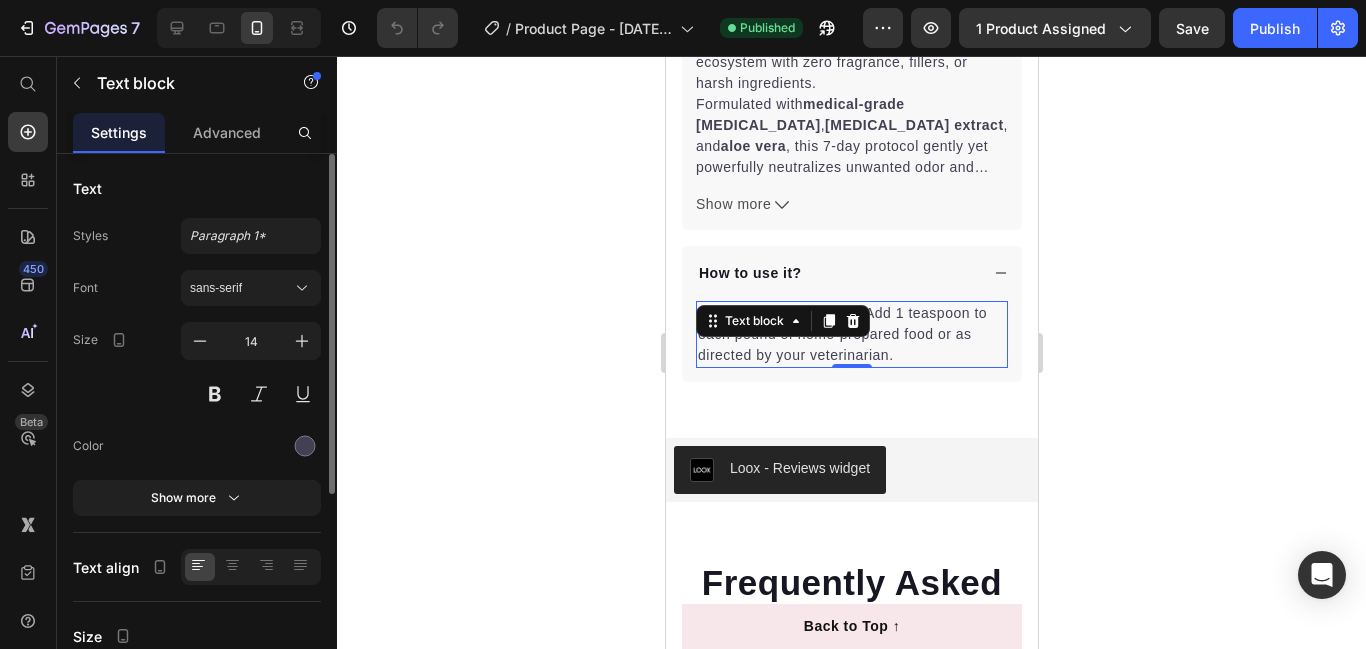 click on "Recommended Feeding: Add 1 teaspoon to each pound of home-prepared food or as directed by your veterinarian." at bounding box center [851, 334] 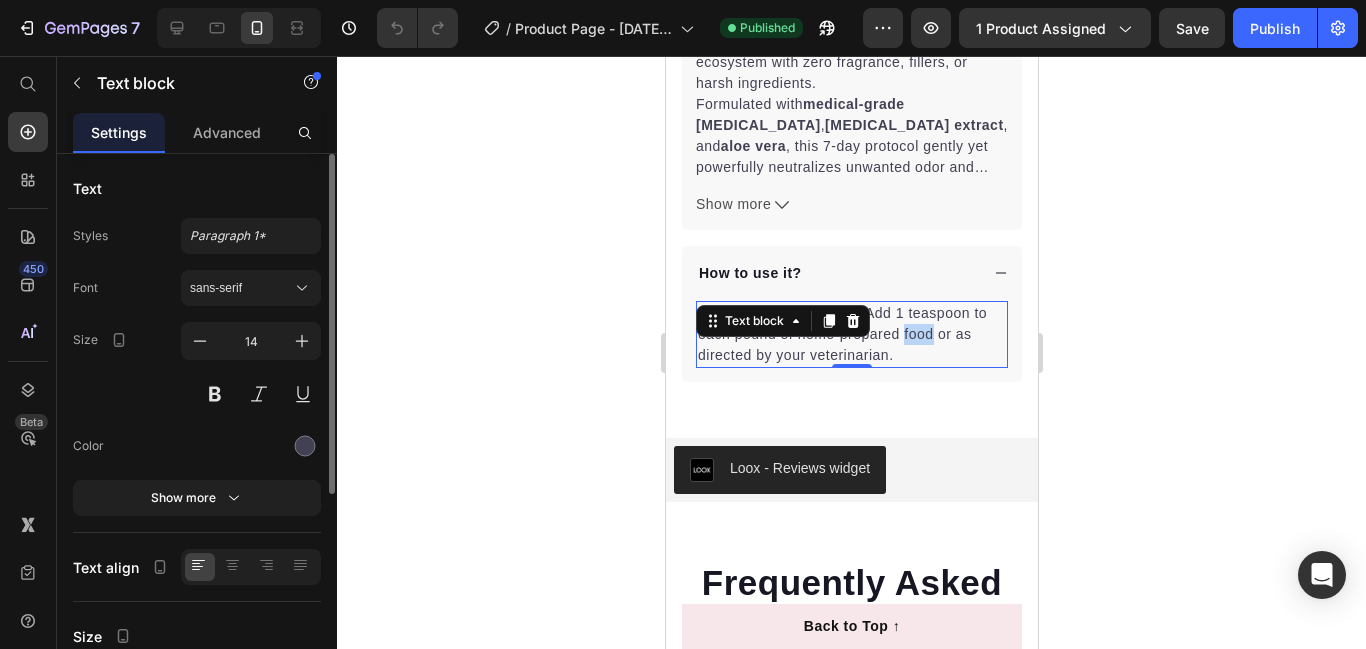 click on "Recommended Feeding: Add 1 teaspoon to each pound of home-prepared food or as directed by your veterinarian." at bounding box center [851, 334] 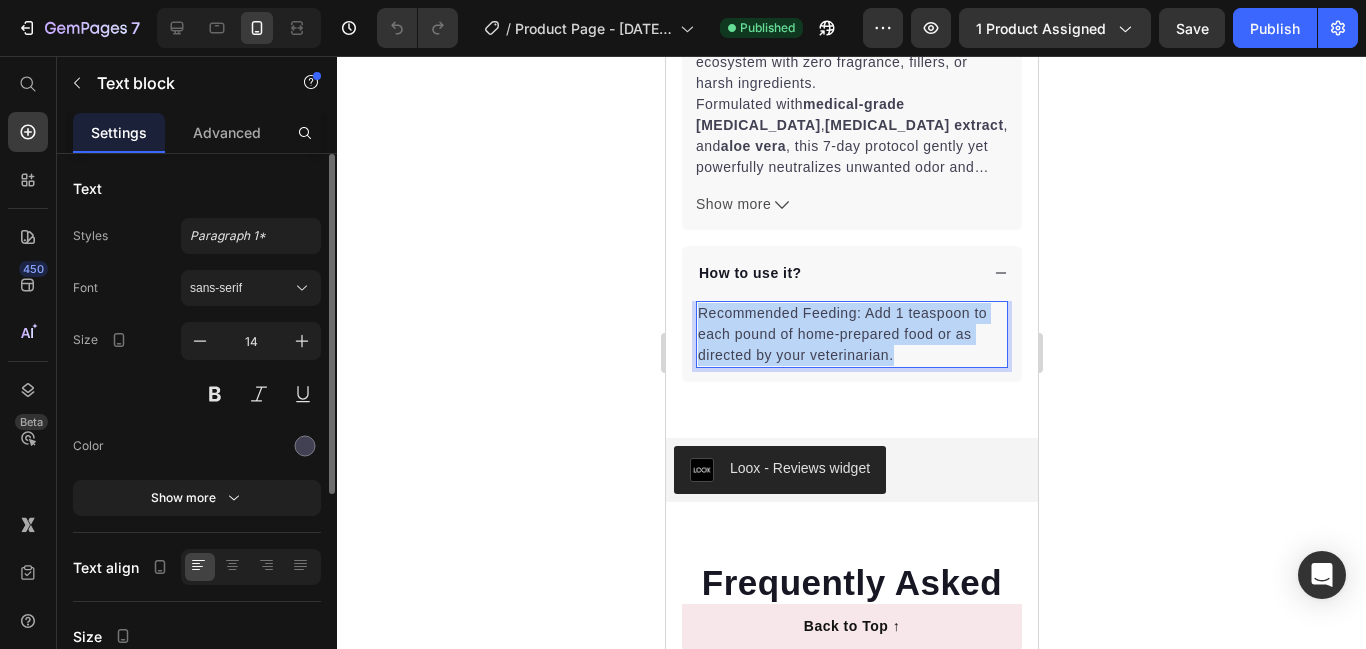 click on "Recommended Feeding: Add 1 teaspoon to each pound of home-prepared food or as directed by your veterinarian." at bounding box center (851, 334) 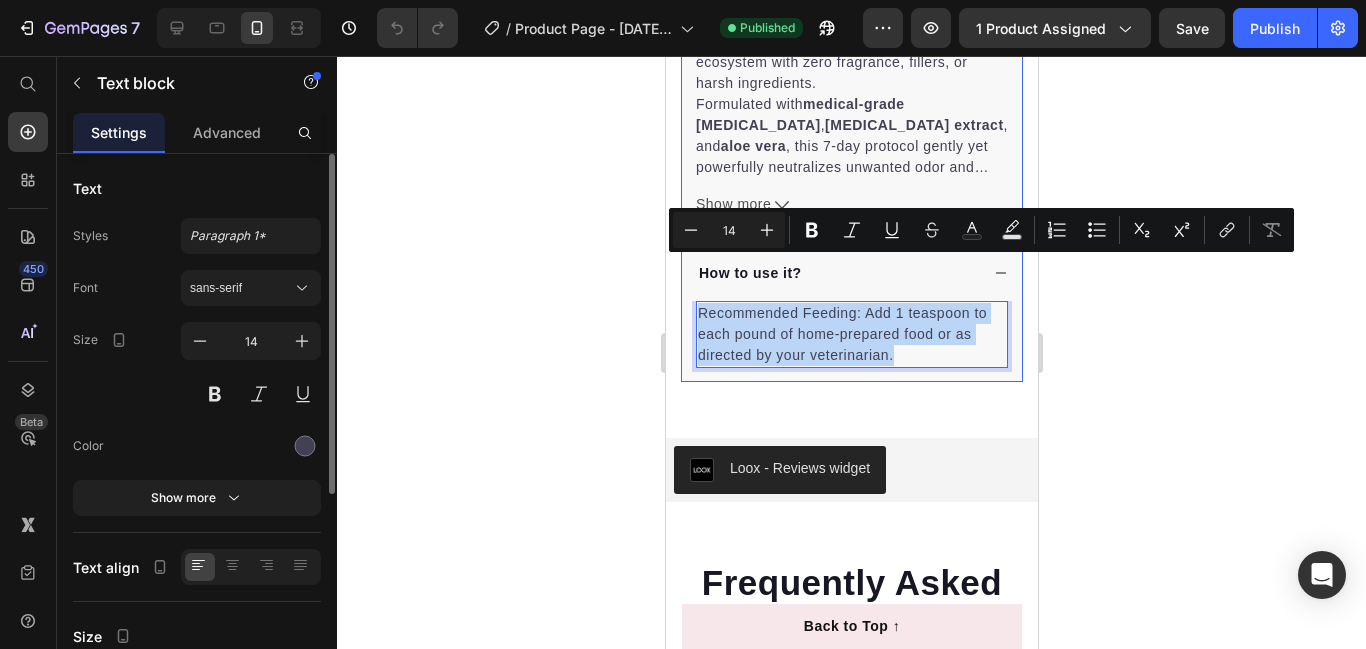 click on "Description
VAGIBOOST™ Reset Serum
Start fresh — from the inside out. VAGIBOOST™ Reset is your go-to vaginal cleansing shot designed to rebalance pH, combat odor, and support a healthy vaginal ecosystem with zero fragrance, fillers, or harsh ingredients.
Formulated with  medical-grade boric acid ,  tea tree extract , and  aloe vera , this 7-day protocol gently yet powerfully neutralizes unwanted odor and discharge while promoting long-term freshness and internal comfort.
Unlike messy powders or oversized capsules, this sleek, pre-filled shot delivers clean results with no guesswork. Whether you're post-period, post-intimacy, or just feeling “off,” Reset helps you reclaim balance — and your confidence.
For the girls who don’t play about their pH.
Show more Product Description
How to use it? Recommended Feeding: Add 1 teaspoon to each pound of home-prepared food or as directed by your veterinarian. Text block   0" at bounding box center (851, 126) 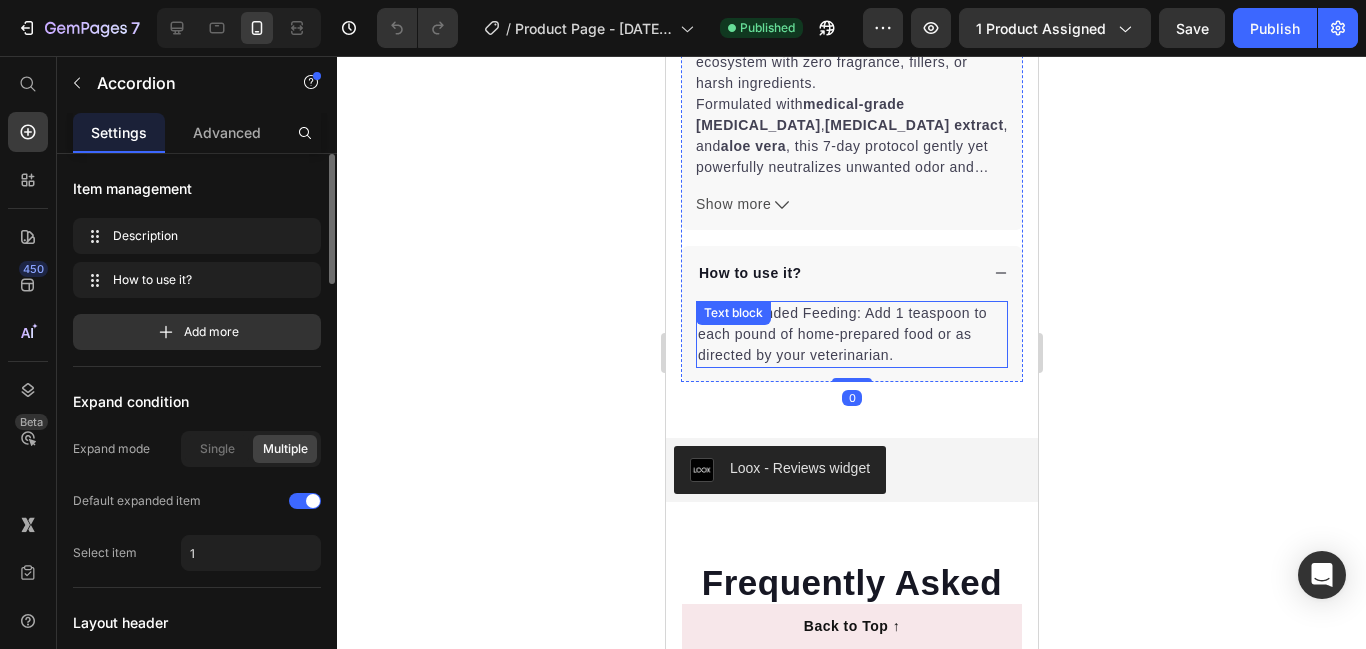 click on "Recommended Feeding: Add 1 teaspoon to each pound of home-prepared food or as directed by your veterinarian. Text block" at bounding box center (851, 334) 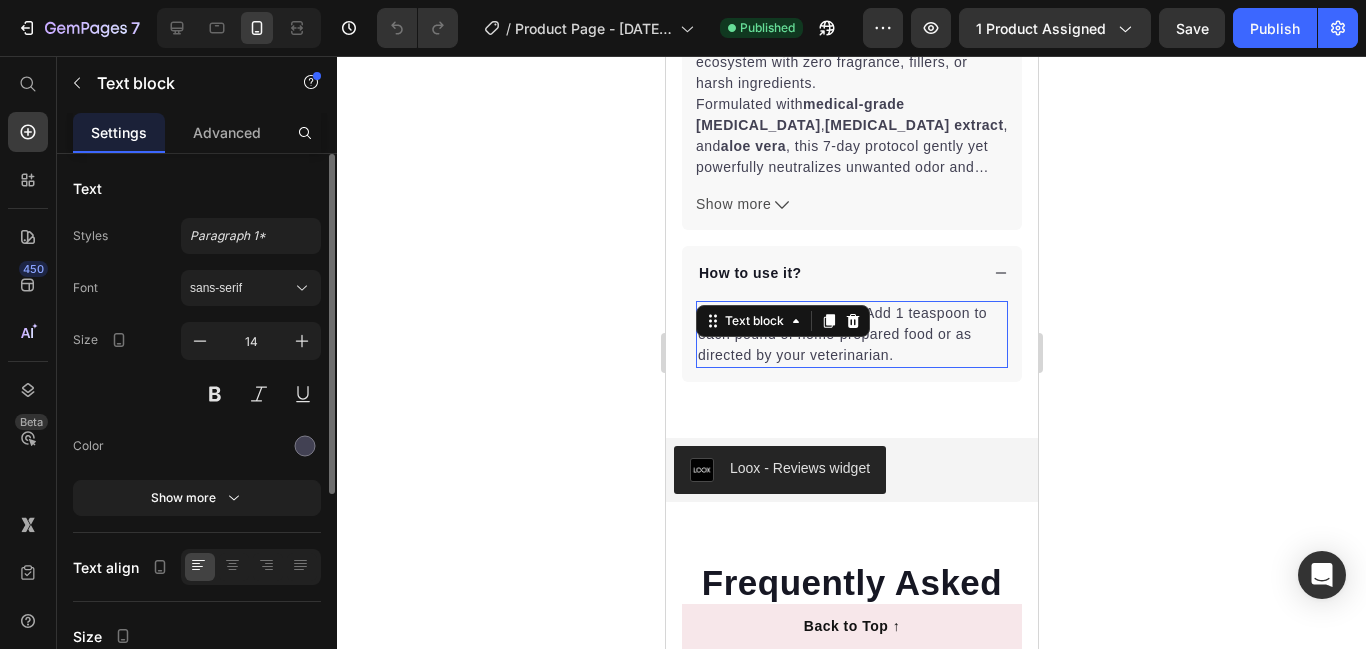 click on "Text block" at bounding box center (753, 321) 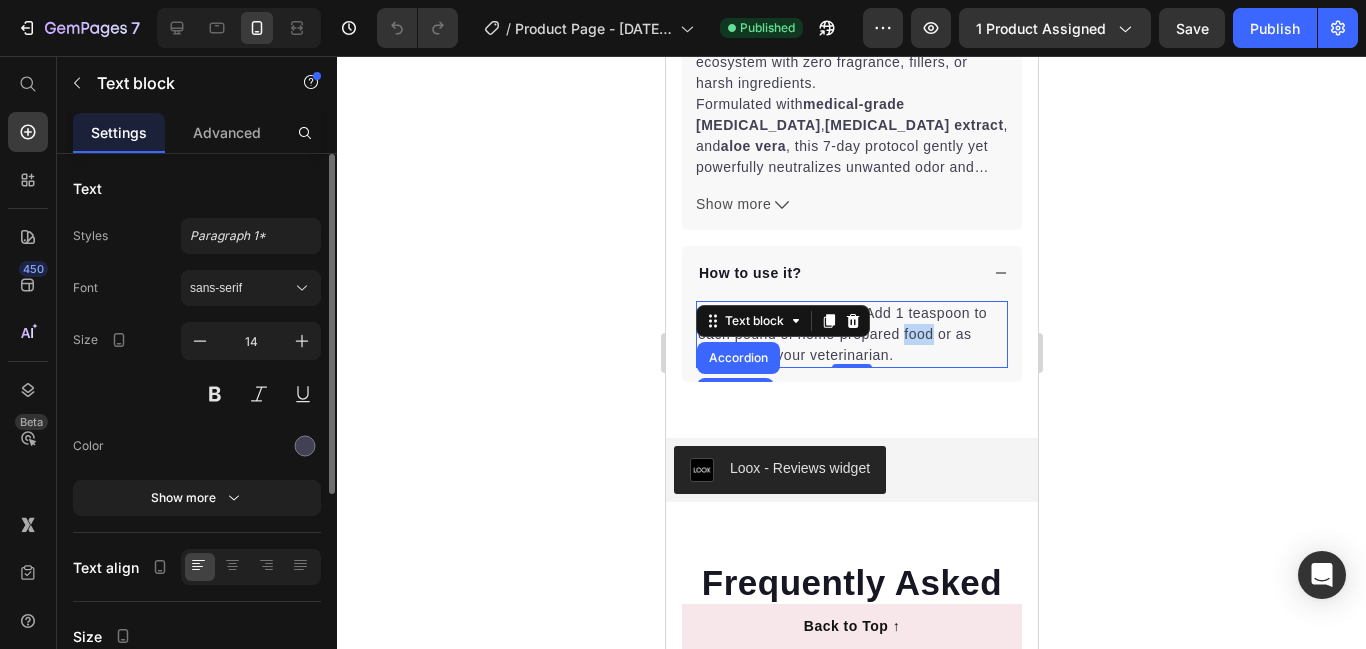 click on "Recommended Feeding: Add 1 teaspoon to each pound of home-prepared food or as directed by your veterinarian." at bounding box center (851, 334) 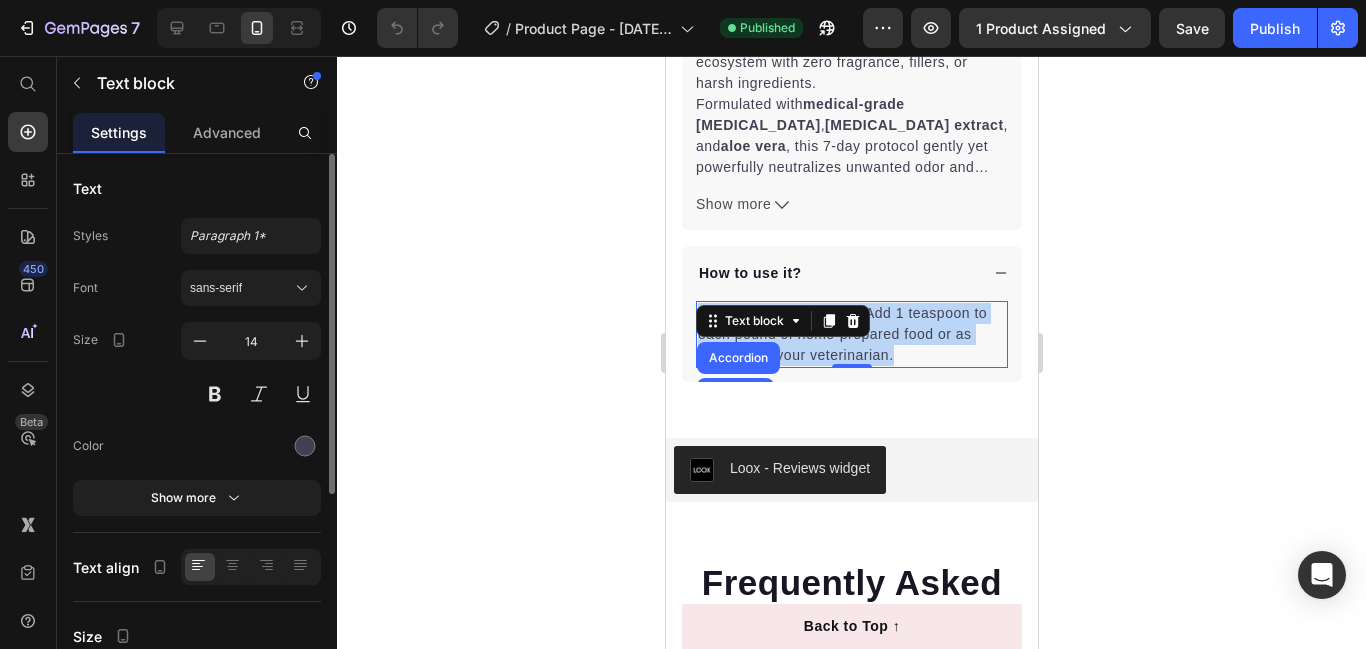 click on "Recommended Feeding: Add 1 teaspoon to each pound of home-prepared food or as directed by your veterinarian." at bounding box center [851, 334] 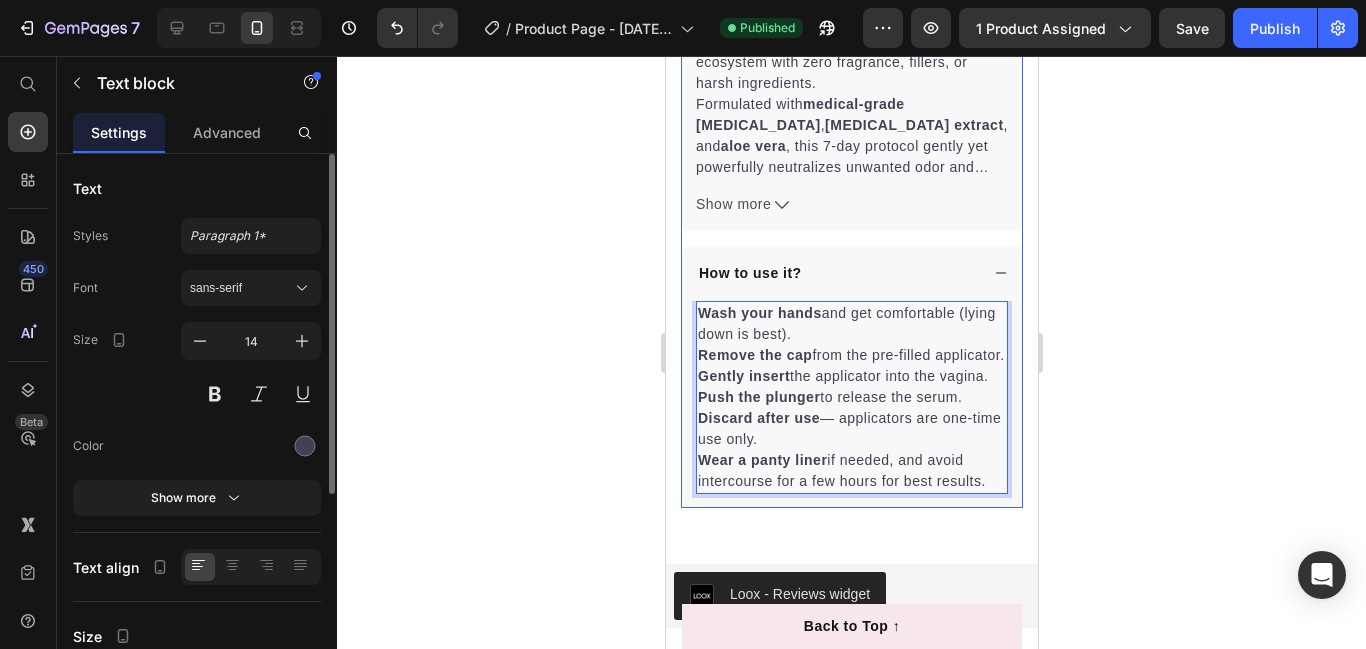 click on "How to use it?" at bounding box center [836, 273] 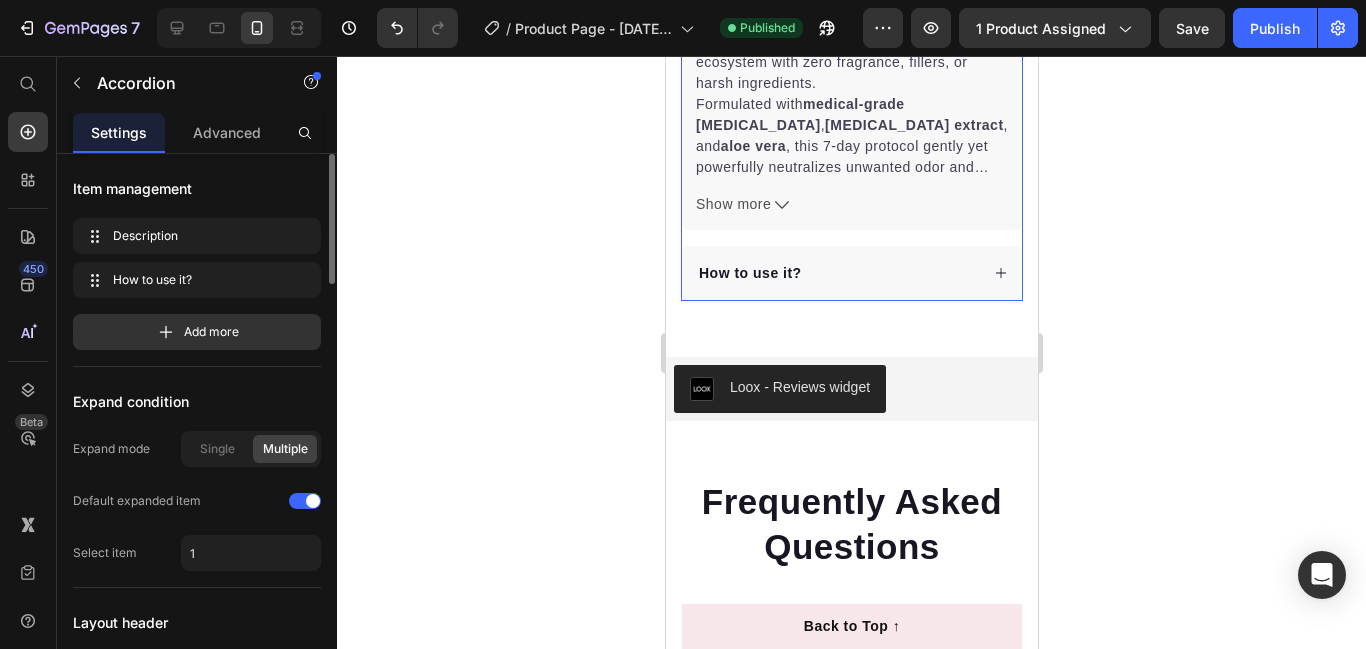 click 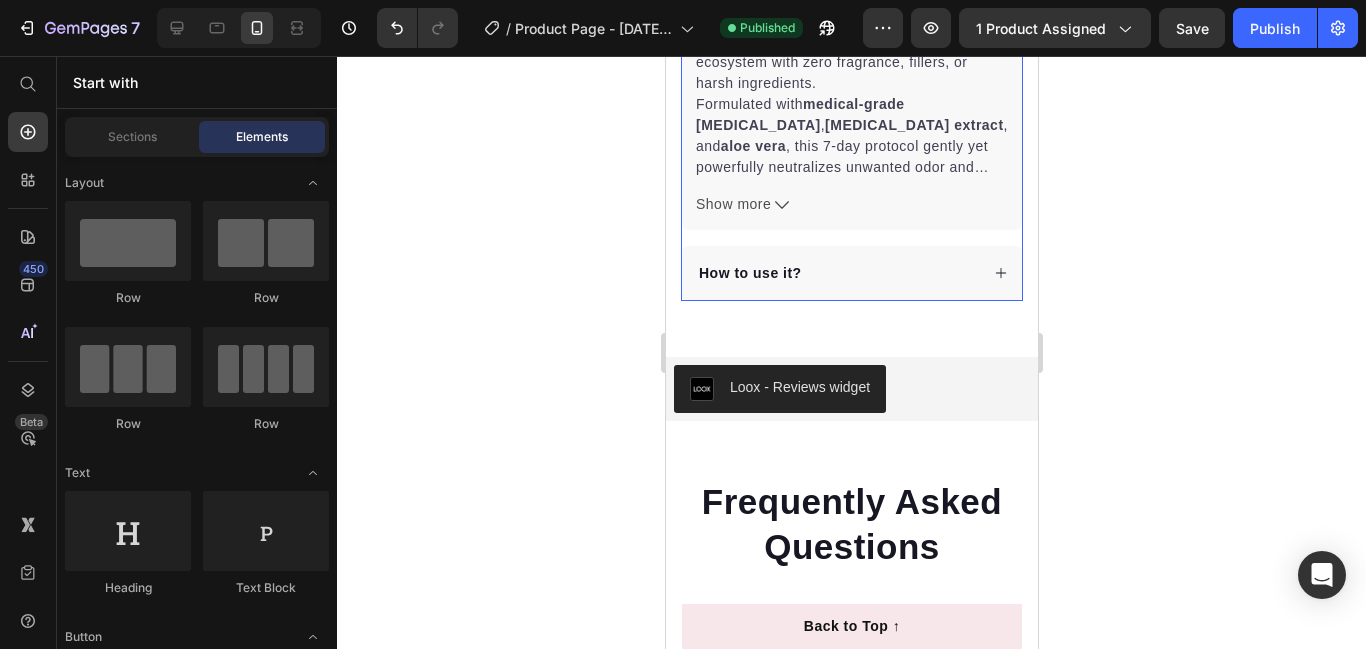 click on "How to use it?" at bounding box center [851, 273] 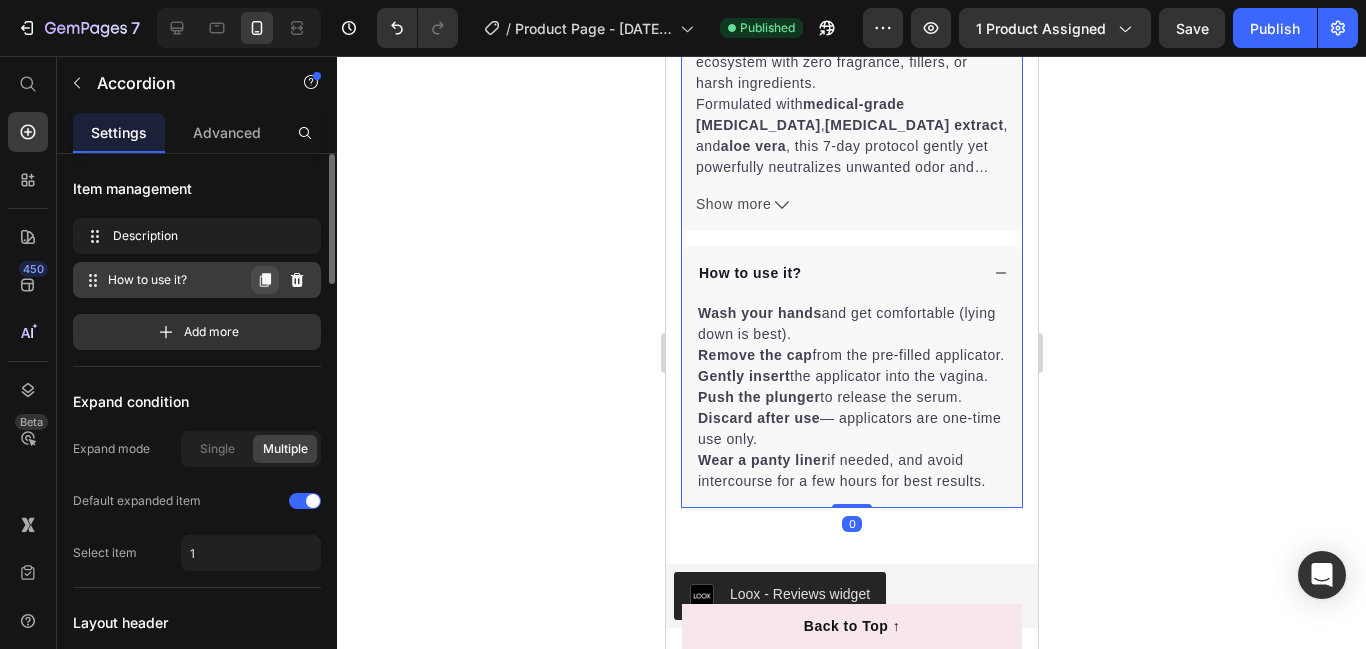 click 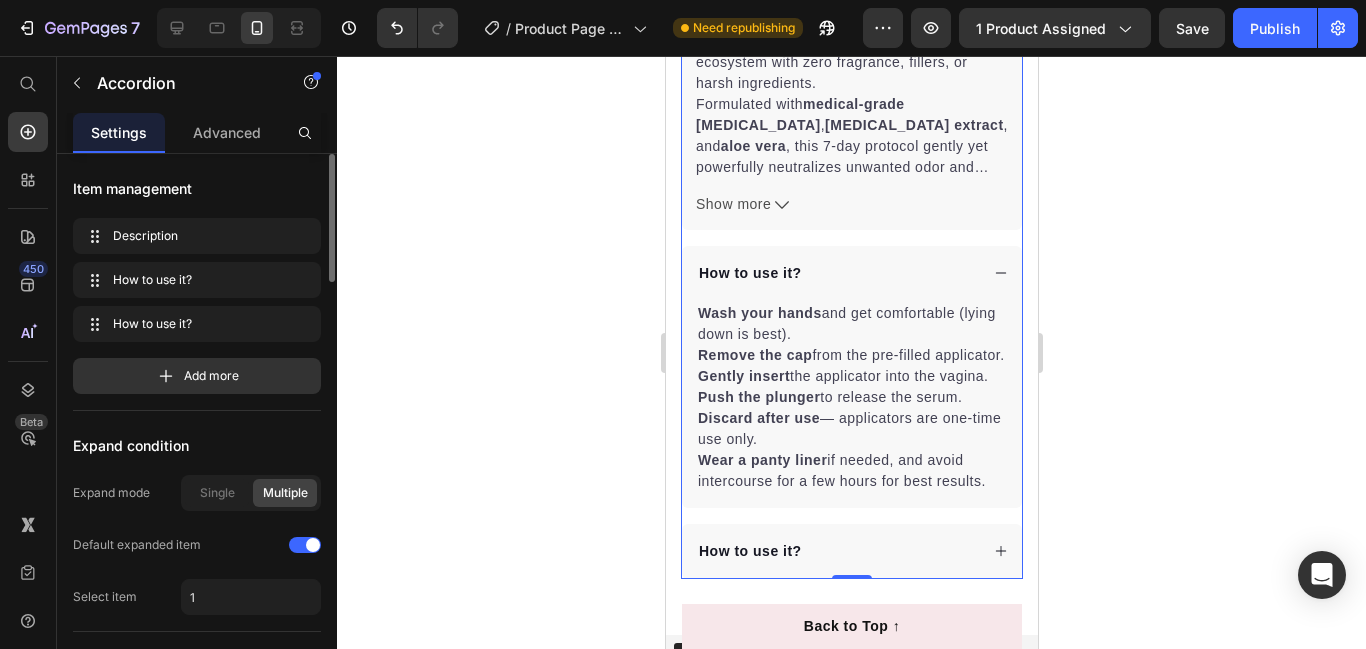 click on "How to use it?" at bounding box center [836, 551] 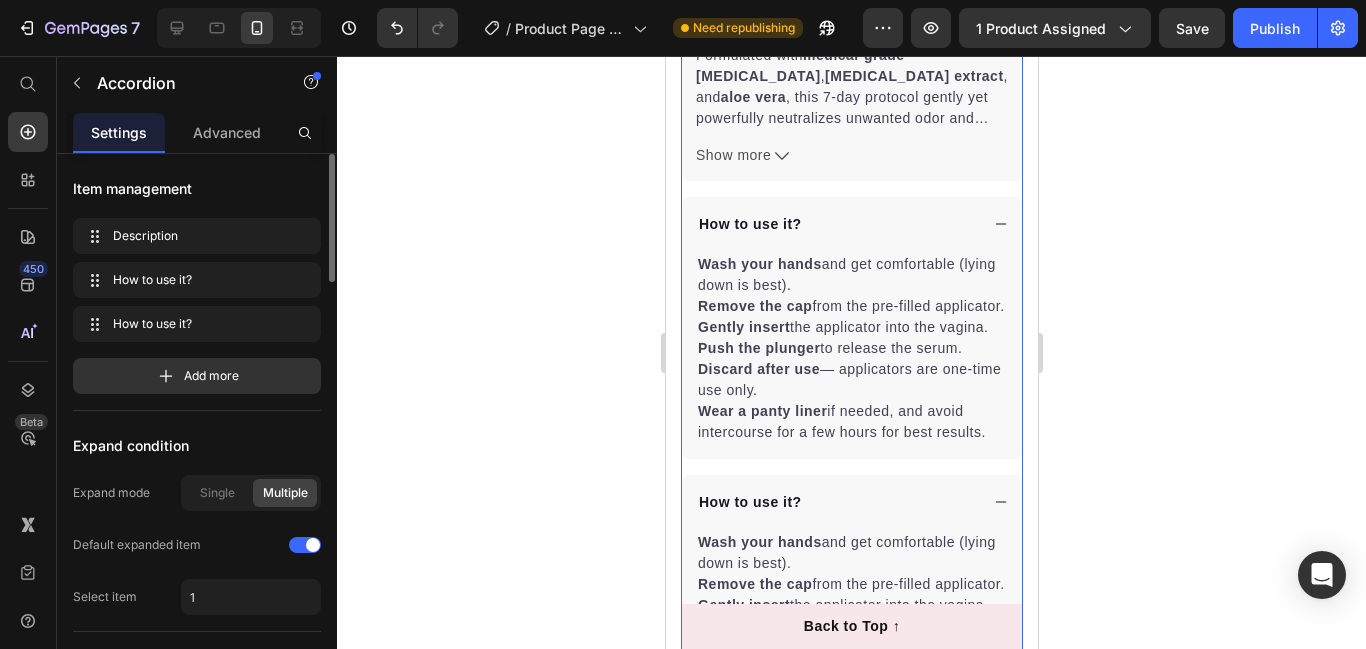 scroll, scrollTop: 1501, scrollLeft: 0, axis: vertical 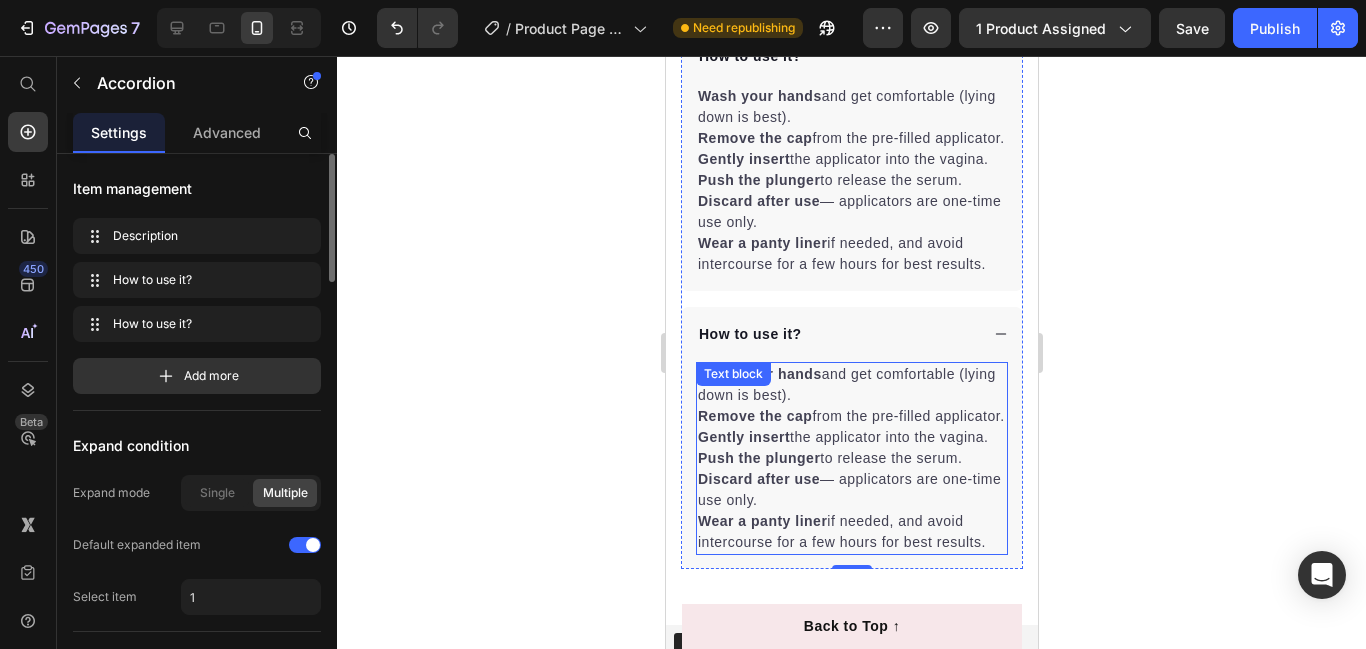 click on "Remove the cap  from the pre-filled applicator." at bounding box center (851, 416) 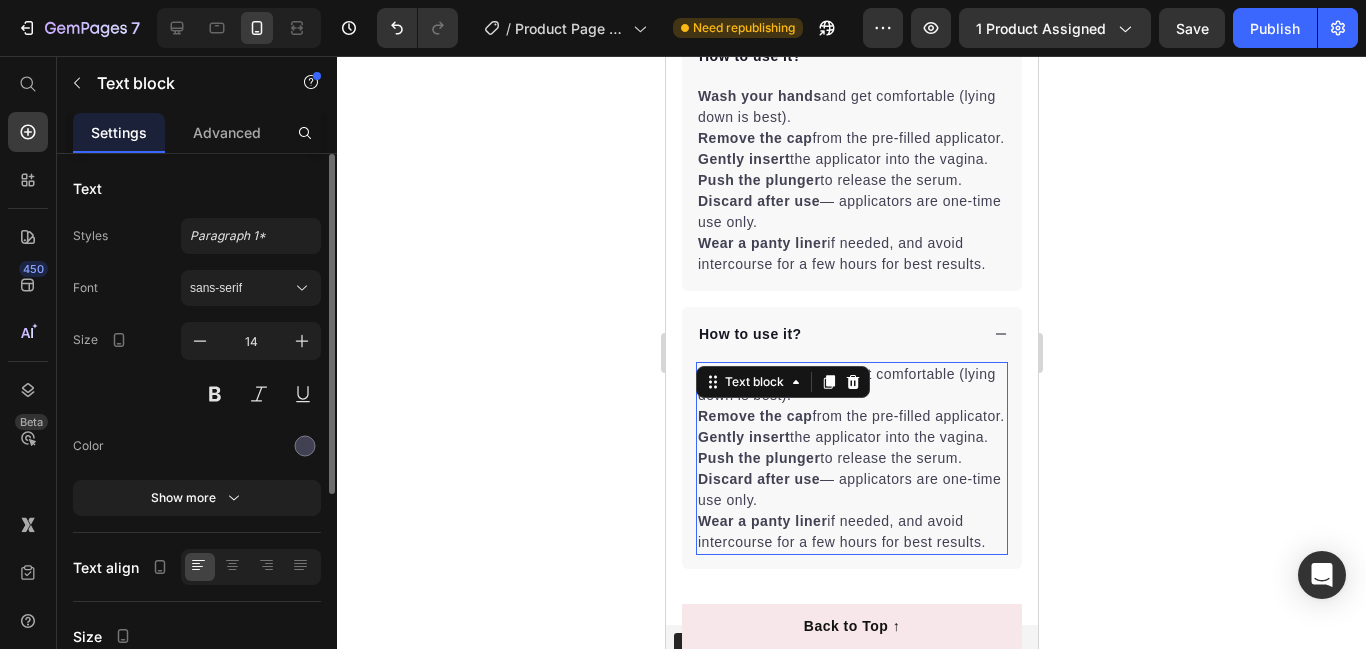 click on "Remove the cap  from the pre-filled applicator." at bounding box center [851, 416] 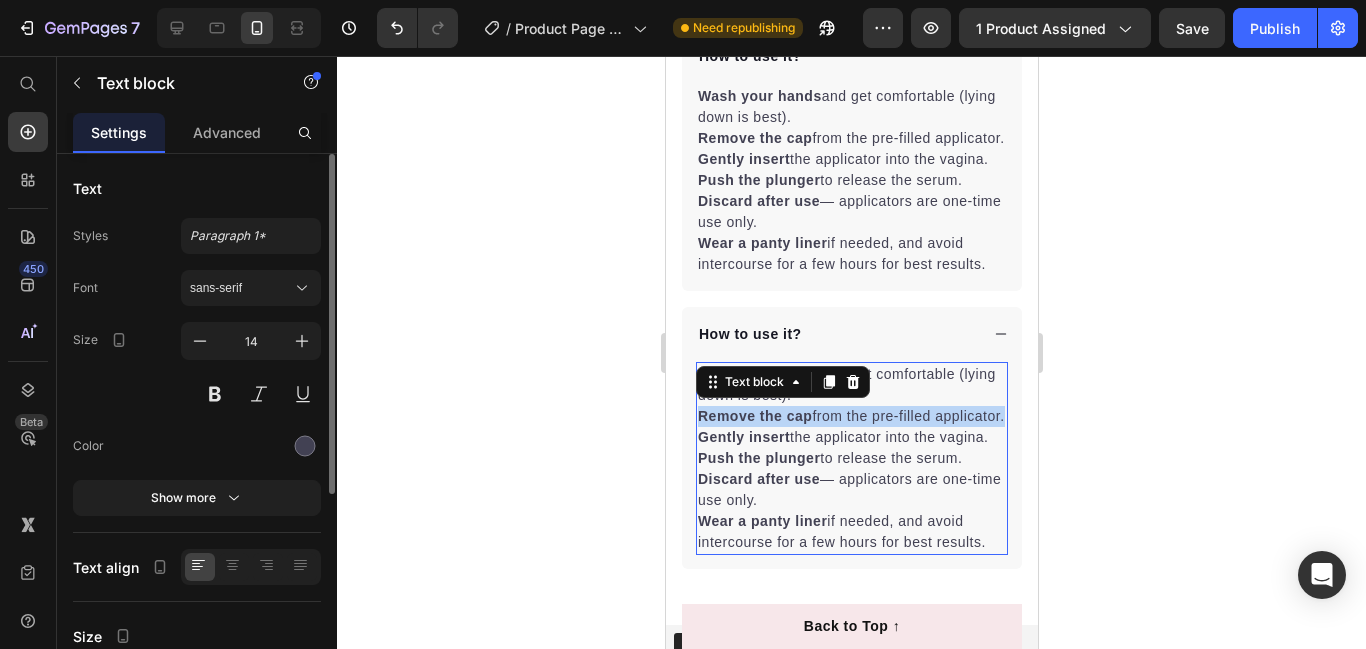 click on "Remove the cap  from the pre-filled applicator." at bounding box center [851, 416] 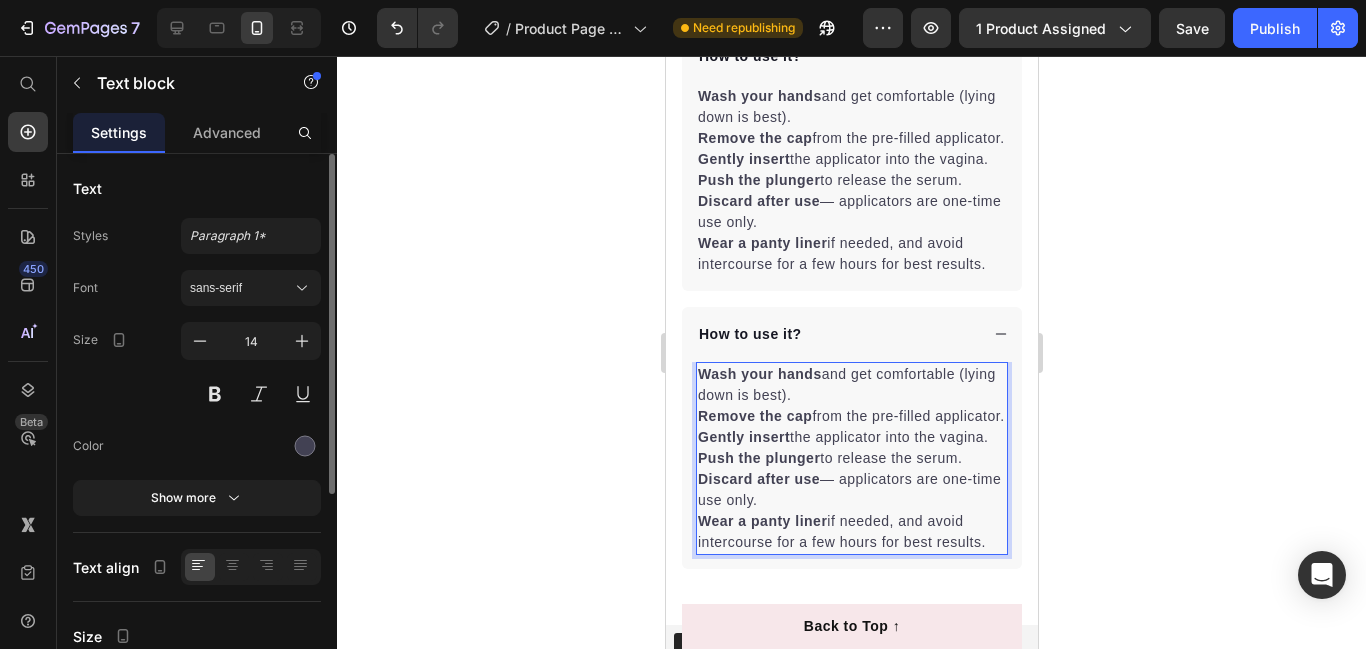 click on "Push the plunger" at bounding box center (758, 458) 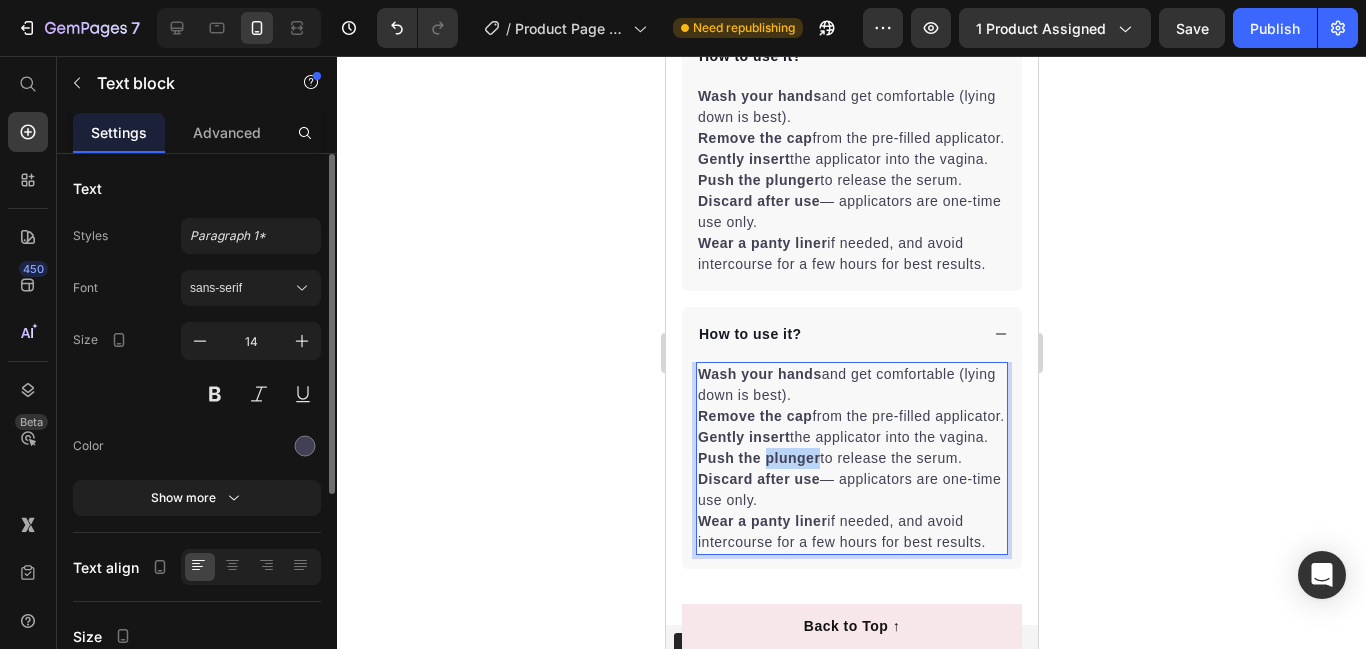 click on "Push the plunger  to release the serum." at bounding box center (851, 458) 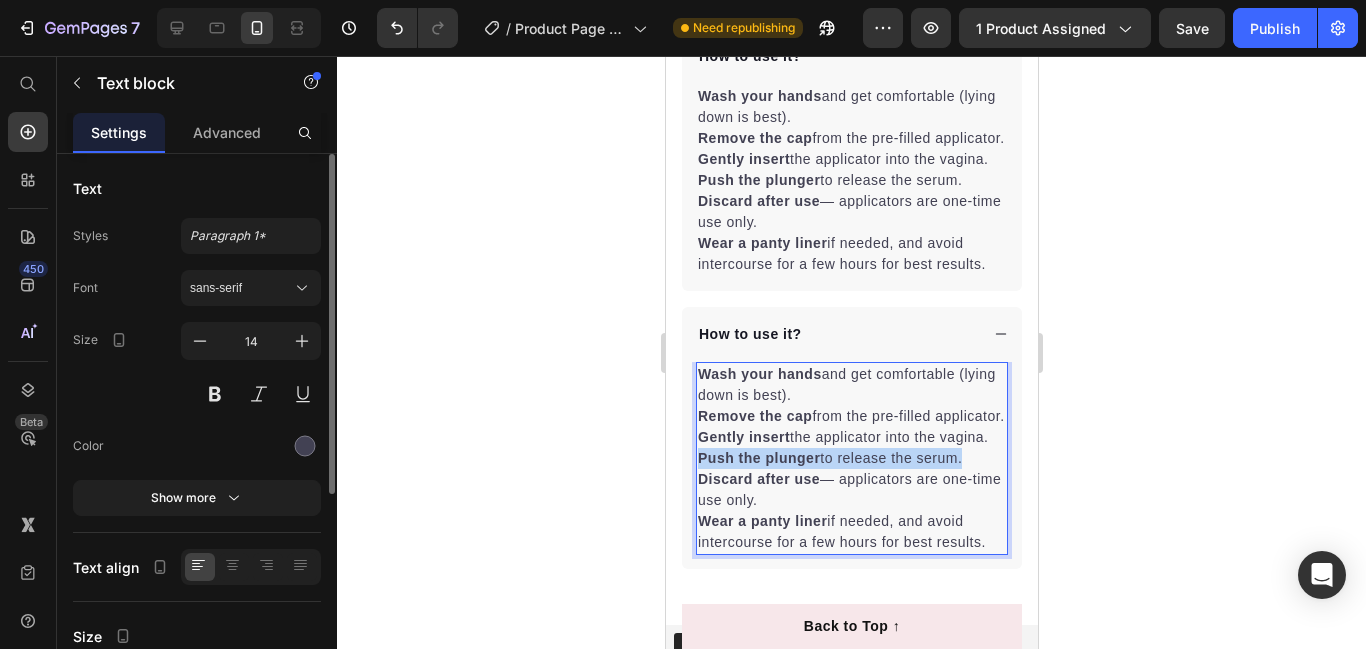 click on "Push the plunger  to release the serum." at bounding box center [851, 458] 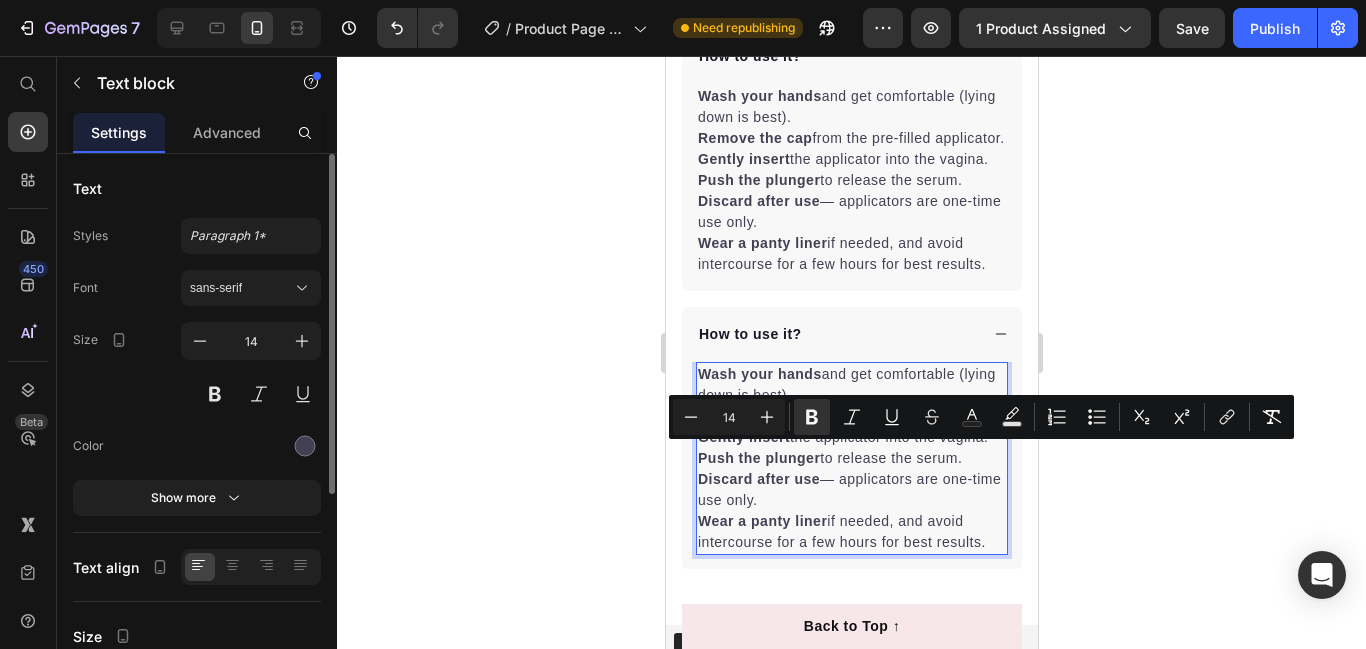 click on "Wear a panty liner  if needed, and avoid intercourse for a few hours for best results." at bounding box center (851, 532) 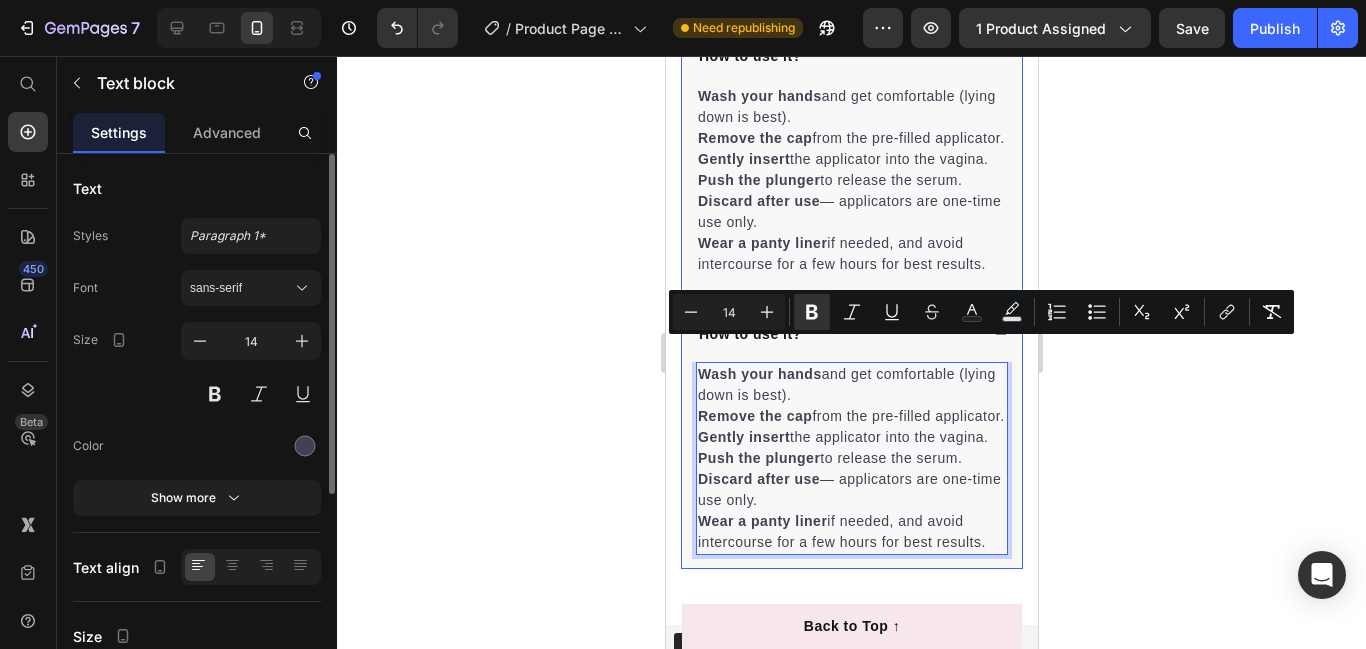 drag, startPoint x: 990, startPoint y: 541, endPoint x: 693, endPoint y: 344, distance: 356.39584 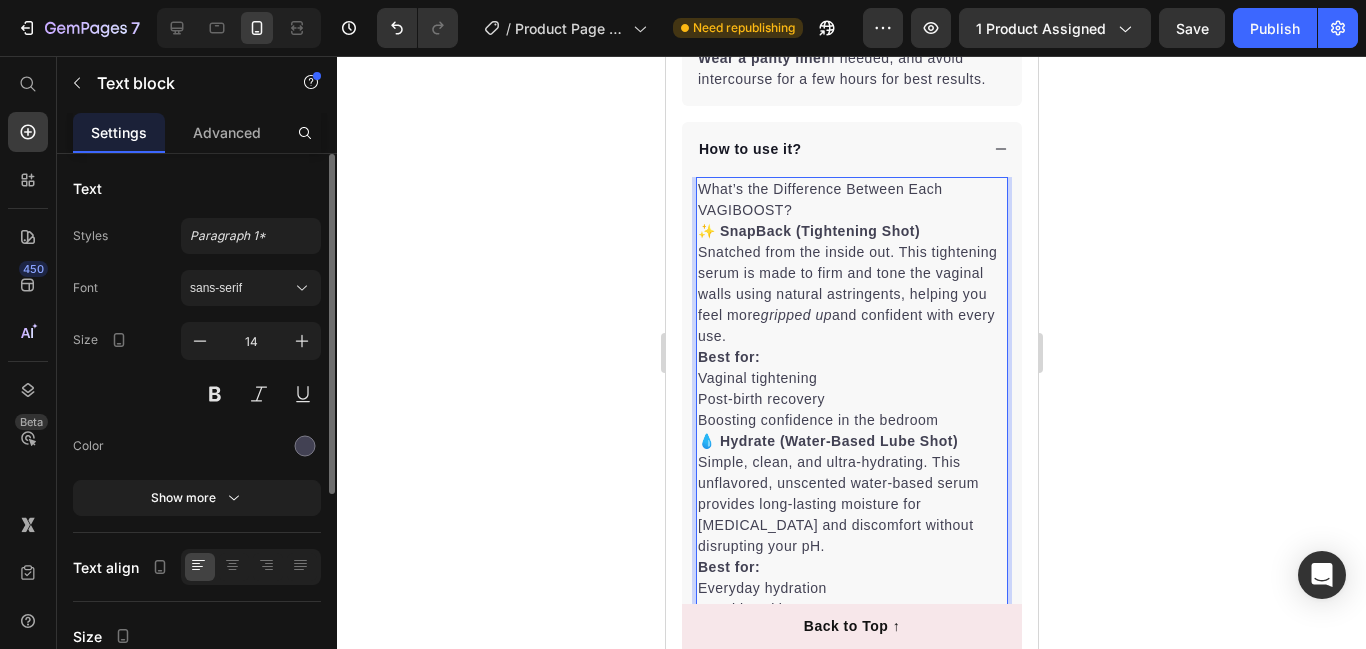 scroll, scrollTop: 1684, scrollLeft: 0, axis: vertical 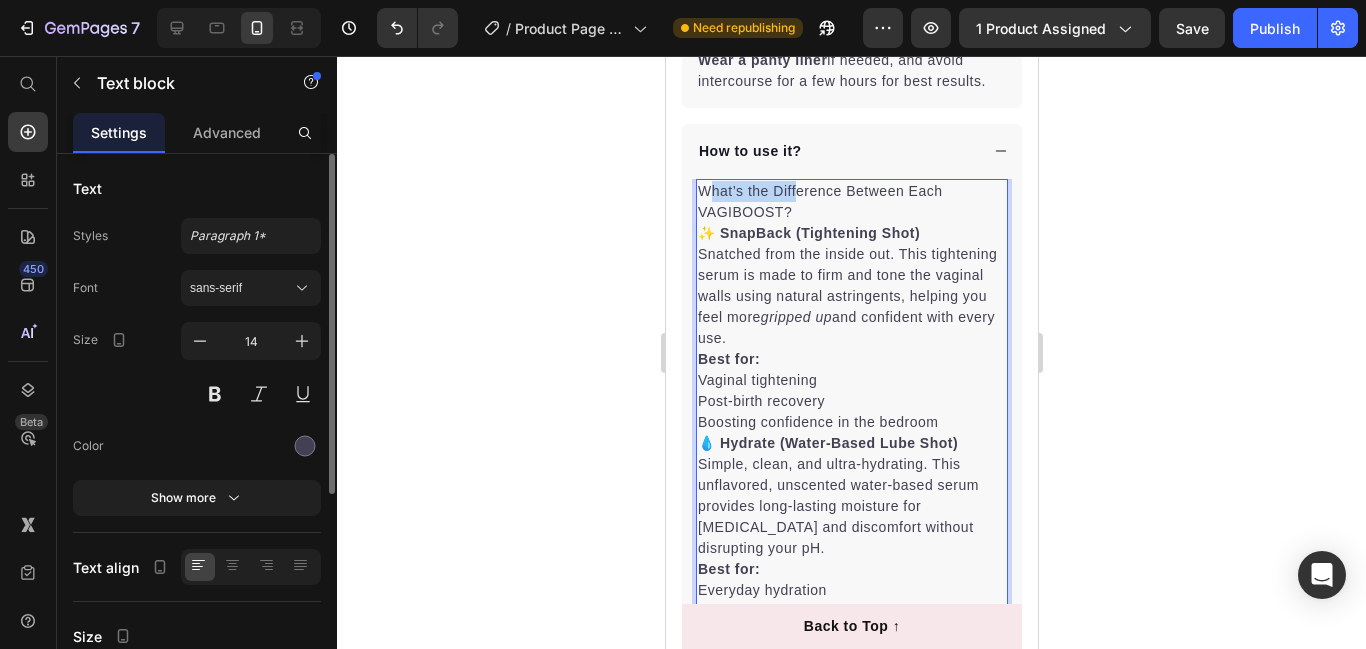 drag, startPoint x: 800, startPoint y: 178, endPoint x: 707, endPoint y: 159, distance: 94.92102 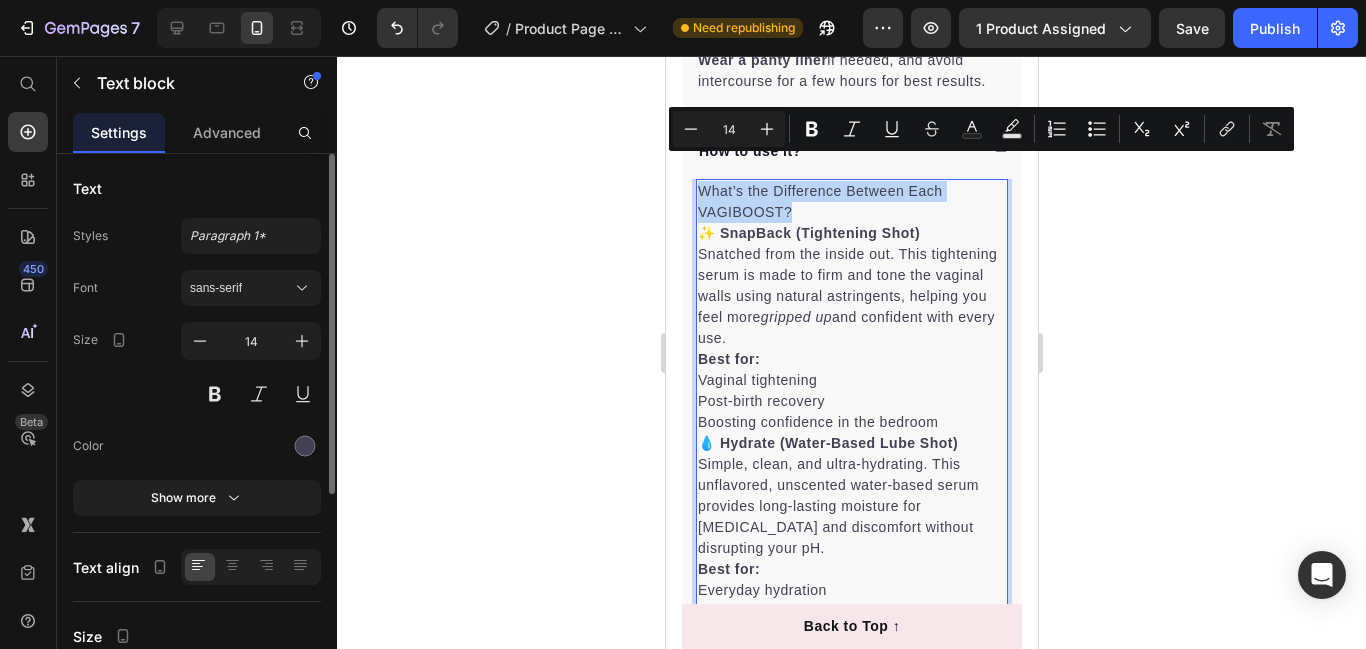 drag, startPoint x: 798, startPoint y: 189, endPoint x: 695, endPoint y: 167, distance: 105.32331 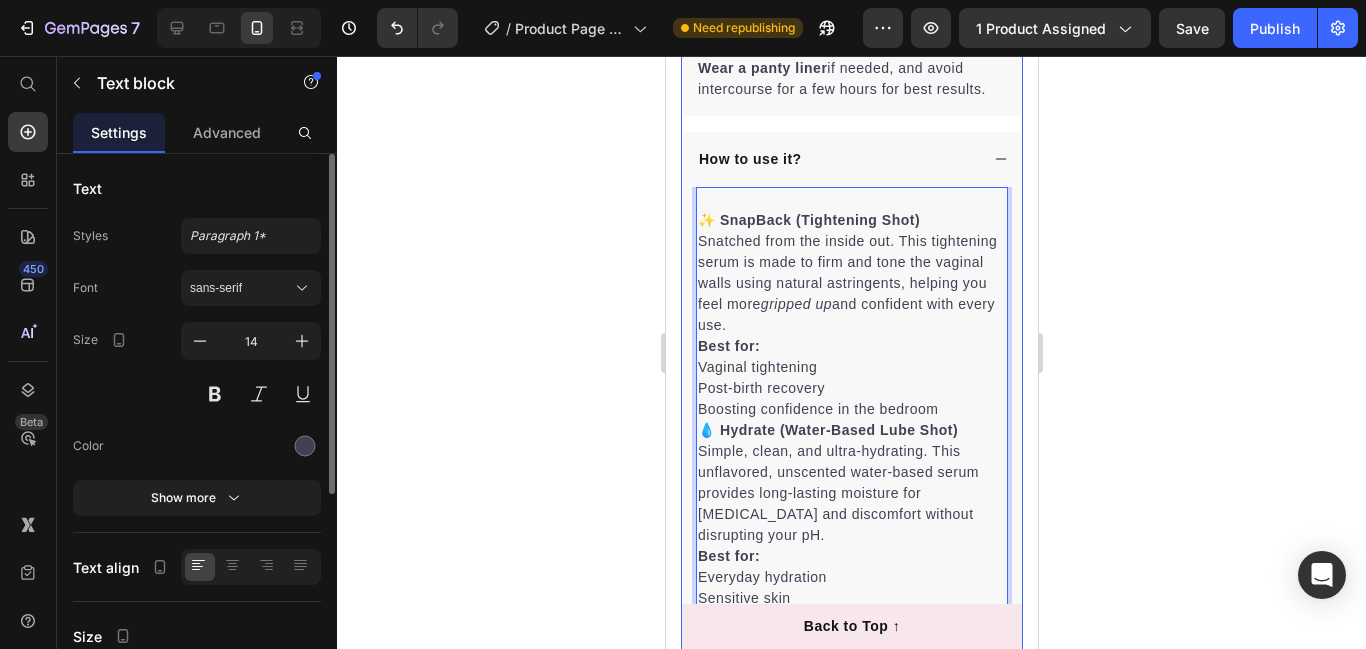 scroll, scrollTop: 1674, scrollLeft: 0, axis: vertical 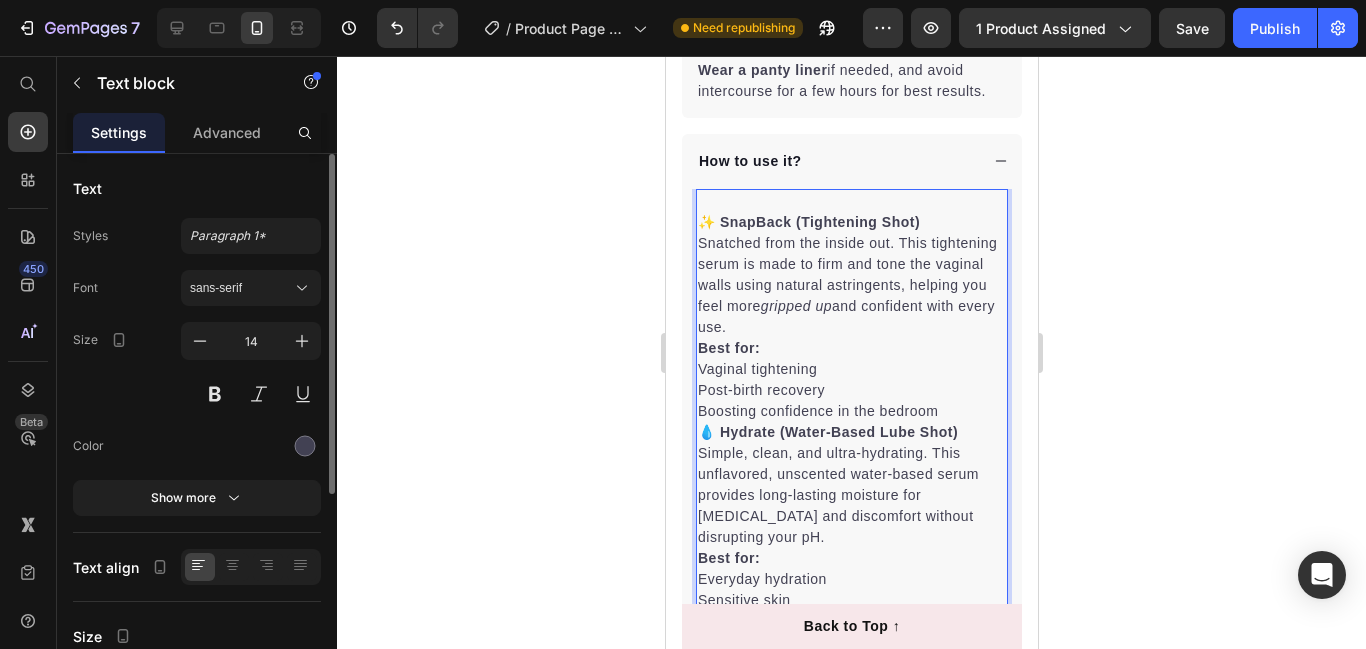 click on "✨ SnapBack (Tightening Shot) Snatched from the inside out. This tightening serum is made to firm and tone the vaginal walls using natural astringents, helping you feel more  gripped up  and confident with every use." at bounding box center [851, 275] 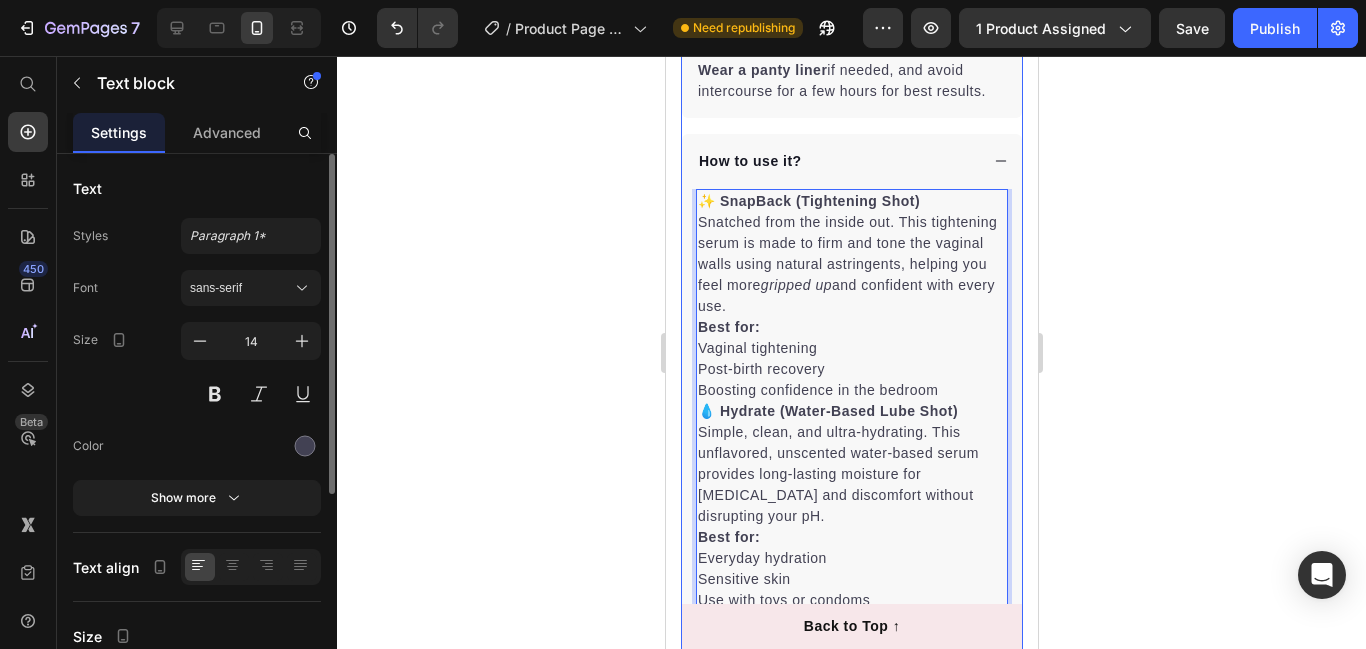 click on "How to use it?" at bounding box center [749, 161] 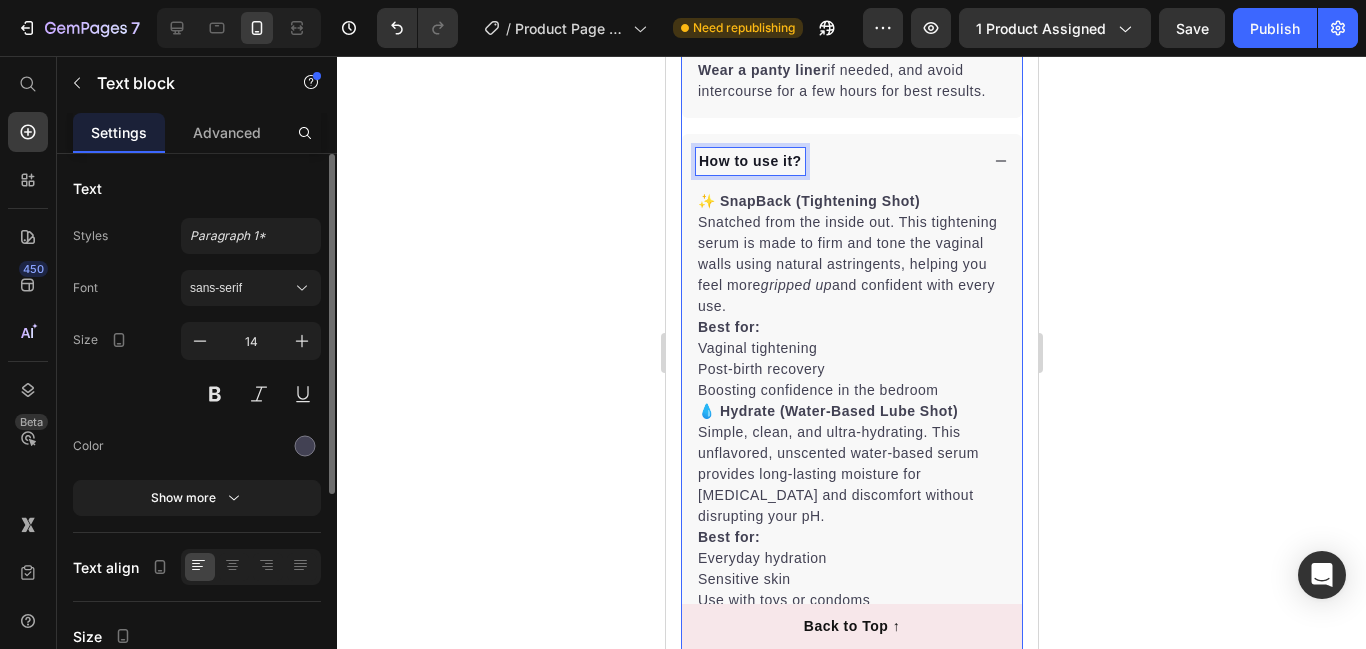 click on "How to use it?" at bounding box center [749, 161] 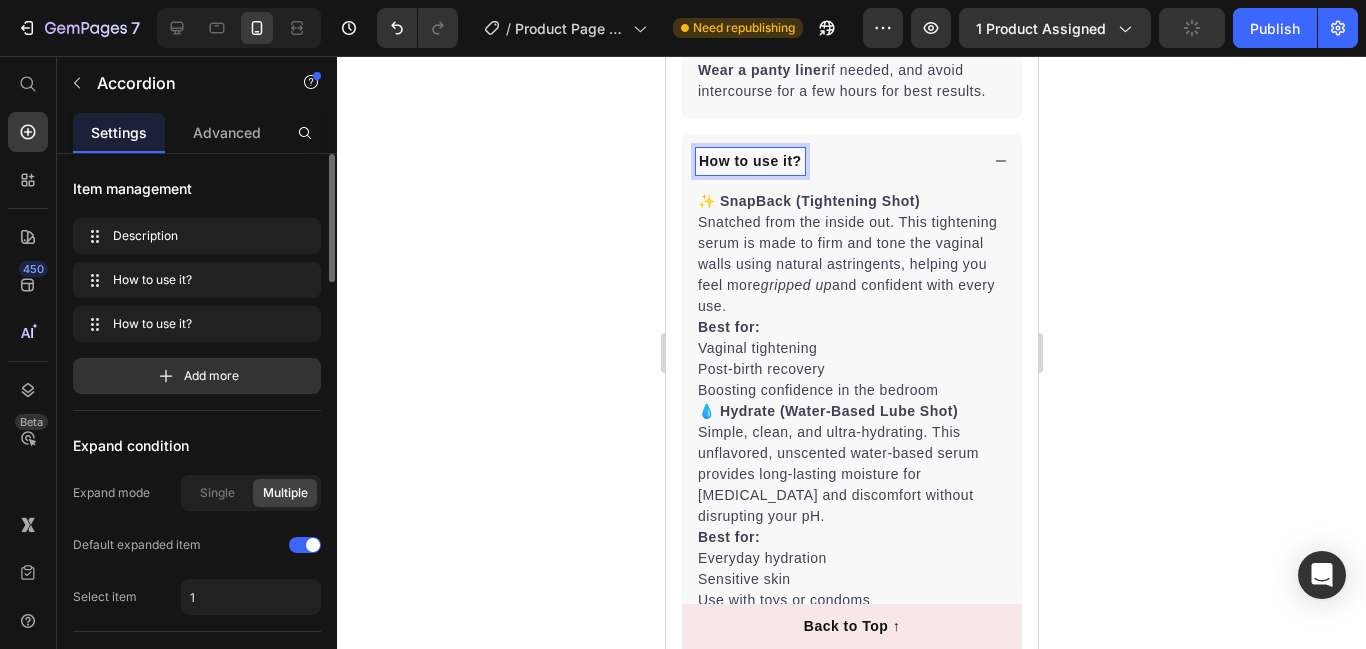 scroll, scrollTop: 0, scrollLeft: 0, axis: both 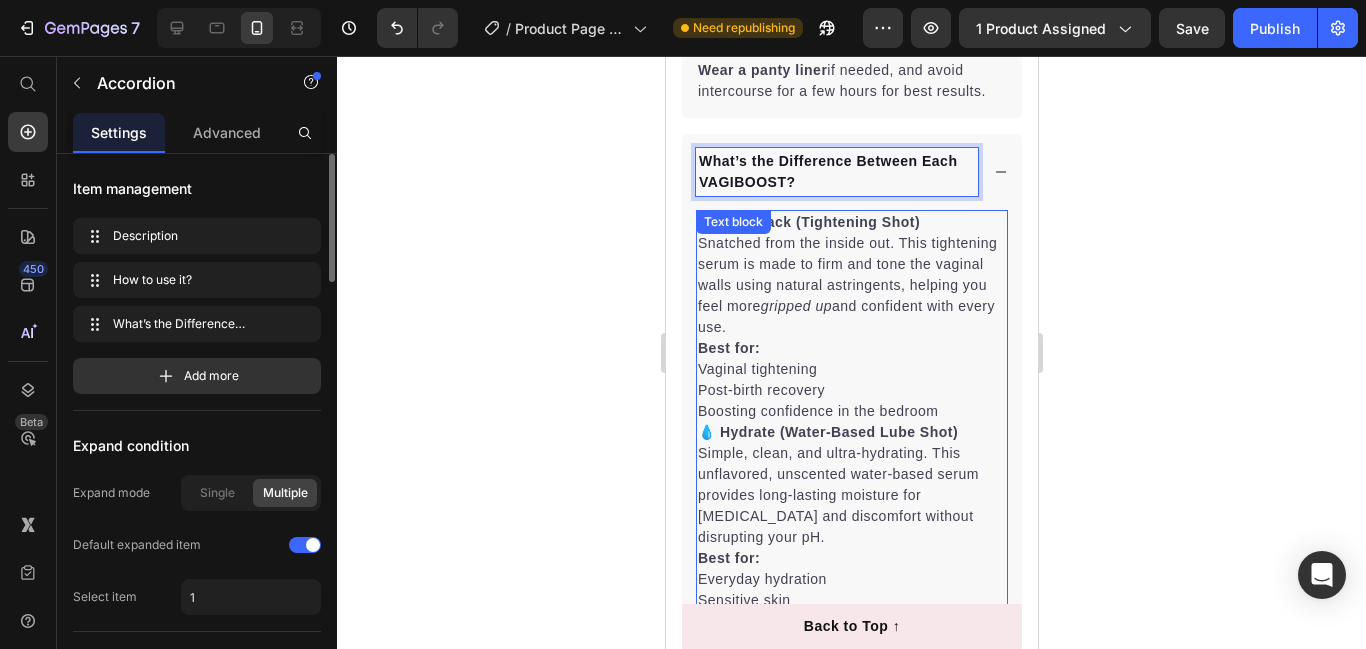 click on "Boosting confidence in the bedroom" at bounding box center (851, 411) 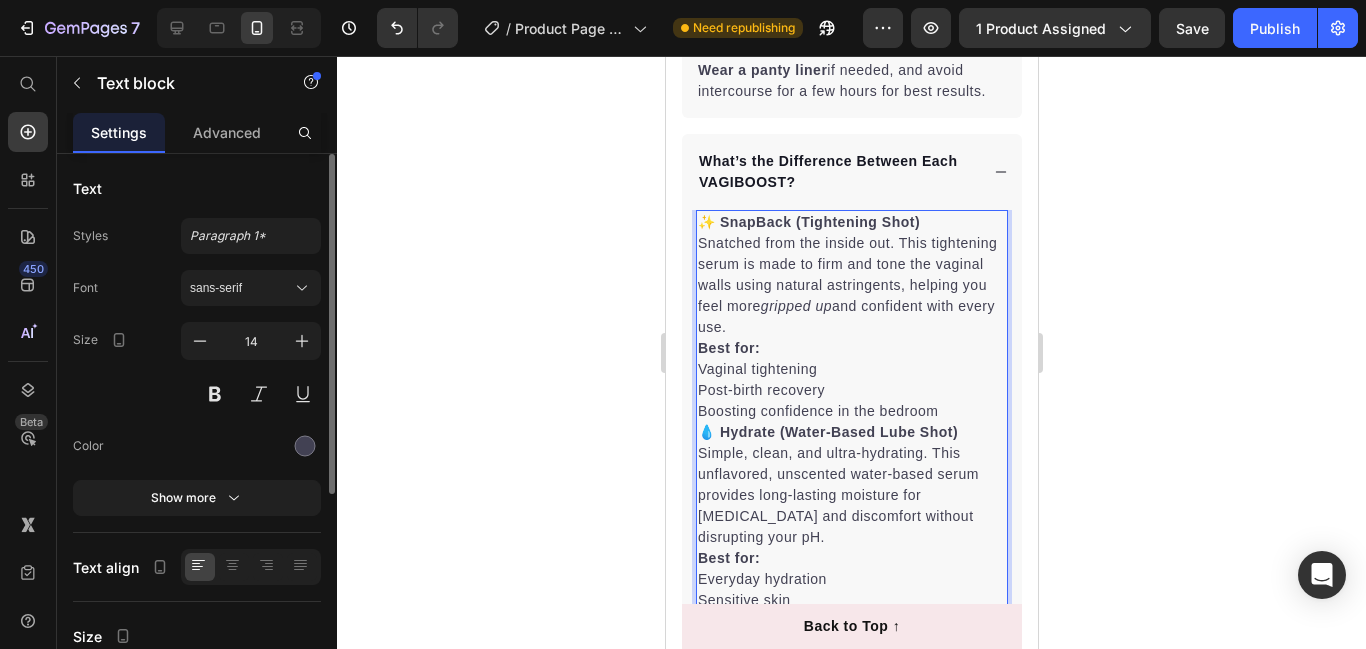 click on "Boosting confidence in the bedroom" at bounding box center [851, 411] 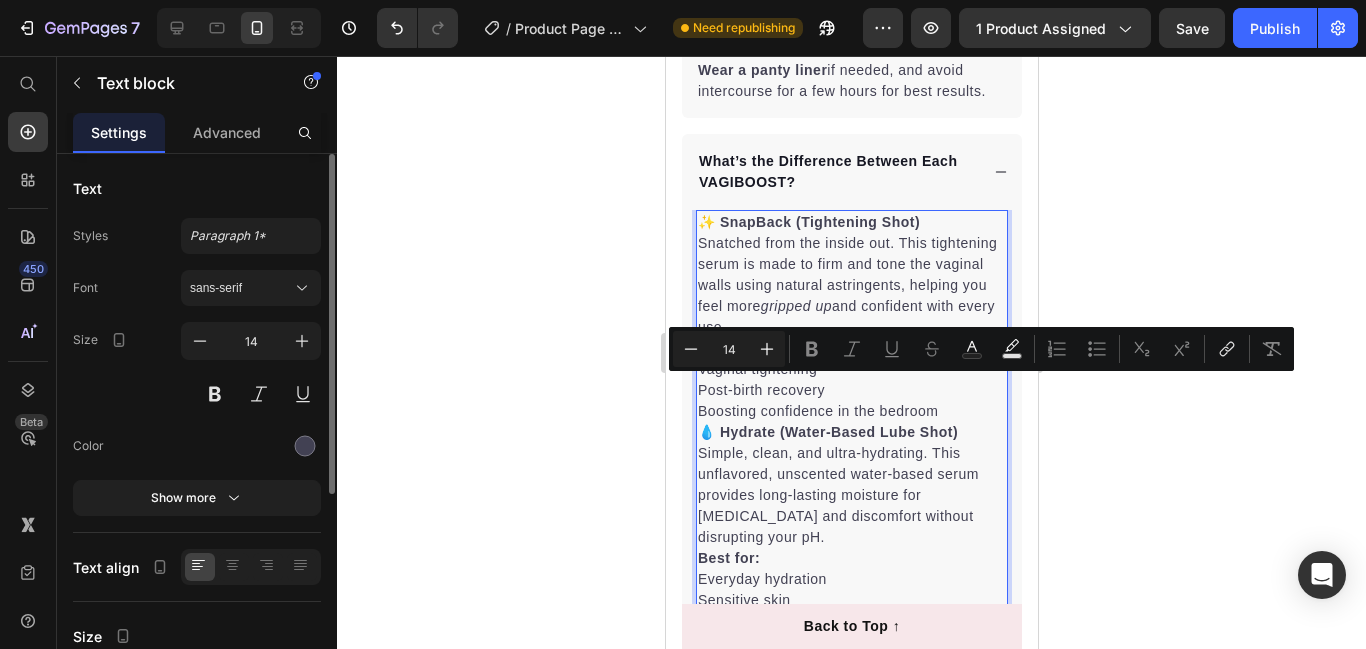 click on "Boosting confidence in the bedroom" at bounding box center (851, 411) 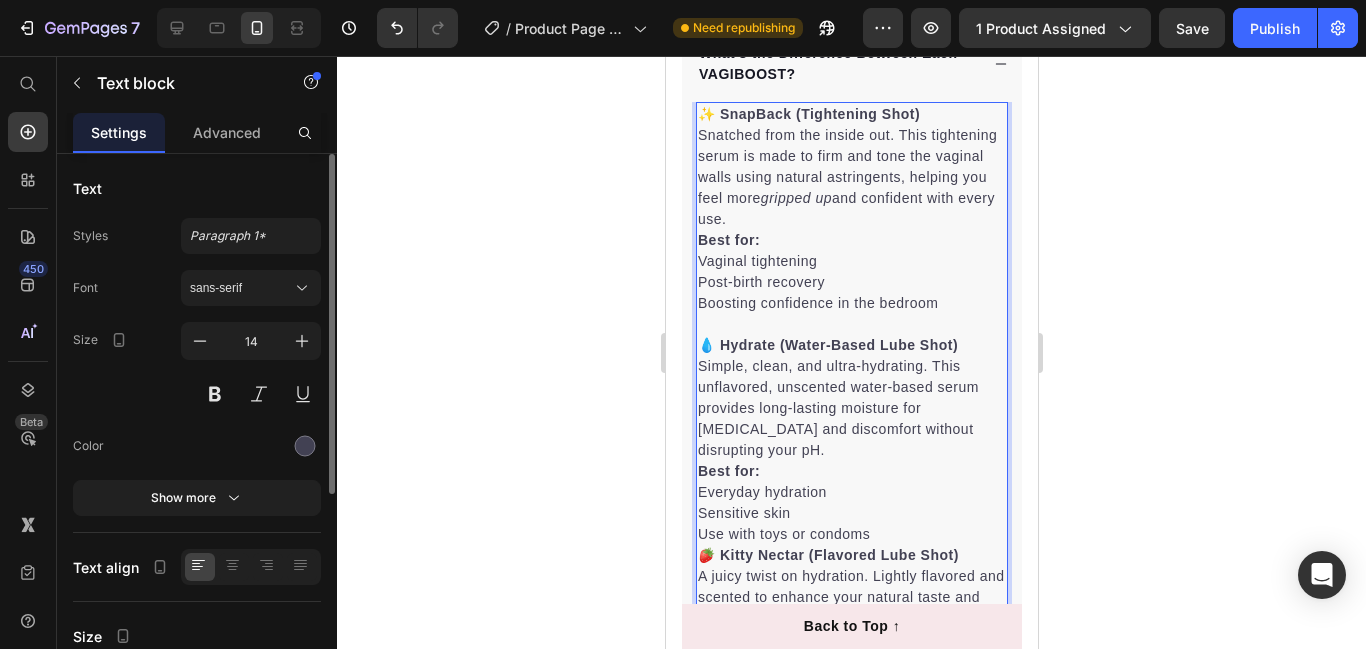 scroll, scrollTop: 1794, scrollLeft: 0, axis: vertical 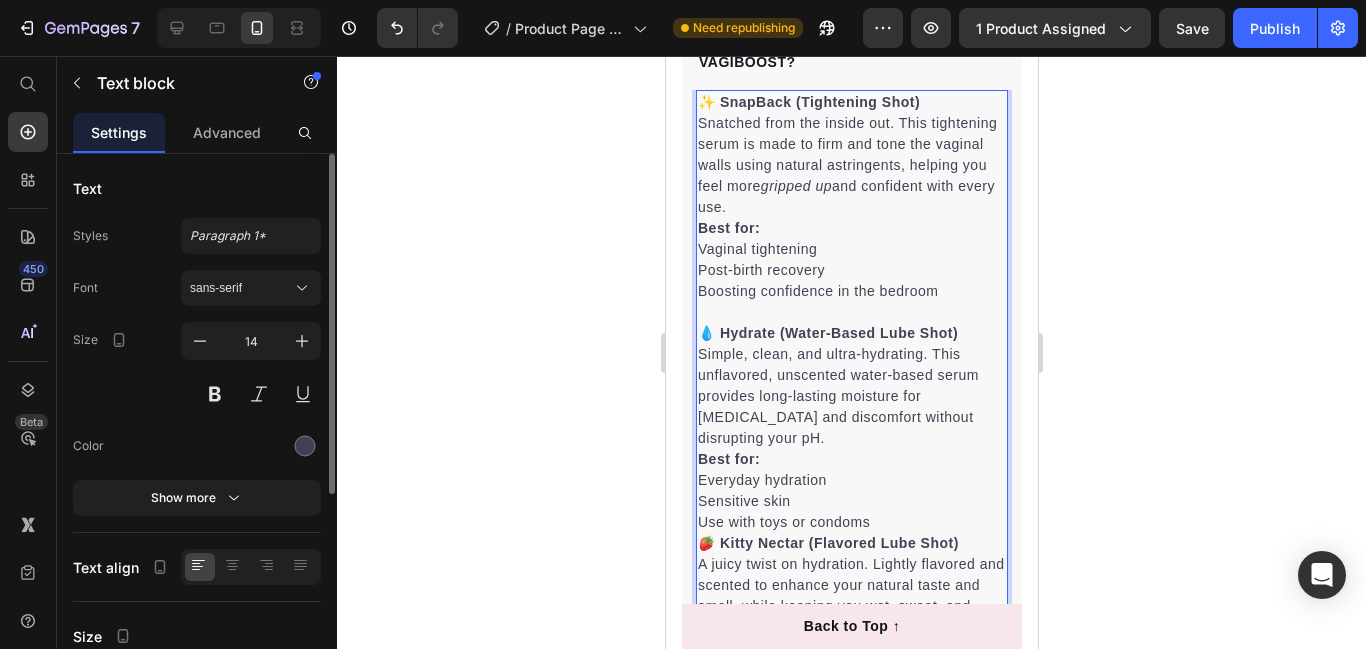 click on "Sensitive skin" at bounding box center (851, 501) 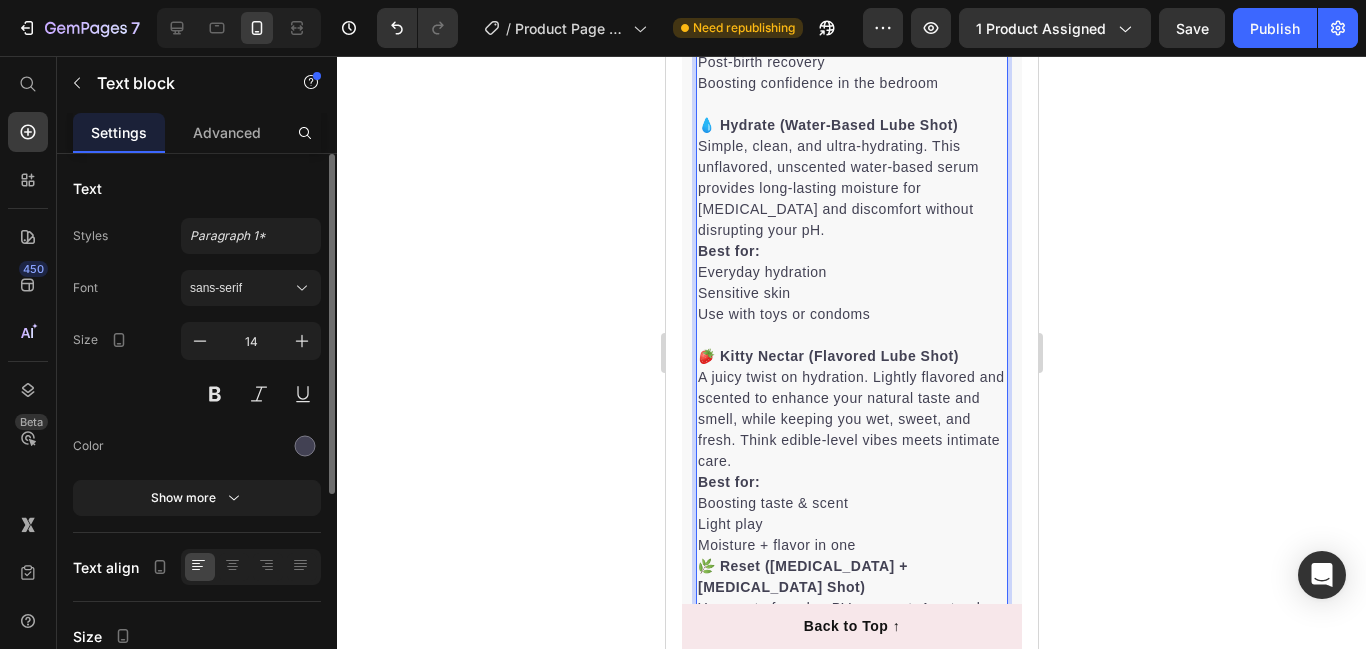 scroll, scrollTop: 2009, scrollLeft: 0, axis: vertical 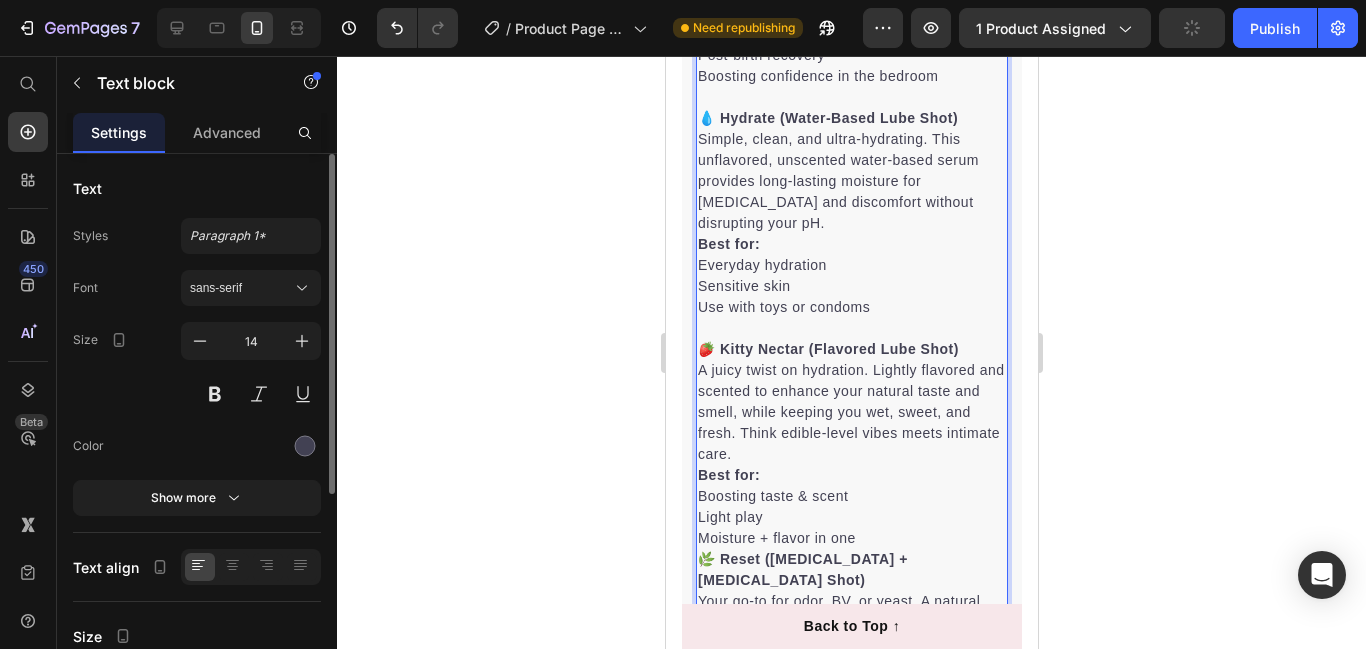 click on "Moisture + flavor in one" at bounding box center [851, 538] 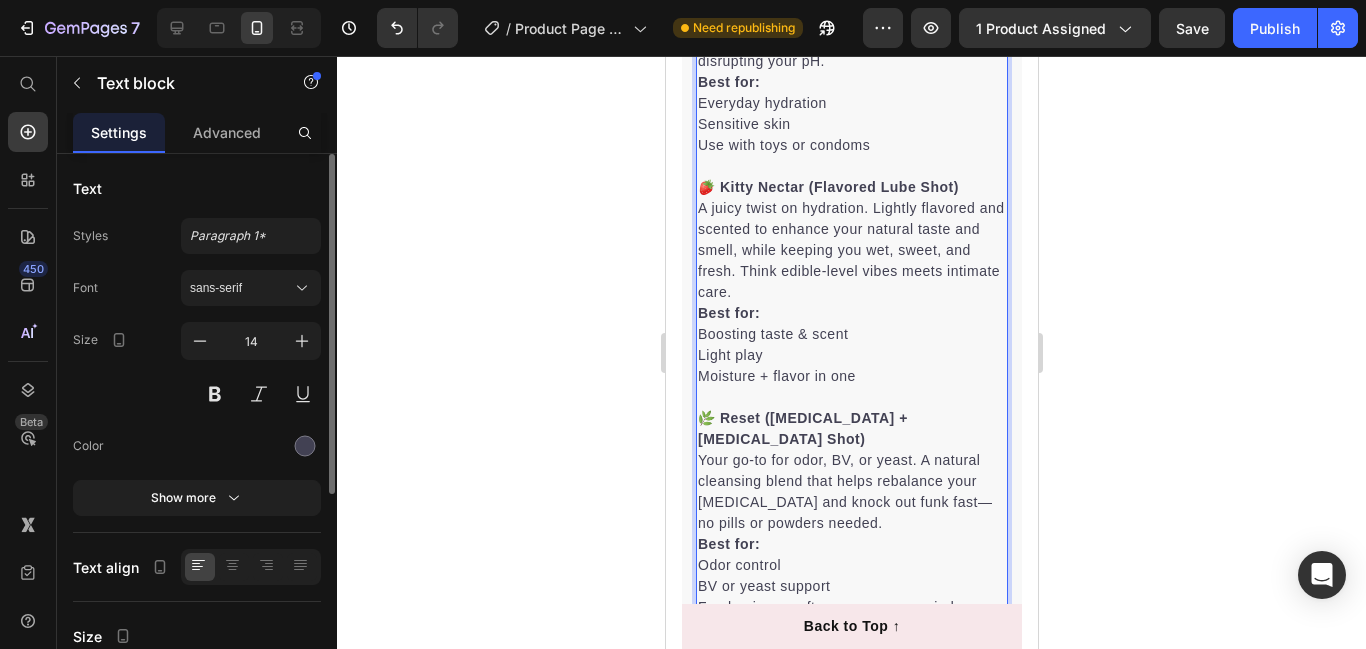 scroll, scrollTop: 2178, scrollLeft: 0, axis: vertical 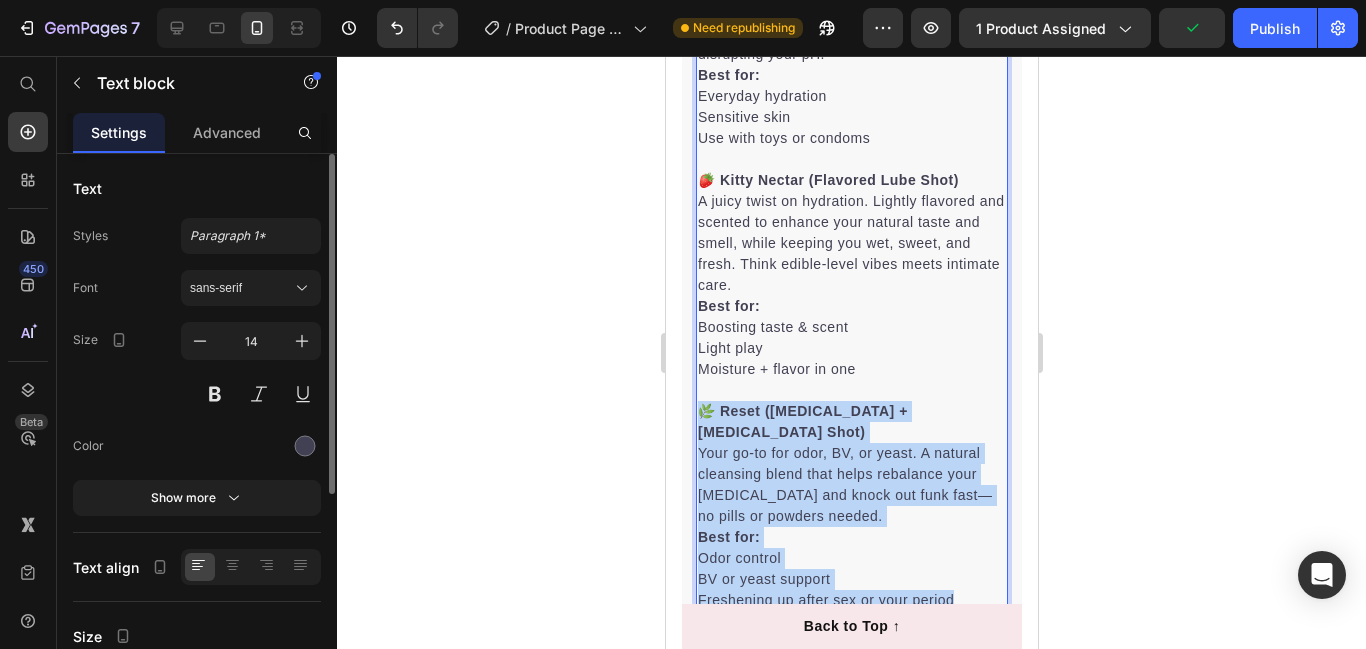 drag, startPoint x: 966, startPoint y: 532, endPoint x: 699, endPoint y: 364, distance: 315.45682 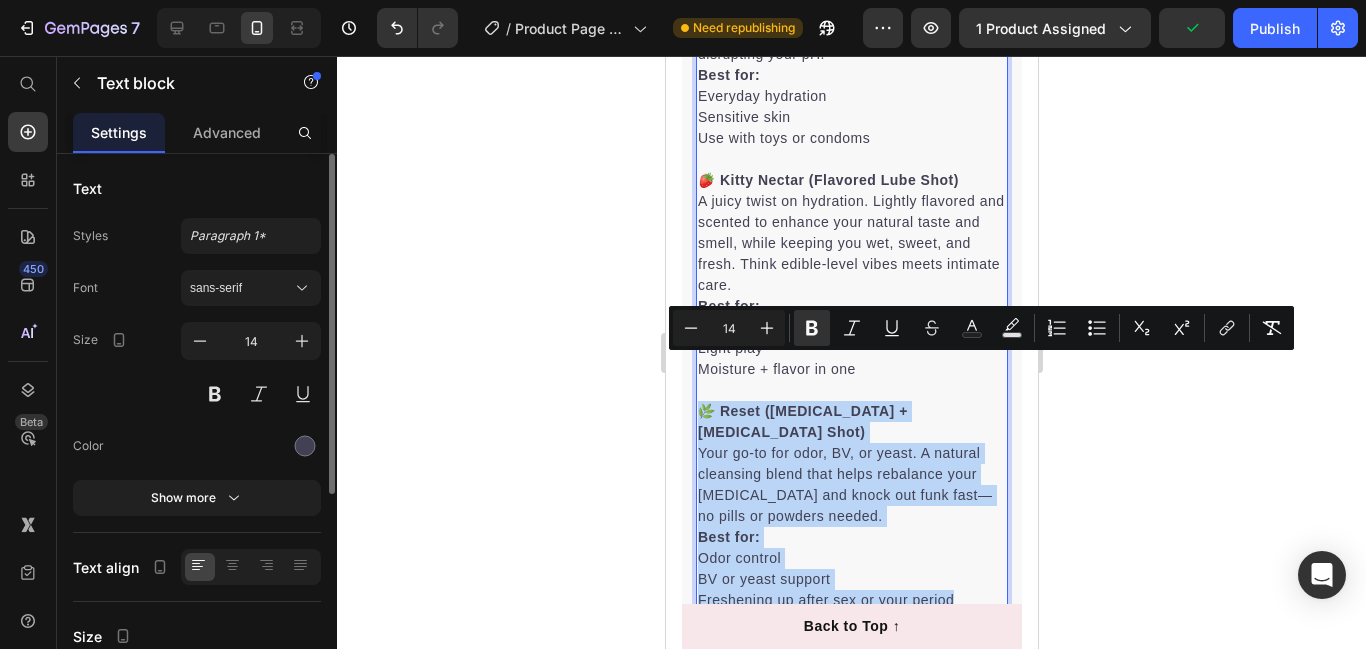 copy on "🌿 Reset (Boric Acid + Tea Tree Shot) Your go-to for odor, BV, or yeast. A natural cleansing blend that helps rebalance your vaginal pH and knock out funk fast—no pills or powders needed. Best for: Odor control BV or yeast support Freshening up after sex or your period" 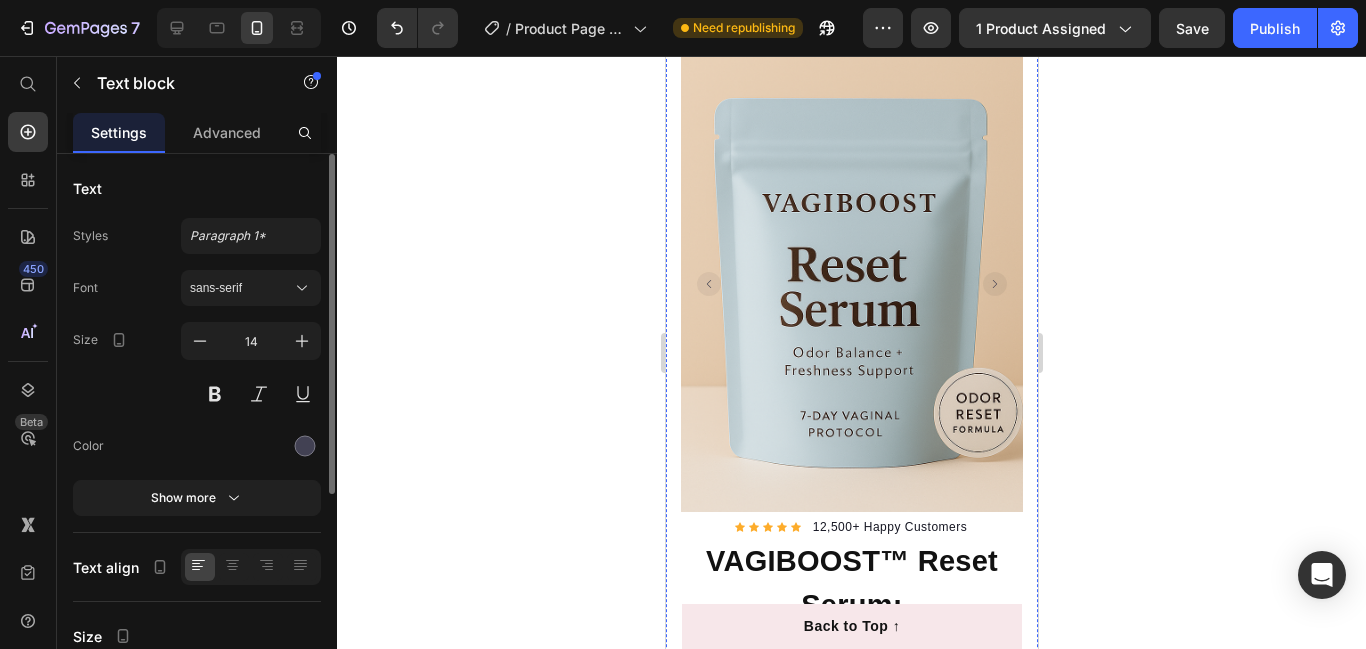 scroll, scrollTop: 0, scrollLeft: 0, axis: both 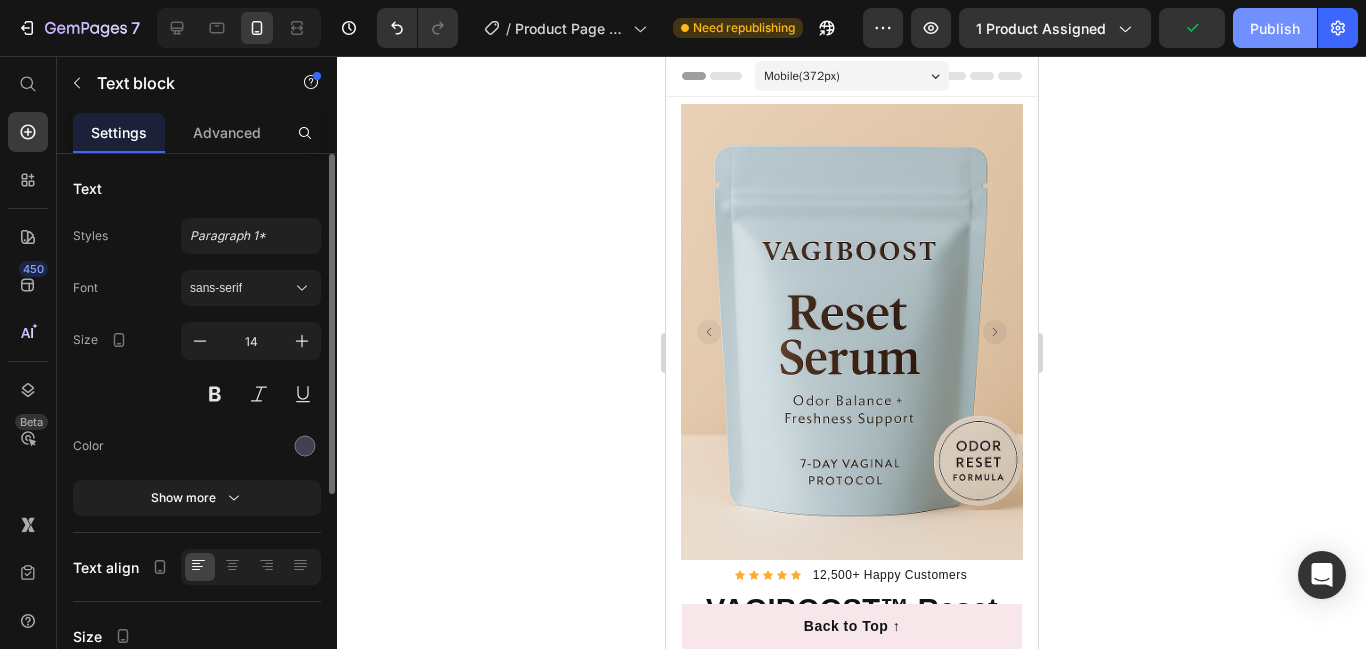 click on "Publish" 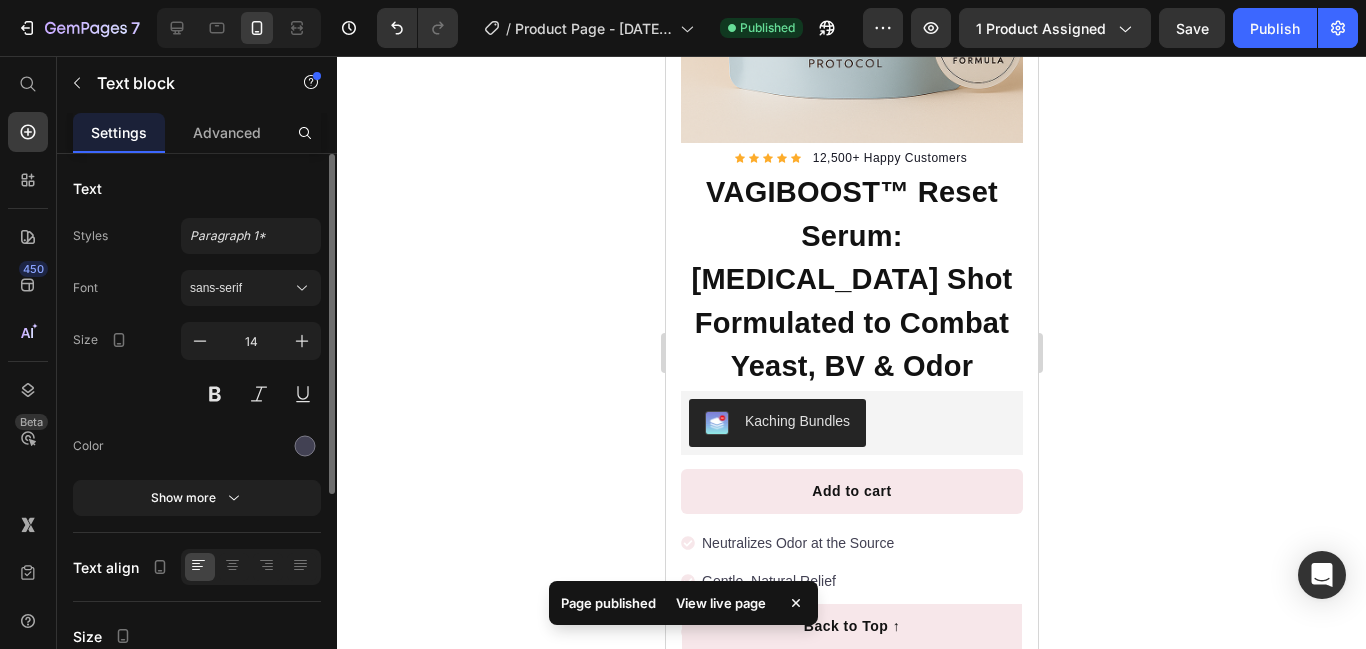 scroll, scrollTop: 0, scrollLeft: 0, axis: both 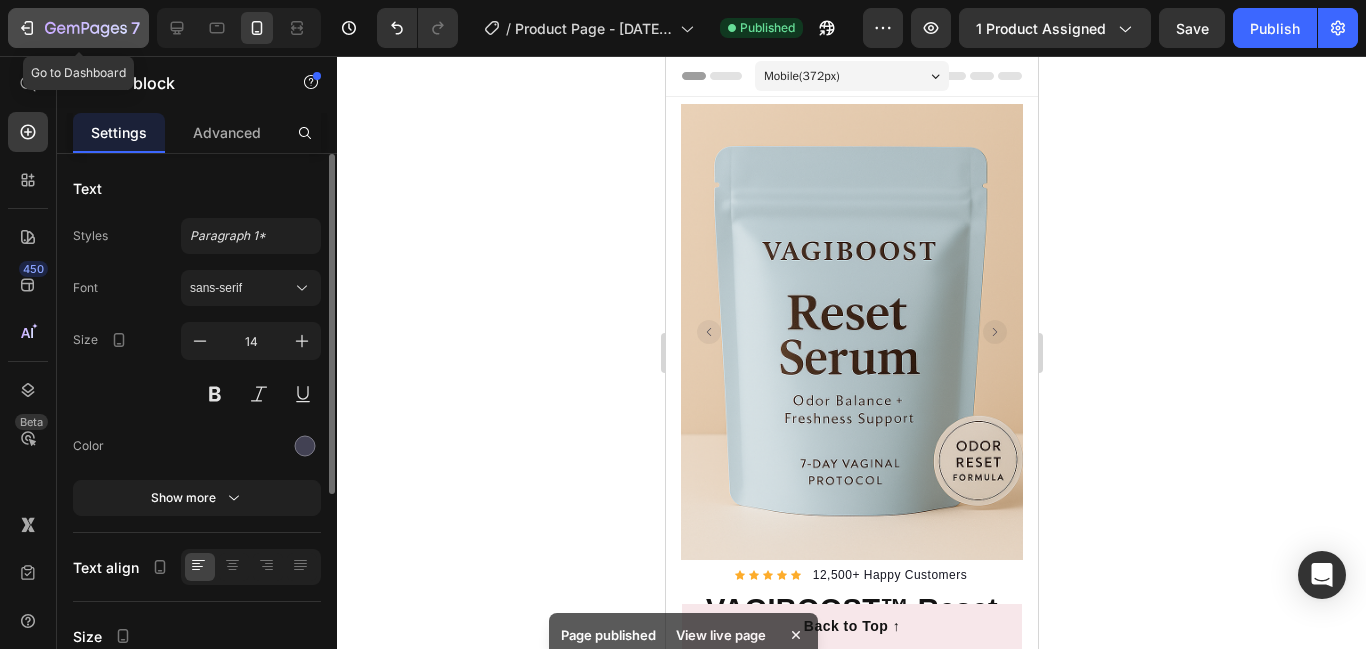 click 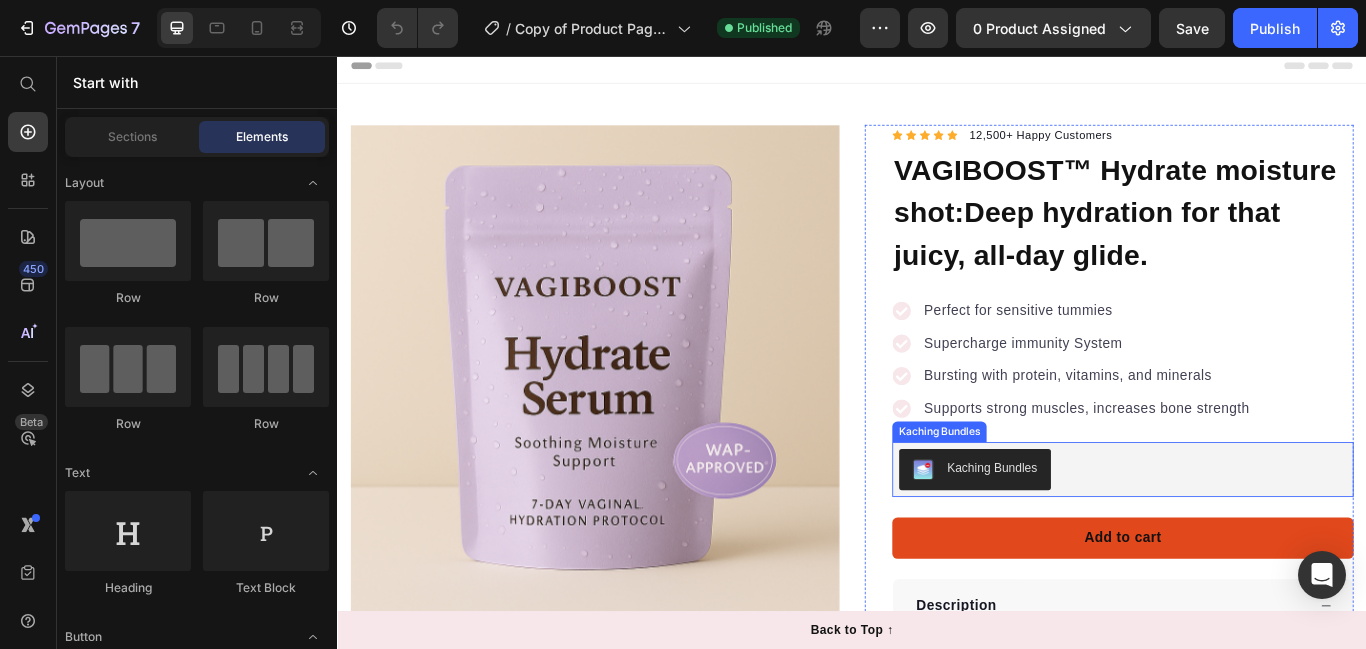 scroll, scrollTop: 10, scrollLeft: 0, axis: vertical 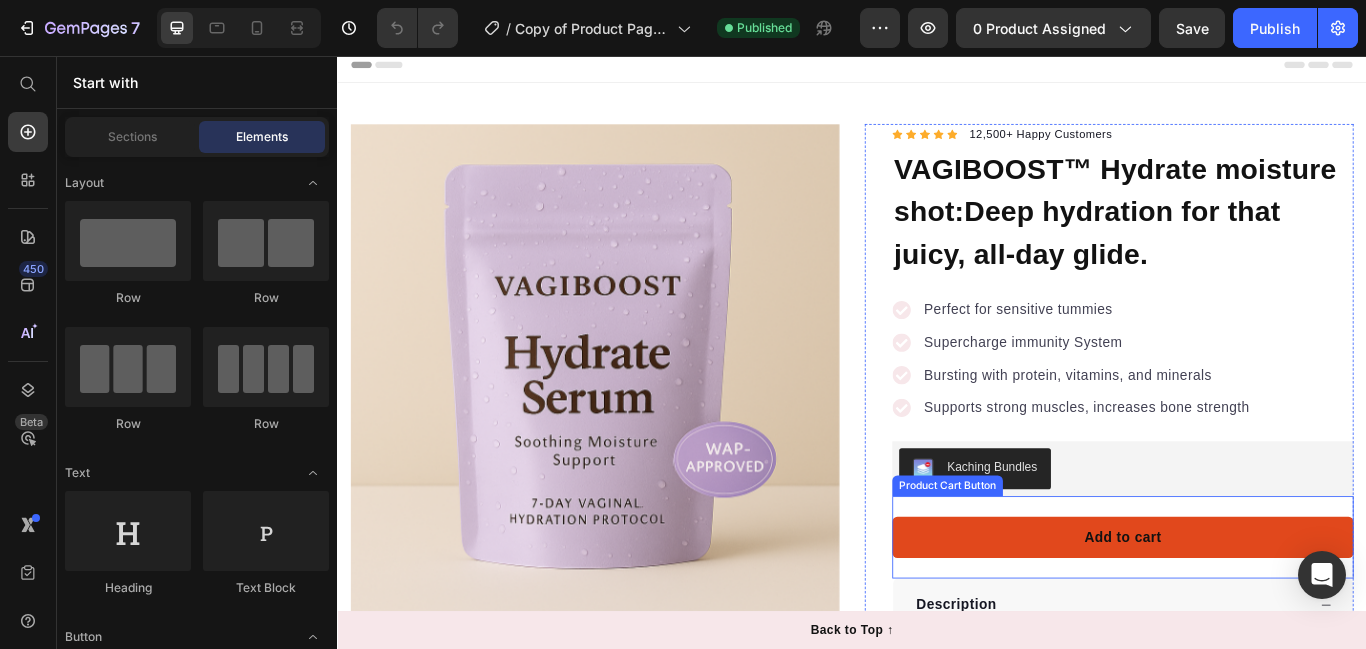 click on "Add to cart" at bounding box center [1253, 617] 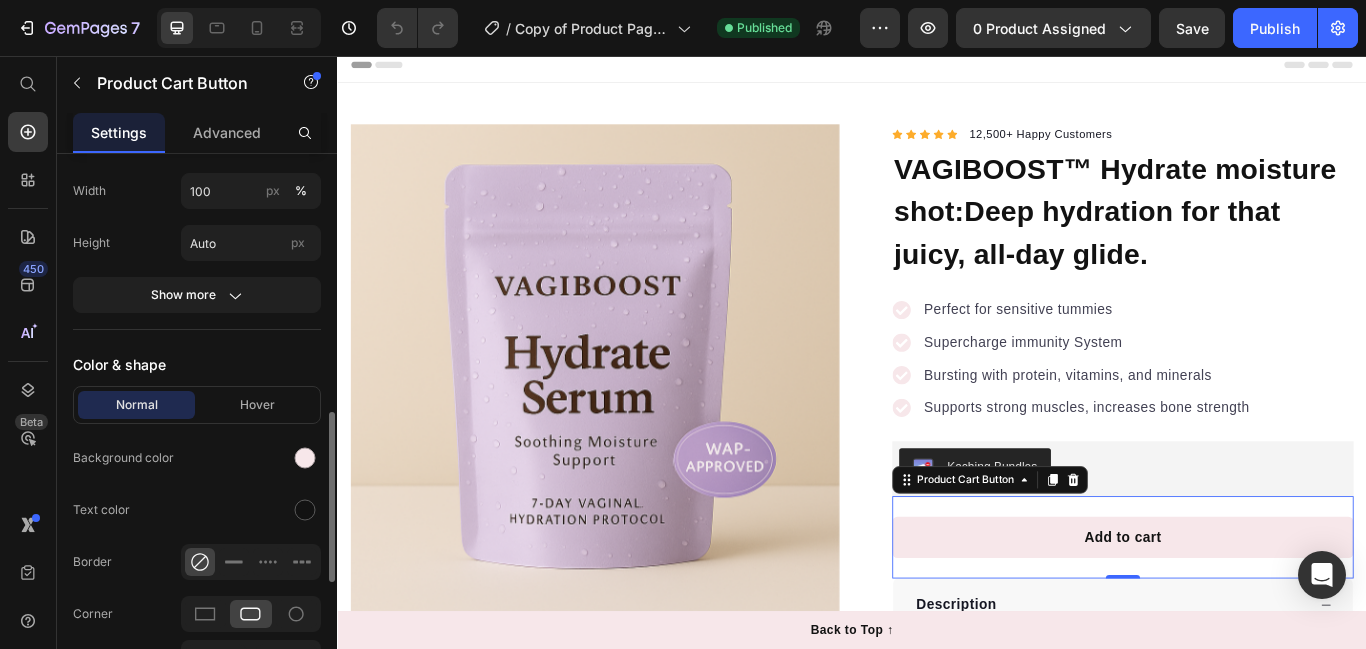 scroll, scrollTop: 830, scrollLeft: 0, axis: vertical 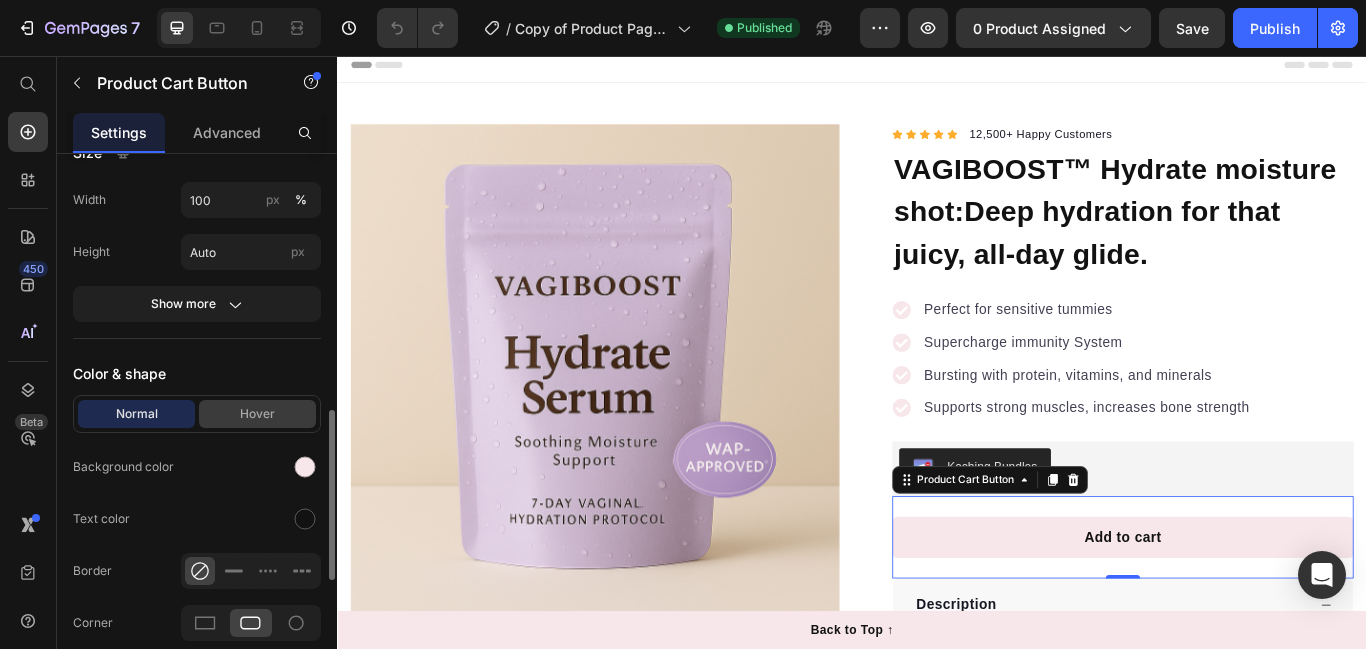 click on "Hover" at bounding box center [257, 414] 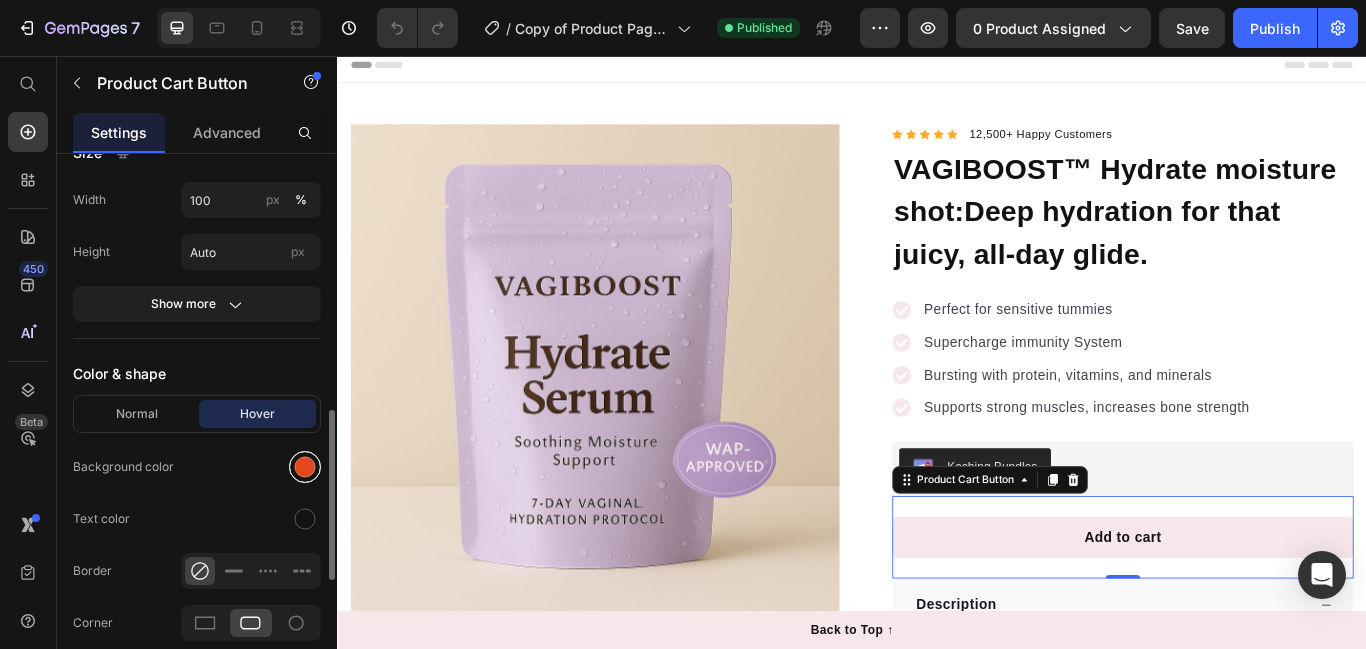click at bounding box center [305, 467] 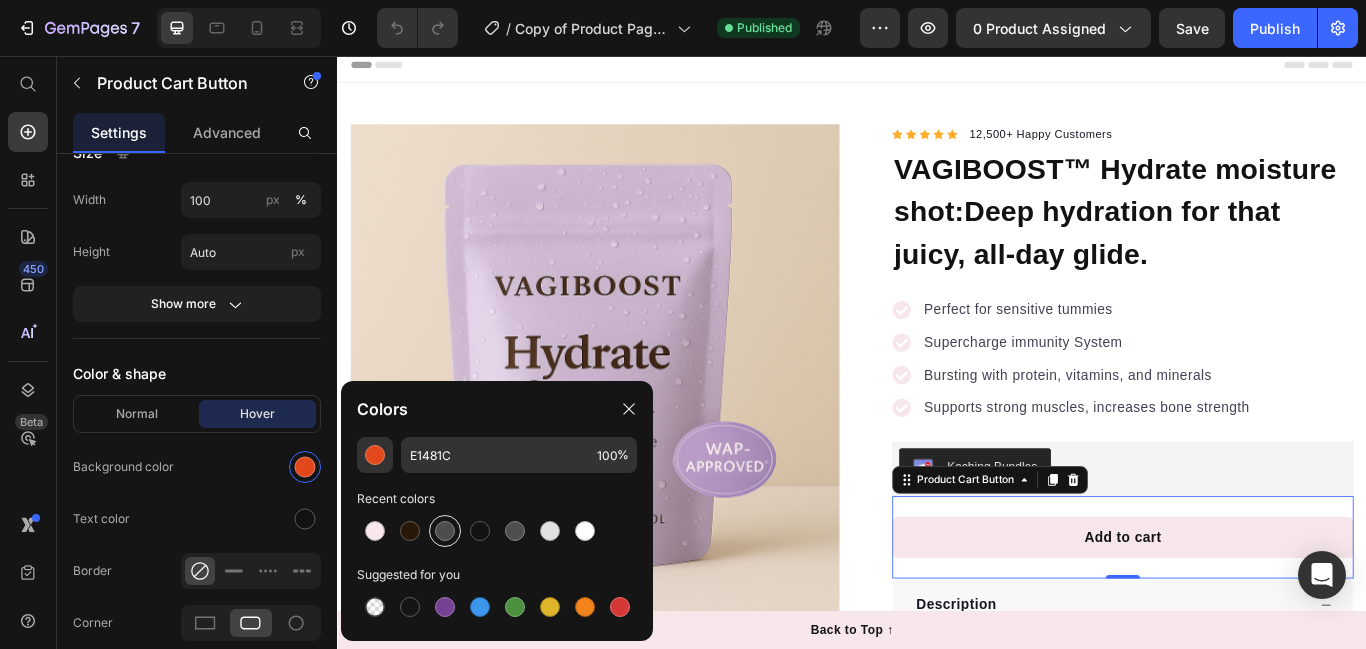 click at bounding box center [445, 531] 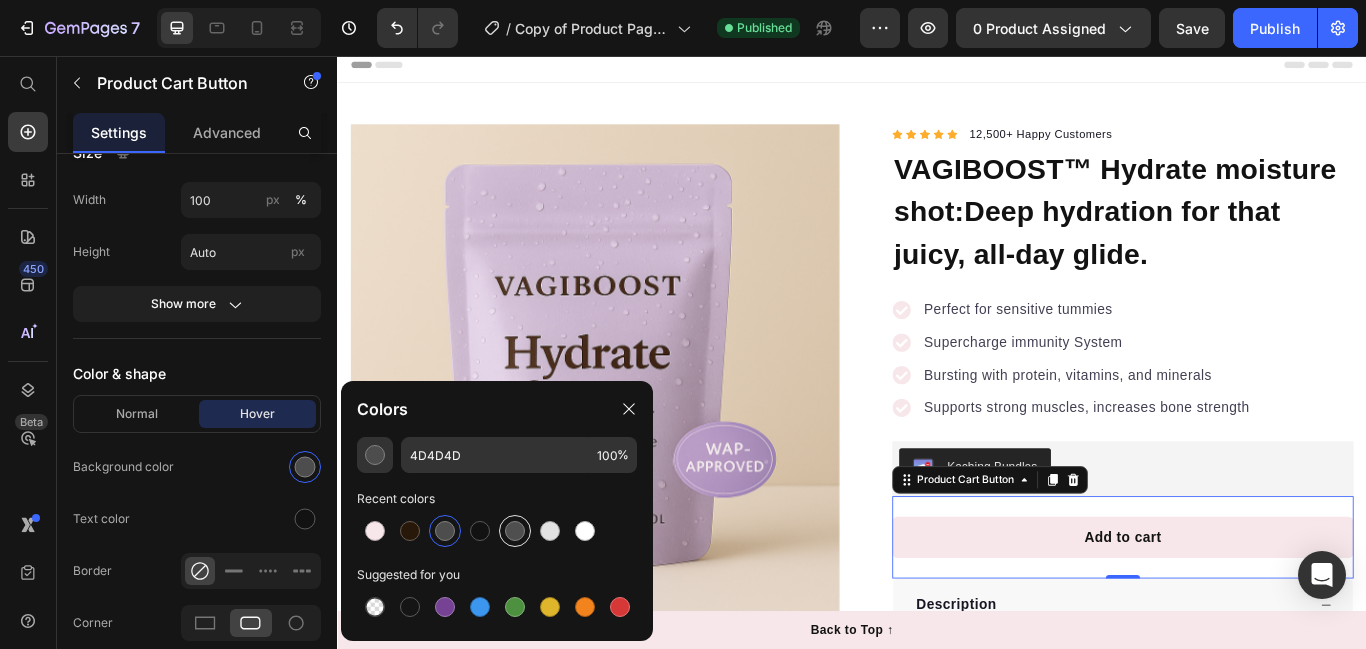 click at bounding box center [515, 531] 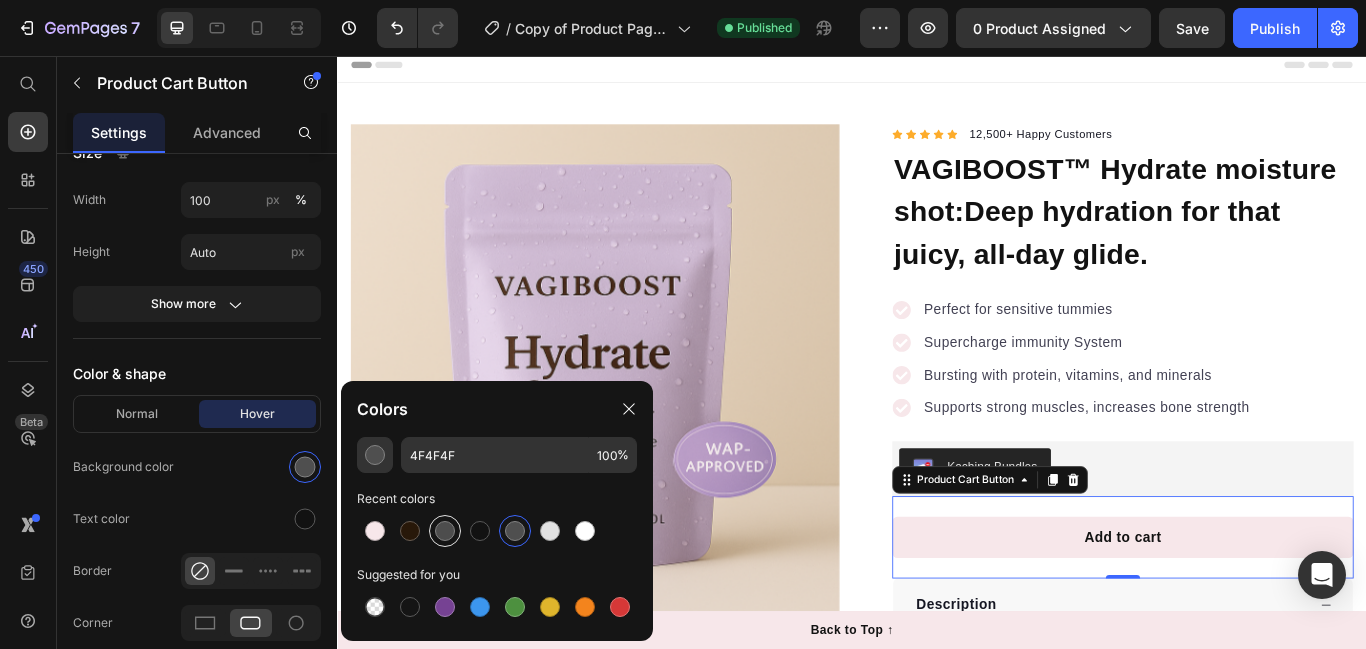 click at bounding box center [445, 531] 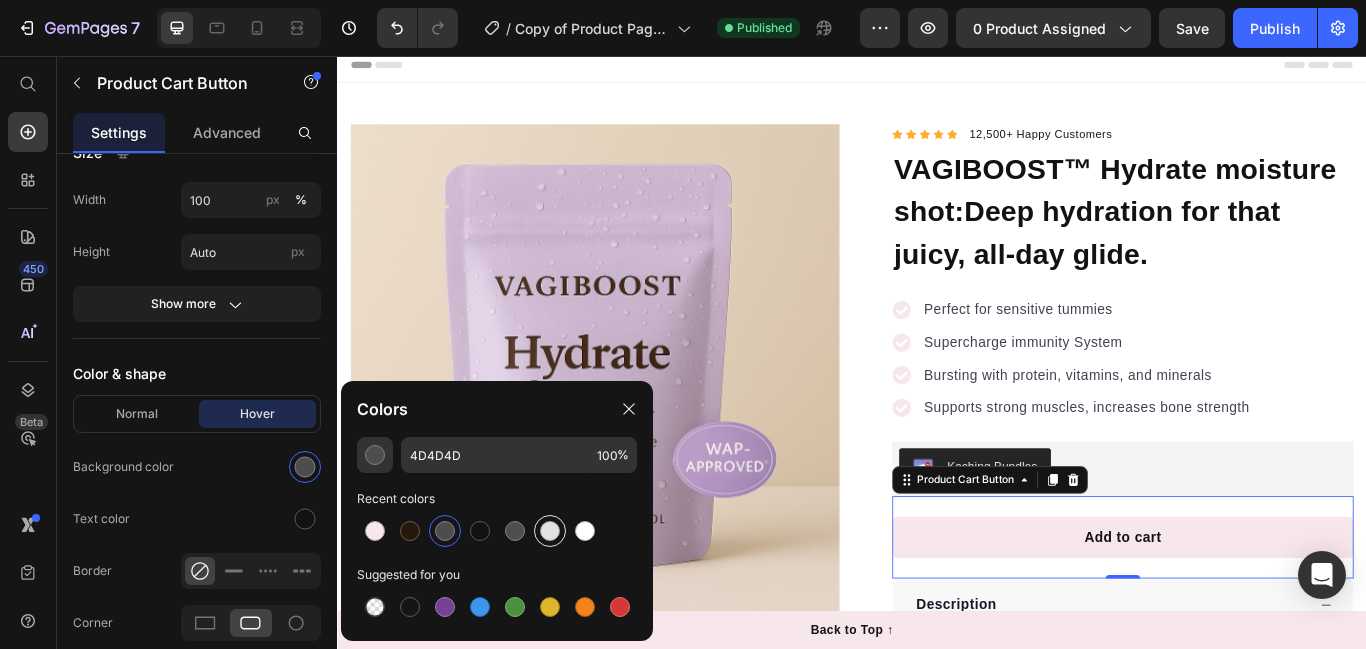 drag, startPoint x: 558, startPoint y: 529, endPoint x: 398, endPoint y: 549, distance: 161.24515 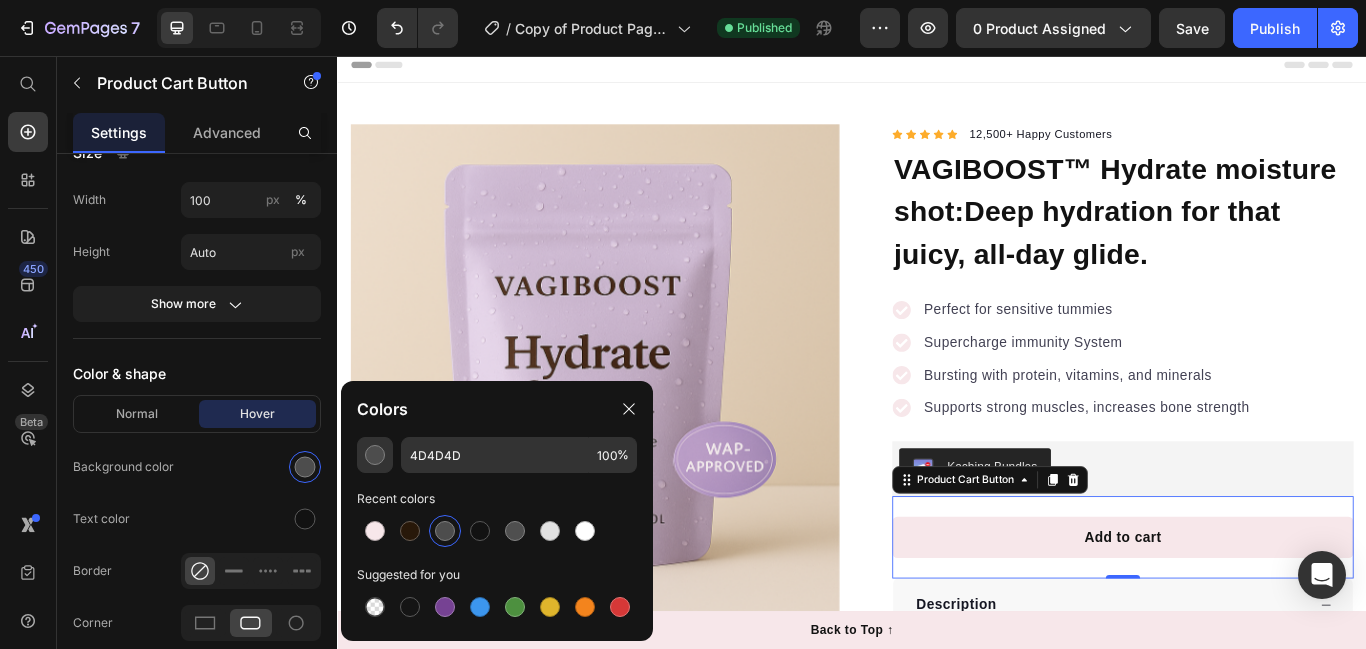 type on "E2E2E2" 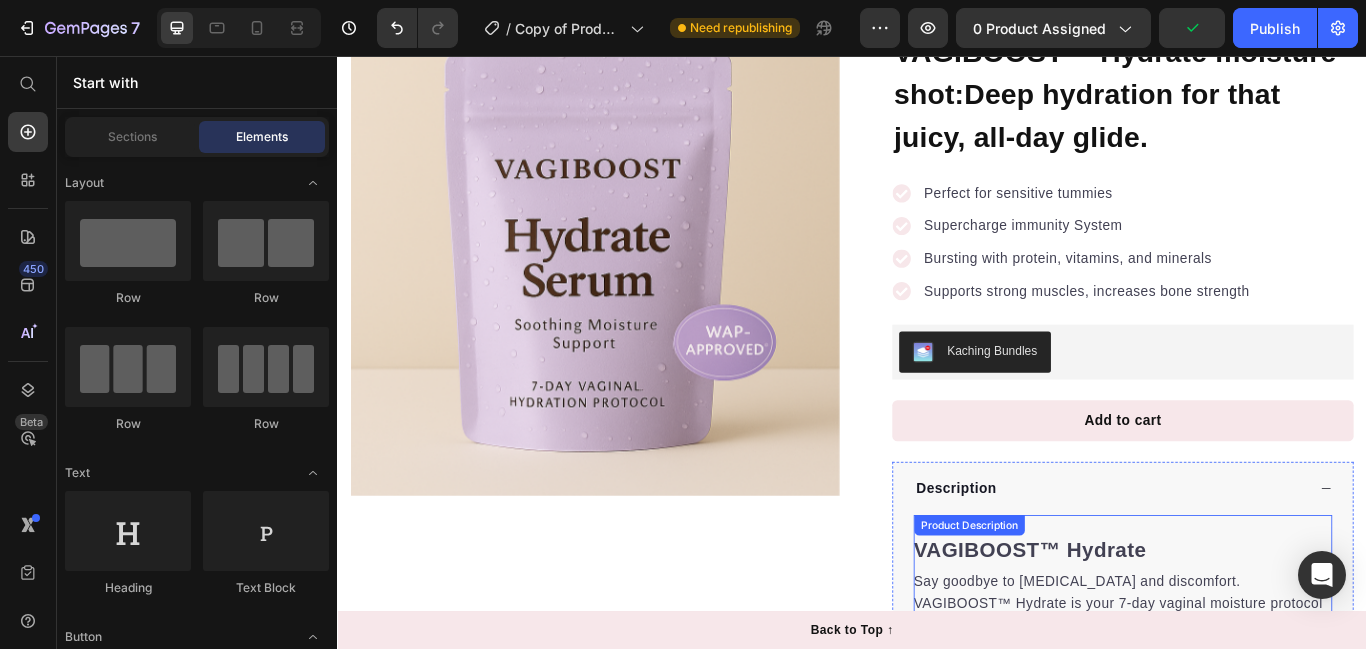 scroll, scrollTop: 193, scrollLeft: 0, axis: vertical 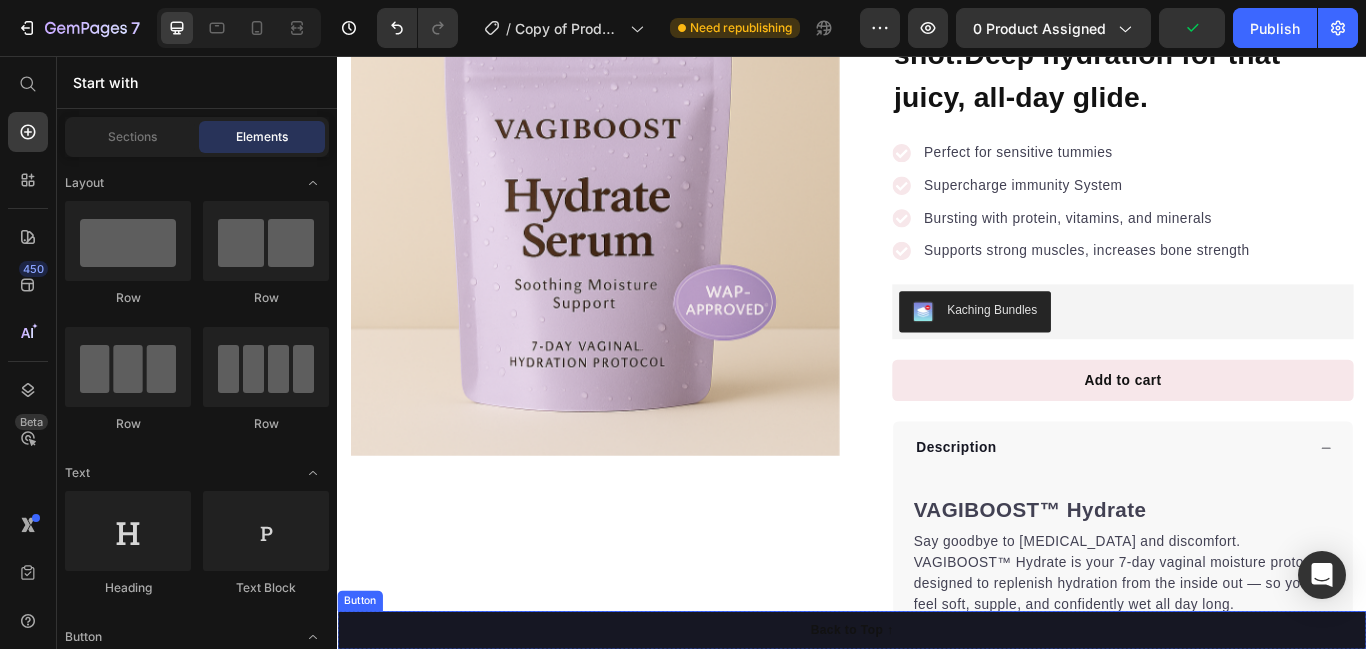 click on "Back to Top ↑" at bounding box center (937, 725) 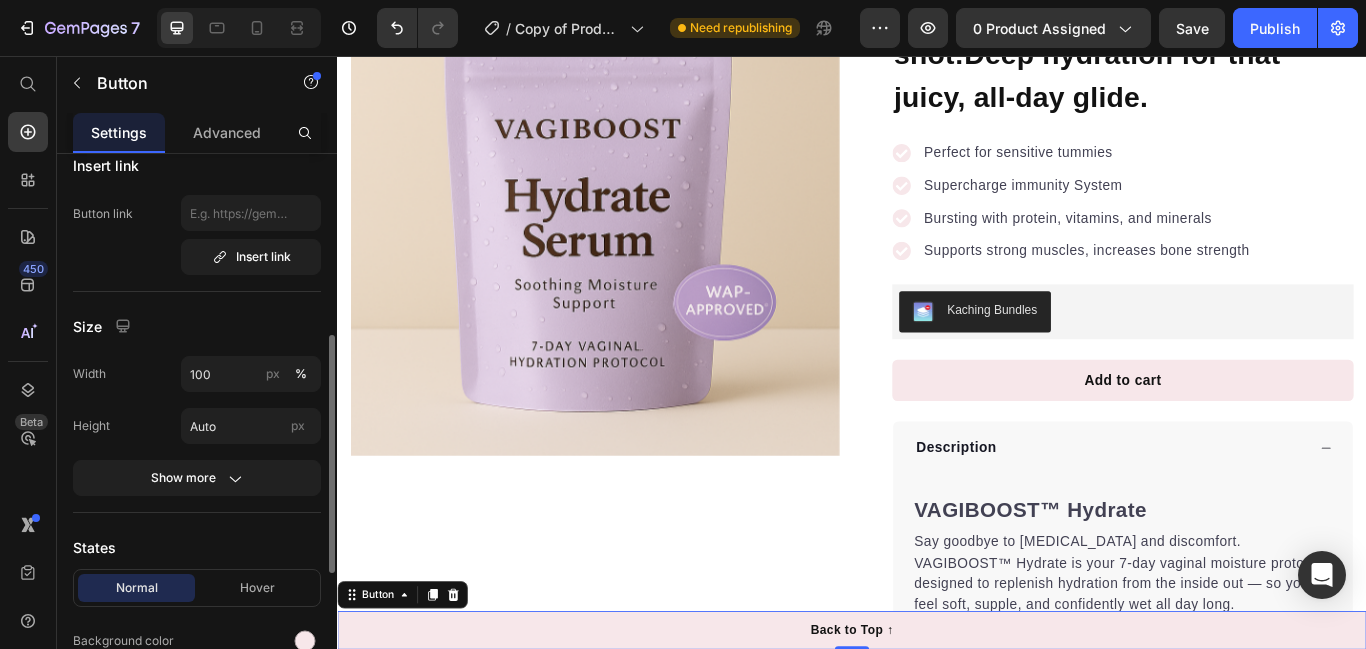 scroll, scrollTop: 226, scrollLeft: 0, axis: vertical 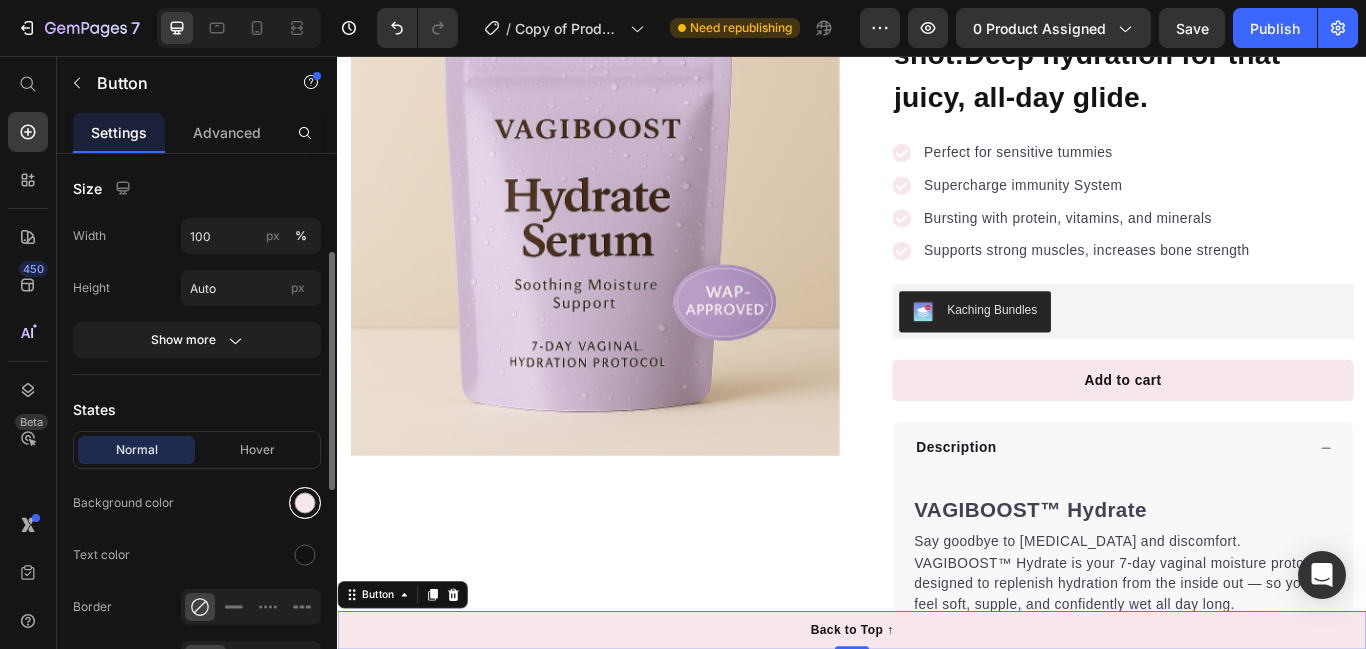 click at bounding box center (305, 503) 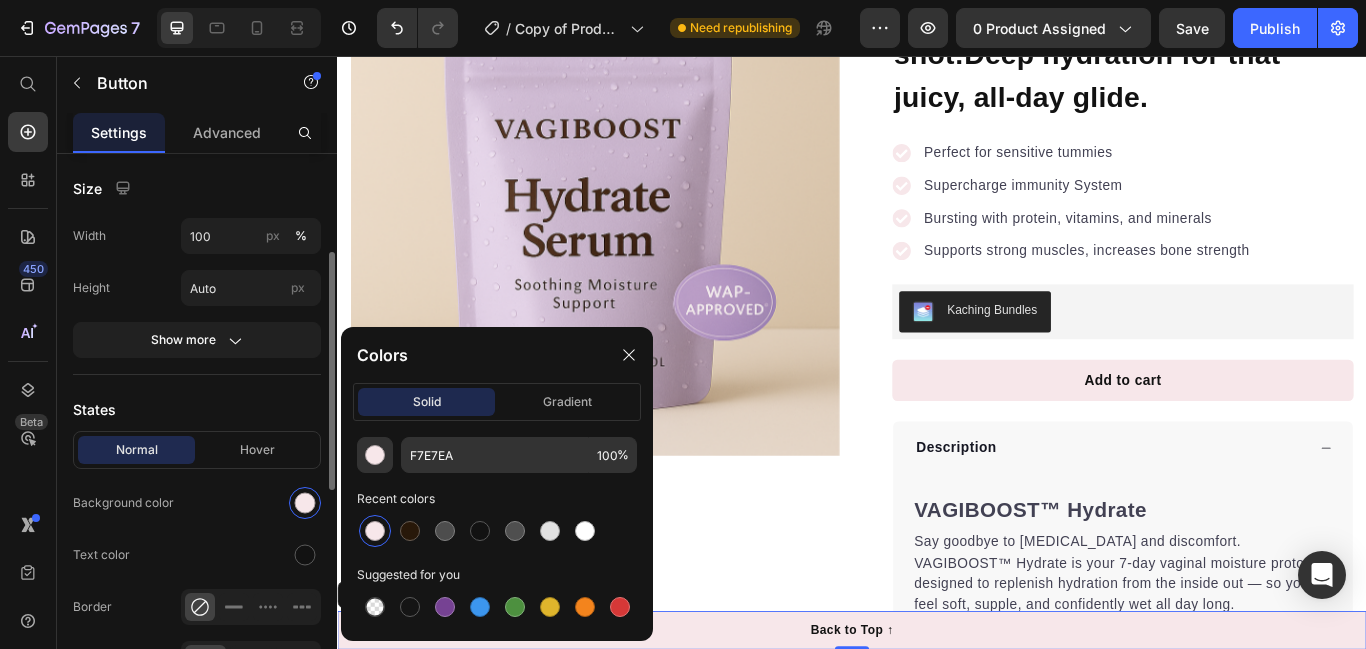click on "States" at bounding box center (197, 409) 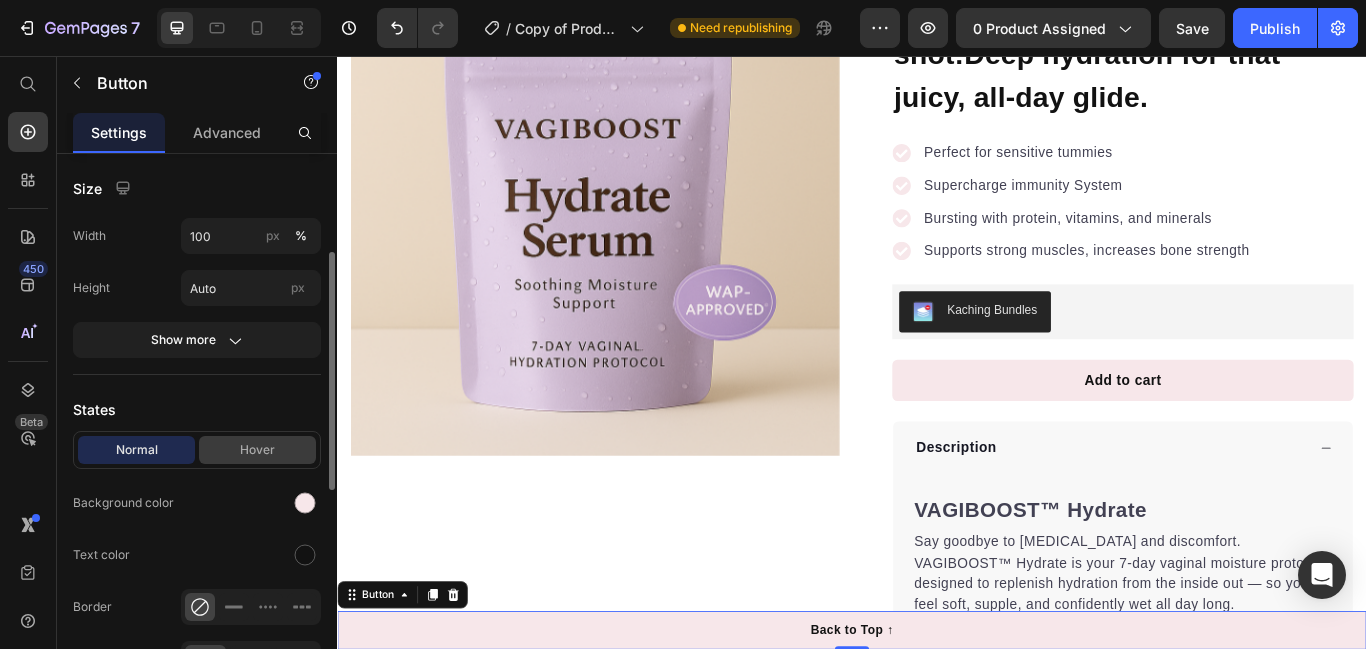 click on "Hover" at bounding box center [257, 450] 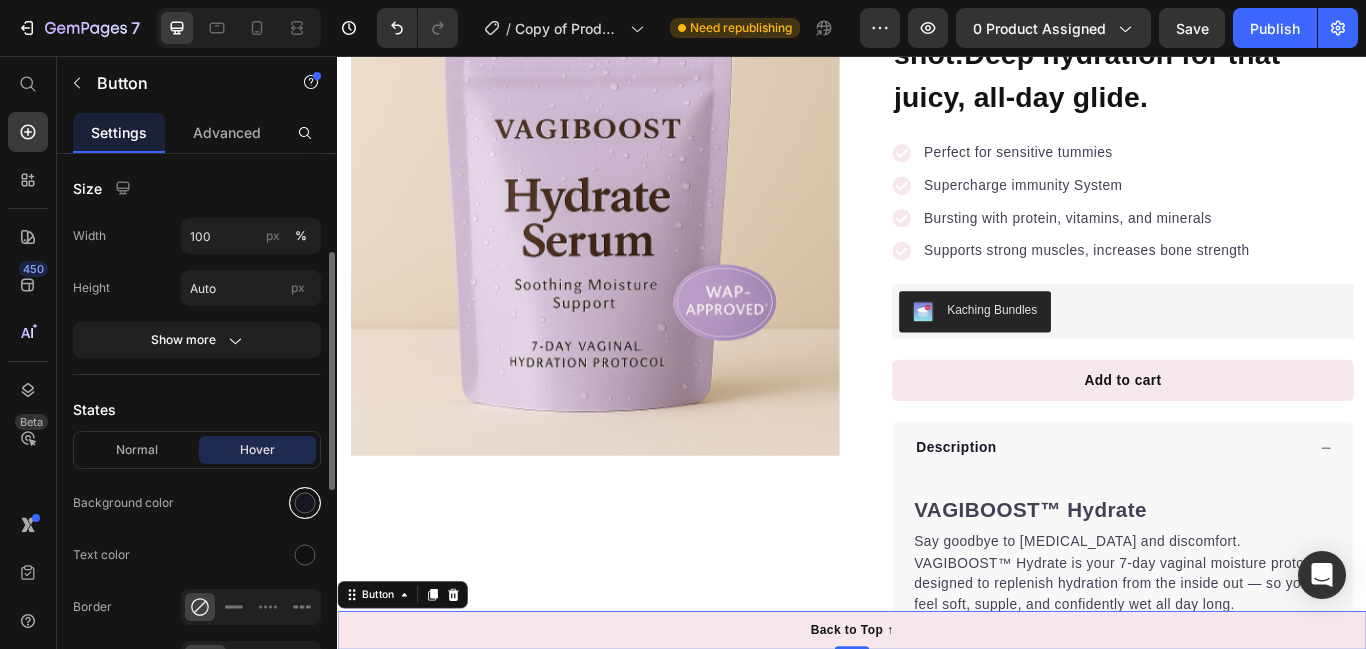 click at bounding box center [305, 503] 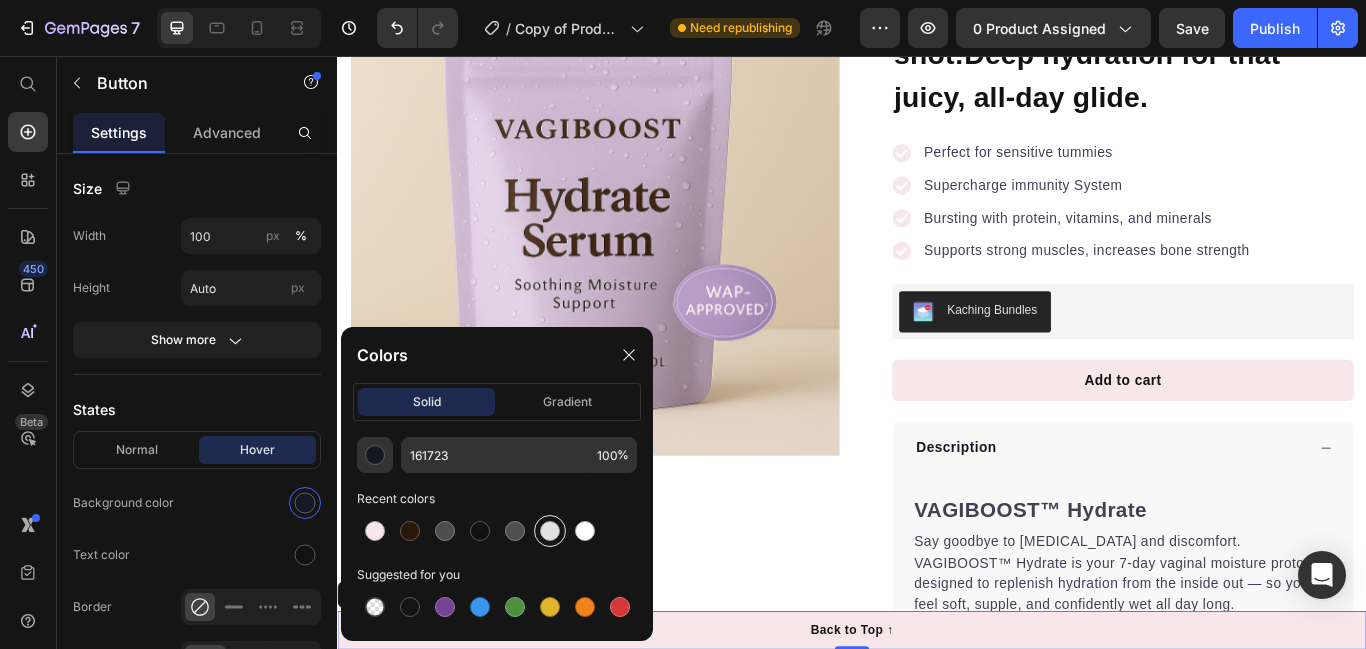 click at bounding box center (550, 531) 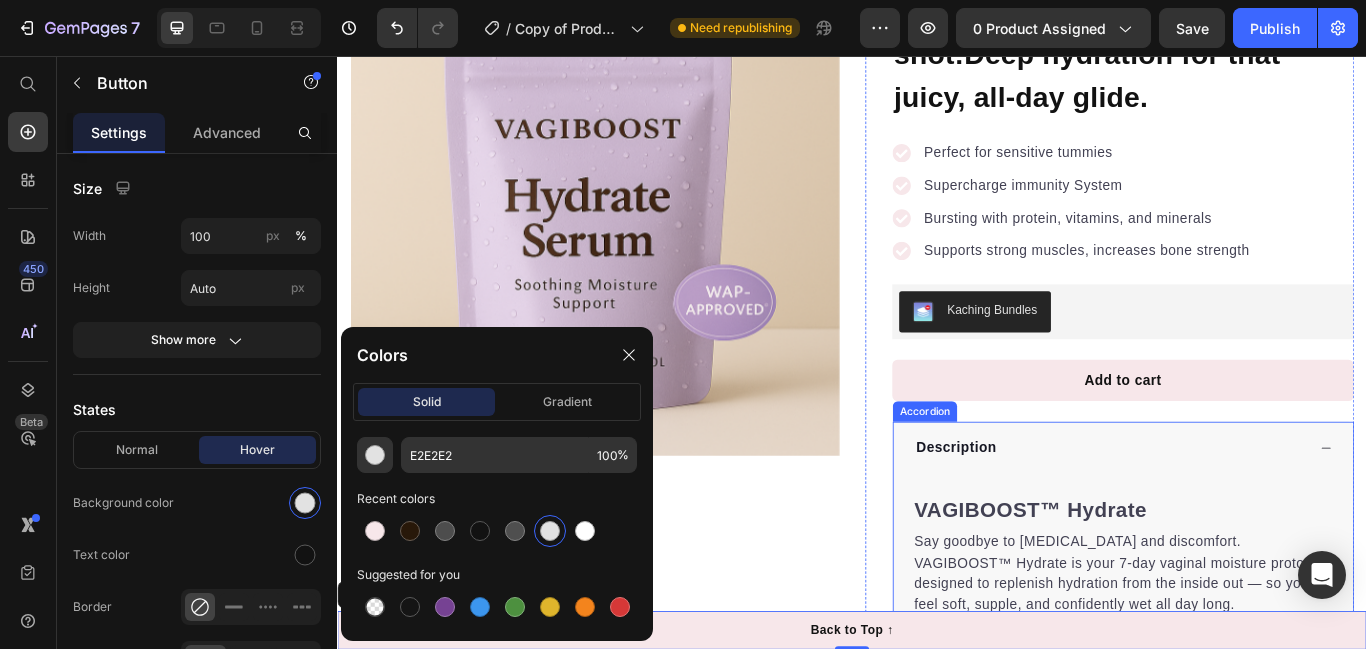 click on "Description" at bounding box center [1253, 513] 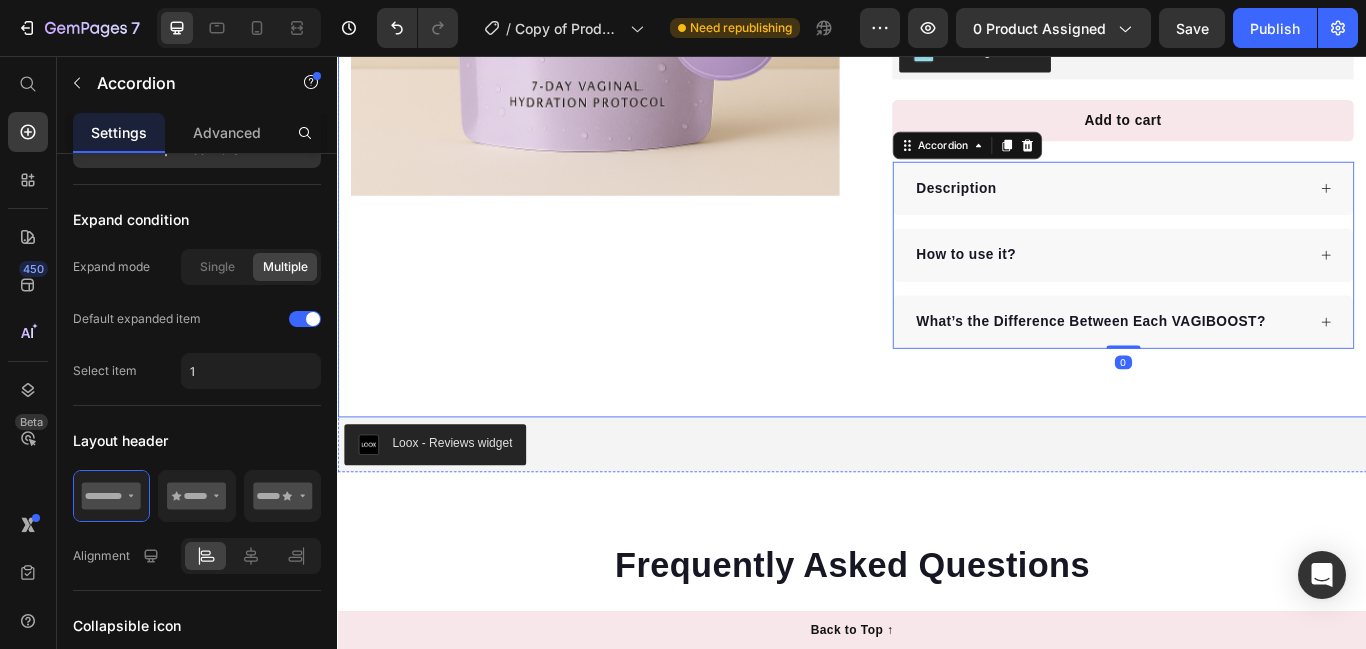 scroll, scrollTop: 0, scrollLeft: 0, axis: both 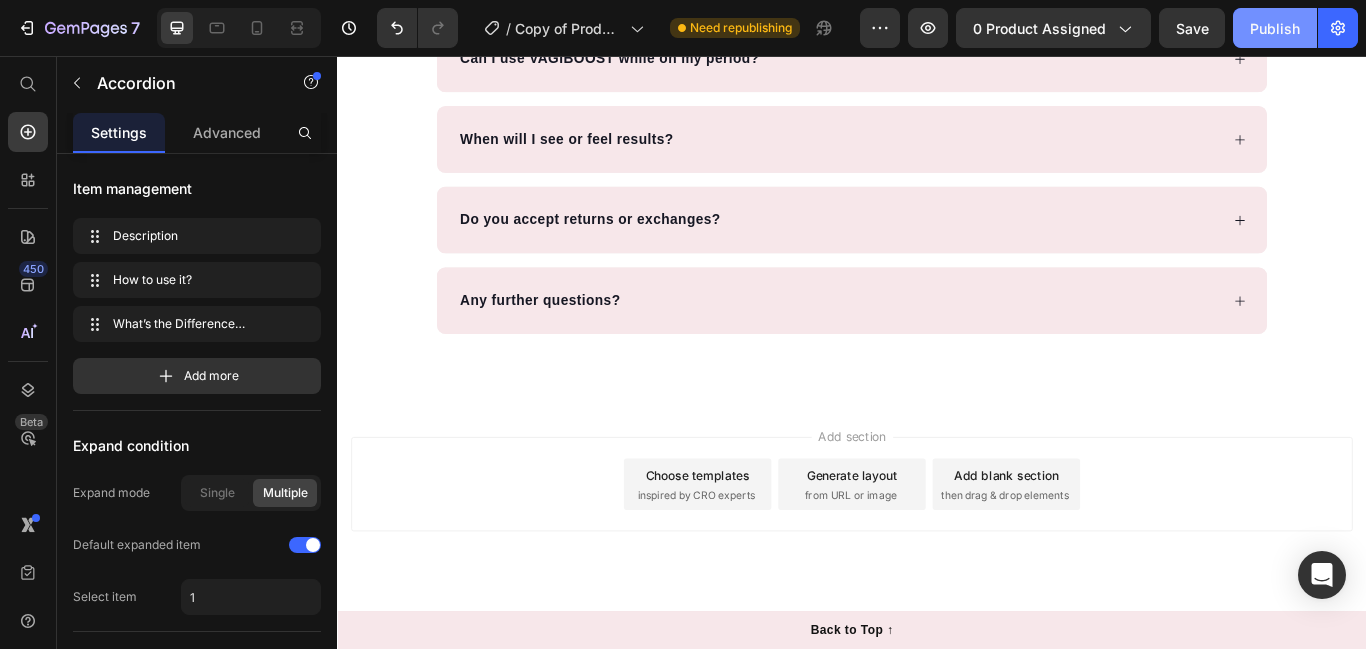 click on "Publish" at bounding box center [1275, 28] 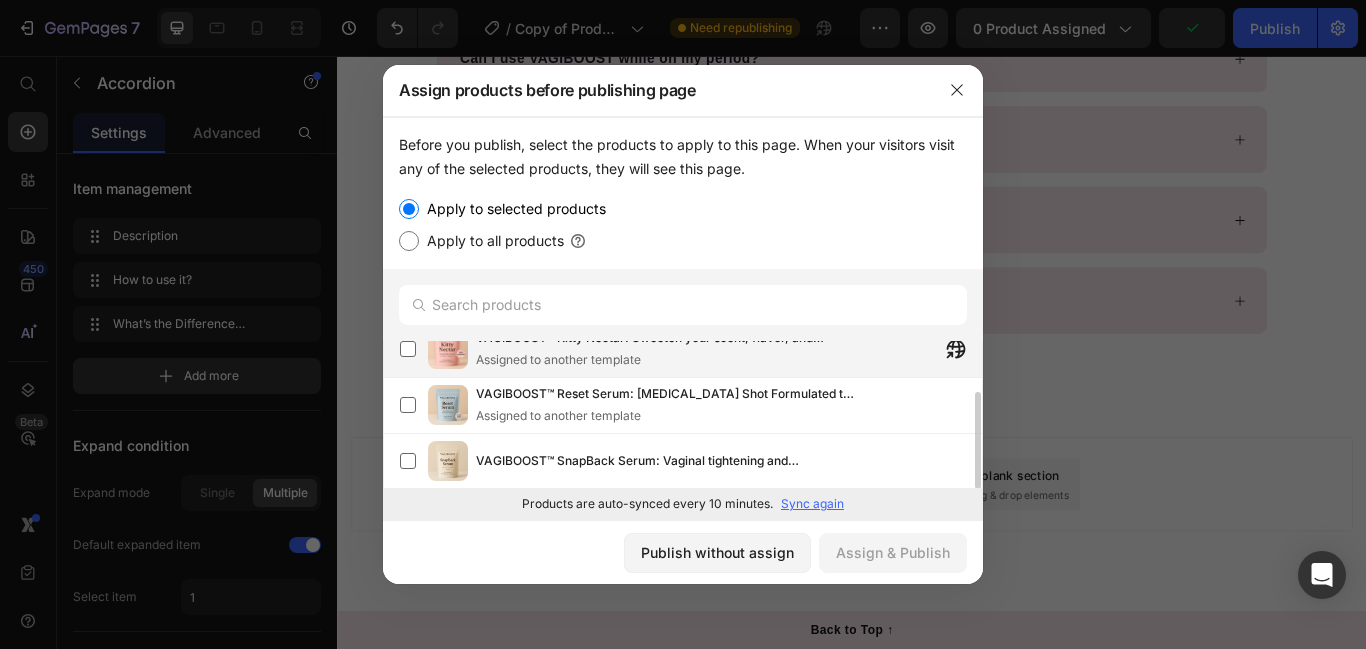 scroll, scrollTop: 0, scrollLeft: 0, axis: both 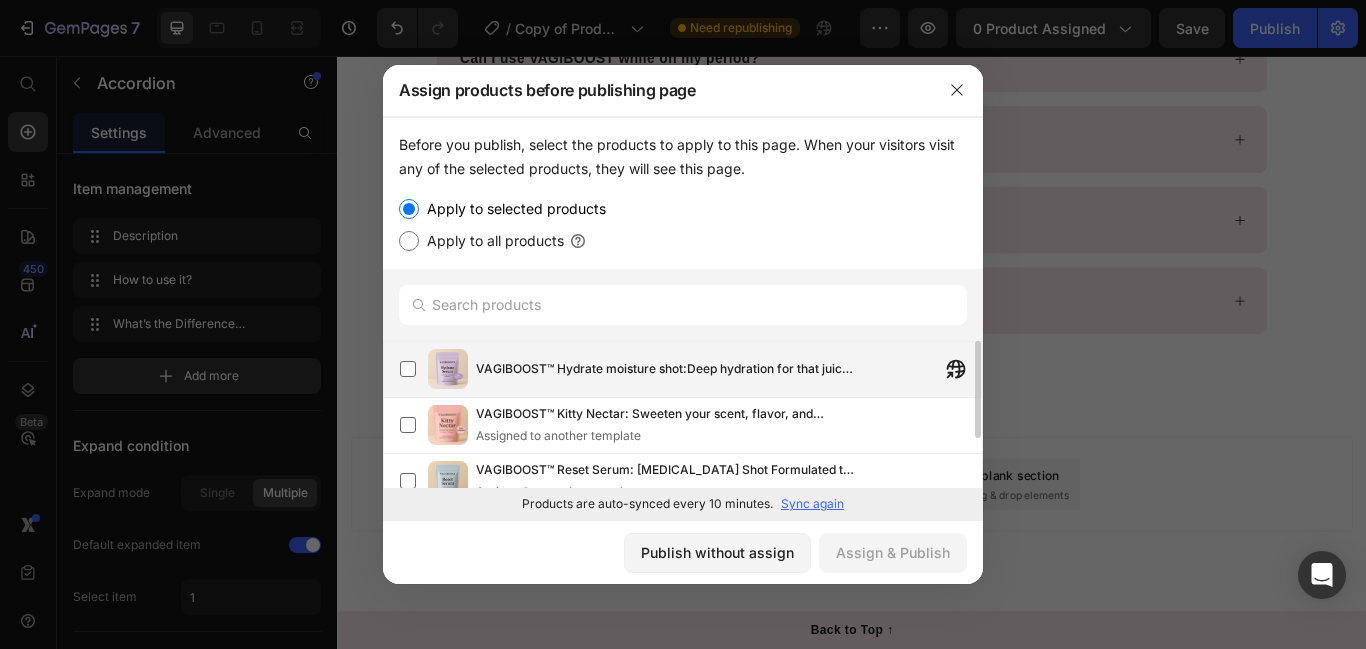 click on "VAGIBOOST™ Hydrate moisture shot:Deep hydration for that juicy, all-day glide." at bounding box center [729, 369] 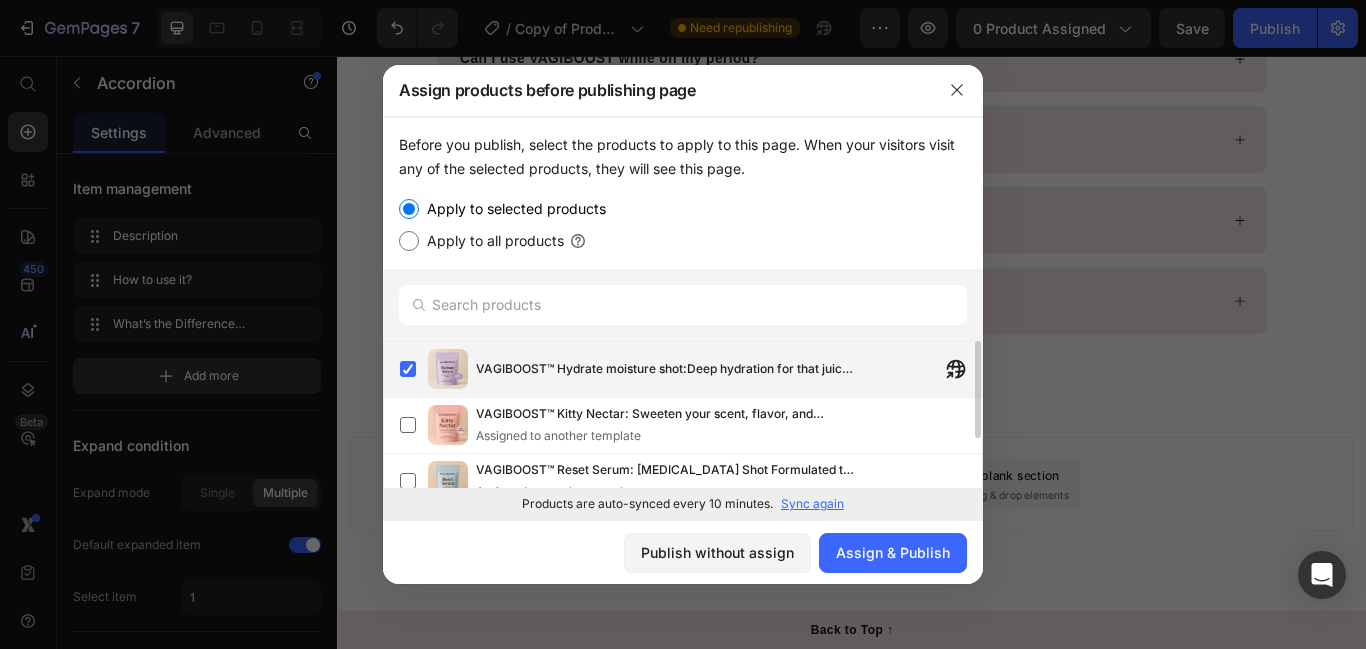 click on "VAGIBOOST™ Hydrate moisture shot:Deep hydration for that juicy, all-day glide." at bounding box center (729, 369) 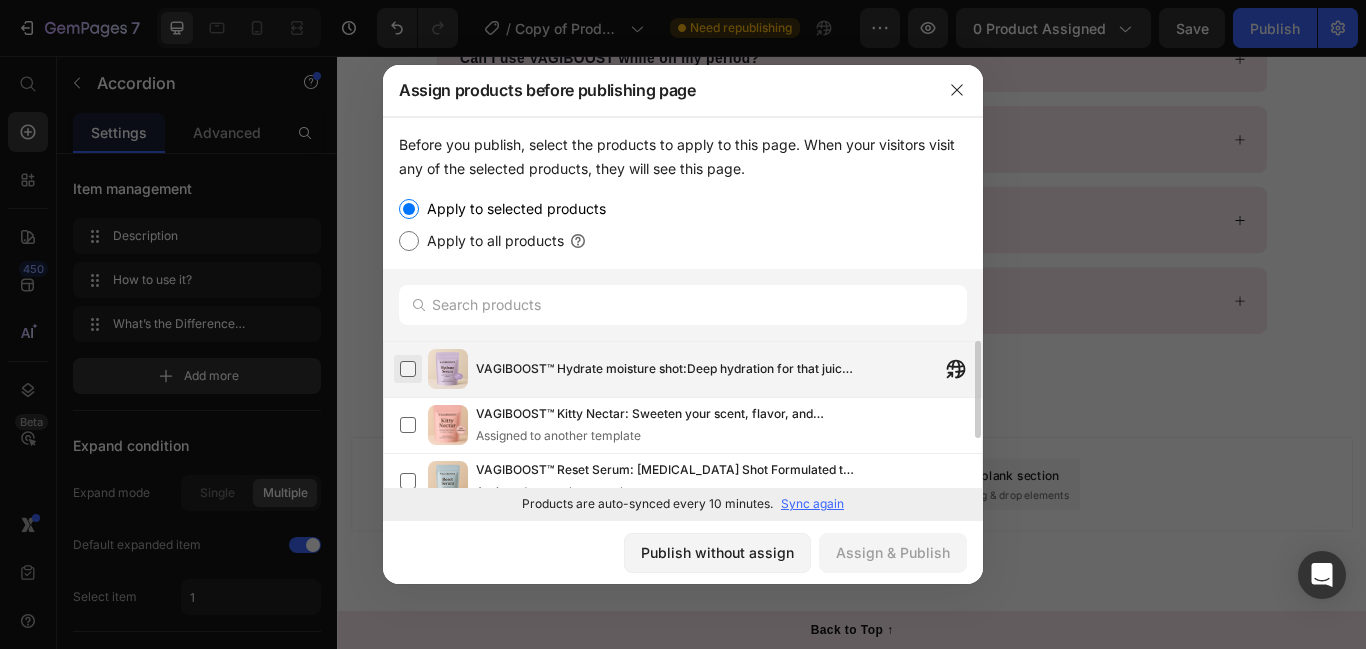 click at bounding box center (408, 369) 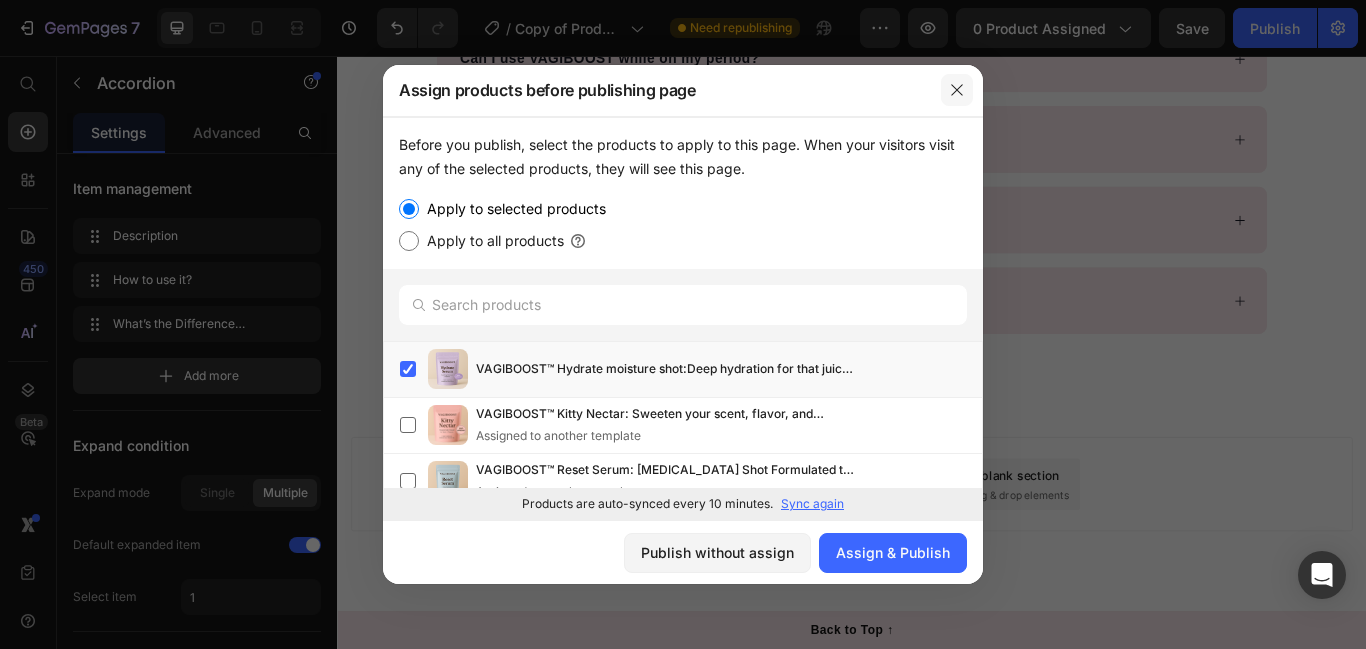 drag, startPoint x: 951, startPoint y: 91, endPoint x: 717, endPoint y: 42, distance: 239.0753 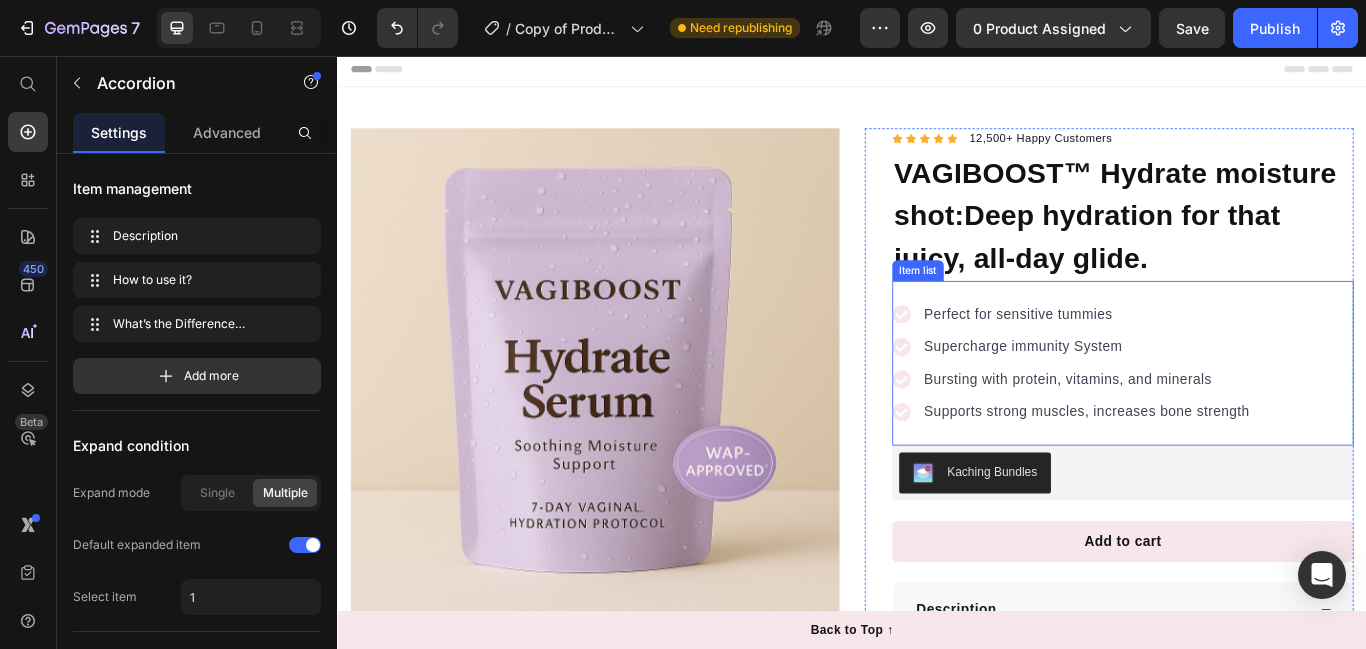 scroll, scrollTop: 0, scrollLeft: 0, axis: both 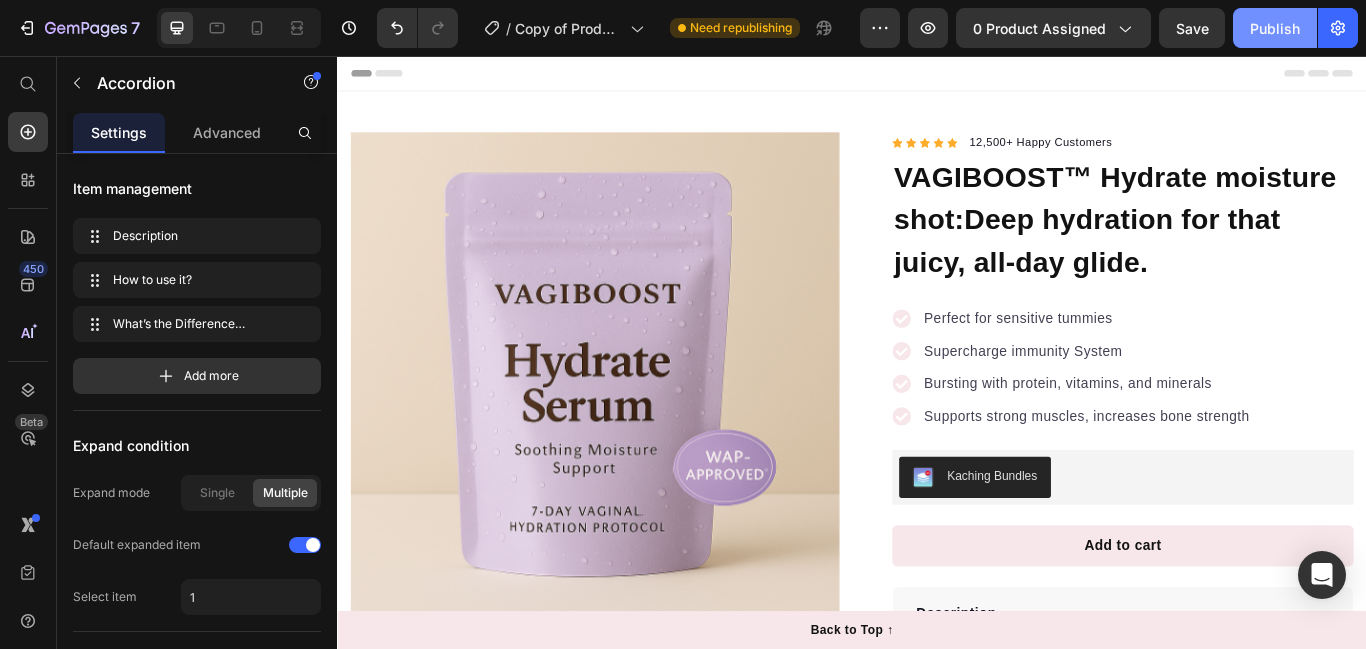 click on "Publish" at bounding box center [1275, 28] 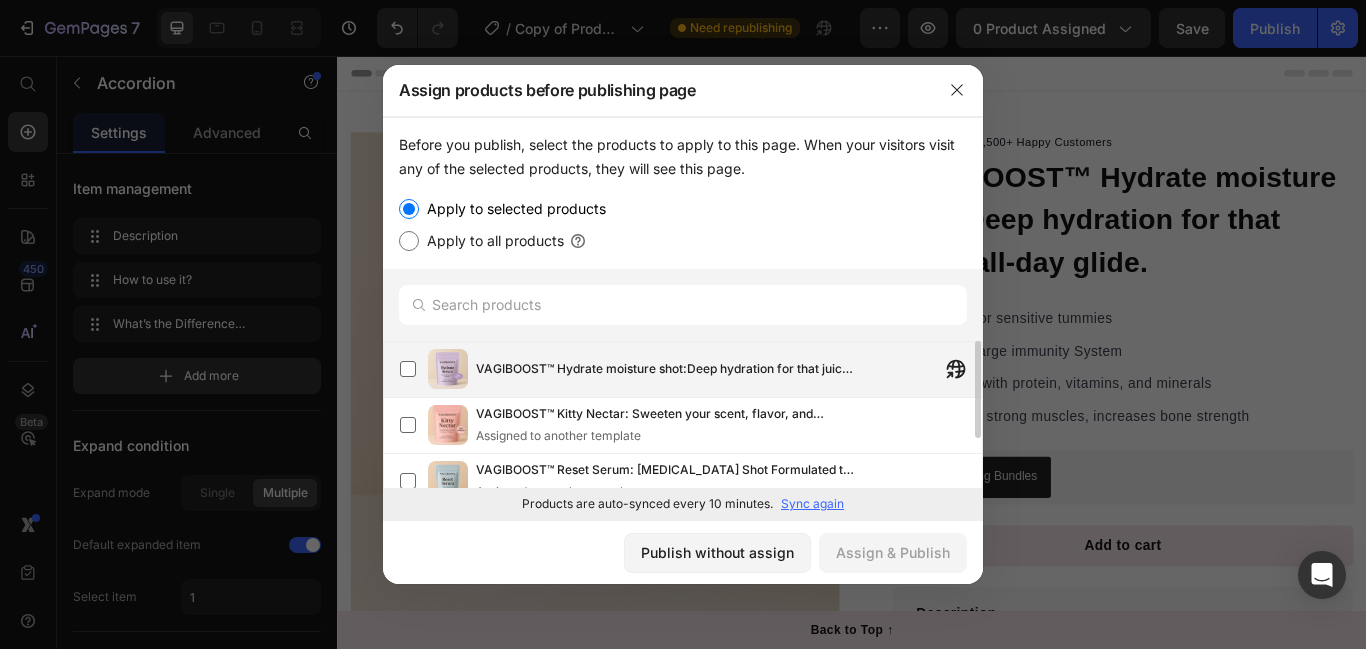 click on "VAGIBOOST™ Hydrate moisture shot:Deep hydration for that juicy, all-day glide." at bounding box center [729, 369] 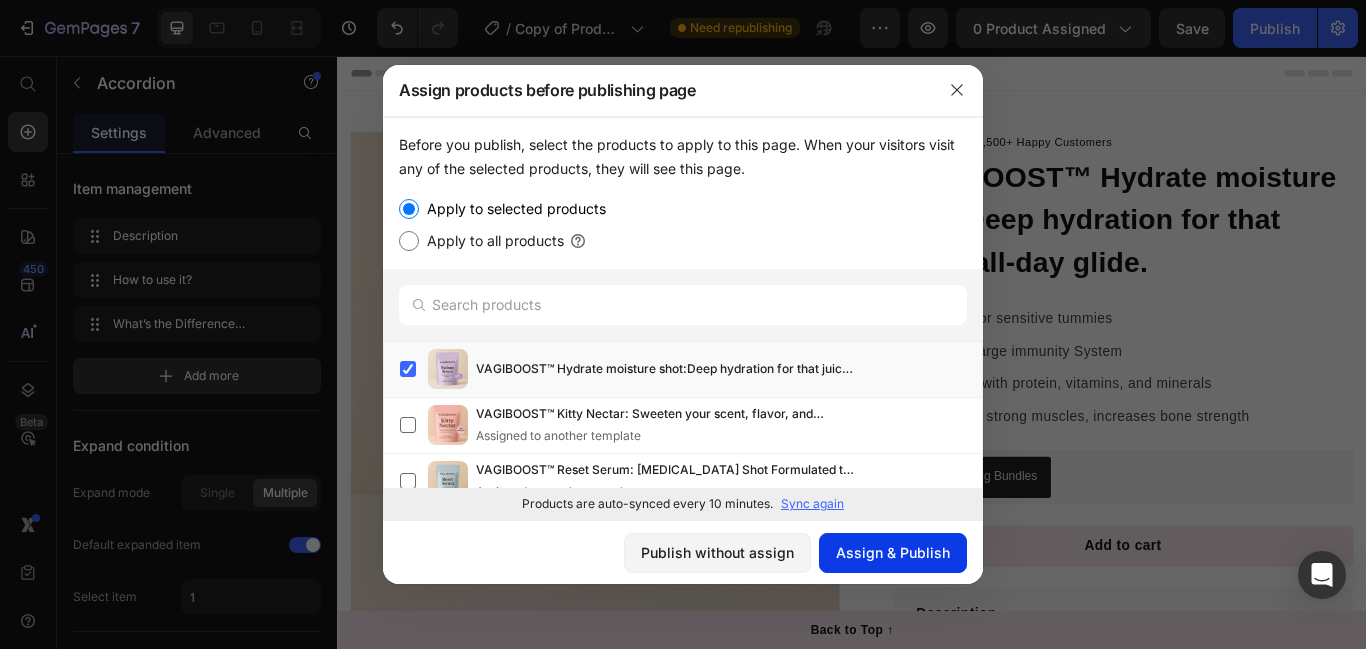 click on "Assign & Publish" at bounding box center [893, 552] 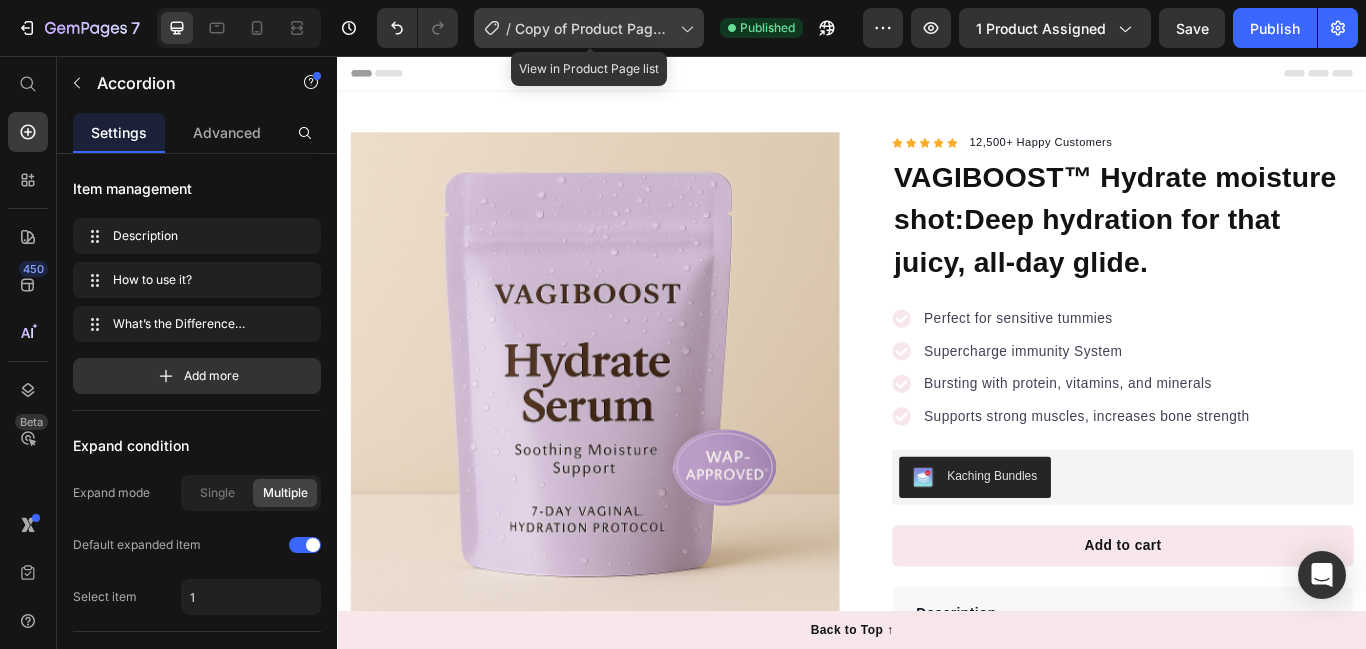 click on "Copy of Product Page - Jul 10, 10:34:49" at bounding box center (593, 28) 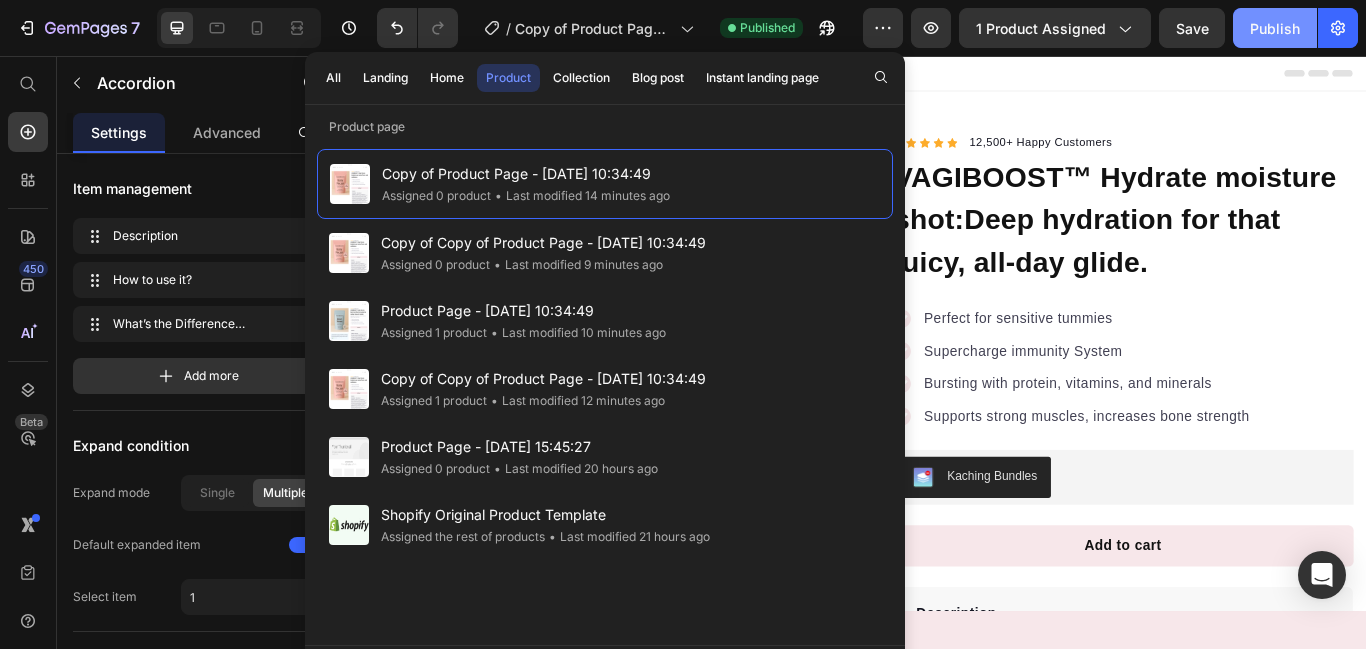 click on "Publish" at bounding box center [1275, 28] 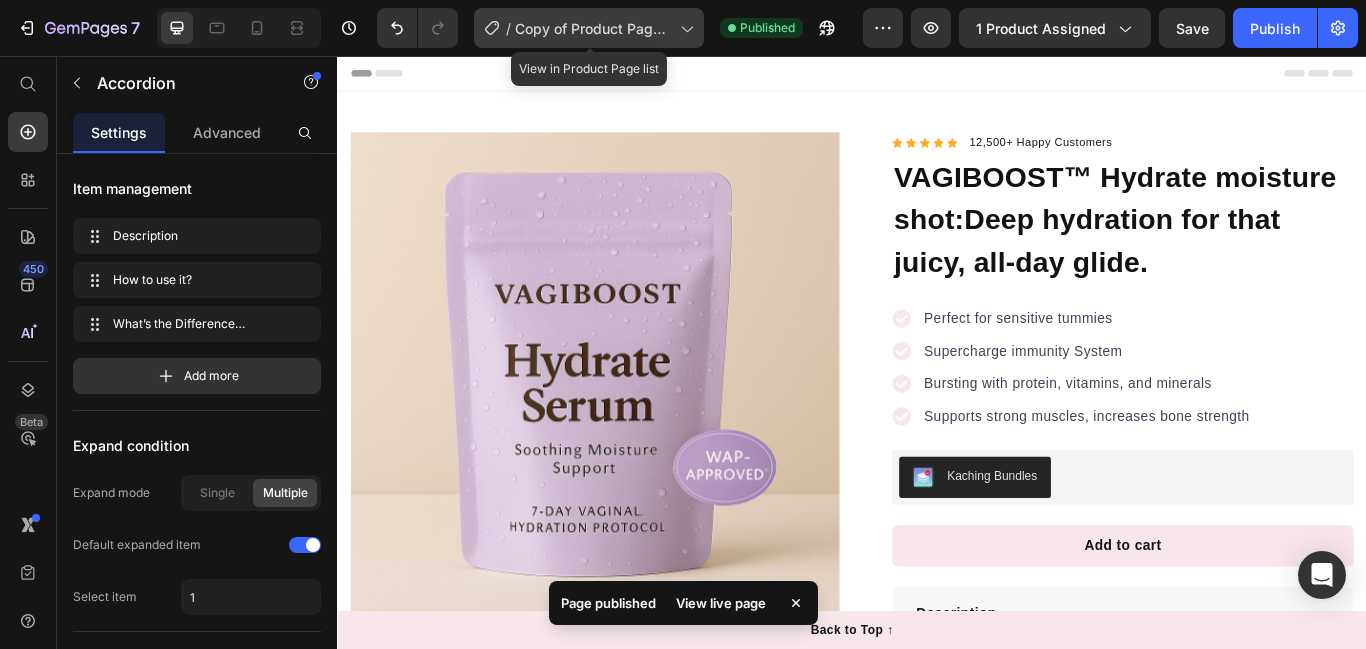 click on "Copy of Product Page - Jul 10, 10:34:49" at bounding box center [593, 28] 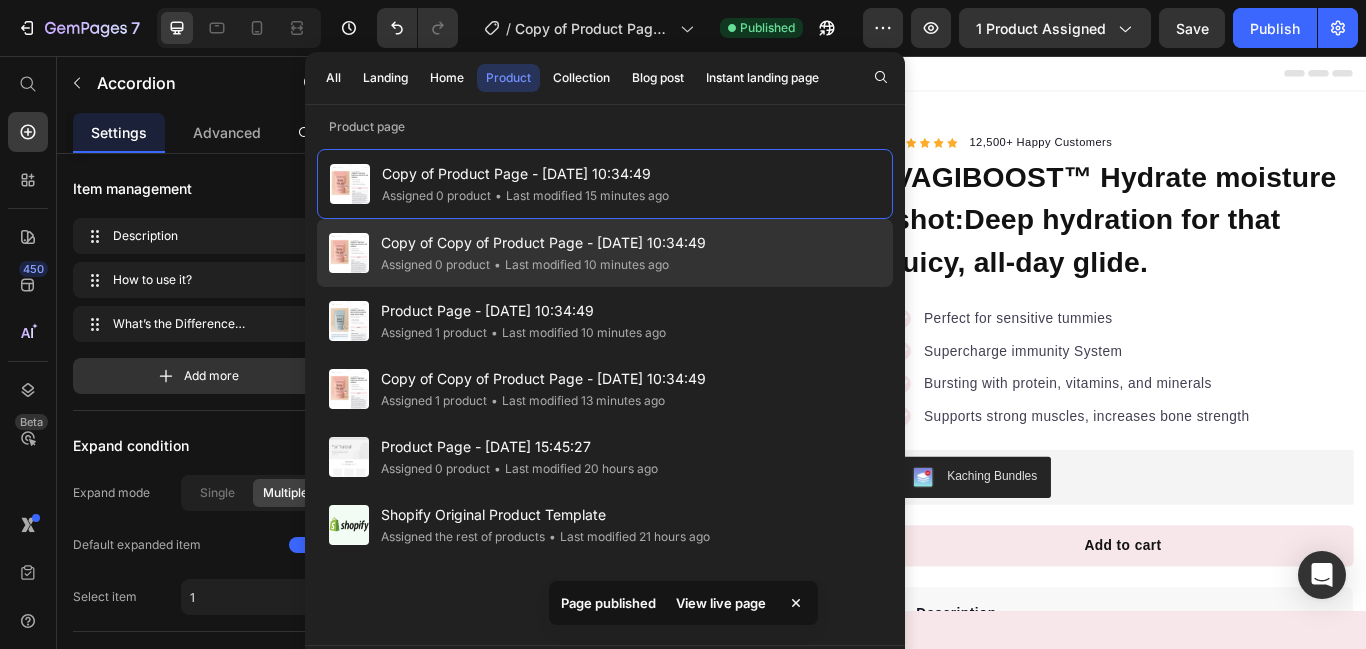 click on "• Last modified 10 minutes ago" 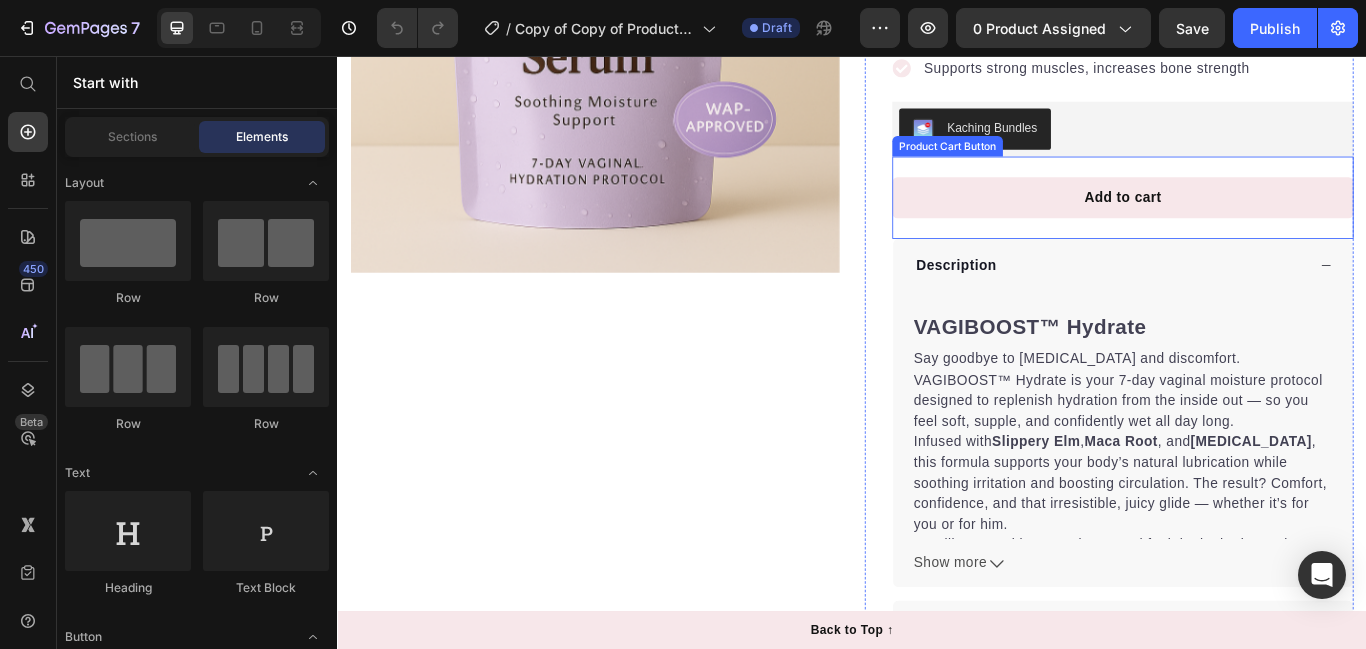 scroll, scrollTop: 411, scrollLeft: 0, axis: vertical 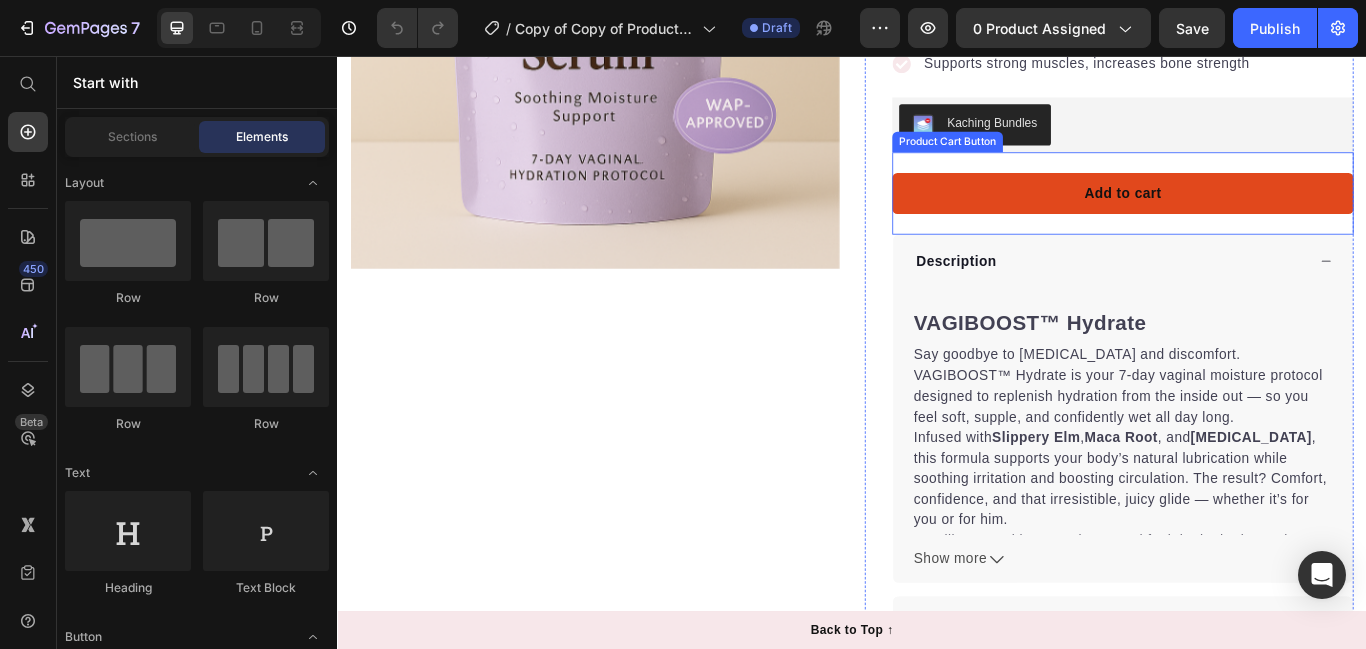 click on "Add to cart" at bounding box center (1253, 216) 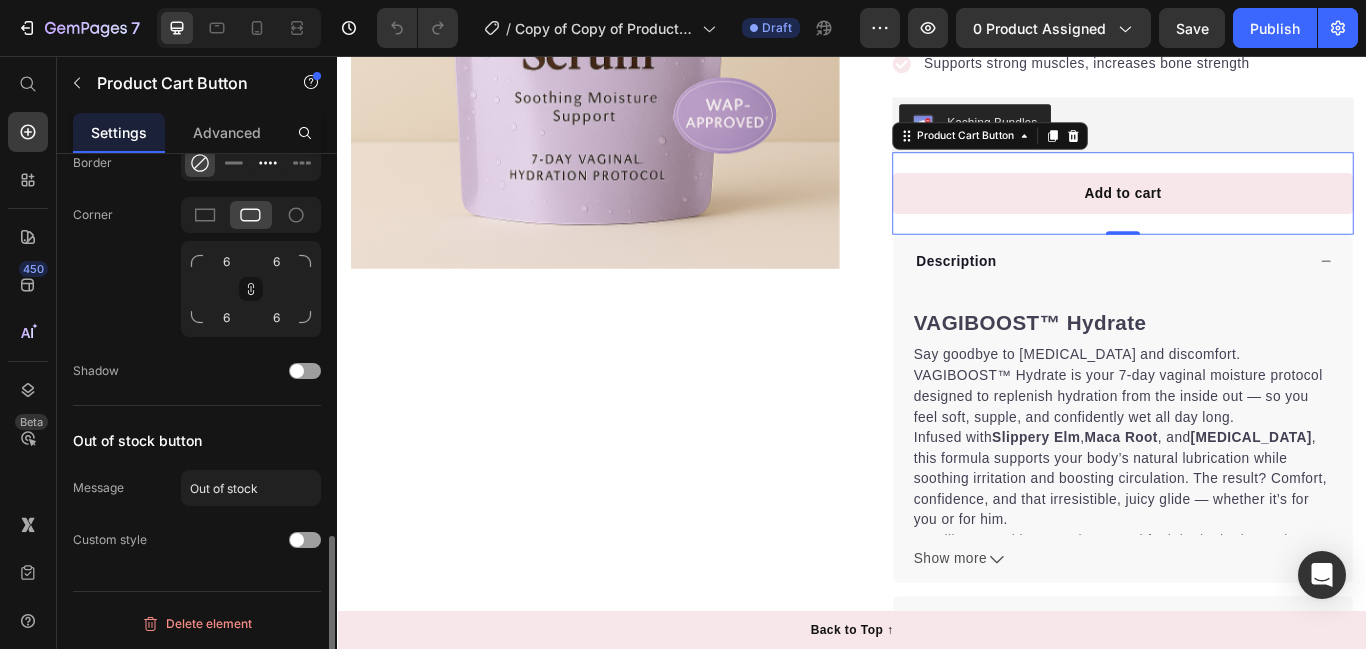 scroll, scrollTop: 1027, scrollLeft: 0, axis: vertical 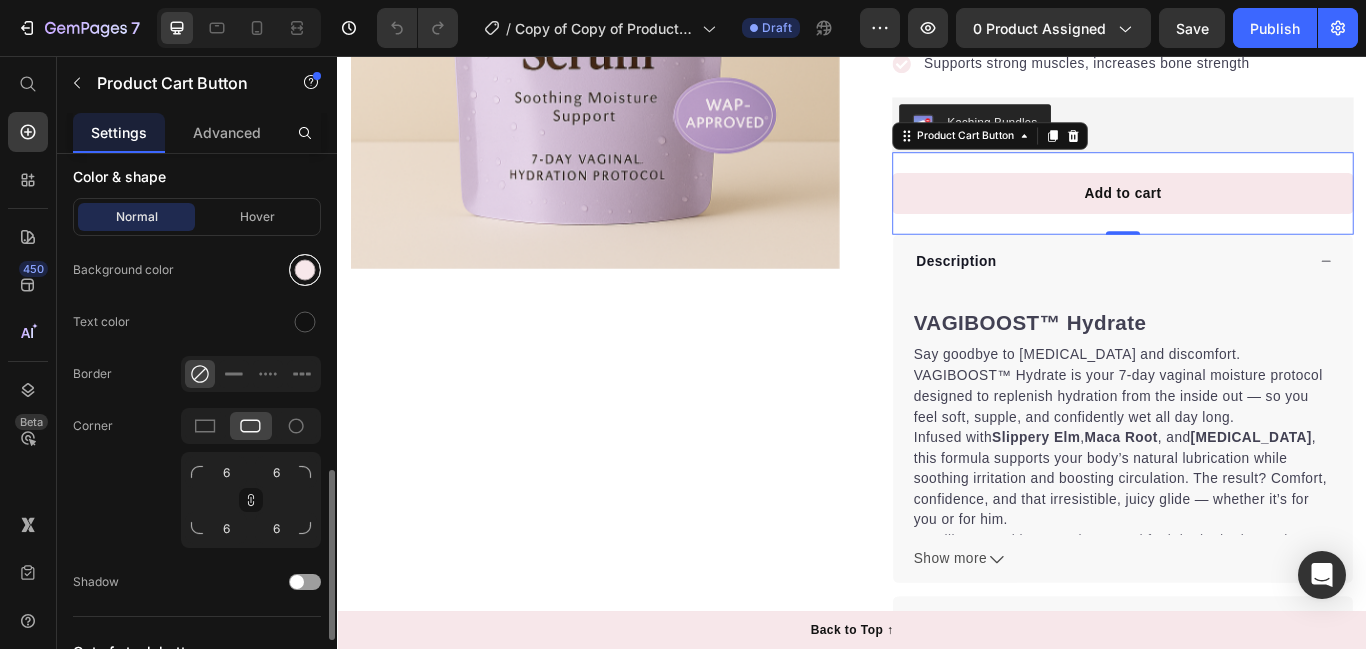click at bounding box center (305, 270) 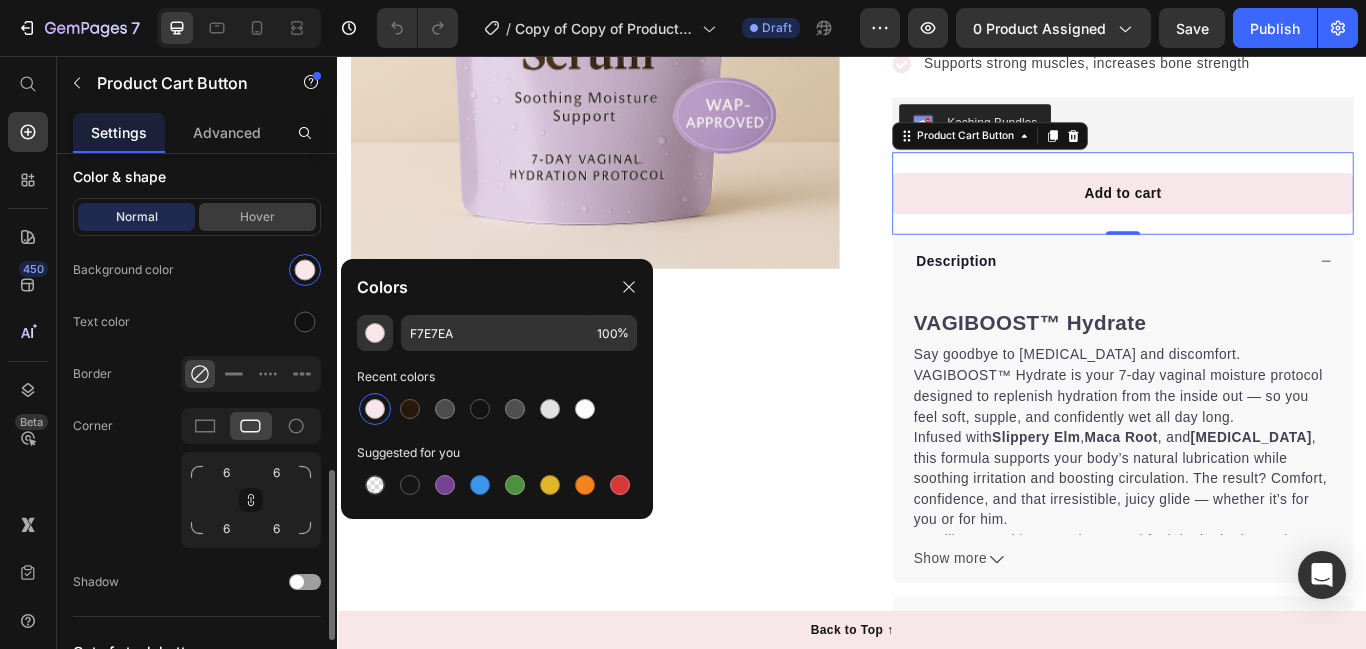 click on "Hover" at bounding box center (257, 217) 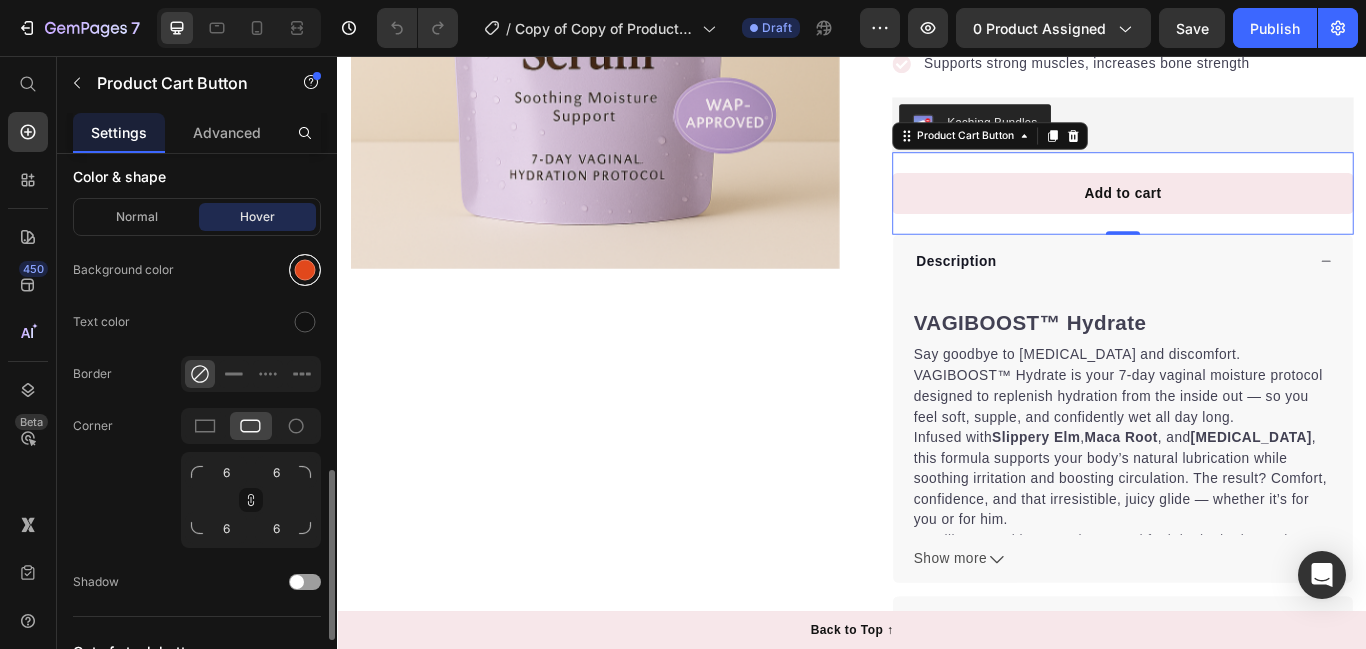 click at bounding box center (305, 270) 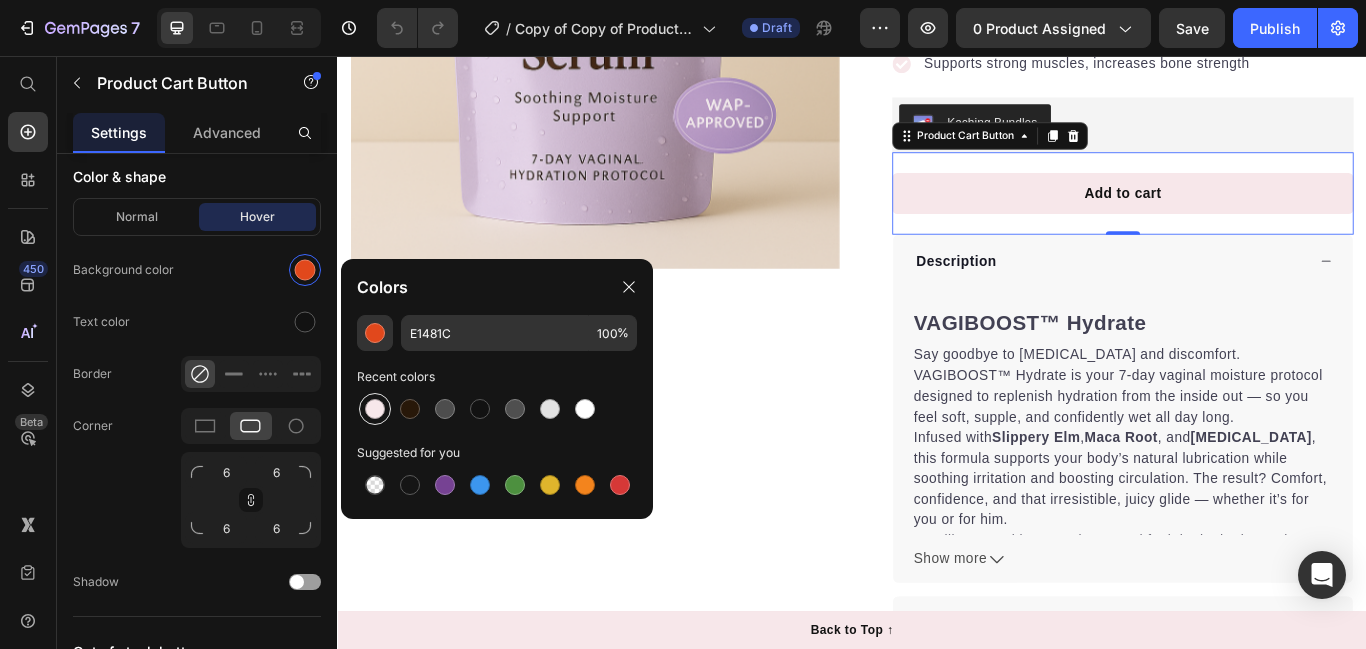 click at bounding box center [375, 409] 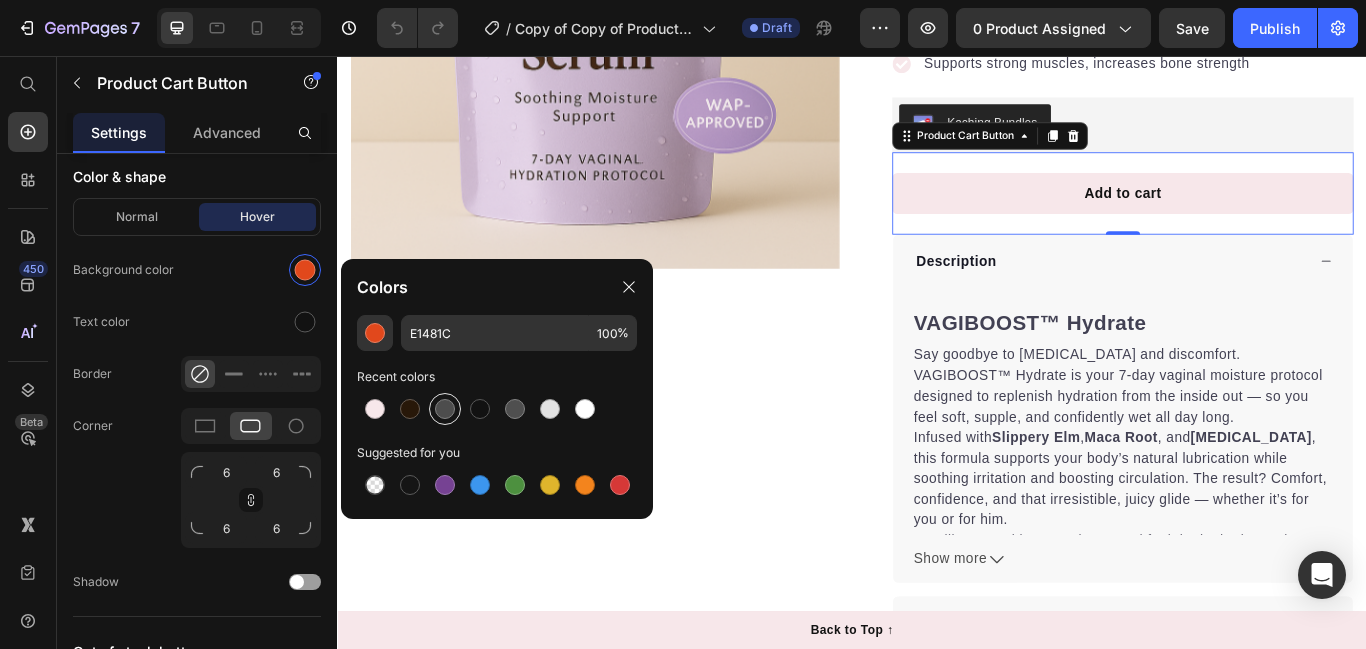 type on "F7E7EA" 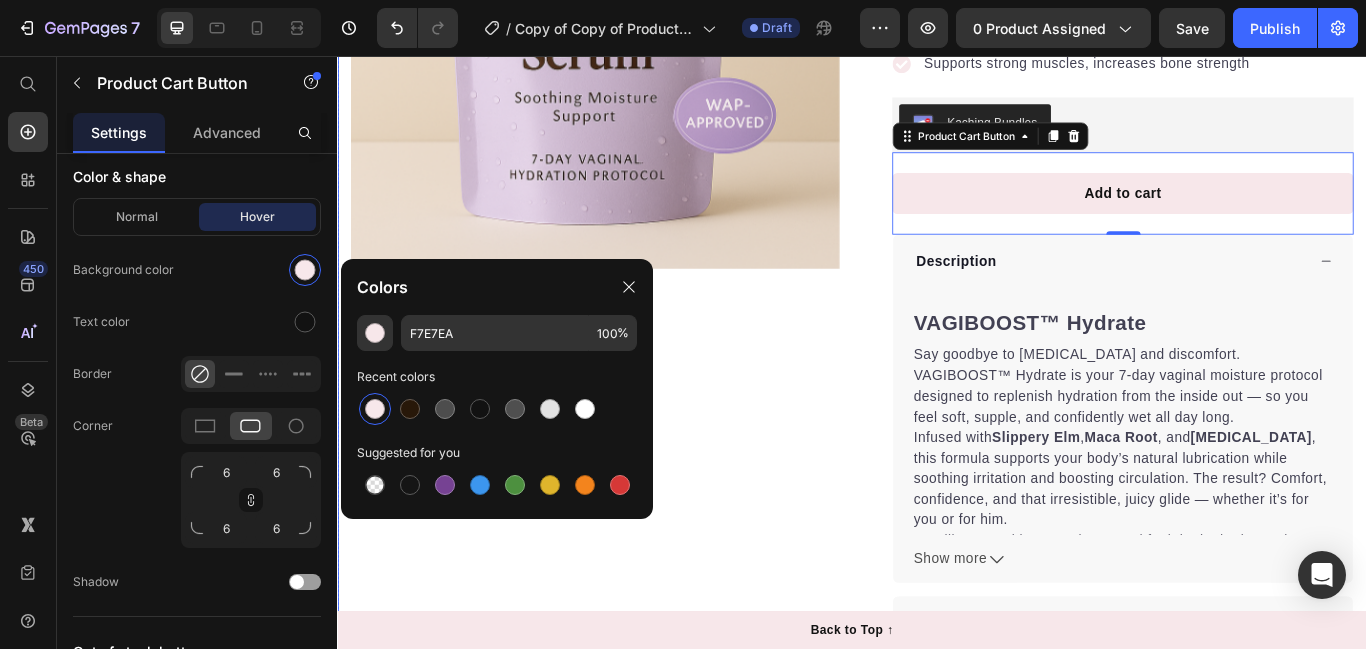 click on "Product Images Row Icon Icon Icon Icon Icon Icon List Hoz 12,500+ Happy Customers Text block Row VAGIBOOST™ Hydrate moisture shot:Deep hydration for that juicy, all-day glide. Product Title Perfect for sensitive tummies Supercharge immunity System Bursting with protein, vitamins, and minerals Supports strong muscles, increases bone strength Item list Kaching Bundles Kaching Bundles Add to cart Product Cart Button   0 Glides on smooth for natural-feeling moisture without any tacky residue. pH Balanced for Intimate Comfort Bedroom & Toy Safe Formulated to match your body’s chemistry—gentle enough for sensitive skin. Item list
Description
VAGIBOOST™ Hydrate
Say goodbye to dryness and discomfort. VAGIBOOST™ Hydrate is your 7-day vaginal moisture protocol designed to replenish hydration from the inside out — so you feel soft, supple, and confidently wet all day long.
Infused with  Slippery Elm ,  Maca Root , and  Vitamin E
For the girlies who want a soft life… down there." at bounding box center [937, 280] 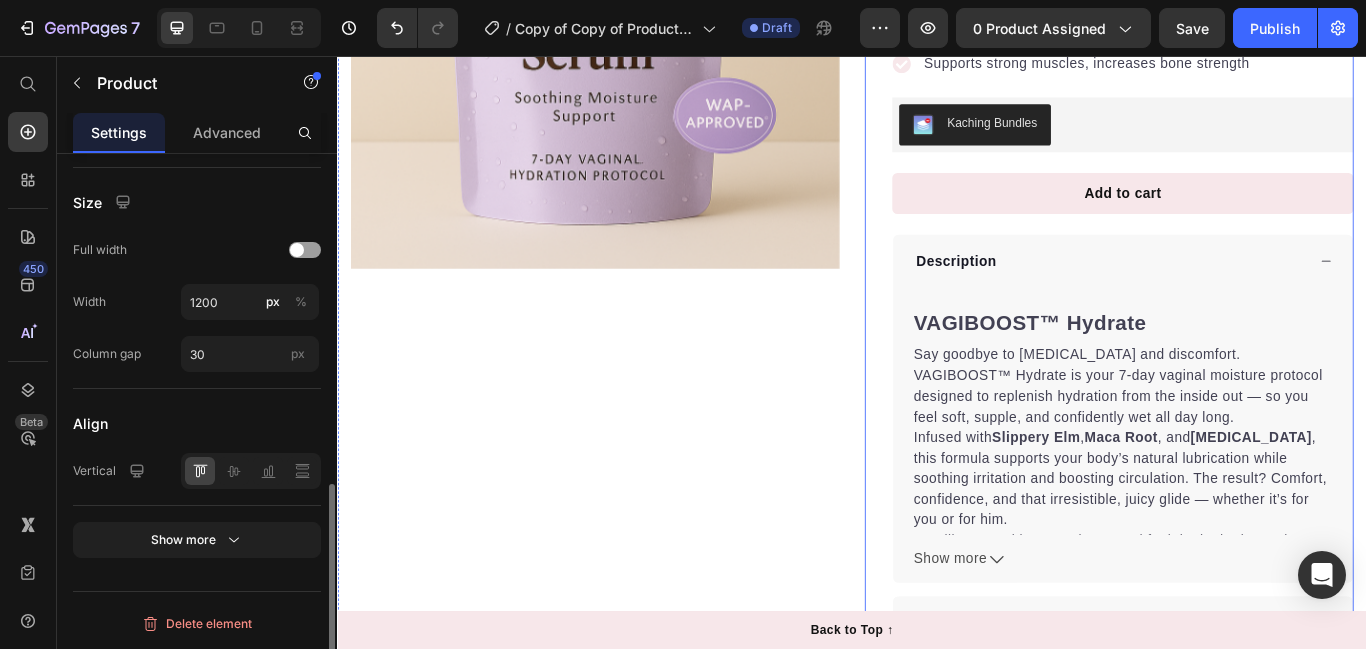 scroll, scrollTop: 0, scrollLeft: 0, axis: both 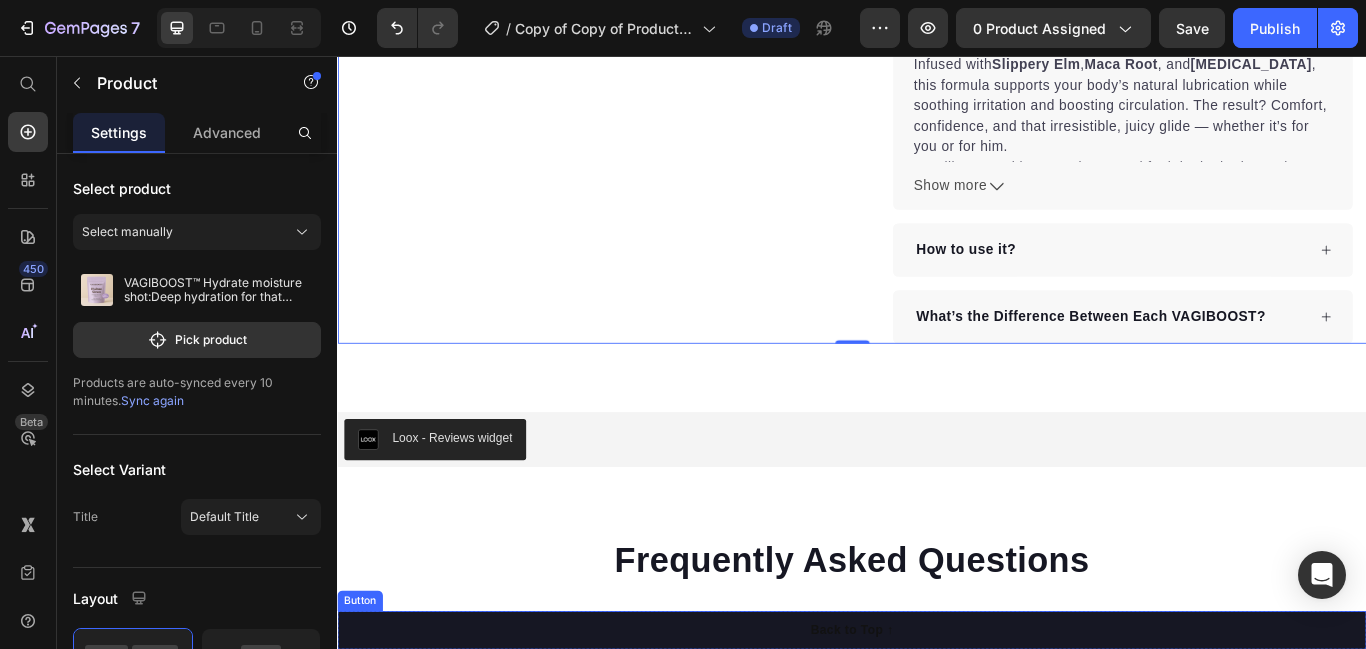 click on "Back to Top ↑" at bounding box center [937, 725] 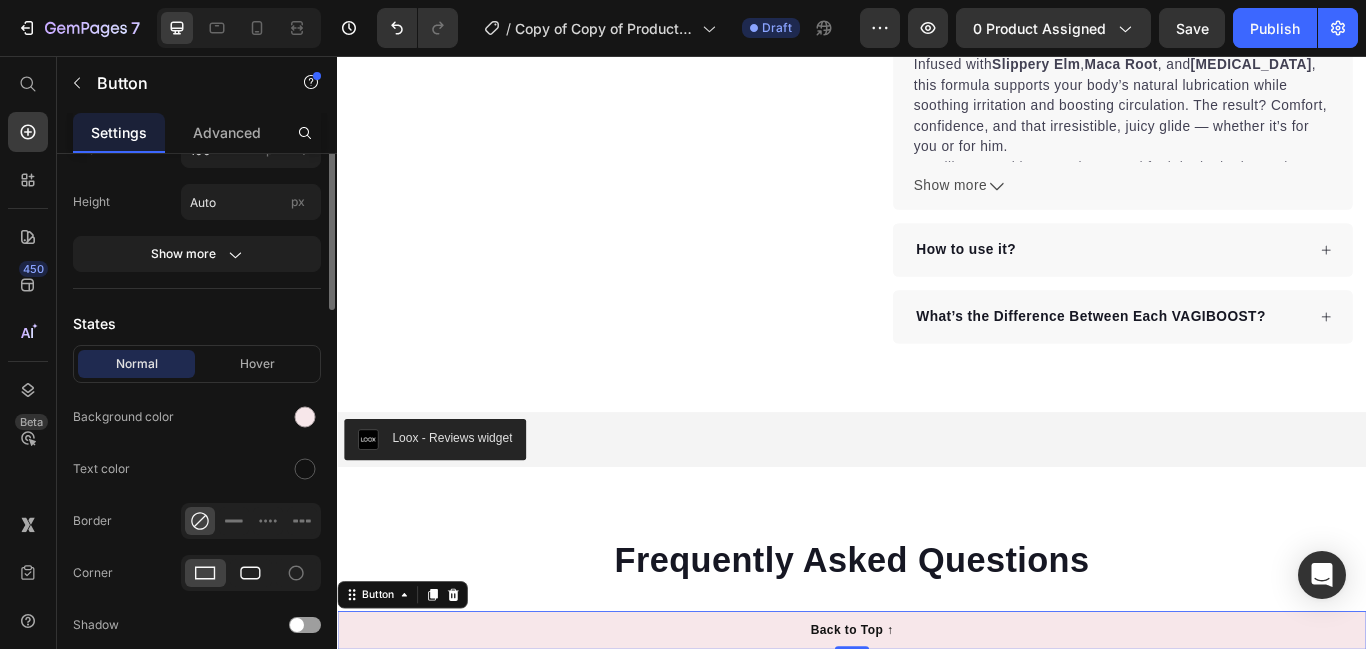 scroll, scrollTop: 393, scrollLeft: 0, axis: vertical 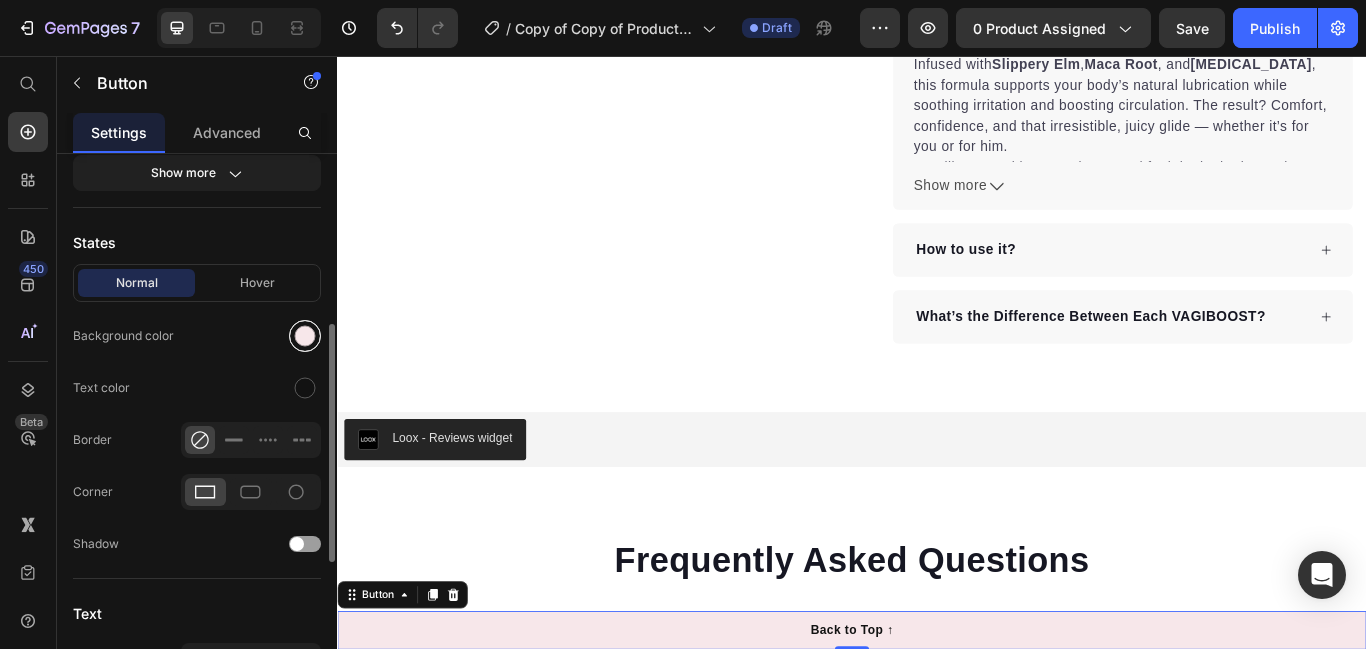 click at bounding box center (305, 336) 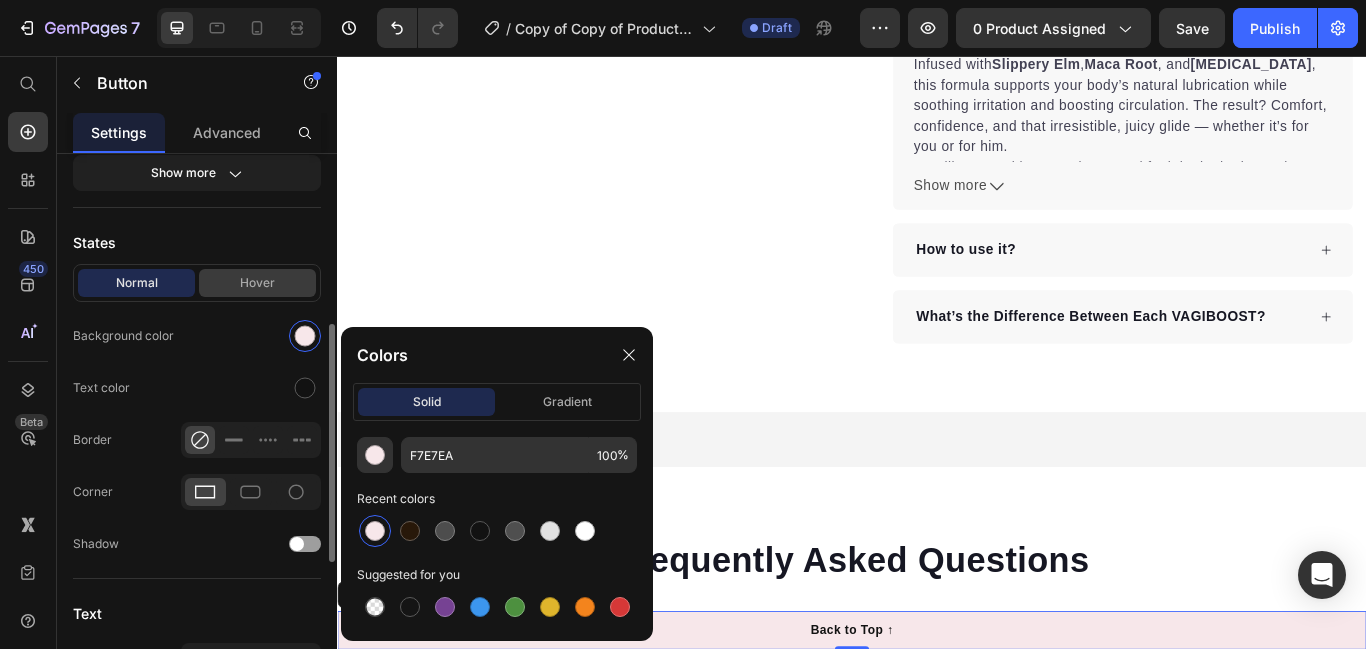 click on "Hover" at bounding box center (257, 283) 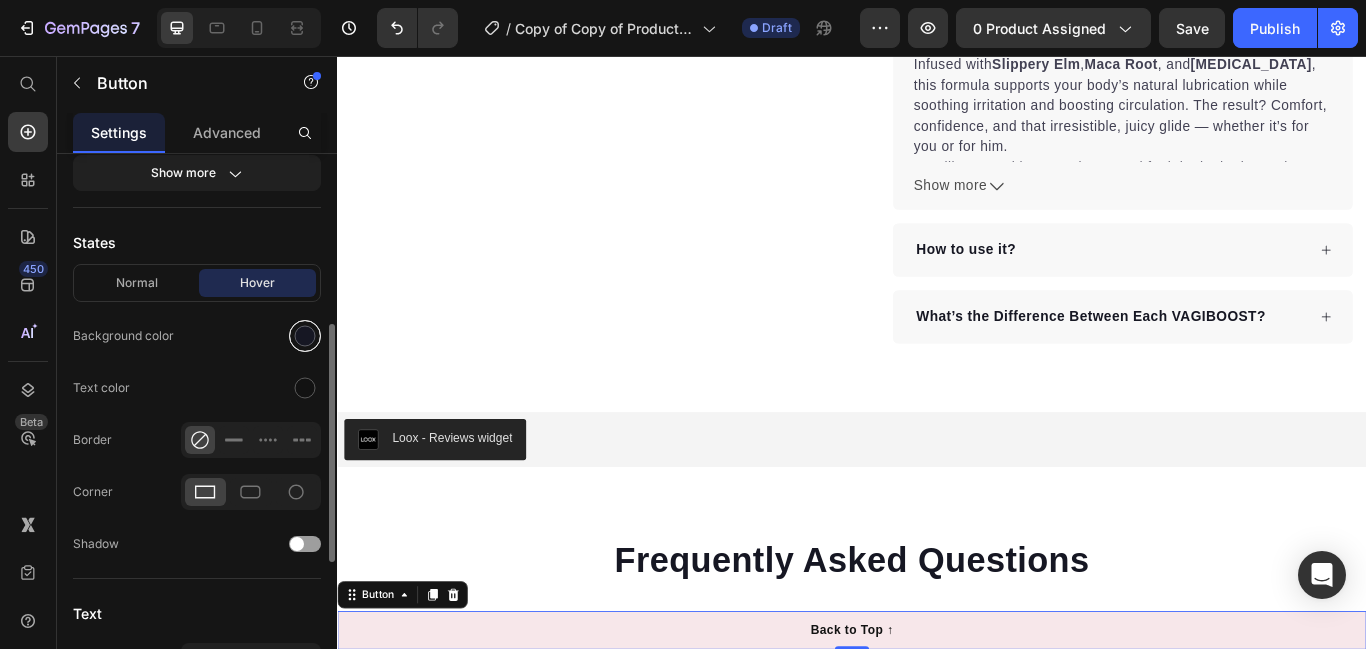 click at bounding box center (305, 336) 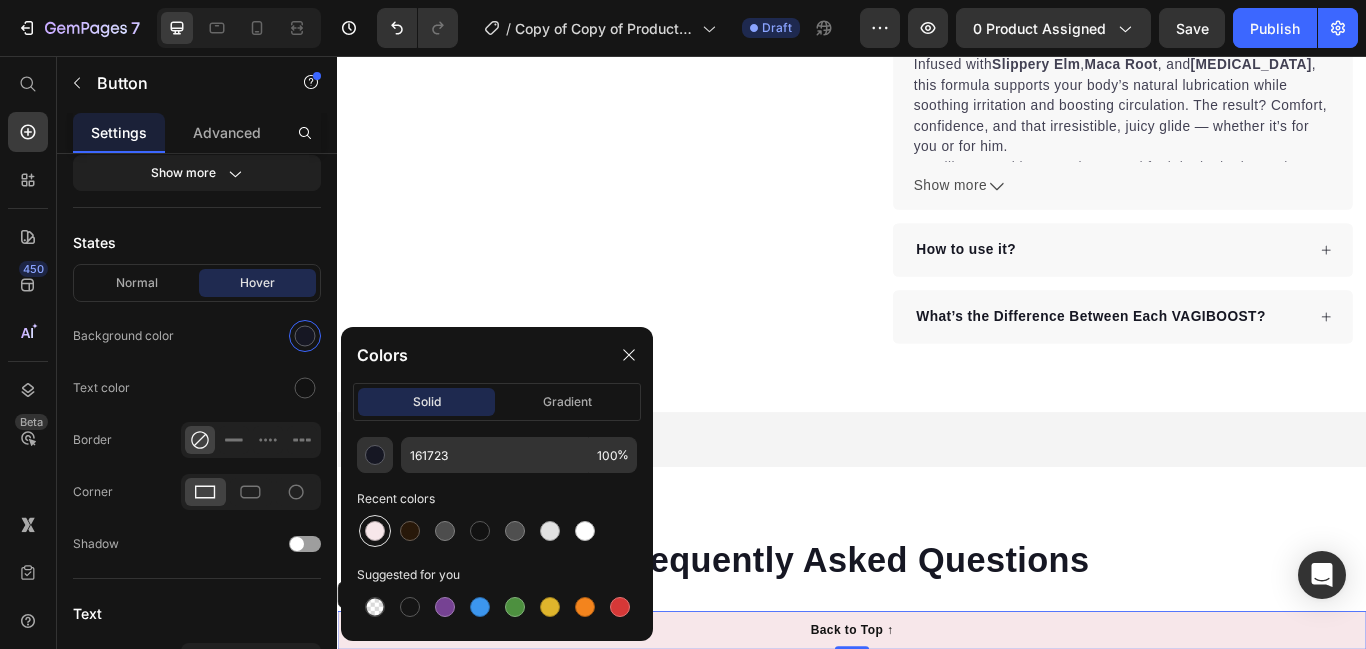 click at bounding box center [375, 531] 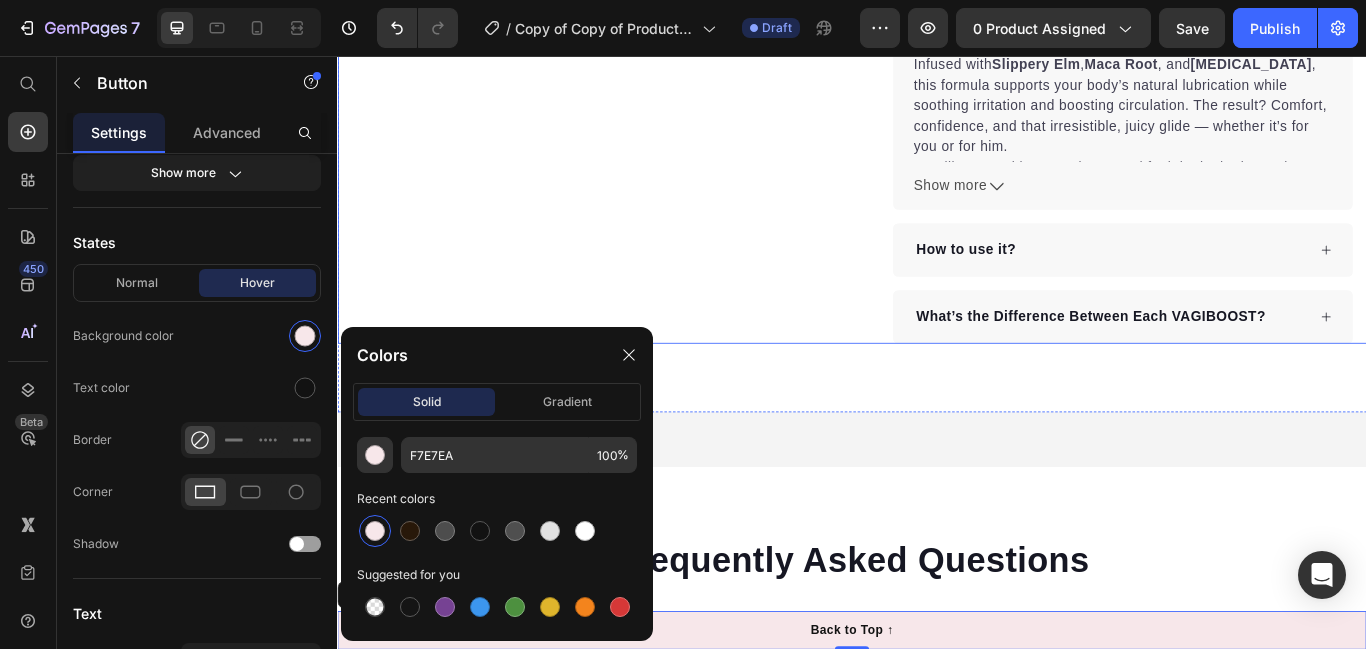 click on "Product Images Row" at bounding box center (637, -155) 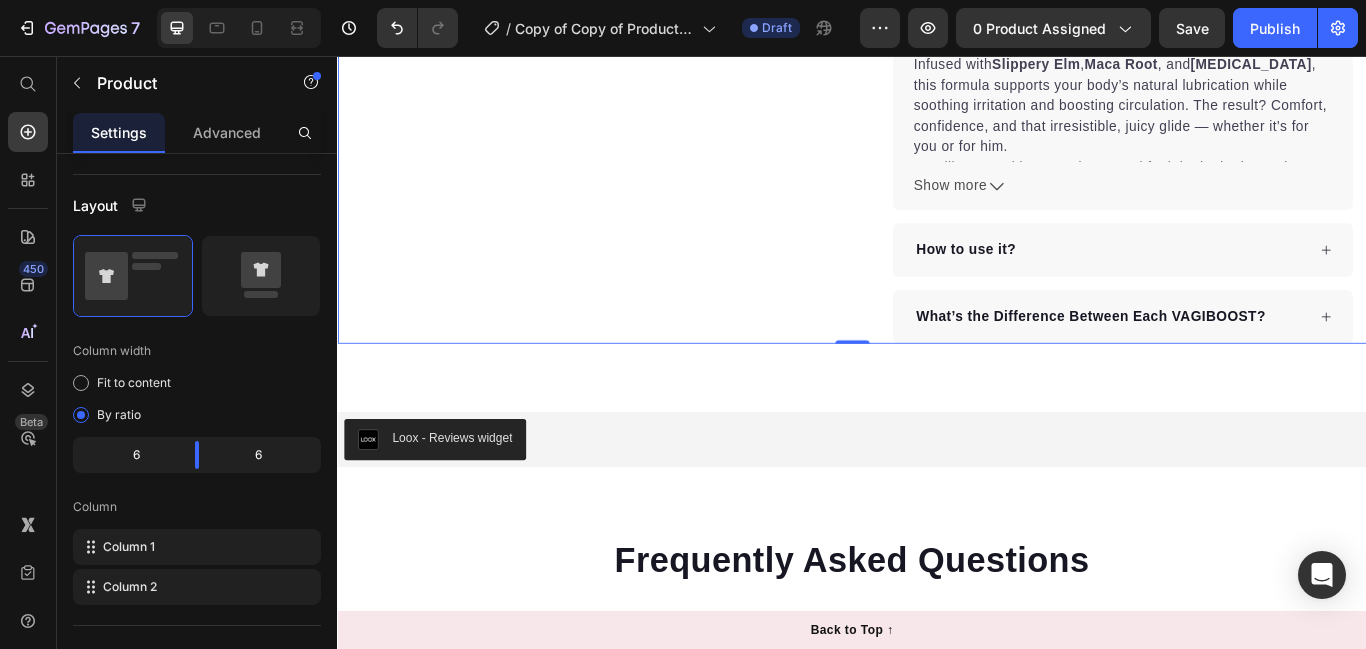 scroll, scrollTop: 0, scrollLeft: 0, axis: both 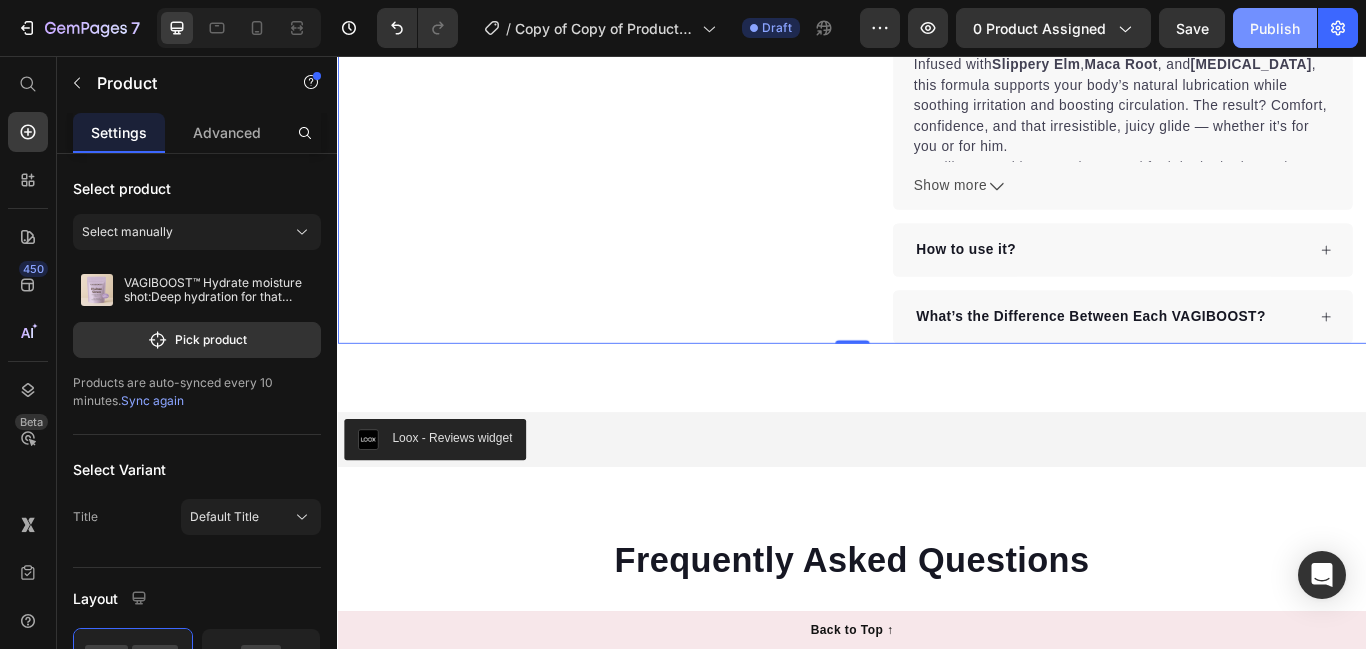 click on "Publish" at bounding box center (1275, 28) 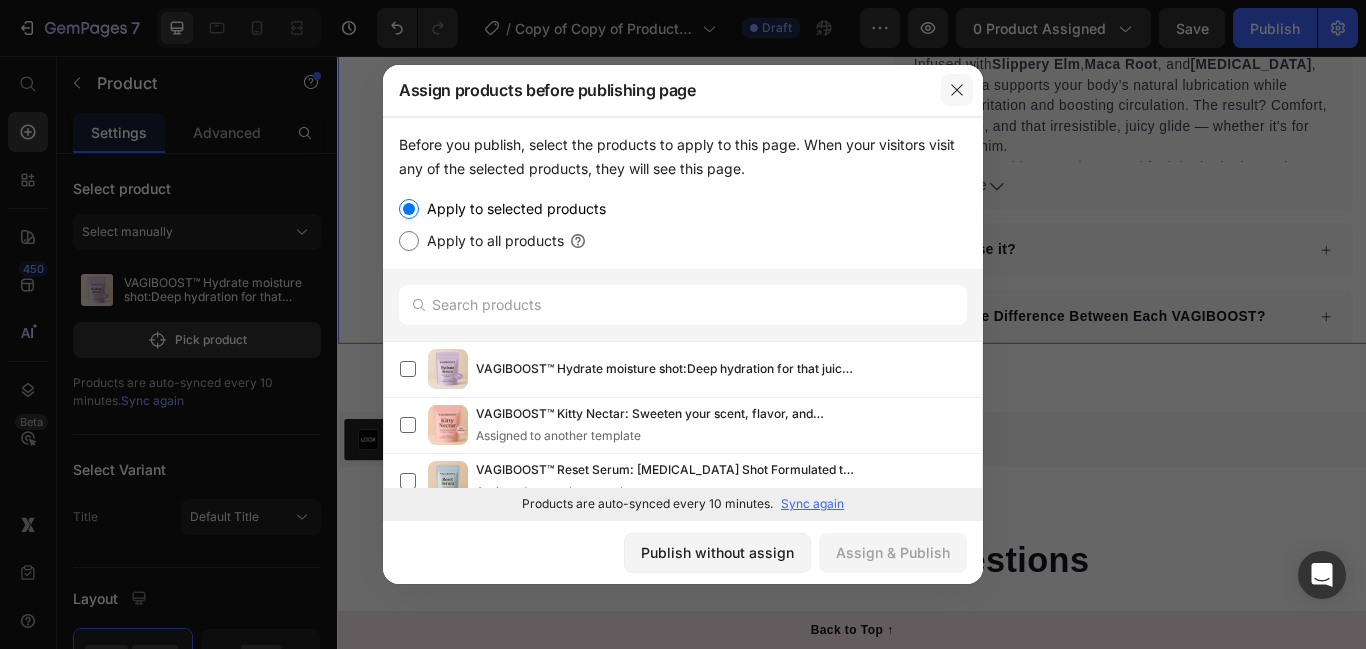drag, startPoint x: 955, startPoint y: 92, endPoint x: 721, endPoint y: 50, distance: 237.73935 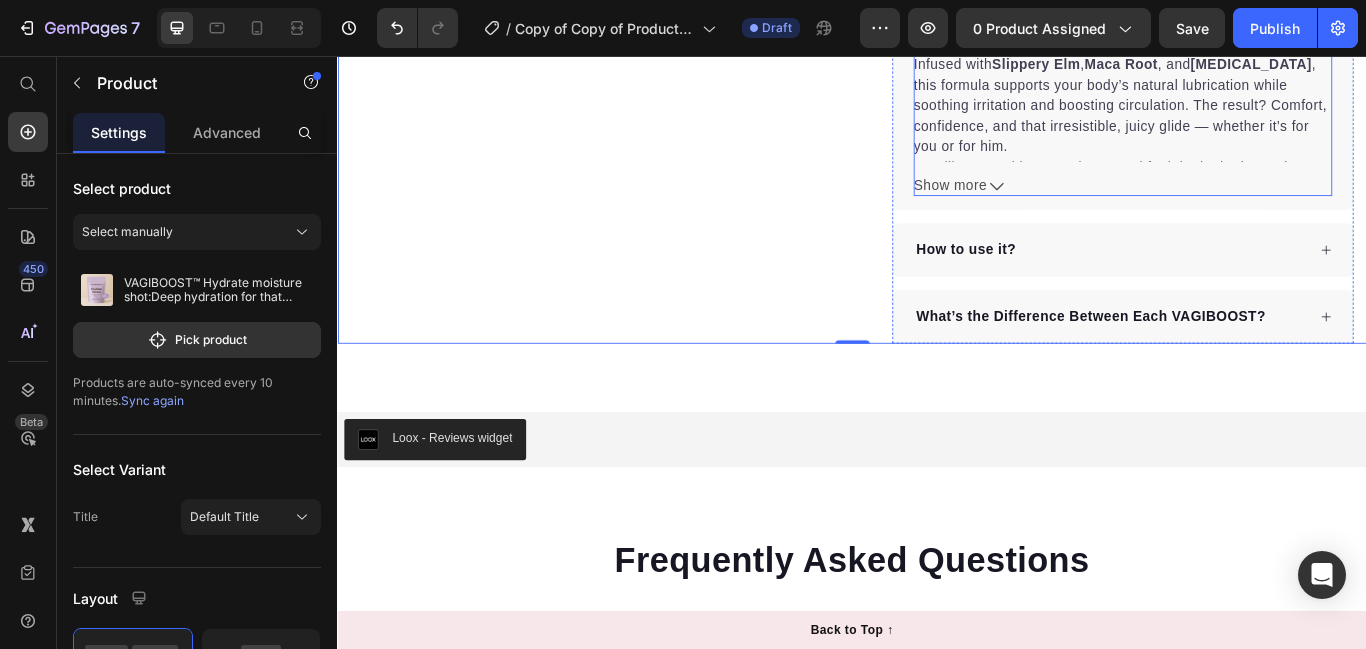 scroll, scrollTop: 0, scrollLeft: 0, axis: both 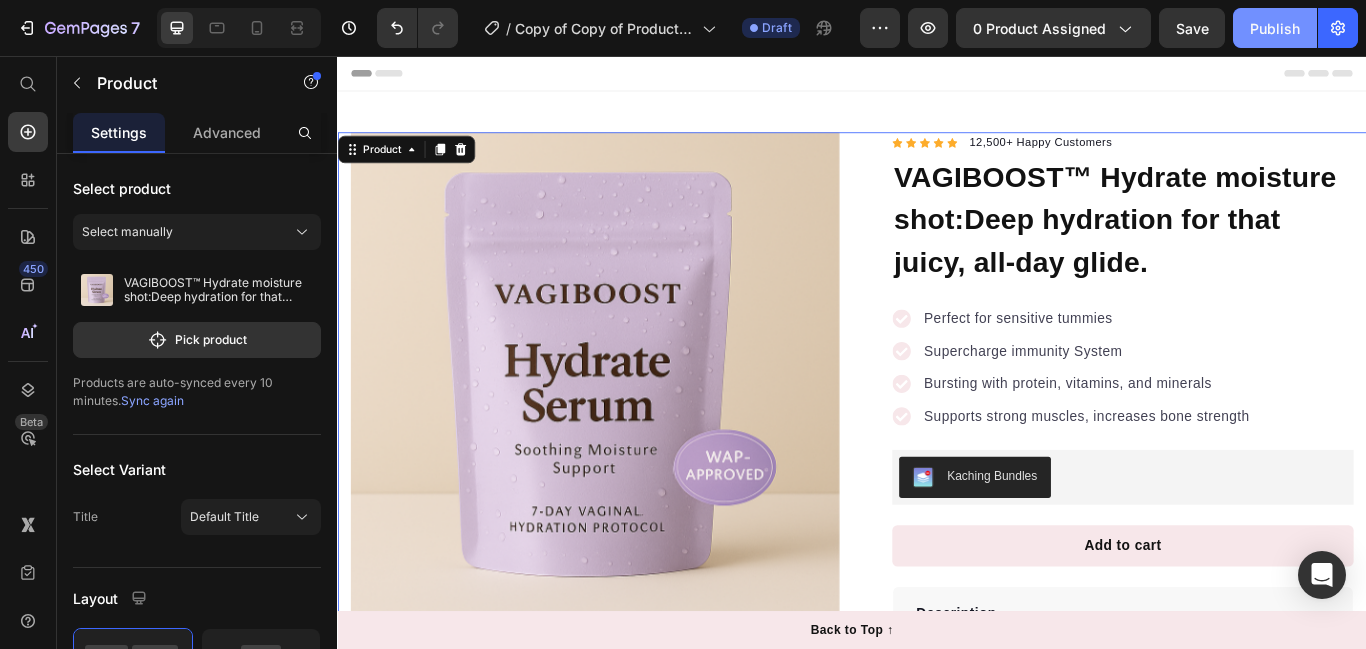 click on "Publish" at bounding box center [1275, 28] 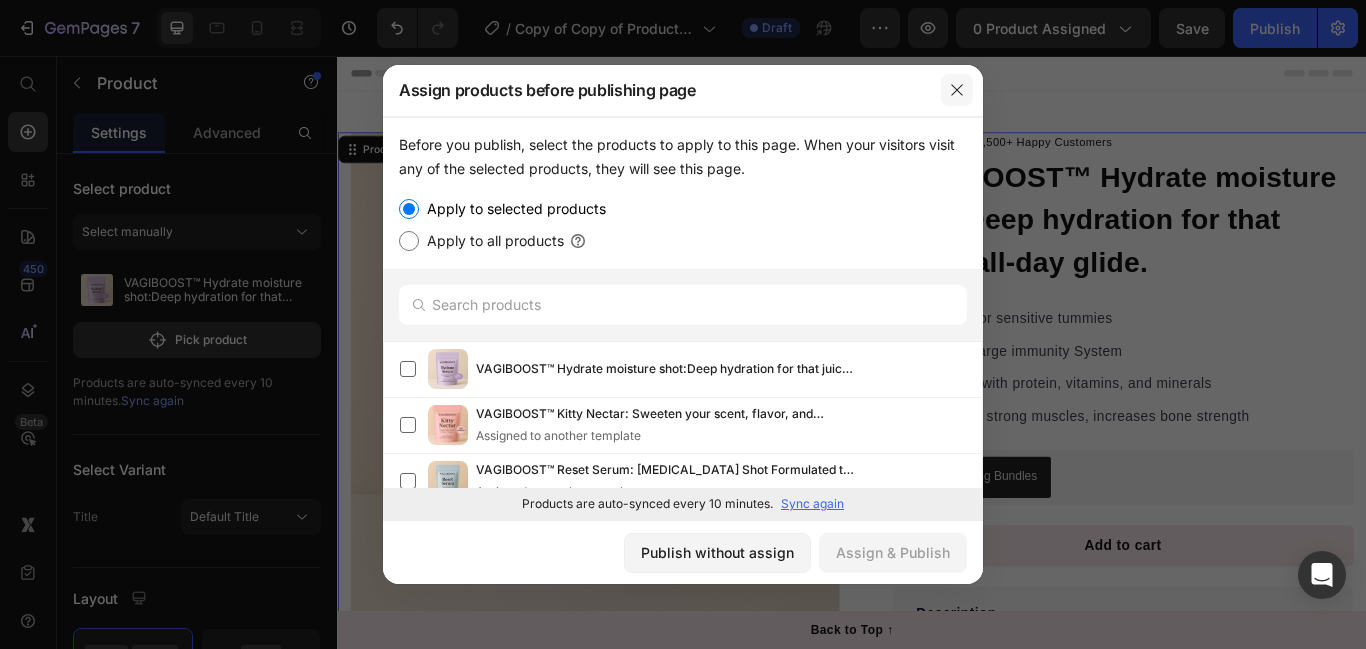 click 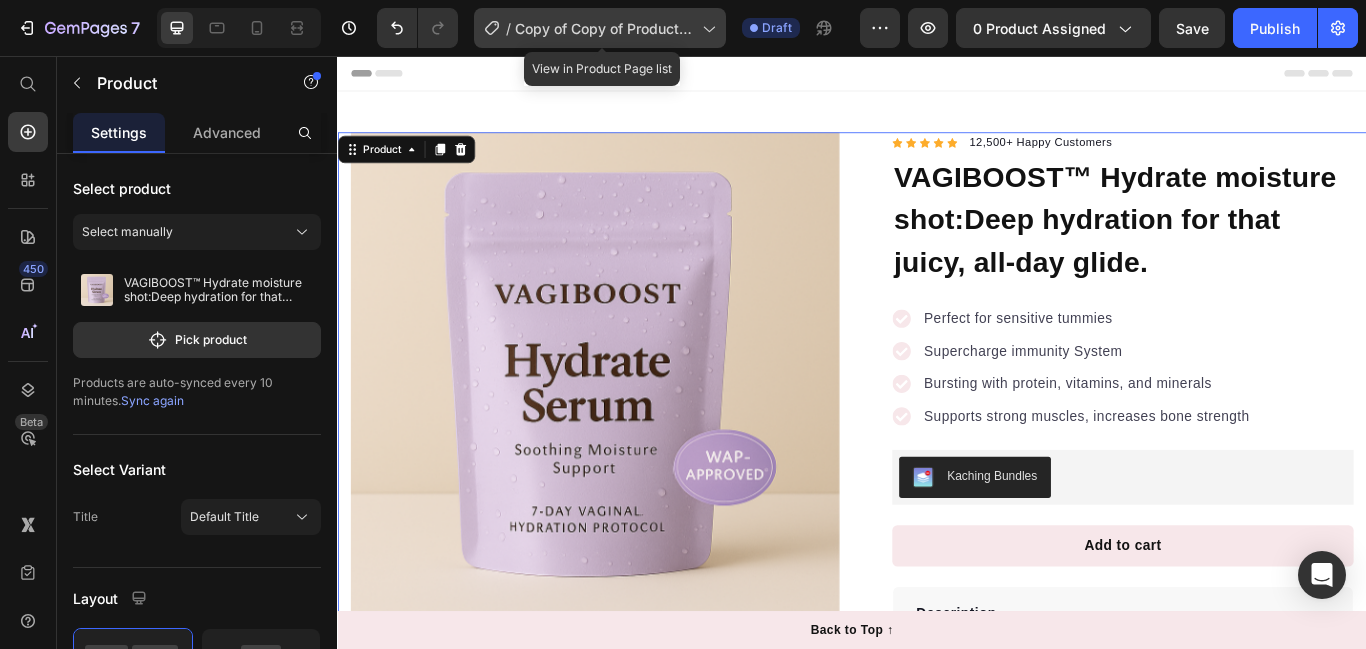 click on "Copy of Copy of Product Page - [DATE] 10:34:49" at bounding box center (604, 28) 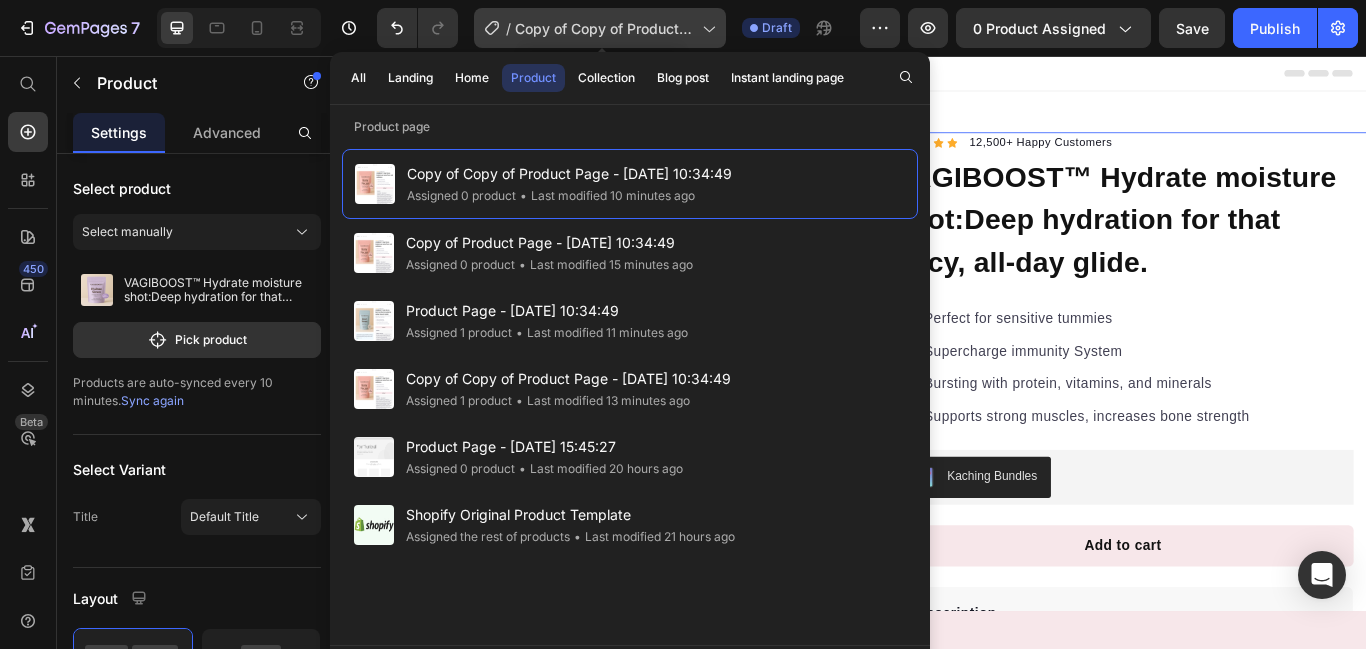 click on "Copy of Copy of Product Page - [DATE] 10:34:49" at bounding box center [604, 28] 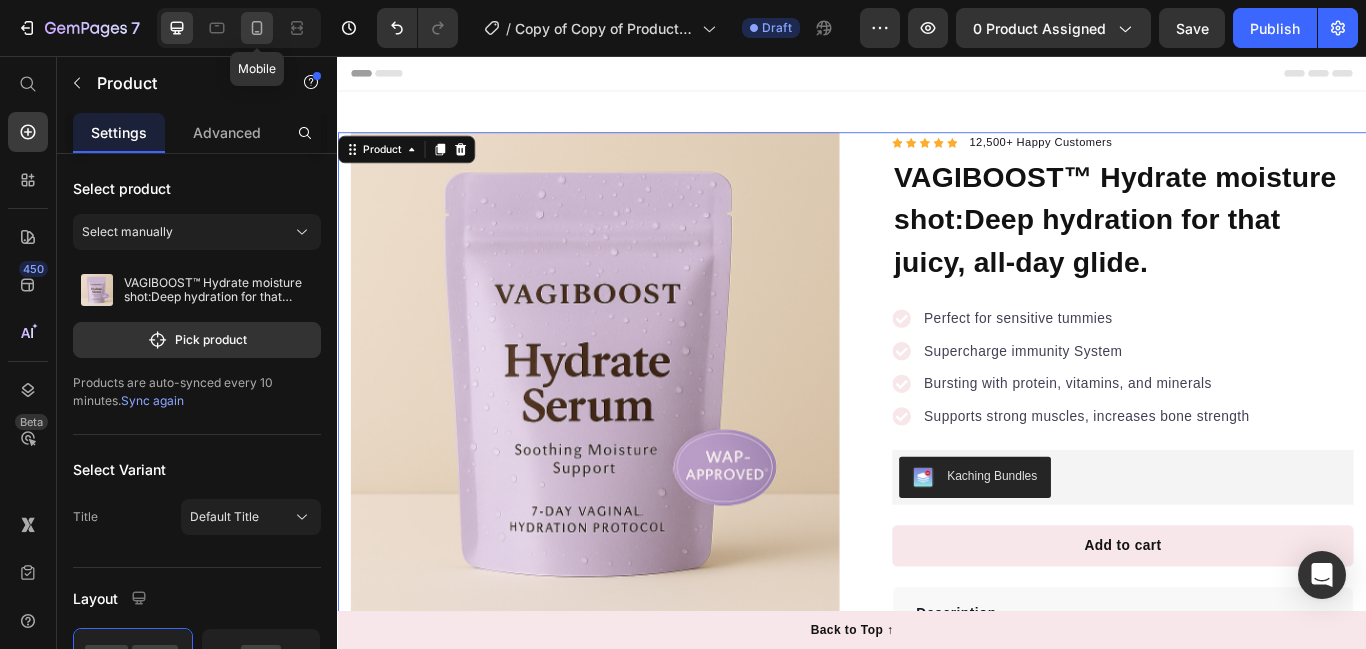 click 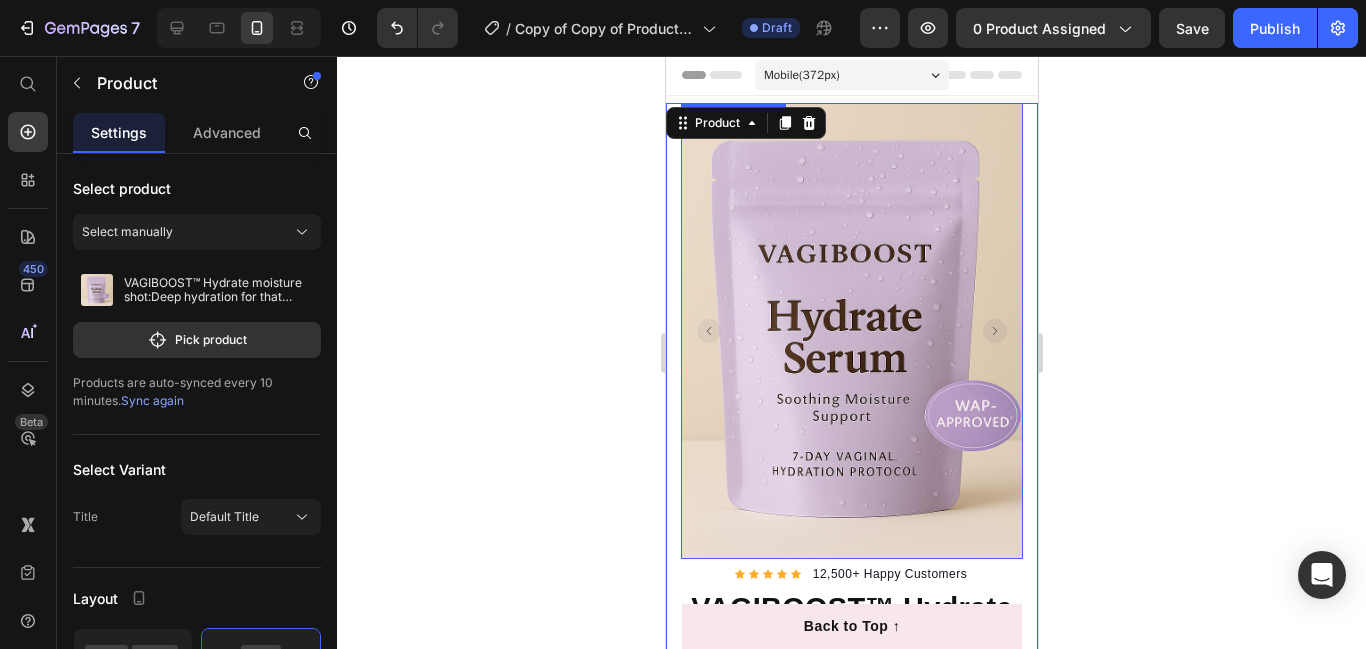 scroll, scrollTop: 0, scrollLeft: 0, axis: both 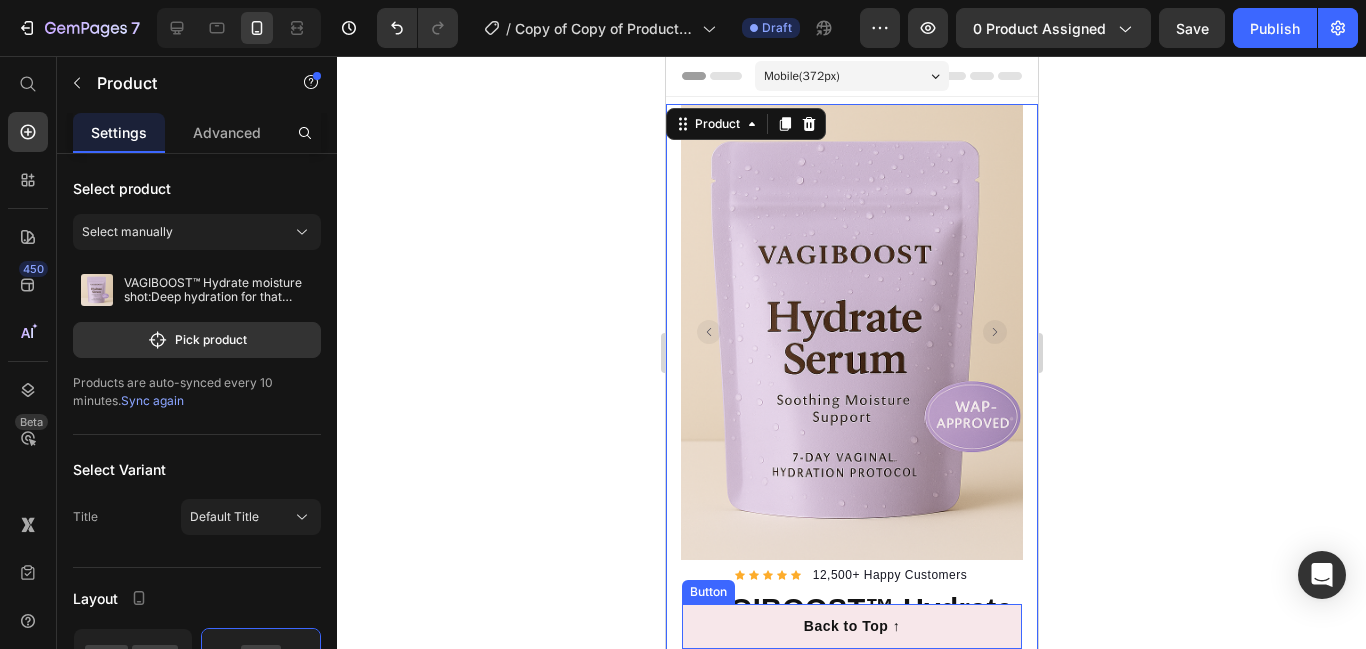 click on "Back to Top ↑" at bounding box center (851, 626) 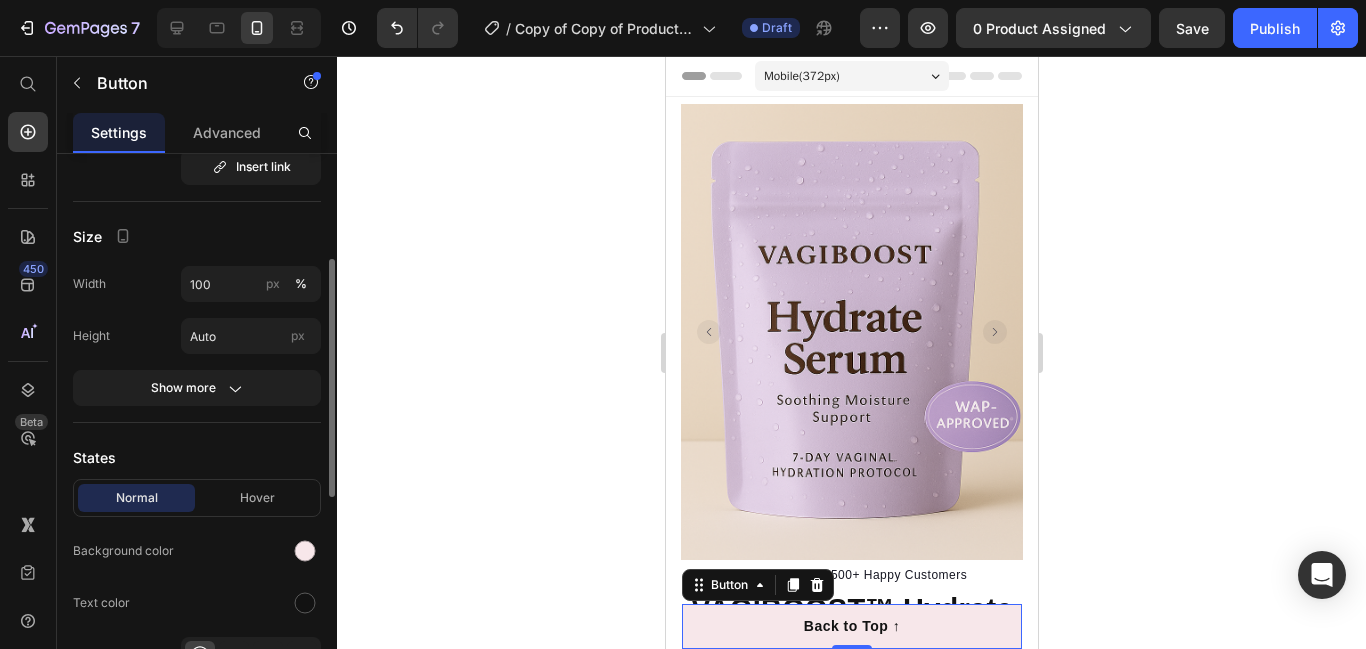 scroll, scrollTop: 198, scrollLeft: 0, axis: vertical 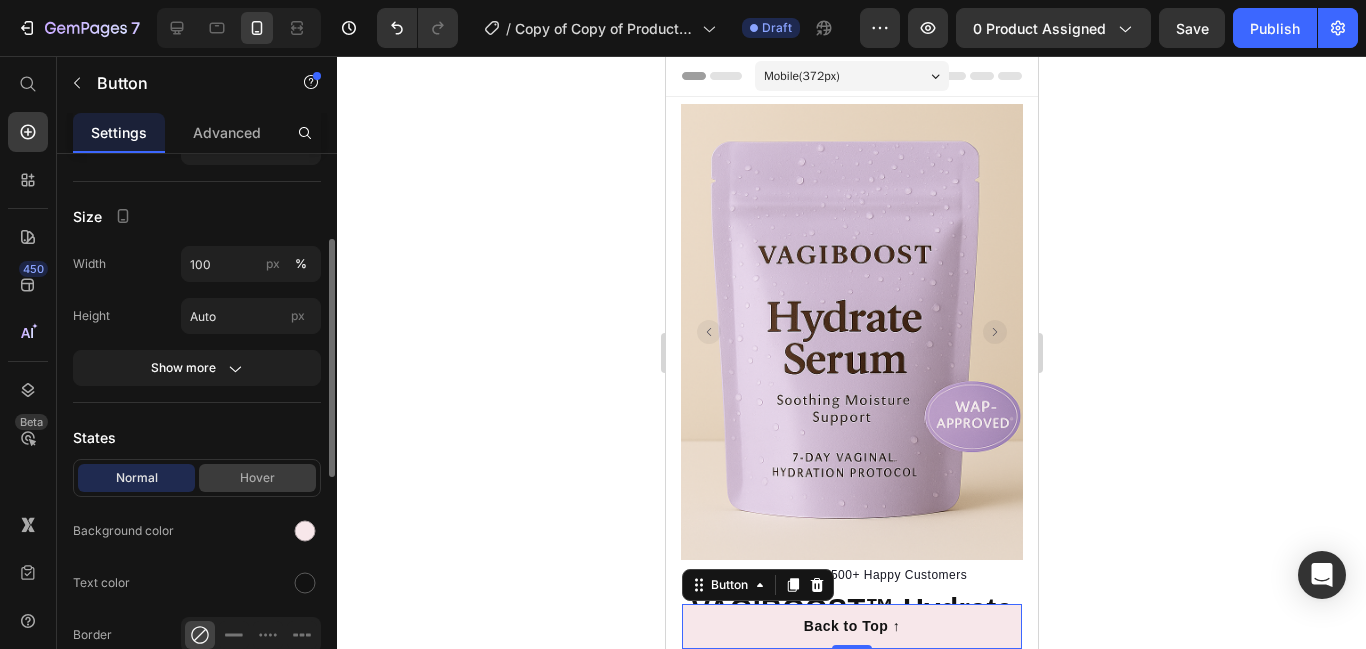 click on "Hover" at bounding box center (257, 478) 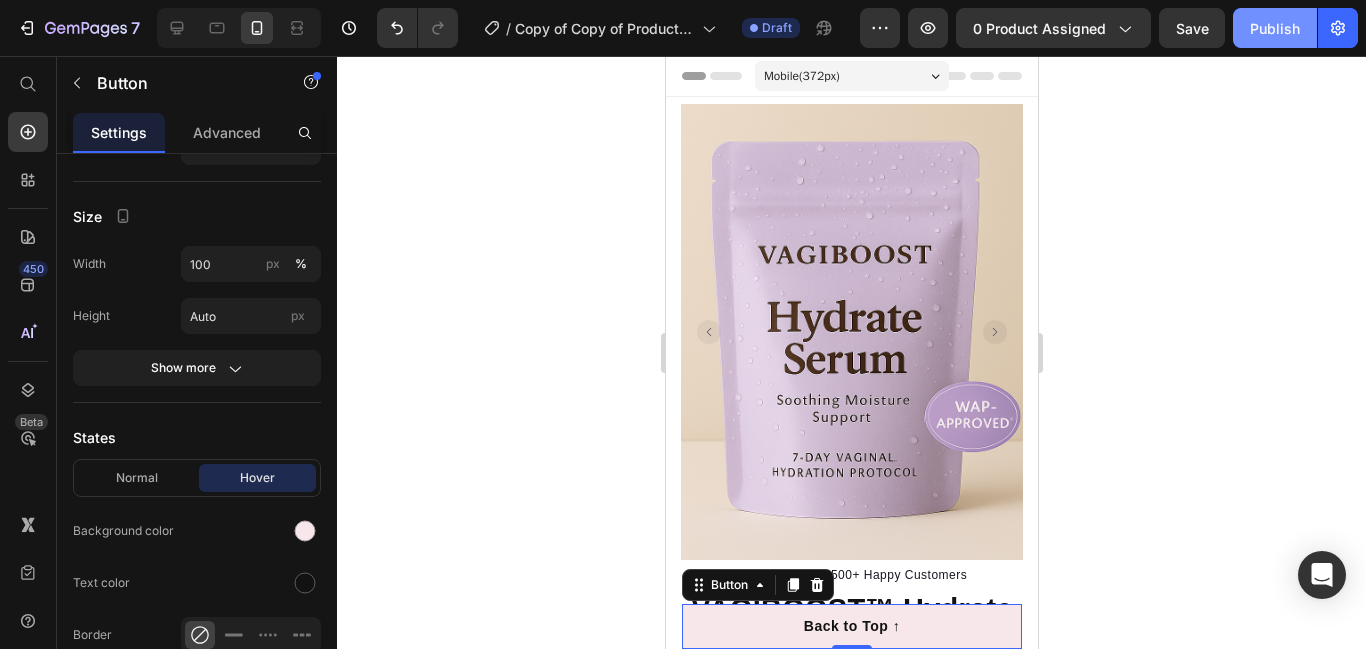 click on "Publish" at bounding box center (1275, 28) 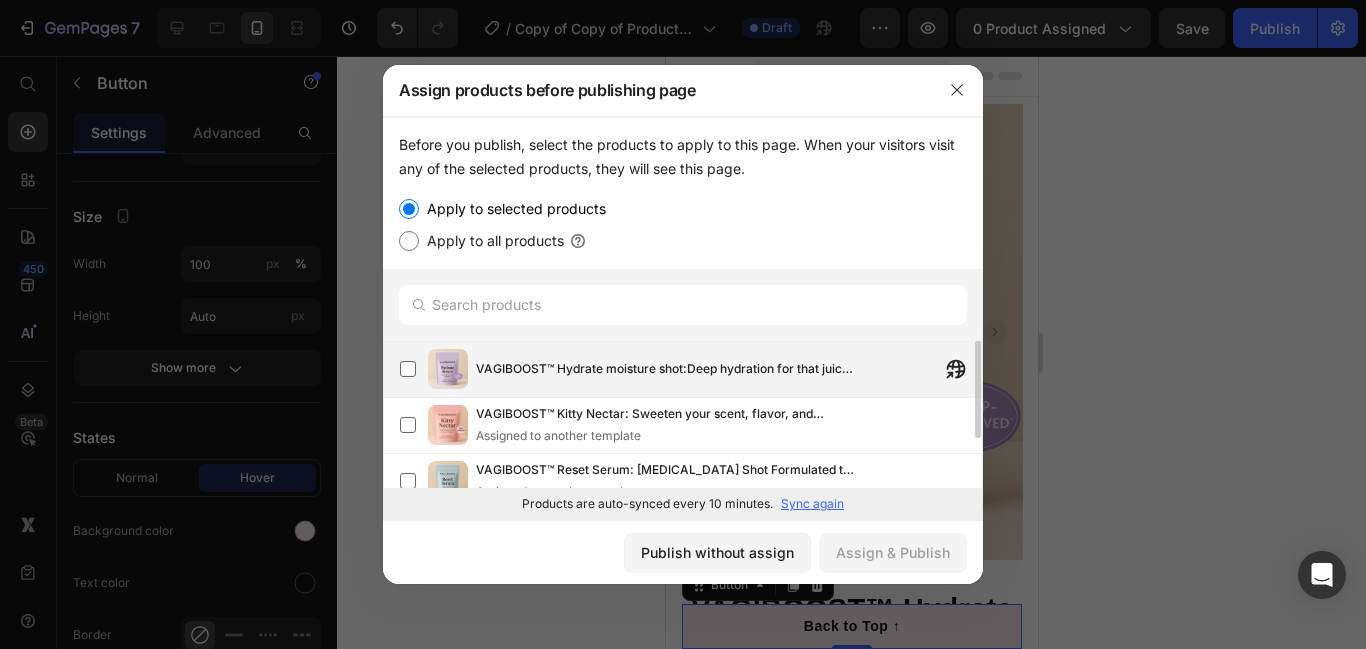 click on "VAGIBOOST™ Hydrate moisture shot:Deep hydration for that juicy, all-day glide." at bounding box center [666, 369] 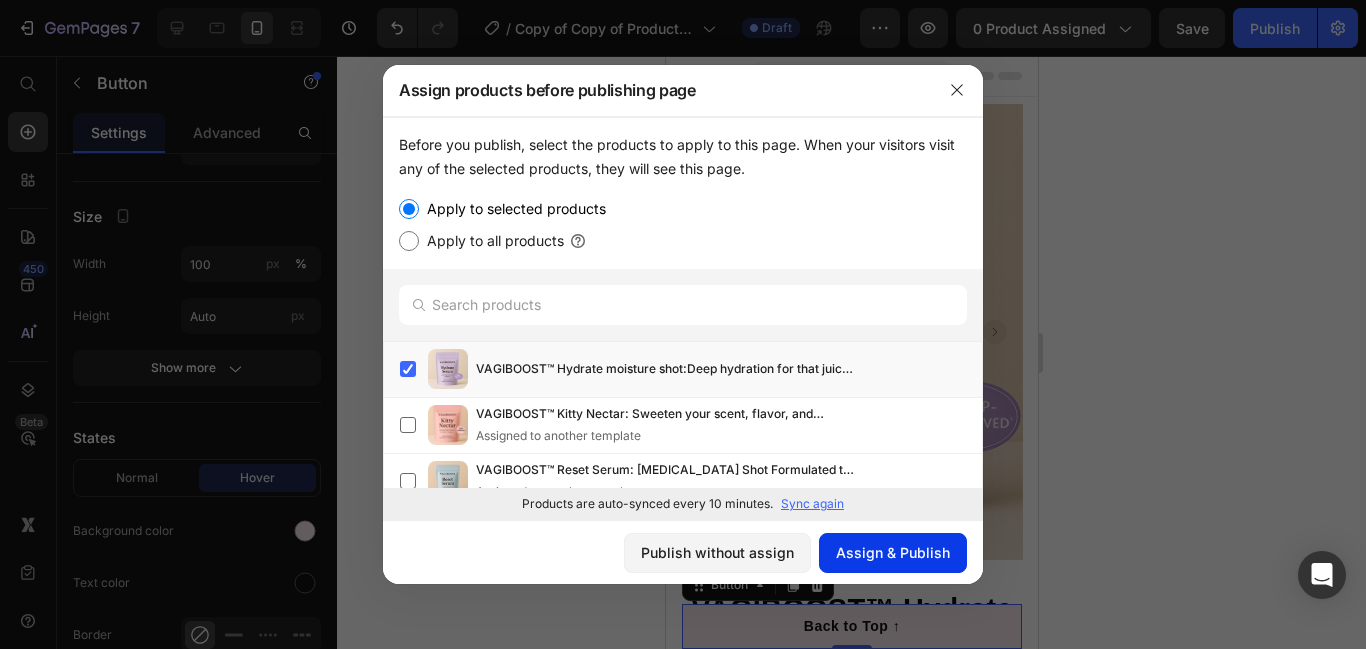 click on "Assign & Publish" at bounding box center [893, 552] 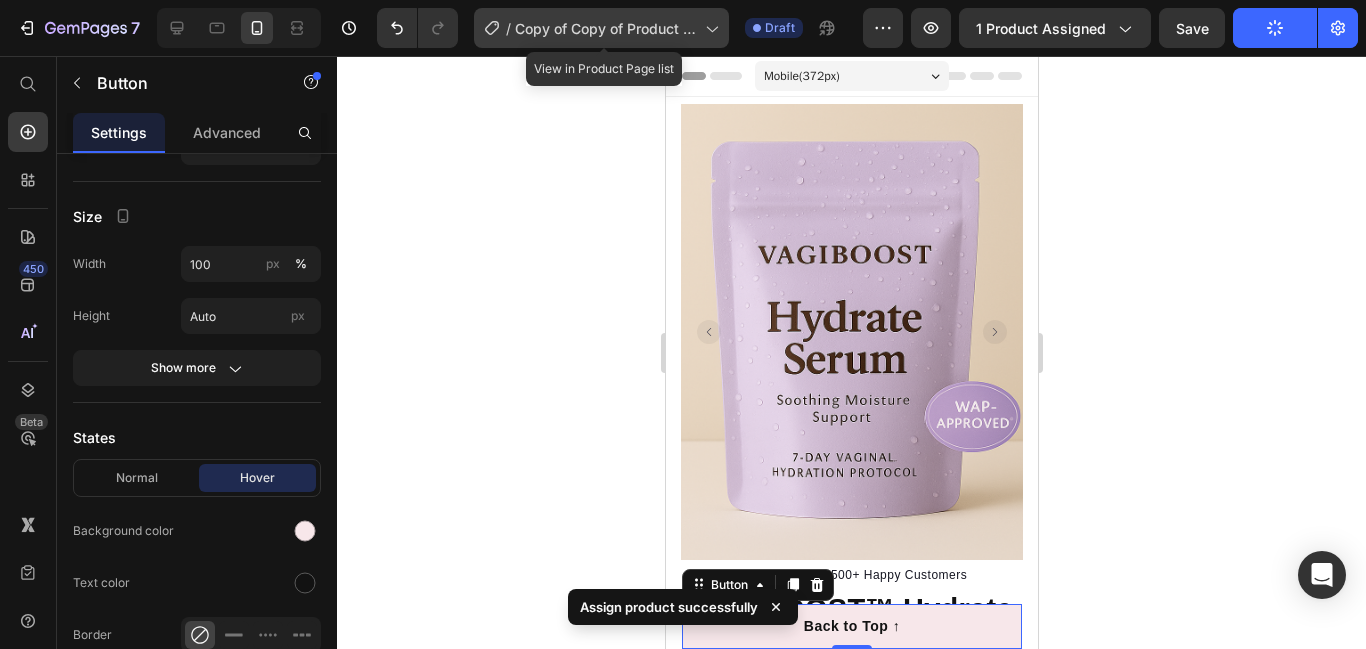 click on "Copy of Copy of Product Page - [DATE] 10:34:49" at bounding box center [606, 28] 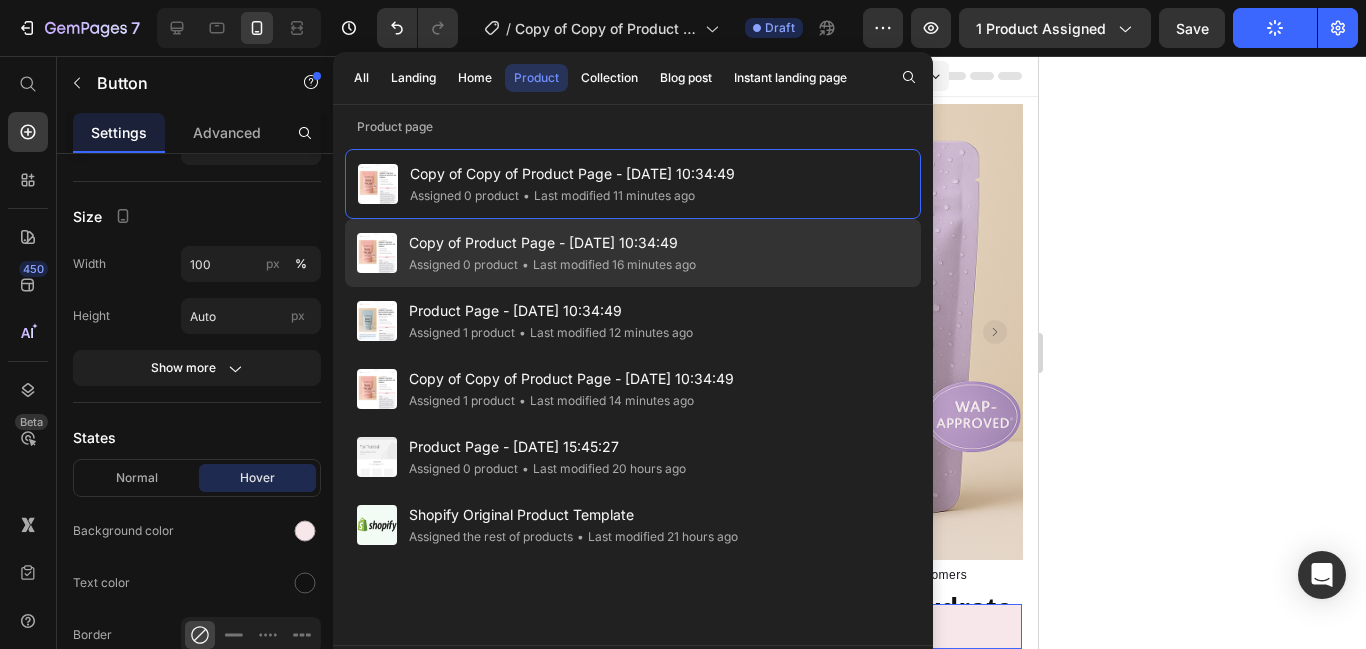 click on "• Last modified 16 minutes ago" 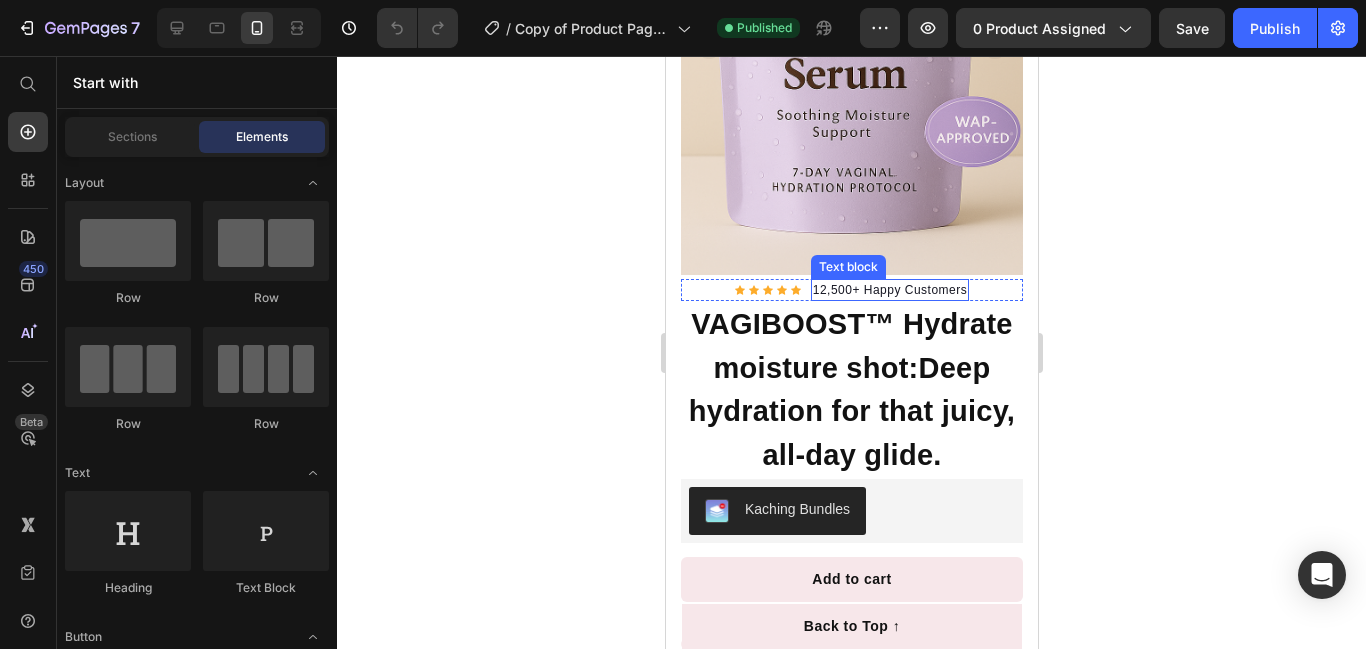 scroll, scrollTop: 0, scrollLeft: 0, axis: both 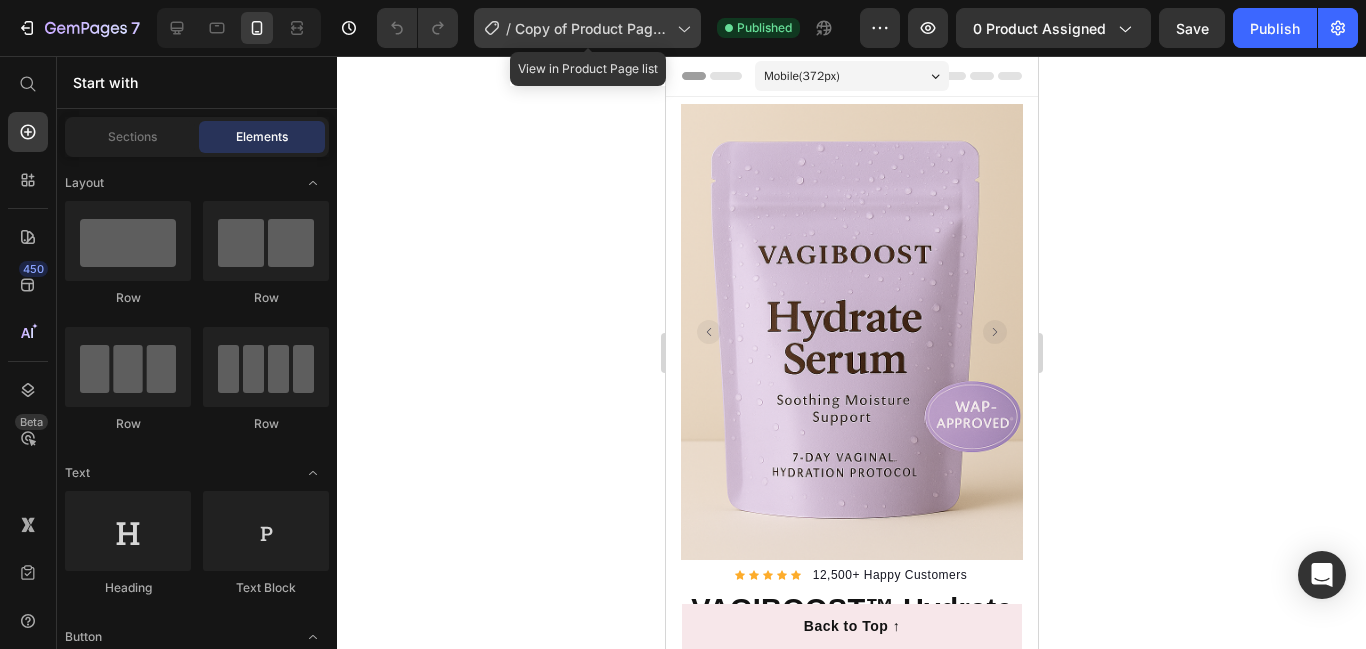click on "Copy of Product Page - [DATE] 10:34:49" at bounding box center (592, 28) 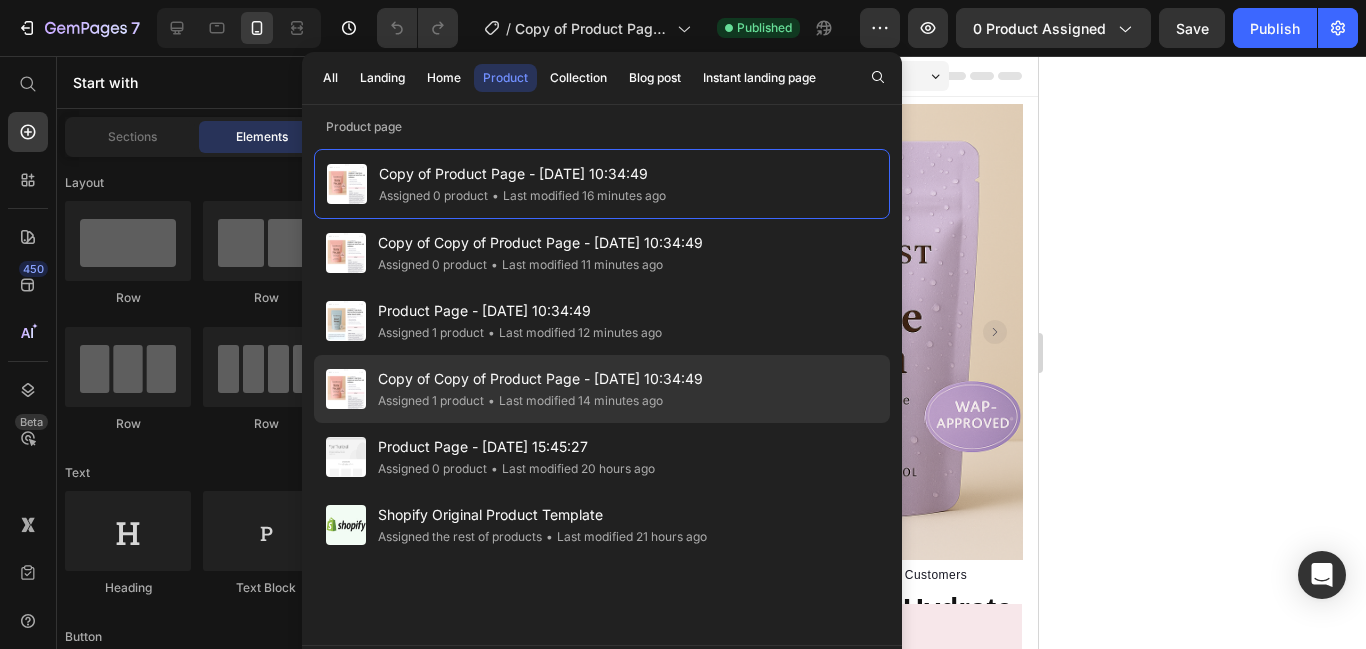 click on "• Last modified 14 minutes ago" 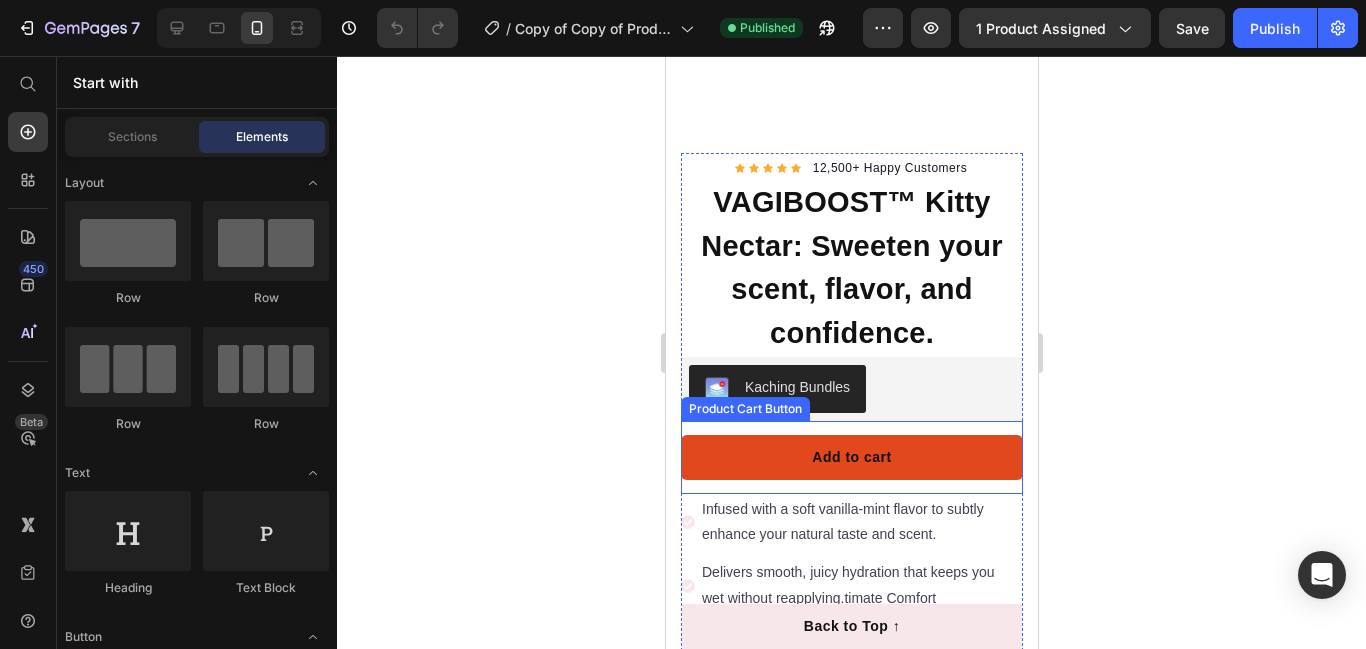 scroll, scrollTop: 430, scrollLeft: 0, axis: vertical 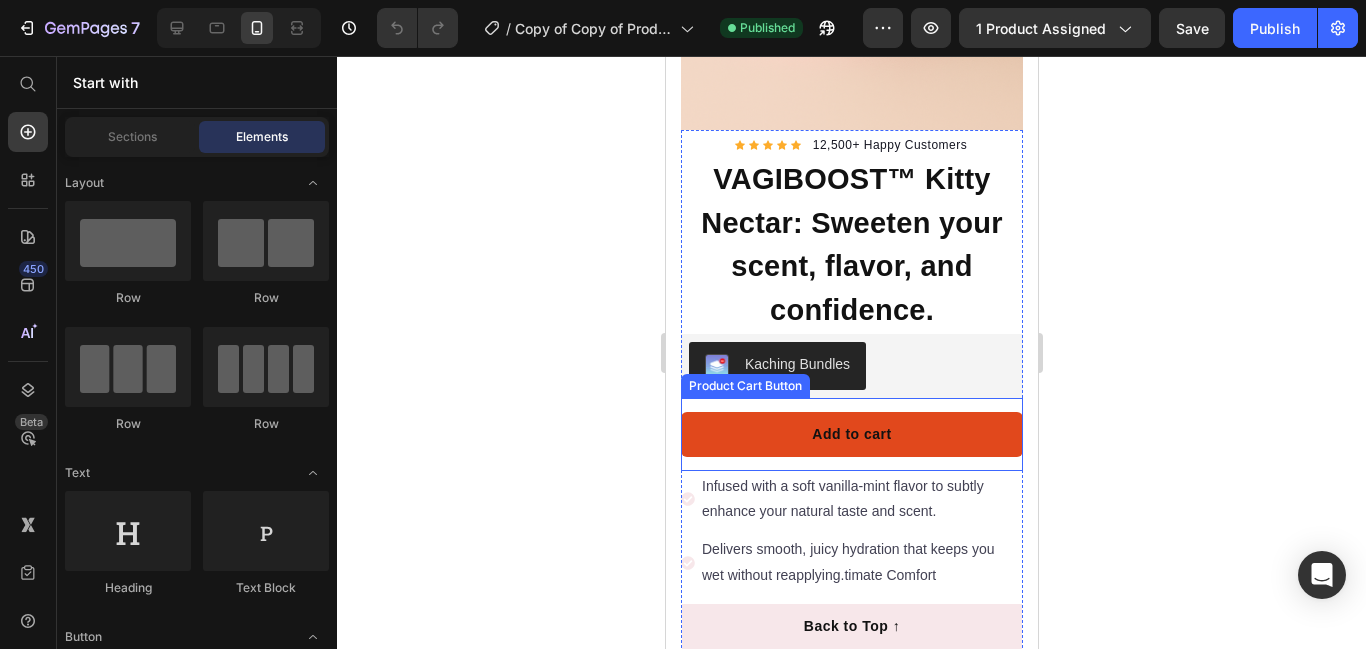 click on "Add to cart" at bounding box center (851, 434) 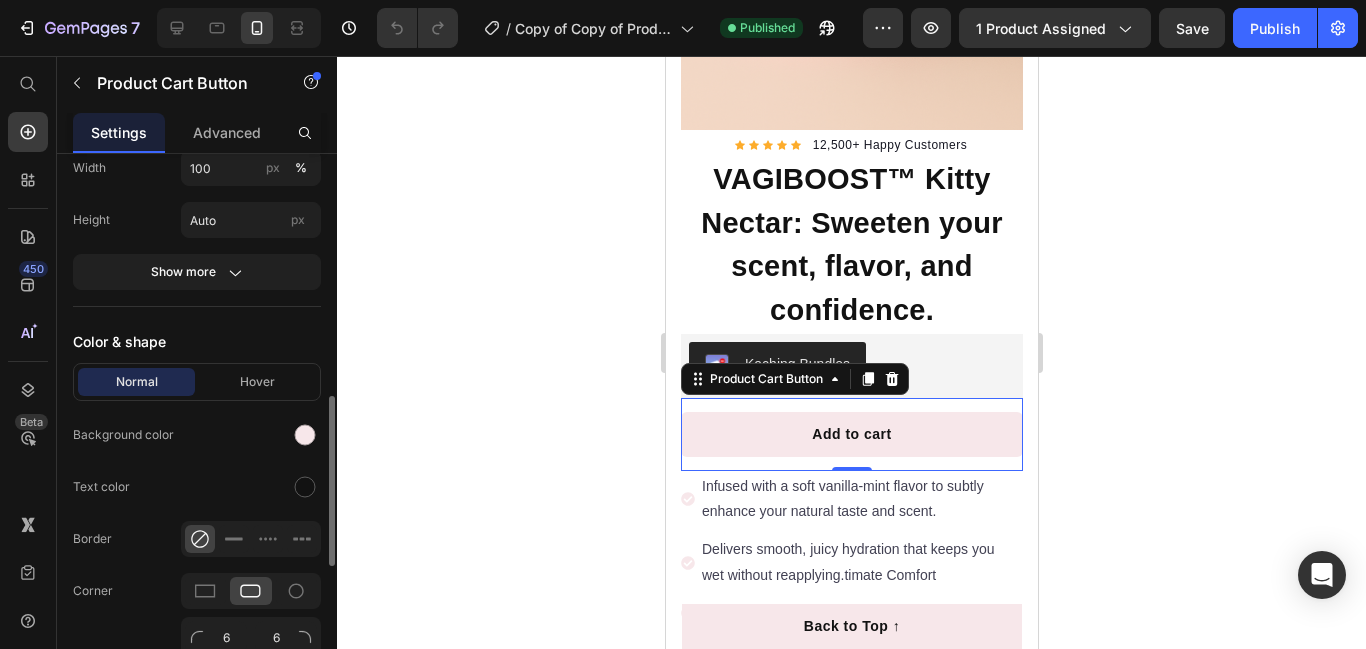 scroll, scrollTop: 822, scrollLeft: 0, axis: vertical 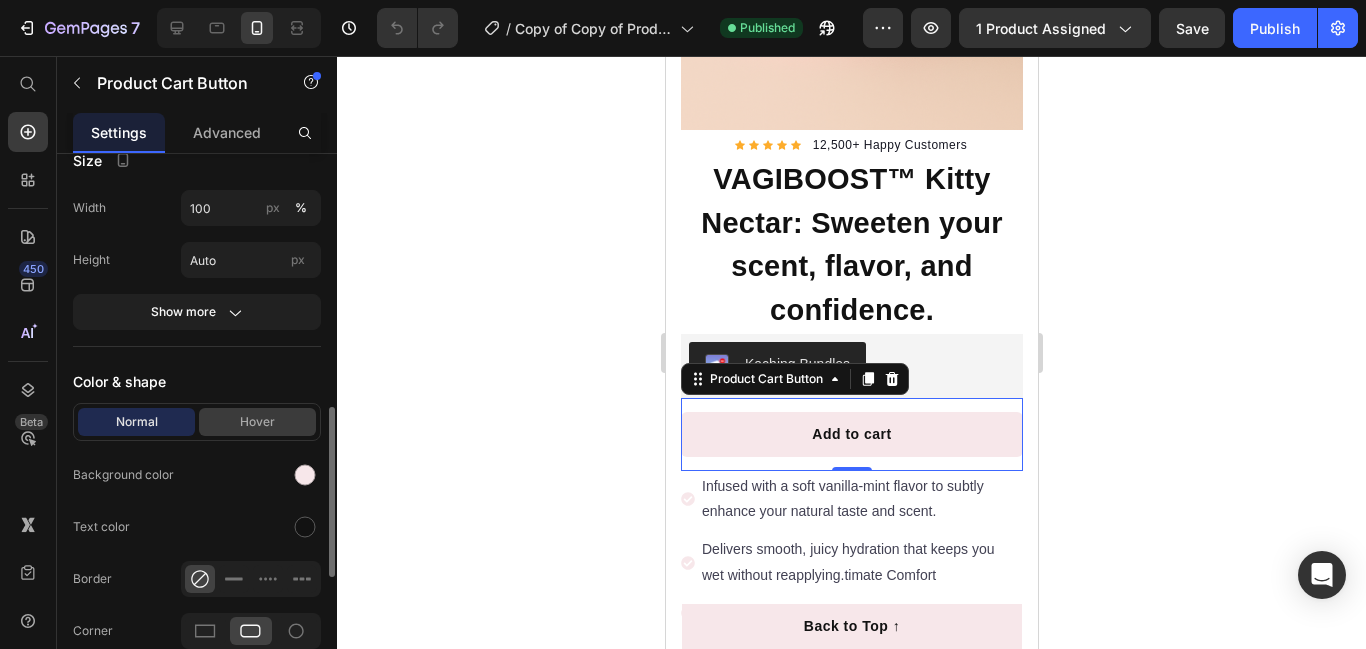 click on "Hover" at bounding box center [257, 422] 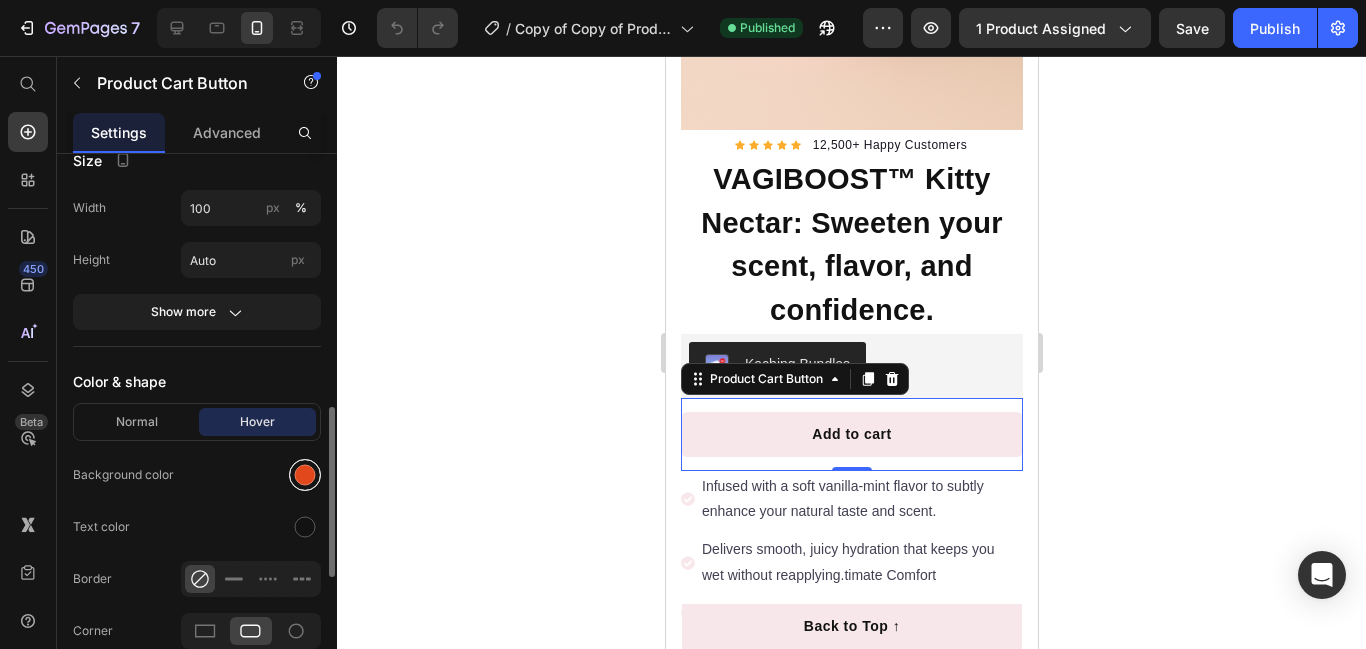 click at bounding box center (305, 475) 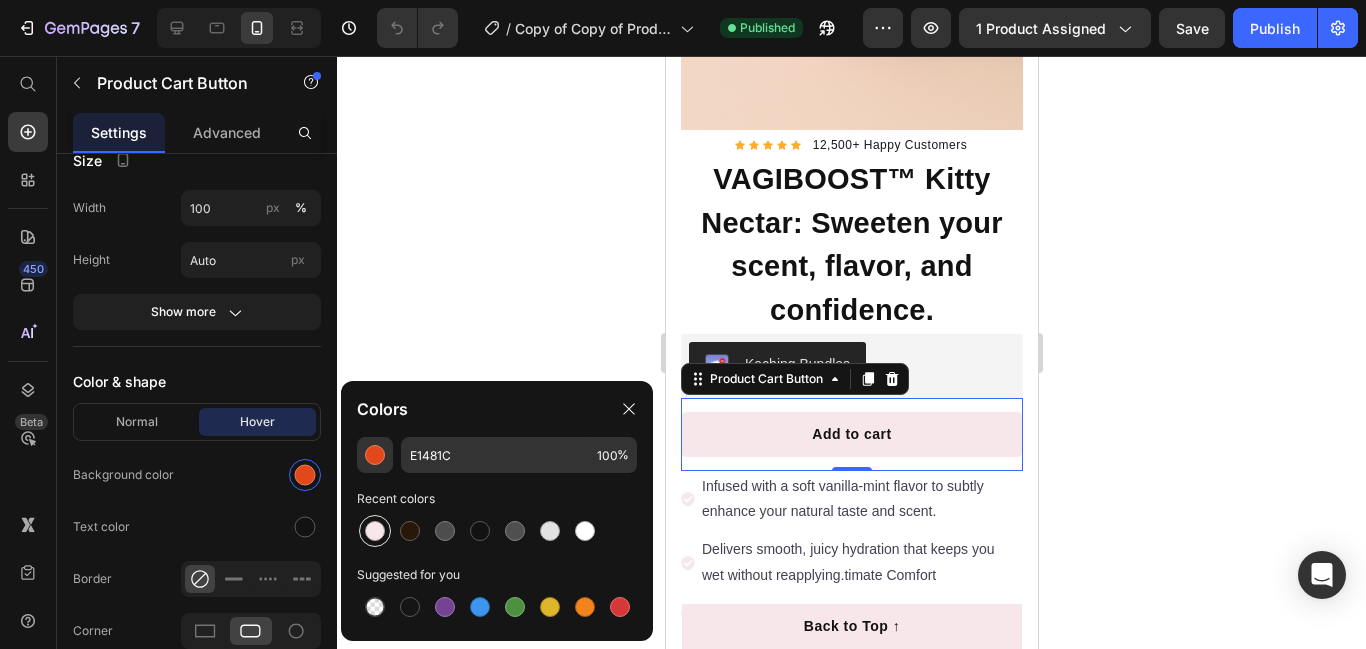 click at bounding box center (375, 531) 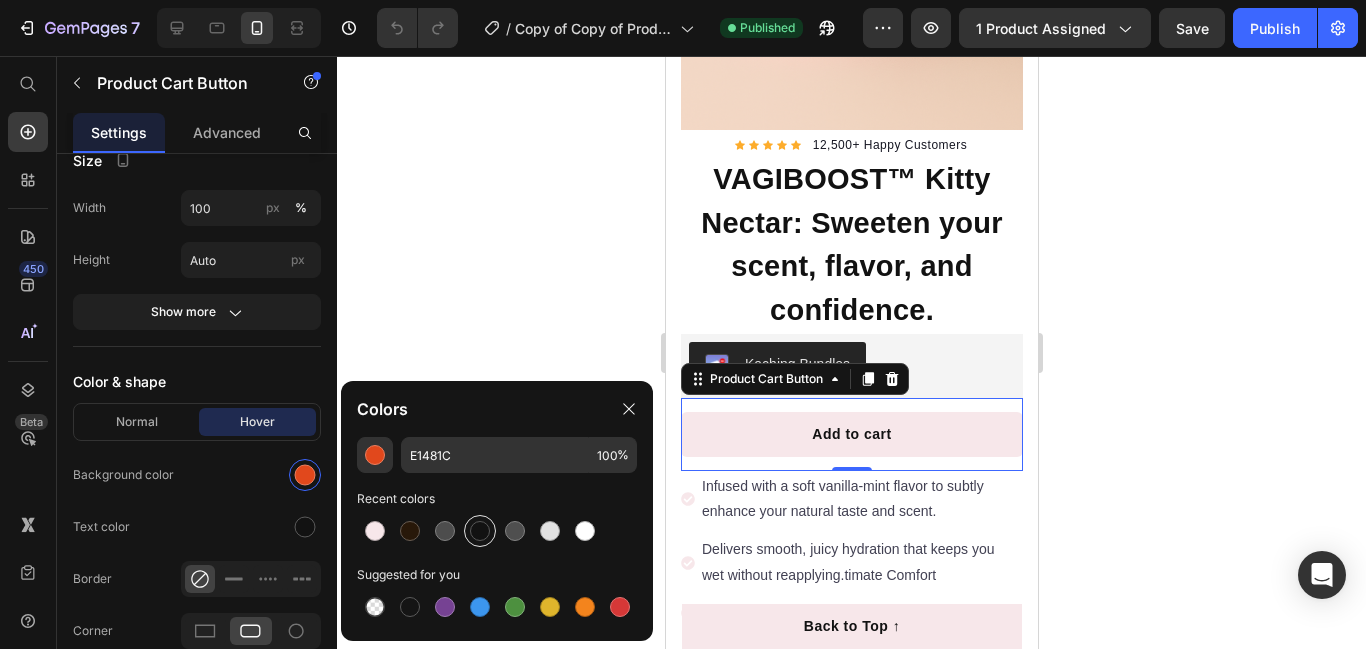 type on "F7E7EA" 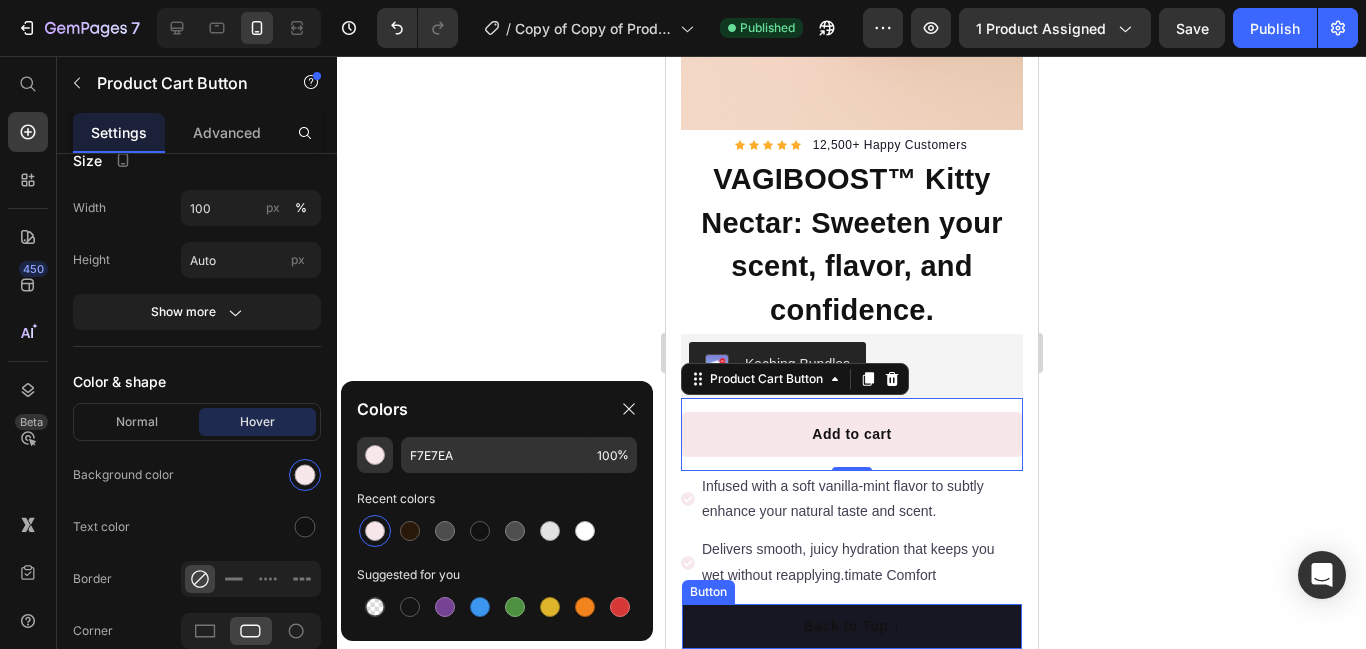 click on "Back to Top ↑" at bounding box center [851, 626] 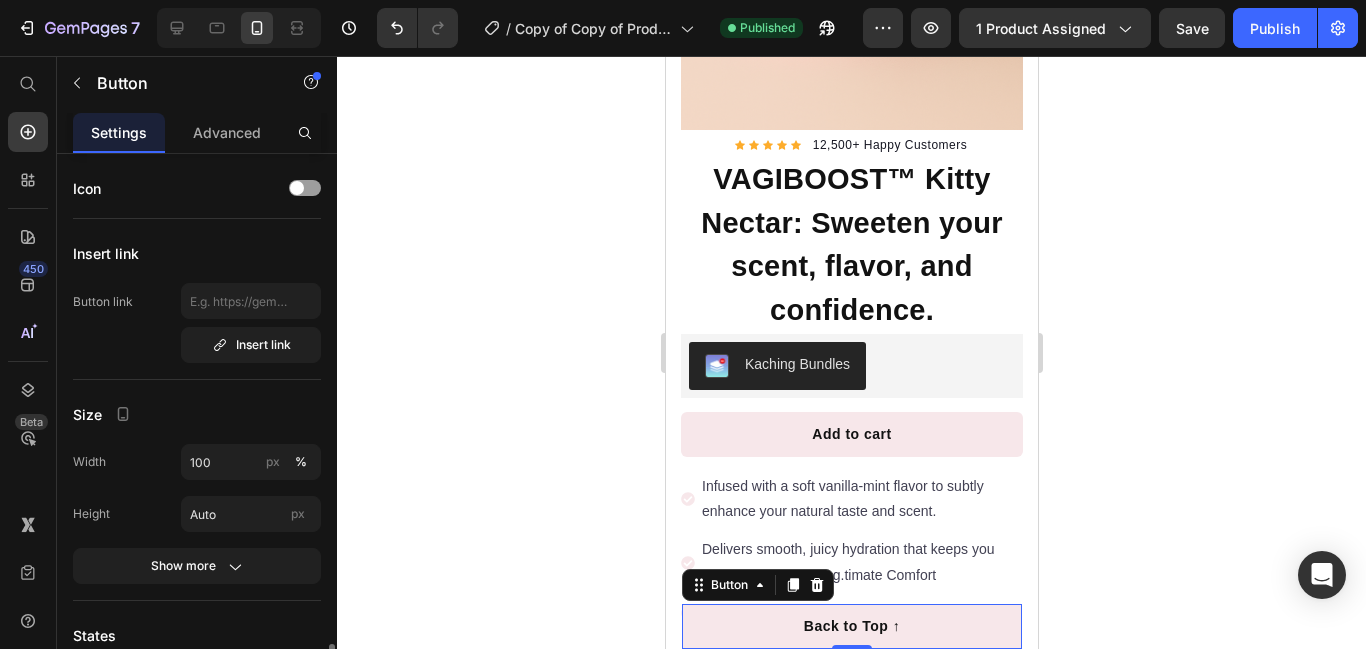 scroll, scrollTop: 417, scrollLeft: 0, axis: vertical 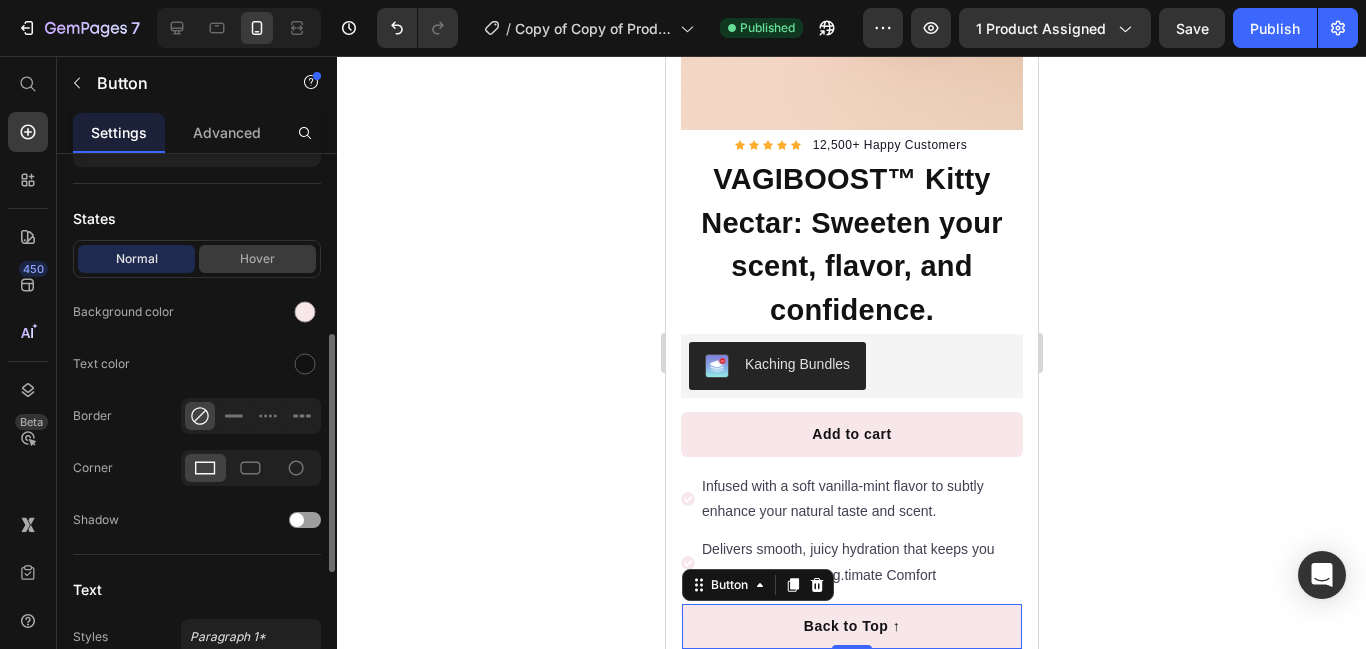 click on "Hover" at bounding box center [257, 259] 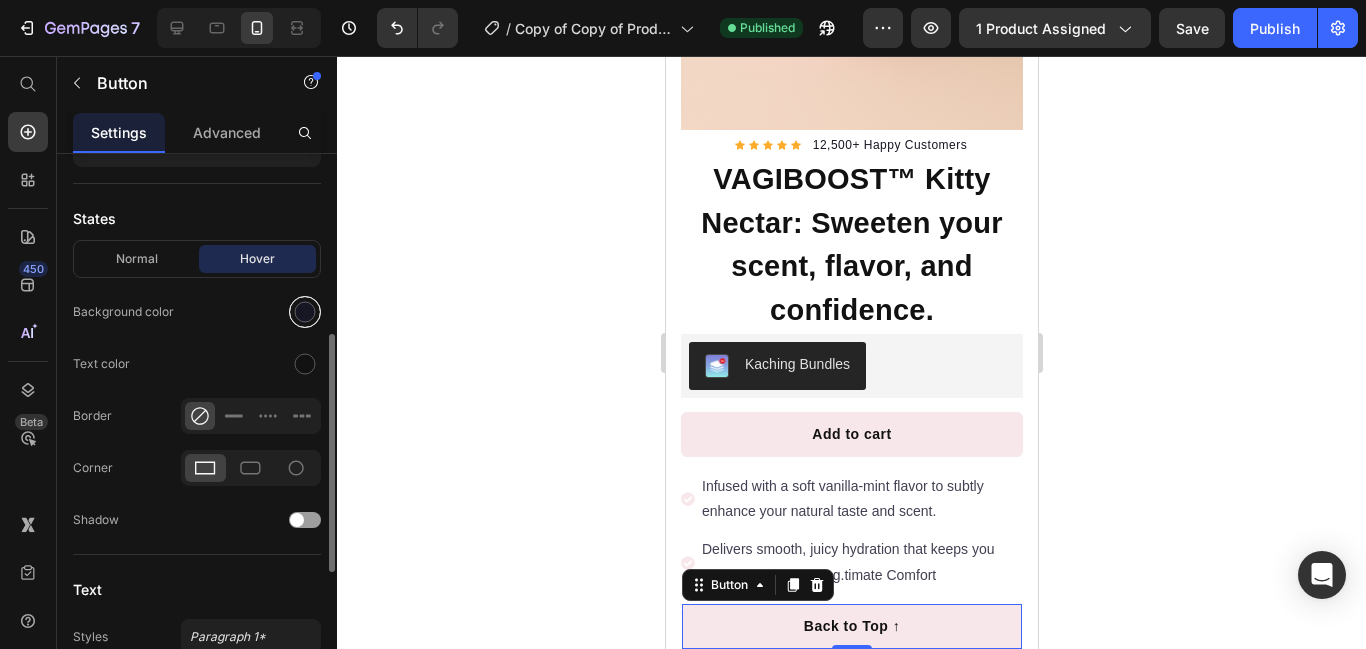 click at bounding box center [305, 312] 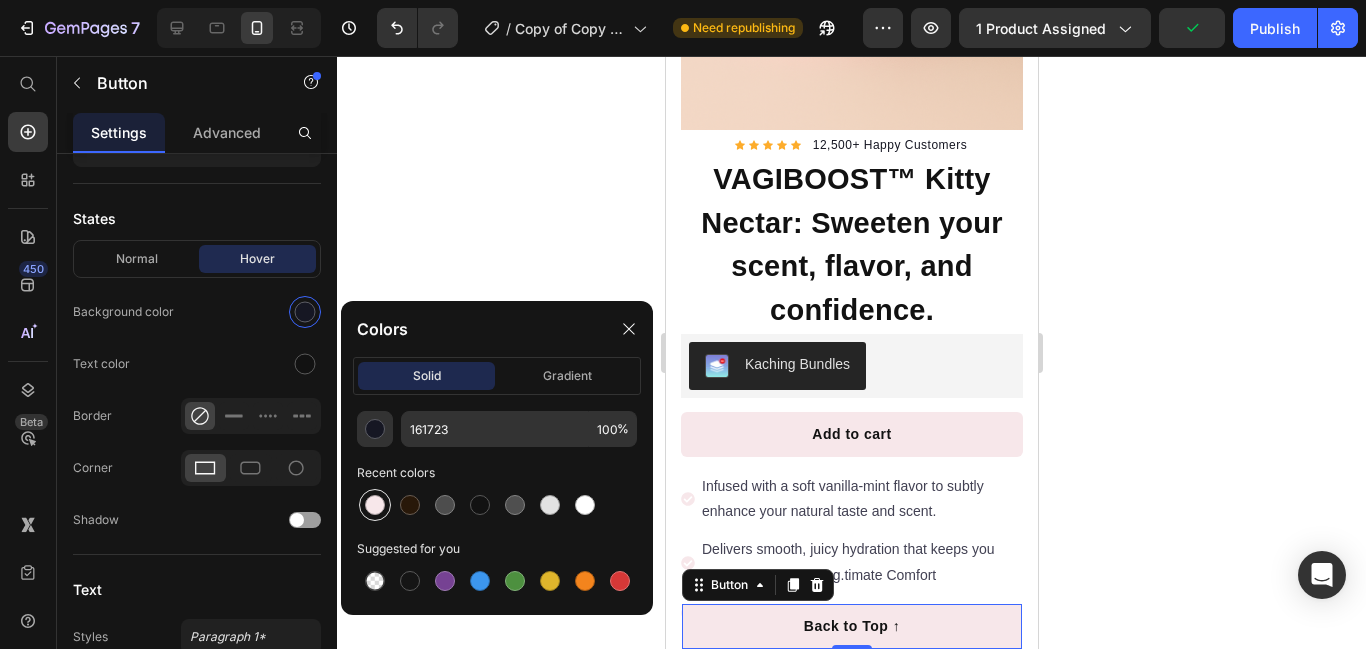 click at bounding box center [375, 505] 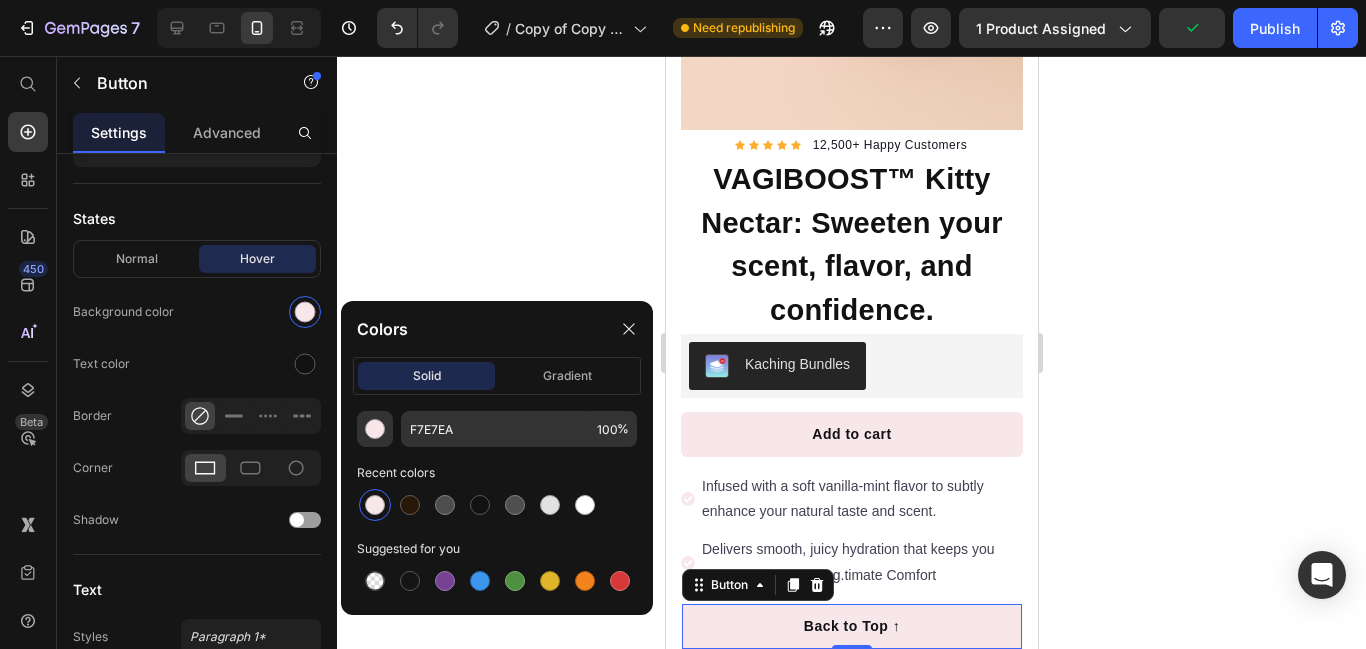click 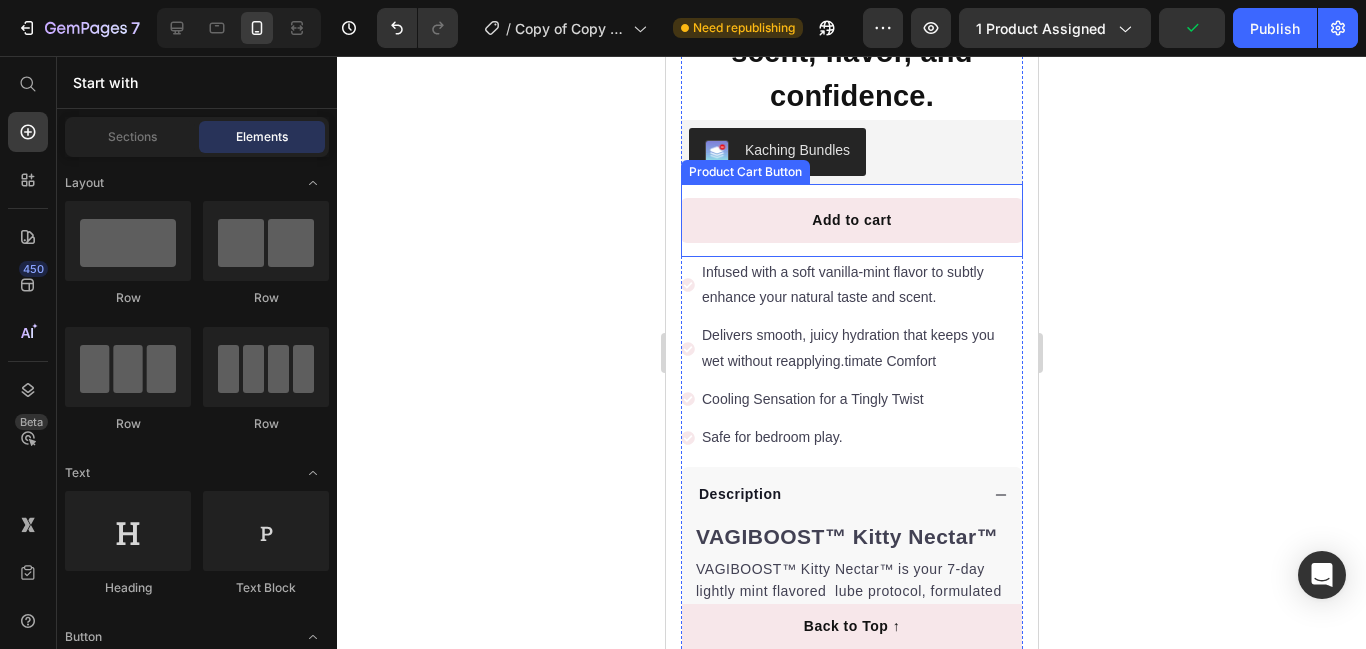 scroll, scrollTop: 830, scrollLeft: 0, axis: vertical 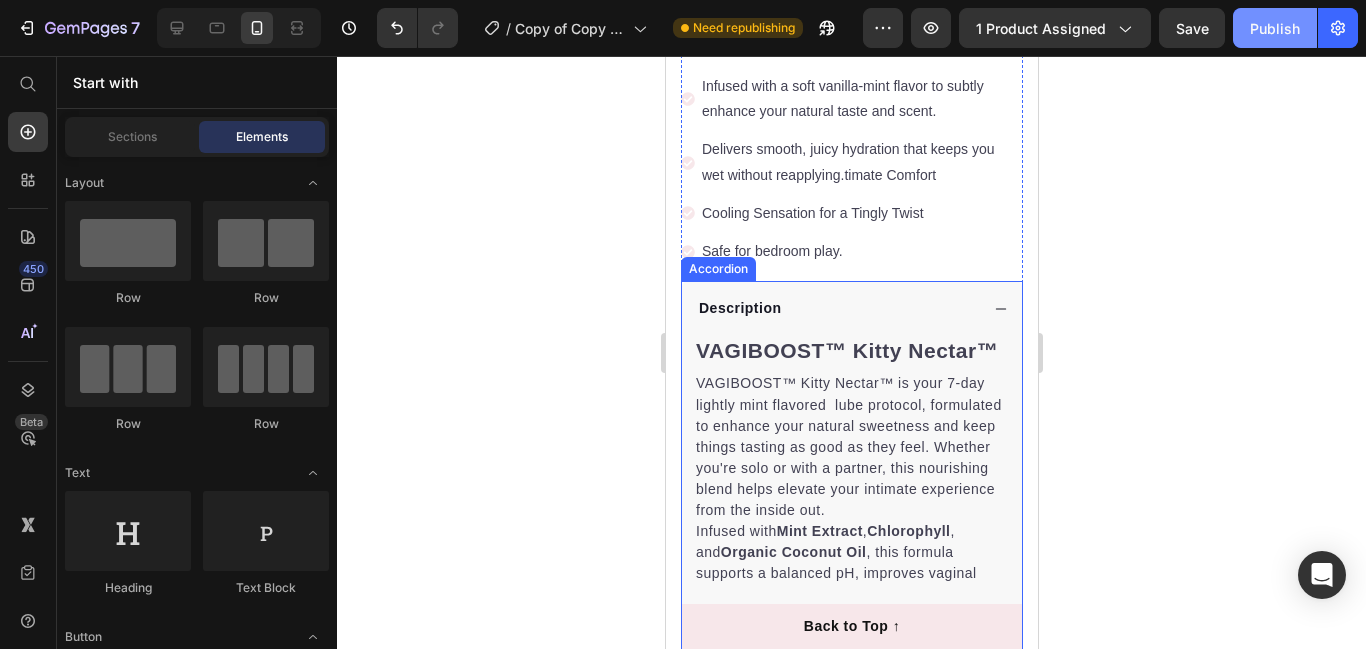 click on "Publish" 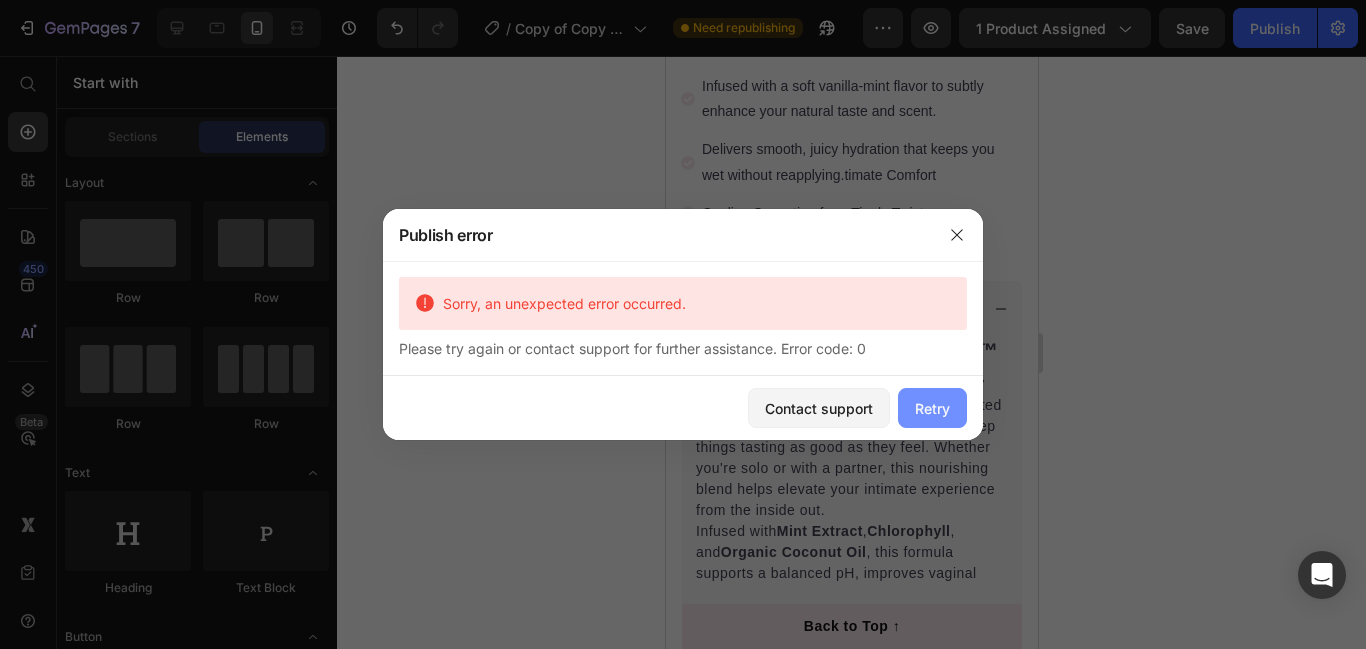 click on "Retry" at bounding box center [932, 408] 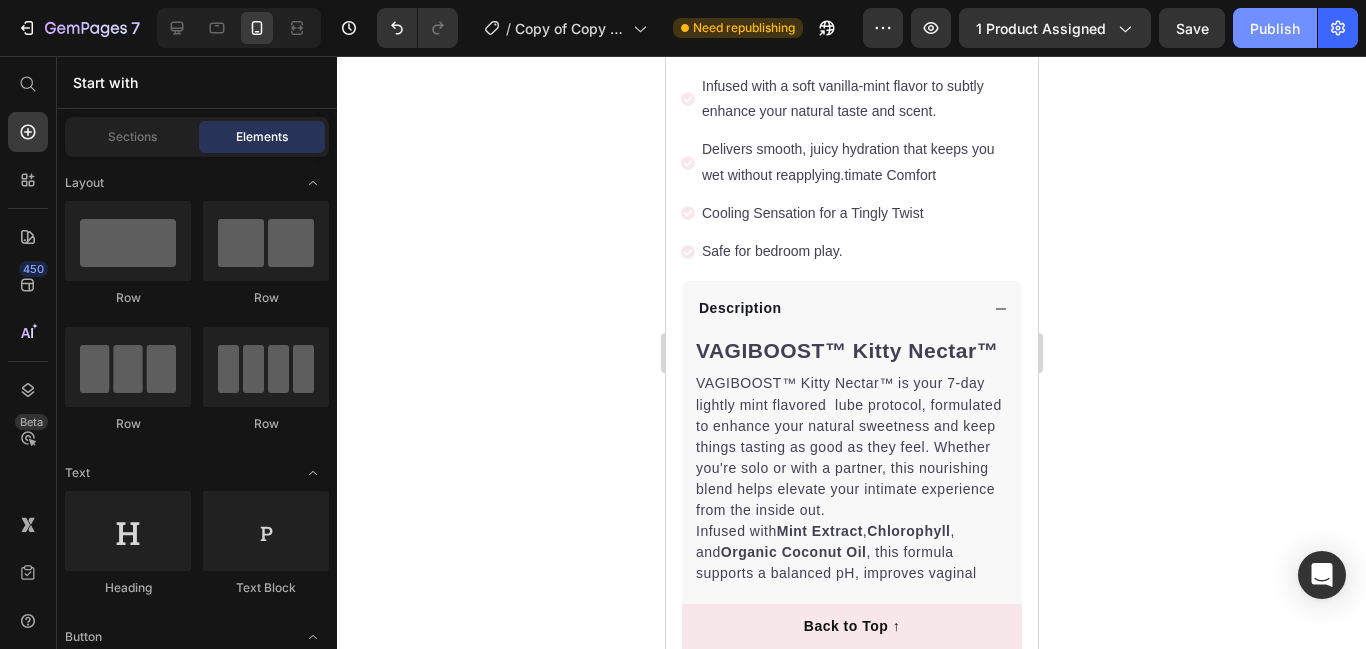 click on "Publish" at bounding box center (1275, 28) 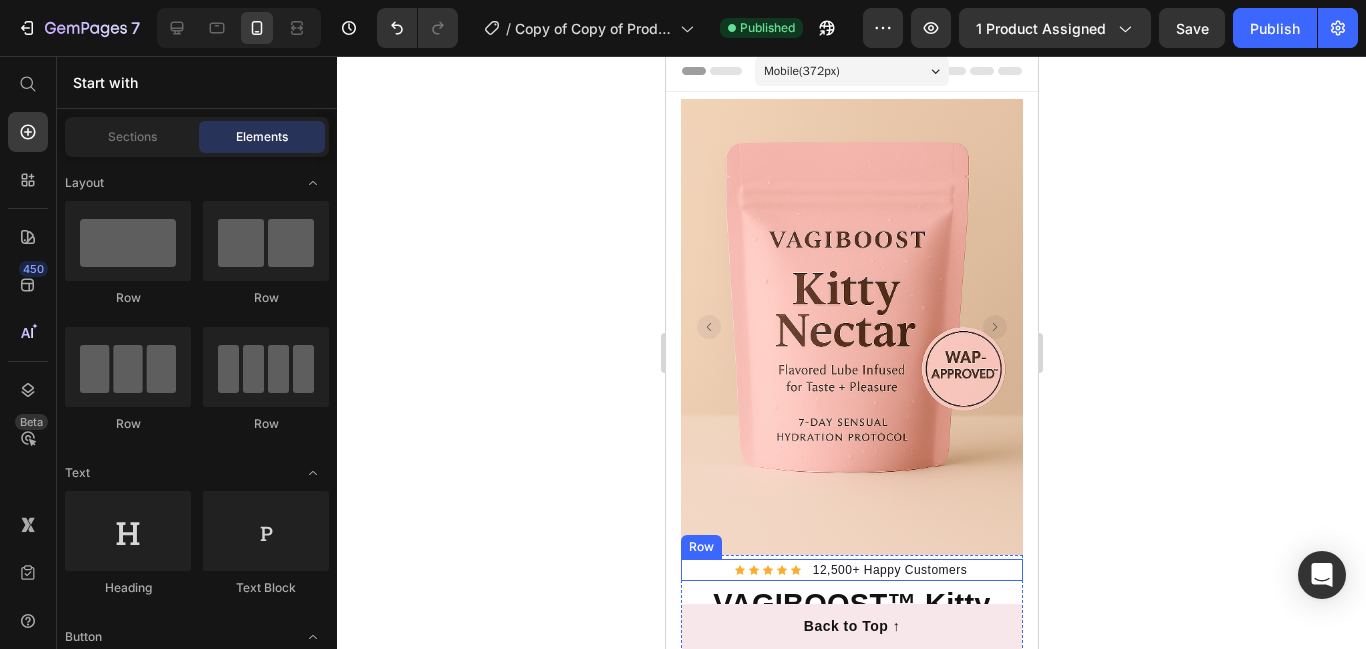 scroll, scrollTop: 0, scrollLeft: 0, axis: both 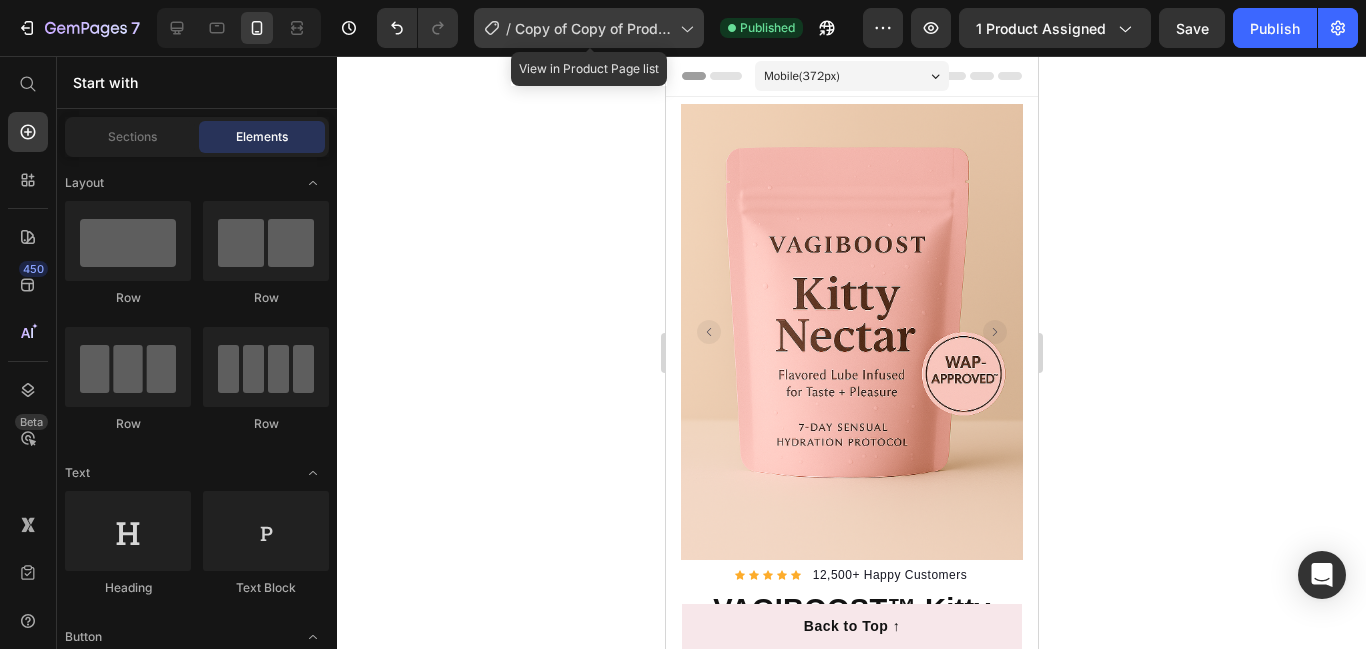 click on "/  Copy of Copy of Product Page - Jul 10, 10:34:49" 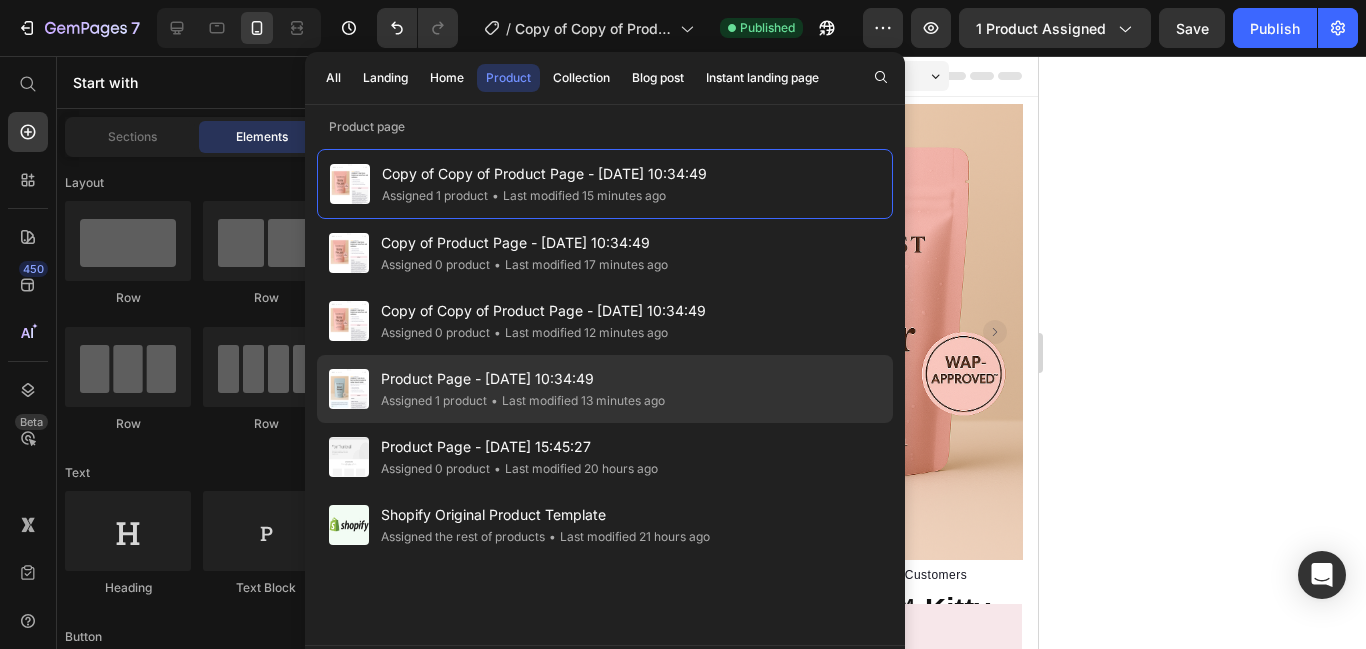 click on "Product Page - [DATE] 10:34:49" at bounding box center [523, 379] 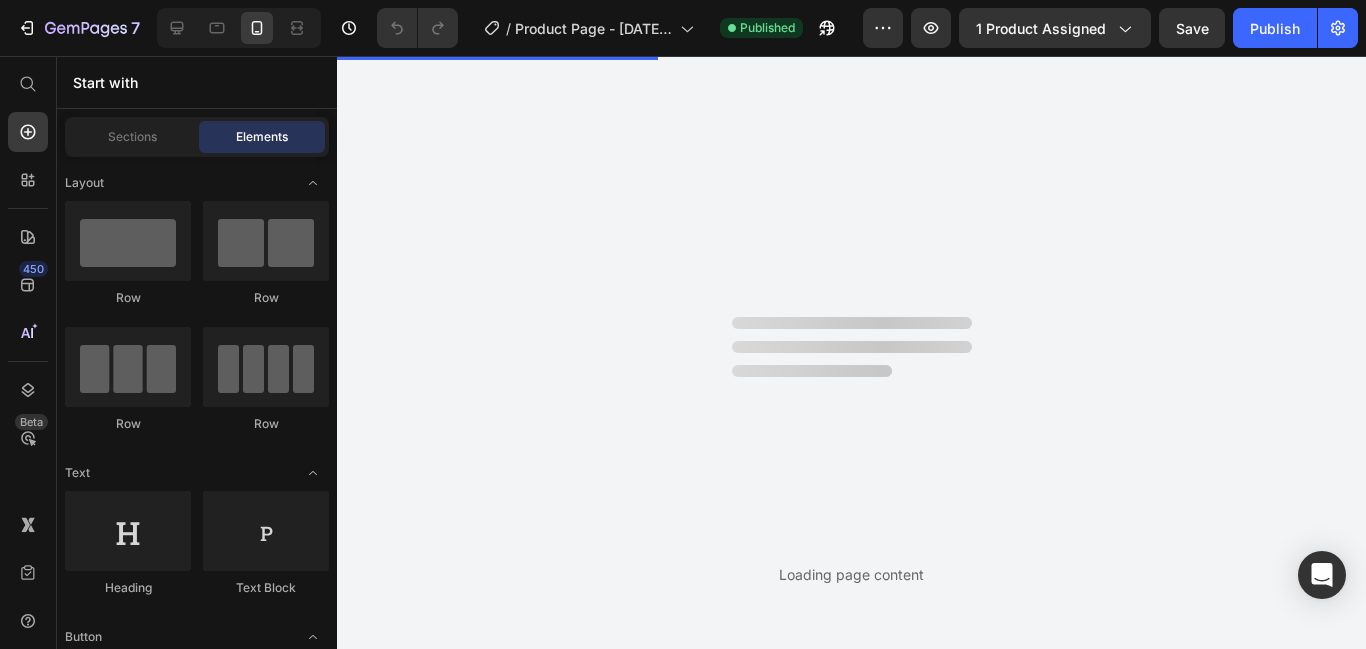scroll, scrollTop: 0, scrollLeft: 0, axis: both 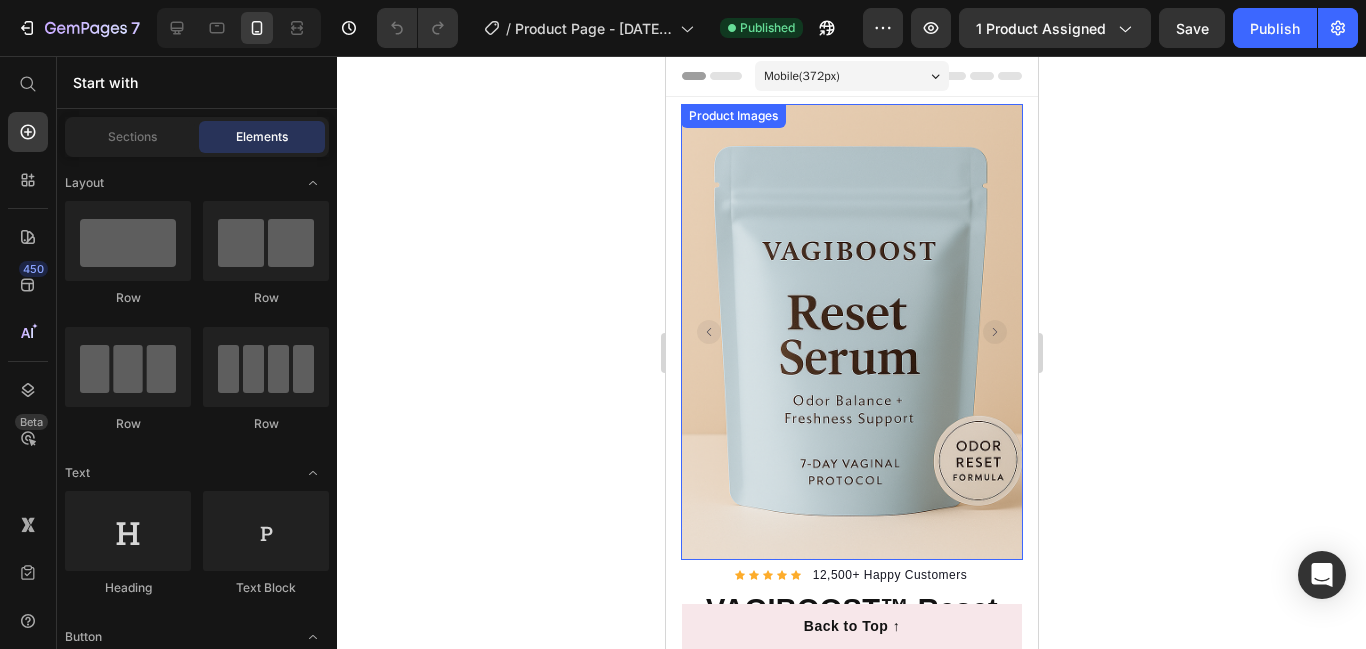 click at bounding box center (851, 332) 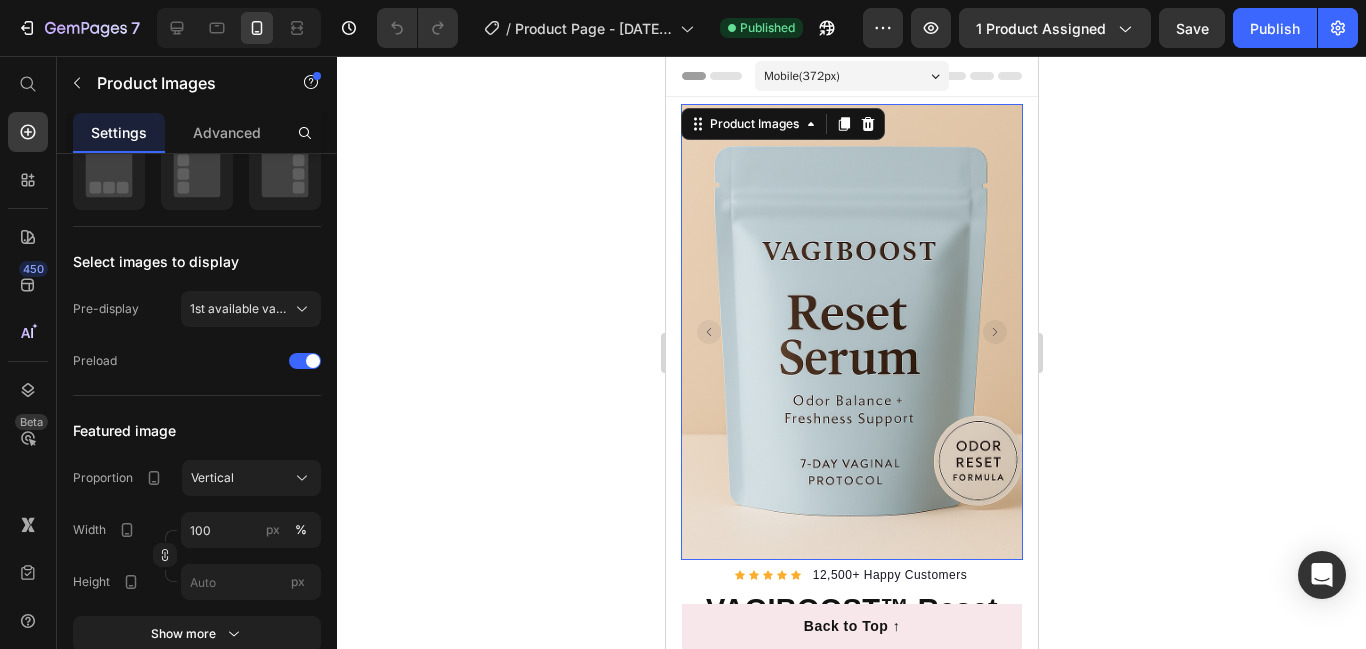 scroll, scrollTop: 0, scrollLeft: 0, axis: both 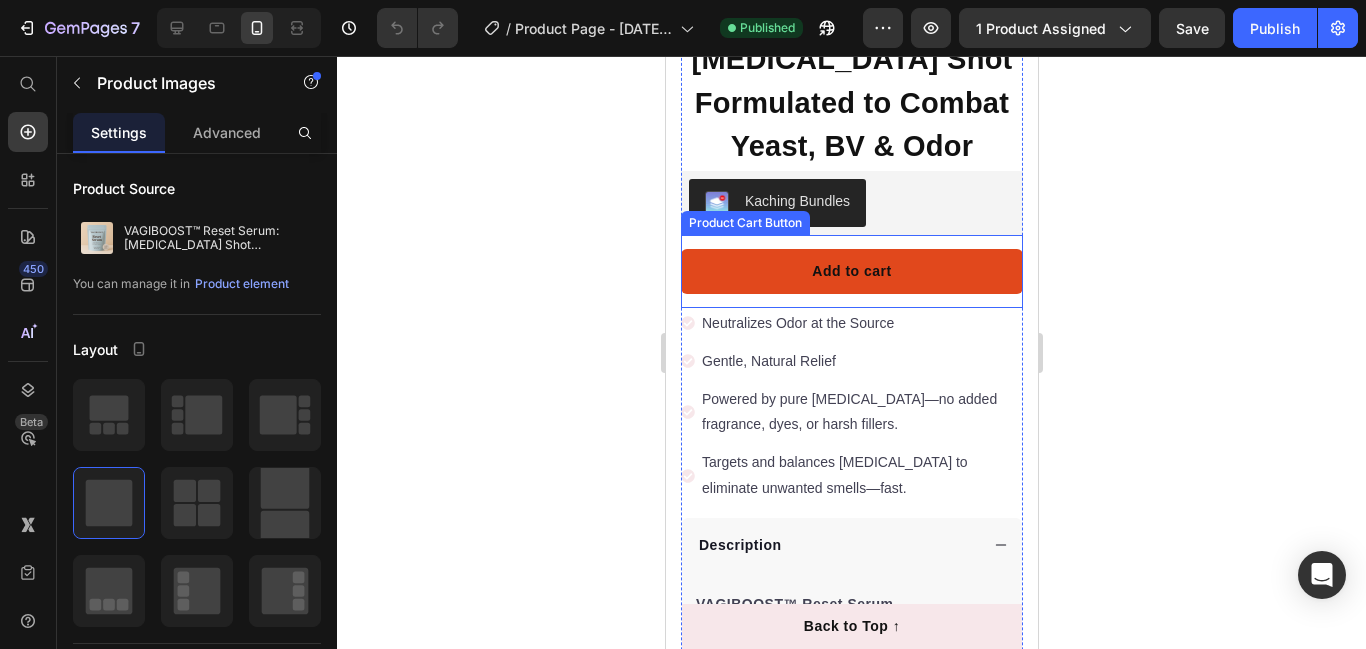 click on "Add to cart" at bounding box center [851, 271] 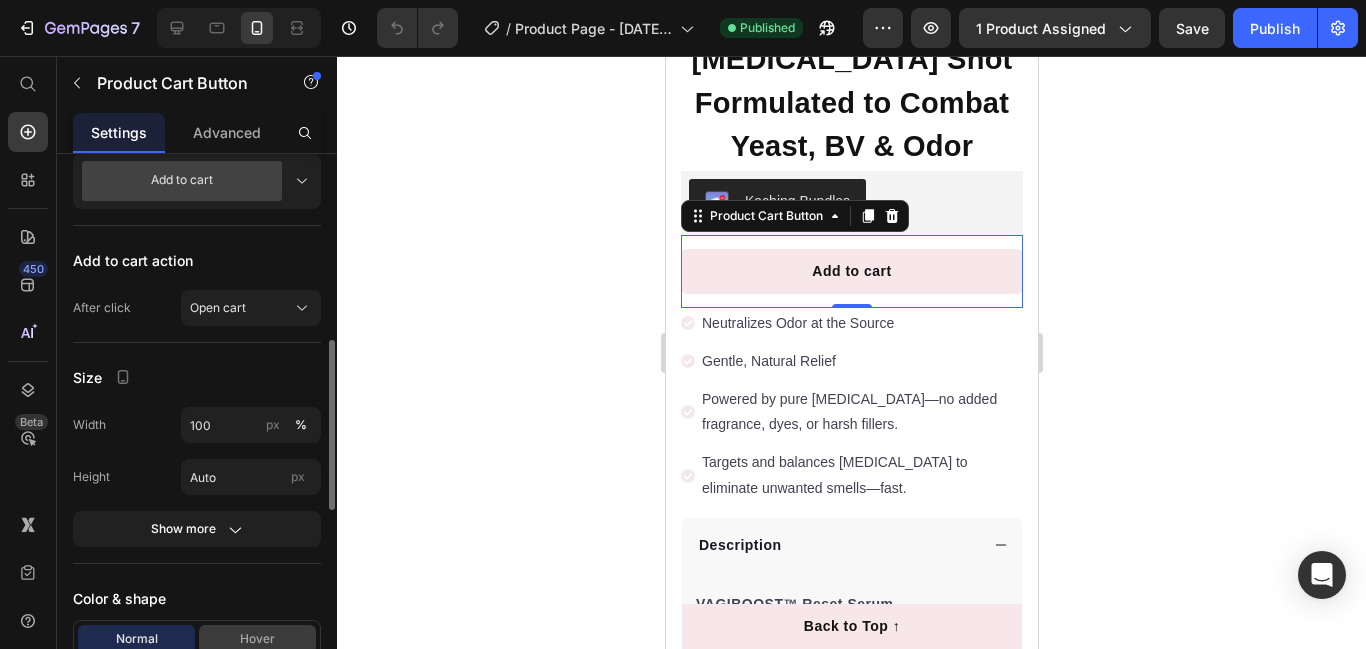 scroll, scrollTop: 842, scrollLeft: 0, axis: vertical 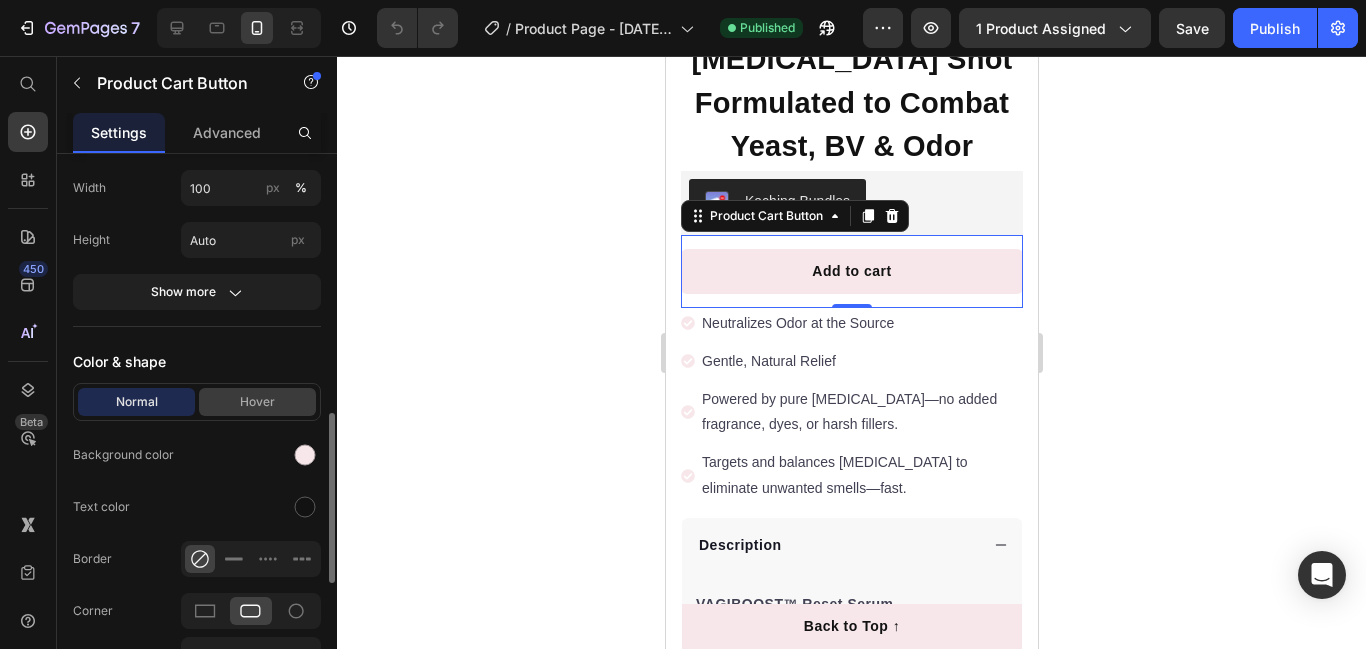 click on "Hover" at bounding box center (257, 402) 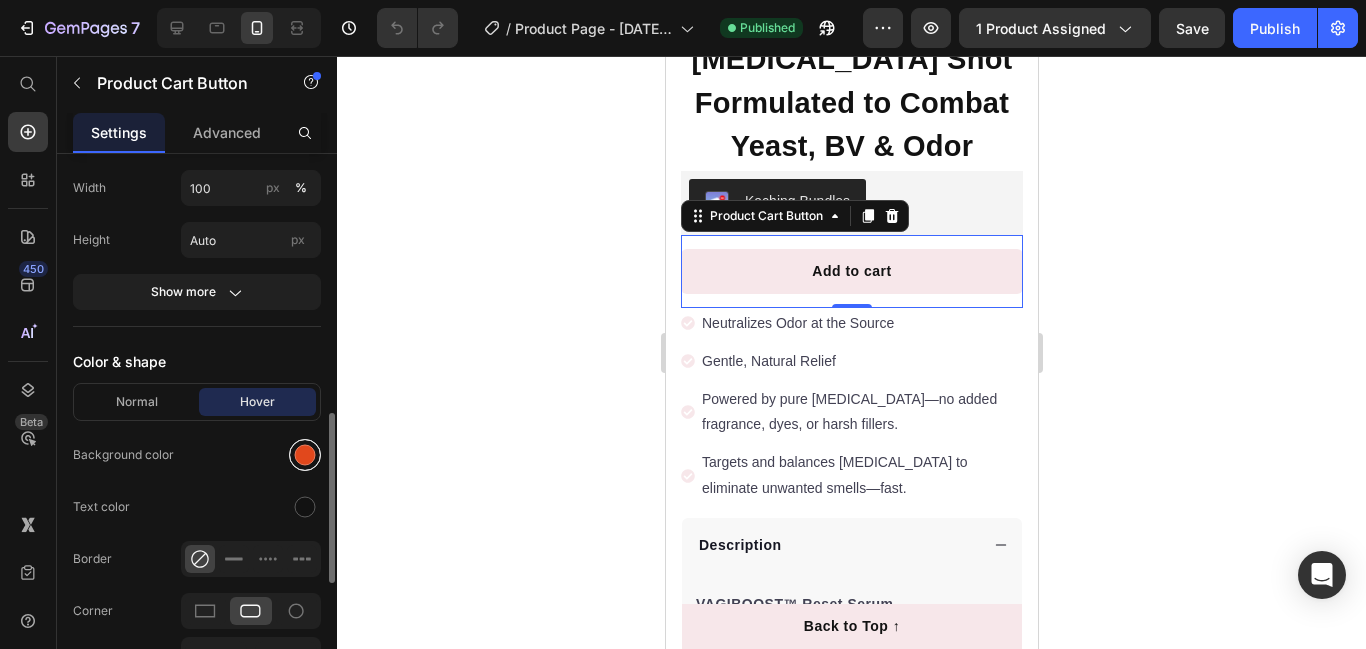 click at bounding box center (305, 455) 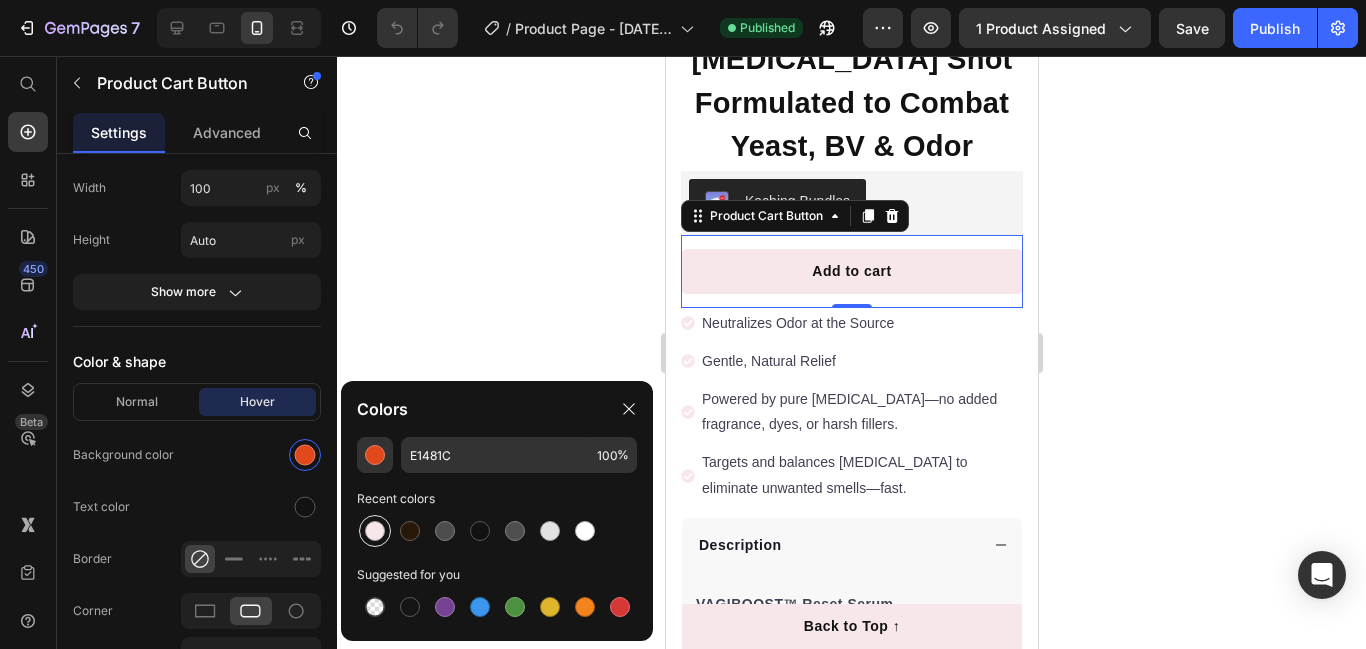 click at bounding box center [375, 531] 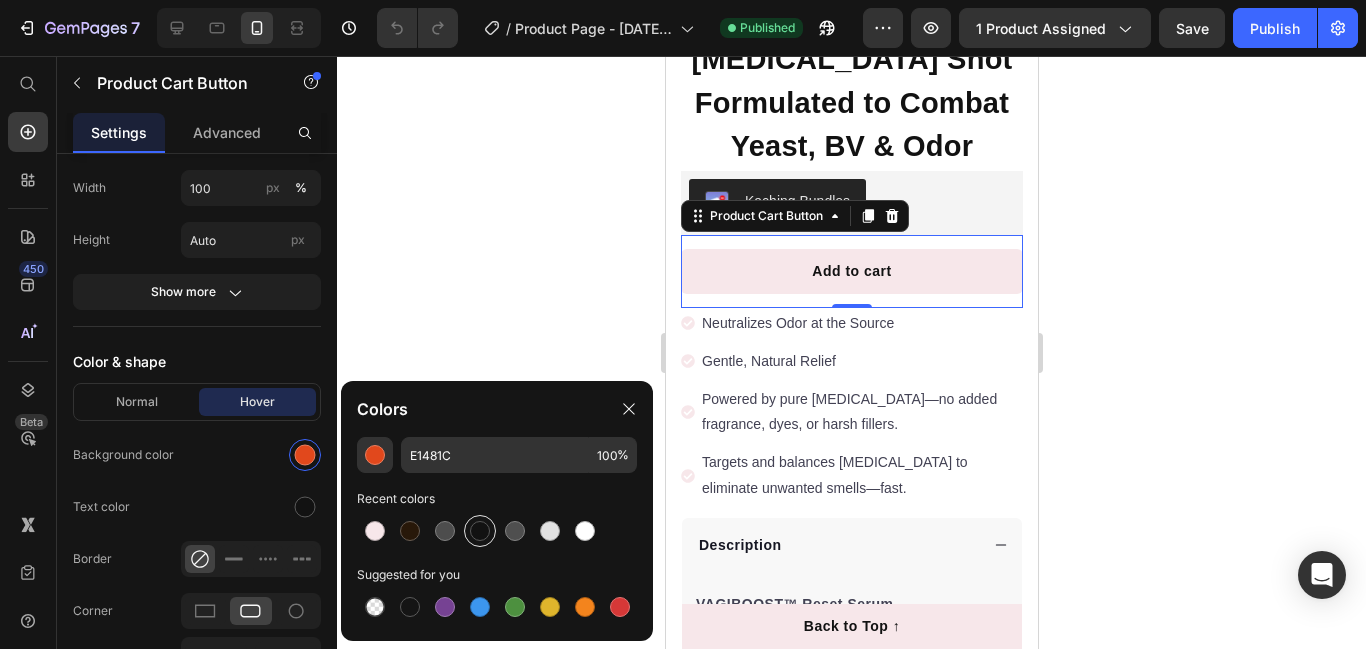 type on "F7E7EA" 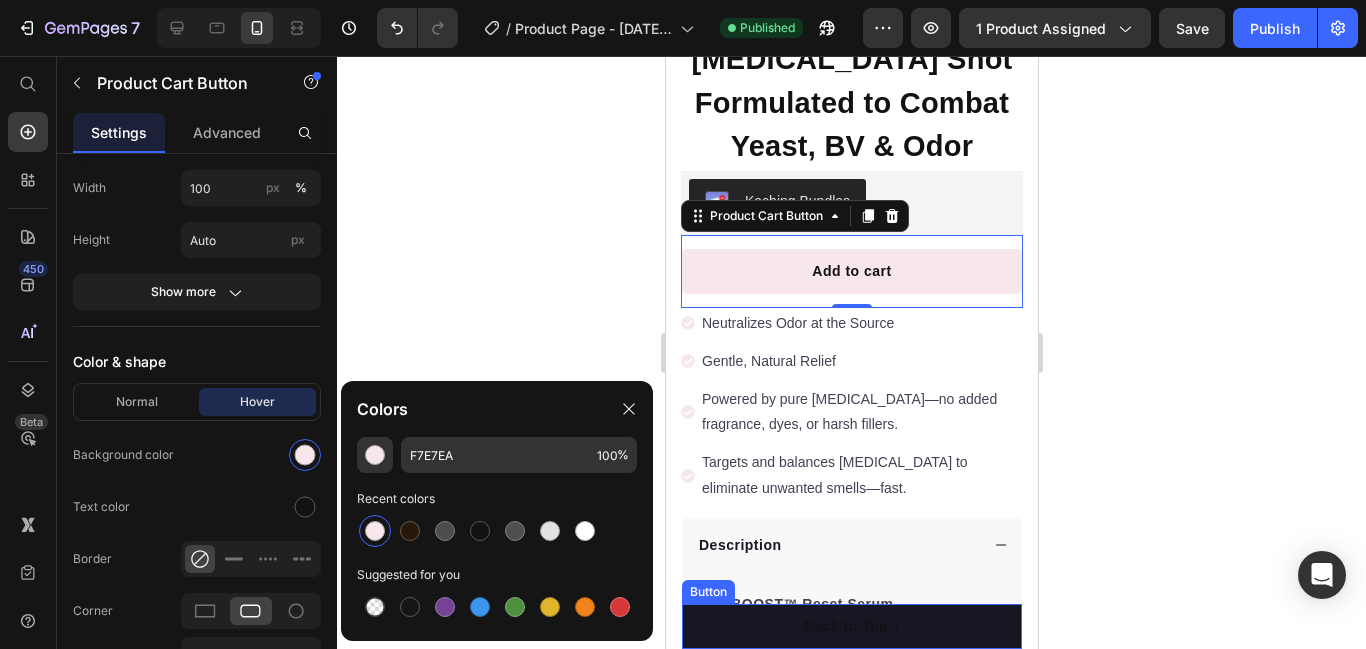 click on "Back to Top ↑" at bounding box center (851, 626) 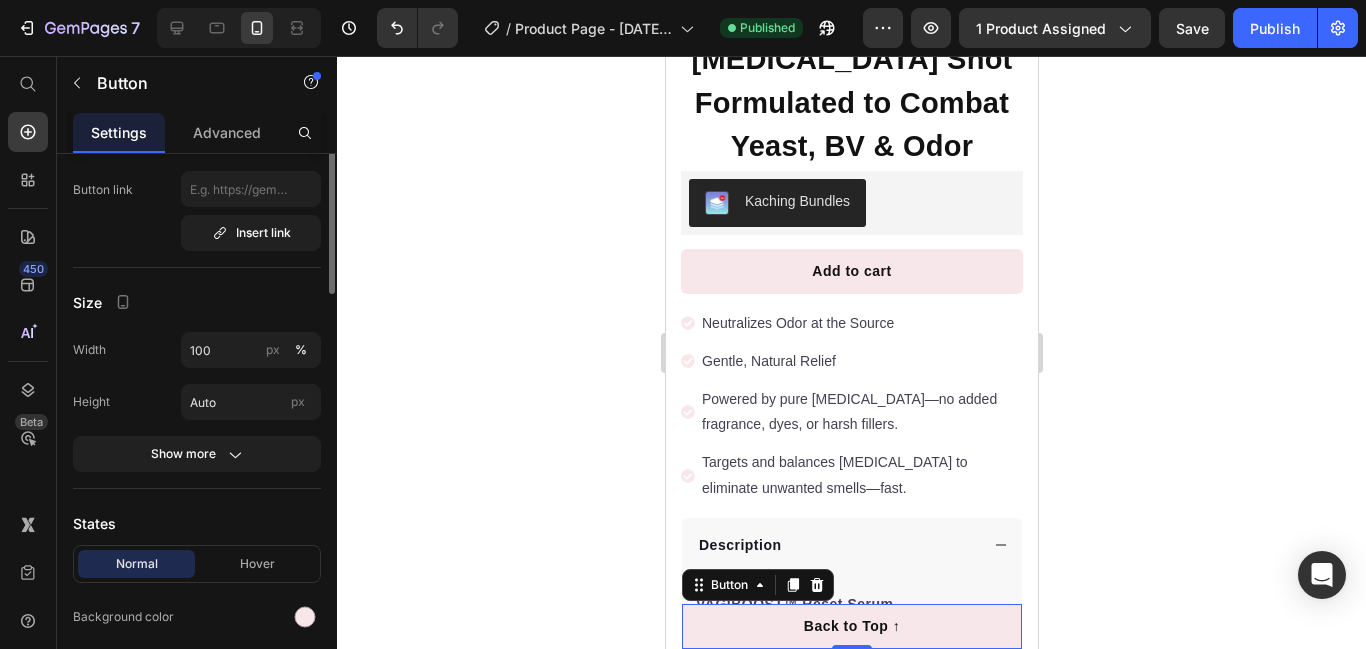 scroll, scrollTop: 531, scrollLeft: 0, axis: vertical 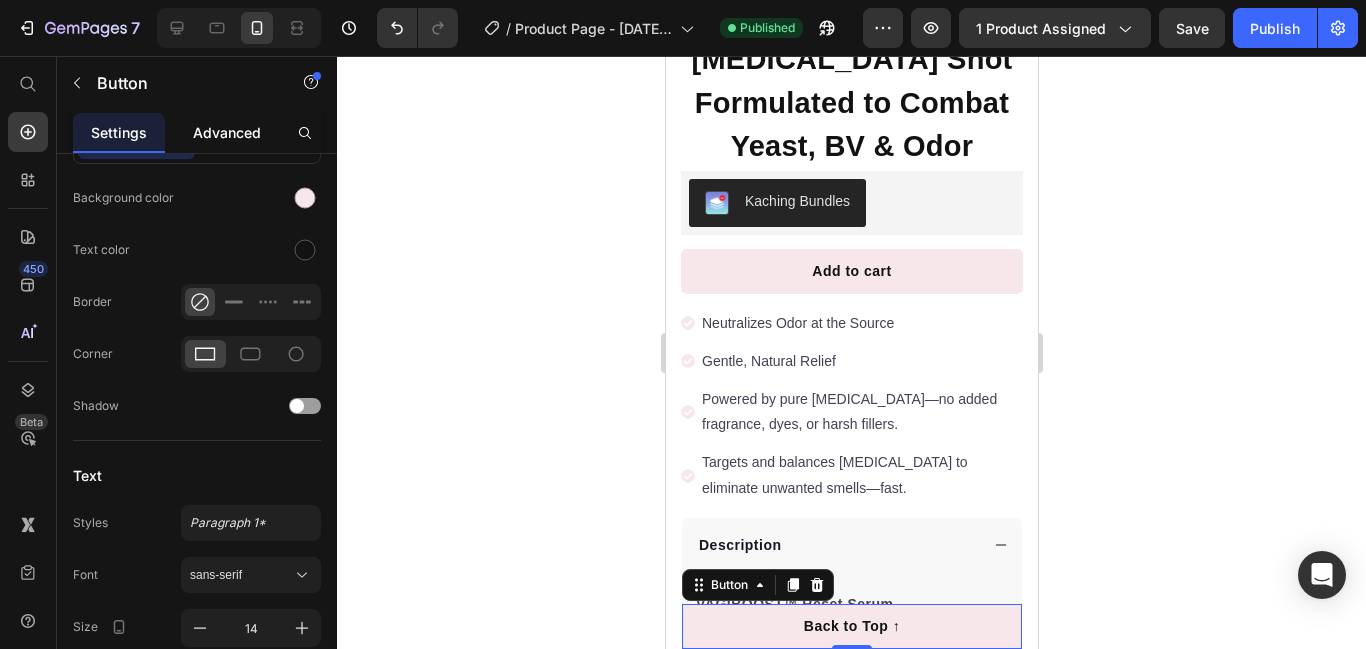 click on "Advanced" at bounding box center (227, 132) 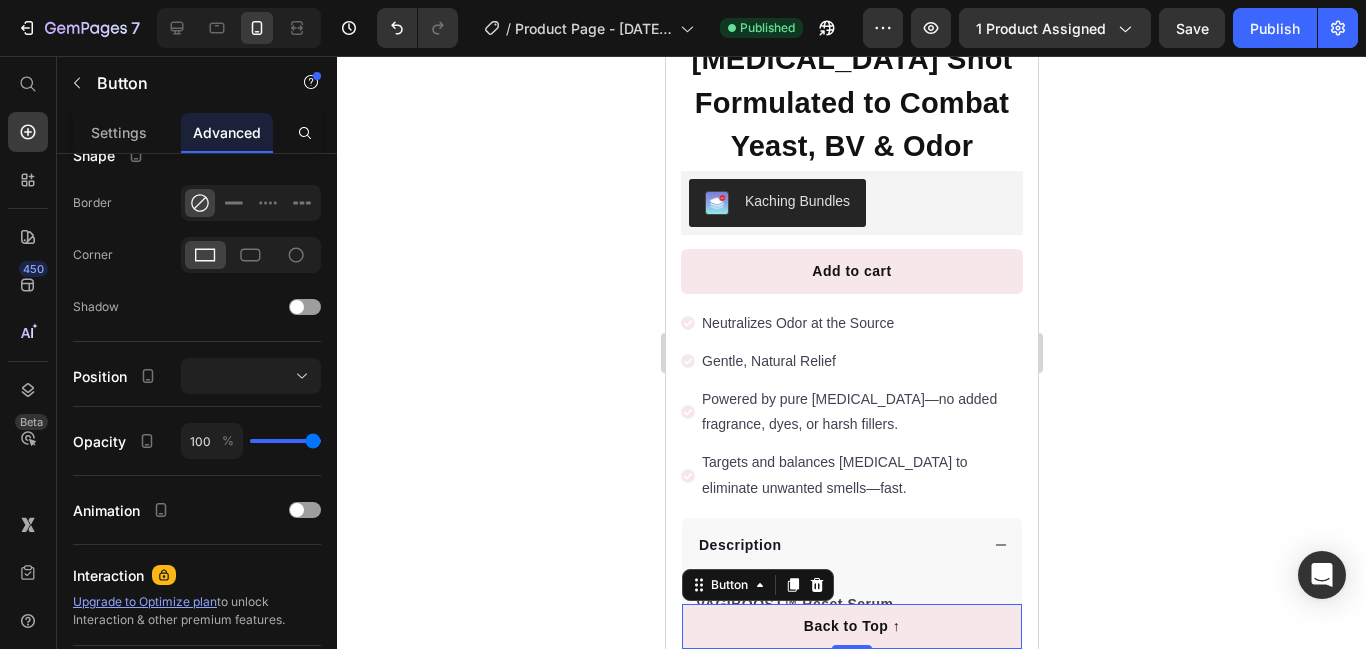 scroll, scrollTop: 0, scrollLeft: 0, axis: both 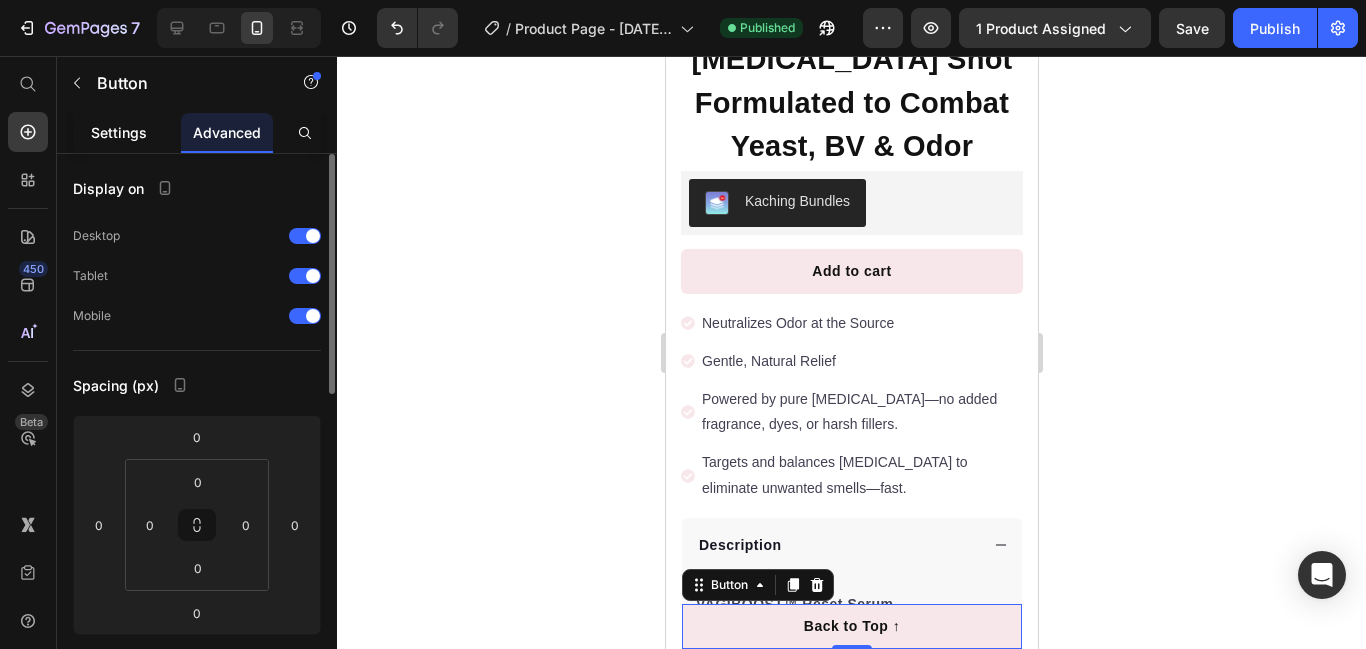click on "Settings" at bounding box center [119, 132] 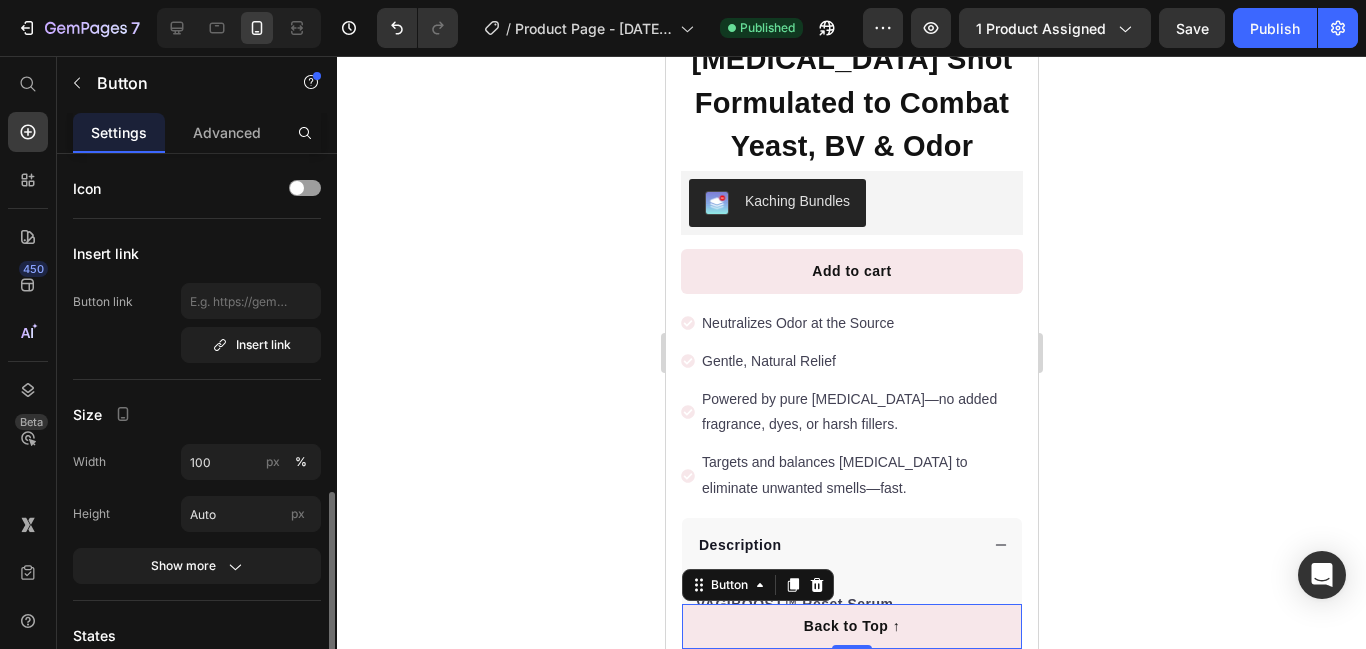 scroll, scrollTop: 313, scrollLeft: 0, axis: vertical 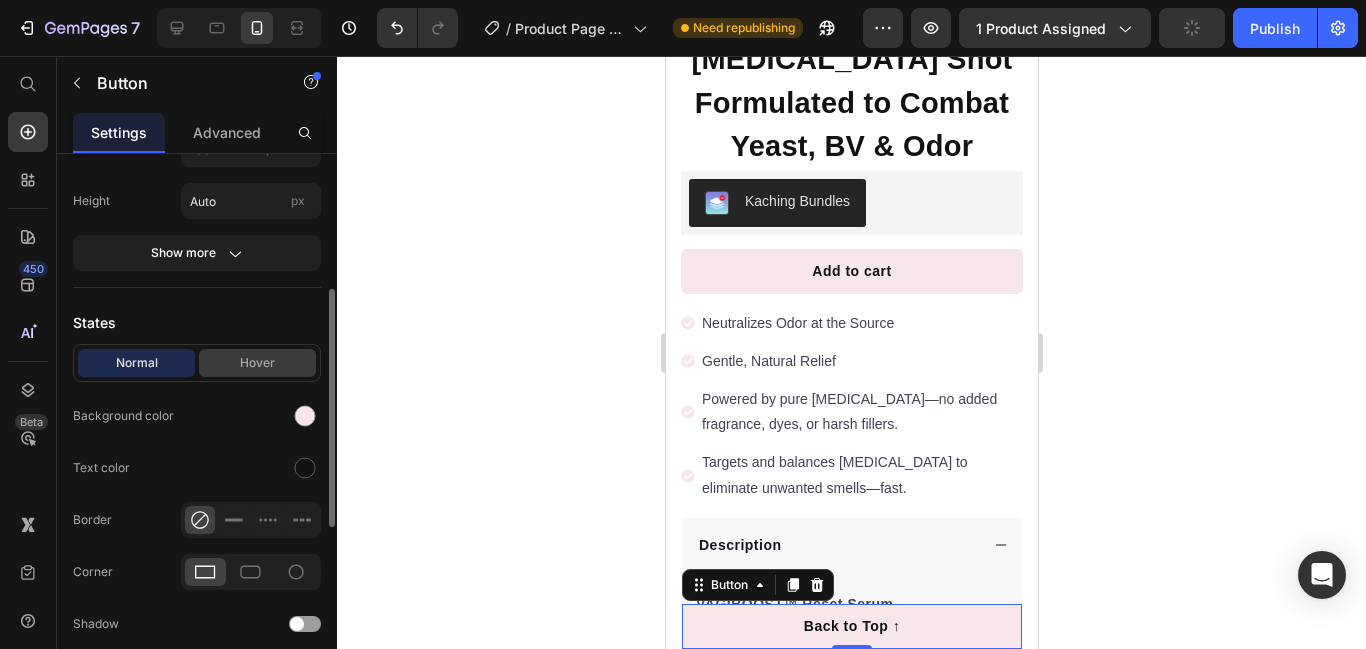 click on "Hover" at bounding box center (257, 363) 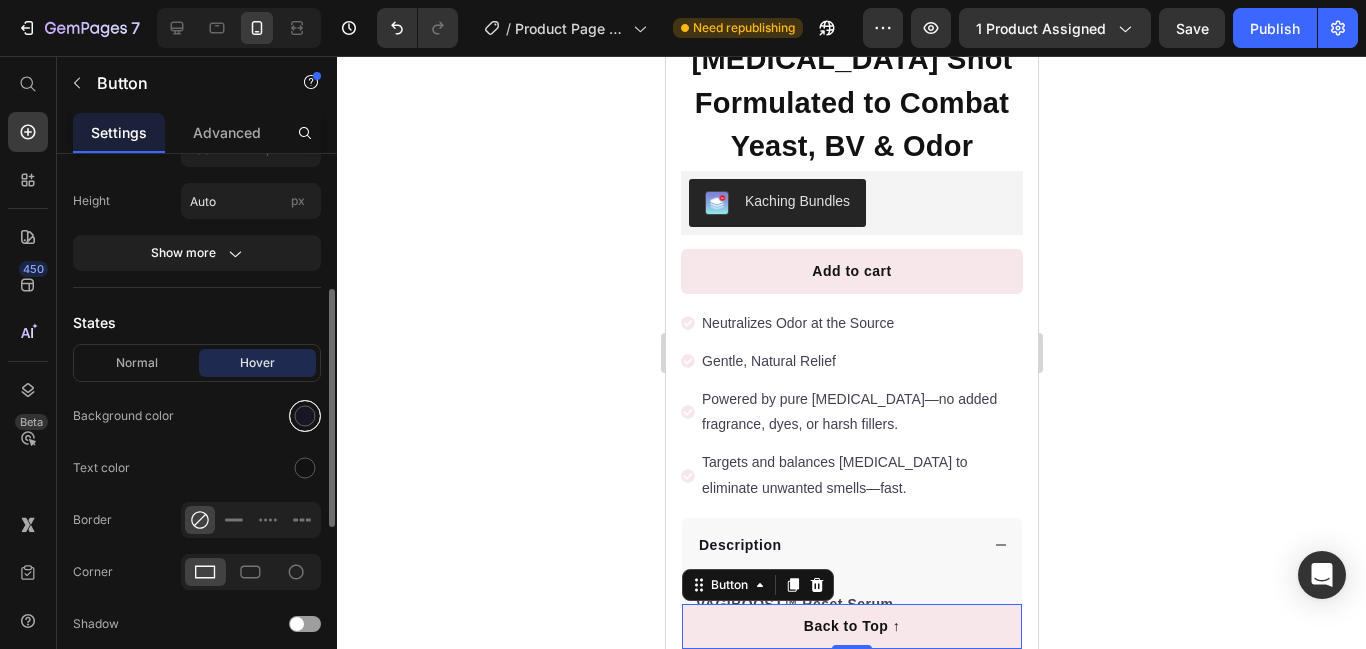 click at bounding box center [305, 416] 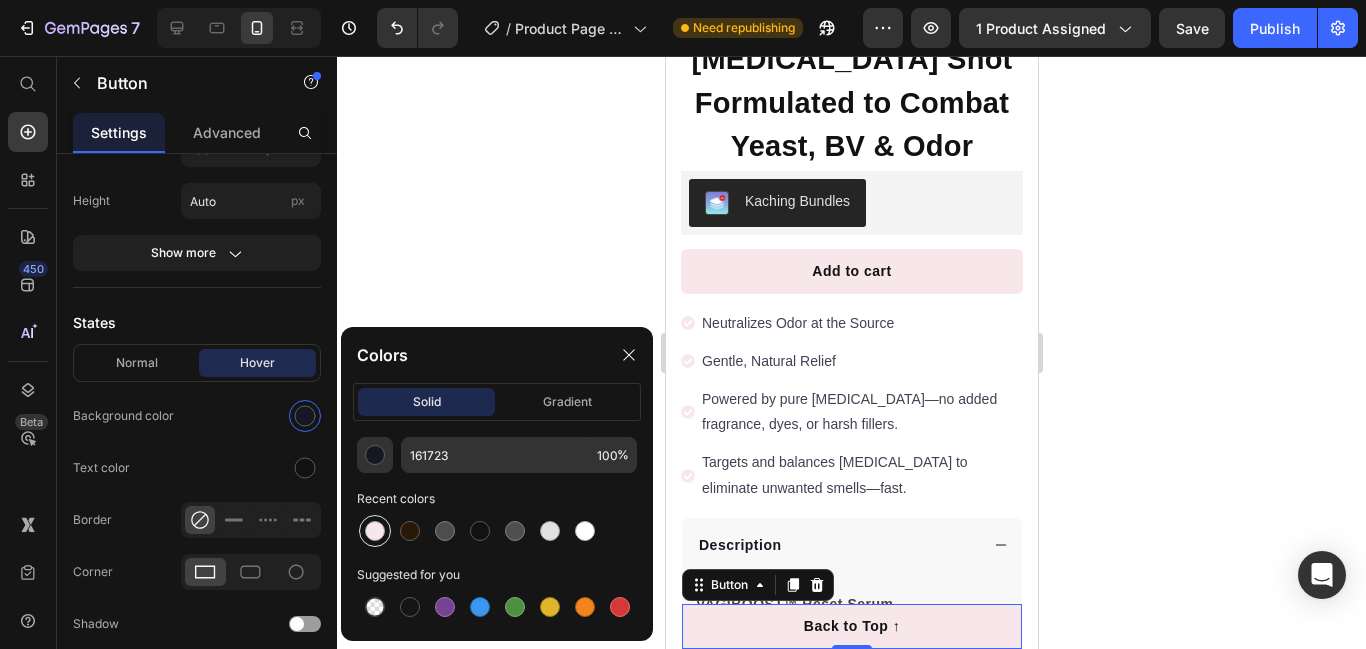 click at bounding box center (375, 531) 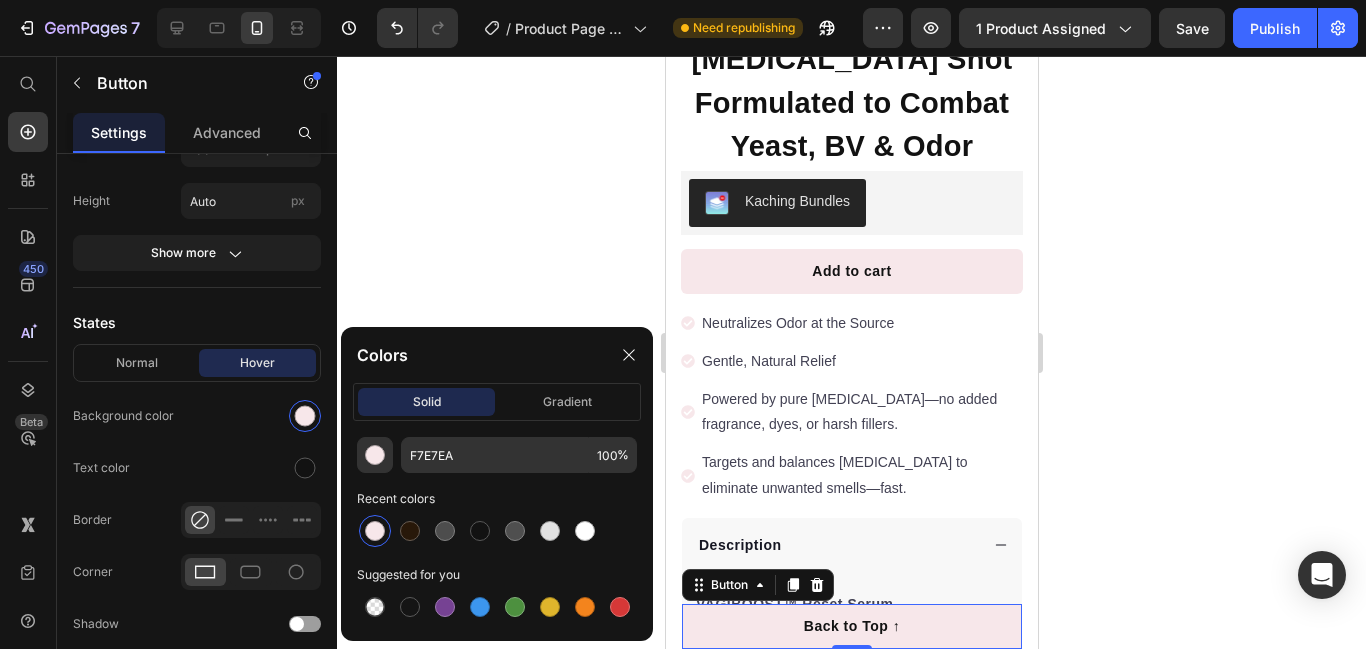 click 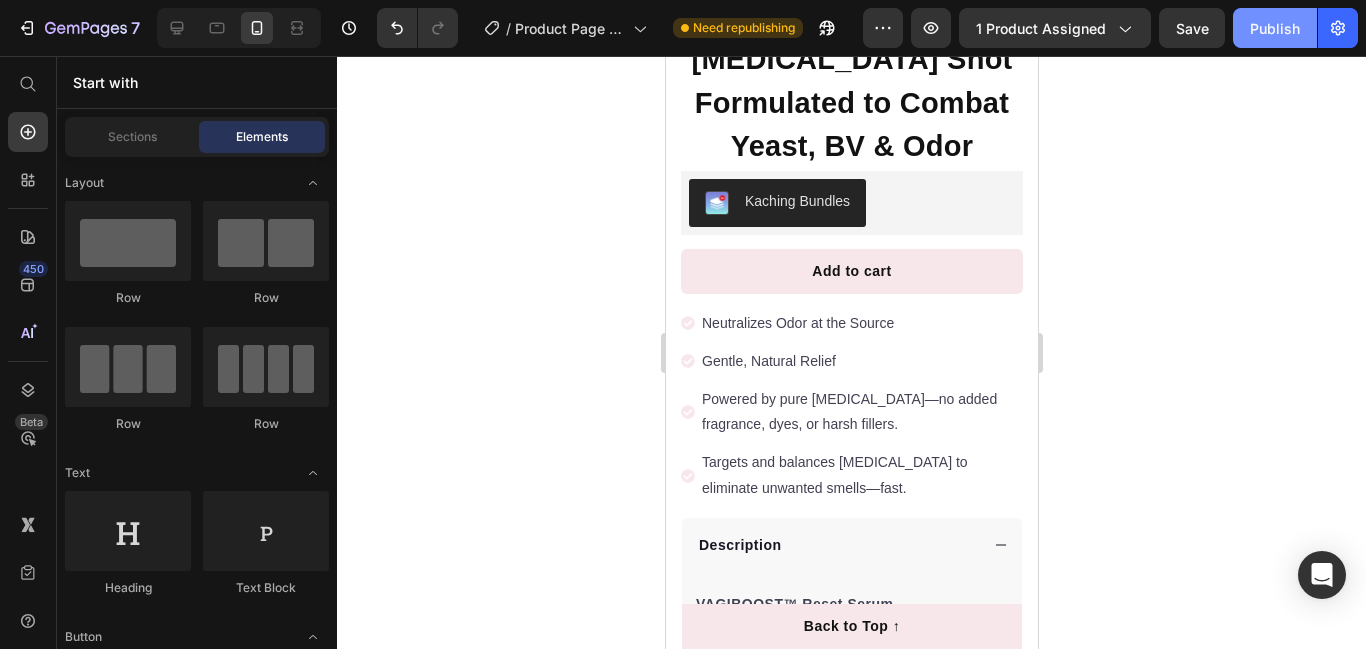 click on "Publish" at bounding box center [1275, 28] 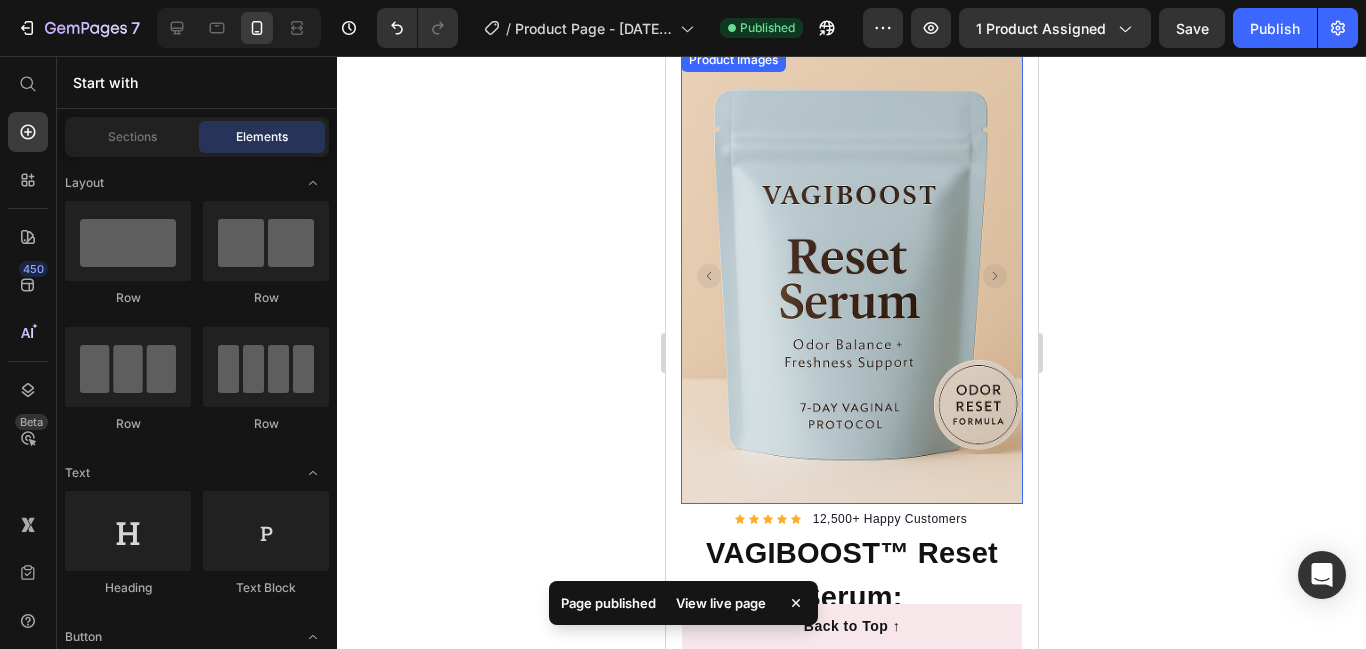 scroll, scrollTop: 0, scrollLeft: 0, axis: both 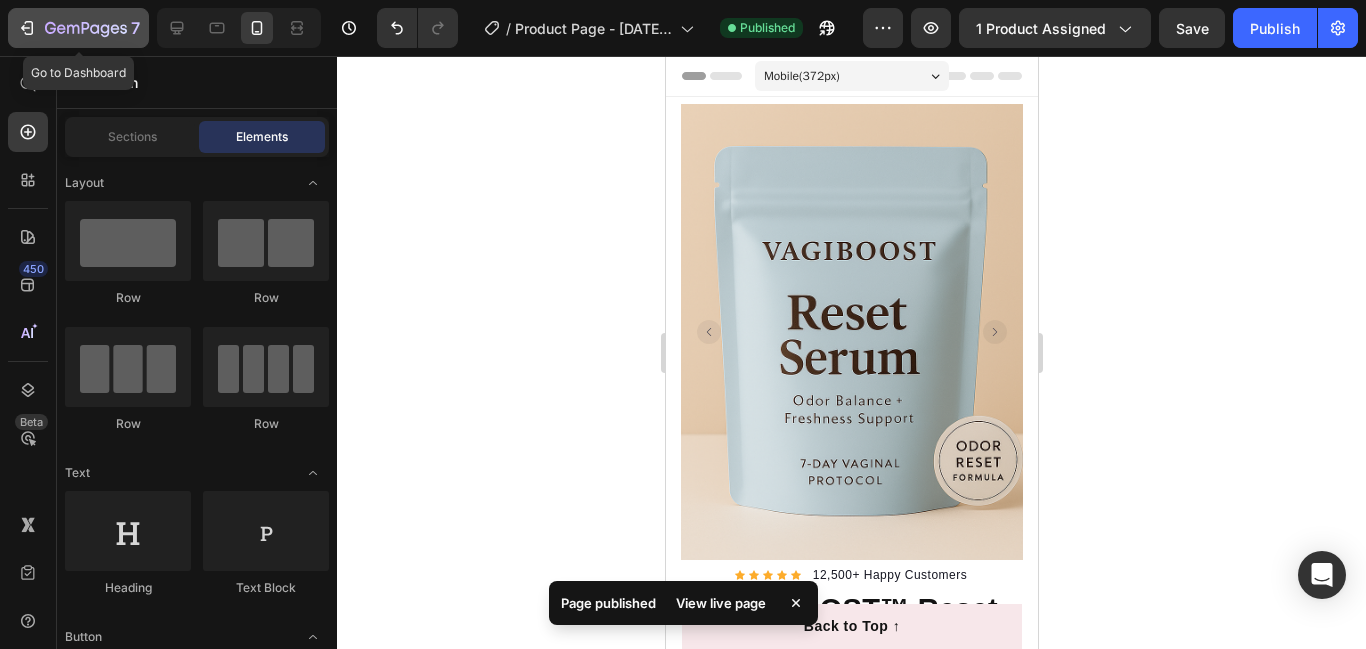 click 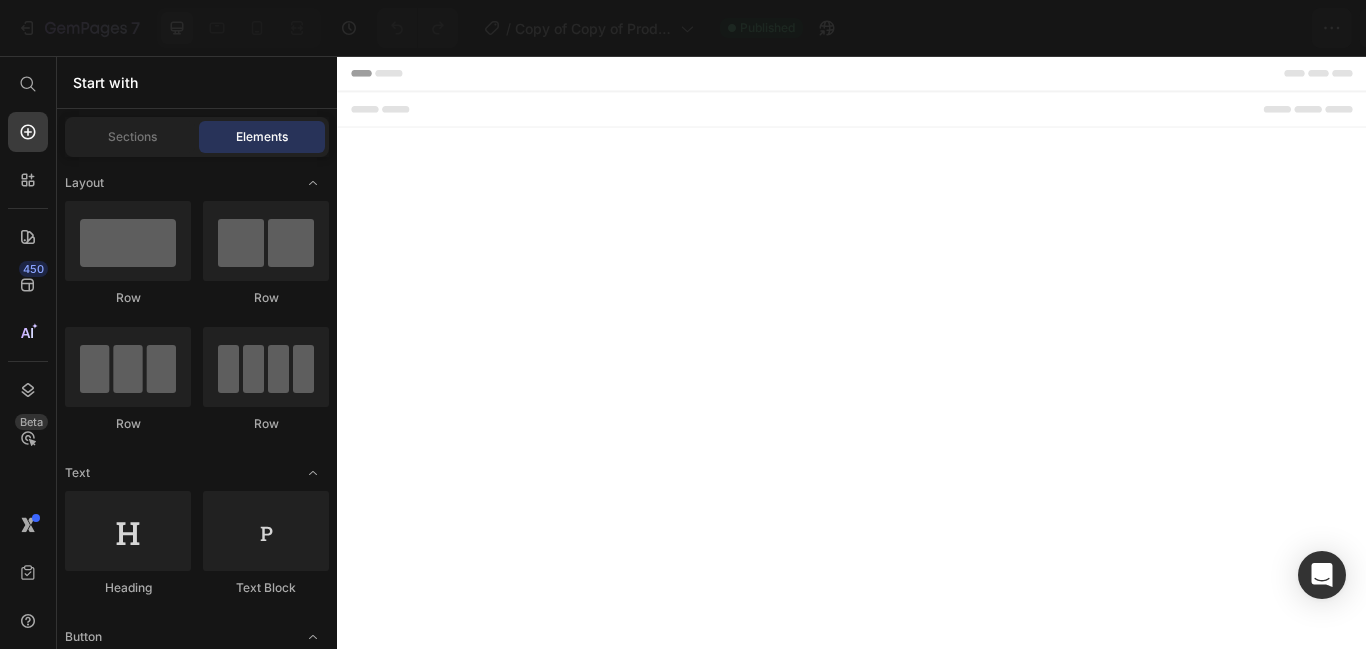 scroll, scrollTop: 0, scrollLeft: 0, axis: both 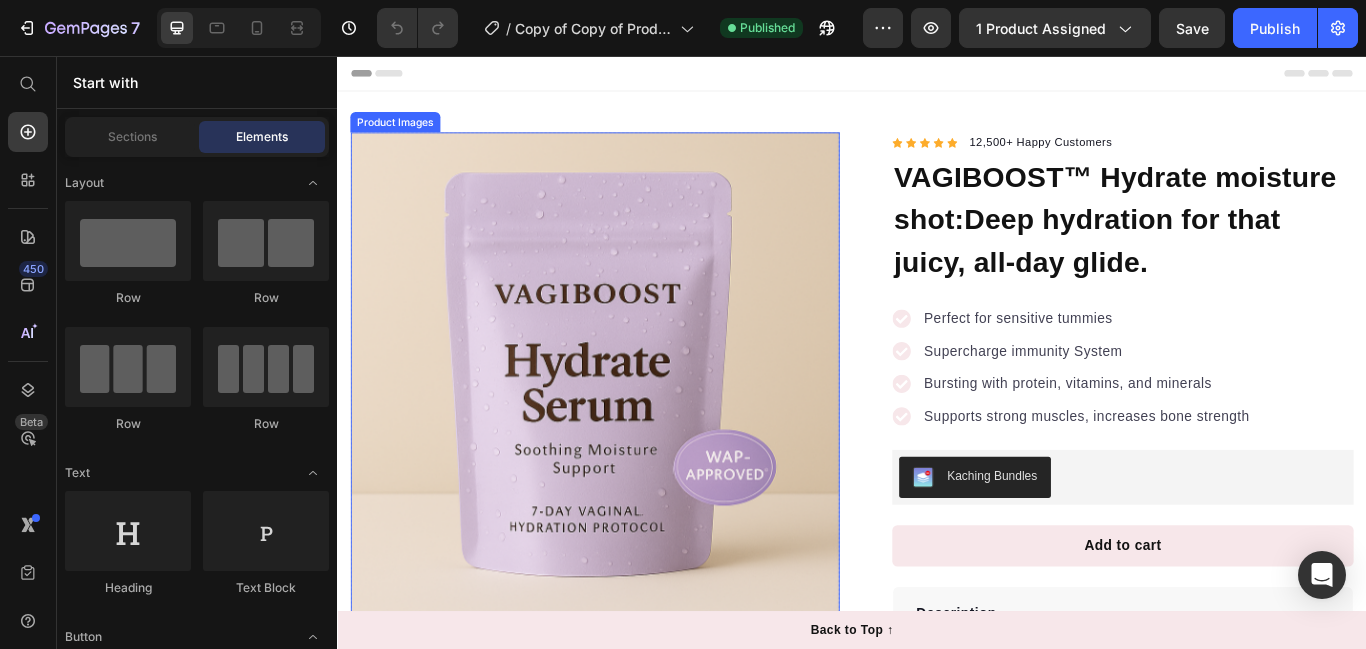click at bounding box center [637, 430] 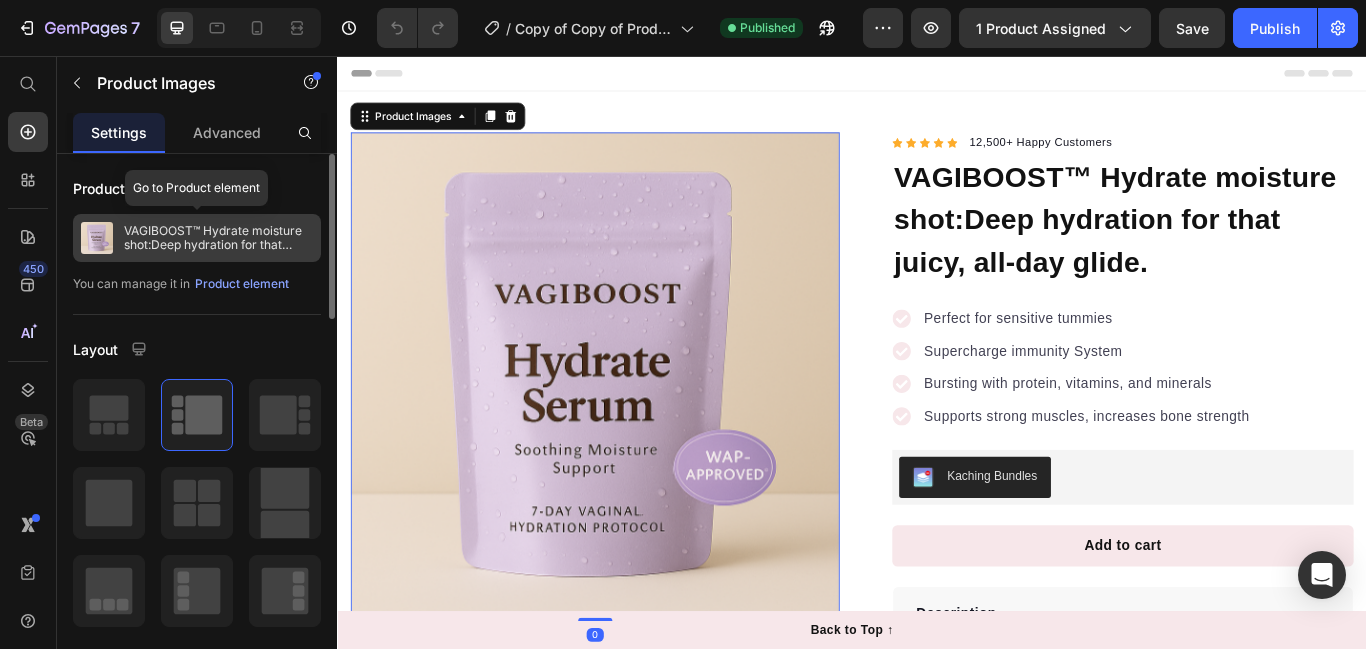 click on "VAGIBOOST™ Hydrate moisture shot:Deep hydration for that juicy, all-day glide." at bounding box center (218, 238) 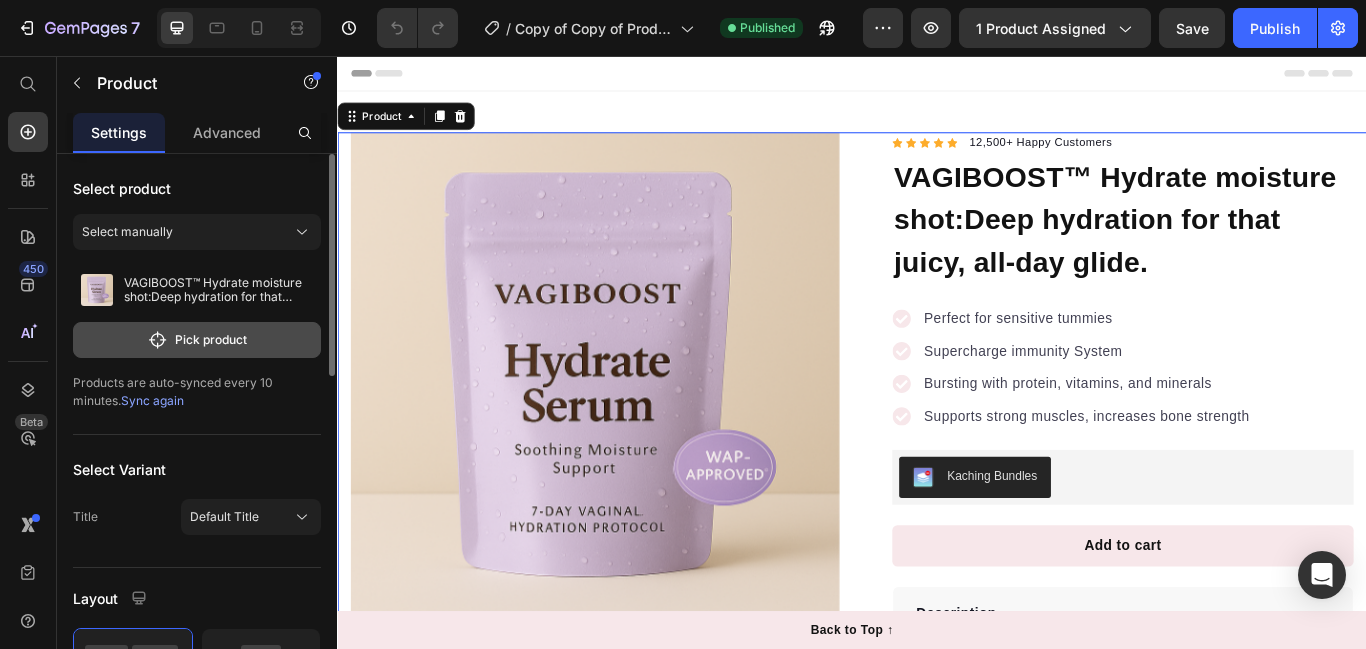click on "Pick product" at bounding box center [197, 340] 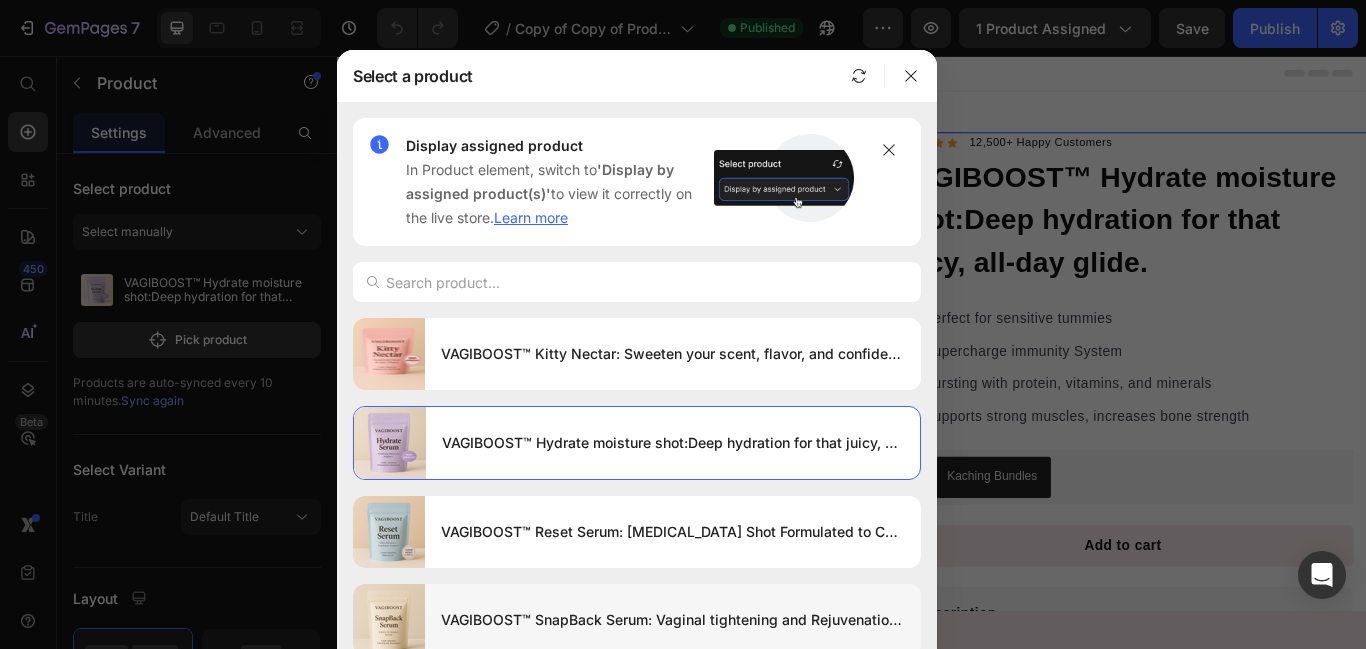 click on "VAGIBOOST™ SnapBack Serum: Vaginal tightening and Rejuvenation Shot" 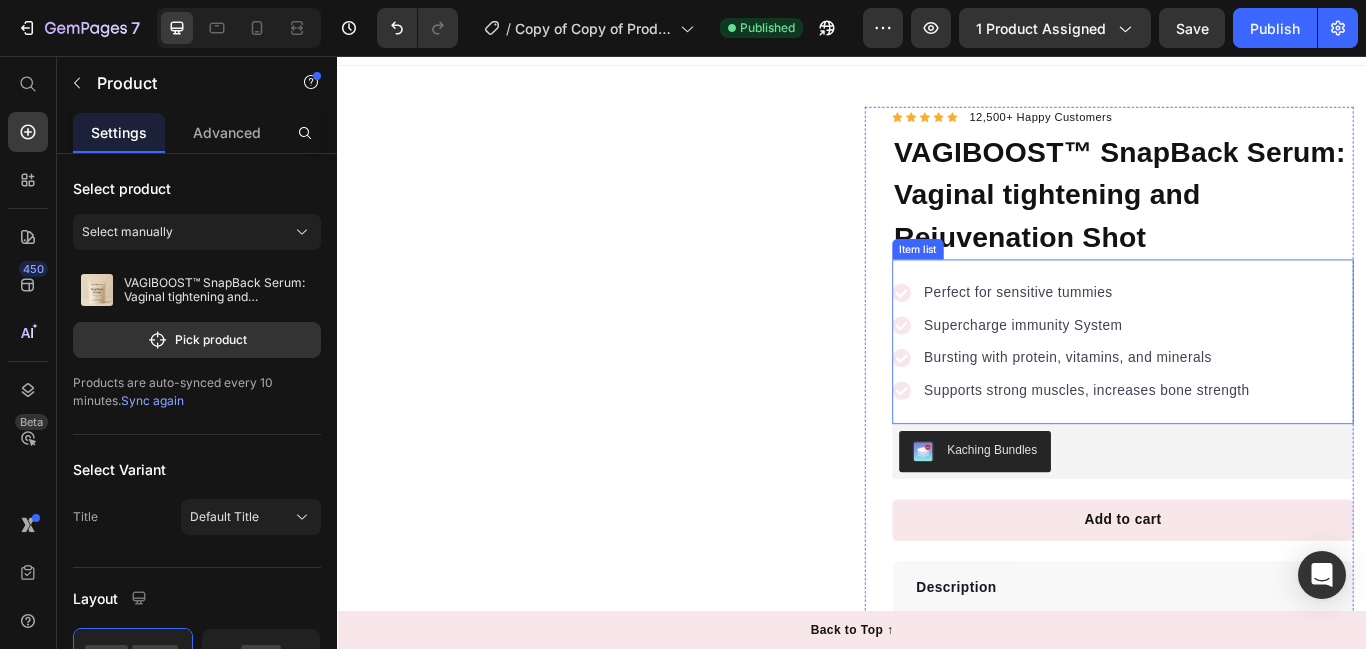 scroll, scrollTop: 0, scrollLeft: 0, axis: both 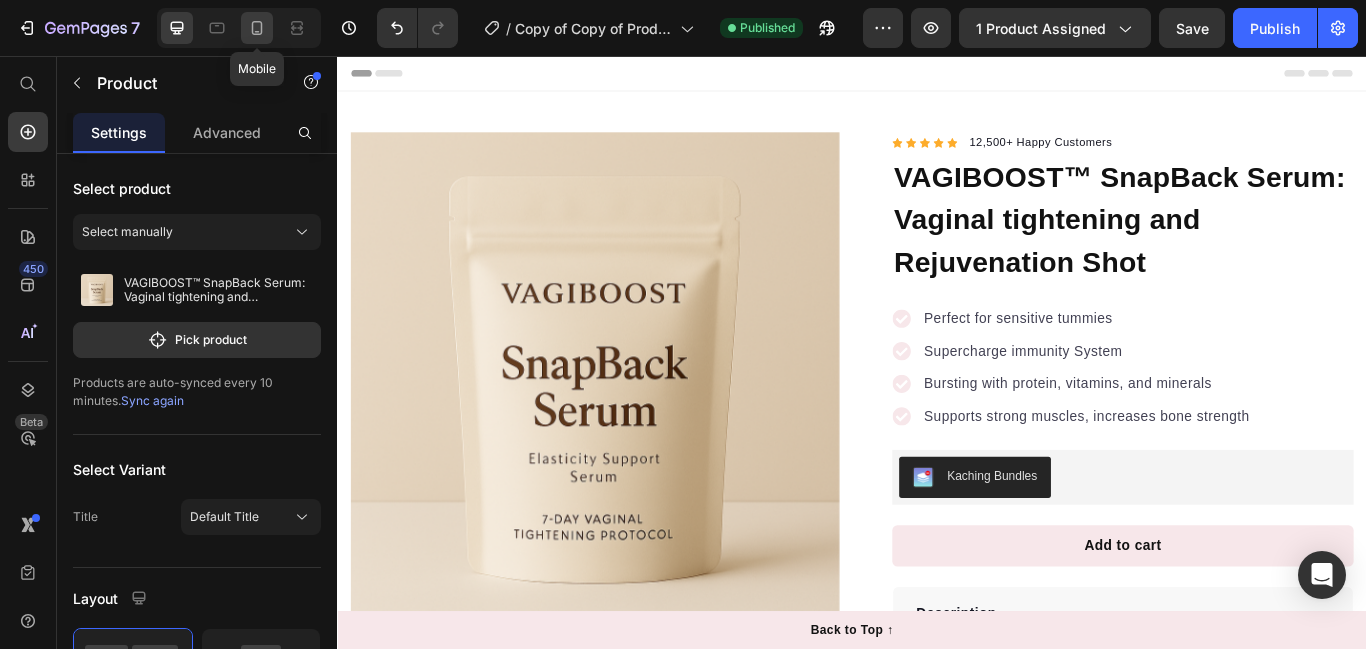 click 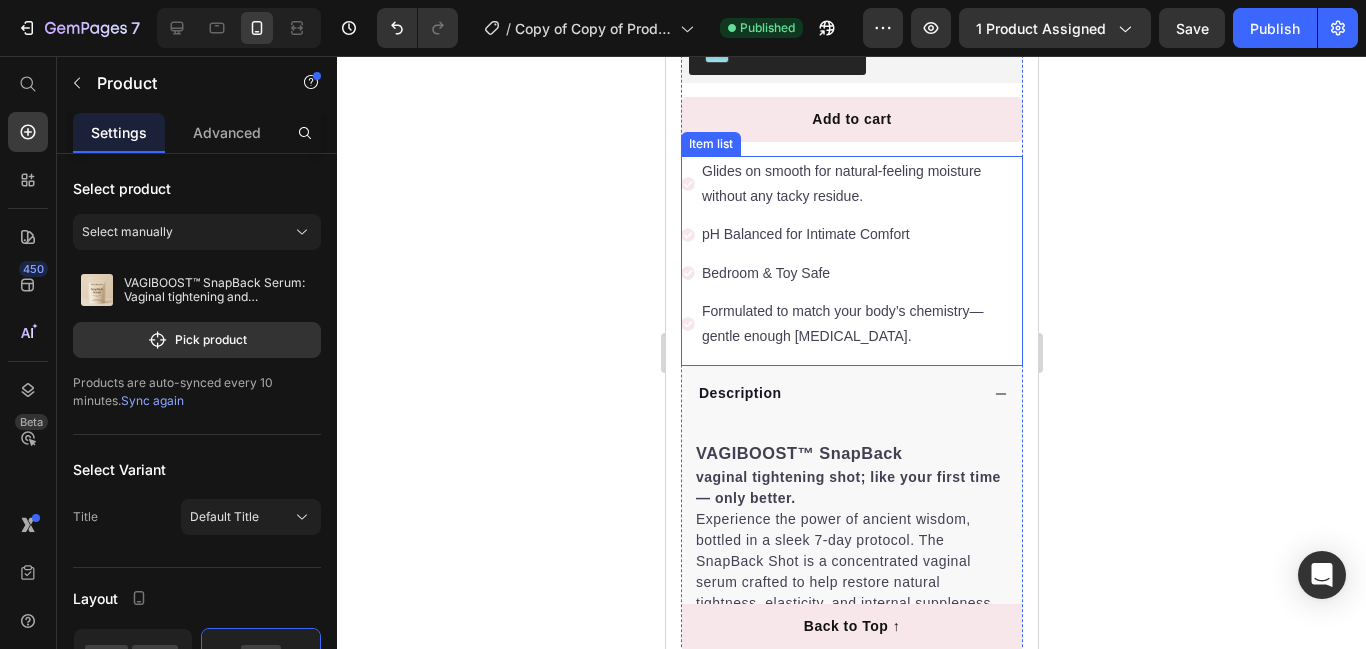 scroll, scrollTop: 779, scrollLeft: 0, axis: vertical 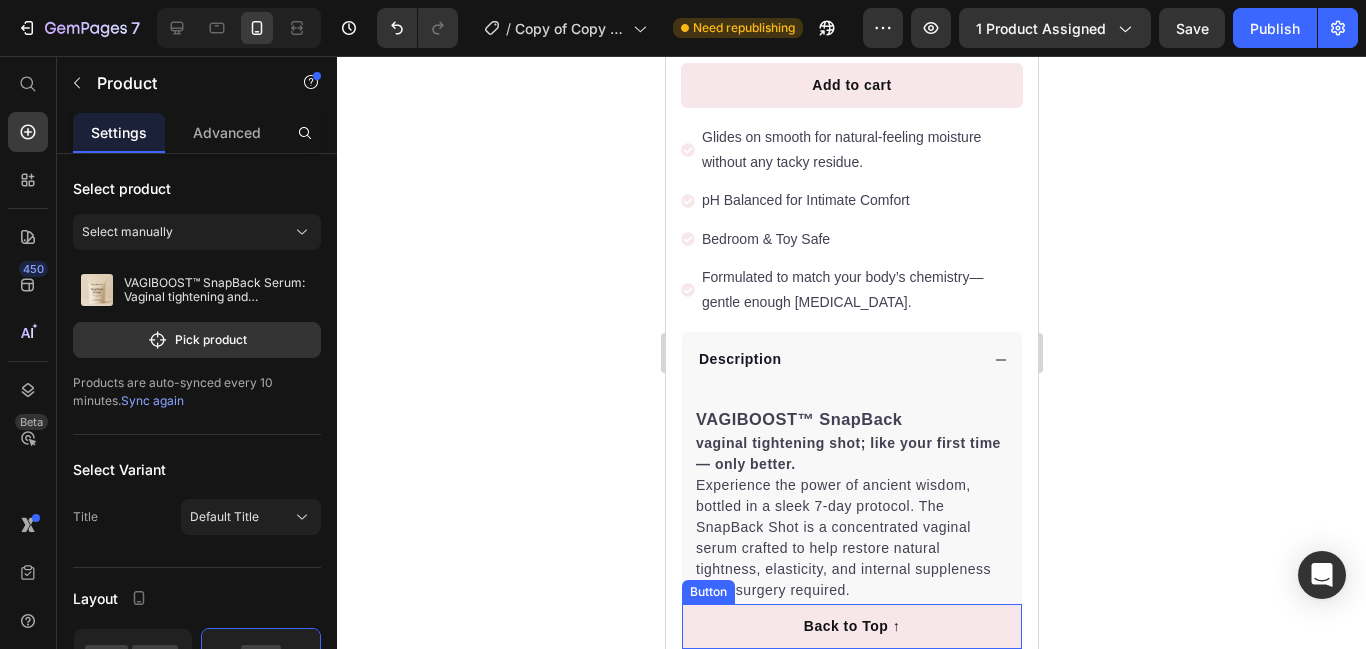 click on "Back to Top ↑" at bounding box center (851, 626) 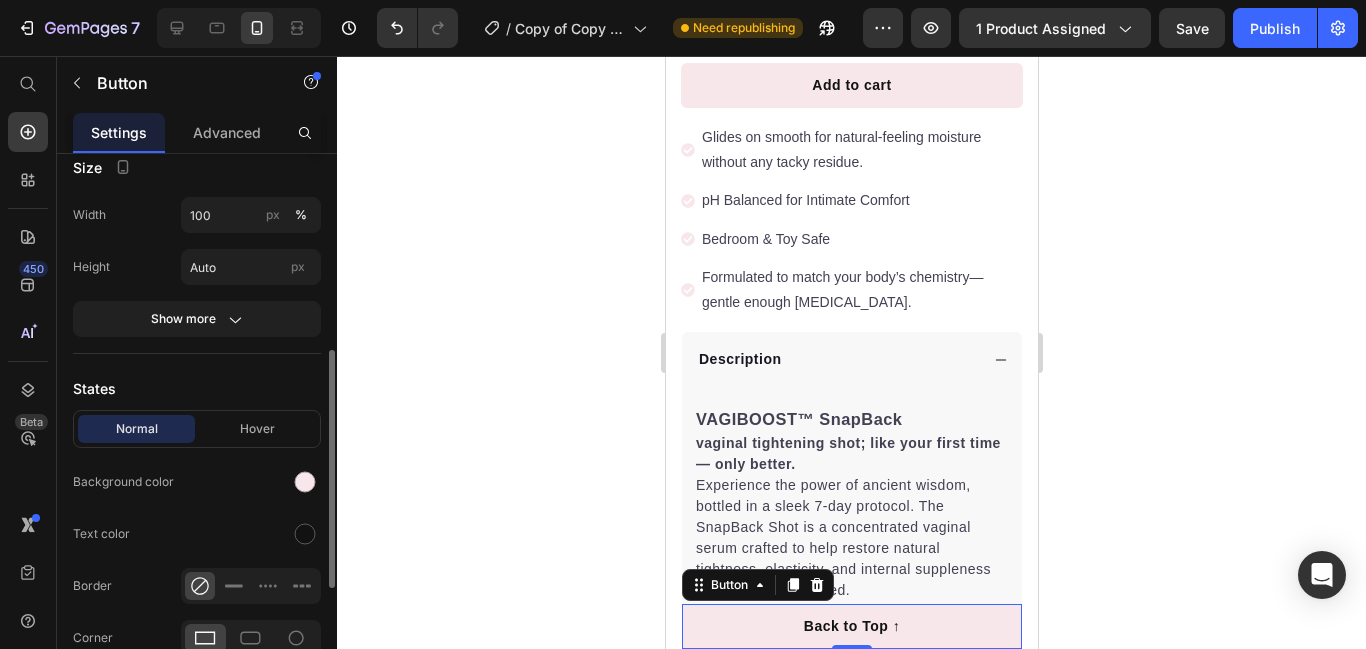 scroll, scrollTop: 329, scrollLeft: 0, axis: vertical 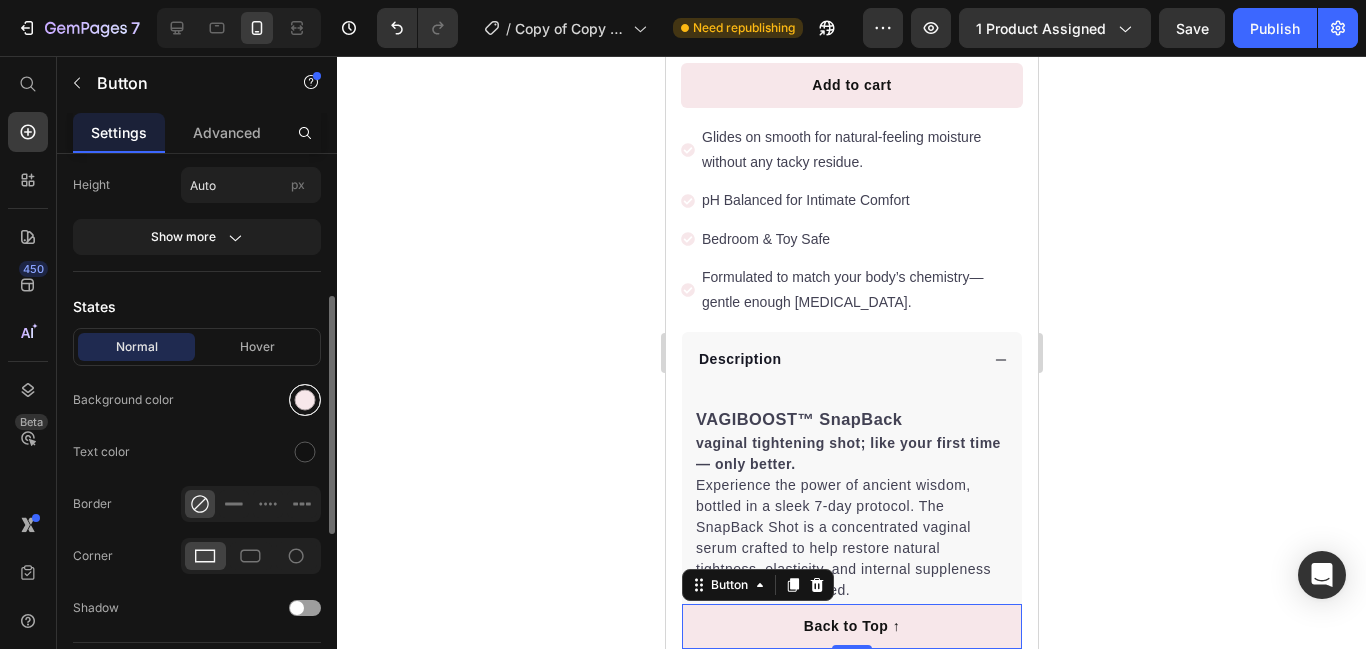 click at bounding box center (305, 400) 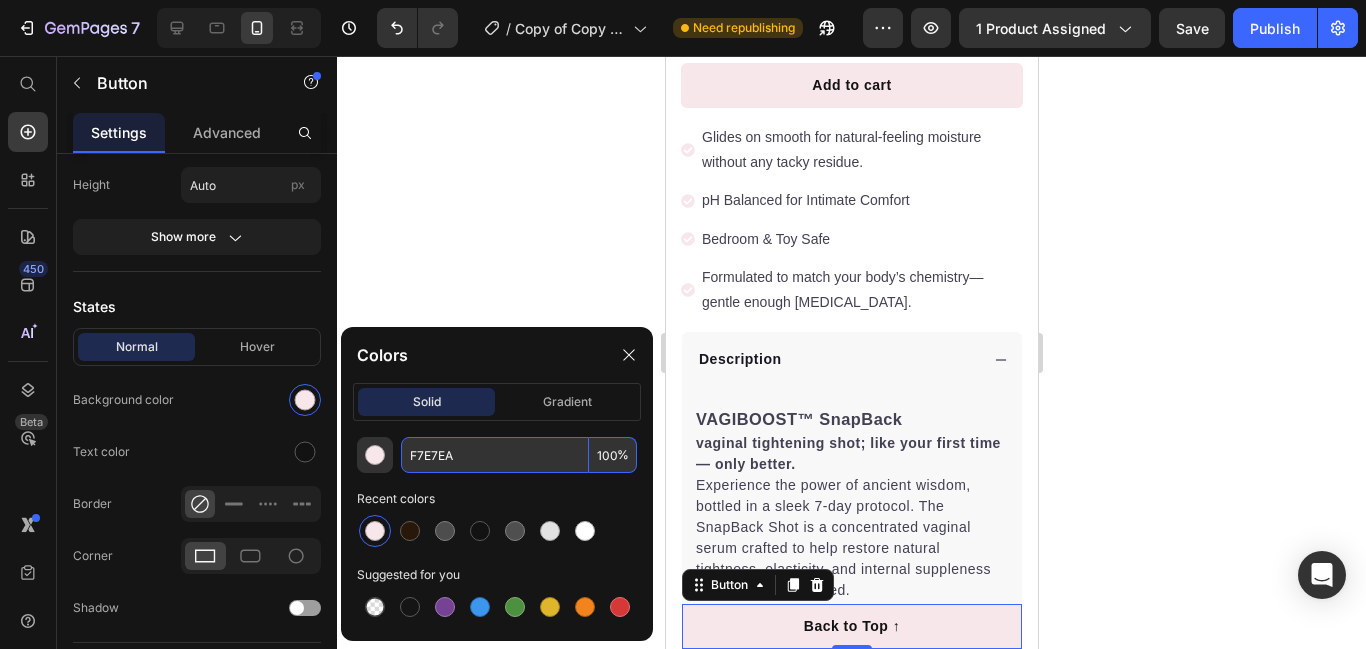 click on "F7E7EA" at bounding box center (495, 455) 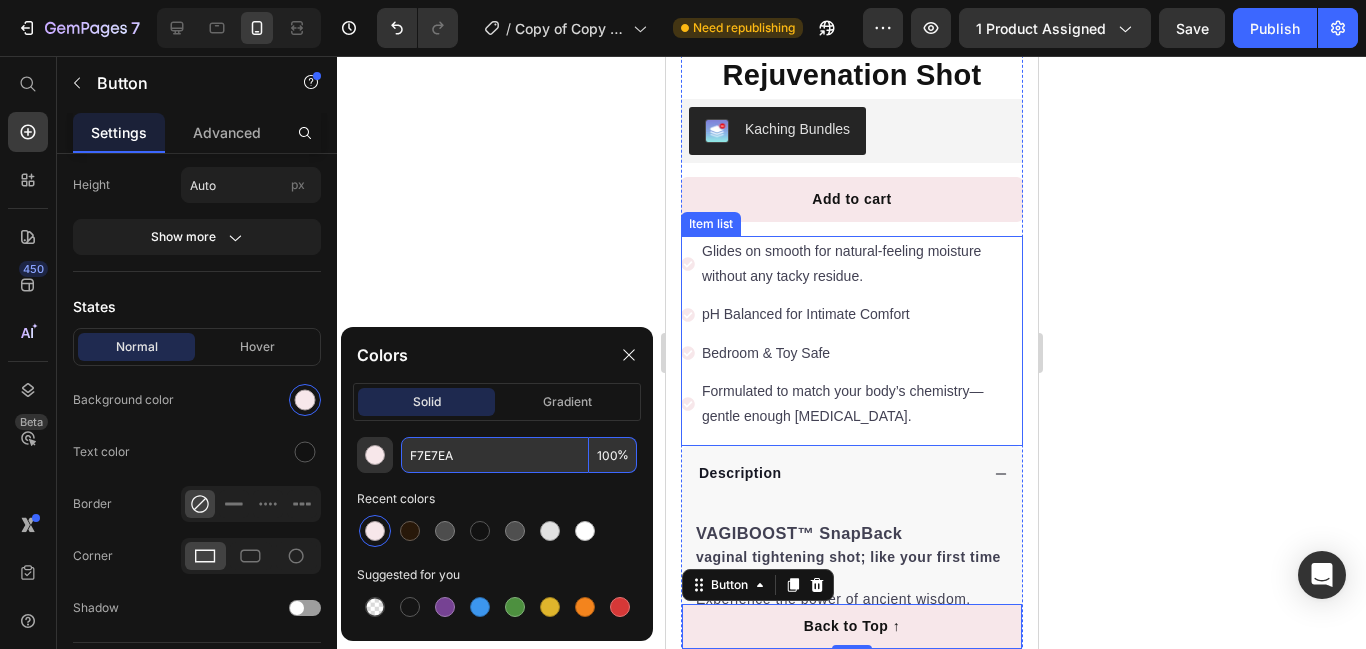 scroll, scrollTop: 666, scrollLeft: 0, axis: vertical 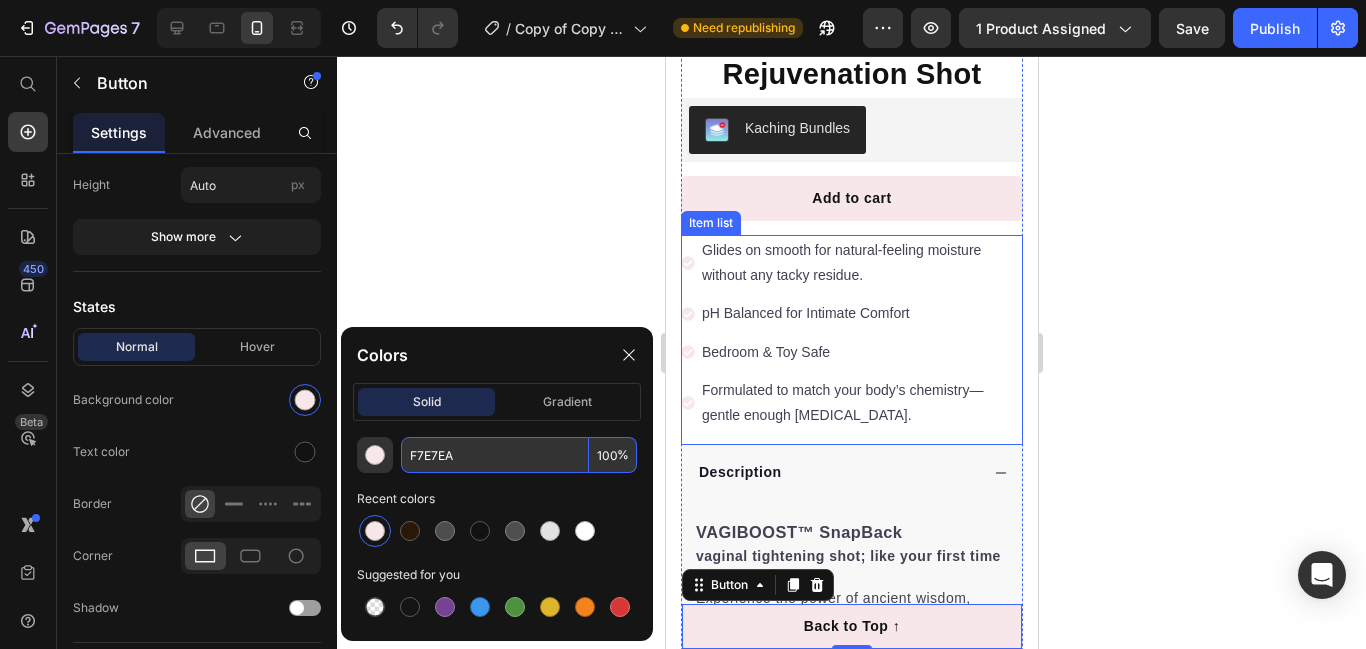 click on "Glides on smooth for natural-feeling moisture without any tacky residue." at bounding box center [860, 263] 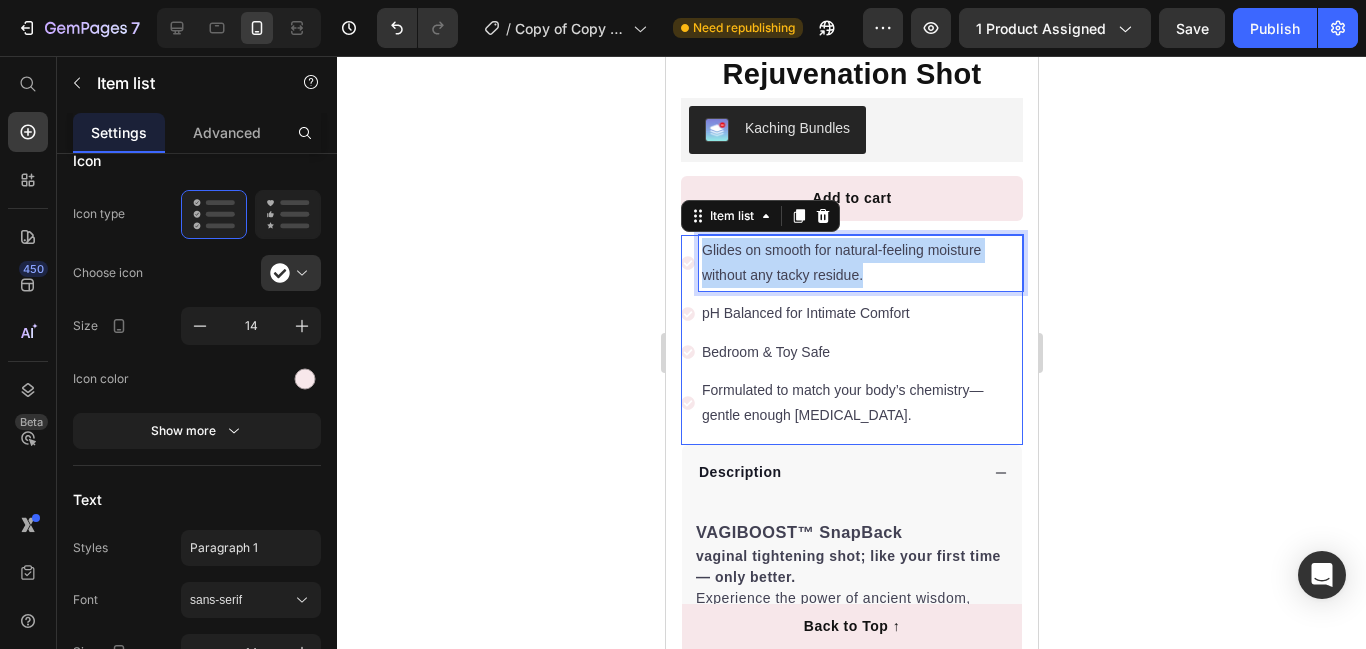 scroll, scrollTop: 0, scrollLeft: 0, axis: both 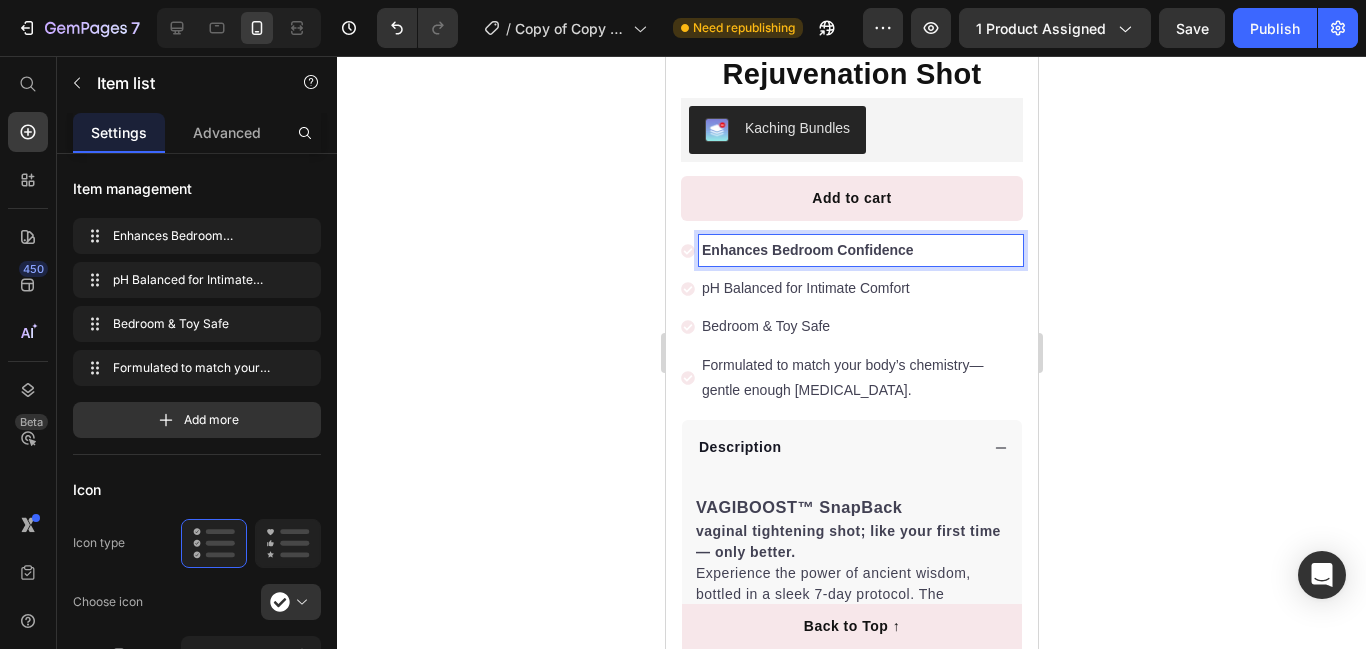click on "Enhances Bedroom Confidence" at bounding box center [807, 250] 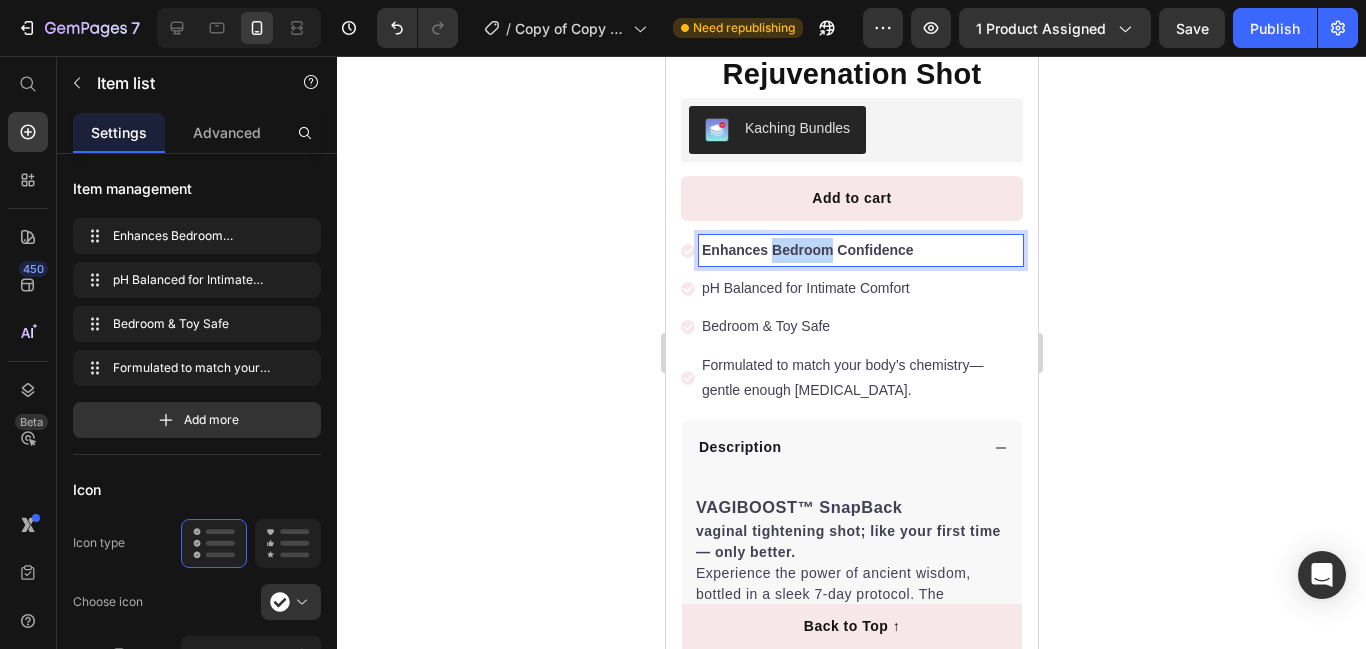 click on "Enhances Bedroom Confidence" at bounding box center [807, 250] 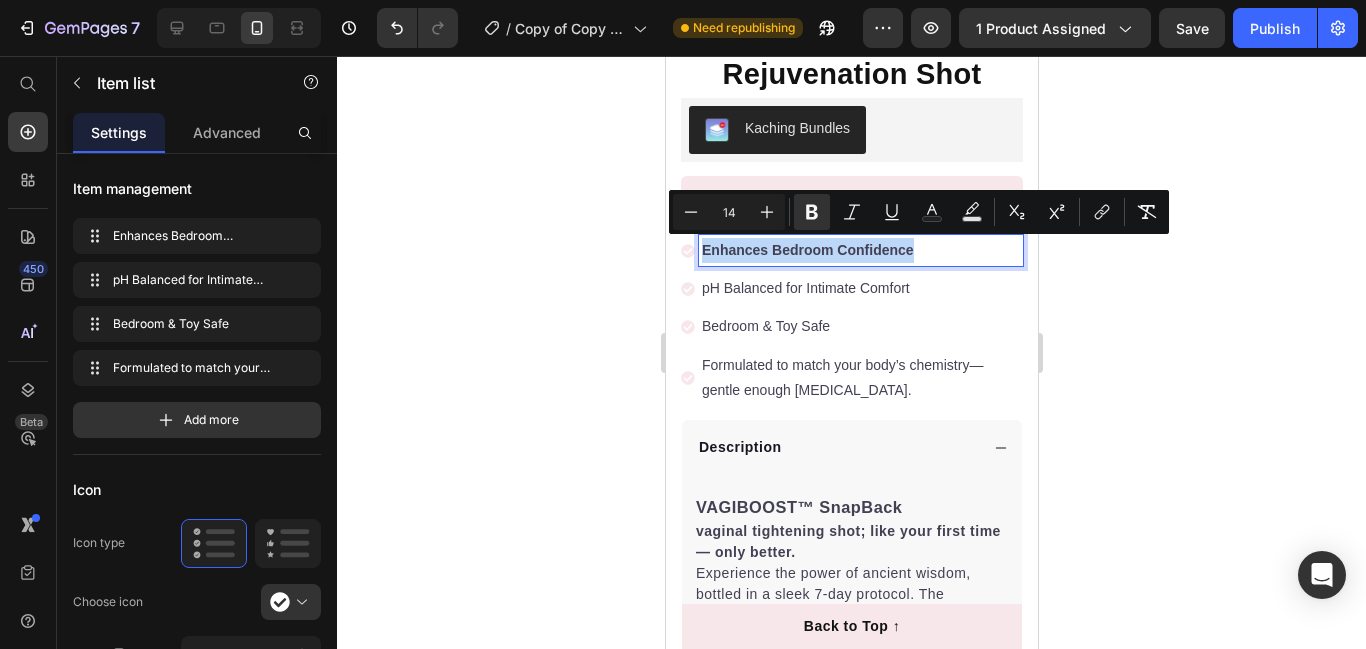 click on "Enhances Bedroom Confidence" at bounding box center [807, 250] 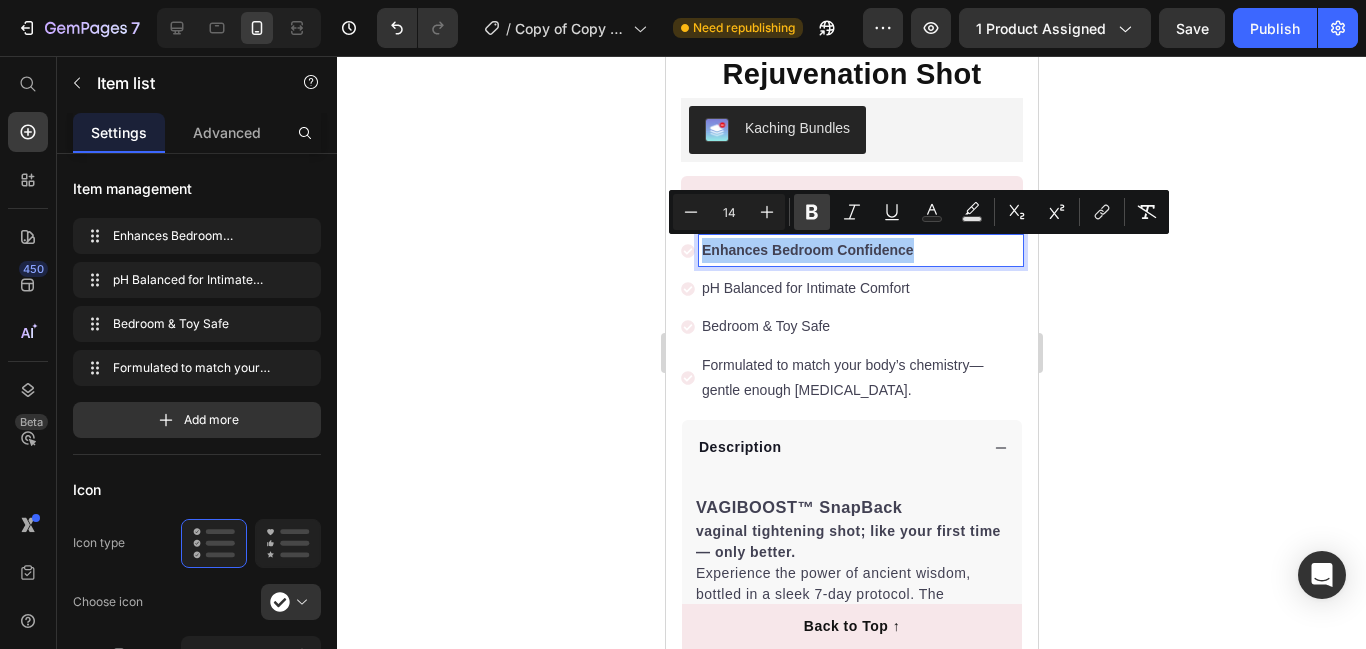click 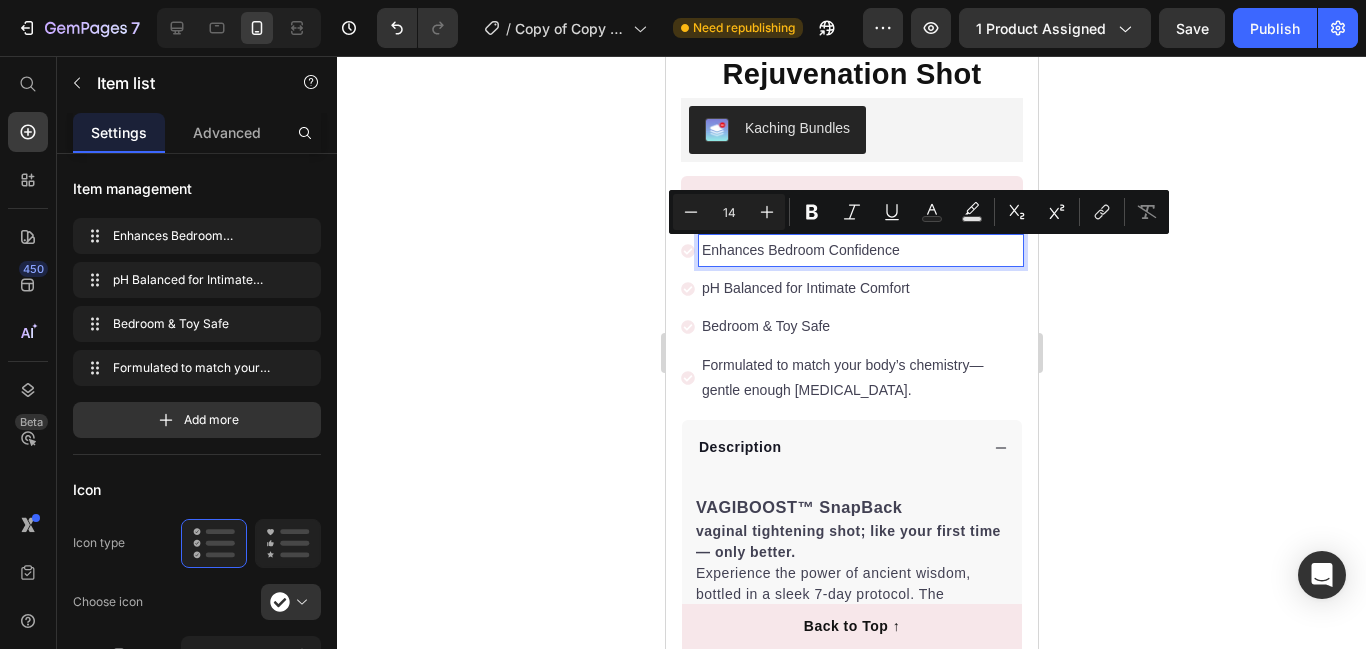 click on "pH Balanced for Intimate Comfort" at bounding box center [860, 288] 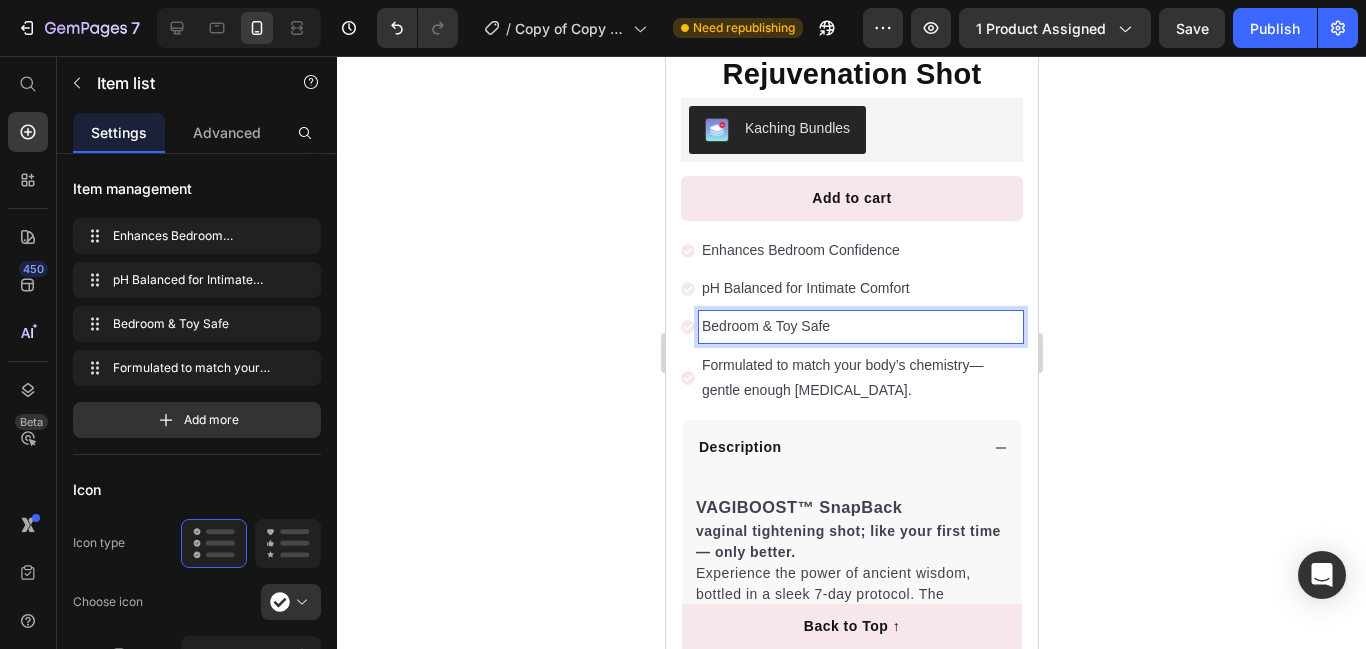click on "Bedroom & Toy Safe" at bounding box center [860, 326] 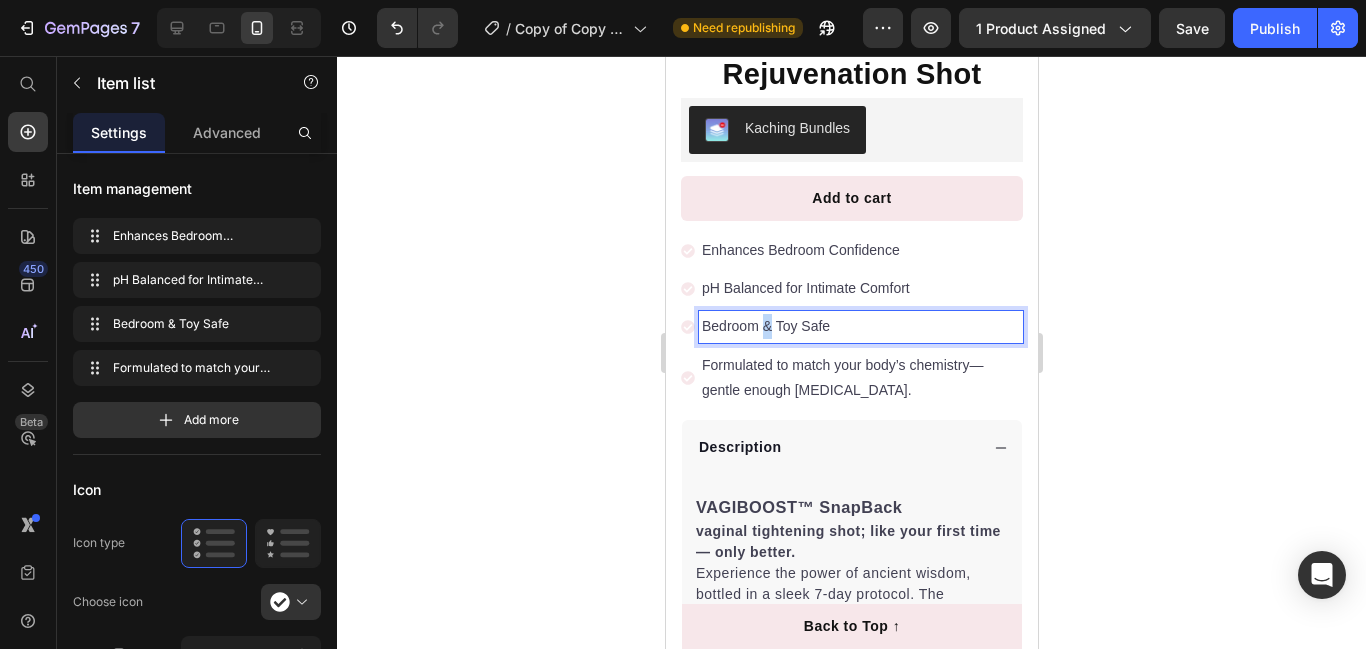 click on "Bedroom & Toy Safe" at bounding box center [860, 326] 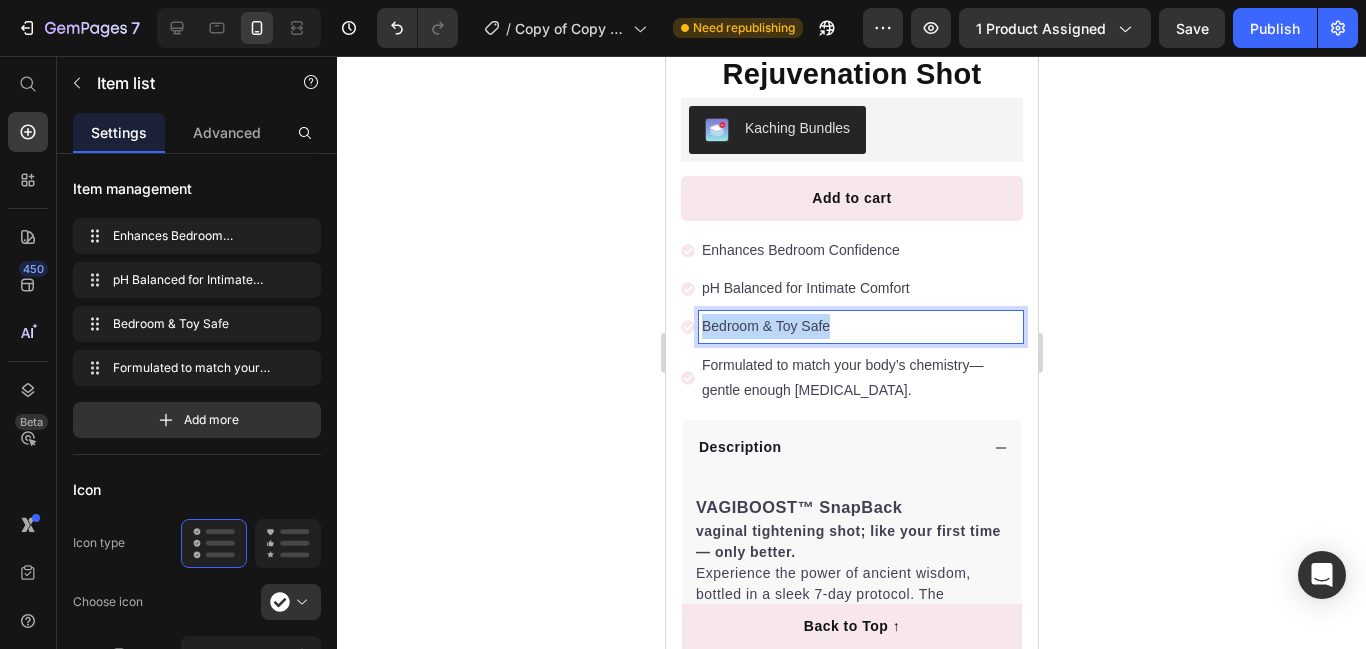 click on "Bedroom & Toy Safe" at bounding box center [860, 326] 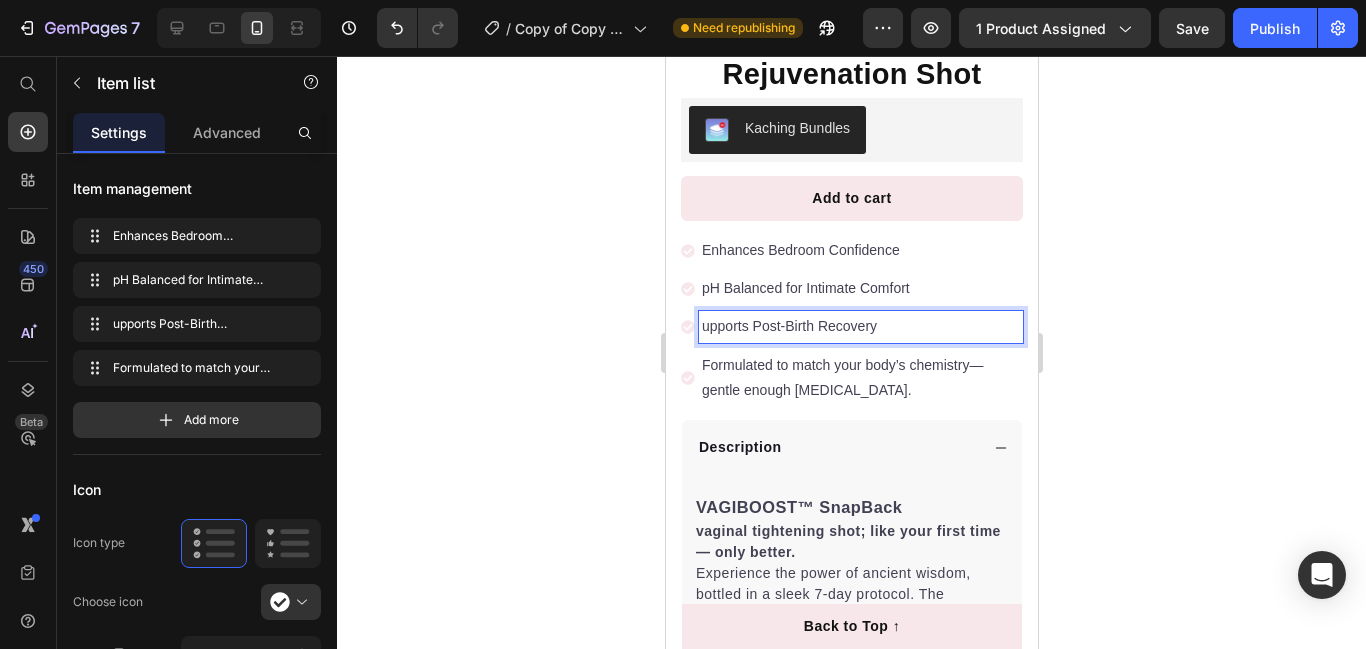 click on "upports Post-Birth Recovery" at bounding box center (860, 326) 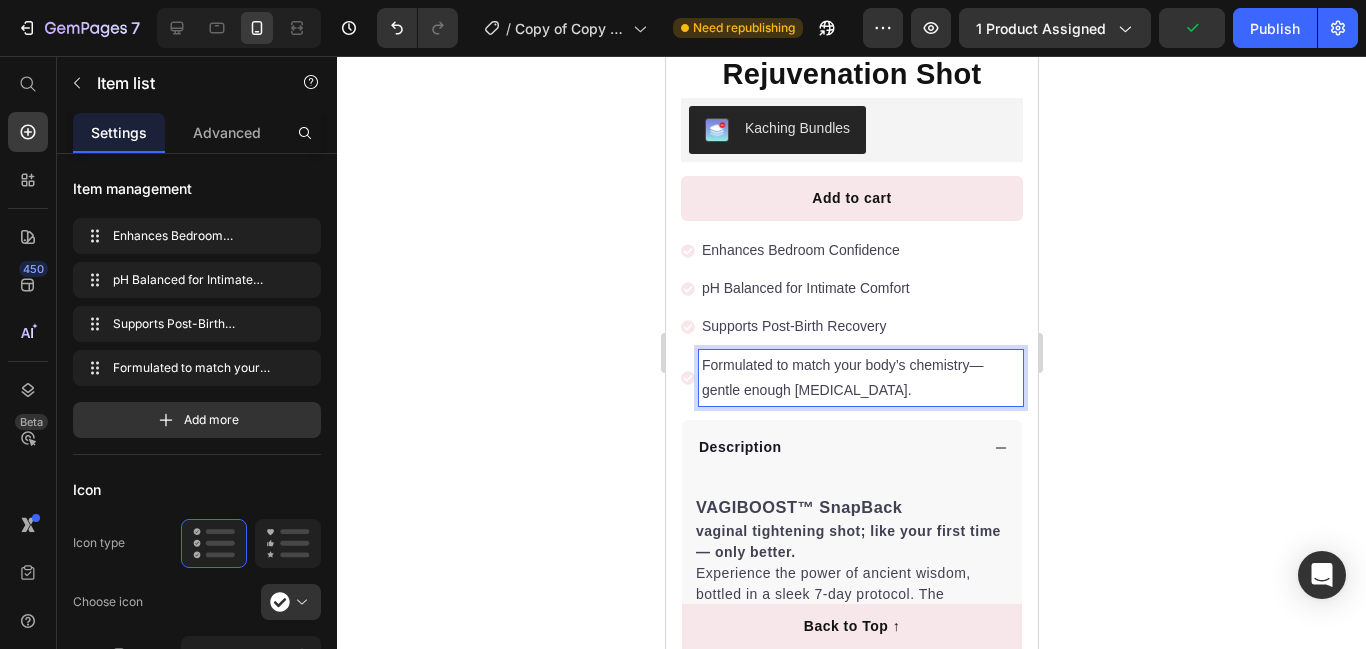 click on "Formulated to match your body’s chemistry—gentle enough [MEDICAL_DATA]." at bounding box center [860, 378] 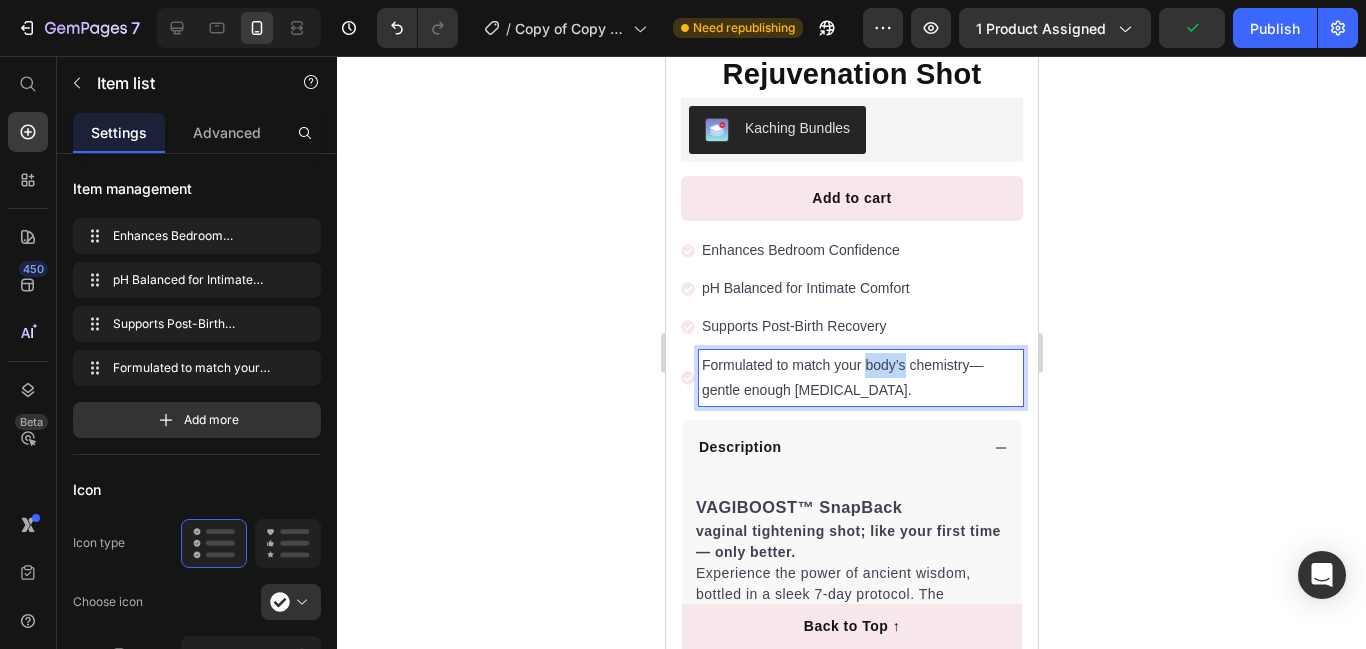 click on "Formulated to match your body’s chemistry—gentle enough [MEDICAL_DATA]." at bounding box center [860, 378] 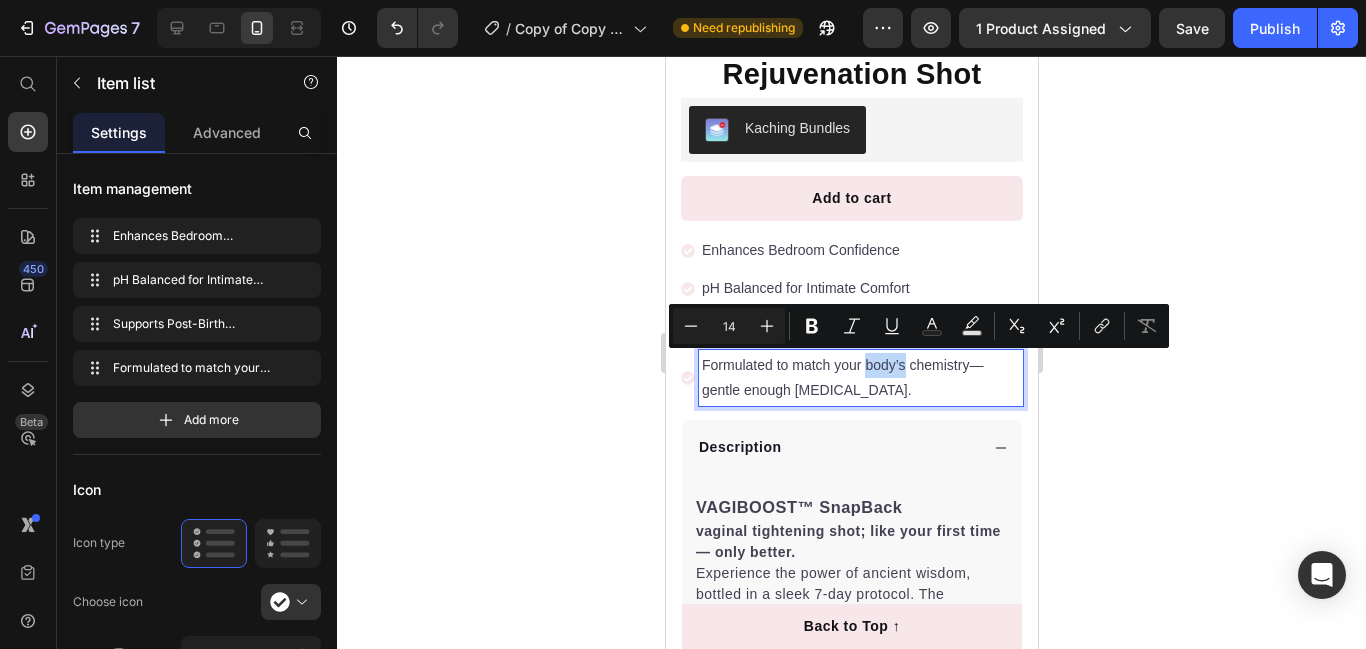 click on "Formulated to match your body’s chemistry—gentle enough [MEDICAL_DATA]." at bounding box center [860, 378] 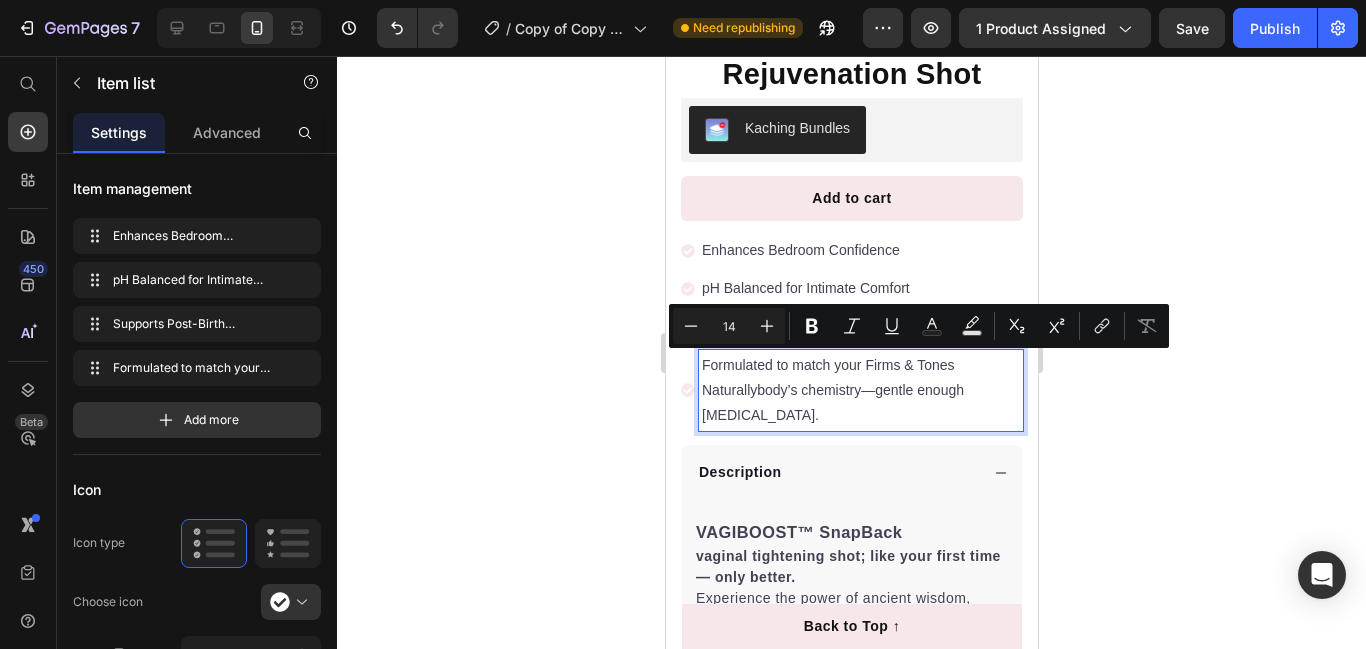 drag, startPoint x: 851, startPoint y: 413, endPoint x: 698, endPoint y: 365, distance: 160.35274 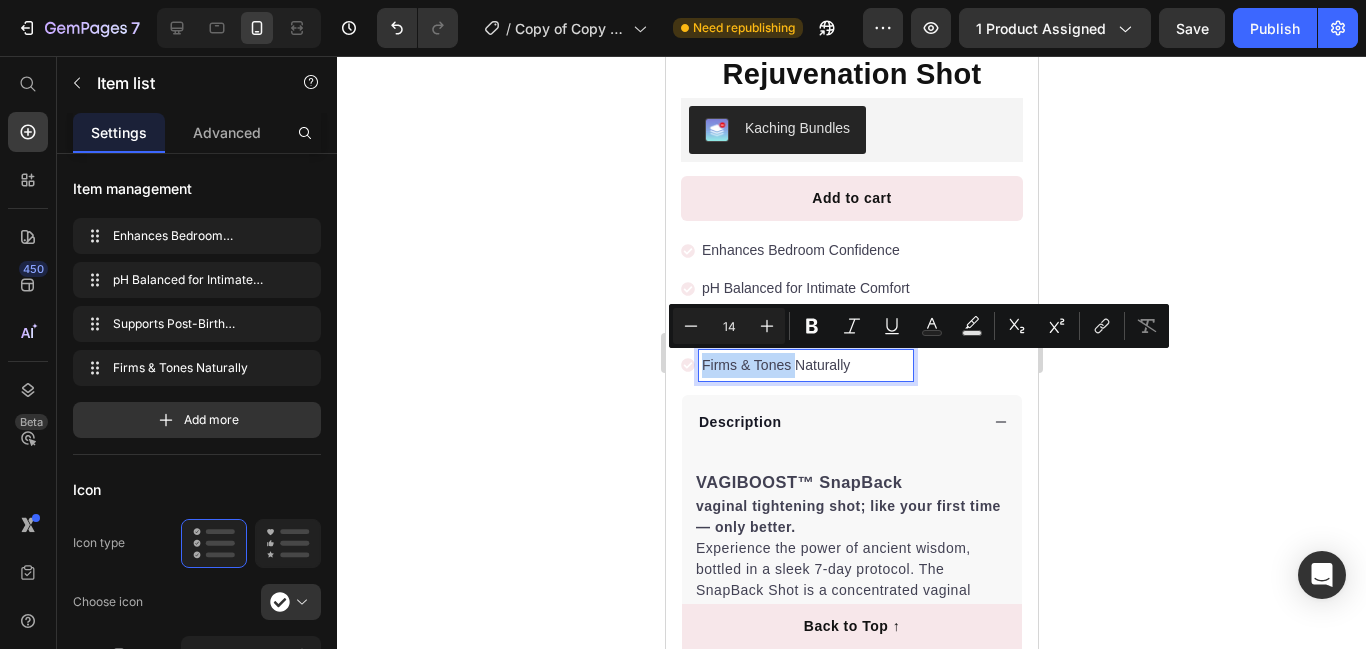 drag, startPoint x: 795, startPoint y: 360, endPoint x: 743, endPoint y: 344, distance: 54.405884 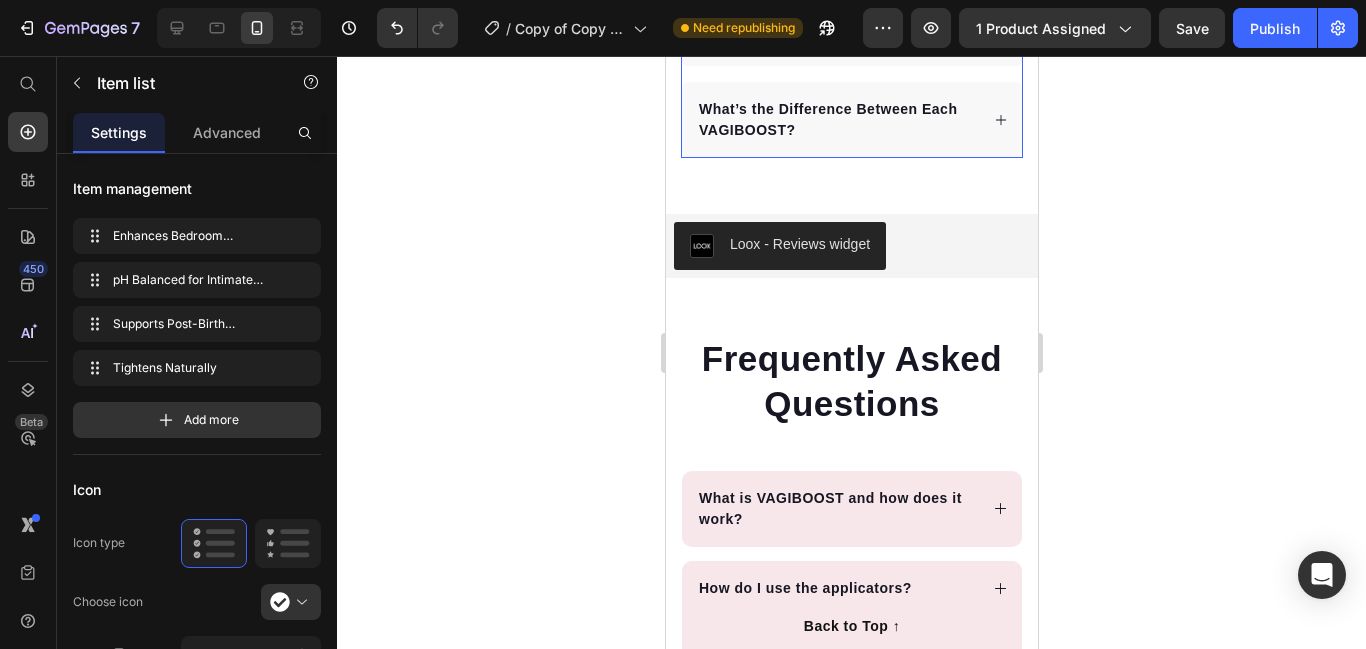 scroll, scrollTop: 1358, scrollLeft: 0, axis: vertical 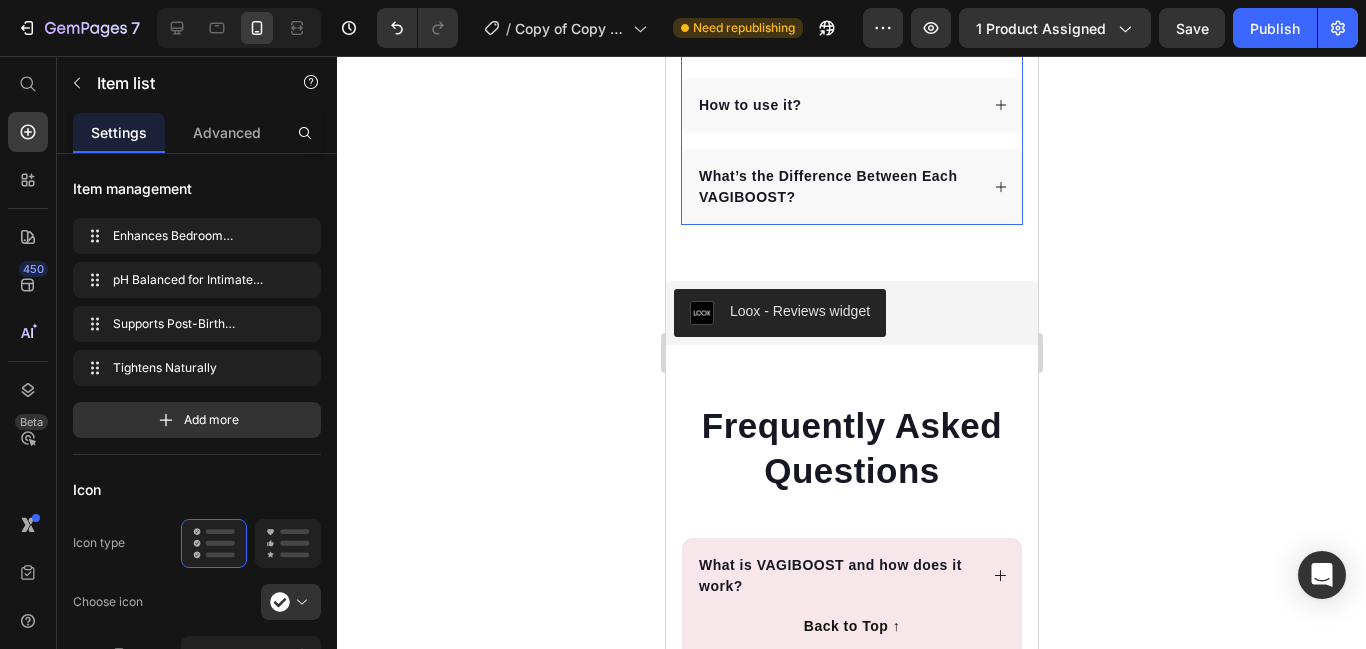 click on "What’s the Difference Between Each VAGIBOOST?" at bounding box center (836, 187) 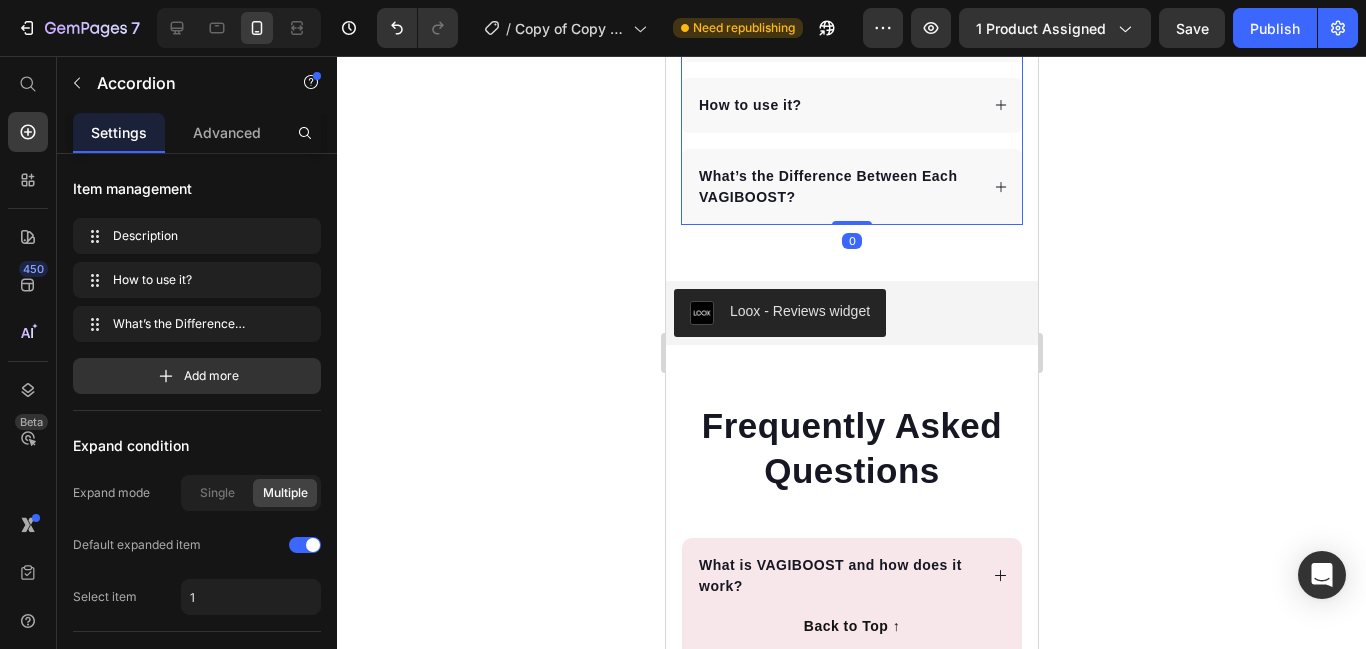 click on "What’s the Difference Between Each VAGIBOOST?" at bounding box center (851, 187) 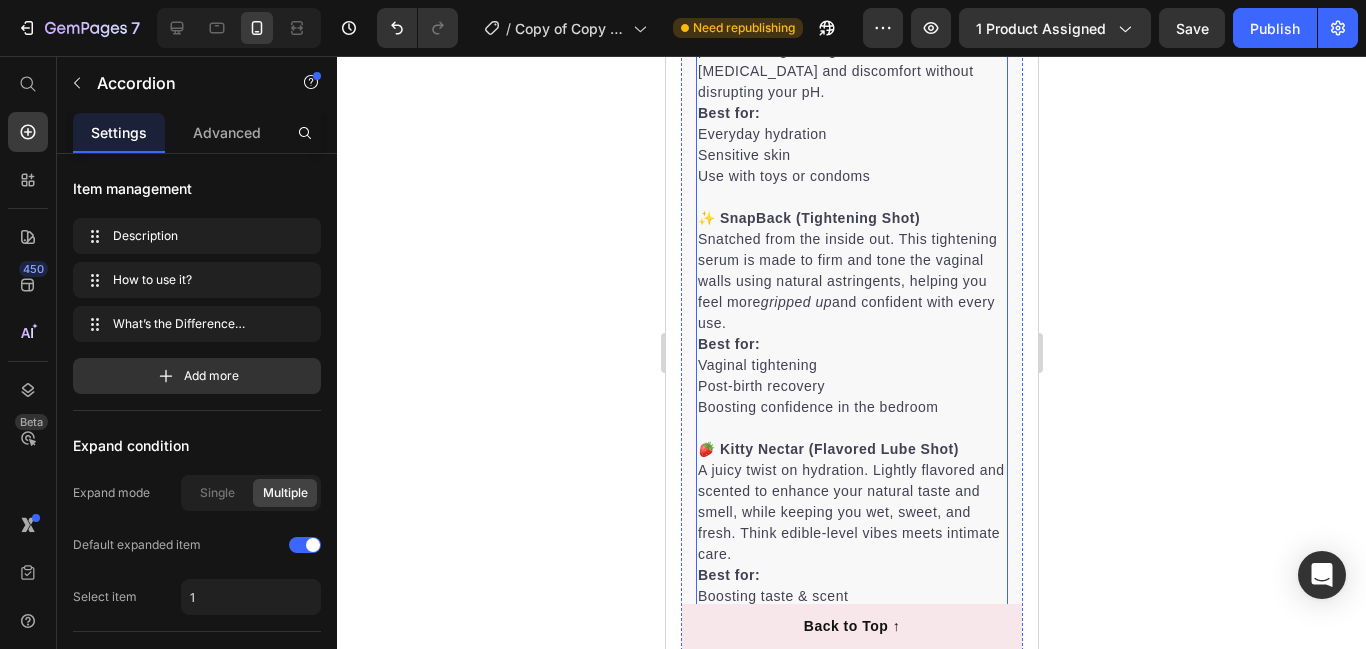 scroll, scrollTop: 1633, scrollLeft: 0, axis: vertical 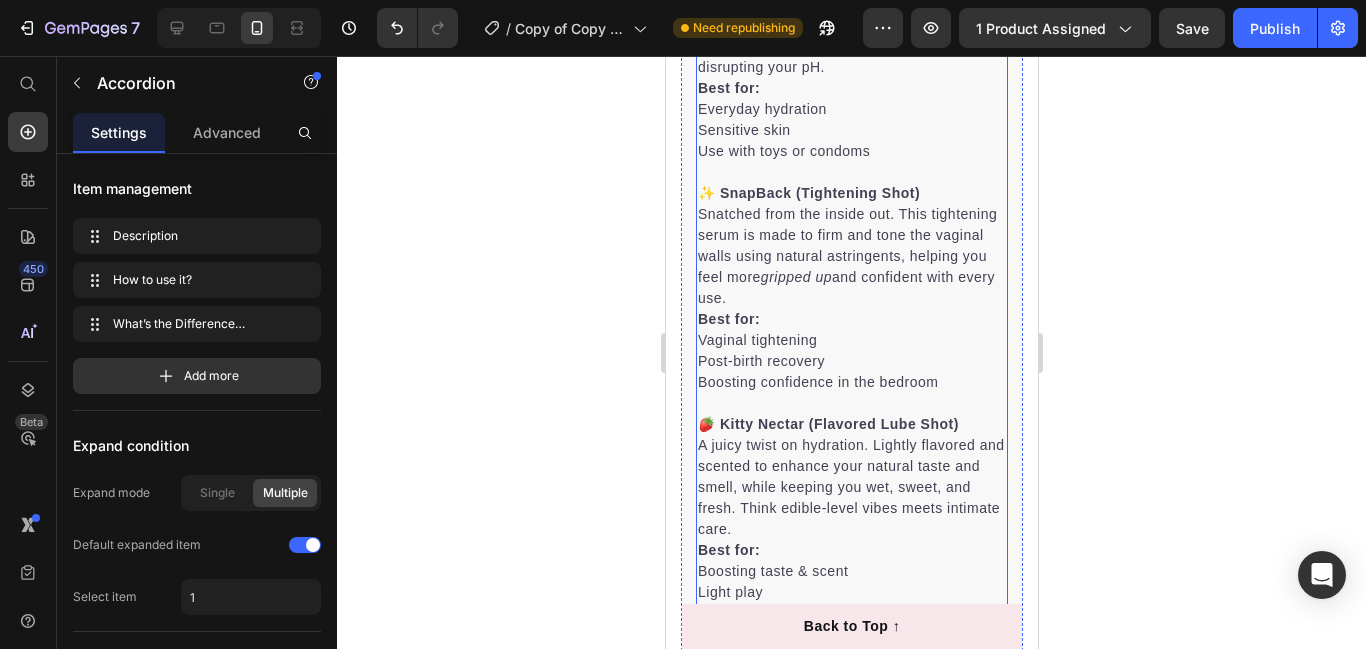 click on "✨ SnapBack (Tightening Shot) Snatched from the inside out. This tightening serum is made to firm and tone the vaginal walls using natural astringents, helping you feel more  gripped up  and confident with every use." at bounding box center [851, 246] 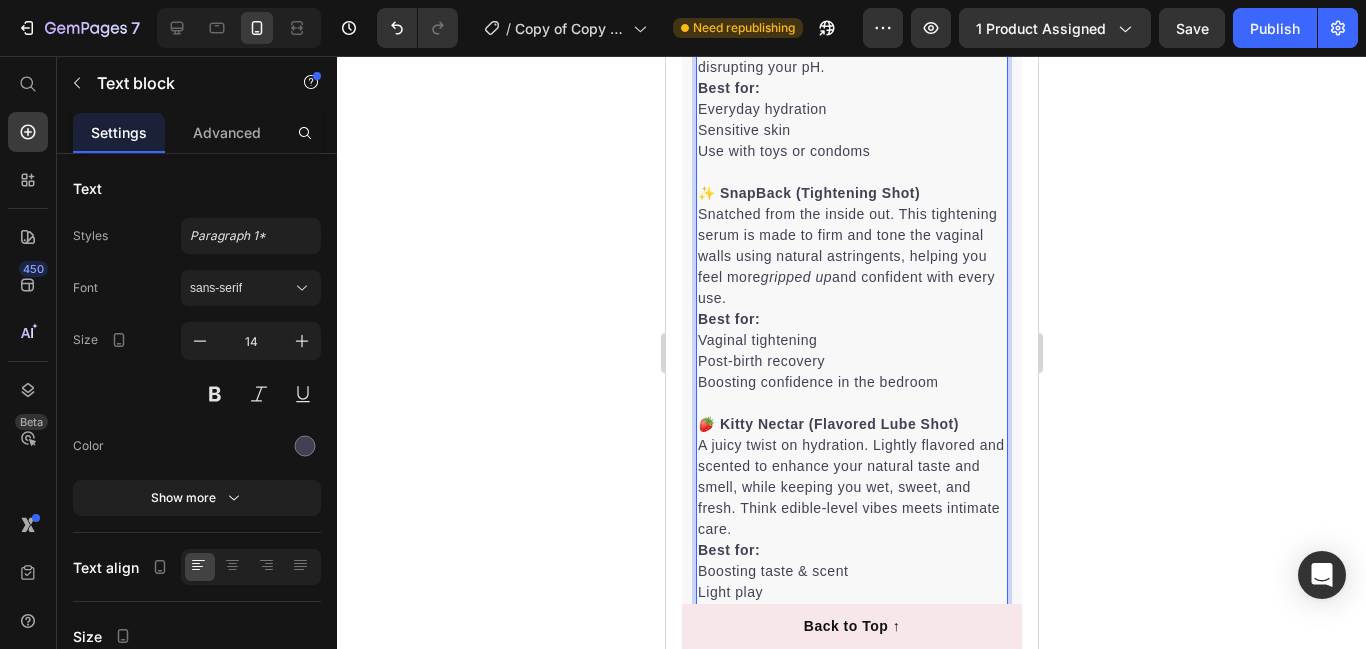click on "Post-birth recovery" at bounding box center [851, 361] 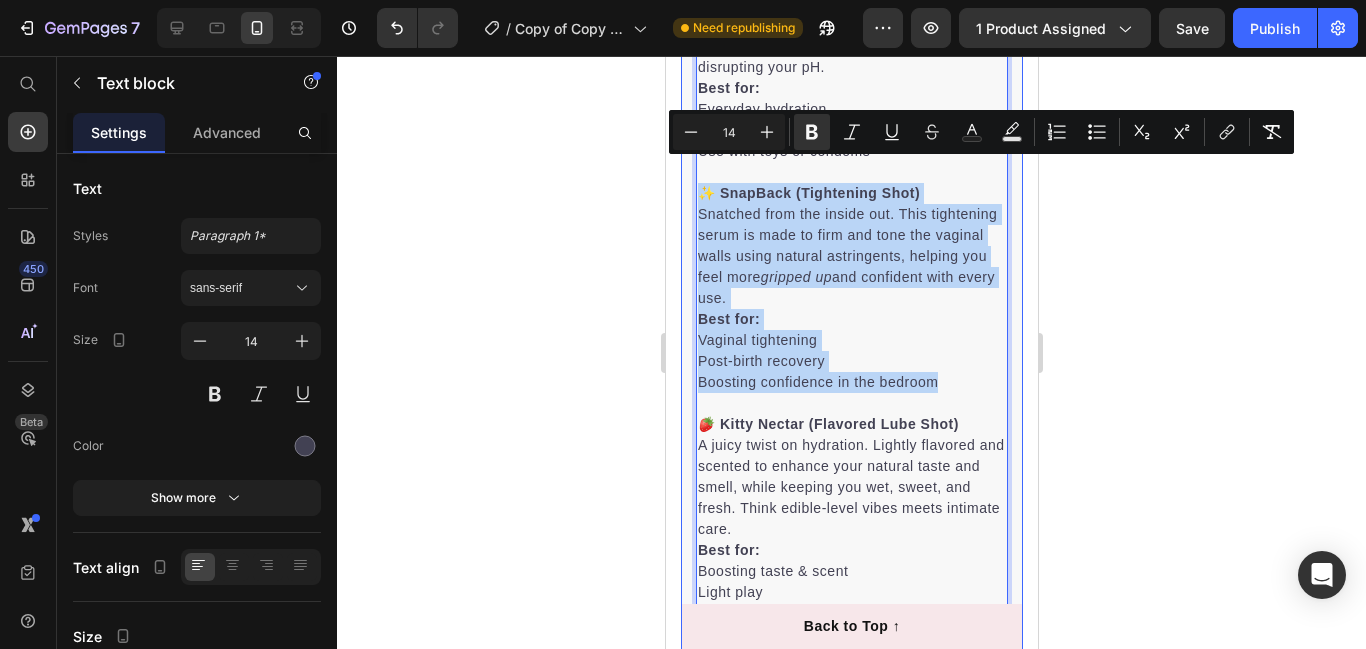 drag, startPoint x: 949, startPoint y: 368, endPoint x: 693, endPoint y: 172, distance: 322.4159 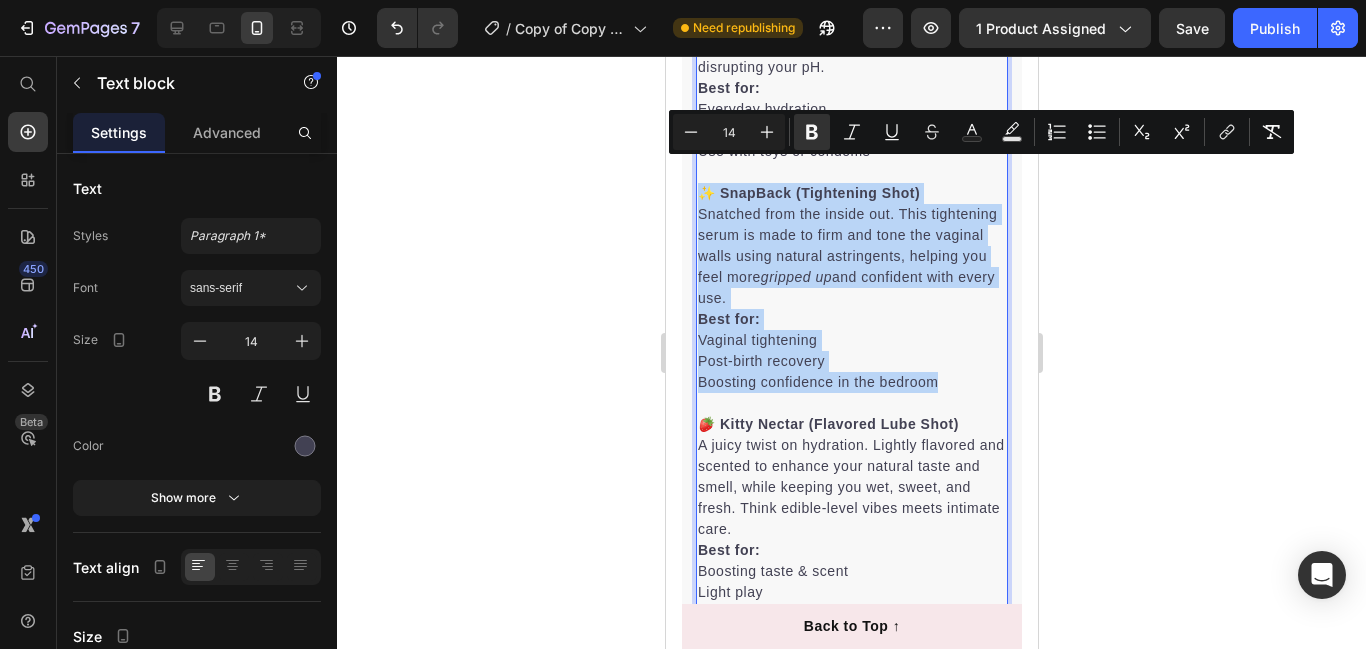 copy on "✨ SnapBack (Tightening Shot) Snatched from the inside out. This tightening serum is made to firm and tone the vaginal walls using natural astringents, helping you feel more  gripped up  and confident with every use. Best for: Vaginal tightening Post-birth recovery Boosting confidence in the bedroom" 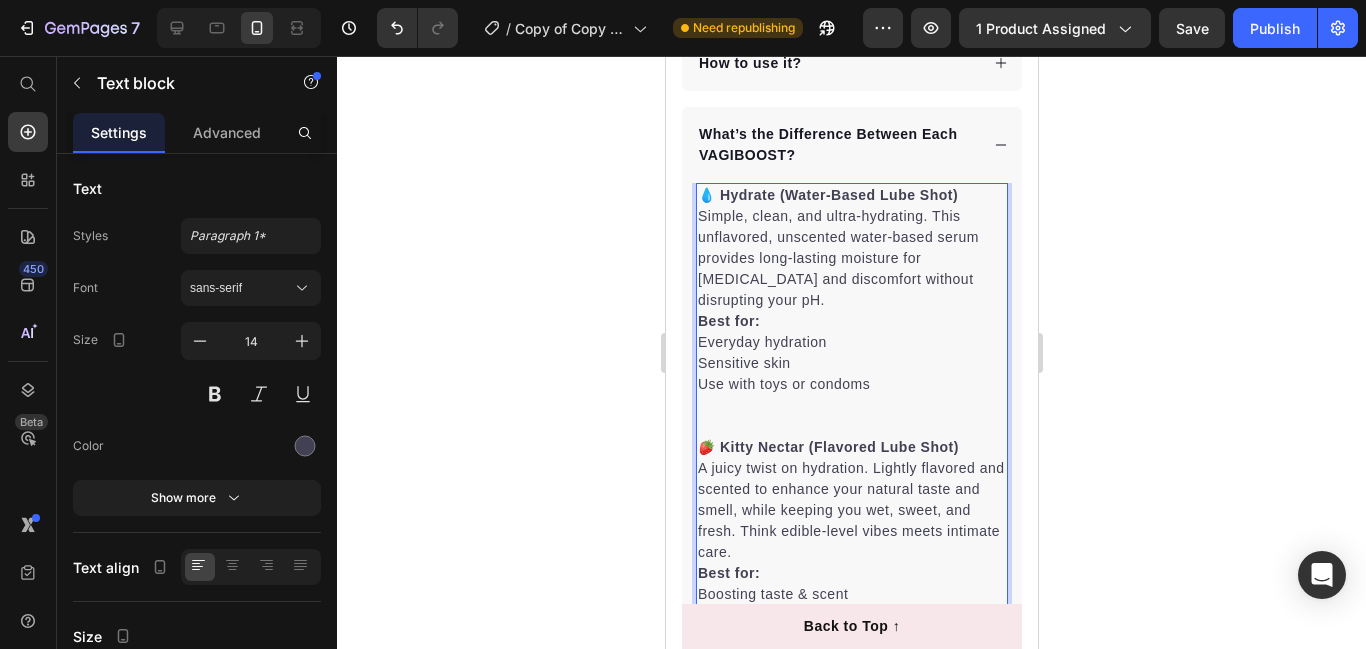 scroll, scrollTop: 1186, scrollLeft: 0, axis: vertical 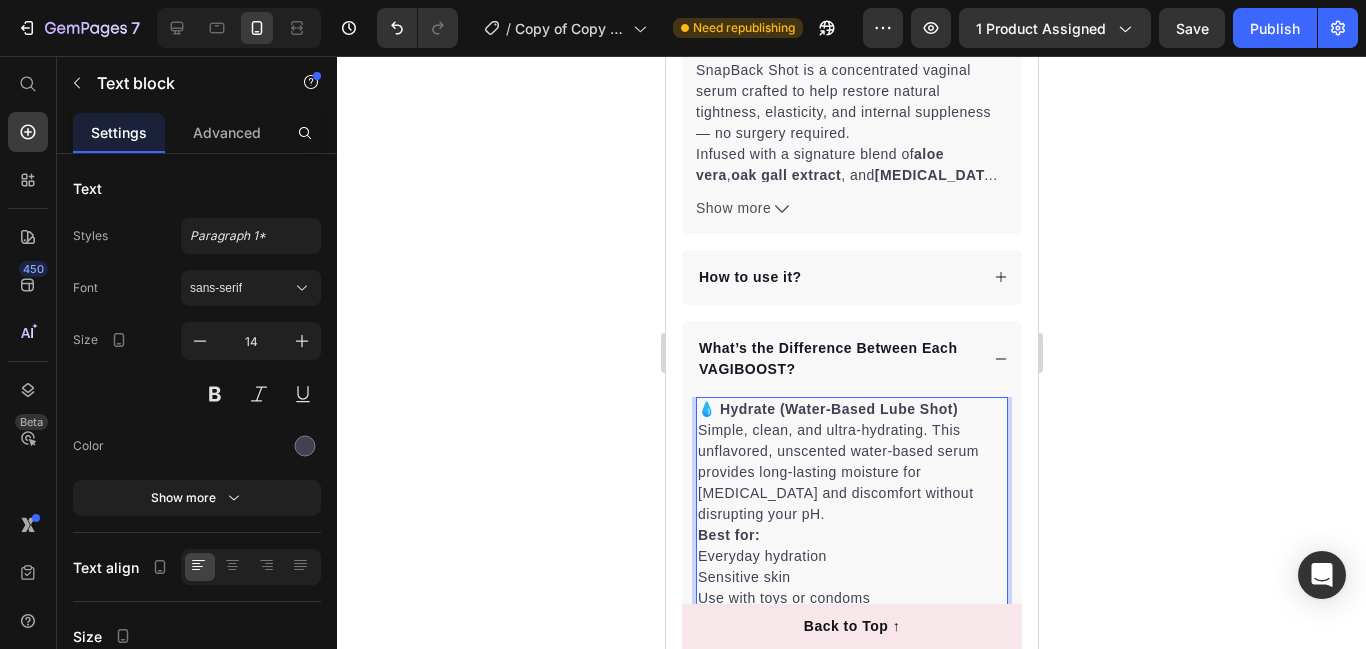 click on "💧 Hydrate (Water-Based Lube Shot) Simple, clean, and ultra-hydrating. This unflavored, unscented water-based serum provides long-lasting moisture for [MEDICAL_DATA] and discomfort without disrupting your pH." at bounding box center [851, 462] 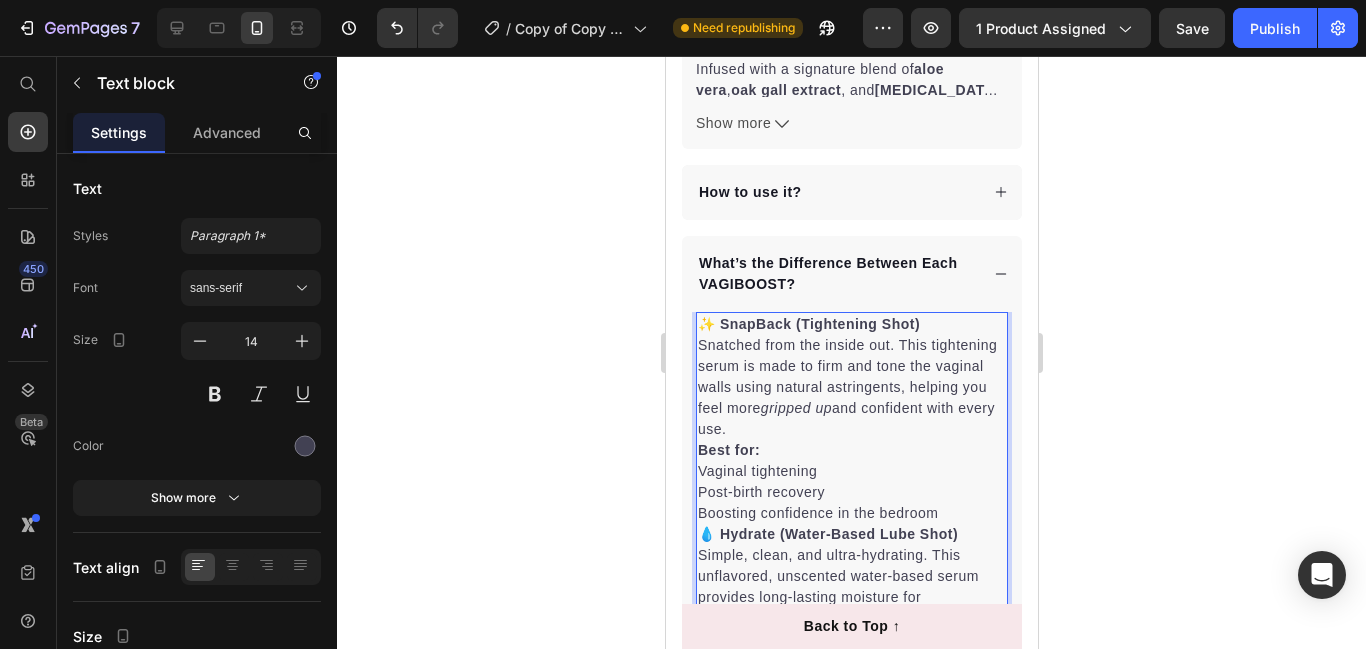 scroll, scrollTop: 1274, scrollLeft: 0, axis: vertical 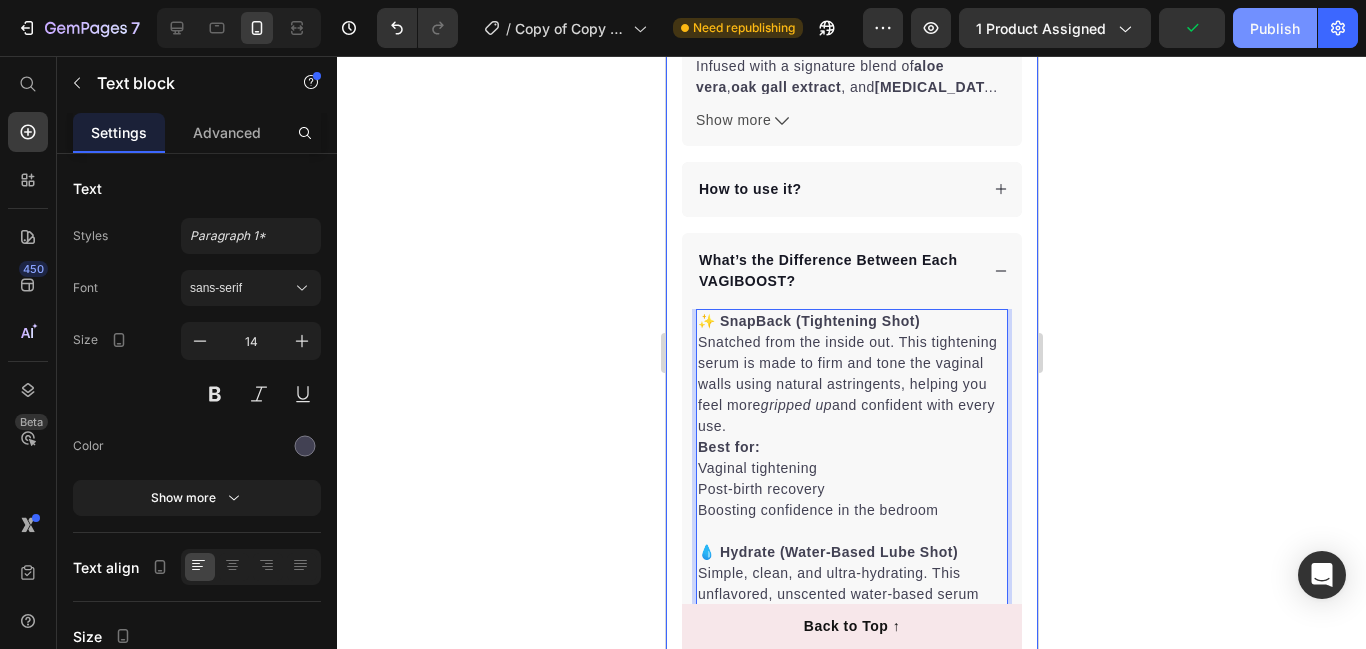 click on "Publish" at bounding box center [1275, 28] 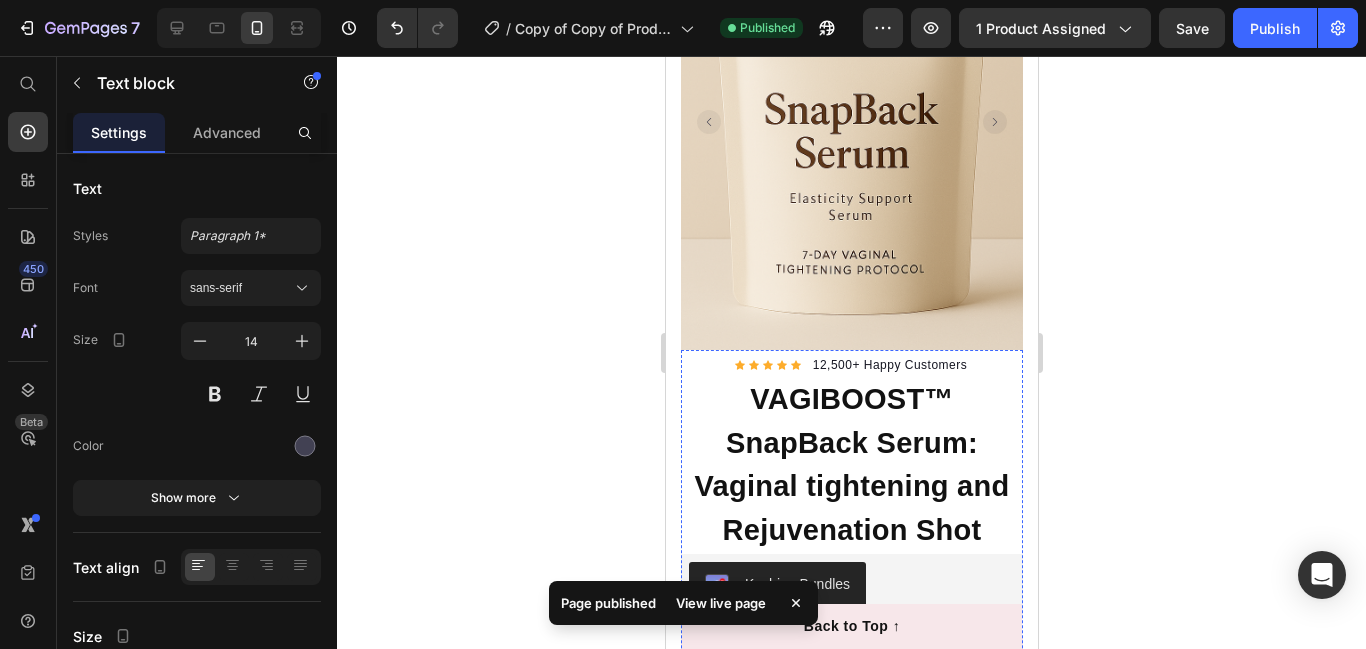 scroll, scrollTop: 0, scrollLeft: 0, axis: both 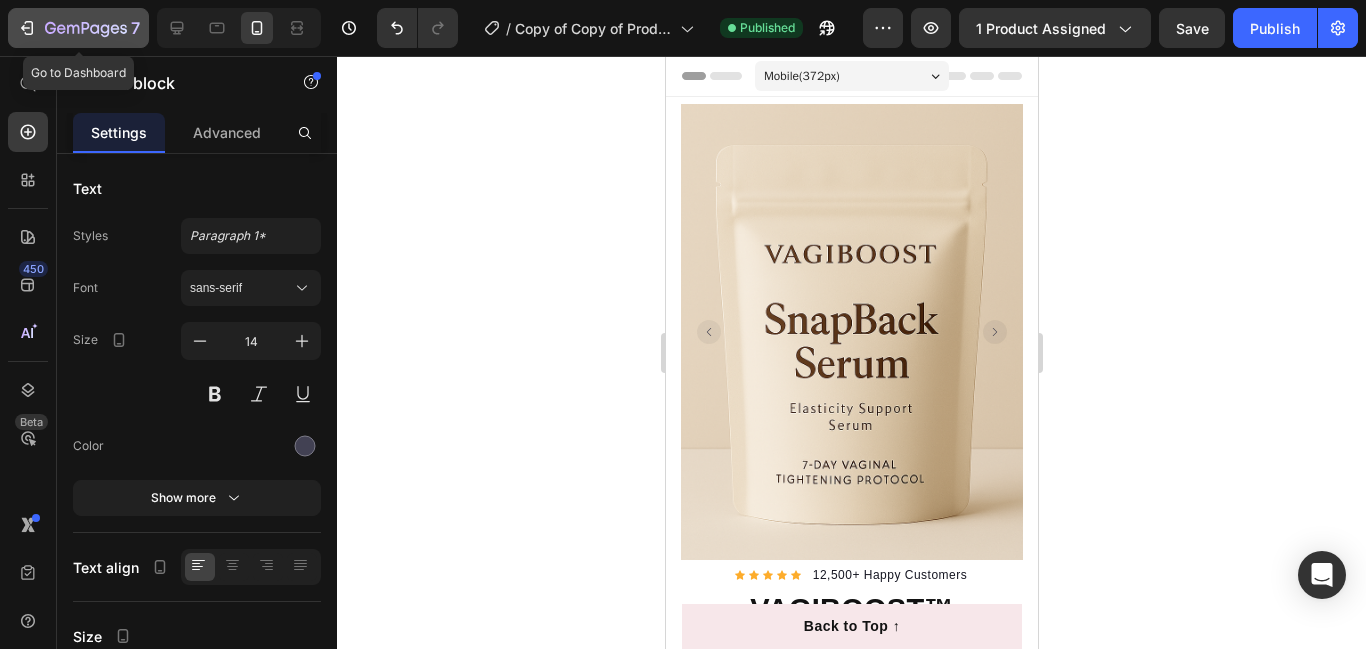 click 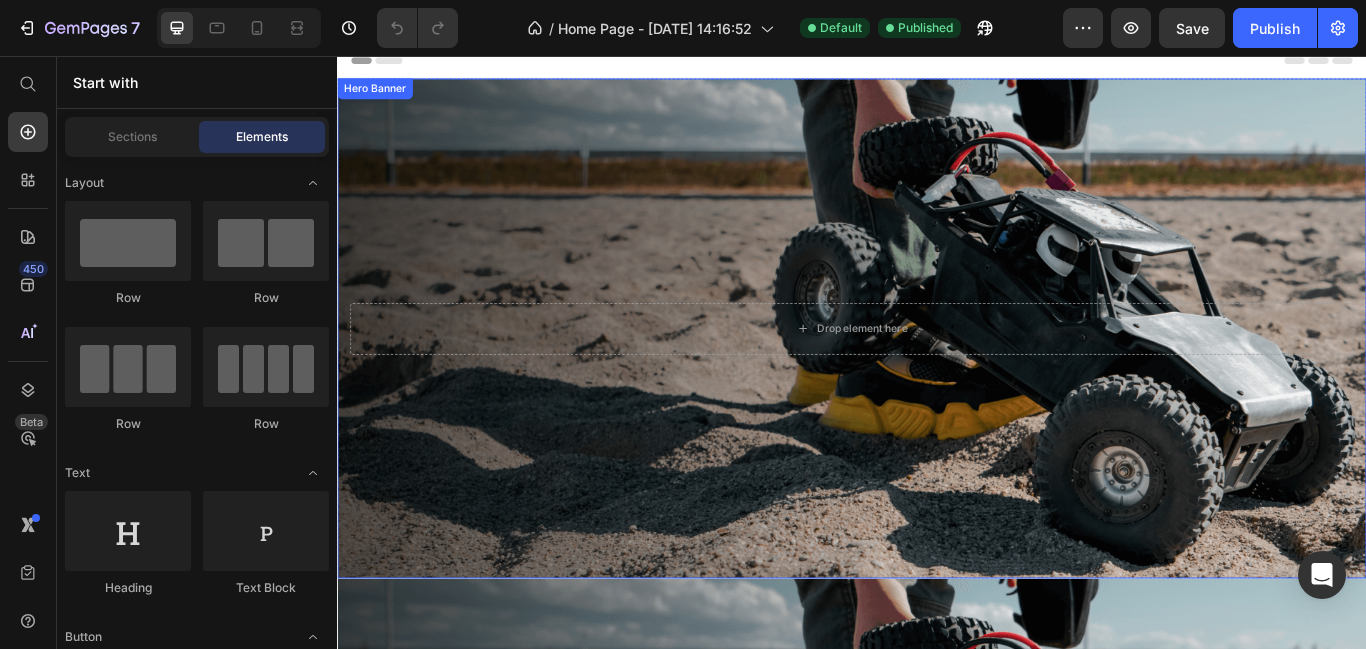 scroll, scrollTop: 404, scrollLeft: 0, axis: vertical 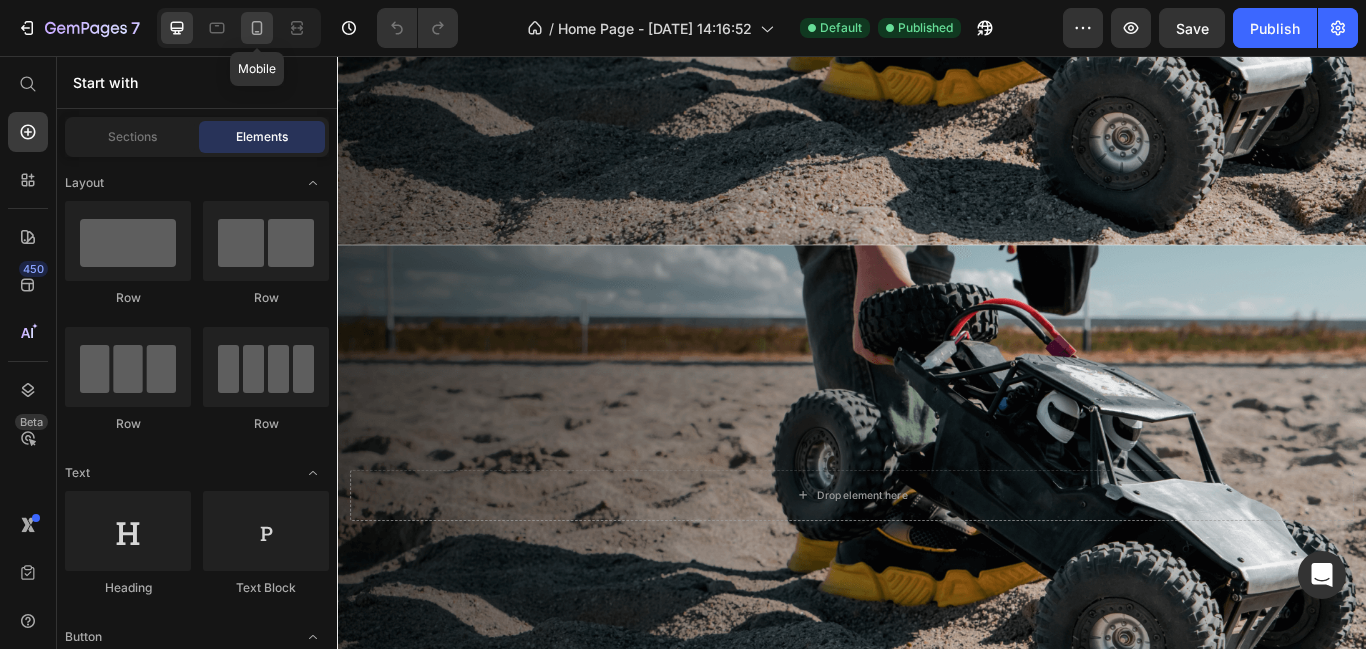 click 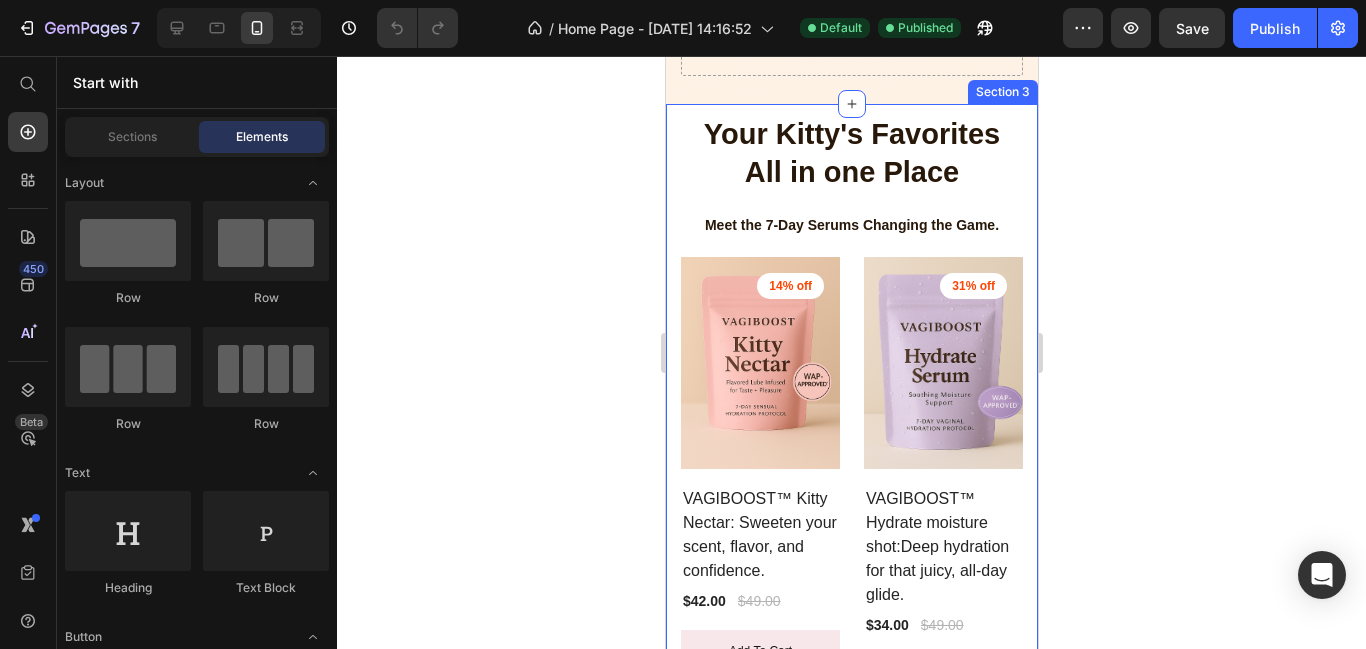 scroll, scrollTop: 802, scrollLeft: 0, axis: vertical 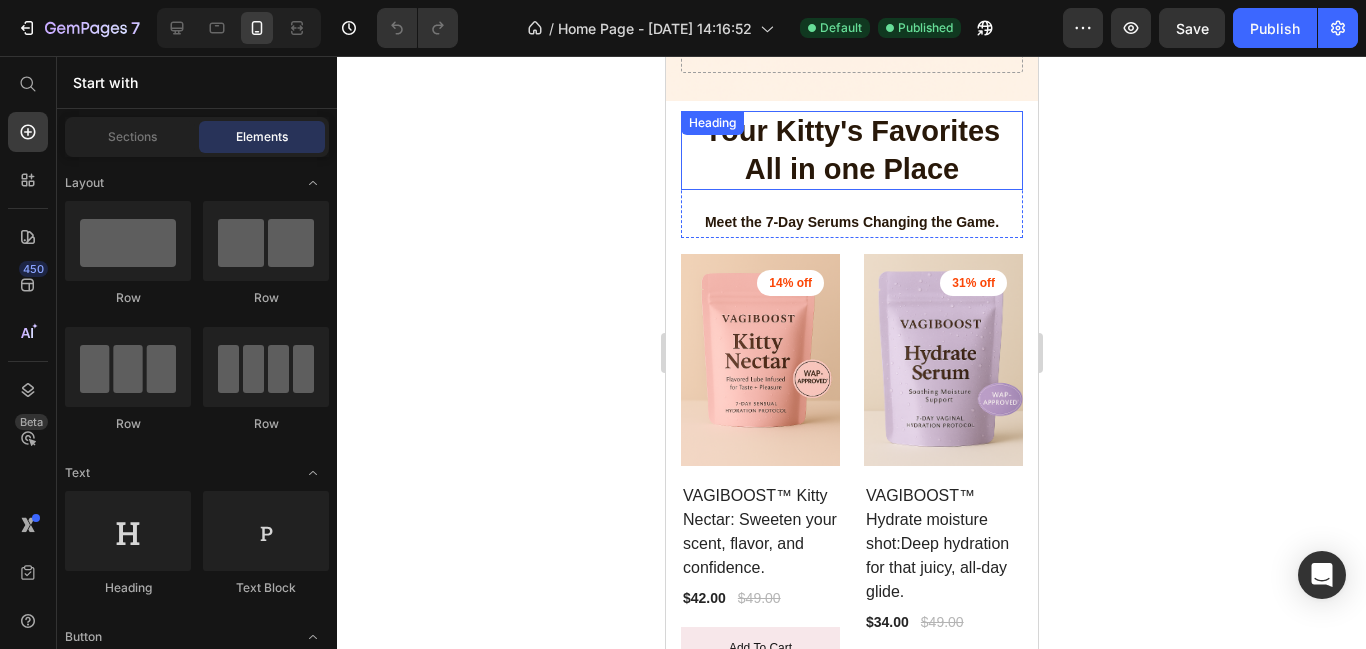 click on "Your Kitty's Favorites All in one Place" at bounding box center [851, 150] 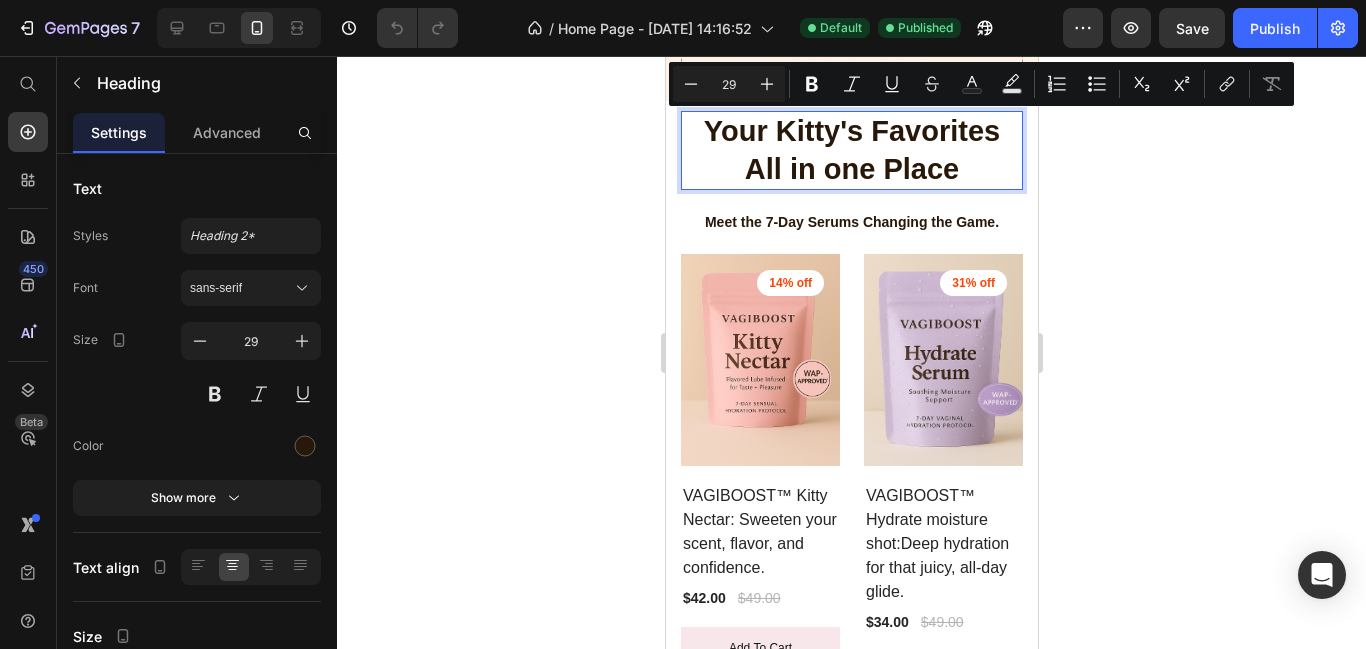 click on "Your Kitty's Favorites All in one Place" at bounding box center (851, 150) 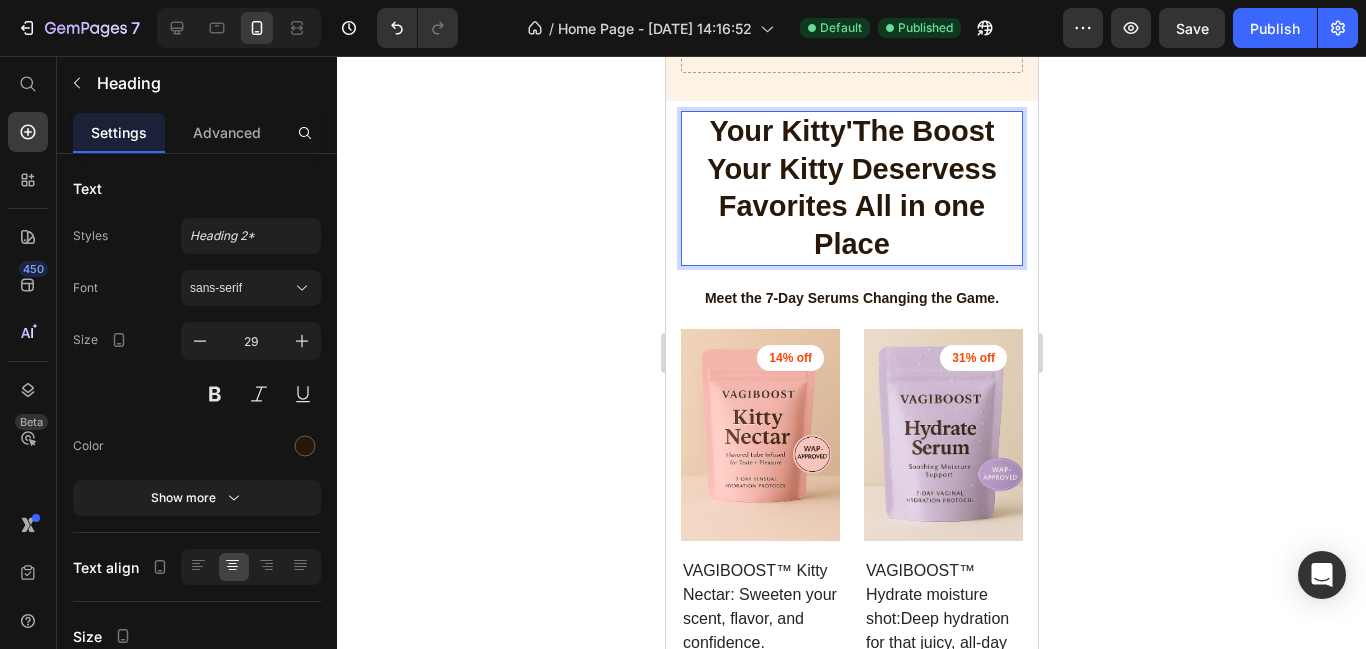 click on "Your Kitty'The Boost Your Kitty Deservess Favorites All in one Place" at bounding box center (851, 188) 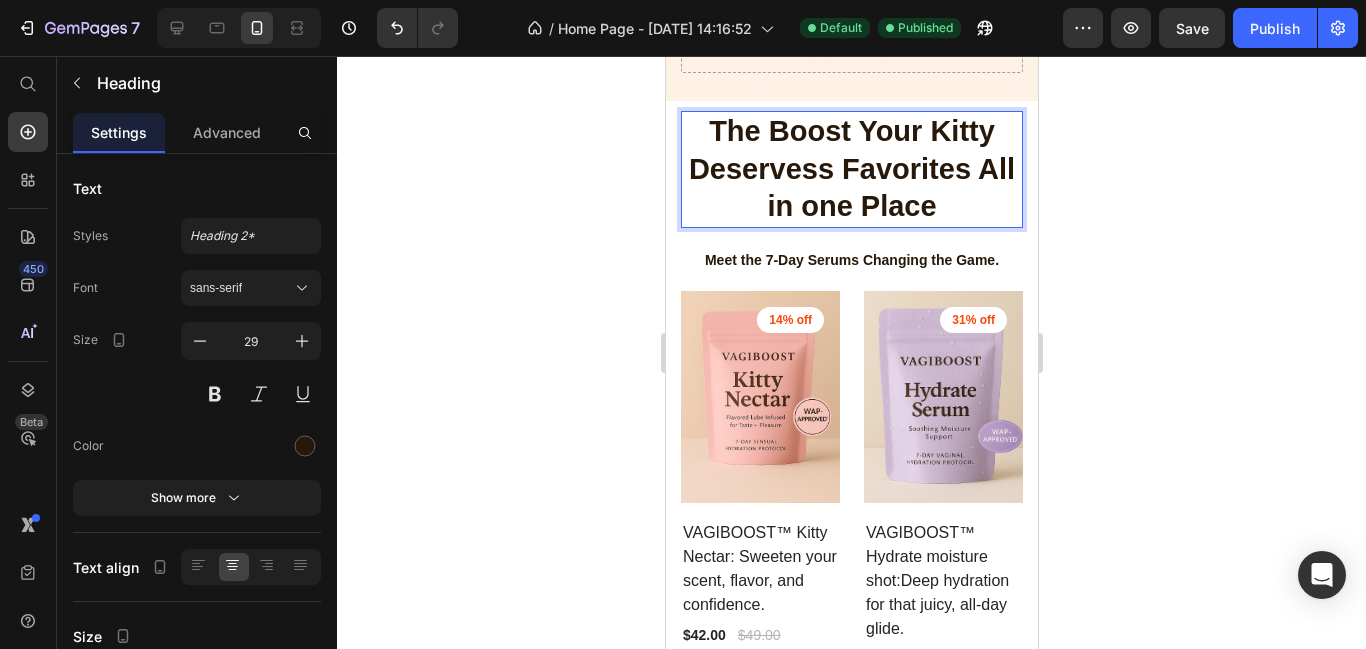 click on "The Boost Your Kitty Deservess Favorites All in one Place" at bounding box center [851, 169] 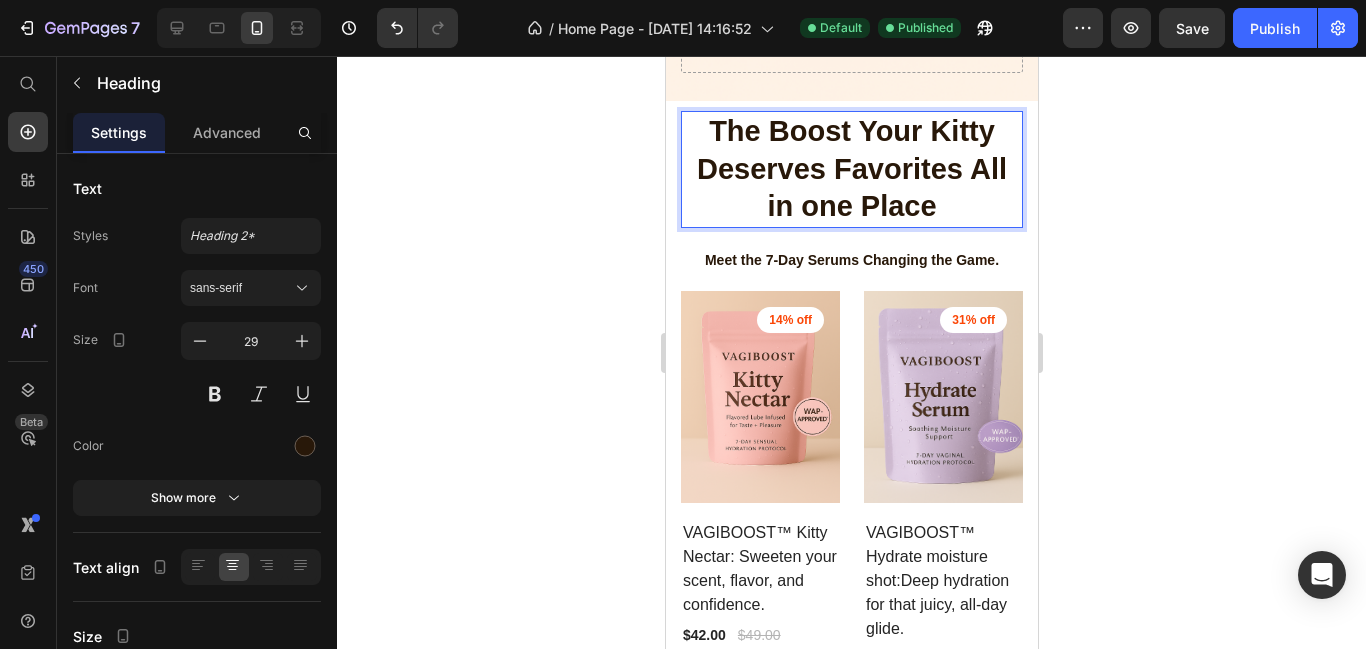 drag, startPoint x: 832, startPoint y: 169, endPoint x: 996, endPoint y: 224, distance: 172.97688 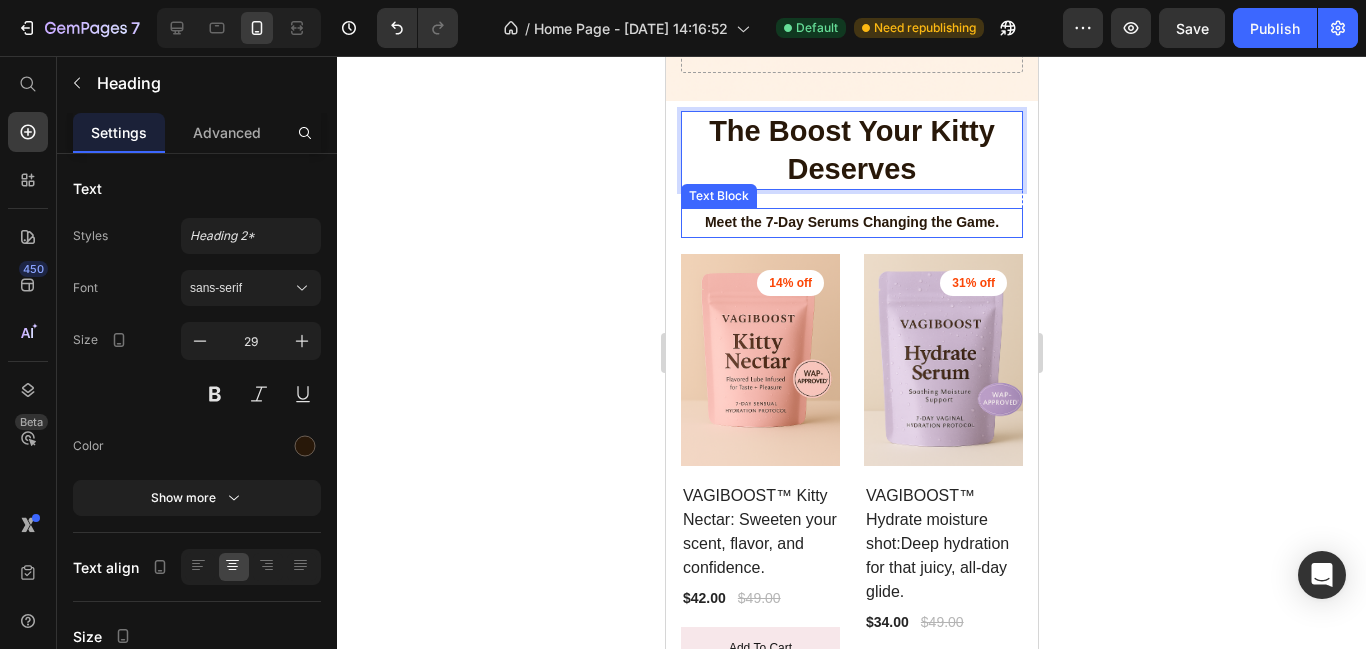 click on "Meet the 7-Day Serums Changing the Game." at bounding box center (851, 222) 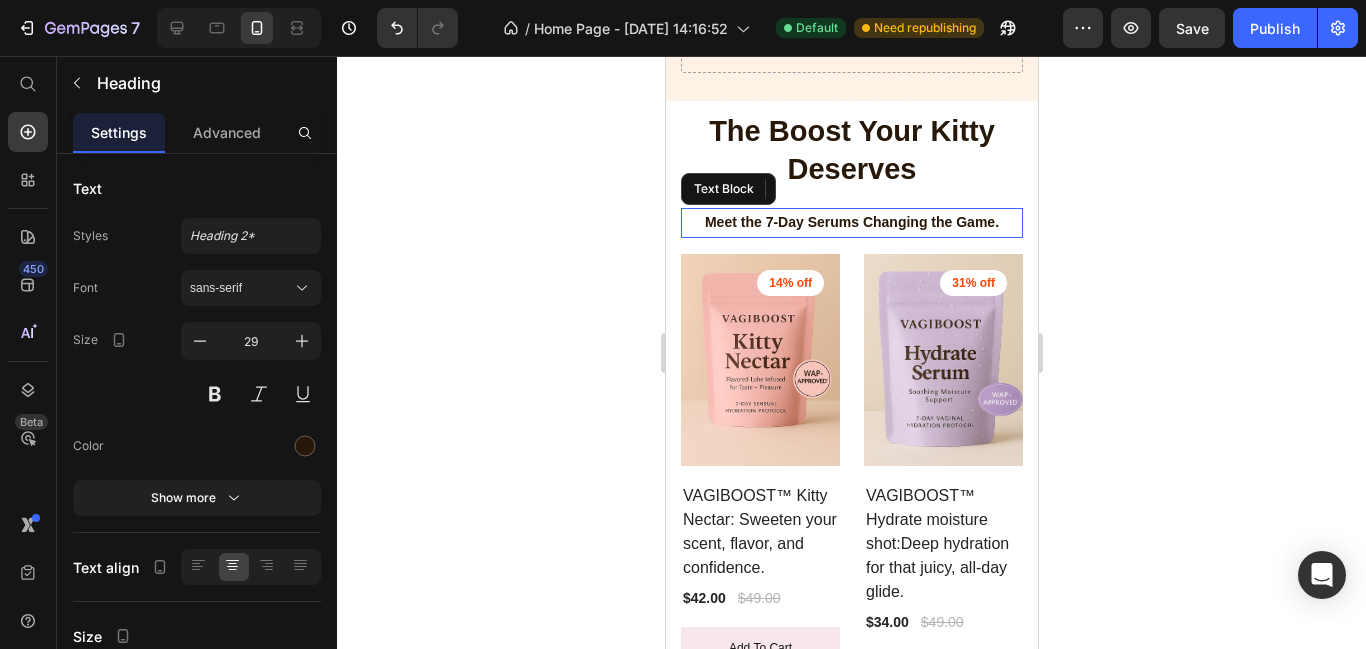 click on "Meet the 7-Day Serums Changing the Game." at bounding box center (851, 222) 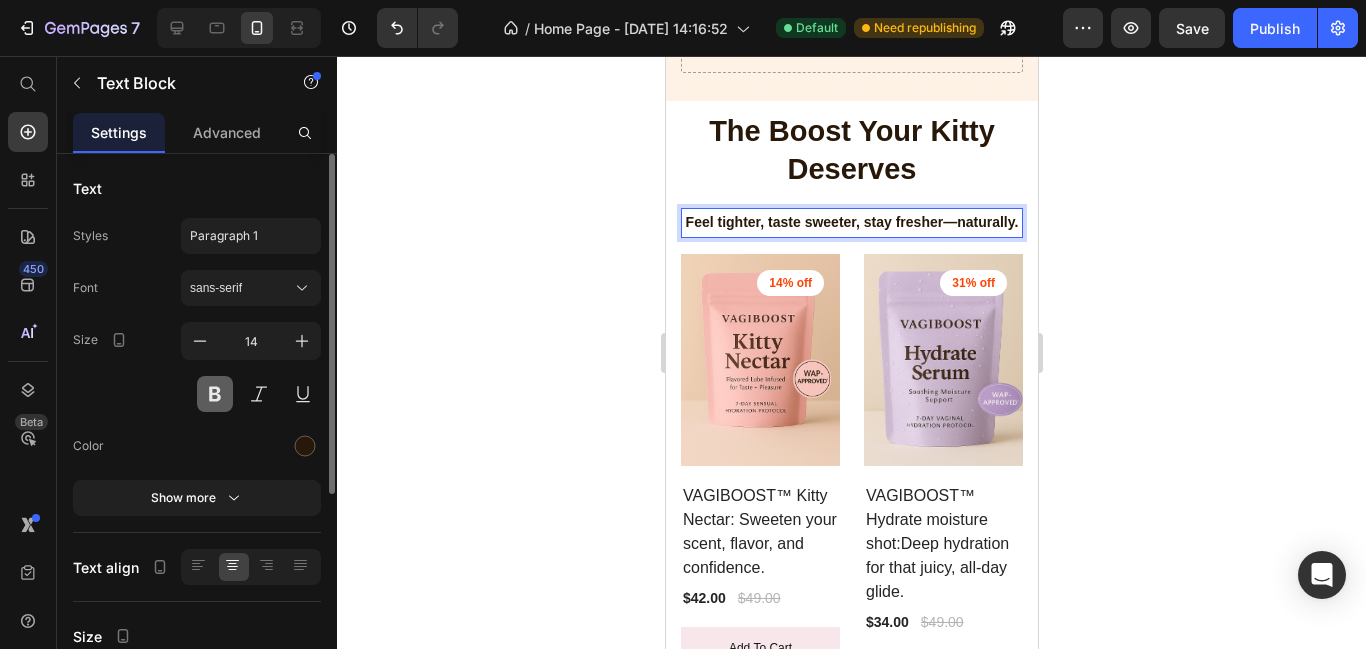 click at bounding box center [215, 394] 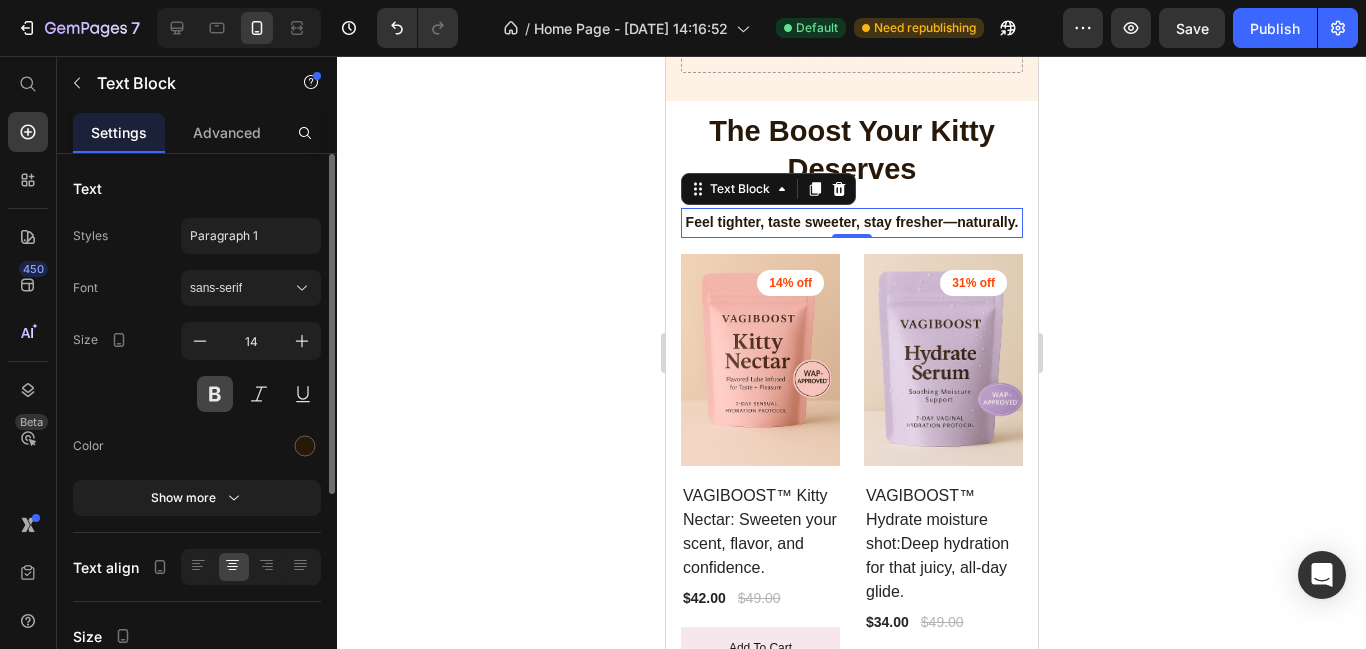 click at bounding box center [215, 394] 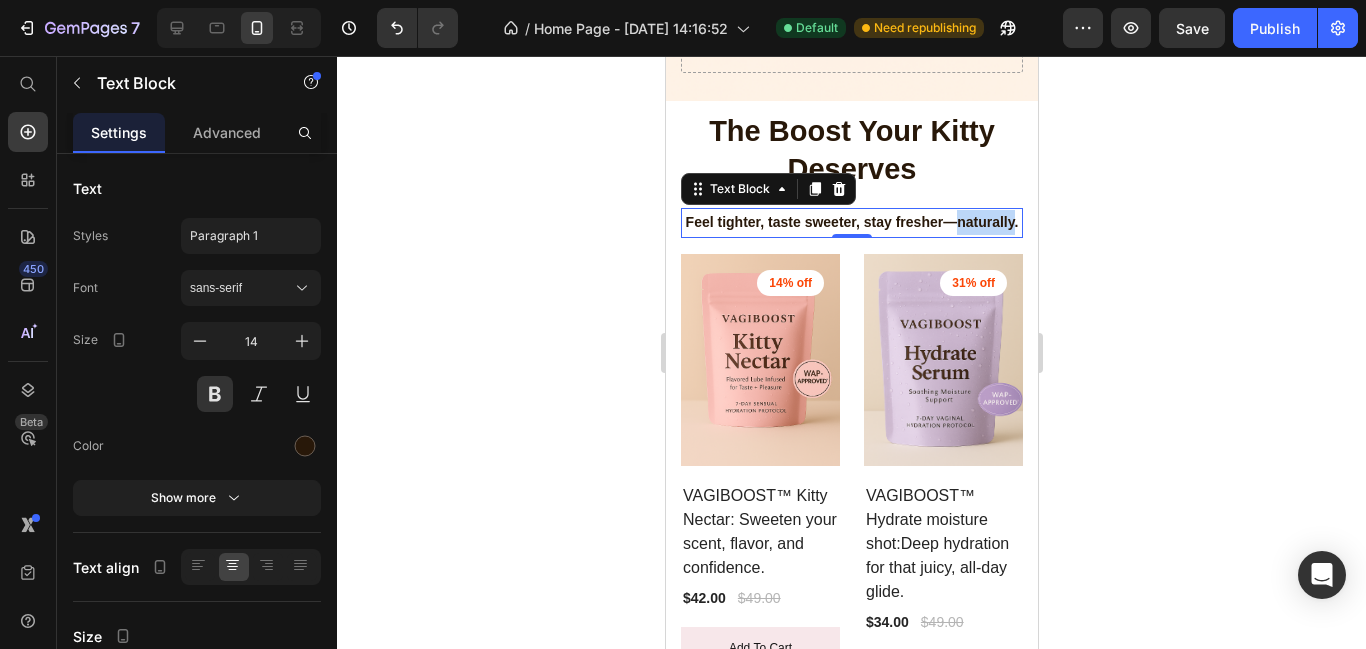 click on "Feel tighter, taste sweeter, stay fresher—naturally." at bounding box center [851, 222] 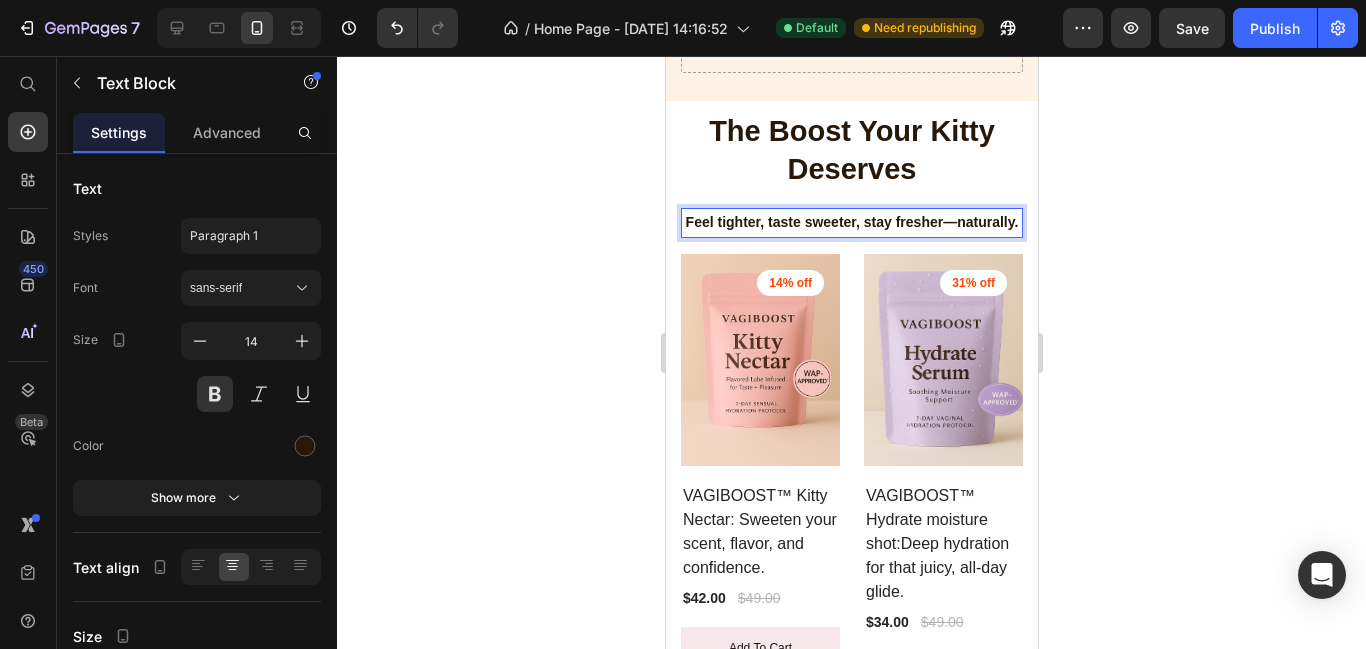 click on "Feel tighter, taste sweeter, stay fresher—naturally." at bounding box center (851, 222) 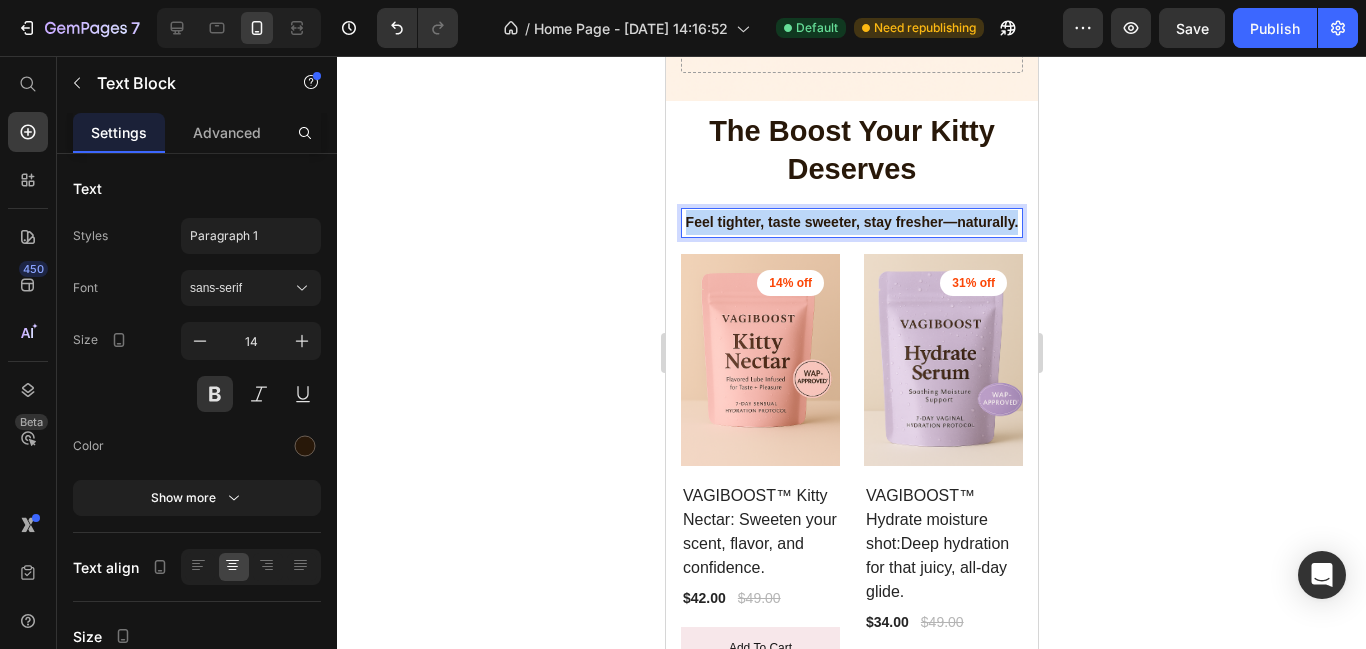 drag, startPoint x: 897, startPoint y: 243, endPoint x: 710, endPoint y: 219, distance: 188.53381 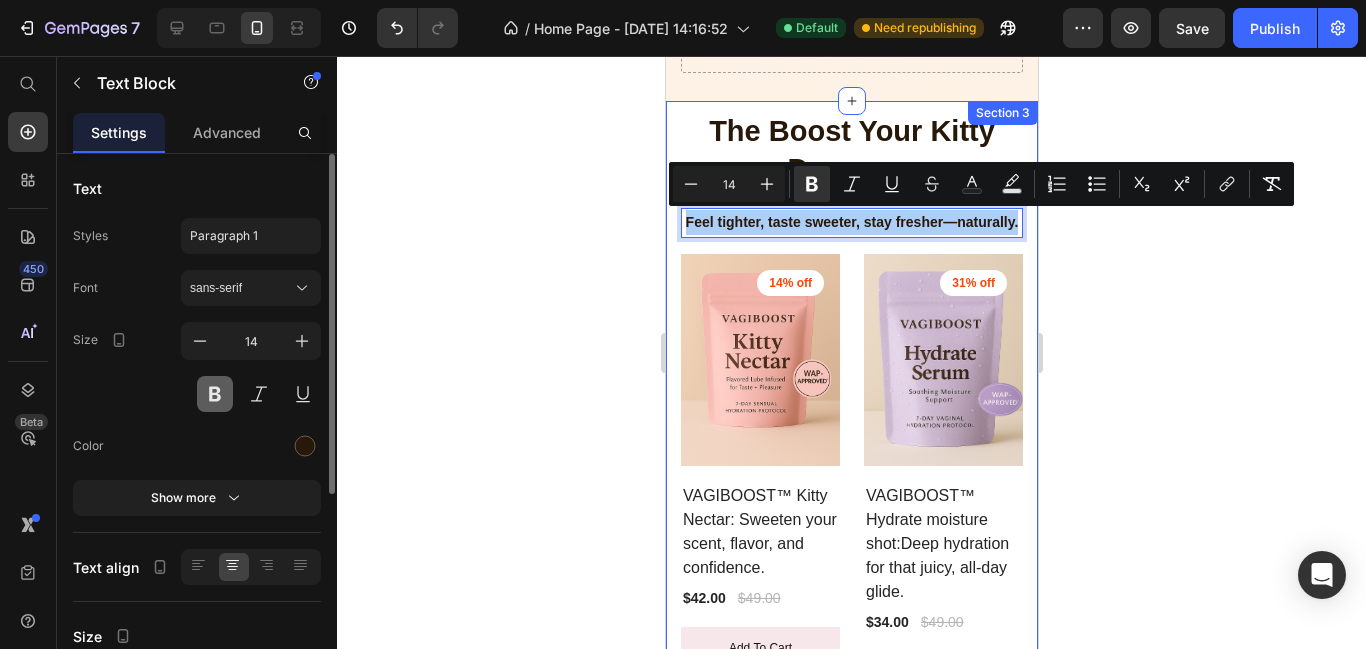 click at bounding box center (215, 394) 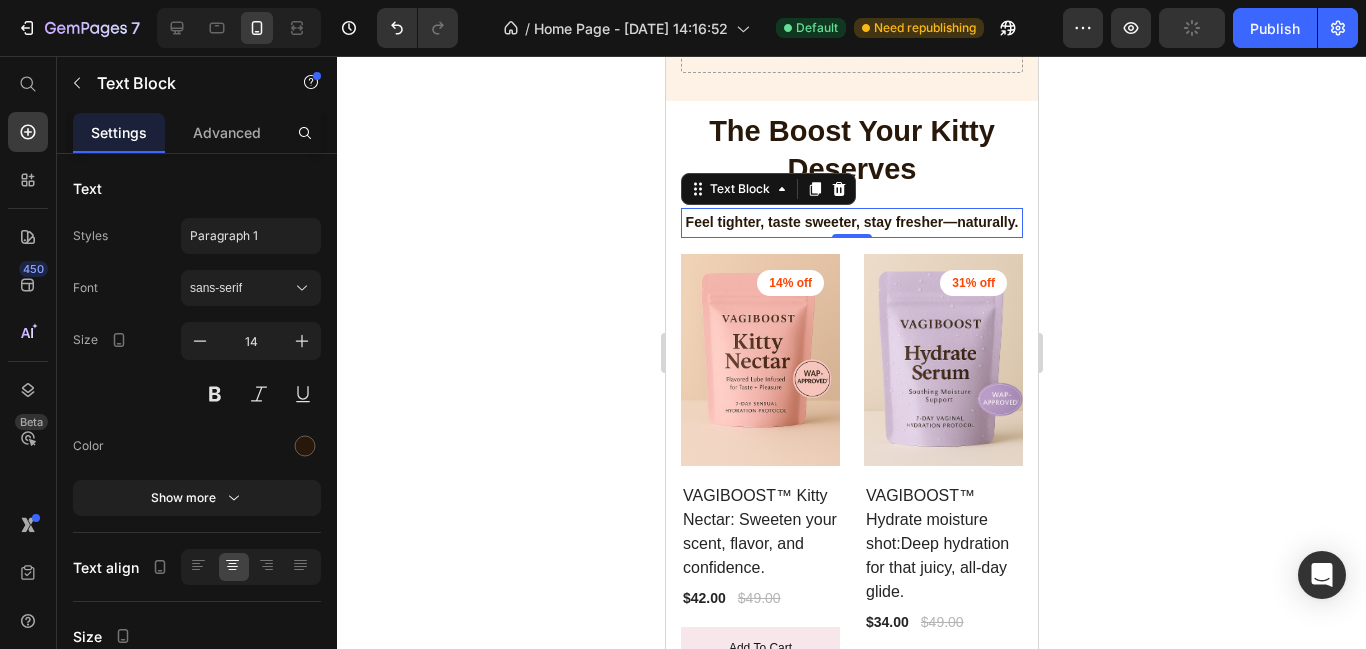 click on "Feel tighter, taste sweeter, stay fresher—naturally." at bounding box center (851, 222) 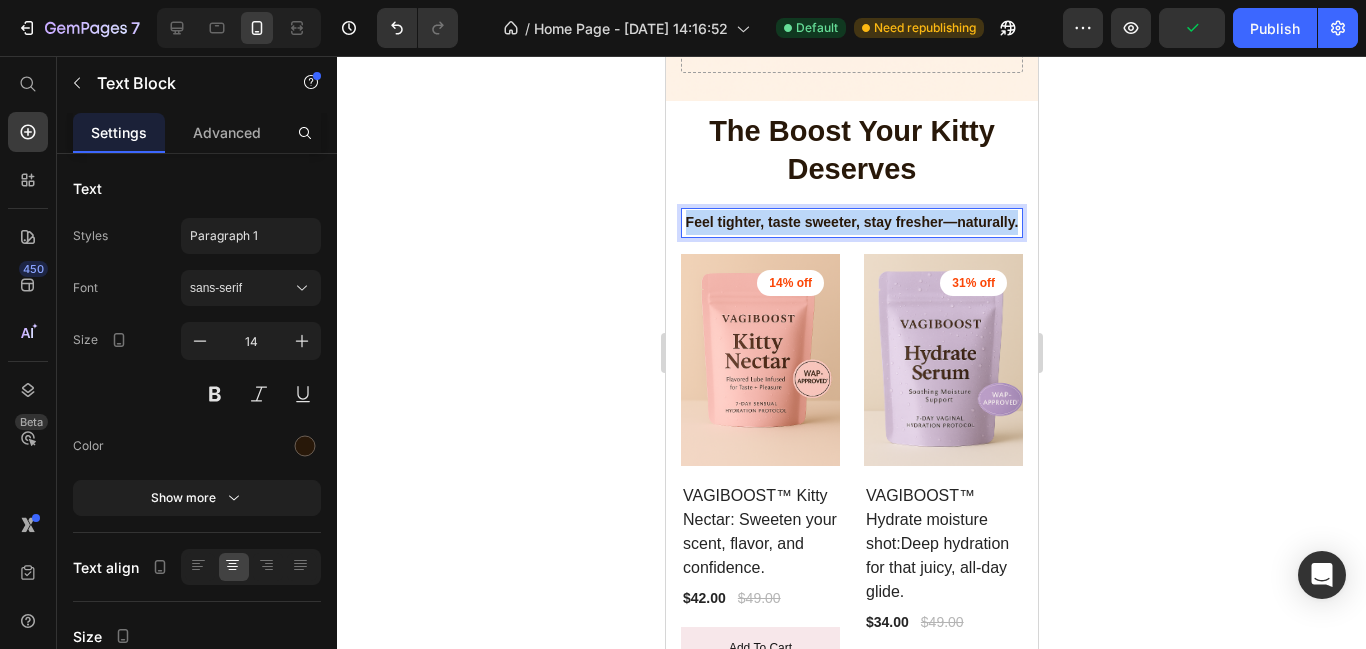 click on "Feel tighter, taste sweeter, stay fresher—naturally." at bounding box center (851, 222) 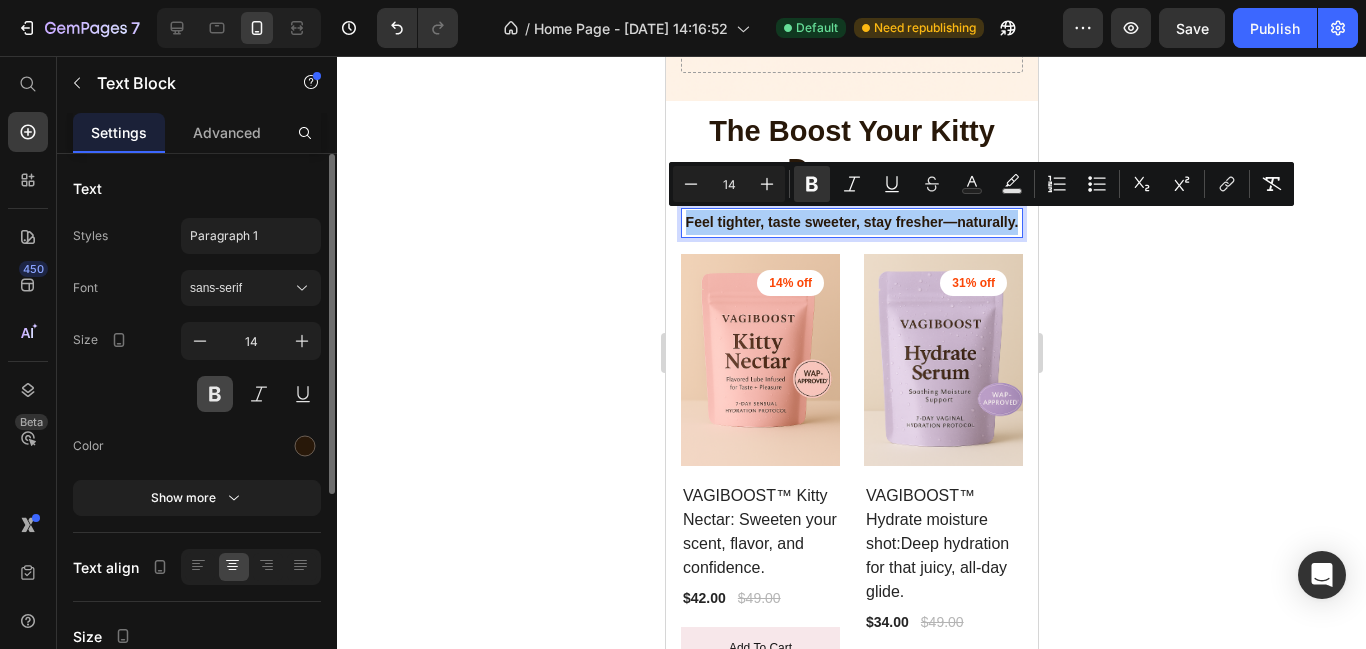 click at bounding box center [215, 394] 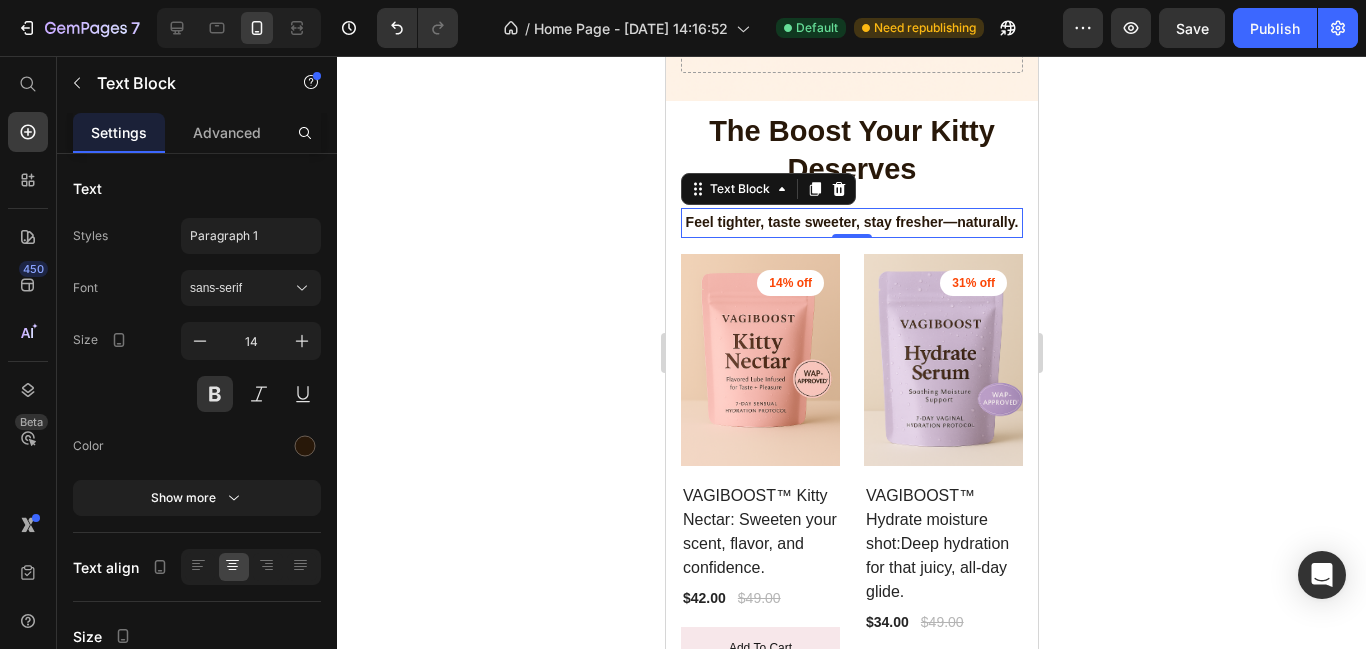 click 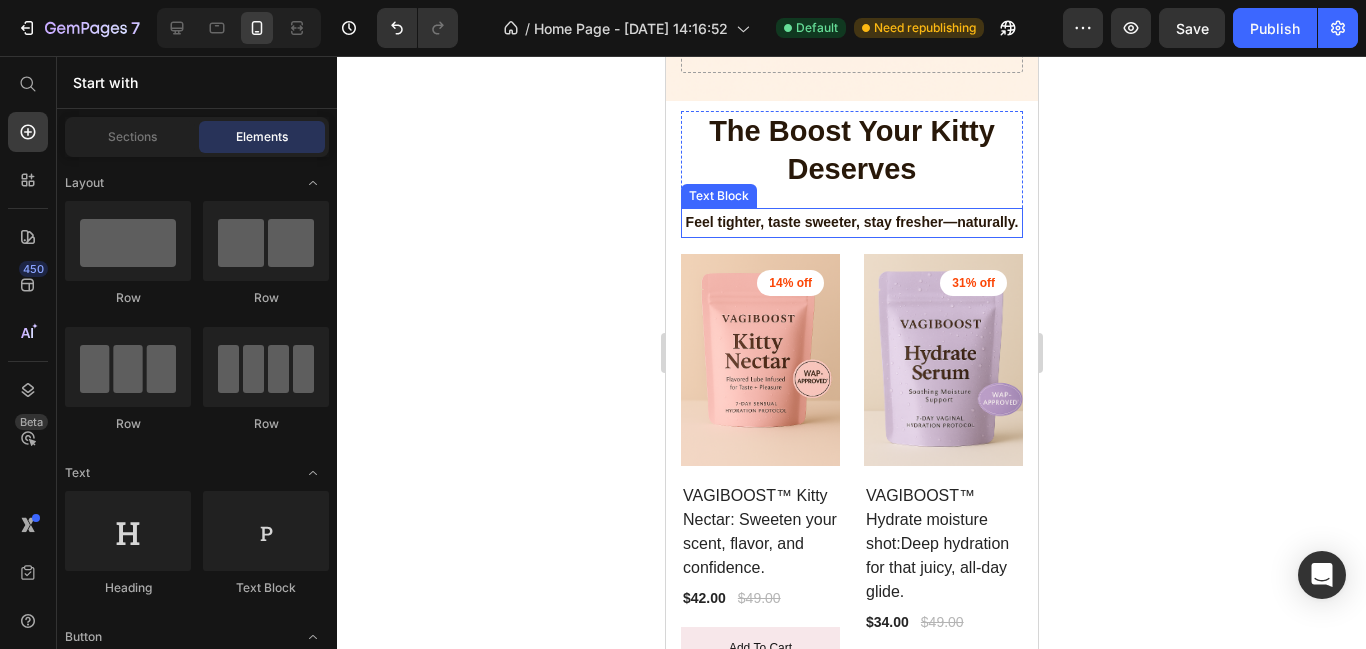click on "Feel tighter, taste sweeter, stay fresher—naturally." at bounding box center (851, 222) 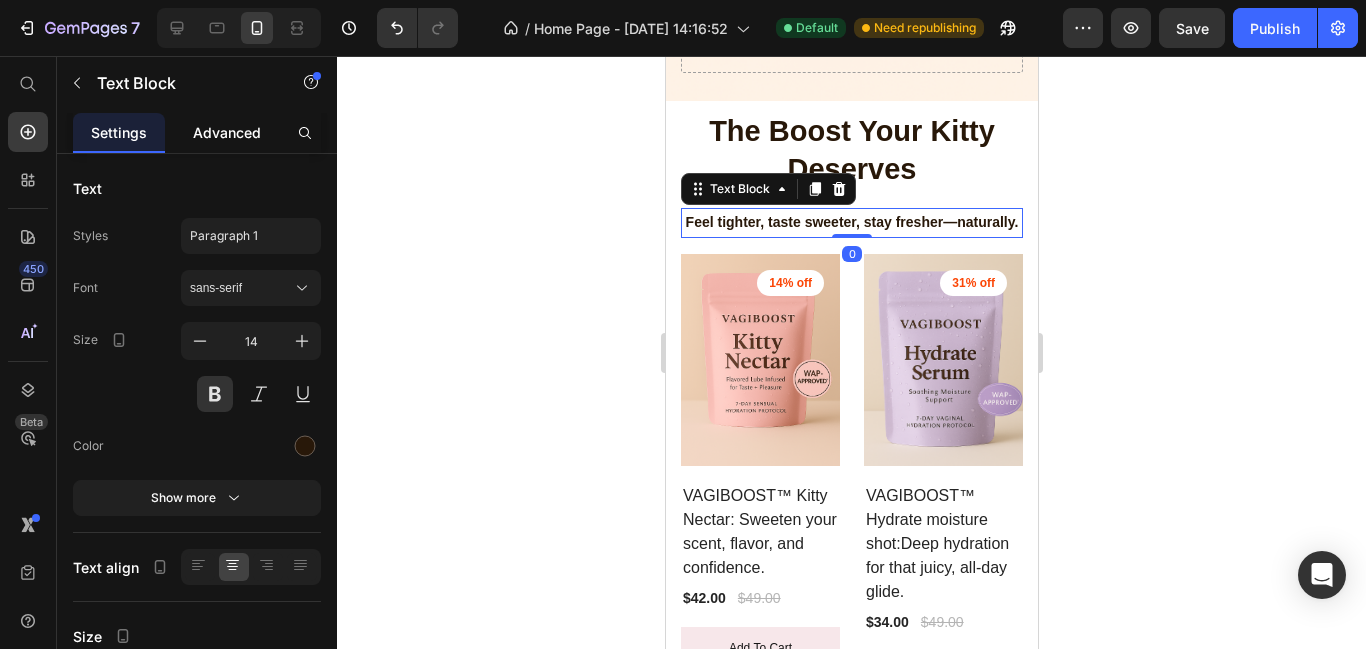 click on "Advanced" at bounding box center [227, 132] 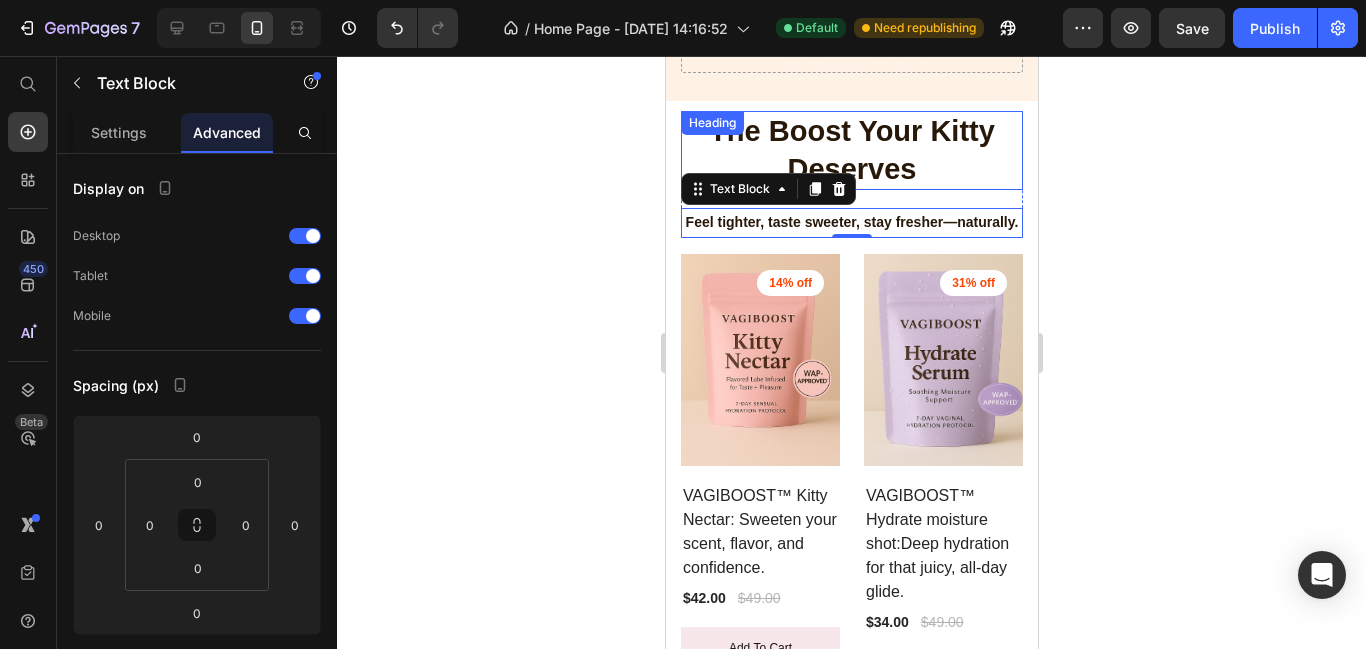click on "The Boost Your Kitty Deserves" at bounding box center (851, 150) 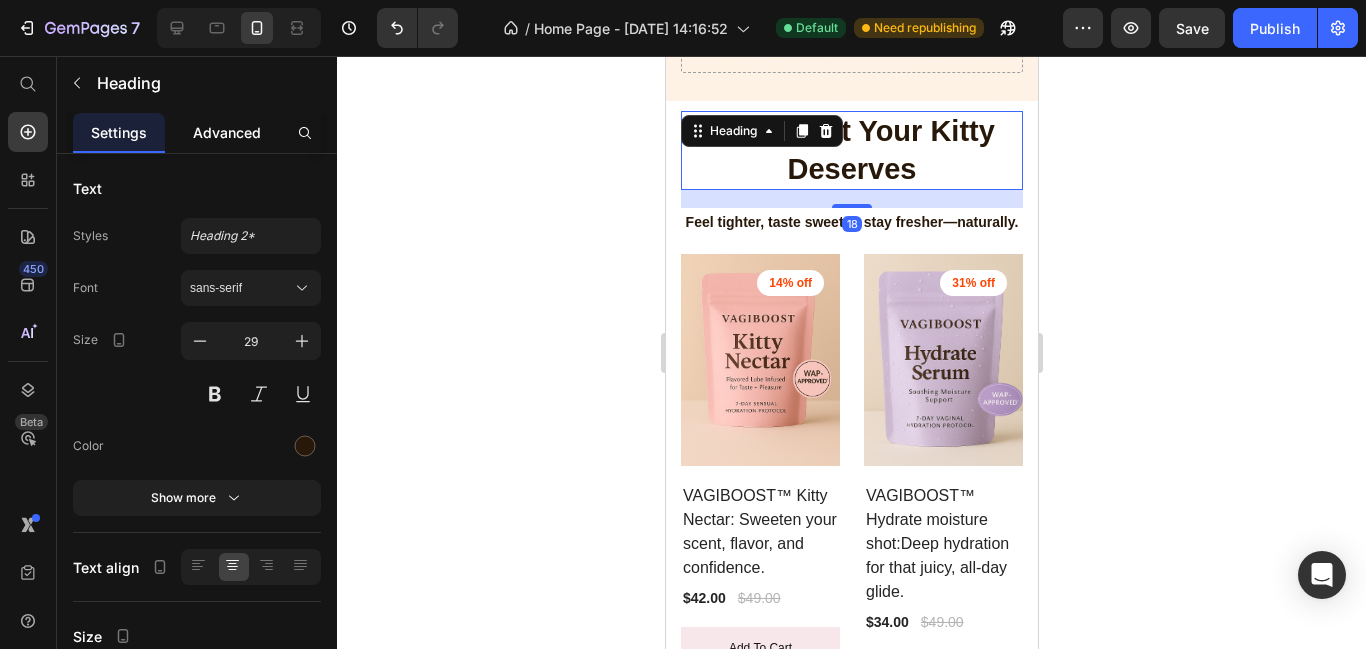 click on "Advanced" at bounding box center (227, 132) 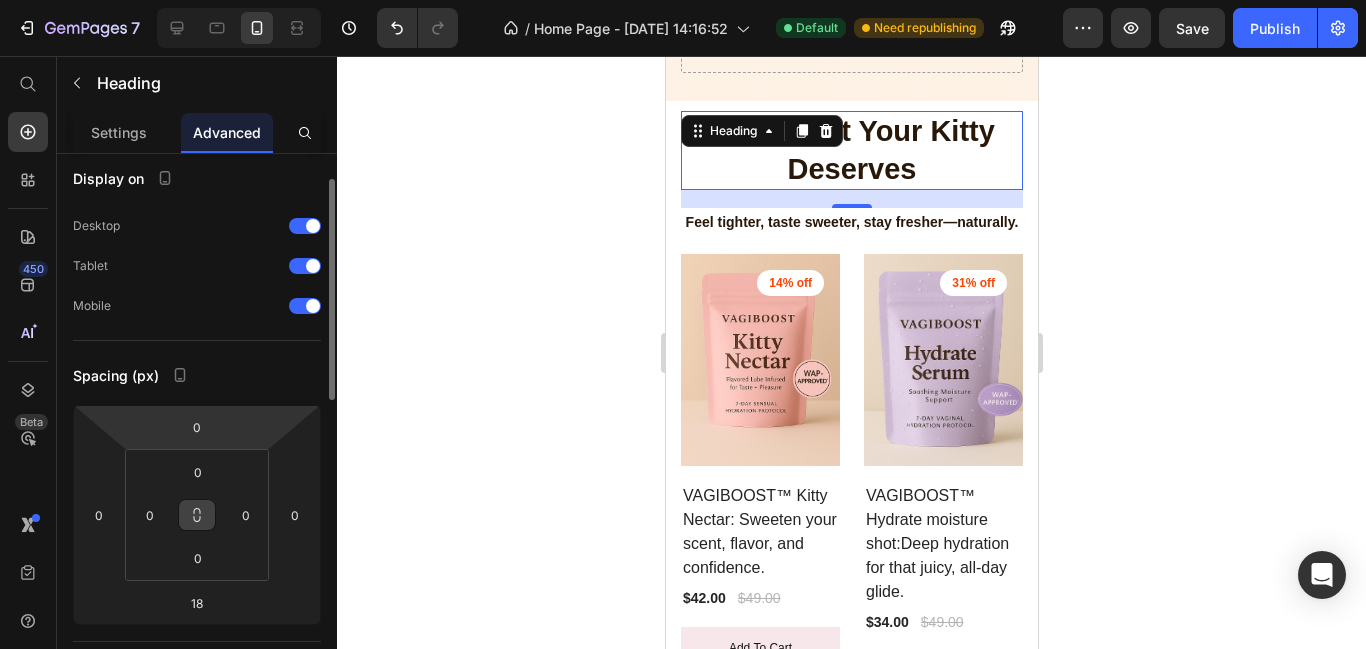 scroll, scrollTop: 25, scrollLeft: 0, axis: vertical 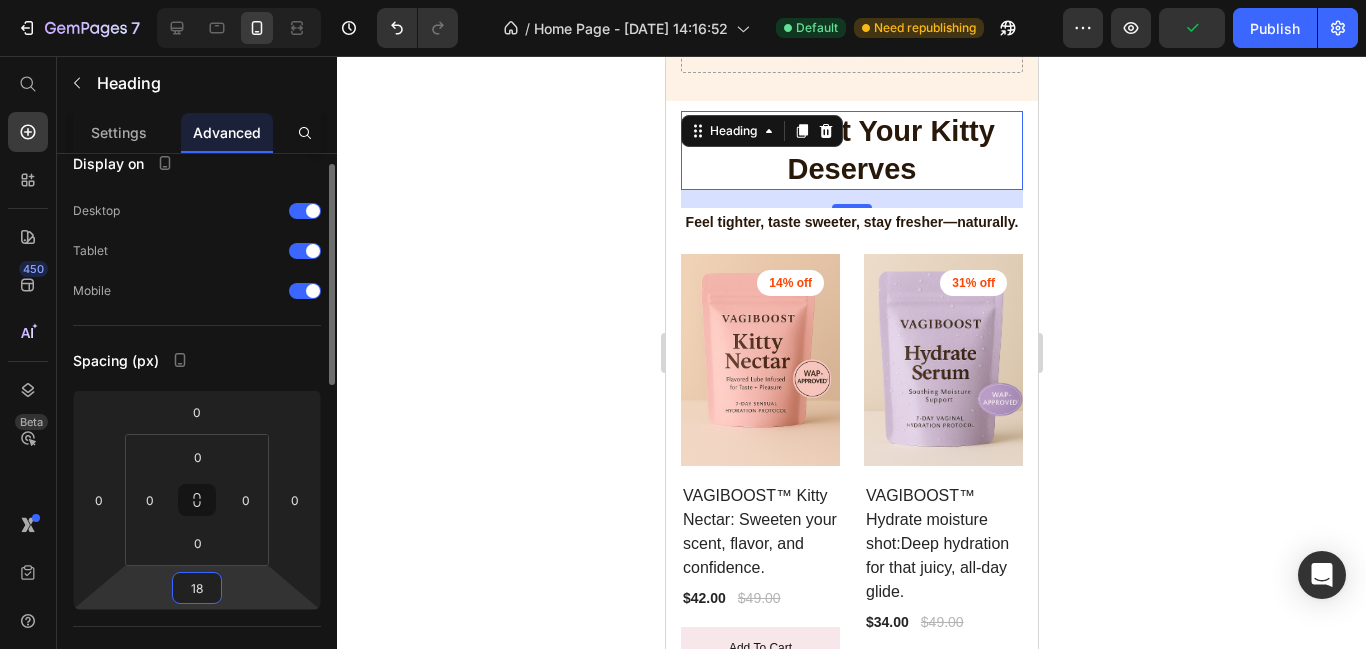 click on "18" at bounding box center [197, 588] 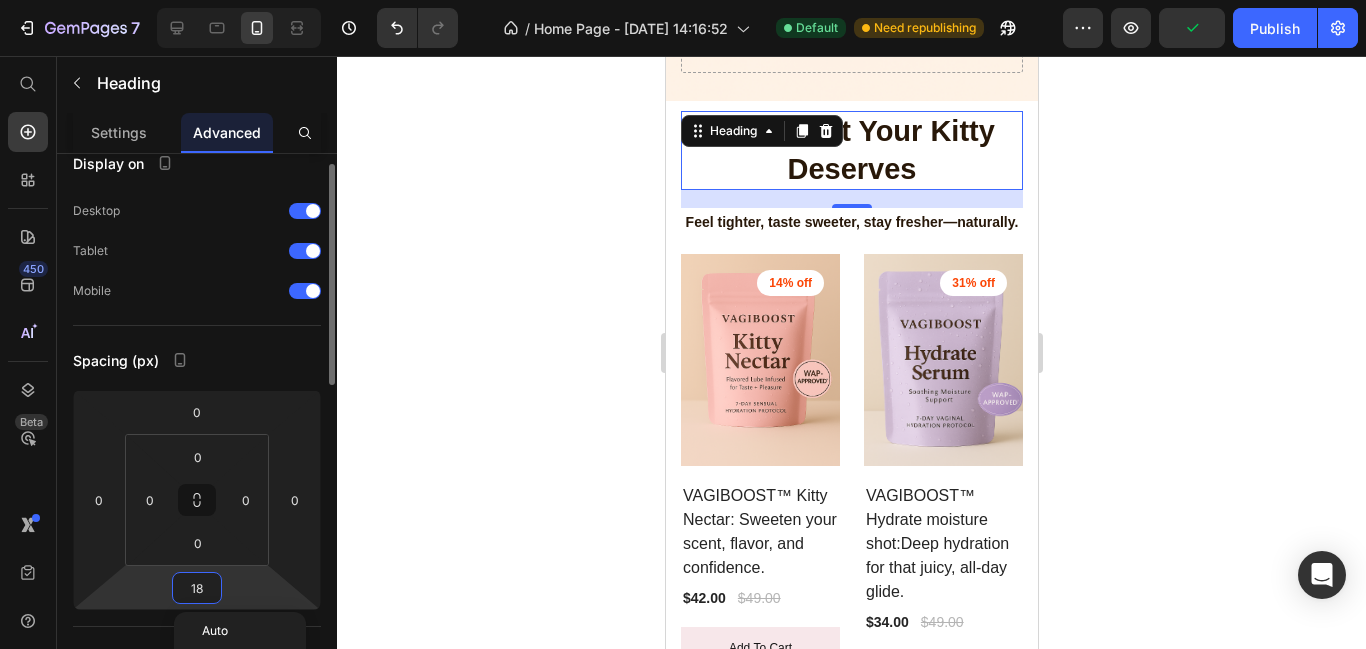 type on "5" 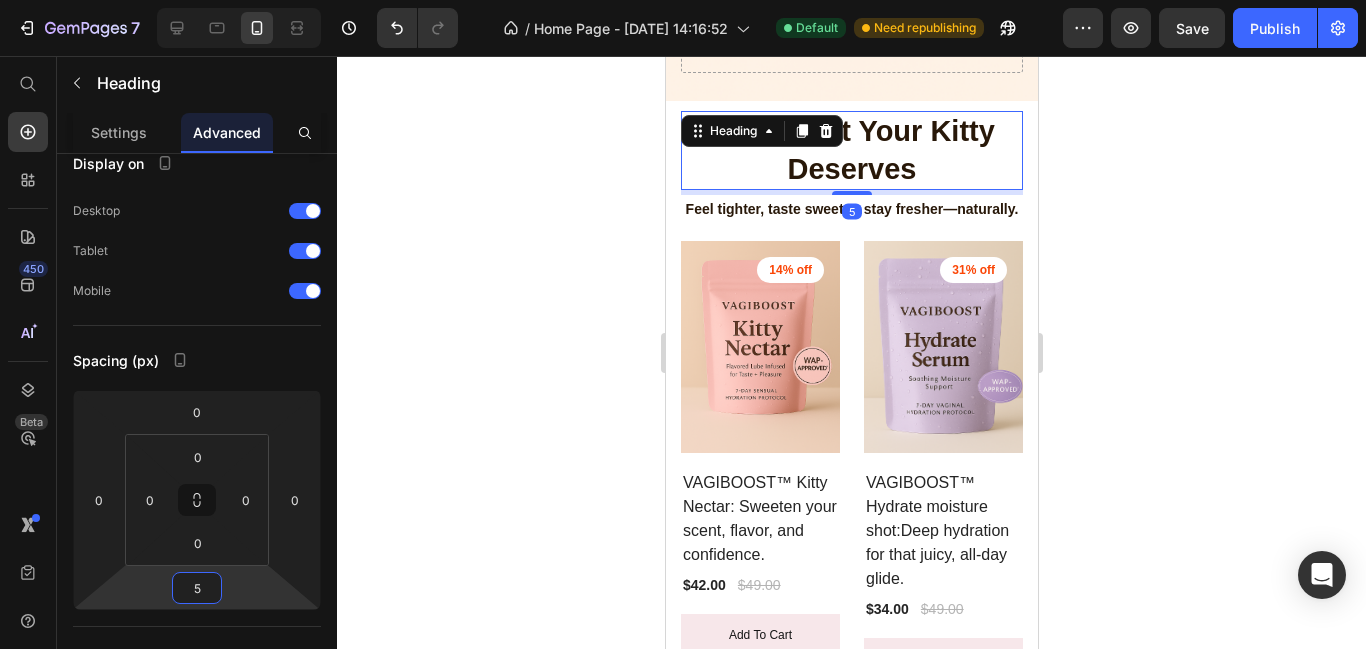 click 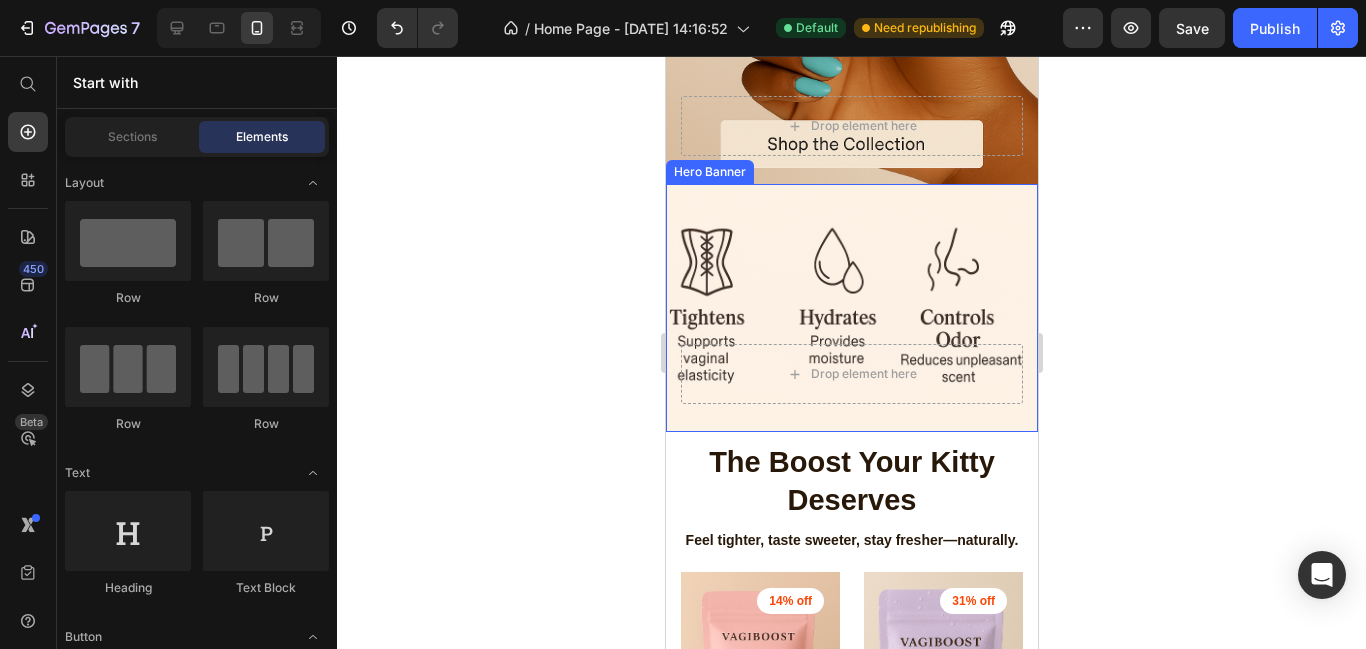 scroll, scrollTop: 115, scrollLeft: 0, axis: vertical 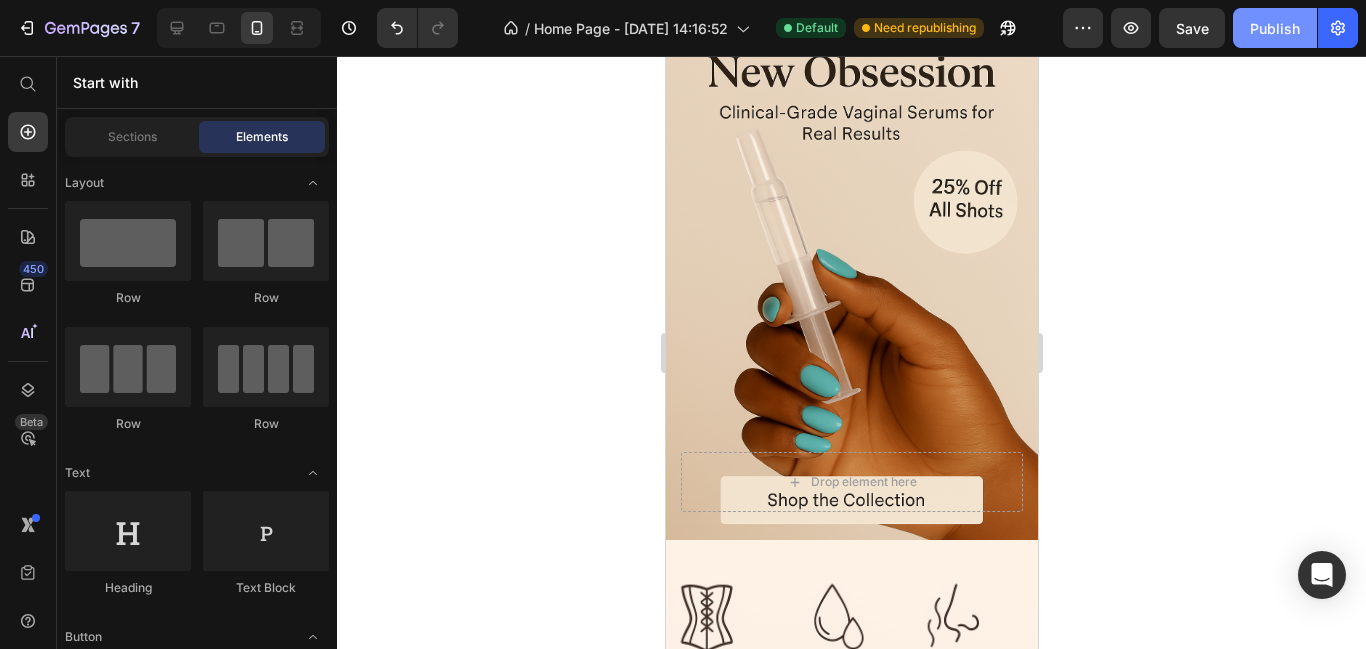 click on "Publish" at bounding box center (1275, 28) 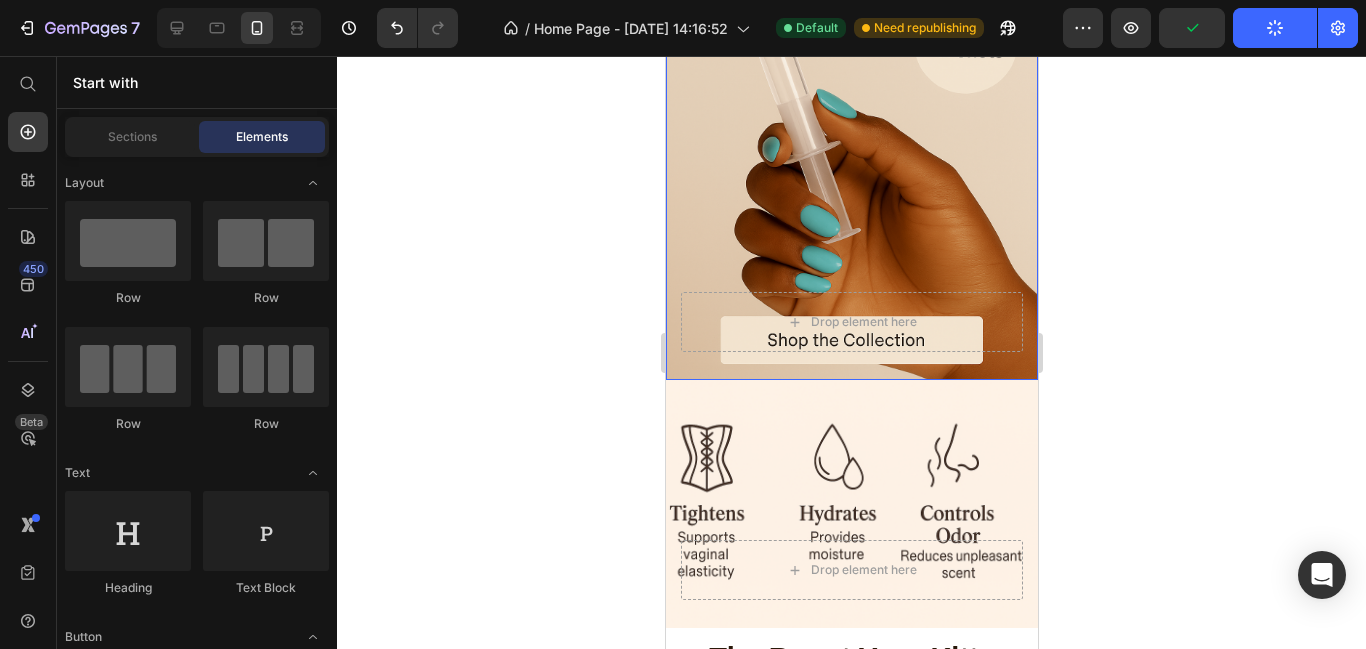 scroll, scrollTop: 350, scrollLeft: 0, axis: vertical 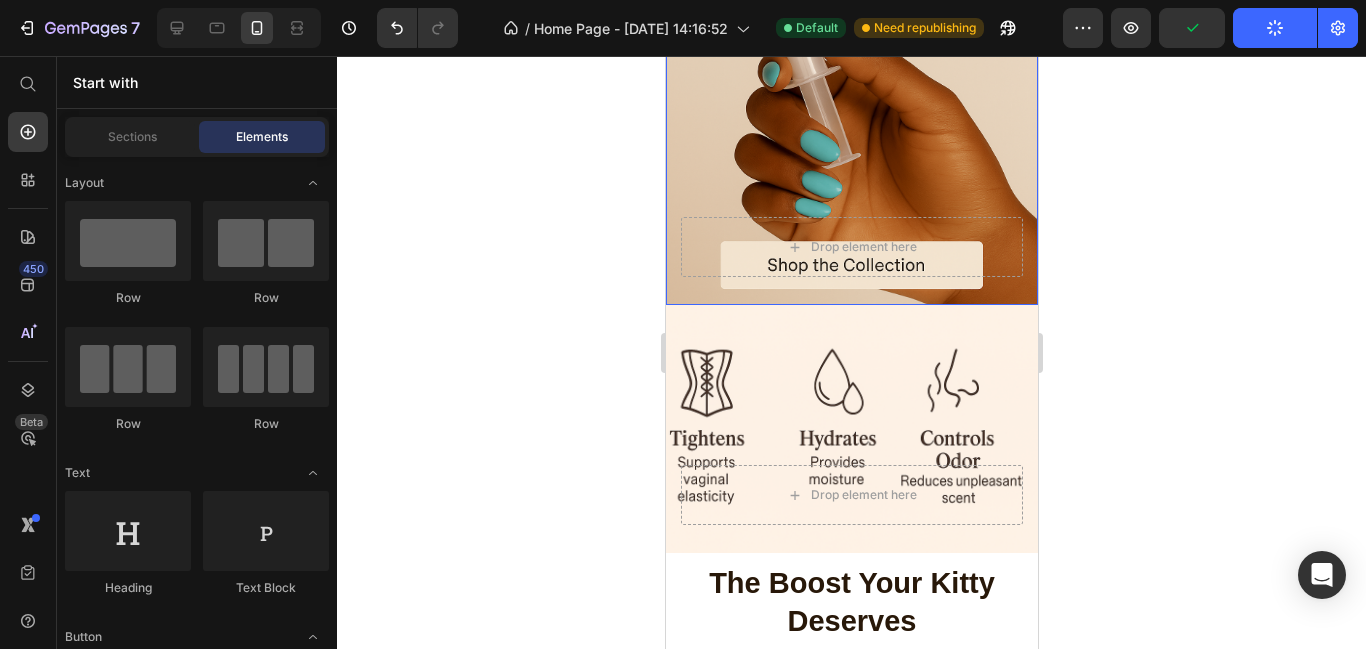 click at bounding box center [851, 26] 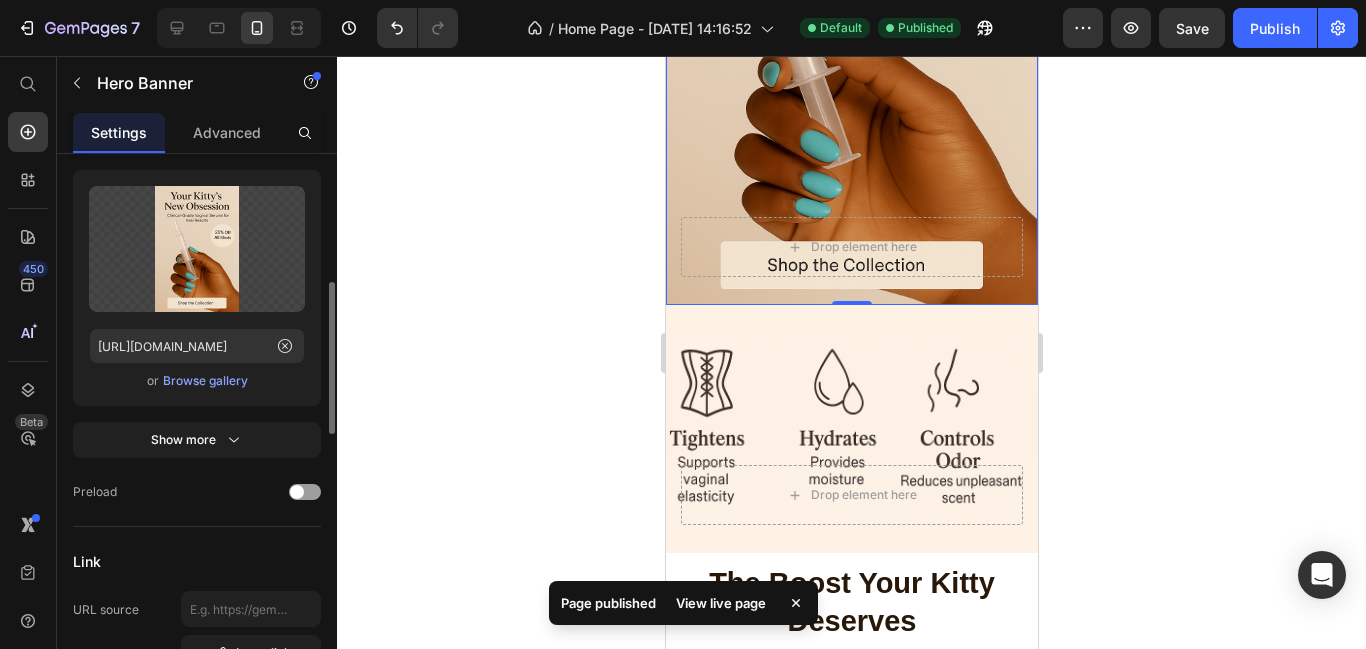 scroll, scrollTop: 352, scrollLeft: 0, axis: vertical 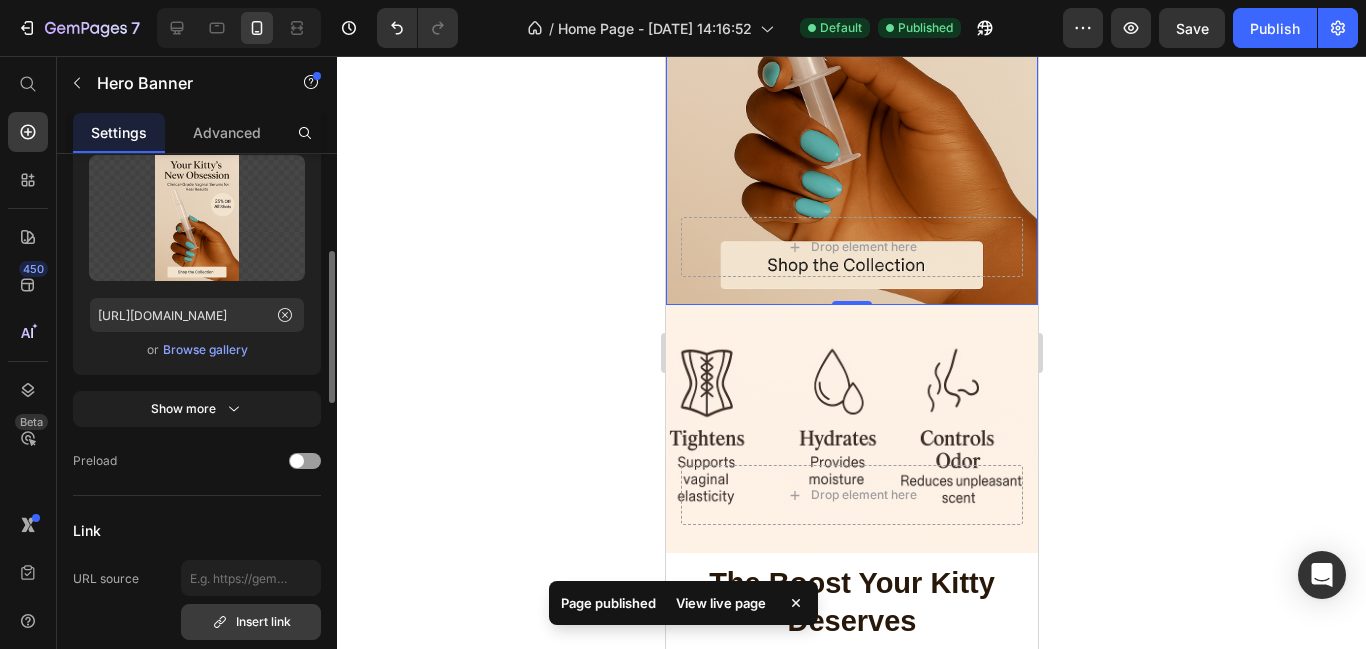 click on "Insert link" at bounding box center [251, 622] 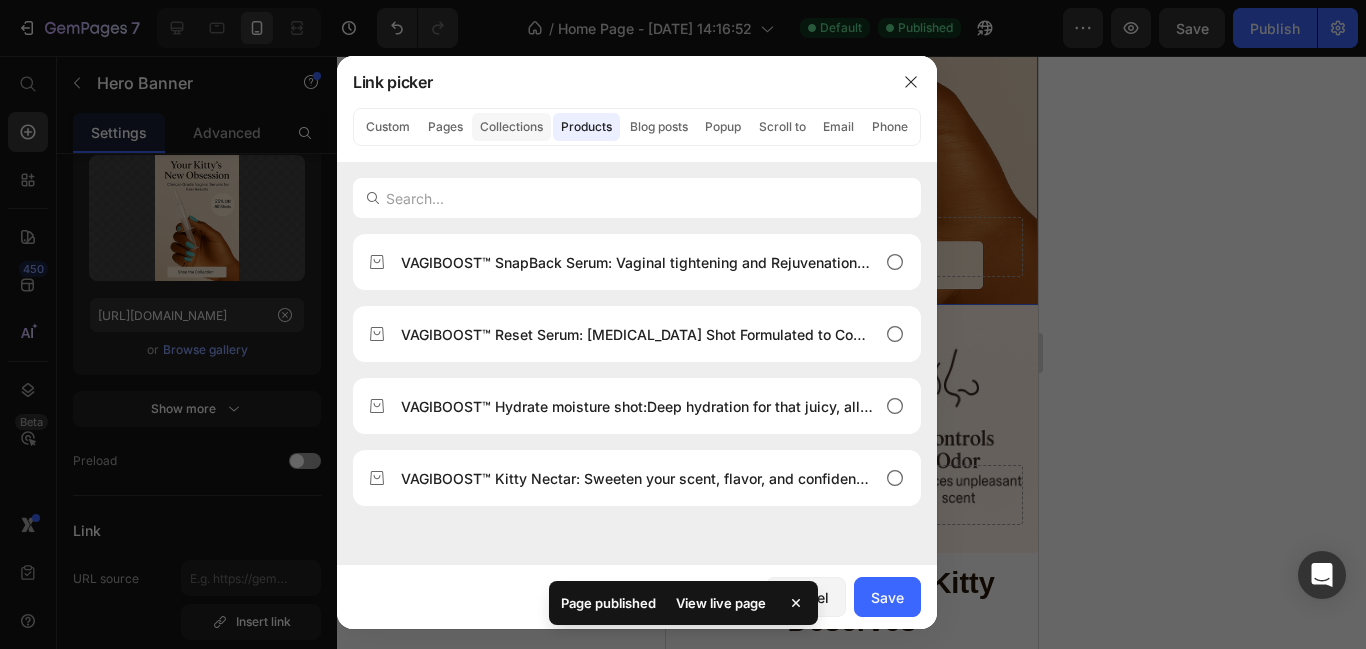 click on "Collections" 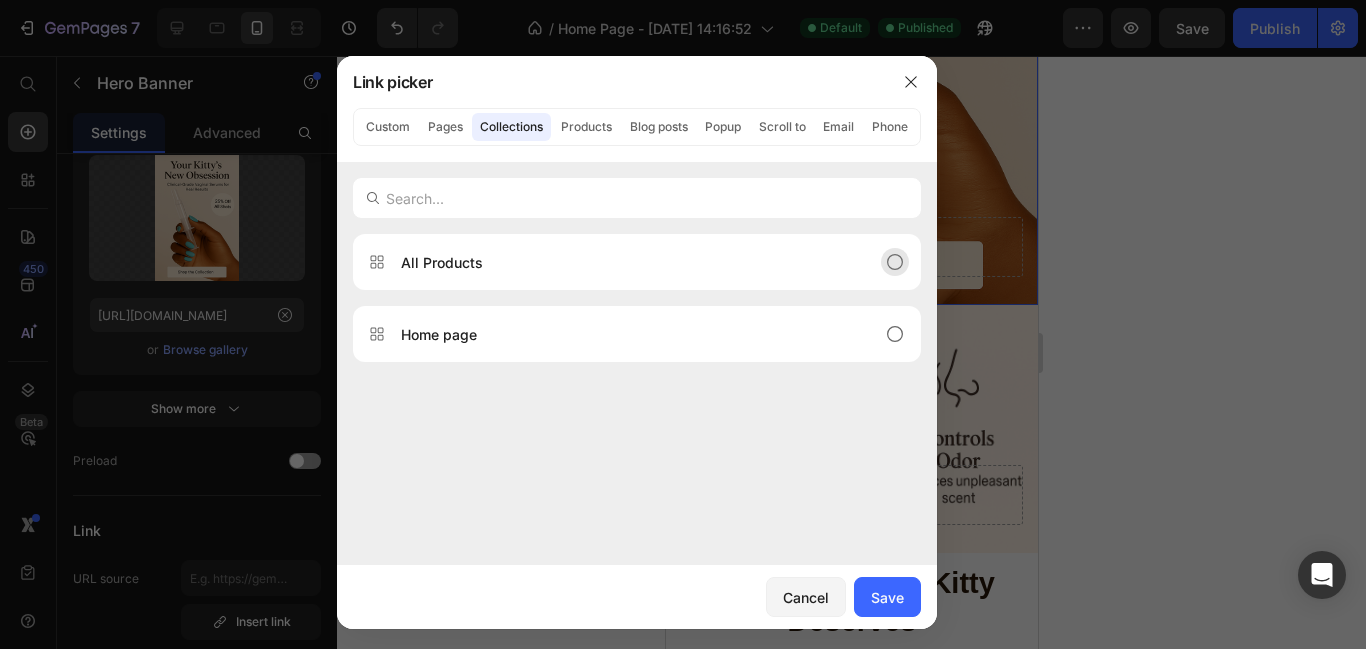 click on "All Products" at bounding box center [621, 262] 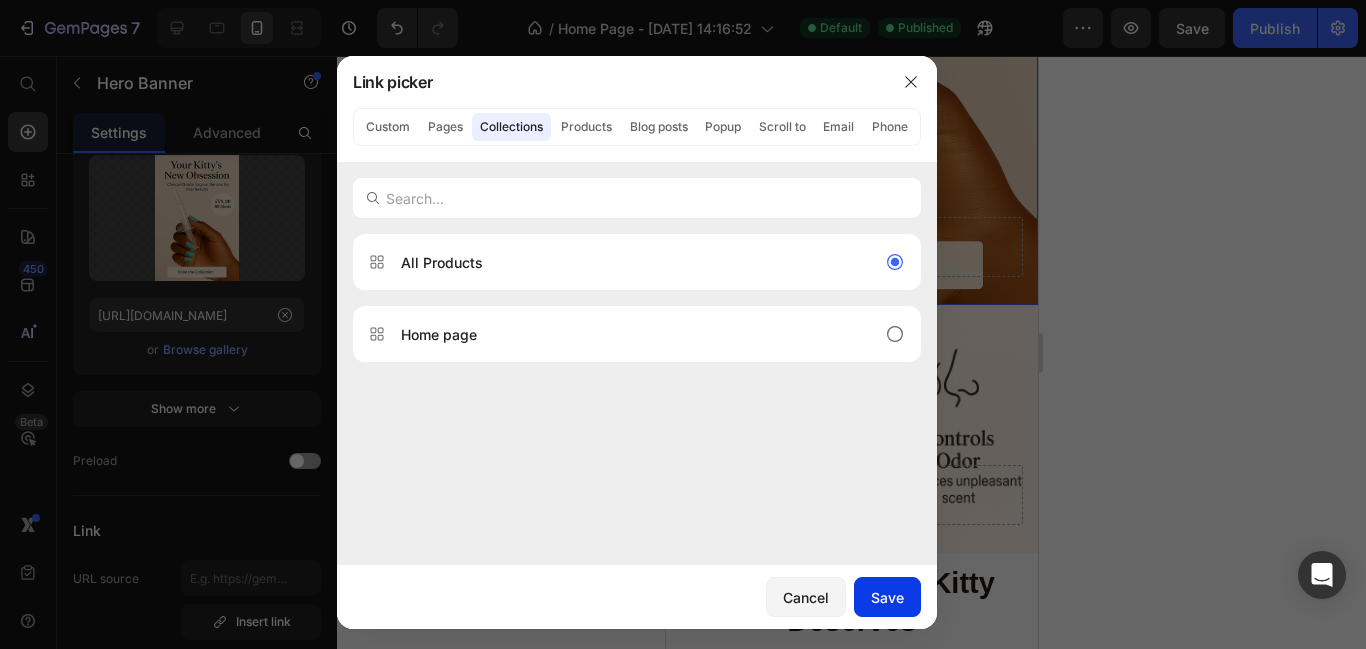 click on "Save" 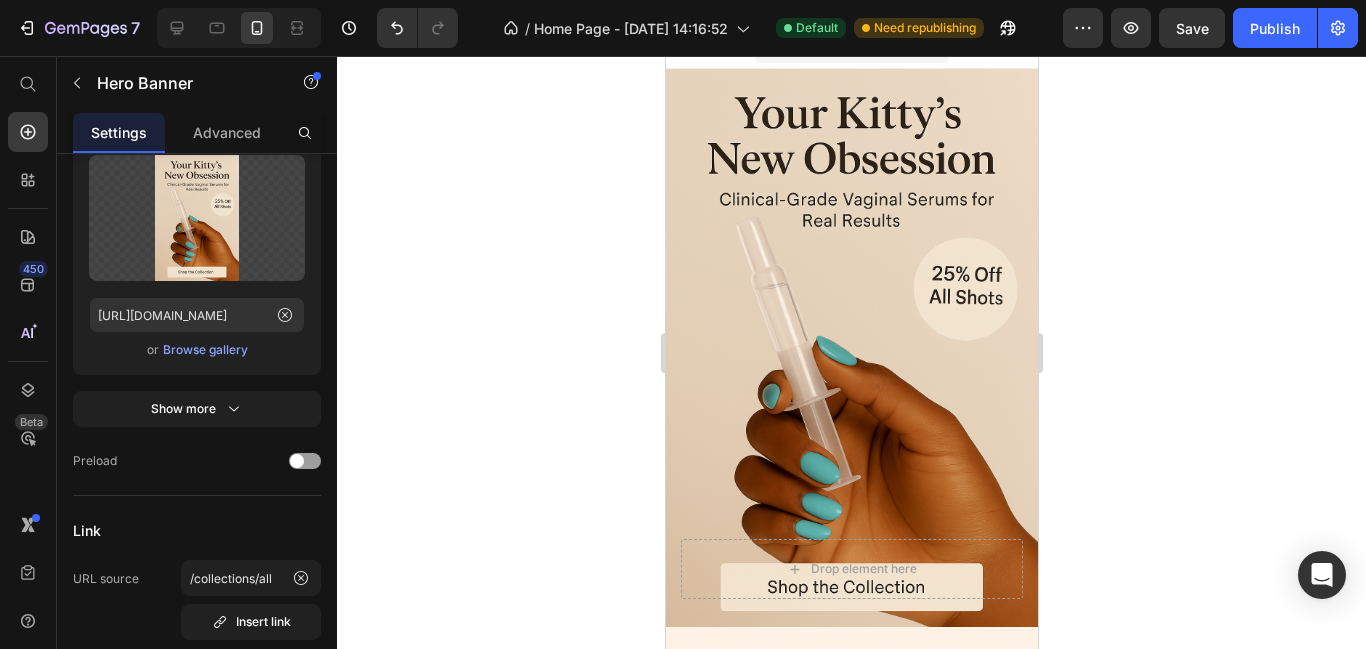 scroll, scrollTop: 0, scrollLeft: 0, axis: both 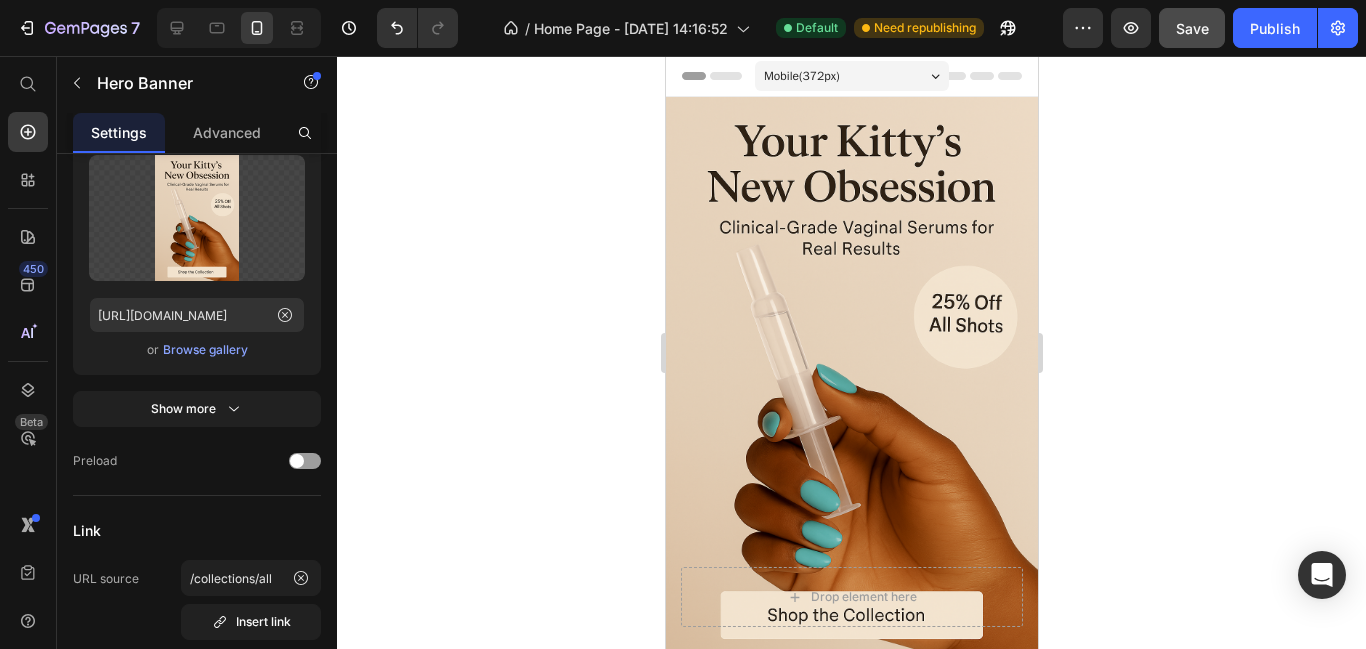 click on "Publish" at bounding box center [1275, 28] 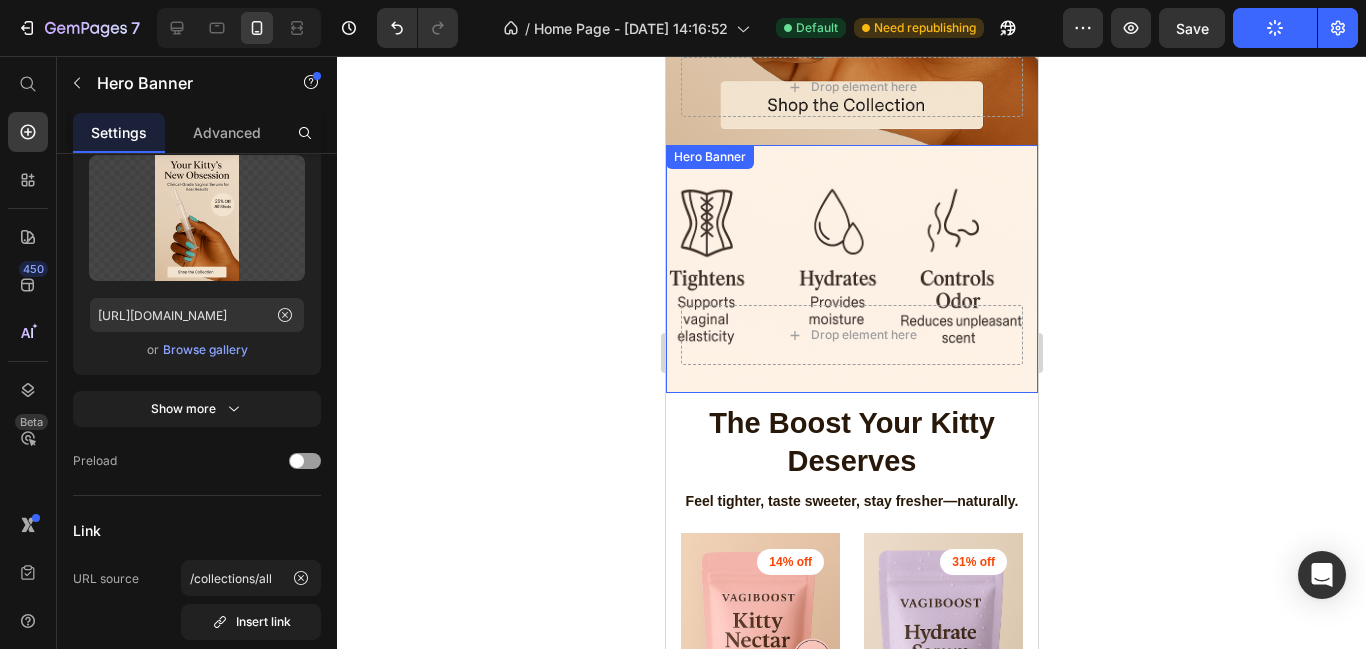 scroll, scrollTop: 473, scrollLeft: 0, axis: vertical 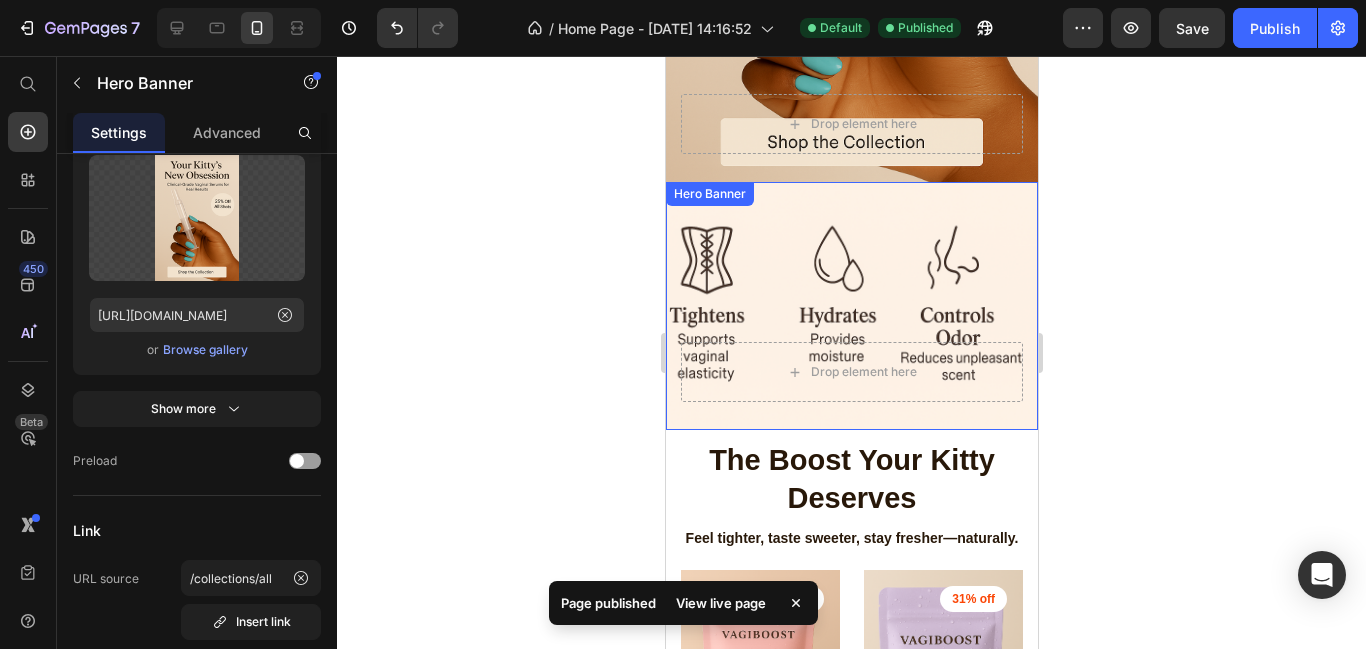 click at bounding box center (851, 306) 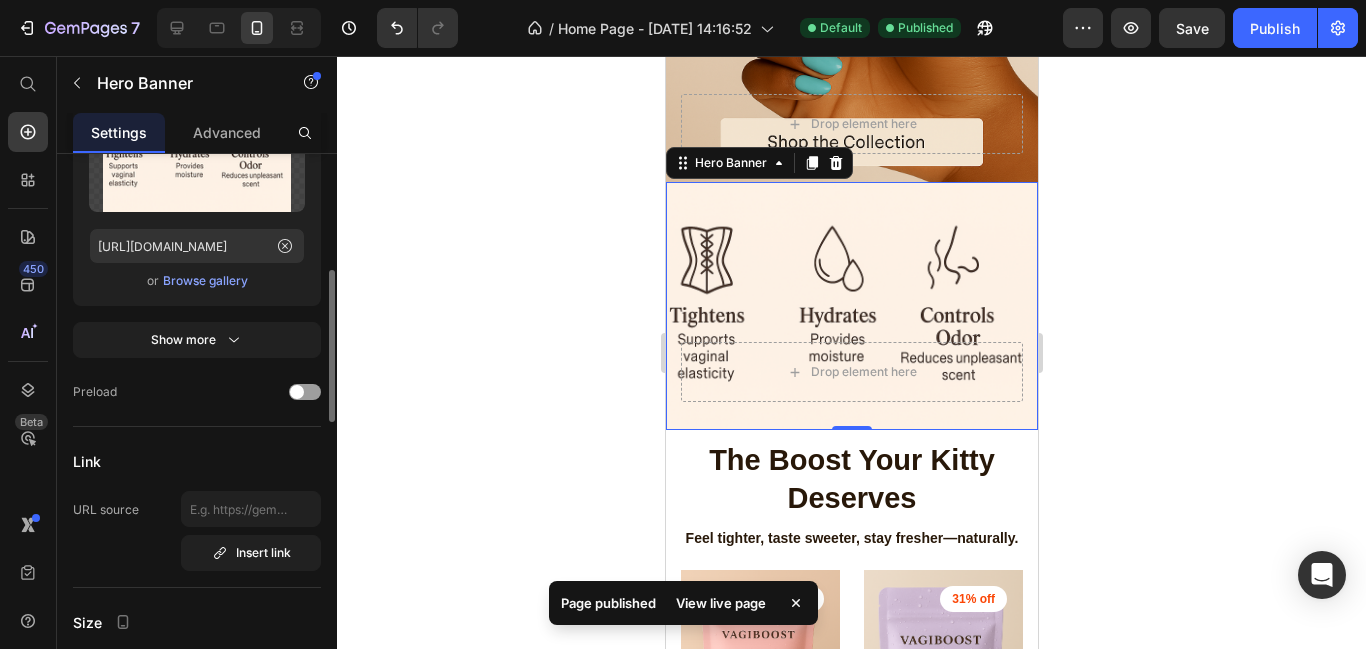 scroll, scrollTop: 673, scrollLeft: 0, axis: vertical 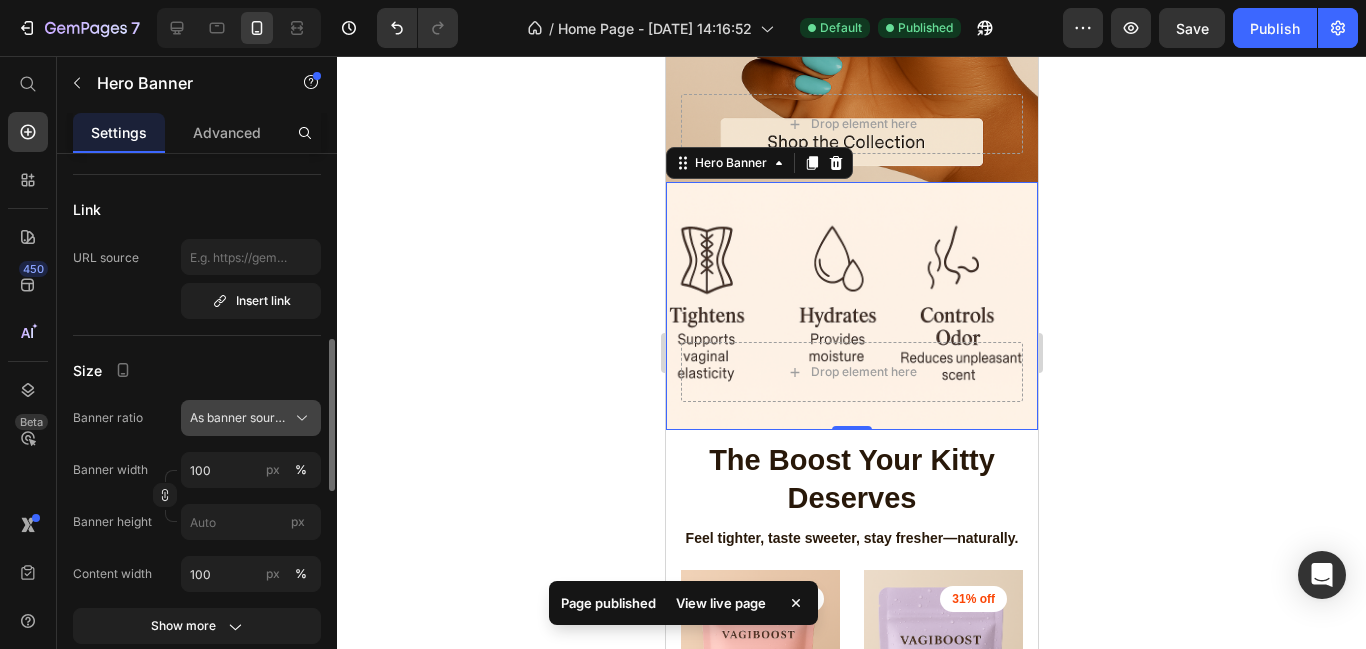 click 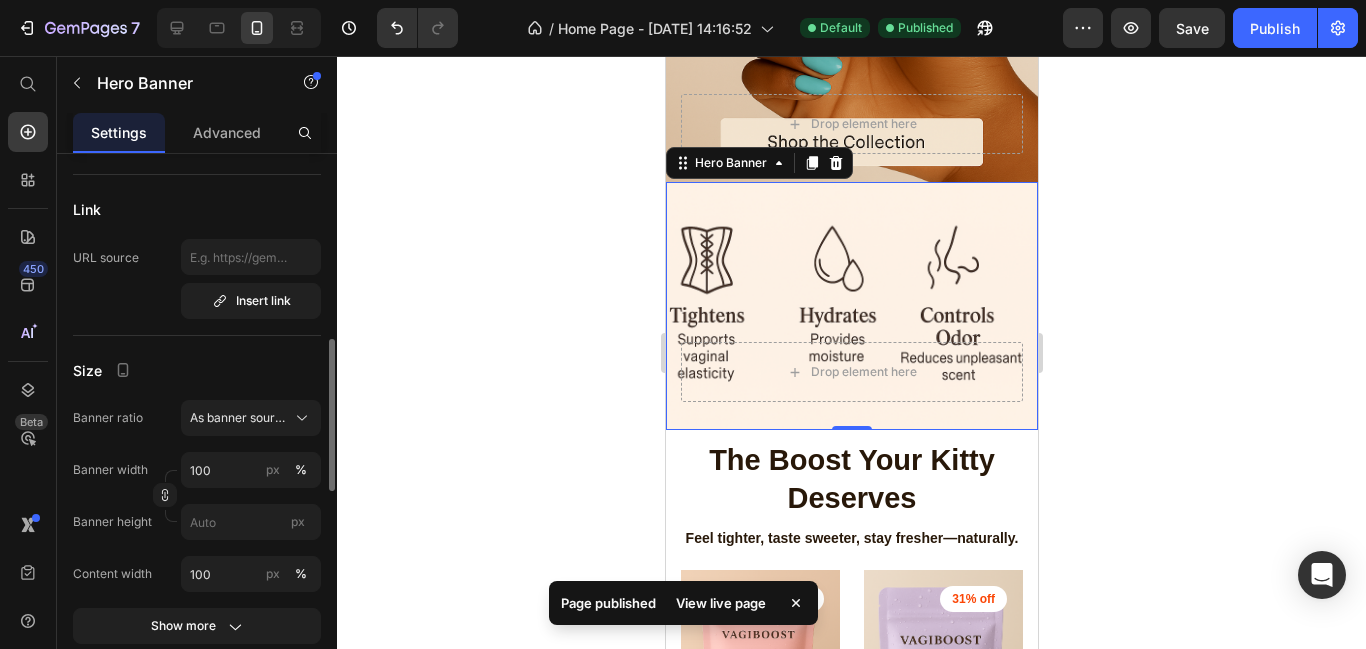 click on "Size" at bounding box center [197, 370] 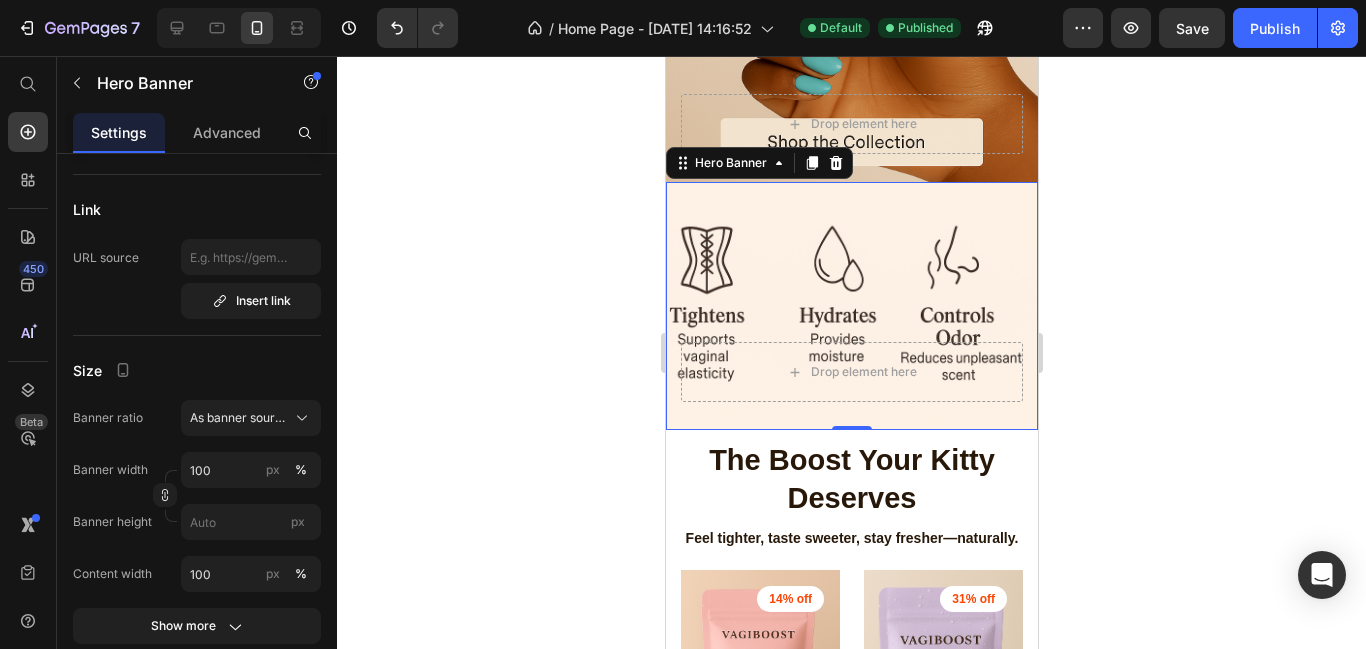 click 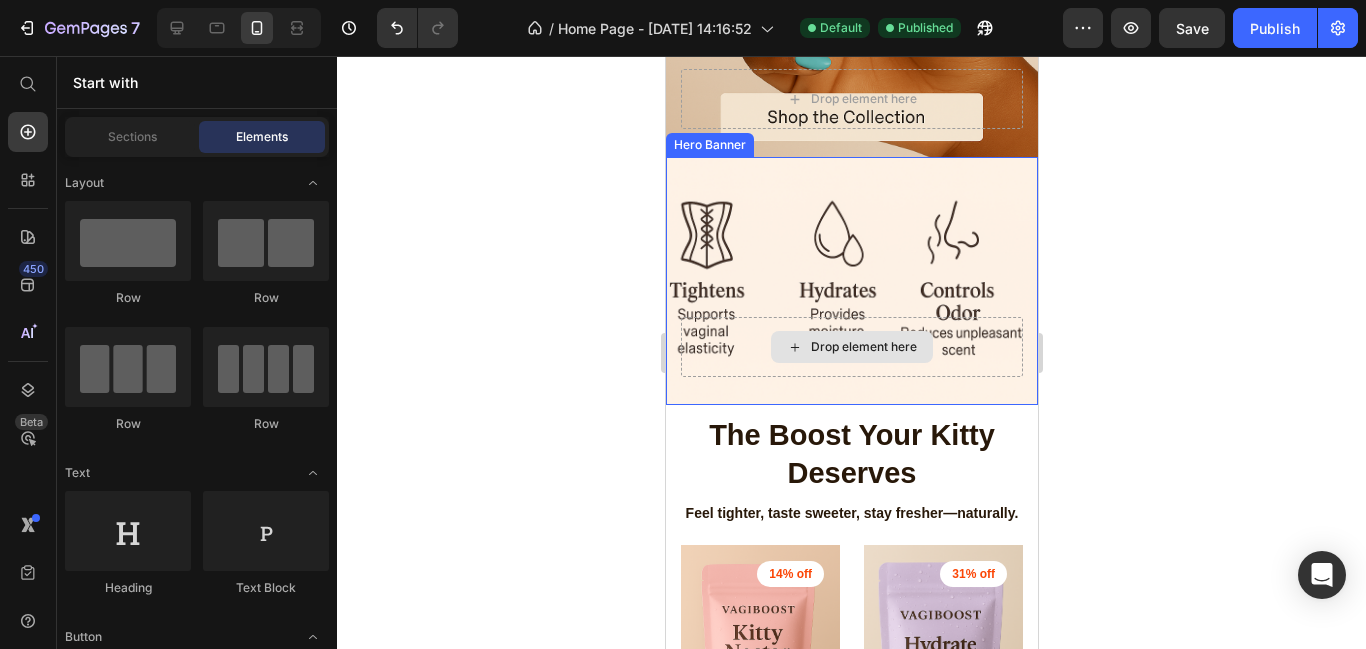 scroll, scrollTop: 0, scrollLeft: 0, axis: both 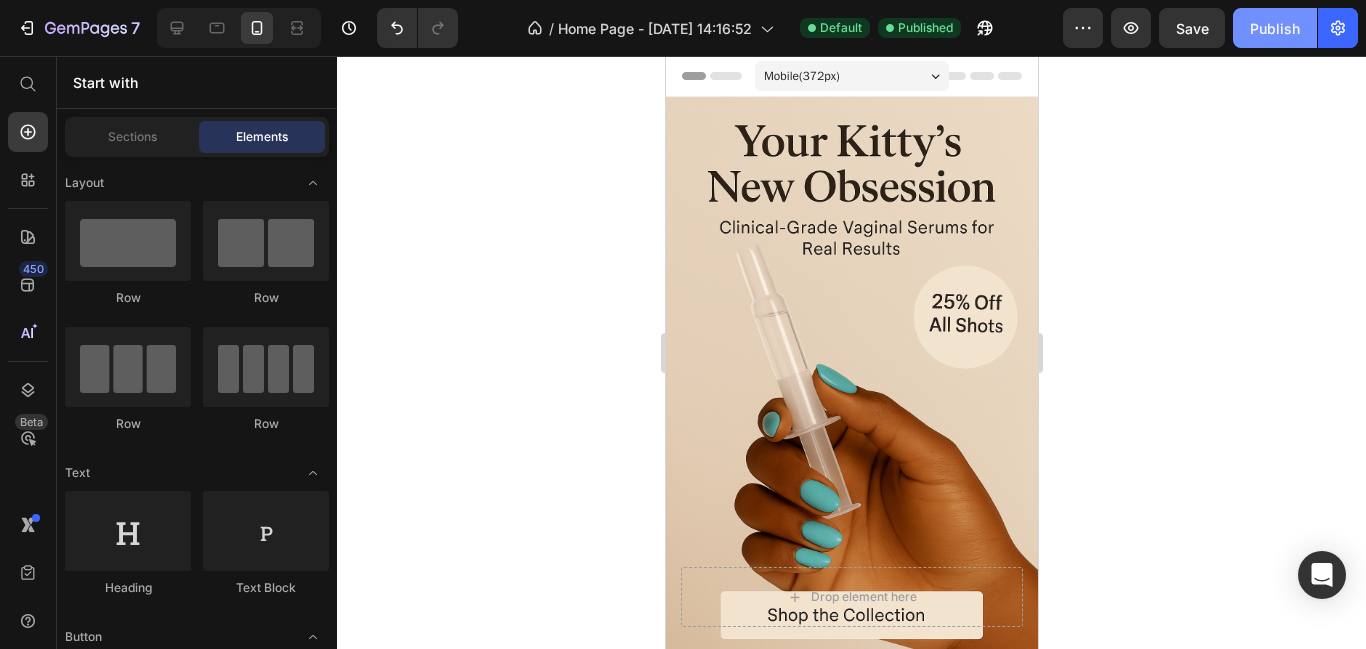 click on "Publish" 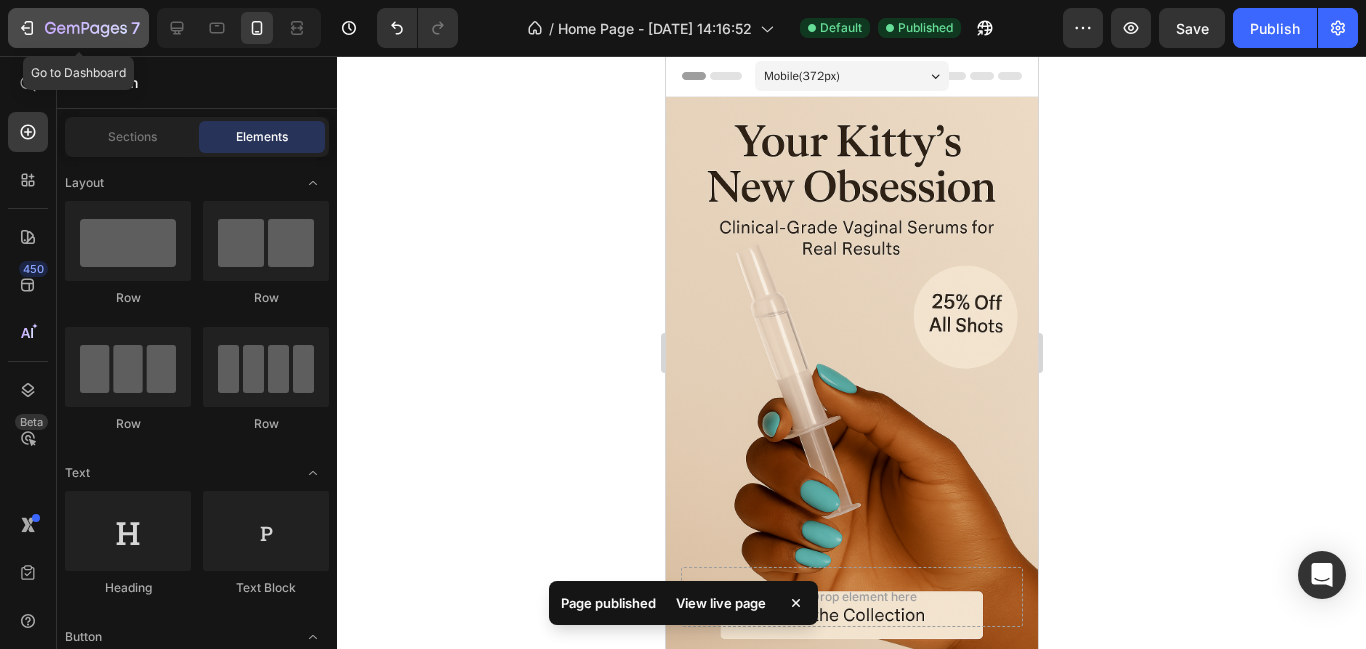 click 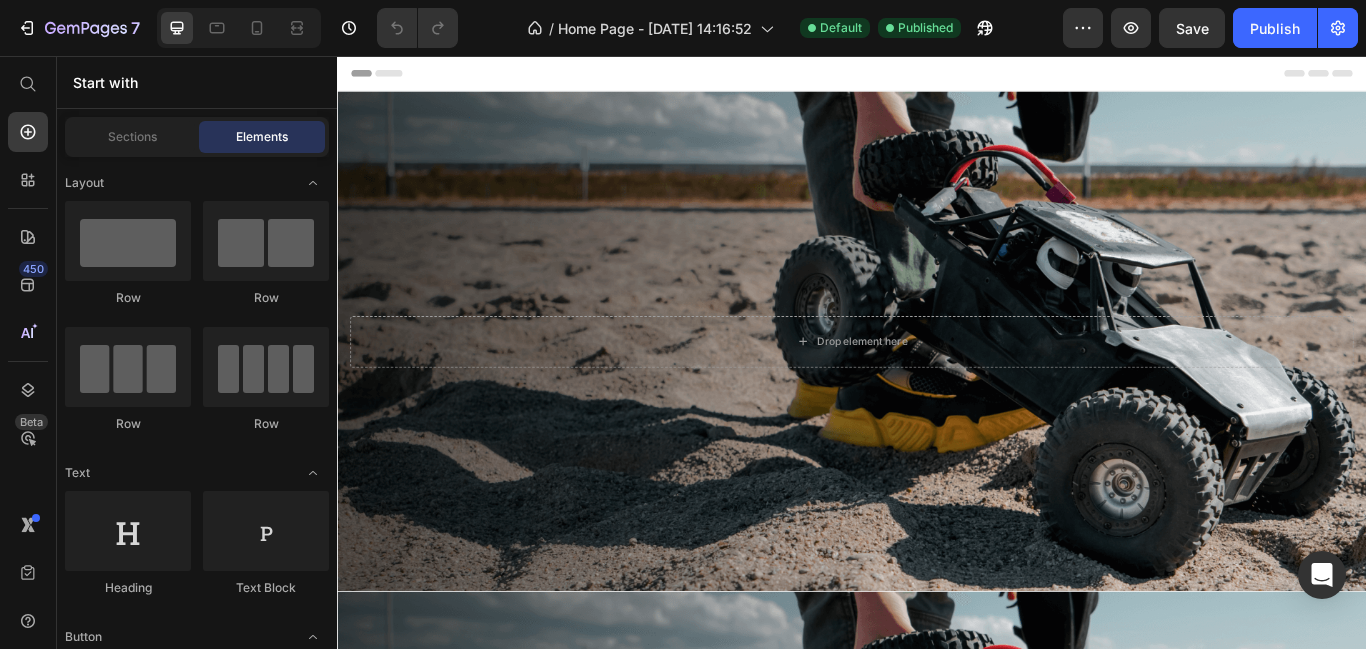 scroll, scrollTop: 0, scrollLeft: 0, axis: both 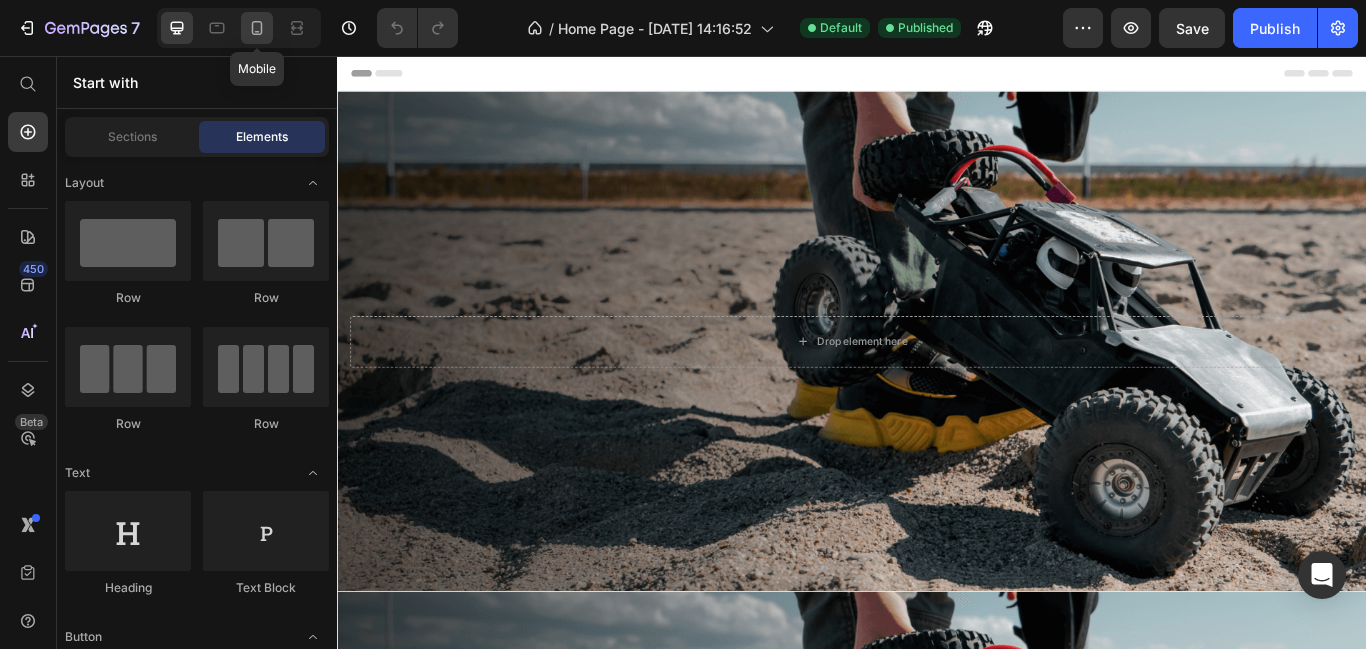 click 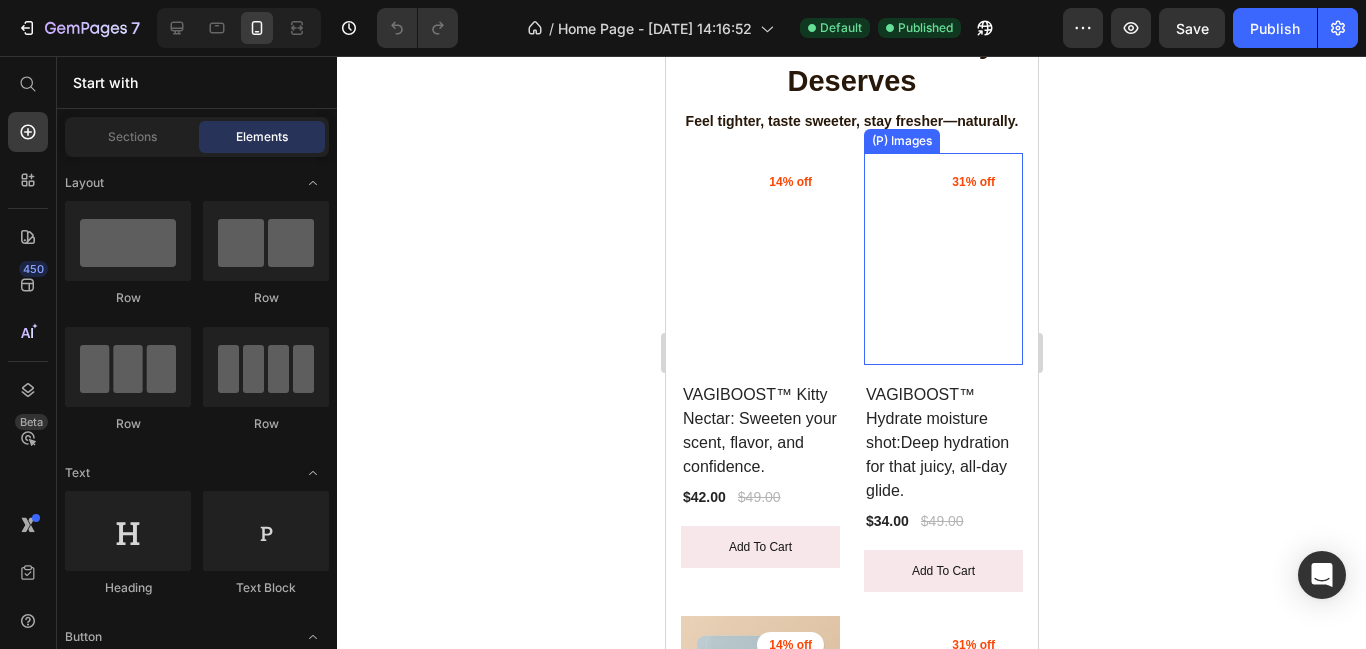 scroll, scrollTop: 879, scrollLeft: 0, axis: vertical 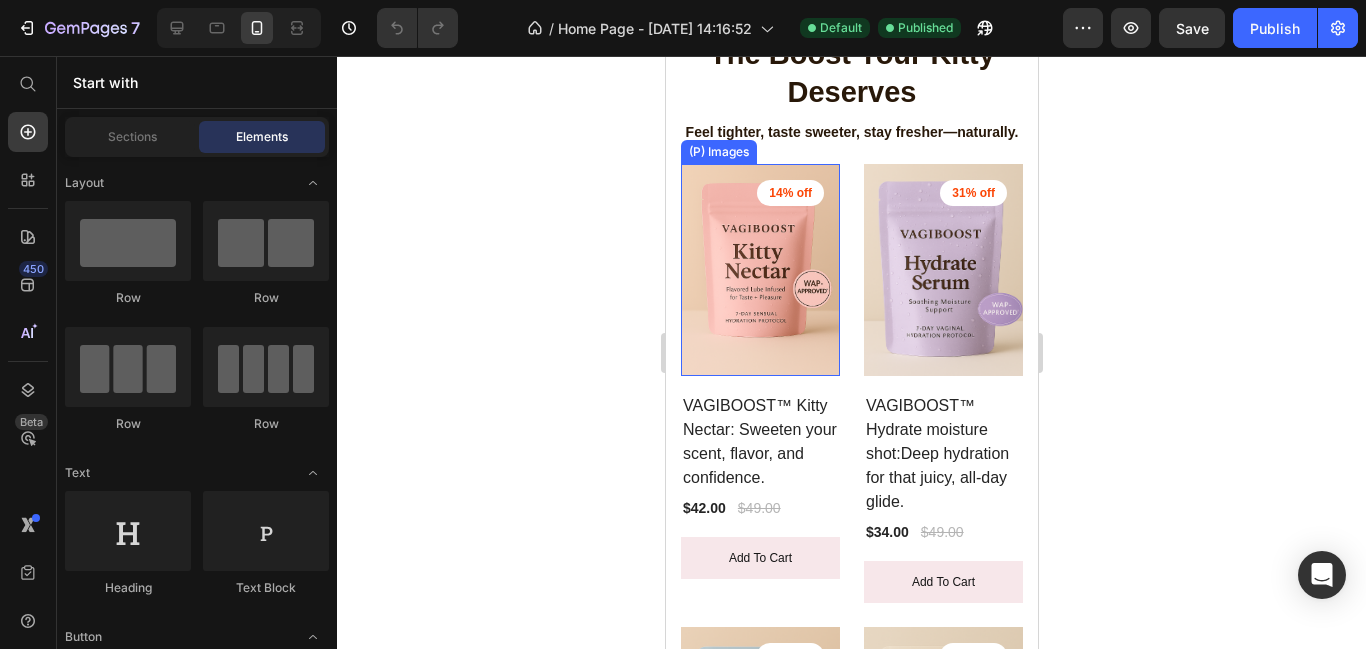 click at bounding box center (759, 270) 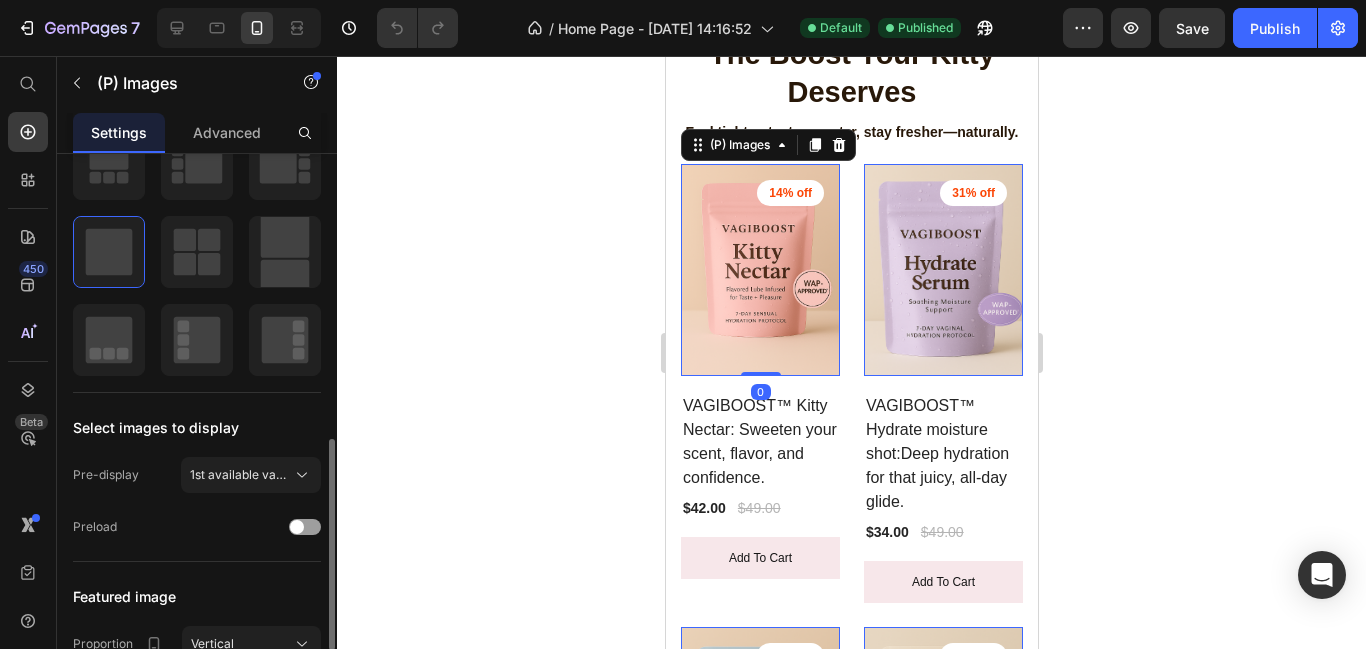 scroll, scrollTop: 426, scrollLeft: 0, axis: vertical 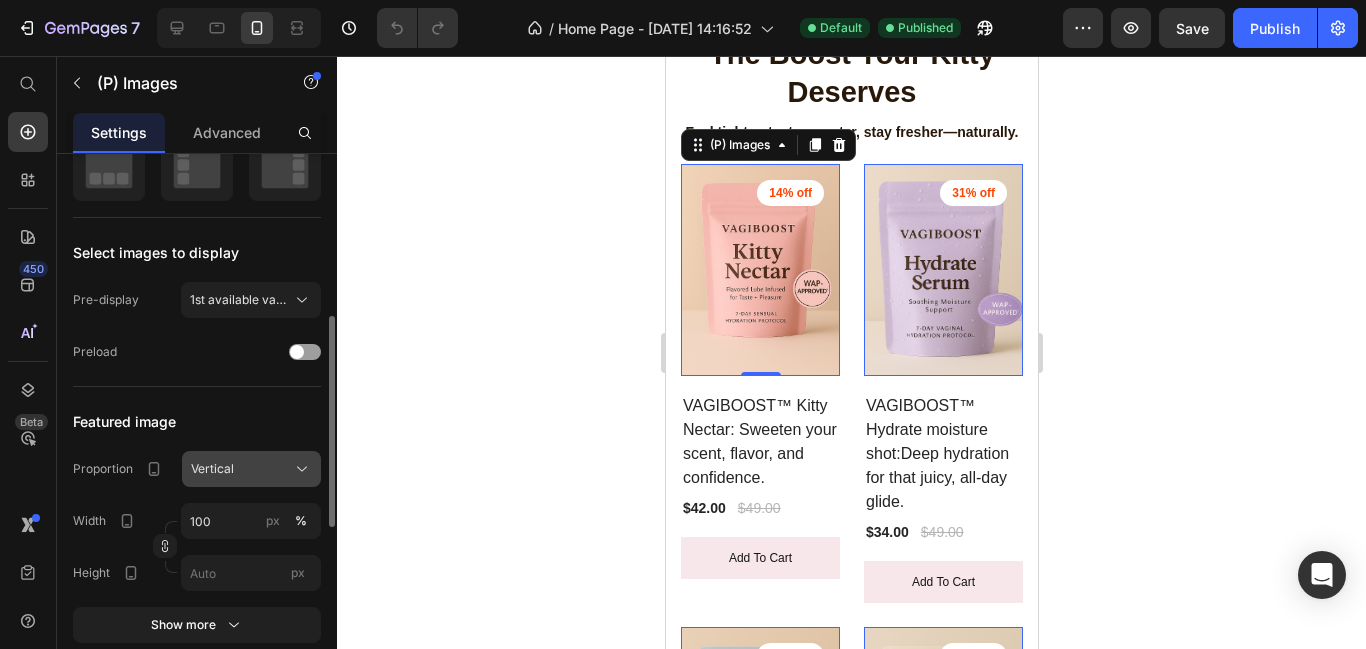 click on "Vertical" 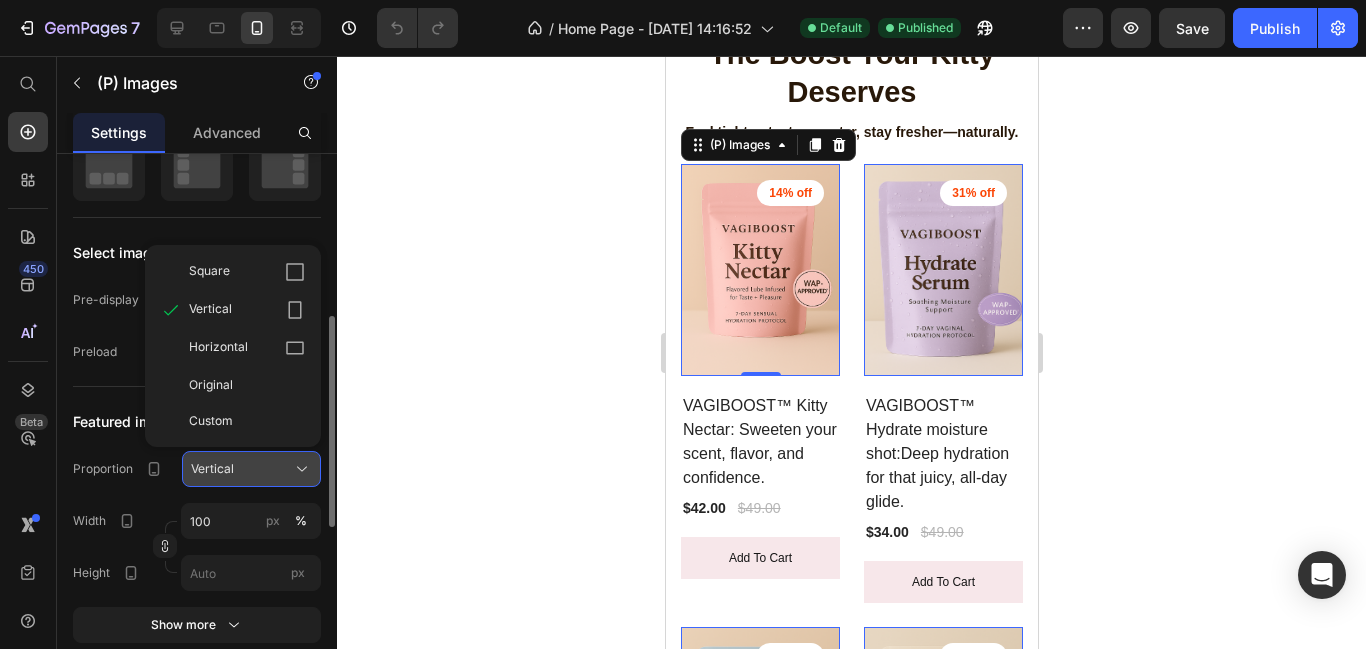 click on "Vertical" 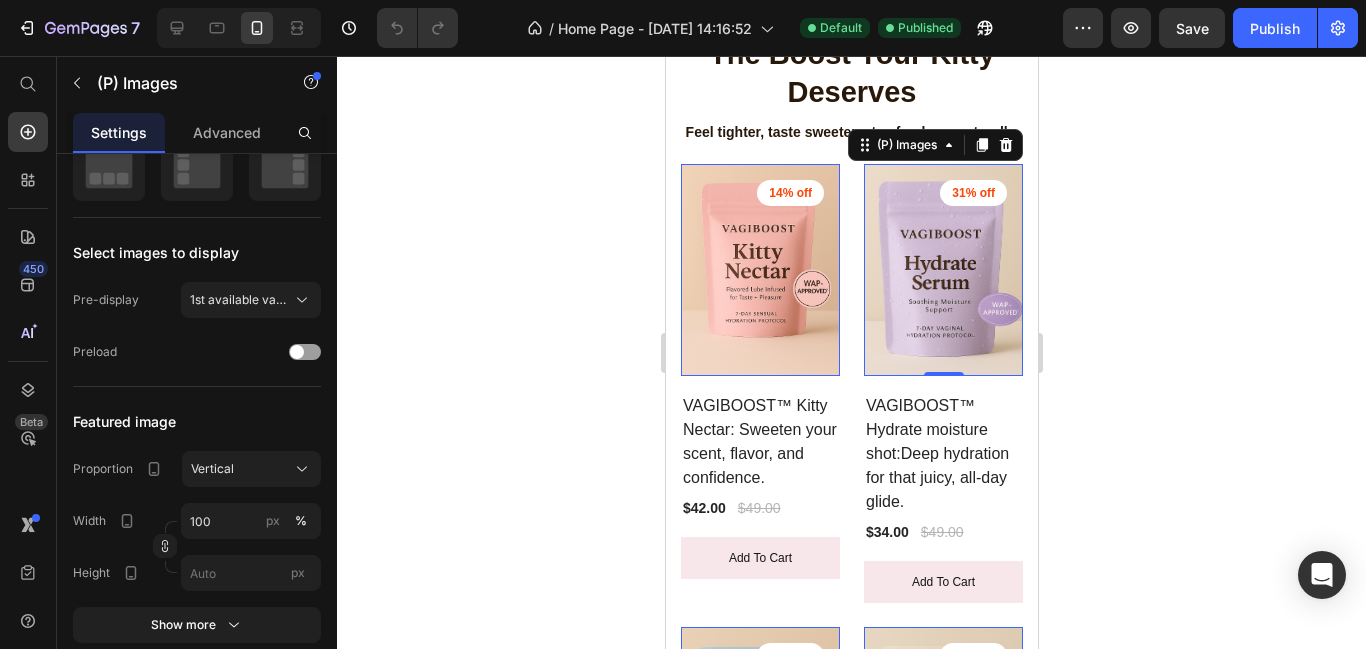 click at bounding box center (942, 270) 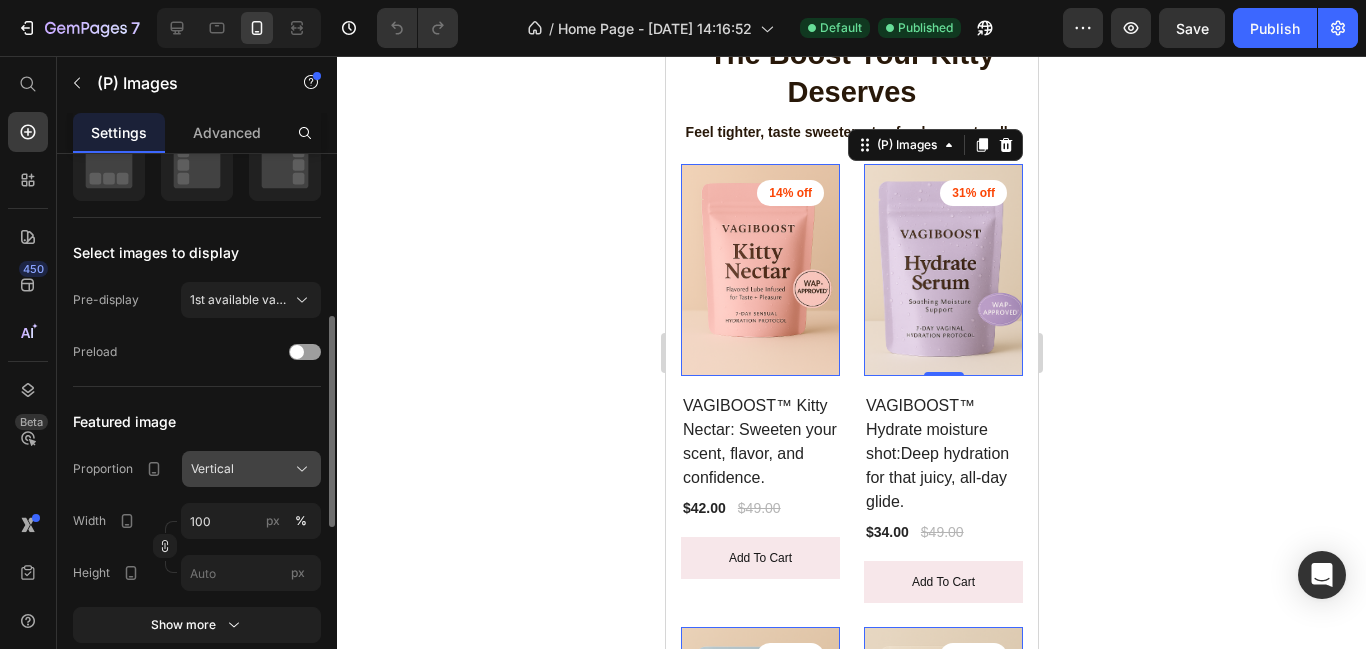 click on "Vertical" at bounding box center (251, 469) 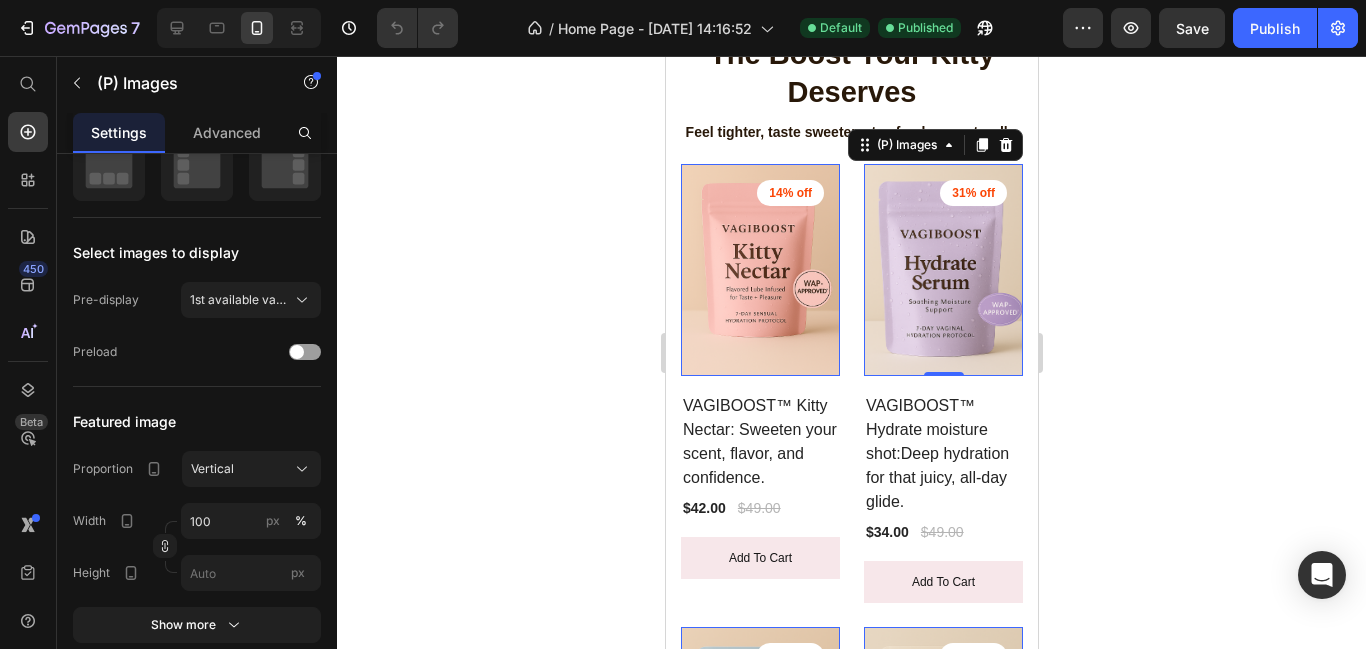 click 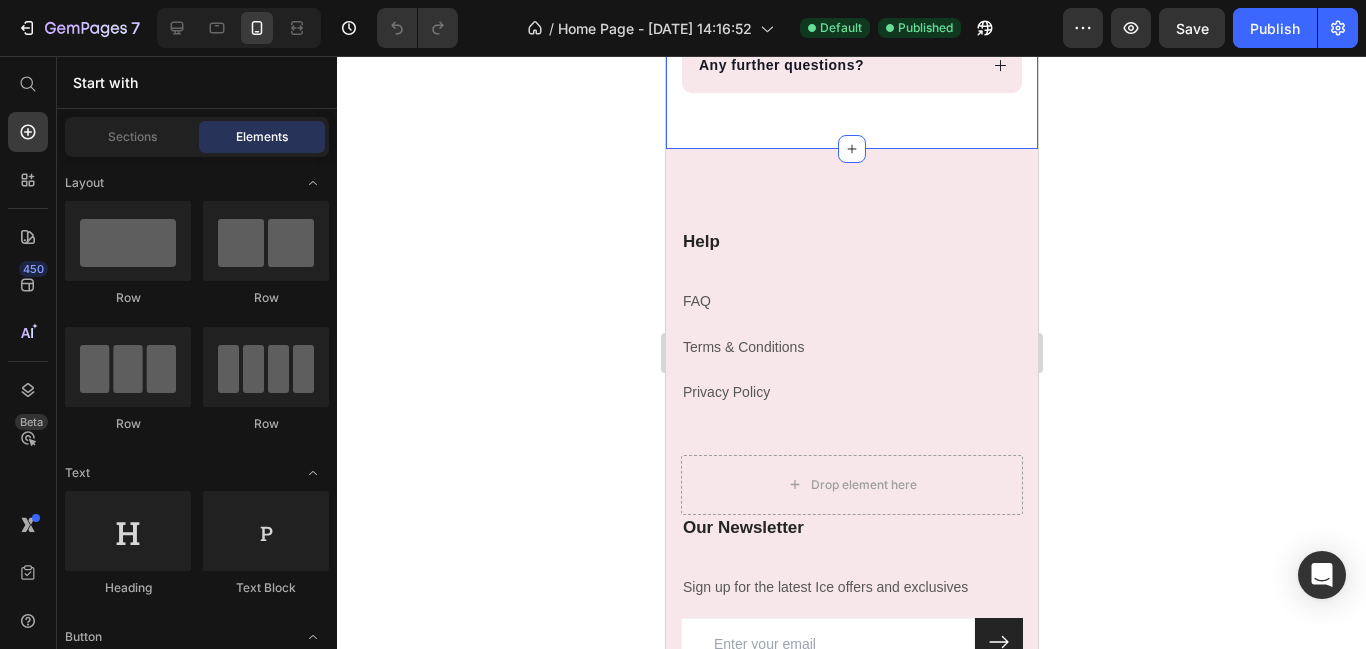 scroll, scrollTop: 3398, scrollLeft: 0, axis: vertical 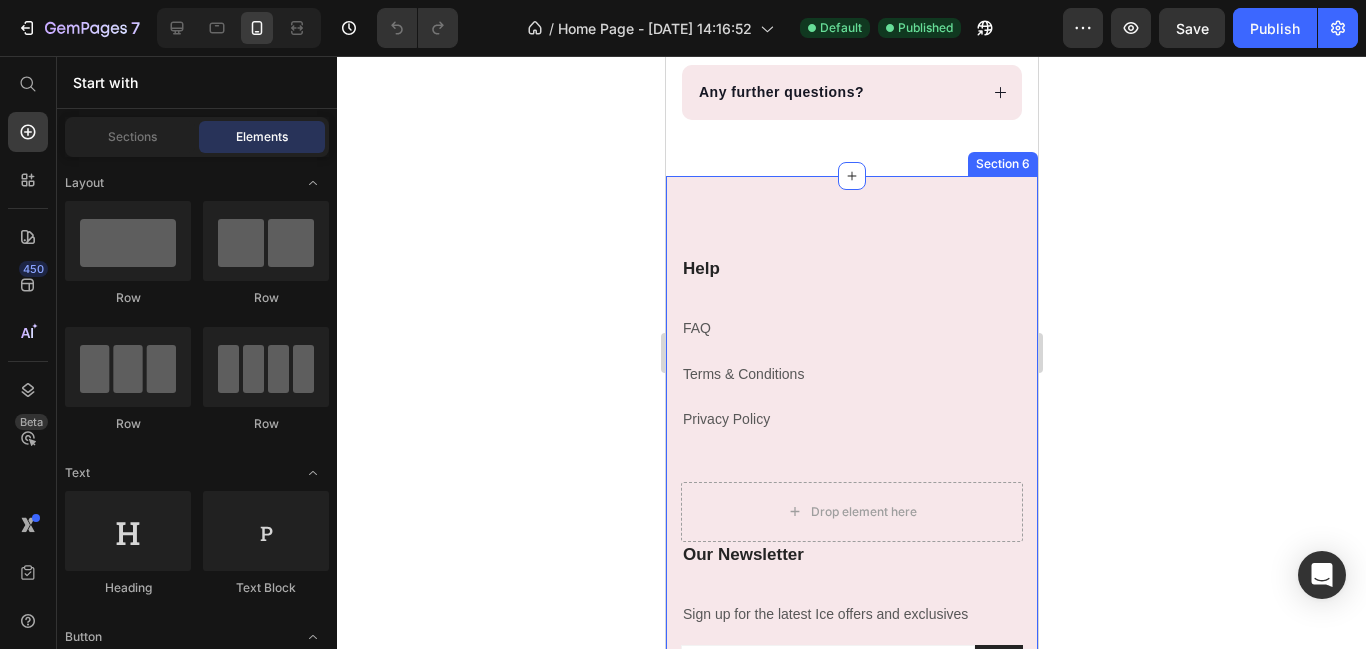click on "Help Heading FAQ Text block Terms & Conditions Text block Privacy Policy Text block
Drop element here Our Newsletter Heading Sign up for the latest Ice offers and exclusives Text block Email Field
Submit Button Row Newsletter Row                Title Line Image Copyright © 2022 VAGIBOOST. All Rights Reserved. Text block Row Copyright © 2022 VAGIBOOST. All Rights Reserved. Text block Image Row Section 6" at bounding box center [851, 552] 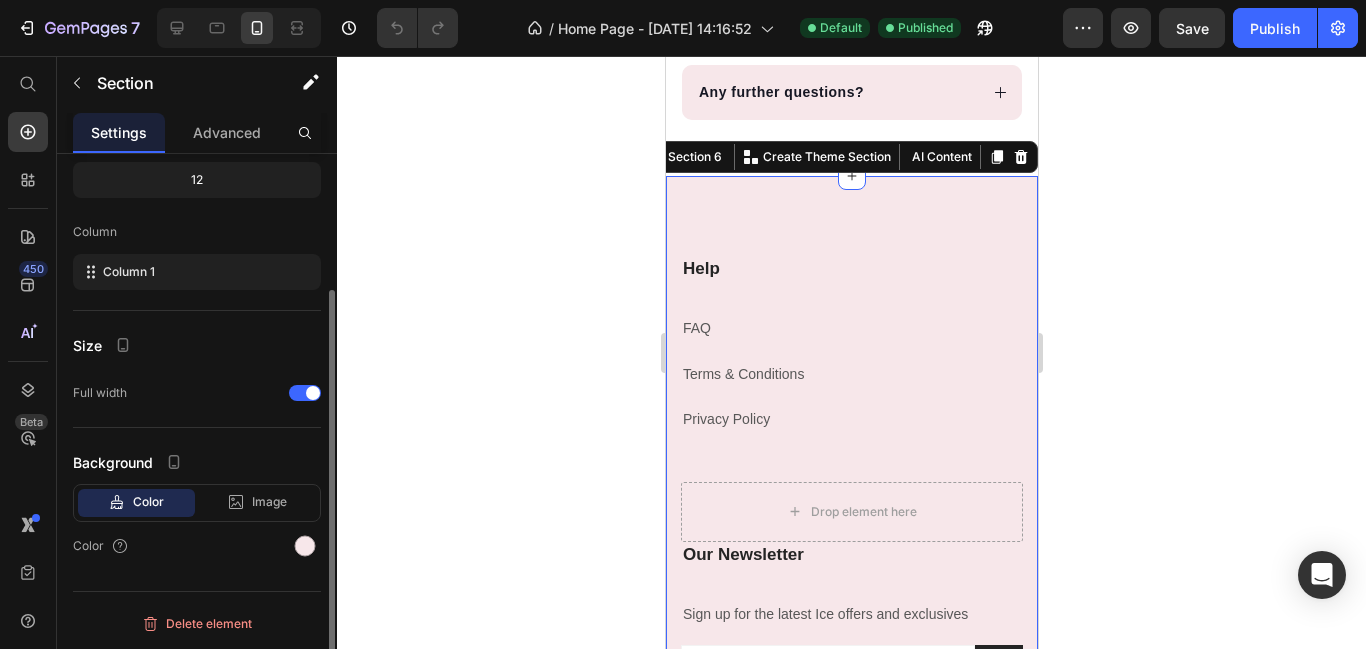 scroll, scrollTop: 0, scrollLeft: 0, axis: both 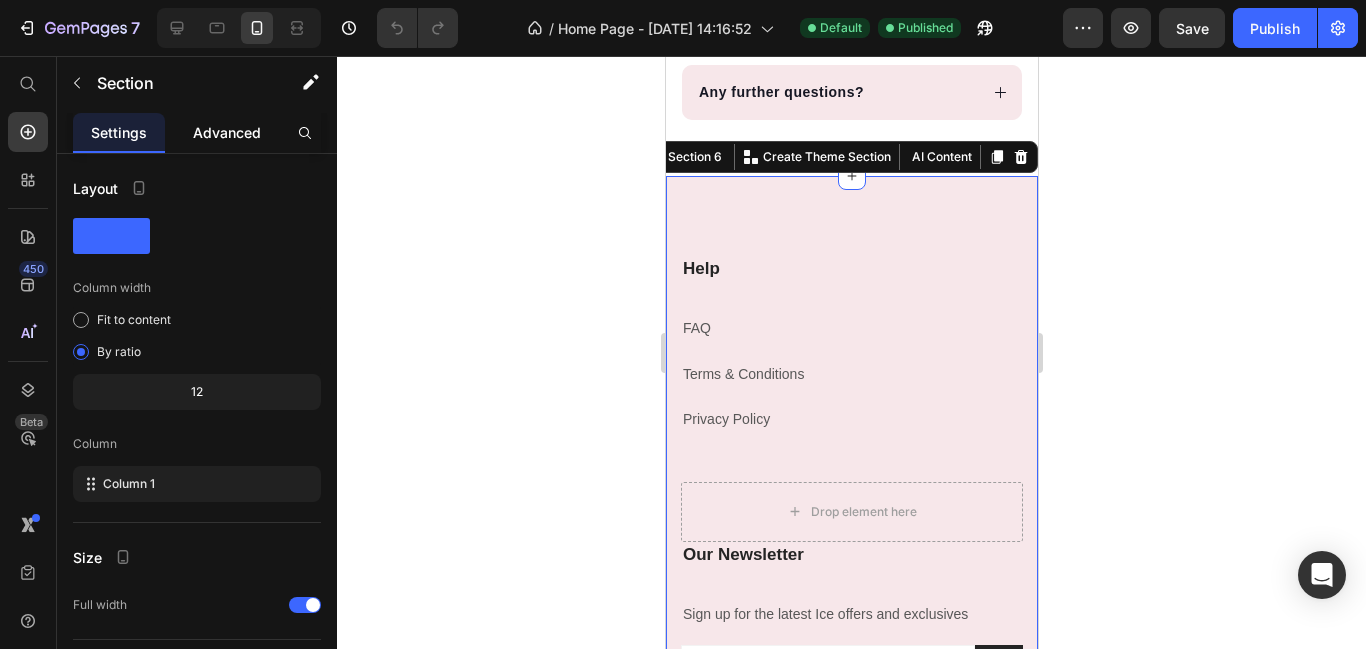 click on "Advanced" at bounding box center (227, 132) 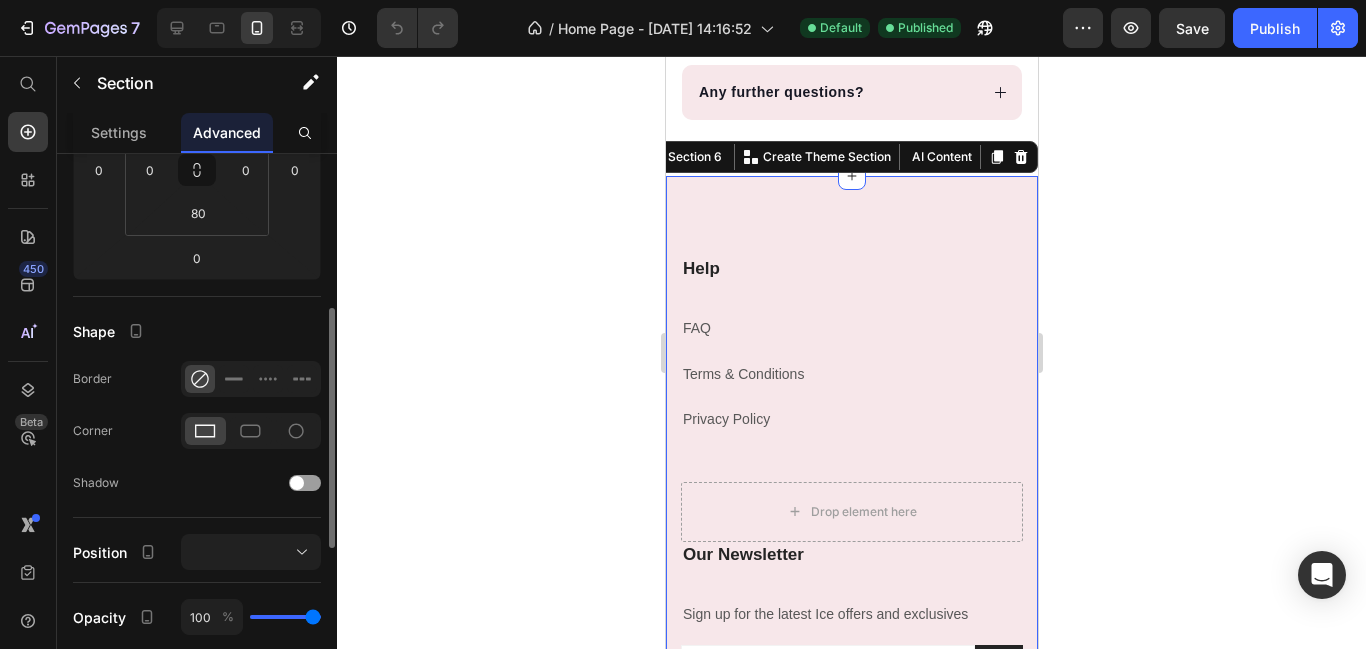 scroll, scrollTop: 217, scrollLeft: 0, axis: vertical 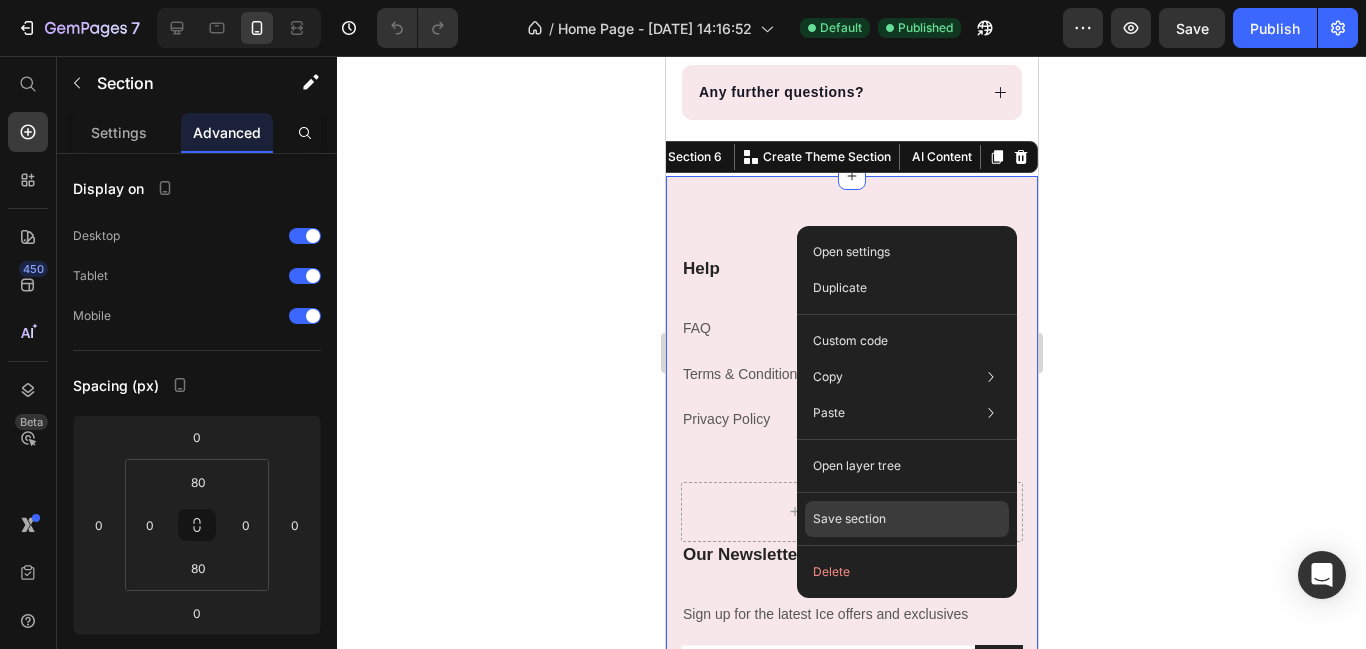 click on "Save section" at bounding box center (849, 519) 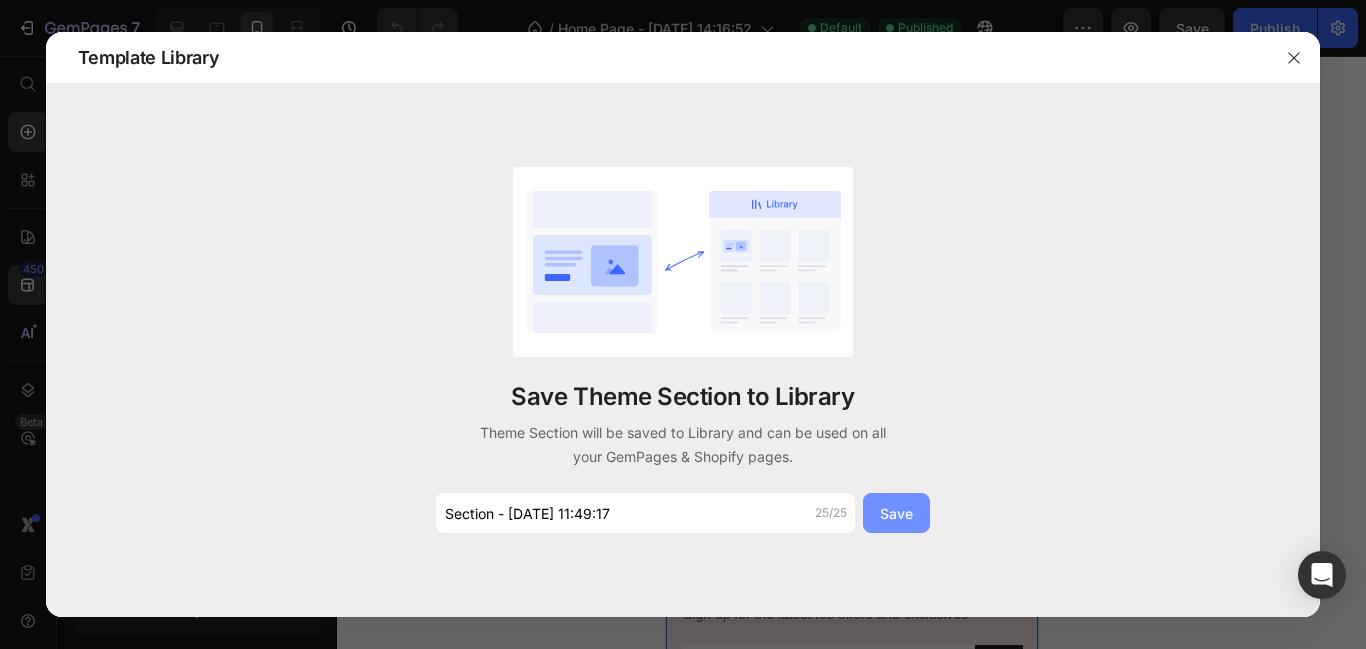 click on "Save" at bounding box center (896, 513) 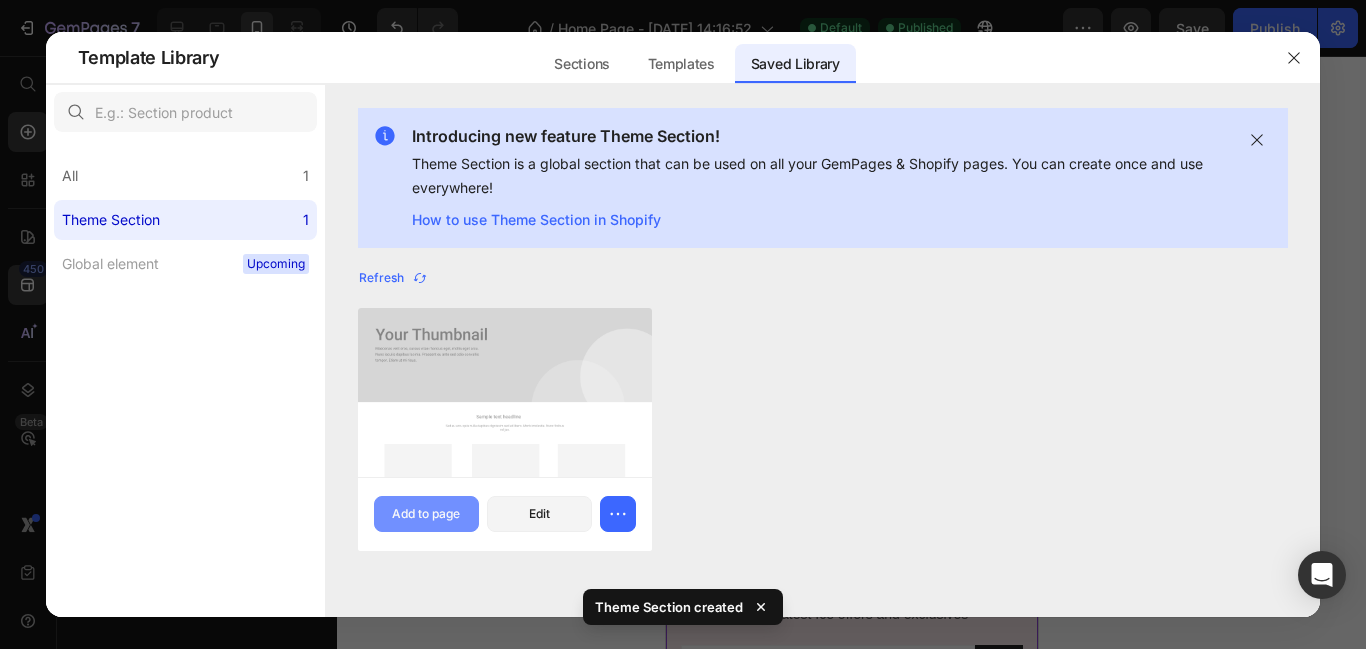 click on "Add to page" at bounding box center (426, 514) 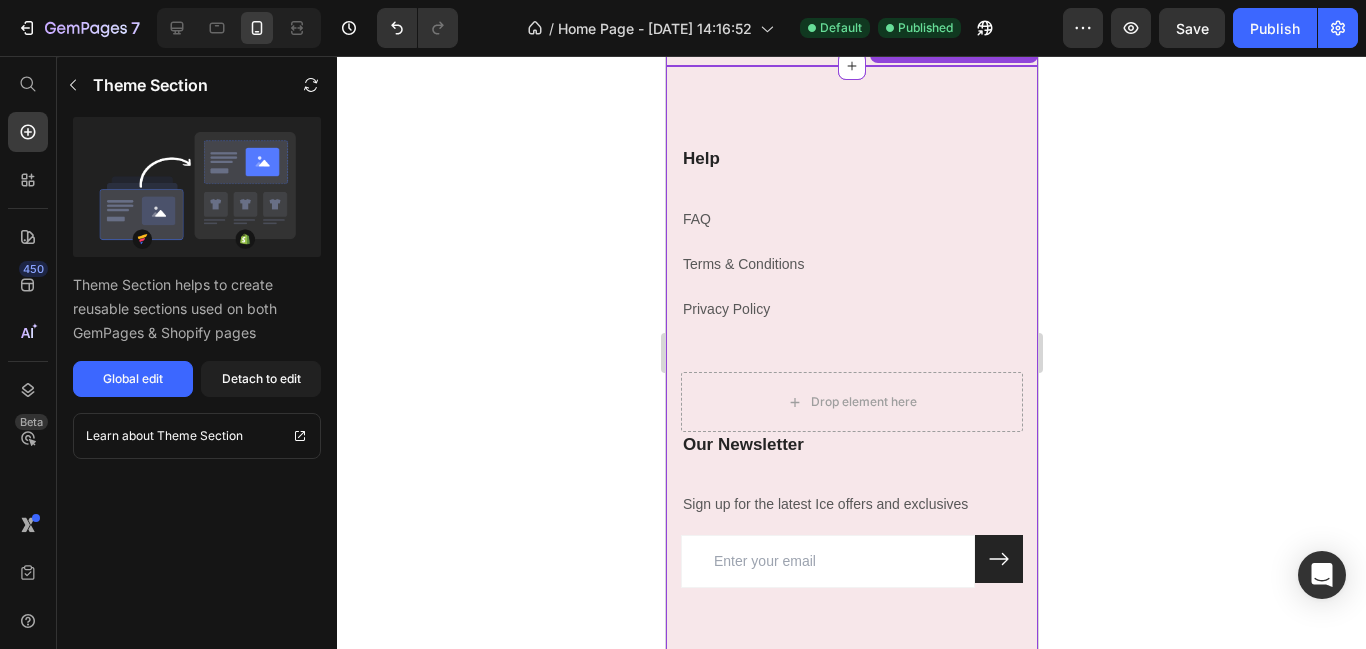 scroll, scrollTop: 3981, scrollLeft: 0, axis: vertical 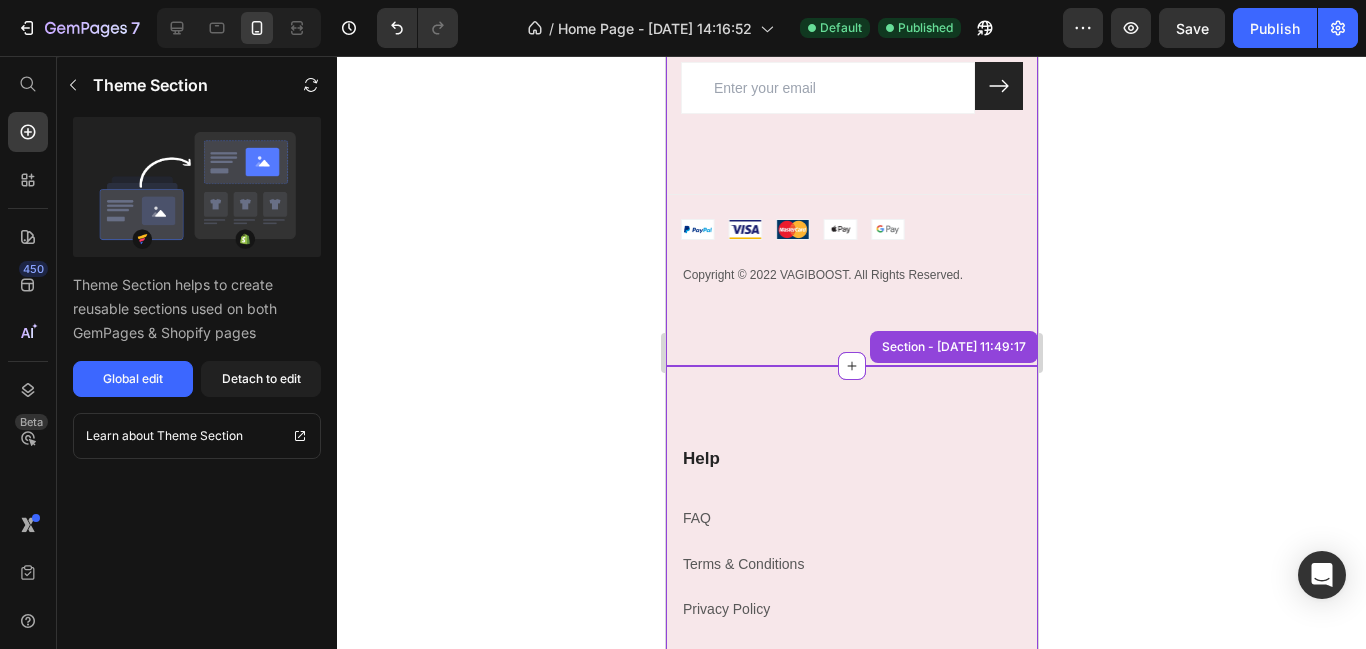 click on "Help Heading FAQ Text block Terms & Conditions Text block Privacy Policy Text block
Drop element here Our Newsletter Heading Sign up for the latest Ice offers and exclusives Text block Email Field
Submit Button Row Newsletter Row                Title Line Image Copyright © 2022 VAGIBOOST. All Rights Reserved. Text block Row Copyright © 2022 VAGIBOOST. All Rights Reserved. Text block Image Row" at bounding box center [851, -21] 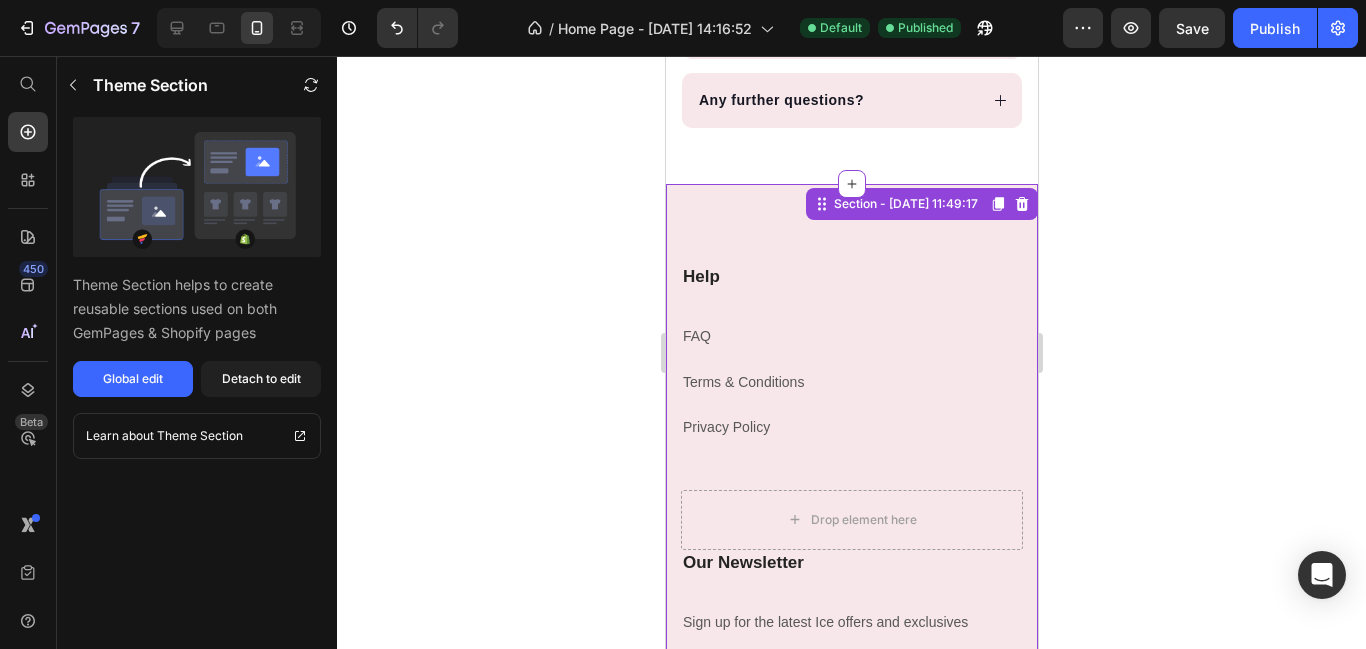 scroll, scrollTop: 3378, scrollLeft: 0, axis: vertical 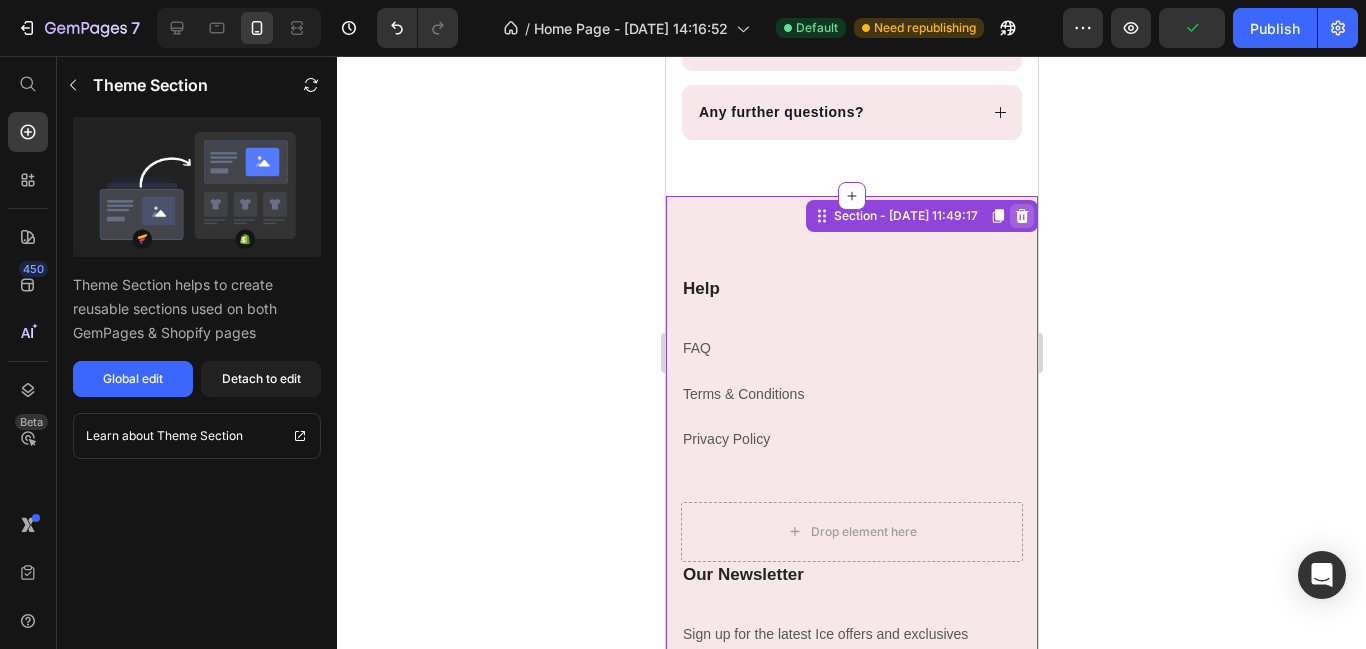 click 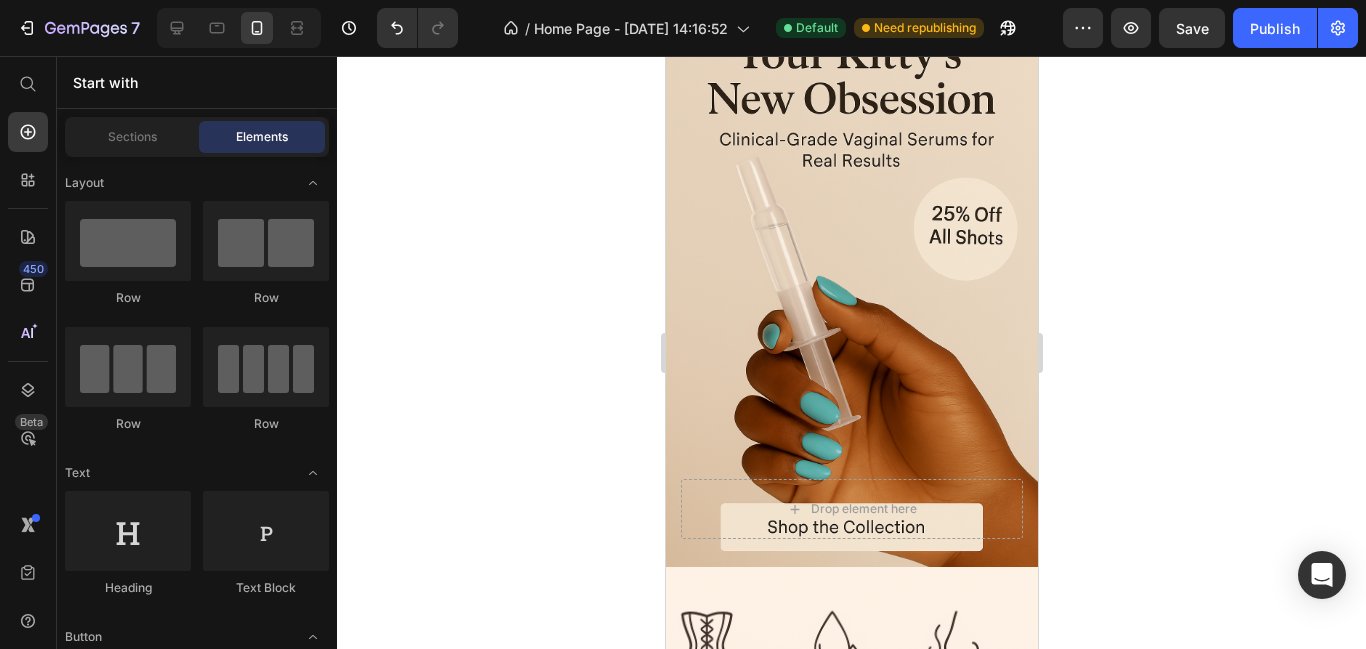 scroll, scrollTop: 0, scrollLeft: 0, axis: both 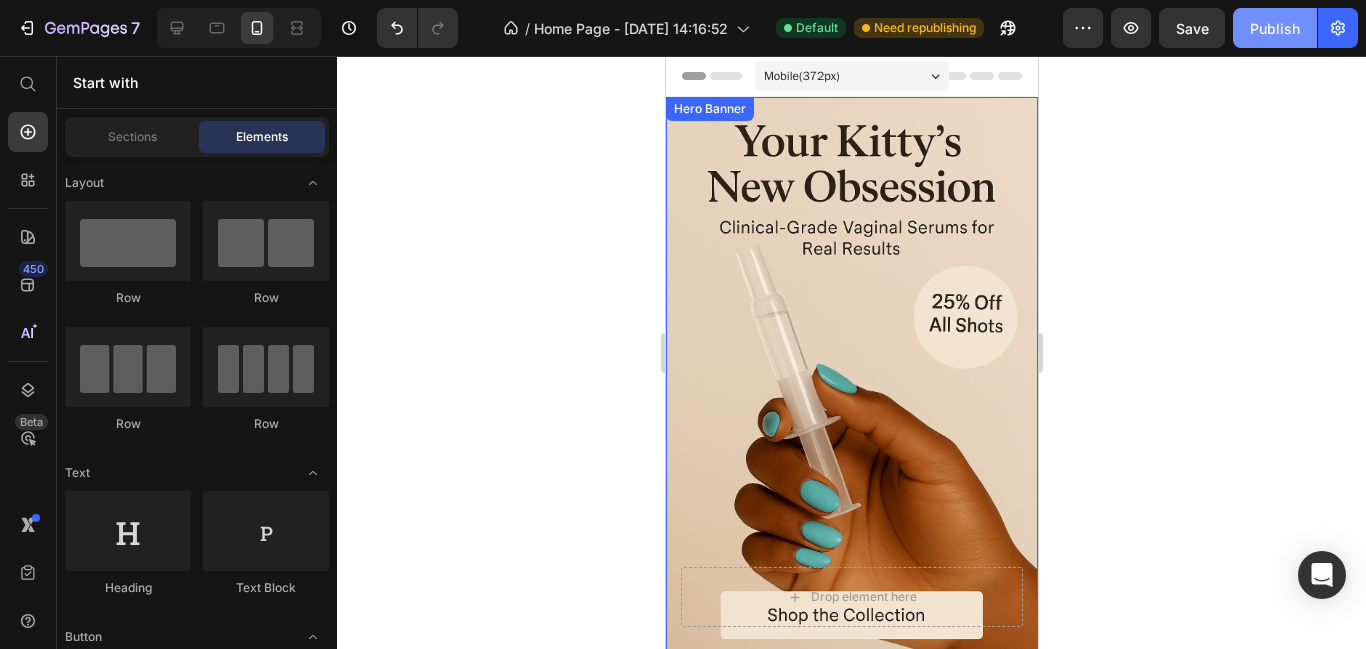 click on "Publish" 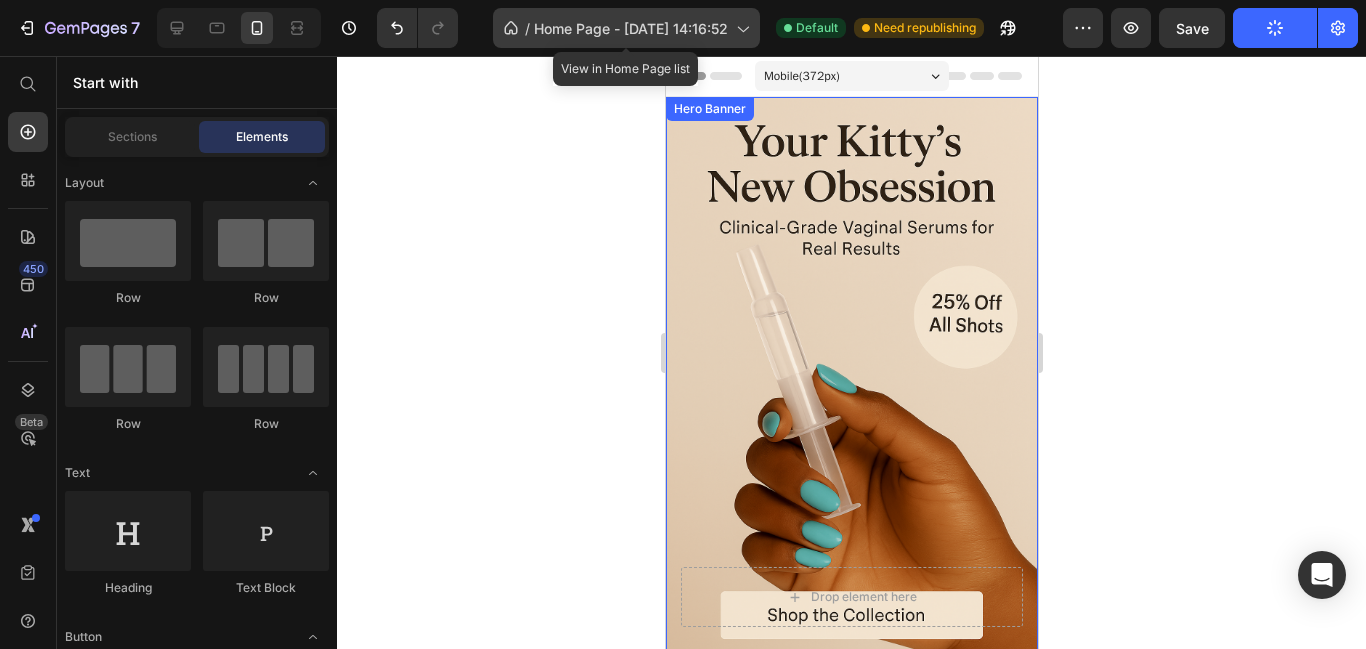 click on "Home Page - [DATE] 14:16:52" at bounding box center (631, 28) 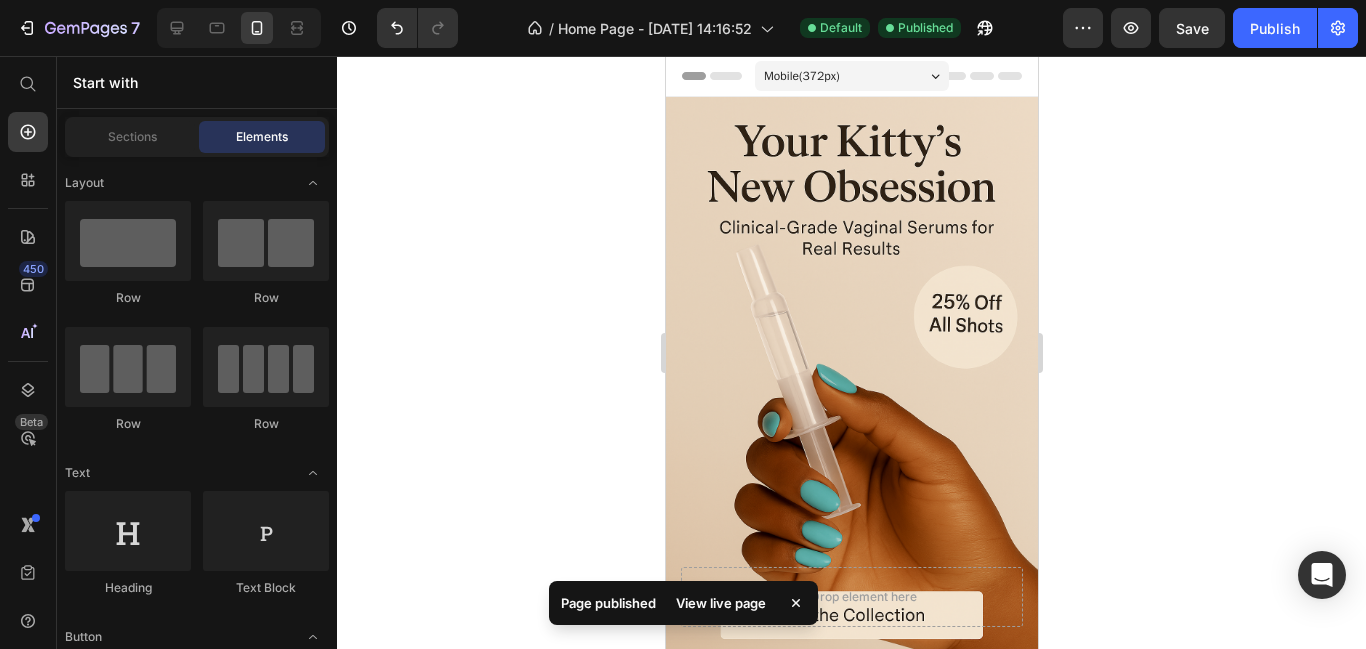 click 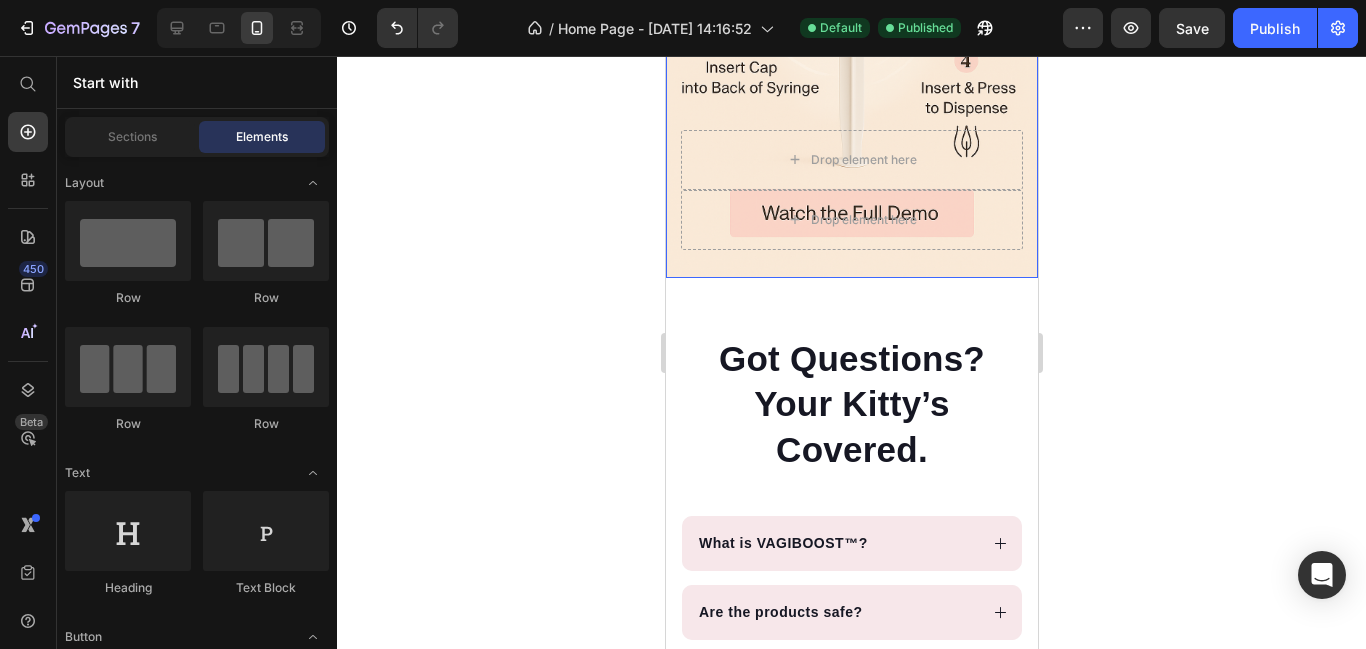 scroll, scrollTop: 2295, scrollLeft: 0, axis: vertical 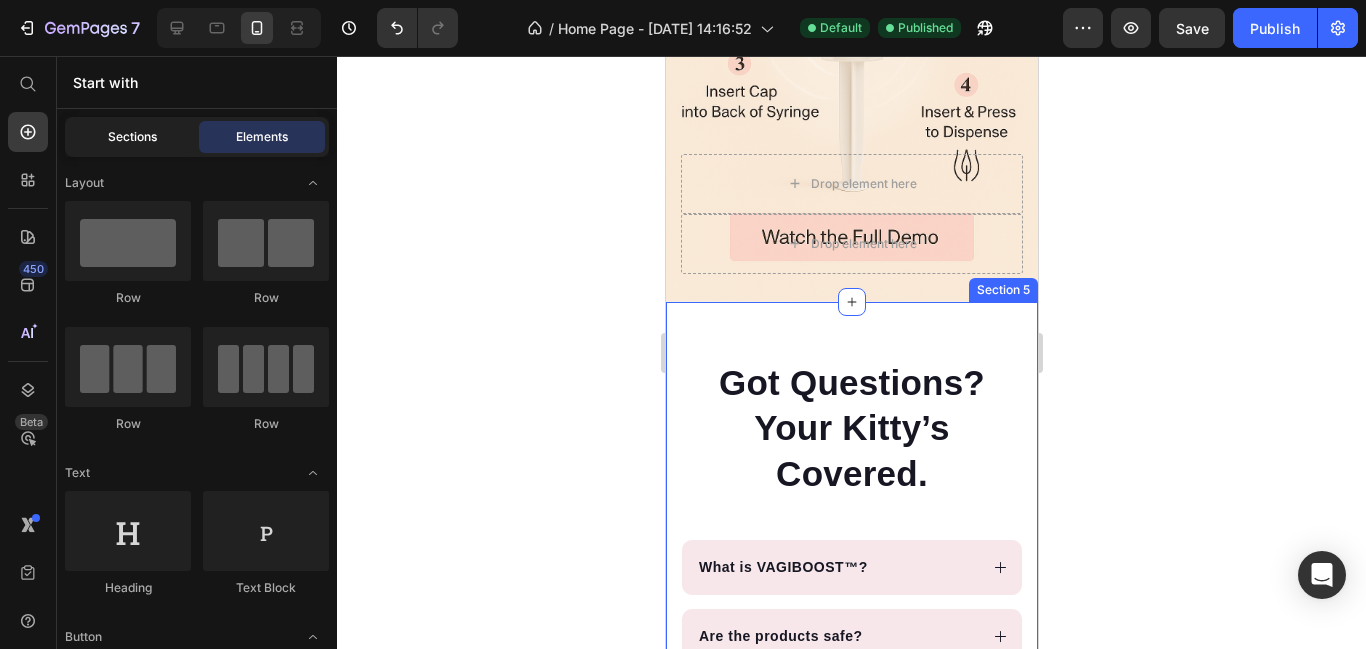 click on "Sections" 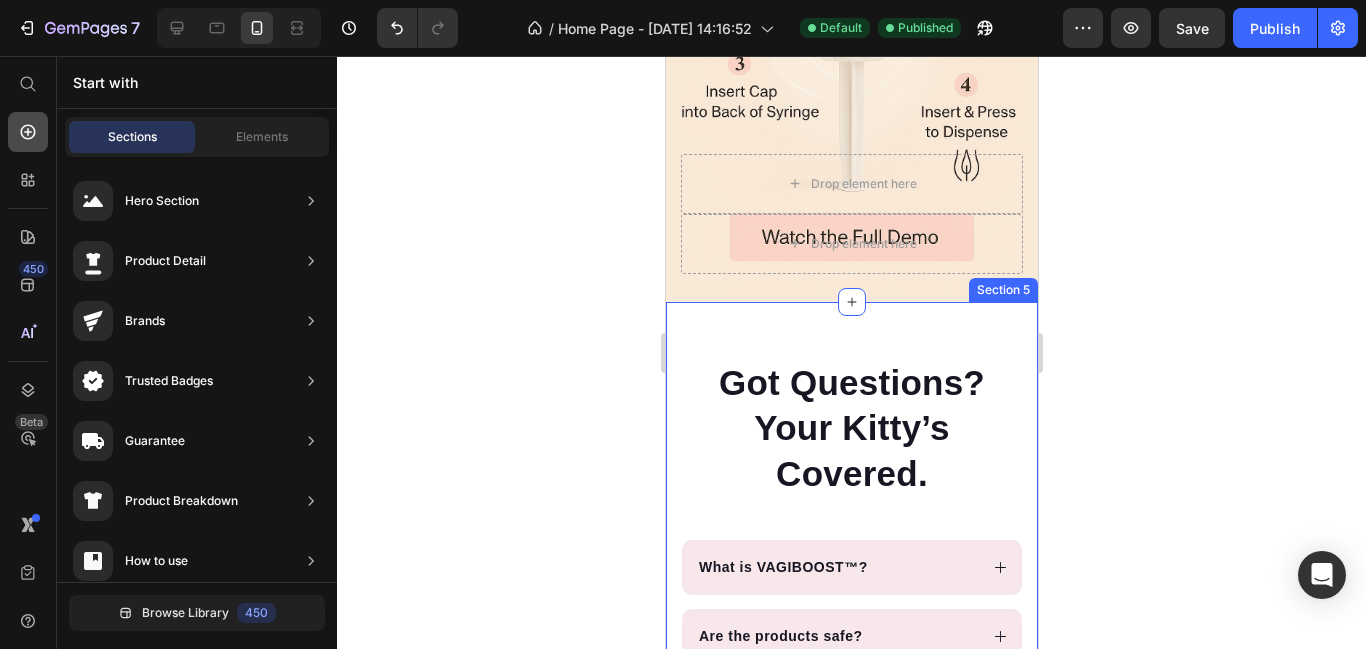 click 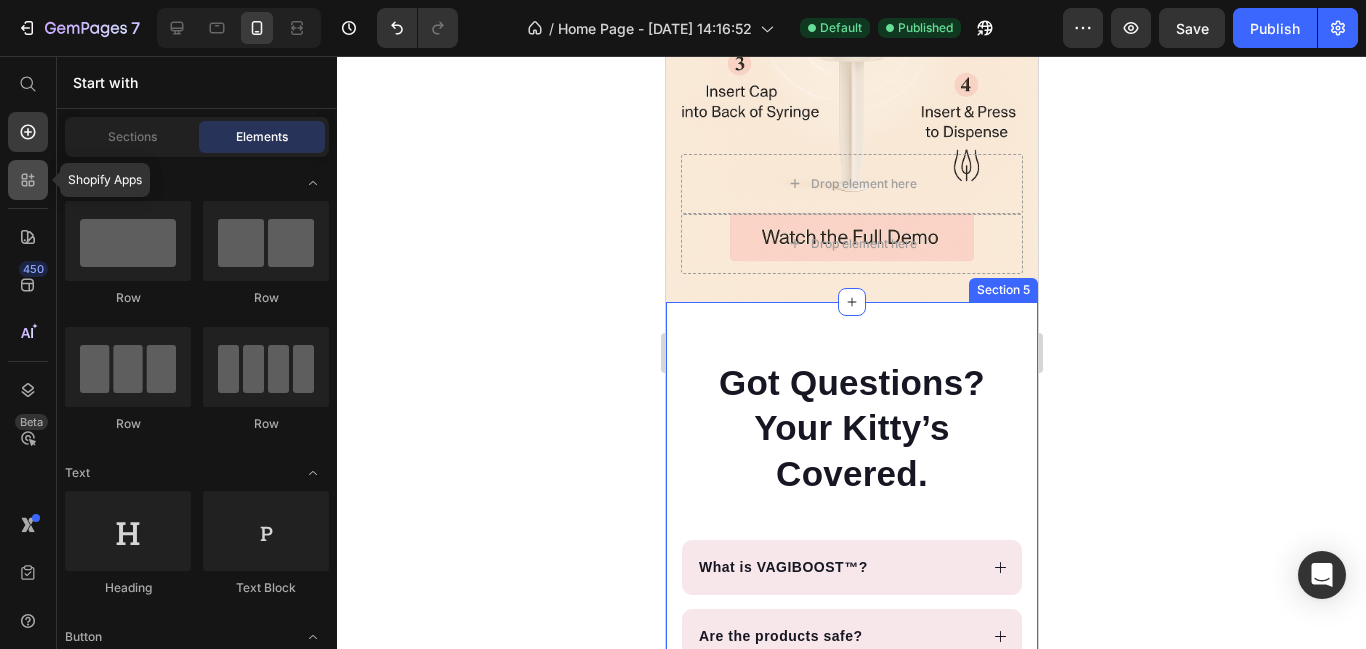 click 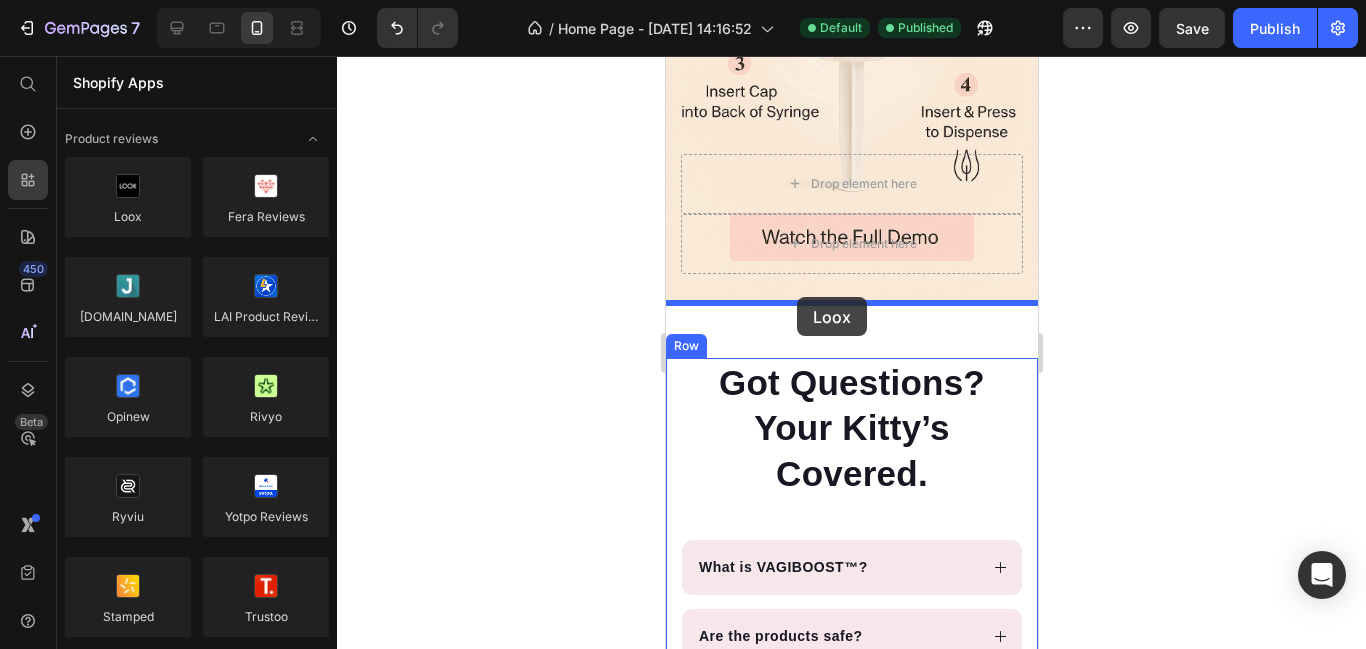 drag, startPoint x: 813, startPoint y: 285, endPoint x: 796, endPoint y: 297, distance: 20.808653 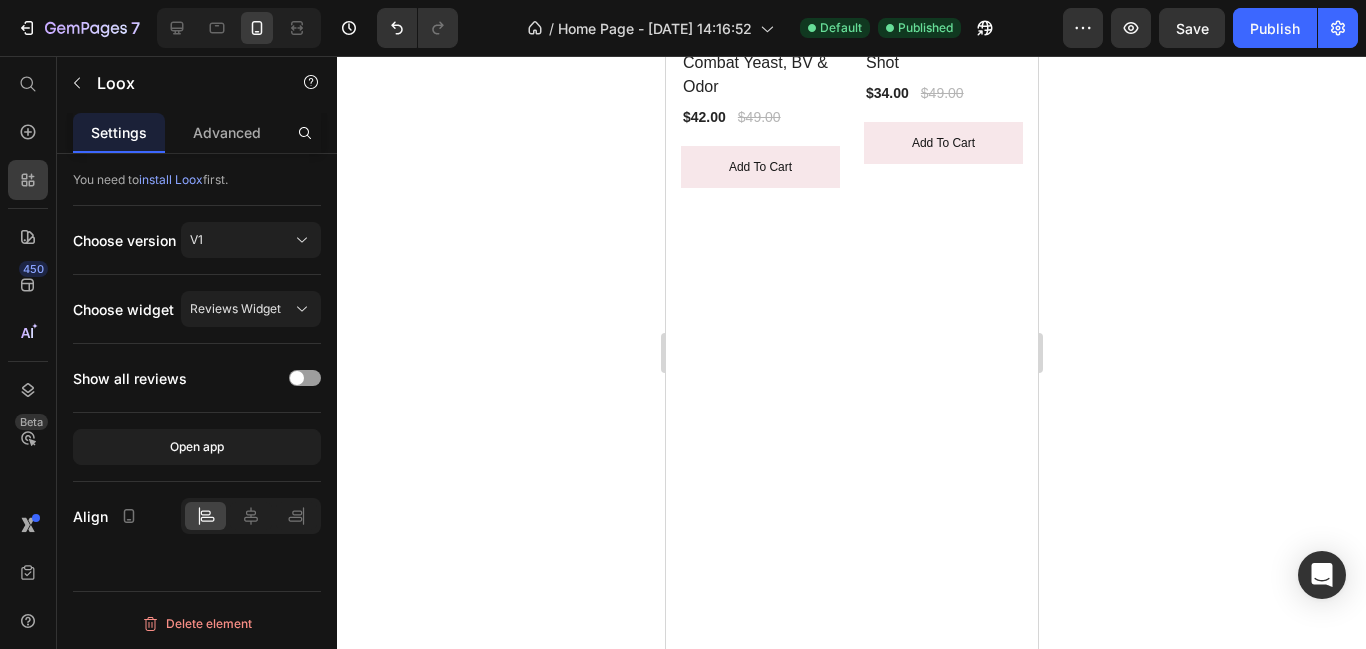 scroll, scrollTop: 1018, scrollLeft: 0, axis: vertical 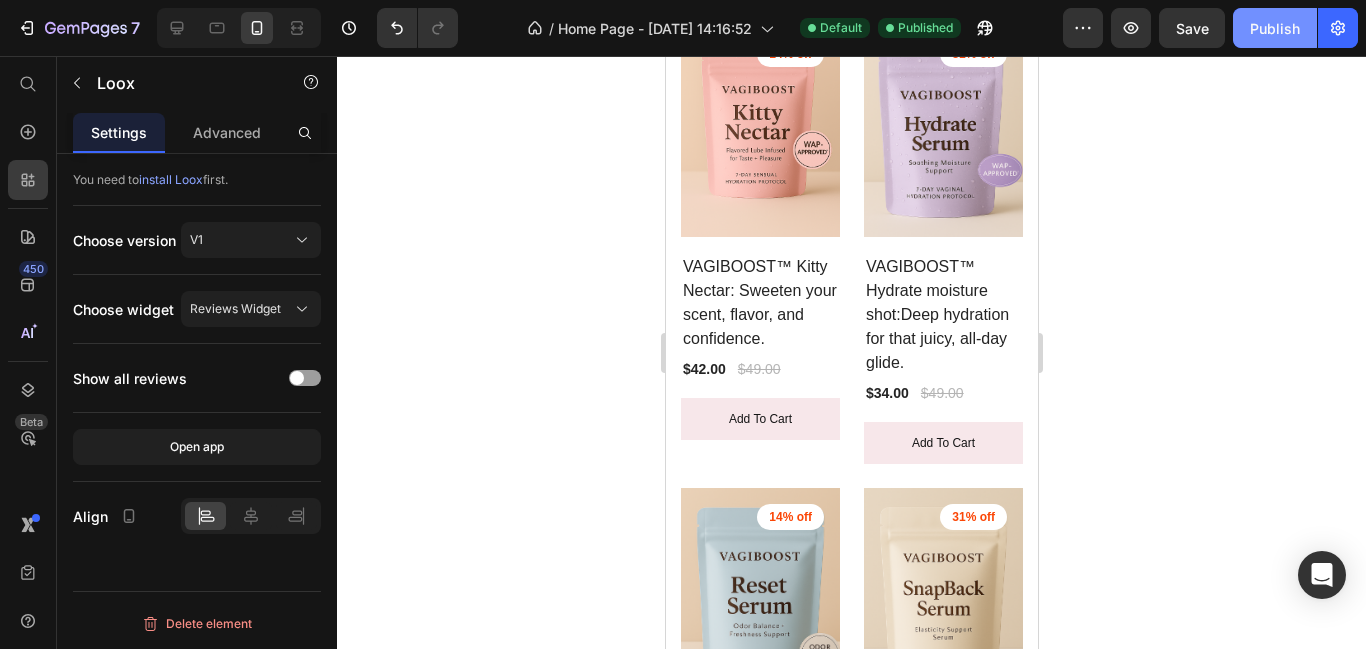 click on "Publish" at bounding box center [1275, 28] 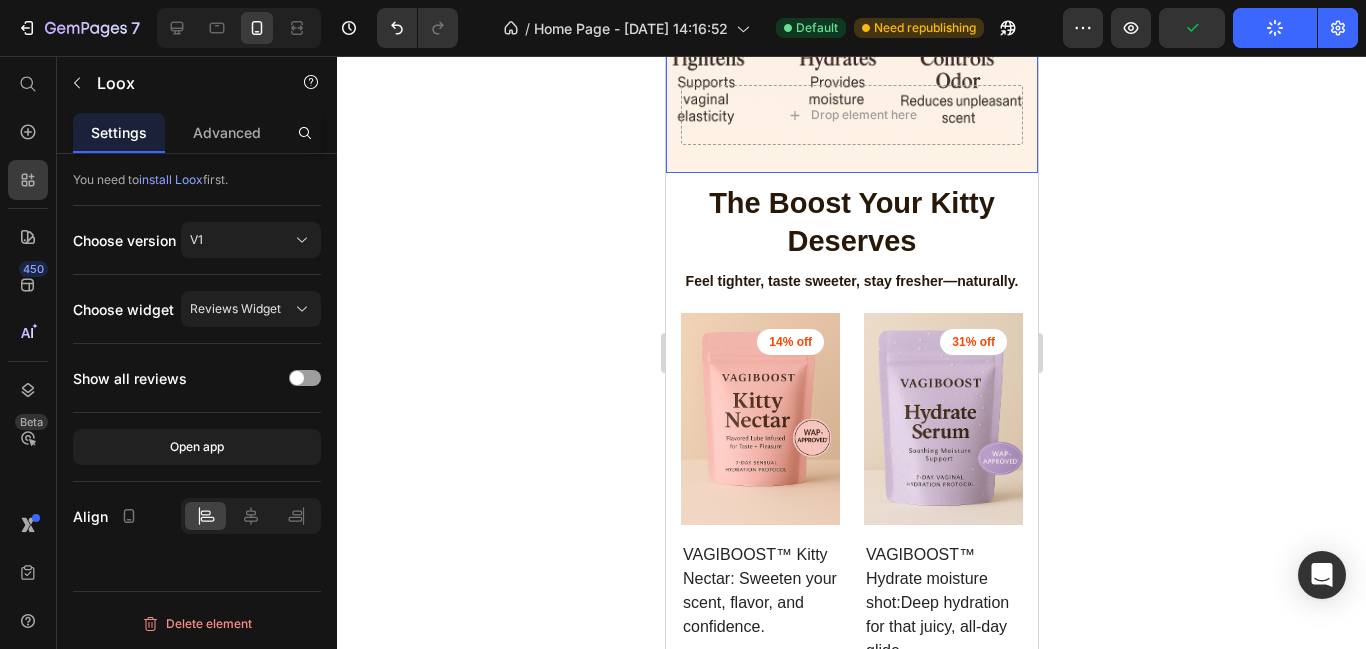 scroll, scrollTop: 933, scrollLeft: 0, axis: vertical 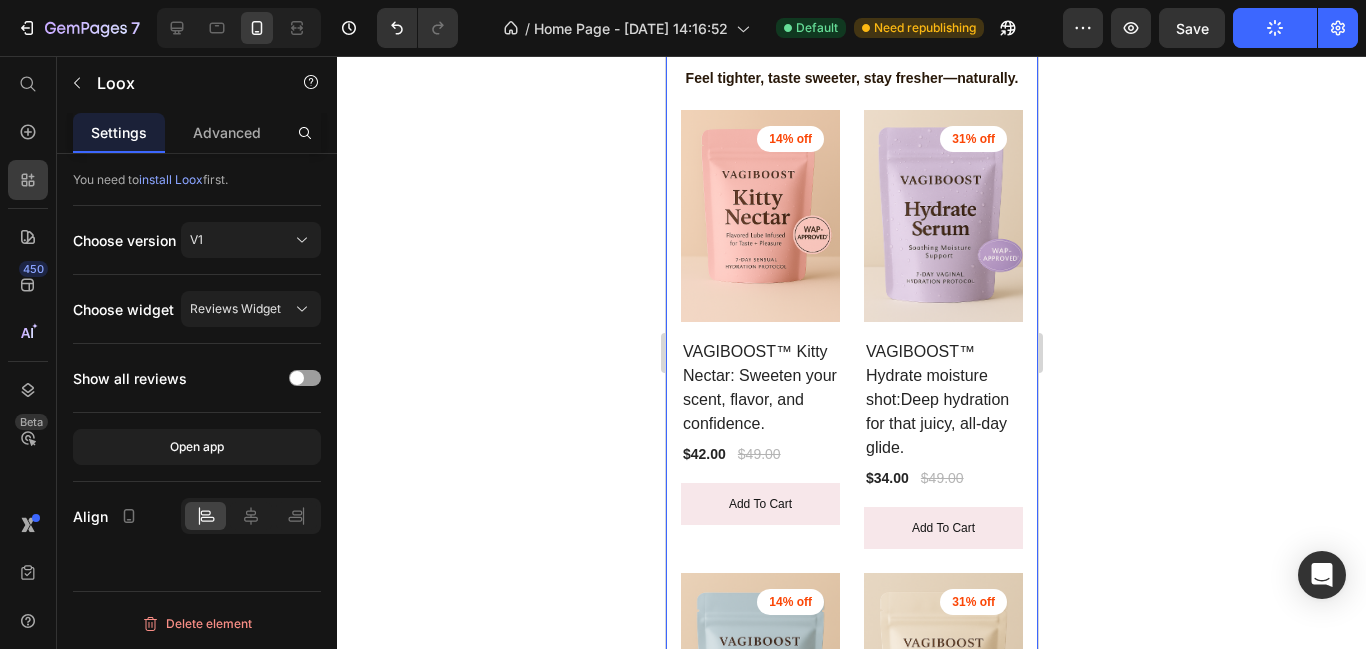 click on "The Boost Your Kitty Deserves  Heading Feel tighter, taste sweeter, stay fresher—naturally. Text Block Row (P) Images 14% off Product Badge Row VAGIBOOST™ Kitty Nectar: Sweeten your scent, flavor, and confidence. (P) Title $42.00 (P) Price $49.00 (P) Price Row add to cart (P) Cart Button Row (P) Images 31% off Product Badge Row VAGIBOOST™ Hydrate moisture shot:Deep hydration for that juicy, all-day glide. (P) Title $34.00 (P) Price $49.00 (P) Price Row add to cart (P) Cart Button Row (P) Images 14% off Product Badge Row VAGIBOOST™ Reset Serum: [MEDICAL_DATA] Shot Formulated to Combat Yeast, BV & Odor (P) Title $42.00 (P) Price $49.00 (P) Price Row add to cart (P) Cart Button Row (P) Images 31% off Product Badge Row VAGIBOOST™ SnapBack Serum: Vaginal tightening and Rejuvenation Shot (P) Title $34.00 (P) Price $49.00 (P) Price Row add to cart (P) Cart Button Row Product List Row" at bounding box center (851, 508) 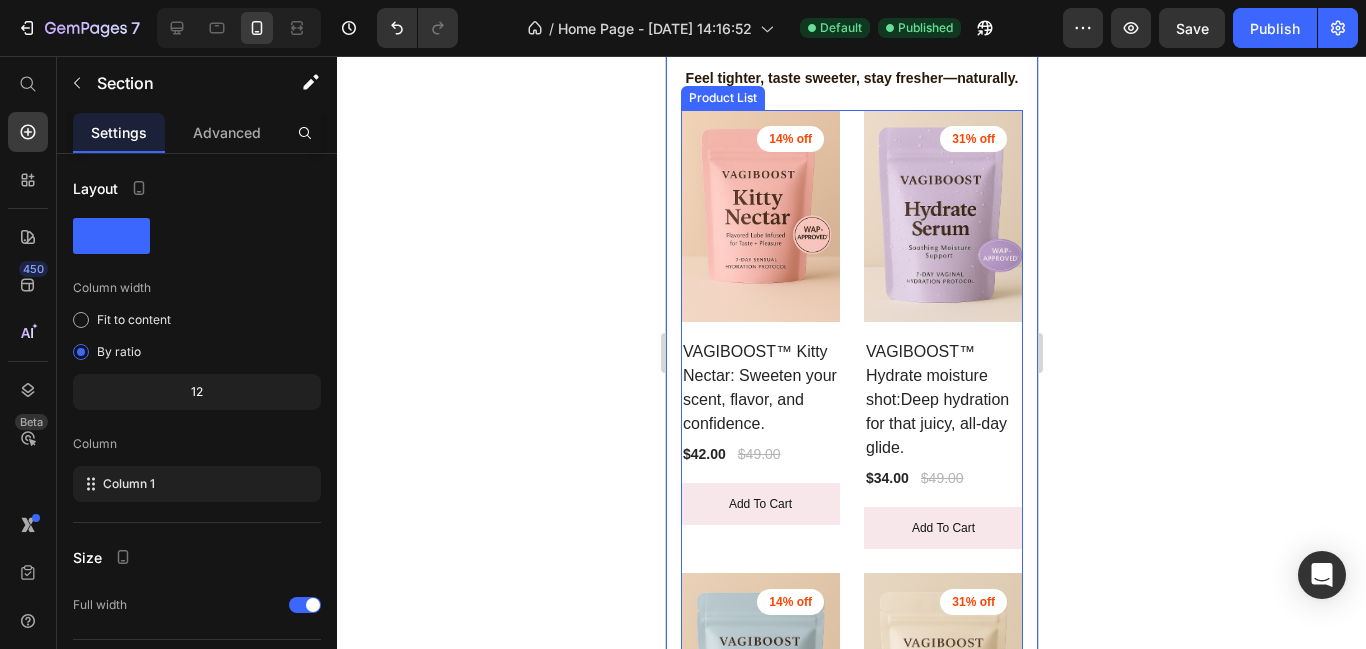 click on "(P) Images 14% off Product Badge Row VAGIBOOST™ Kitty Nectar: Sweeten your scent, flavor, and confidence. (P) Title $42.00 (P) Price $49.00 (P) Price Row add to cart (P) Cart Button Row (P) Images 31% off Product Badge Row VAGIBOOST™ Hydrate moisture shot:Deep hydration for that juicy, all-day glide. (P) Title $34.00 (P) Price $49.00 (P) Price Row add to cart (P) Cart Button Row (P) Images 14% off Product Badge Row VAGIBOOST™ Reset Serum: [MEDICAL_DATA] Shot Formulated to Combat Yeast, BV & Odor (P) Title $42.00 (P) Price $49.00 (P) Price Row add to cart (P) Cart Button Row (P) Images 31% off Product Badge Row VAGIBOOST™ SnapBack Serum: Vaginal tightening and Rejuvenation Shot (P) Title $34.00 (P) Price $49.00 (P) Price Row add to cart (P) Cart Button Row" at bounding box center [851, 573] 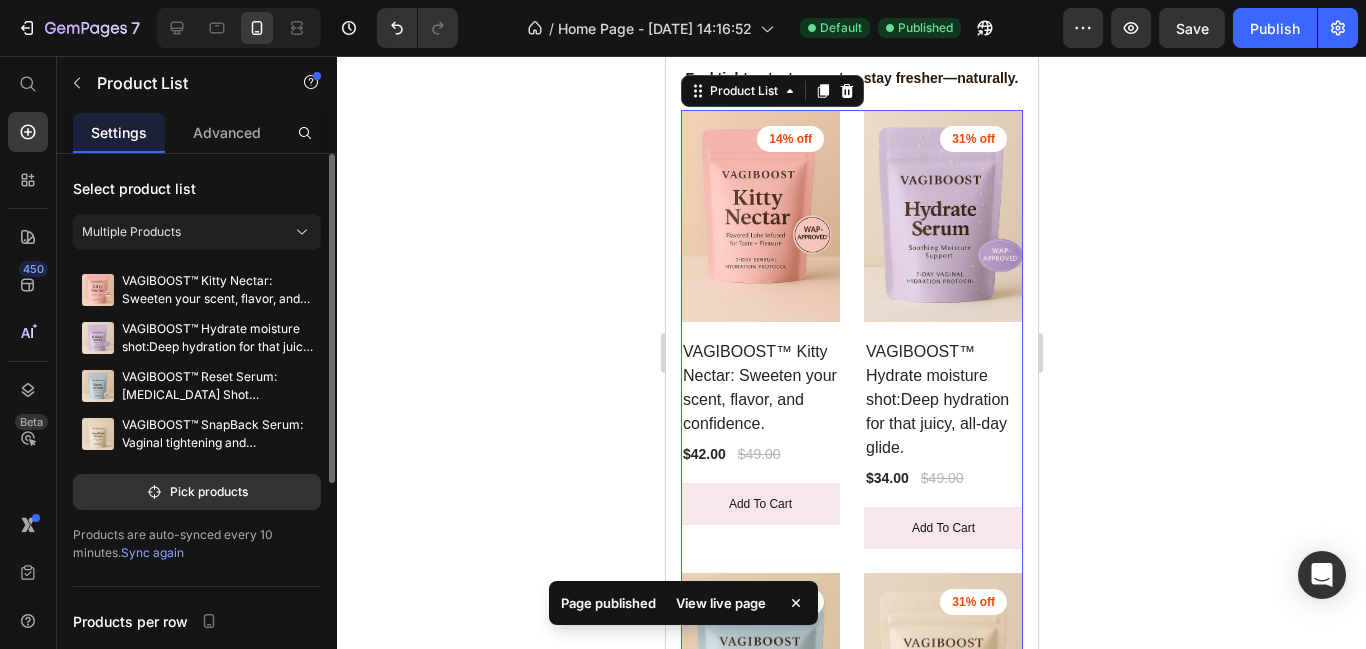click on "Sync again" at bounding box center [152, 552] 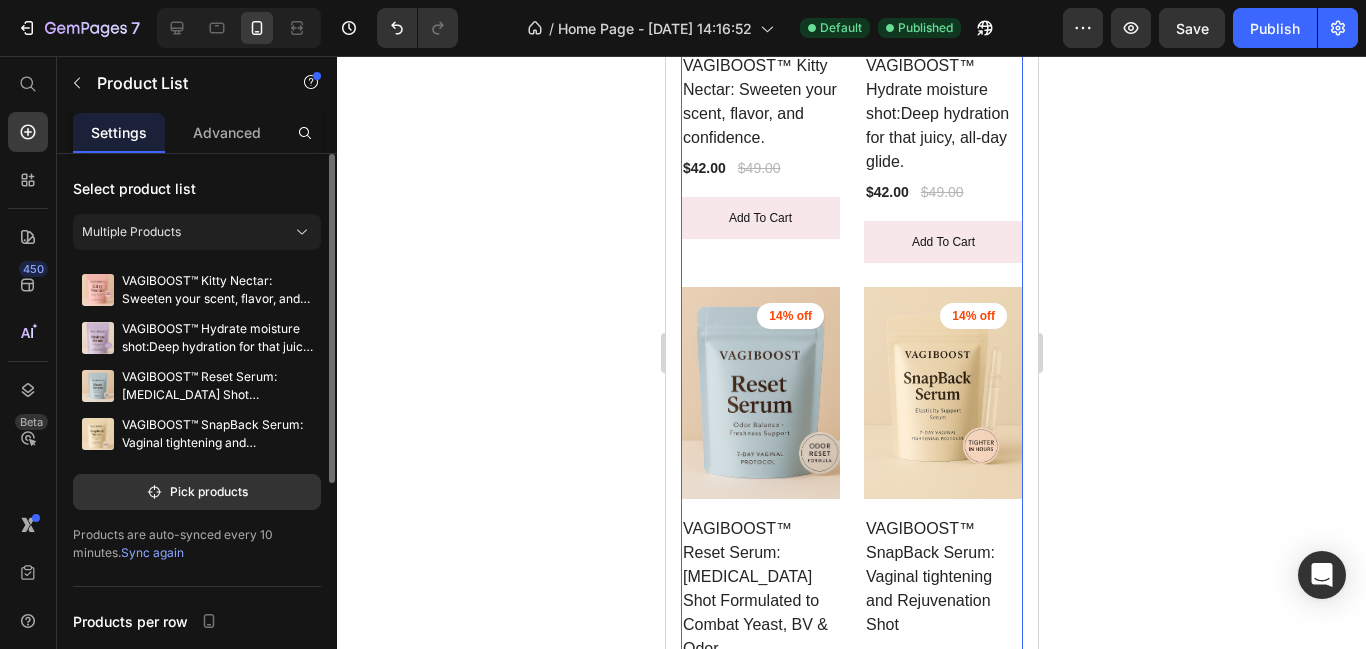 scroll, scrollTop: 798, scrollLeft: 0, axis: vertical 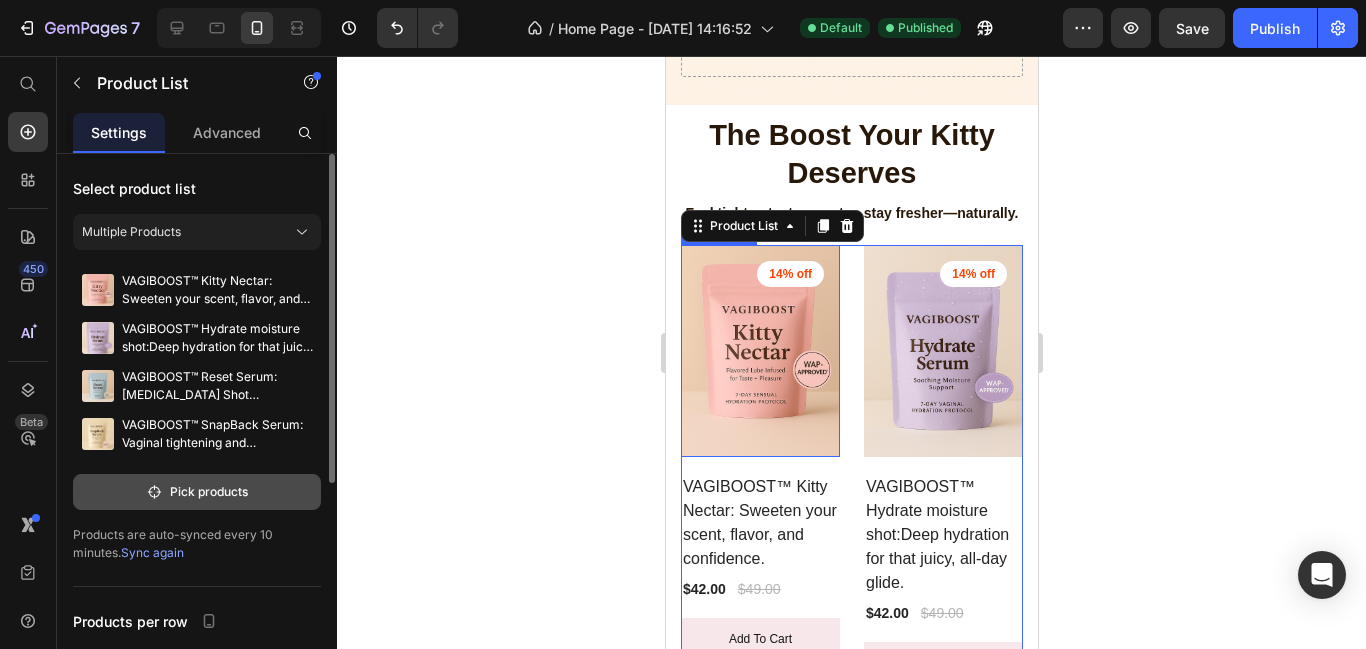 click on "Pick products" at bounding box center [197, 492] 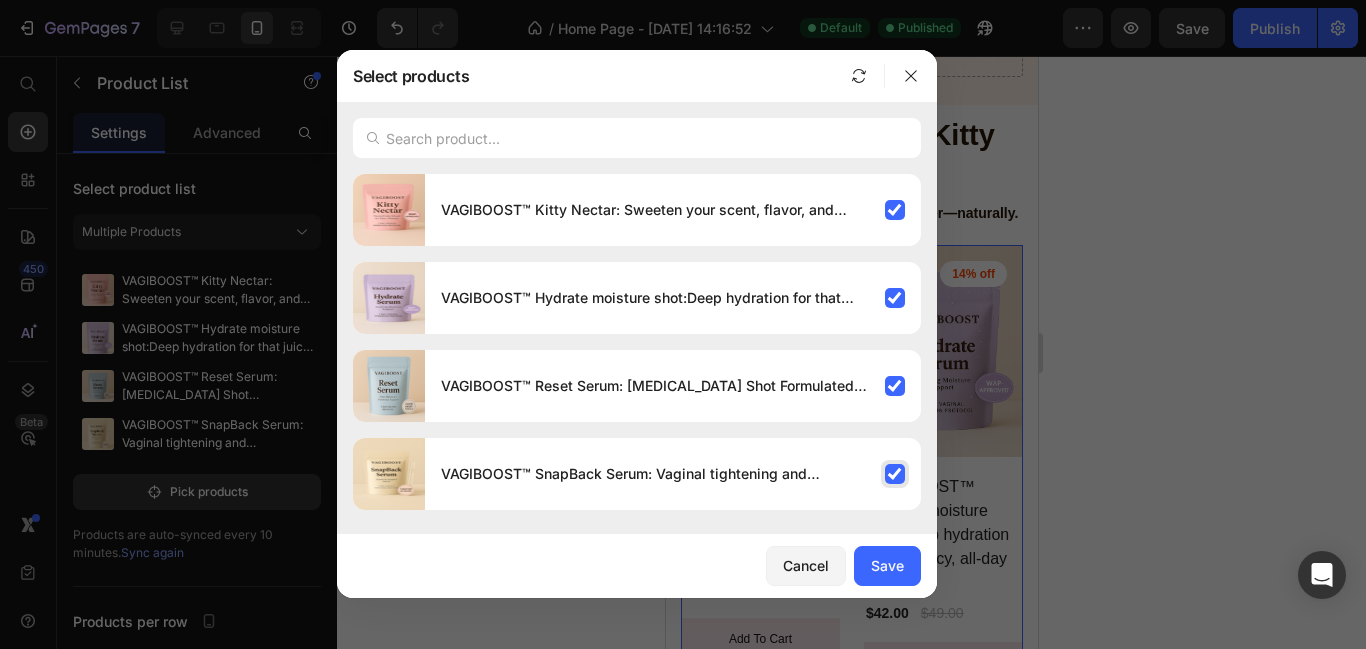 click on "VAGIBOOST™ SnapBack Serum: Vaginal tightening and Rejuvenation Shot" at bounding box center (673, 474) 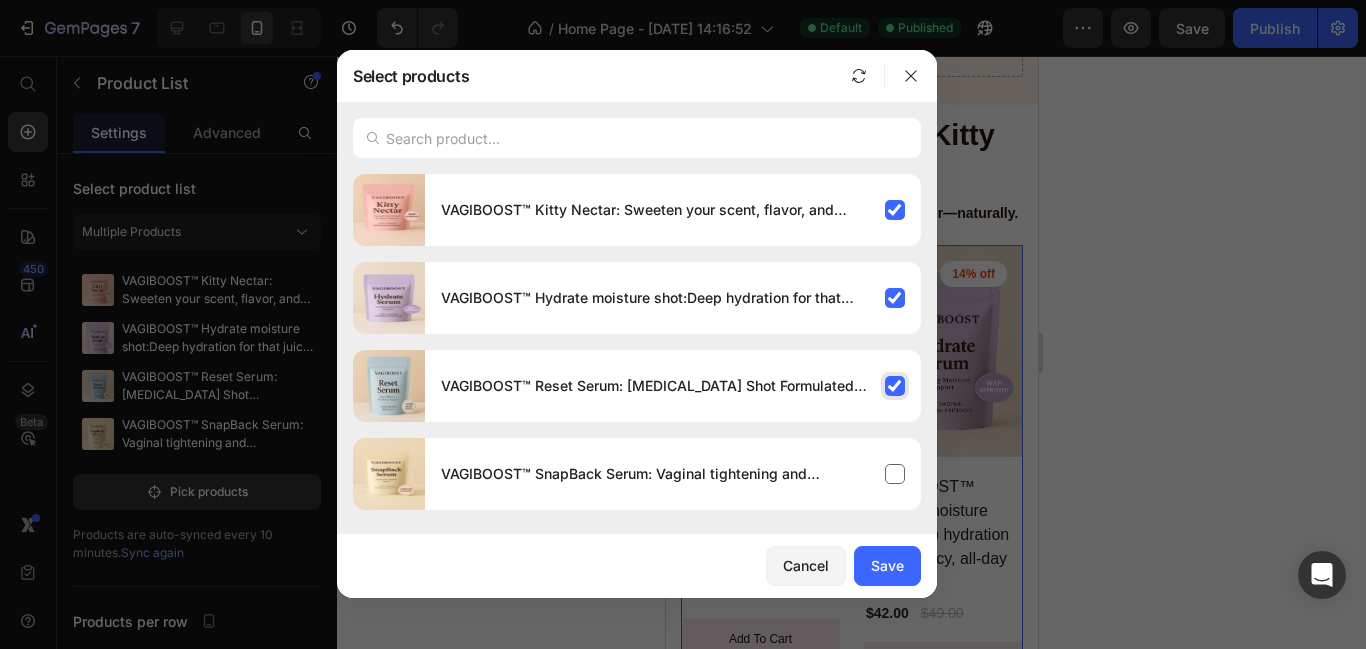 click on "VAGIBOOST™ Reset Serum: [MEDICAL_DATA] Shot Formulated to Combat Yeast, BV & Odor" at bounding box center (673, 386) 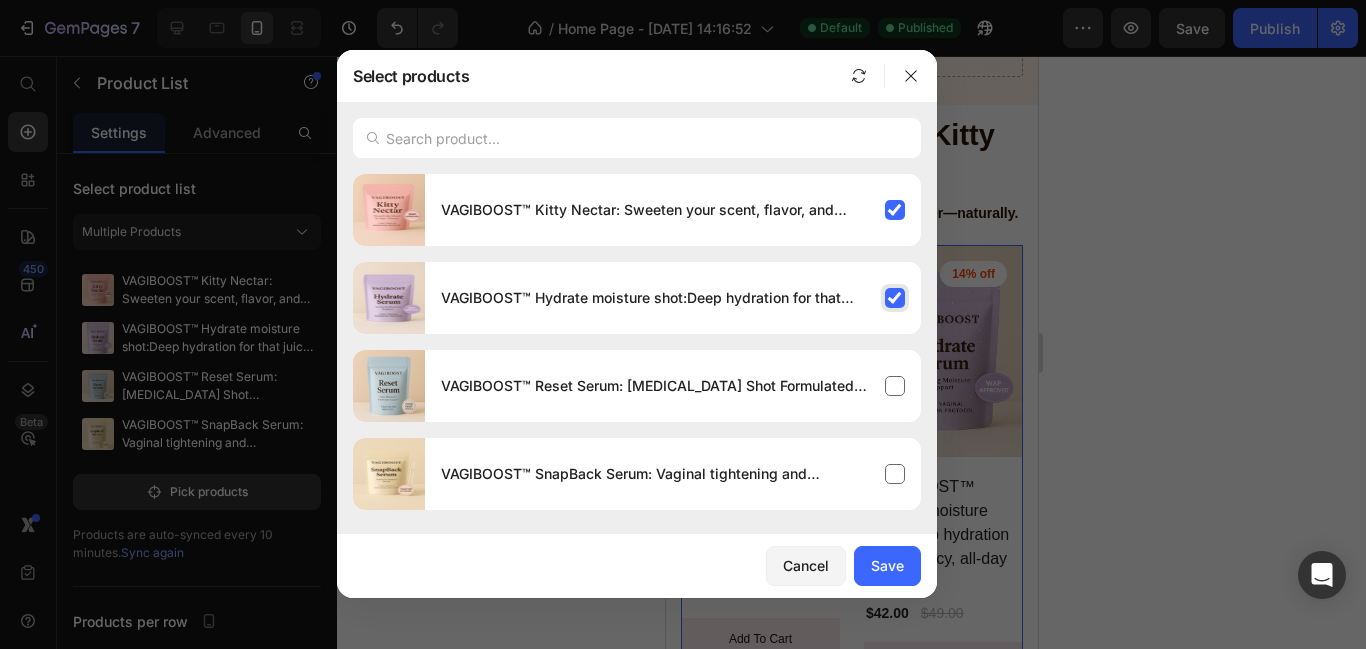 click on "VAGIBOOST™ Hydrate moisture shot:Deep hydration for that juicy, all-day glide." at bounding box center (655, 298) 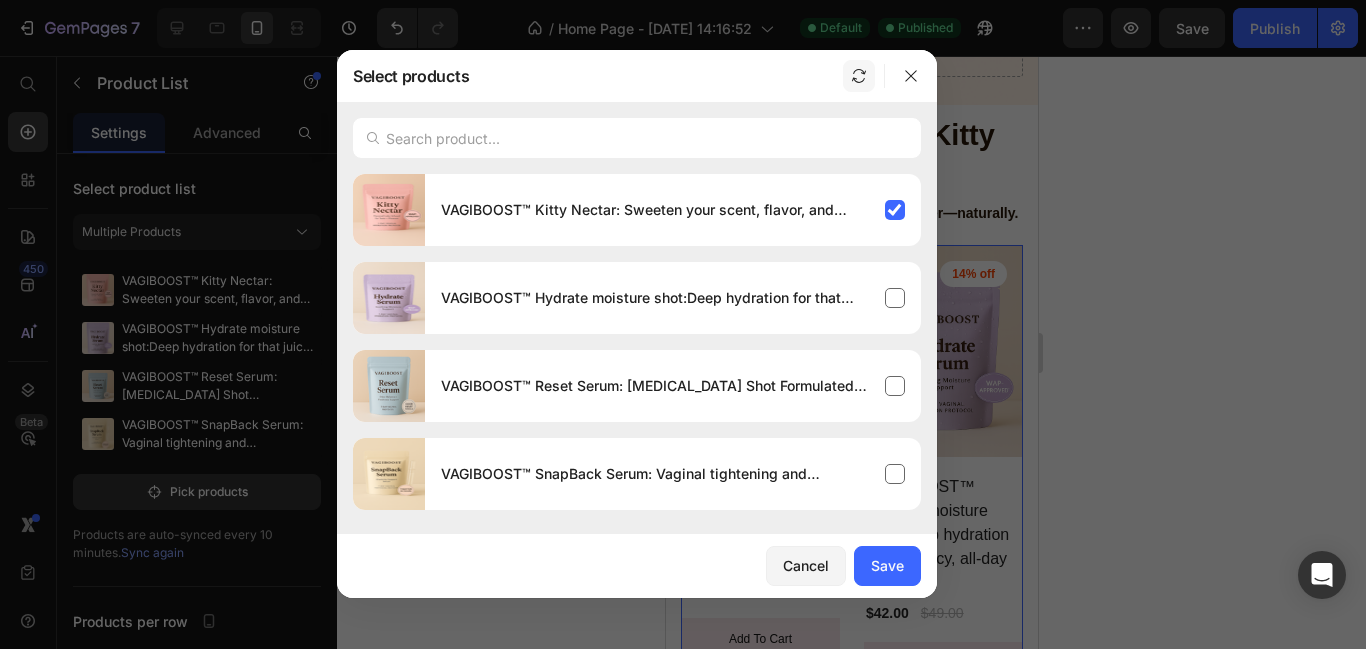 click 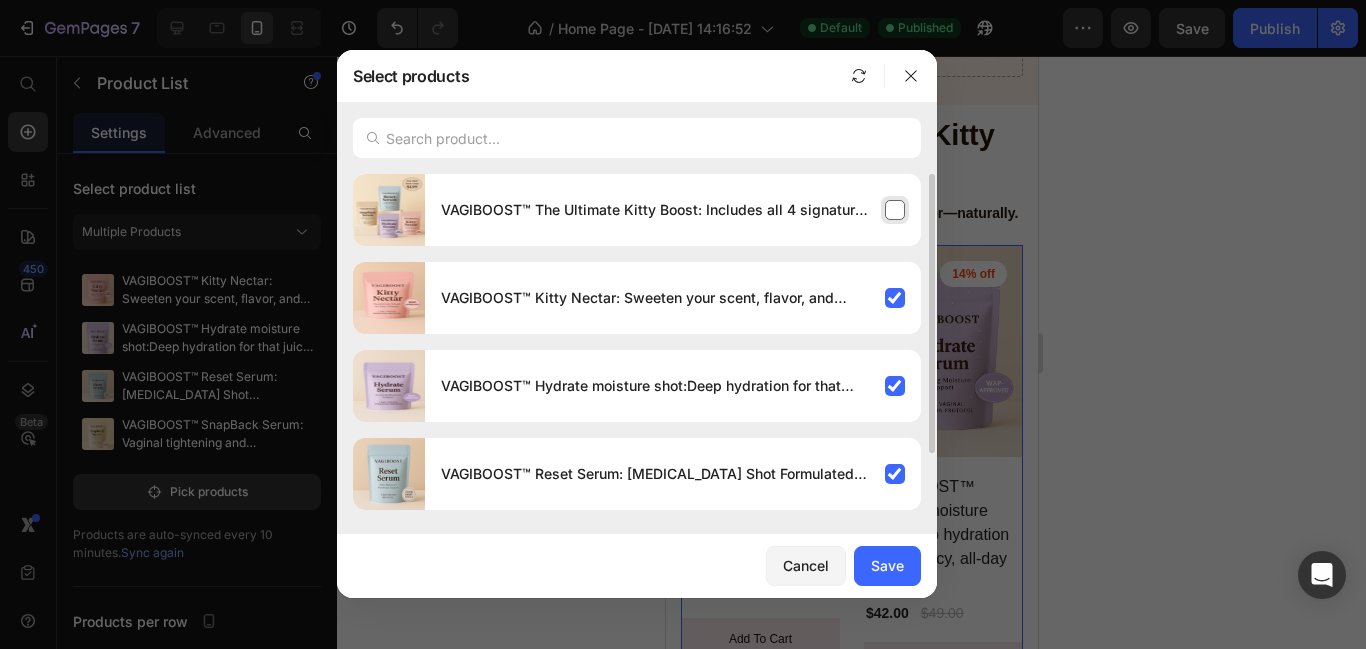 click on "VAGIBOOST™ The Ultimate Kitty Boost: Includes all 4 signature shots for full-spectrum intimate care." at bounding box center (655, 210) 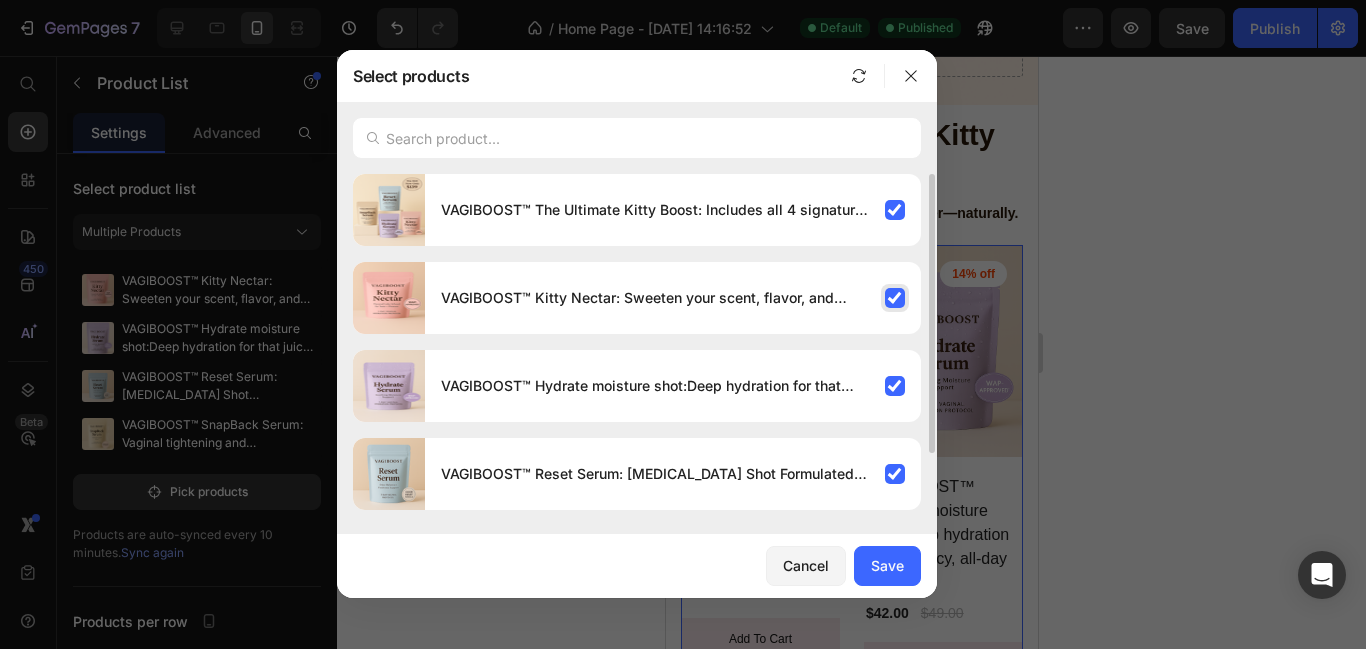 click on "VAGIBOOST™ Kitty Nectar: Sweeten your scent, flavor, and confidence." at bounding box center (655, 298) 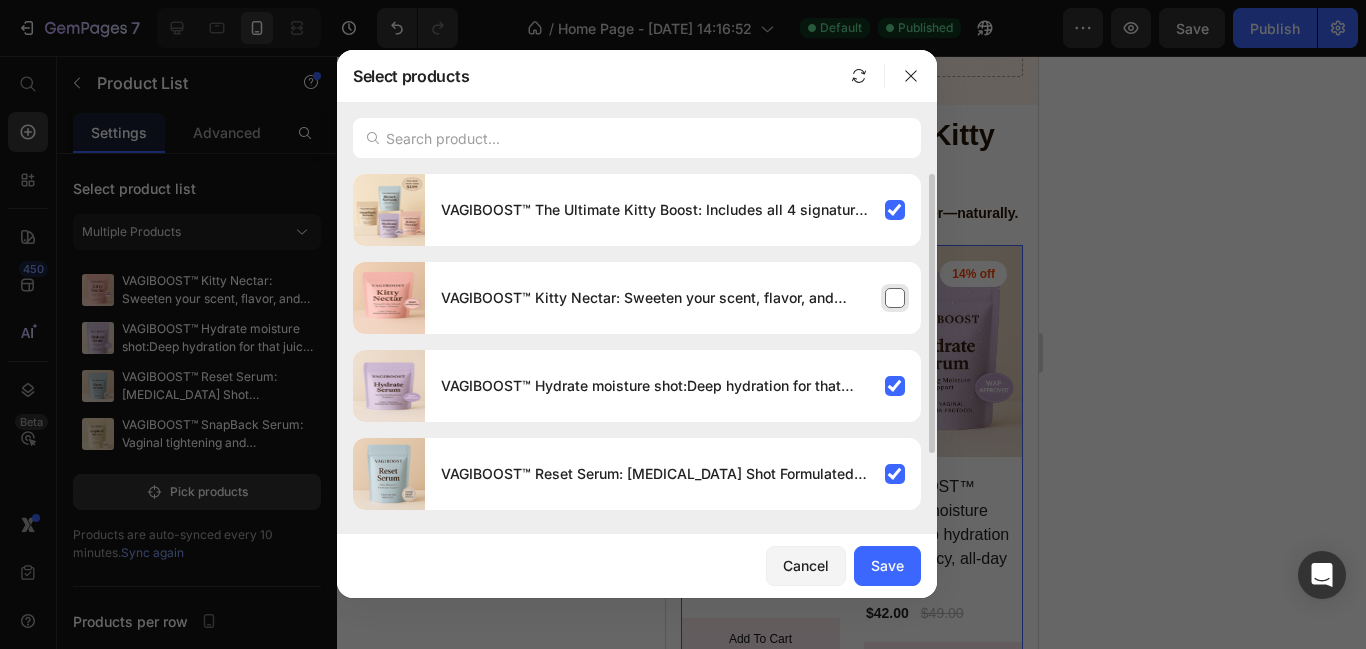 click on "VAGIBOOST™ Kitty Nectar: Sweeten your scent, flavor, and confidence." at bounding box center (655, 298) 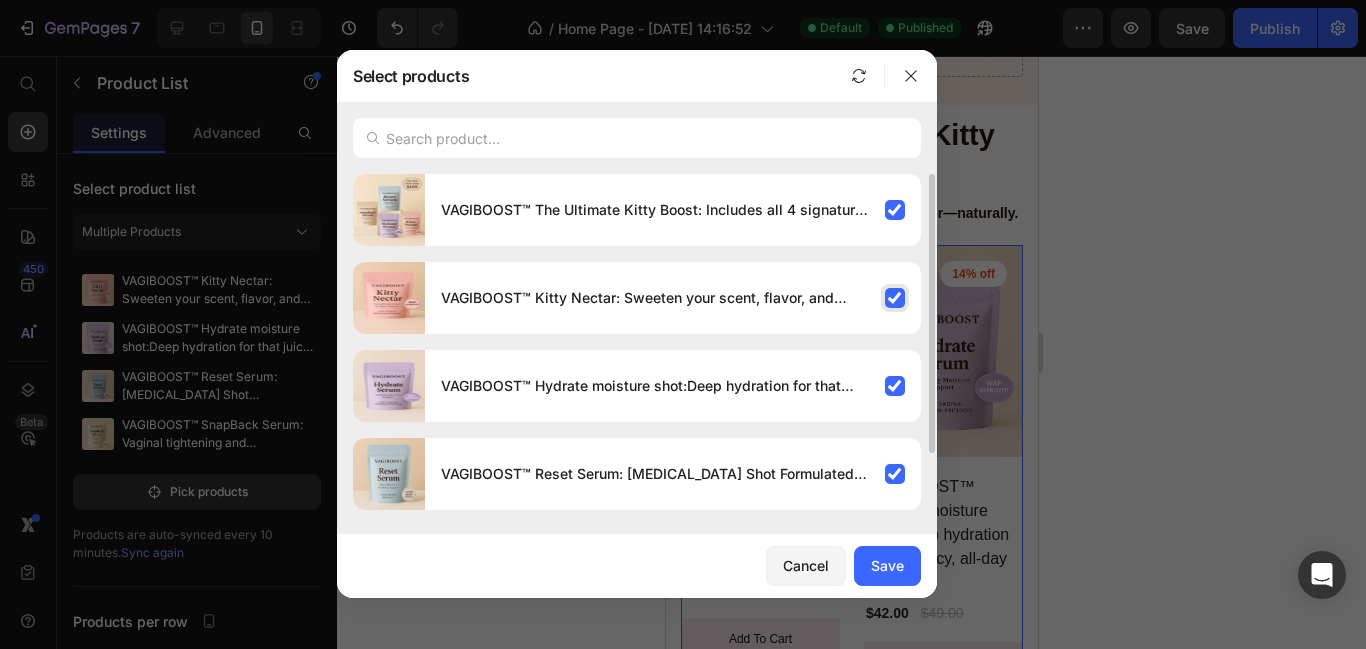 click on "VAGIBOOST™ Kitty Nectar: Sweeten your scent, flavor, and confidence." at bounding box center (655, 298) 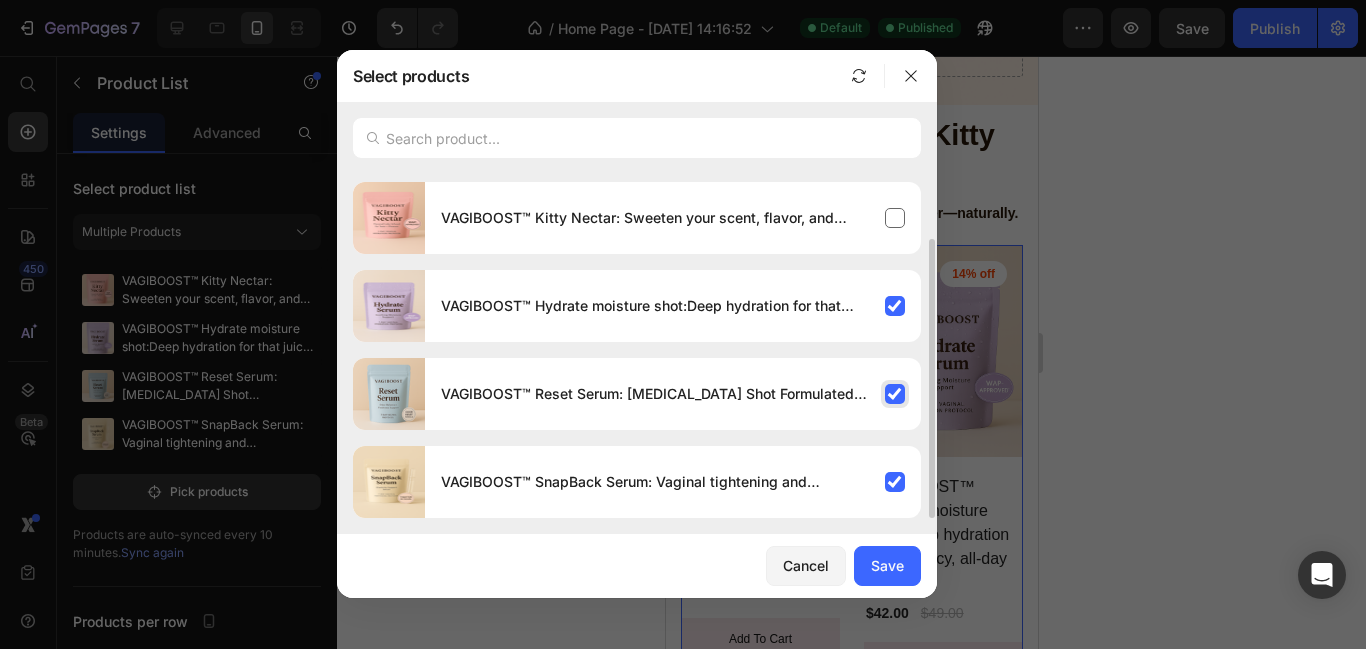 scroll, scrollTop: 0, scrollLeft: 0, axis: both 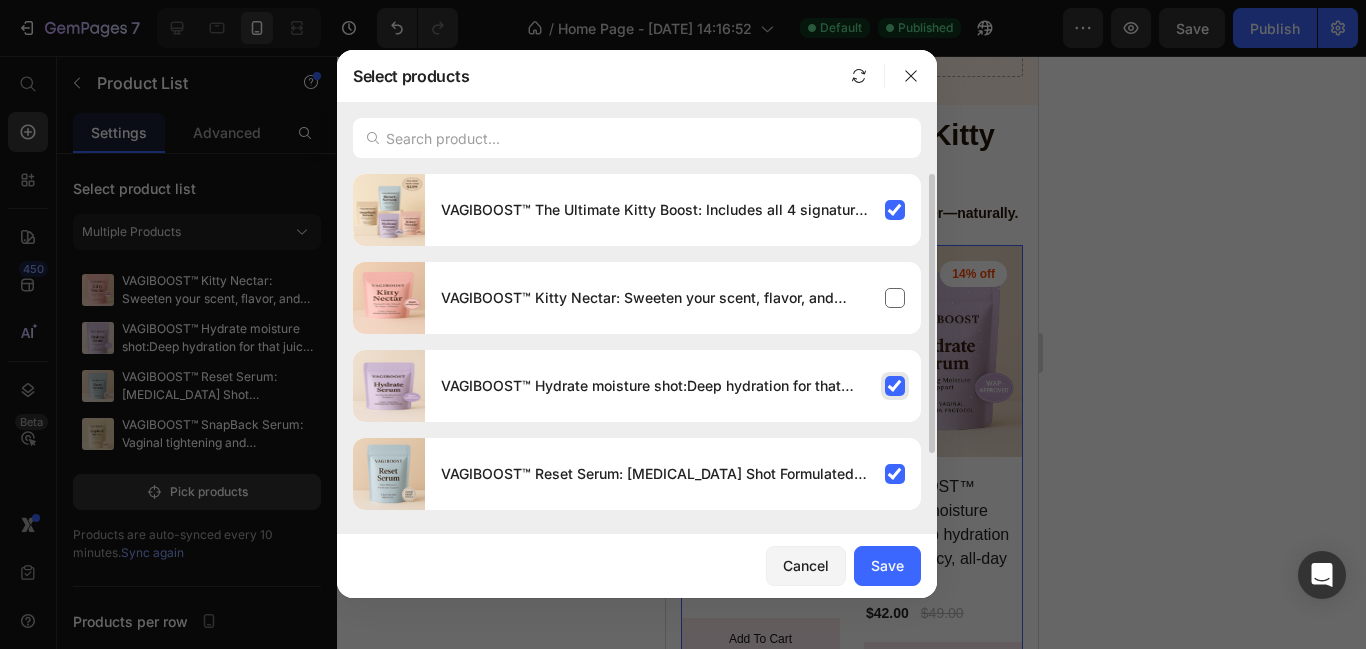 click on "VAGIBOOST™ Hydrate moisture shot:Deep hydration for that juicy, all-day glide." at bounding box center [655, 386] 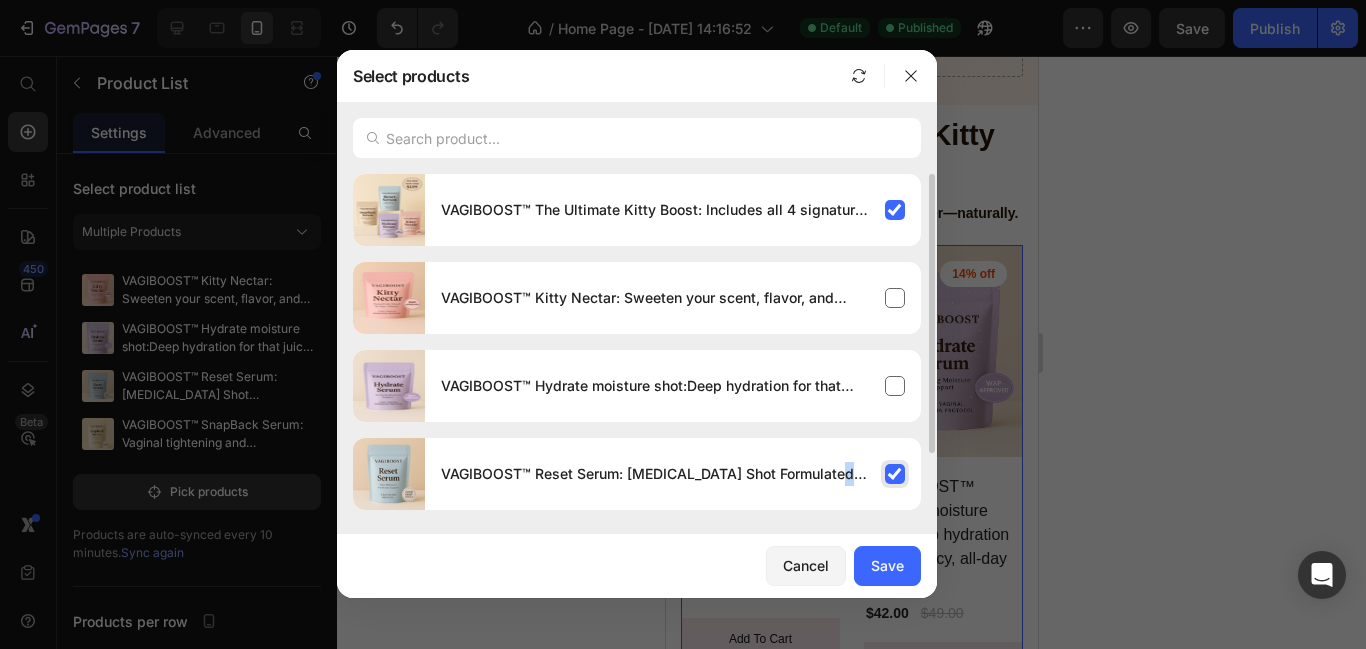 click on "VAGIBOOST™ Reset Serum: [MEDICAL_DATA] Shot Formulated to Combat Yeast, BV & Odor" at bounding box center (673, 474) 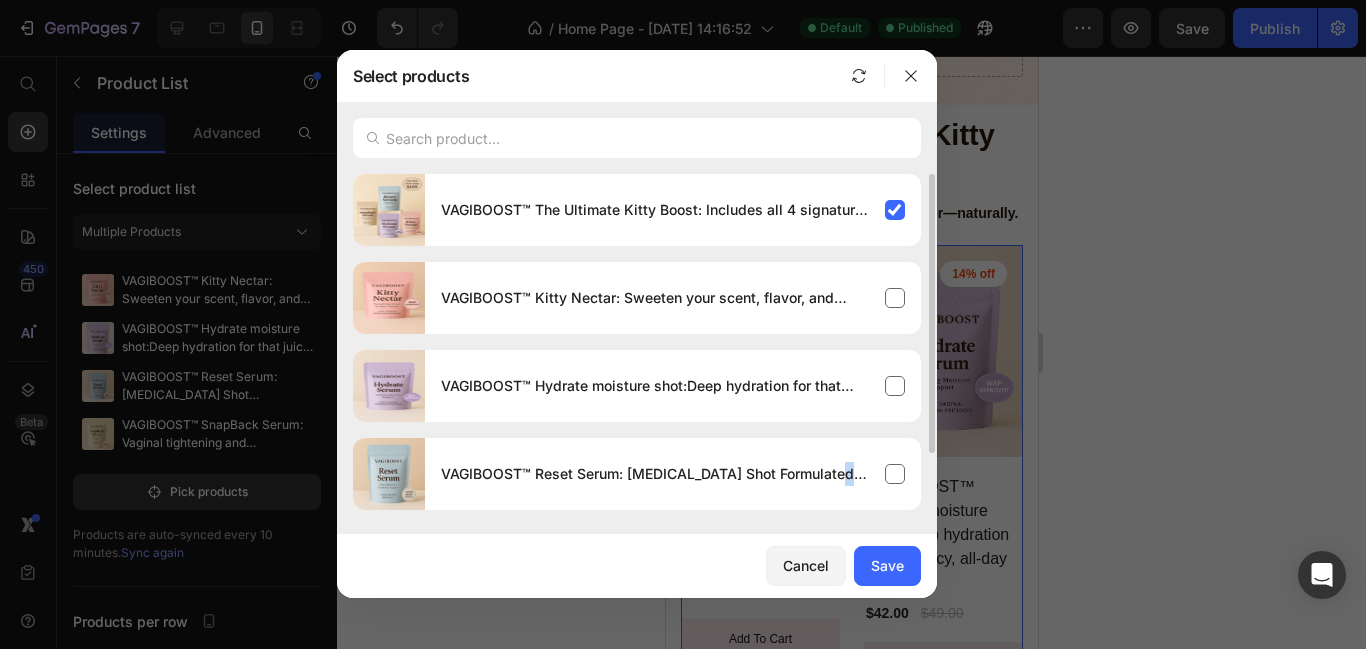 scroll, scrollTop: 80, scrollLeft: 0, axis: vertical 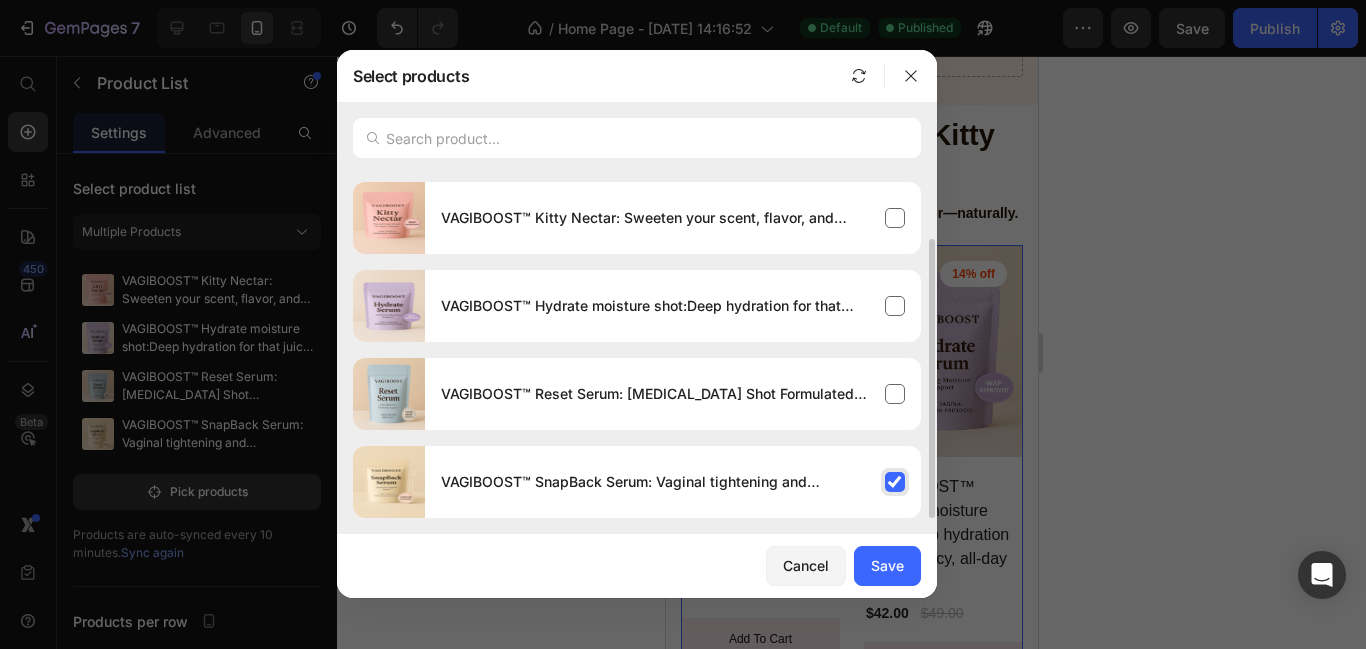click on "VAGIBOOST™ SnapBack Serum: Vaginal tightening and Rejuvenation Shot" at bounding box center [673, 482] 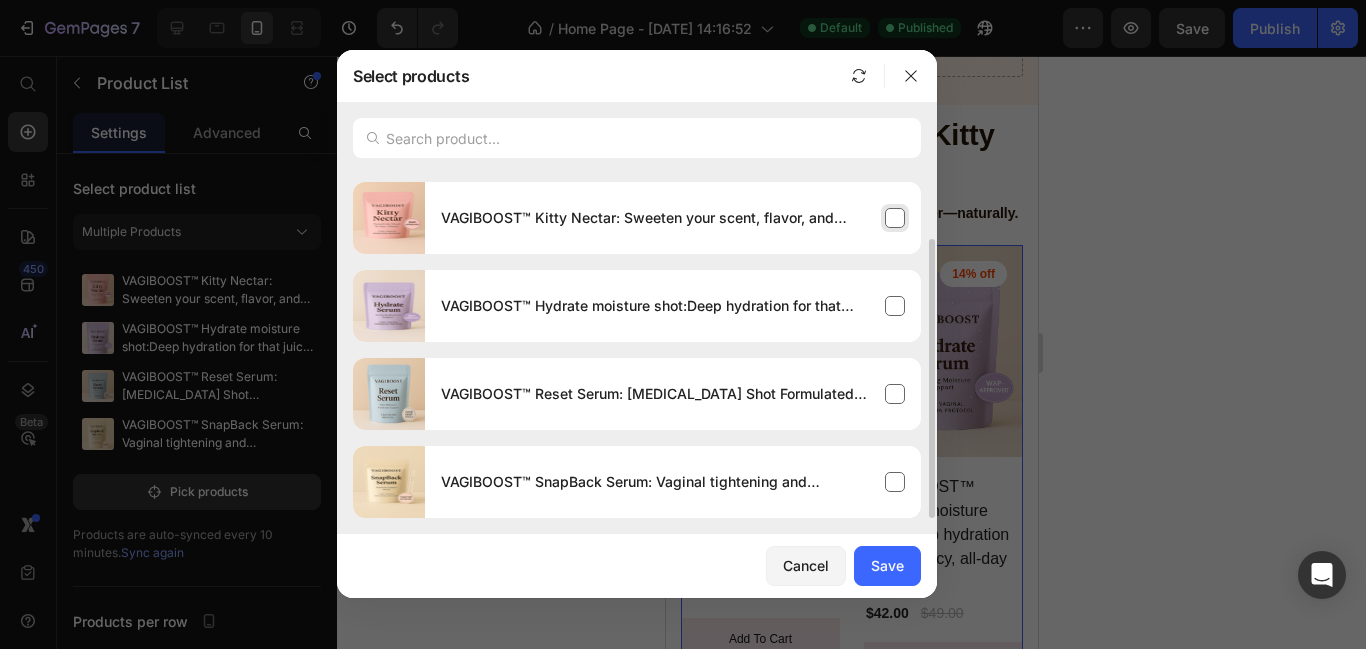 click on "VAGIBOOST™ Kitty Nectar: Sweeten your scent, flavor, and confidence." at bounding box center (673, 218) 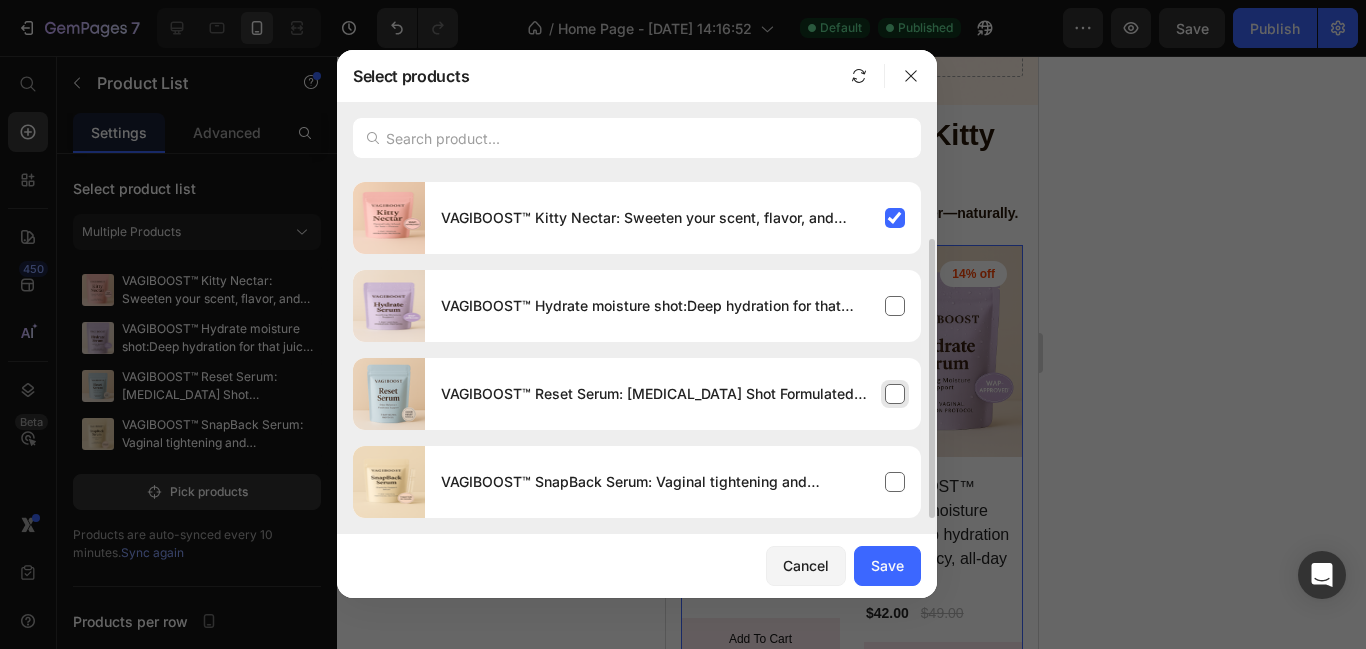 click on "VAGIBOOST™ Reset Serum: [MEDICAL_DATA] Shot Formulated to Combat Yeast, BV & Odor" at bounding box center [655, 394] 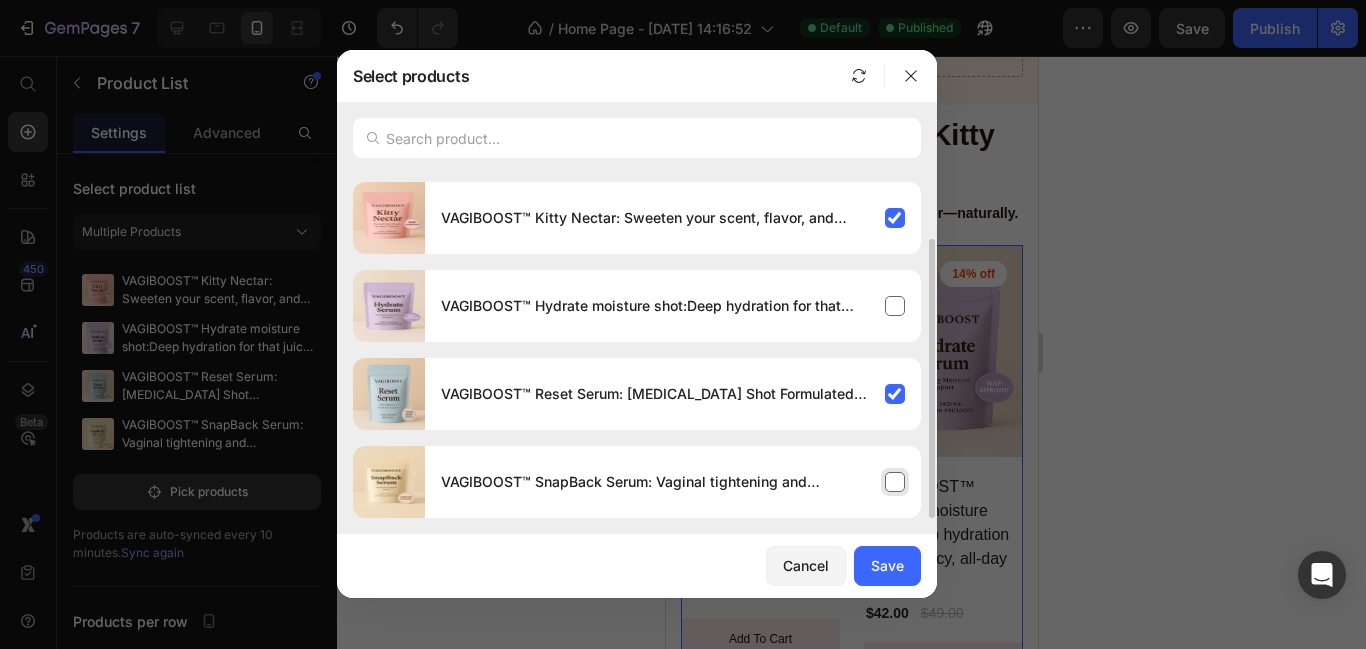 click on "VAGIBOOST™ SnapBack Serum: Vaginal tightening and Rejuvenation Shot" at bounding box center (655, 482) 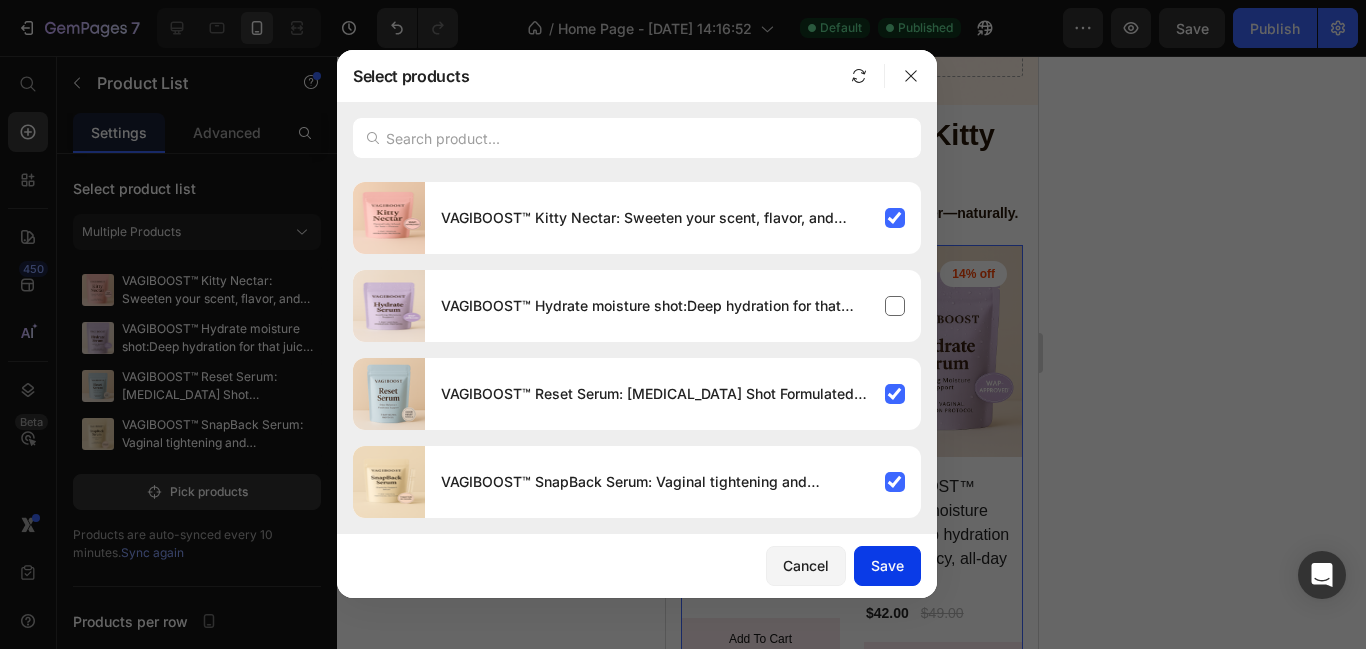 click on "Save" 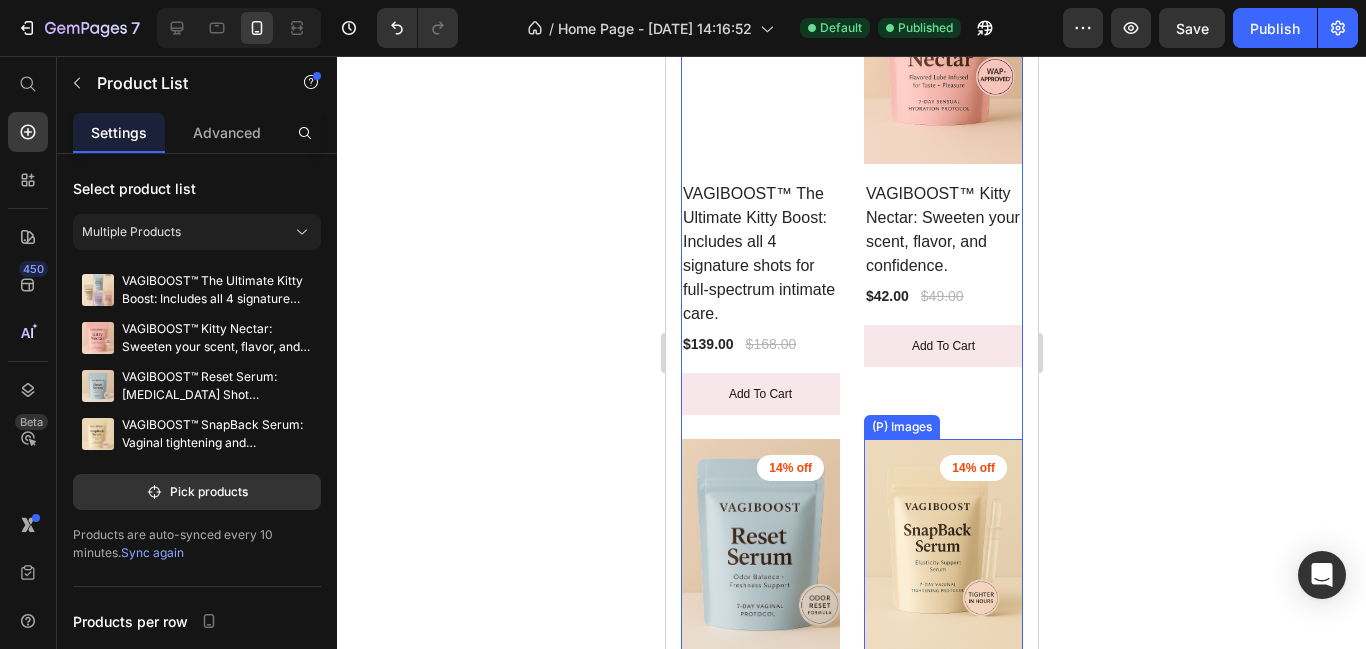 scroll, scrollTop: 962, scrollLeft: 0, axis: vertical 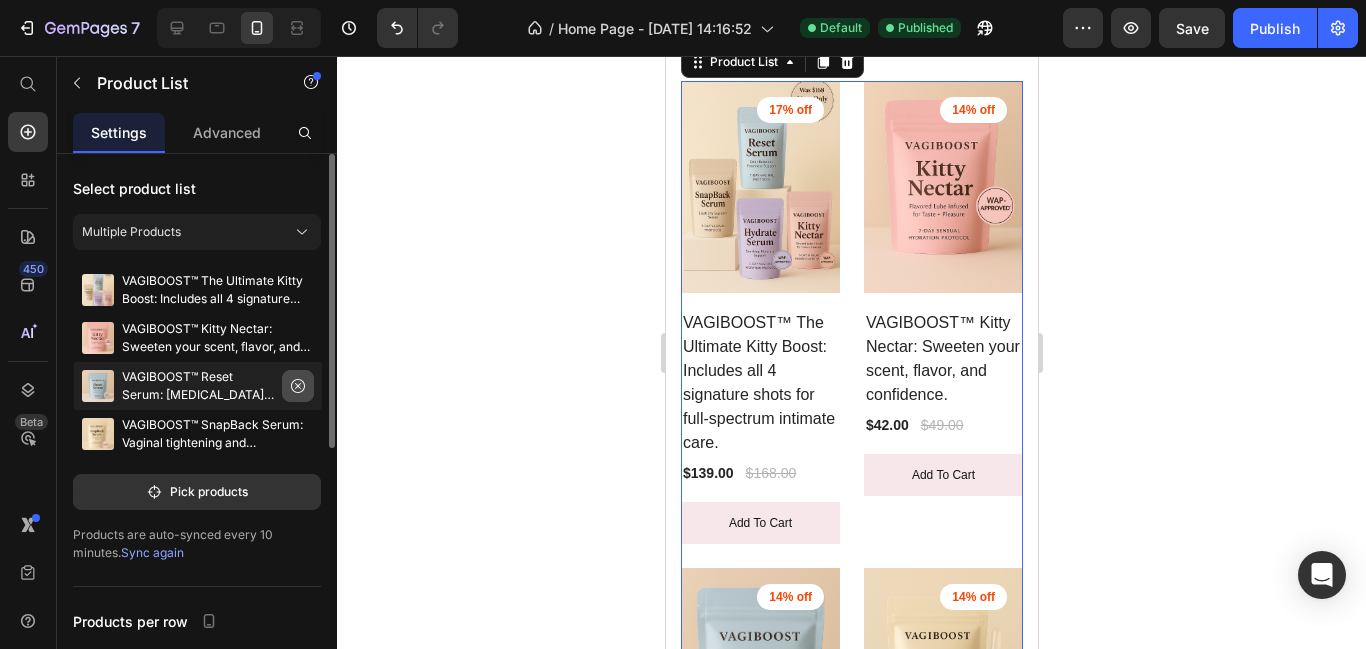 click at bounding box center (298, 386) 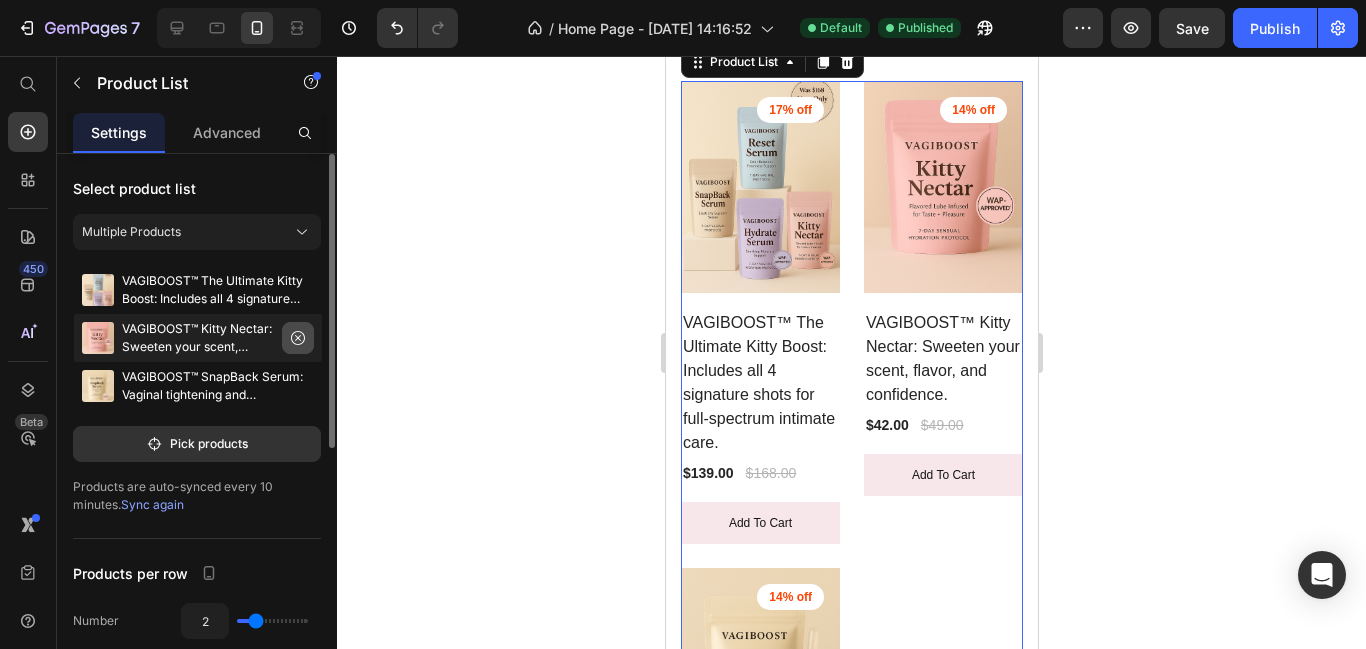 click 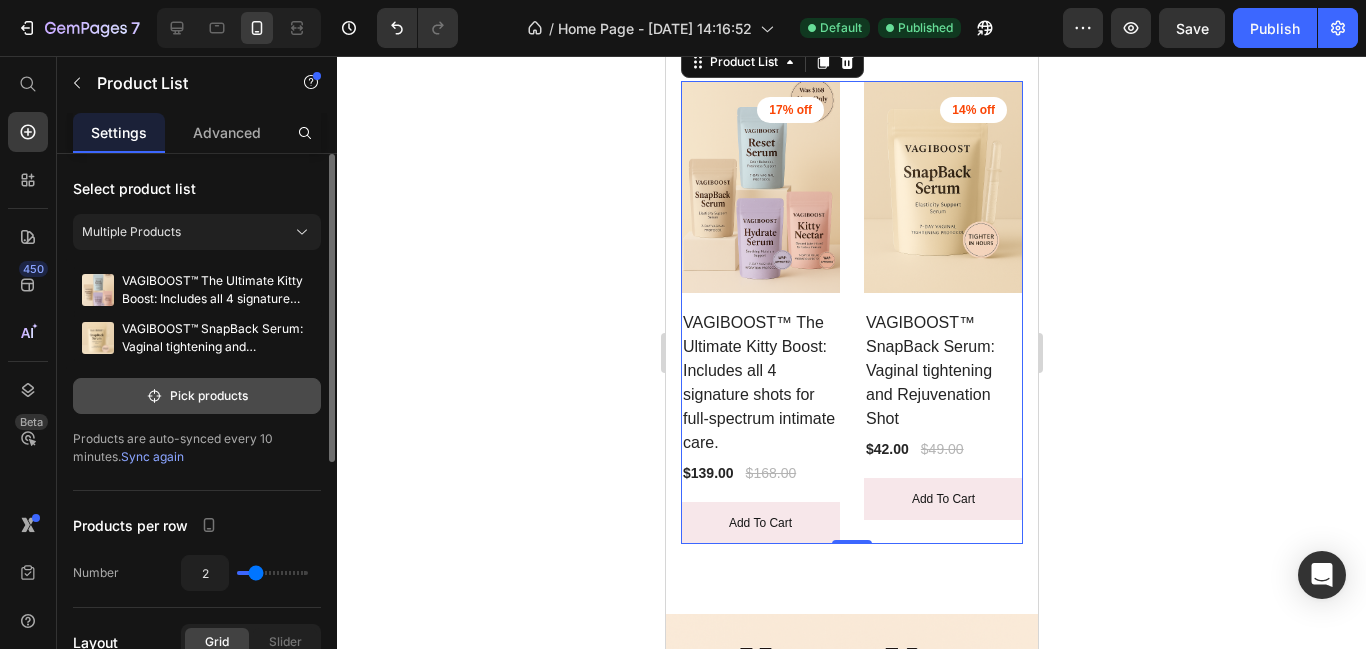 click on "Pick products" at bounding box center (197, 396) 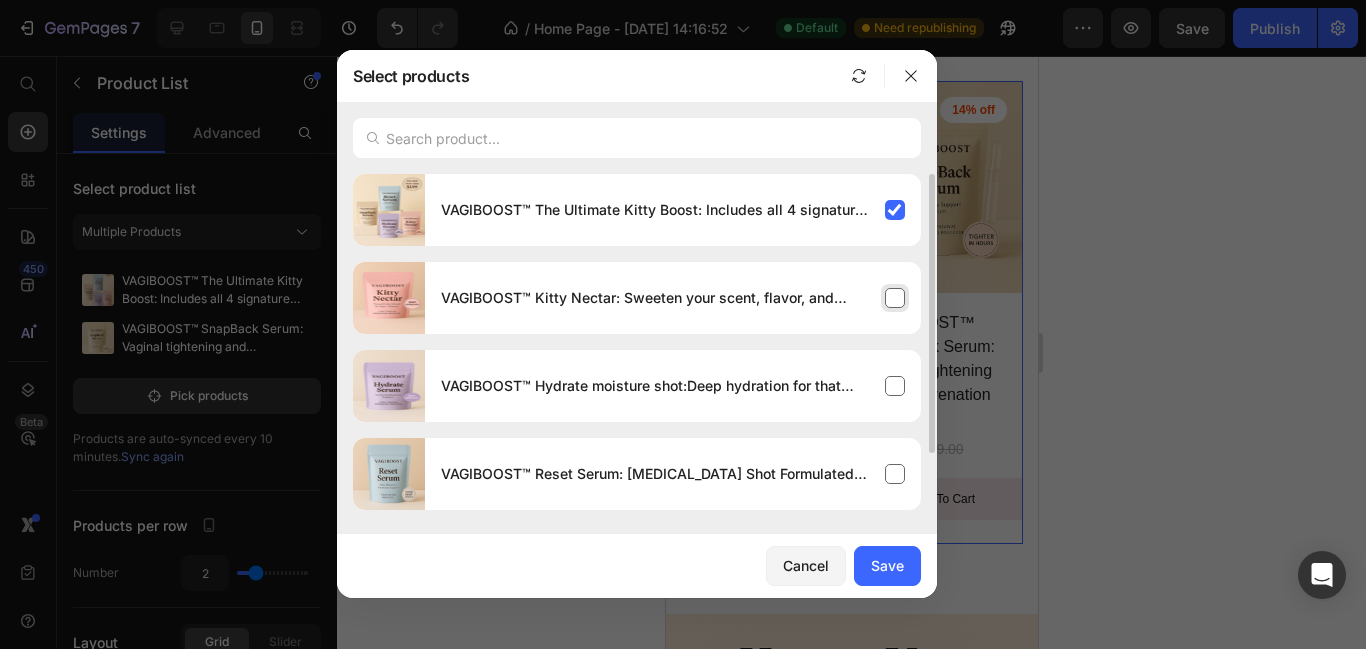 click on "VAGIBOOST™ Kitty Nectar: Sweeten your scent, flavor, and confidence." at bounding box center [673, 298] 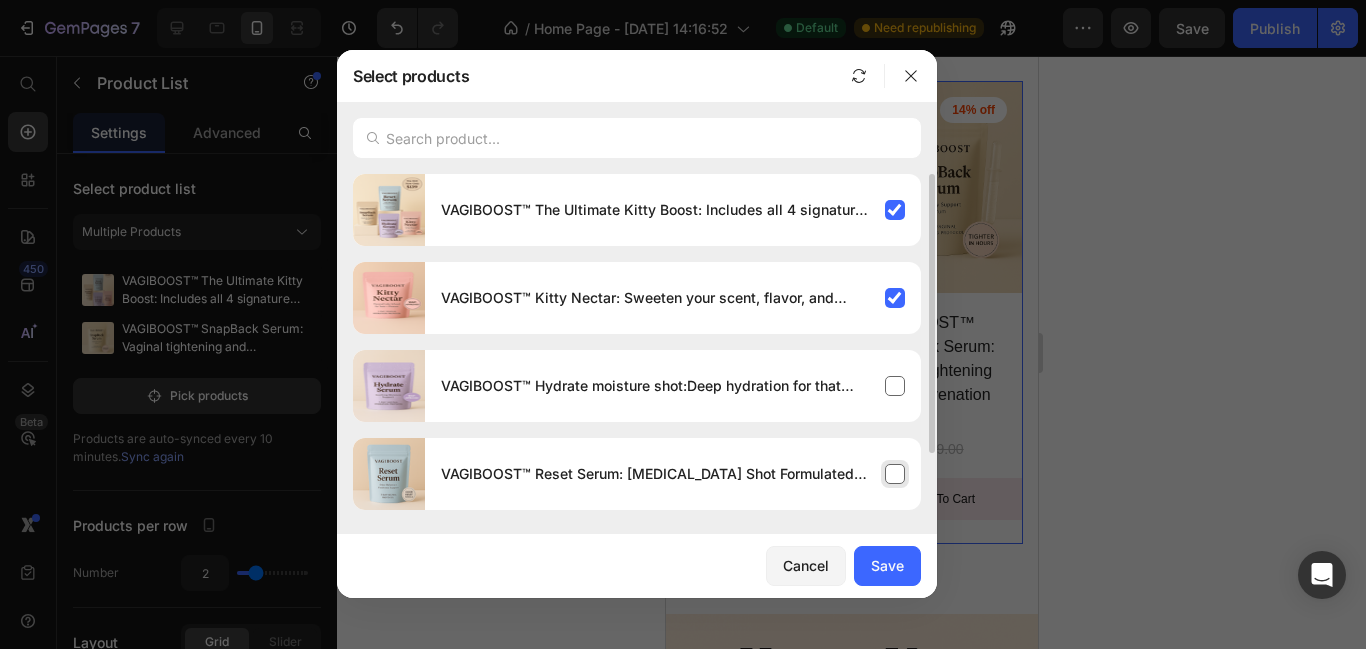 click on "VAGIBOOST™ Reset Serum: [MEDICAL_DATA] Shot Formulated to Combat Yeast, BV & Odor" at bounding box center [655, 474] 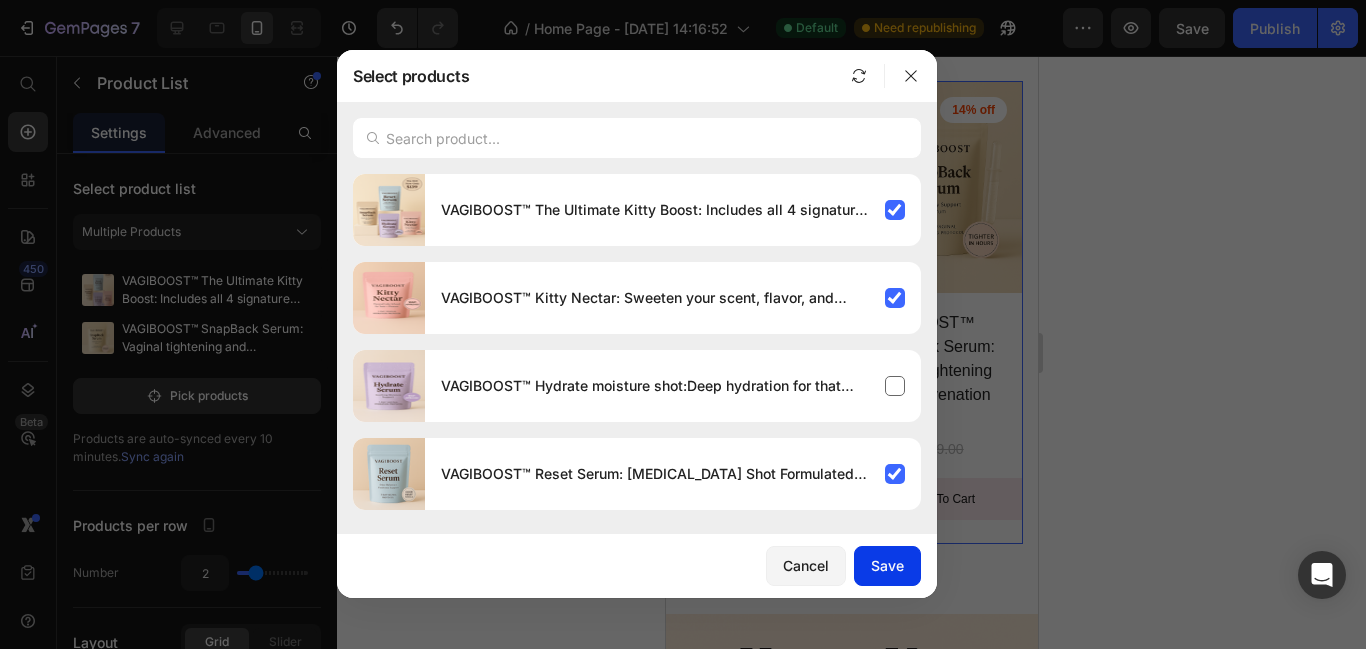 click on "Save" 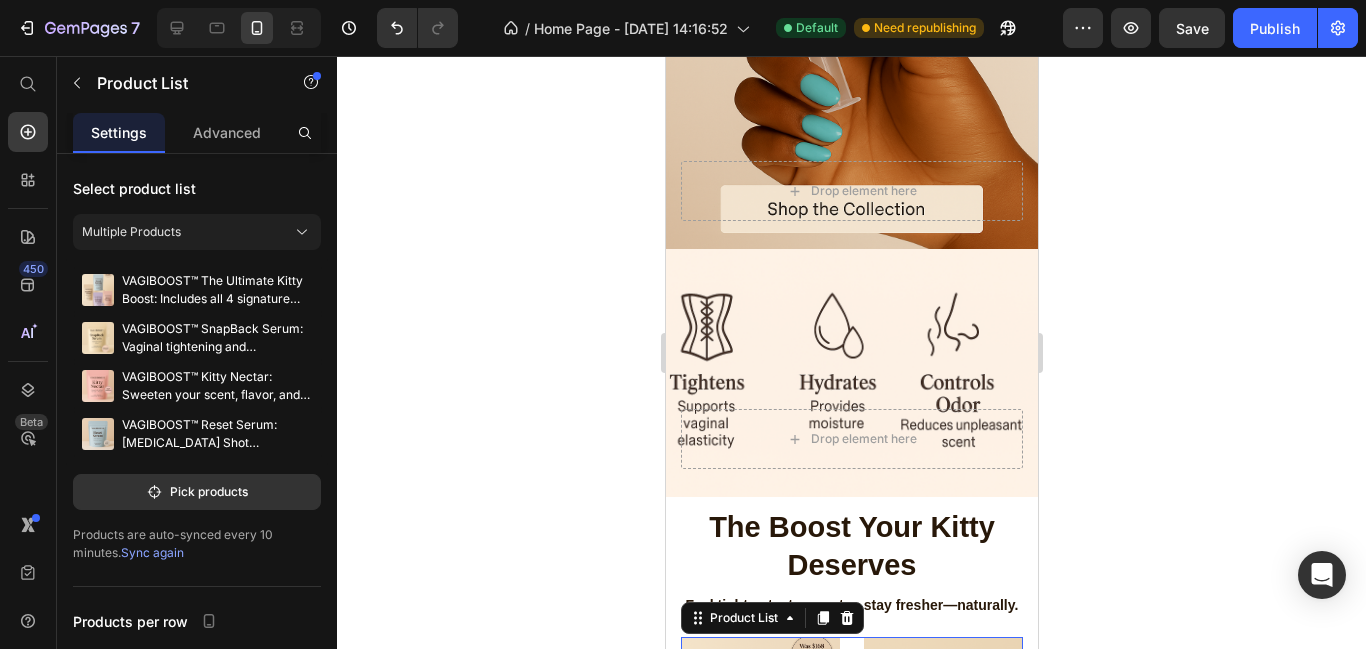 scroll, scrollTop: 236, scrollLeft: 0, axis: vertical 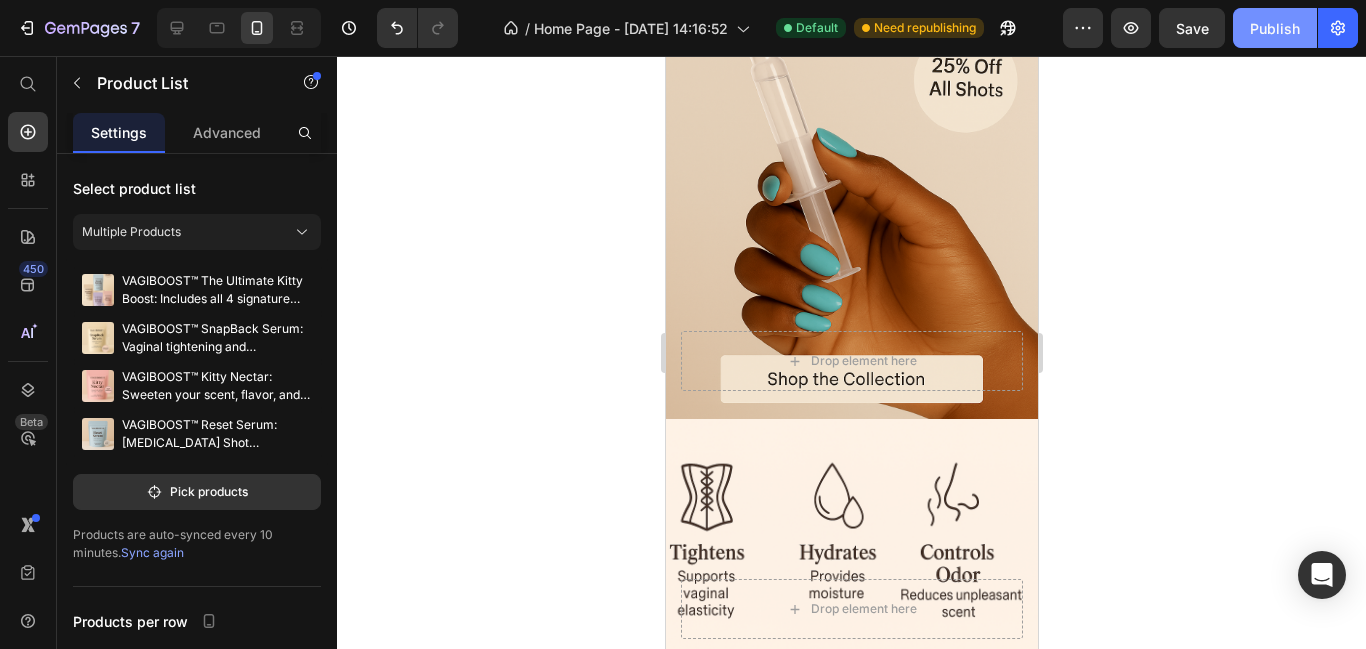 click on "Publish" 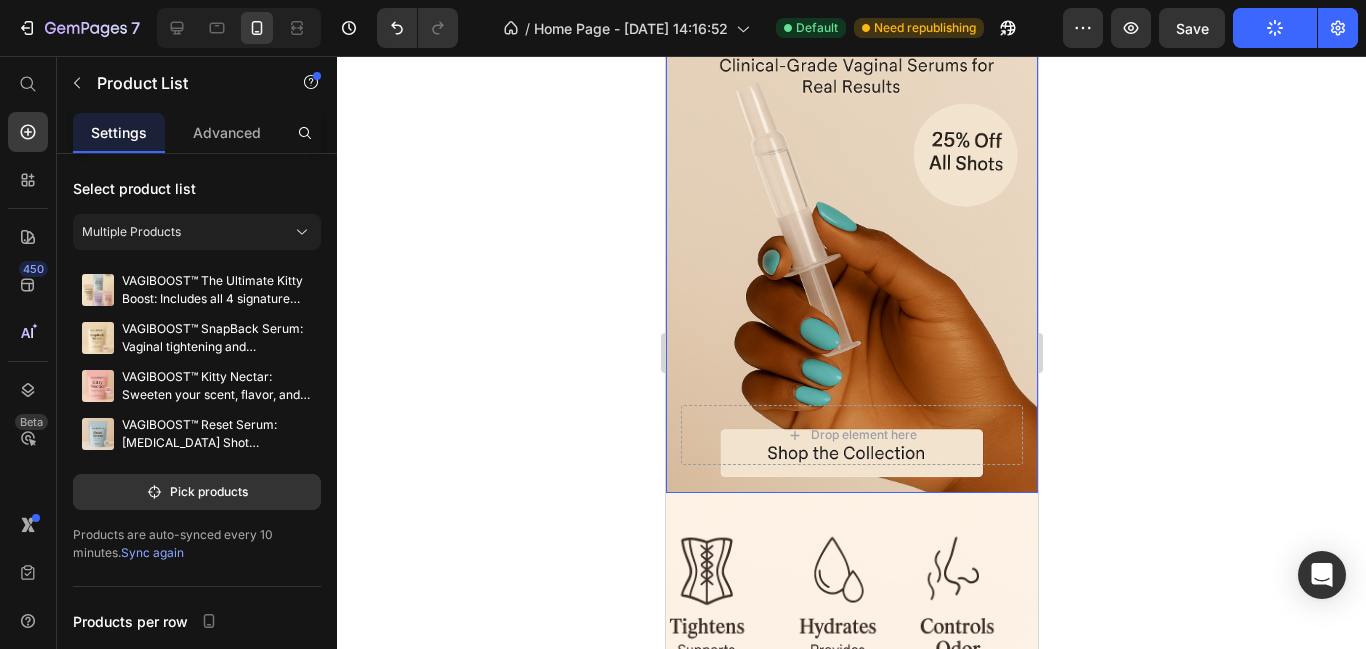 scroll, scrollTop: 0, scrollLeft: 0, axis: both 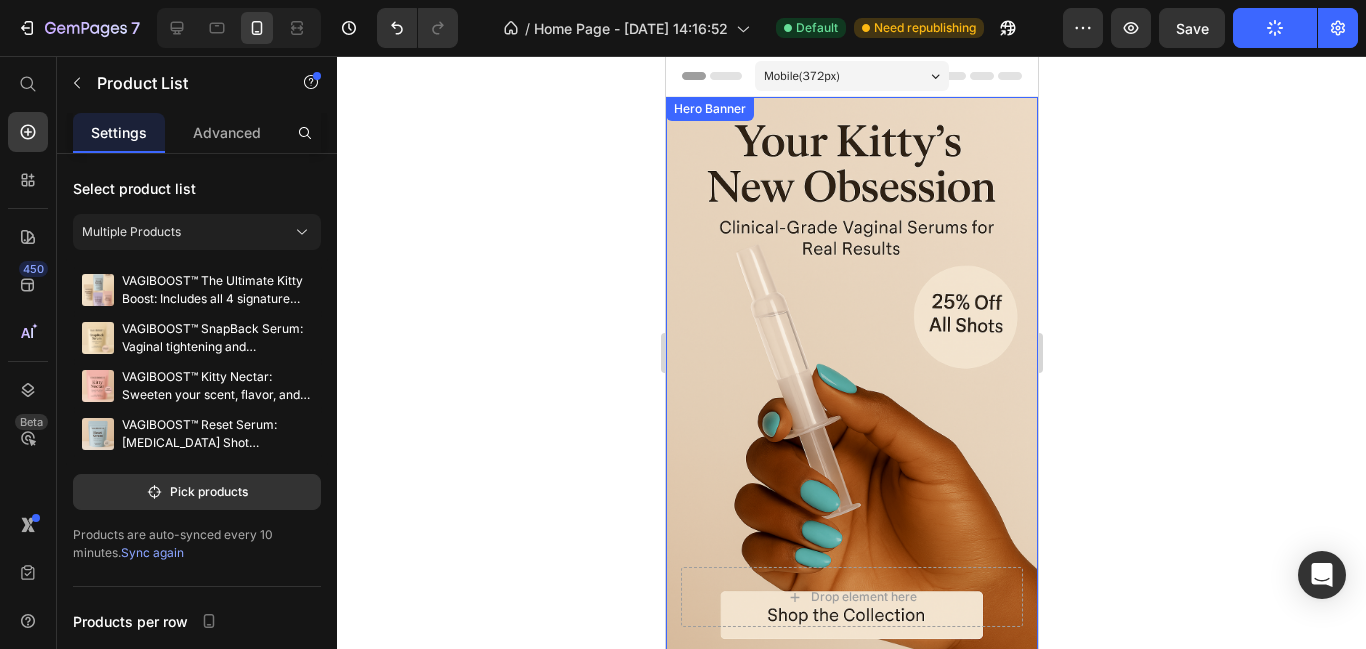 click at bounding box center (851, 376) 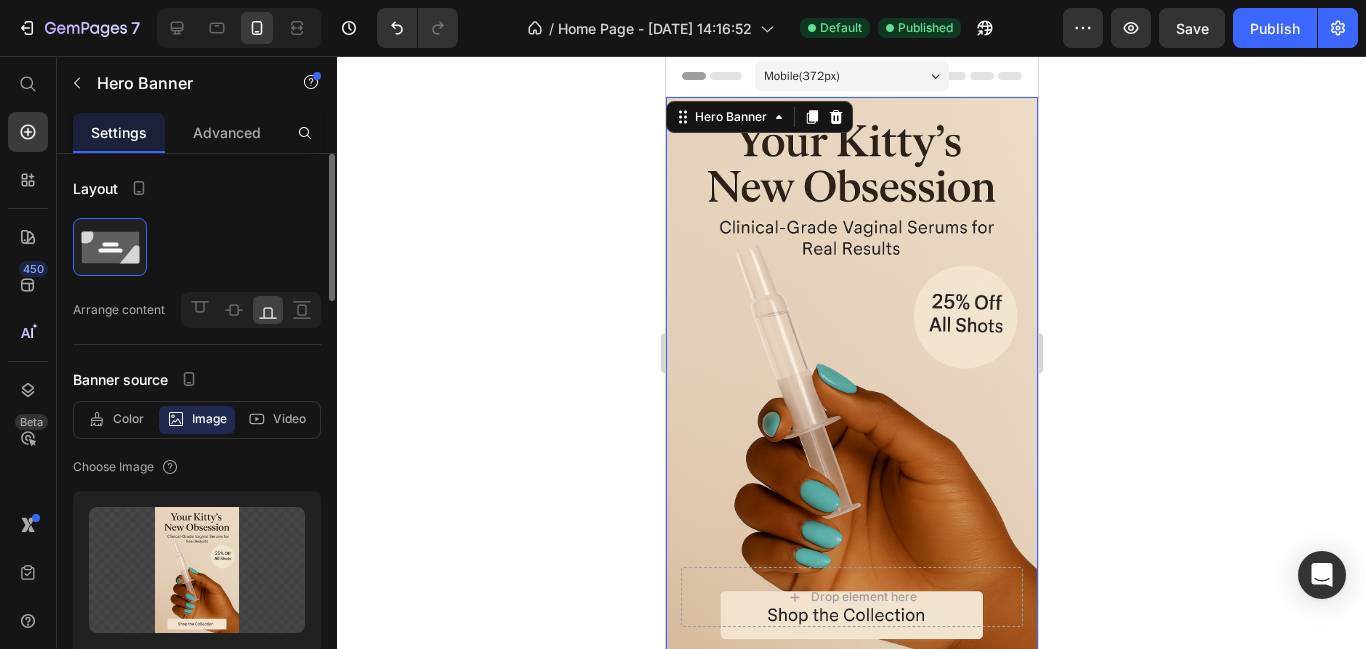 scroll, scrollTop: 401, scrollLeft: 0, axis: vertical 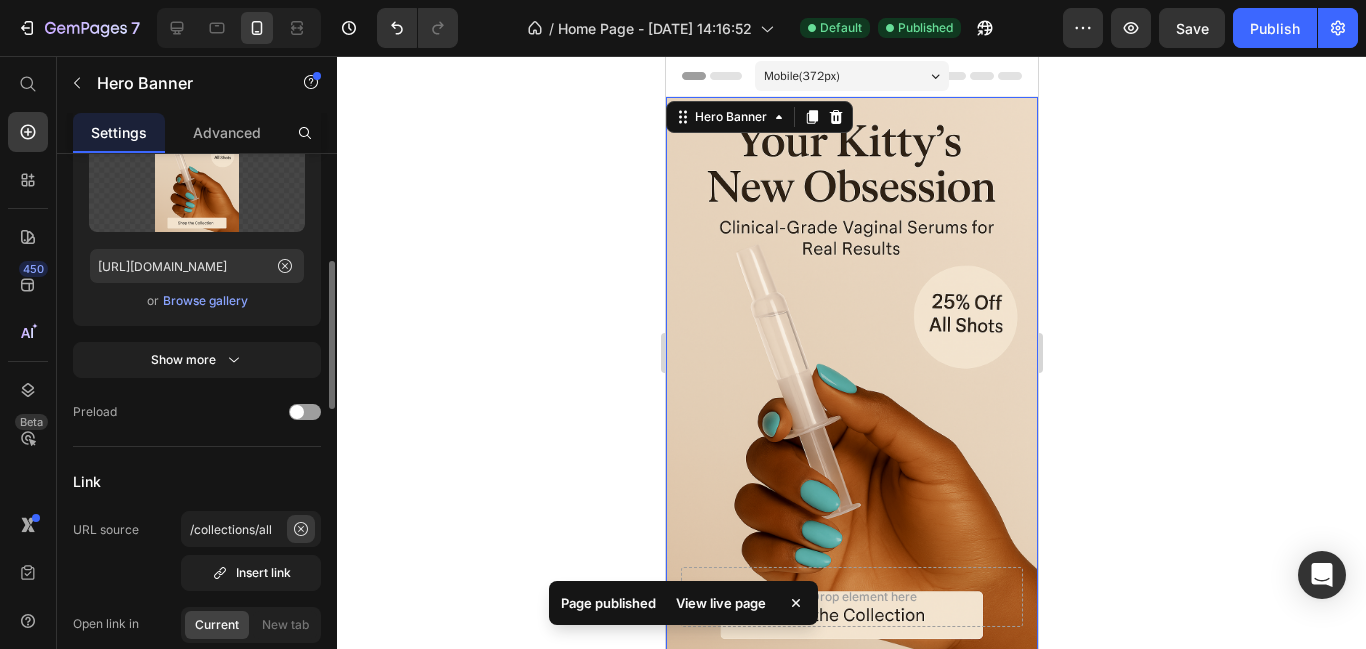 click 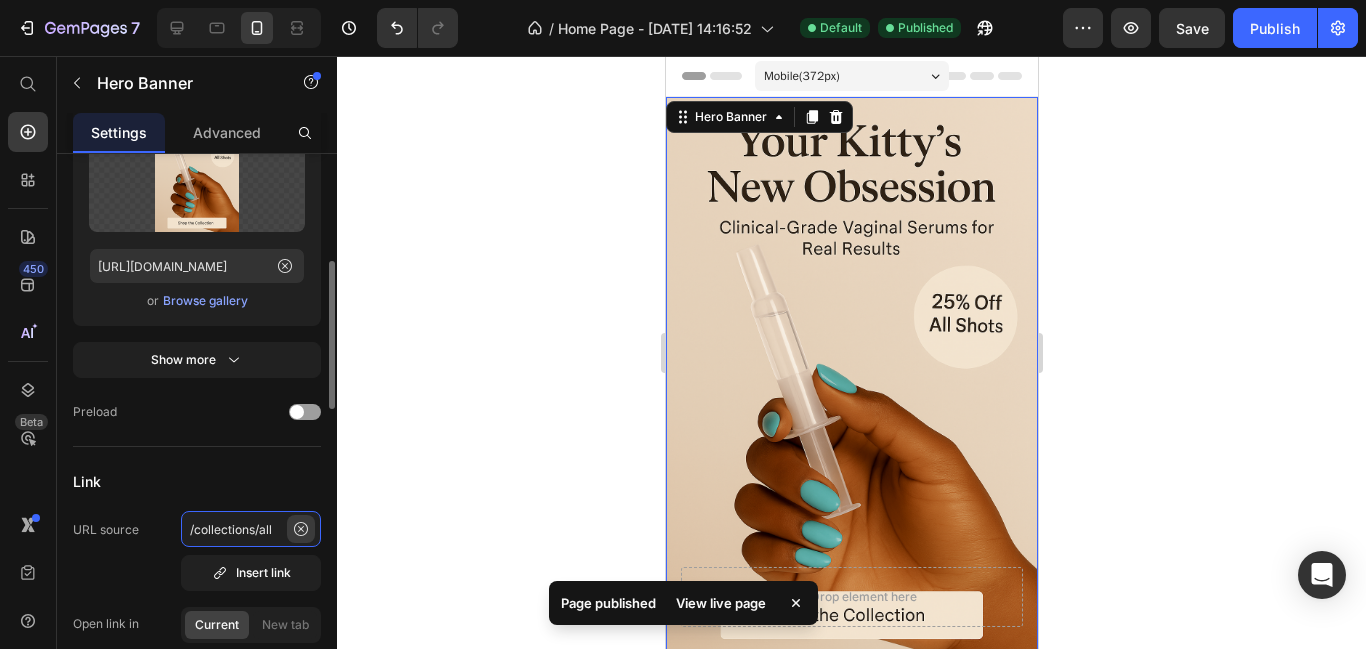 type 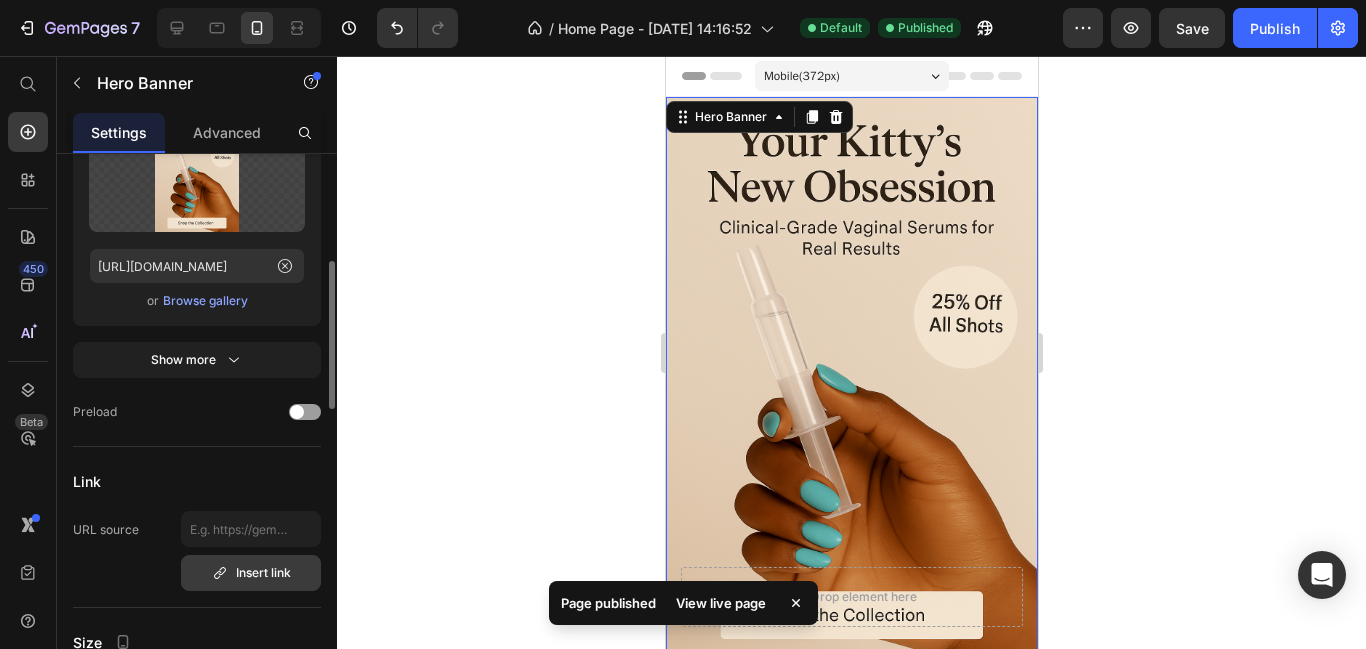 click on "Insert link" at bounding box center (251, 573) 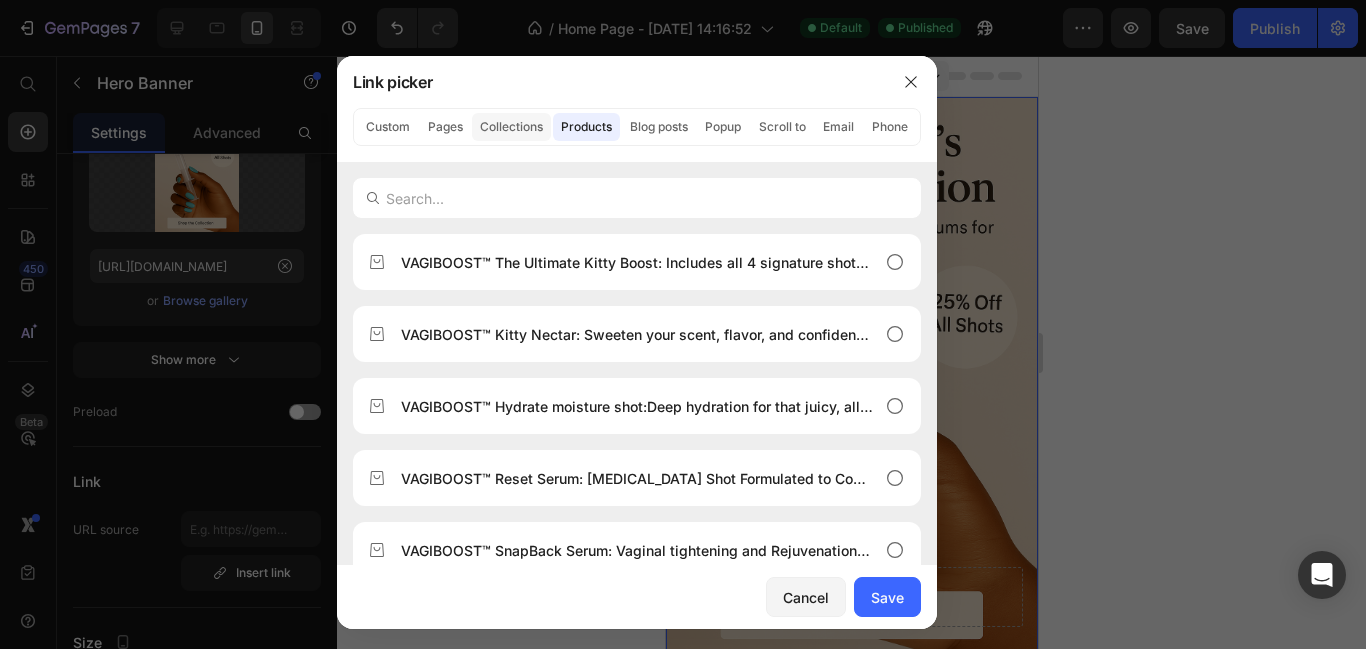 click on "Collections" 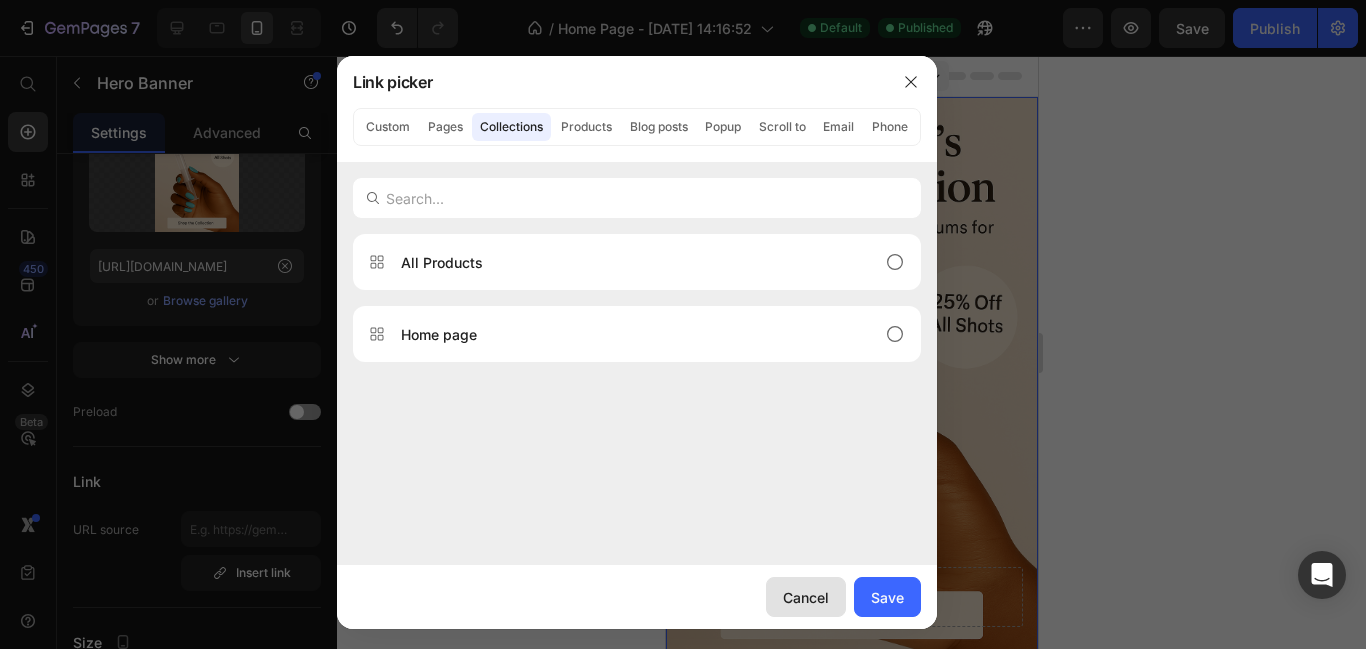click on "Cancel" 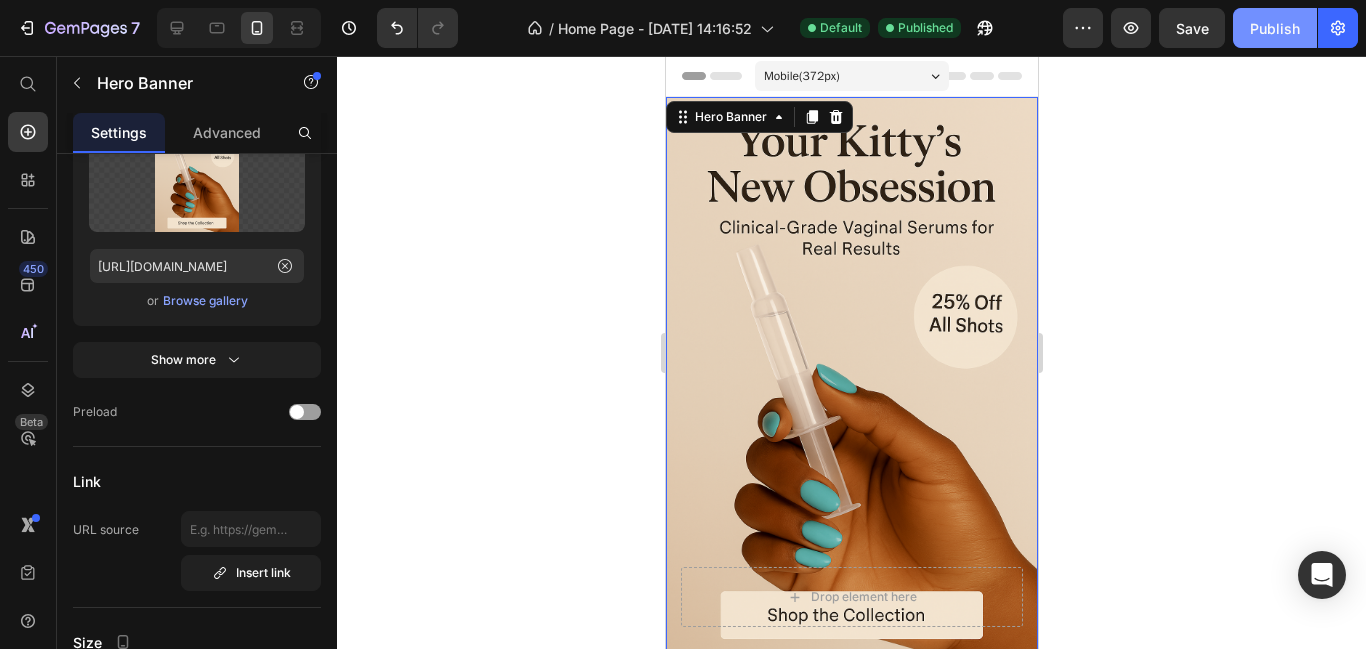 click on "Publish" 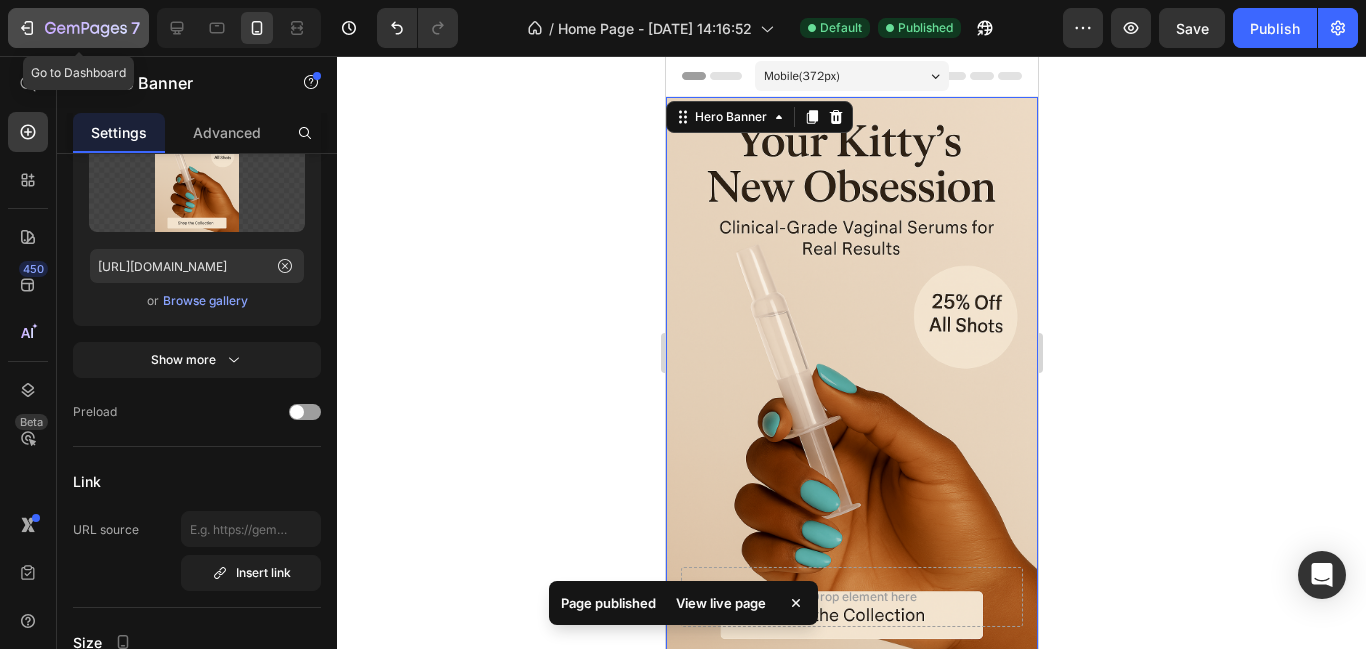 click 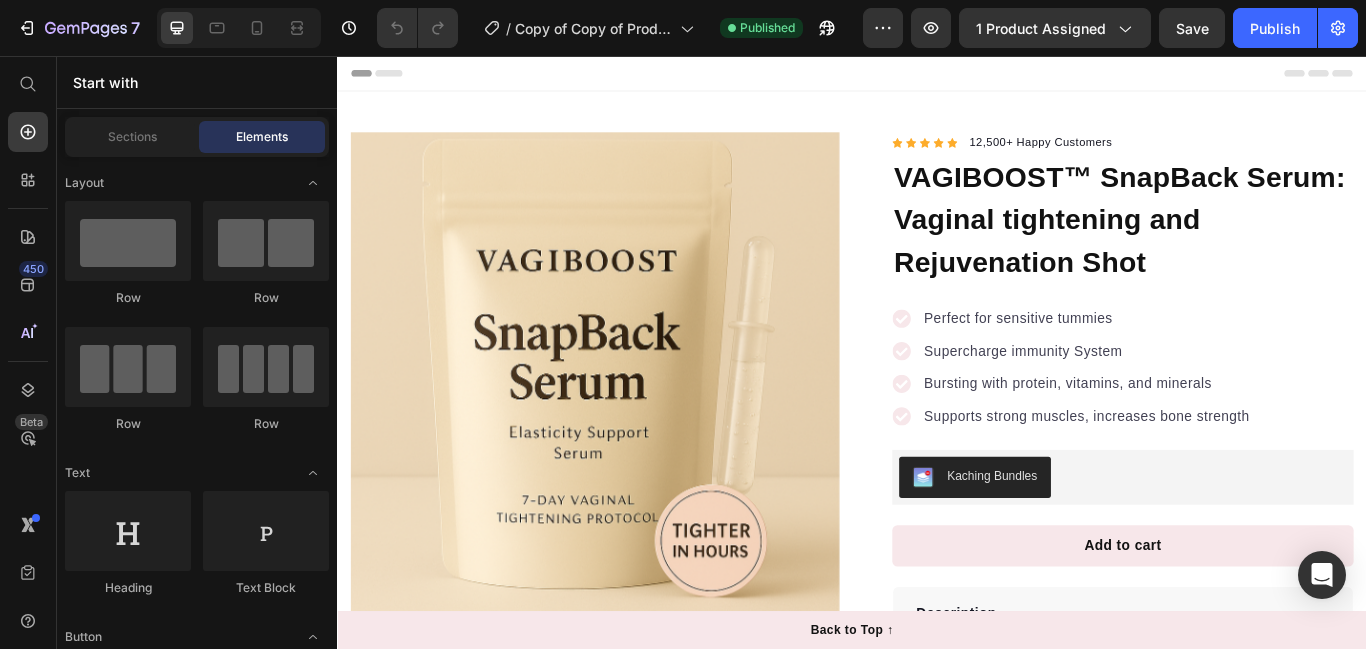 scroll, scrollTop: 0, scrollLeft: 0, axis: both 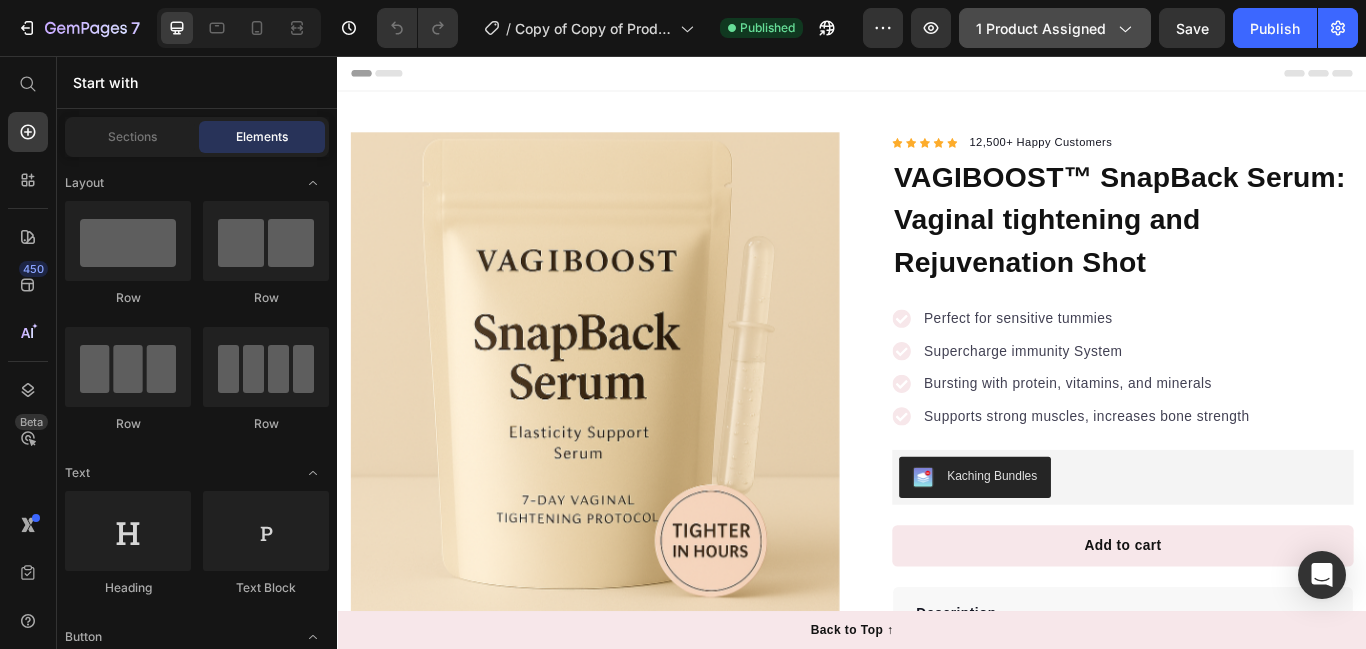 click on "1 product assigned" 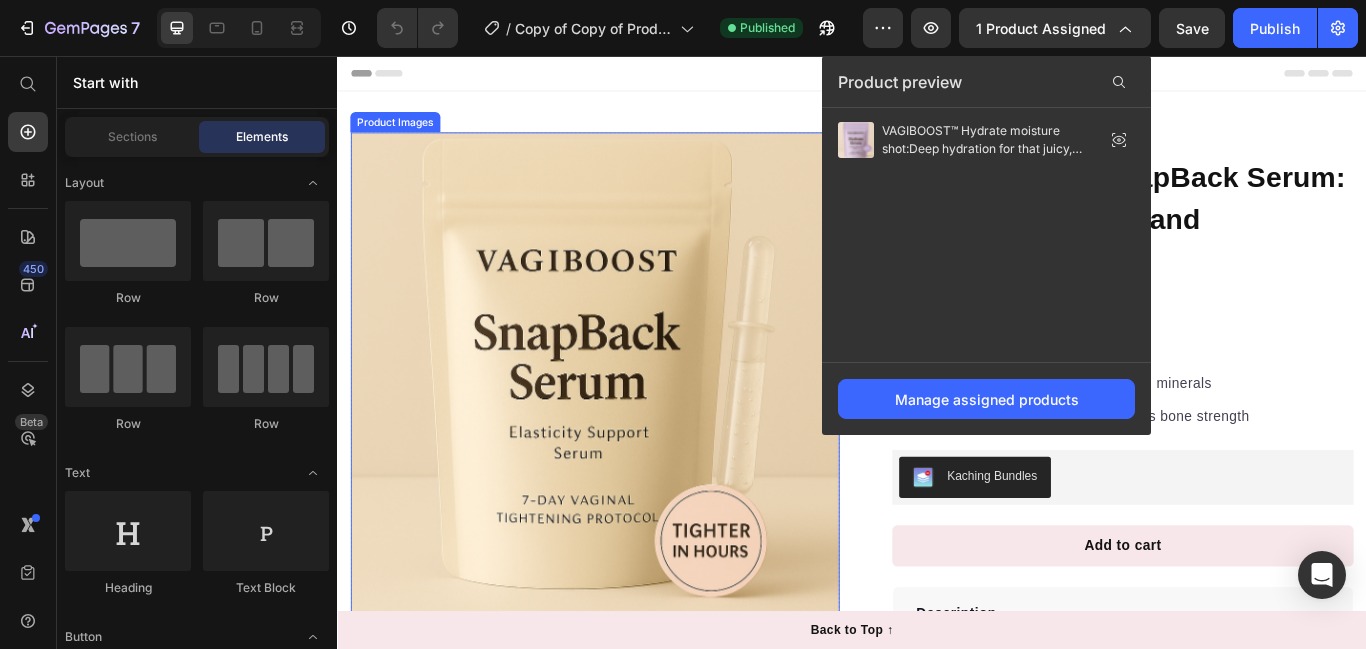 click at bounding box center [637, 430] 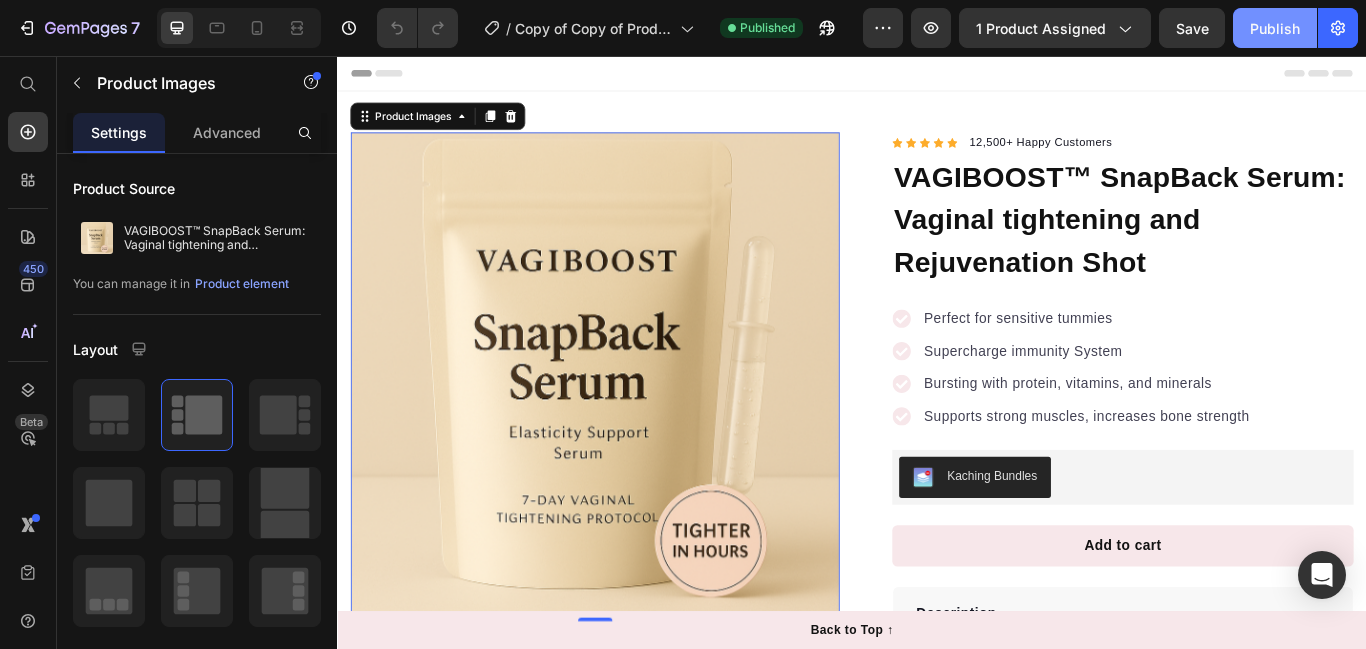 click on "Publish" at bounding box center (1275, 28) 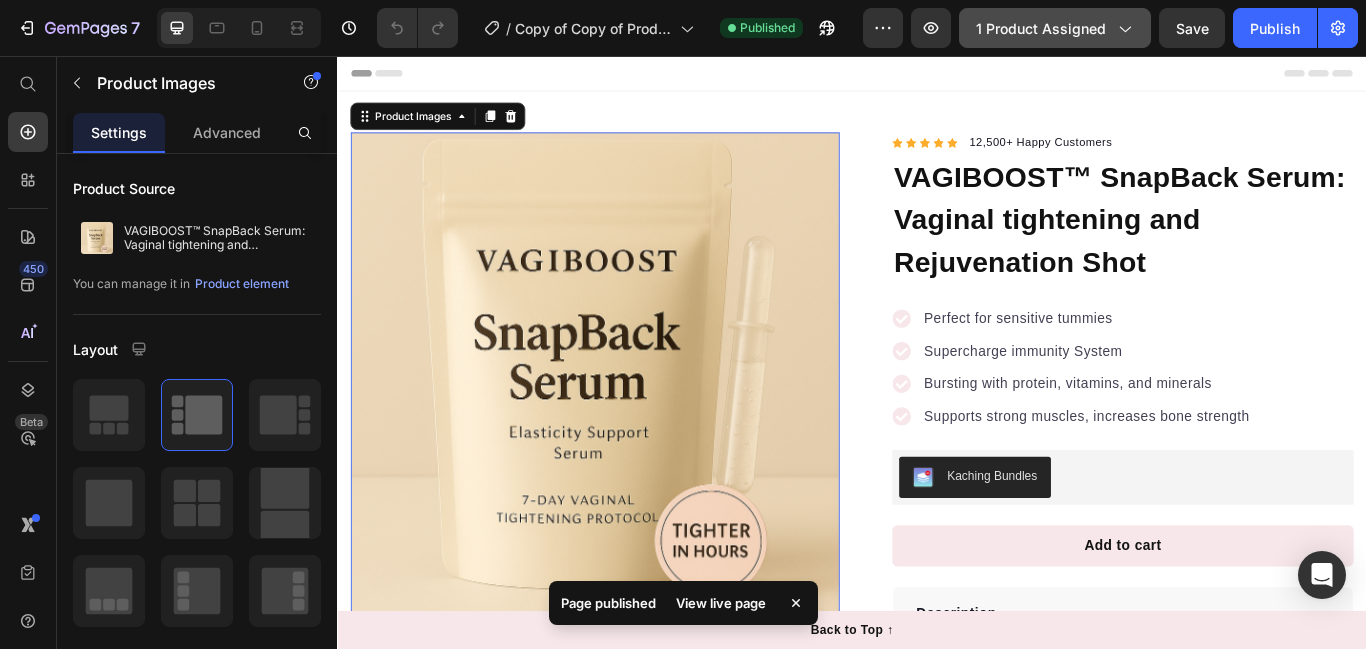 click on "1 product assigned" 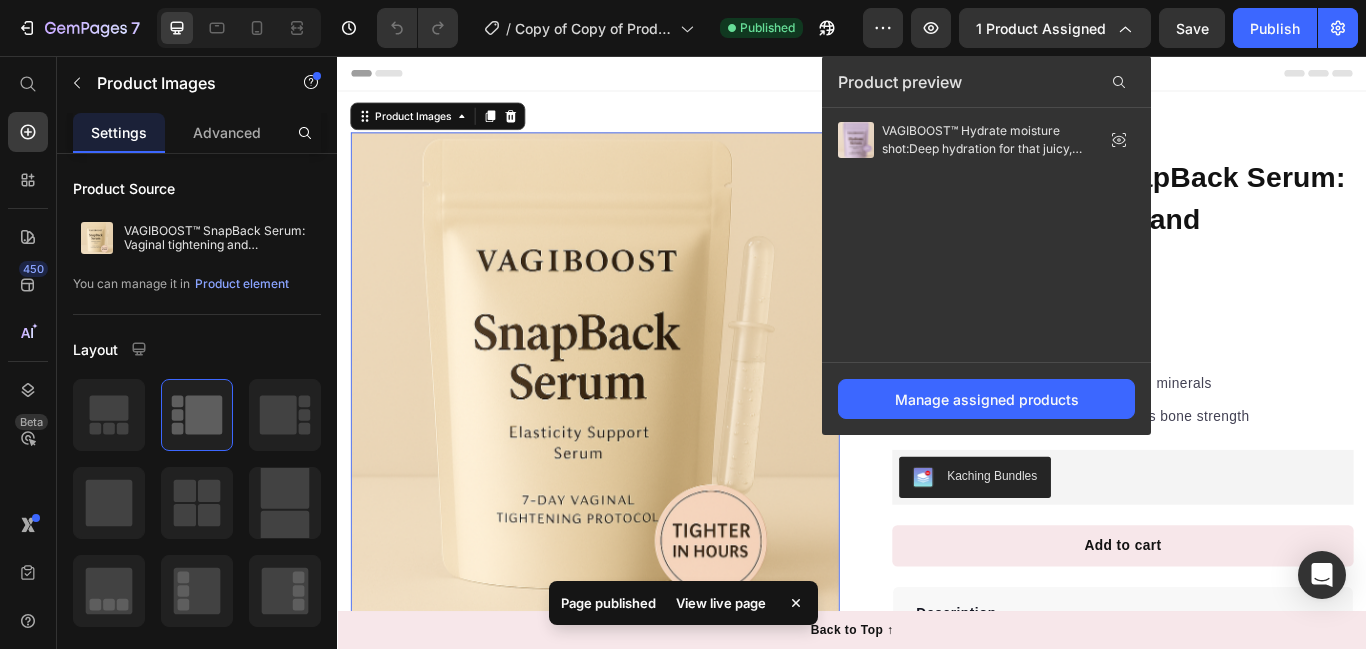 click on "Manage assigned products" 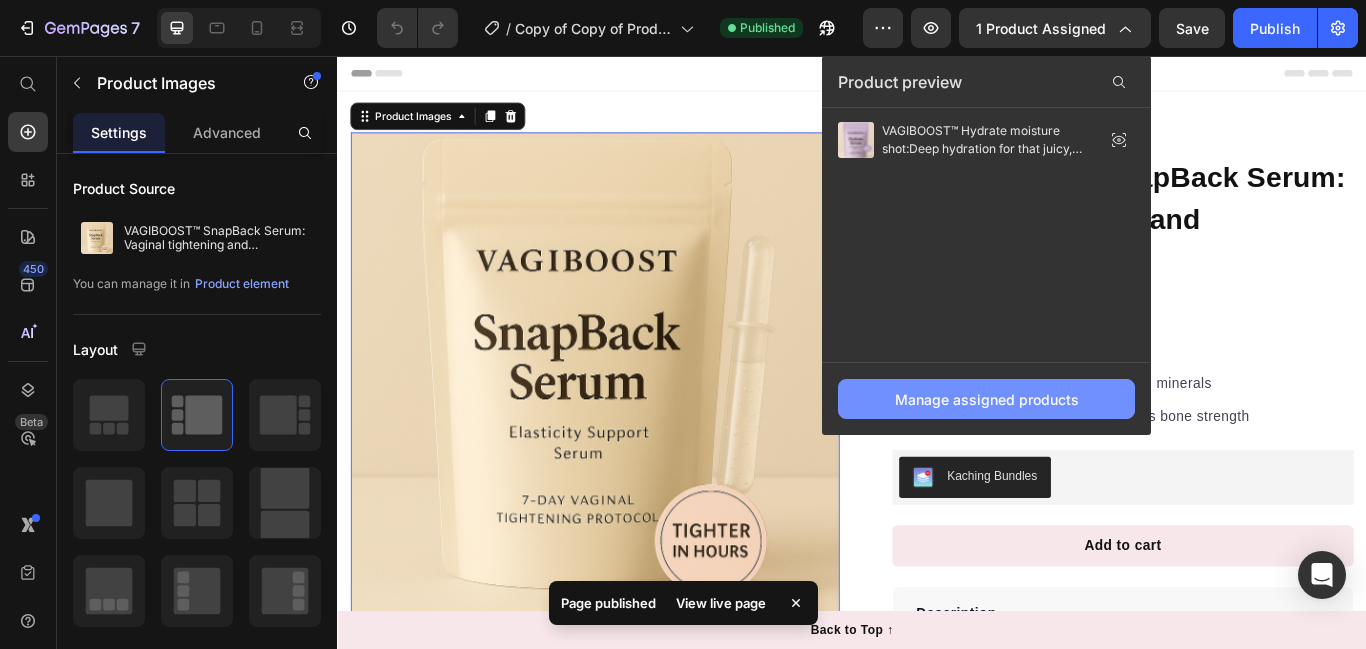 click on "Manage assigned products" at bounding box center [986, 399] 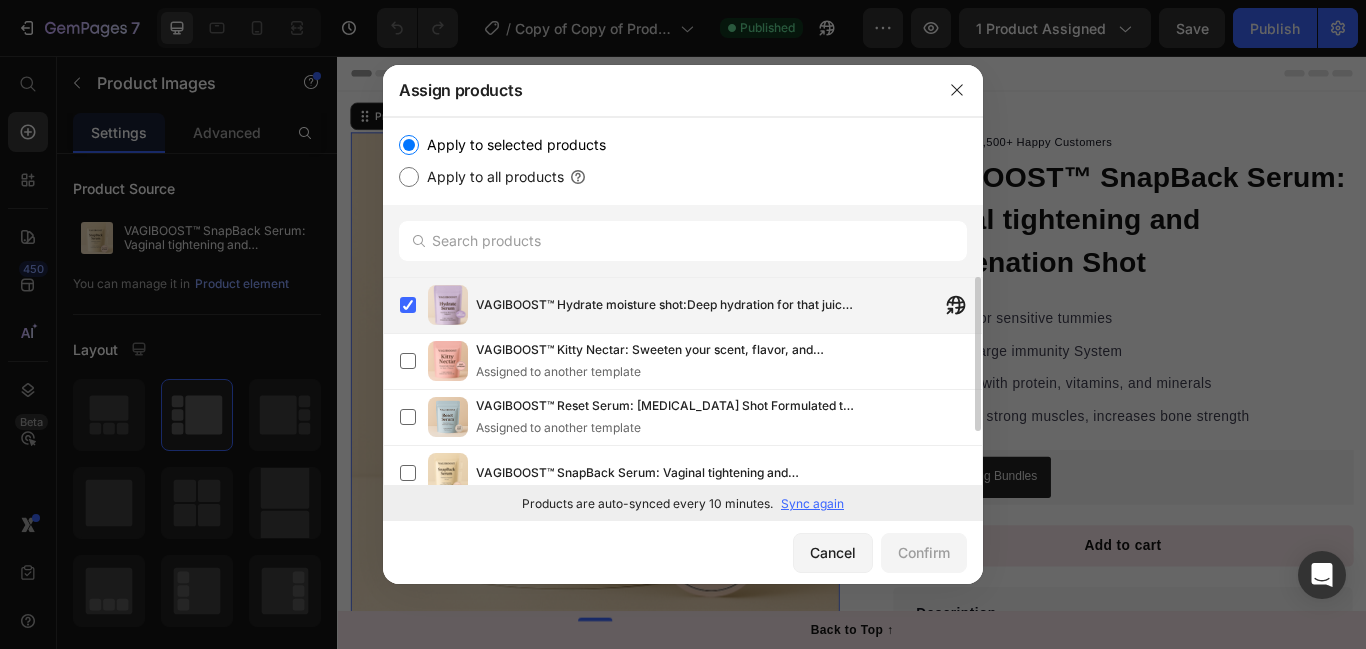click on "VAGIBOOST™ Hydrate moisture shot:Deep hydration for that juicy, all-day glide." at bounding box center (691, 305) 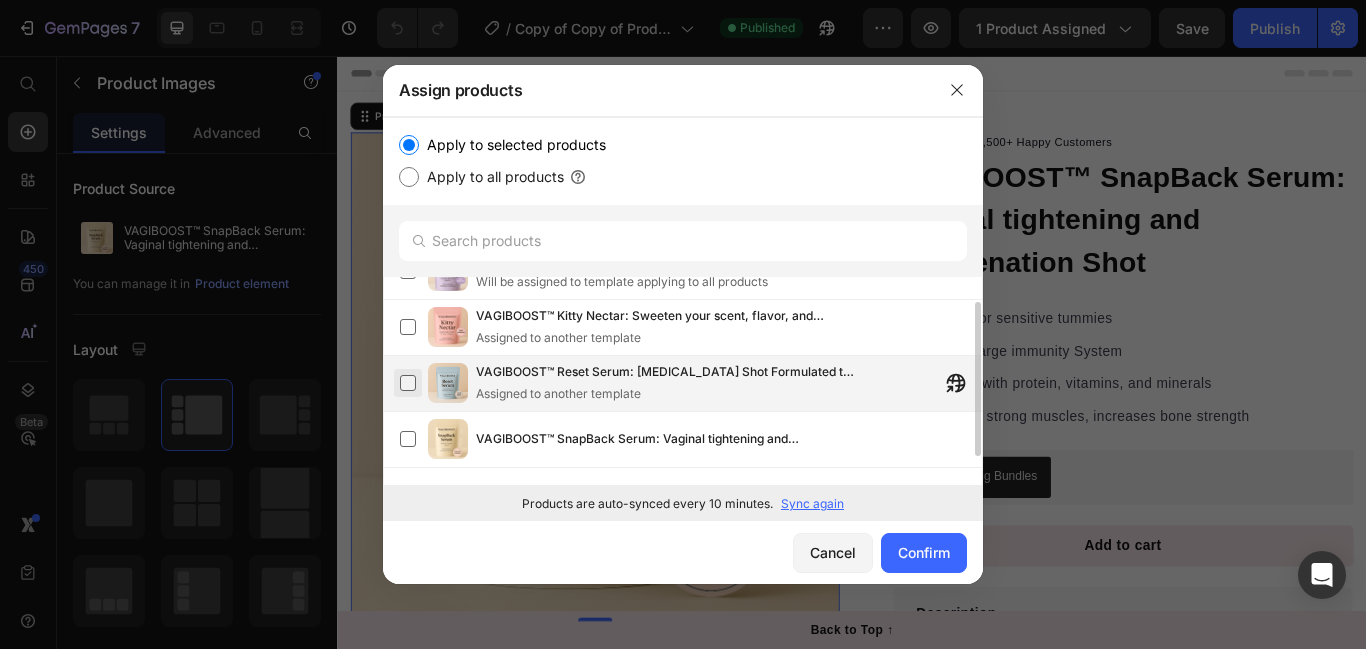 scroll, scrollTop: 52, scrollLeft: 0, axis: vertical 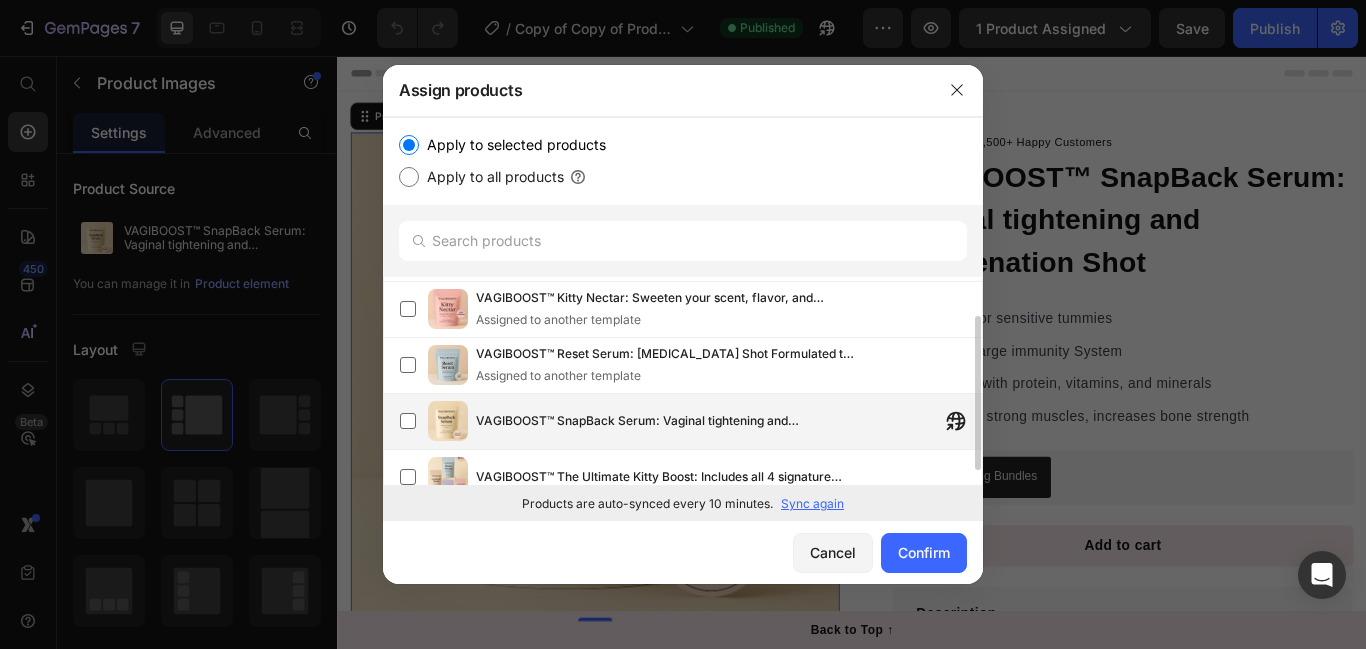 click on "VAGIBOOST™ SnapBack Serum: Vaginal tightening and Rejuvenation Shot" at bounding box center (691, 421) 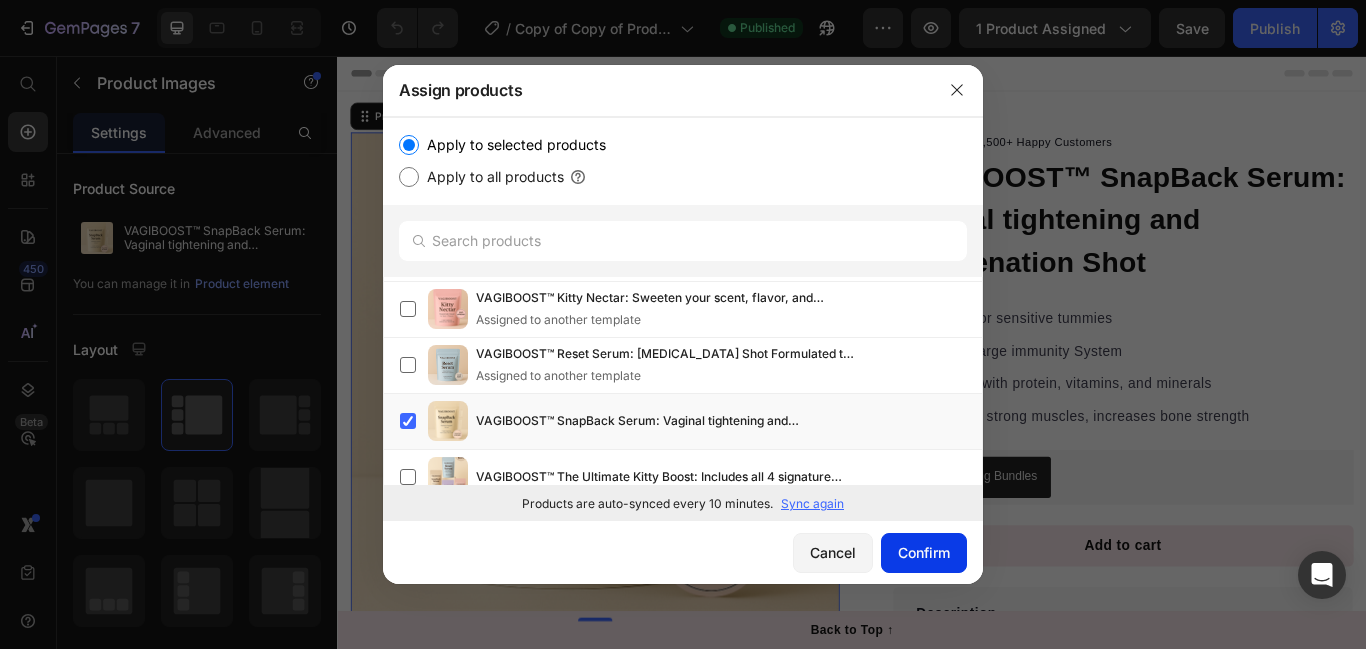 click on "Confirm" at bounding box center (924, 552) 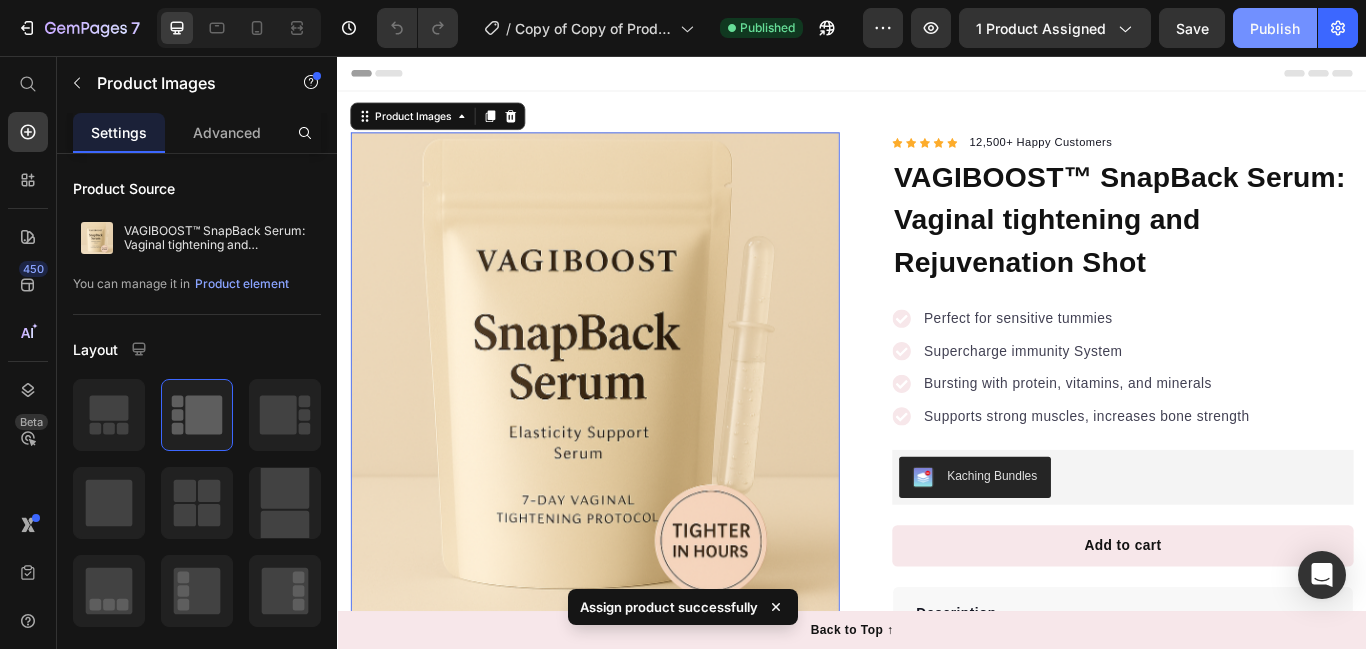 click on "Publish" 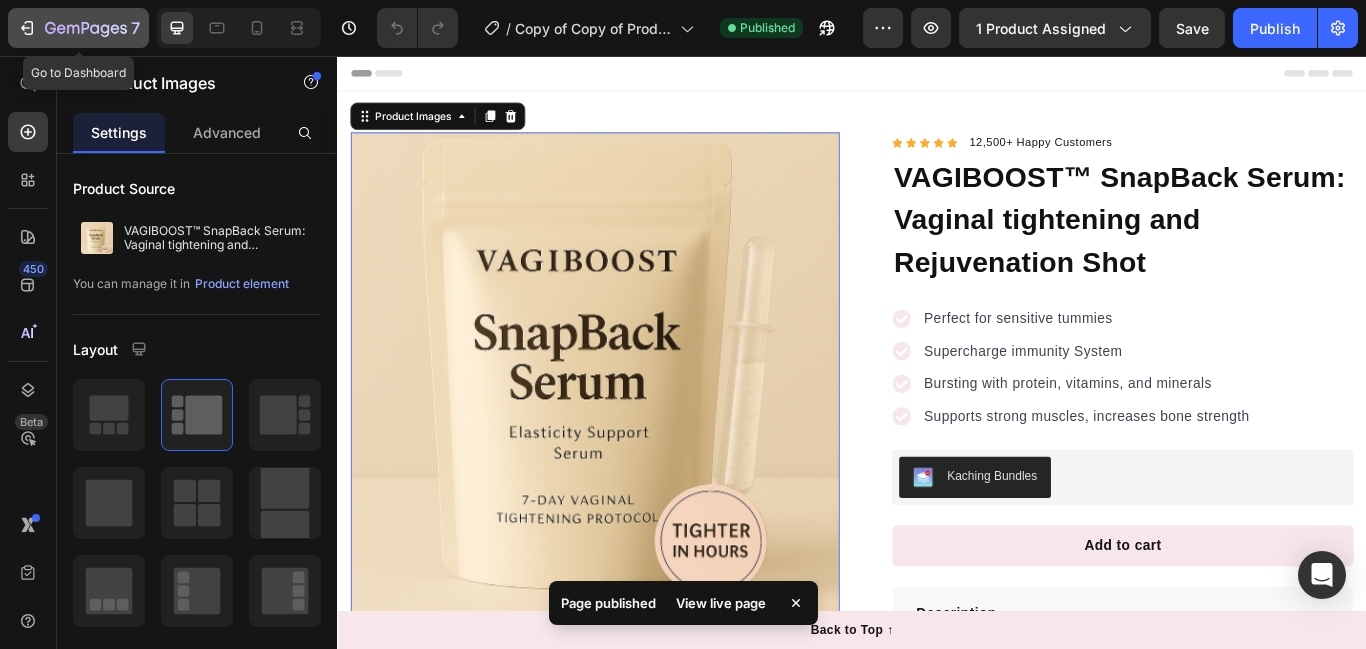 click 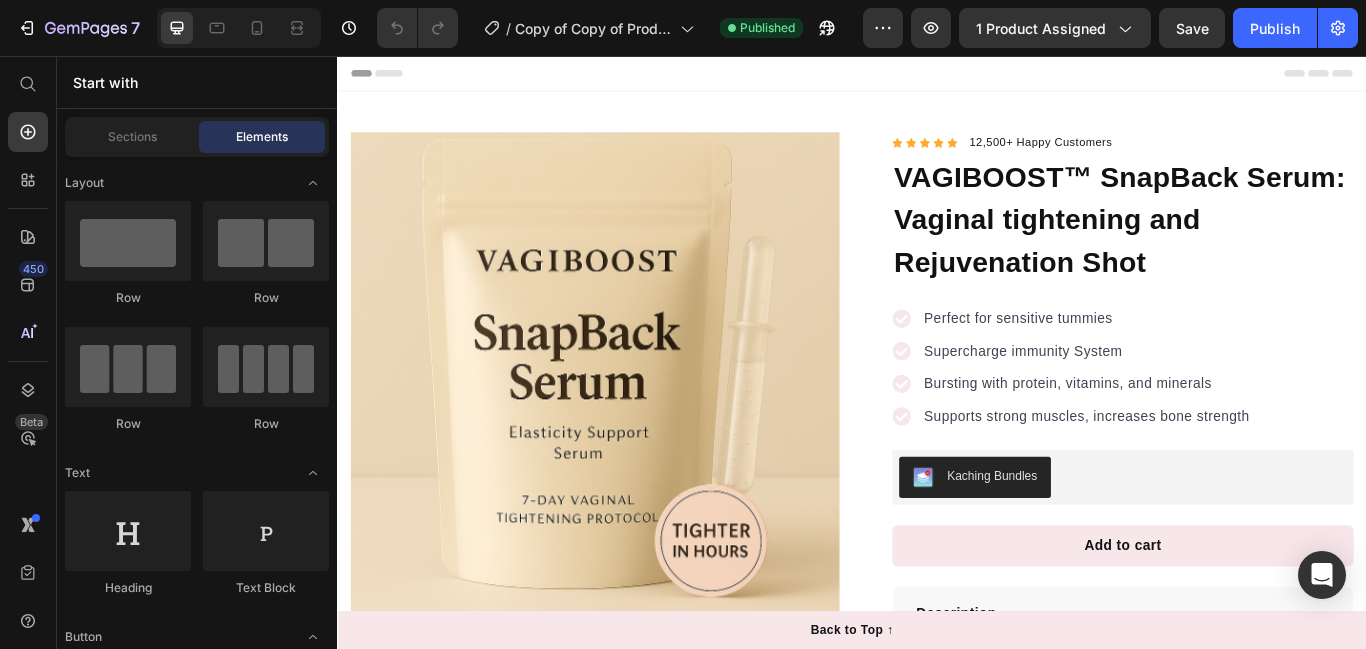 scroll, scrollTop: 0, scrollLeft: 0, axis: both 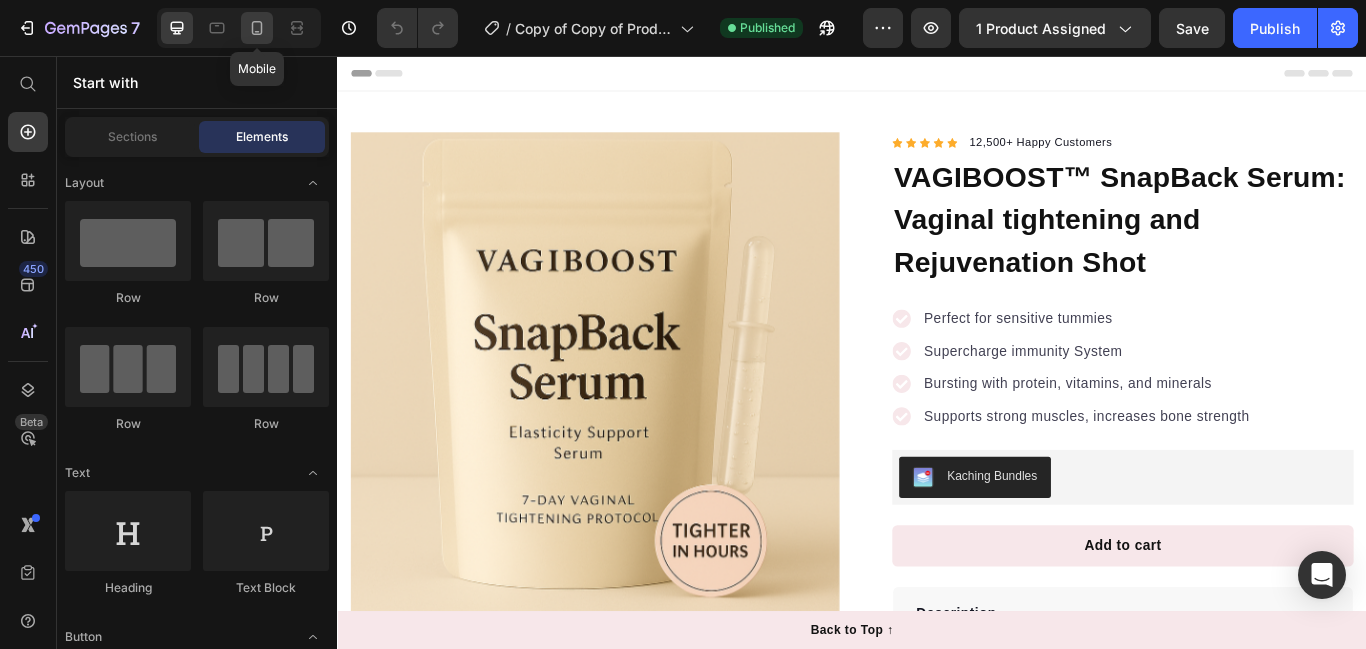 click 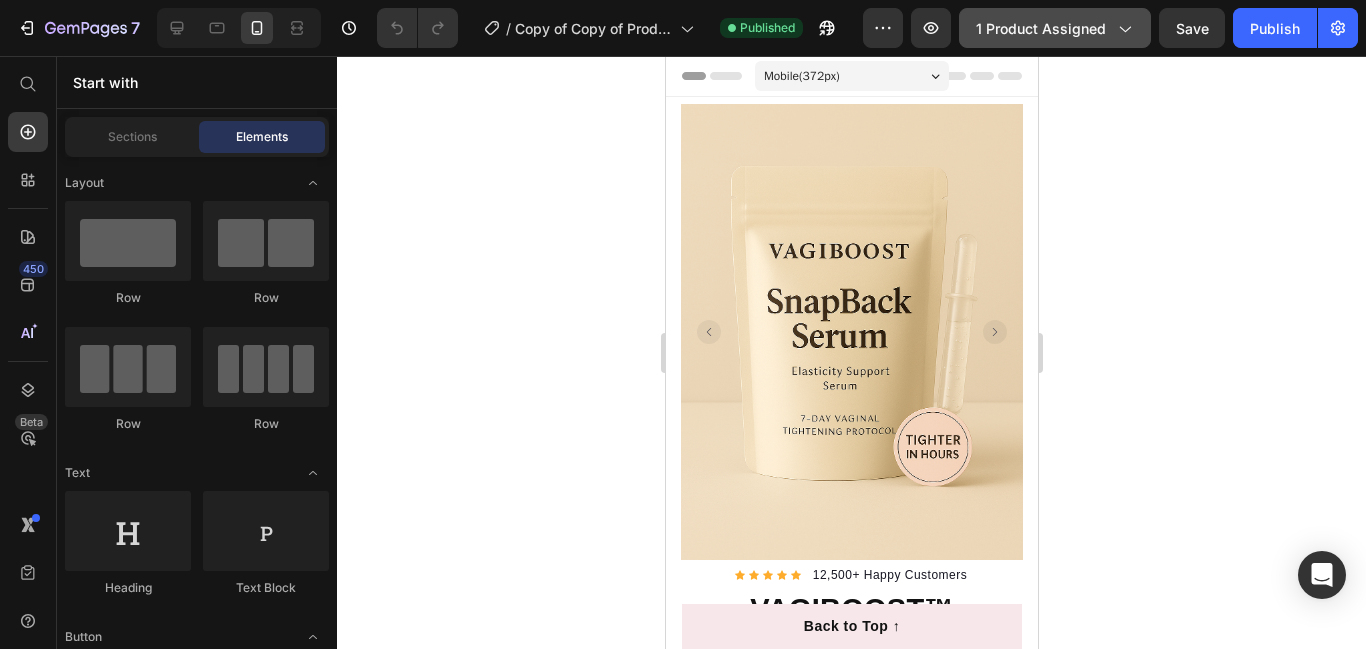 click on "1 product assigned" 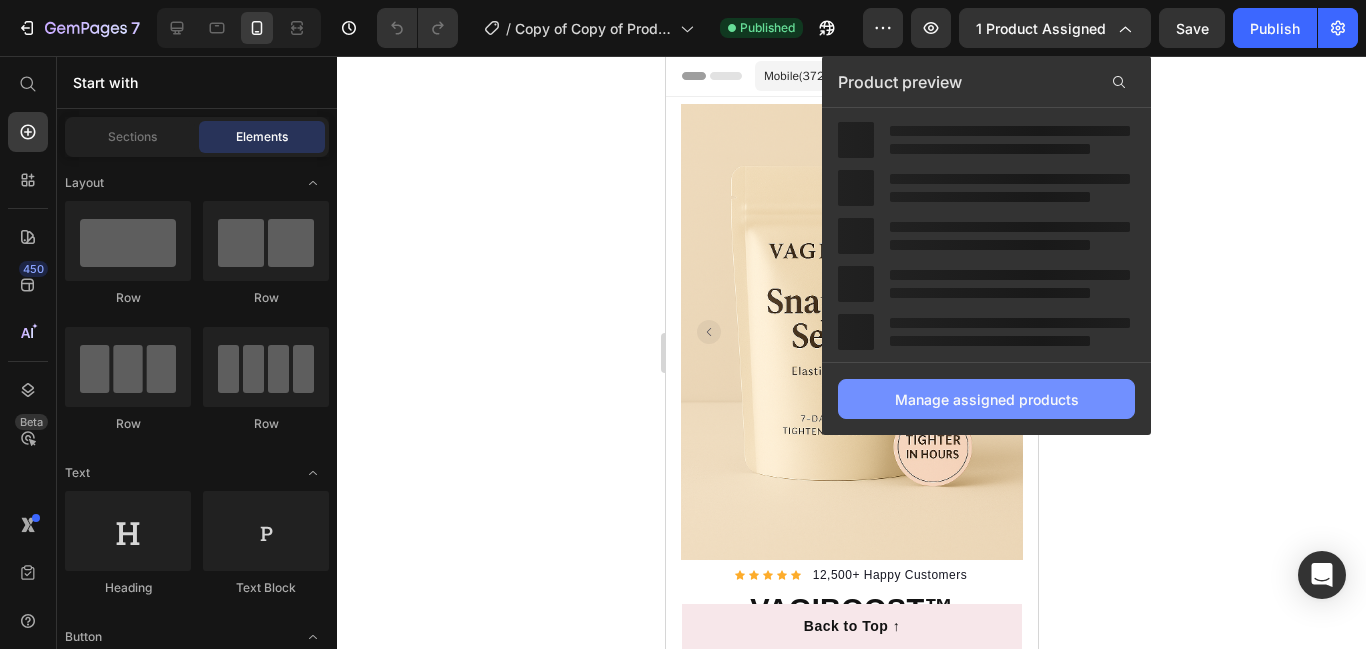 click on "Manage assigned products" at bounding box center [987, 399] 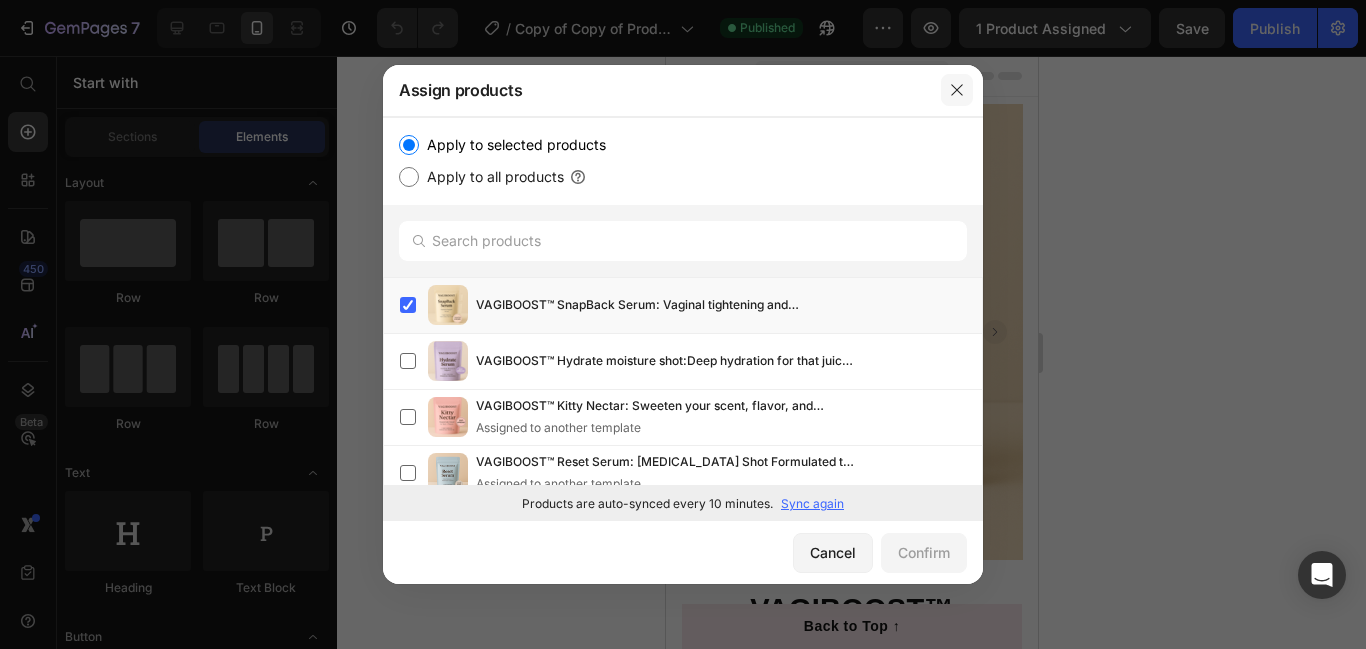 click 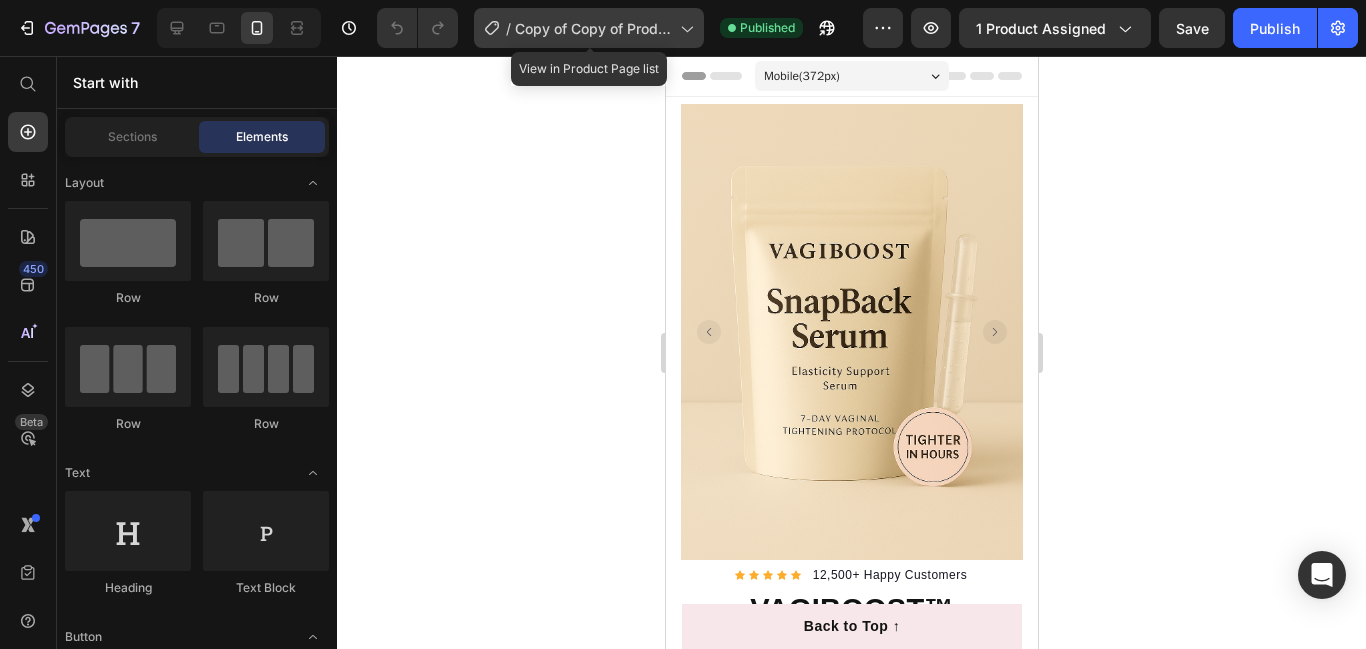 click on "Copy of Copy of Product Page - Jul 10, 10:34:49" at bounding box center [593, 28] 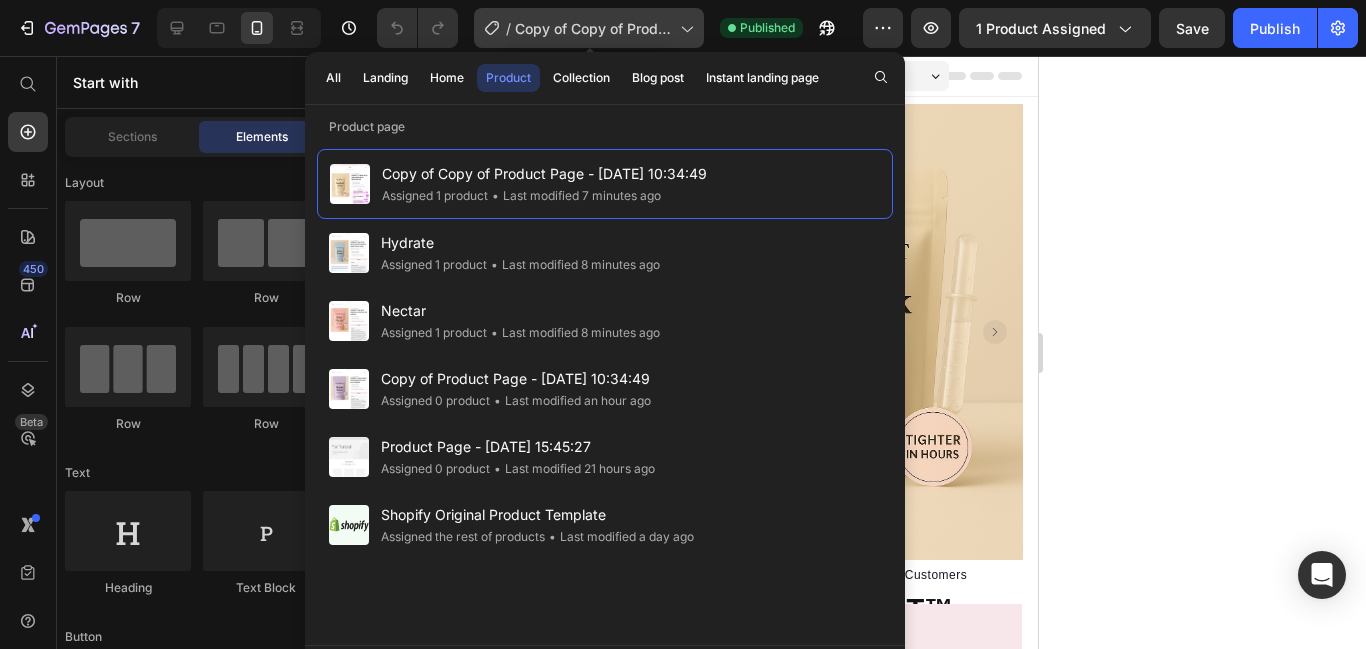 click on "Copy of Copy of Product Page - Jul 10, 10:34:49" at bounding box center [593, 28] 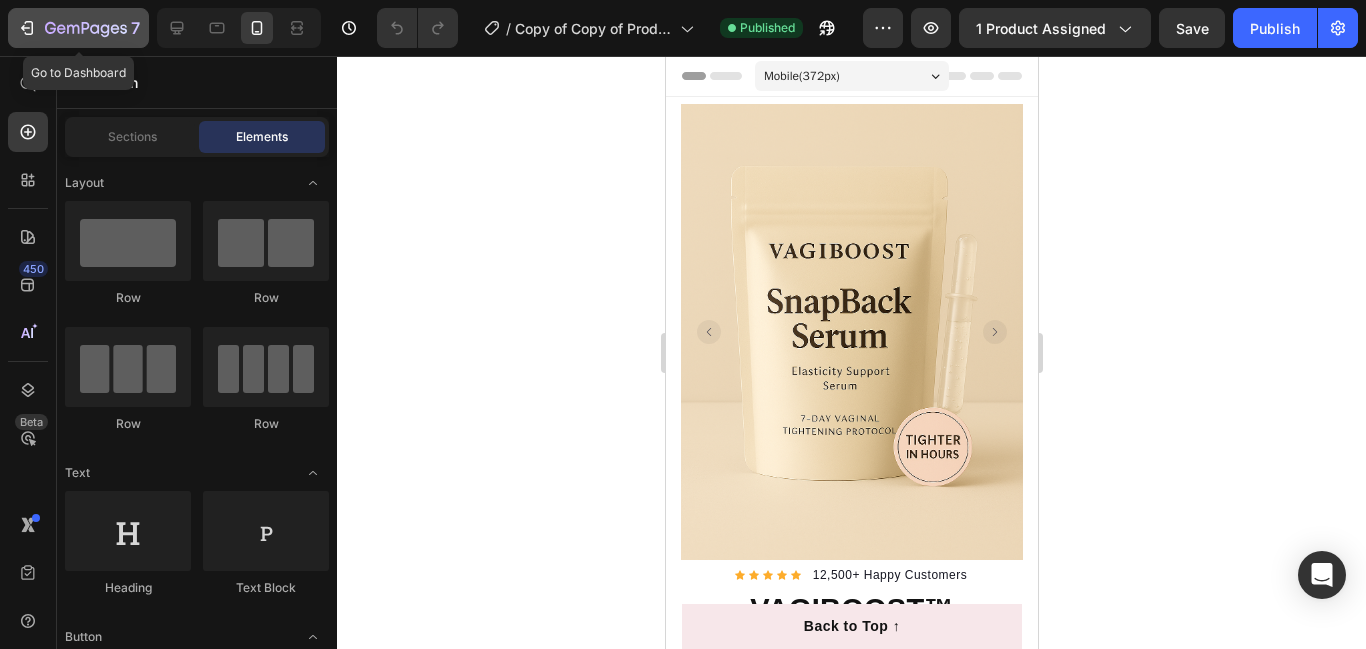 click 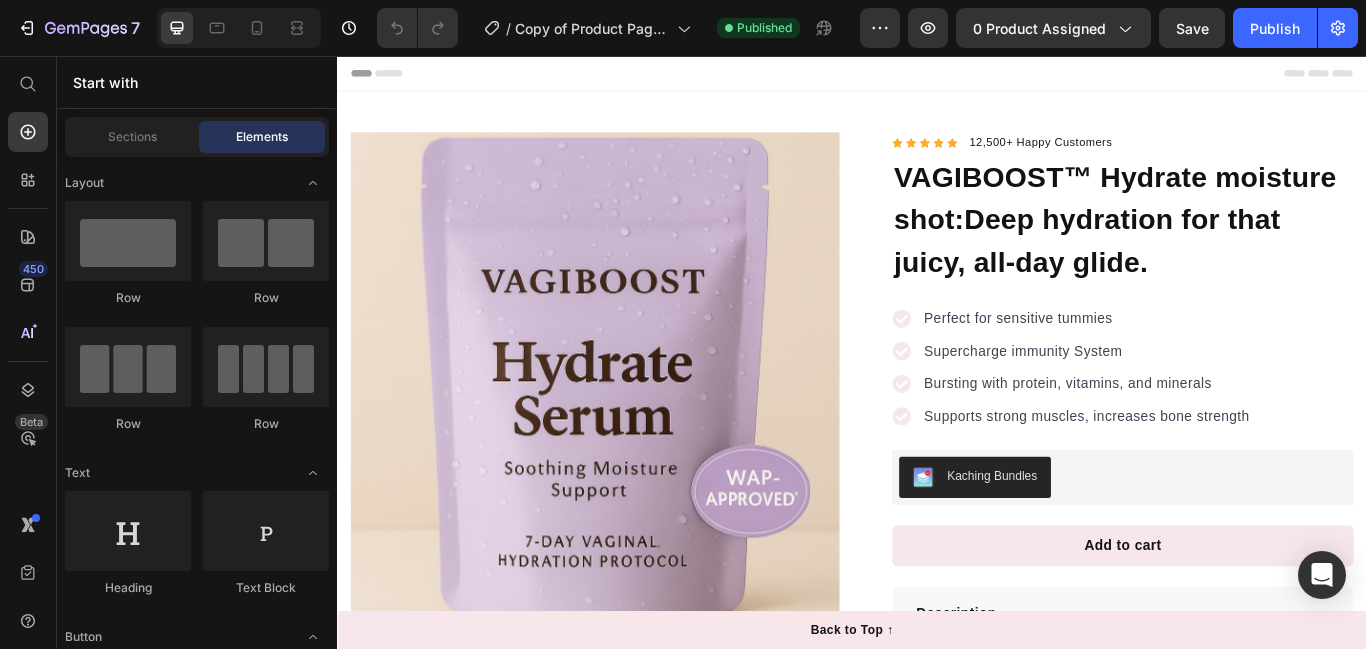 scroll, scrollTop: 0, scrollLeft: 0, axis: both 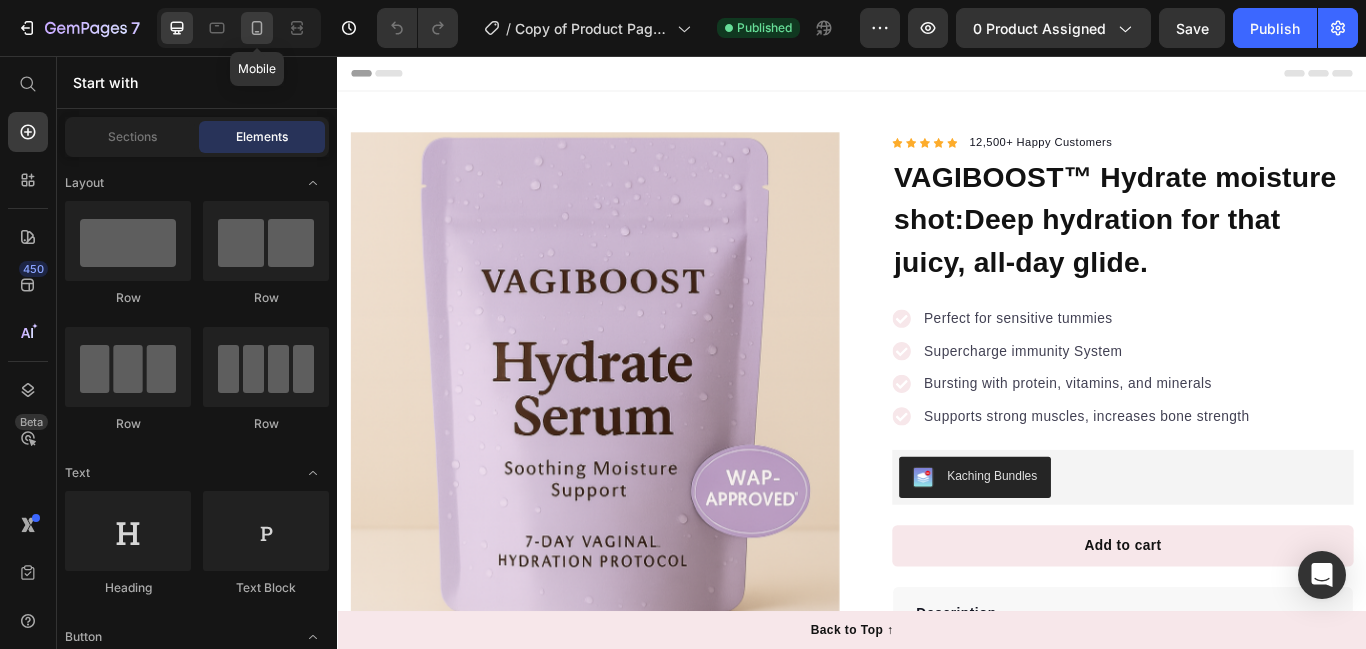 click 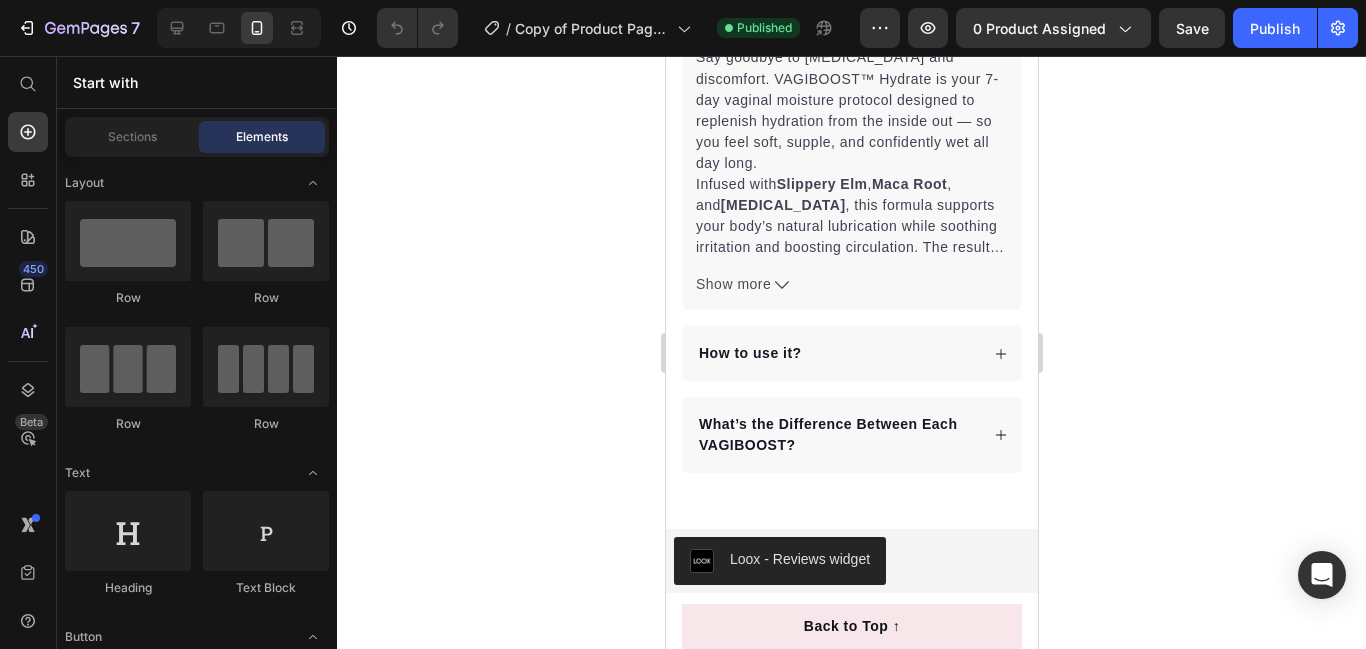 scroll, scrollTop: 0, scrollLeft: 0, axis: both 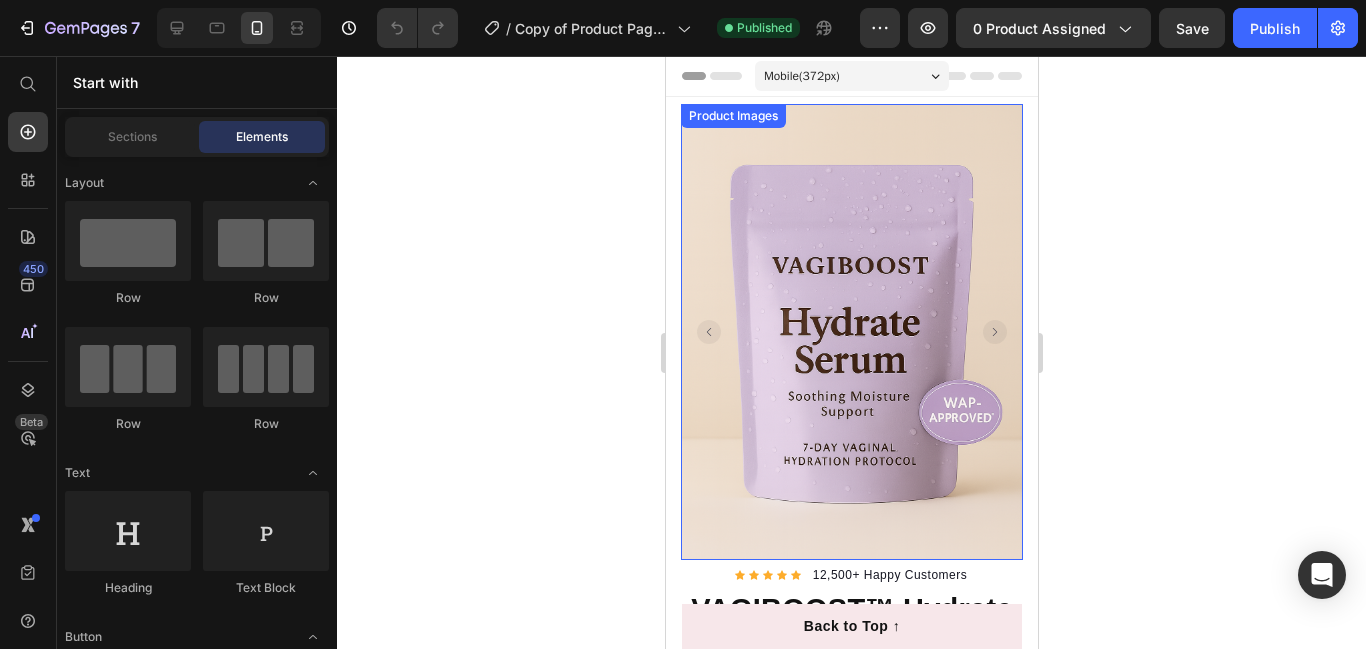 click at bounding box center [851, 332] 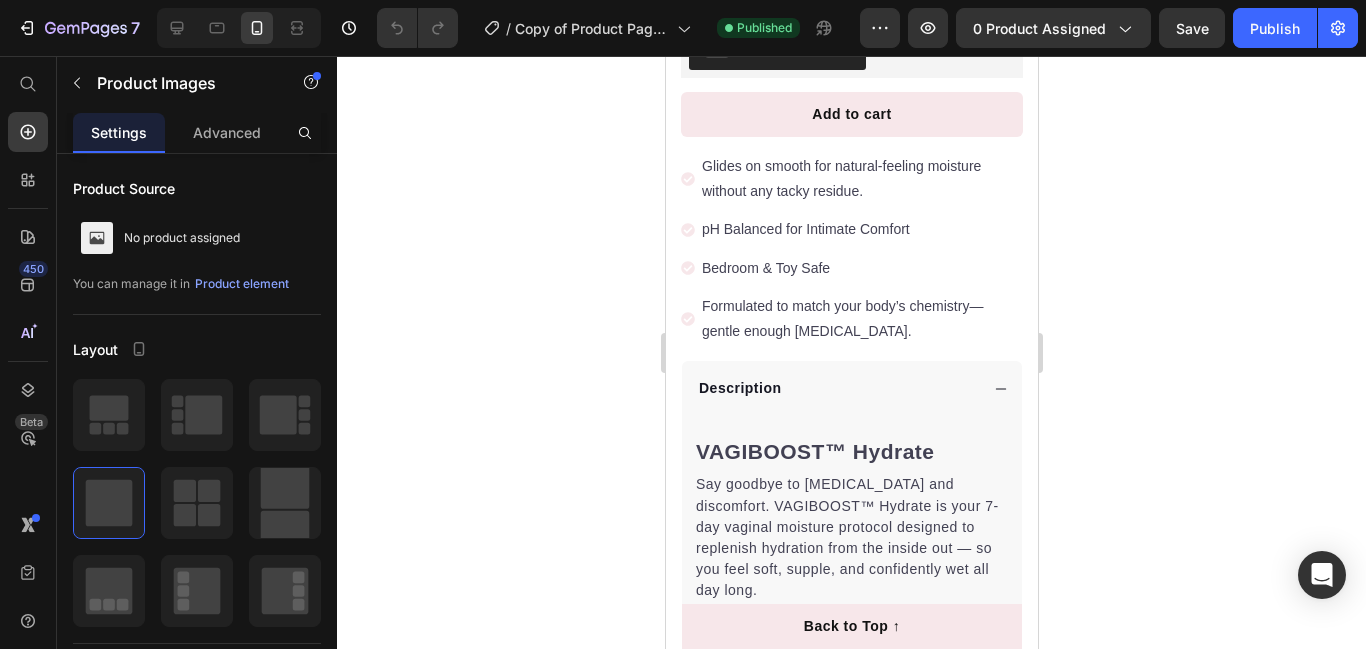 scroll, scrollTop: 0, scrollLeft: 0, axis: both 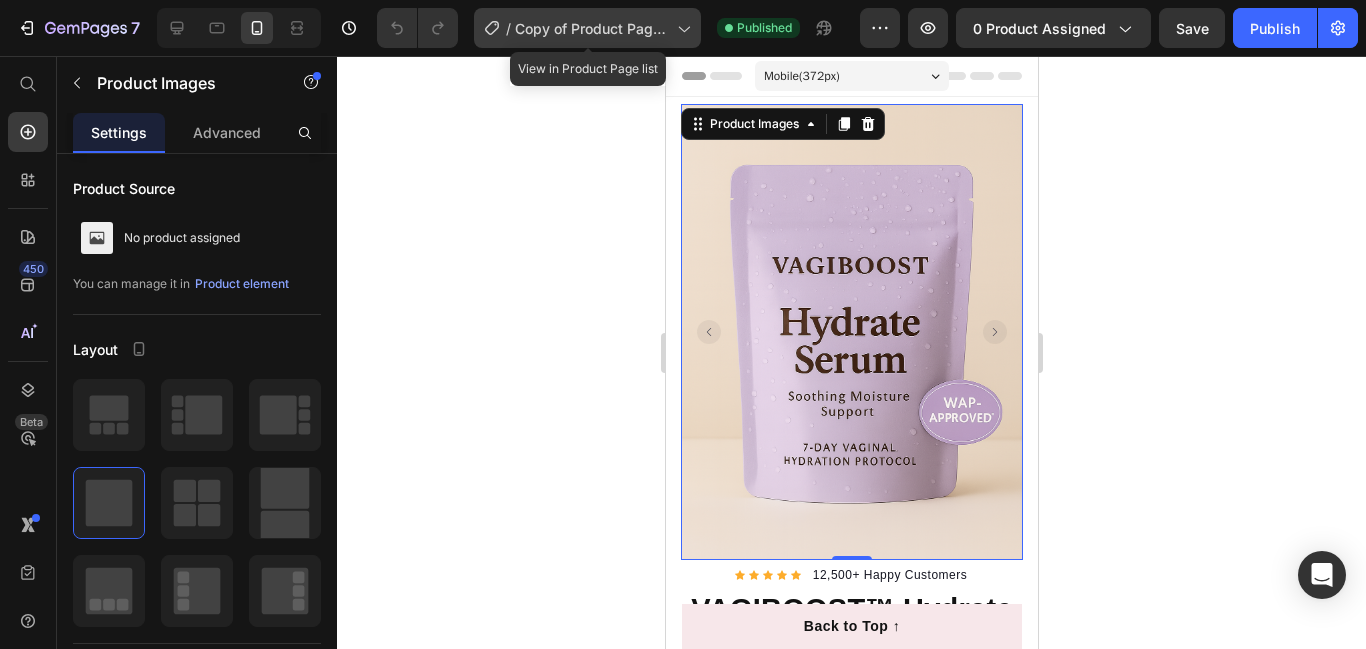 click on "Copy of Product Page - [DATE] 10:34:49" at bounding box center [592, 28] 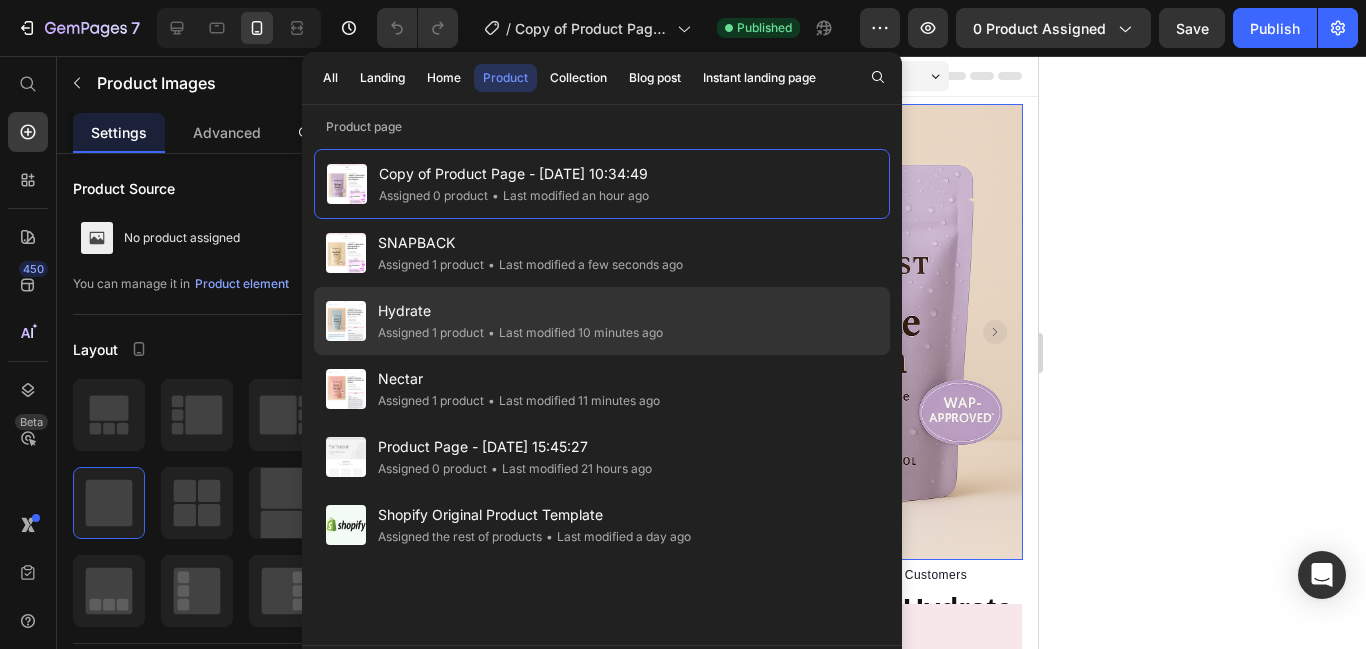 click on "Hydrate" at bounding box center [520, 311] 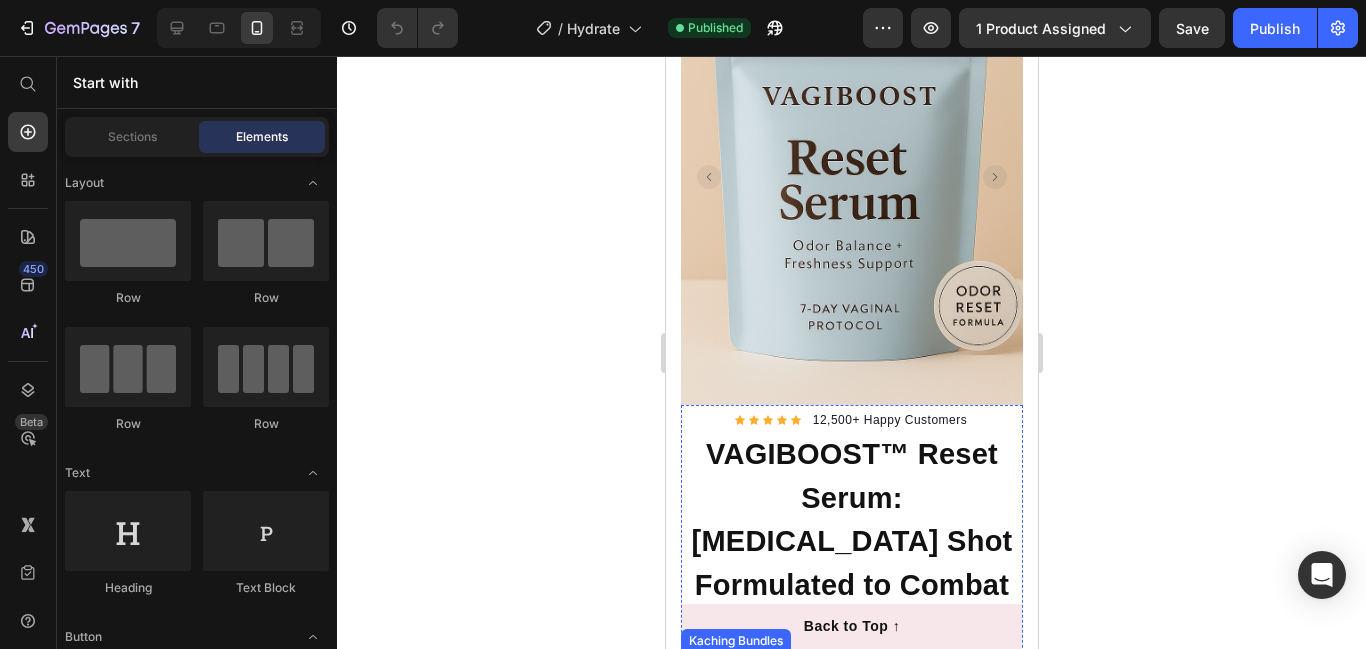 scroll, scrollTop: 63, scrollLeft: 0, axis: vertical 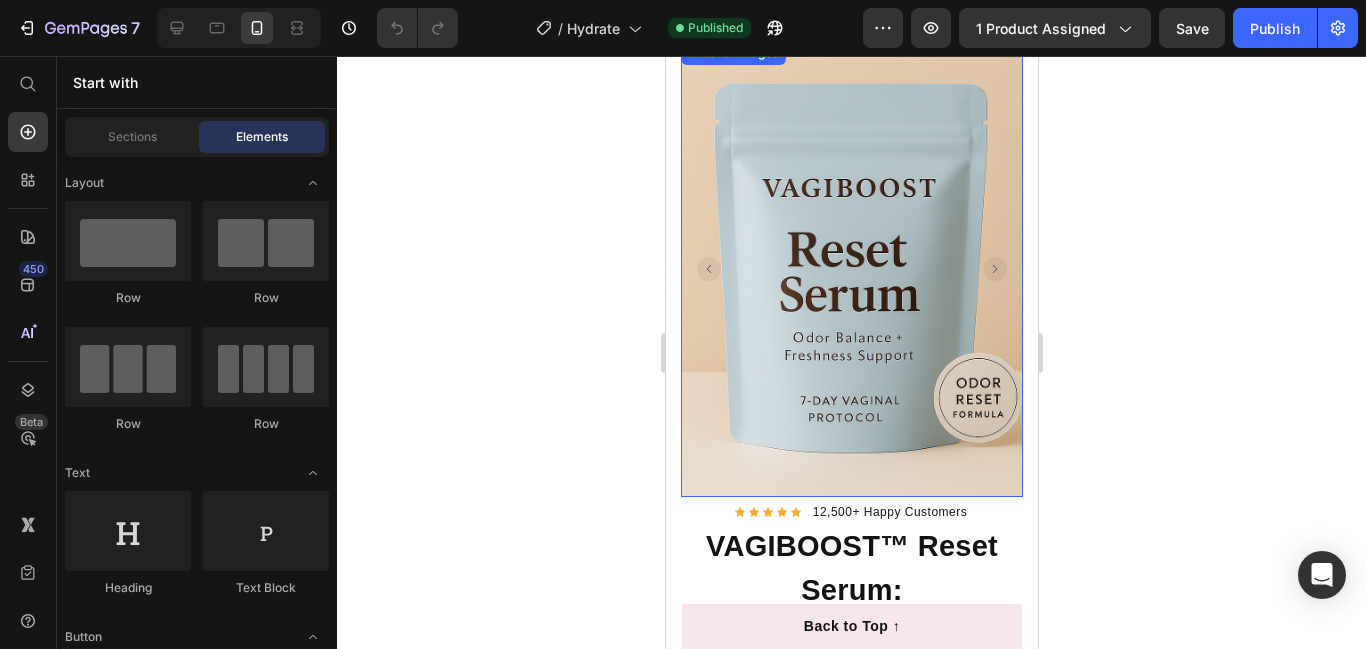 click at bounding box center [851, 269] 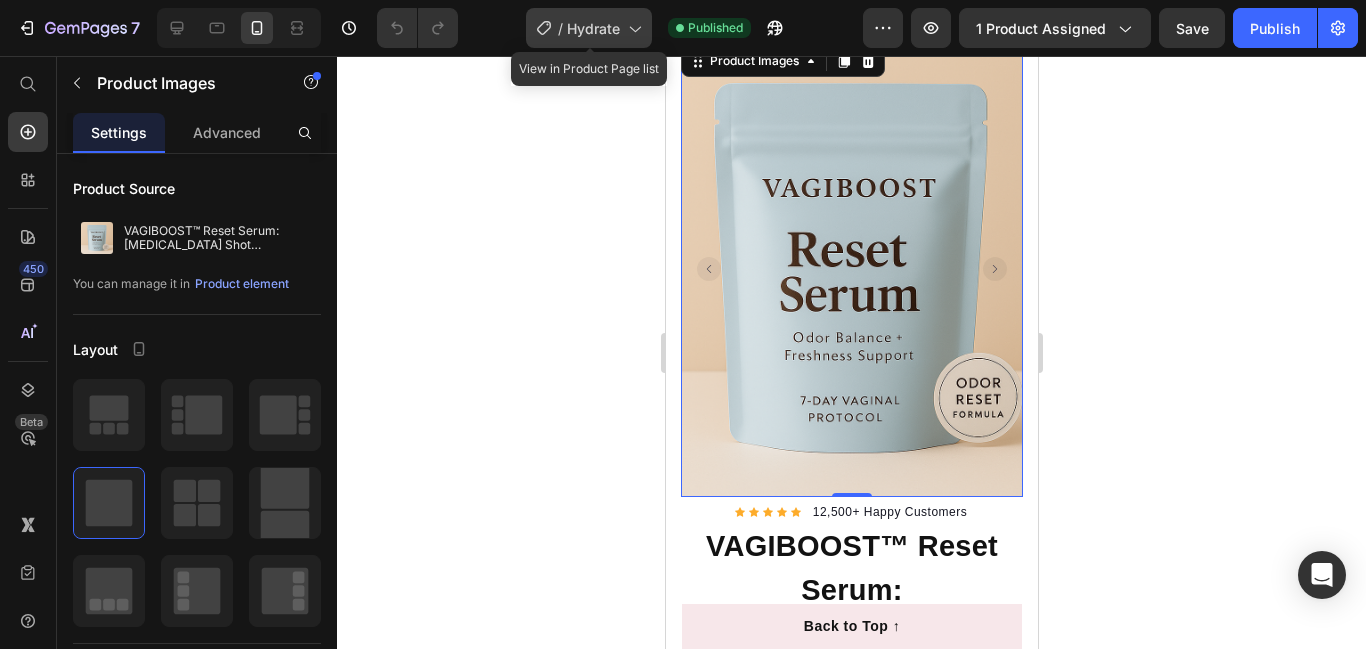 click on "Hydrate" at bounding box center [593, 28] 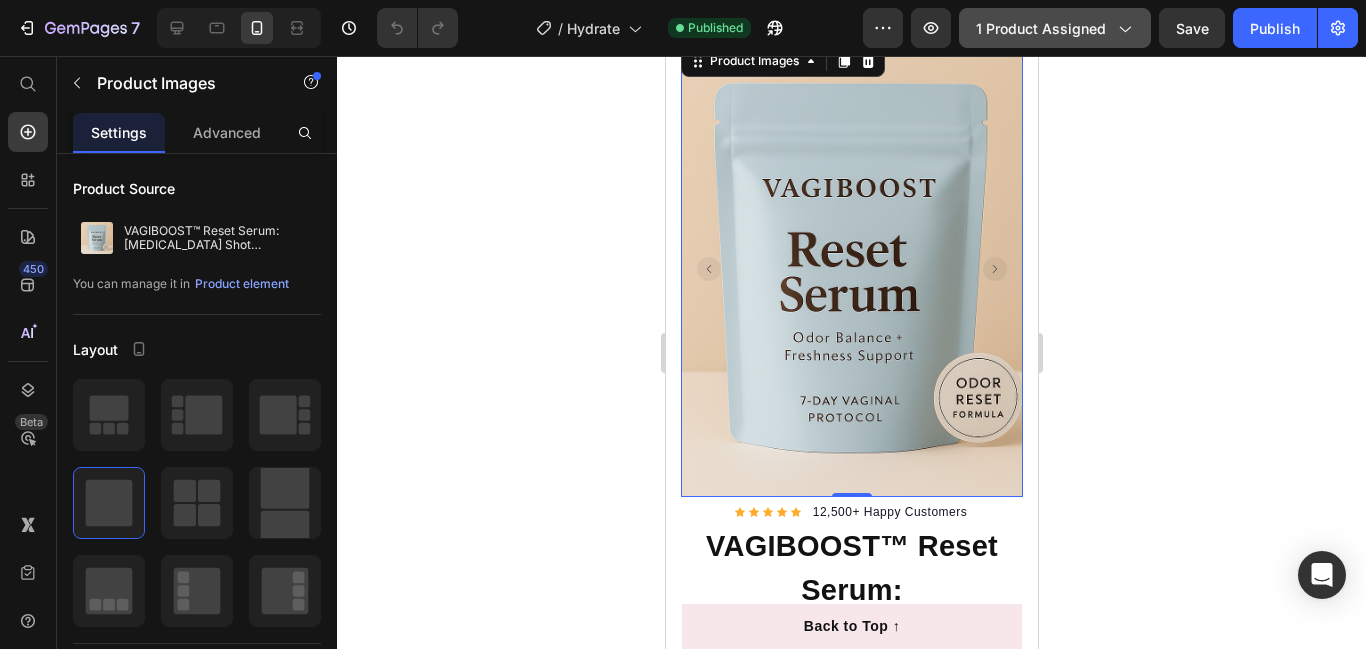 drag, startPoint x: 1074, startPoint y: 92, endPoint x: 1047, endPoint y: 36, distance: 62.169125 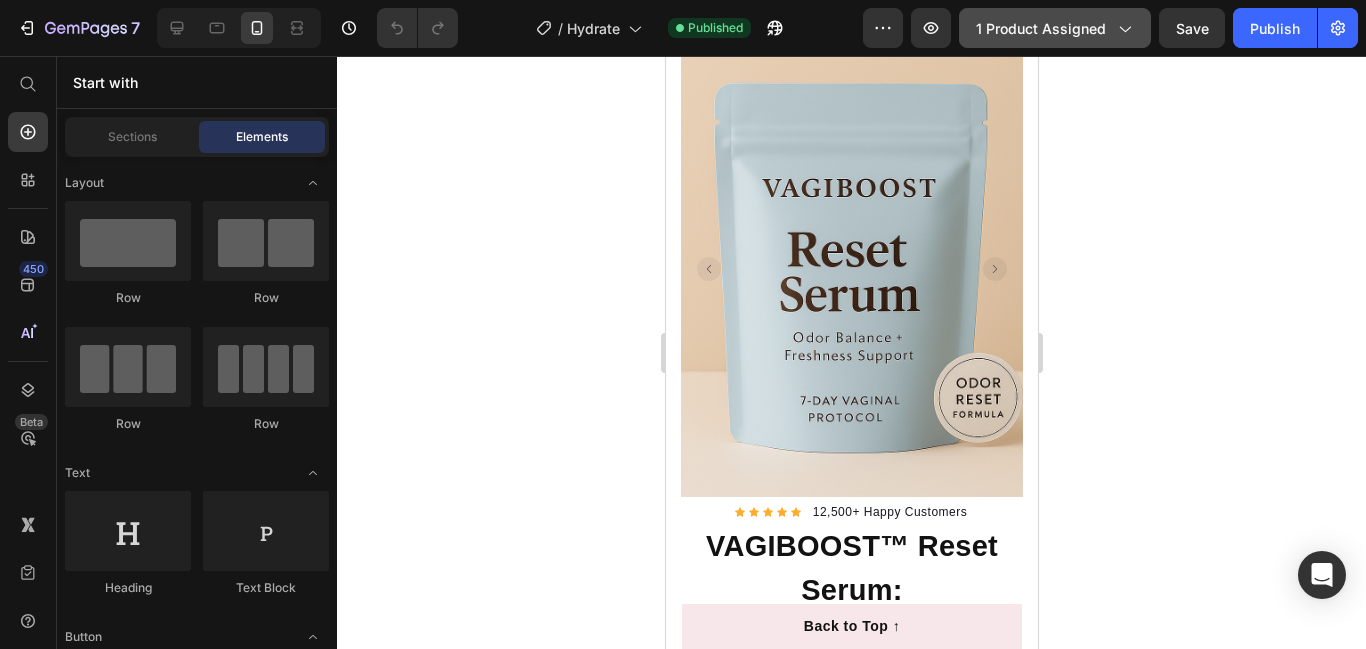 click on "1 product assigned" 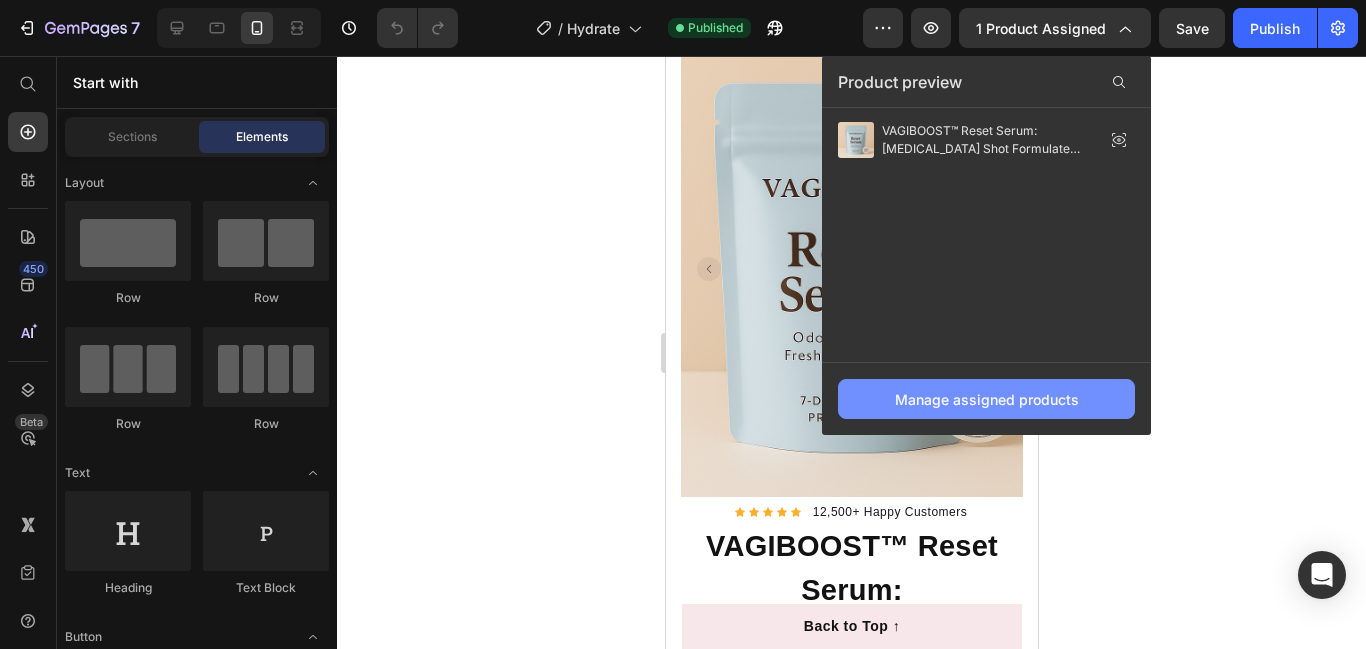 click on "Manage assigned products" at bounding box center [986, 399] 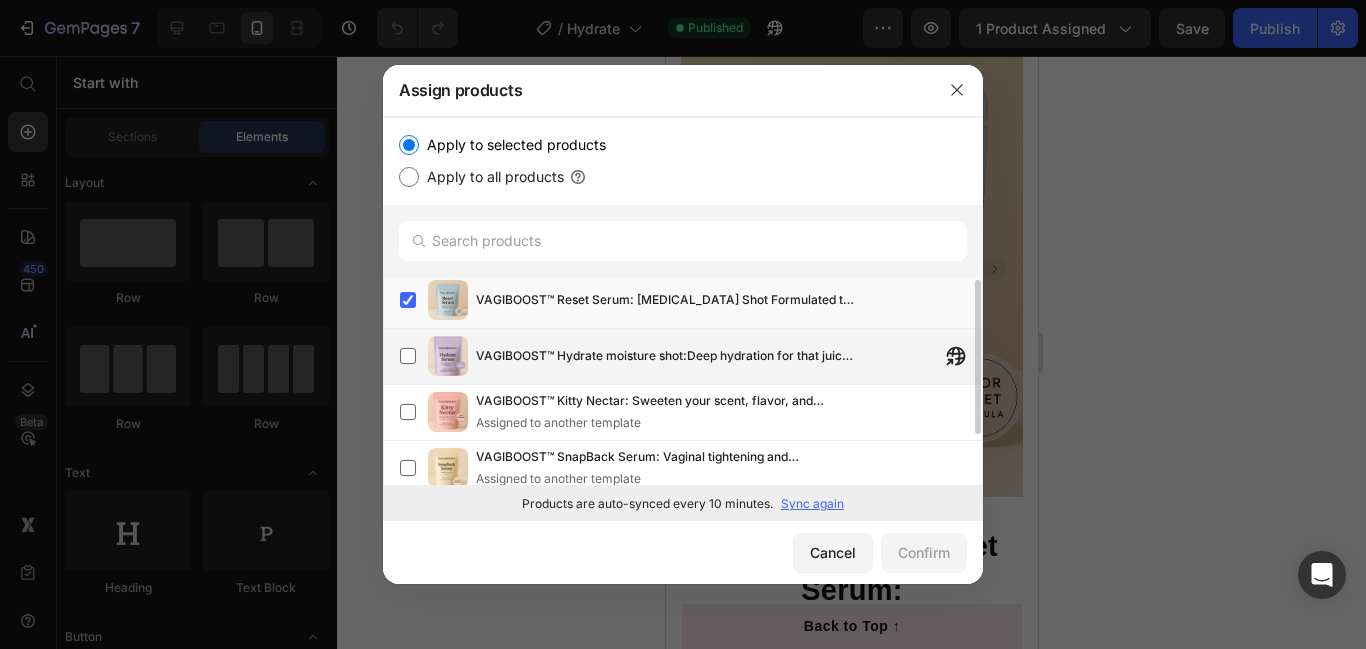 scroll, scrollTop: 0, scrollLeft: 0, axis: both 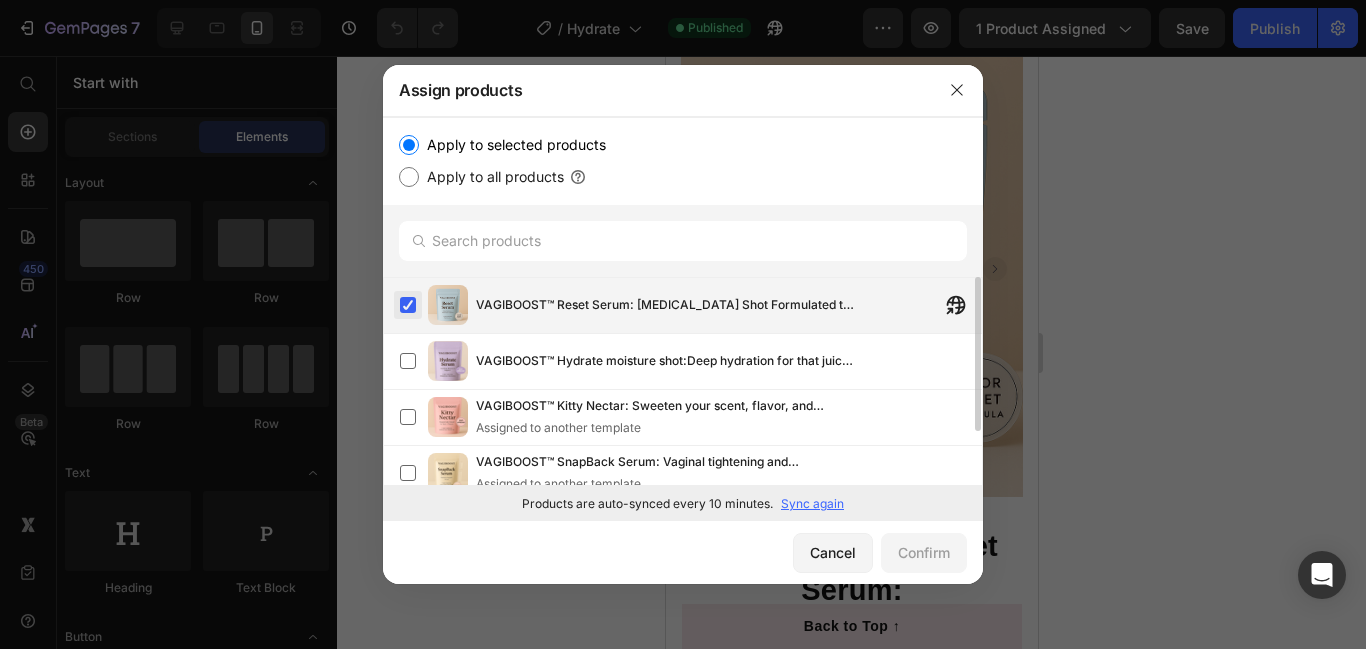 click at bounding box center (408, 305) 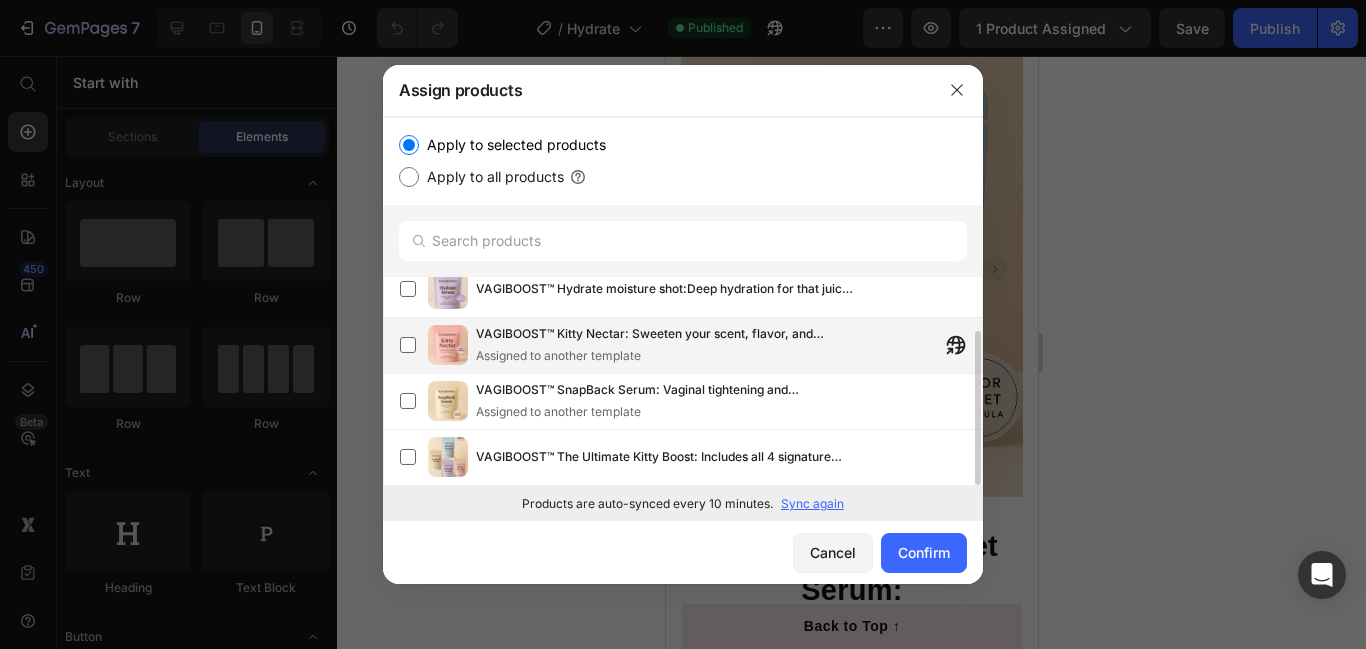 scroll, scrollTop: 0, scrollLeft: 0, axis: both 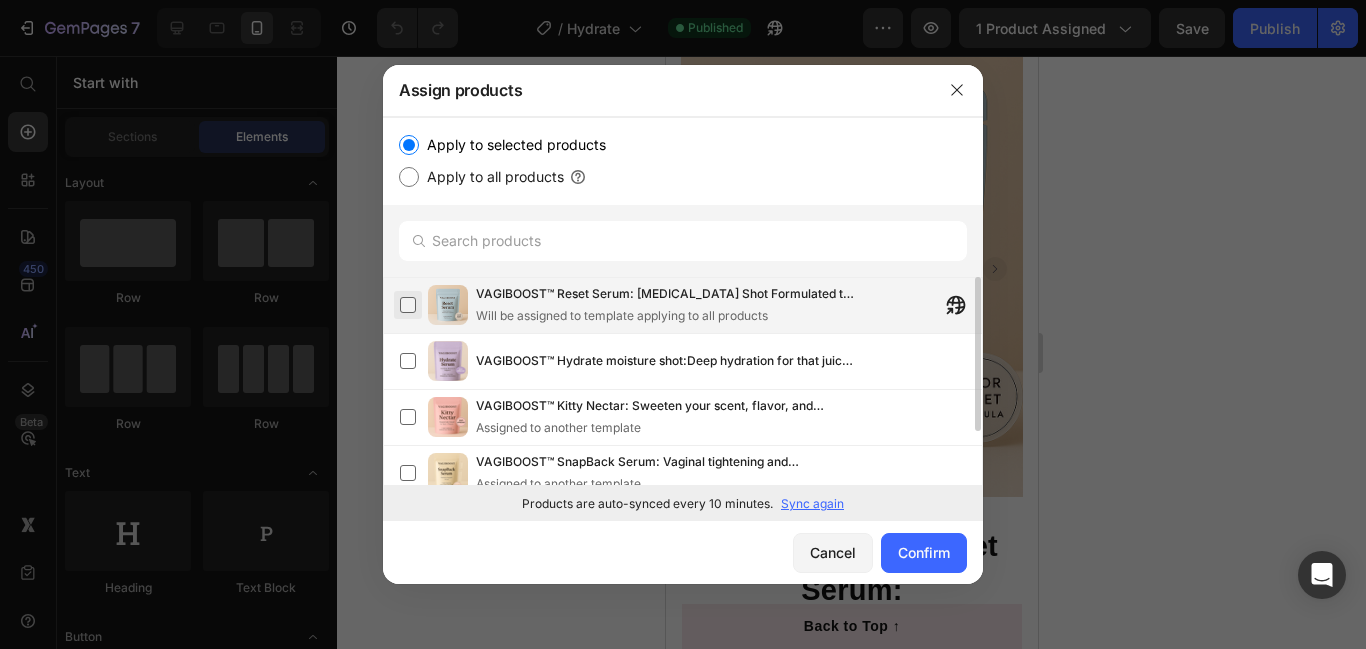 click at bounding box center (408, 305) 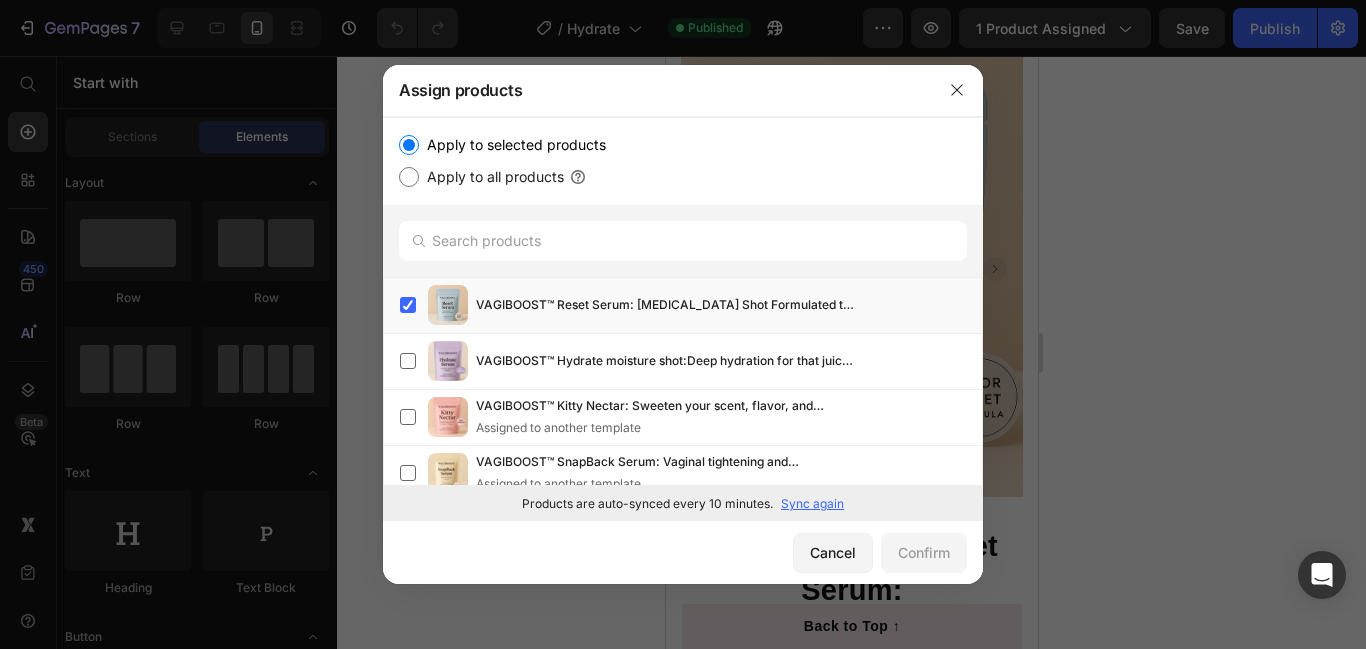 click on "Confirm" at bounding box center (924, 552) 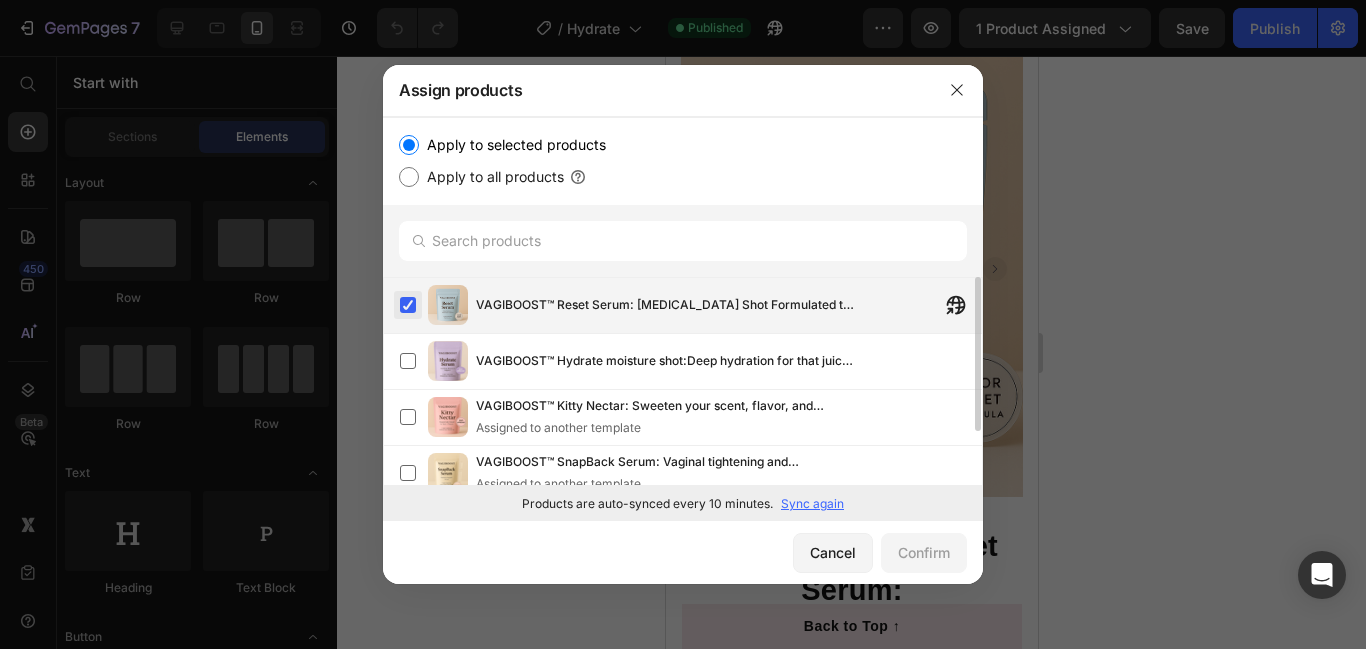 click at bounding box center [408, 305] 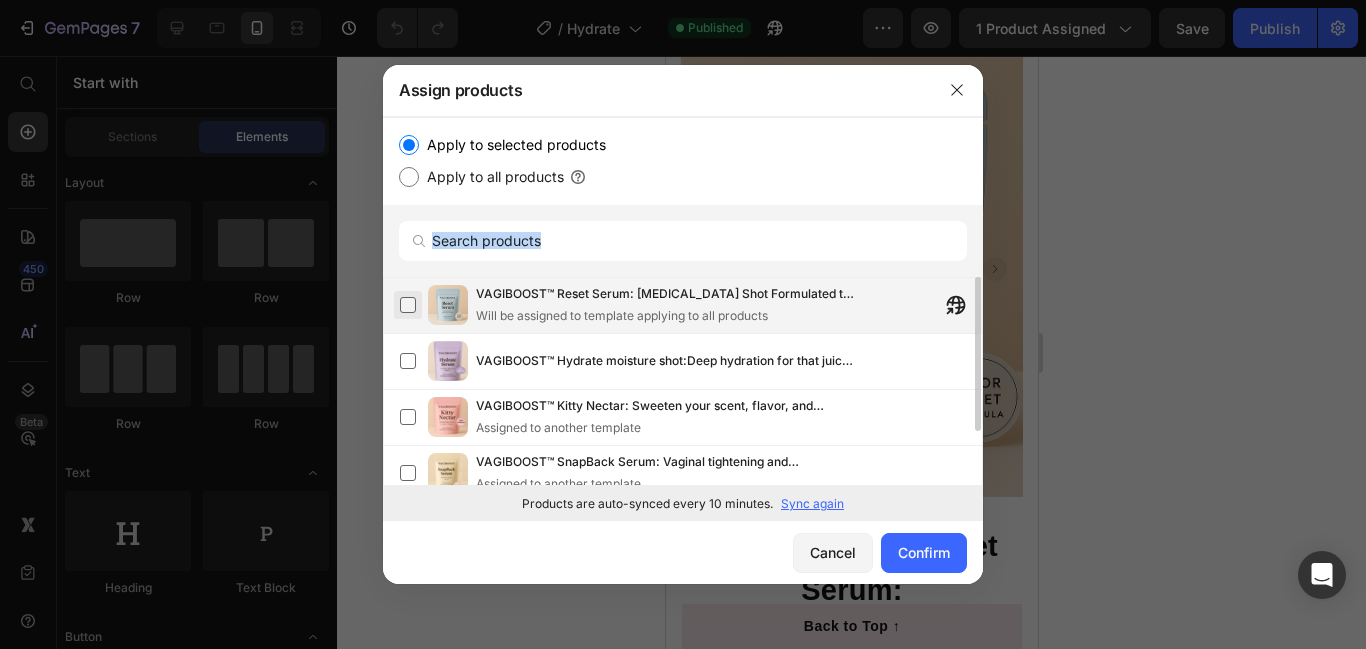 click at bounding box center [408, 305] 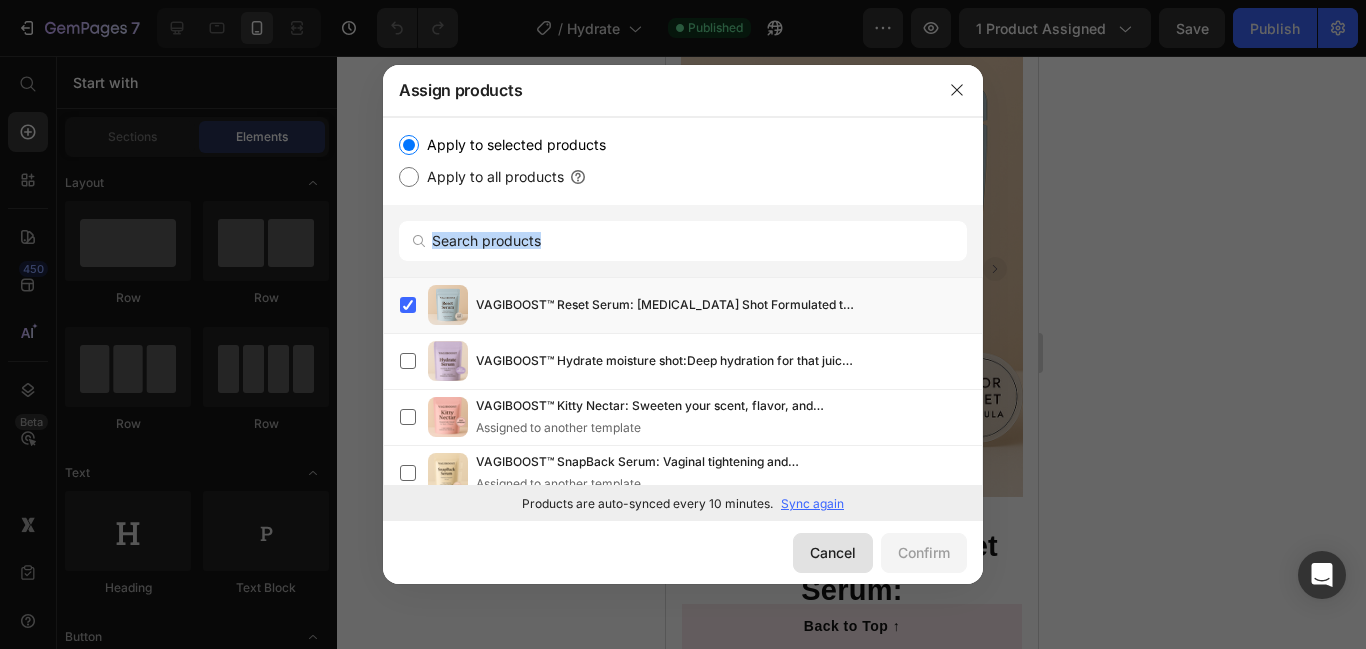 click on "Cancel" 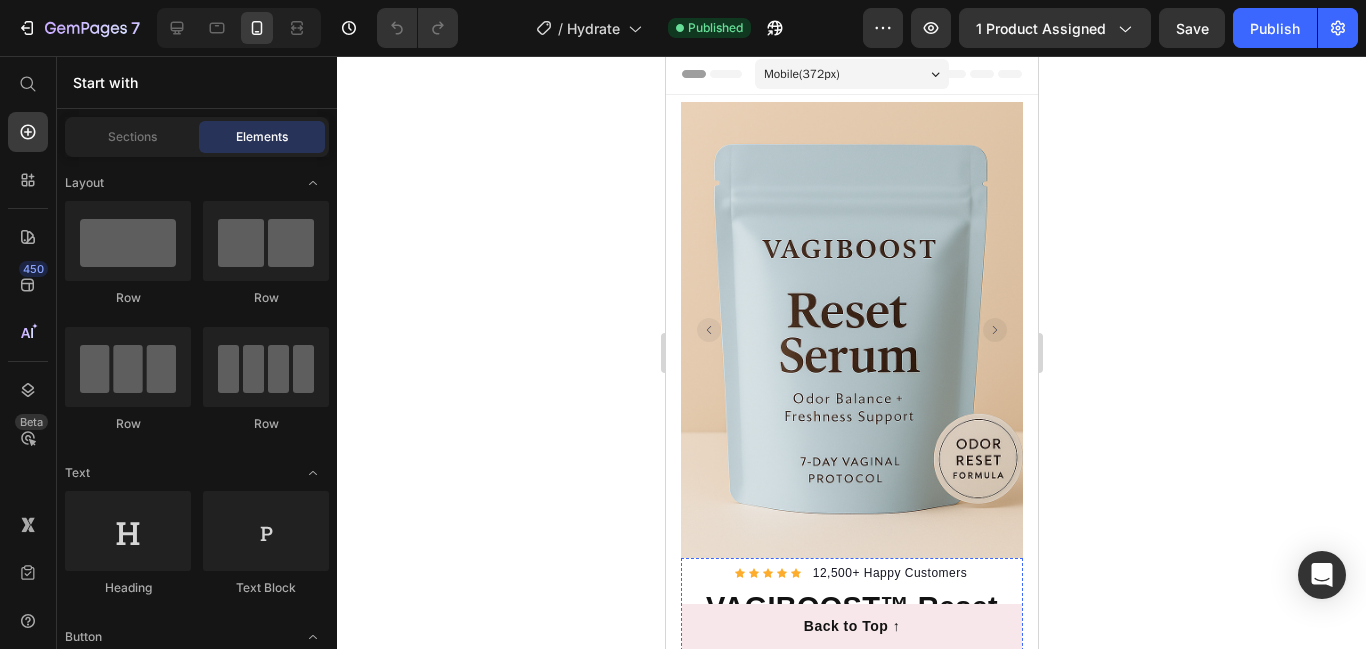 scroll, scrollTop: 0, scrollLeft: 0, axis: both 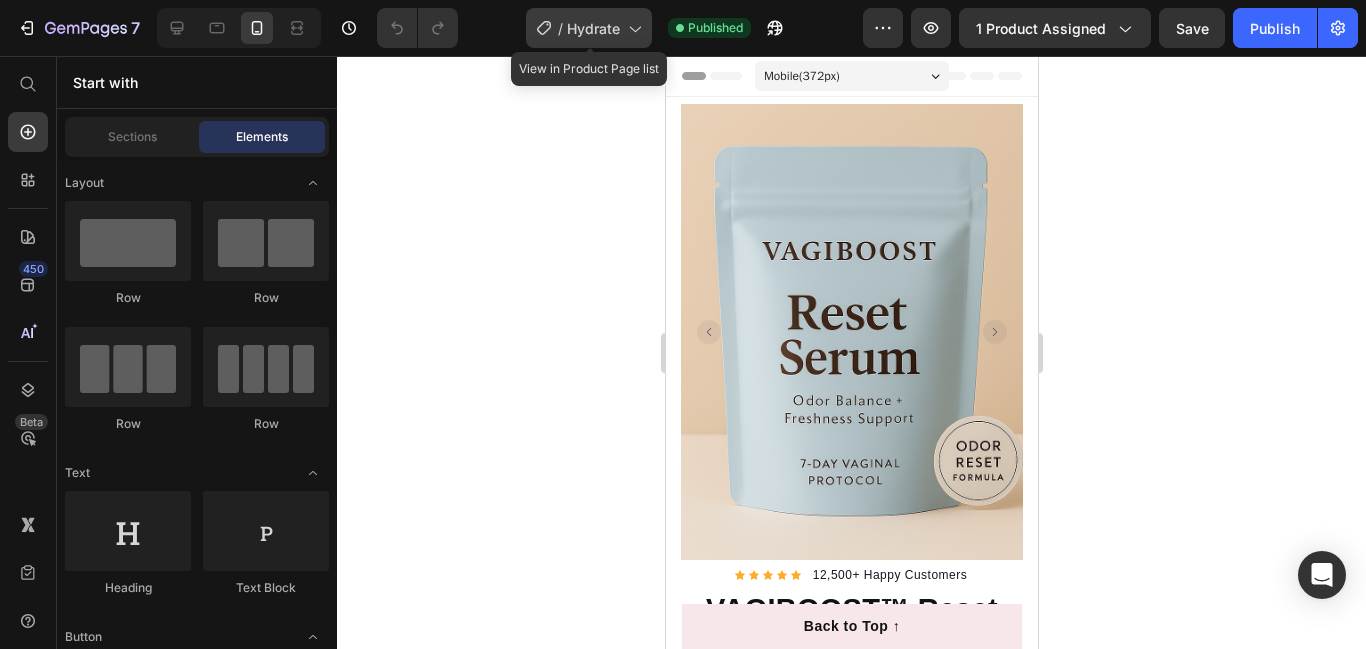 click on "Hydrate" at bounding box center (593, 28) 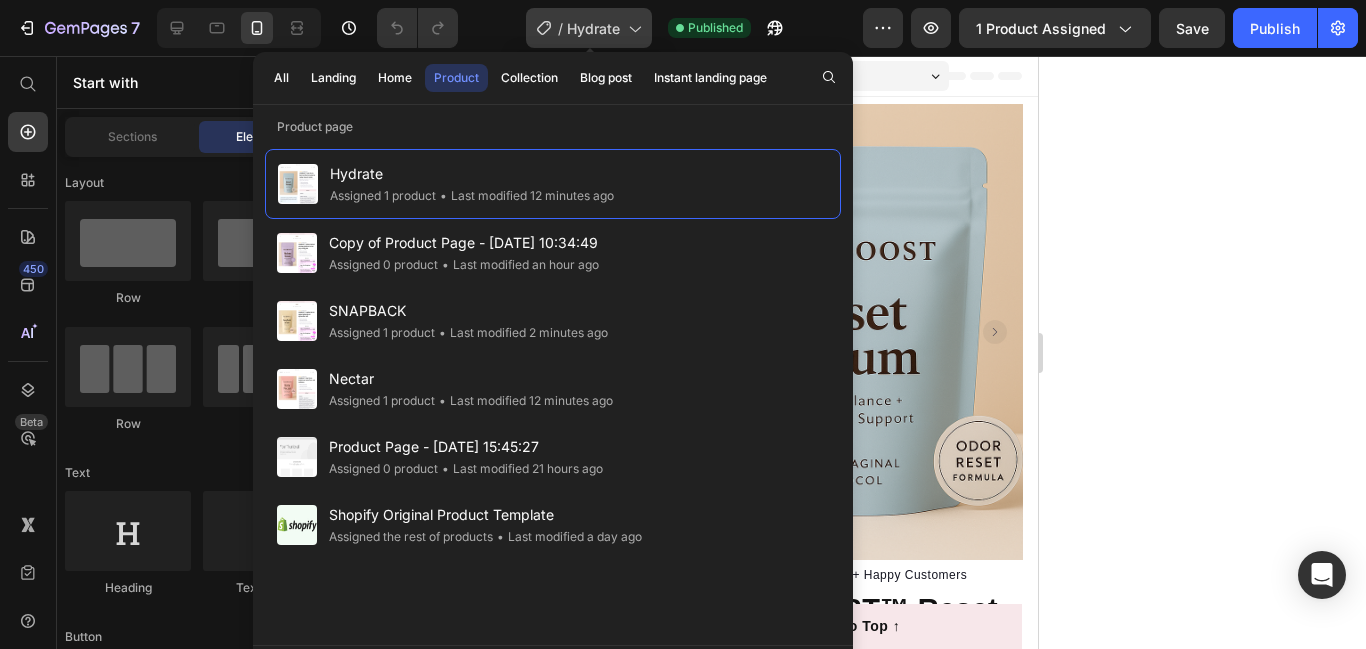 click on "Hydrate" at bounding box center (593, 28) 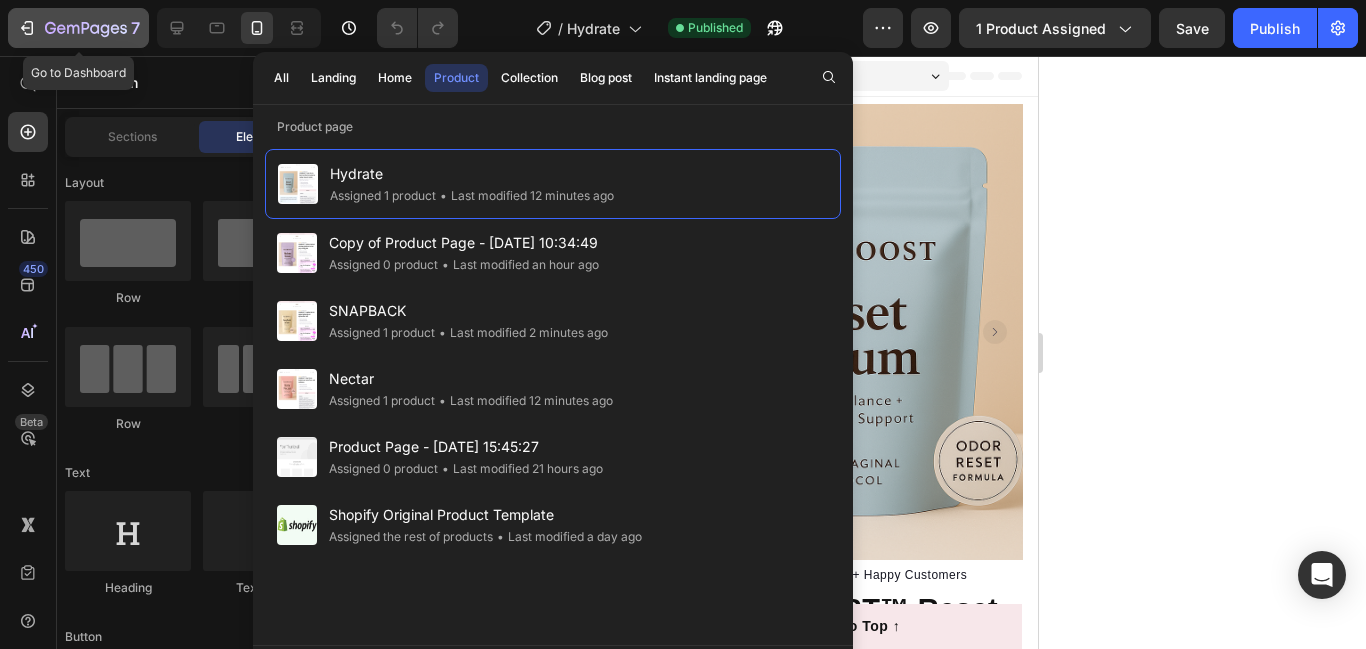 click 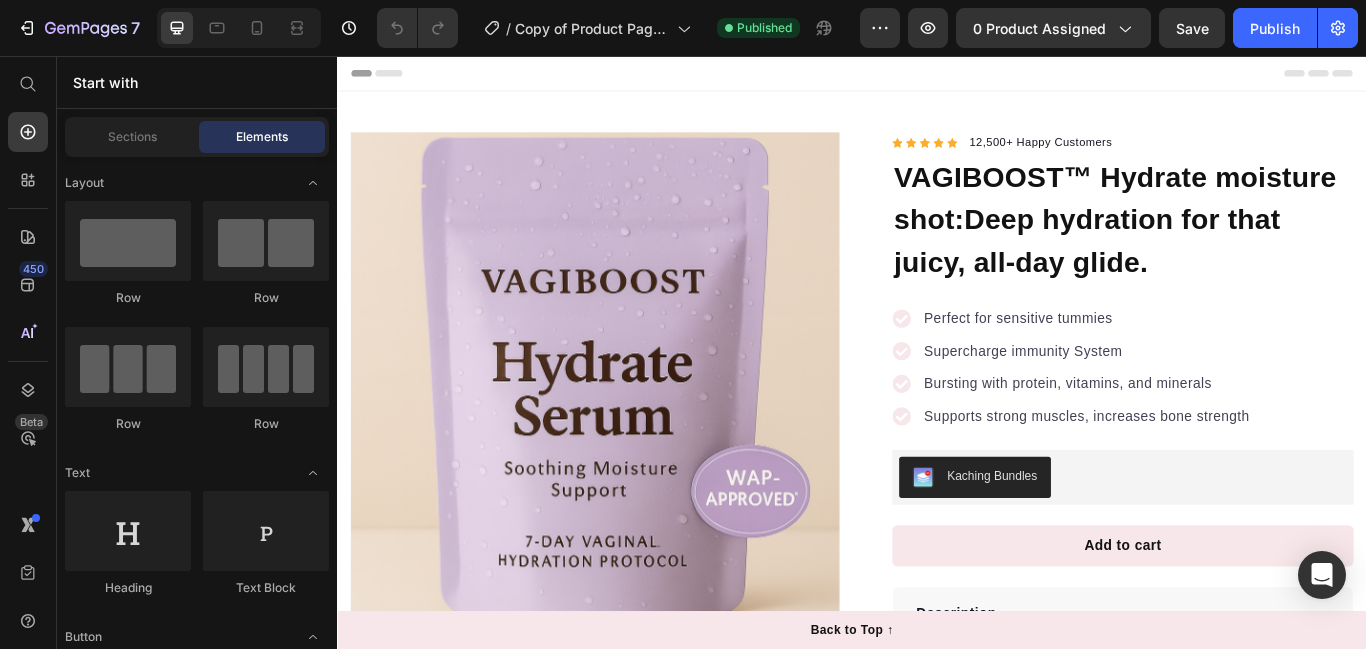 scroll, scrollTop: 0, scrollLeft: 0, axis: both 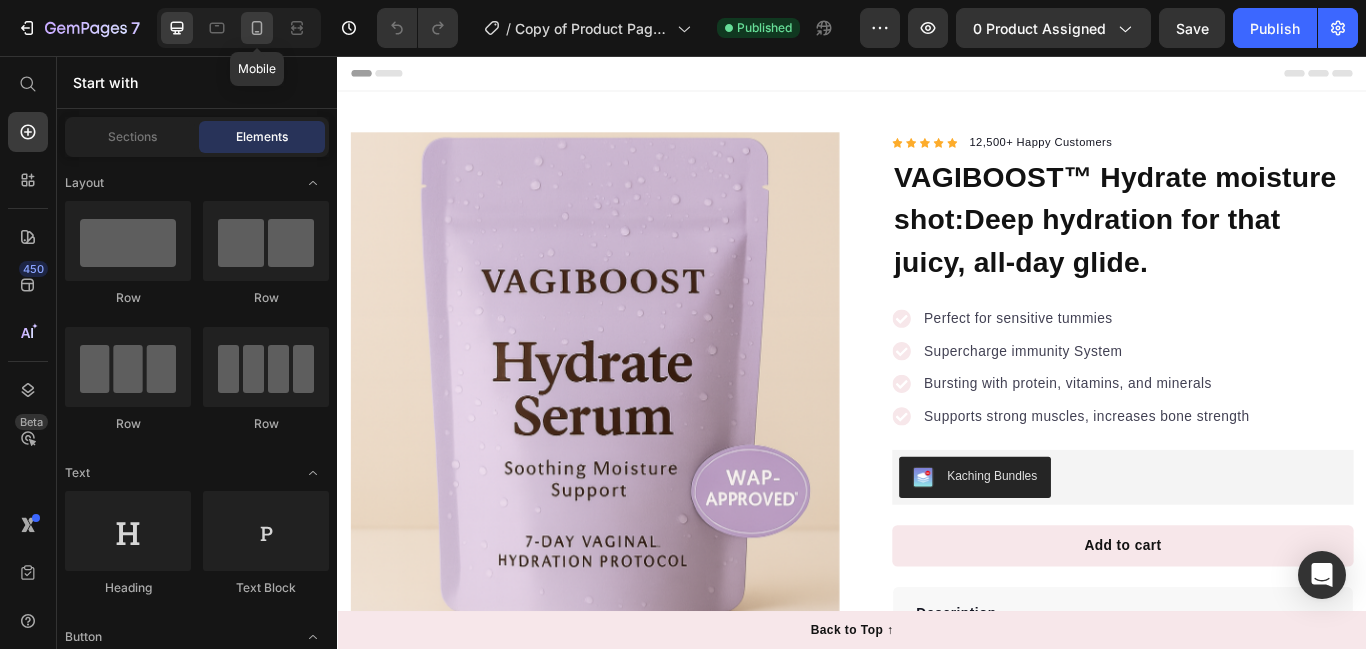 drag, startPoint x: 259, startPoint y: 34, endPoint x: 334, endPoint y: 134, distance: 125 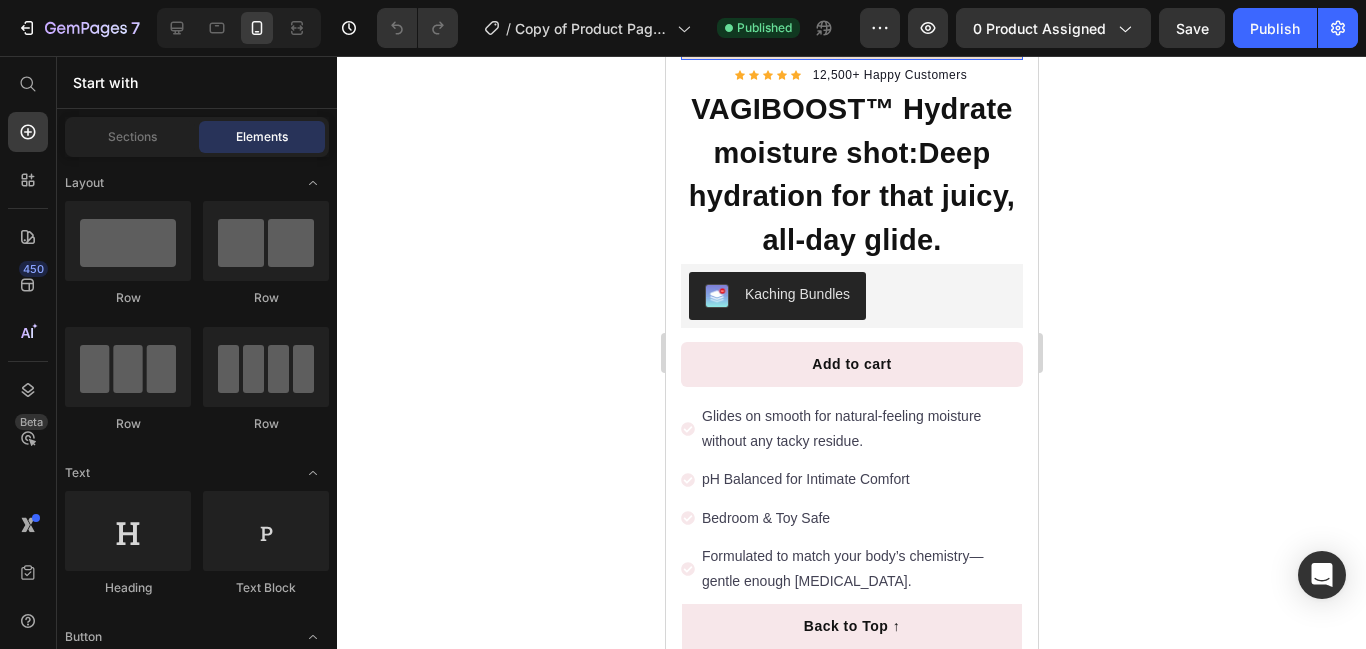 scroll, scrollTop: 586, scrollLeft: 0, axis: vertical 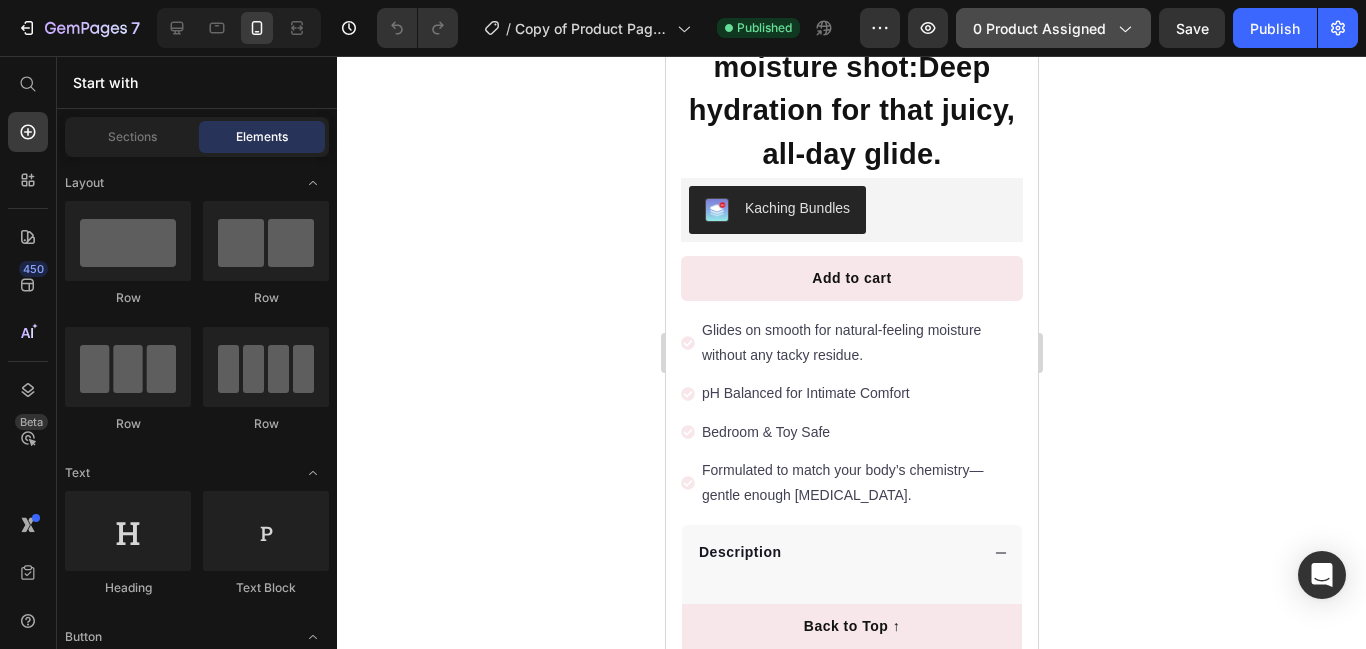 click on "0 product assigned" 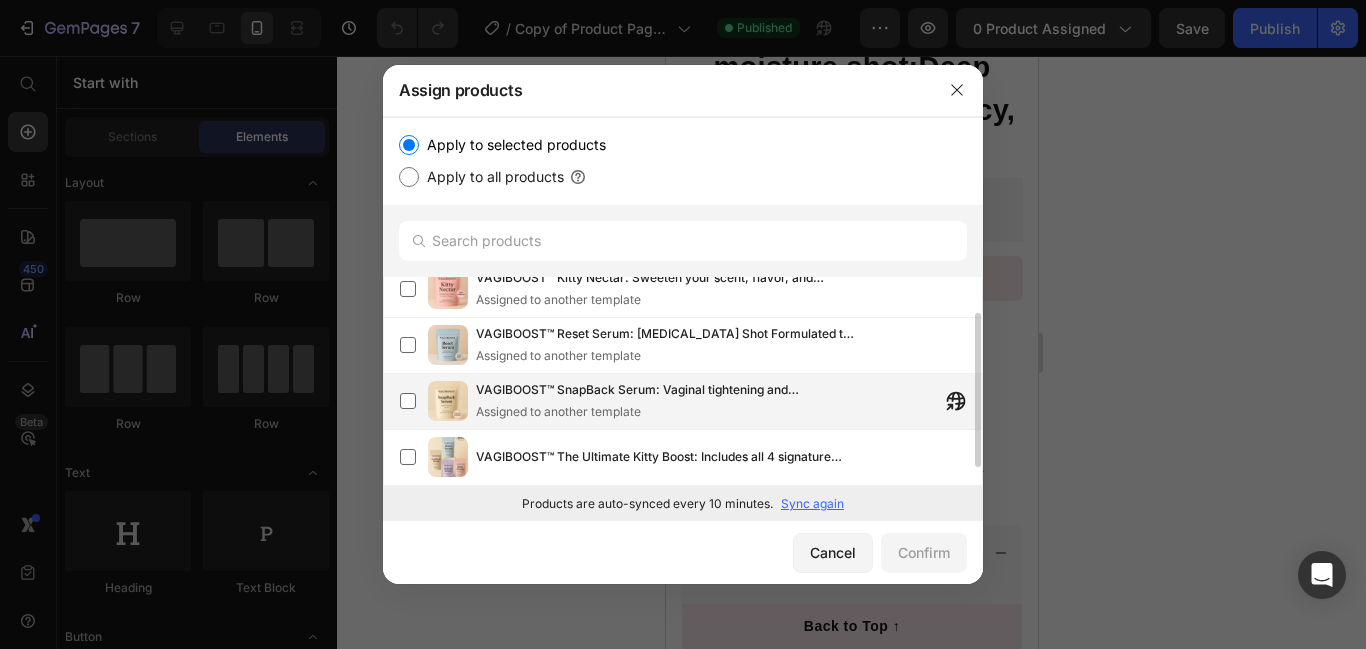 scroll, scrollTop: 0, scrollLeft: 0, axis: both 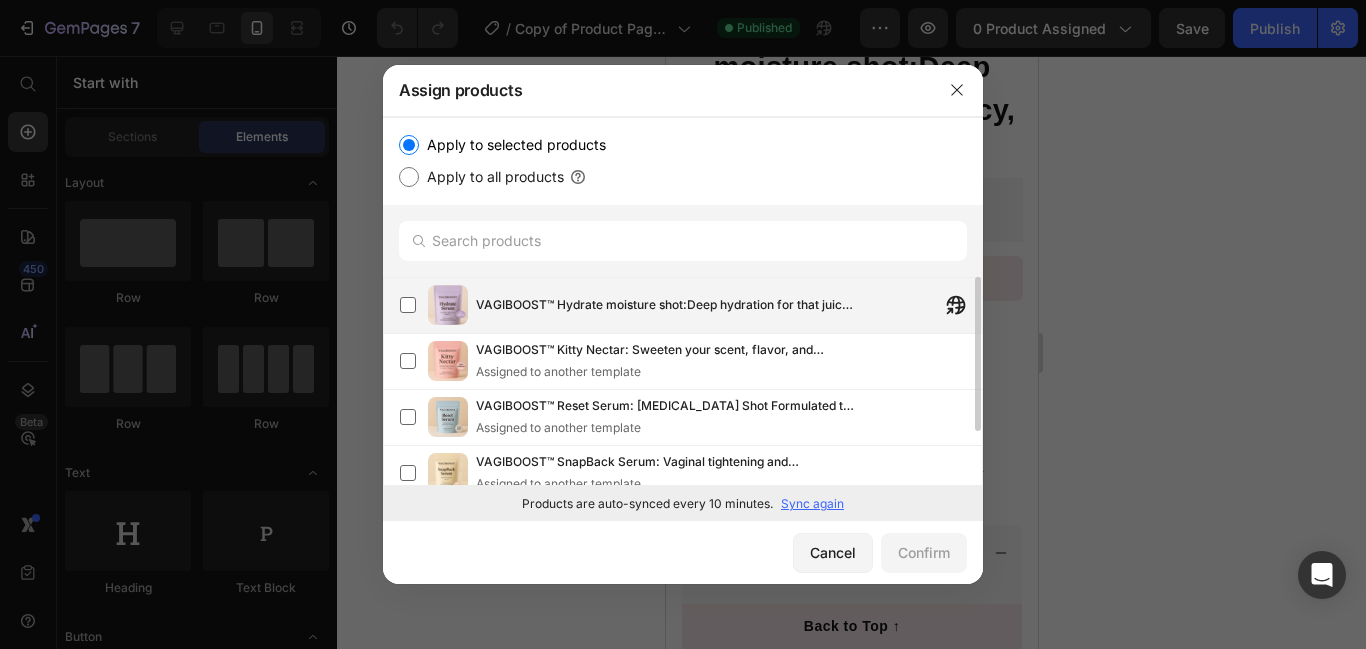 click on "VAGIBOOST™ Hydrate moisture shot:Deep hydration for that juicy, all-day glide." at bounding box center [729, 305] 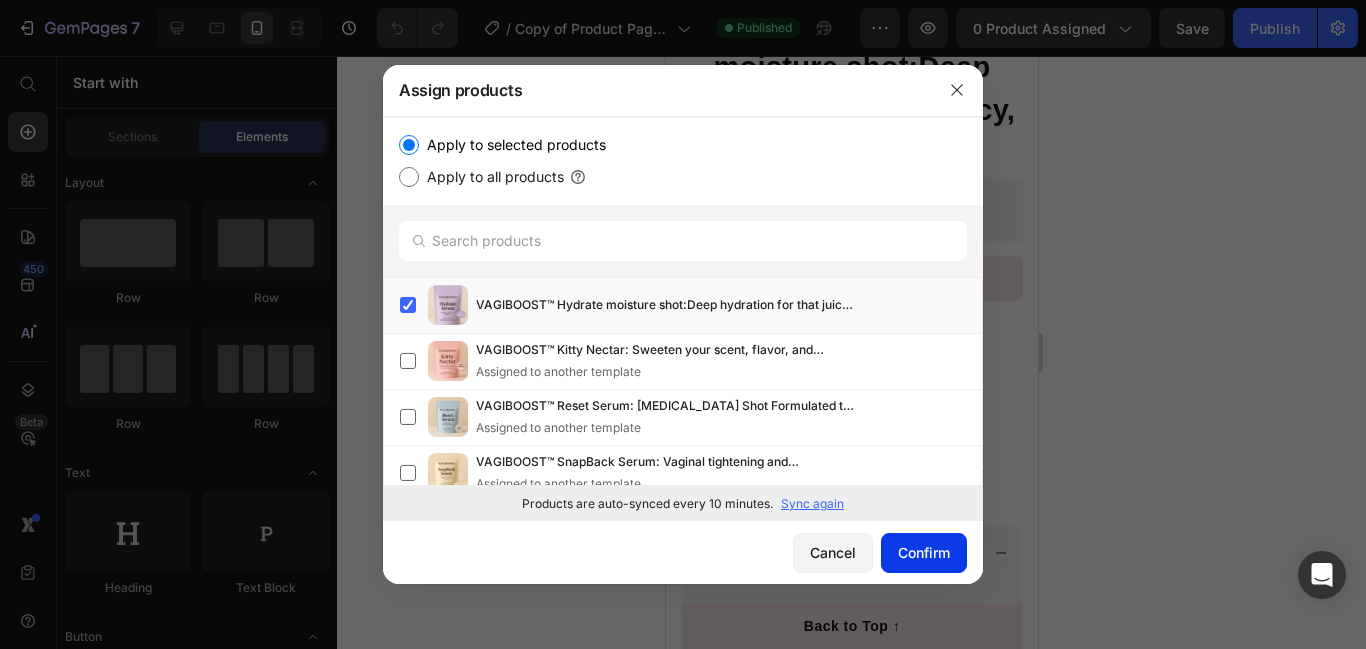 click on "Confirm" at bounding box center [924, 552] 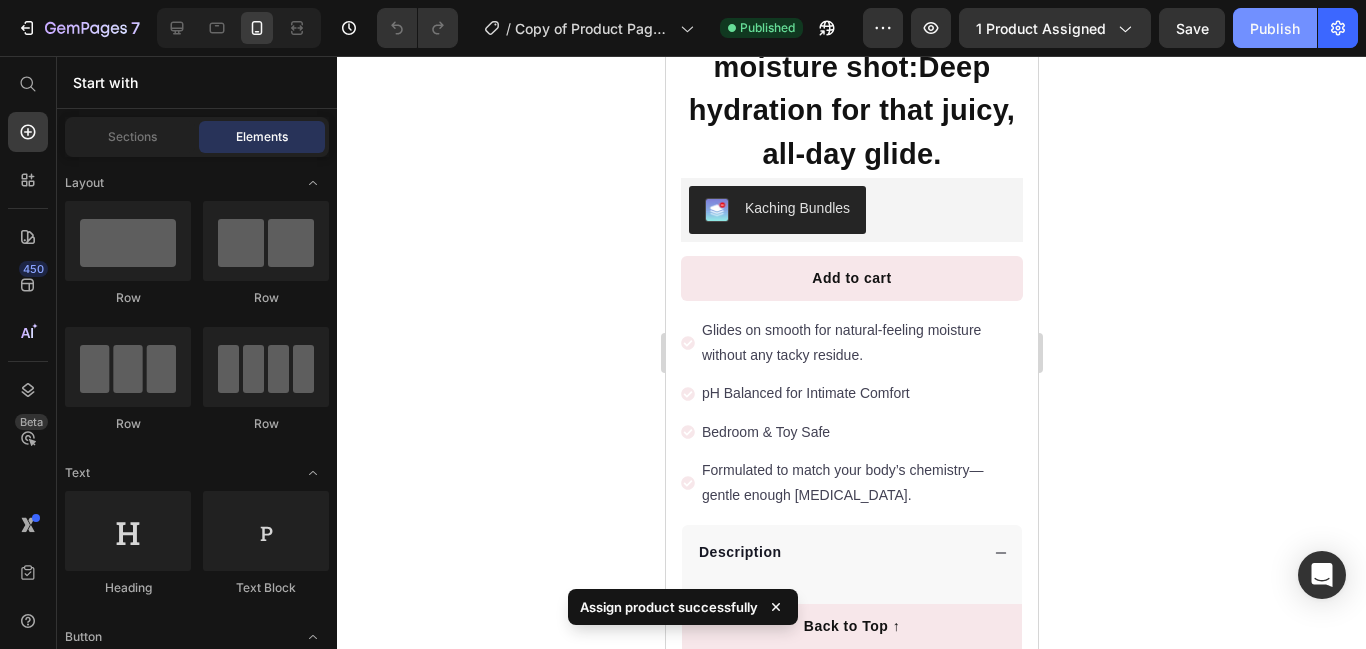 click on "Publish" 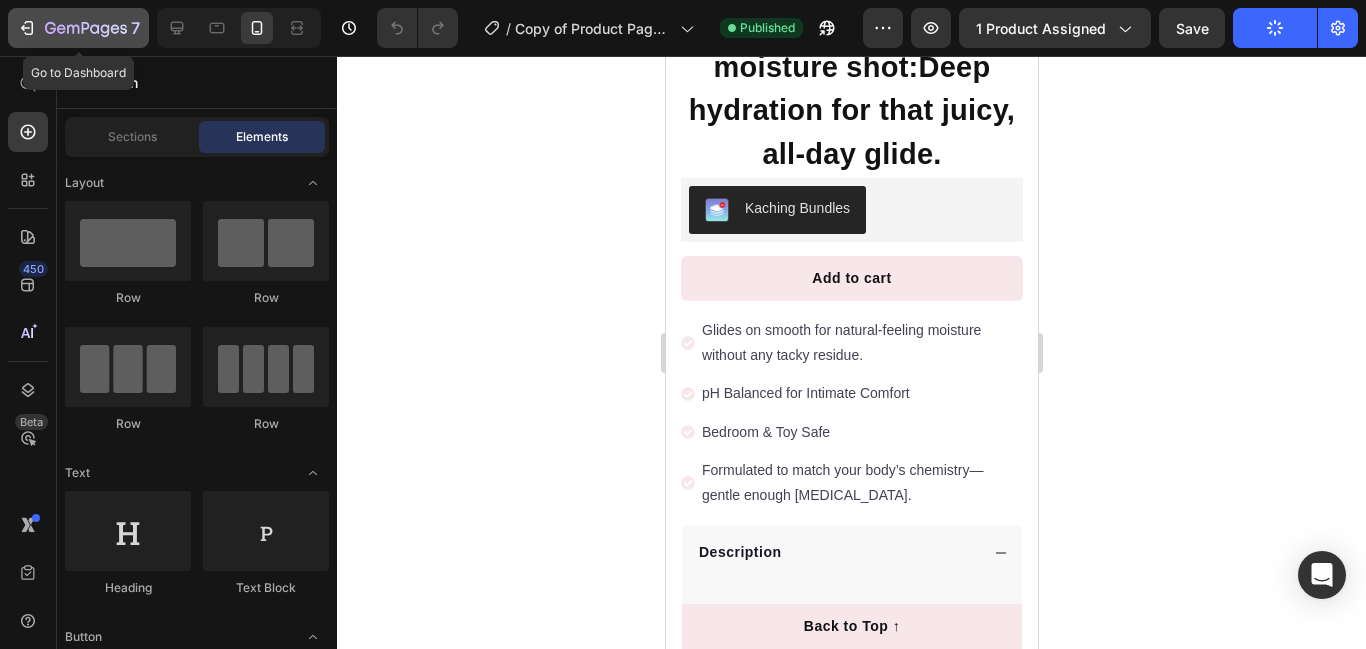 click 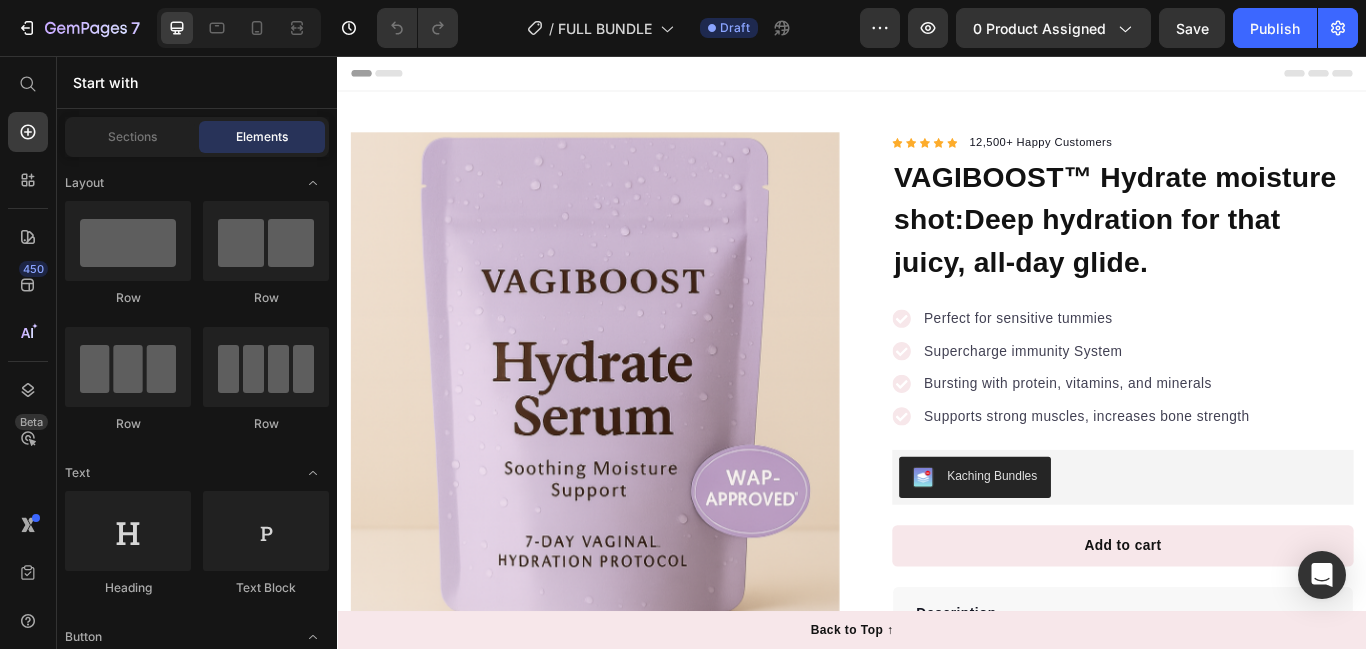 scroll, scrollTop: 0, scrollLeft: 0, axis: both 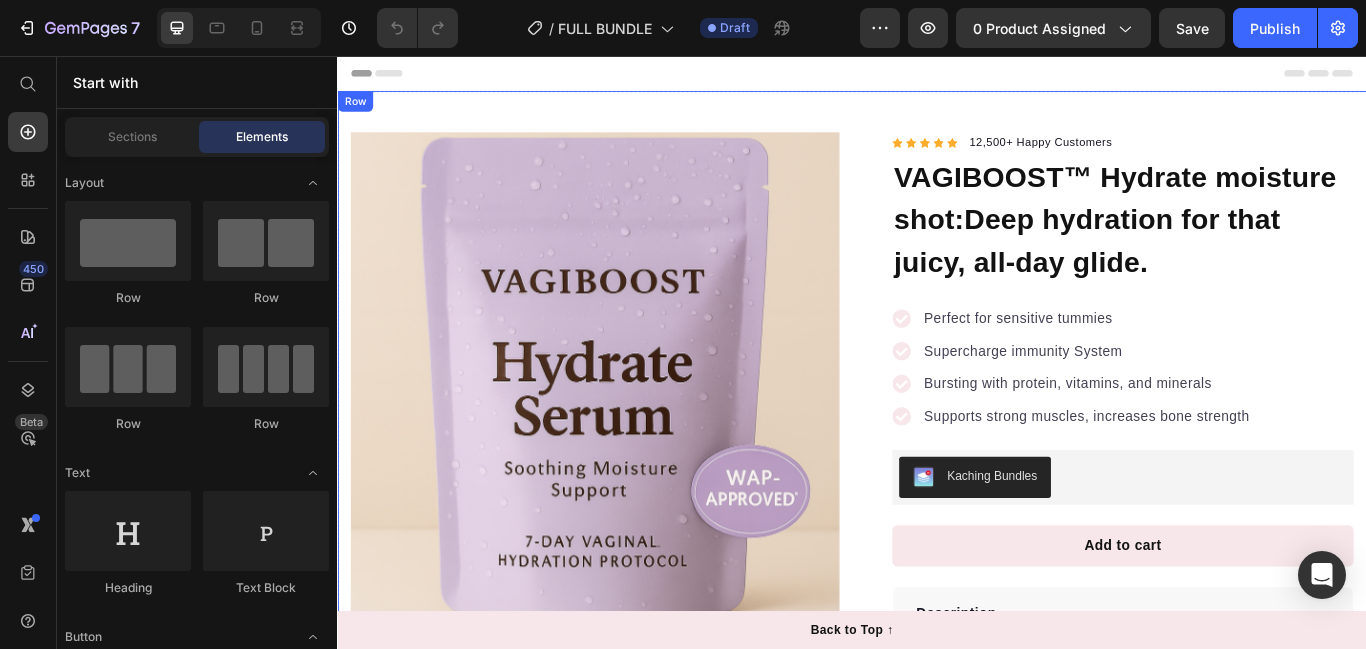 click at bounding box center [637, 430] 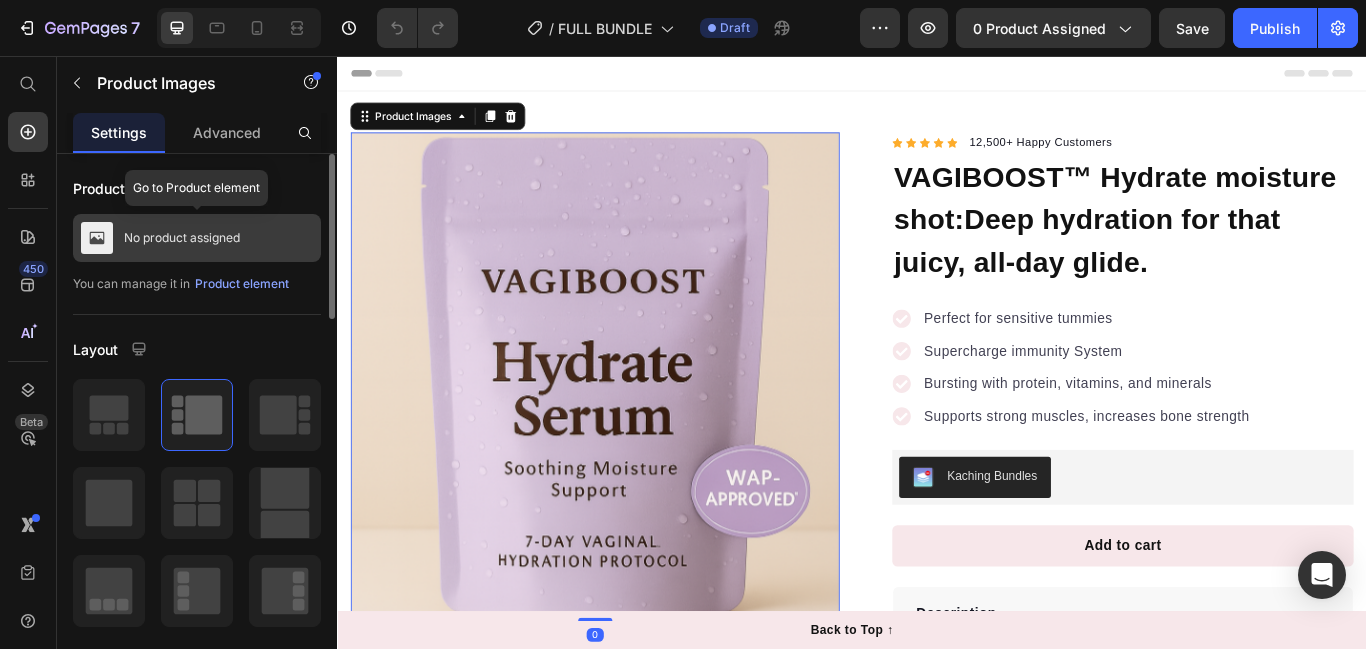 click on "No product assigned" at bounding box center (182, 238) 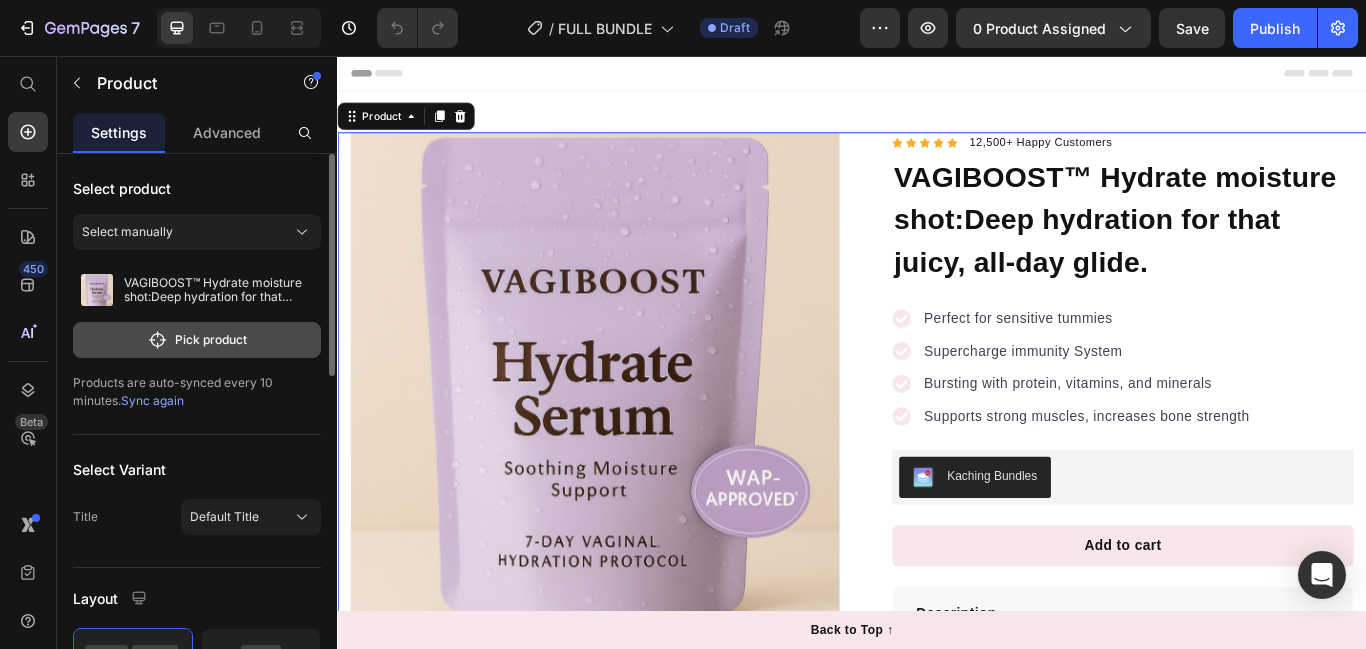 click on "Pick product" at bounding box center (197, 340) 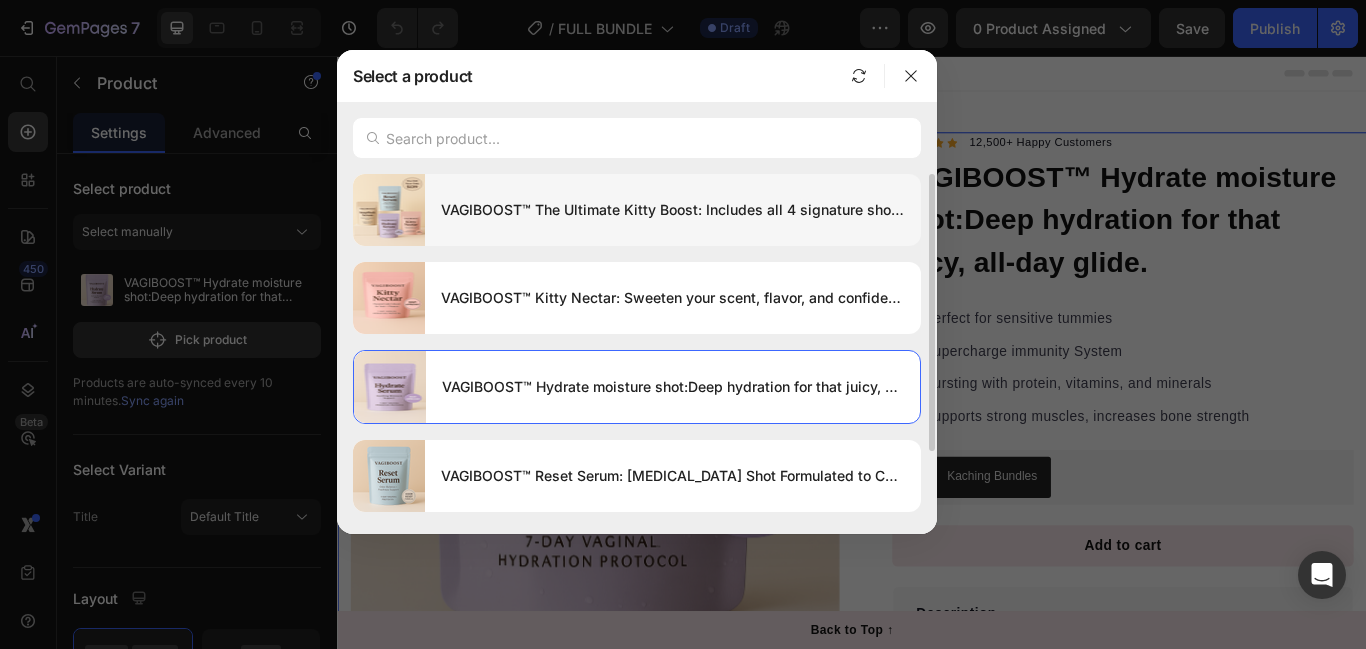 click on "VAGIBOOST™ The Ultimate Kitty Boost: Includes all 4 signature shots for full-spectrum intimate care." at bounding box center [673, 210] 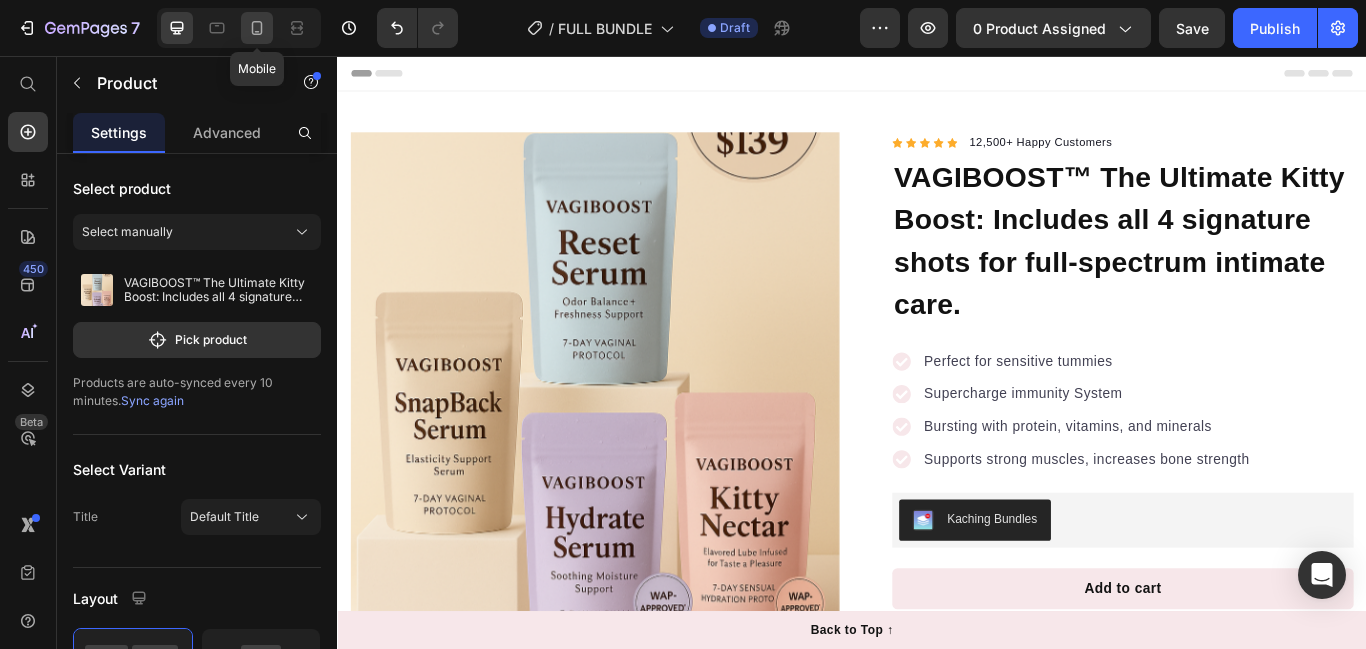 click 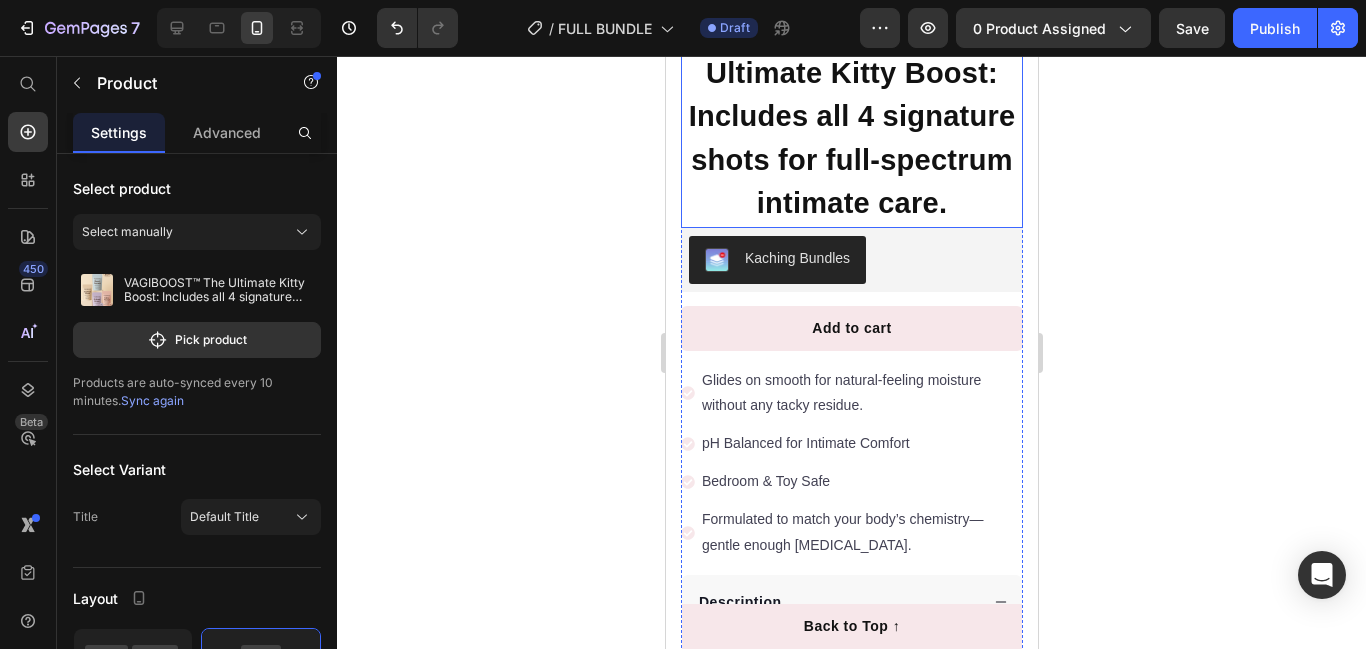 scroll, scrollTop: 639, scrollLeft: 0, axis: vertical 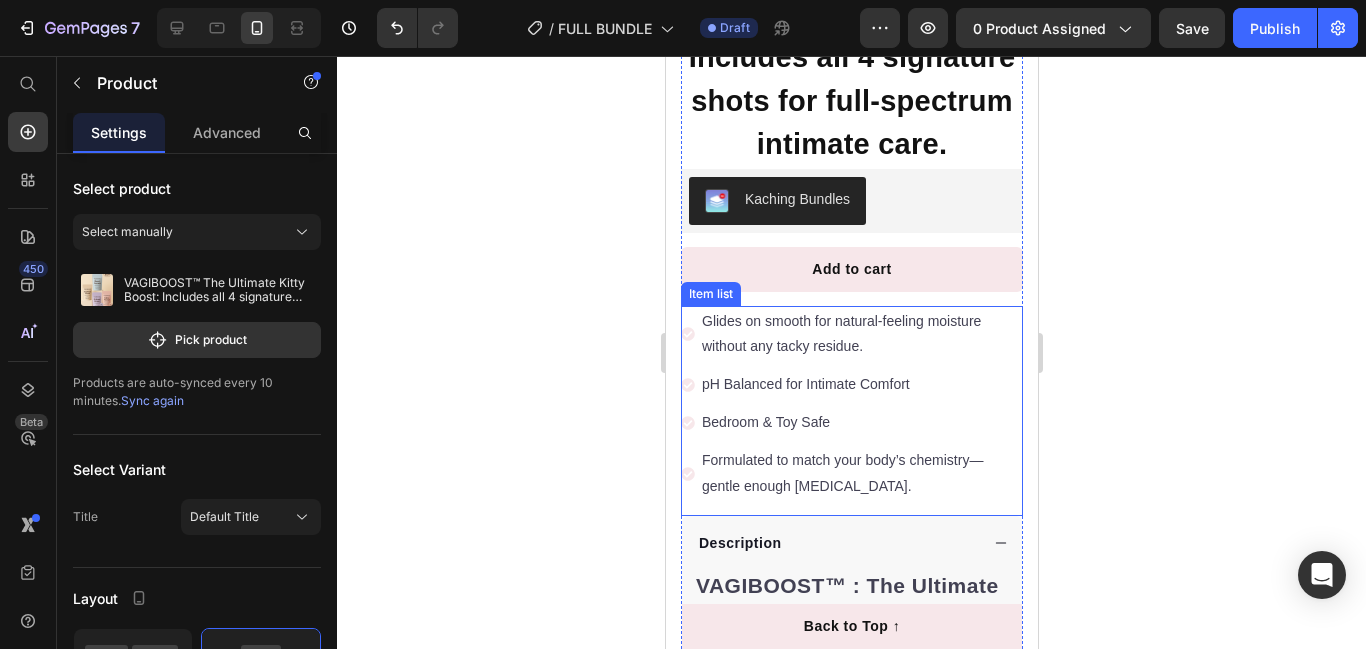 click on "Glides on smooth for natural-feeling moisture without any tacky residue." at bounding box center [860, 334] 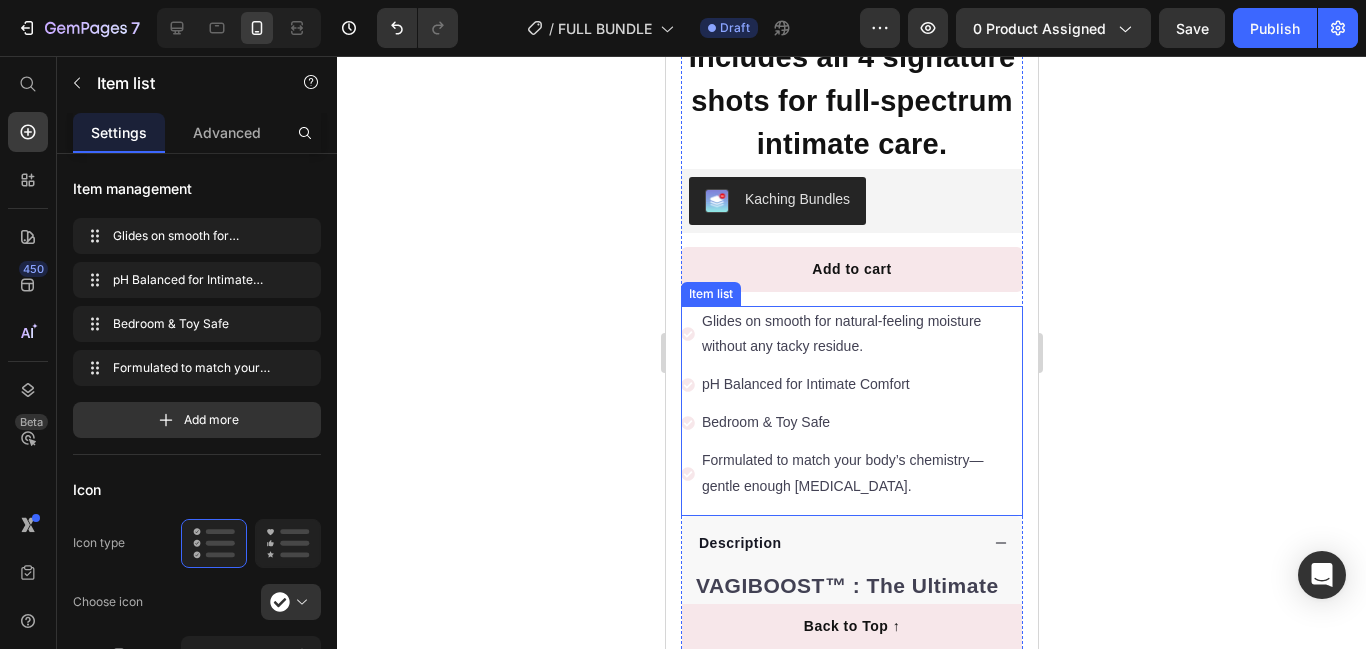 click on "Glides on smooth for natural-feeling moisture without any tacky residue." at bounding box center [860, 334] 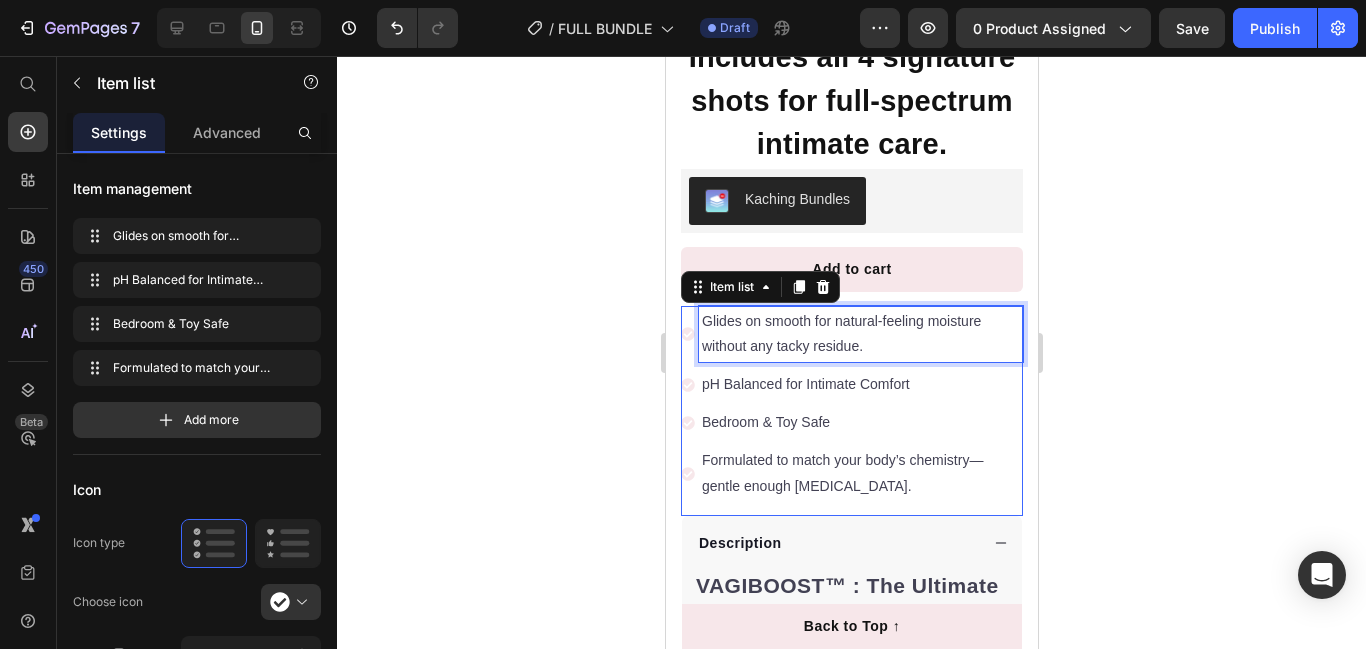 click on "Glides on smooth for natural-feeling moisture without any tacky residue." at bounding box center [860, 334] 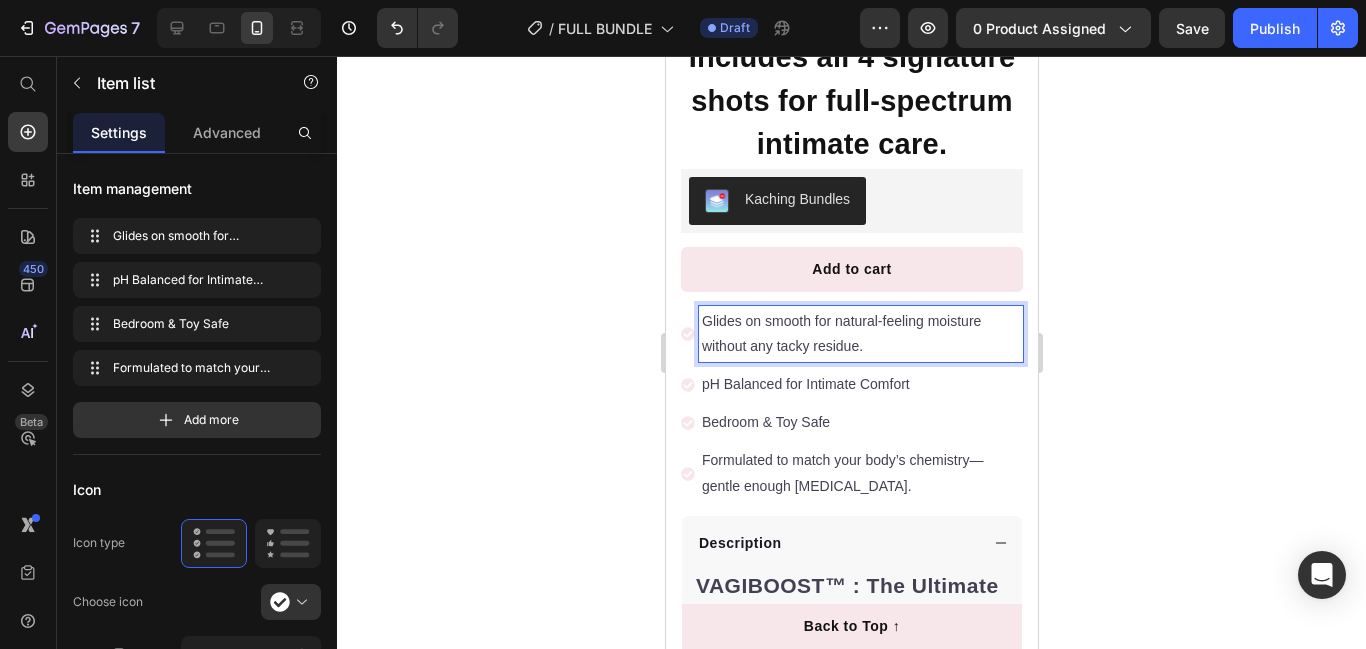 click on "Glides on smooth for natural-feeling moisture without any tacky residue." at bounding box center [860, 334] 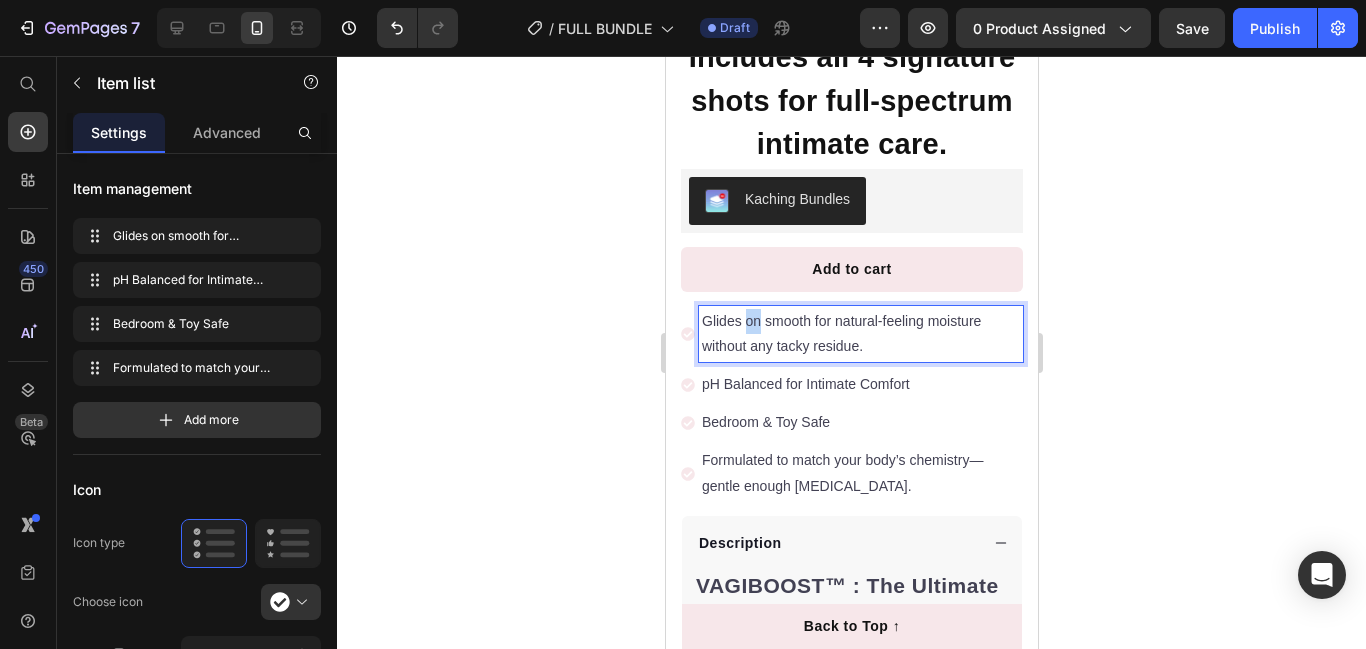 click on "Glides on smooth for natural-feeling moisture without any tacky residue." at bounding box center [860, 334] 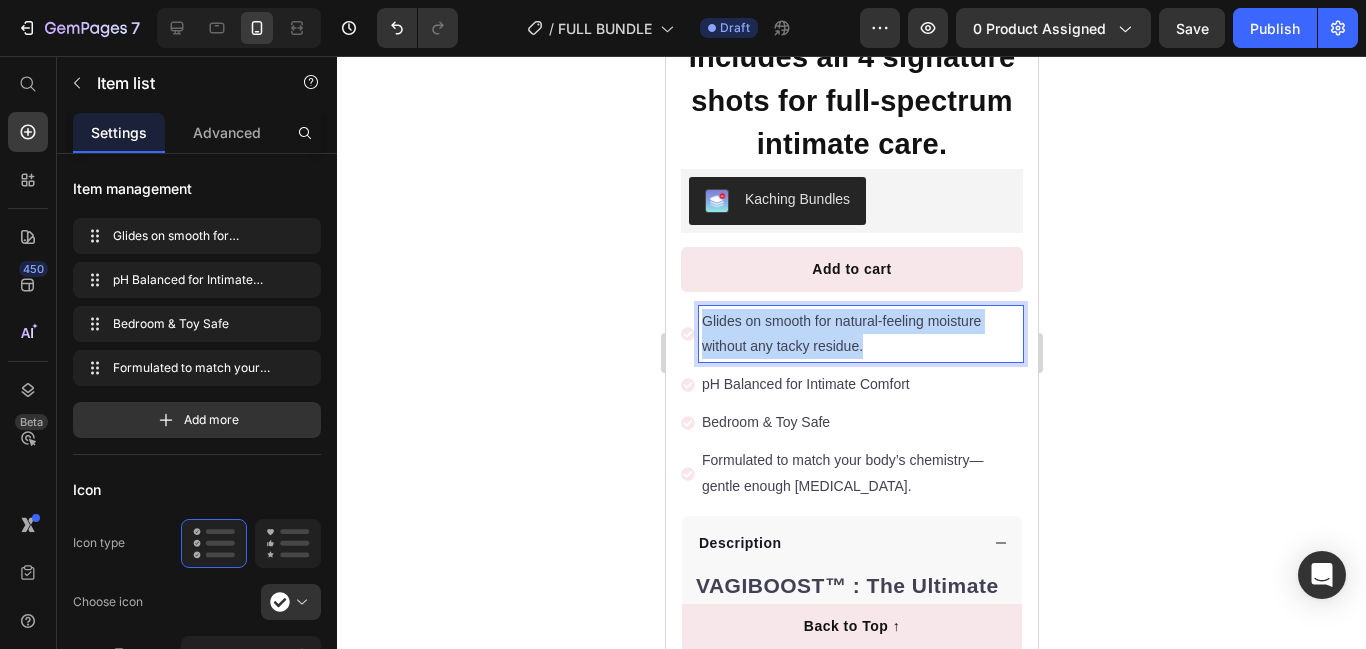 click on "Glides on smooth for natural-feeling moisture without any tacky residue." at bounding box center (860, 334) 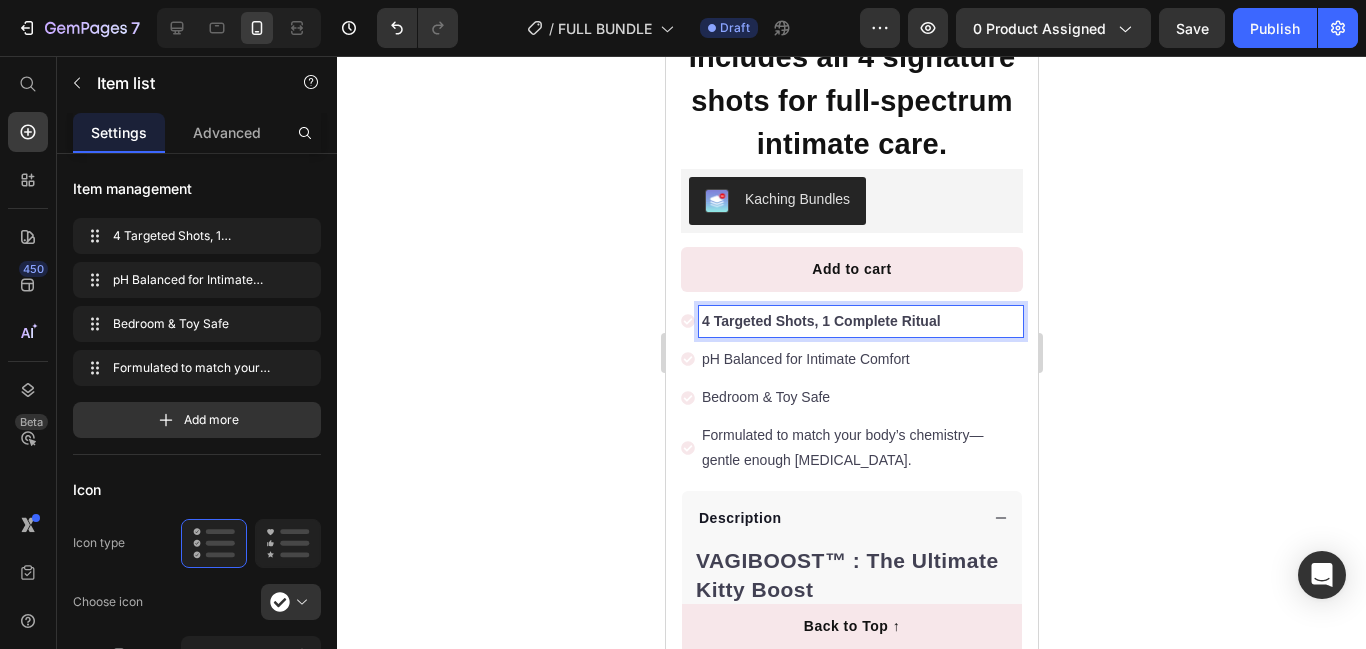 click on "4 Targeted Shots, 1 Complete Ritual" at bounding box center (820, 321) 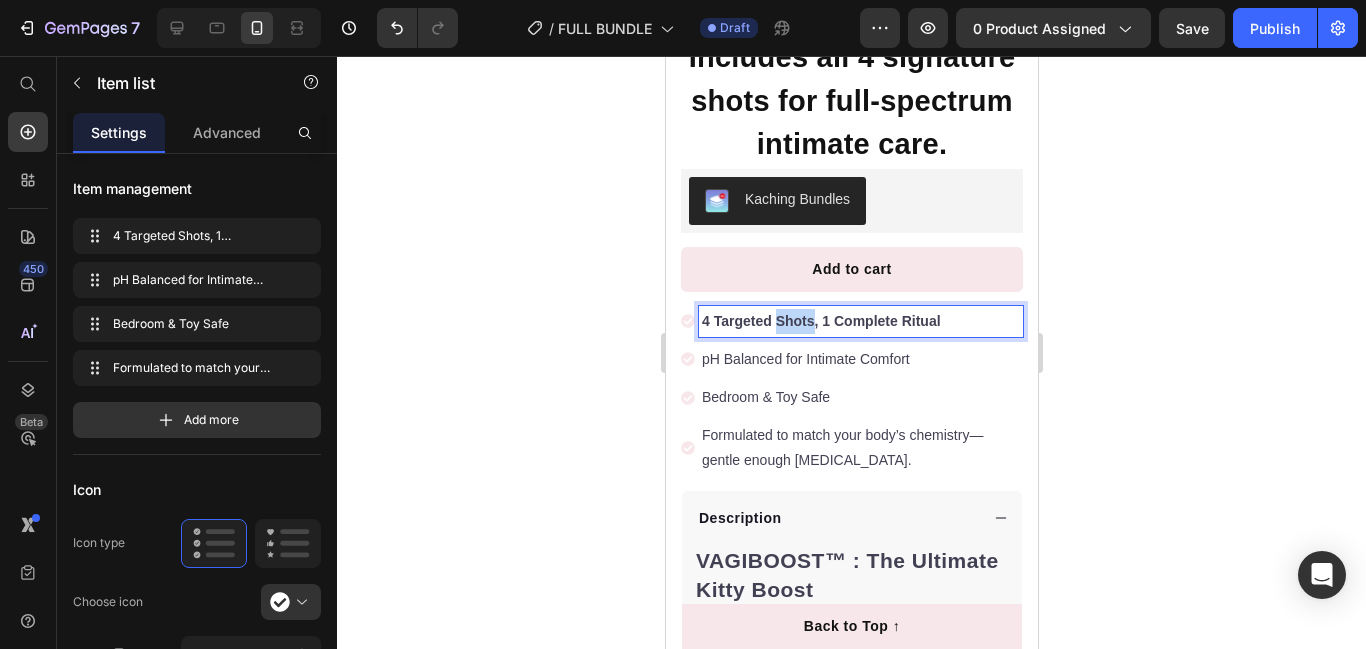 click on "4 Targeted Shots, 1 Complete Ritual" at bounding box center (820, 321) 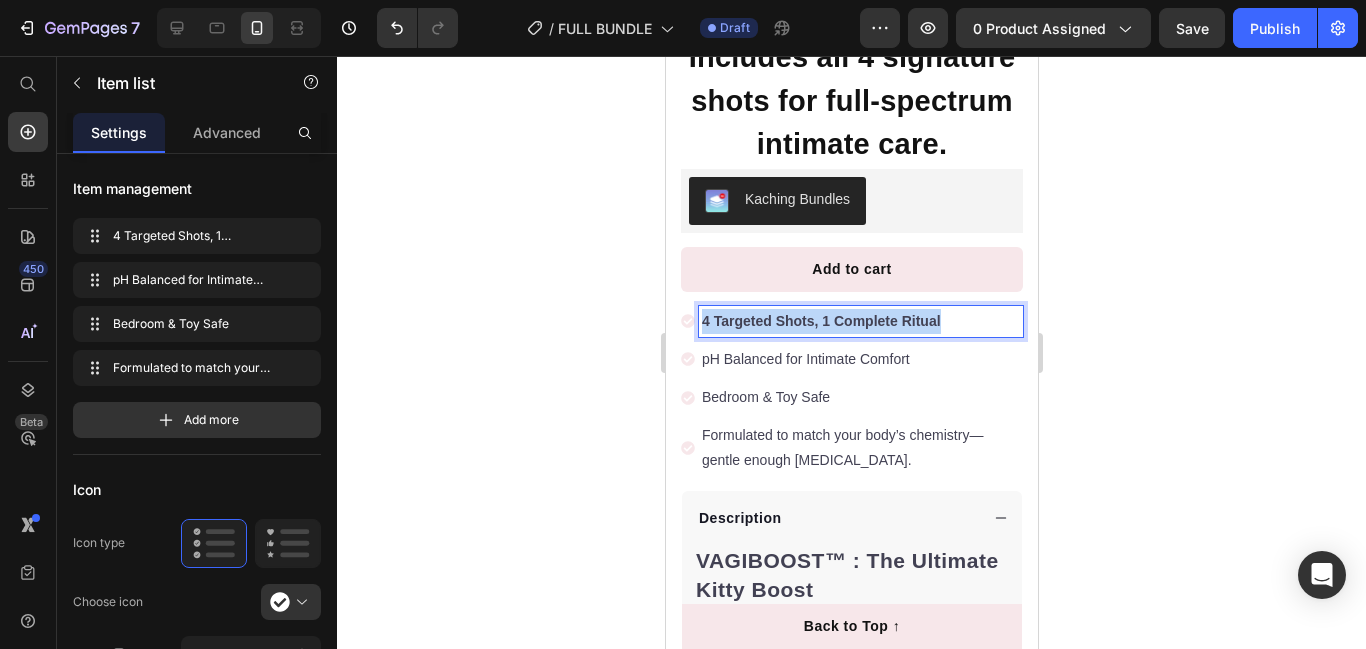 click on "4 Targeted Shots, 1 Complete Ritual" at bounding box center [820, 321] 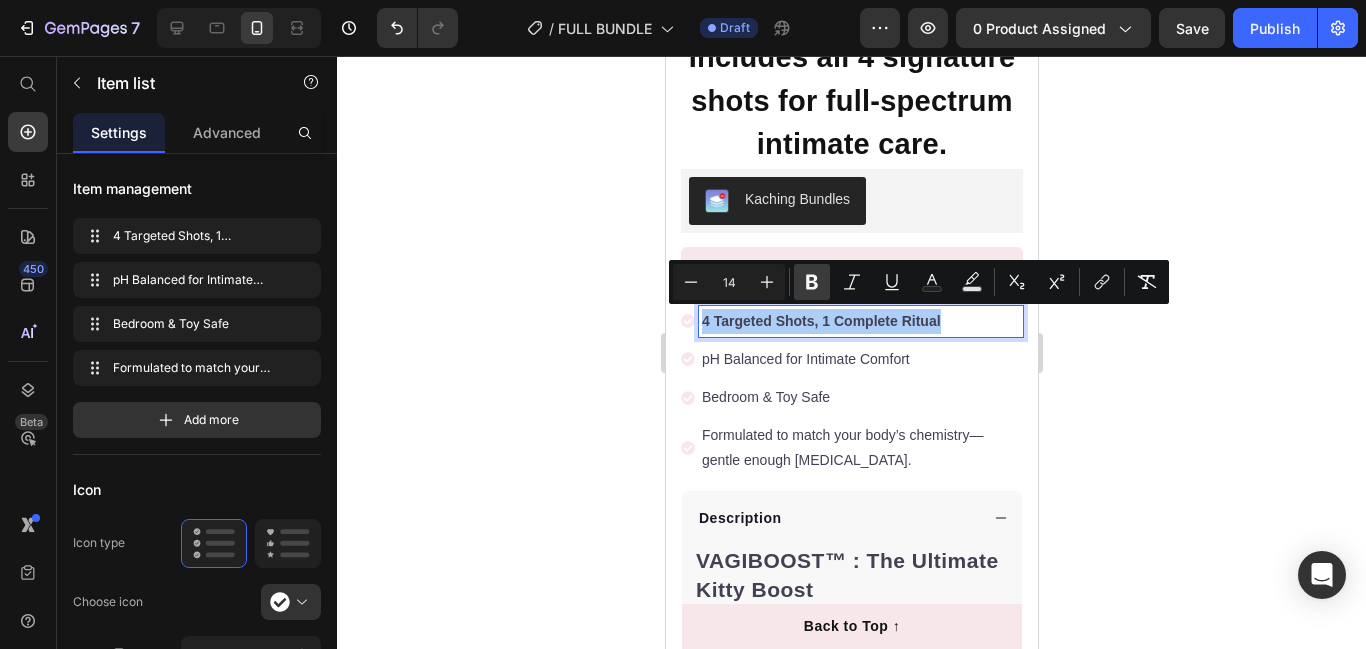 click 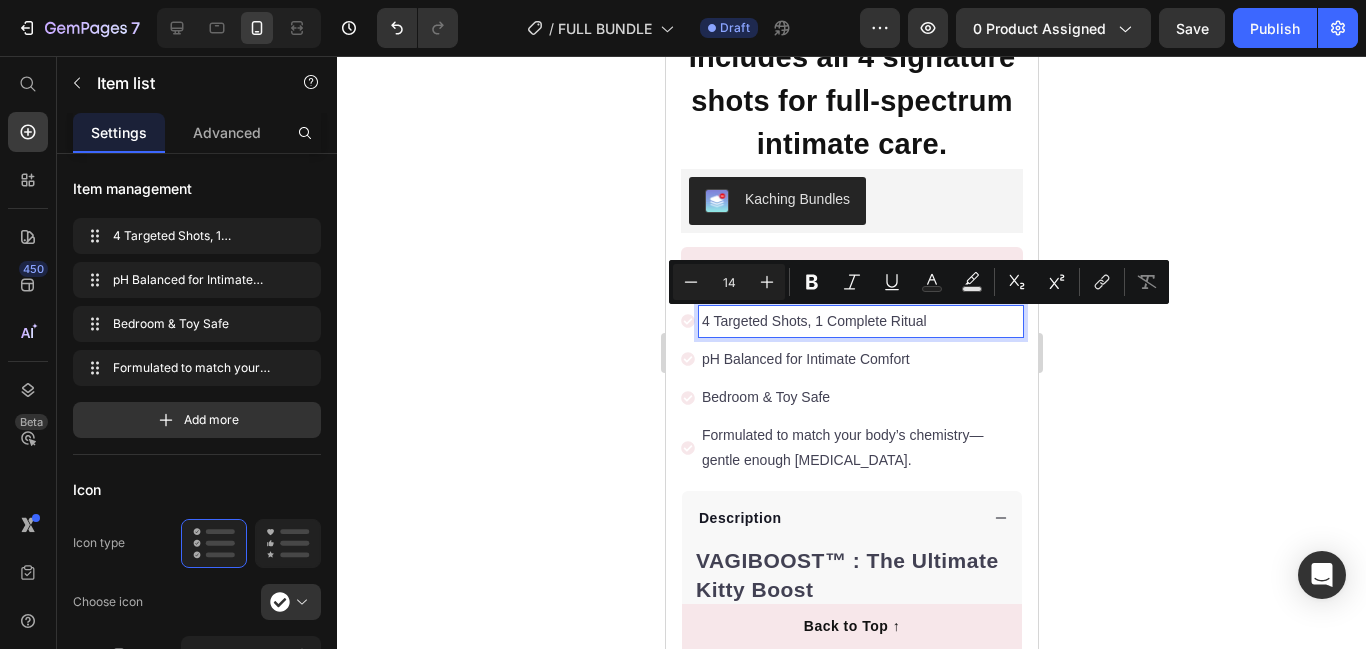 click on "pH Balanced for Intimate Comfort" at bounding box center (860, 359) 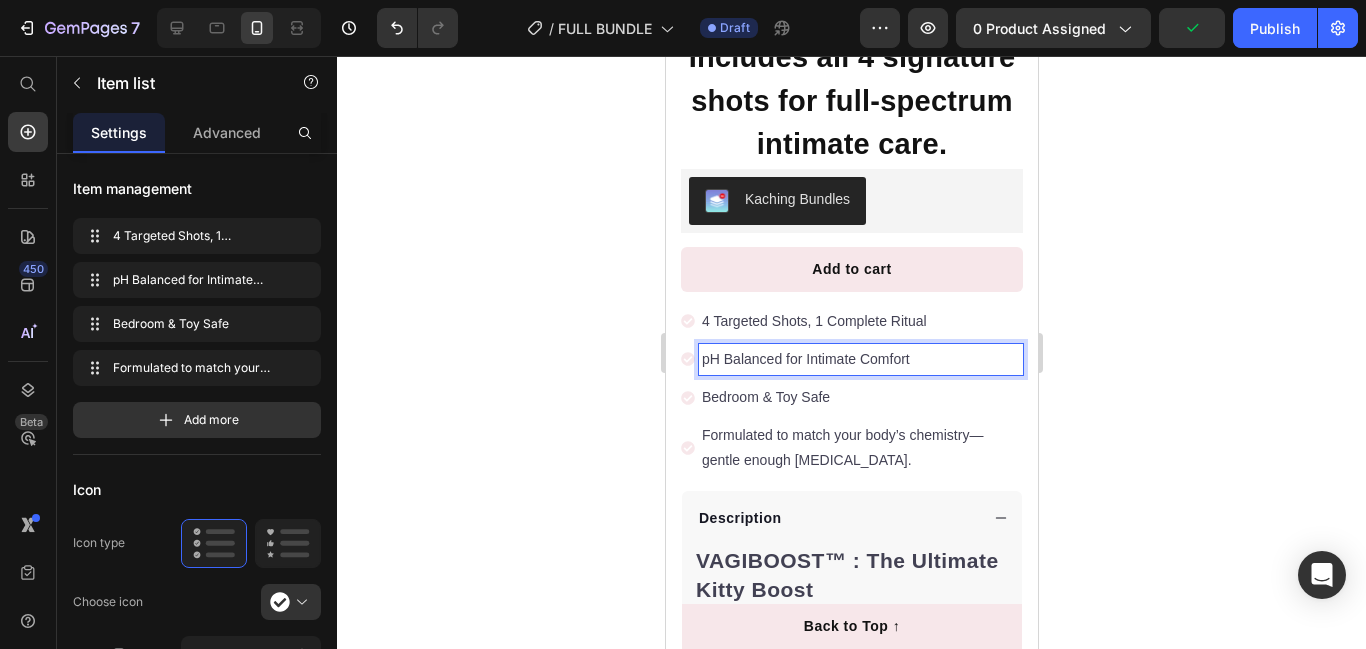 click on "pH Balanced for Intimate Comfort" at bounding box center (860, 359) 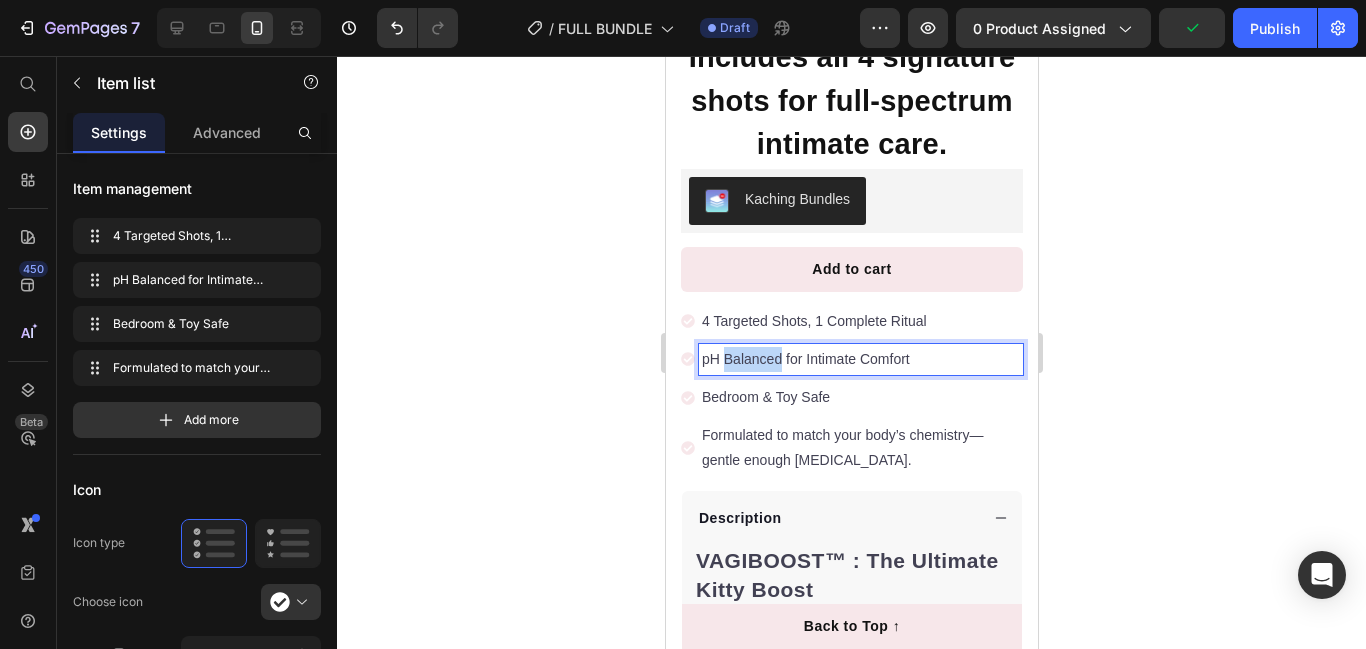 click on "pH Balanced for Intimate Comfort" at bounding box center [860, 359] 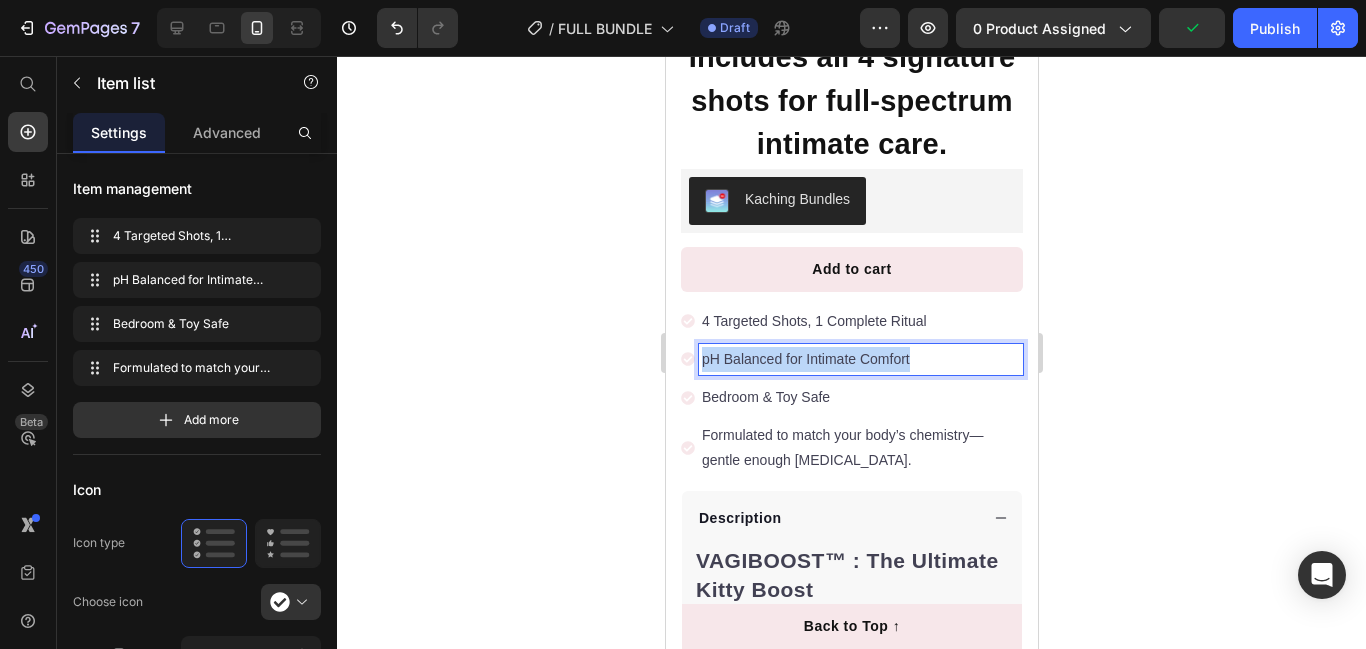 click on "pH Balanced for Intimate Comfort" at bounding box center [860, 359] 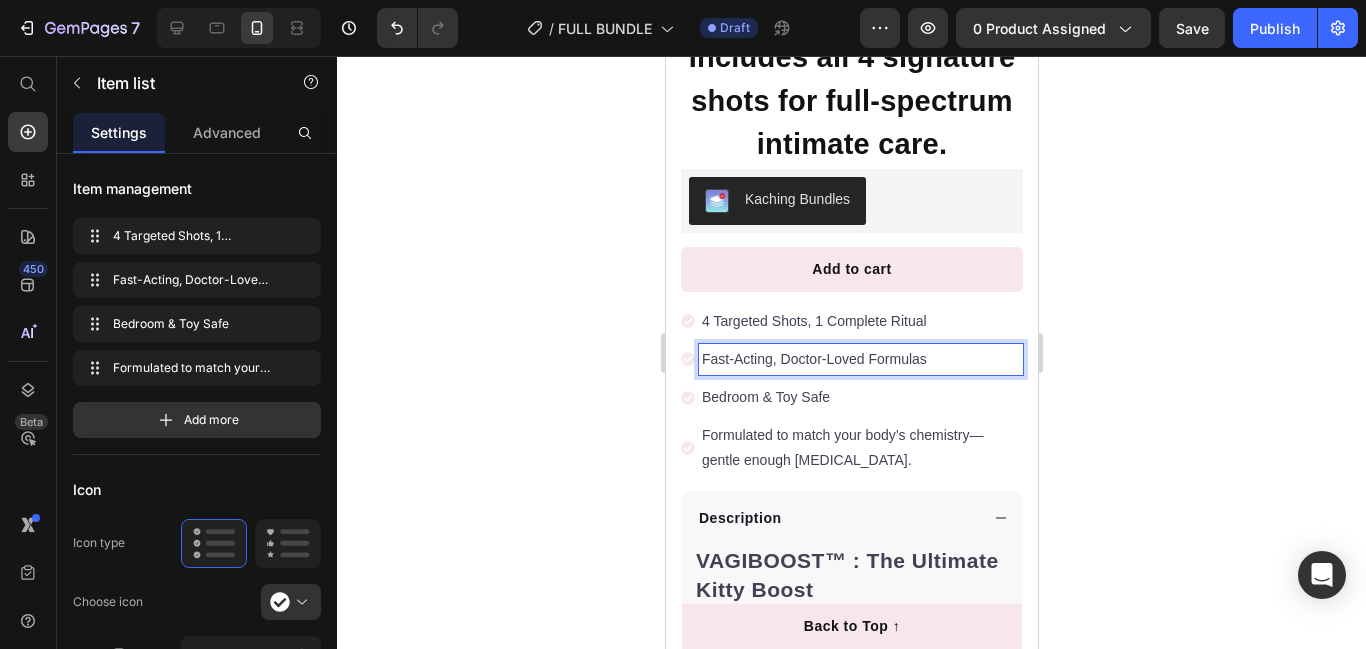 click on "Bedroom & Toy Safe" at bounding box center [860, 397] 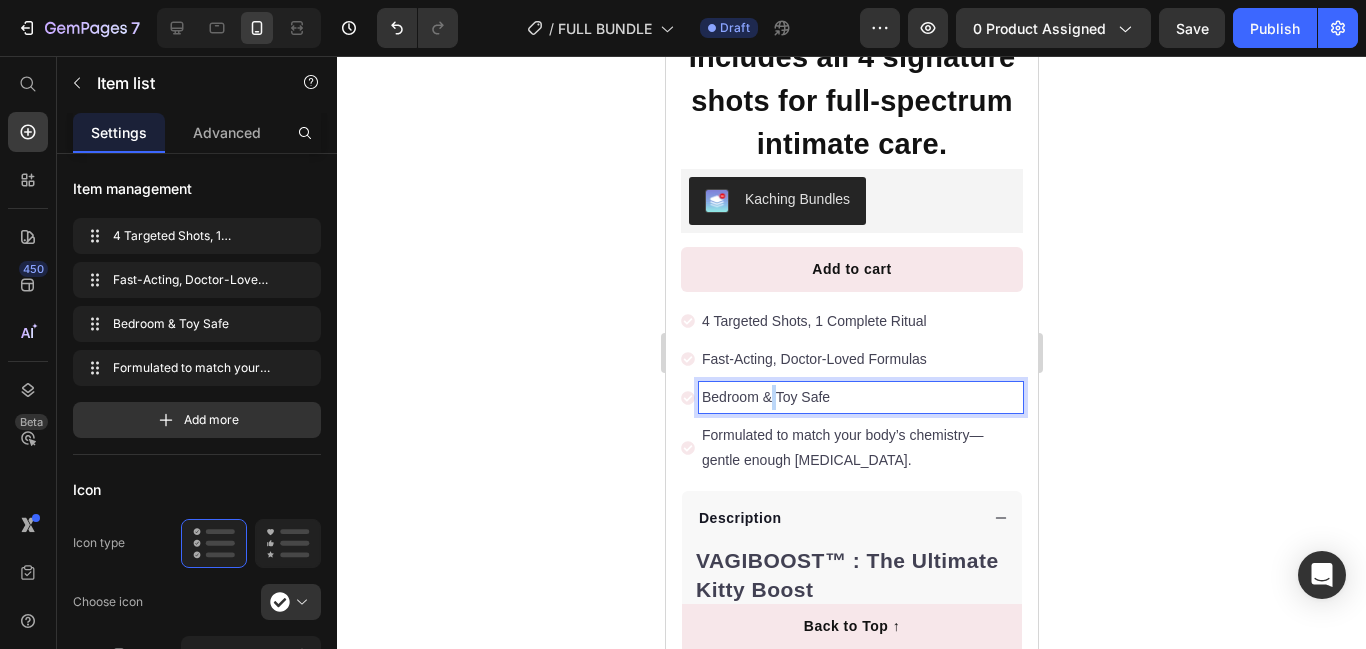 click on "Bedroom & Toy Safe" at bounding box center (860, 397) 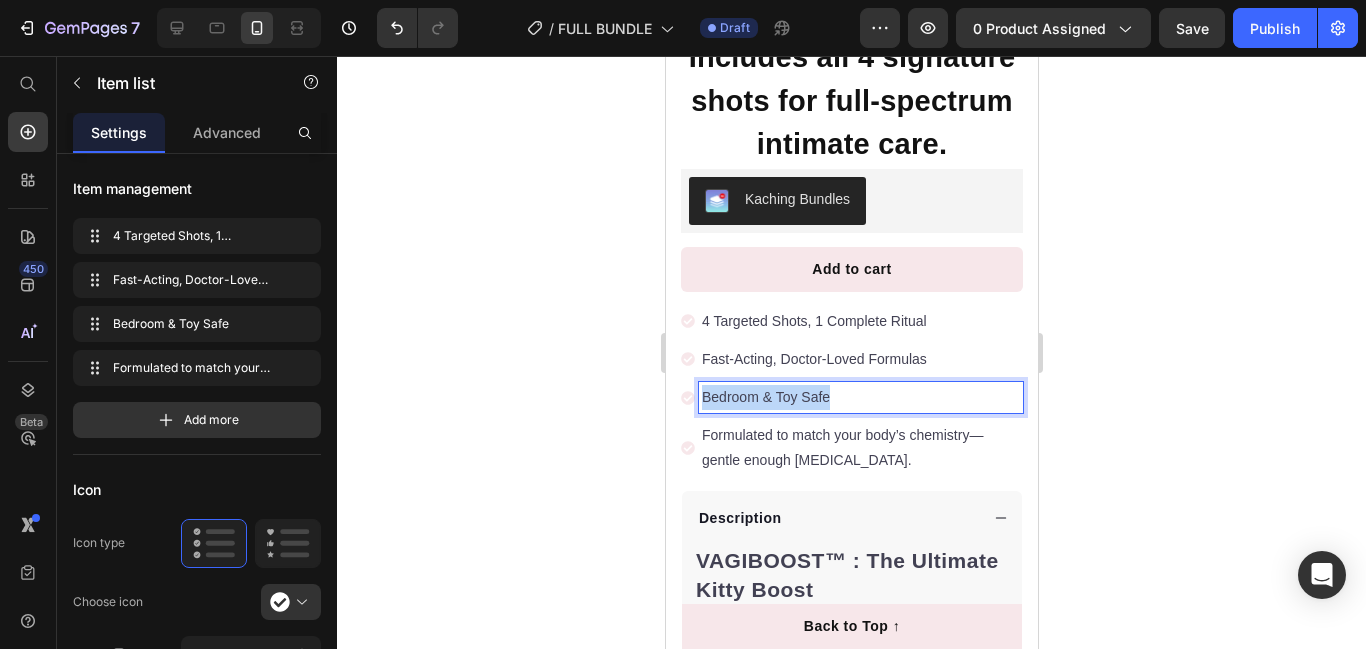 click on "Bedroom & Toy Safe" at bounding box center (860, 397) 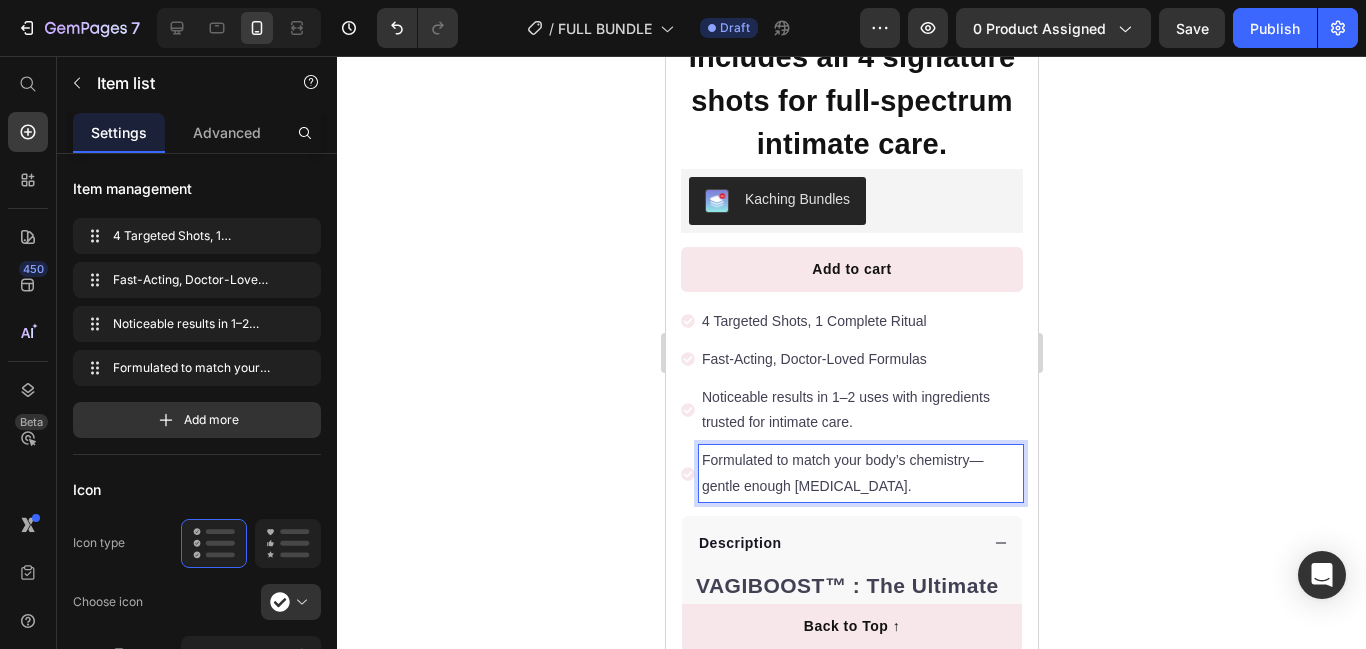 click on "Formulated to match your body’s chemistry—gentle enough for sensitive skin." at bounding box center [860, 473] 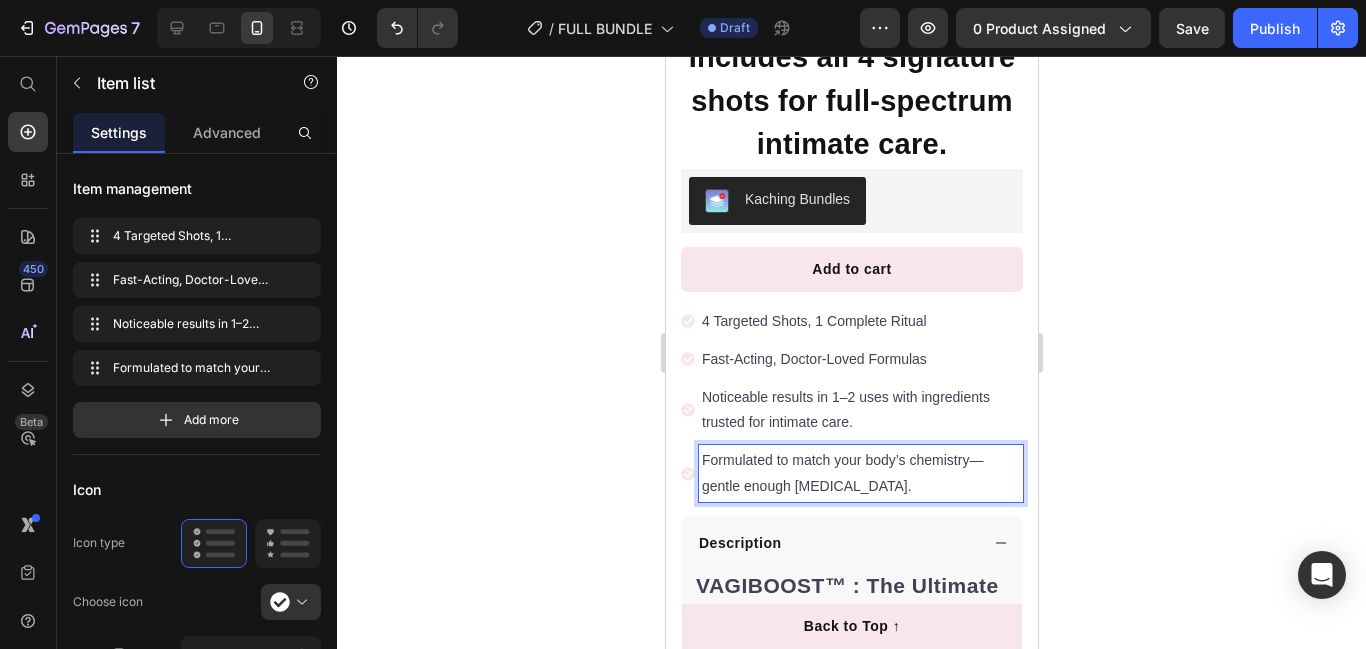 click on "Formulated to match your body’s chemistry—gentle enough for sensitive skin." at bounding box center [860, 473] 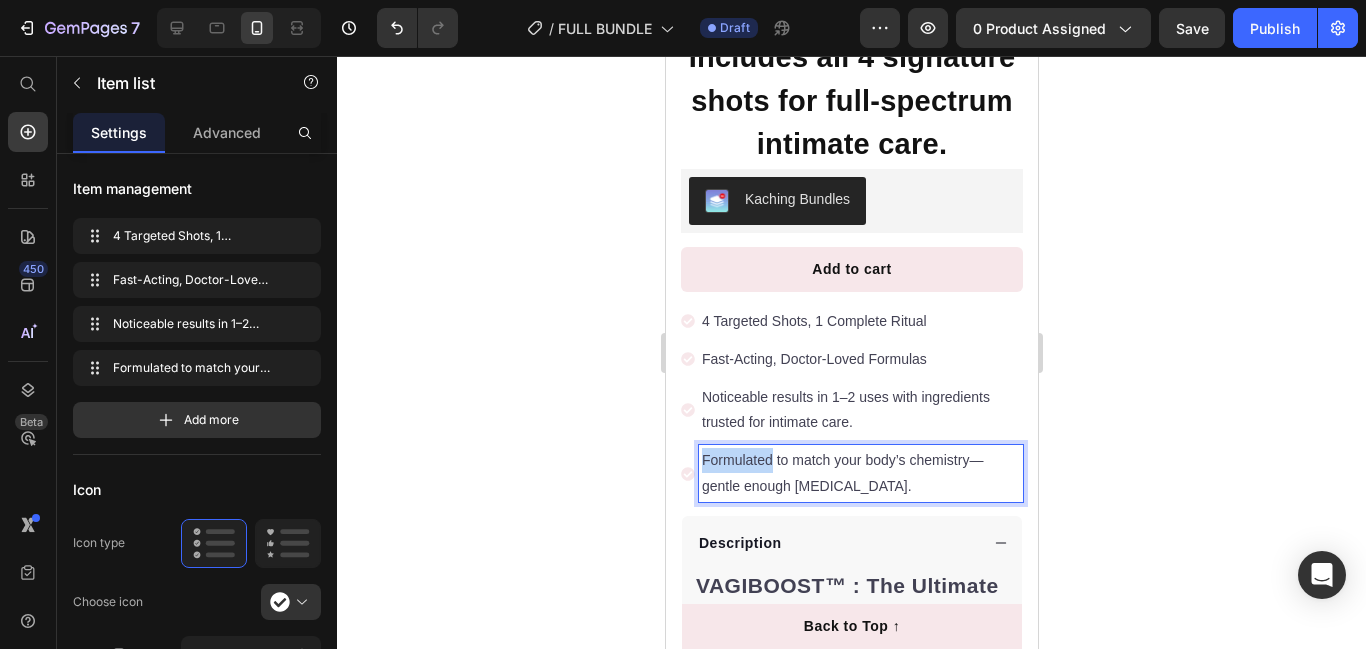click on "Formulated to match your body’s chemistry—gentle enough for sensitive skin." at bounding box center [860, 473] 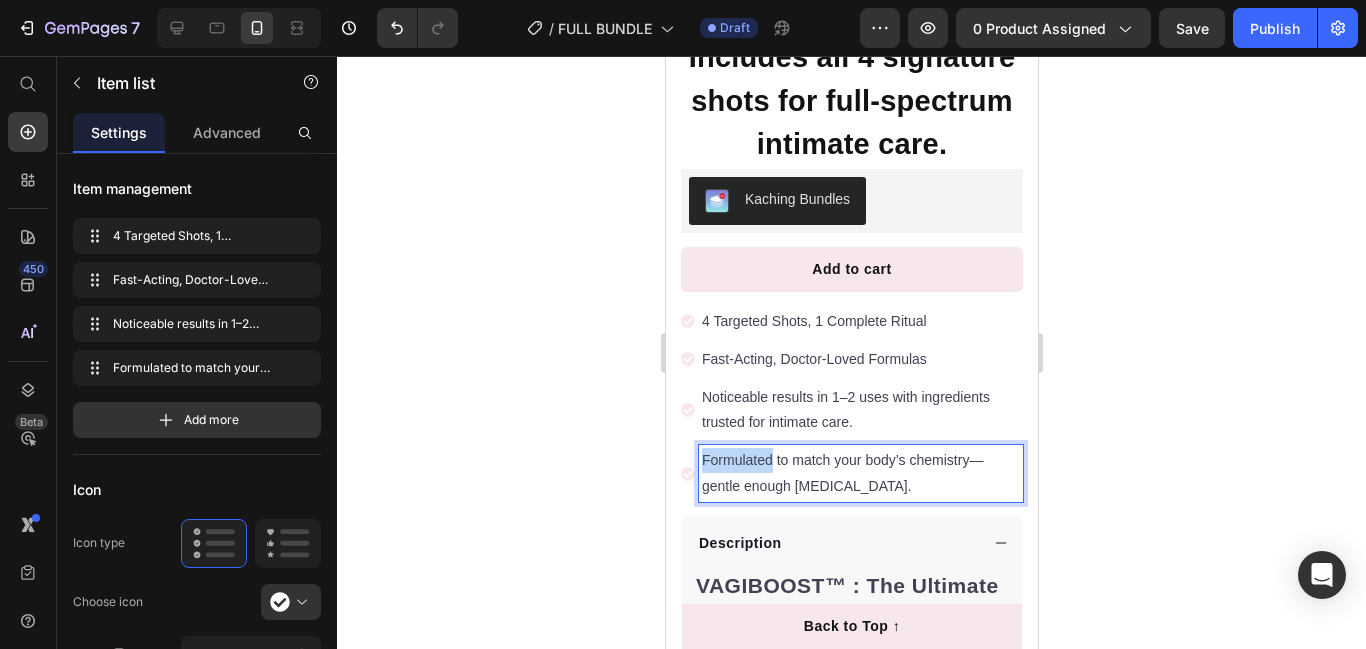 click on "Formulated to match your body’s chemistry—gentle enough for sensitive skin." at bounding box center (860, 473) 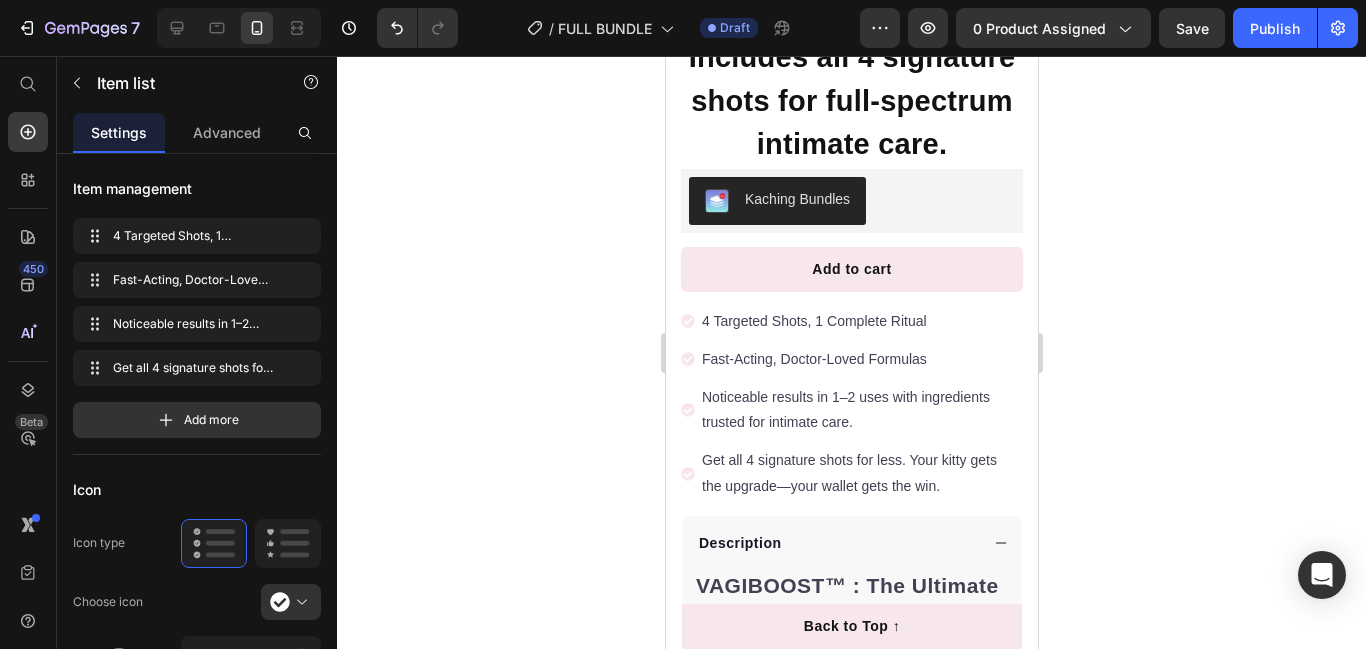 drag, startPoint x: 1141, startPoint y: 362, endPoint x: 161, endPoint y: 297, distance: 982.15326 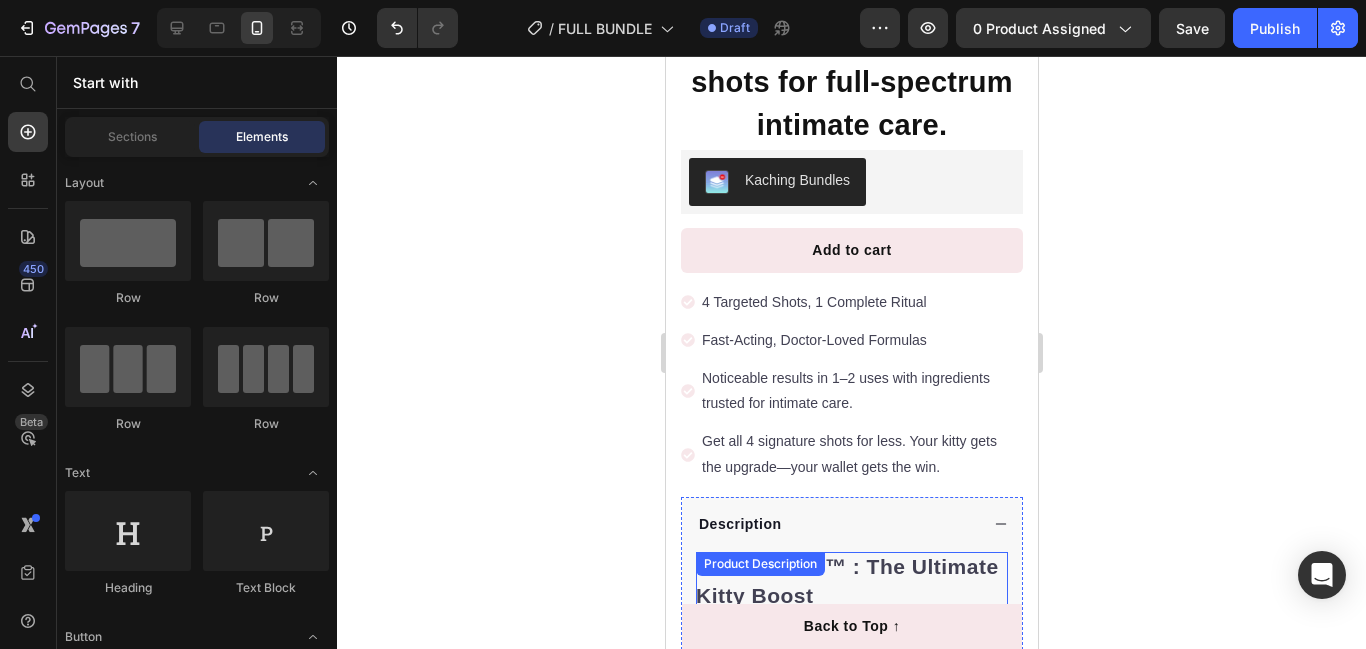 scroll, scrollTop: 995, scrollLeft: 0, axis: vertical 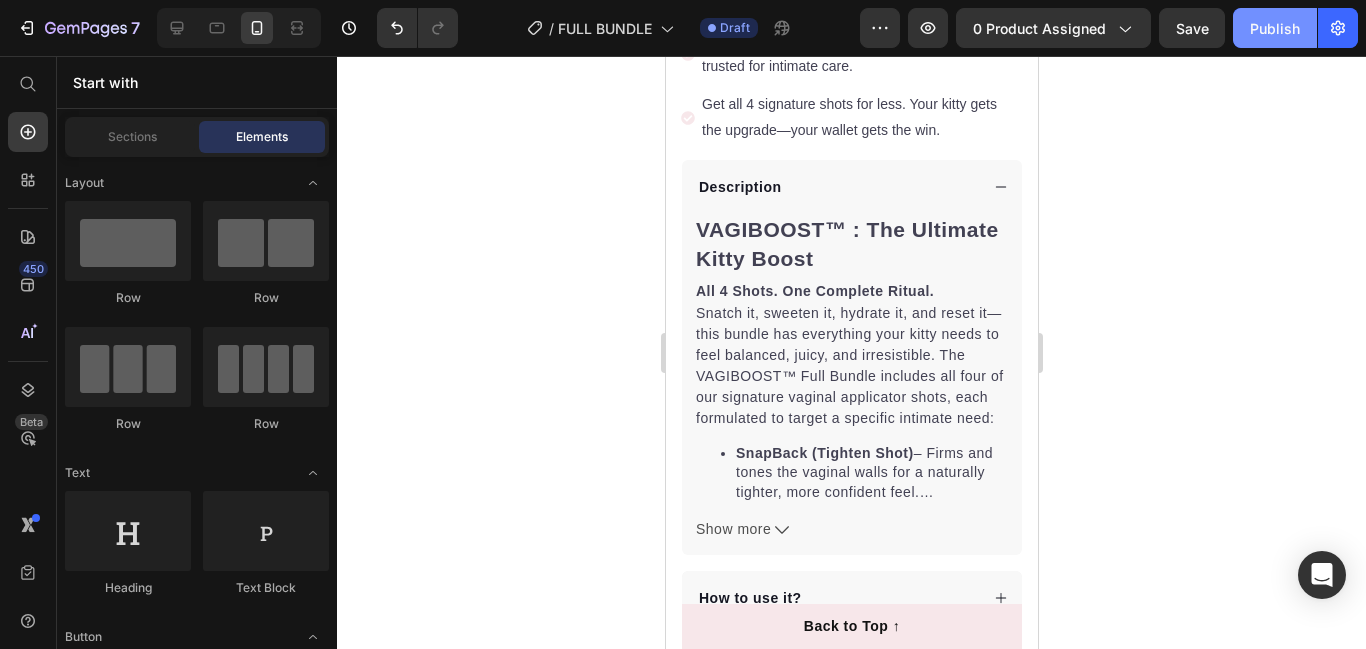 click on "Publish" at bounding box center (1275, 28) 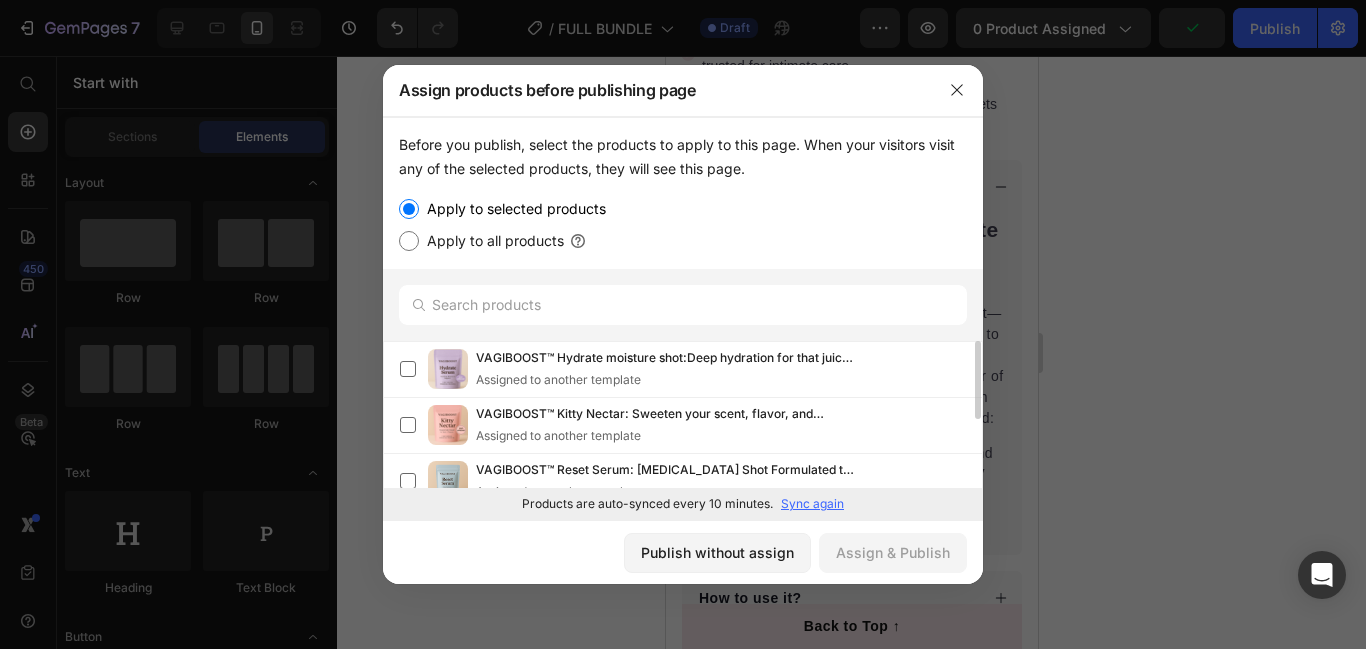 scroll, scrollTop: 132, scrollLeft: 0, axis: vertical 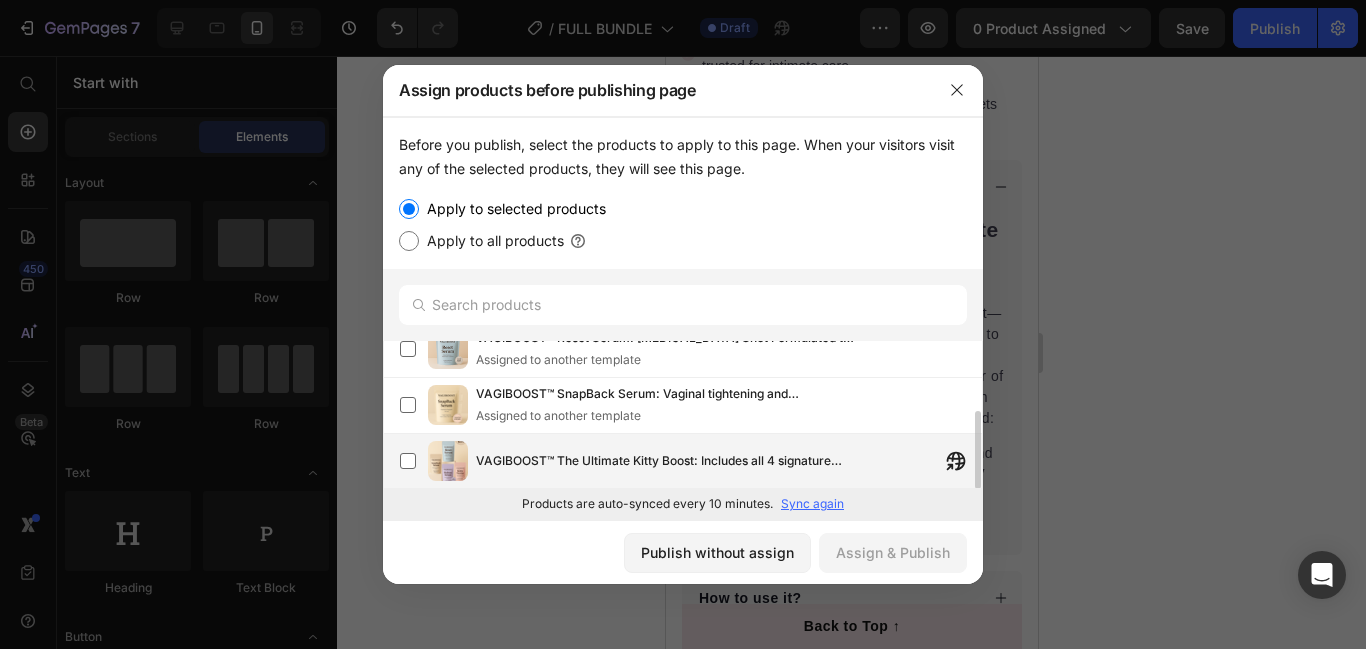 click on "VAGIBOOST™ The Ultimate Kitty Boost: Includes all 4 signature shots for full-spectrum intimate care." at bounding box center (729, 461) 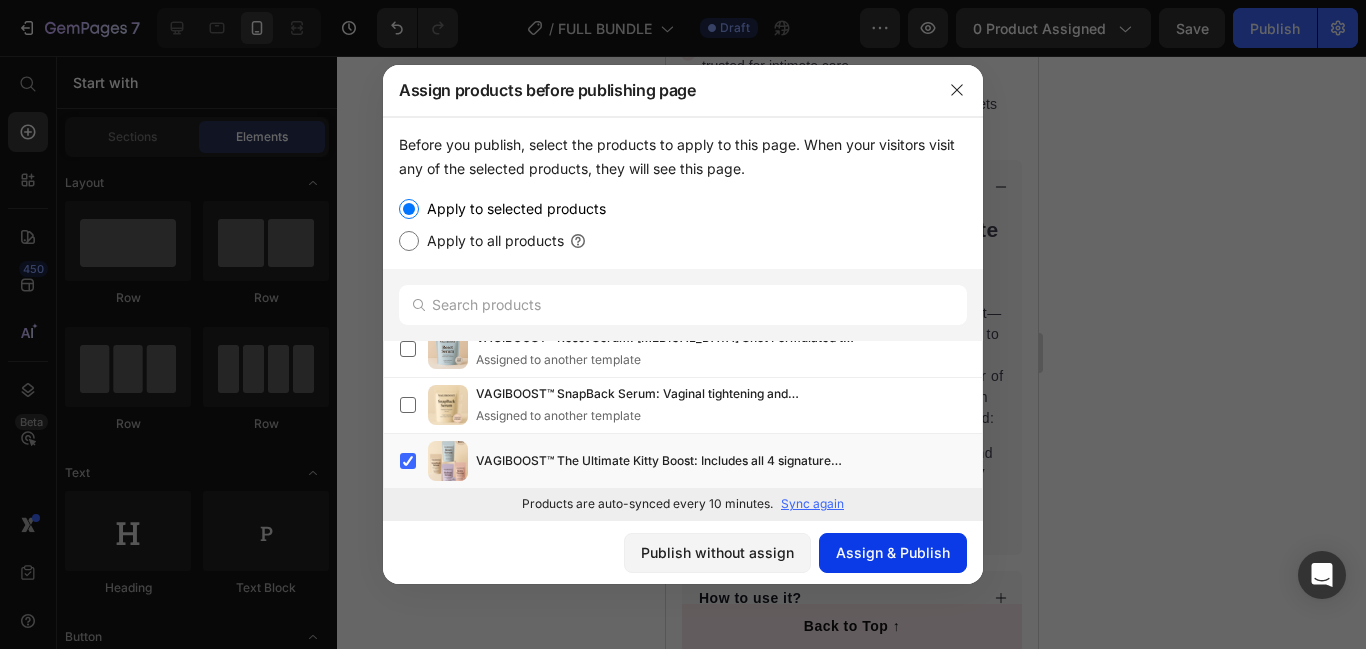 click on "Assign & Publish" 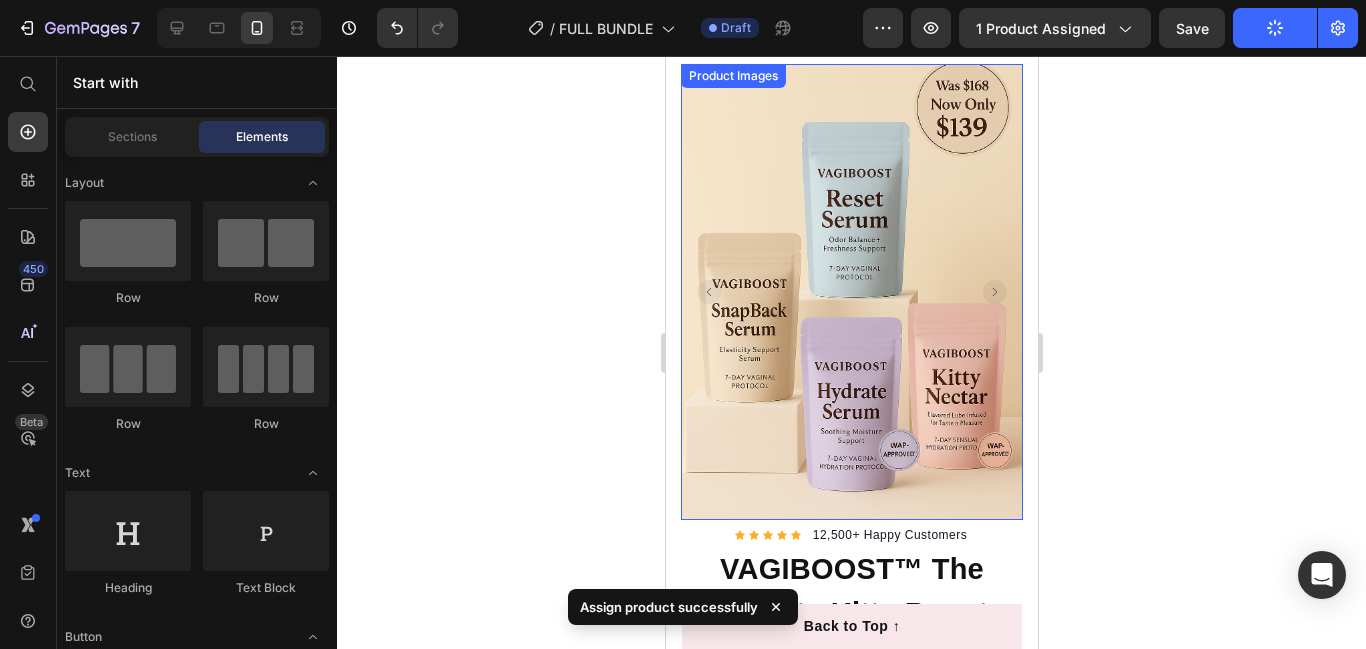 scroll, scrollTop: 0, scrollLeft: 0, axis: both 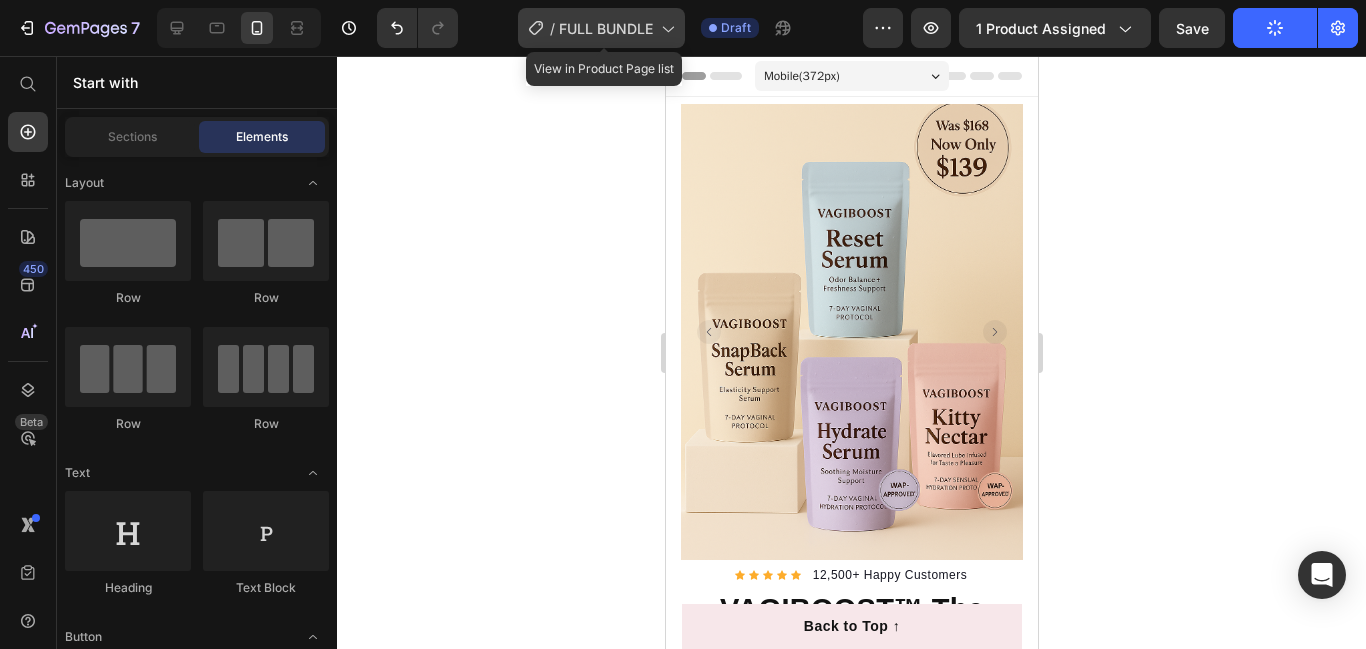click on "FULL BUNDLE" at bounding box center (606, 28) 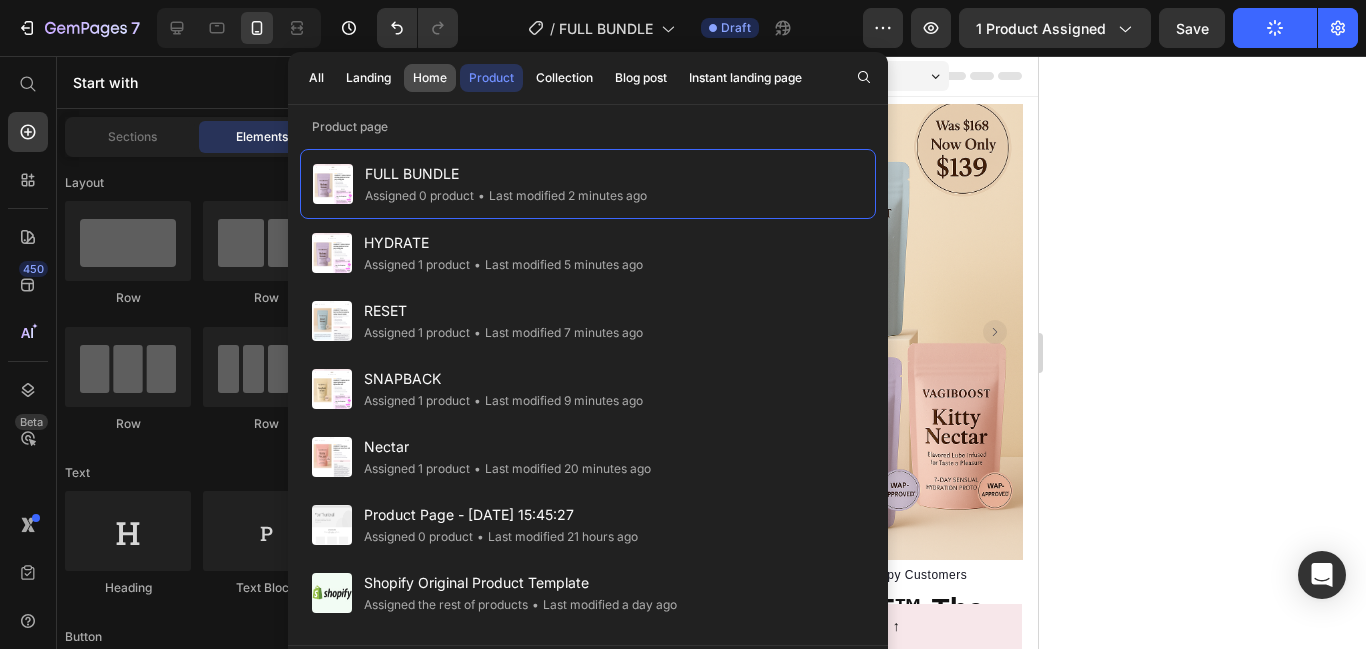 click on "Home" at bounding box center (430, 78) 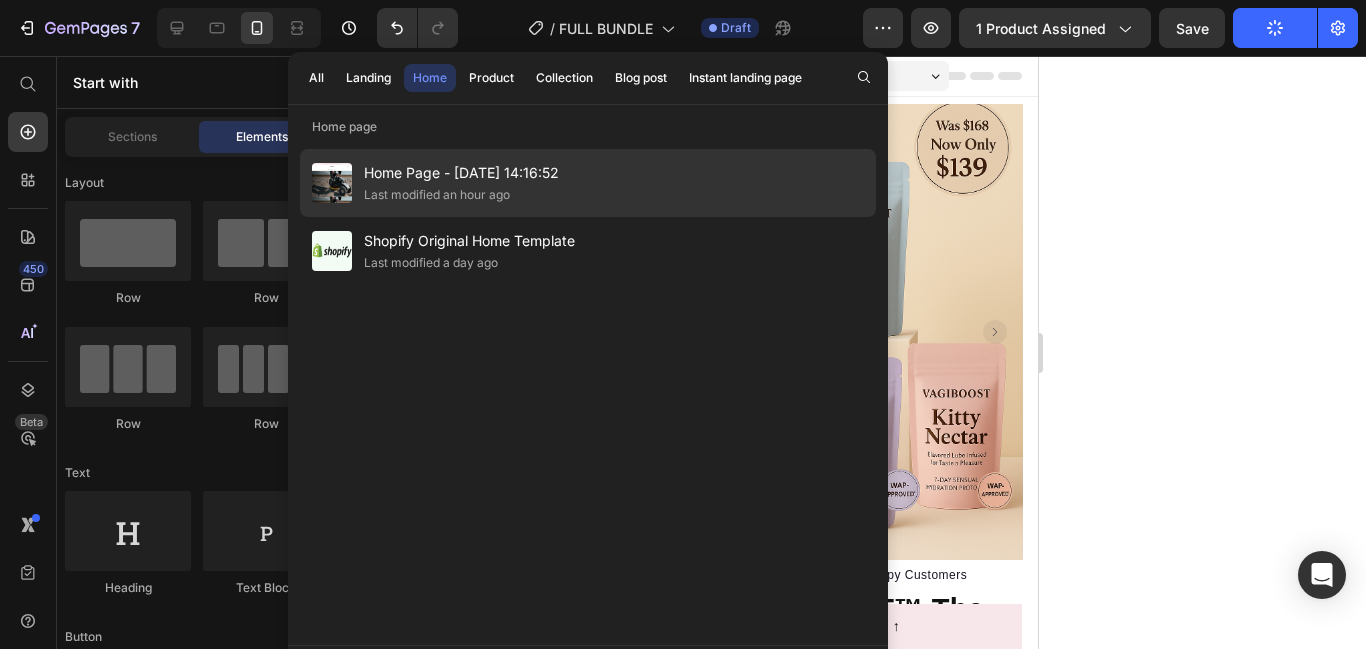 click on "Last modified an hour ago" at bounding box center [461, 195] 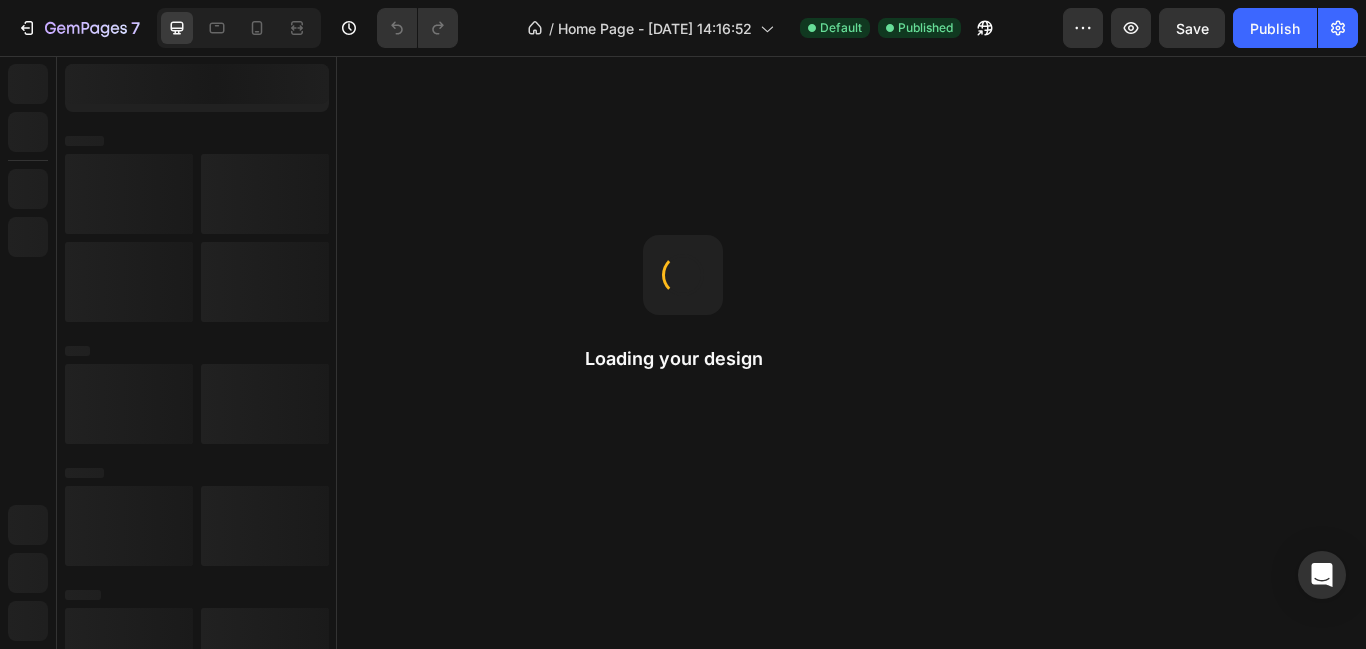 scroll, scrollTop: 0, scrollLeft: 0, axis: both 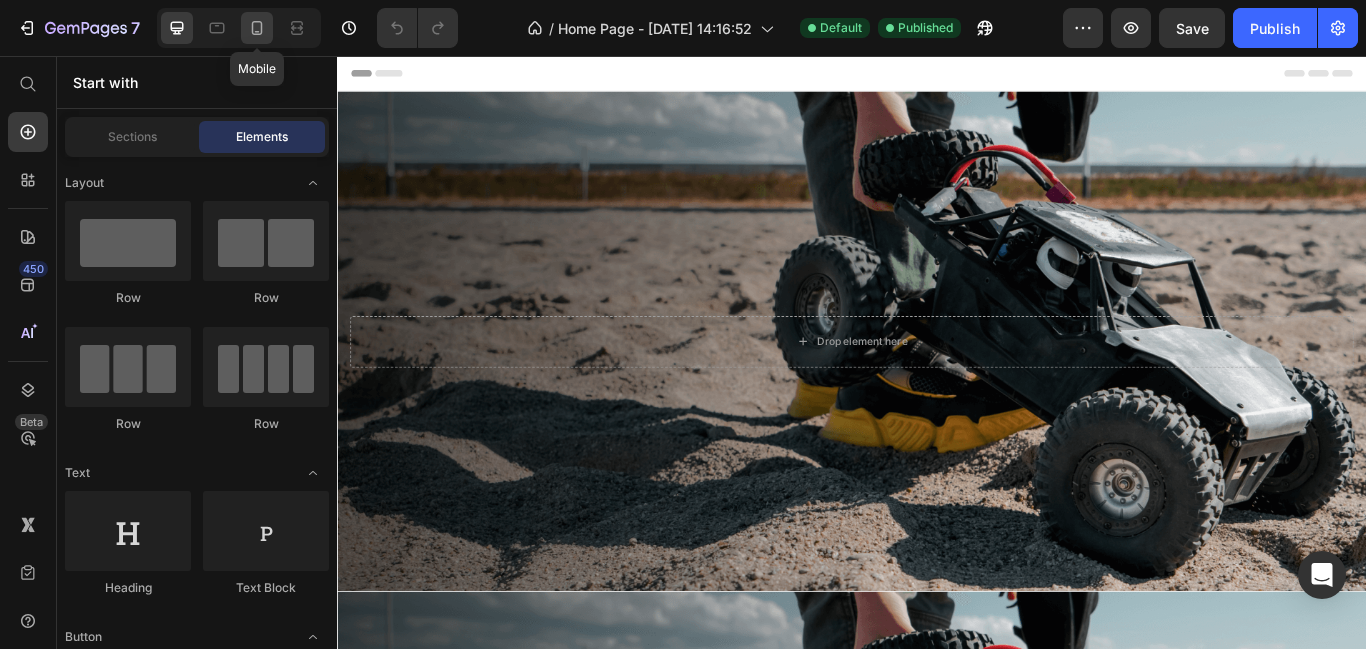 click 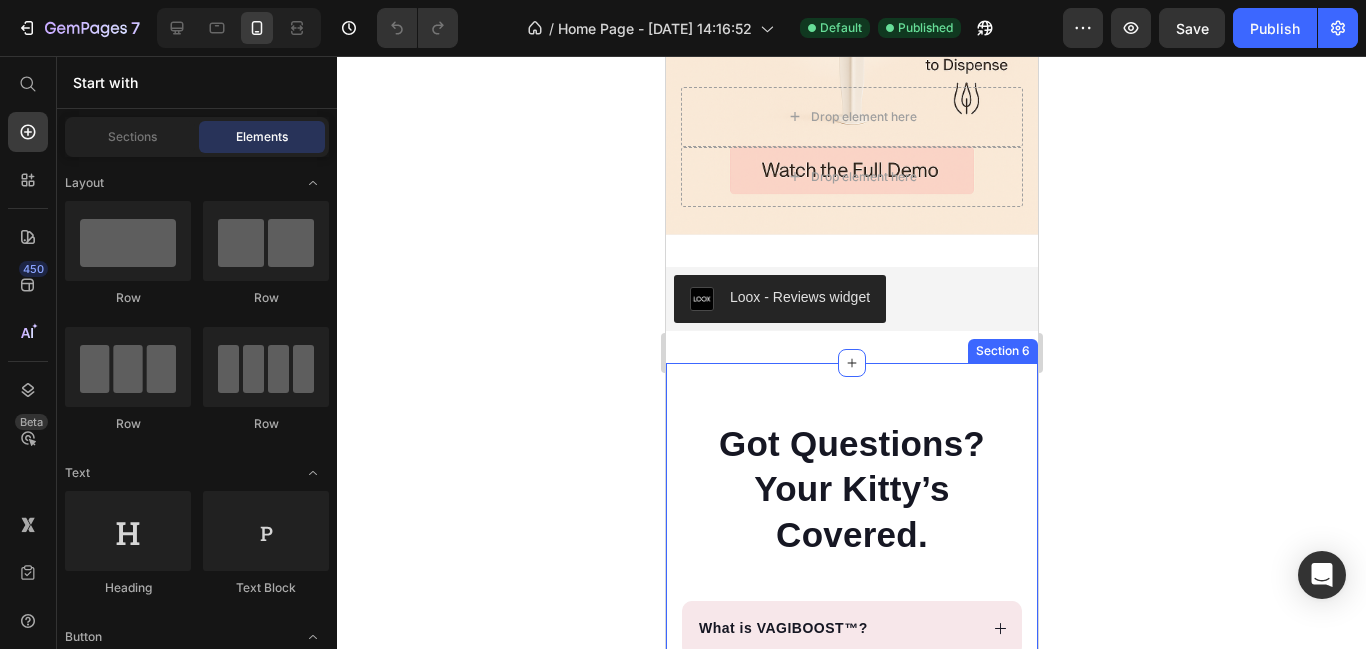 scroll, scrollTop: 2142, scrollLeft: 0, axis: vertical 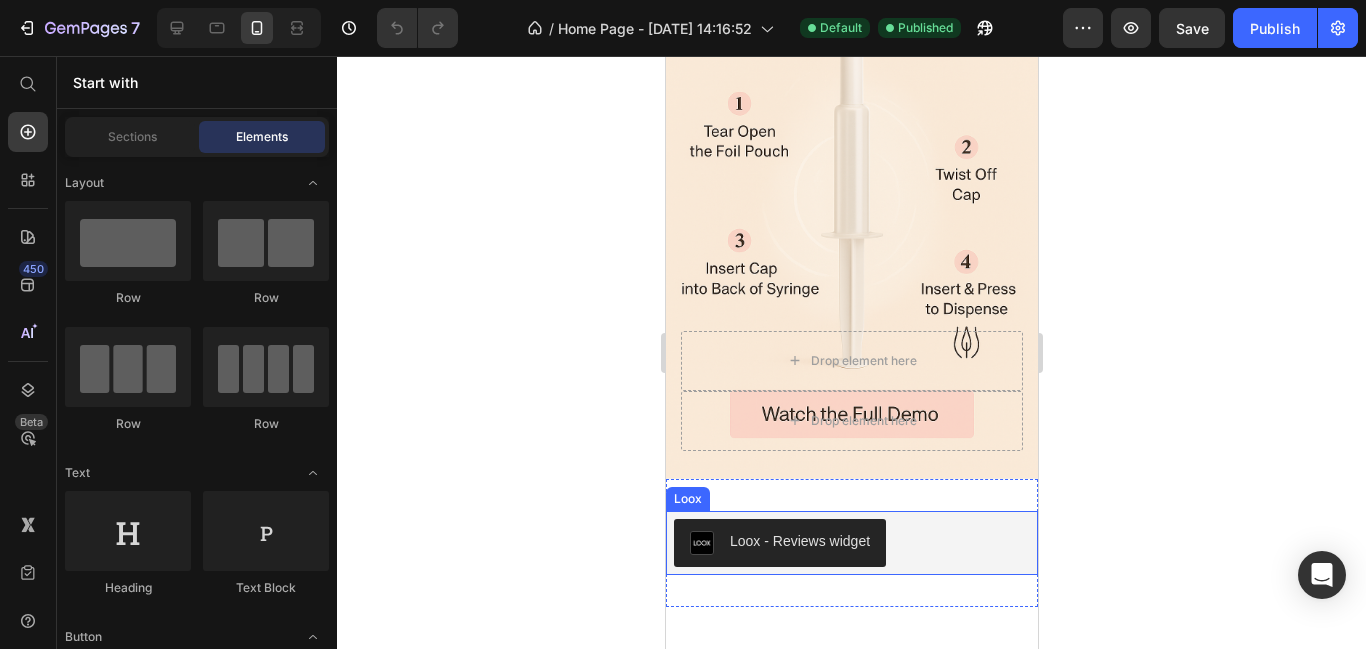 click on "Loox - Reviews widget" at bounding box center [851, 543] 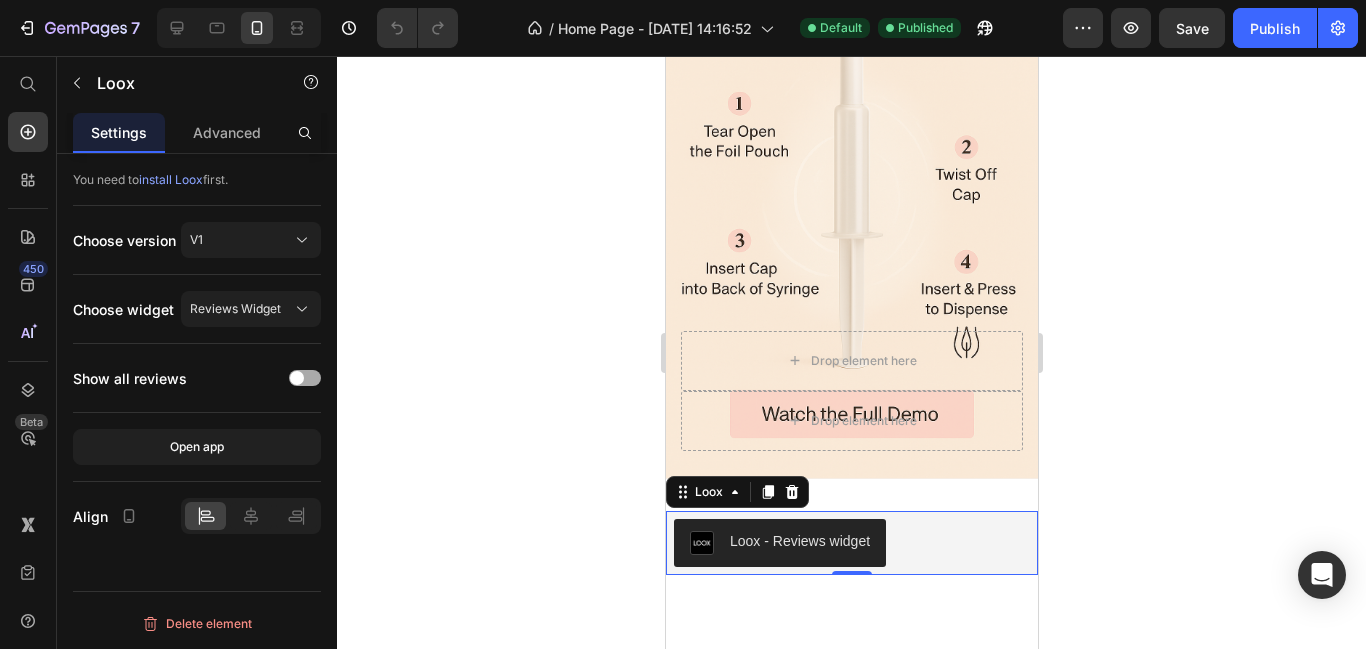 click at bounding box center [305, 378] 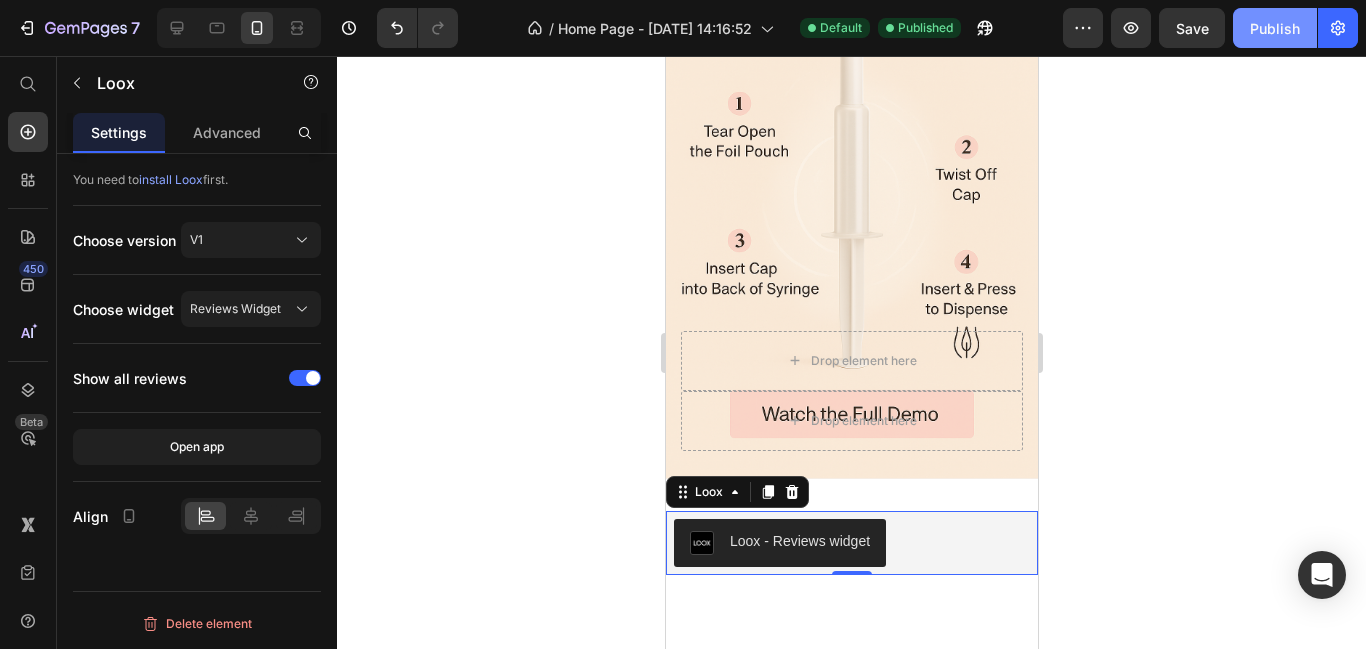 click on "Publish" at bounding box center [1275, 28] 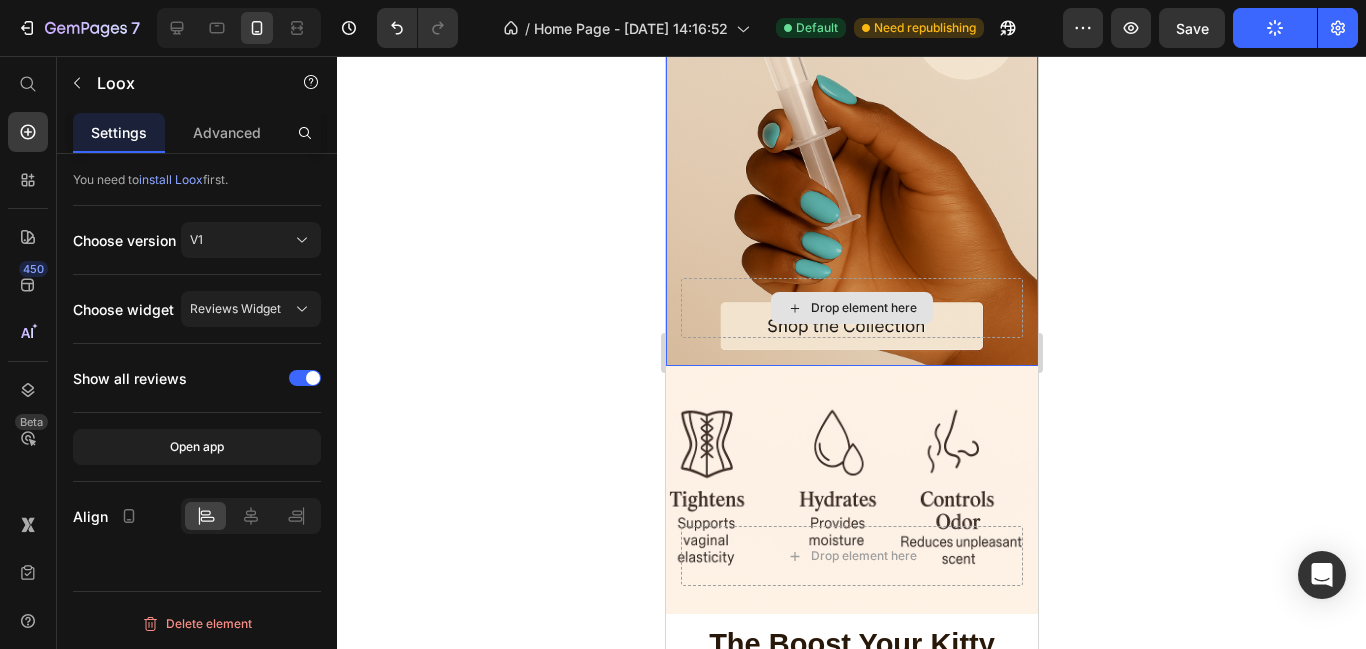 scroll, scrollTop: 288, scrollLeft: 0, axis: vertical 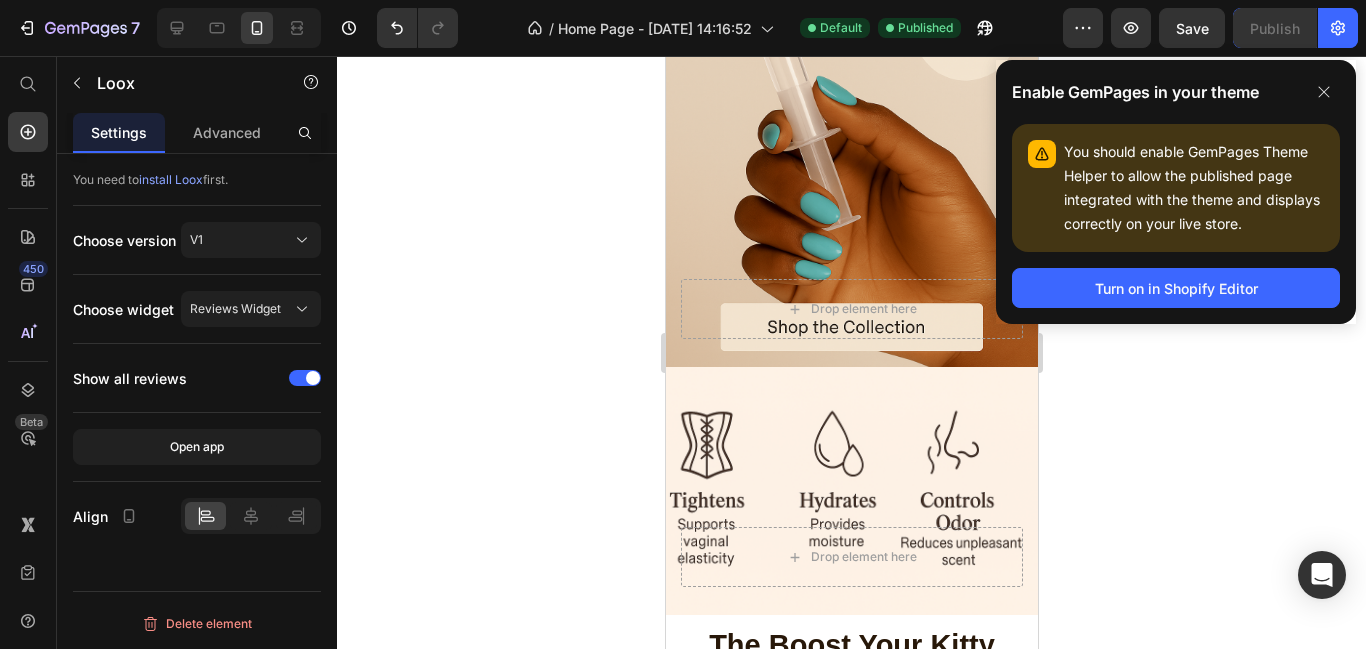 click 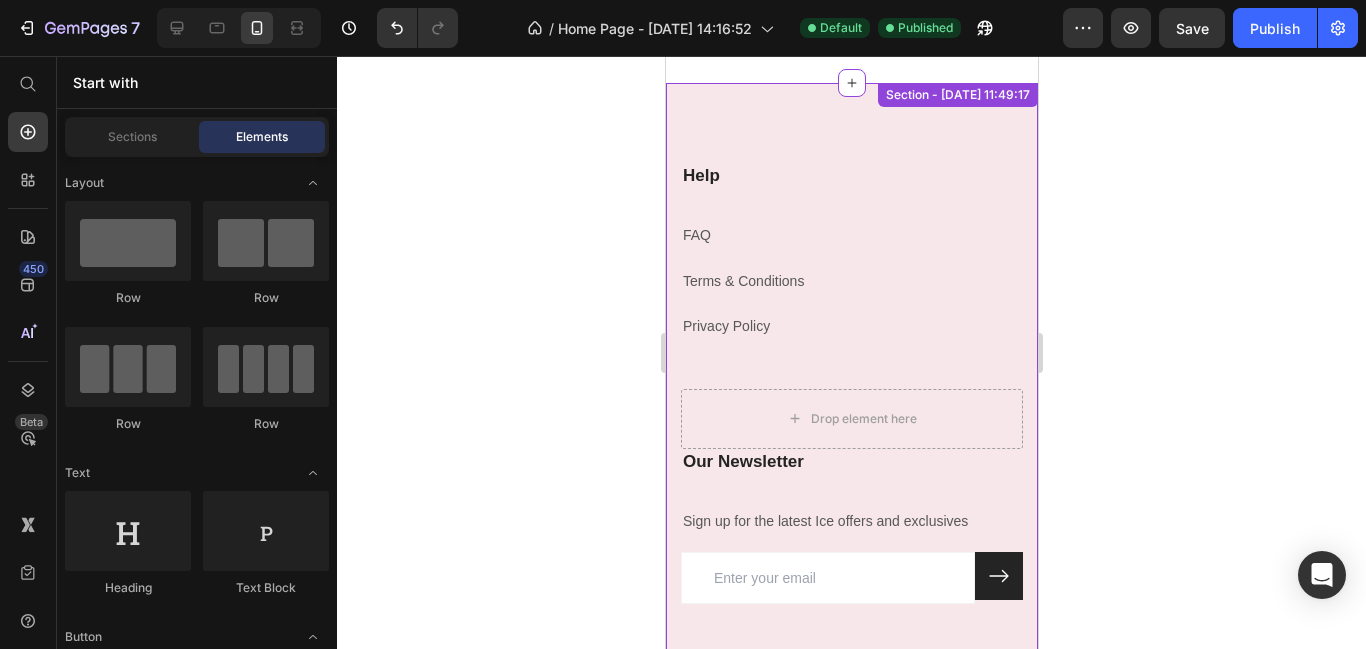 scroll, scrollTop: 3595, scrollLeft: 0, axis: vertical 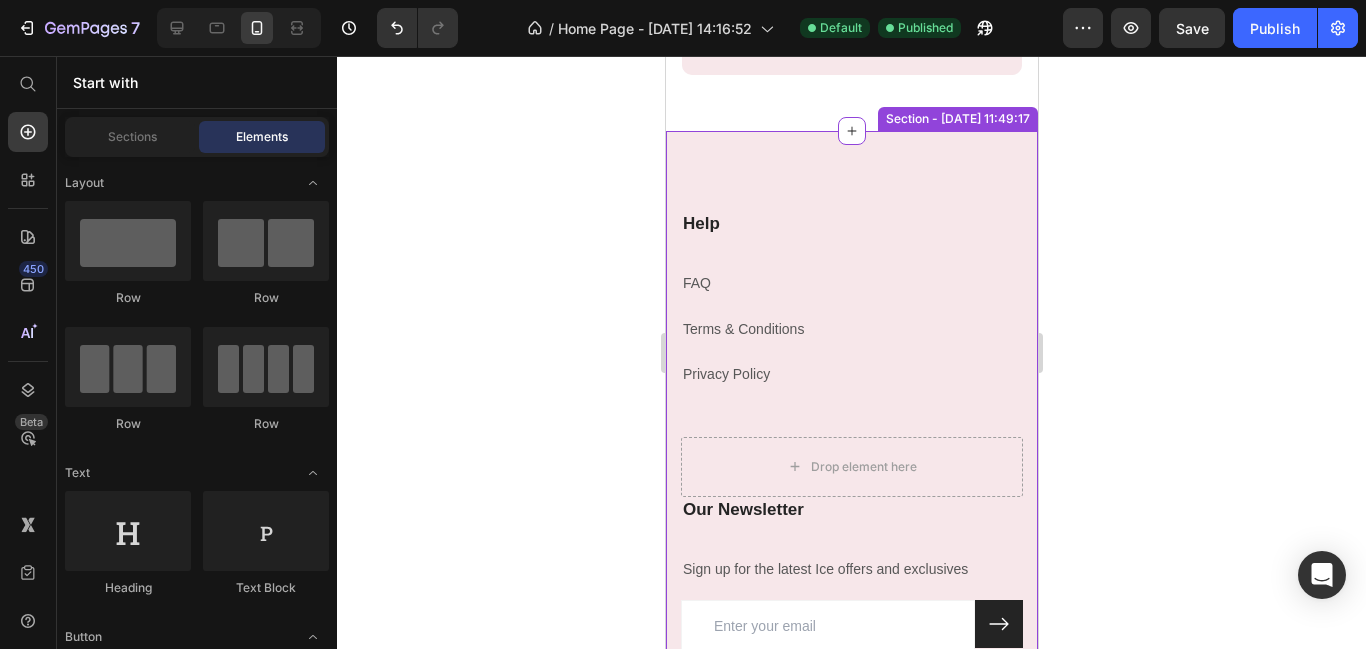 click on "Terms & Conditions" at bounding box center (742, 329) 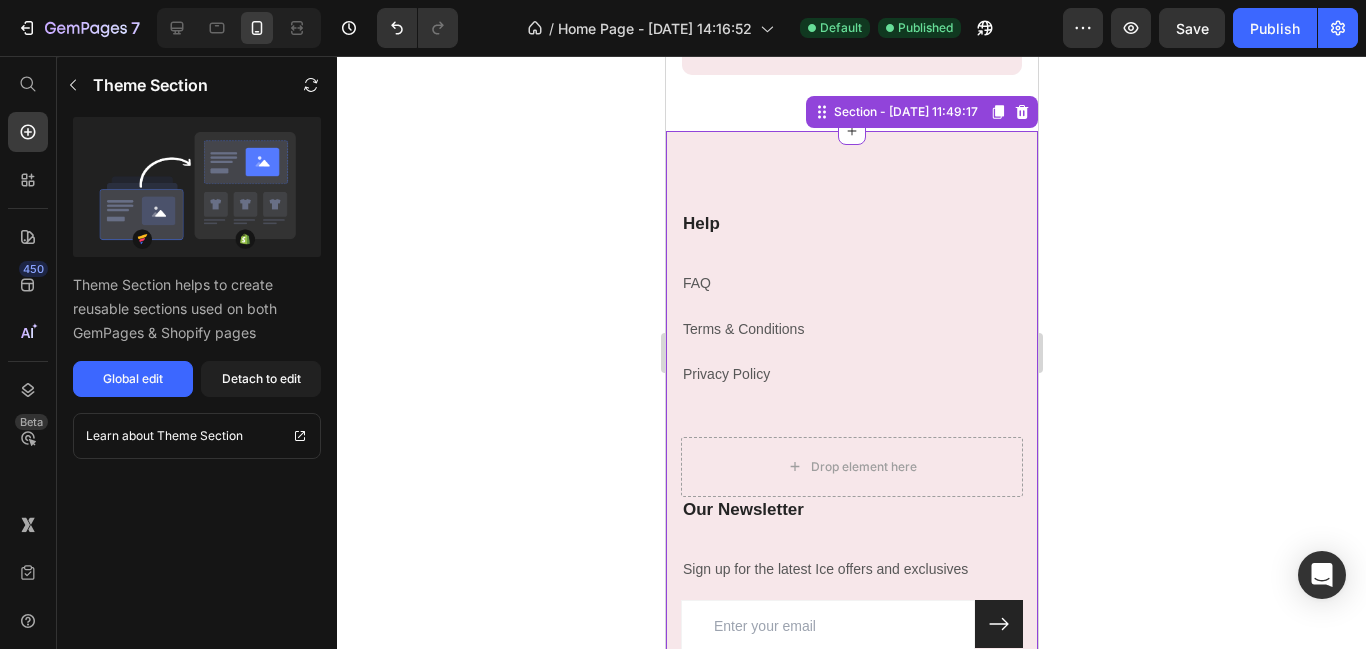 click 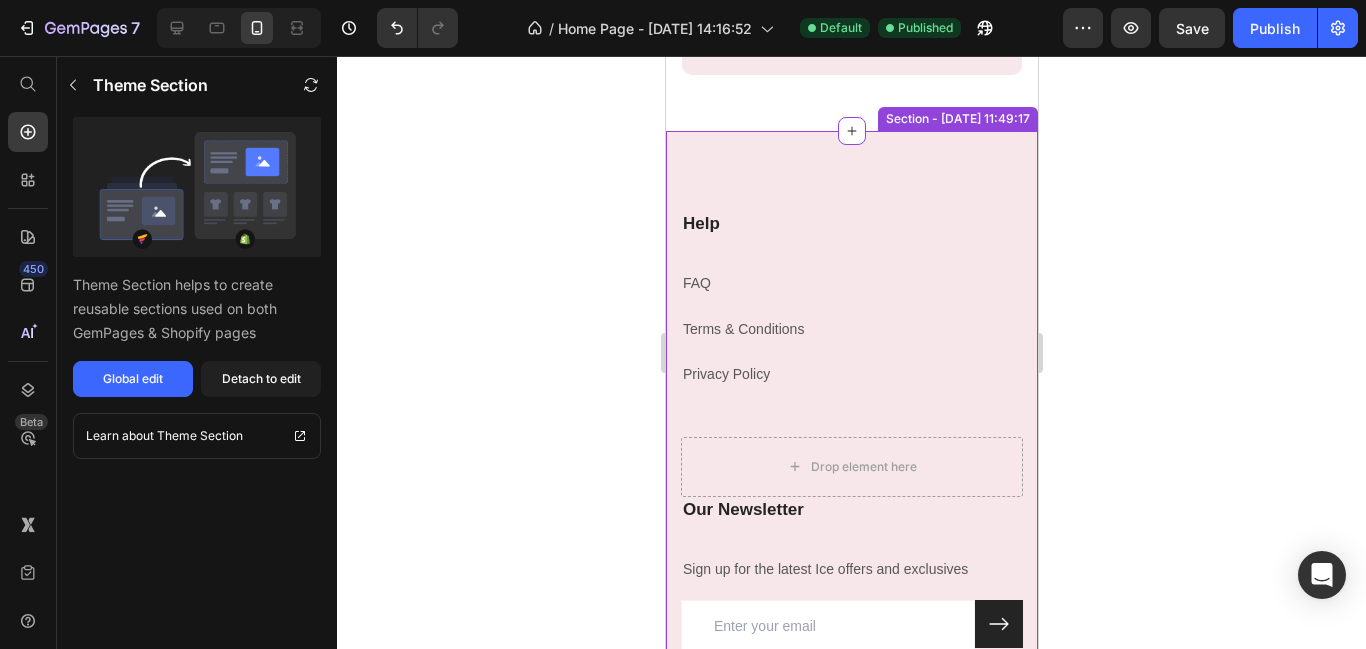 click on "Help Heading FAQ Text block Terms & Conditions Text block Privacy Policy Text block" at bounding box center [851, 324] 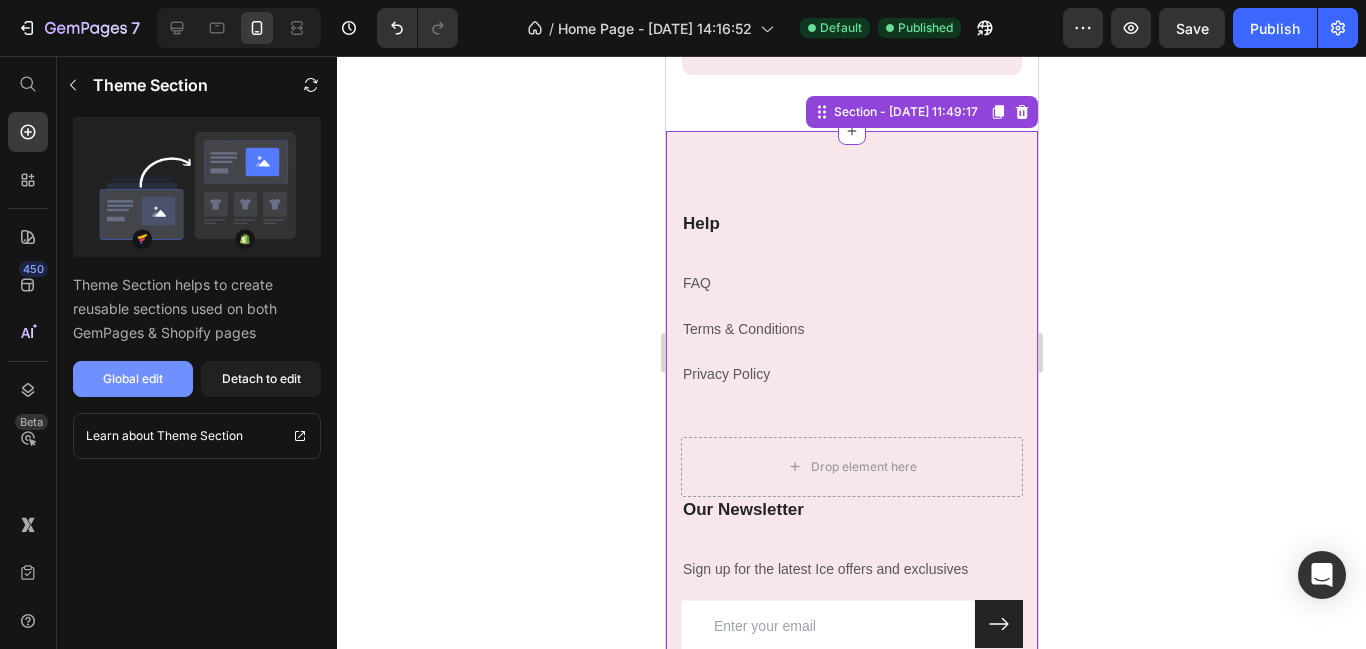 click on "Global edit" at bounding box center (133, 379) 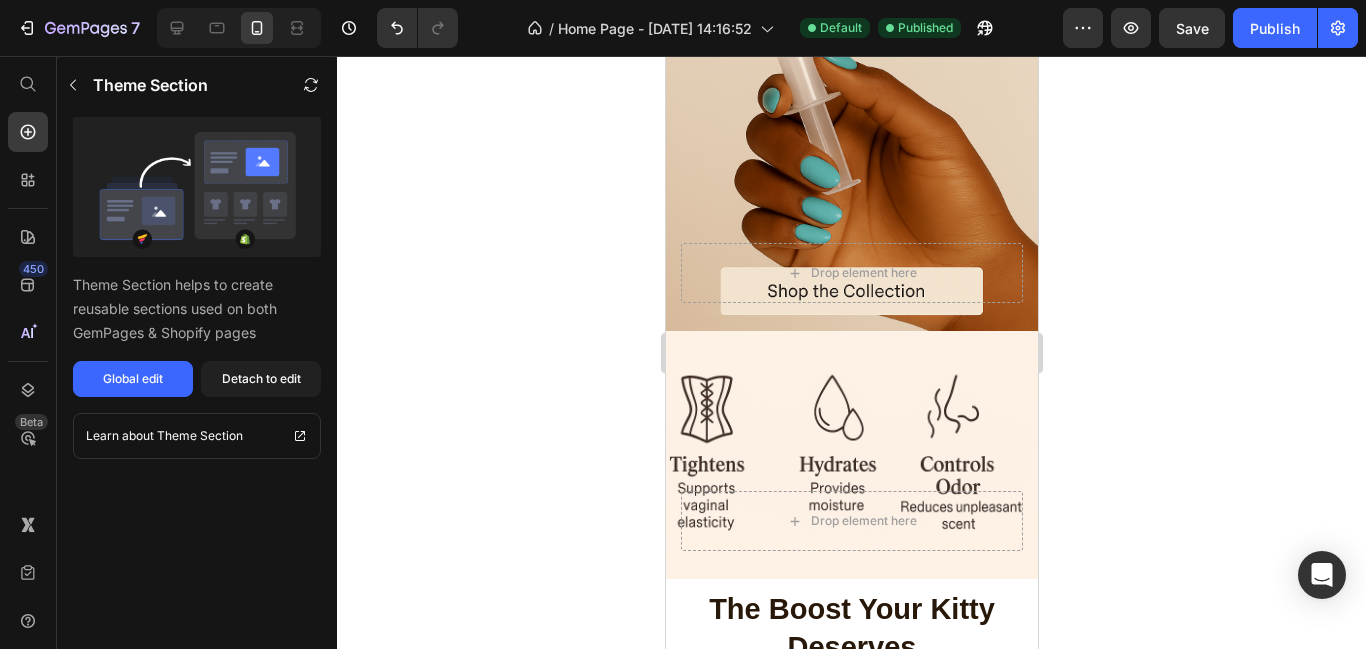 scroll, scrollTop: 0, scrollLeft: 0, axis: both 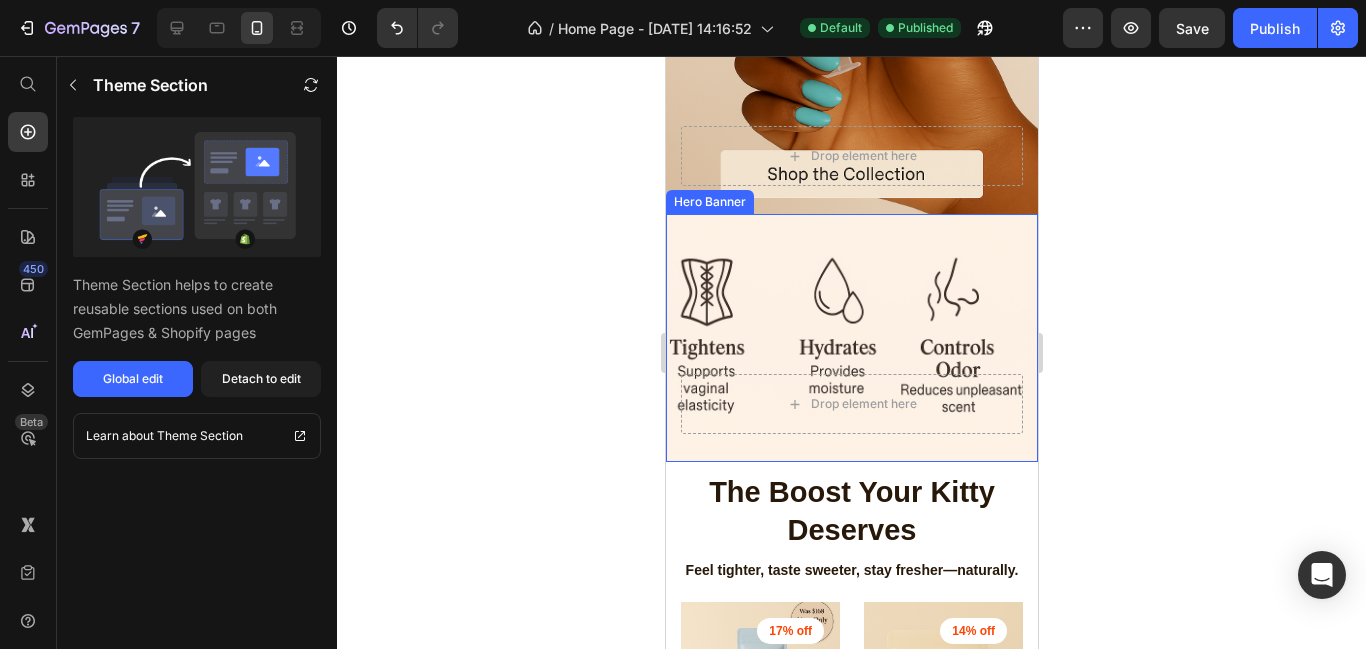 click at bounding box center (851, 338) 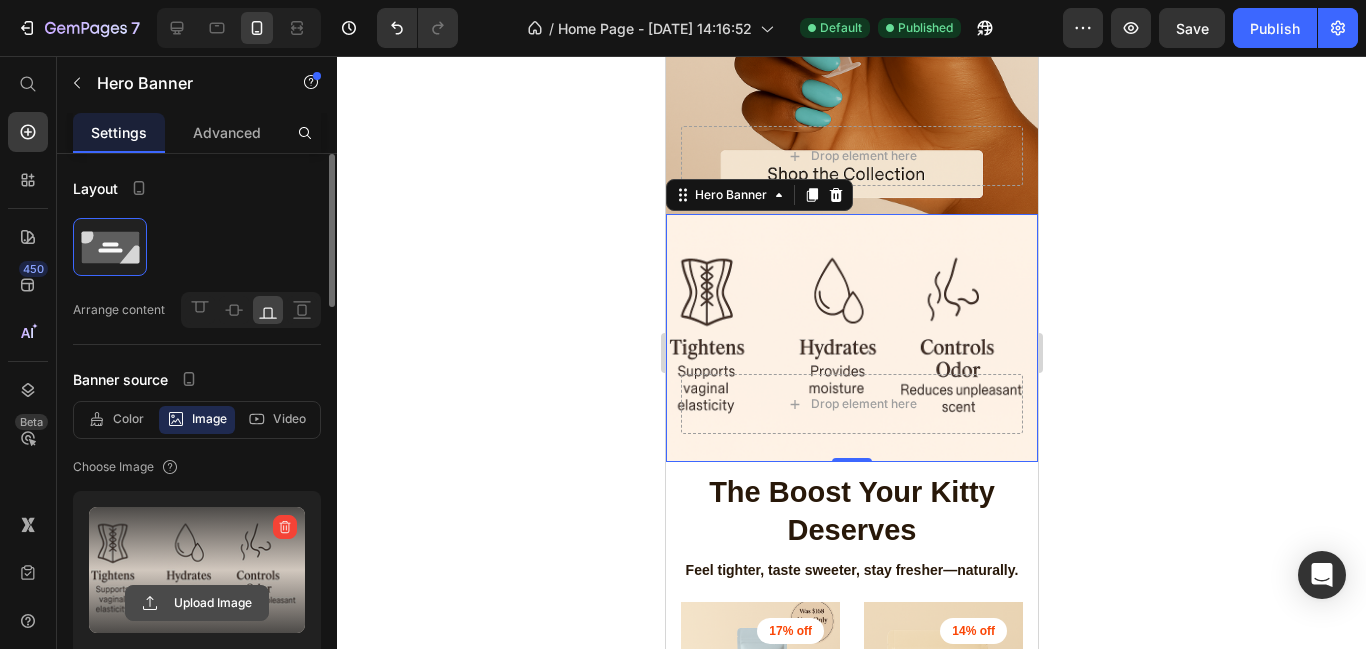 click 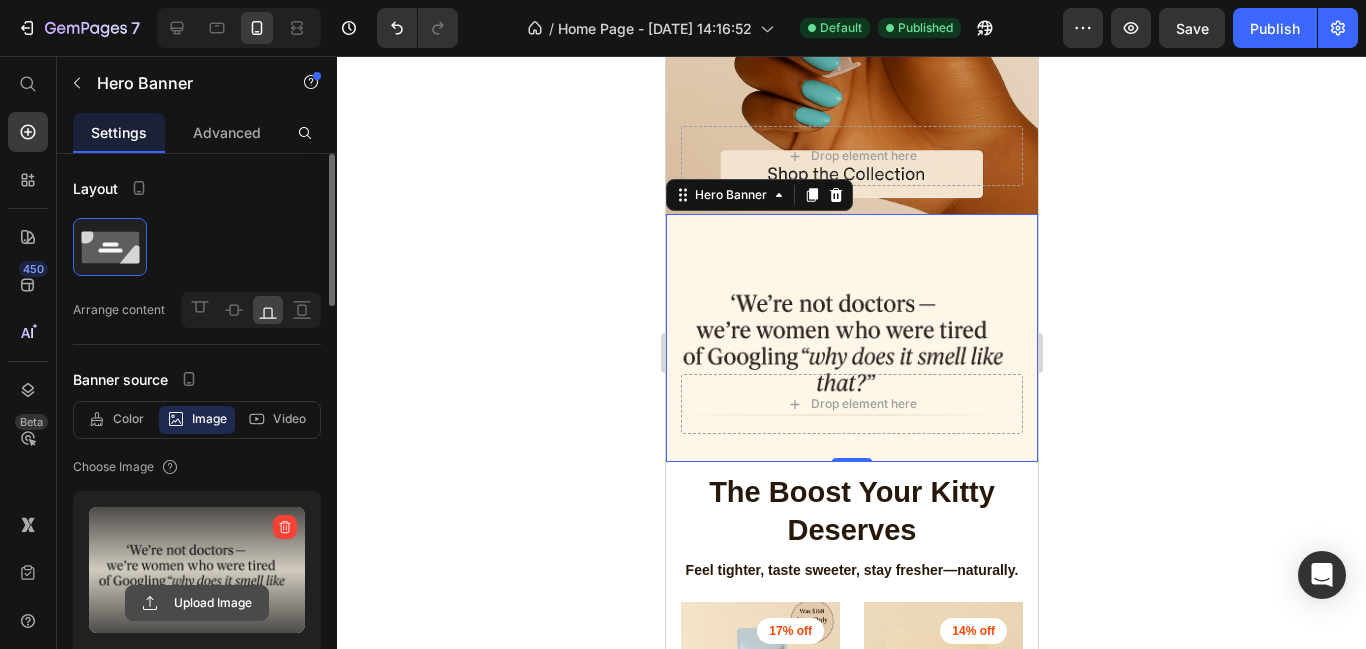 click 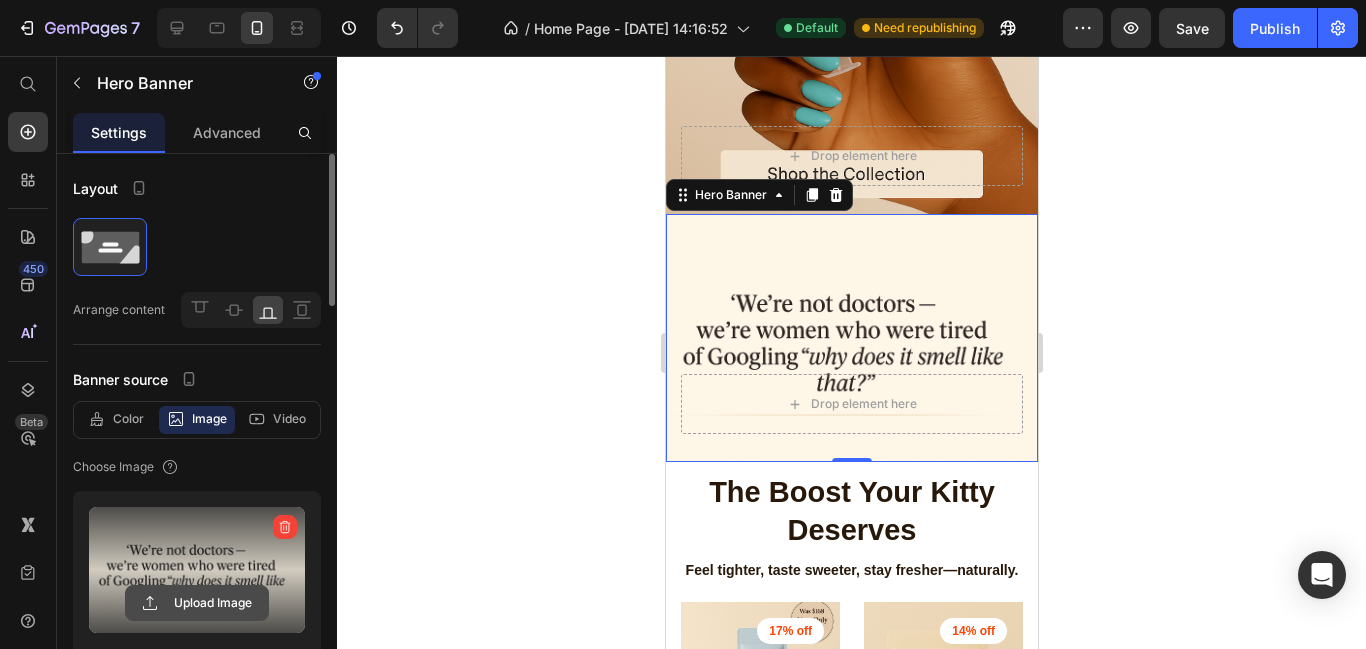 click 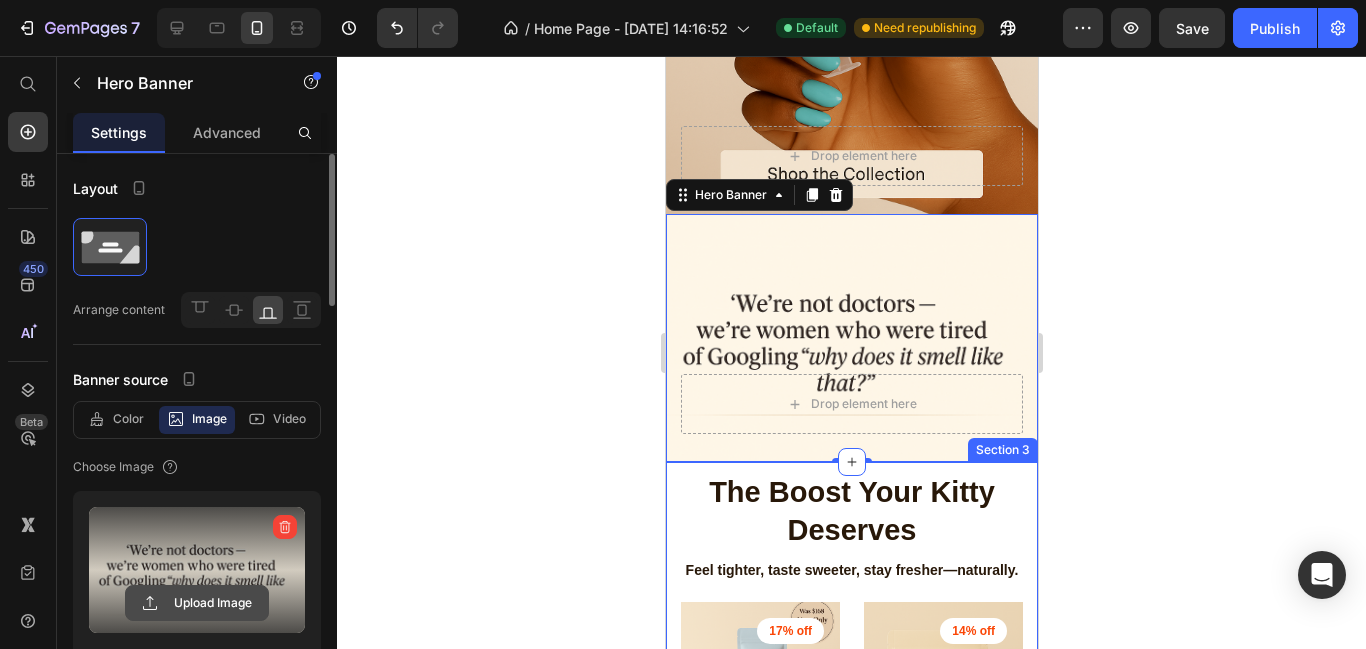 click 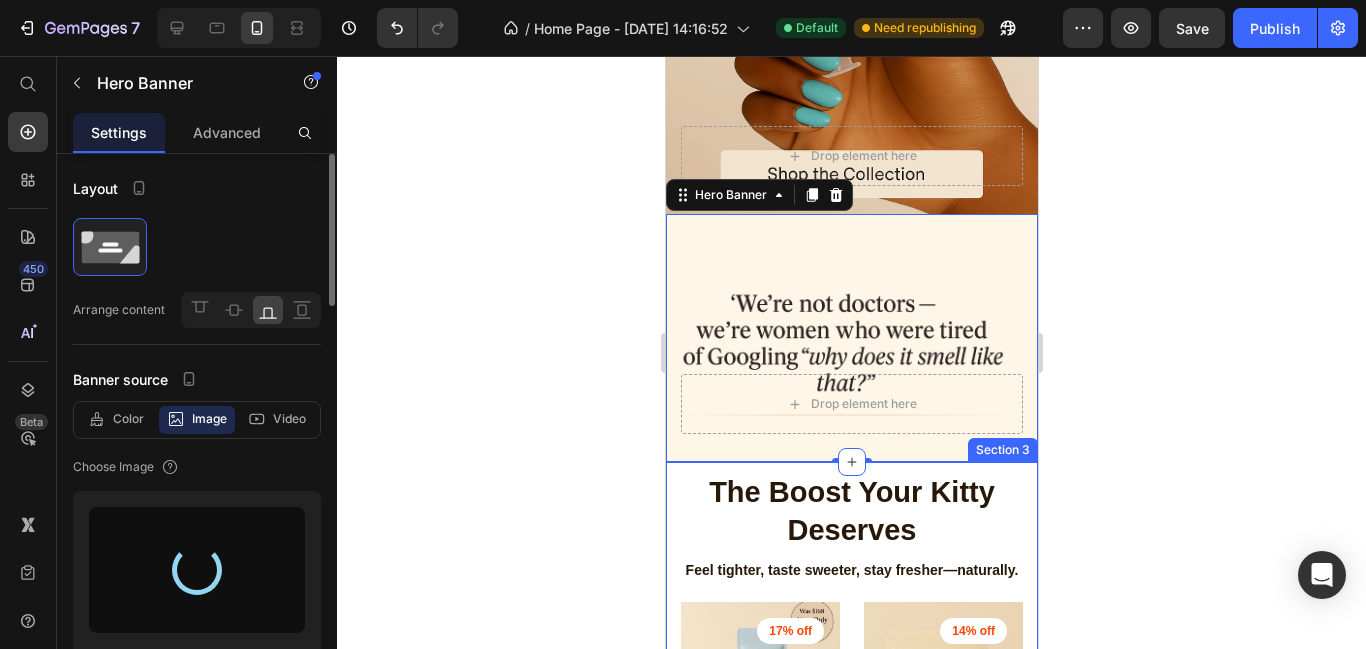 type on "https://cdn.shopify.com/s/files/1/0670/4372/1351/files/gempages_574712449526138085-5b05f1d2-70bc-44dd-a6f7-f39a15b4cf63.jpg" 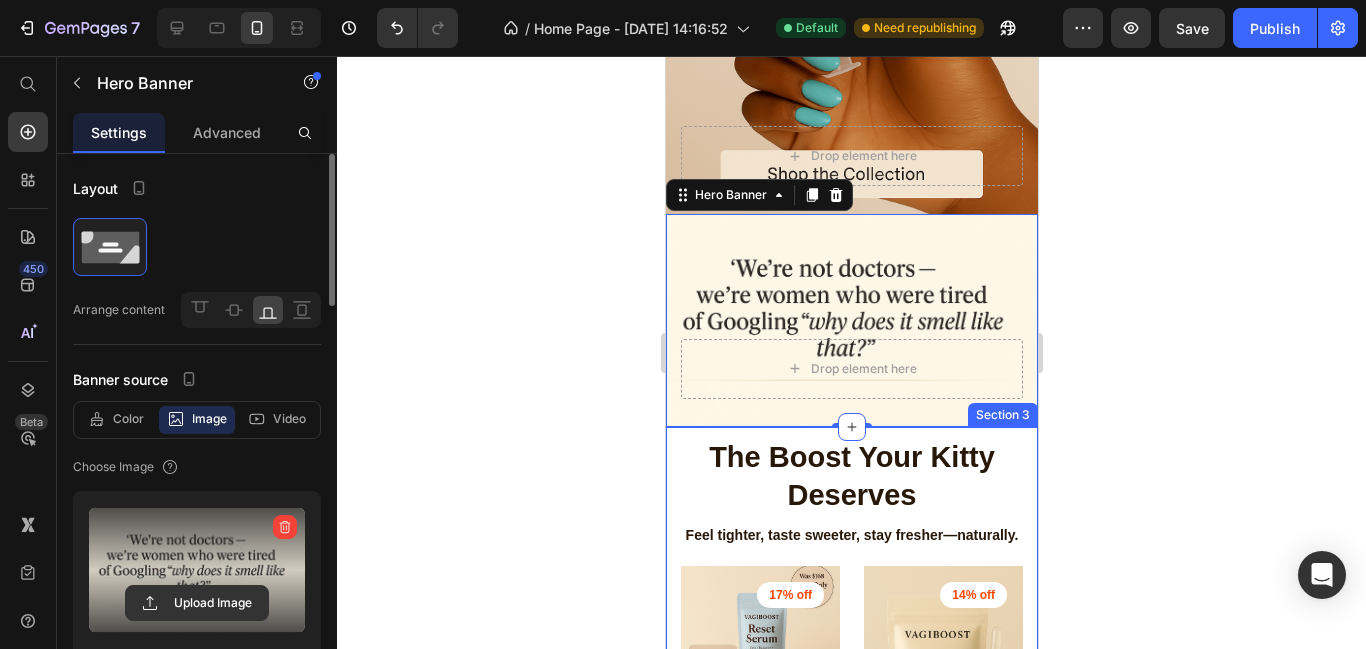 click 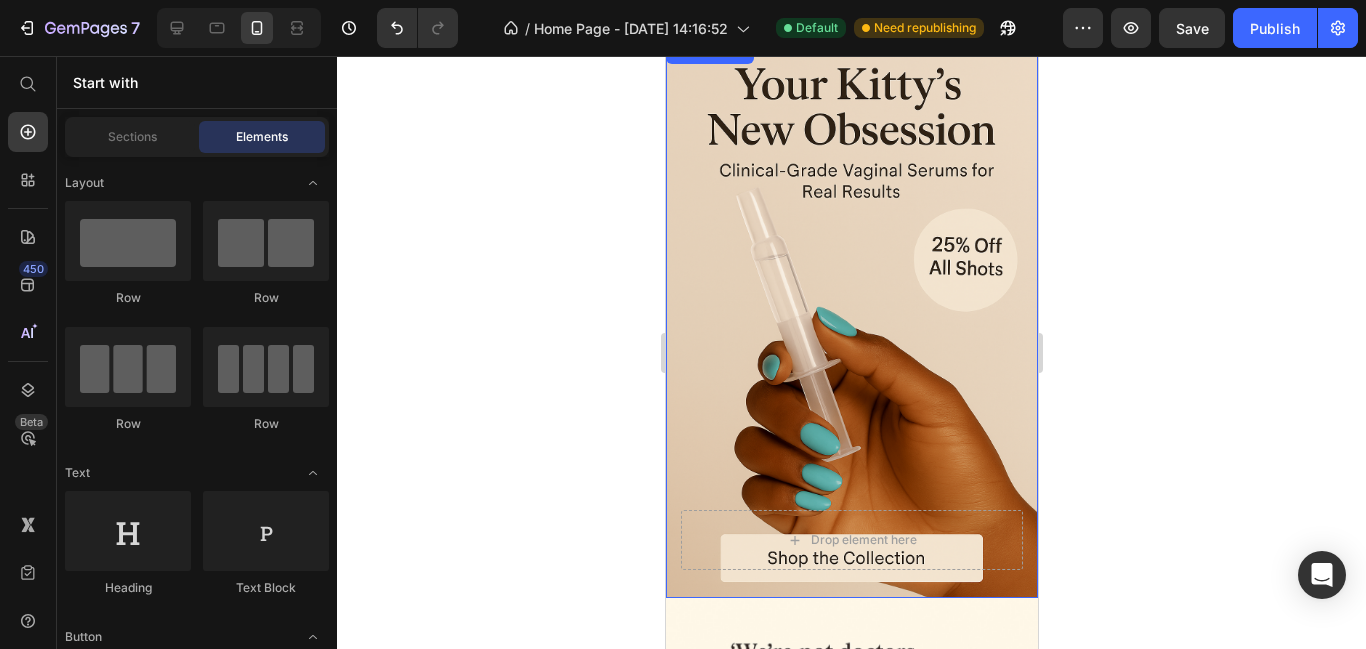 scroll, scrollTop: 0, scrollLeft: 0, axis: both 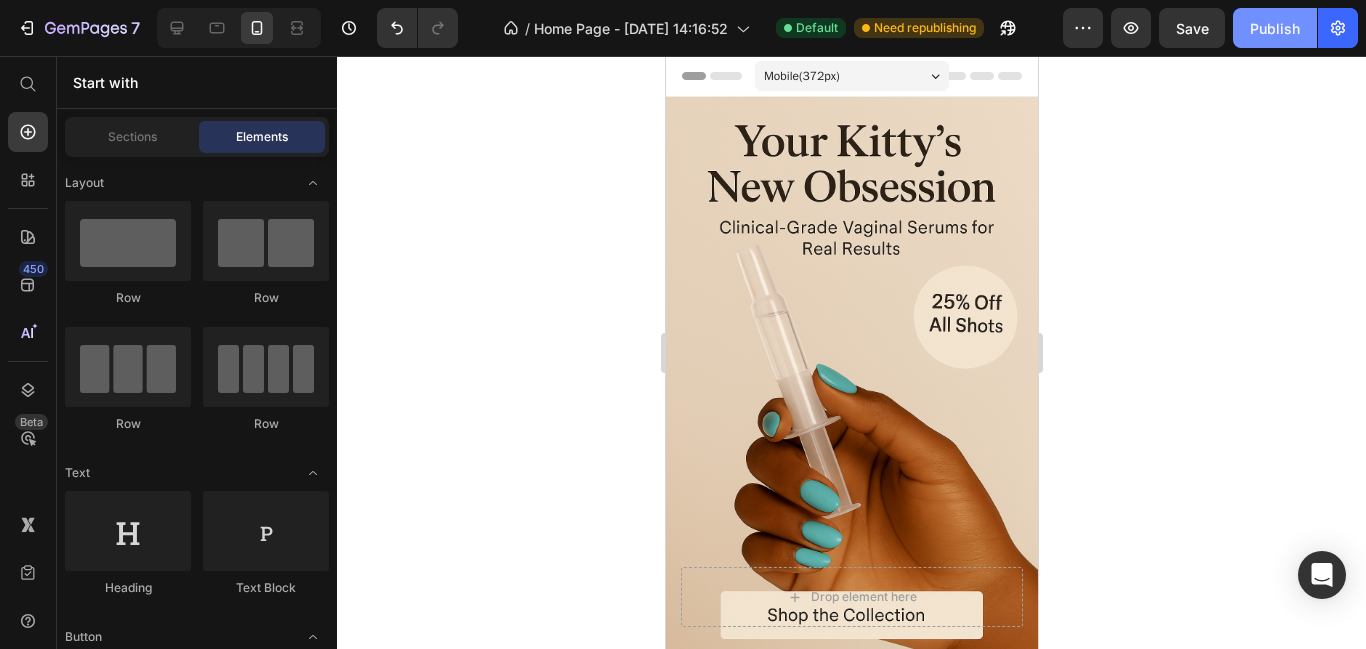 click on "Publish" 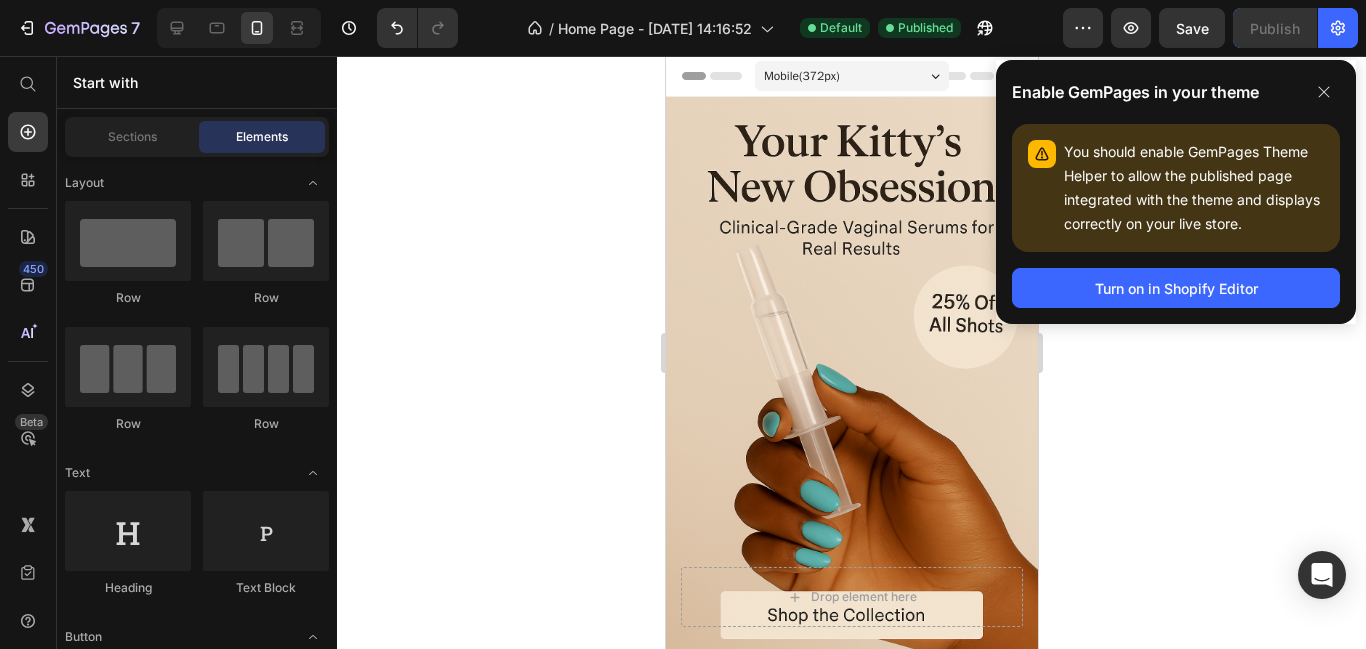 click 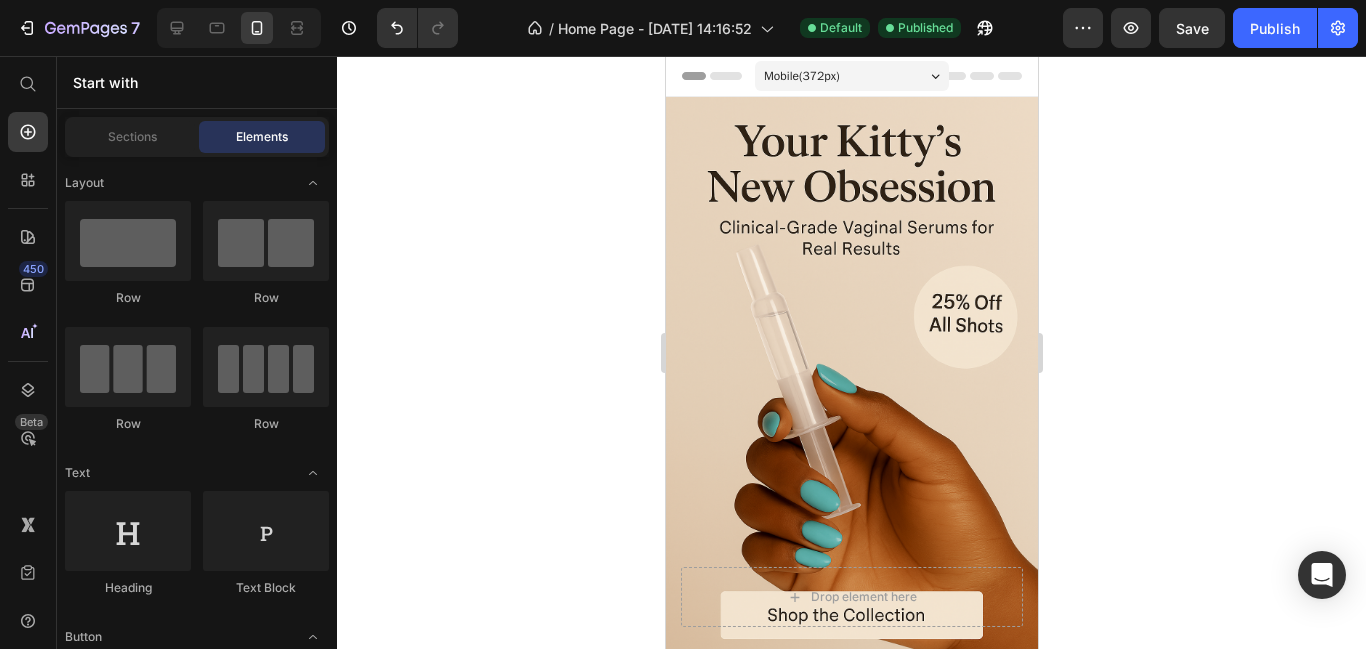 click 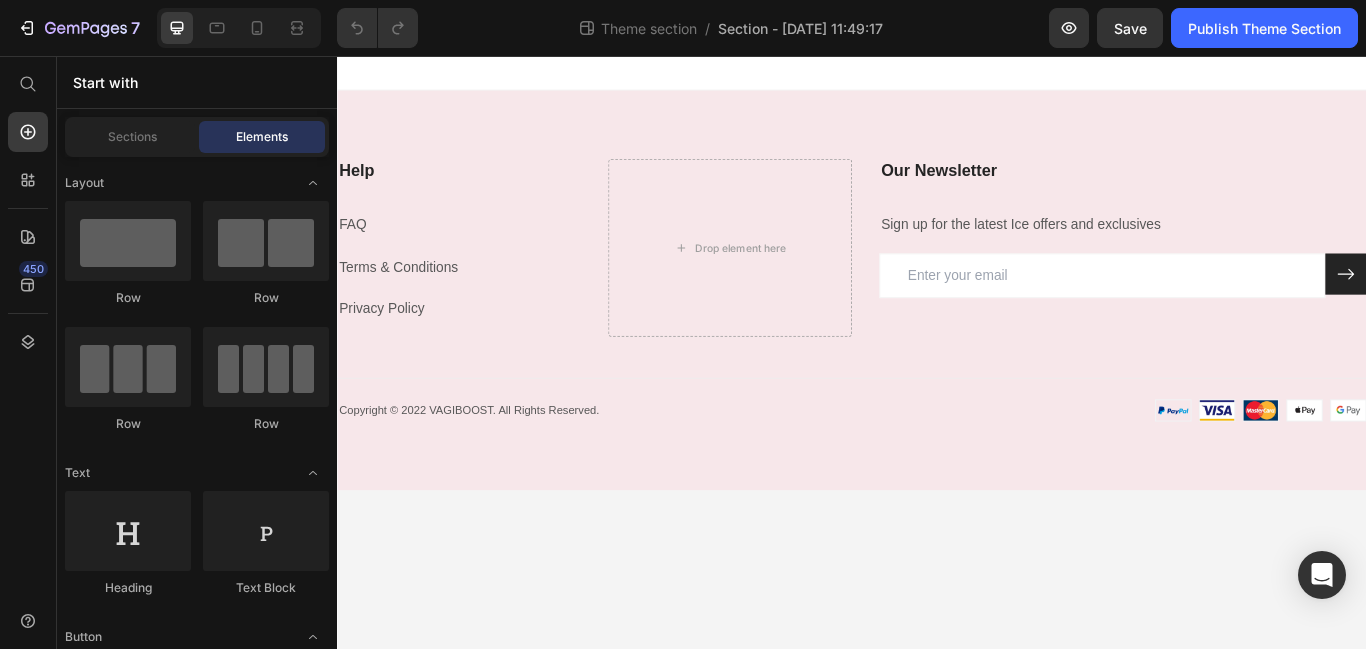 scroll, scrollTop: 0, scrollLeft: 0, axis: both 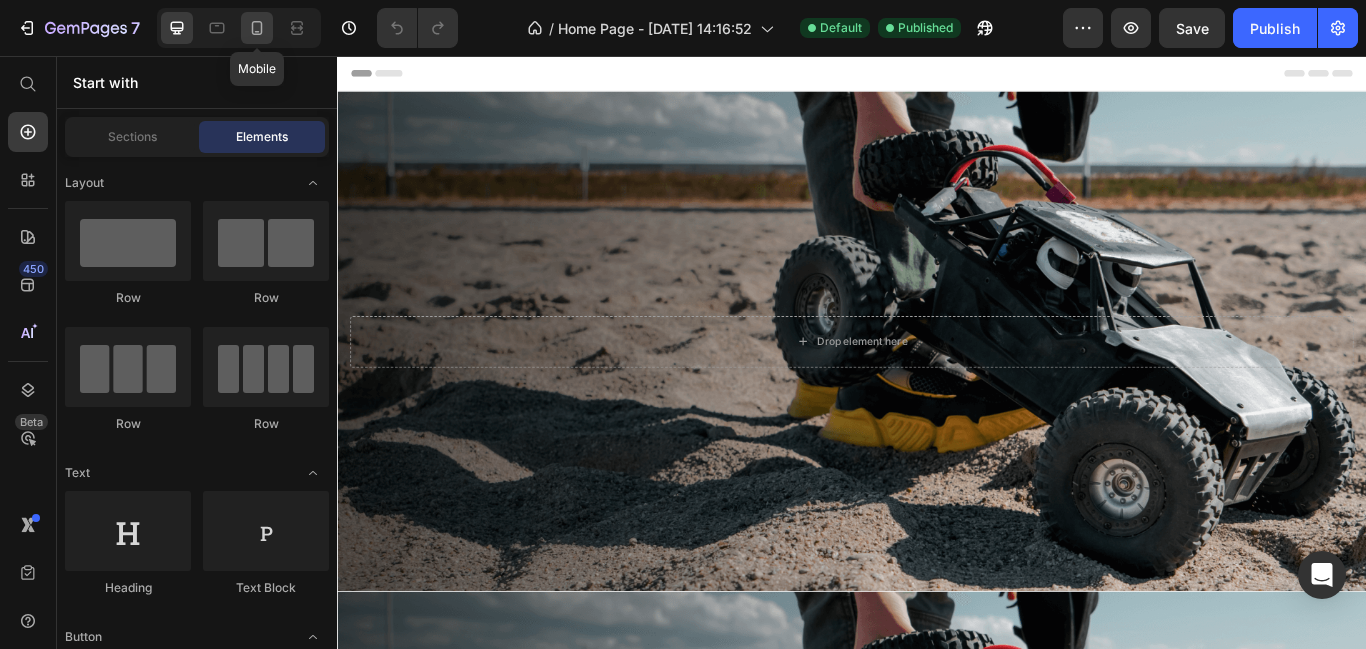 click 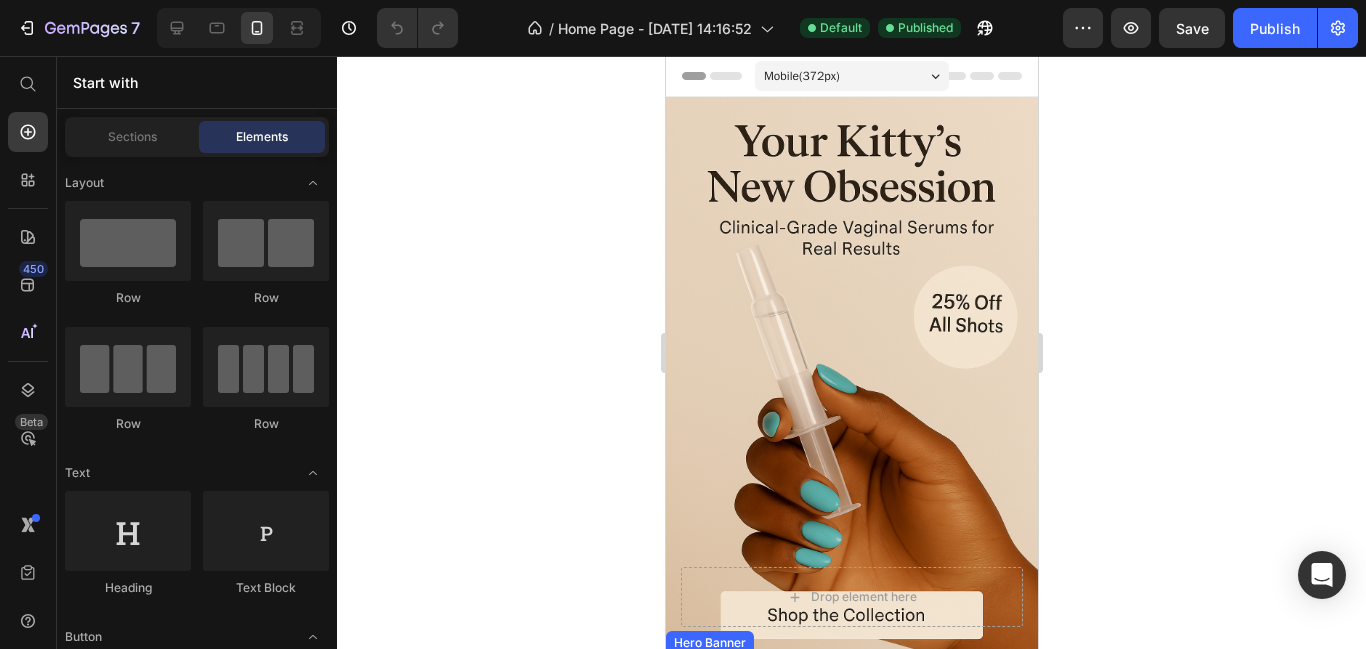 click at bounding box center [851, 376] 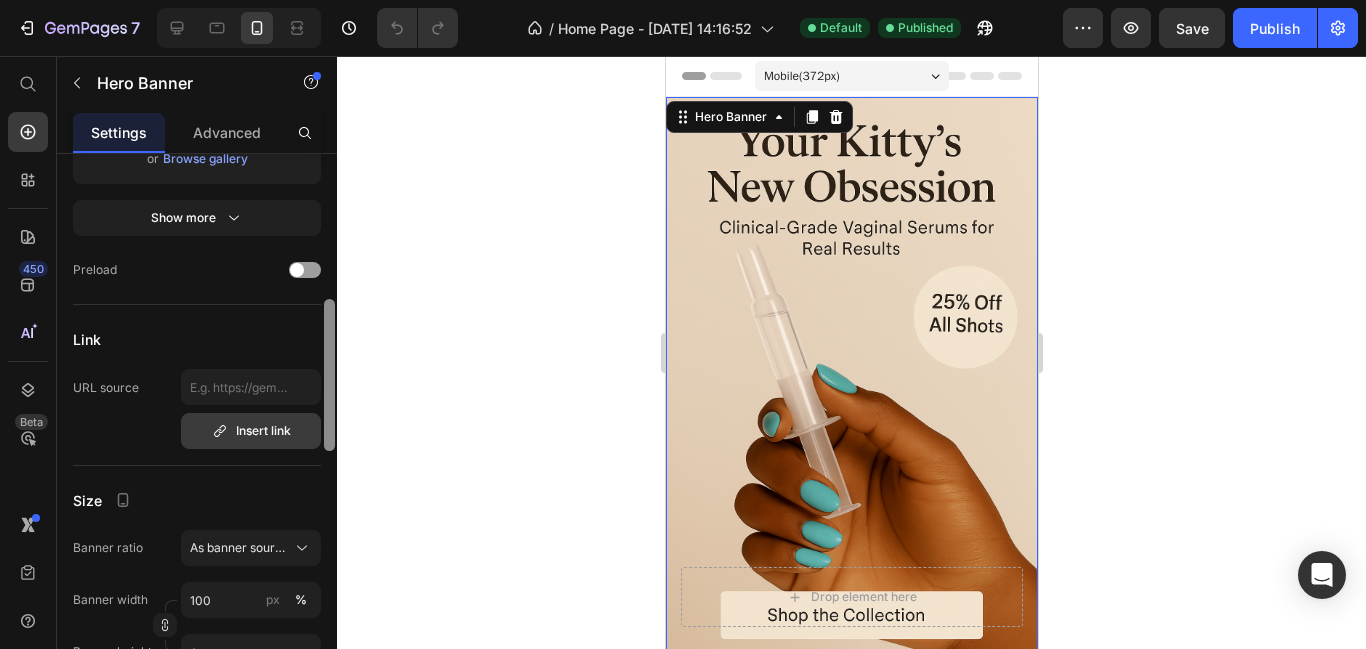 scroll, scrollTop: 551, scrollLeft: 0, axis: vertical 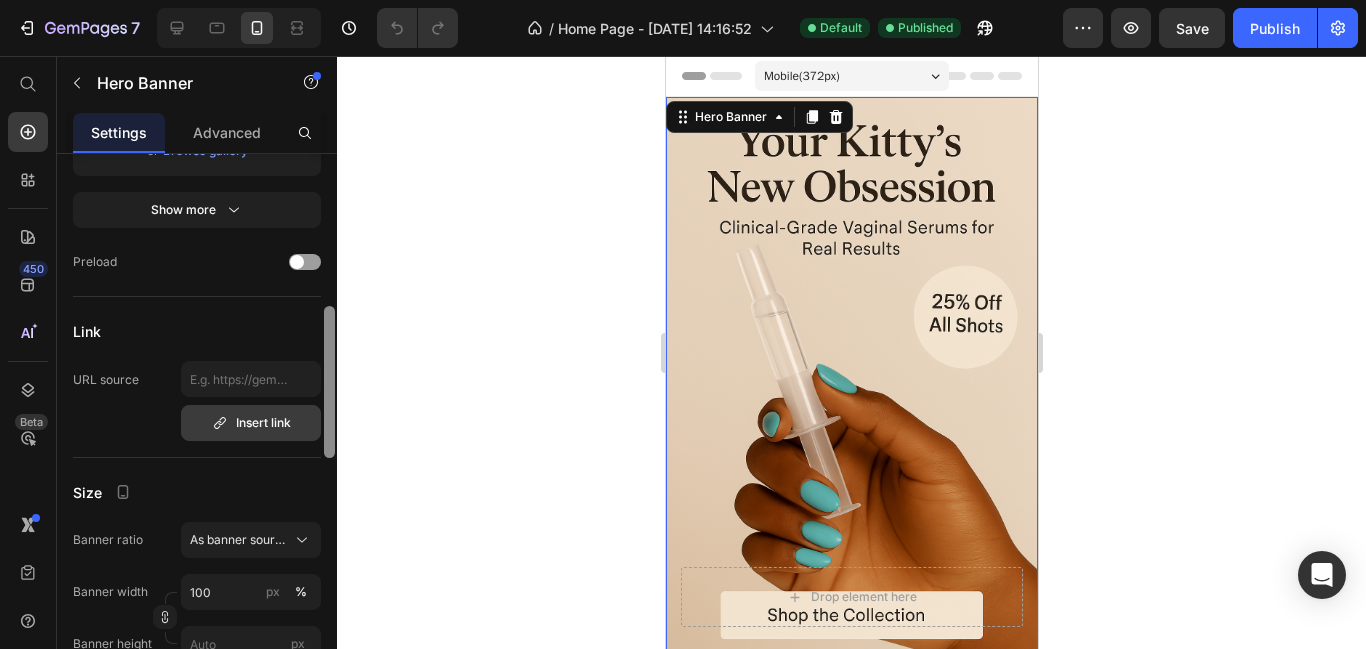 drag, startPoint x: 333, startPoint y: 279, endPoint x: 317, endPoint y: 431, distance: 152.83978 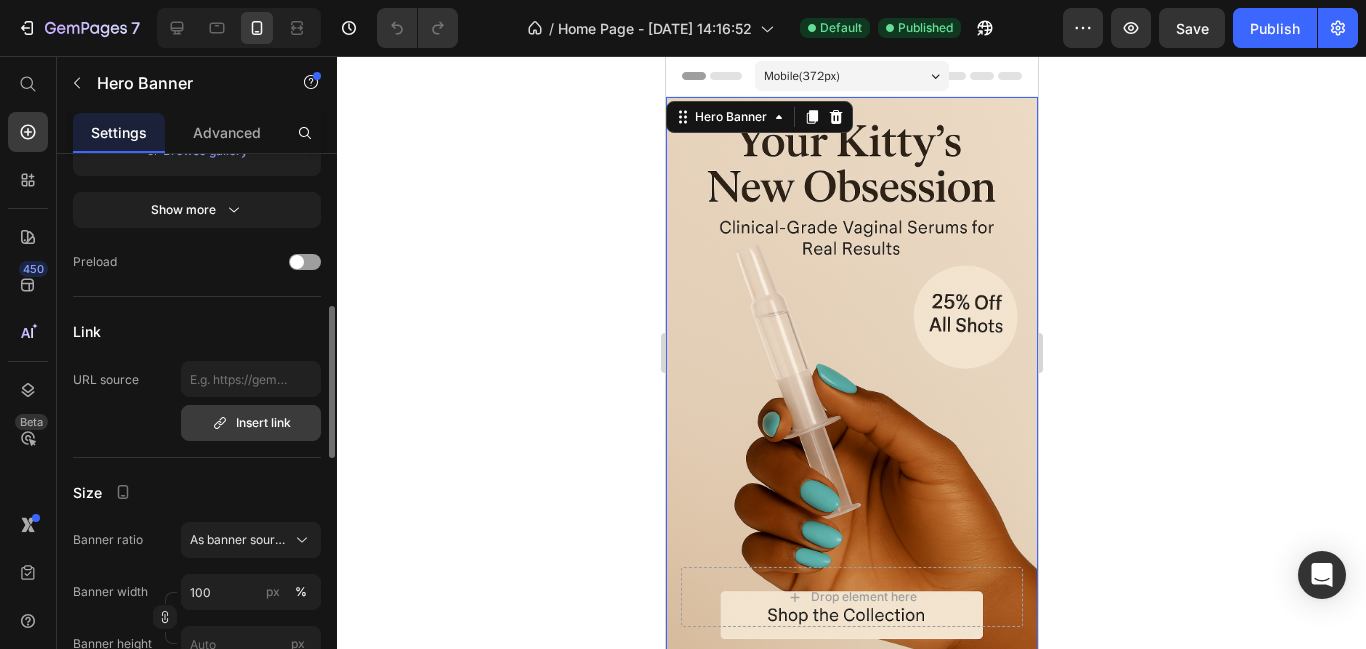 click on "Insert link" at bounding box center (251, 423) 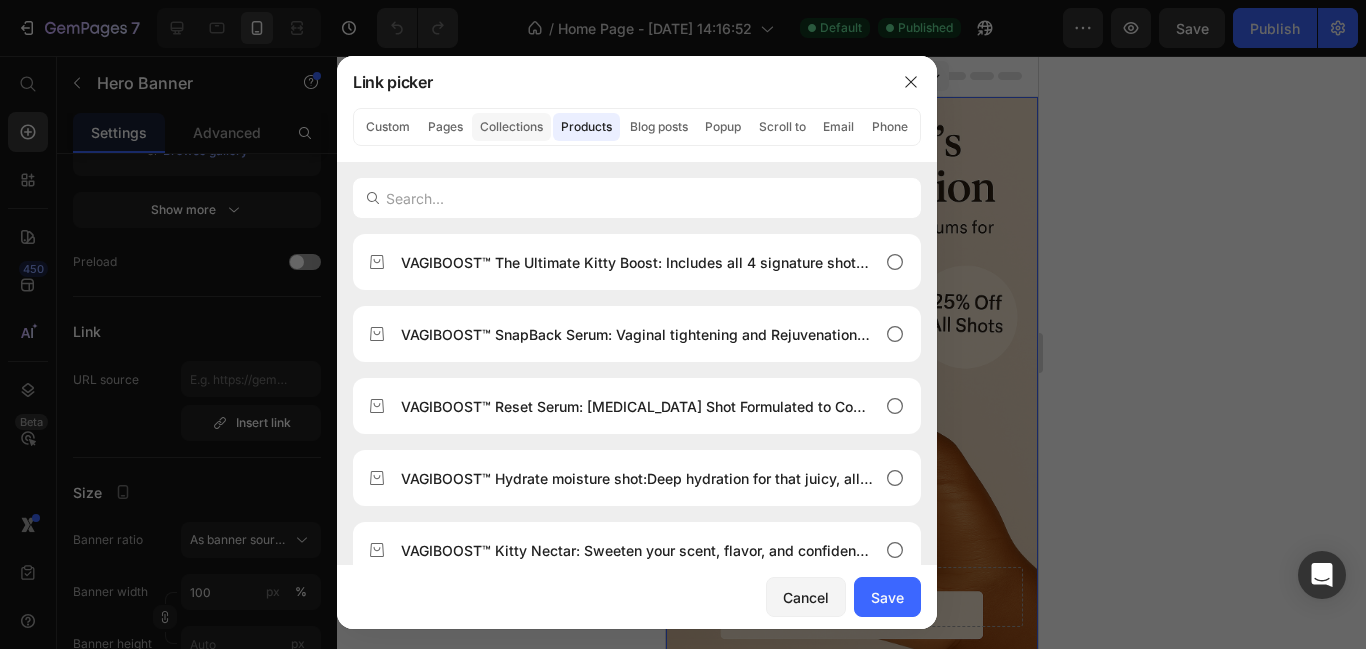 click on "Collections" 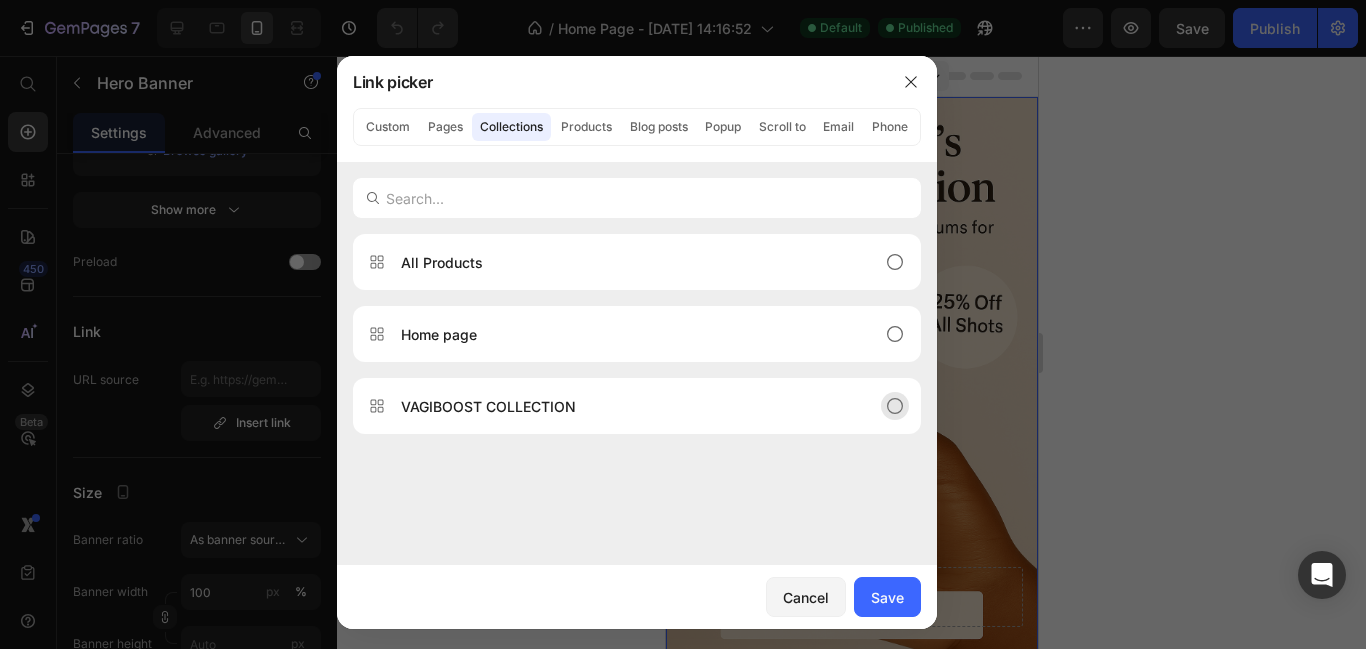 click on "VAGIBOOST COLLECTION" at bounding box center [488, 406] 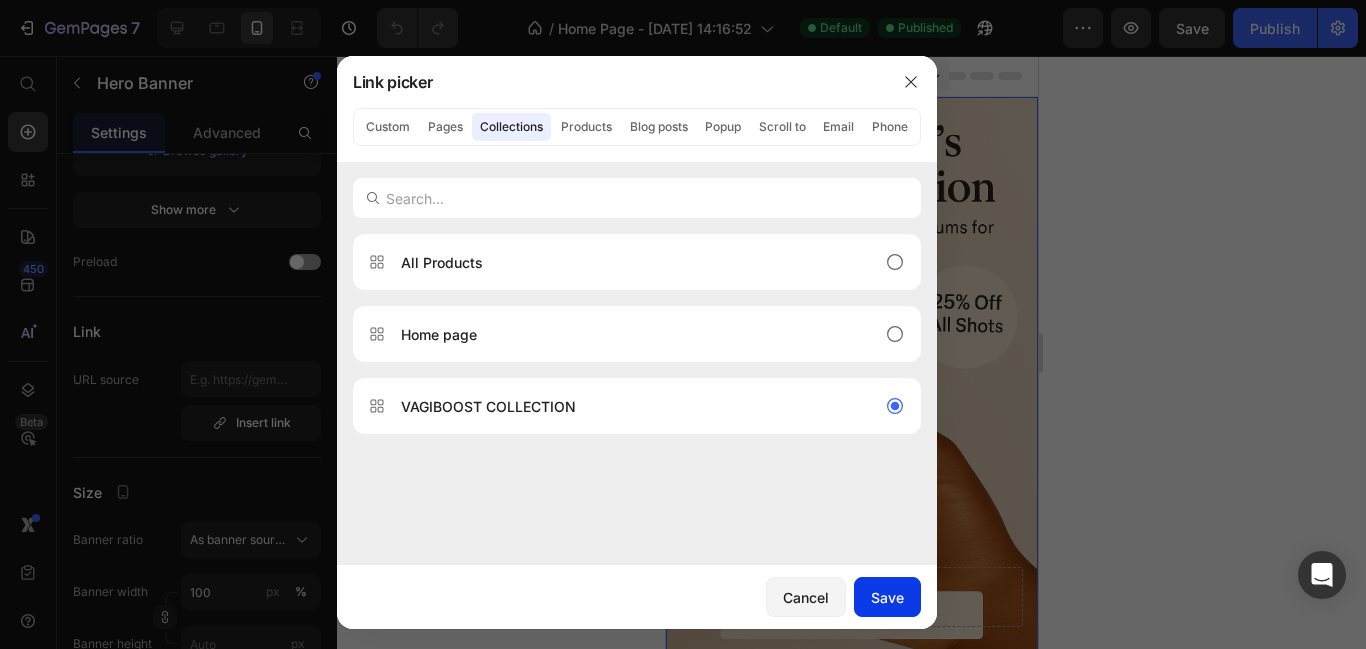 click on "Save" at bounding box center (887, 597) 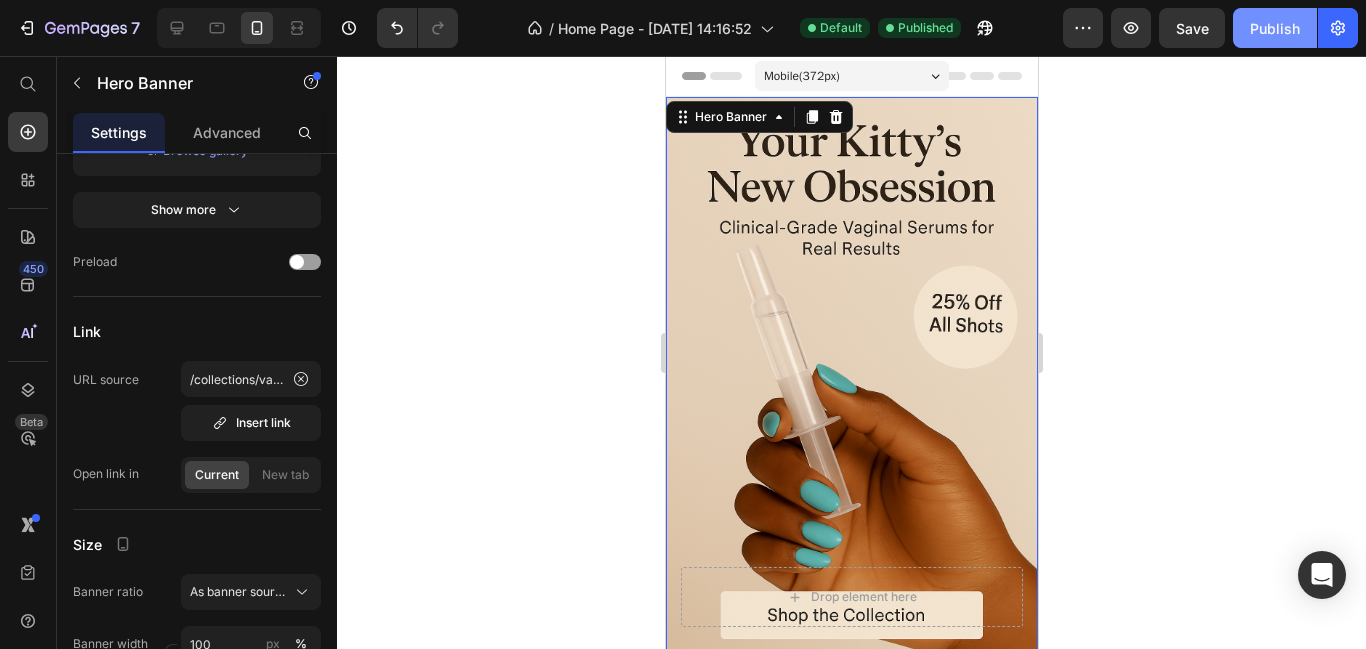 click on "Publish" at bounding box center [1275, 28] 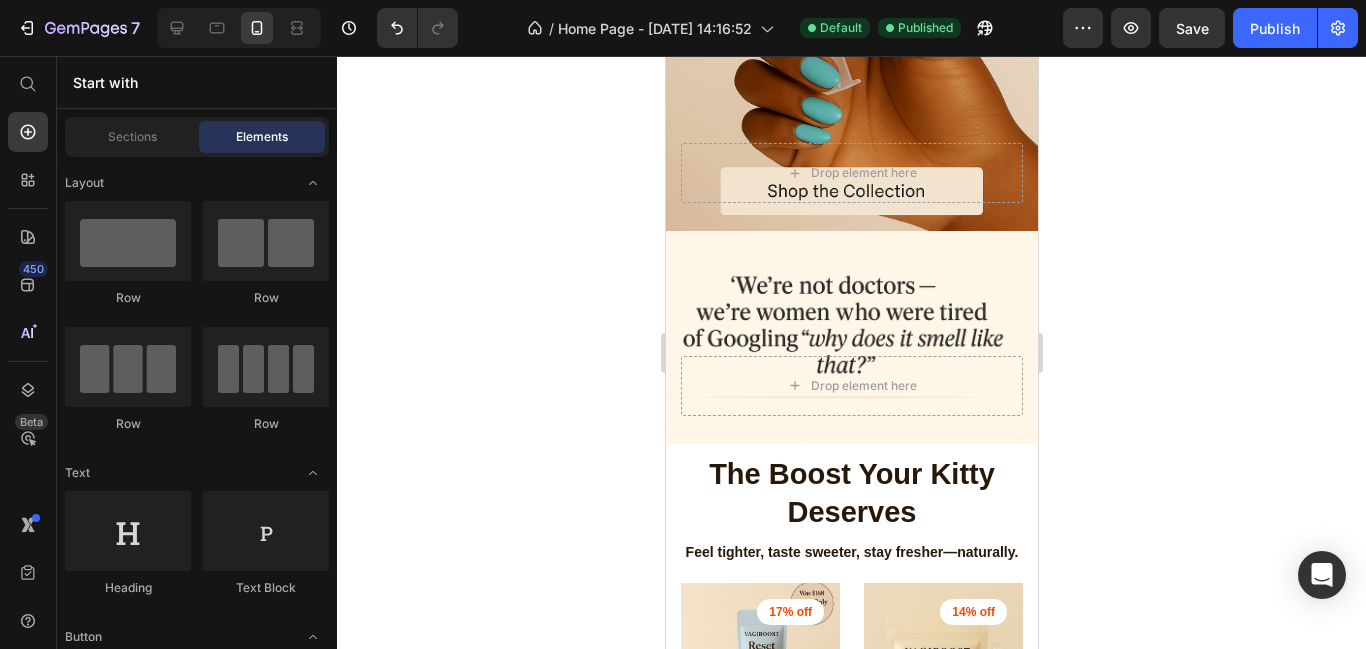 scroll, scrollTop: 0, scrollLeft: 0, axis: both 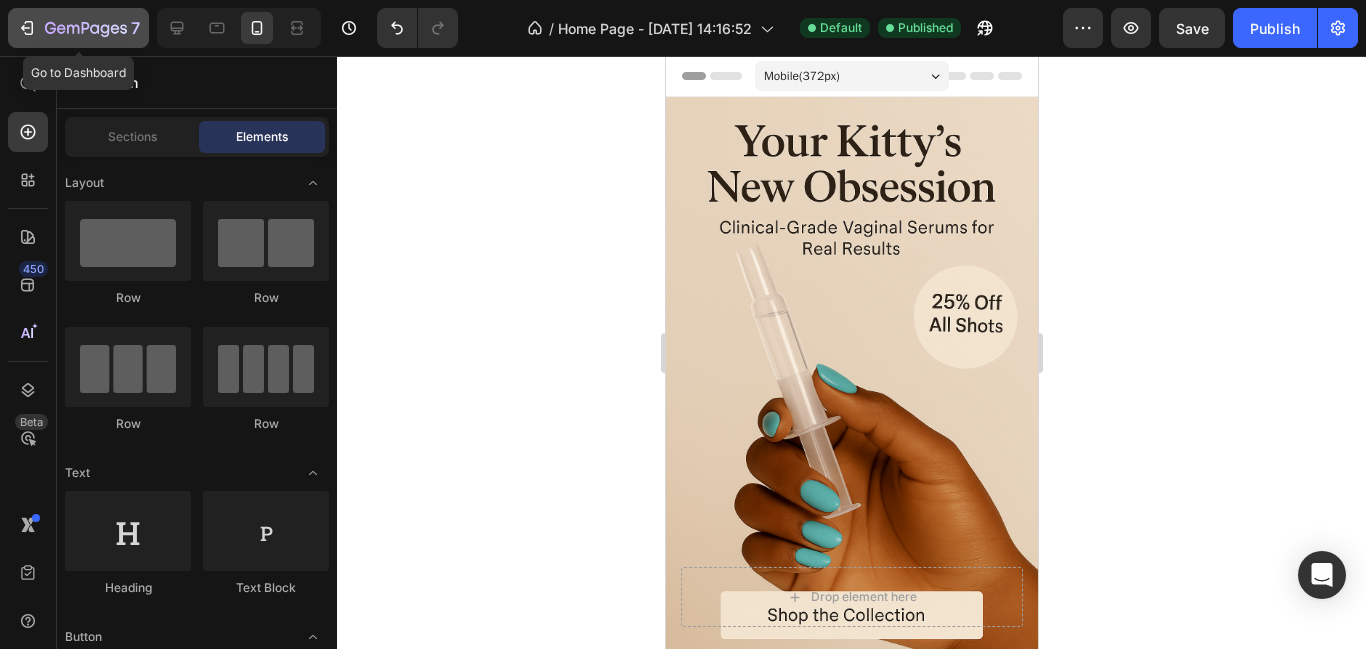 click on "7" 